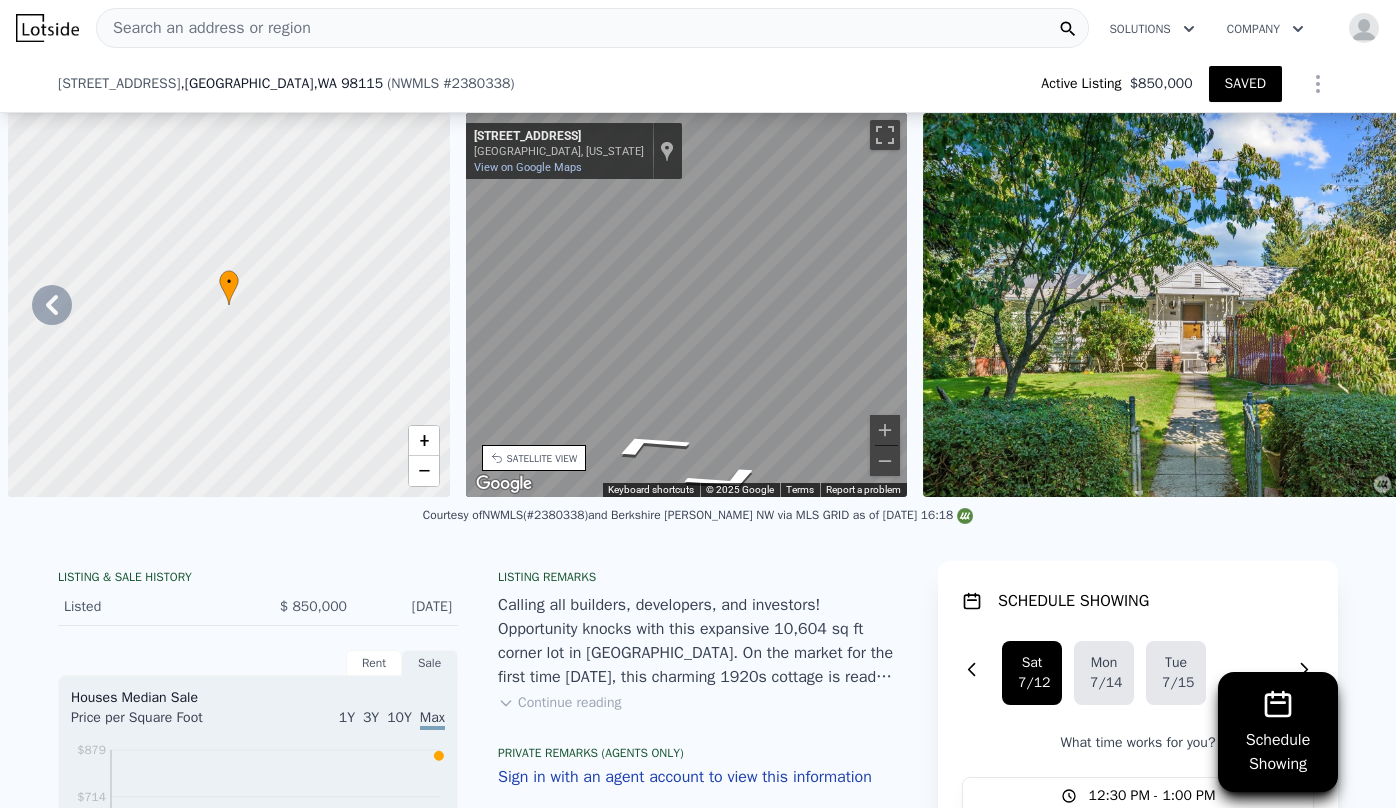 scroll, scrollTop: 0, scrollLeft: 0, axis: both 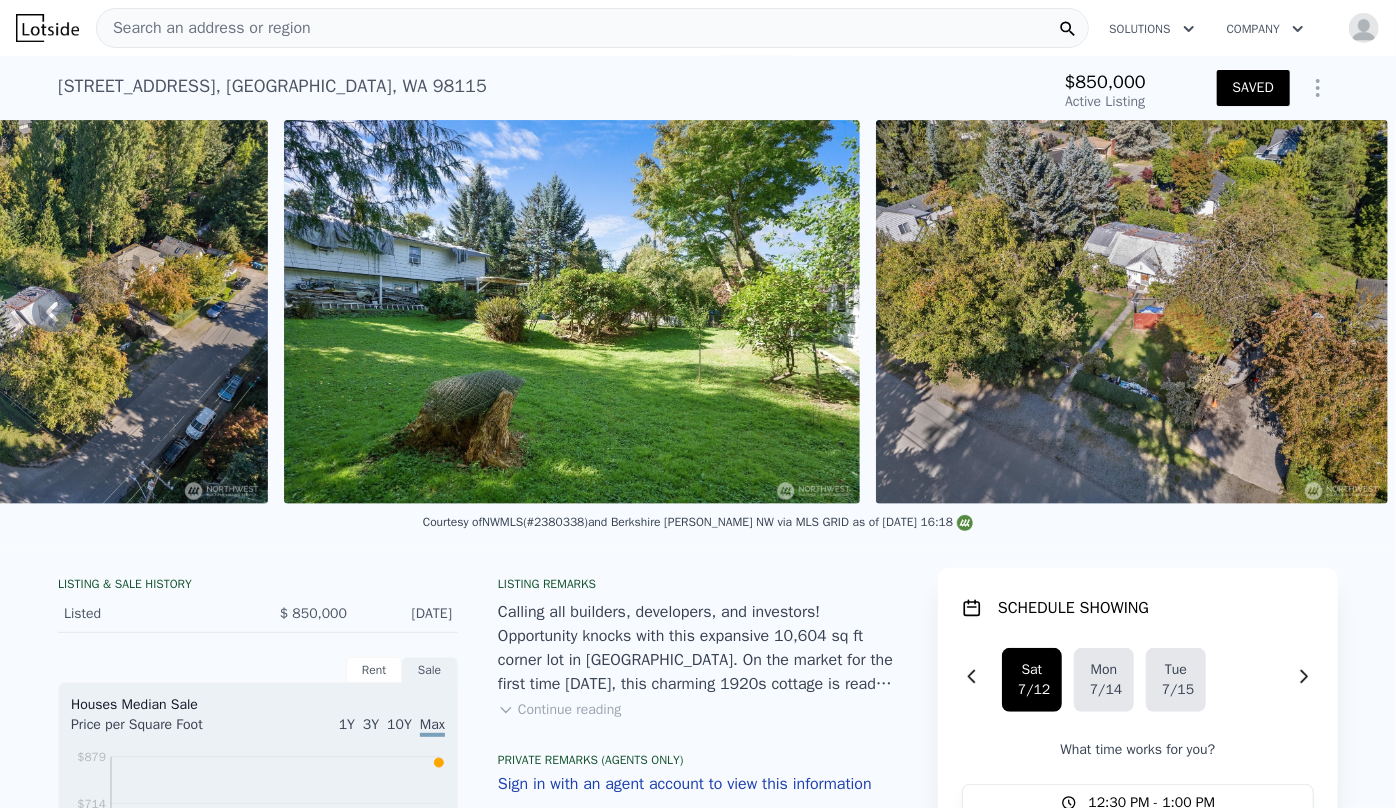 click at bounding box center [572, 312] 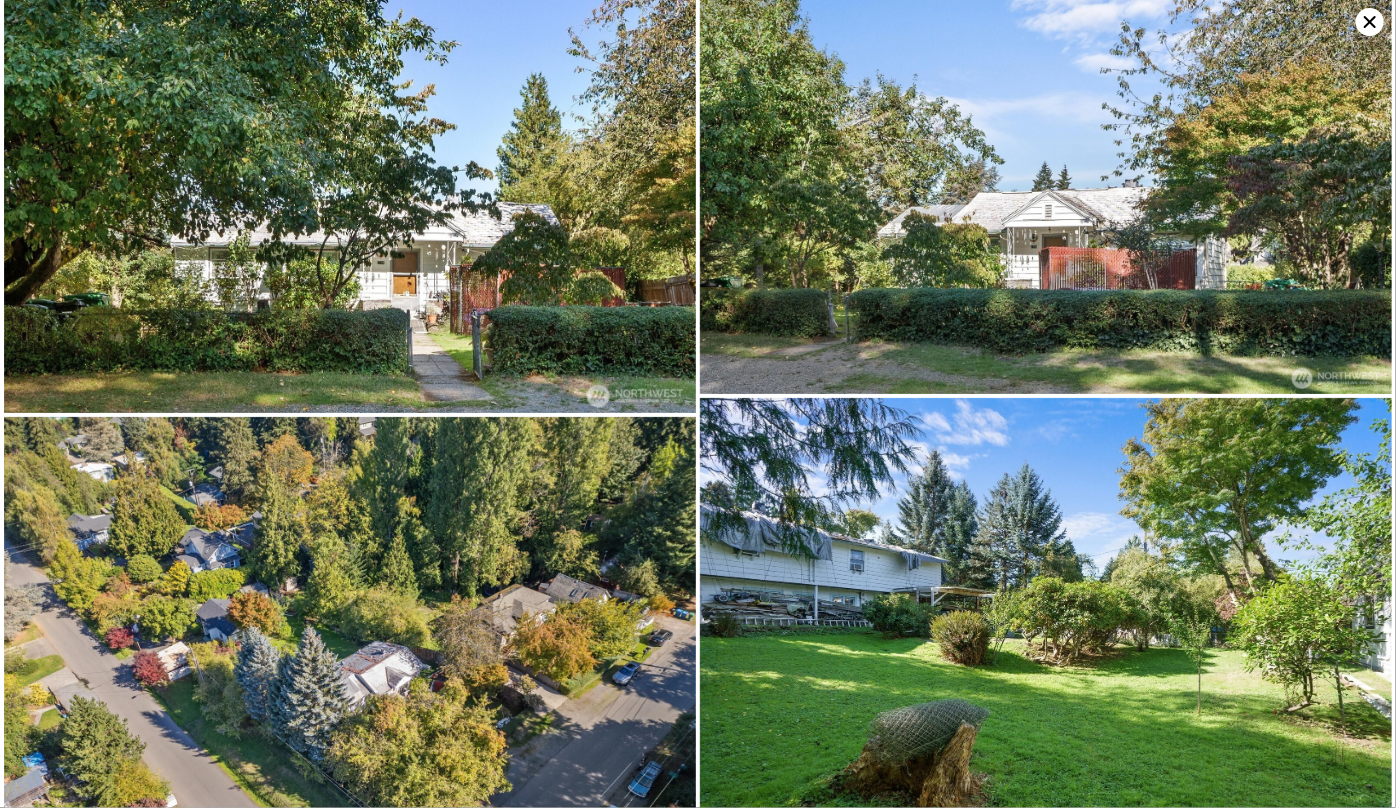 scroll, scrollTop: 1906, scrollLeft: 0, axis: vertical 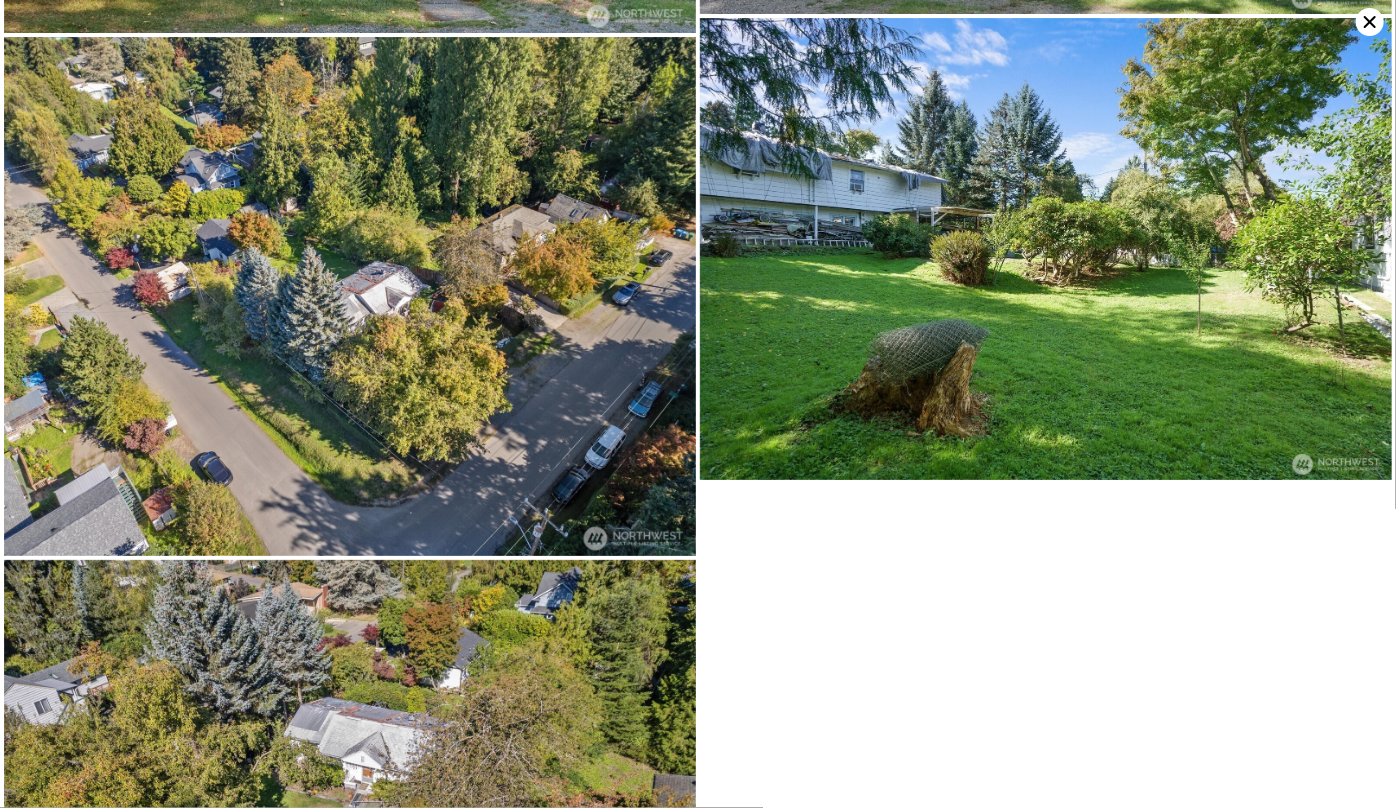 click 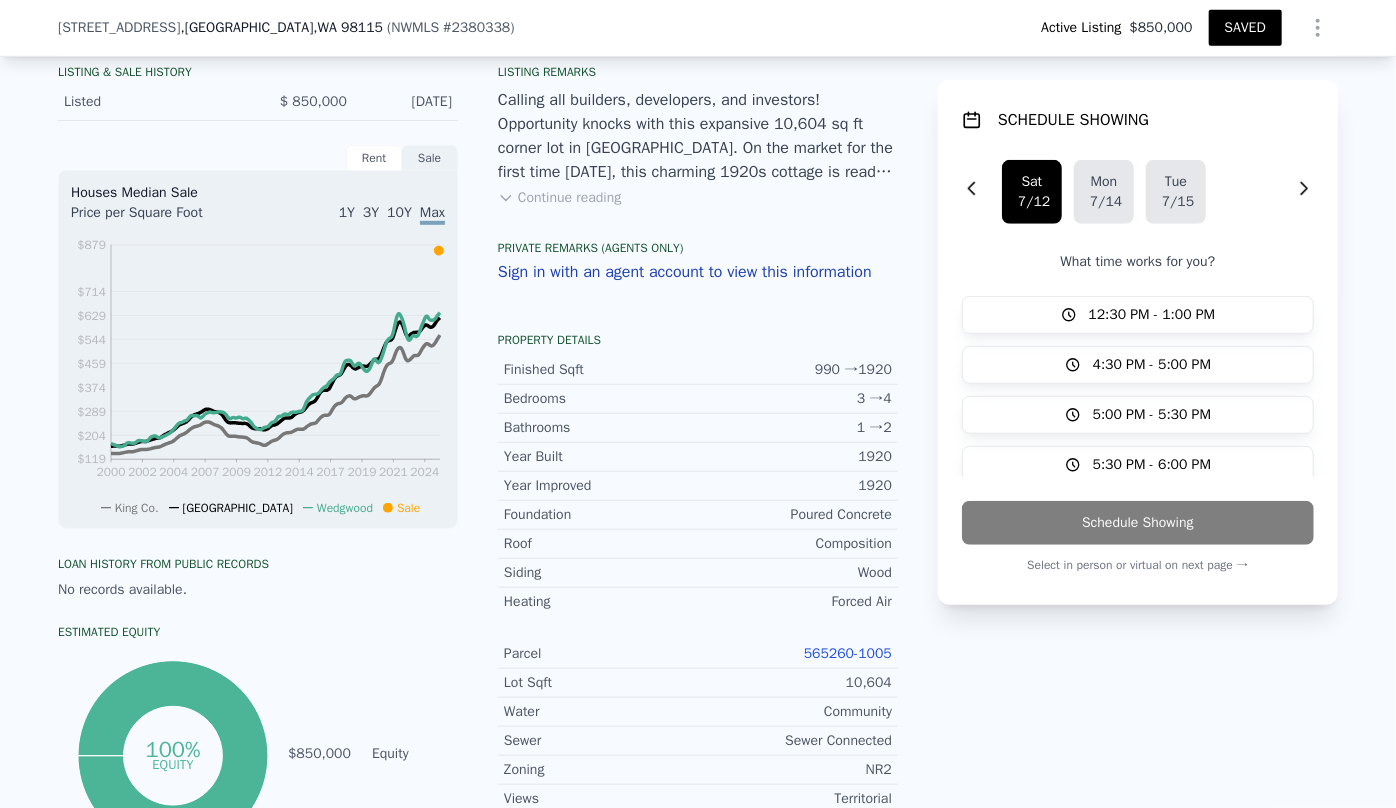 scroll, scrollTop: 538, scrollLeft: 0, axis: vertical 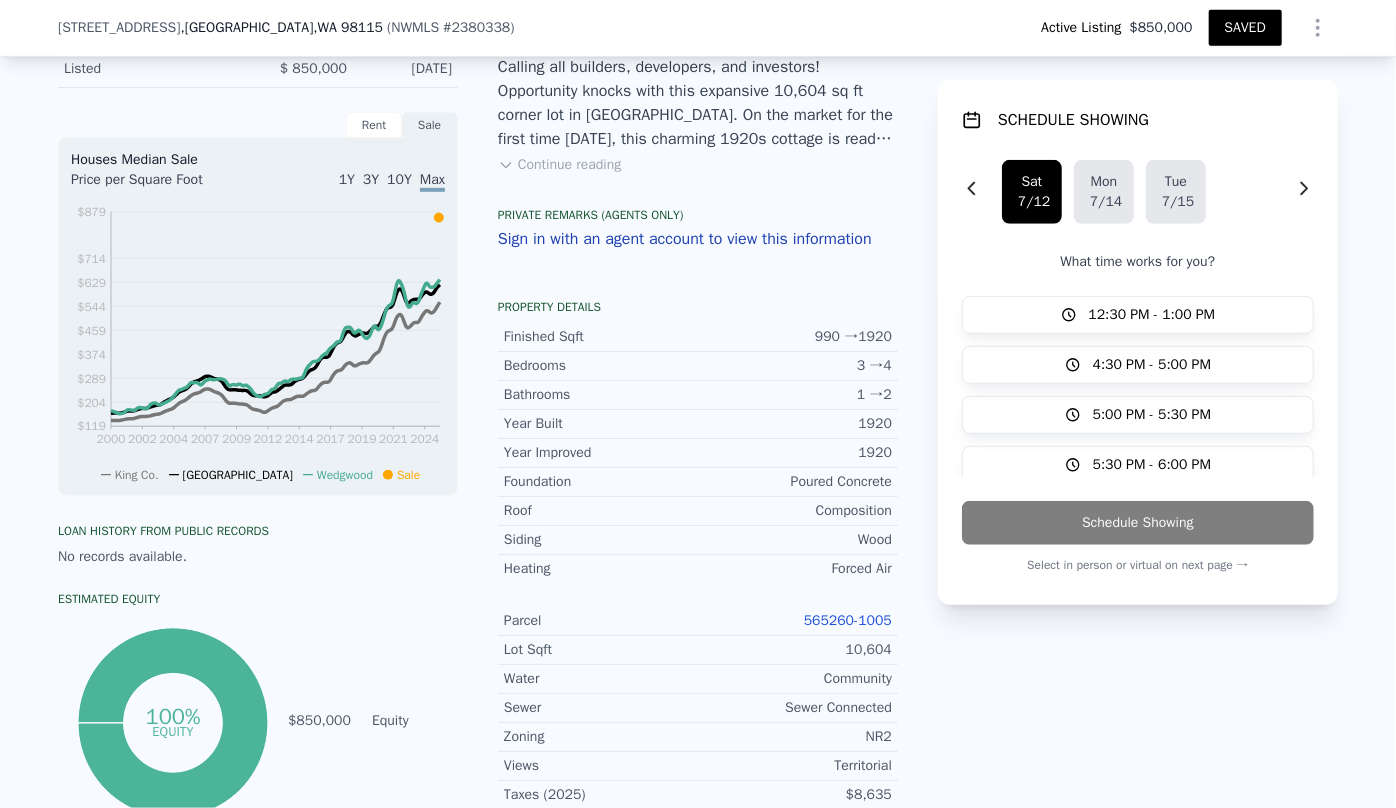 click on "Private Remarks (Agents Only) Sign in with an agent account to view this information" at bounding box center [698, 229] 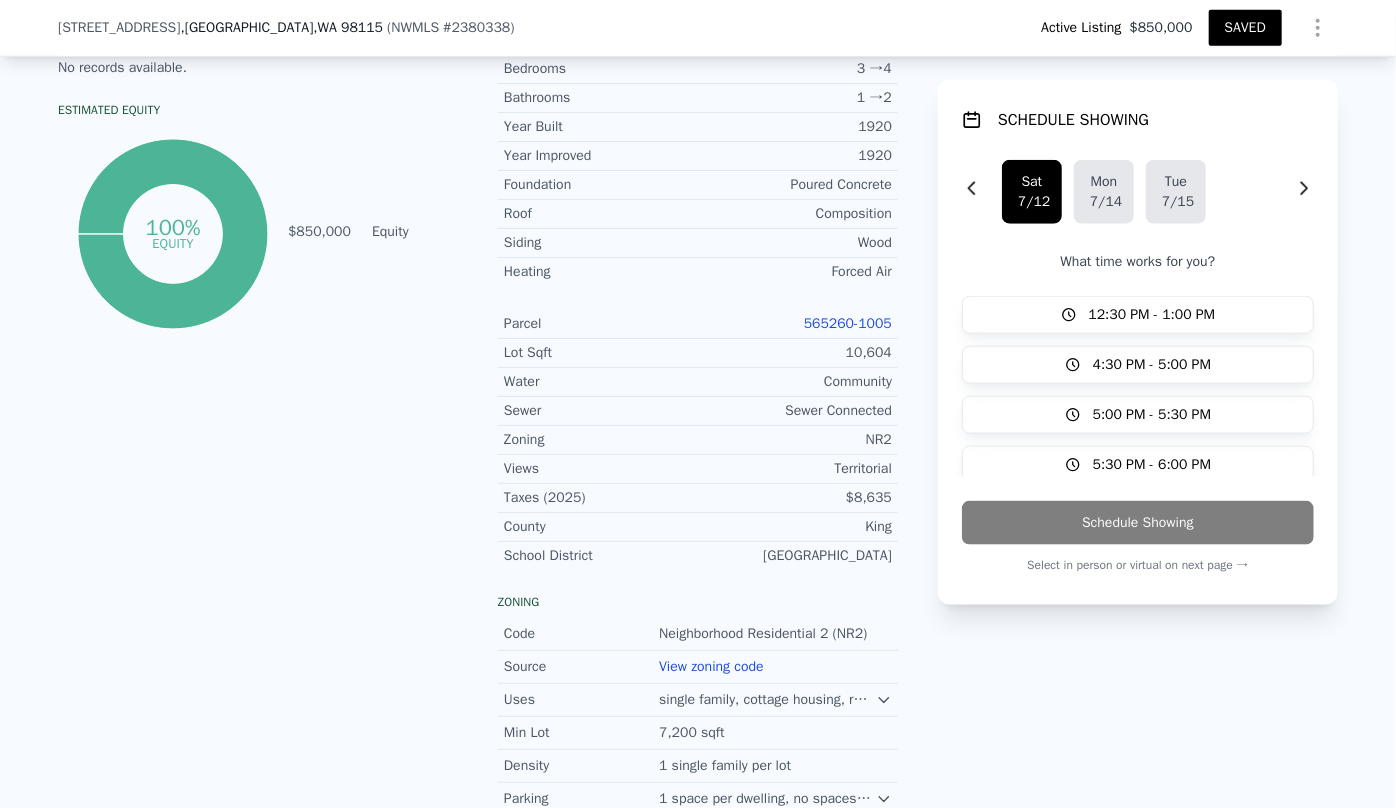 scroll, scrollTop: 1083, scrollLeft: 0, axis: vertical 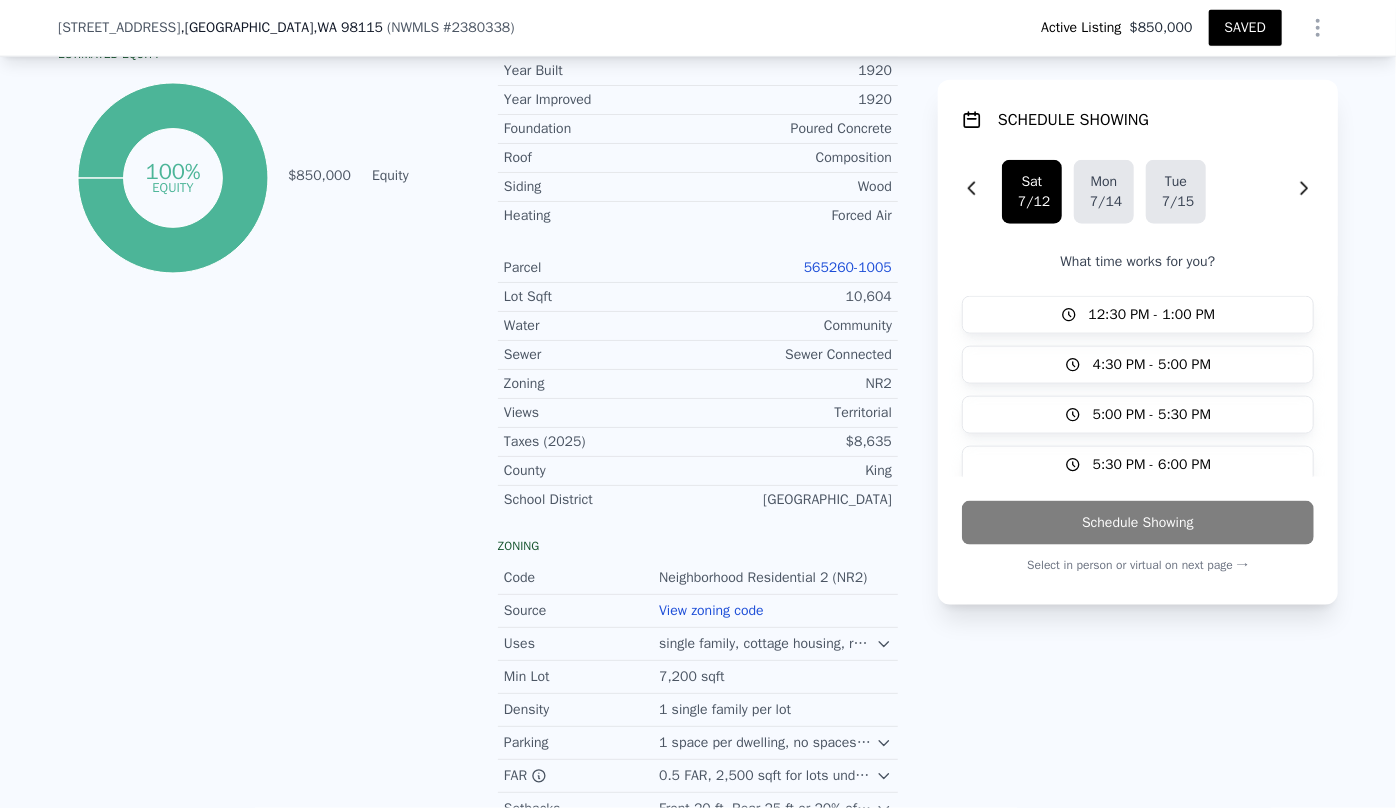 click on "565260-1005" at bounding box center (848, 267) 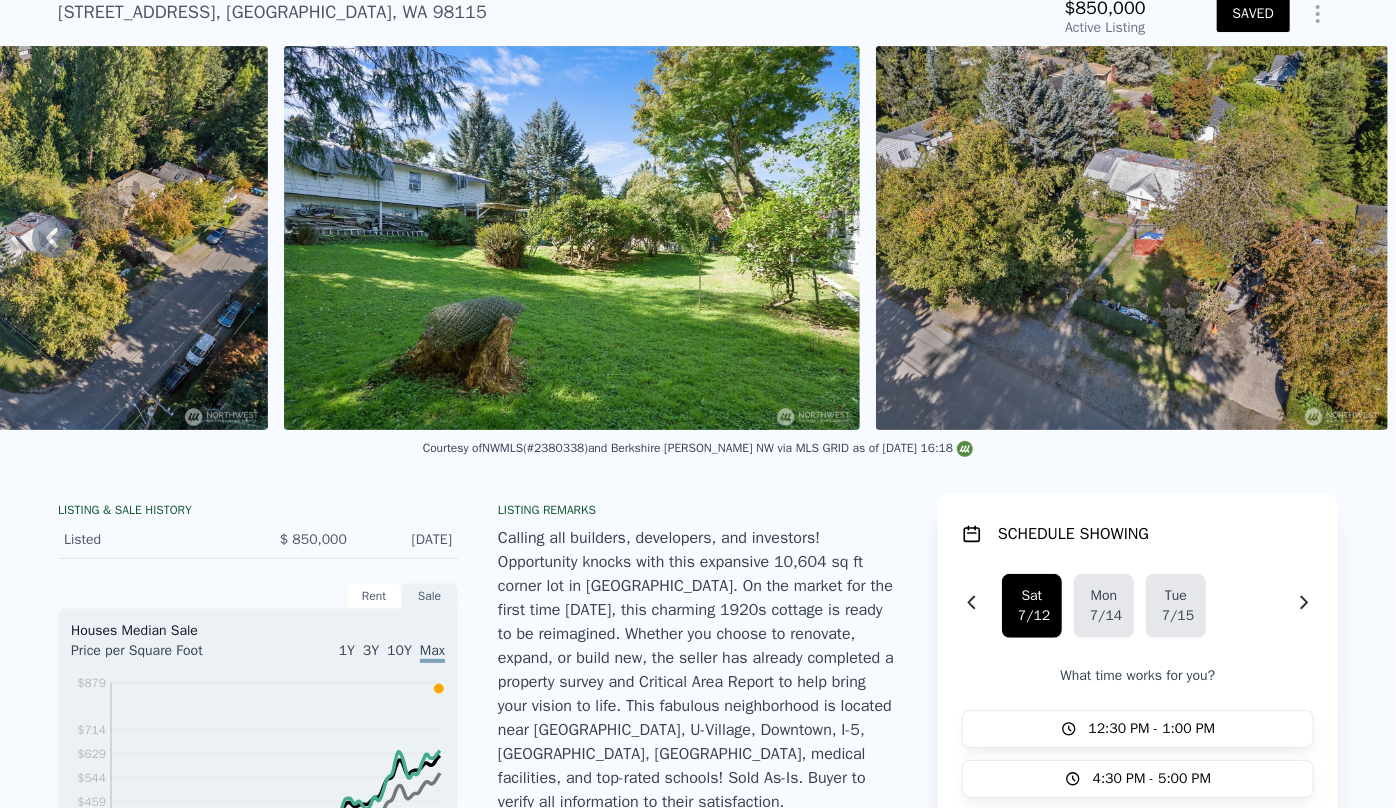 scroll, scrollTop: 0, scrollLeft: 0, axis: both 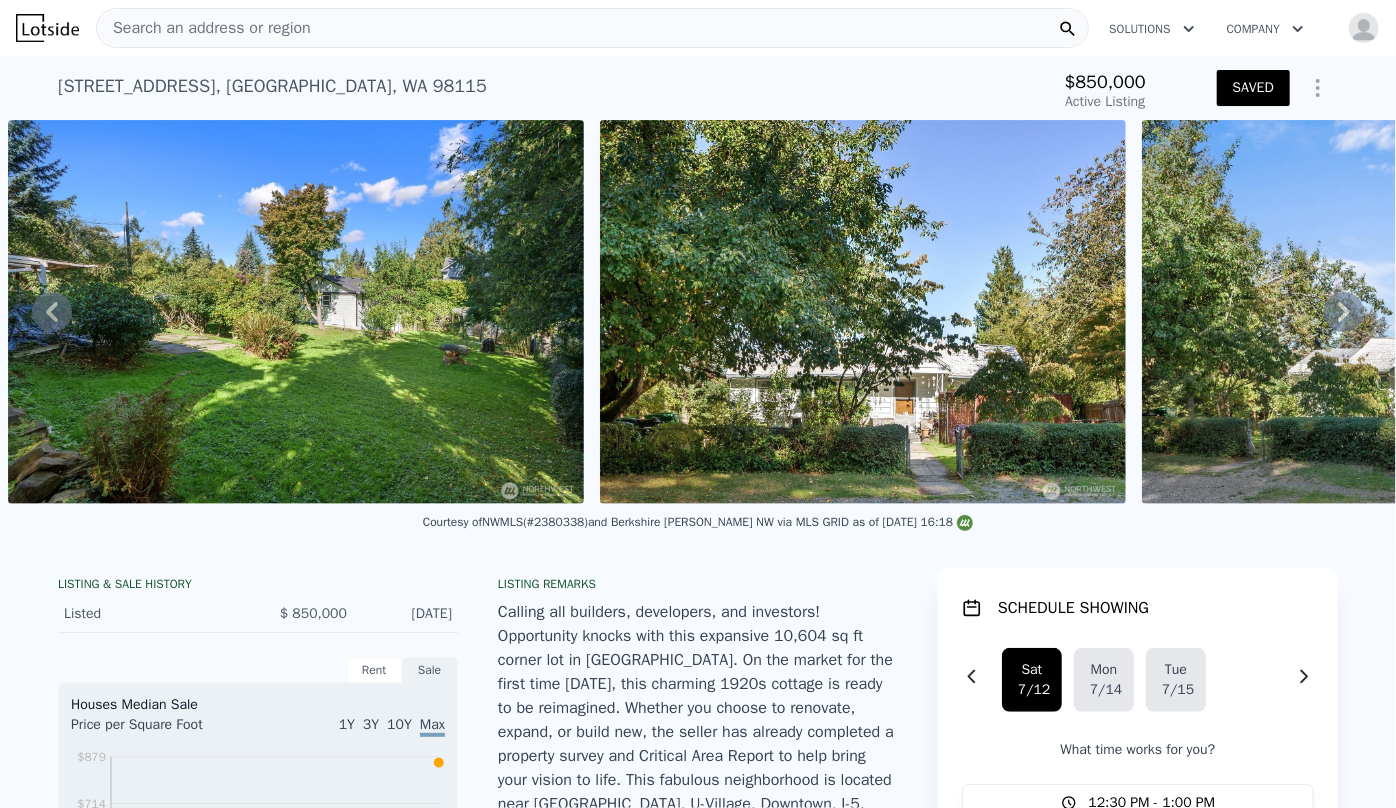 drag, startPoint x: 959, startPoint y: 518, endPoint x: 760, endPoint y: 520, distance: 199.01006 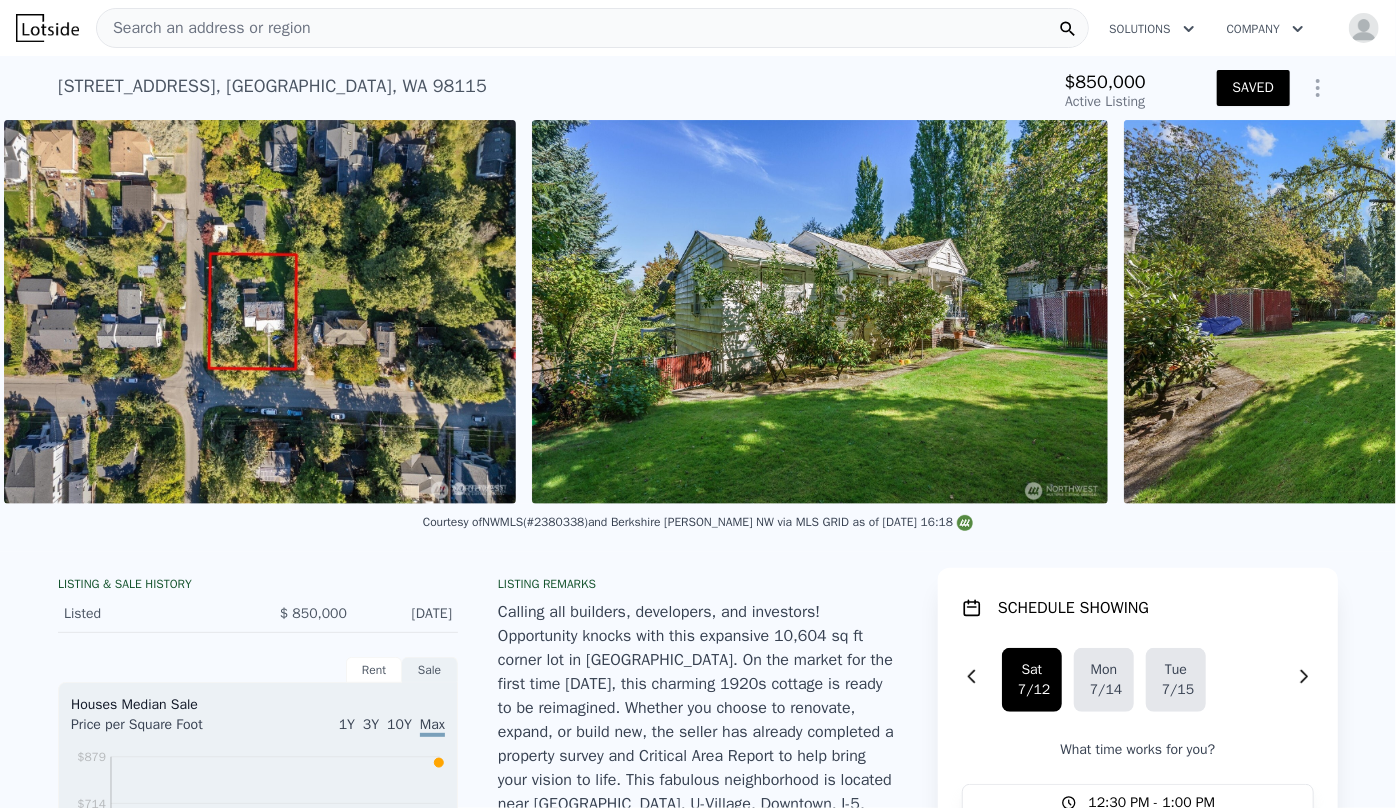 scroll, scrollTop: 0, scrollLeft: 1463, axis: horizontal 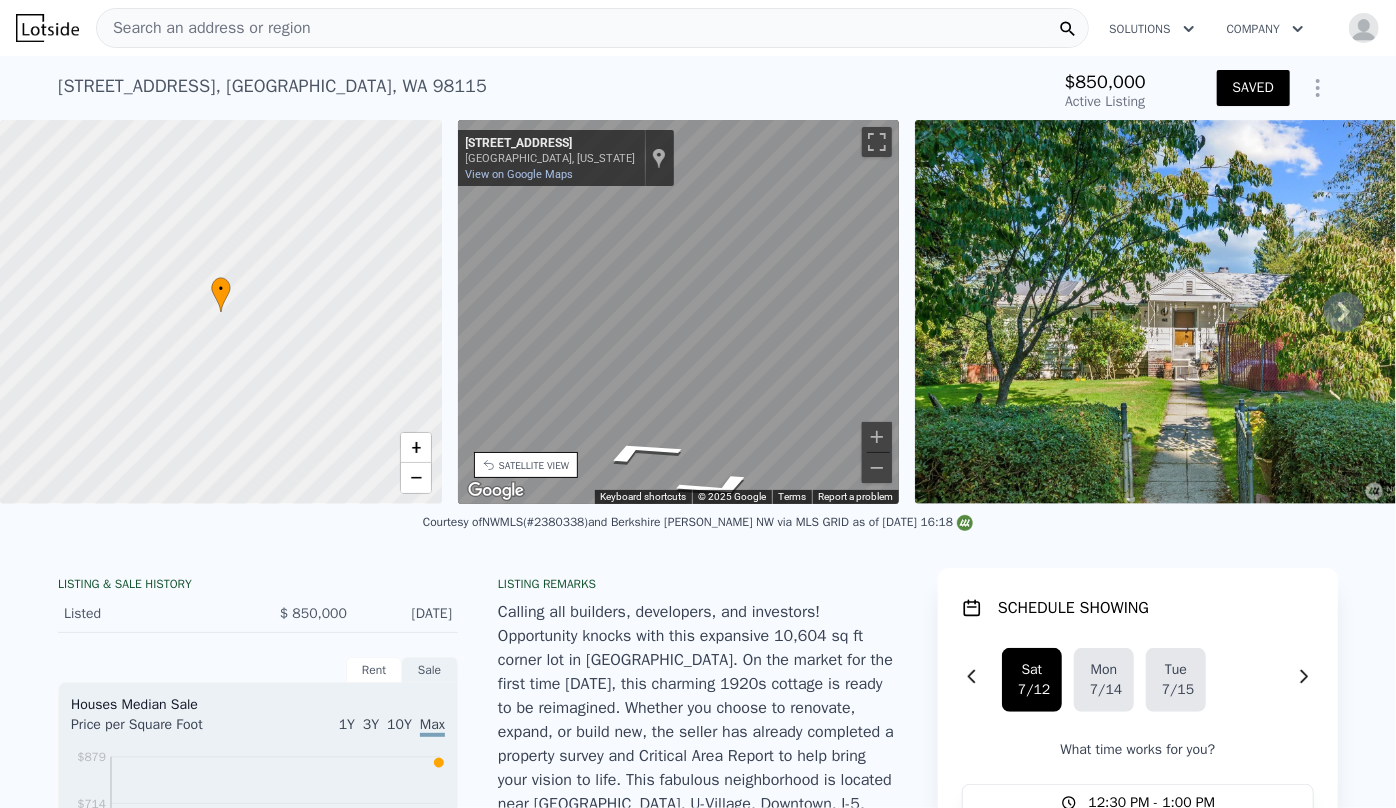 click 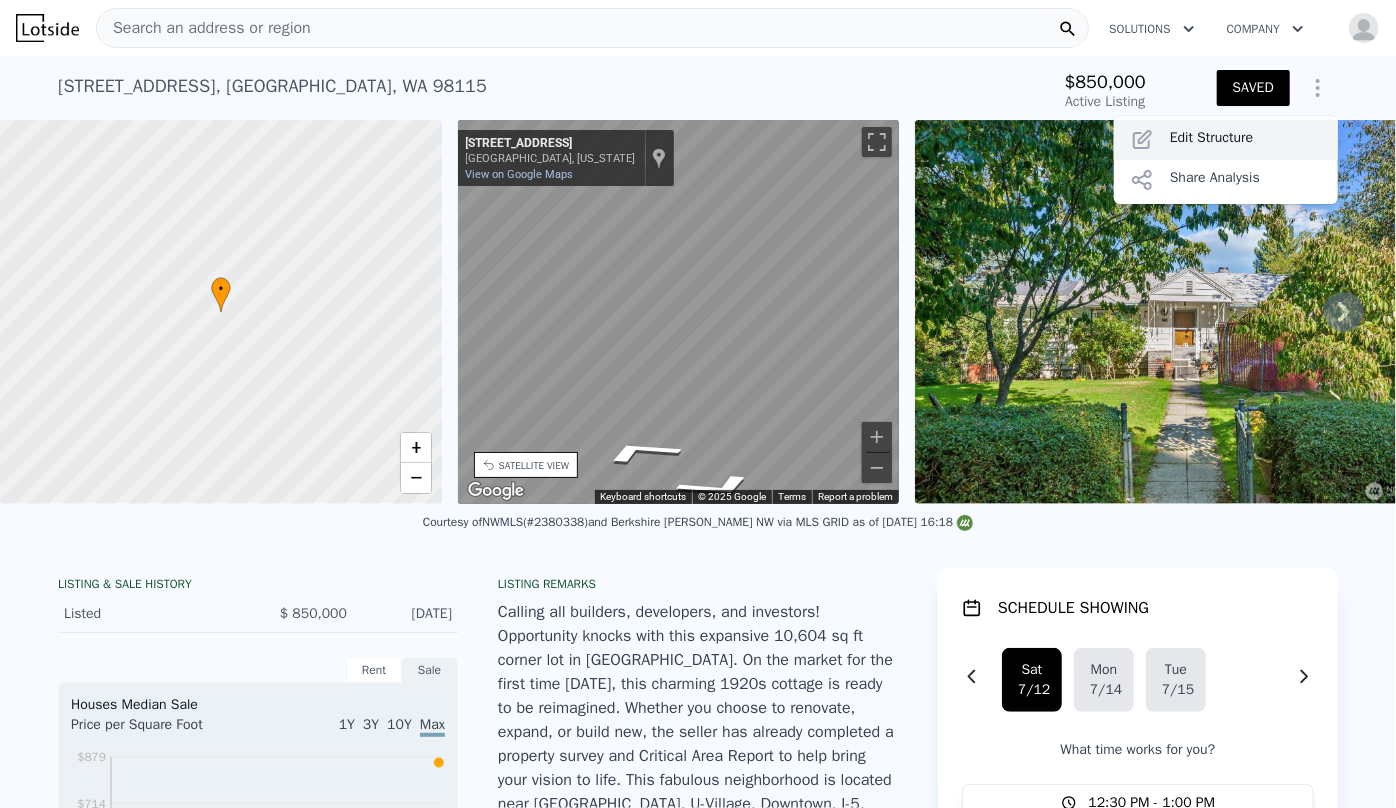 click on "Edit Structure" at bounding box center (1226, 140) 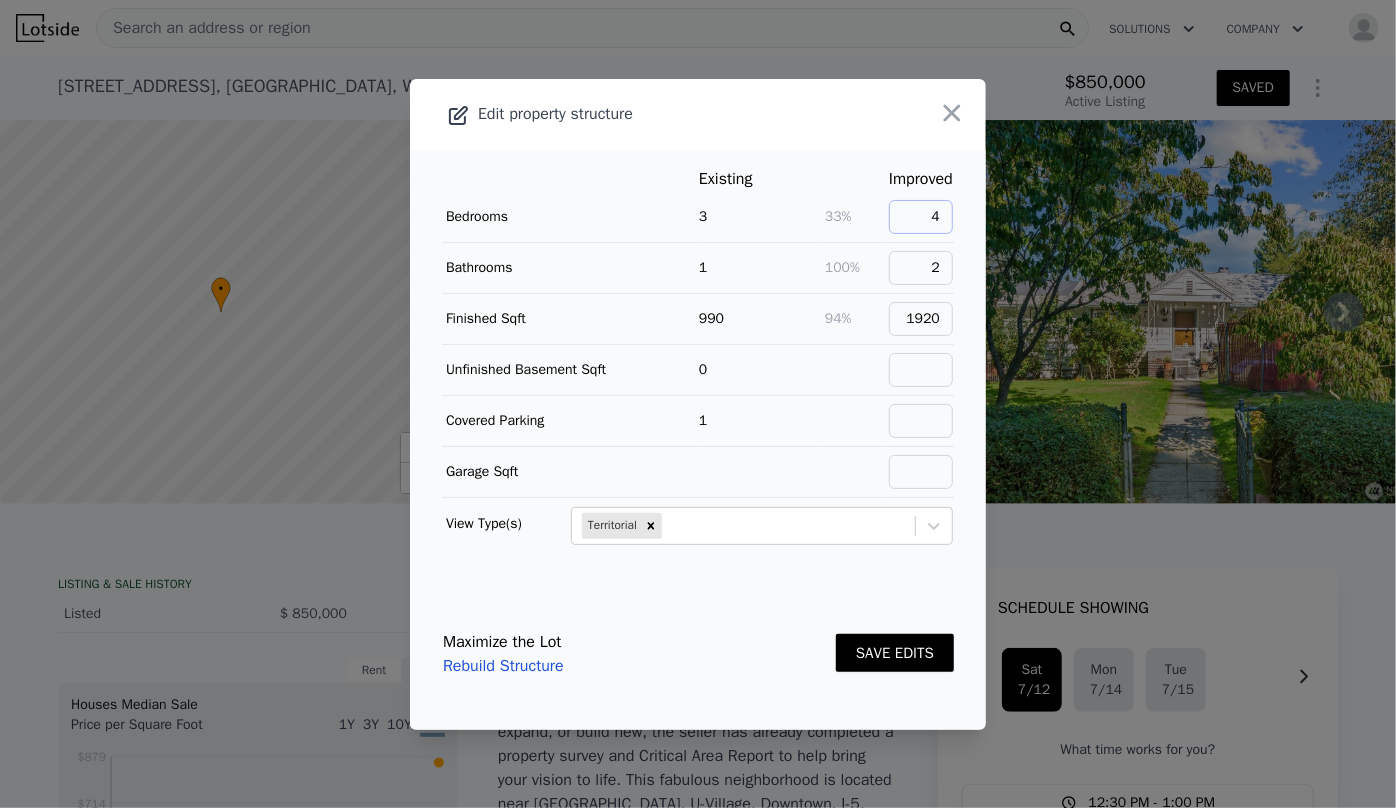 click on "4" at bounding box center (921, 217) 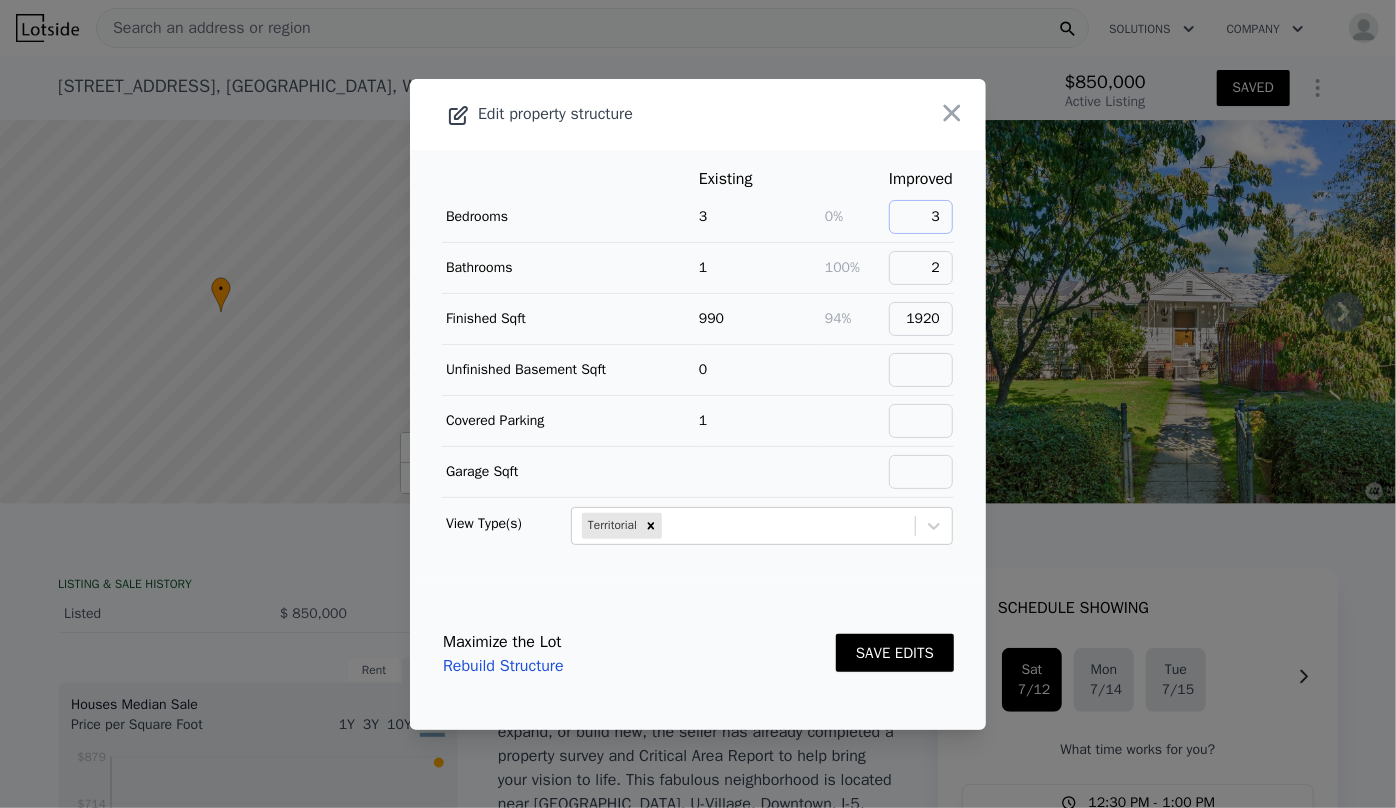 type on "3" 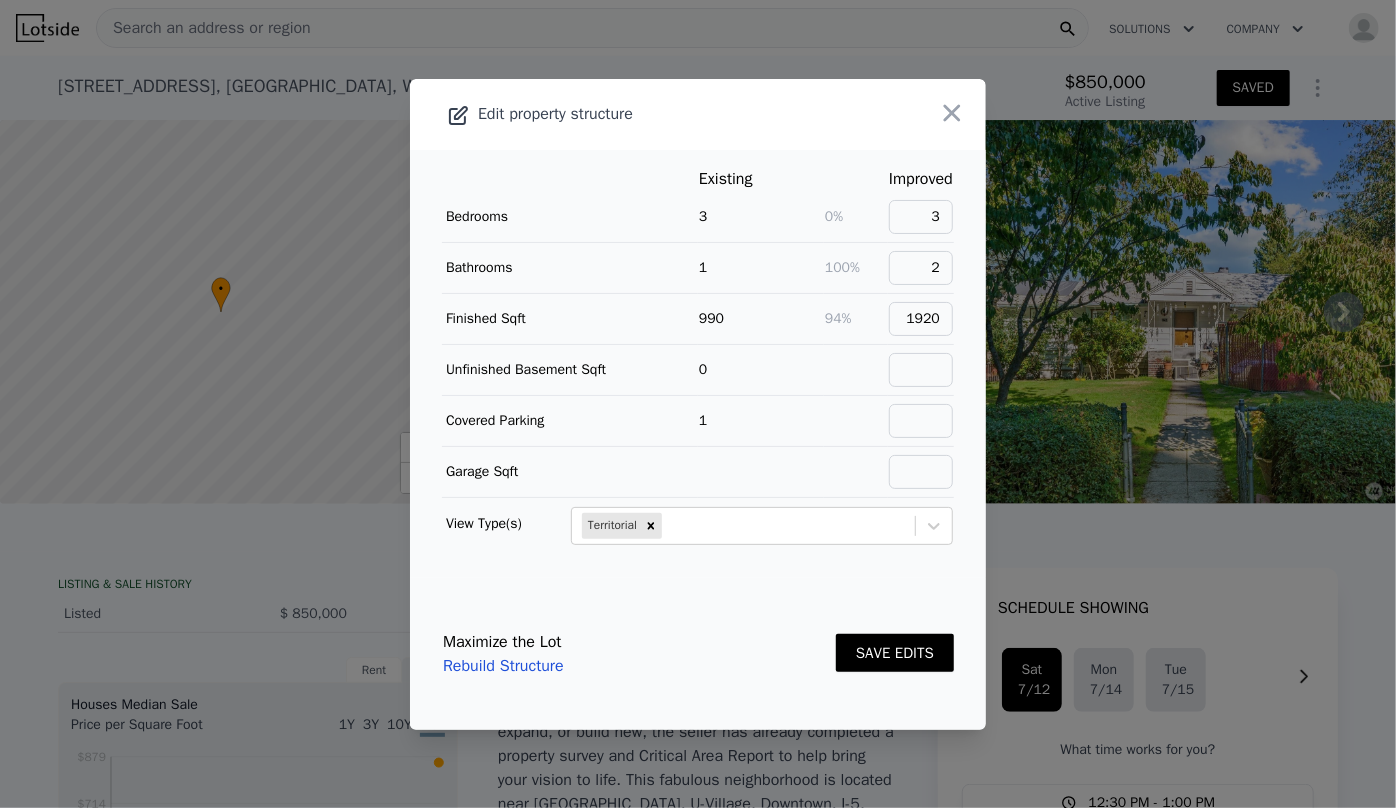 click on "SAVE EDITS" at bounding box center (895, 653) 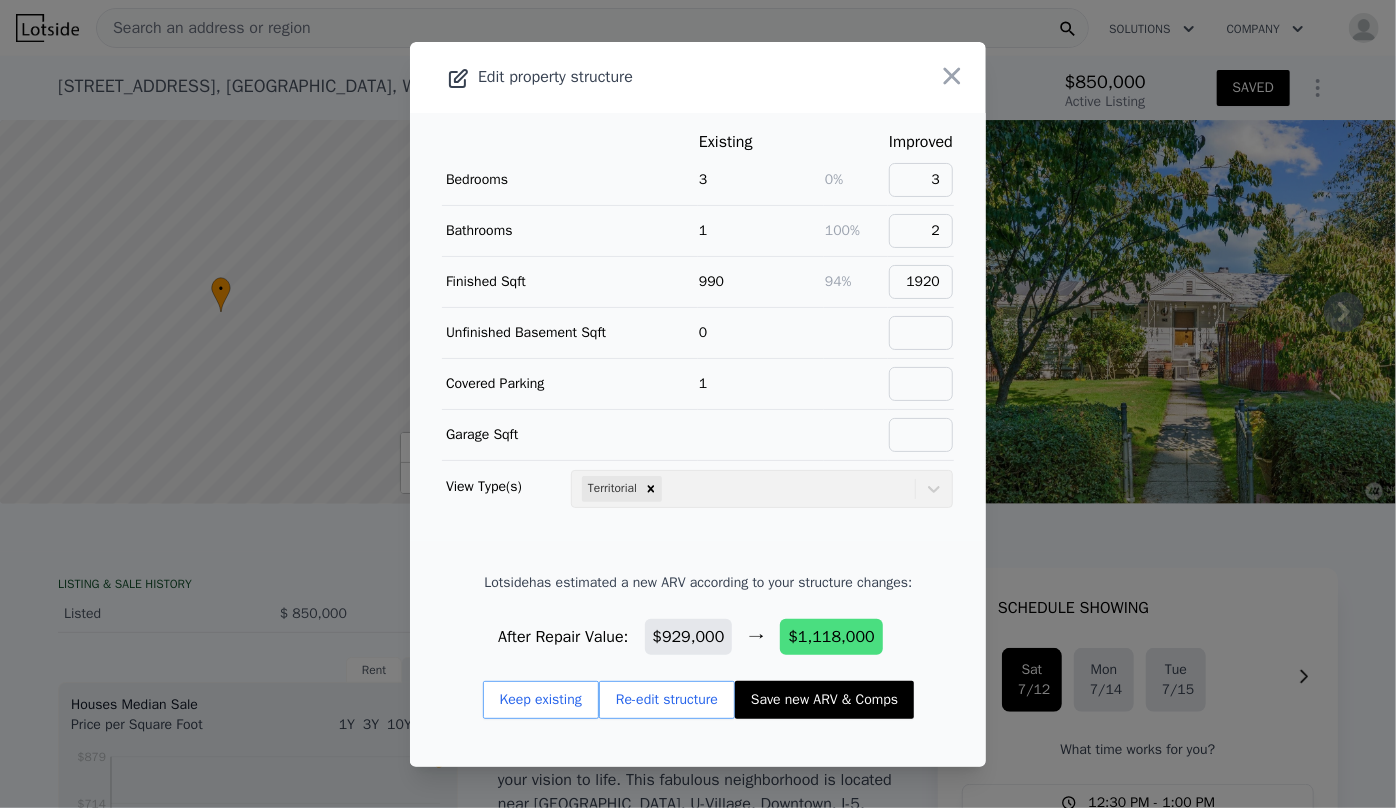 click on "Save new ARV & Comps" at bounding box center (824, 700) 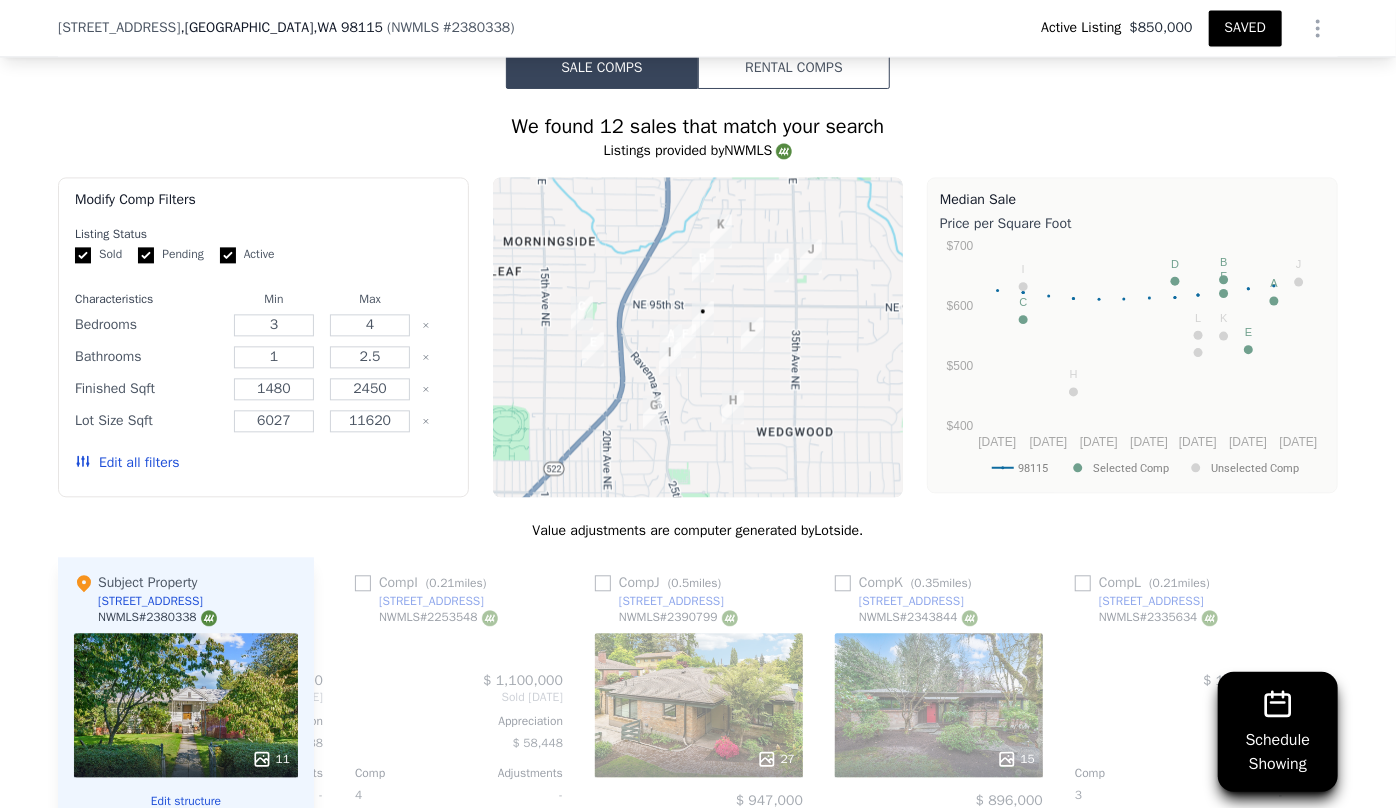scroll, scrollTop: 2265, scrollLeft: 0, axis: vertical 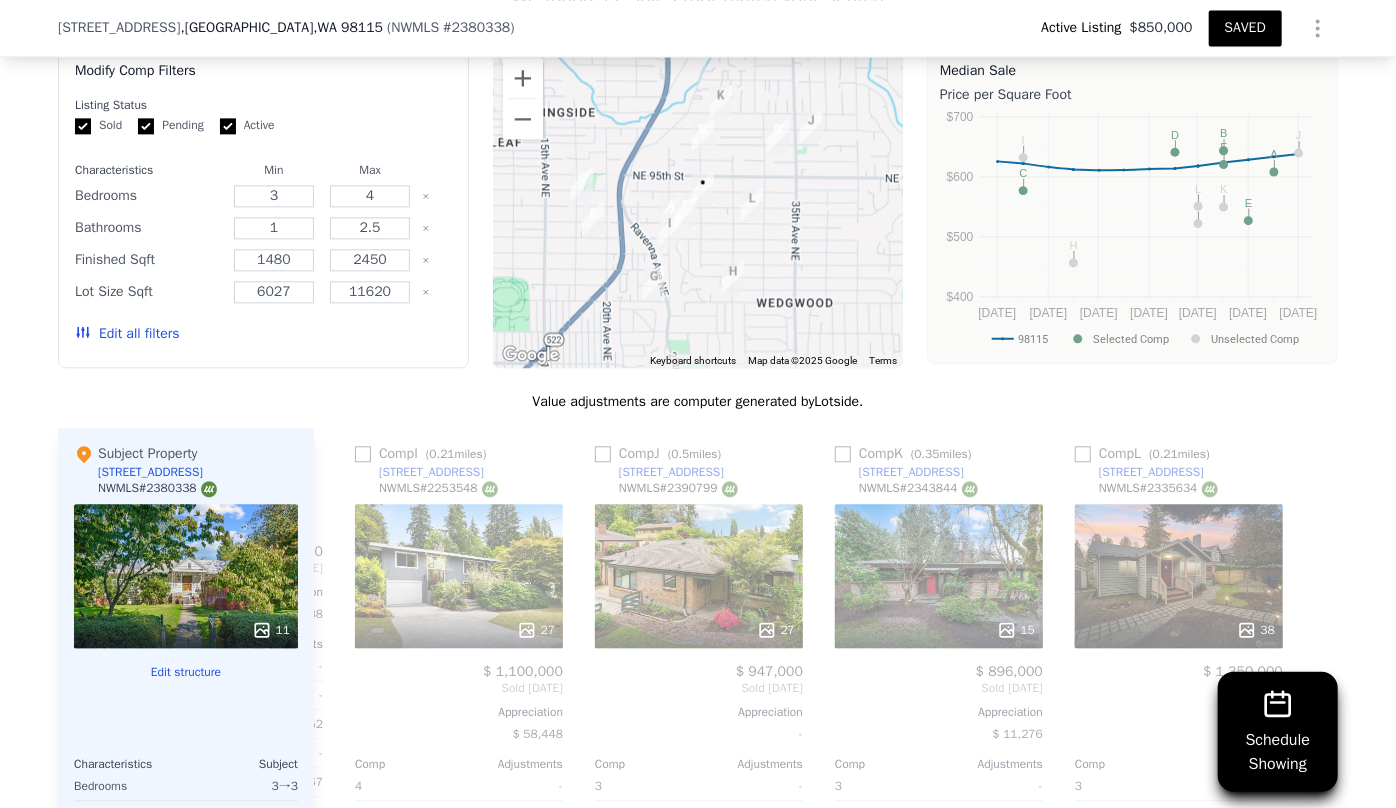 click on "Edit all filters" at bounding box center (127, 334) 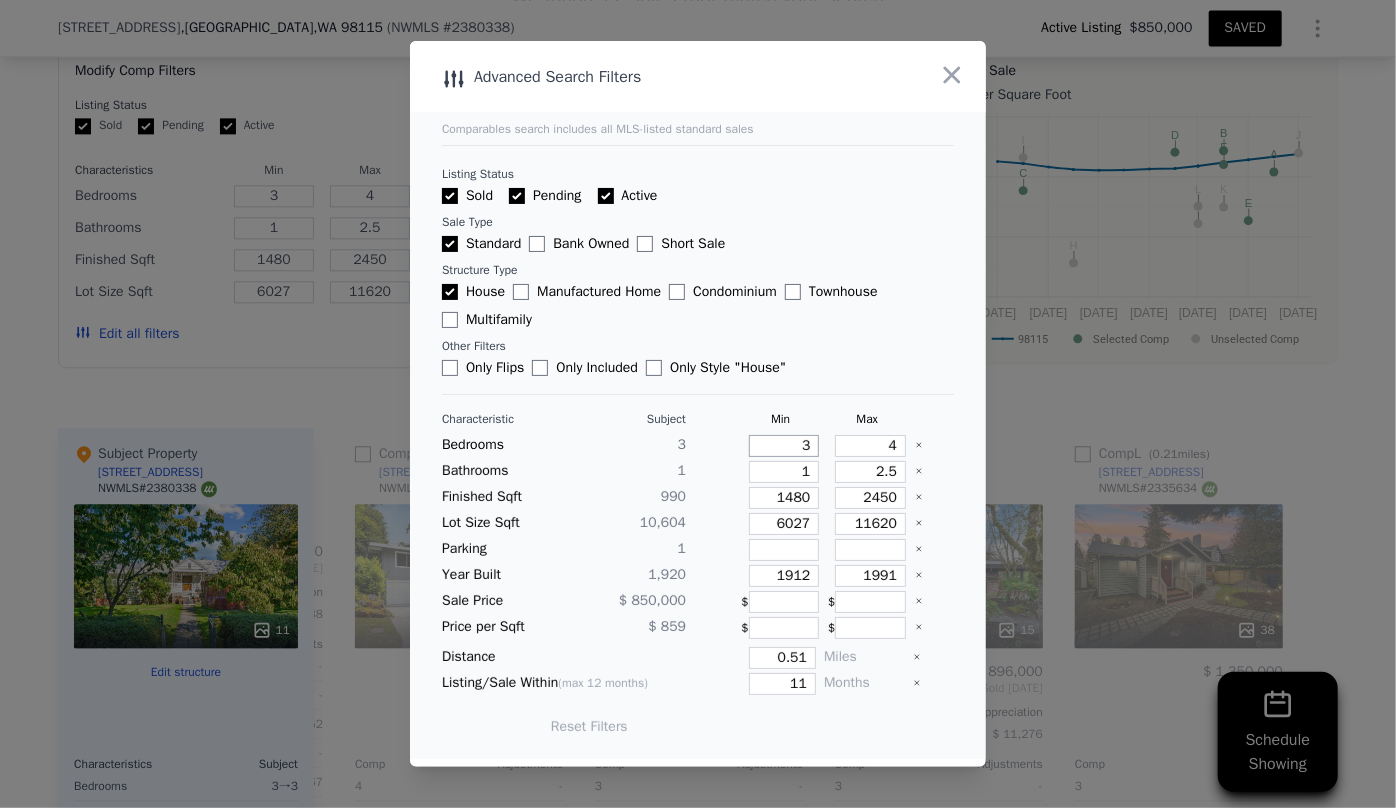 drag, startPoint x: 802, startPoint y: 446, endPoint x: 758, endPoint y: 436, distance: 45.122055 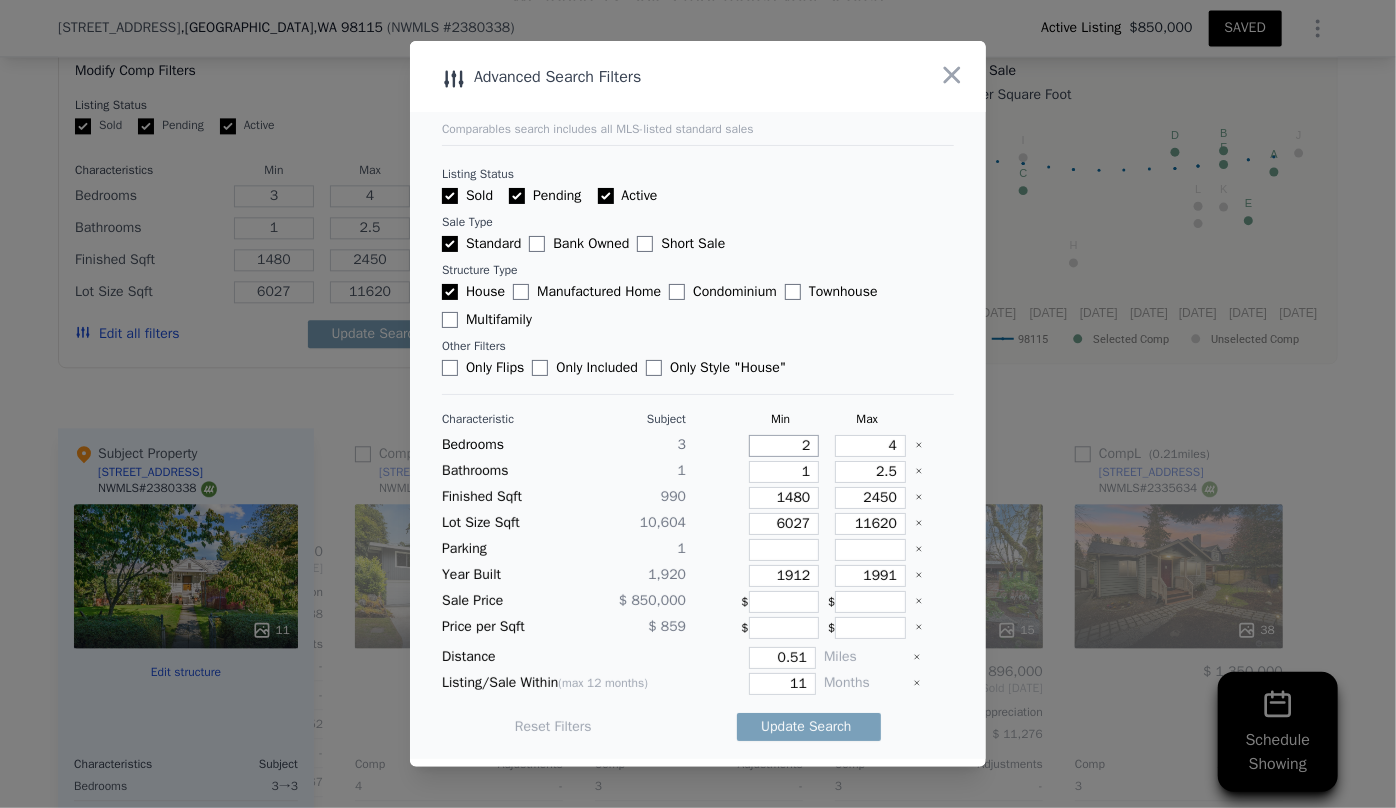 type on "2" 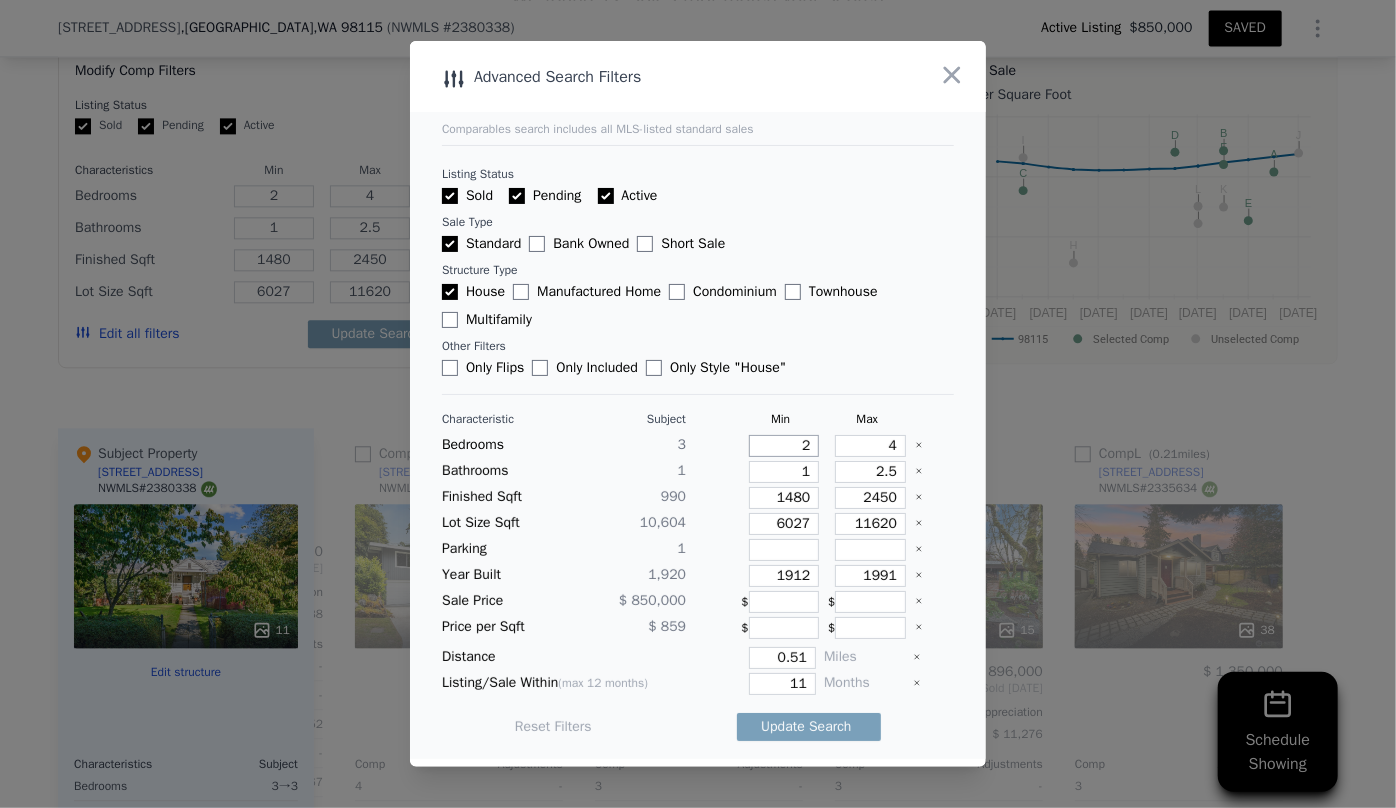 type on "2" 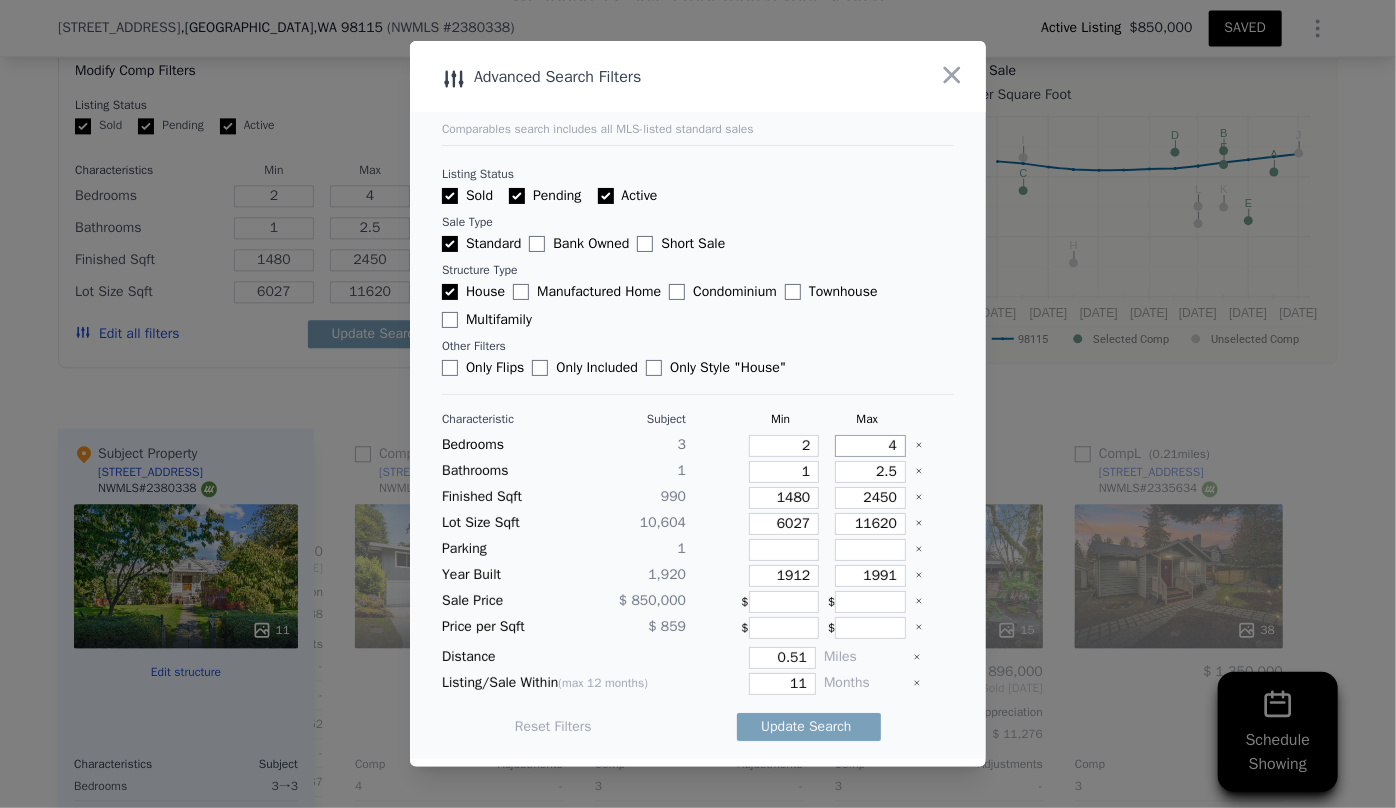 drag, startPoint x: 881, startPoint y: 451, endPoint x: 862, endPoint y: 446, distance: 19.646883 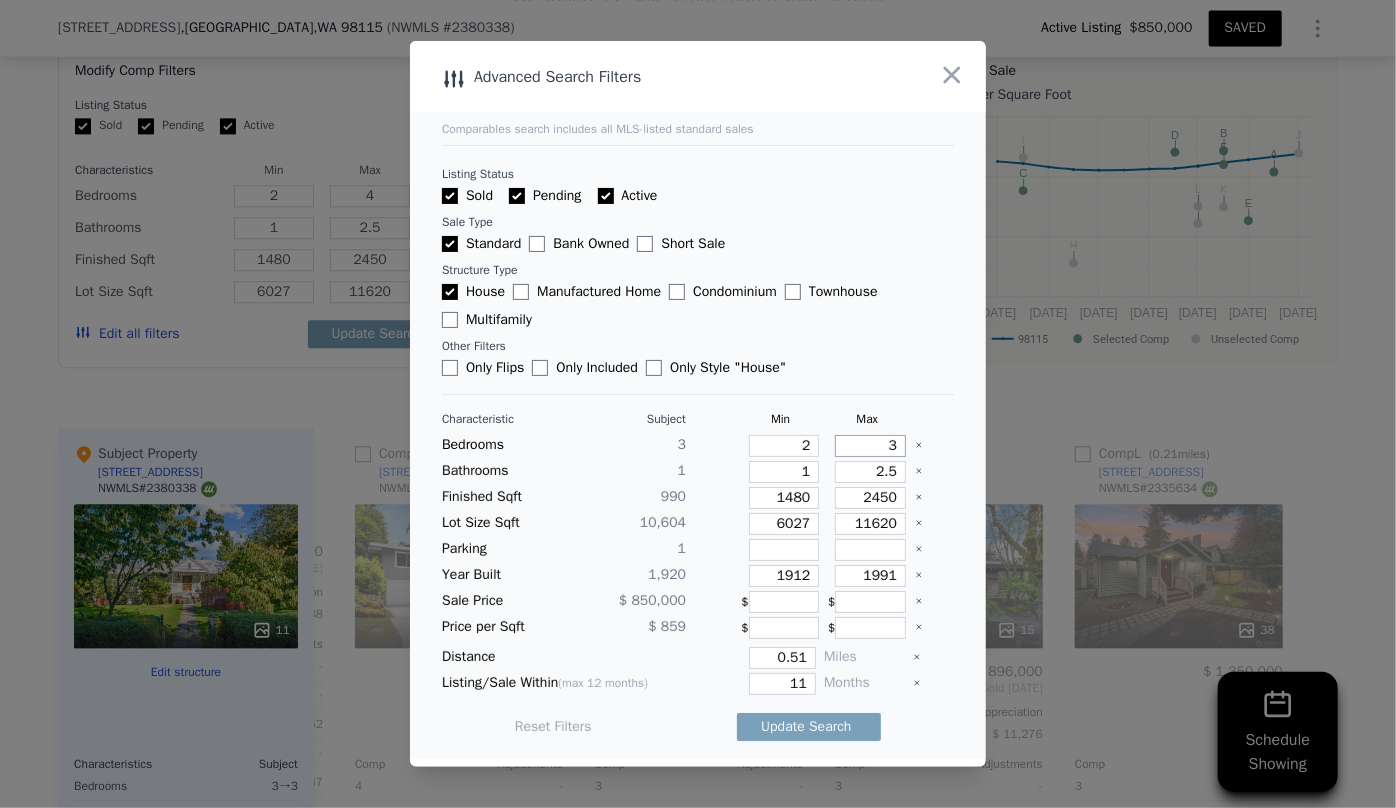 type on "3" 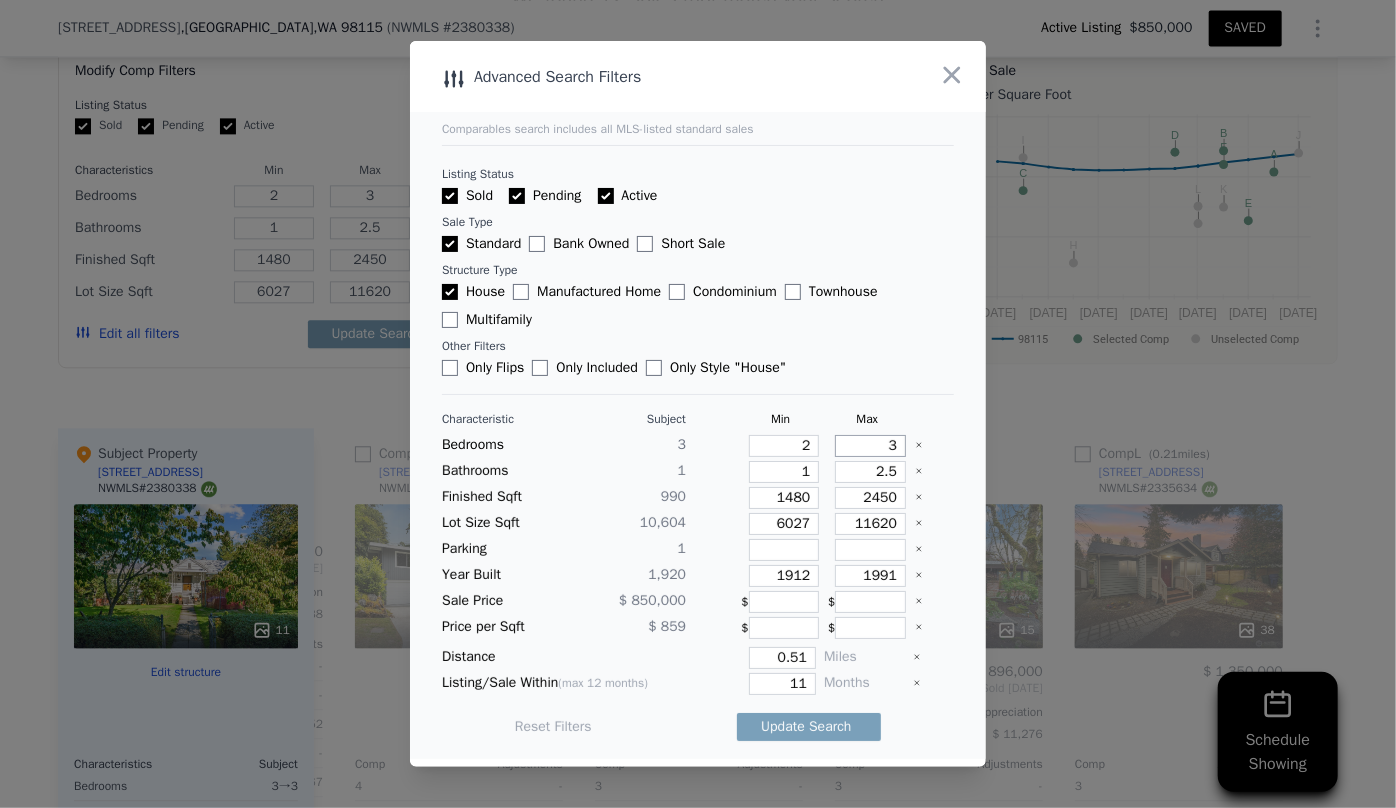 type on "3" 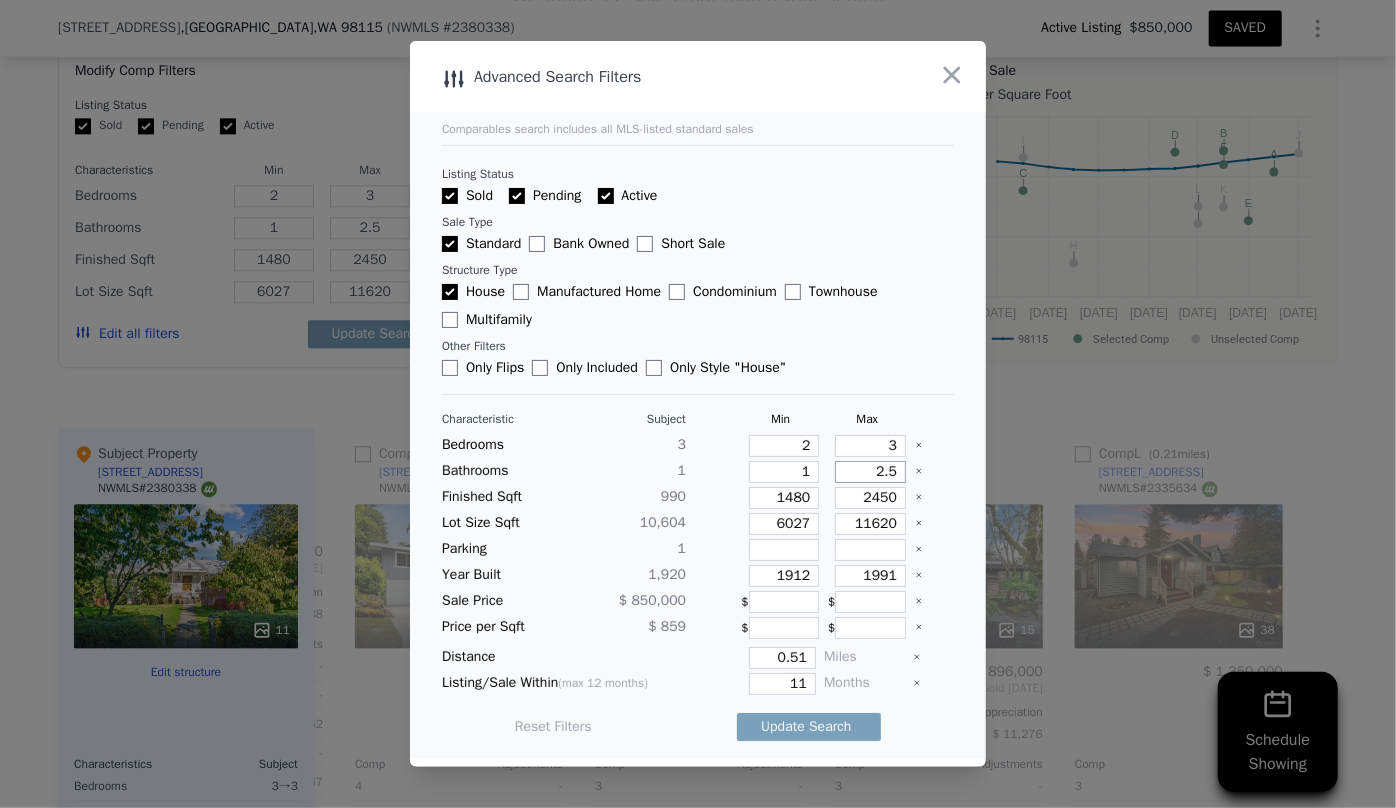 drag, startPoint x: 885, startPoint y: 470, endPoint x: 812, endPoint y: 468, distance: 73.02739 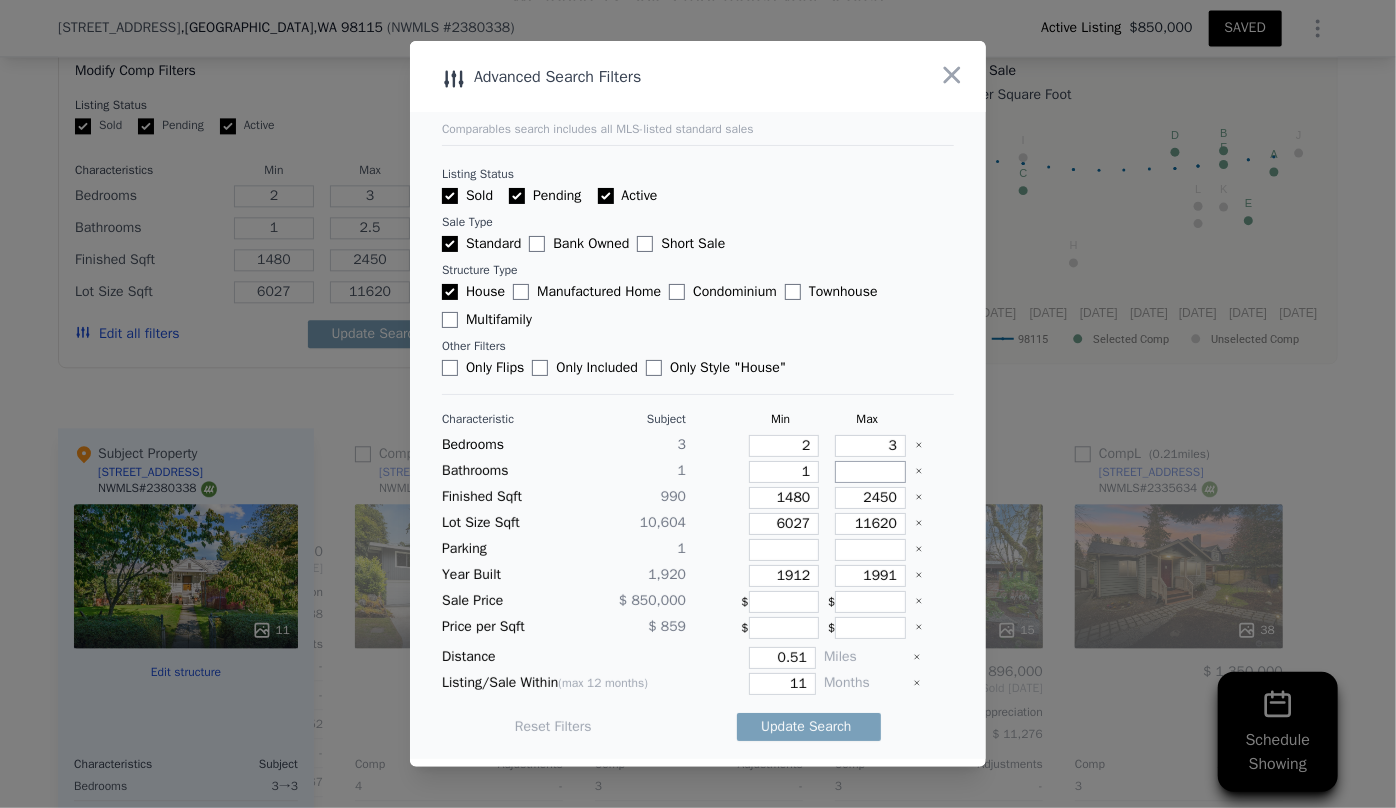 type 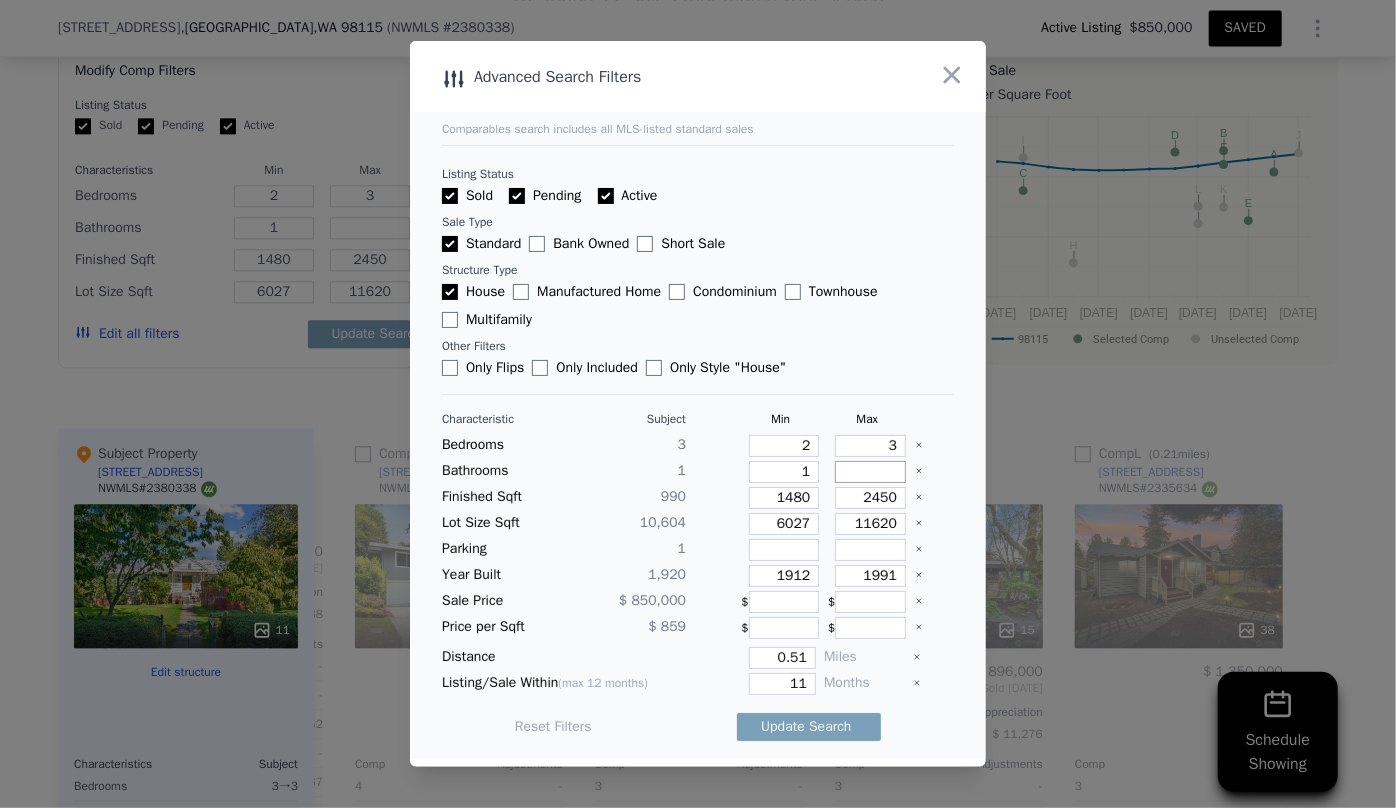 type 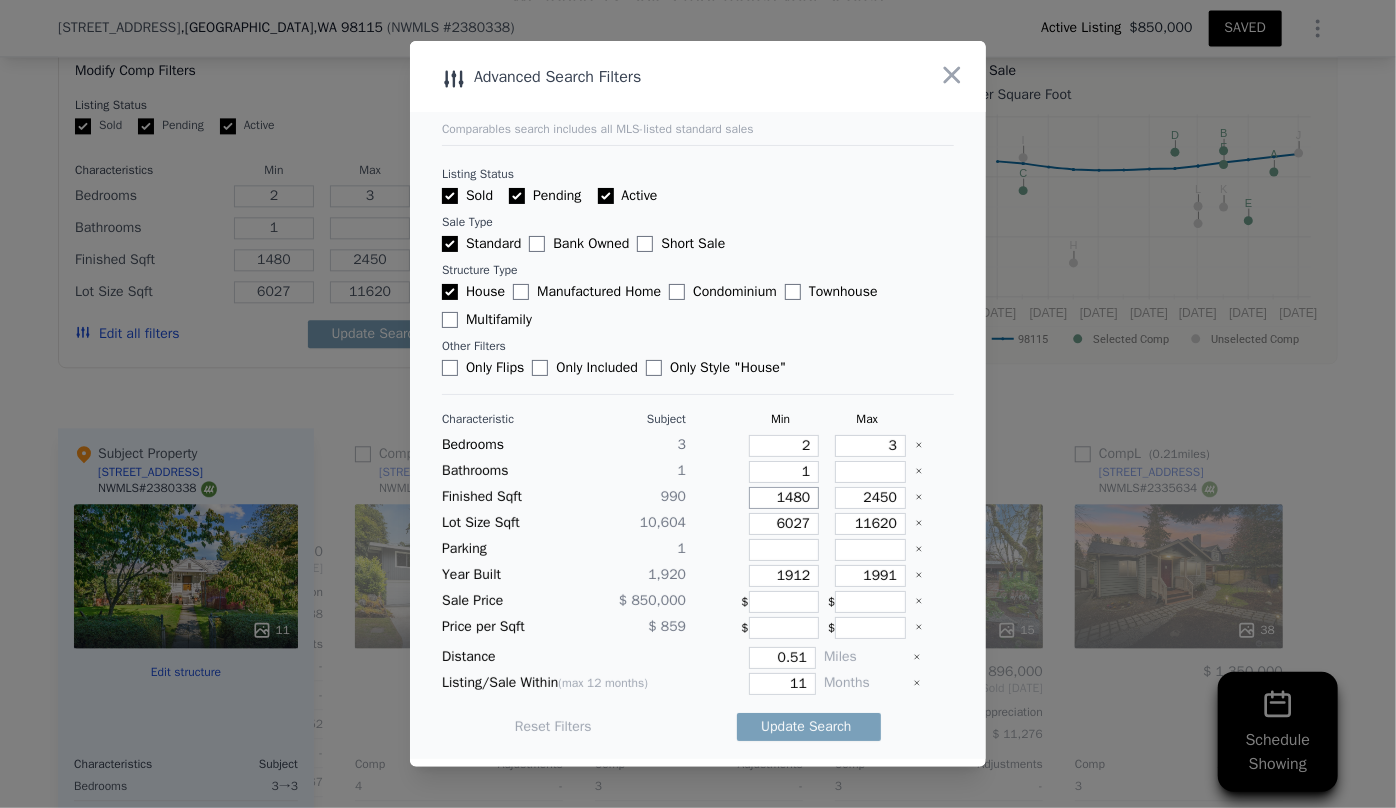 drag, startPoint x: 803, startPoint y: 499, endPoint x: 686, endPoint y: 498, distance: 117.00427 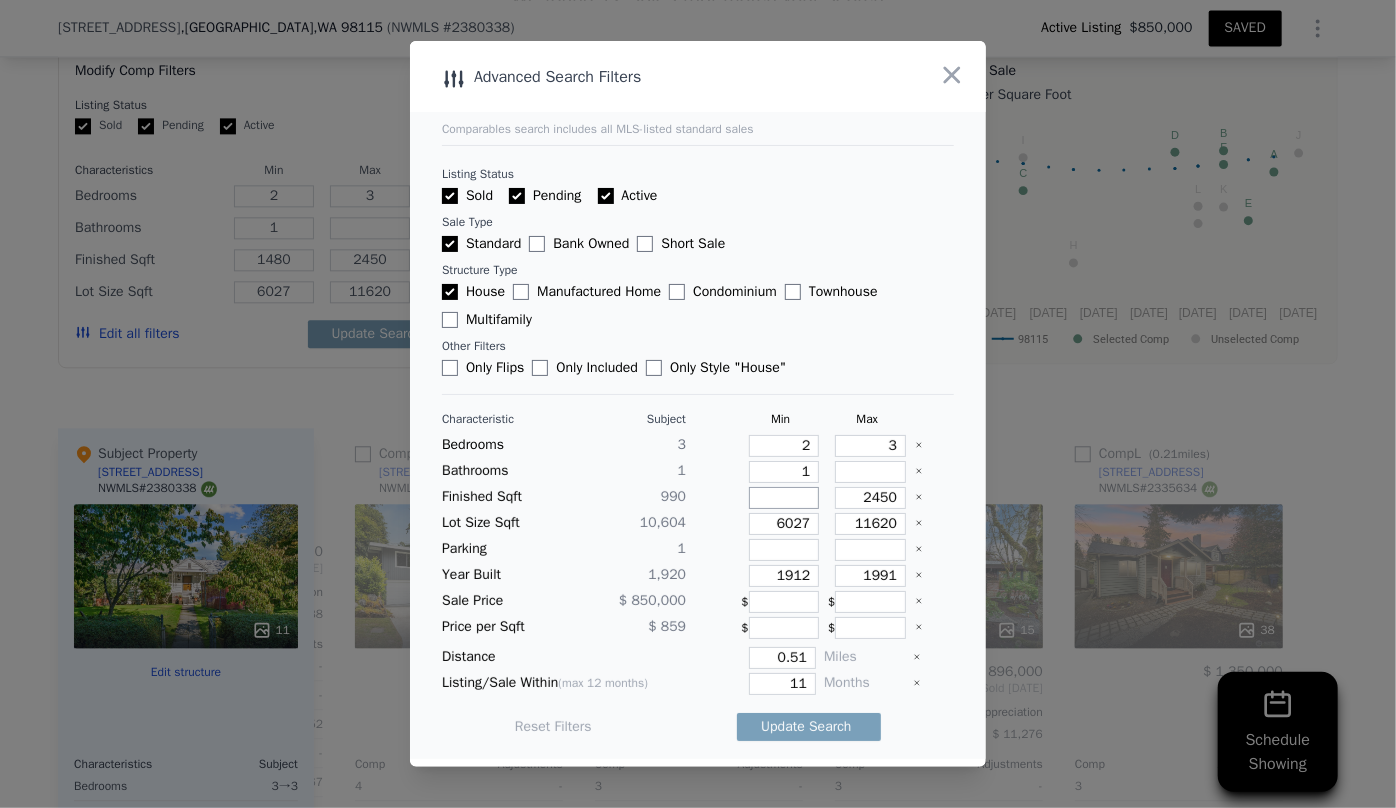 type 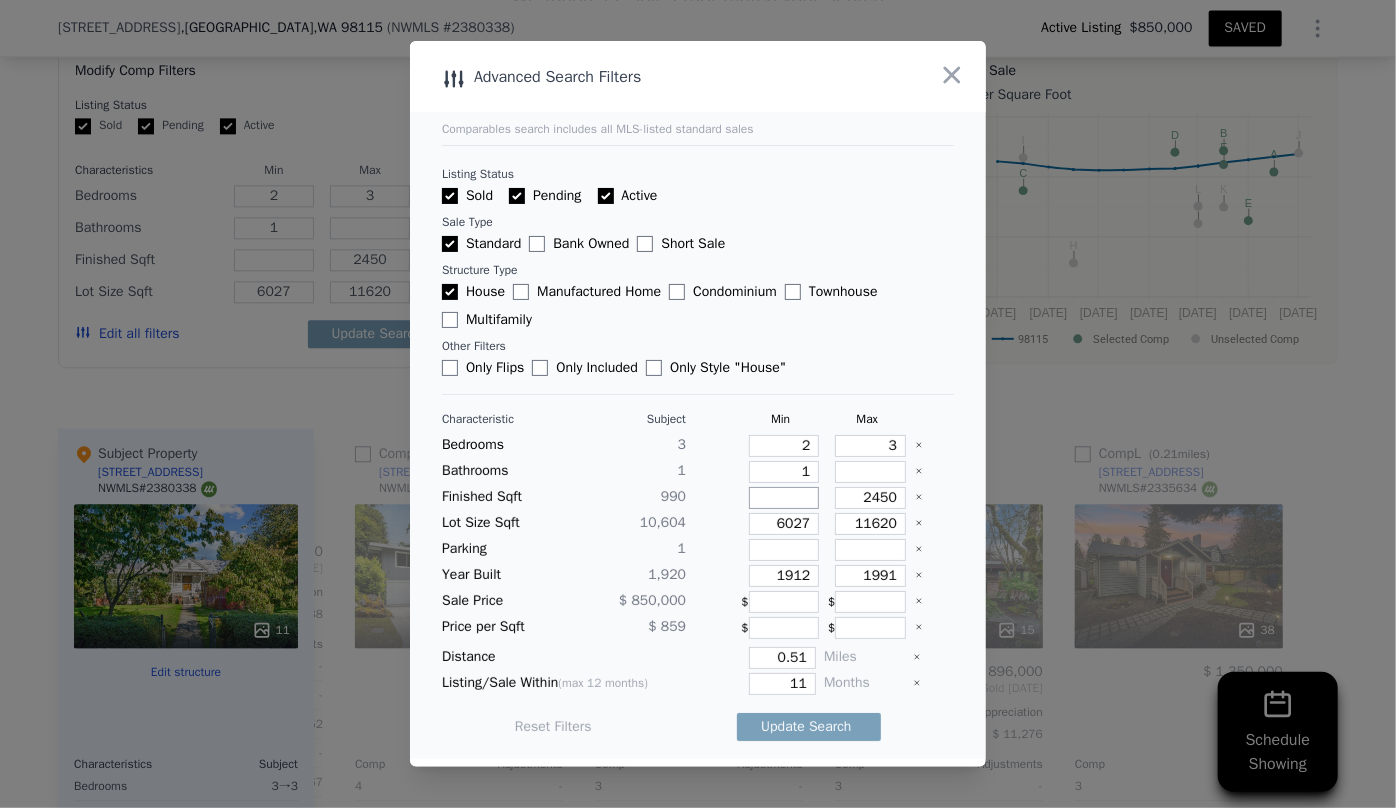 type on "1" 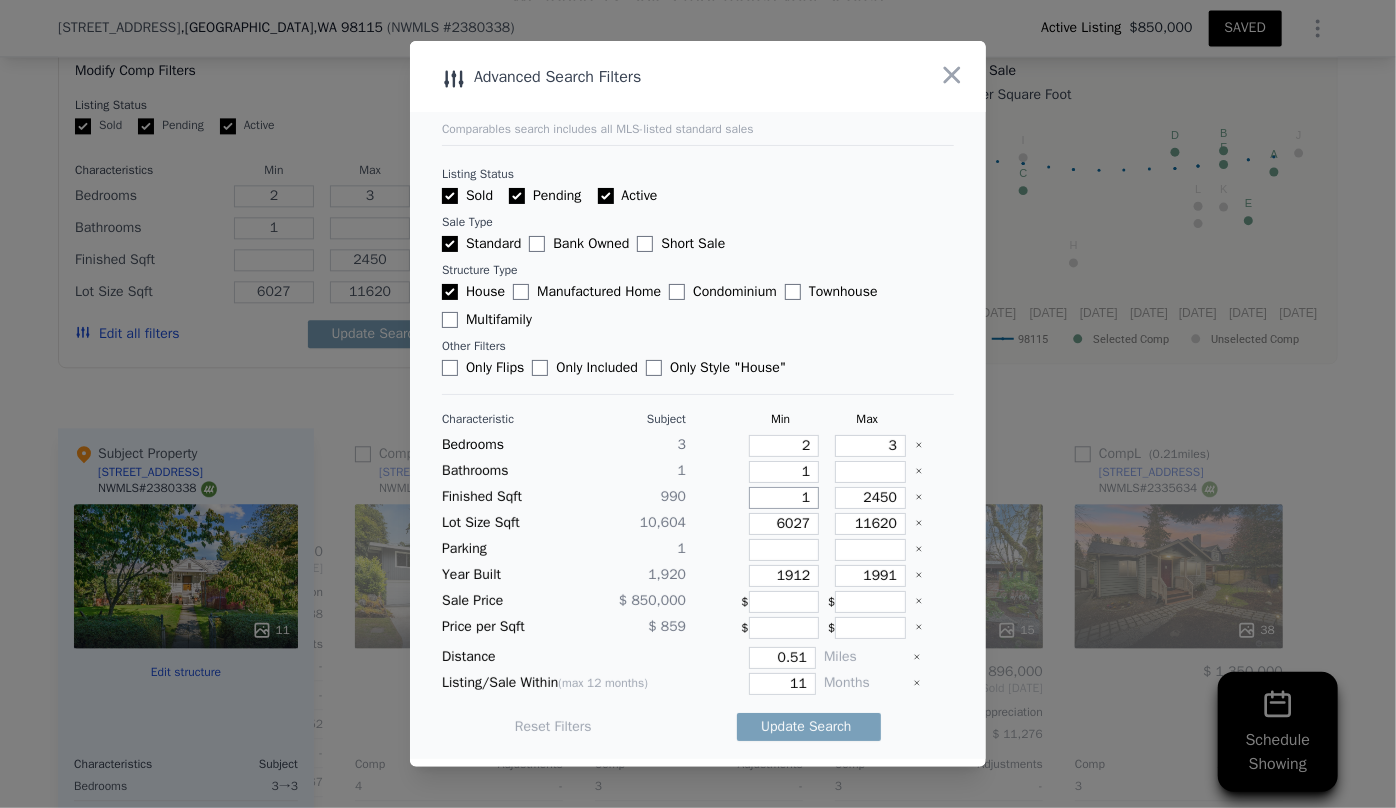 type on "1" 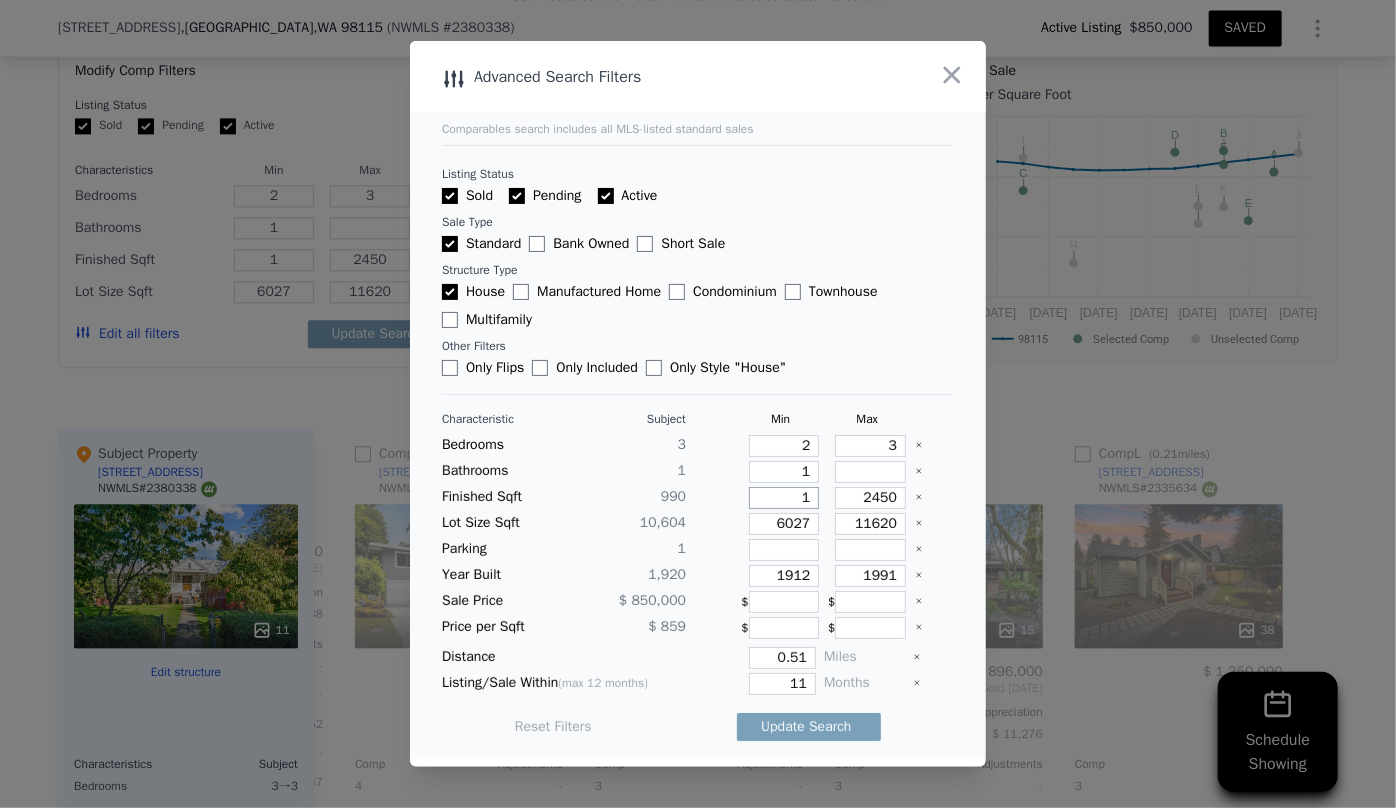 type on "10" 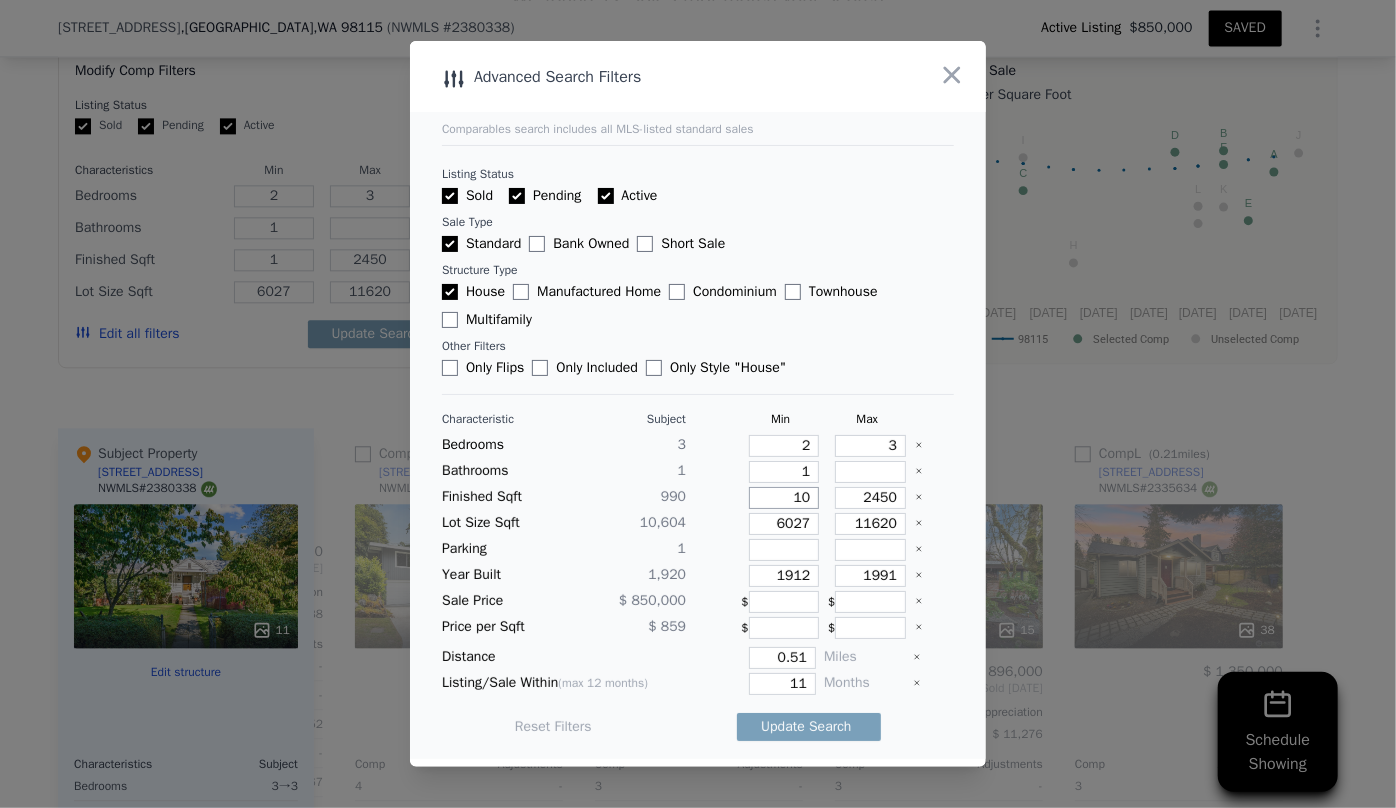 type on "10" 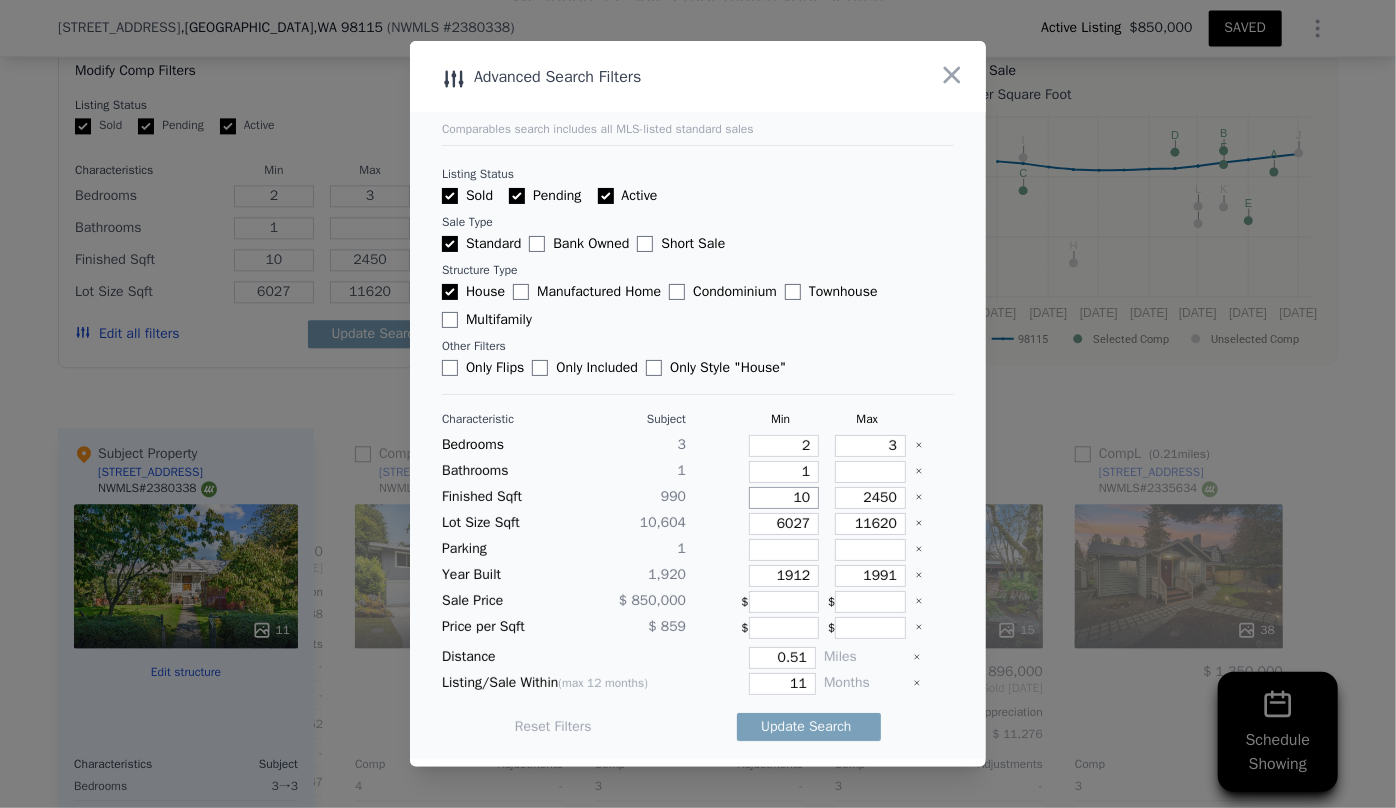 type on "100" 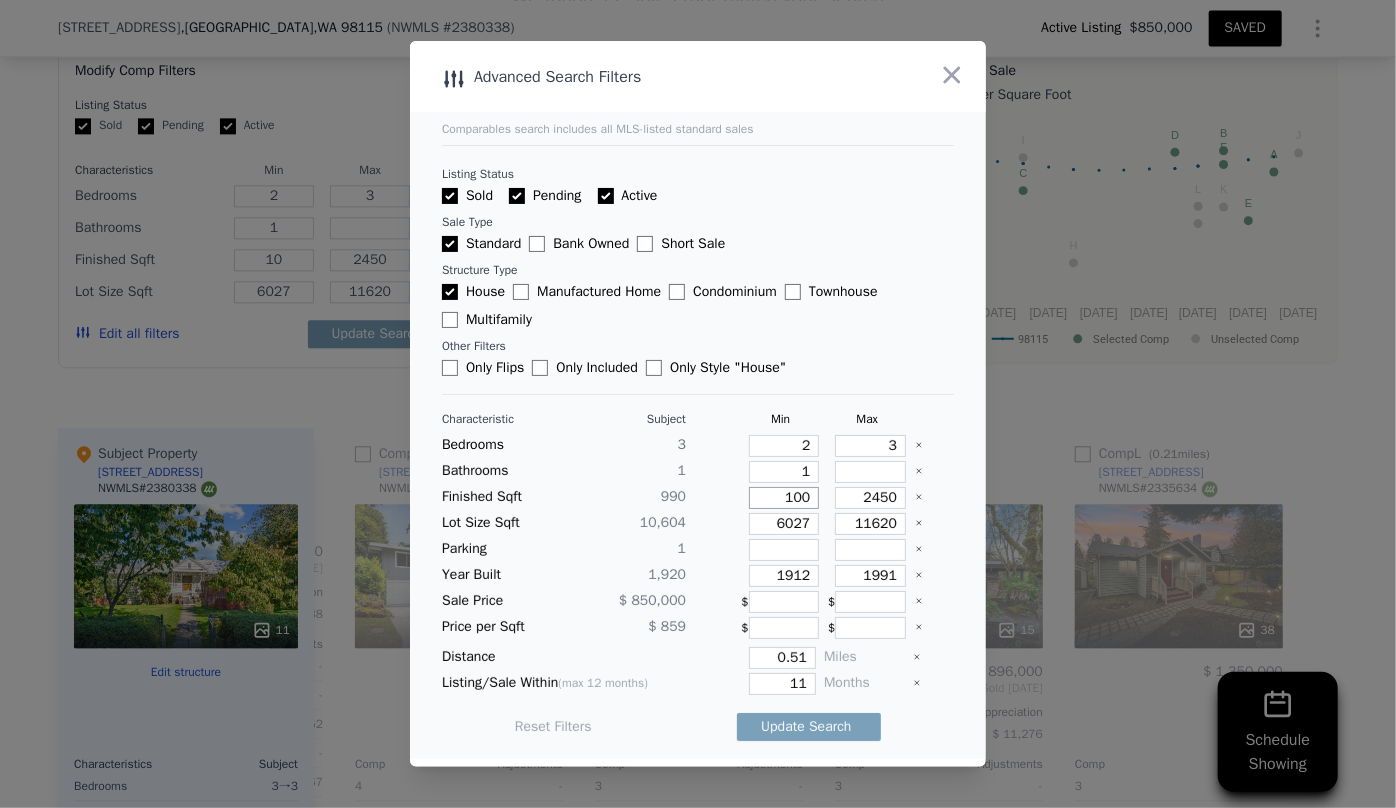 type on "100" 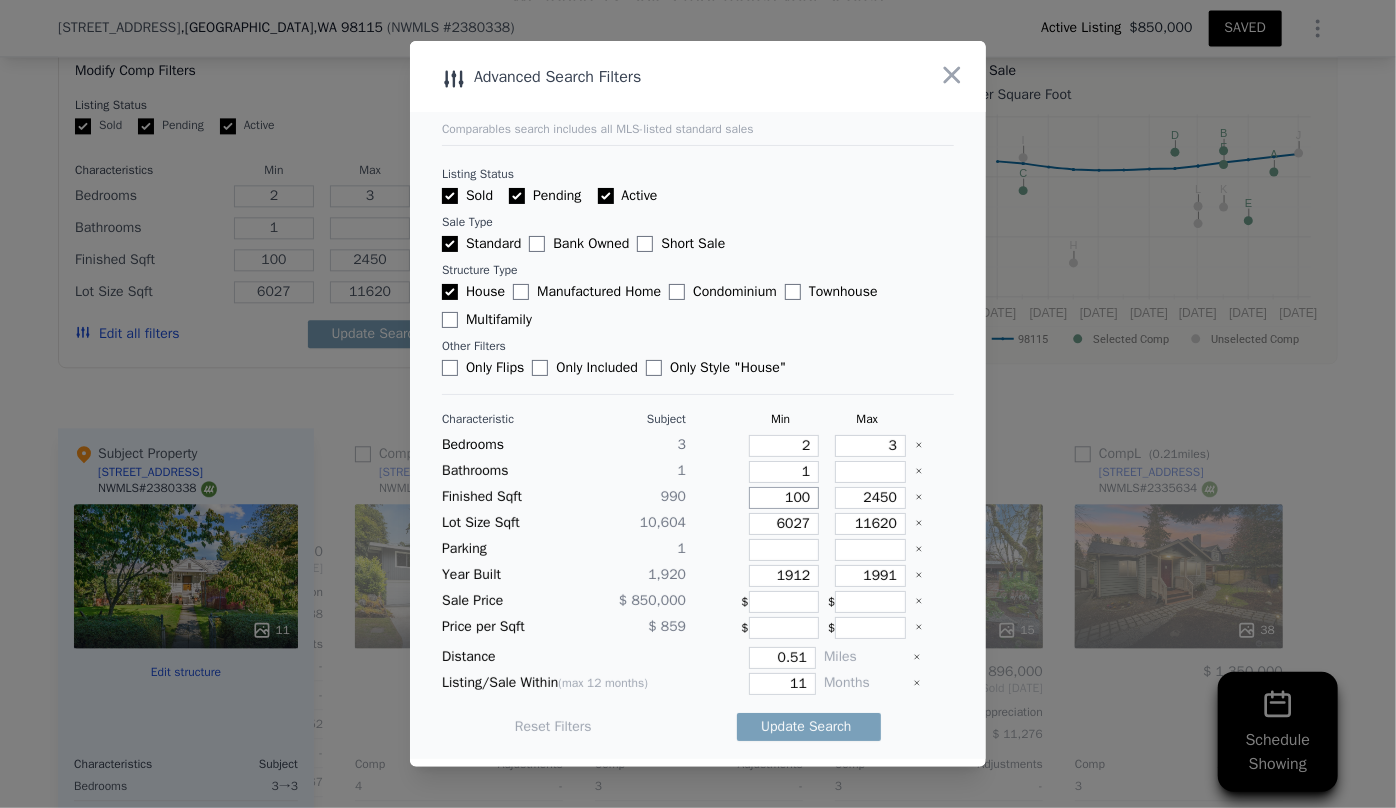 type on "1000" 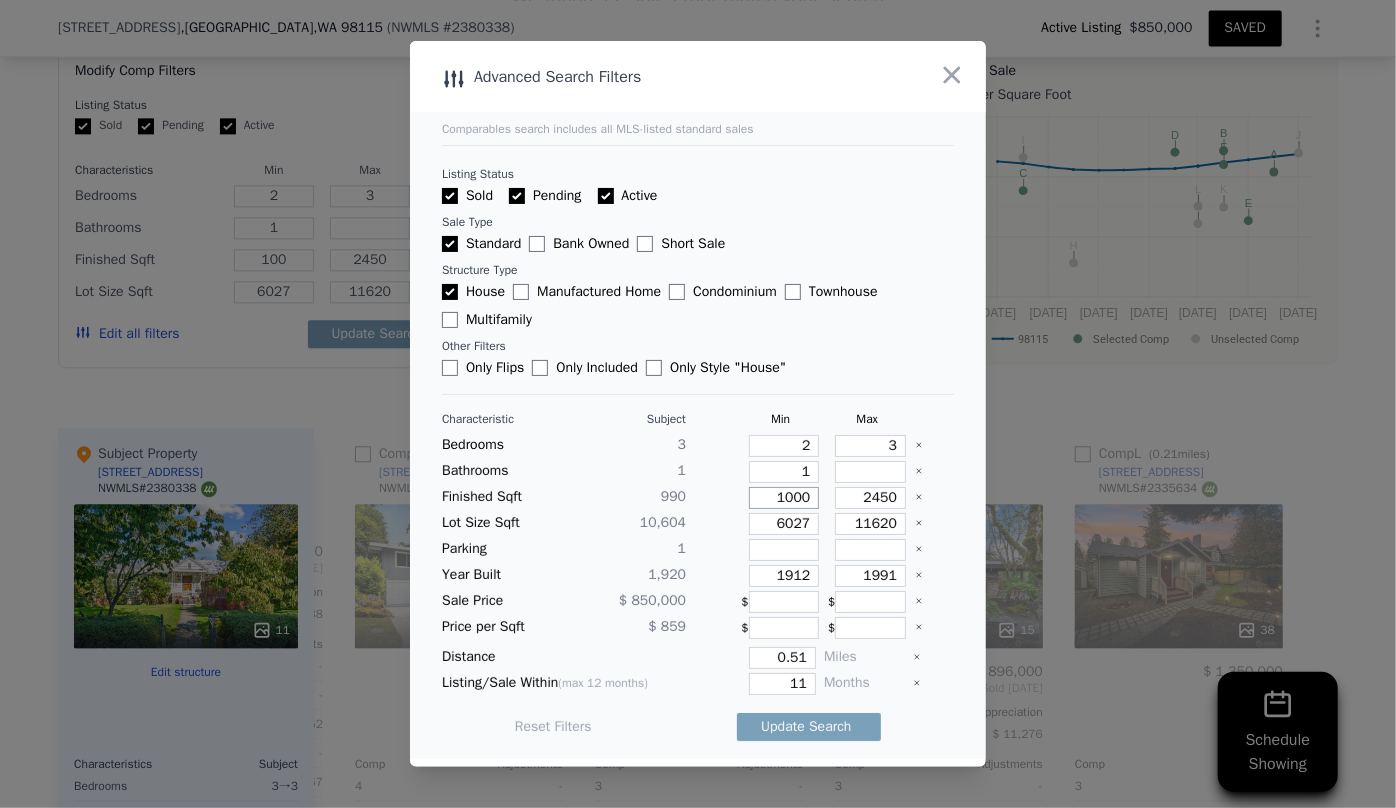 type on "1000" 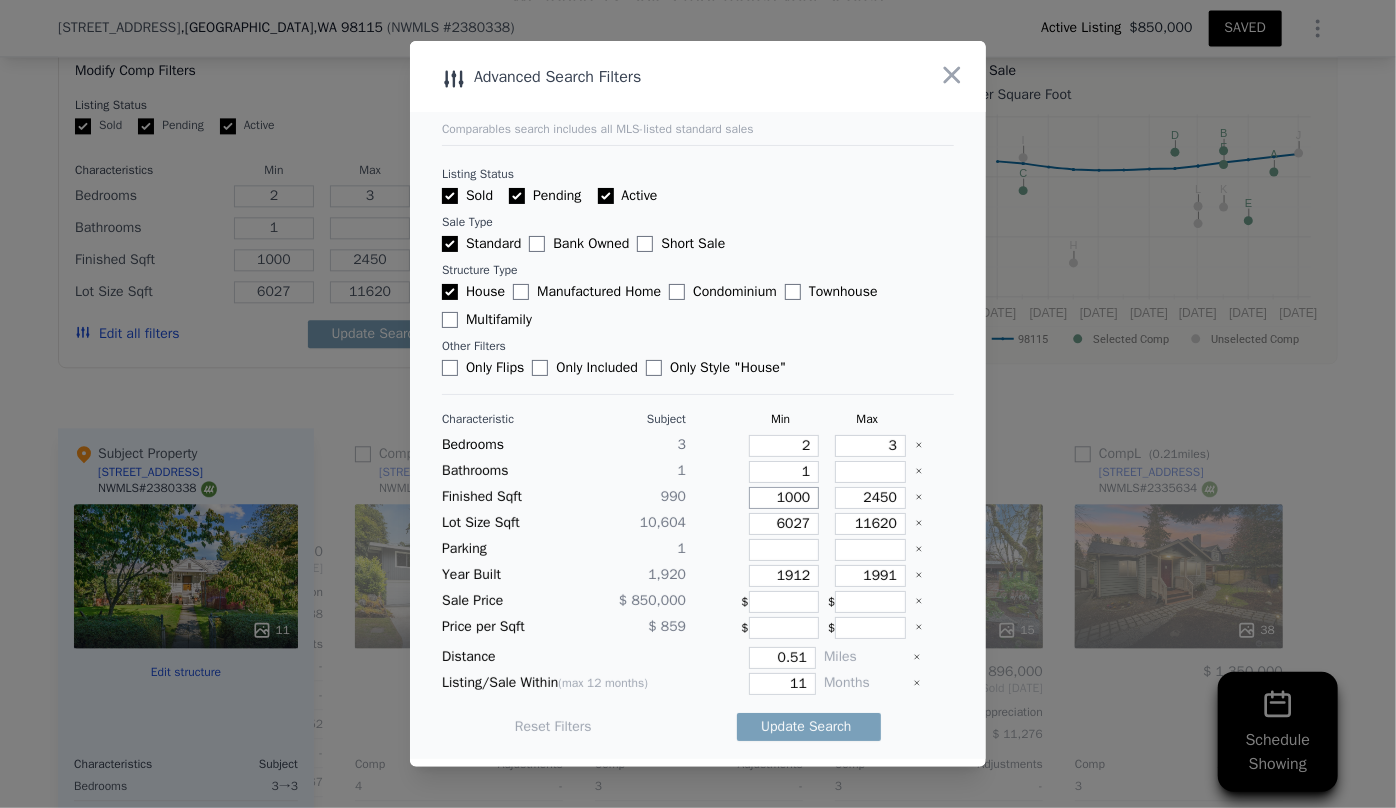 type on "1000" 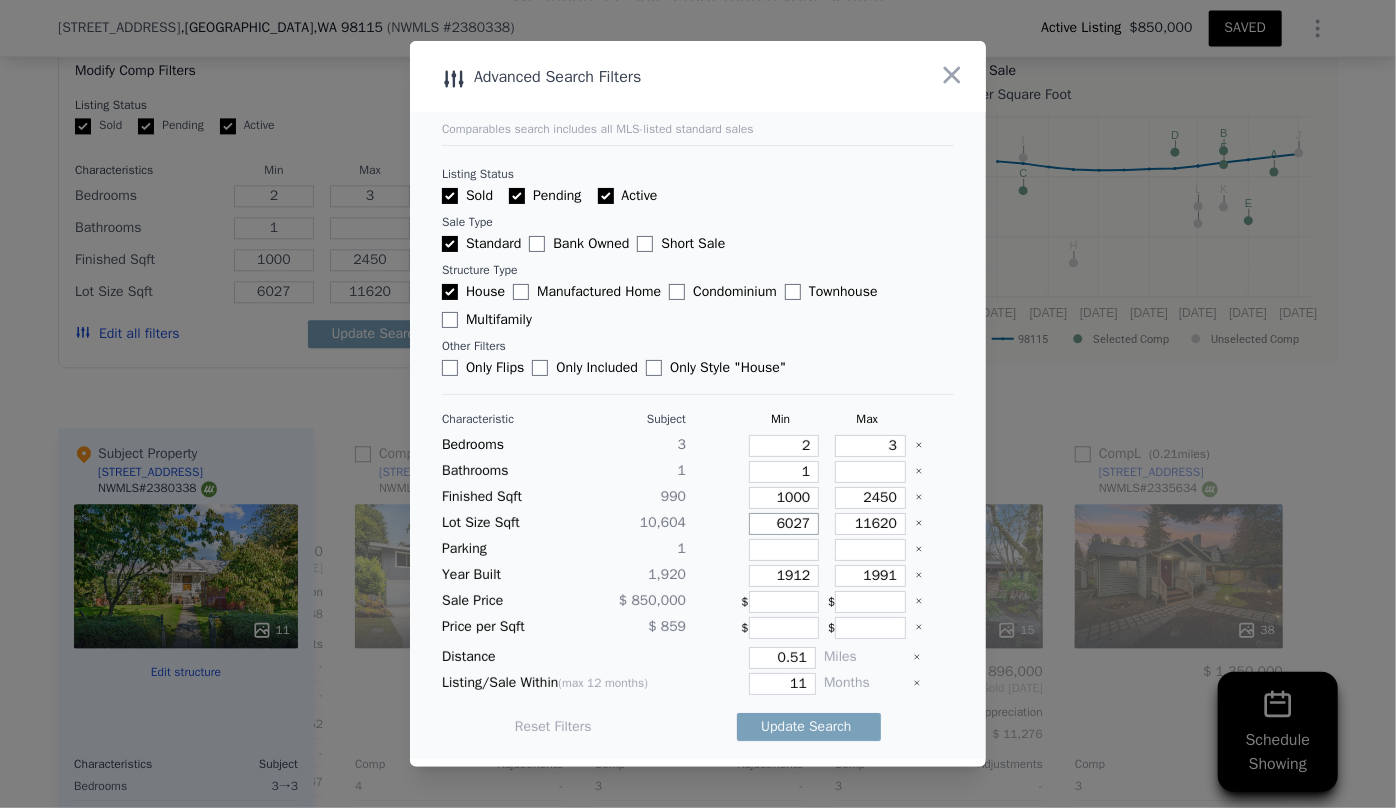 drag, startPoint x: 800, startPoint y: 526, endPoint x: 705, endPoint y: 530, distance: 95.084175 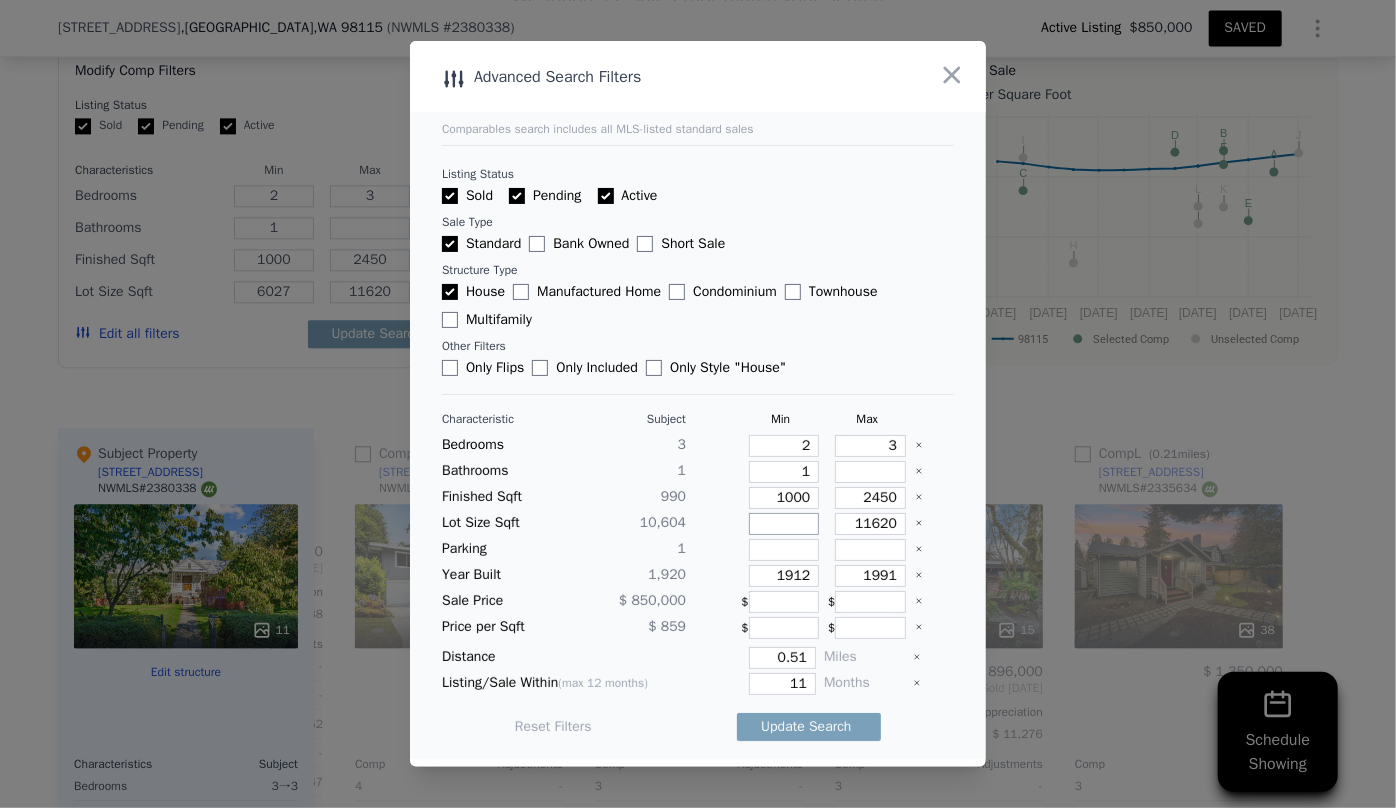 type 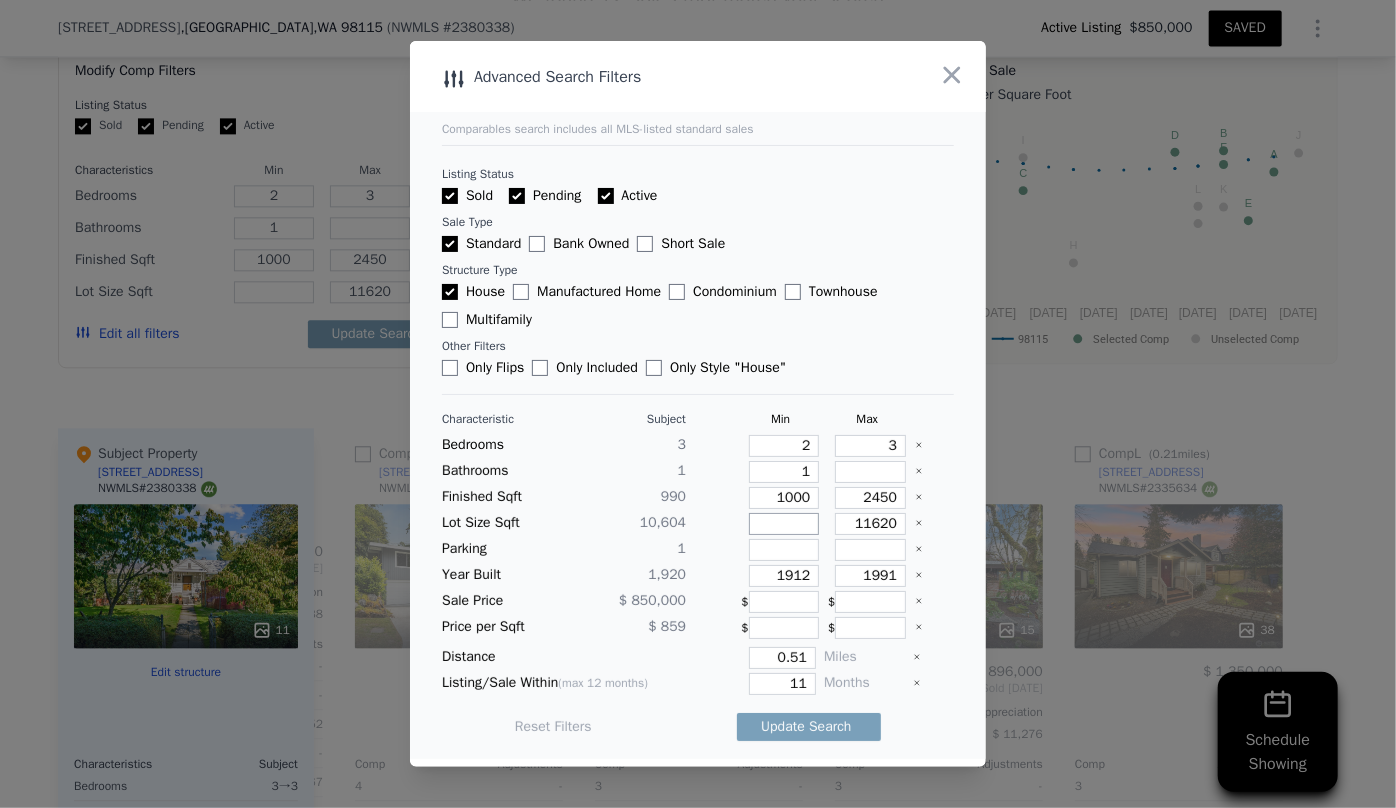 type 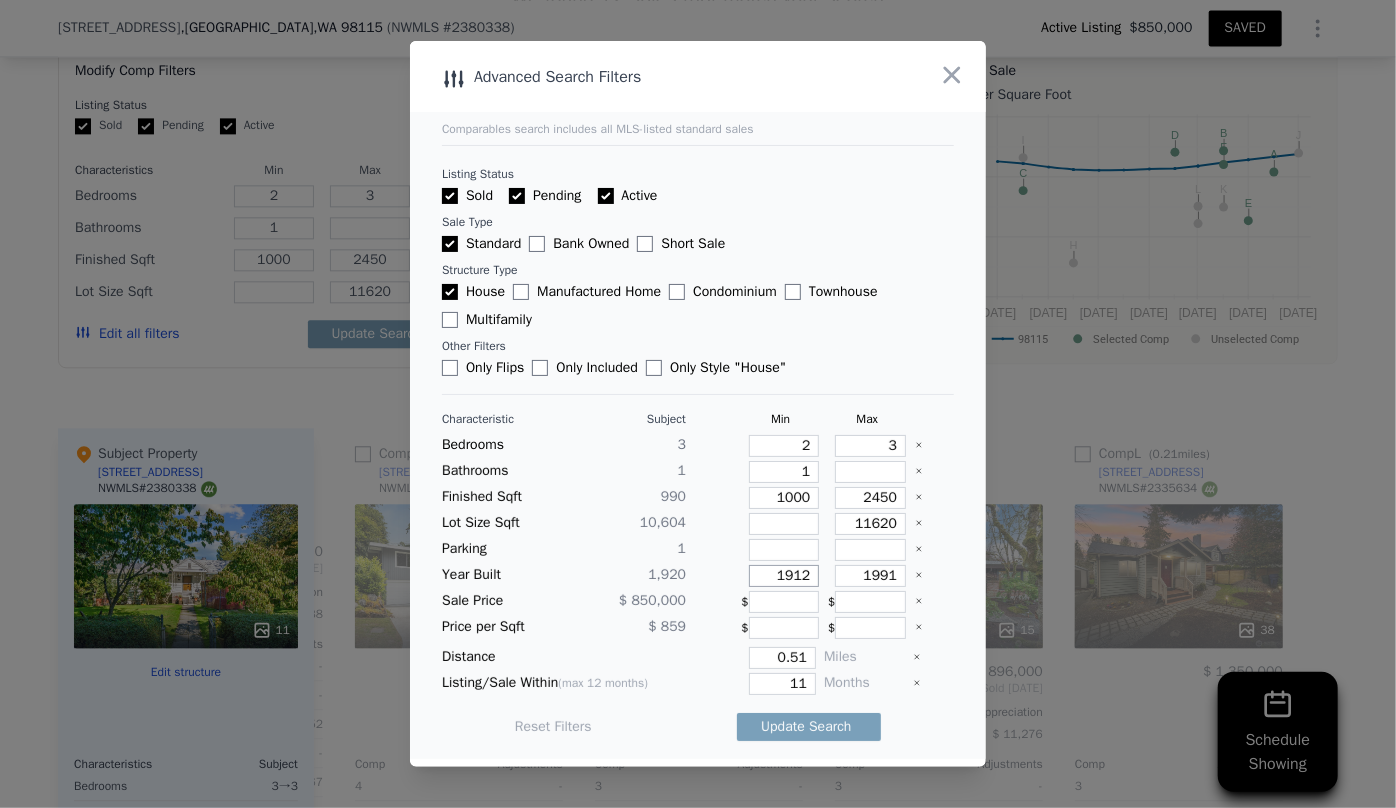 drag, startPoint x: 798, startPoint y: 575, endPoint x: 671, endPoint y: 575, distance: 127 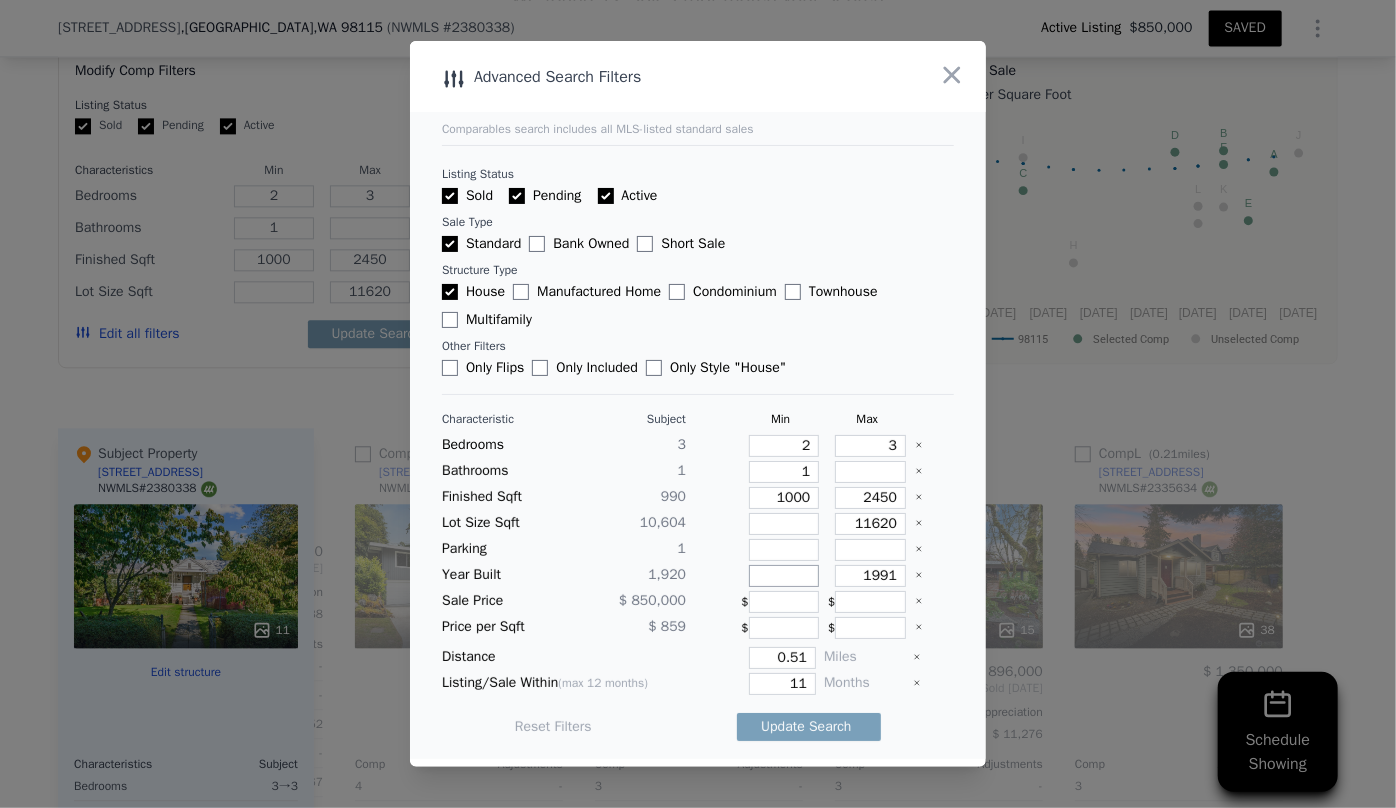 type 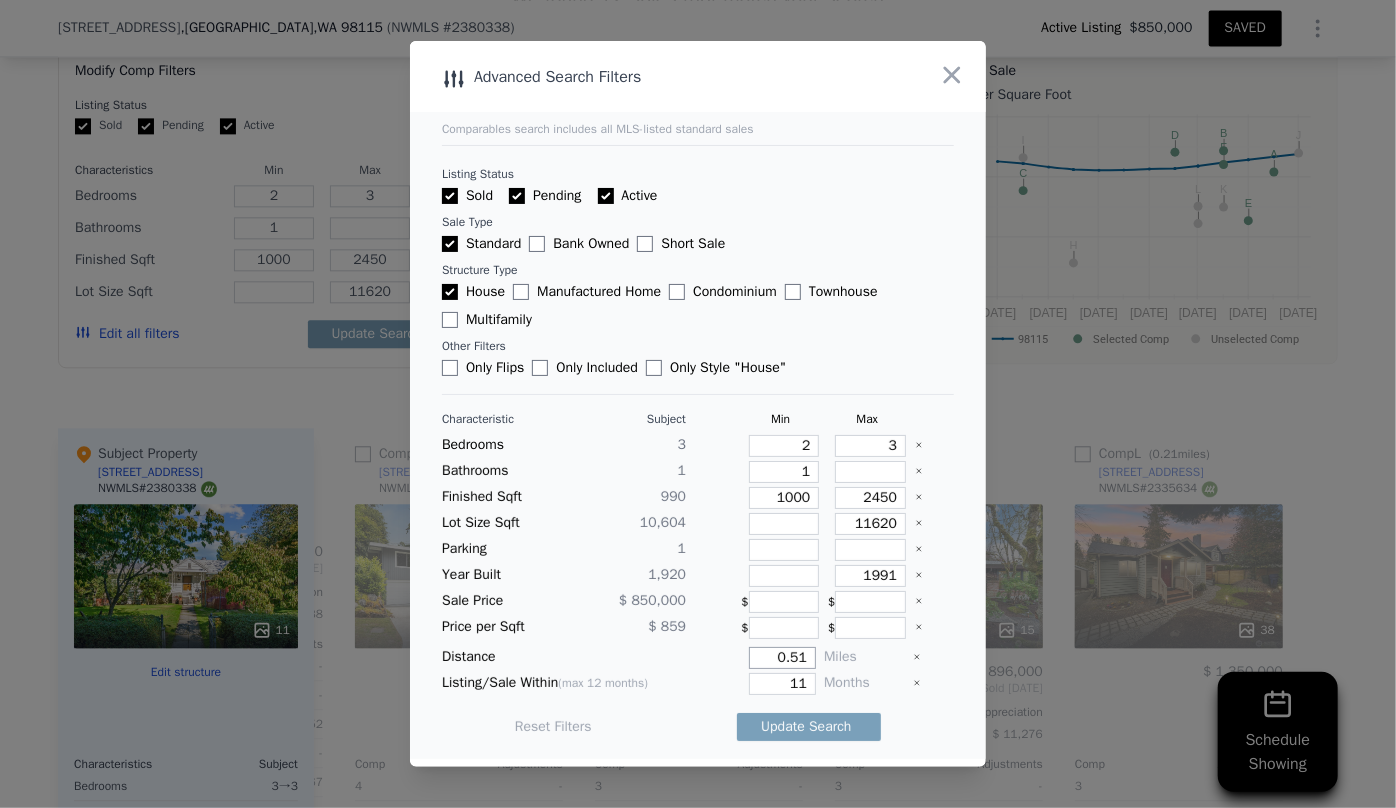 drag, startPoint x: 801, startPoint y: 658, endPoint x: 686, endPoint y: 661, distance: 115.03912 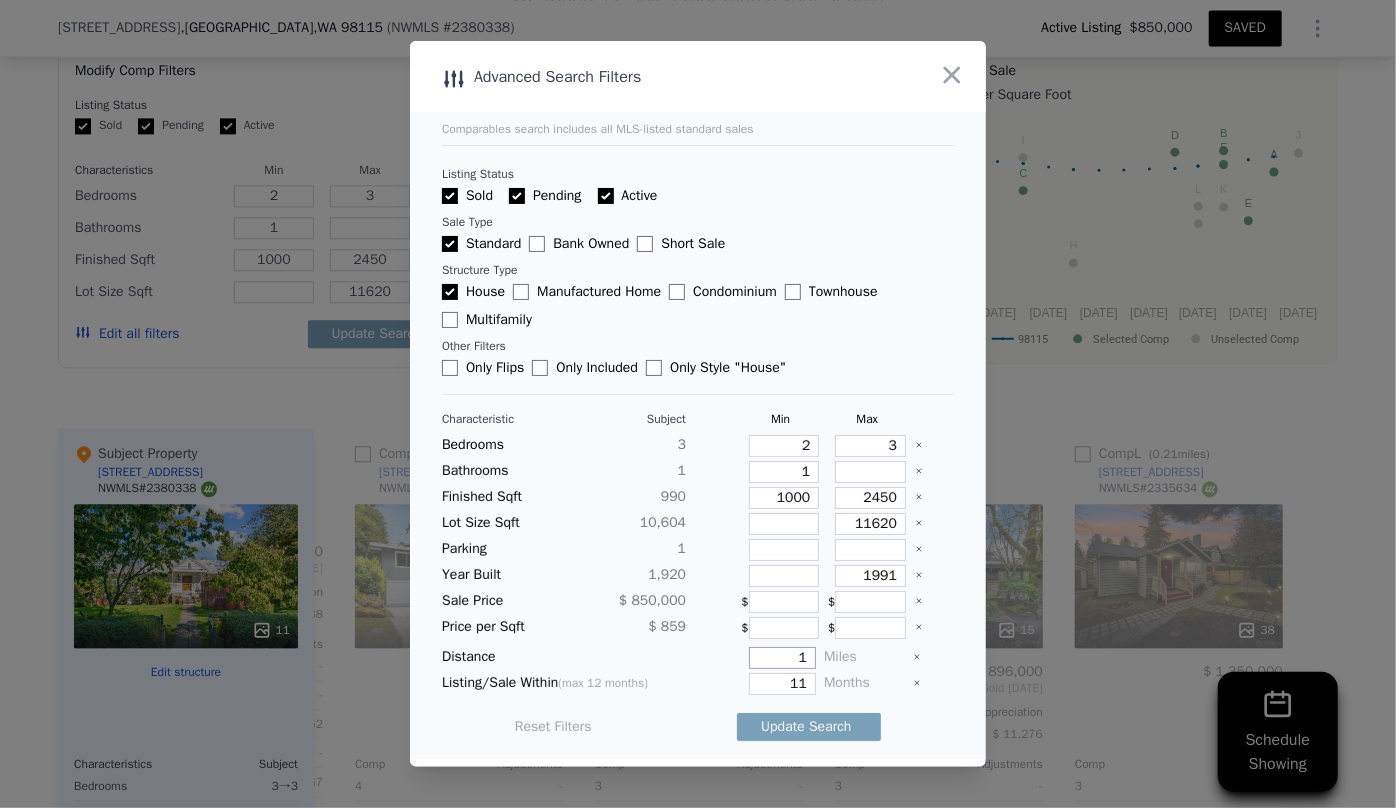 type on "1" 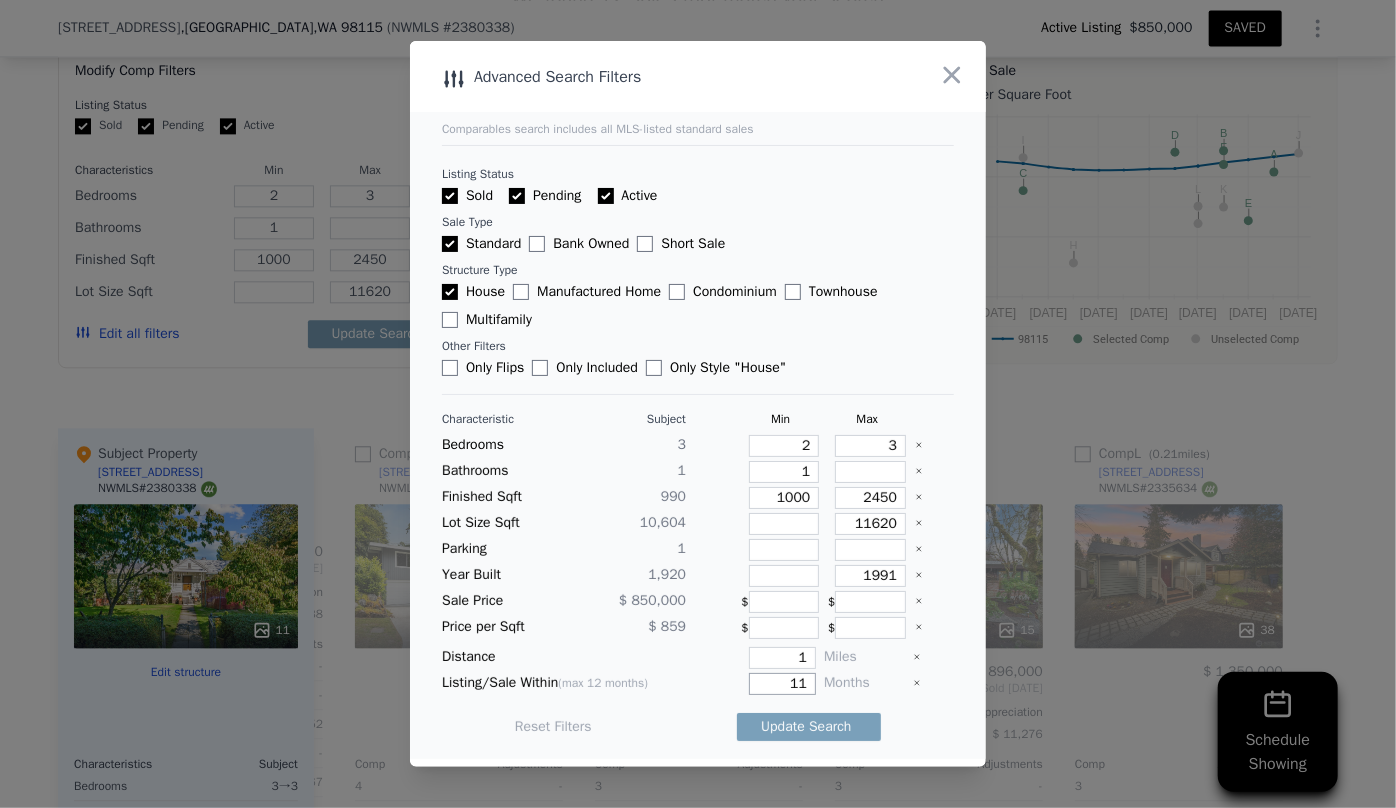 drag, startPoint x: 794, startPoint y: 681, endPoint x: 775, endPoint y: 686, distance: 19.646883 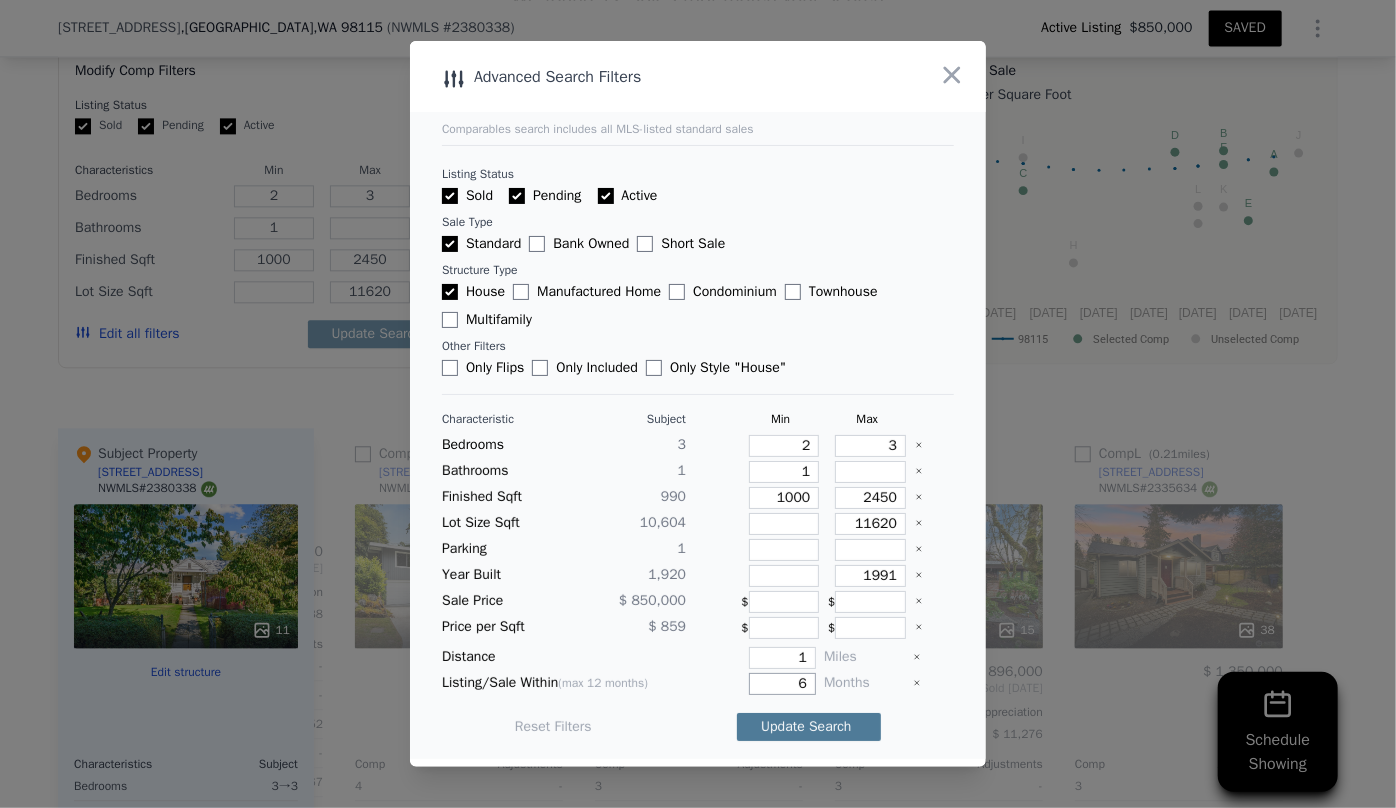 type on "6" 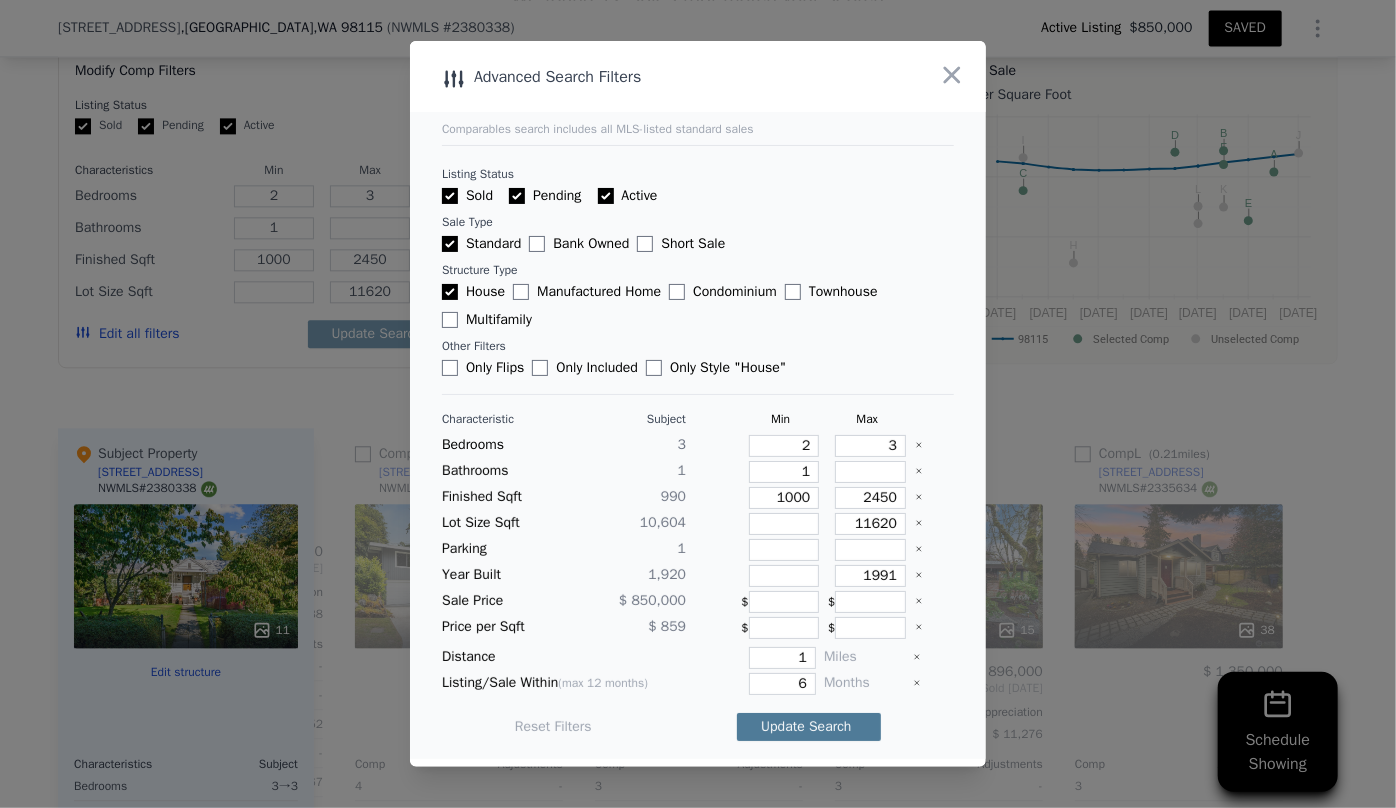 click on "Update Search" at bounding box center [809, 727] 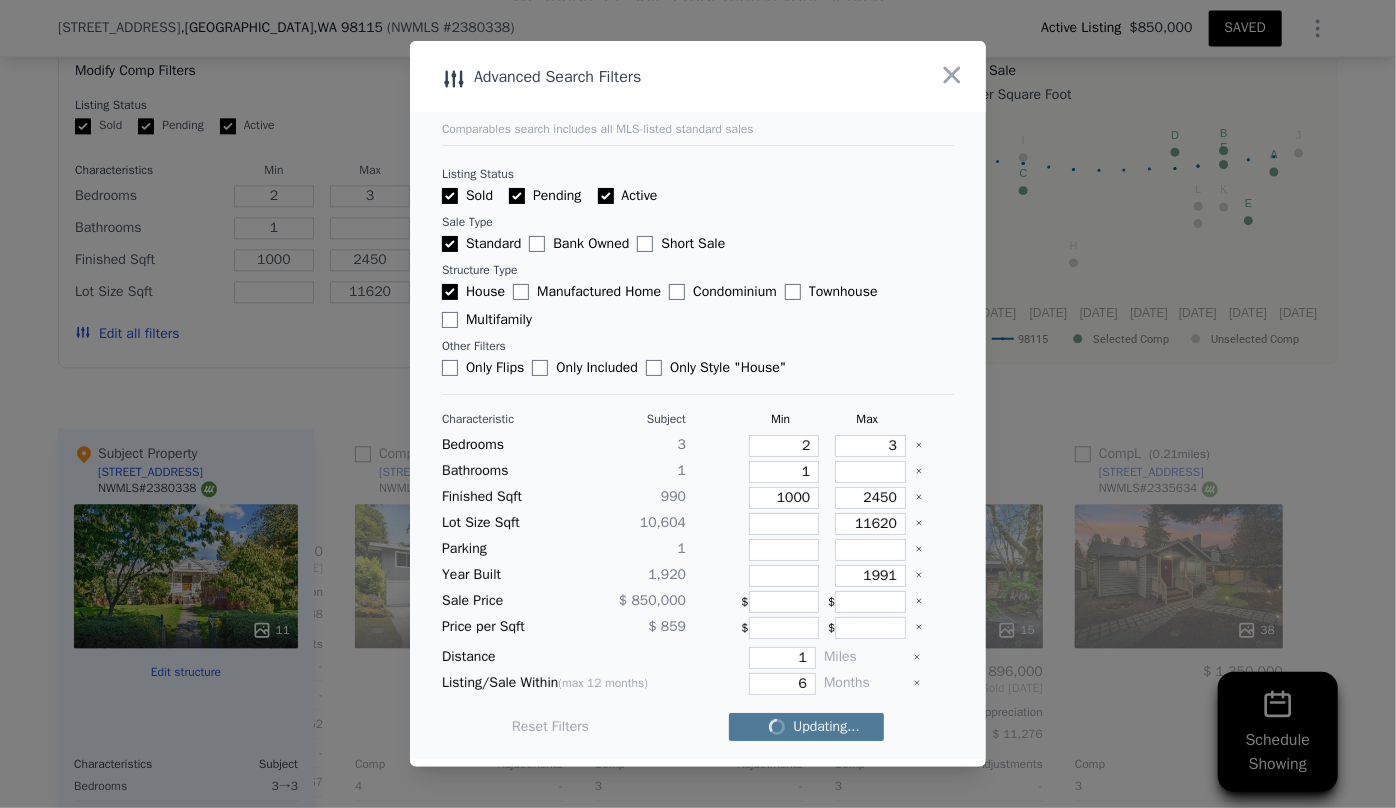 checkbox on "false" 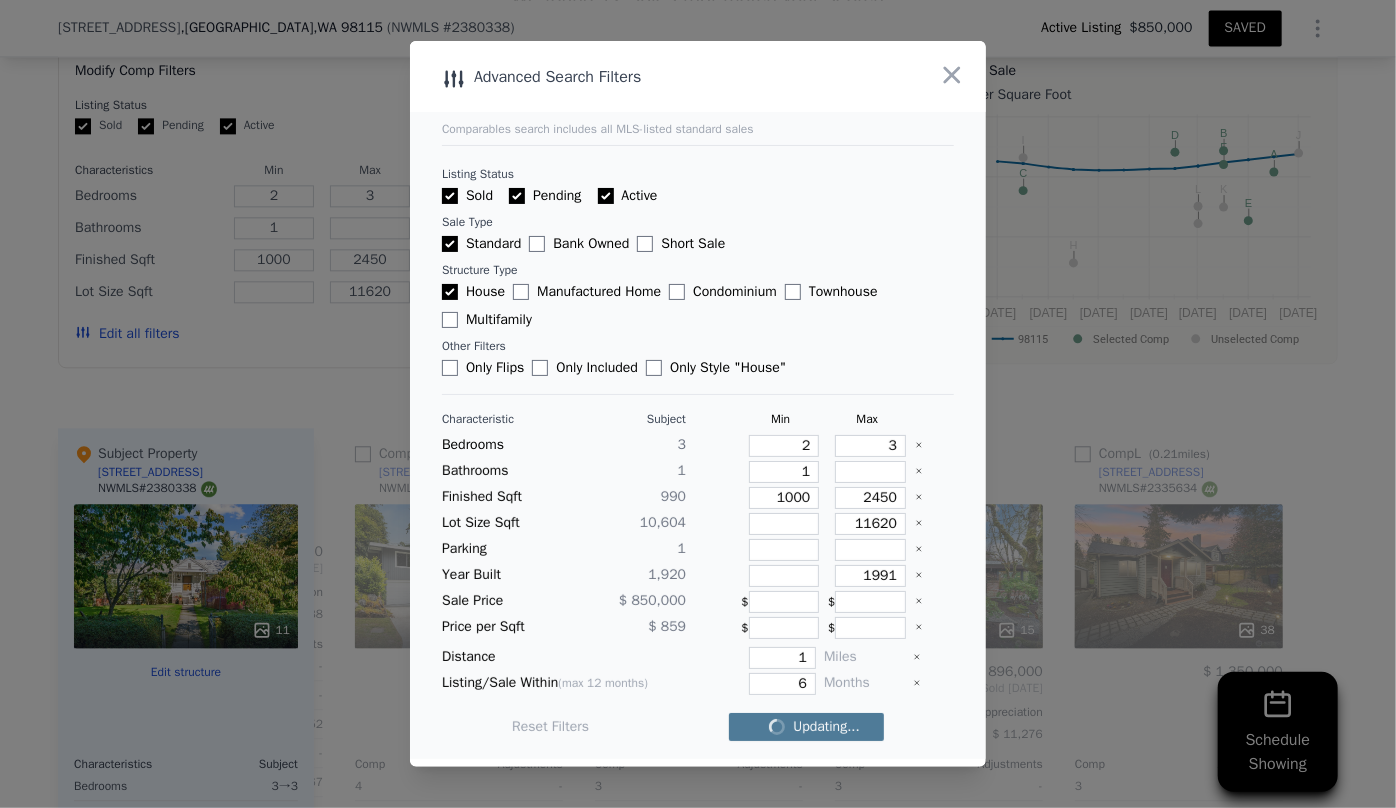checkbox on "false" 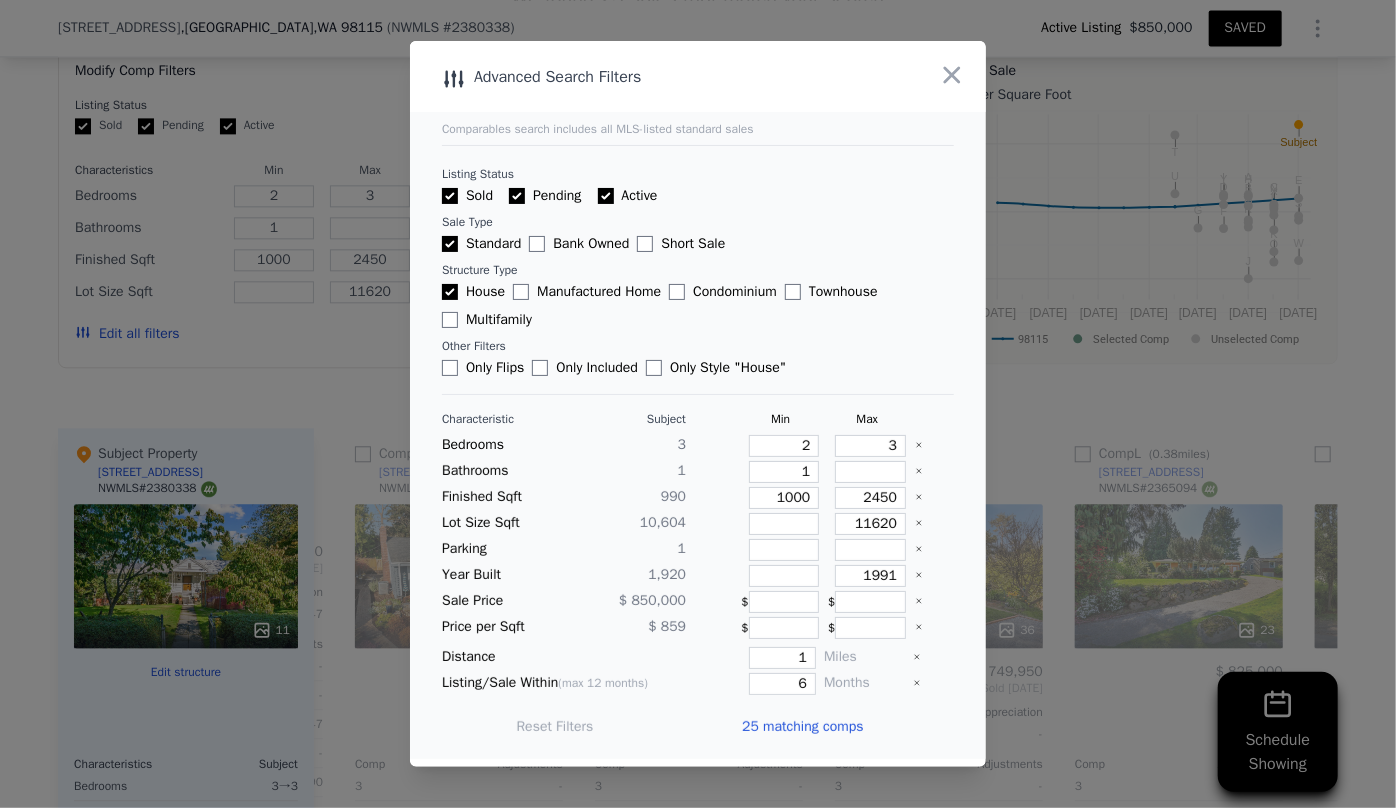 click on "25 matching comps" at bounding box center [802, 727] 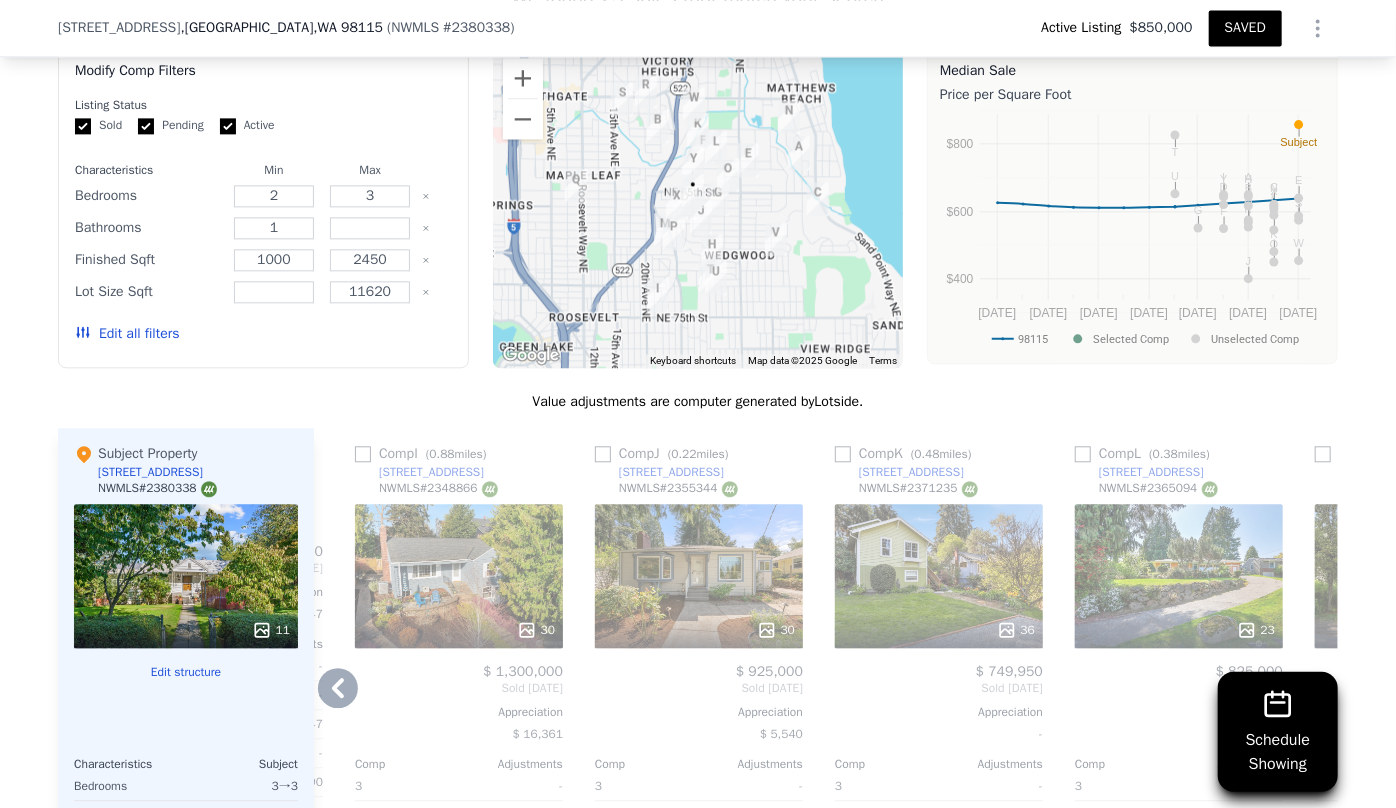 click 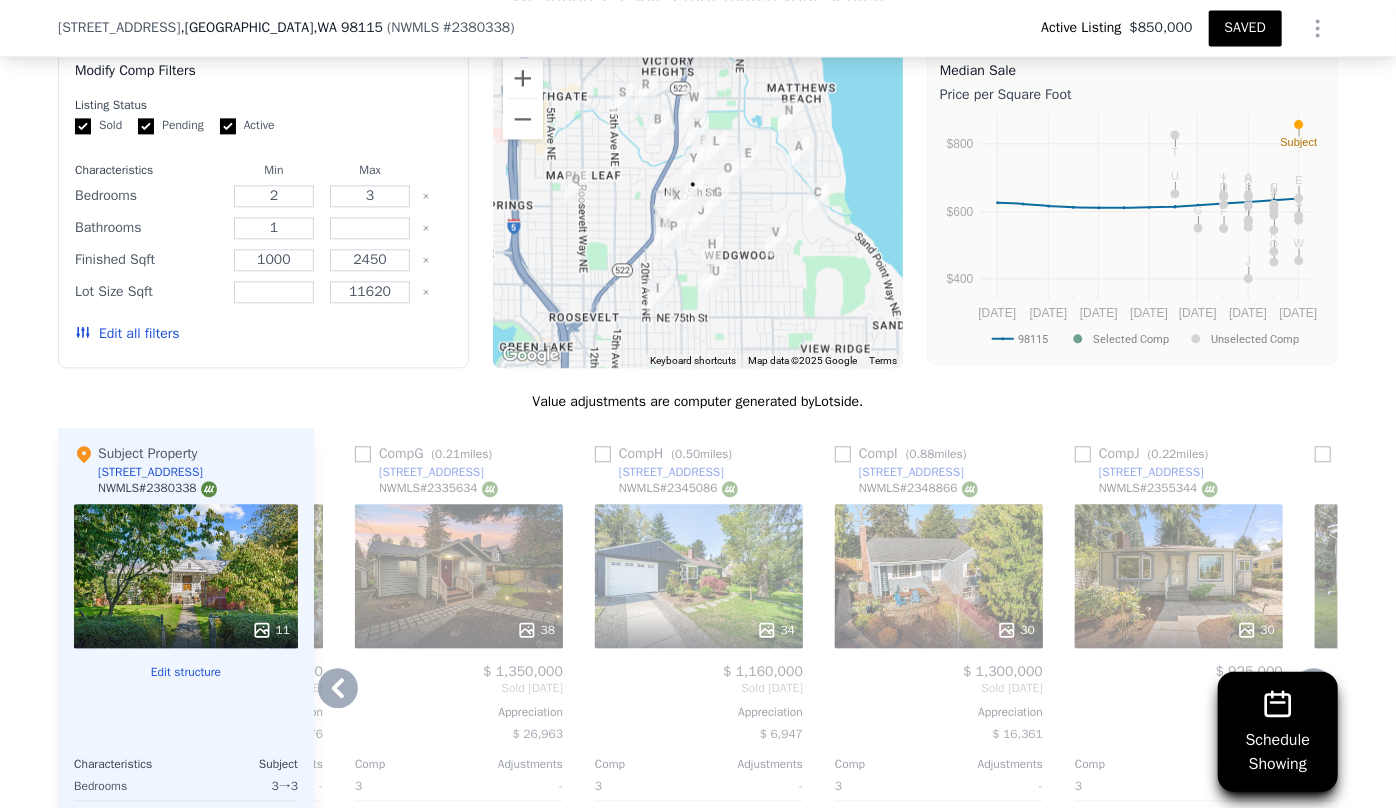 click 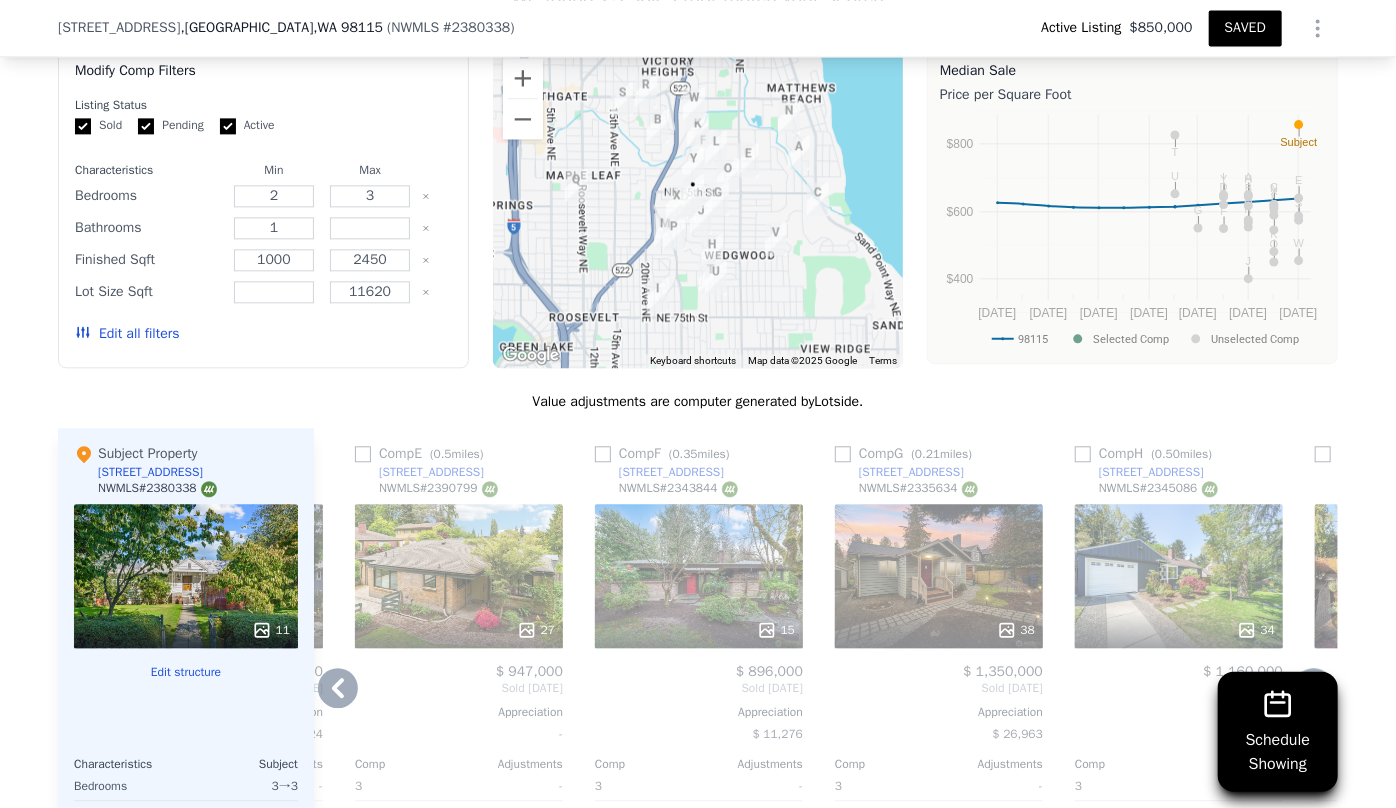 click 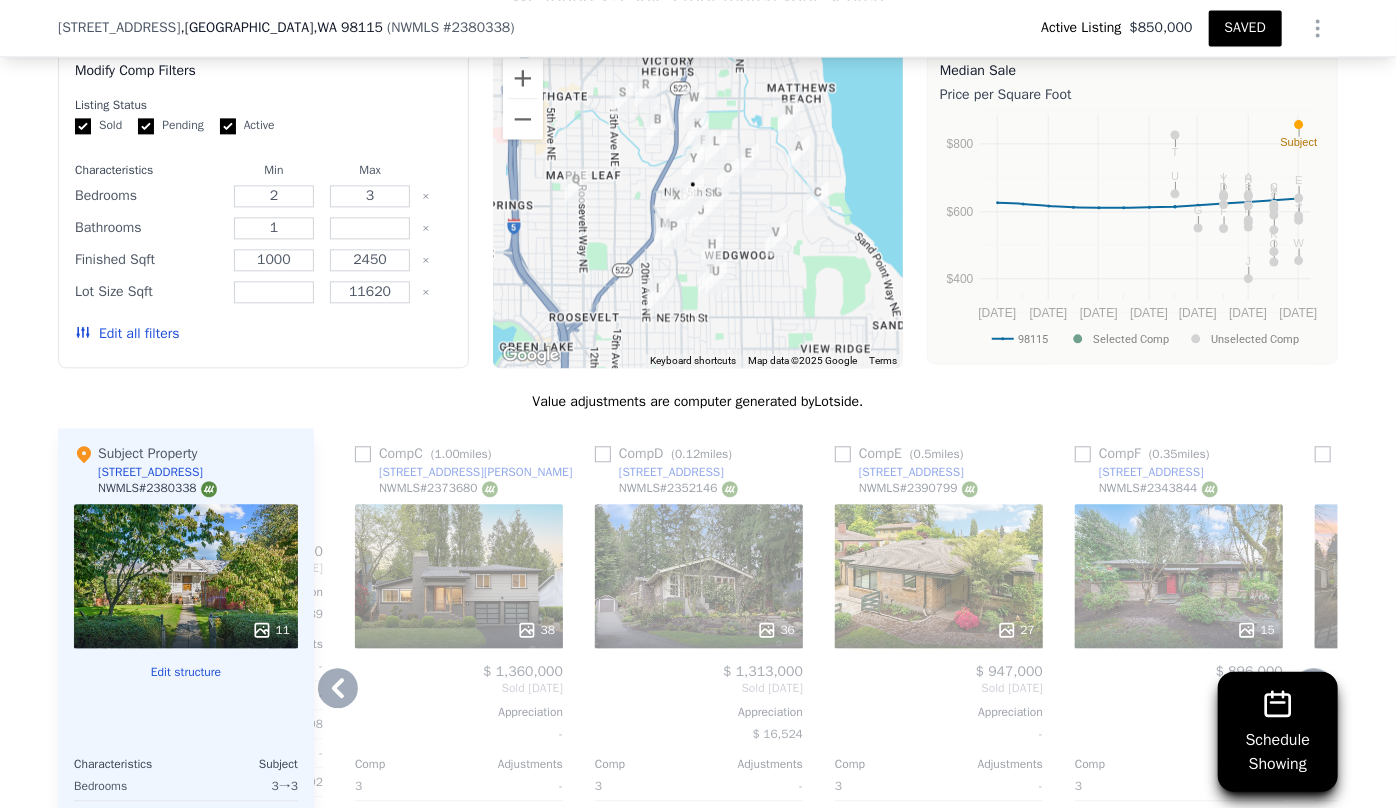 click 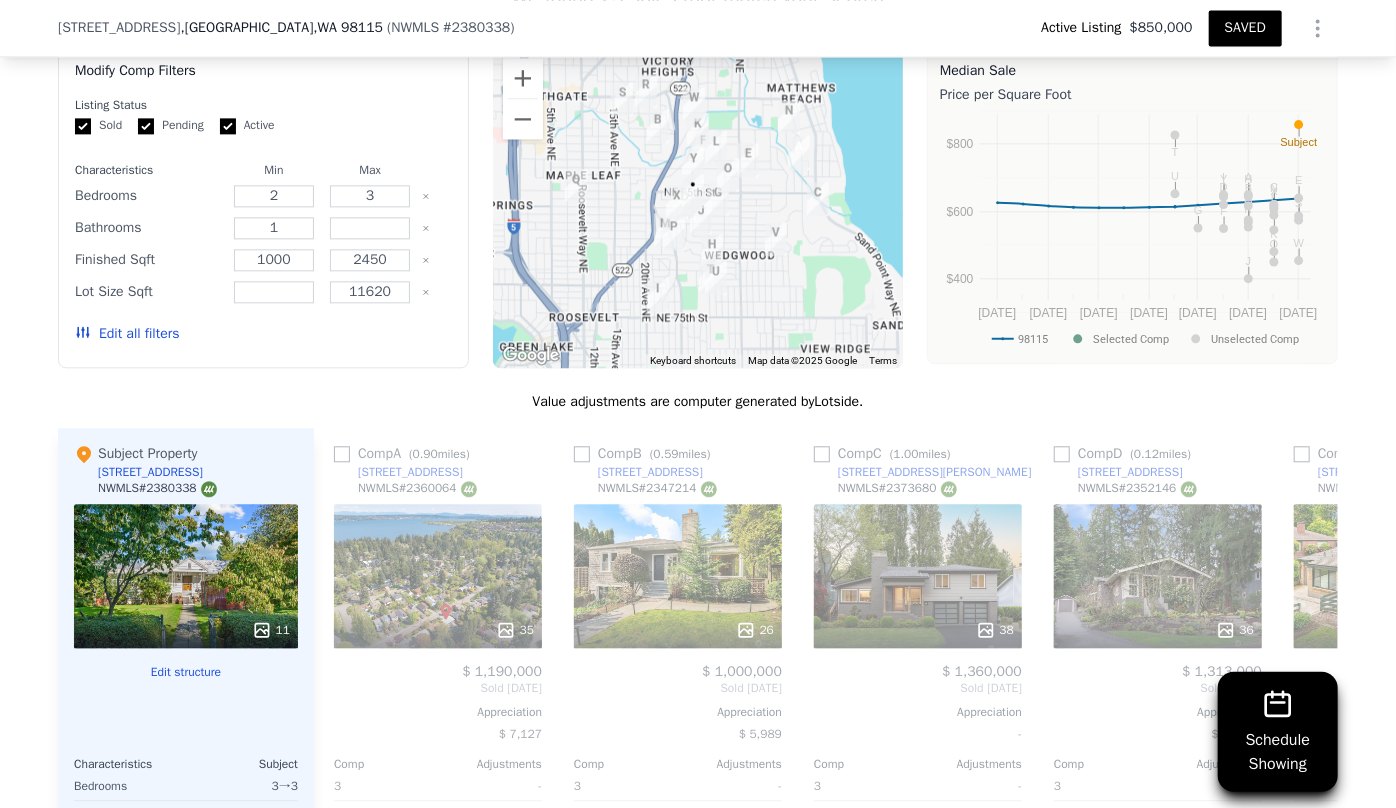 scroll, scrollTop: 0, scrollLeft: 0, axis: both 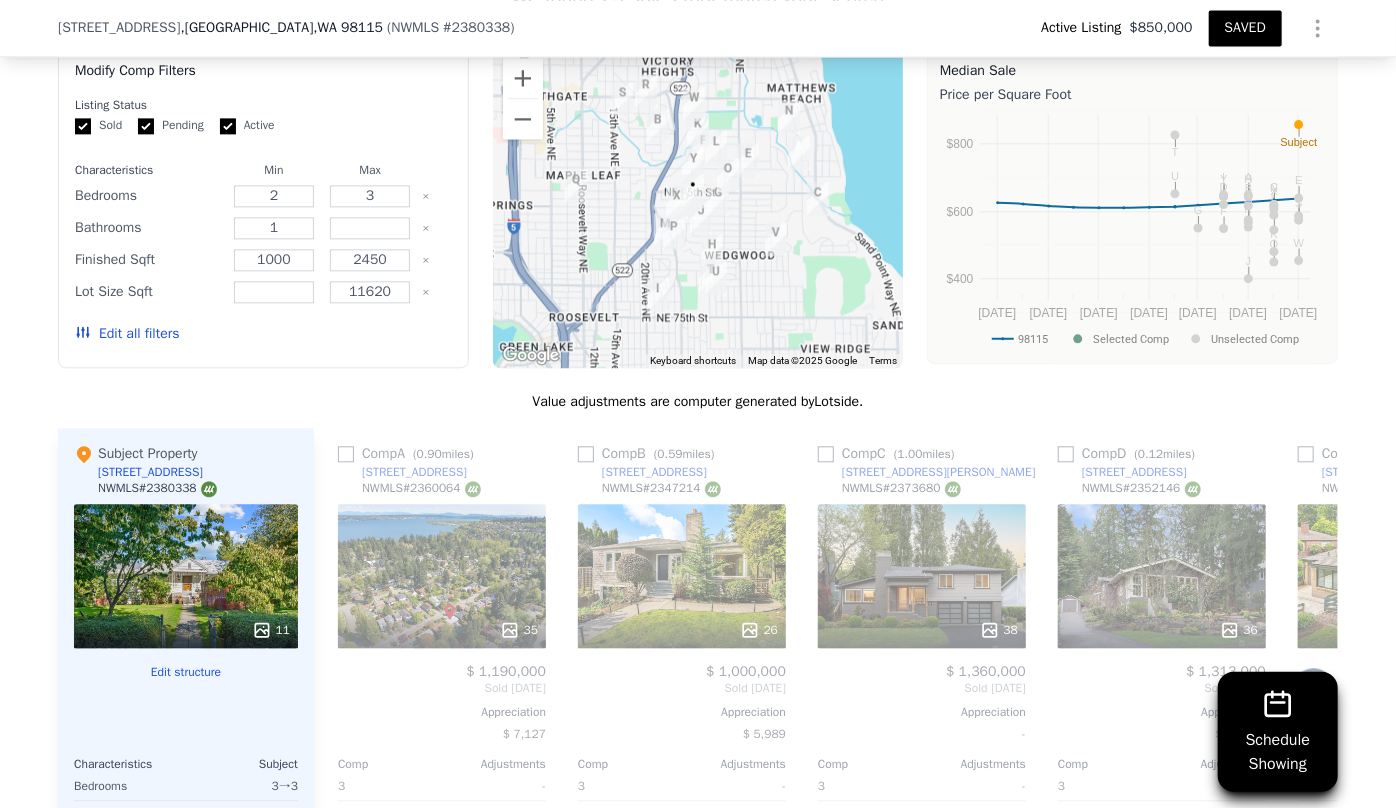 click on "Comp  A ( 0.90  miles) 9731 45th Ave NE NWMLS  # 2360064 35 $ 1,190,000 Sold   May 2025 Appreciation $ 7,127 Comp Adjustments 3 - 1.75 $ 15,362 1,830 $ 24,555 0 - 8,098 $ 25,274 1959 - Other Adjustments -$ 113,983 Adjusted Value $ 1,141,209" at bounding box center [442, 735] 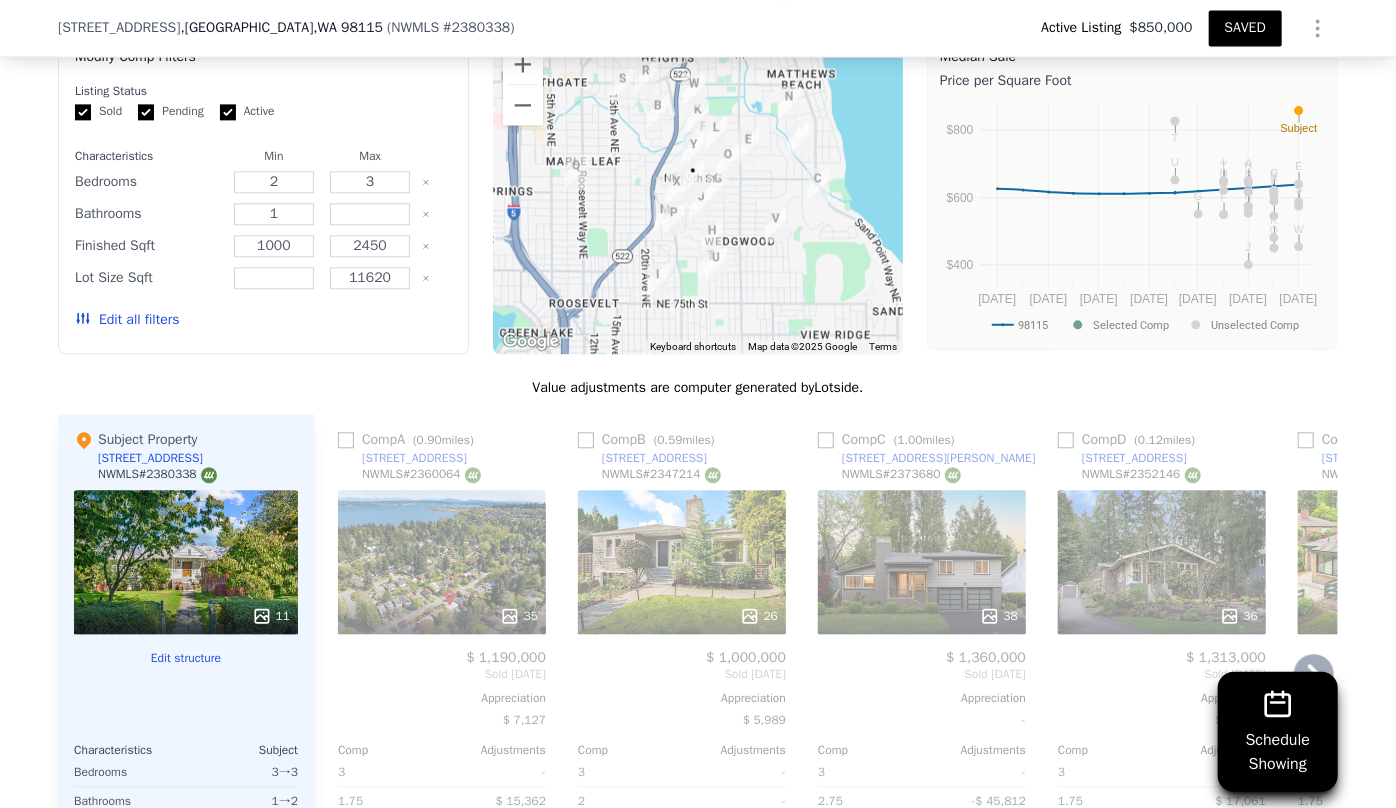 scroll, scrollTop: 2265, scrollLeft: 0, axis: vertical 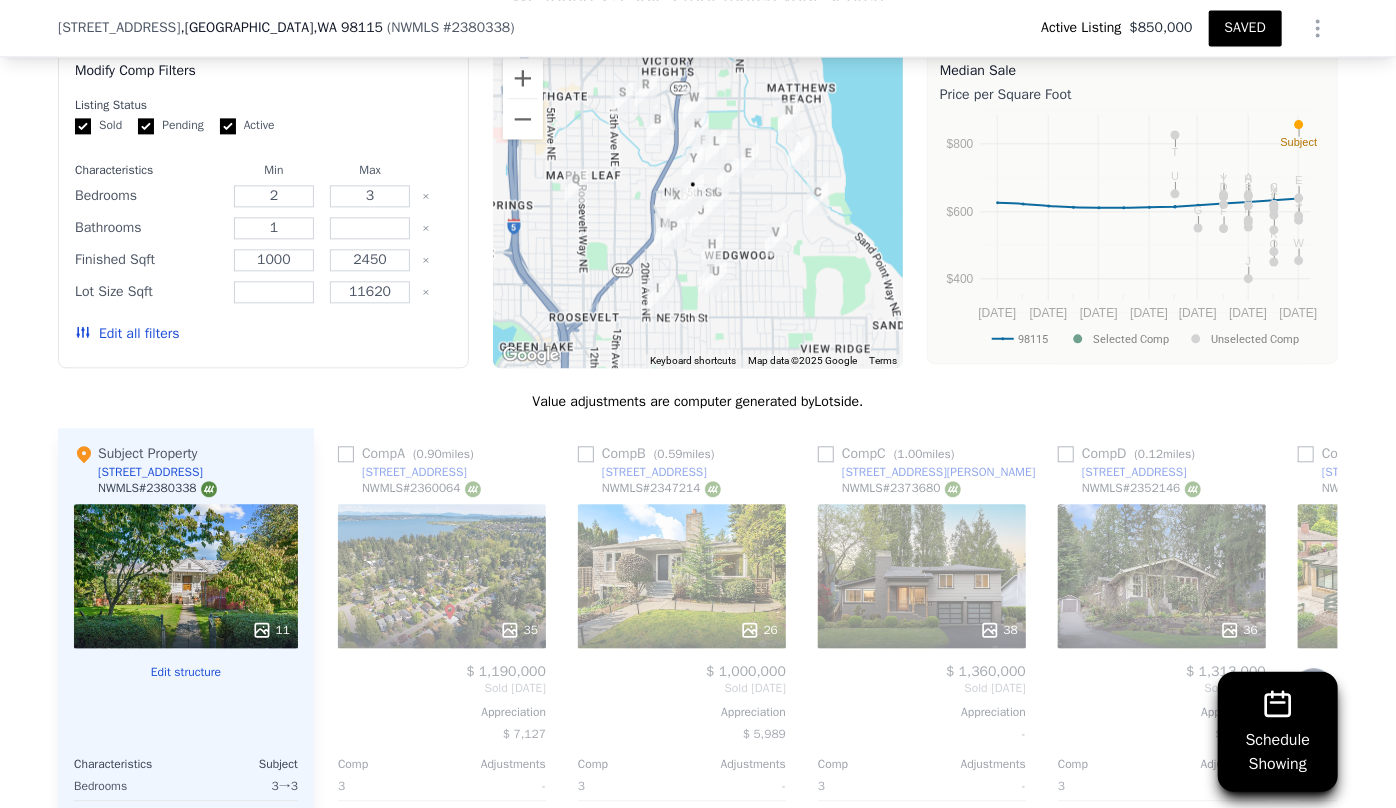 click on "35" at bounding box center (442, 576) 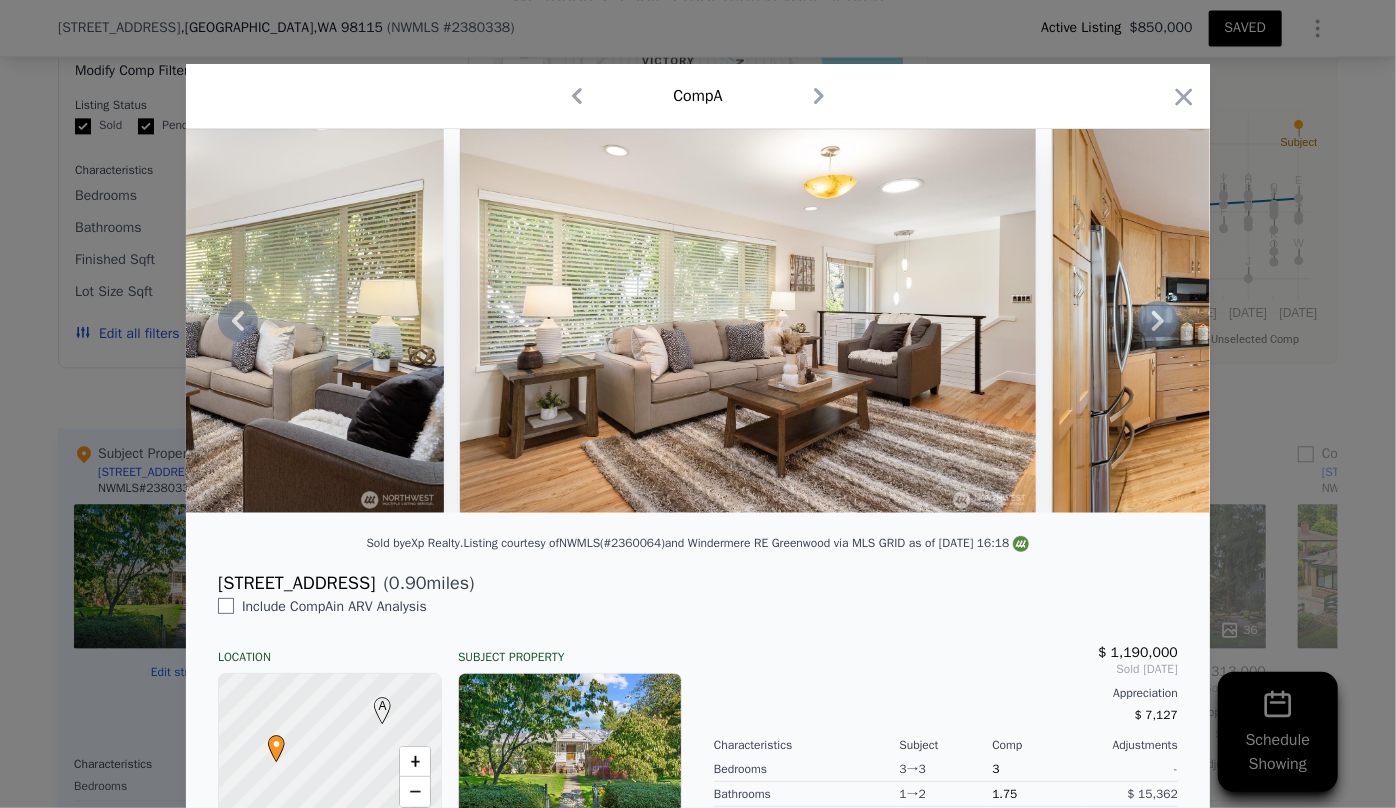 scroll, scrollTop: 0, scrollLeft: 11443, axis: horizontal 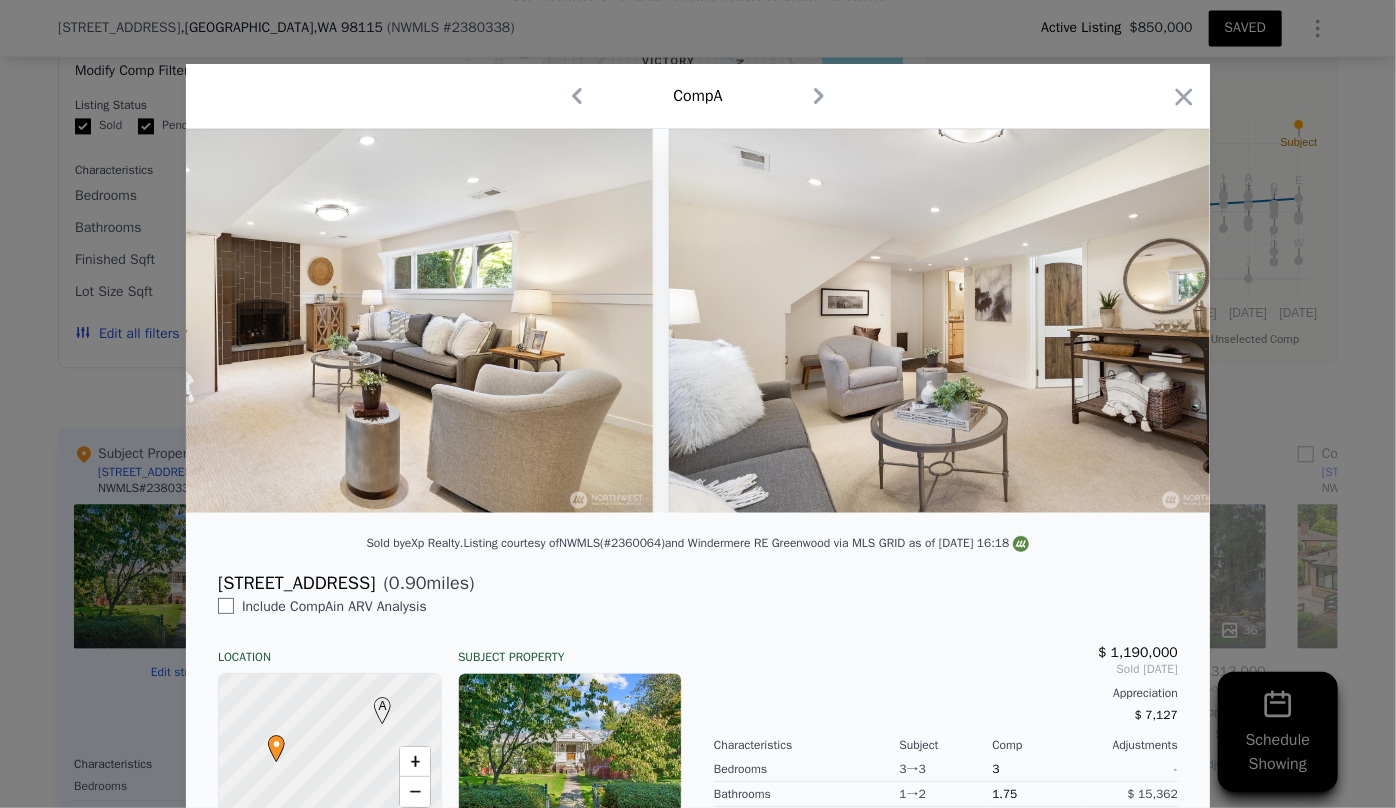 click 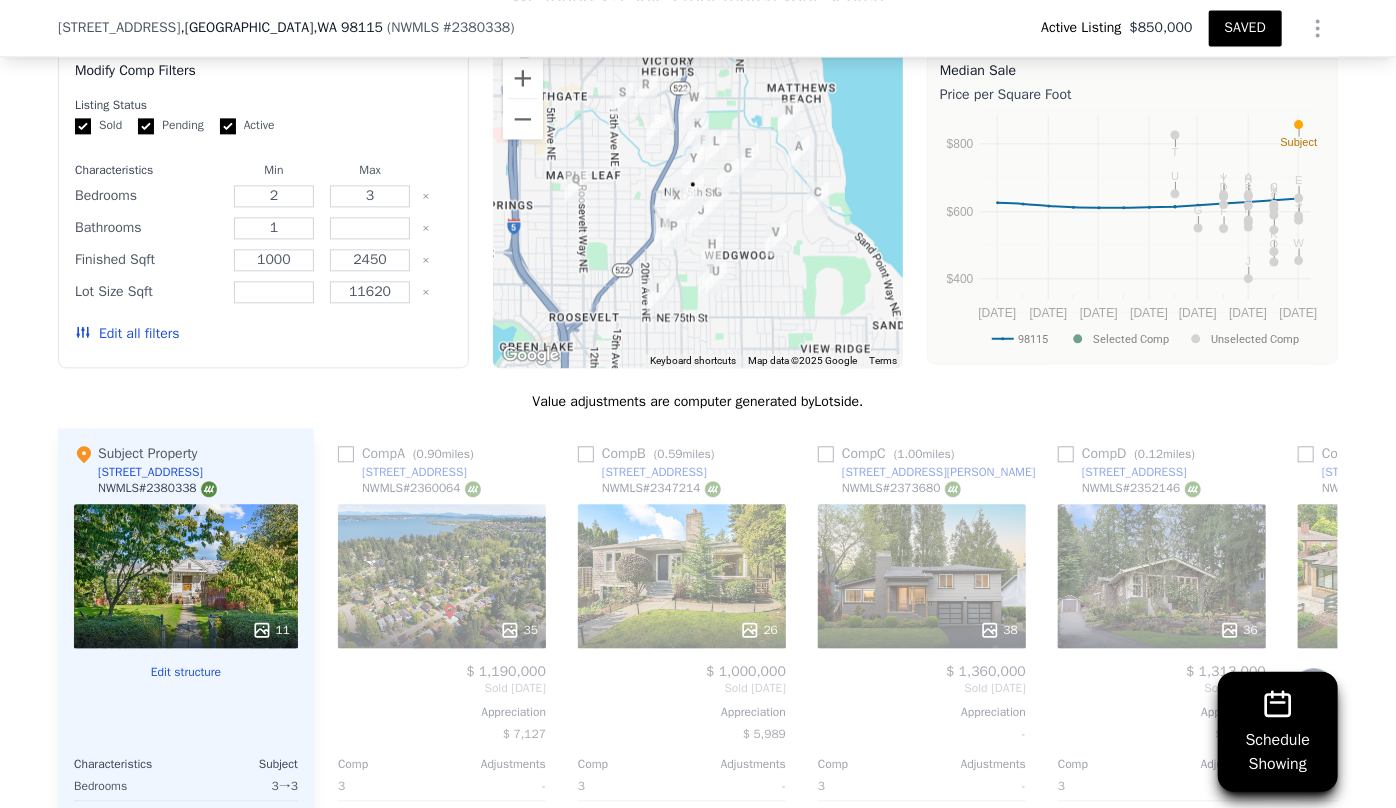 click on "26" at bounding box center (682, 630) 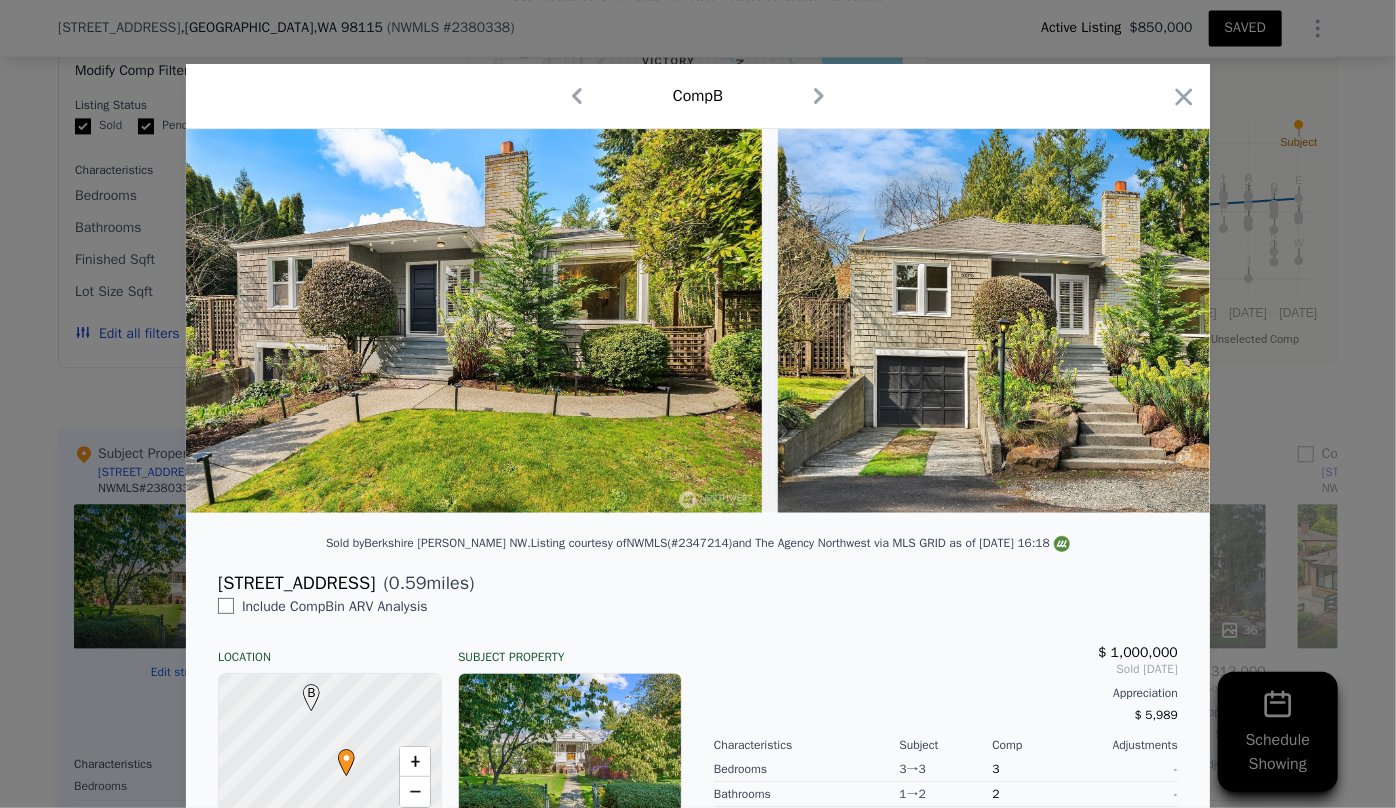 click 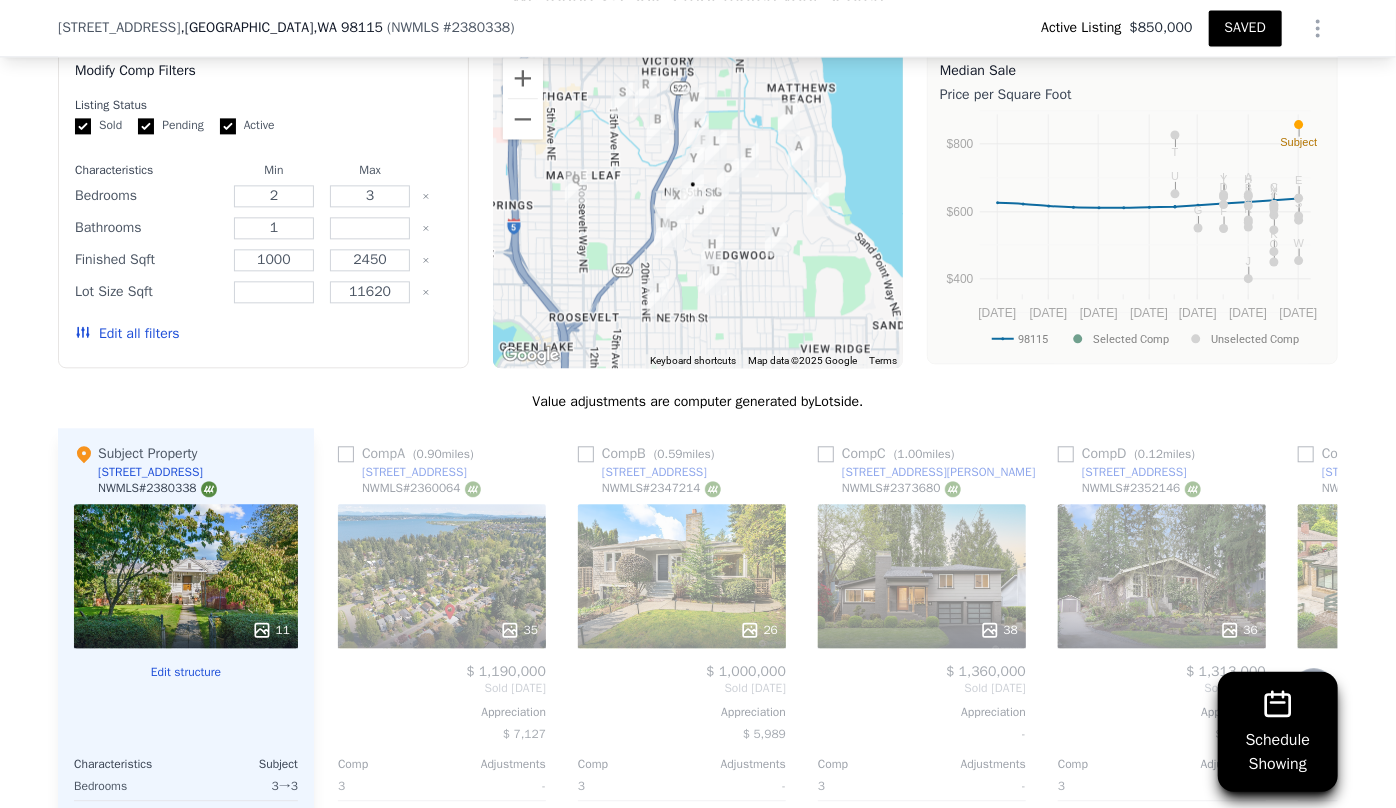 click on "38" at bounding box center [922, 630] 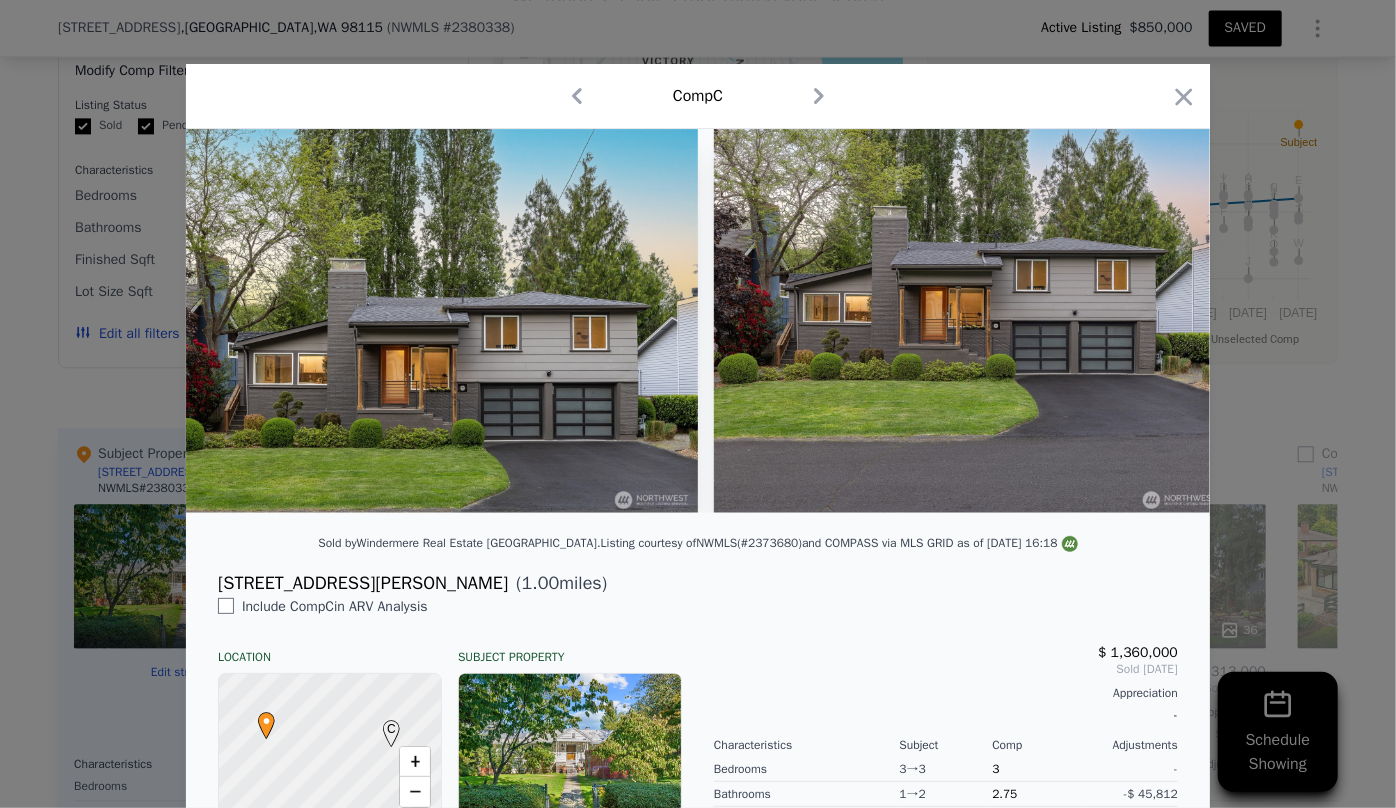 drag, startPoint x: 1180, startPoint y: 82, endPoint x: 1181, endPoint y: 92, distance: 10.049875 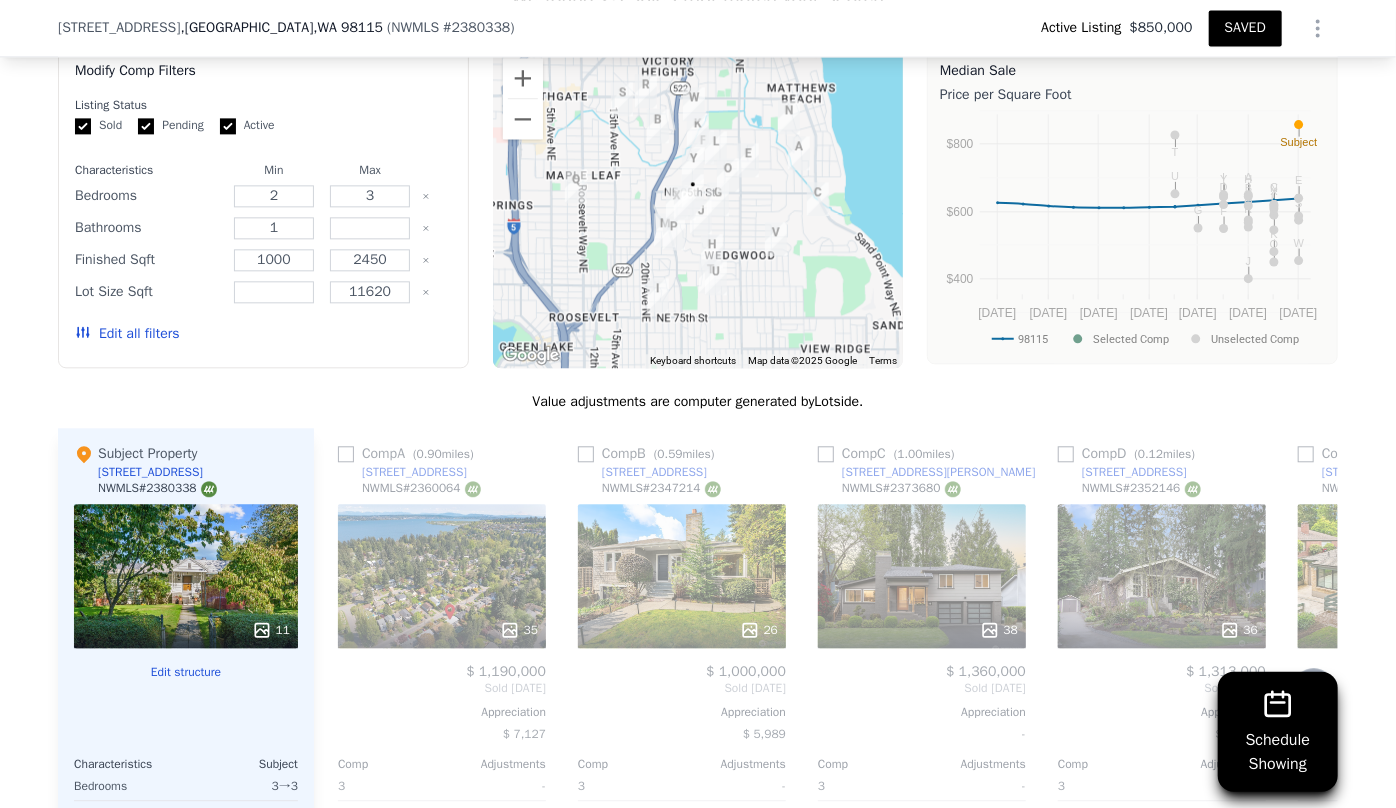 click on "Comp  D ( 0.12  miles)" at bounding box center (1130, 454) 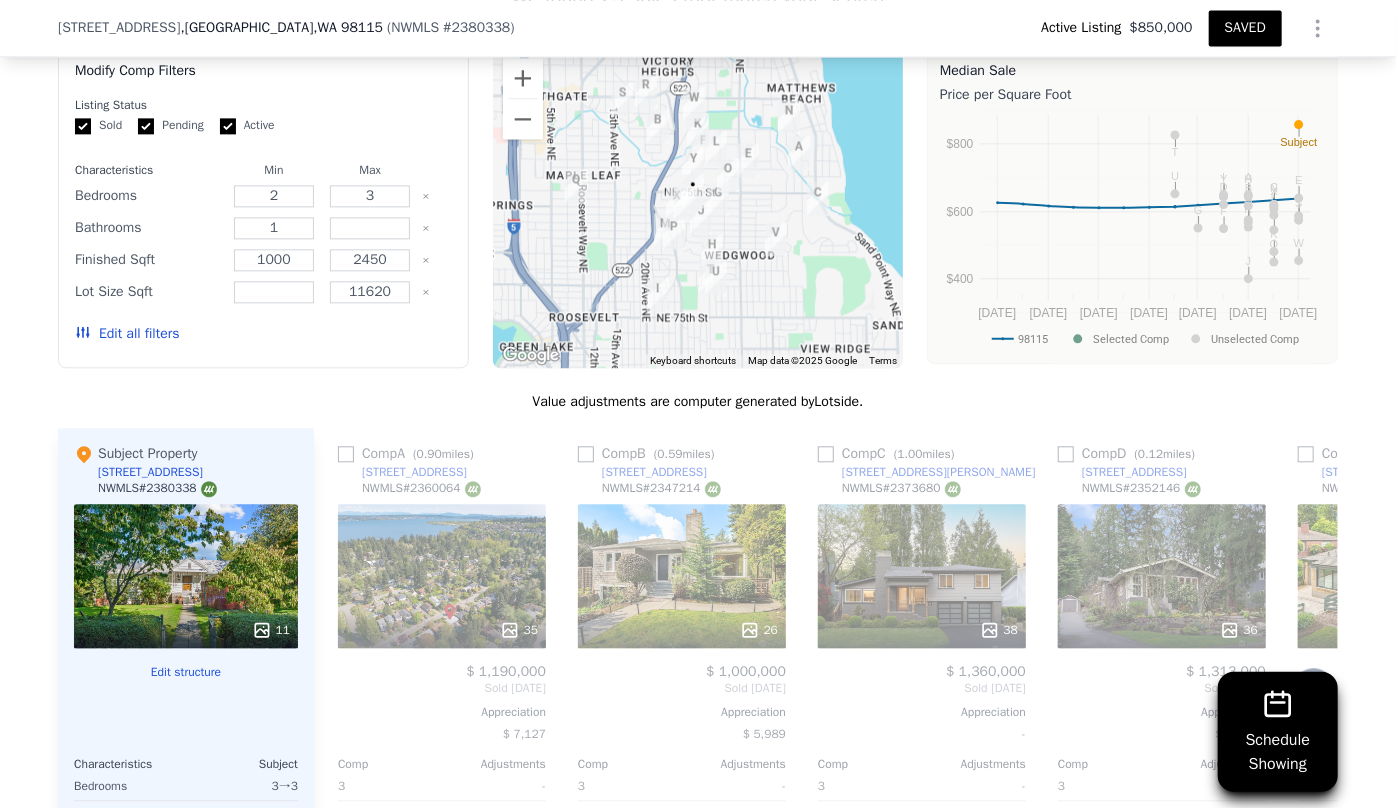scroll, scrollTop: 2174, scrollLeft: 0, axis: vertical 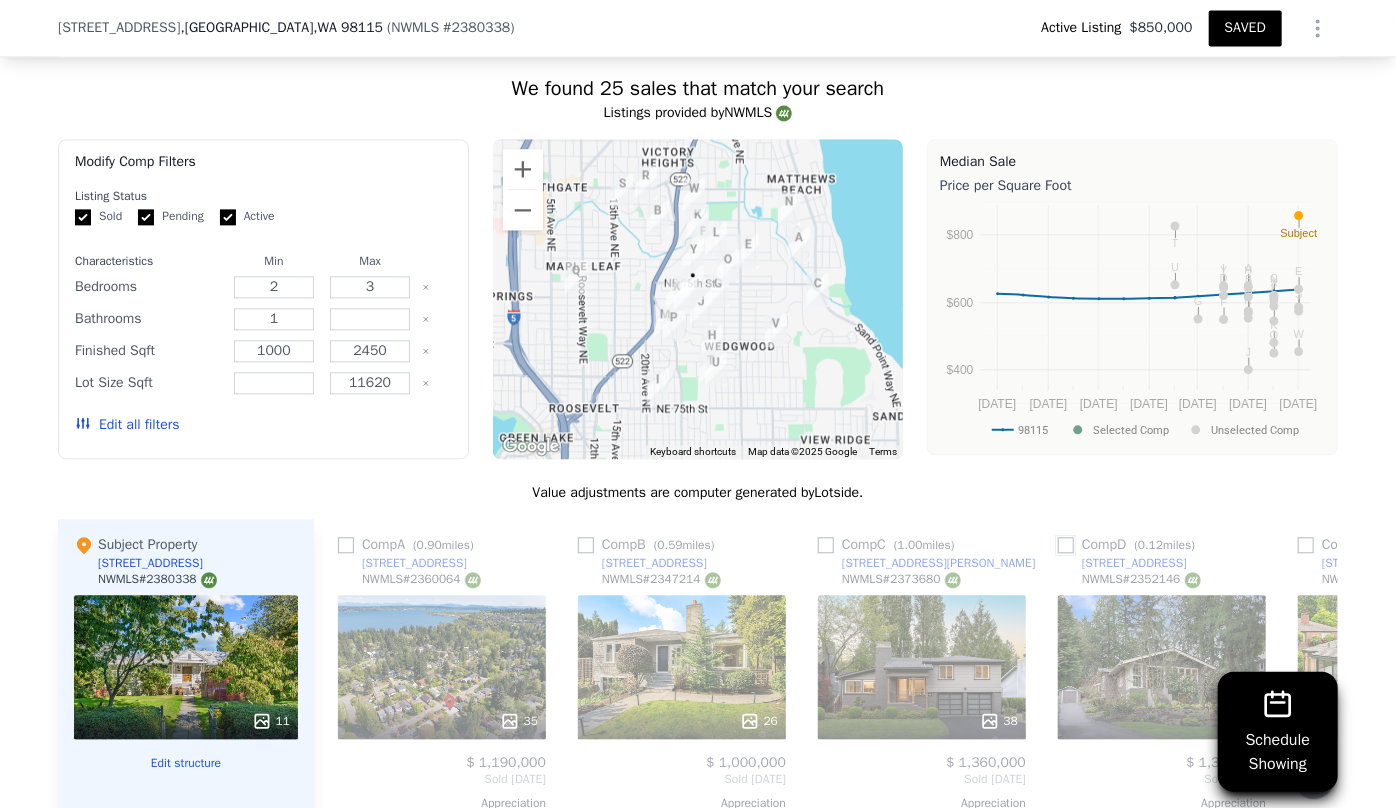 click at bounding box center [1066, 545] 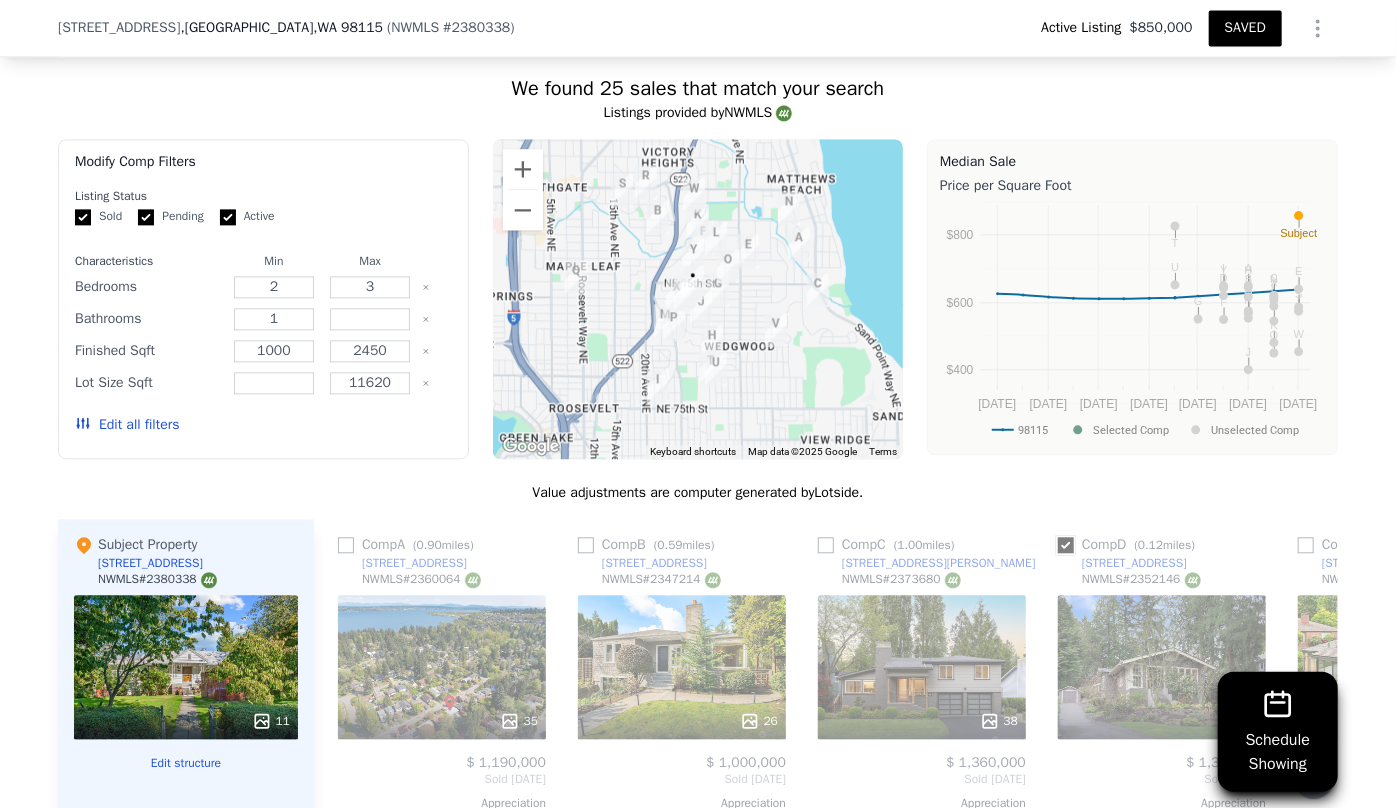 checkbox on "true" 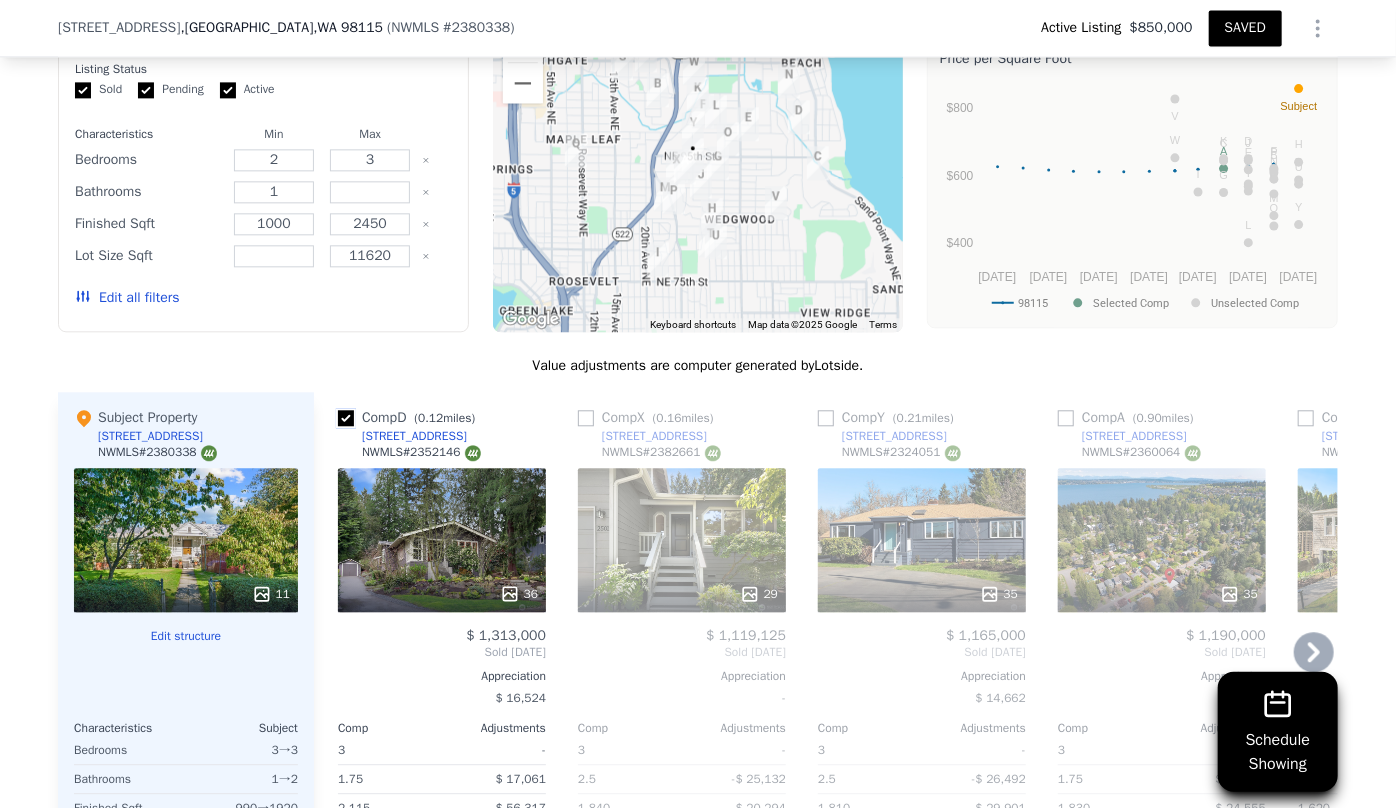 scroll, scrollTop: 2356, scrollLeft: 0, axis: vertical 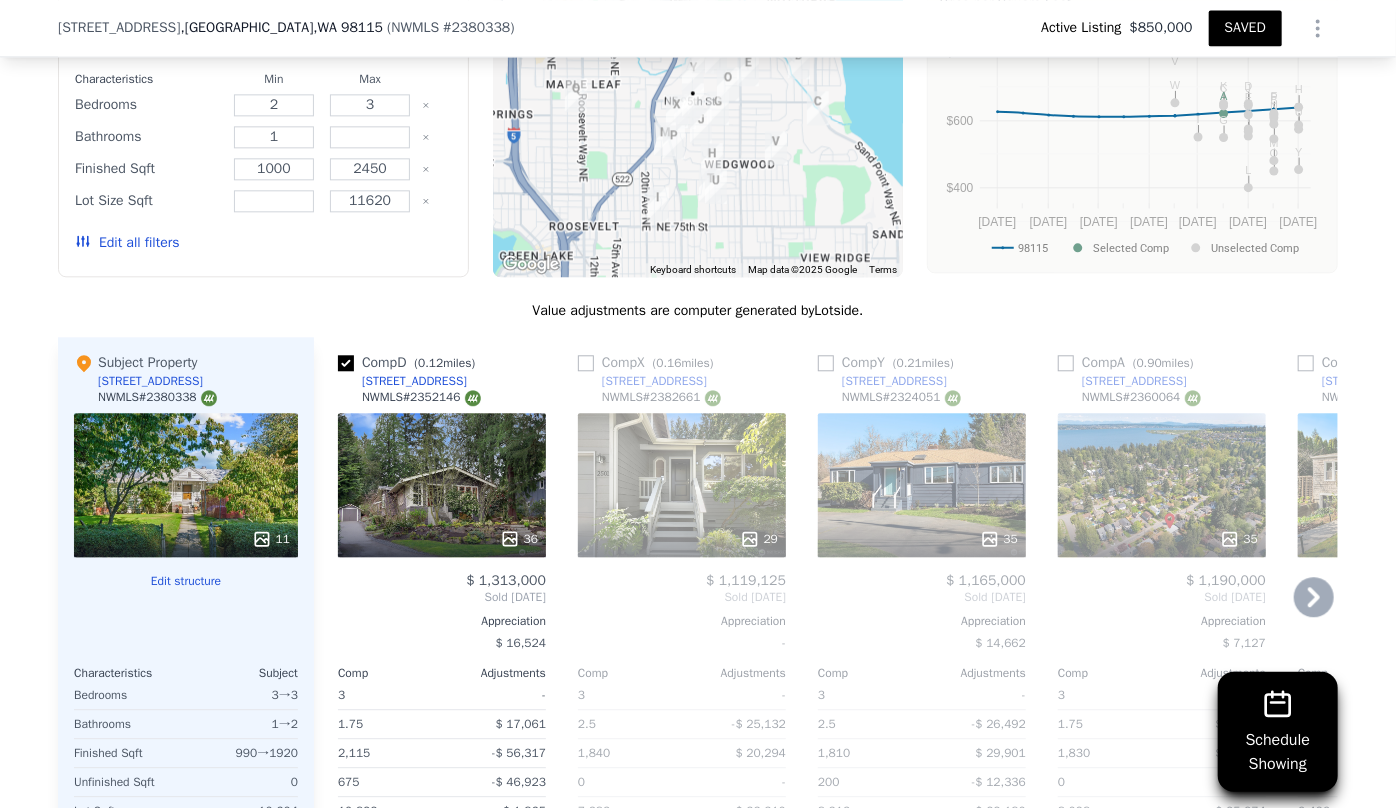 click on "35" at bounding box center (922, 485) 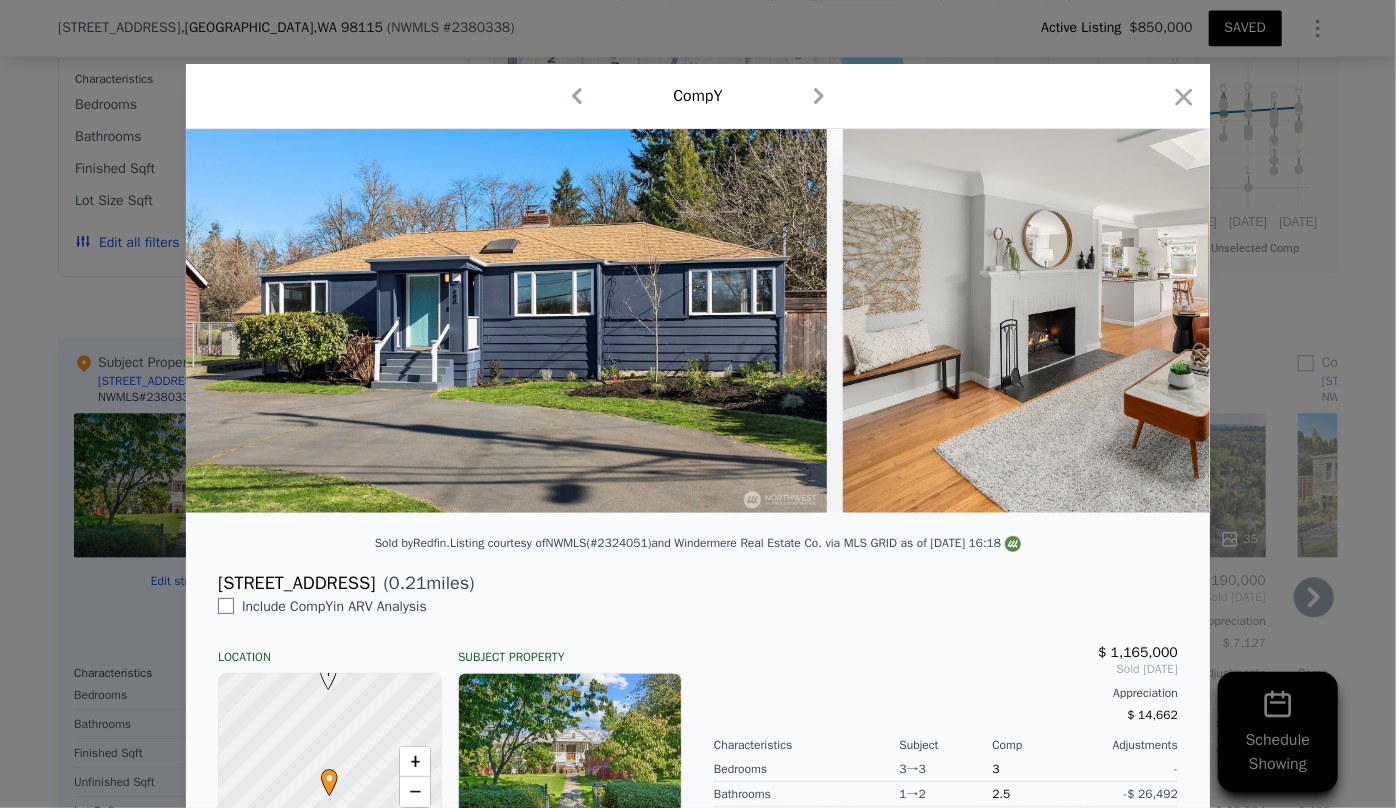 drag, startPoint x: 1163, startPoint y: 97, endPoint x: 1004, endPoint y: 447, distance: 384.42294 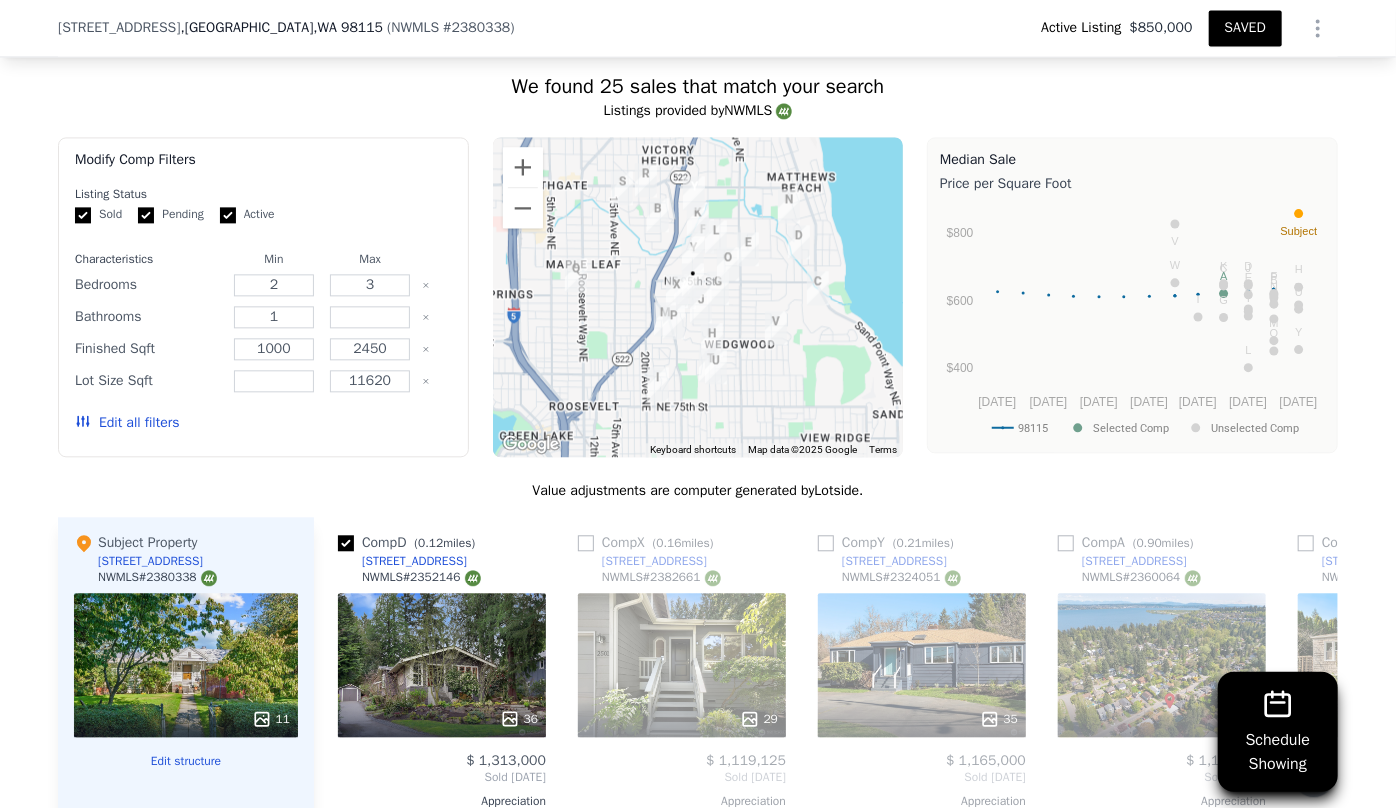 scroll, scrollTop: 2174, scrollLeft: 0, axis: vertical 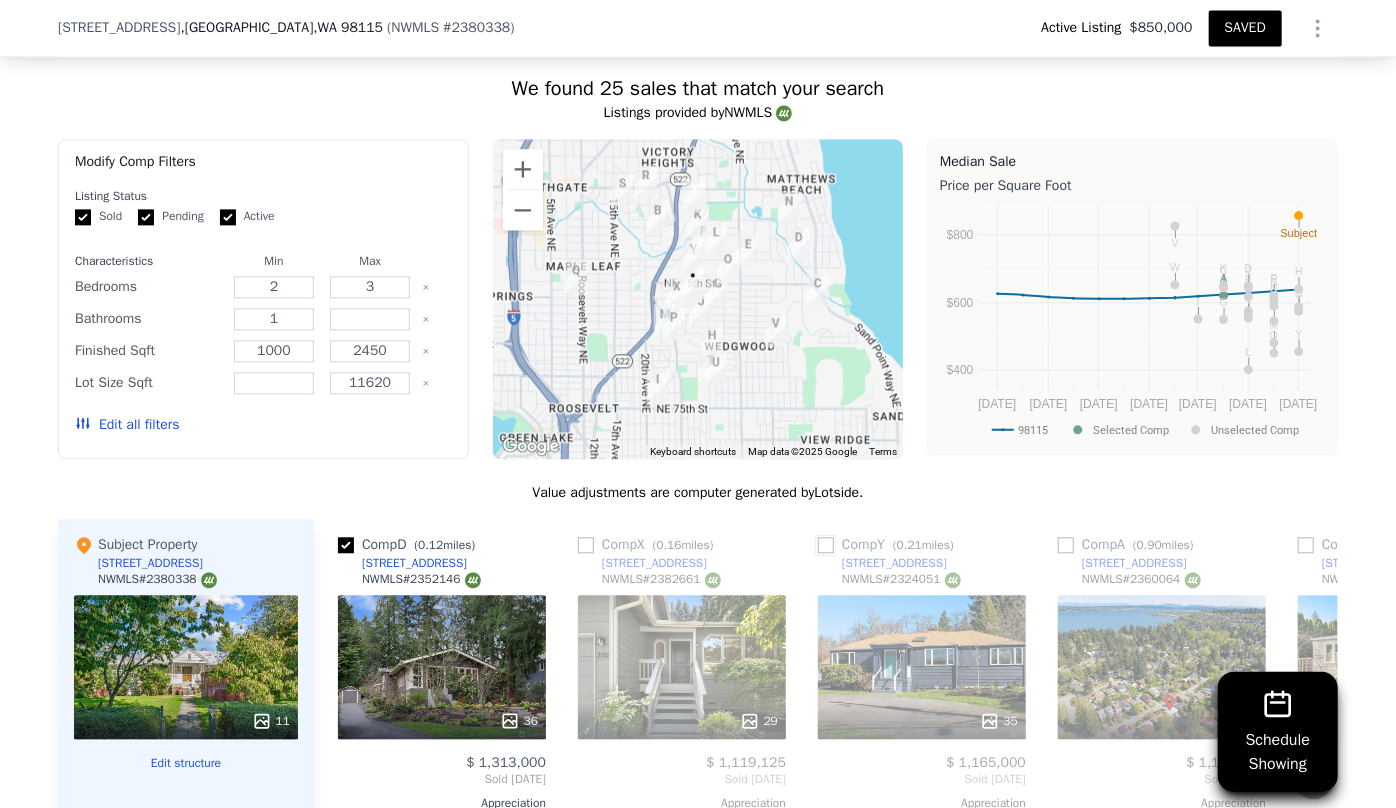 click at bounding box center [826, 545] 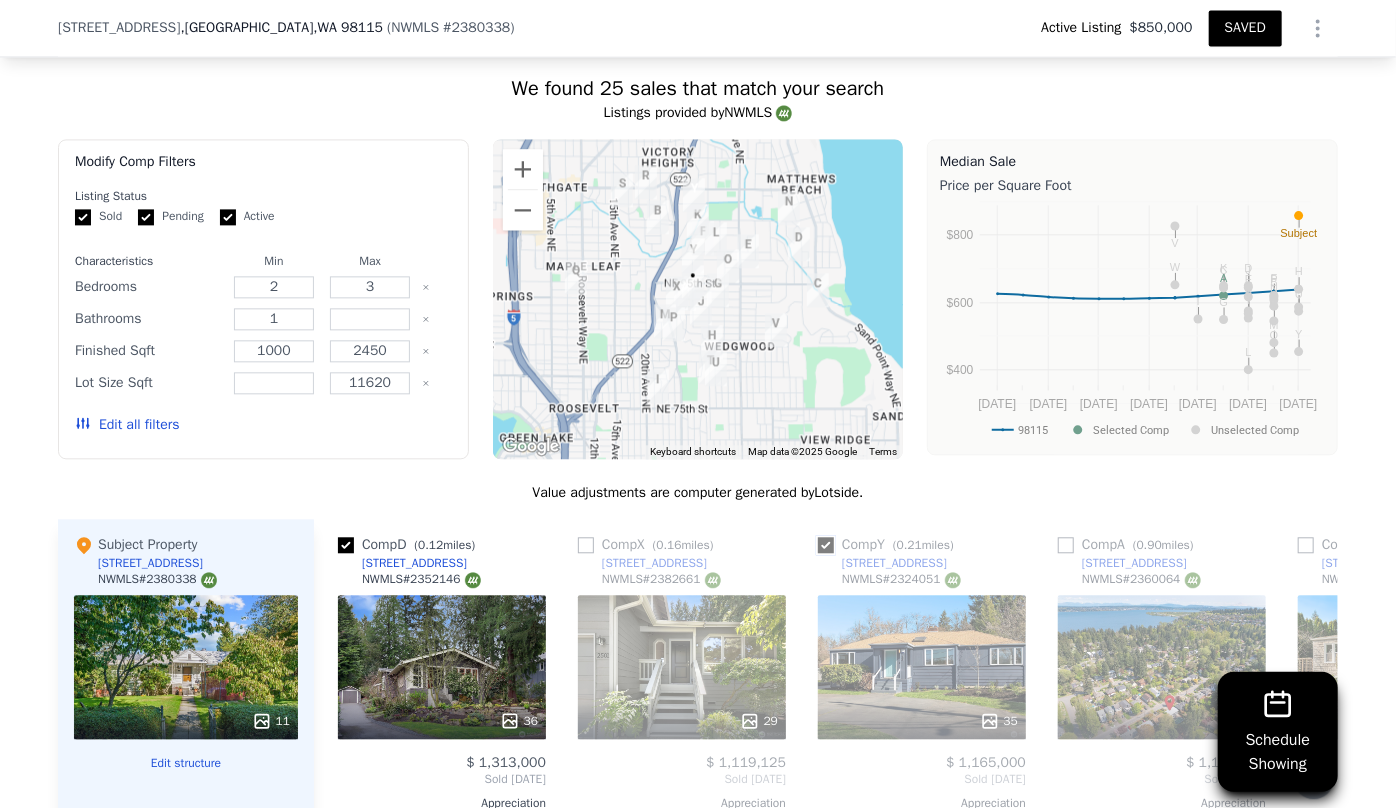 checkbox on "true" 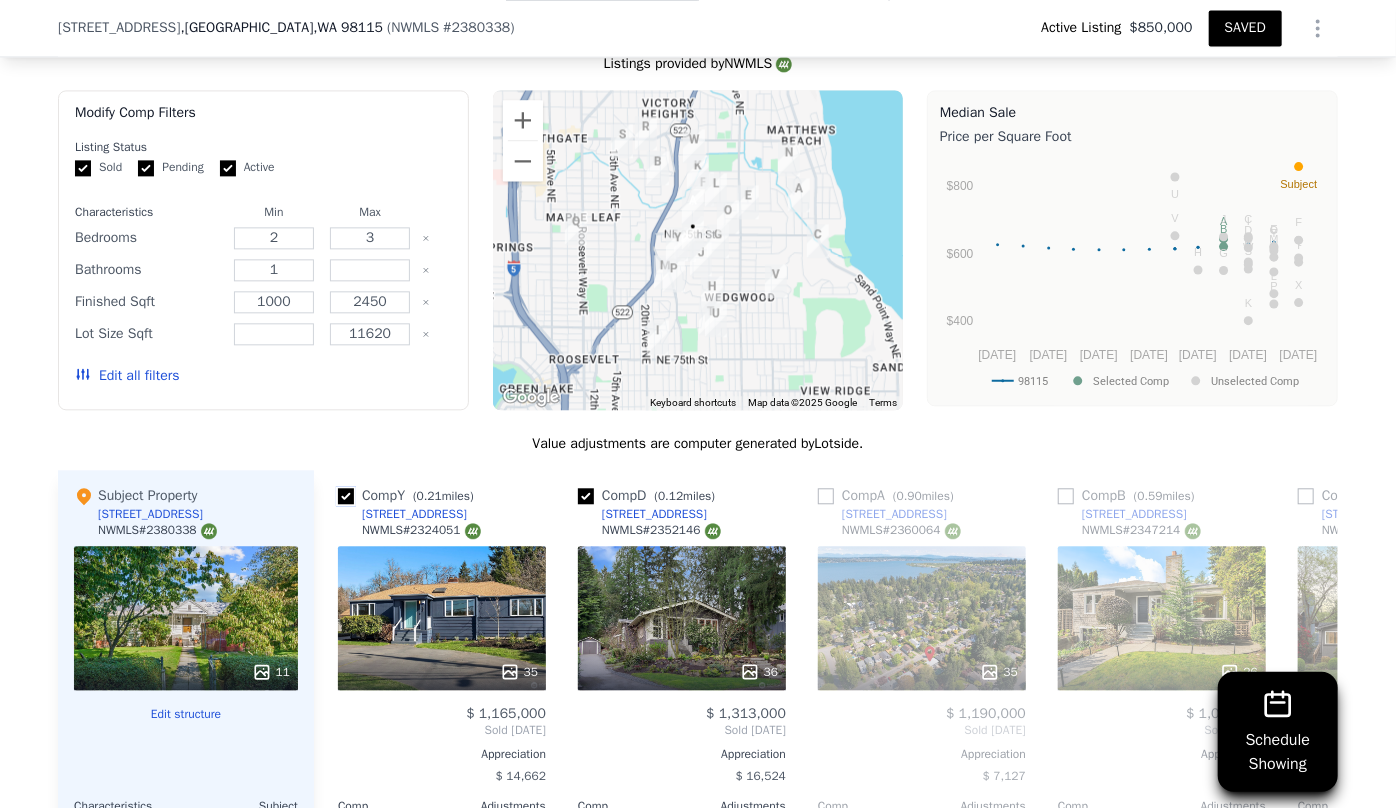 scroll, scrollTop: 2356, scrollLeft: 0, axis: vertical 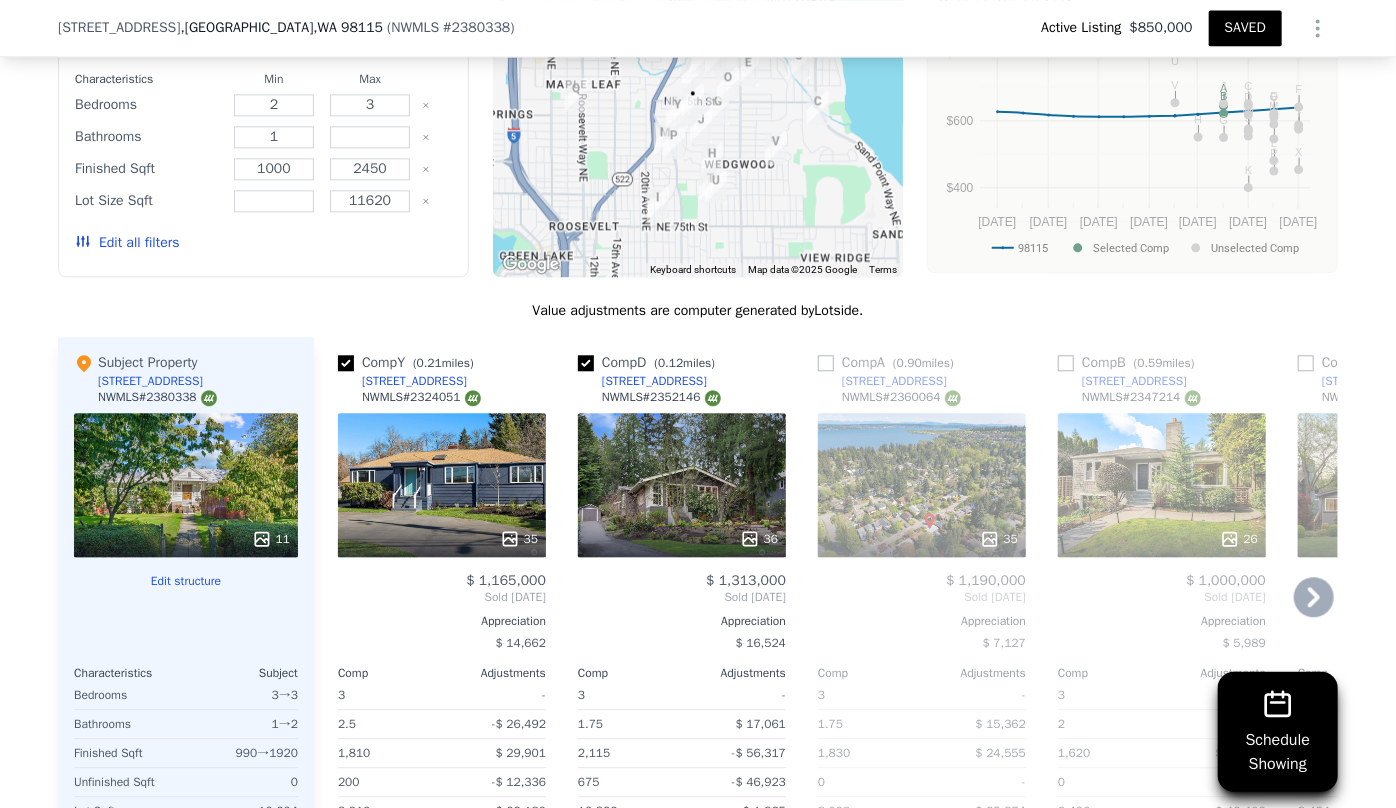 click 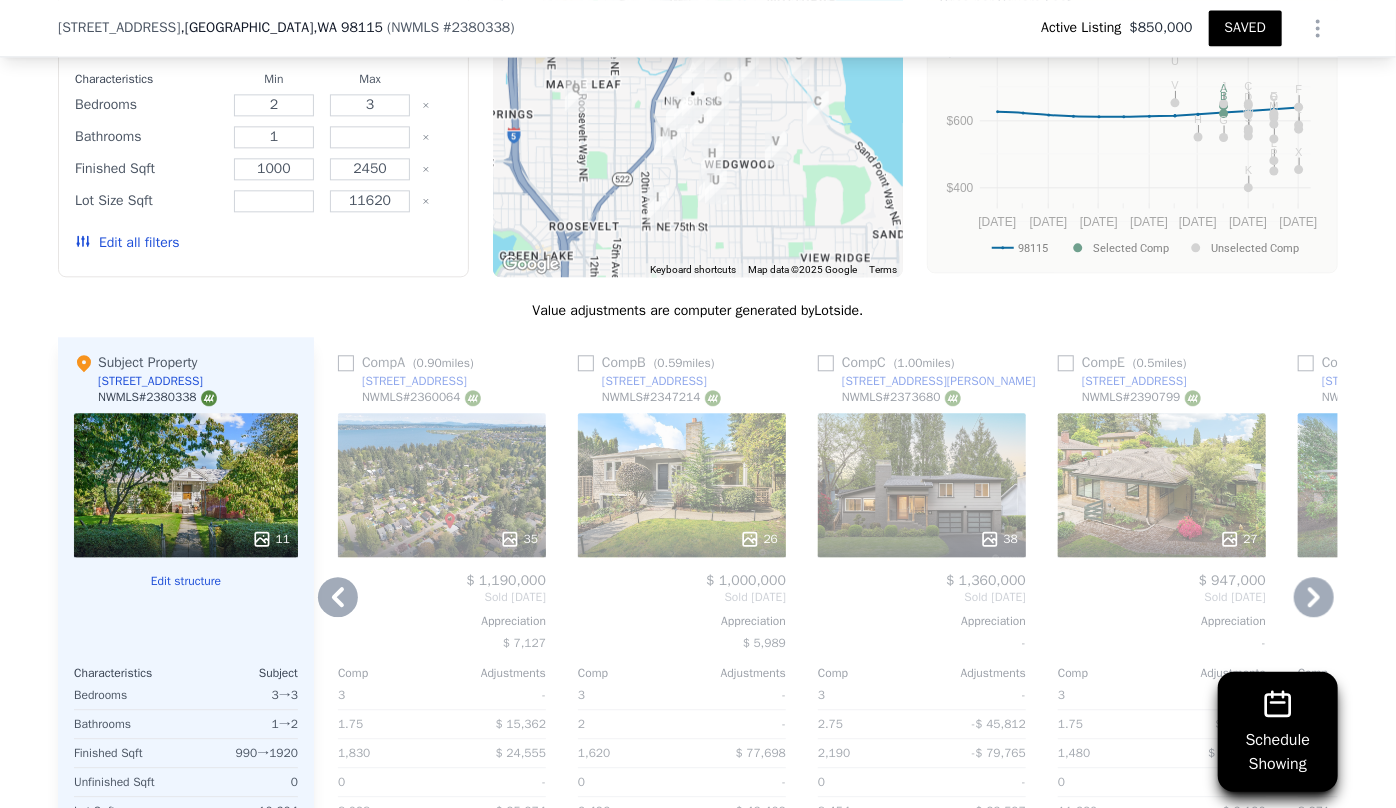click 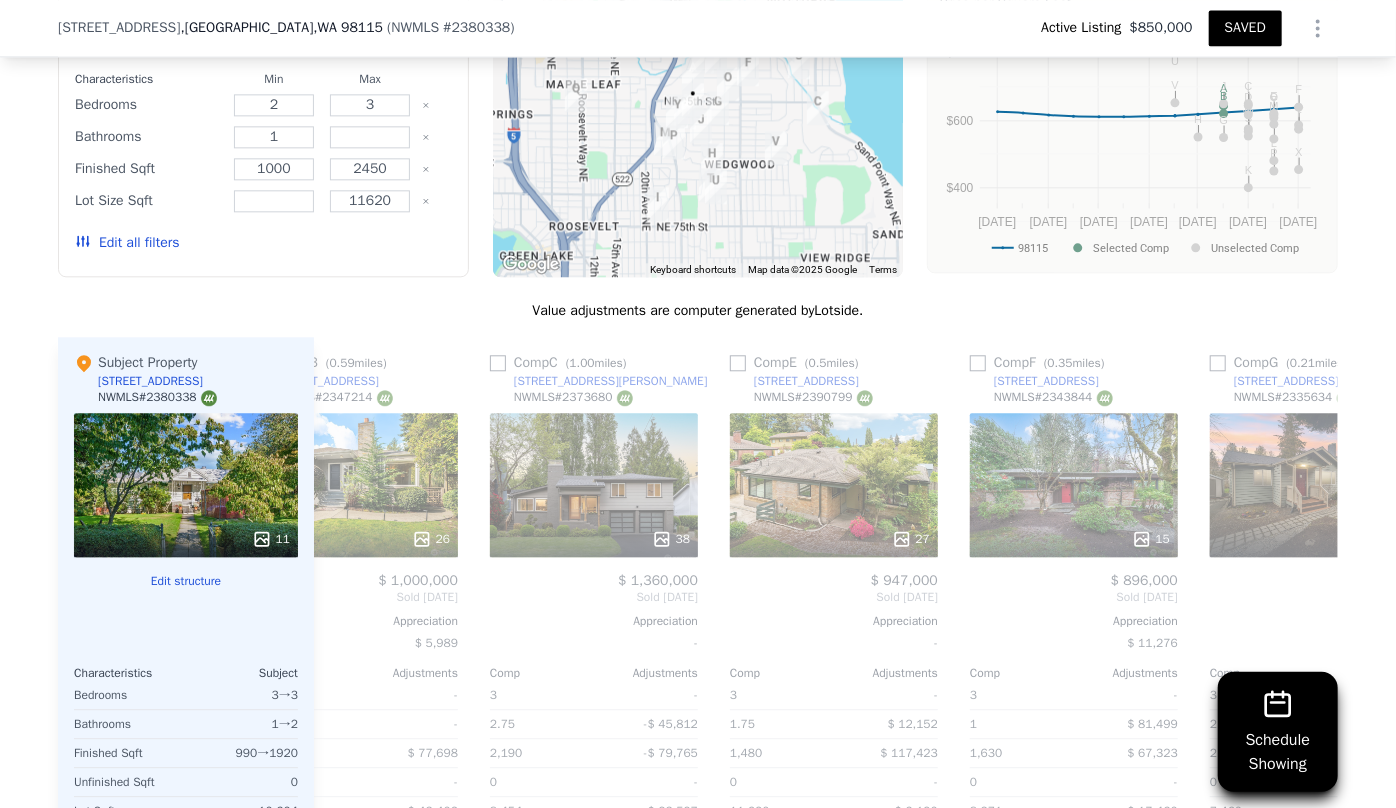 scroll, scrollTop: 0, scrollLeft: 960, axis: horizontal 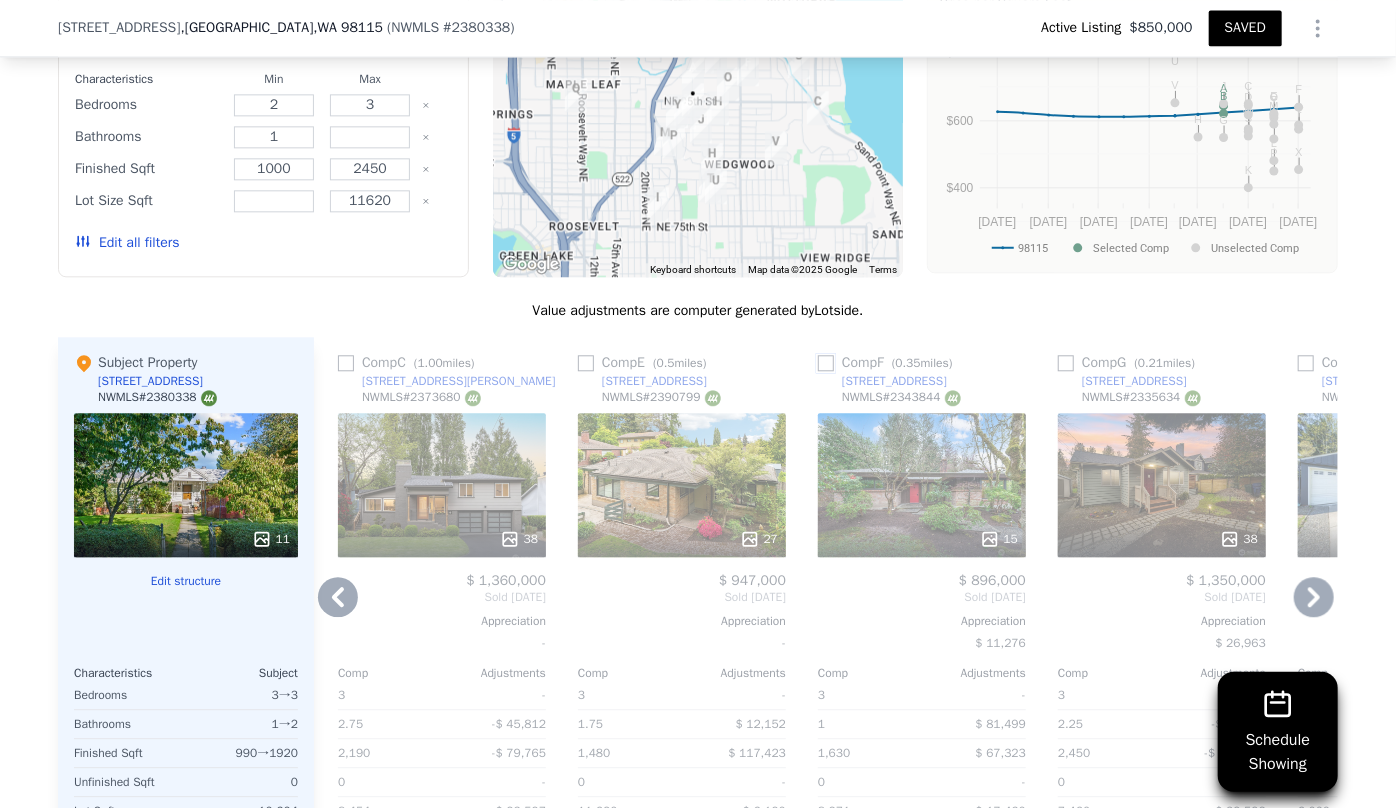 click at bounding box center [826, 363] 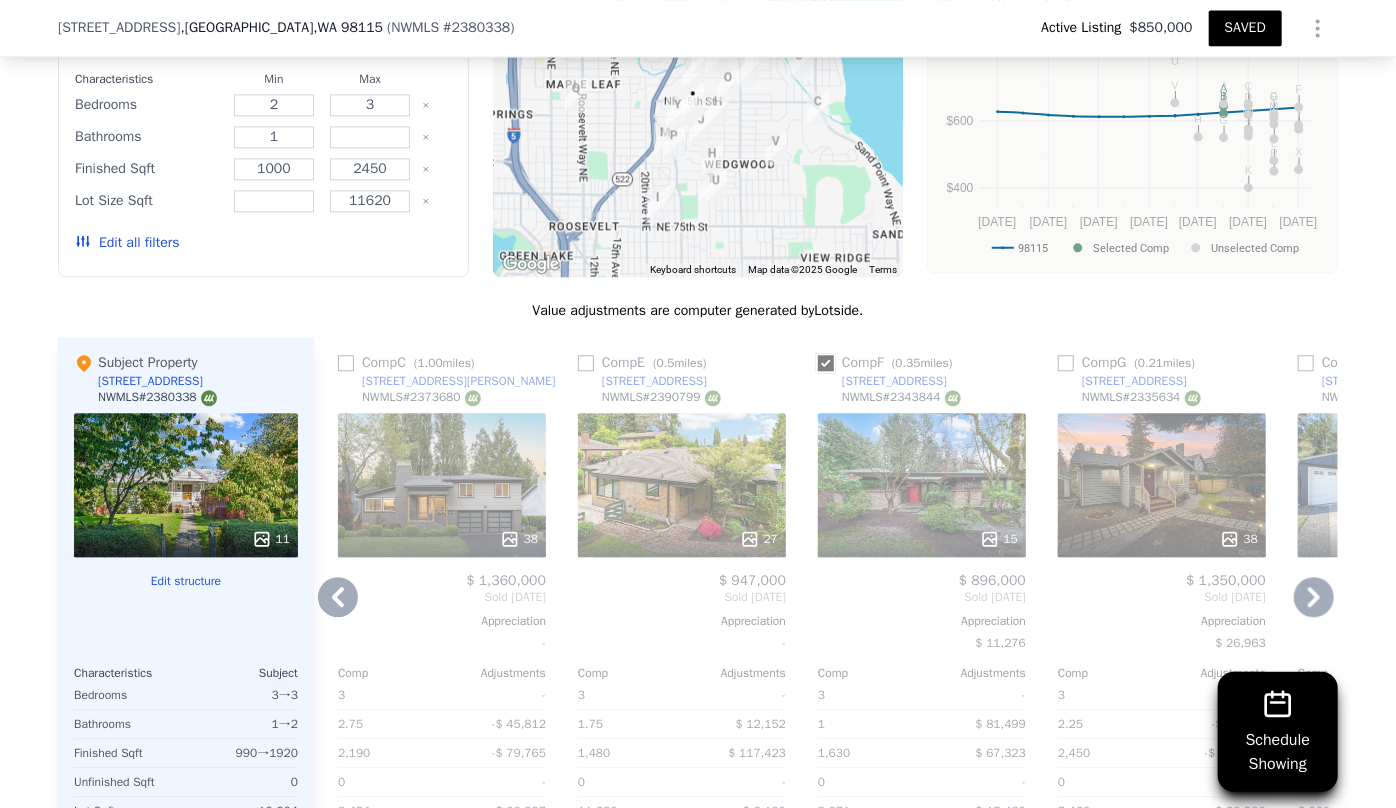 checkbox on "true" 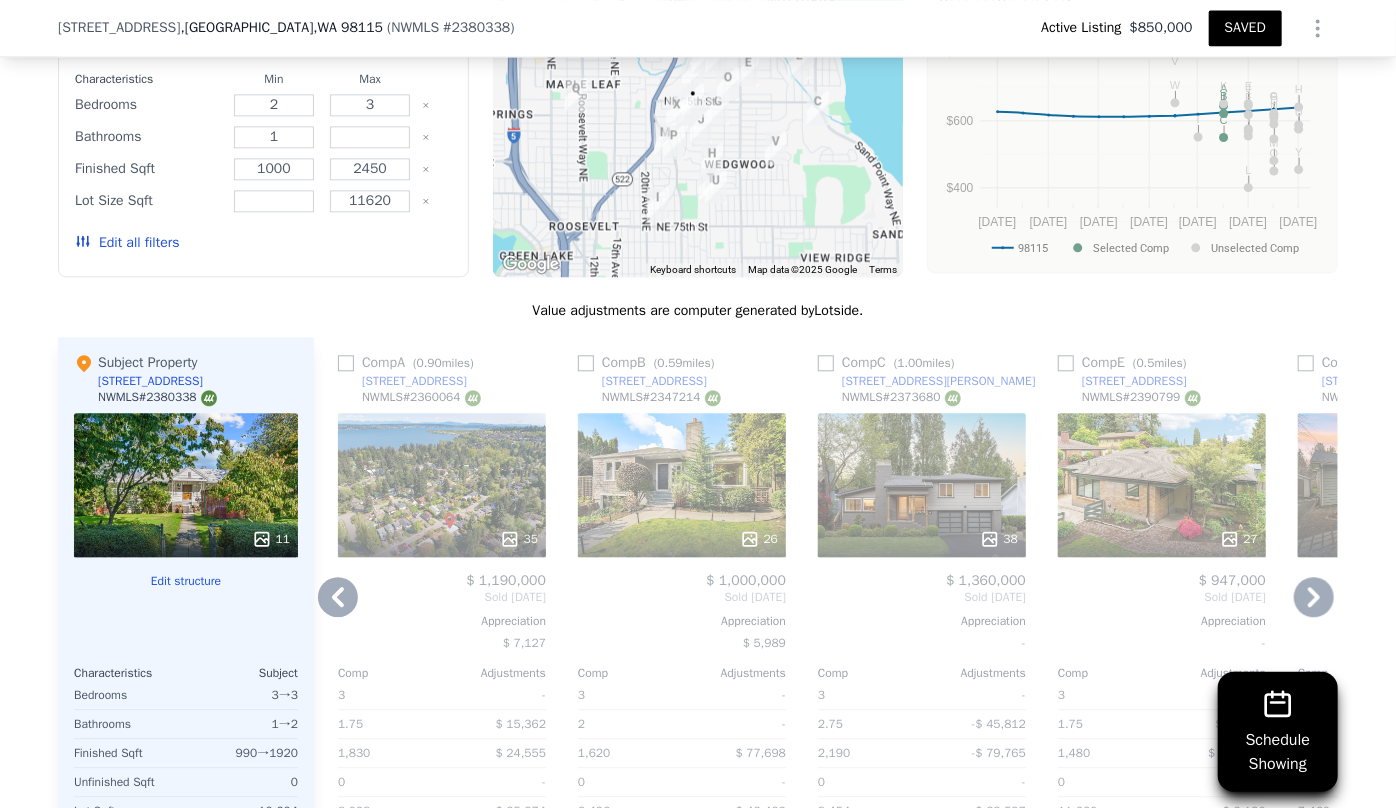 click 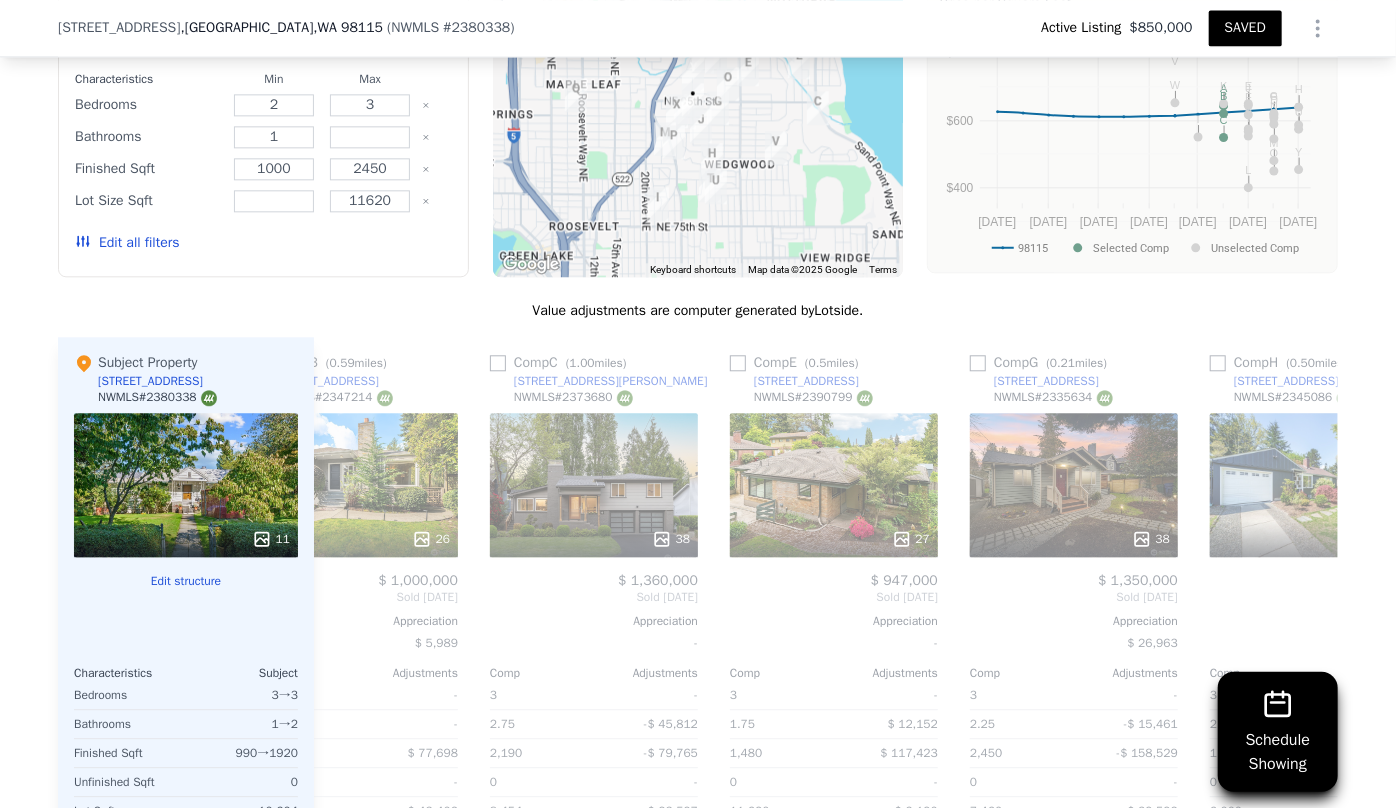 scroll, scrollTop: 0, scrollLeft: 1440, axis: horizontal 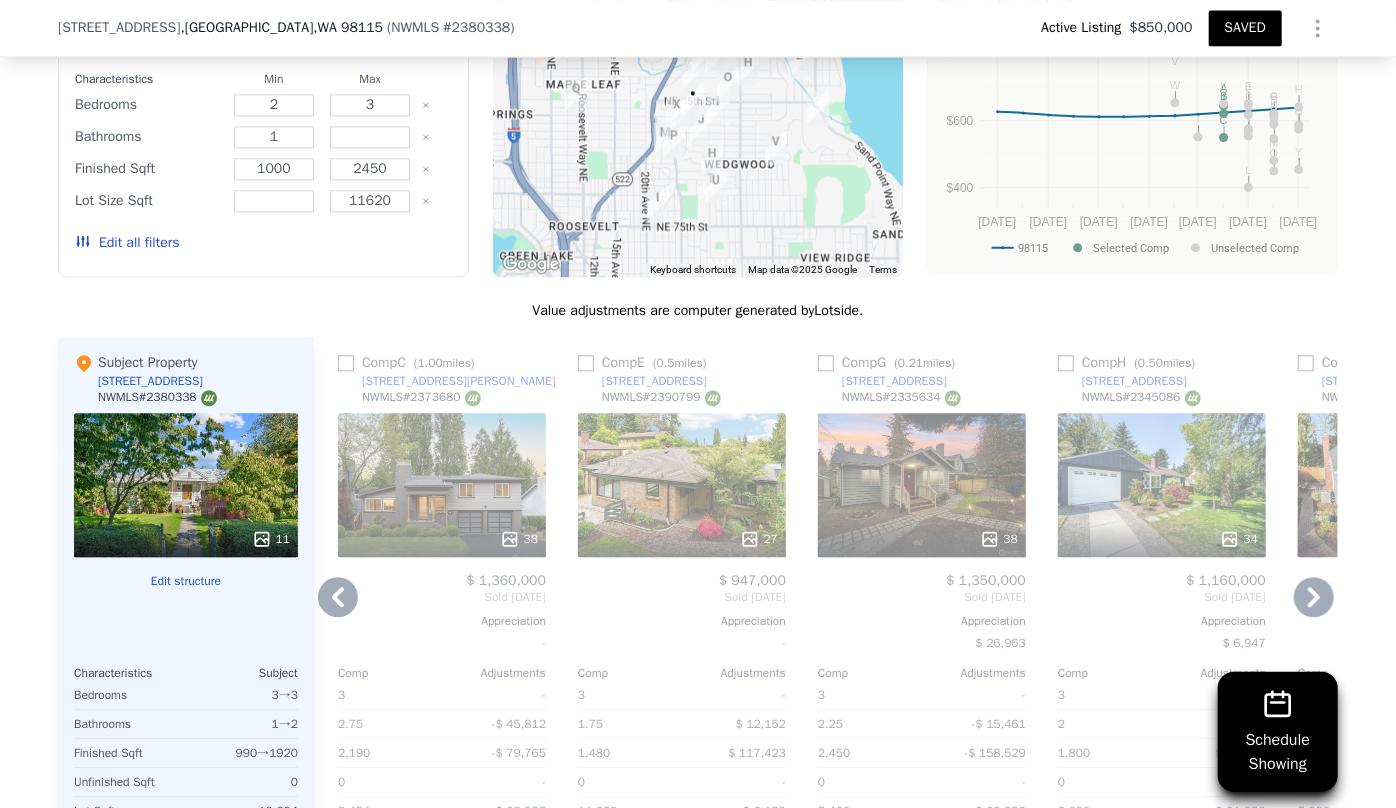 click on "38" at bounding box center (922, 485) 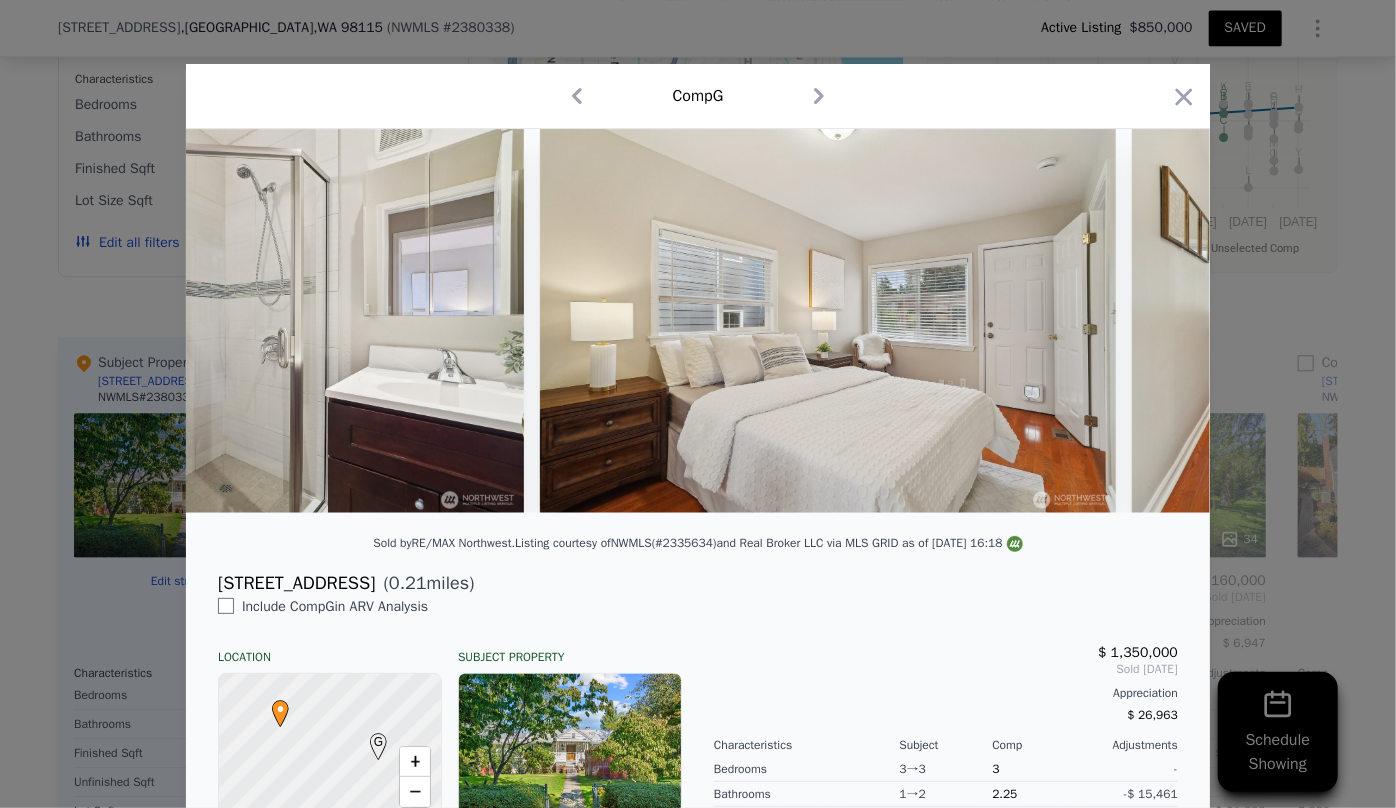 scroll, scrollTop: 0, scrollLeft: 11080, axis: horizontal 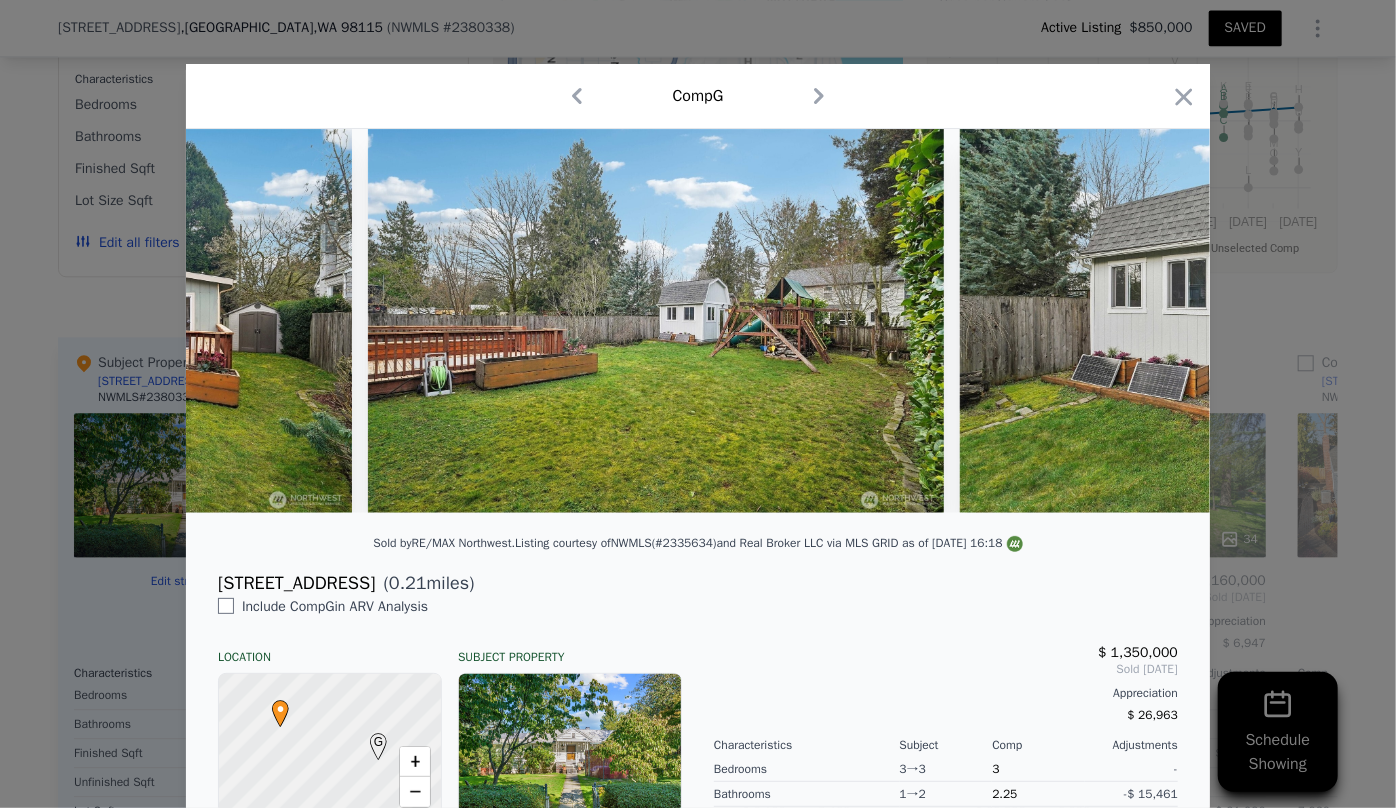 click on "Comp  G" at bounding box center (698, 96) 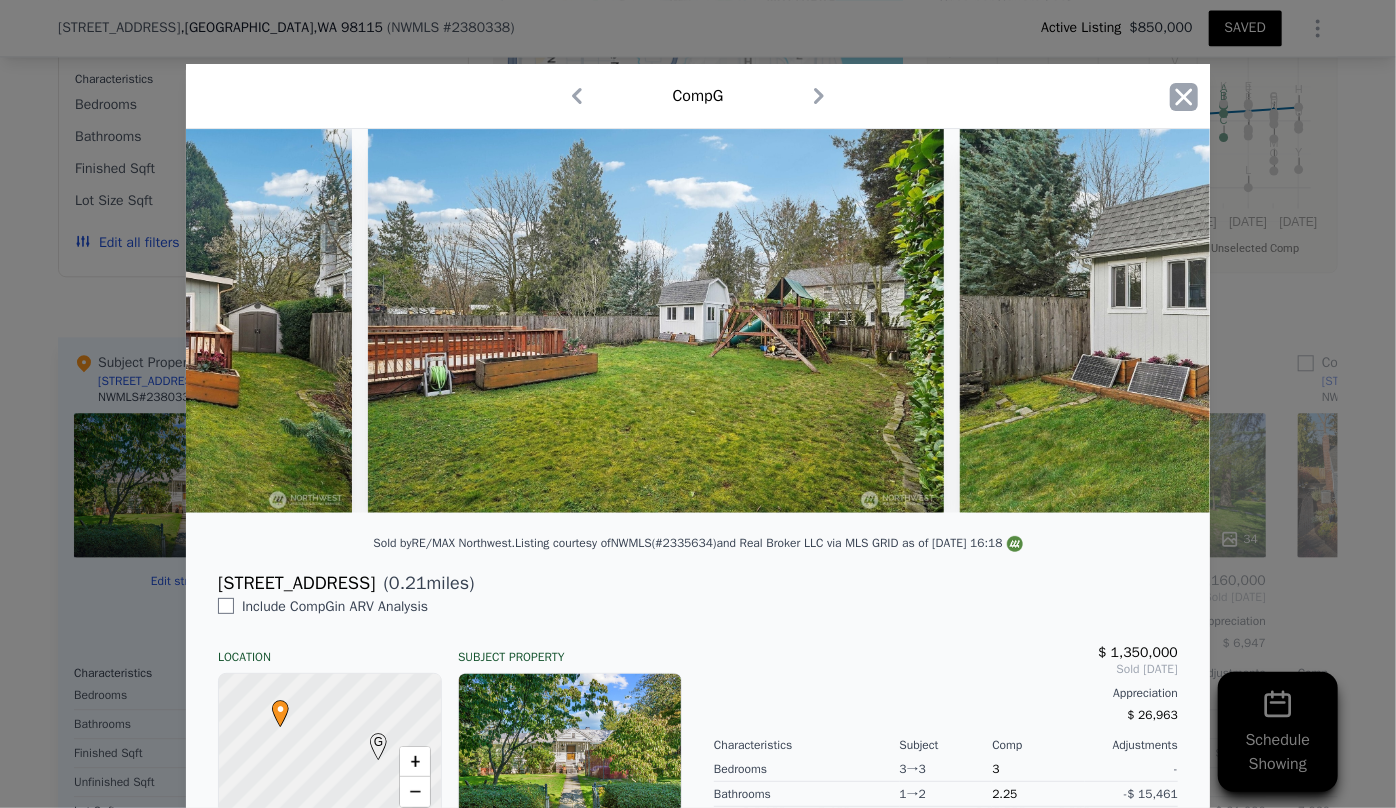 click 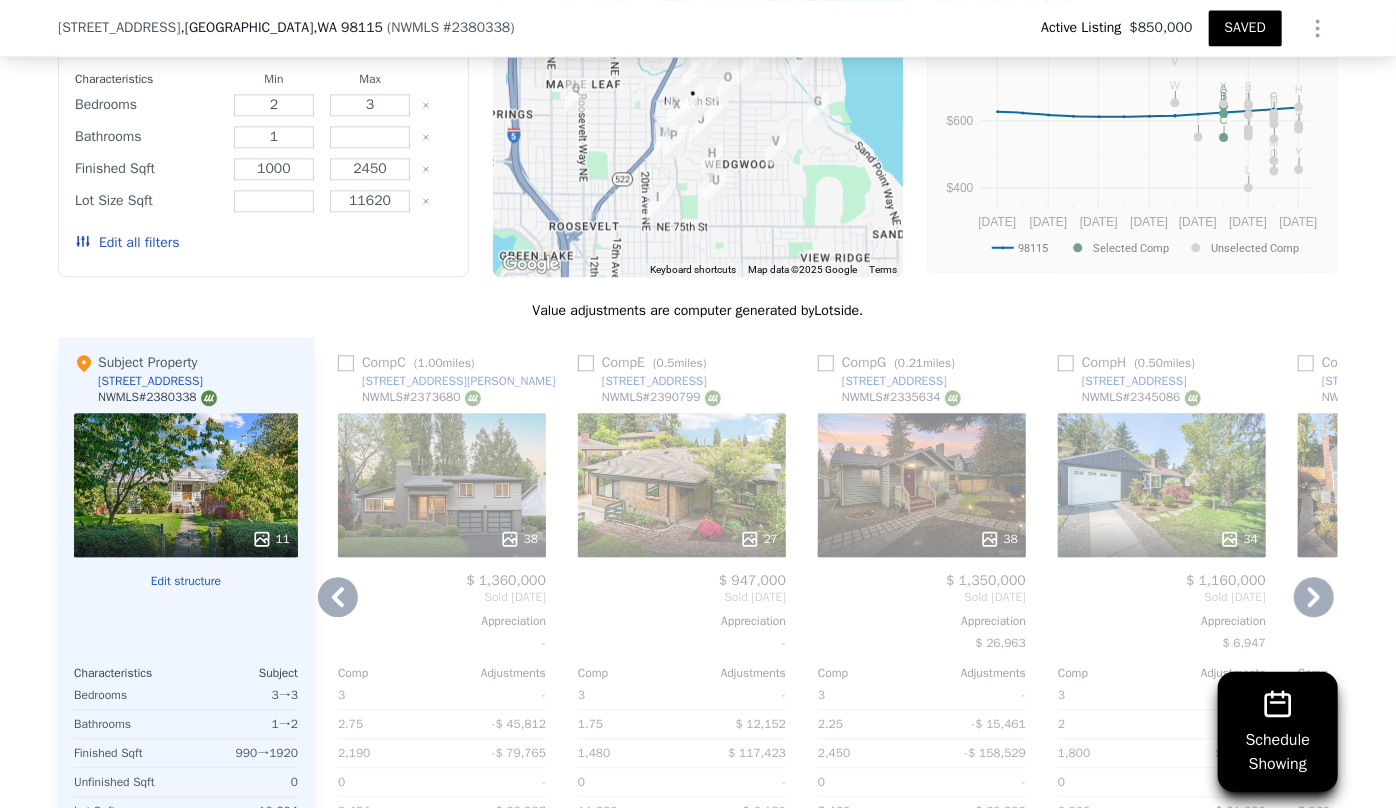 click at bounding box center (1162, 539) 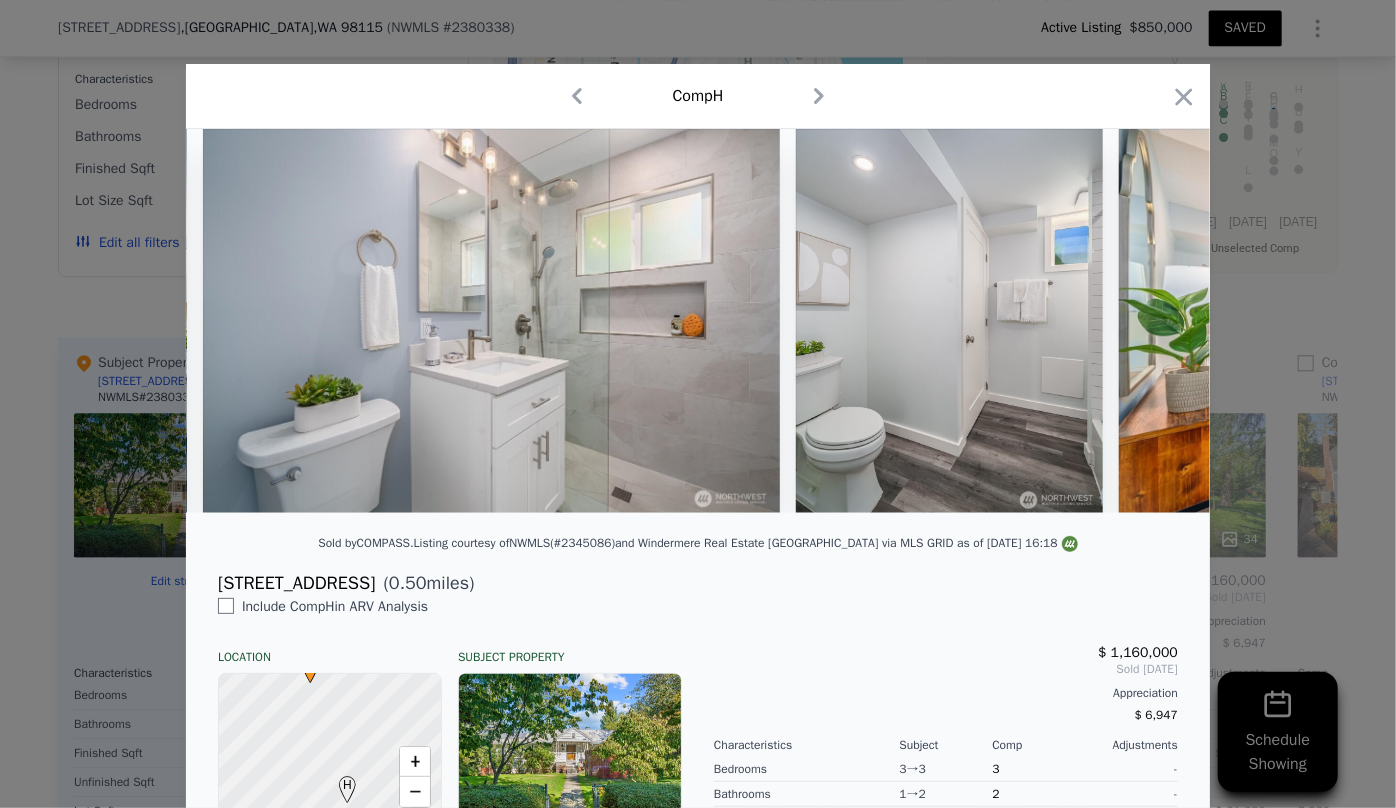 scroll, scrollTop: 0, scrollLeft: 7460, axis: horizontal 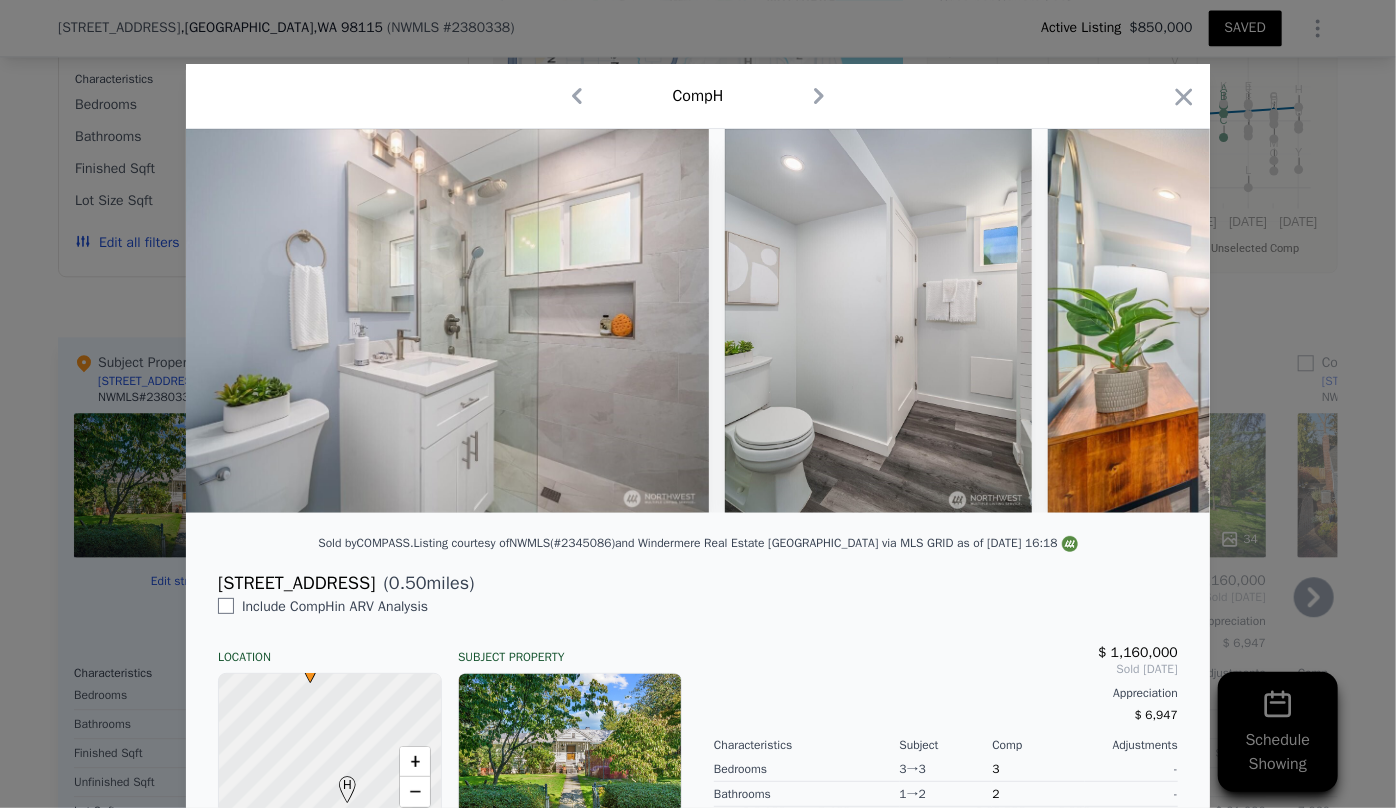 drag, startPoint x: 1183, startPoint y: 86, endPoint x: 1210, endPoint y: 347, distance: 262.39282 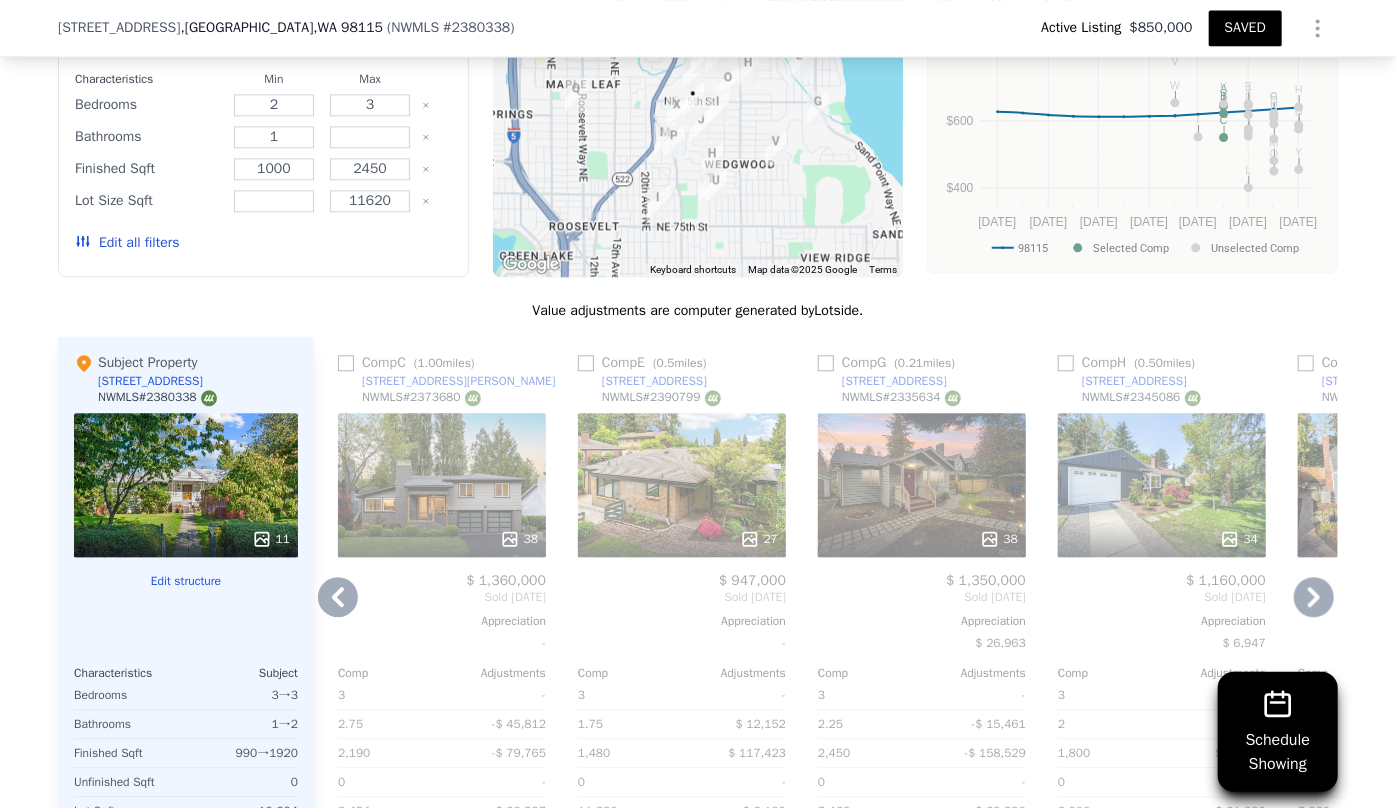click 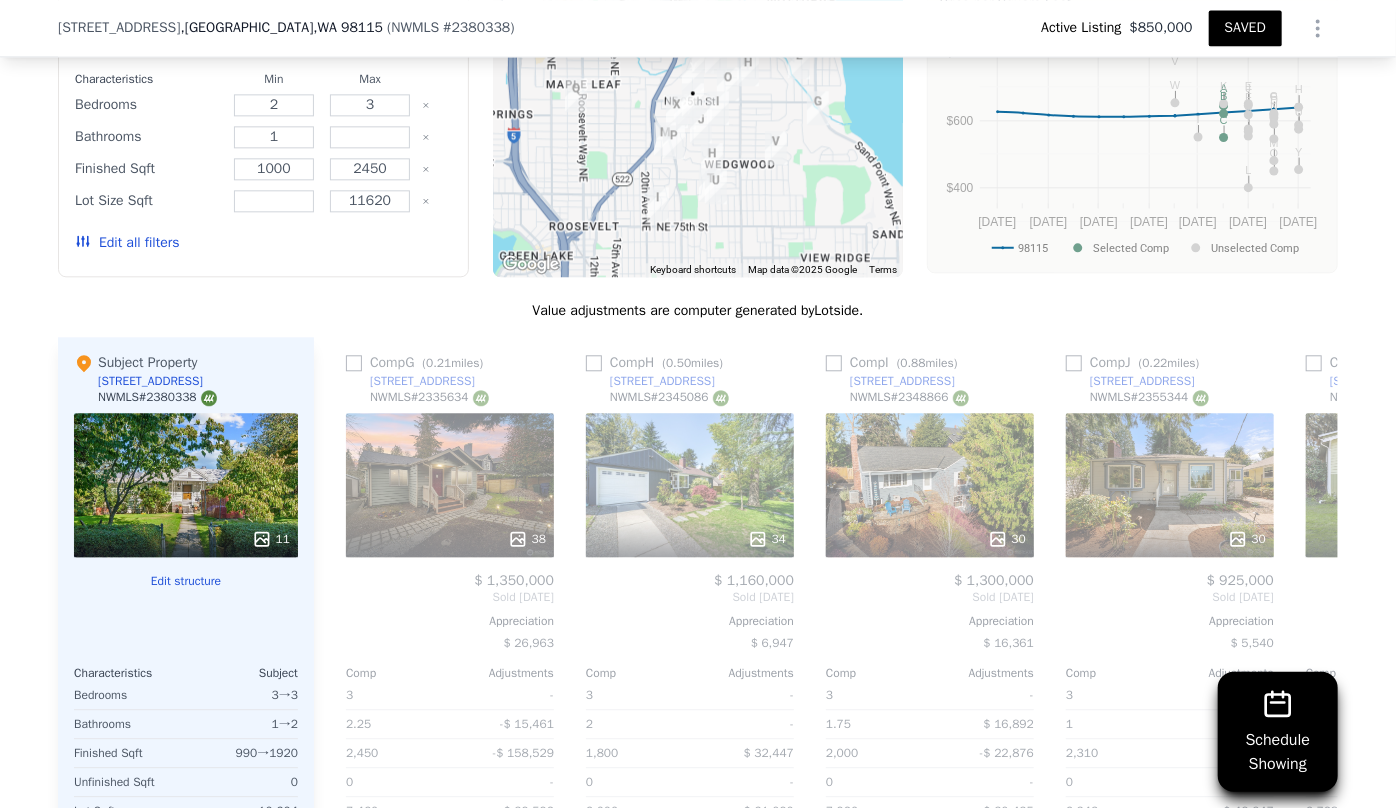 scroll, scrollTop: 0, scrollLeft: 1920, axis: horizontal 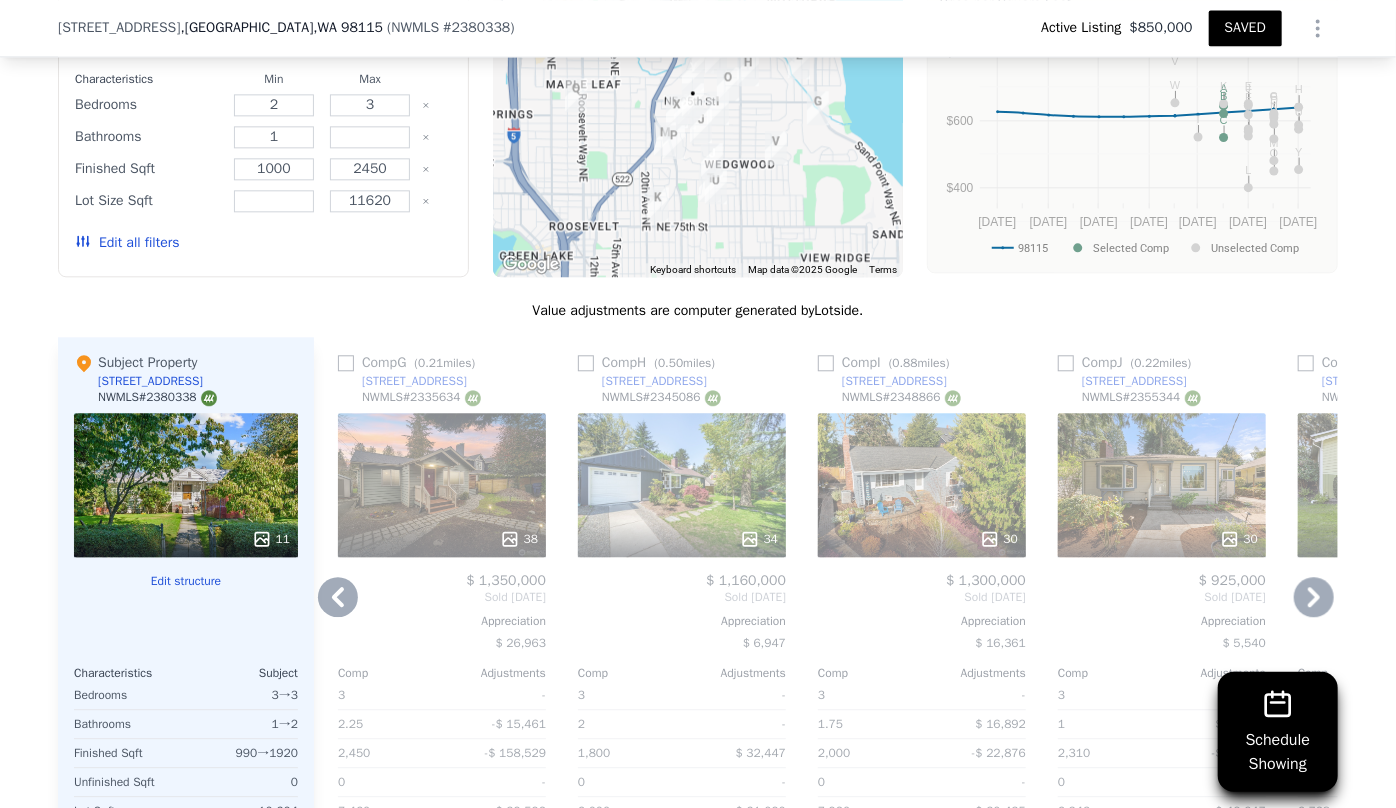 click on "30" at bounding box center (1162, 485) 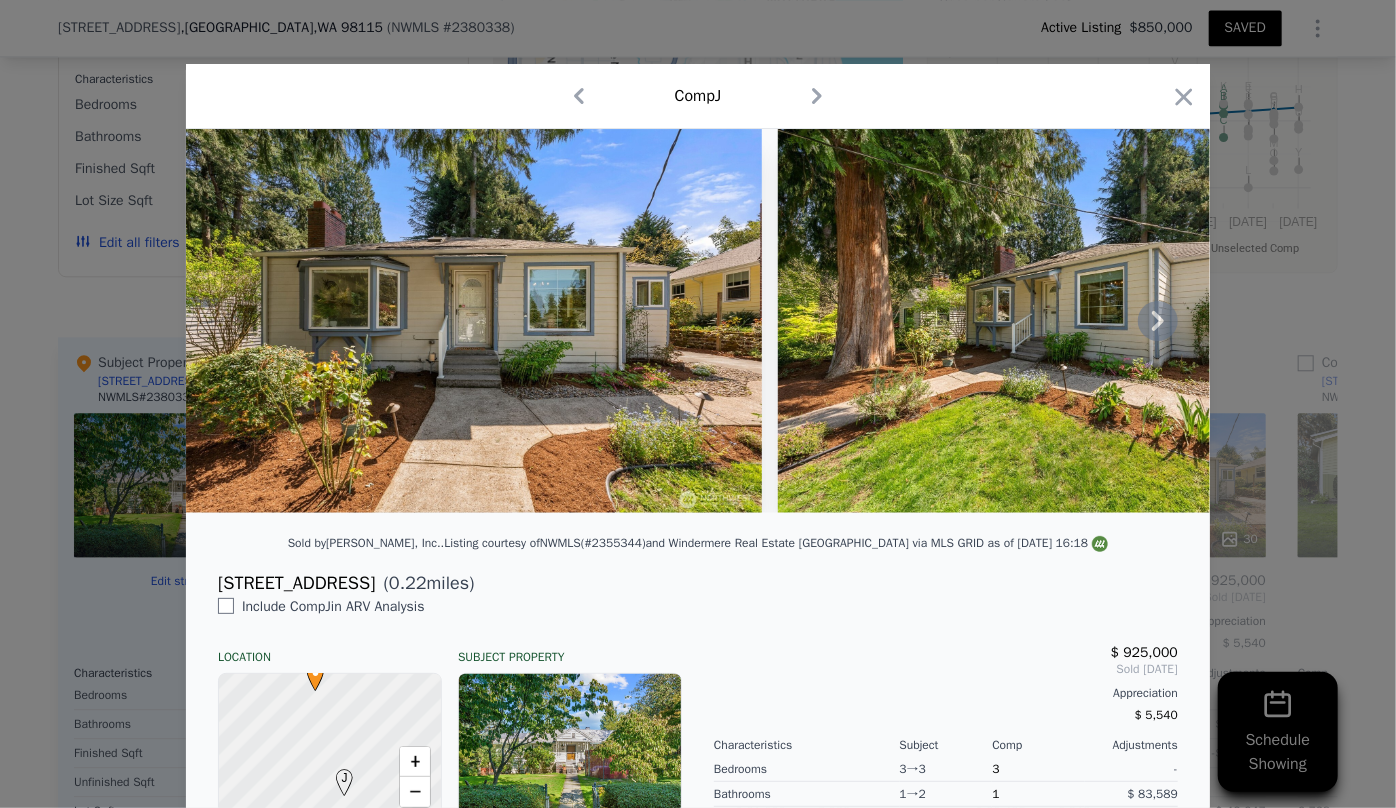 drag, startPoint x: 210, startPoint y: 529, endPoint x: 390, endPoint y: 521, distance: 180.17769 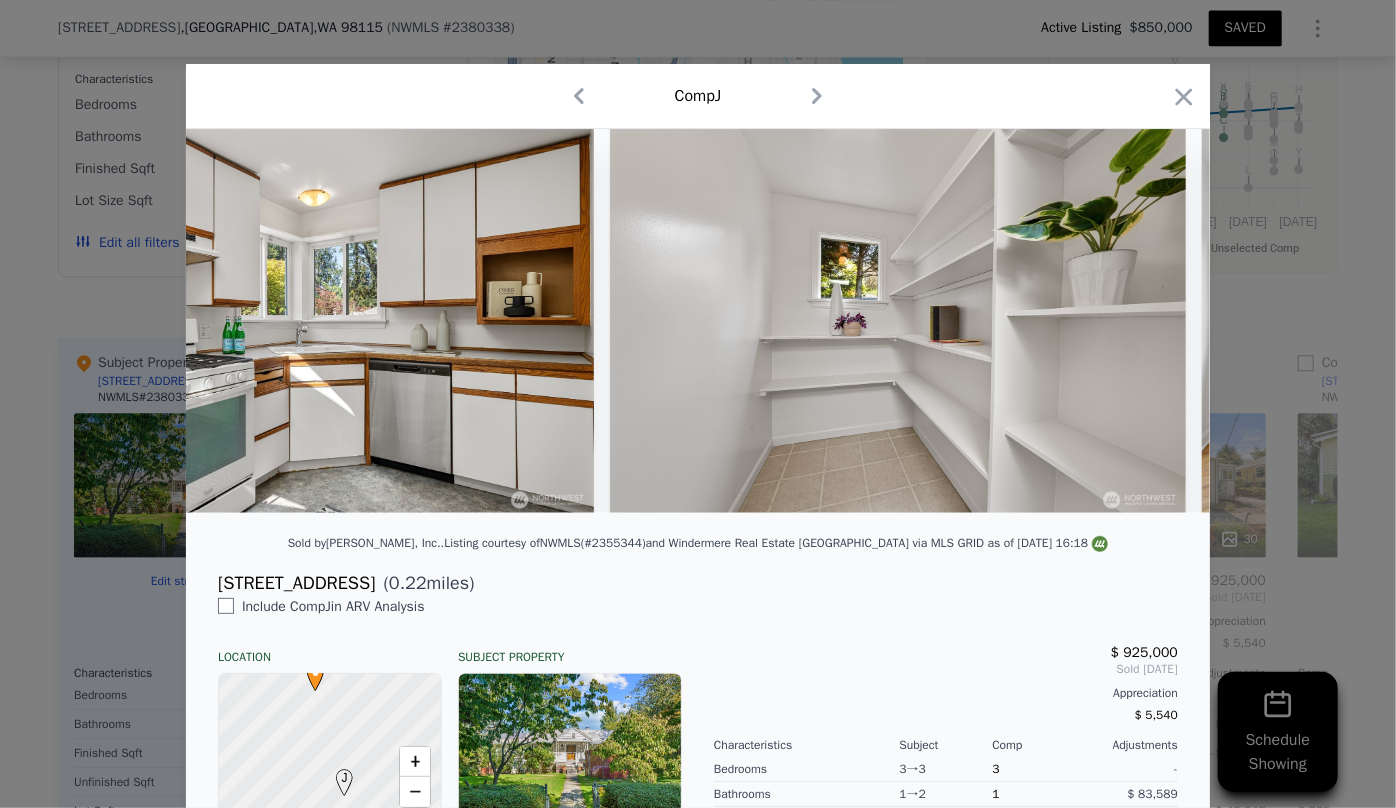 scroll, scrollTop: 0, scrollLeft: 4327, axis: horizontal 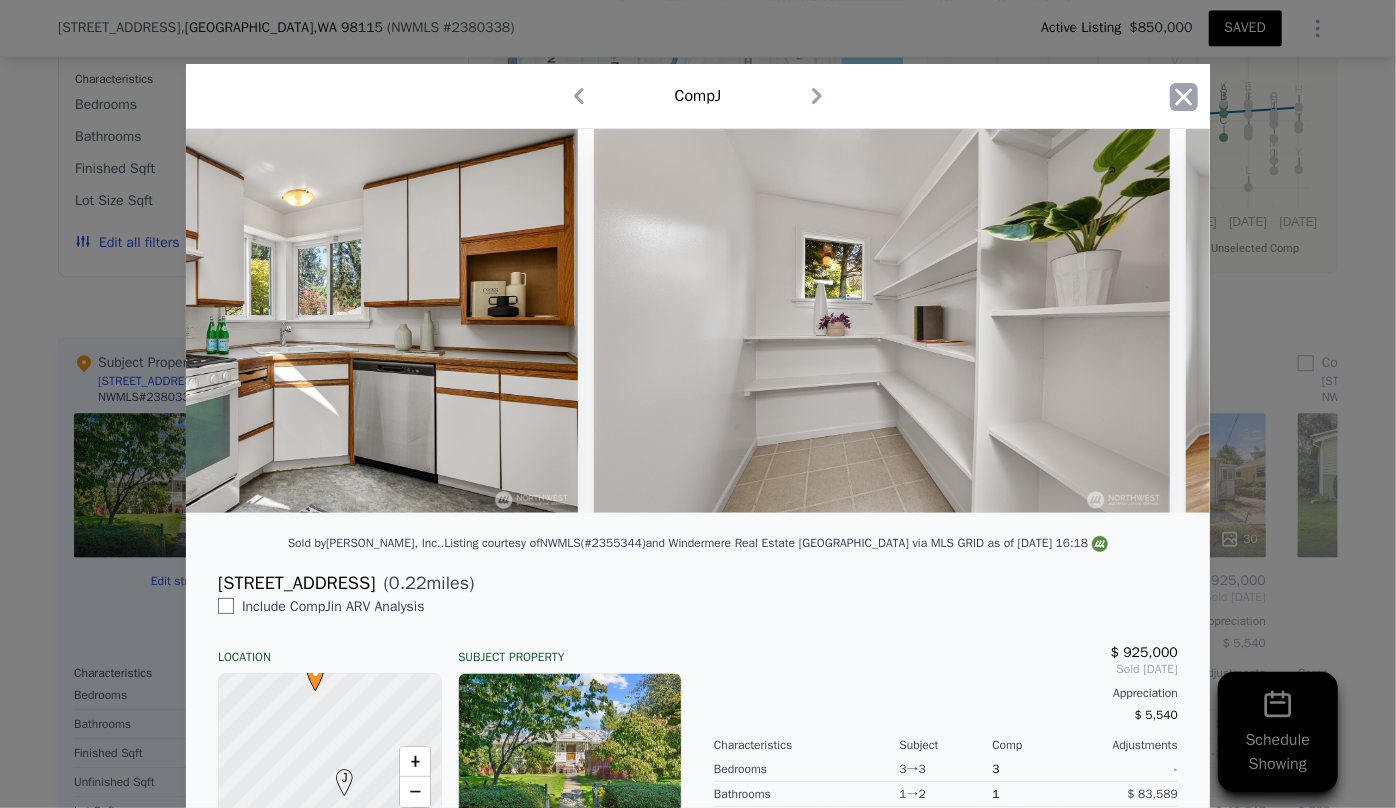 click 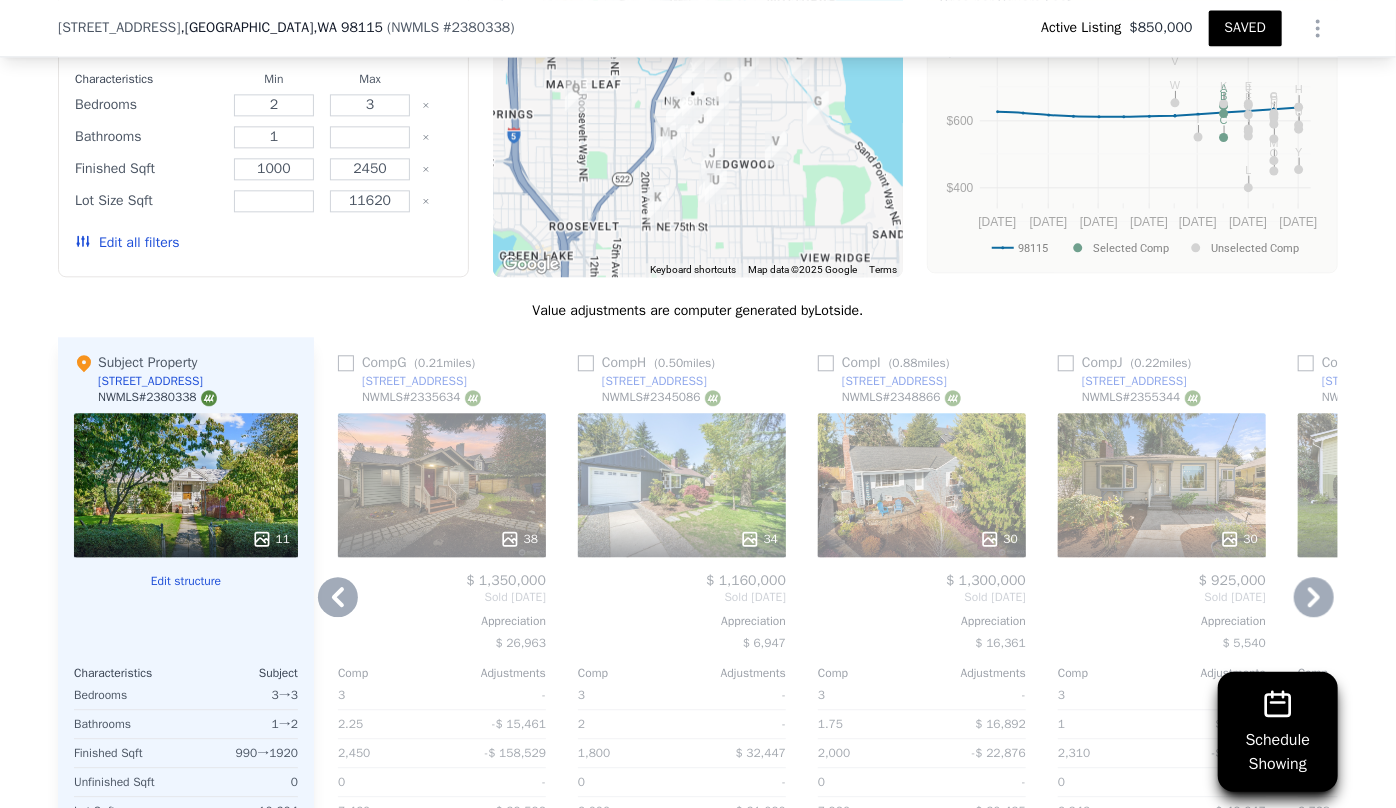 click 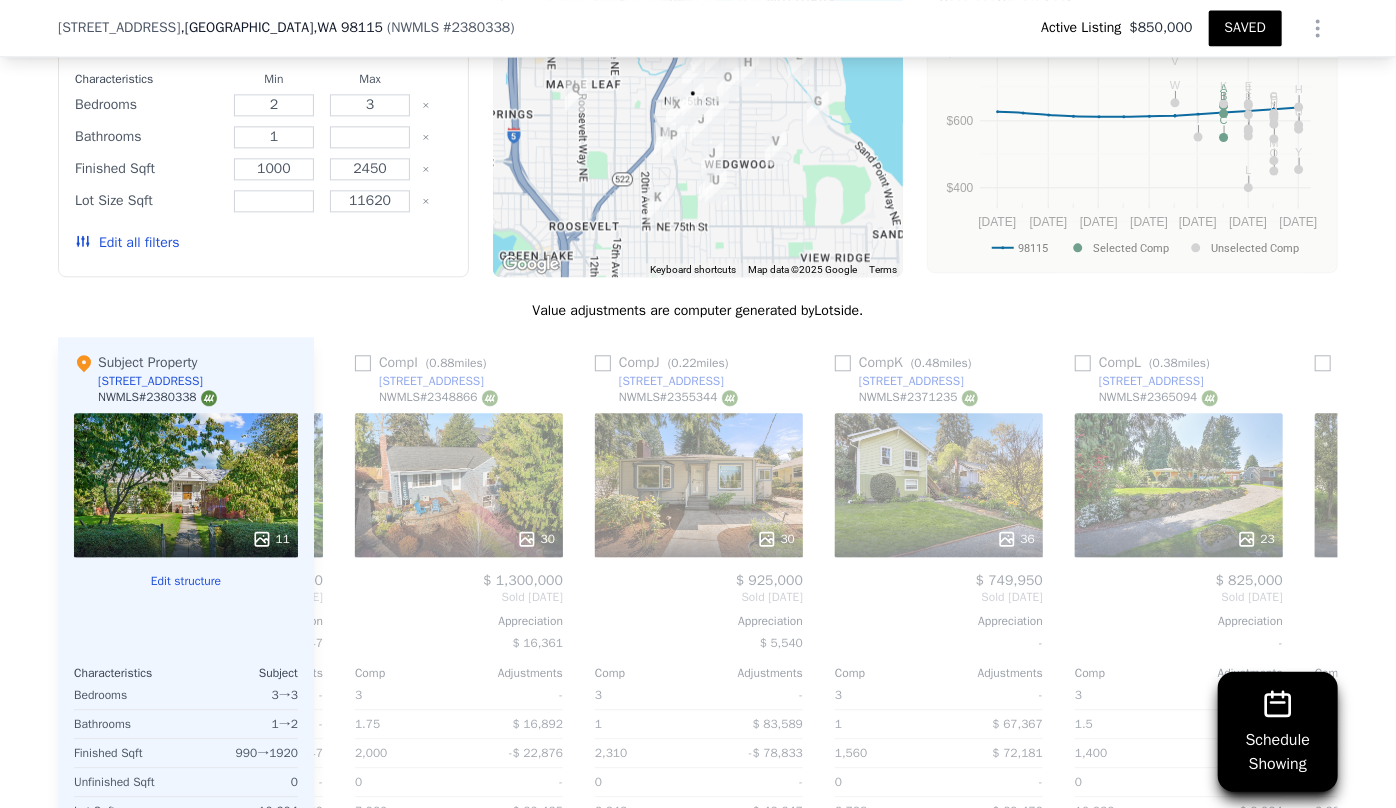 scroll, scrollTop: 0, scrollLeft: 2400, axis: horizontal 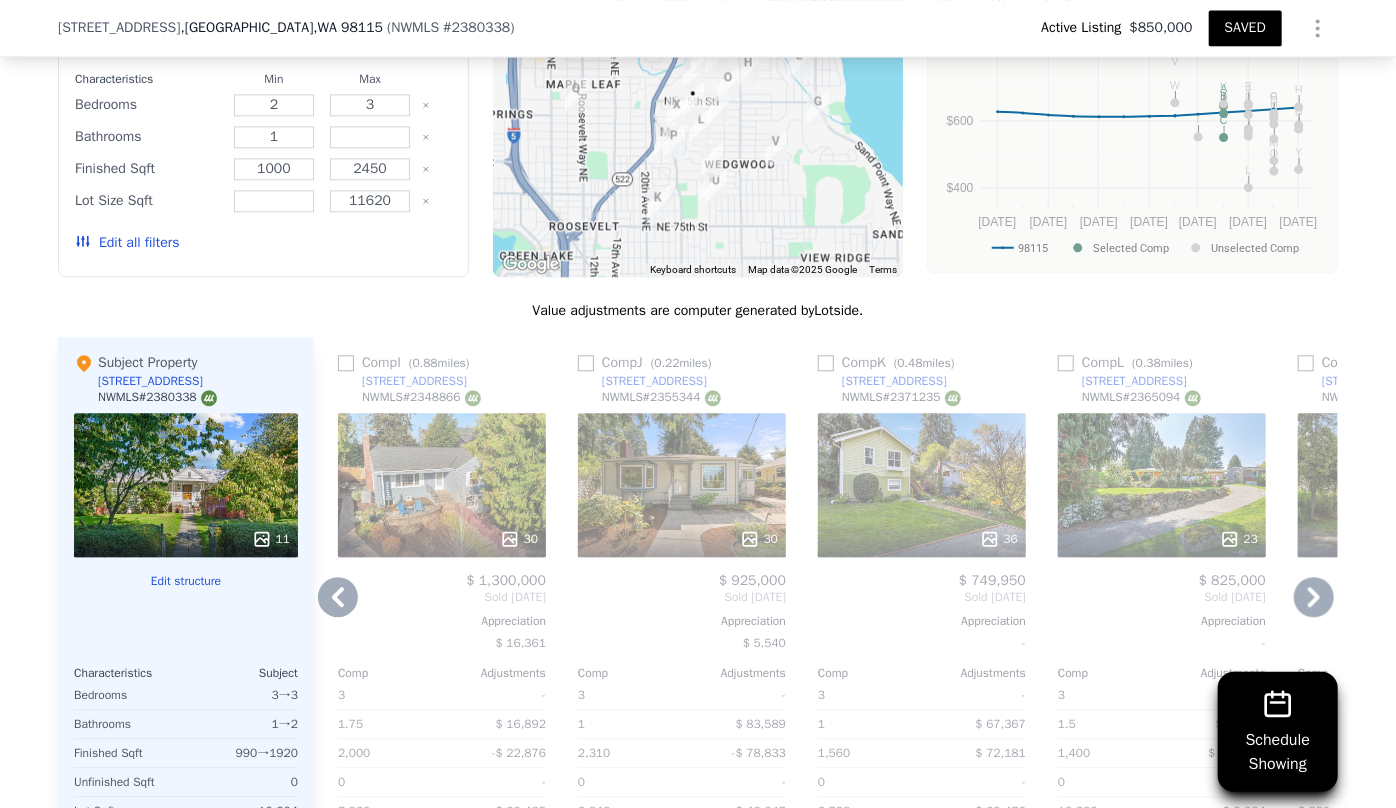 click on "Comp  J ( 0.22  miles) 2733 NE 89th St NWMLS  # 2355344 30 $ 925,000 Sold   May 2025 Appreciation $ 5,540 Comp Adjustments 3 - 1 $ 83,589 2,310 -$ 78,833 0 - 6,343 $ 42,647 1941 - Other Adjustments -$ 24,839 Adjusted Value $ 947,564" at bounding box center (682, 644) 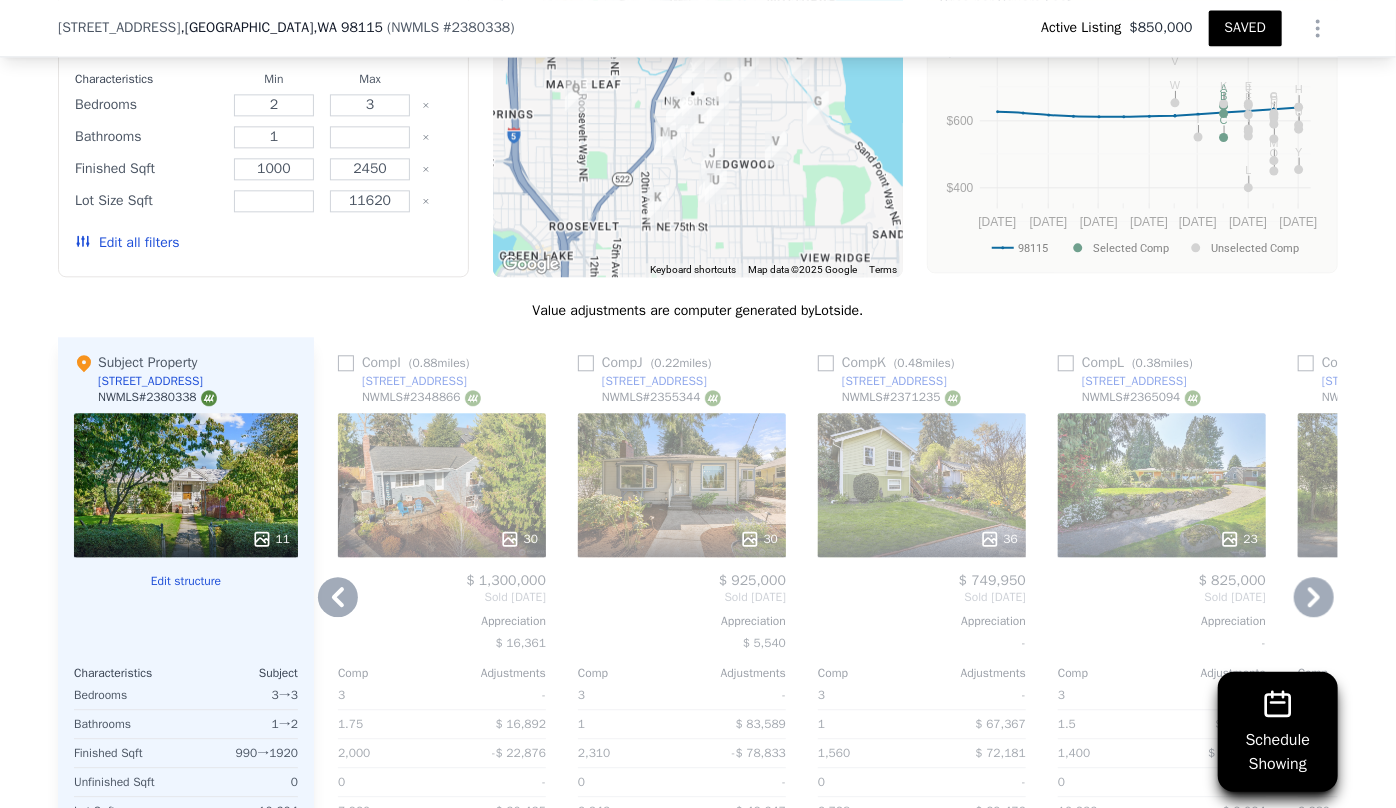 click 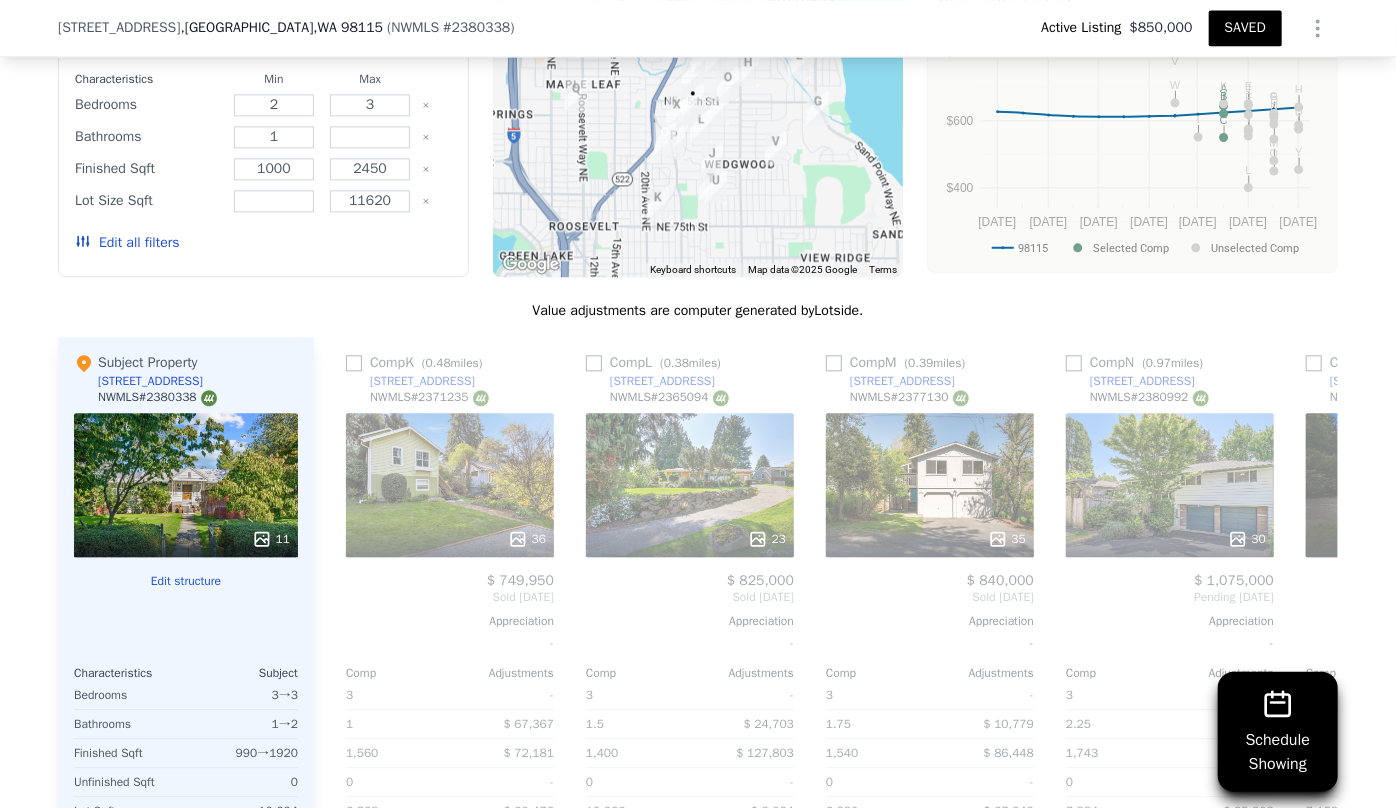 scroll, scrollTop: 0, scrollLeft: 2880, axis: horizontal 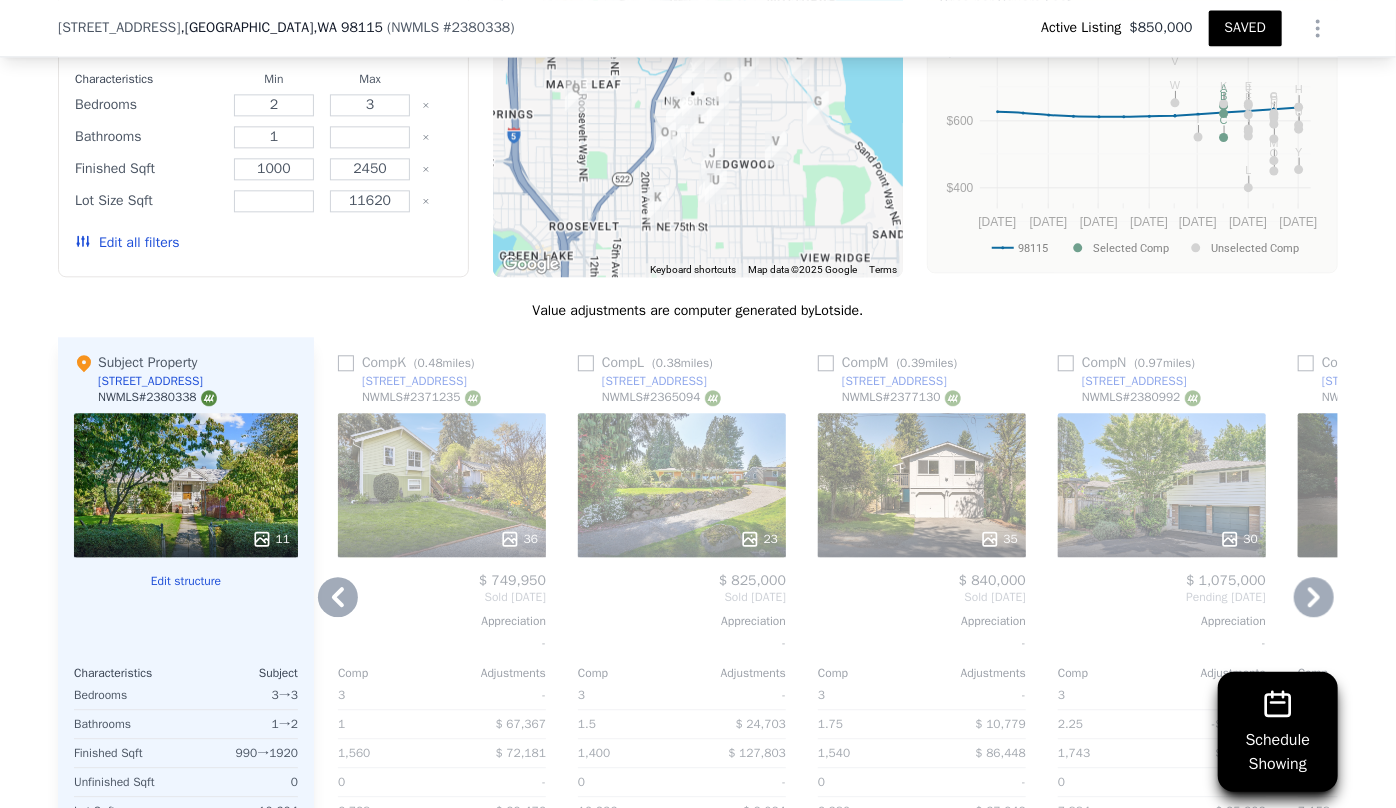 click 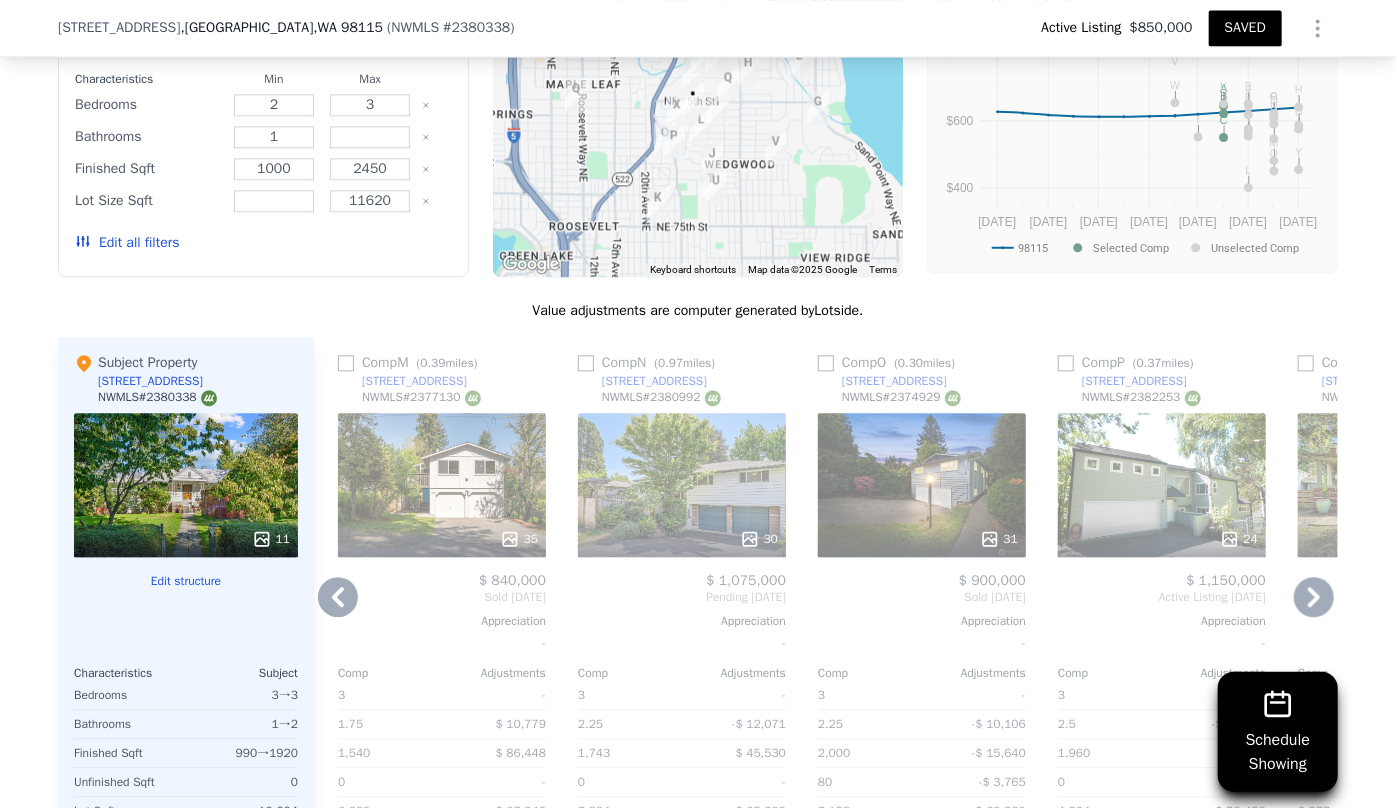 click 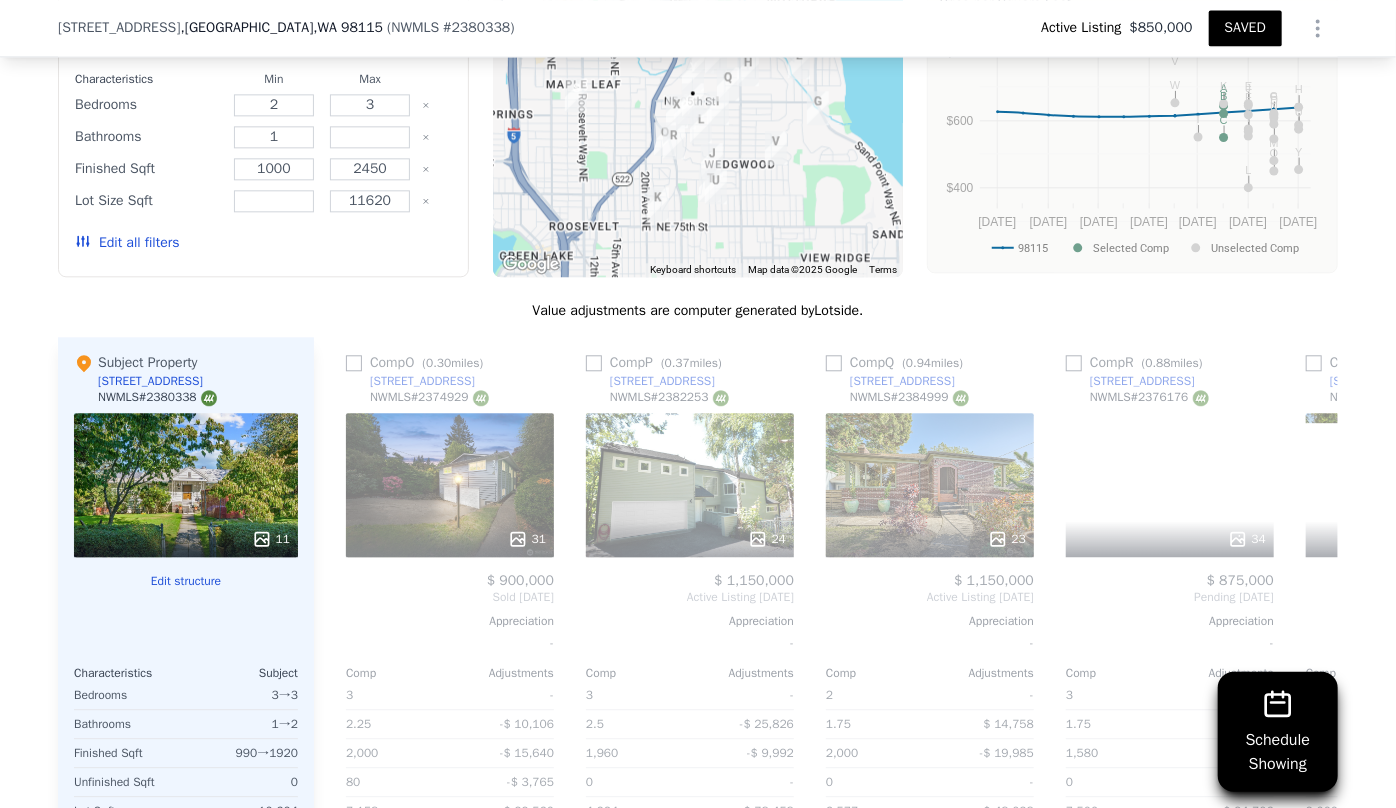 scroll, scrollTop: 0, scrollLeft: 3840, axis: horizontal 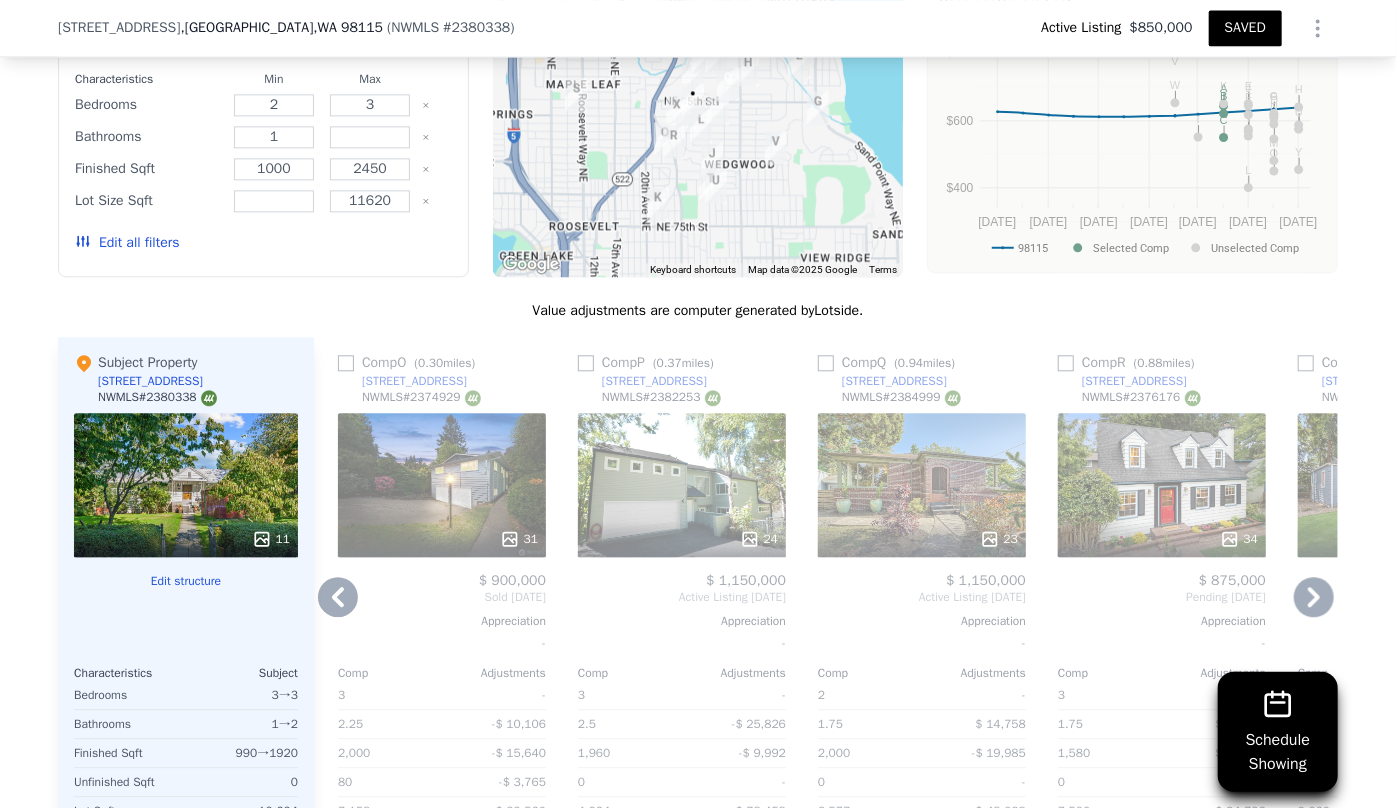 click on "23" at bounding box center (922, 485) 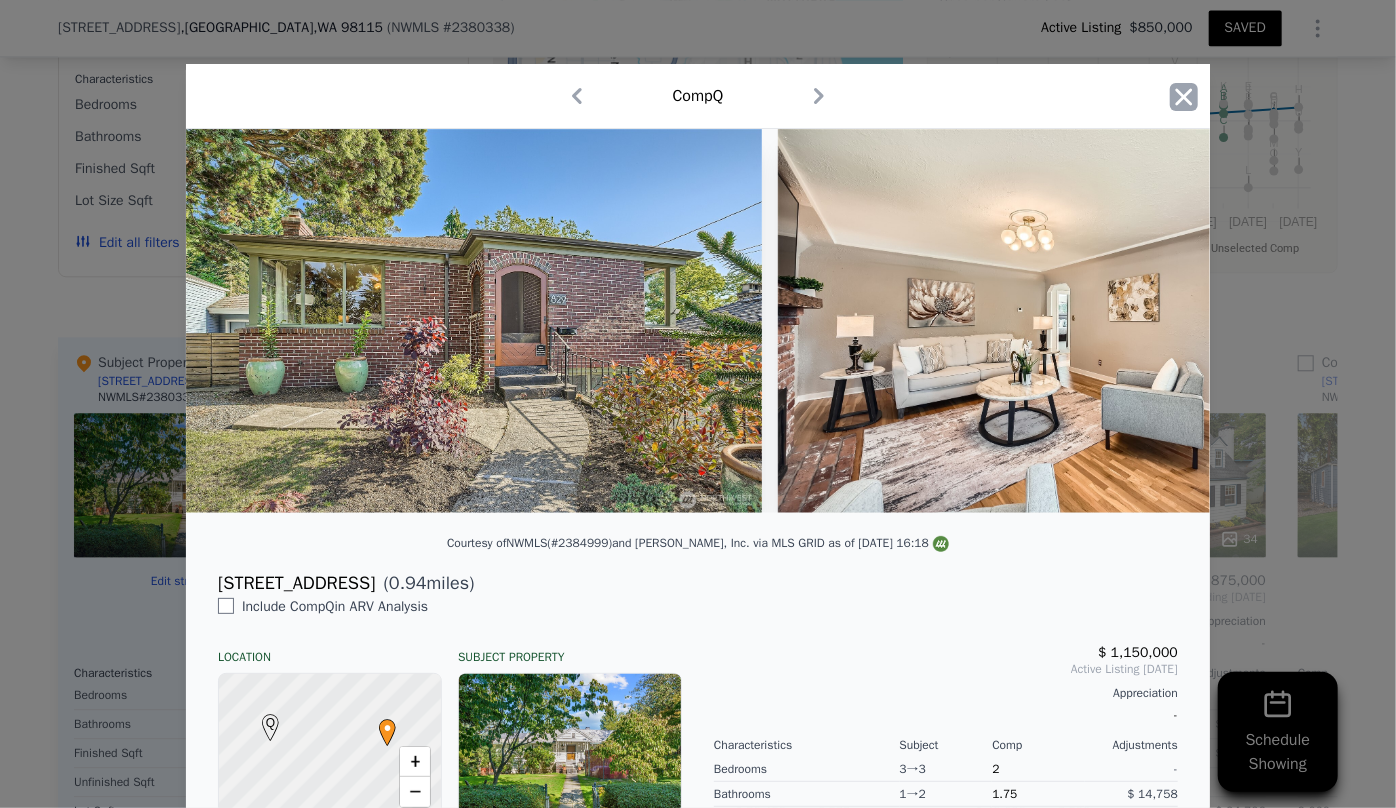 click 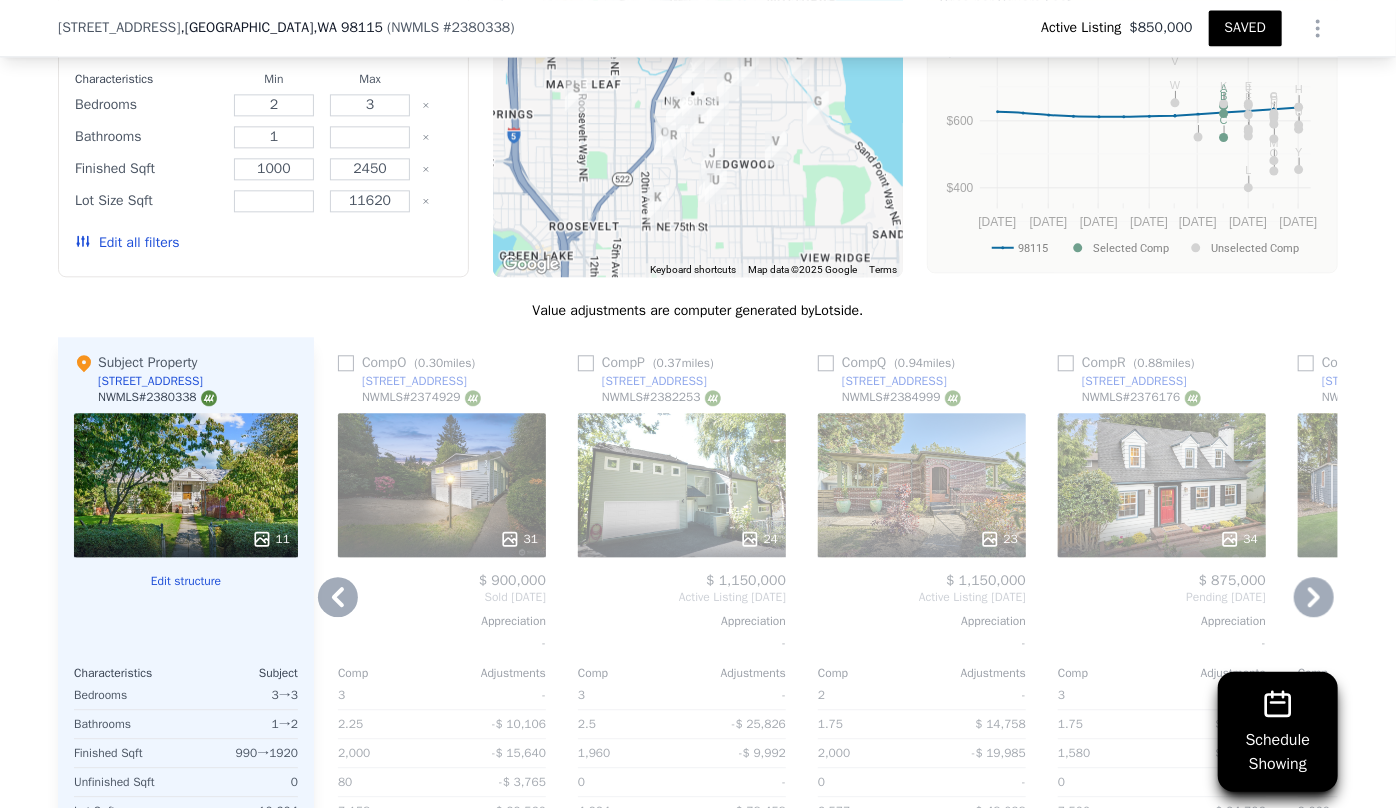 click 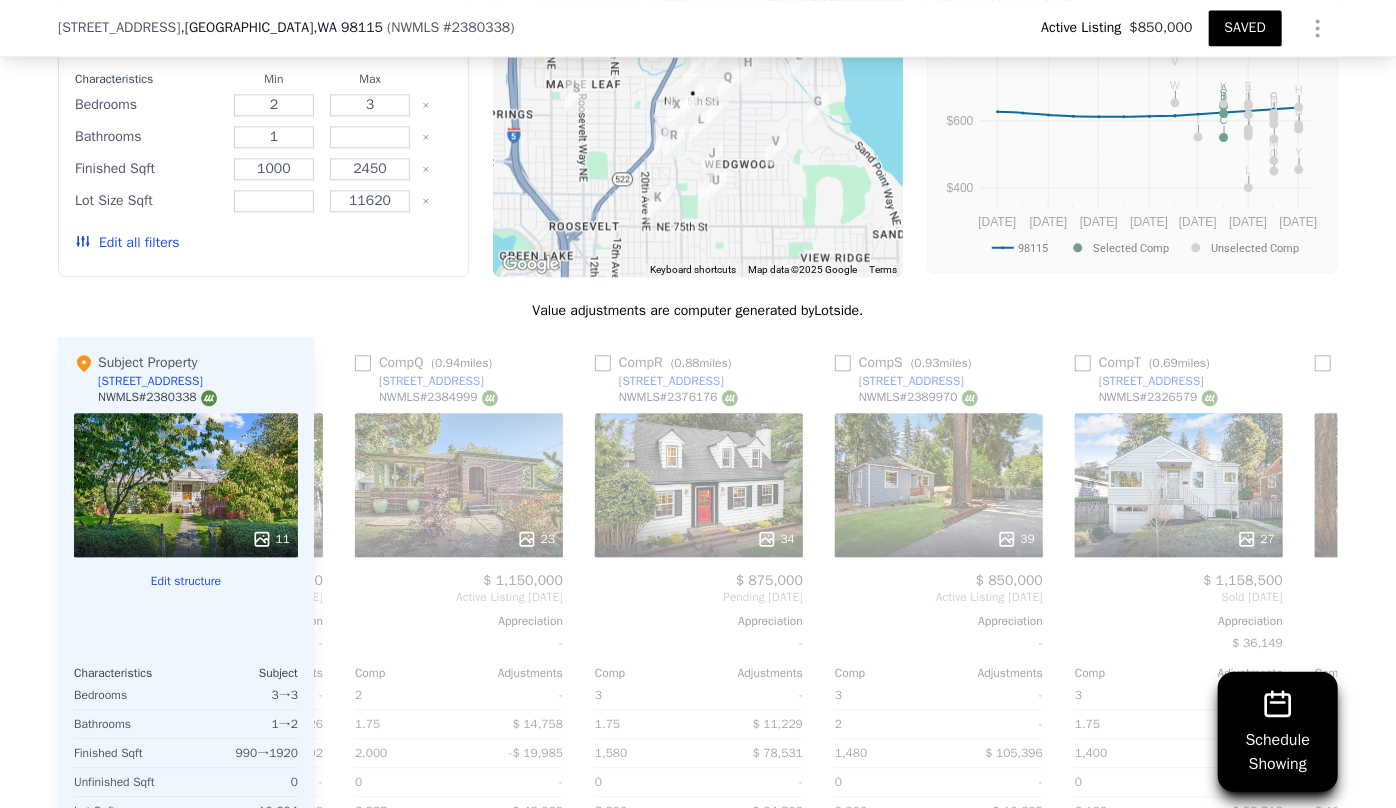 scroll, scrollTop: 0, scrollLeft: 4320, axis: horizontal 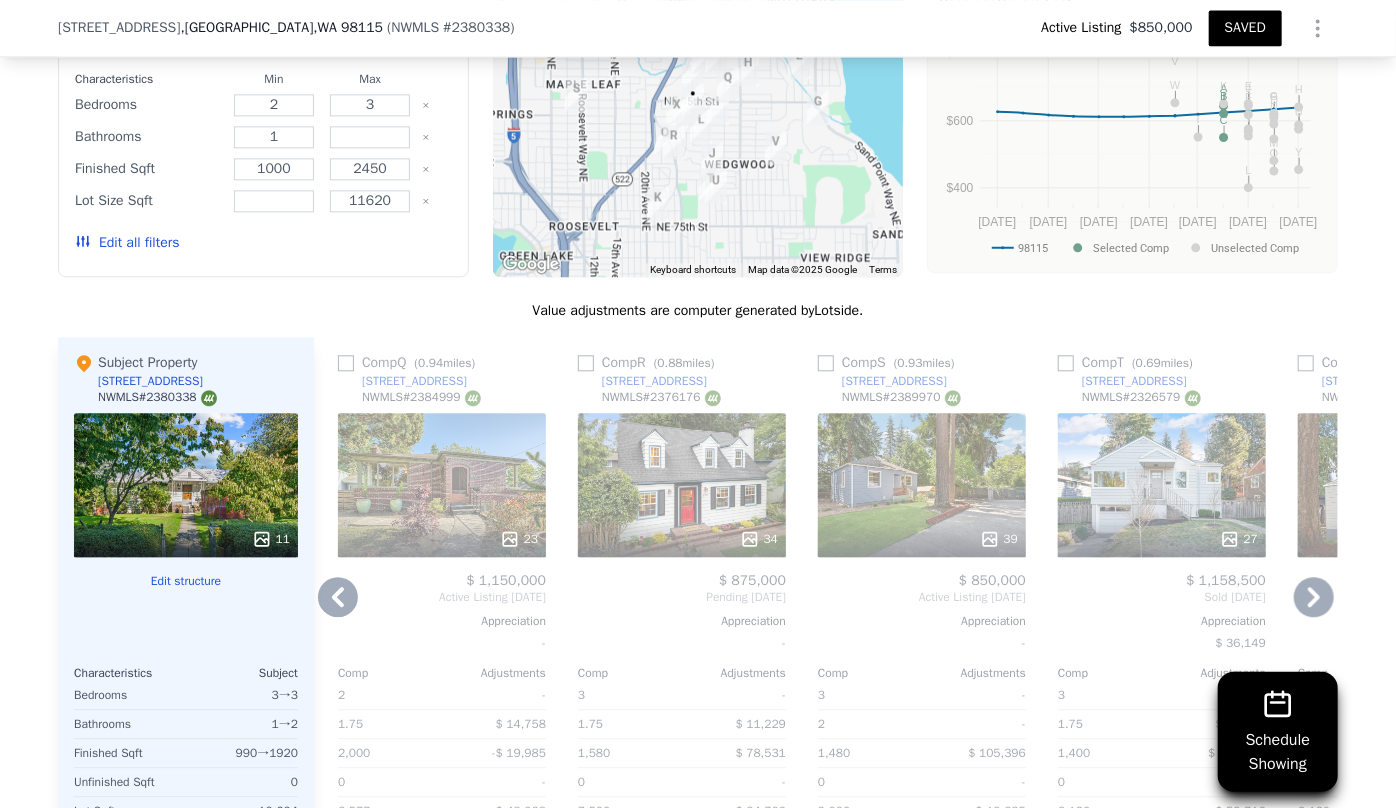 click 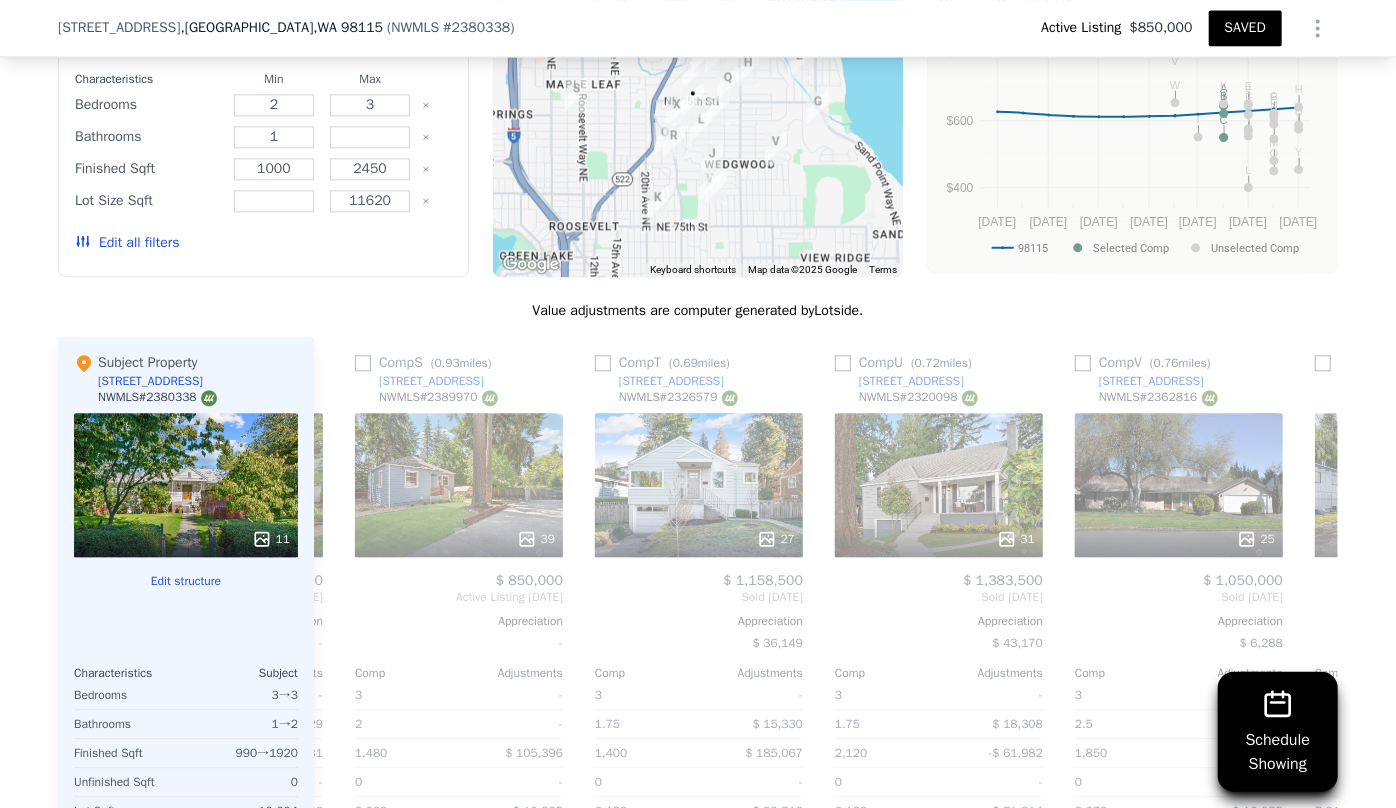 scroll, scrollTop: 0, scrollLeft: 4800, axis: horizontal 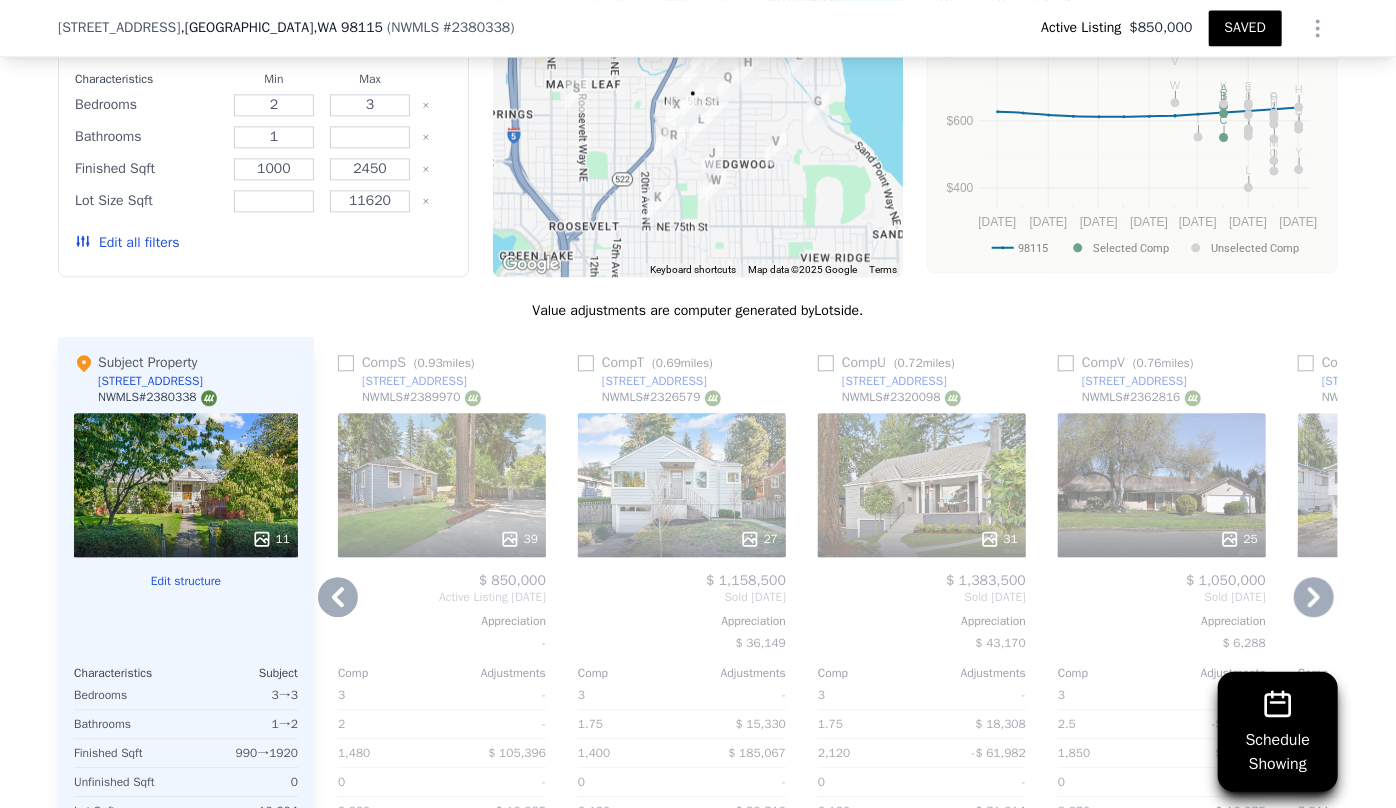 click 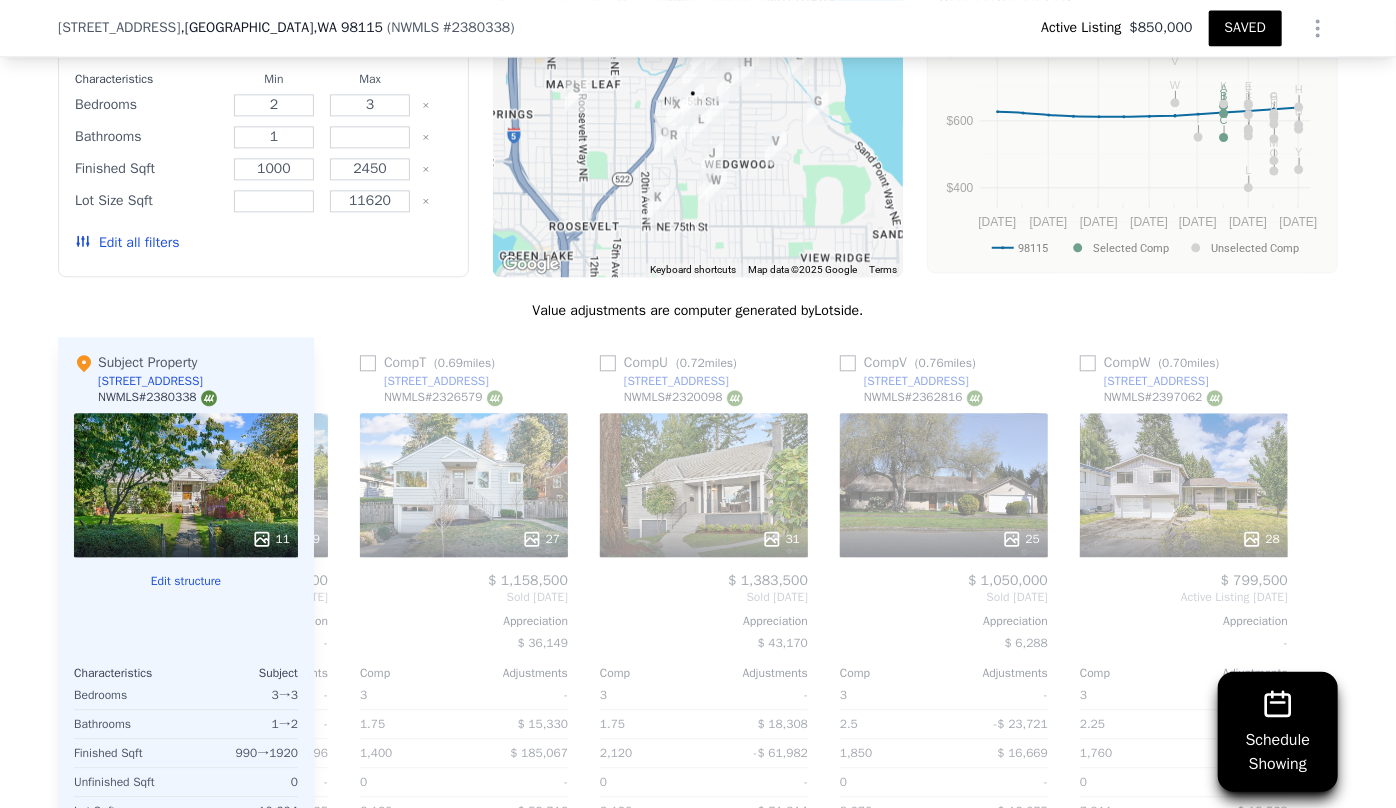 scroll, scrollTop: 0, scrollLeft: 5022, axis: horizontal 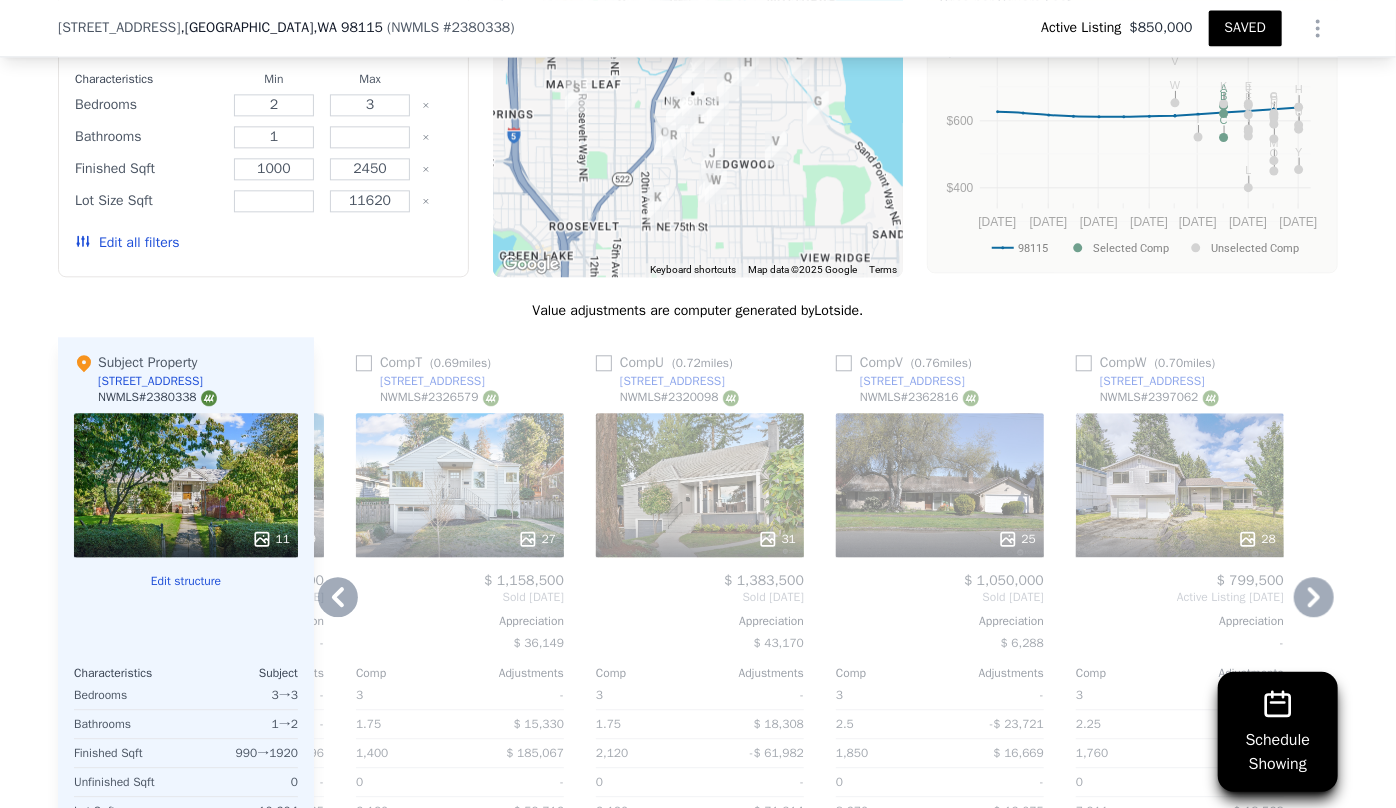 click 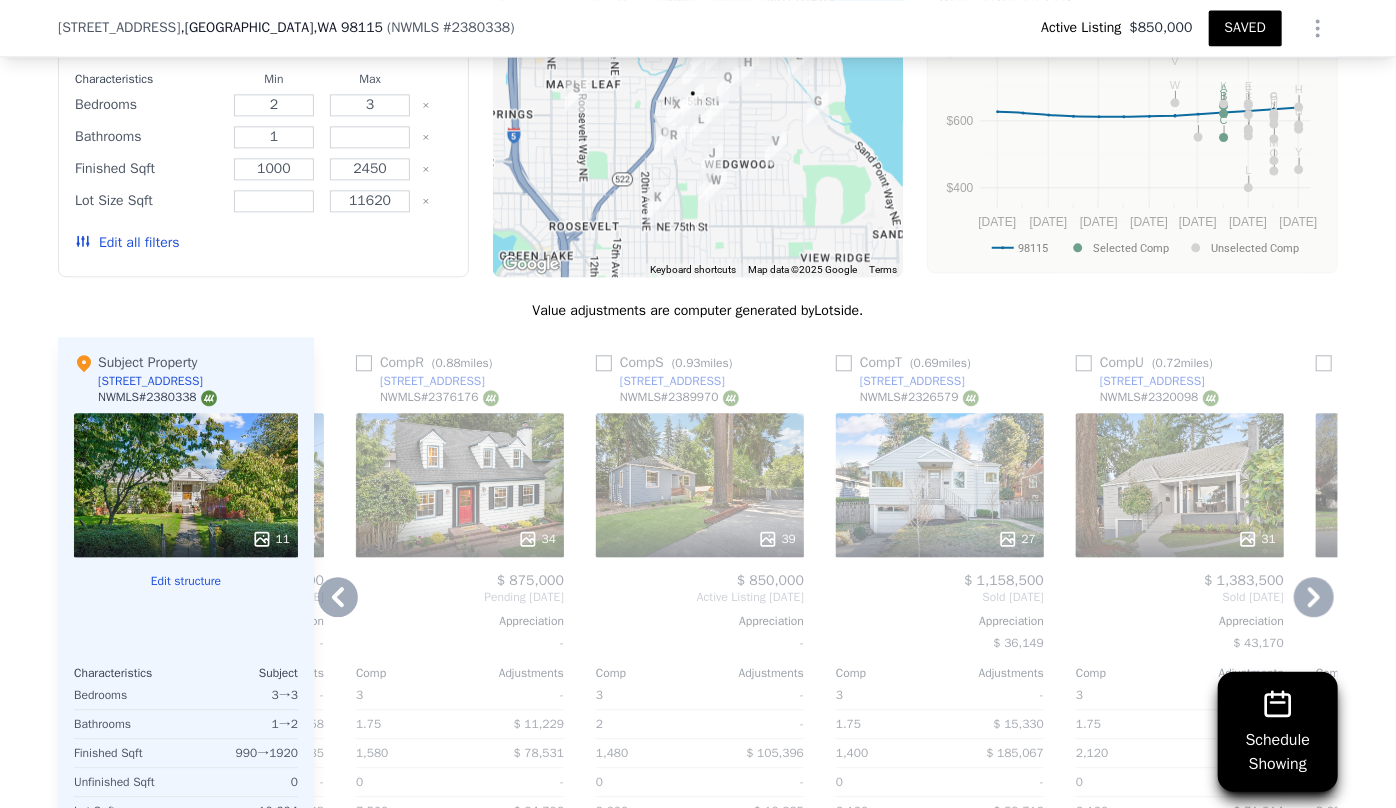 click 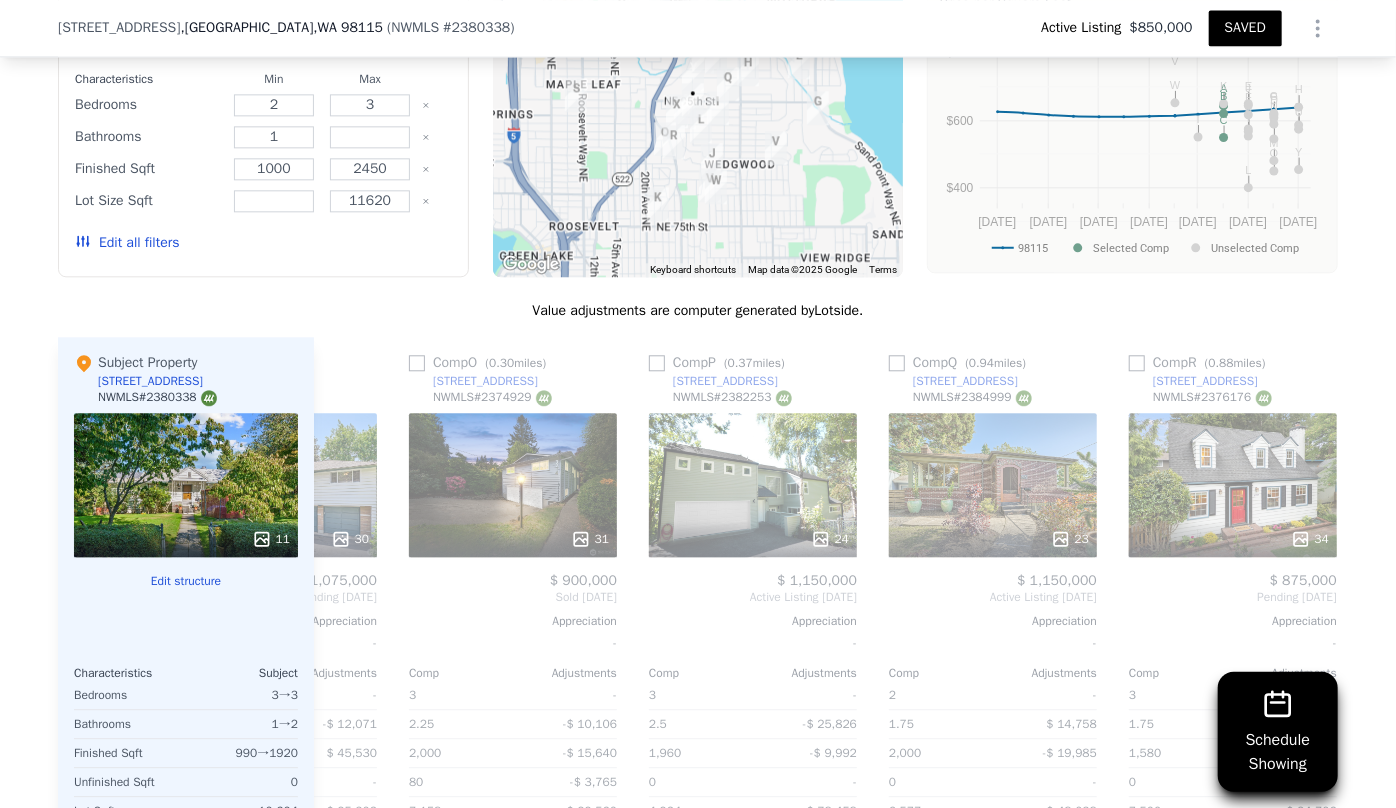 scroll, scrollTop: 0, scrollLeft: 3582, axis: horizontal 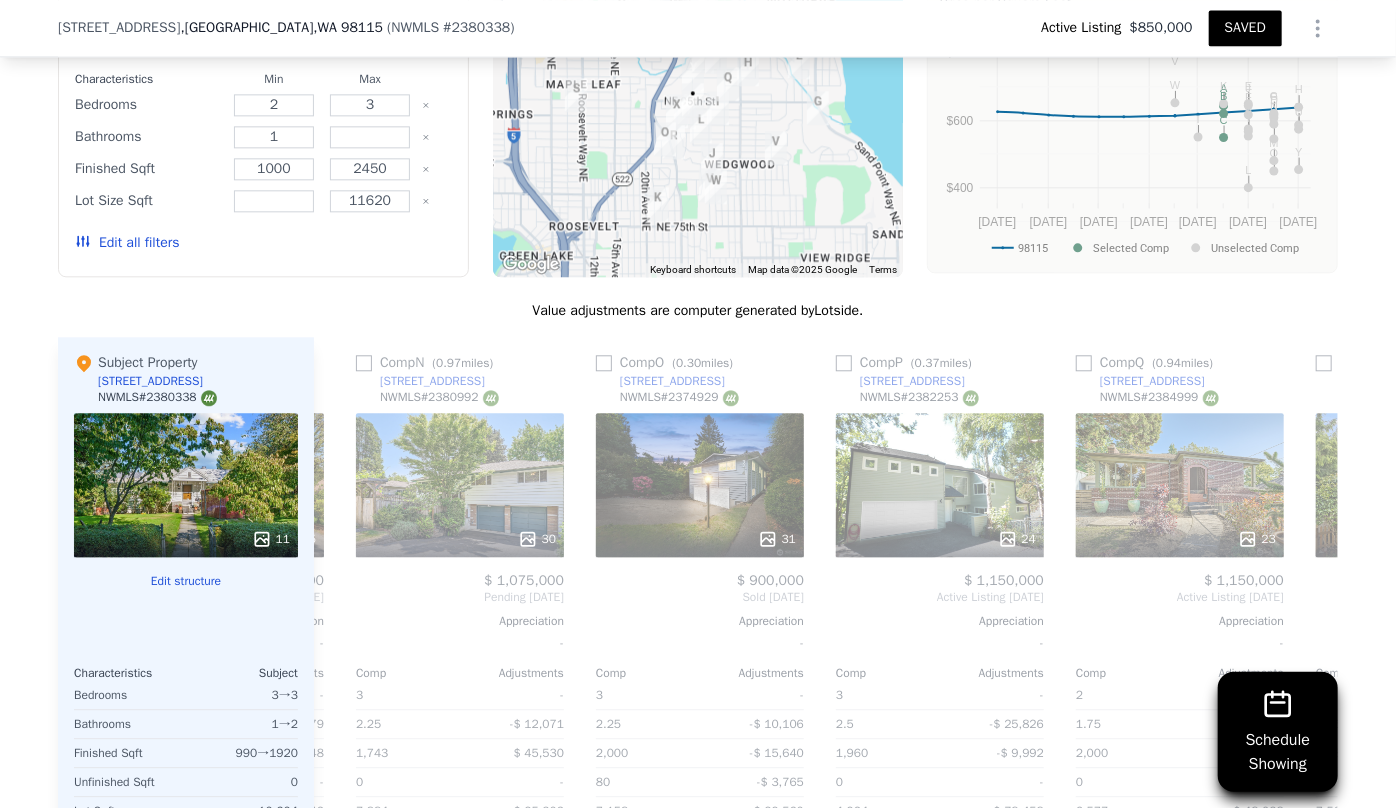 click on "Comp  Y ( 0.21  miles) 9620 27th Ave NE NWMLS  # 2324051 35 $ 1,165,000 Sold   Apr 2025 Appreciation $ 14,662 Comp Adjustments 3 - 2.5 -$ 26,492 1,810 $ 29,901 200 -$ 12,336 8,313 $ 22,180 1940 - Other Adjustments -$ 43,280 Adjusted Value $ 1,134,974 Comp  D ( 0.12  miles) 2535 NE 91st St NWMLS  # 2352146 36 $ 1,313,000 Sold   Apr 2025 Appreciation $ 16,524 Comp Adjustments 3 - 1.75 $ 17,061 2,115 -$ 56,317 675 -$ 46,923 10,822 -$ 1,865 1912 - Other Adjustments -$ 29,867 Adjusted Value $ 1,195,090 Comp  F ( 0.35  miles) 2743 NE 100th St NWMLS  # 2343844 15 $ 896,000 Sold   Apr 2025 Appreciation $ 11,276 Comp Adjustments 3 - 1 $ 81,499 1,630 $ 67,323 0 - 8,271 $ 17,460 1947 - Other Adjustments -$ 56,283 Adjusted Value $ 1,005,999 Comp  X ( 0.16  miles) 2501 NE 91st St NWMLS  # 2382661 29 $ 1,119,125 Sold   Jun 2025 Appreciation - Comp Adjustments 3 - 2.5 -$ 25,132 1,840 $ 20,294 0 - 7,383 $ 33,310 1991 - Other Adjustments -$ 71,261 Adjusted Value $ 1,076,335 Comp  A ( 0.90  miles) 9731 45th Ave NE NWMLS" at bounding box center [826, 644] 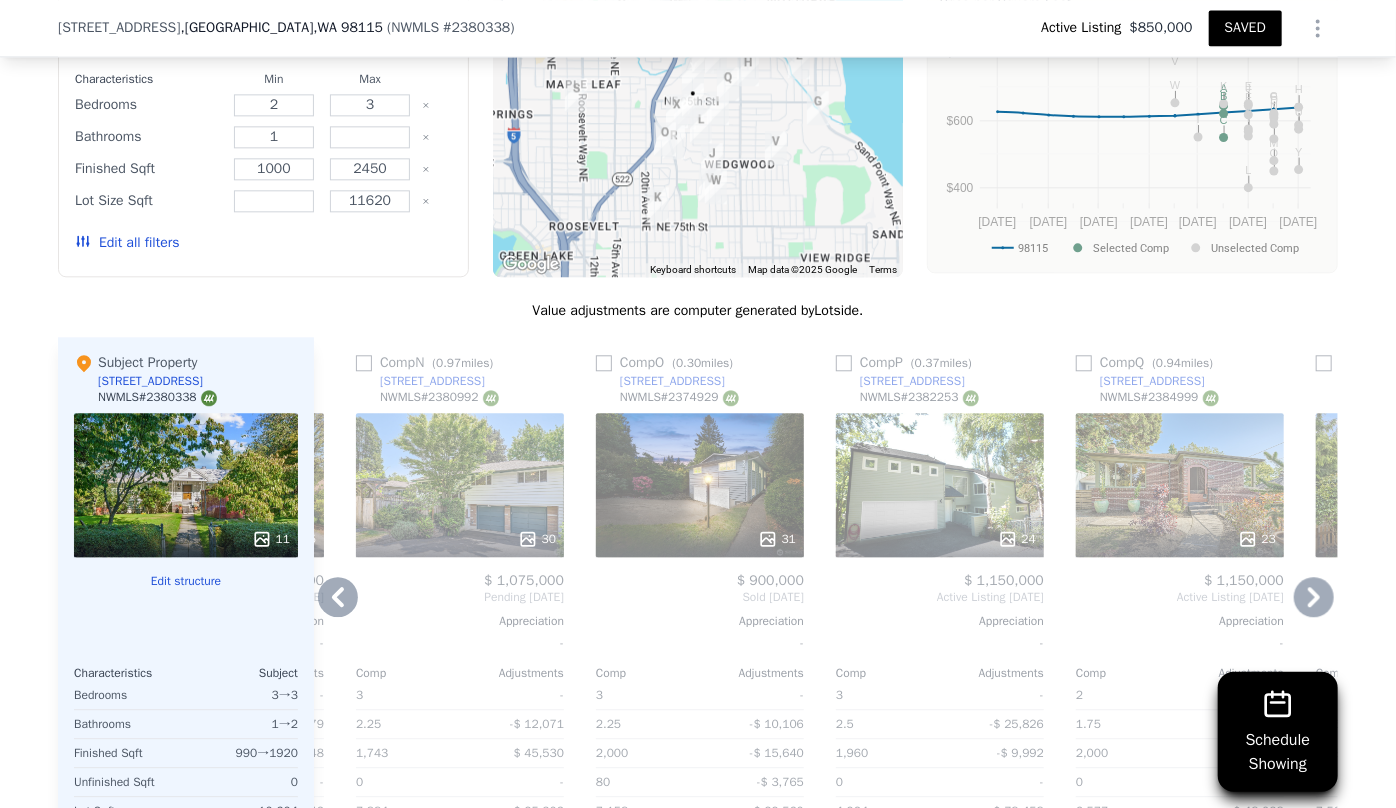 click 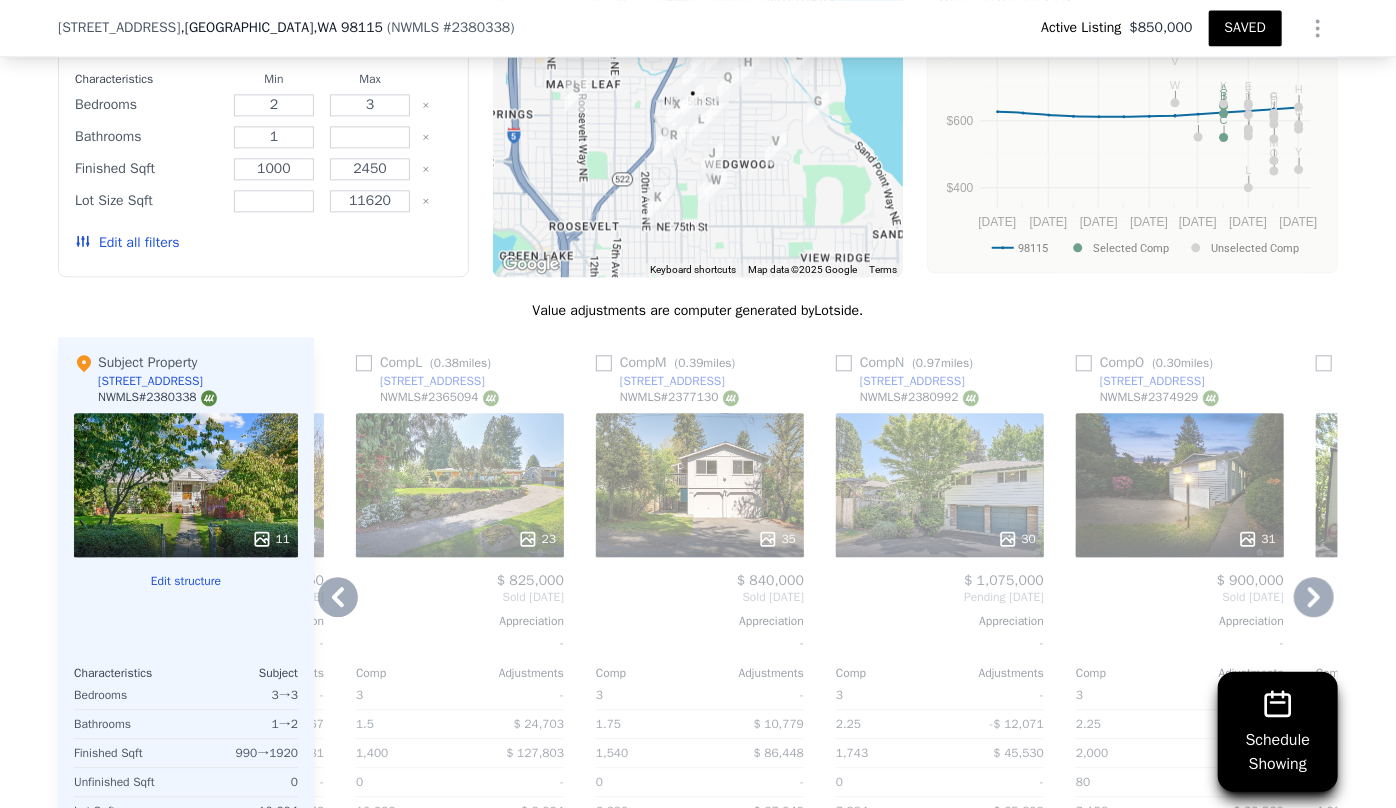 click 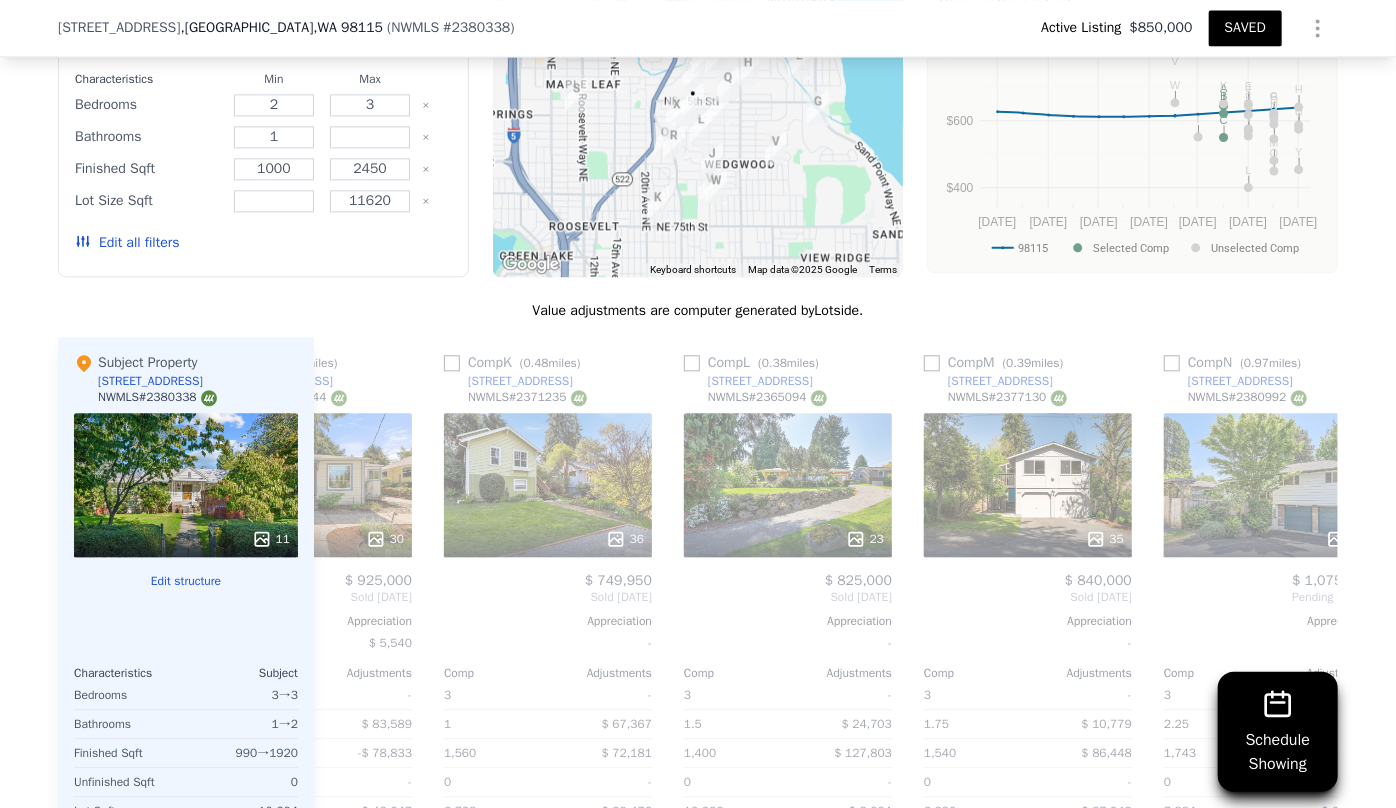 scroll, scrollTop: 0, scrollLeft: 2622, axis: horizontal 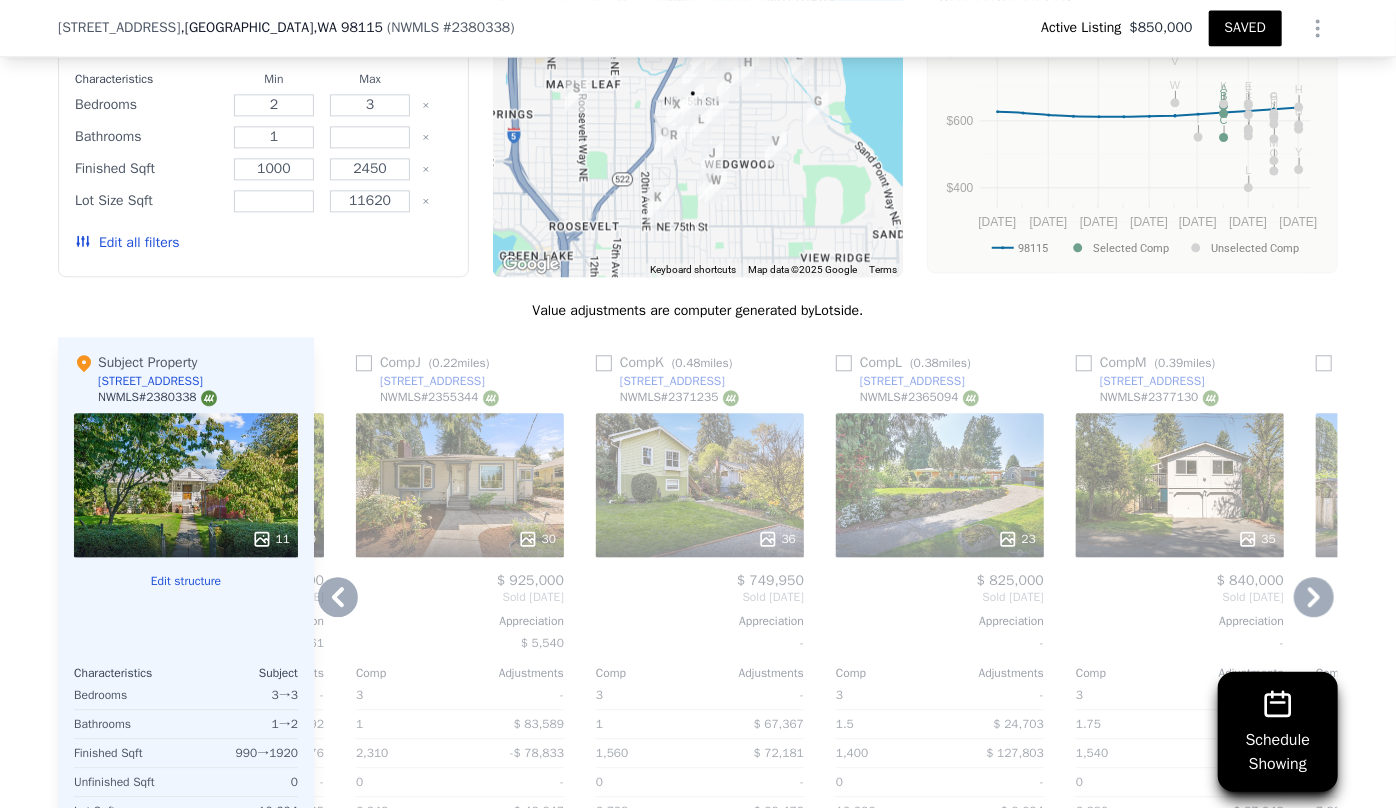 click 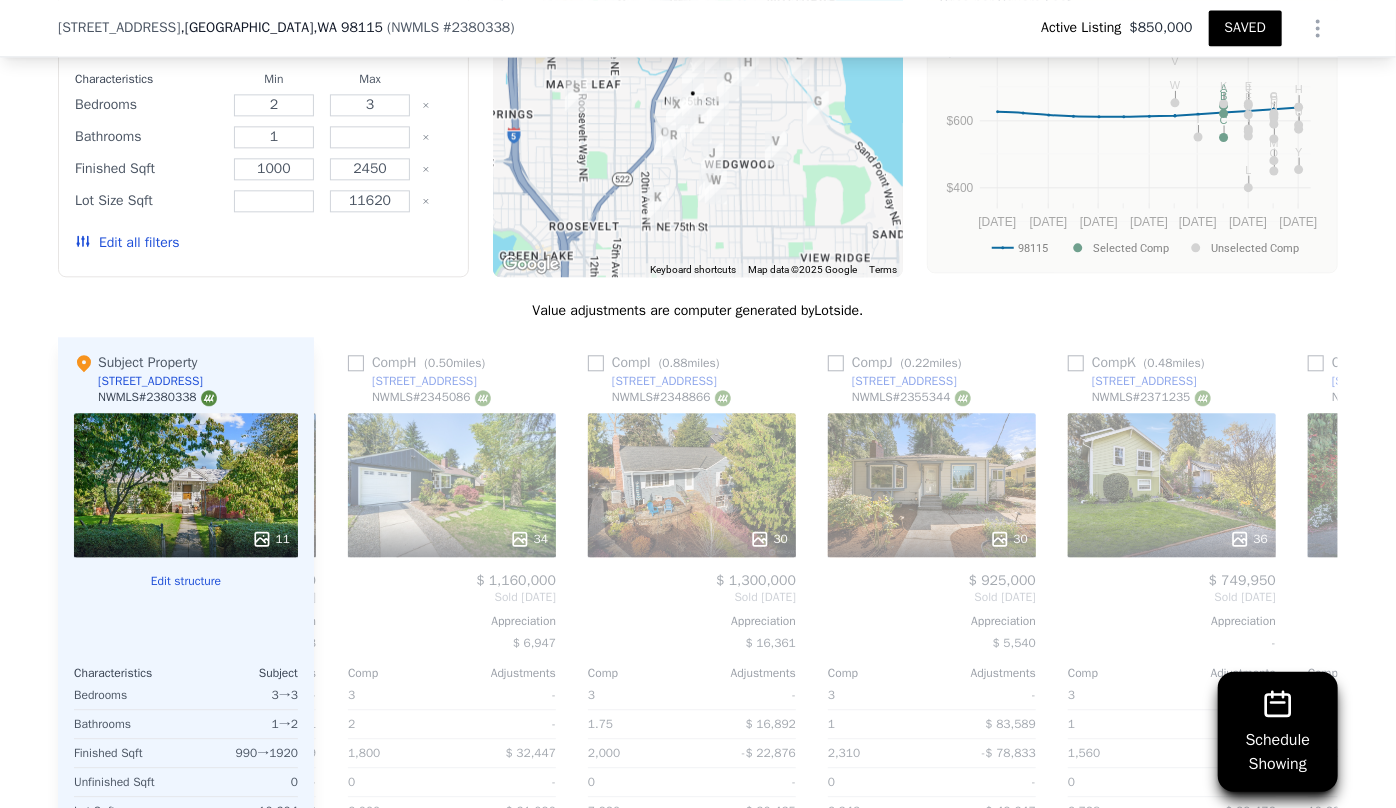 scroll, scrollTop: 0, scrollLeft: 2142, axis: horizontal 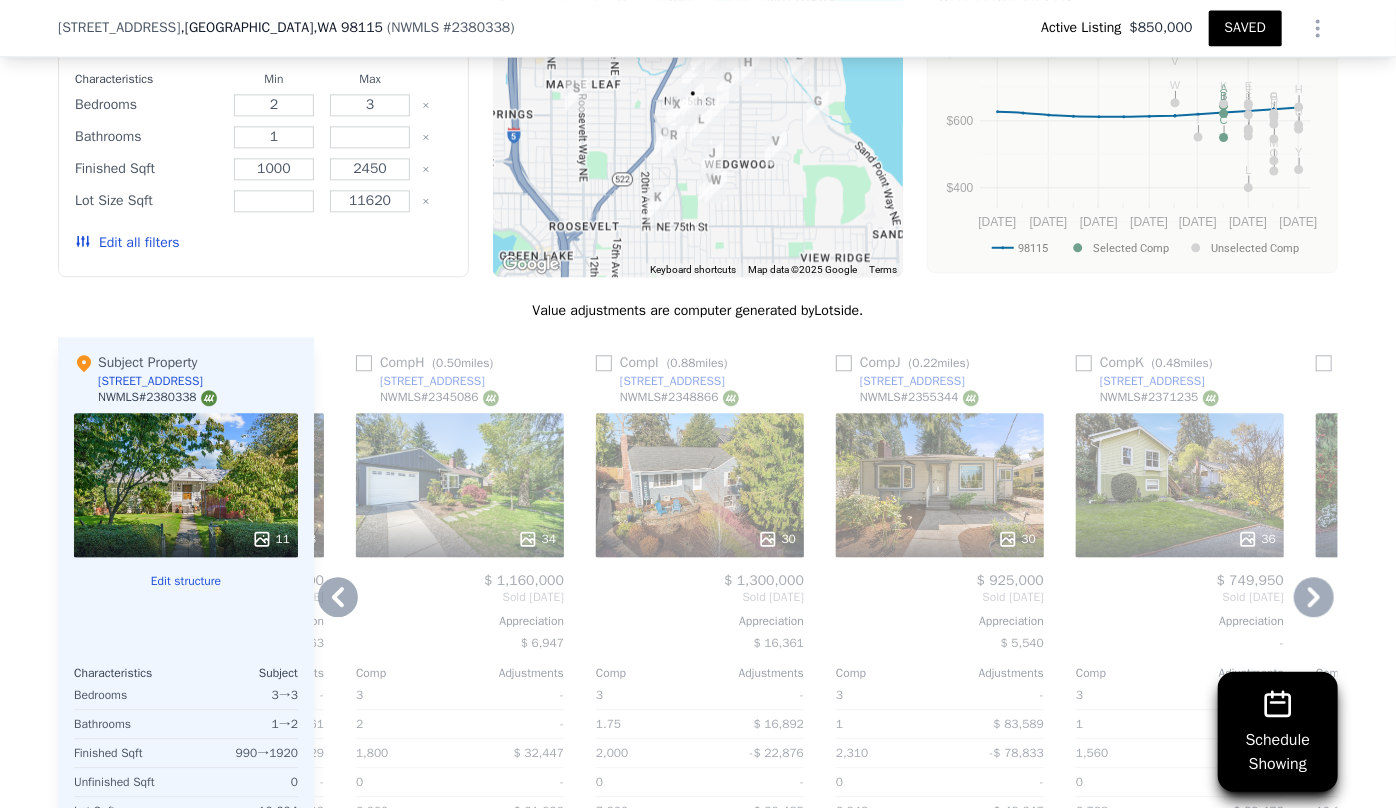 click on "30" at bounding box center [700, 485] 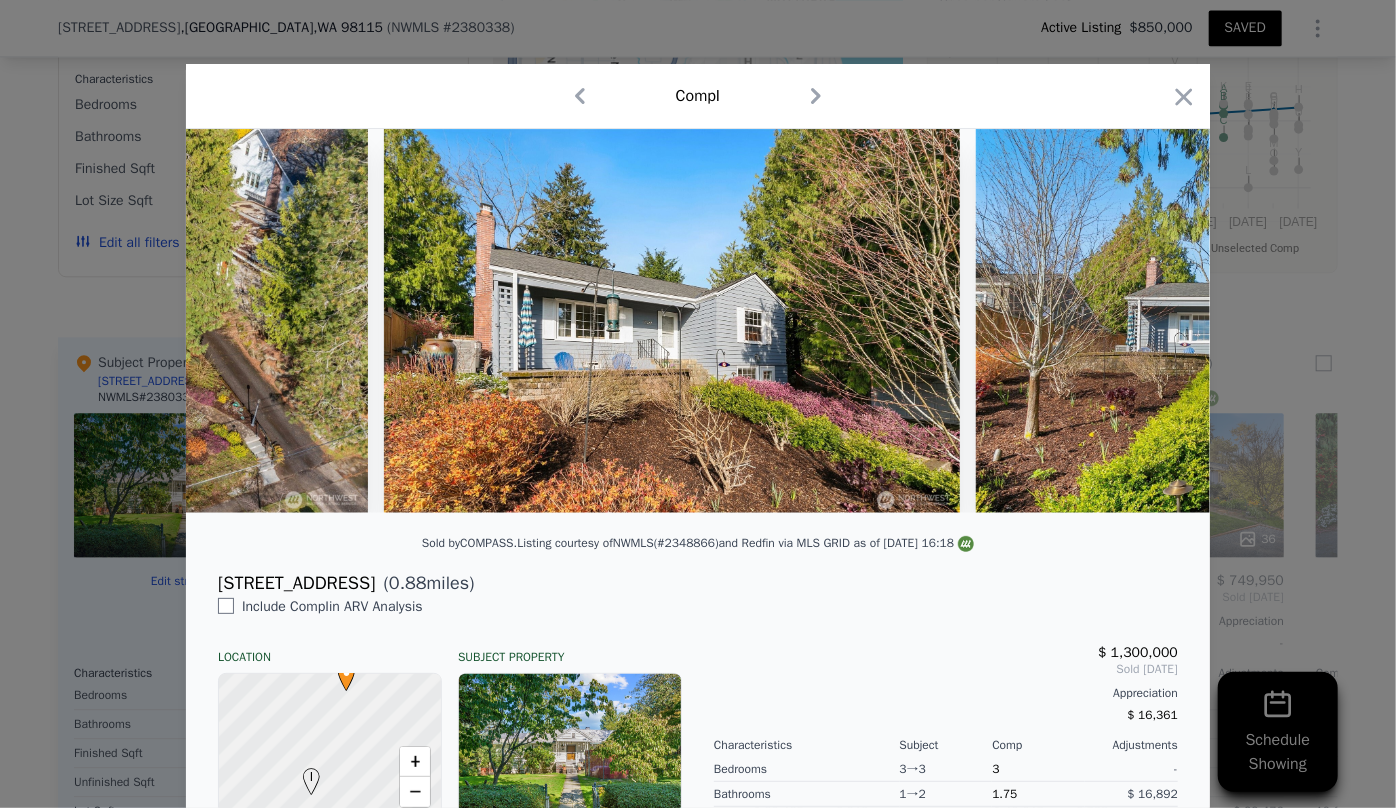 scroll, scrollTop: 0, scrollLeft: 14129, axis: horizontal 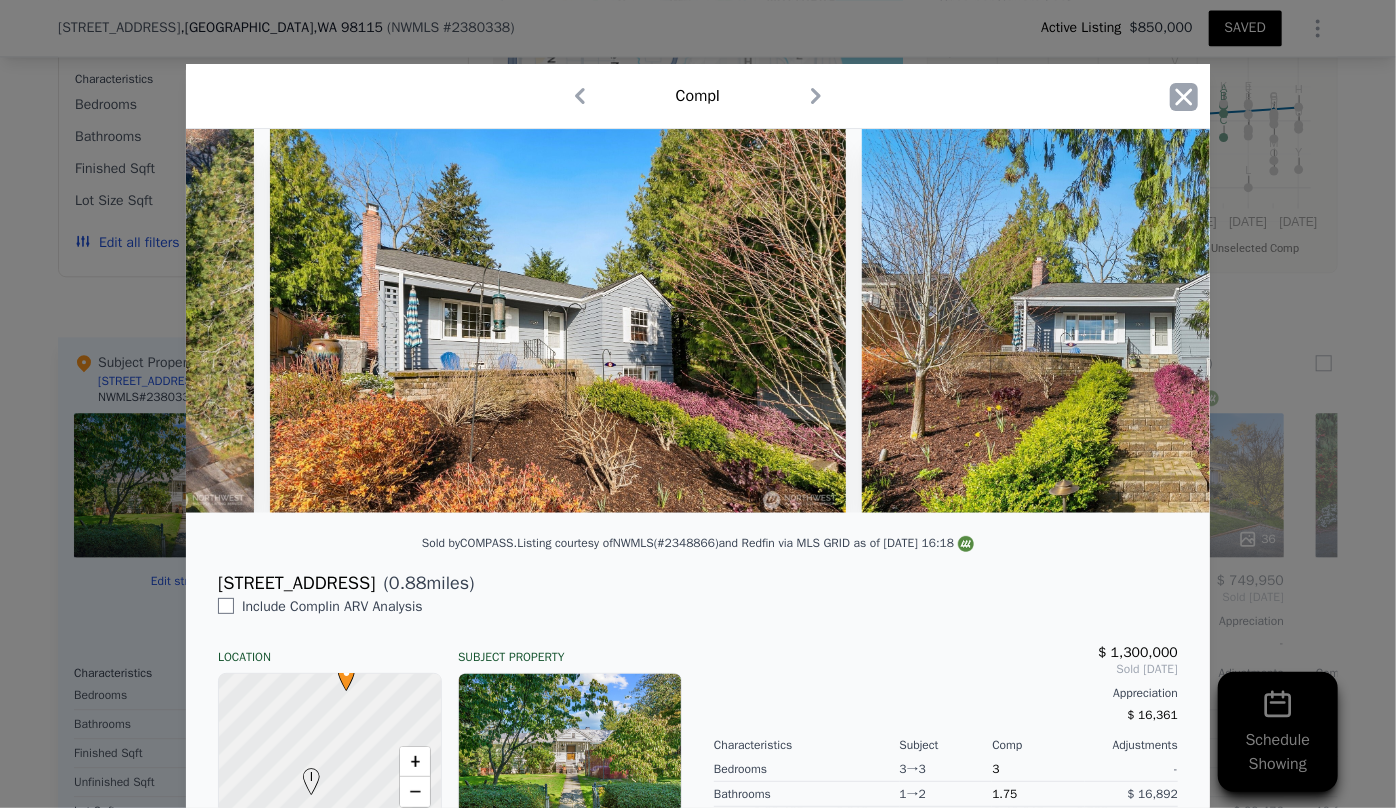 click 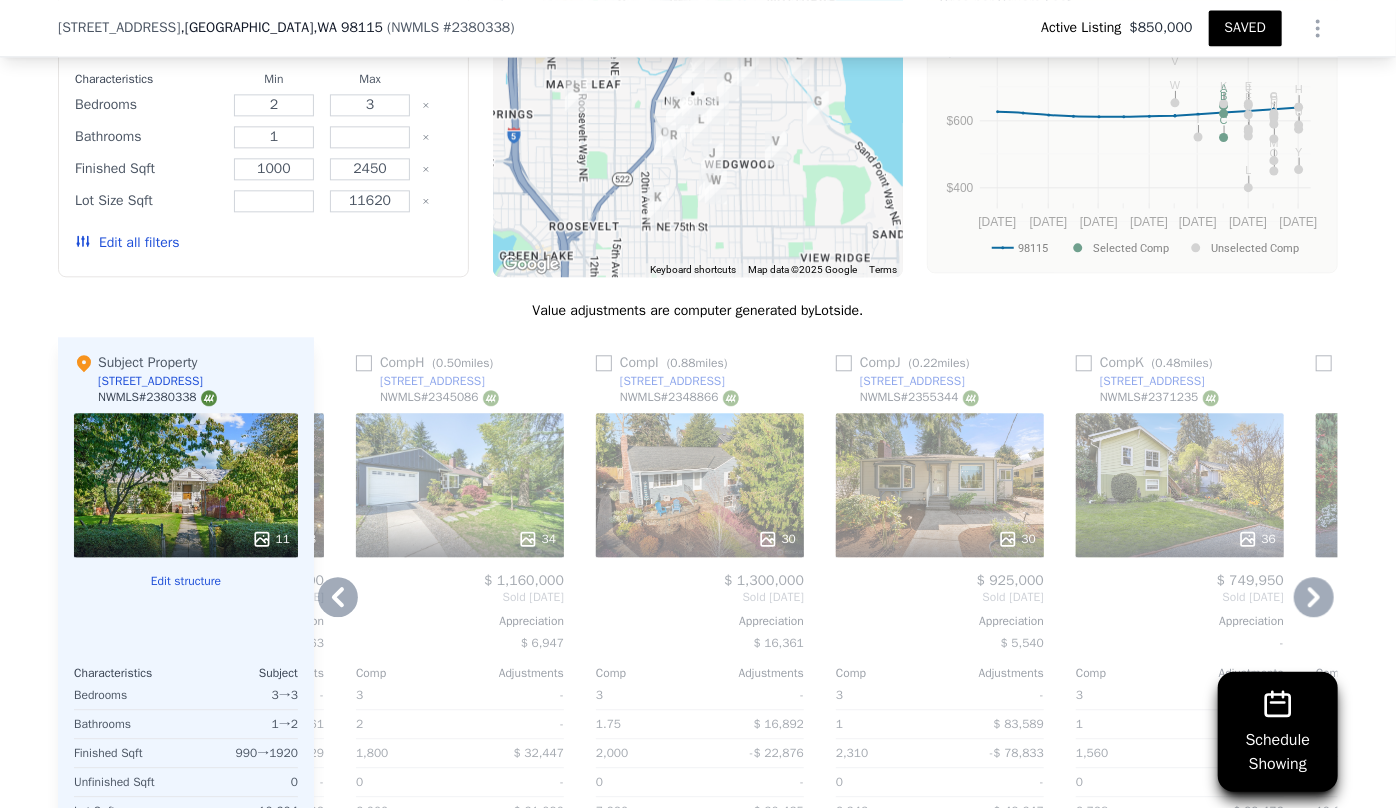 click 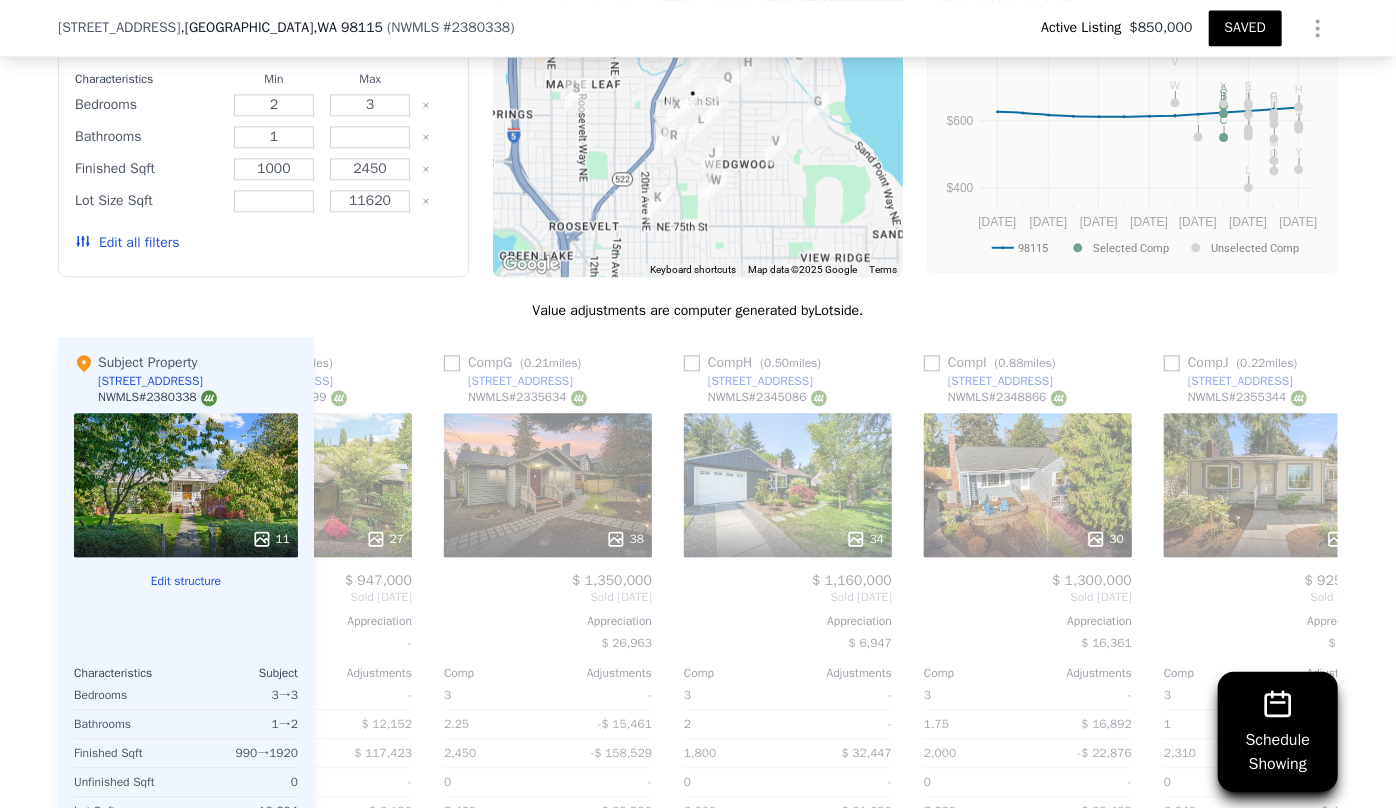scroll, scrollTop: 0, scrollLeft: 1662, axis: horizontal 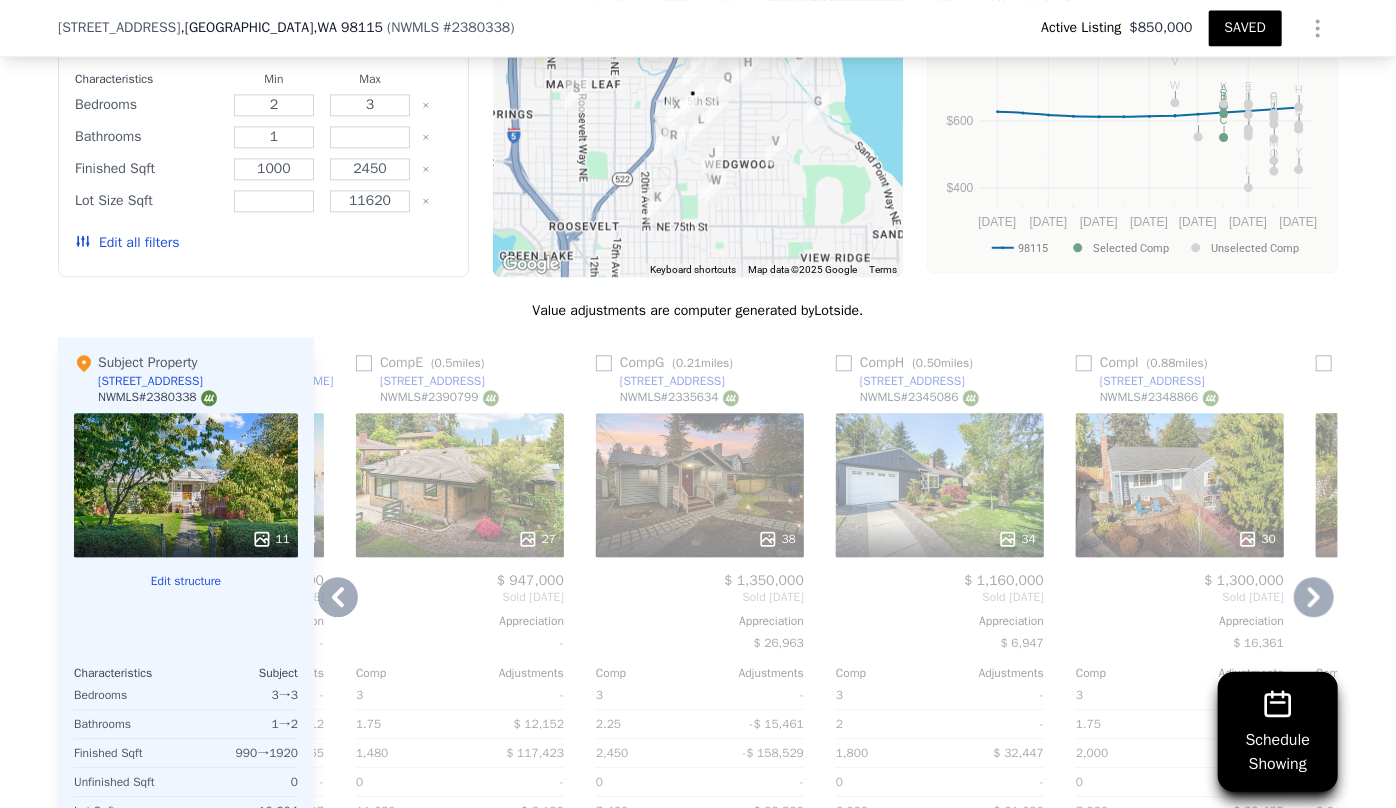 click 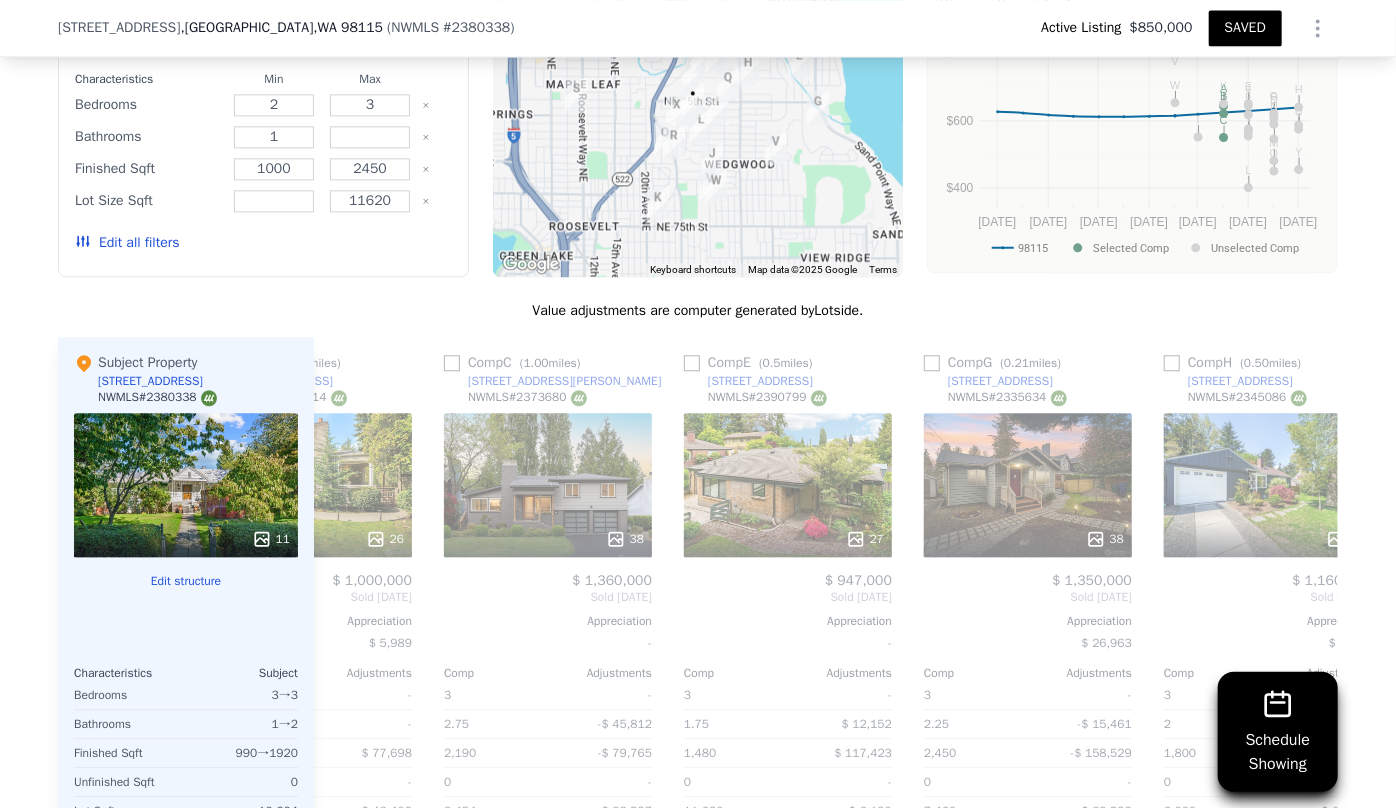 scroll, scrollTop: 0, scrollLeft: 1182, axis: horizontal 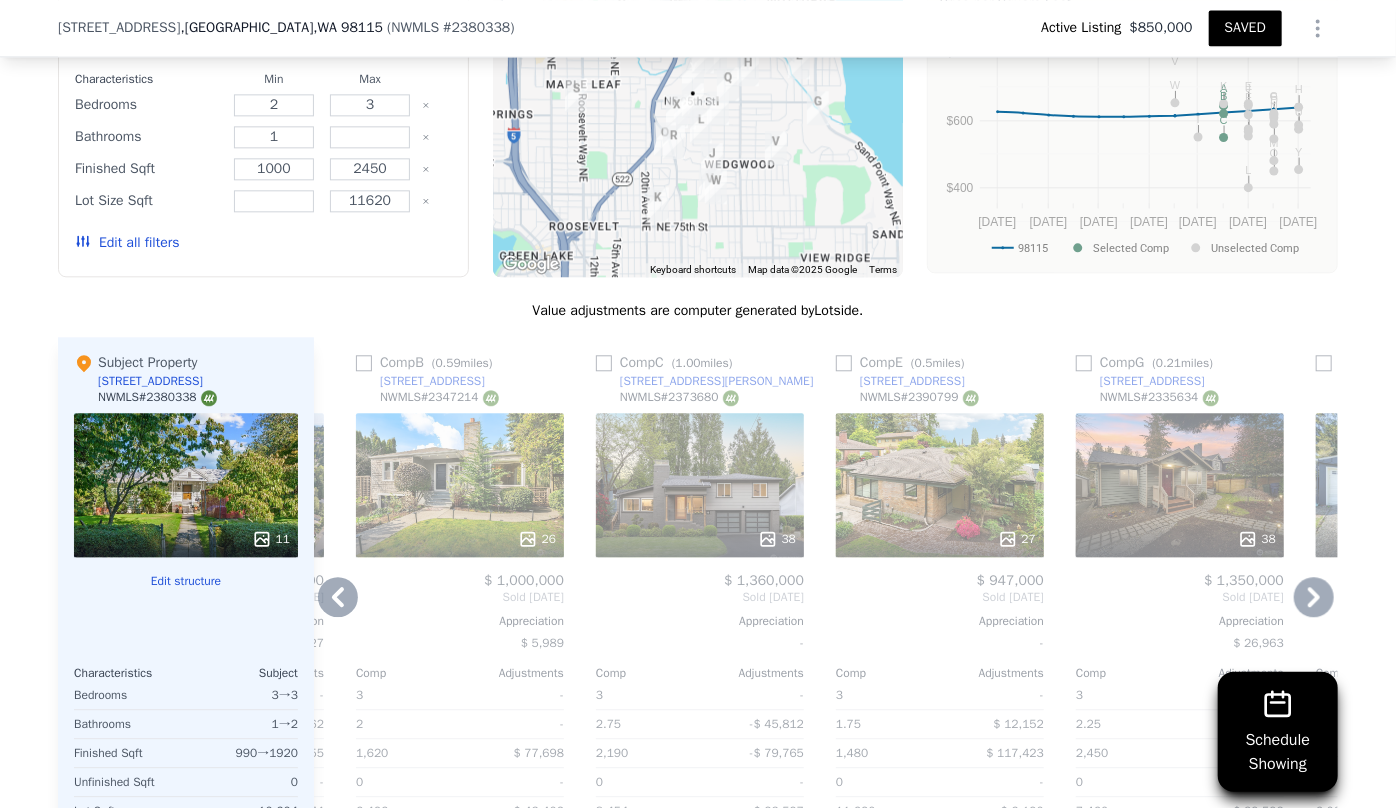 click 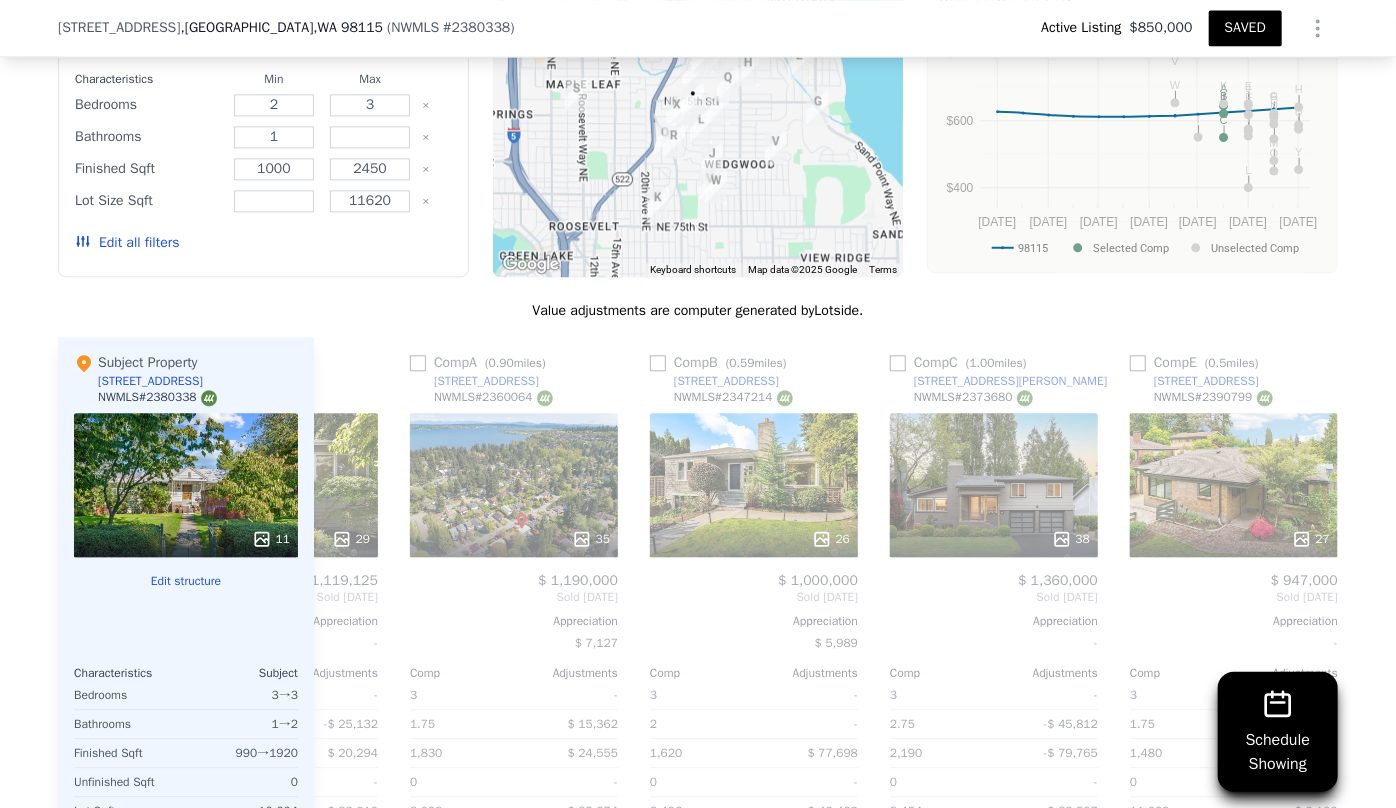 scroll, scrollTop: 0, scrollLeft: 702, axis: horizontal 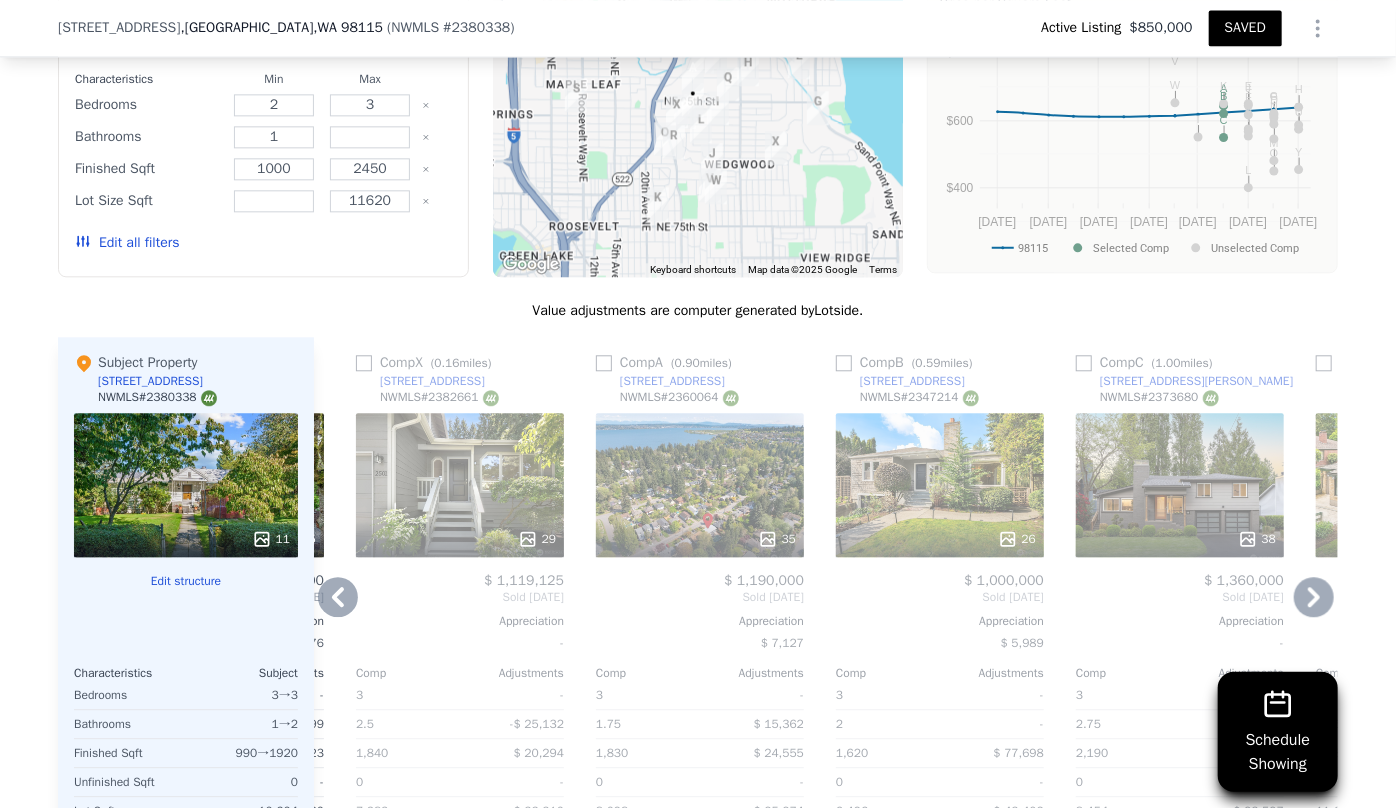 click on "35" at bounding box center [700, 485] 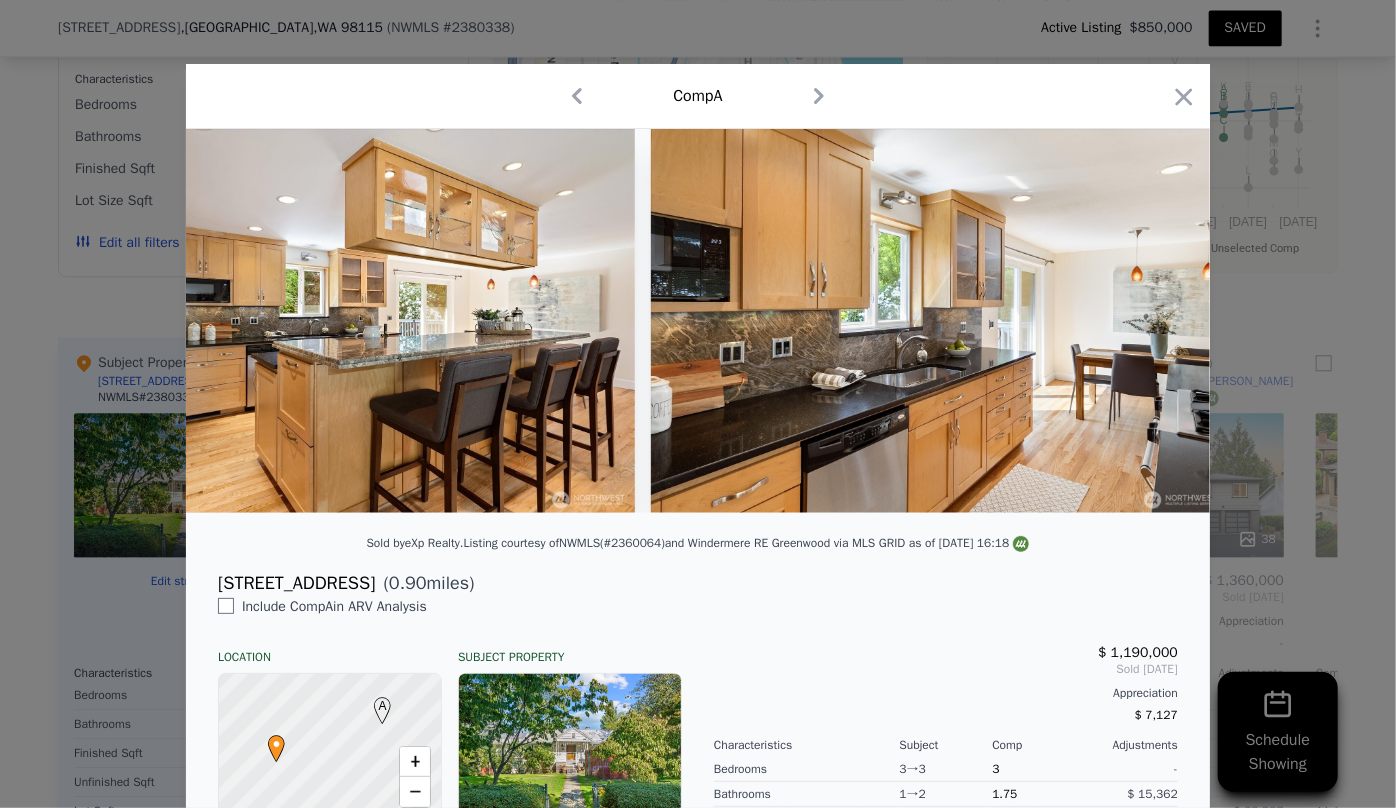 scroll, scrollTop: 0, scrollLeft: 6119, axis: horizontal 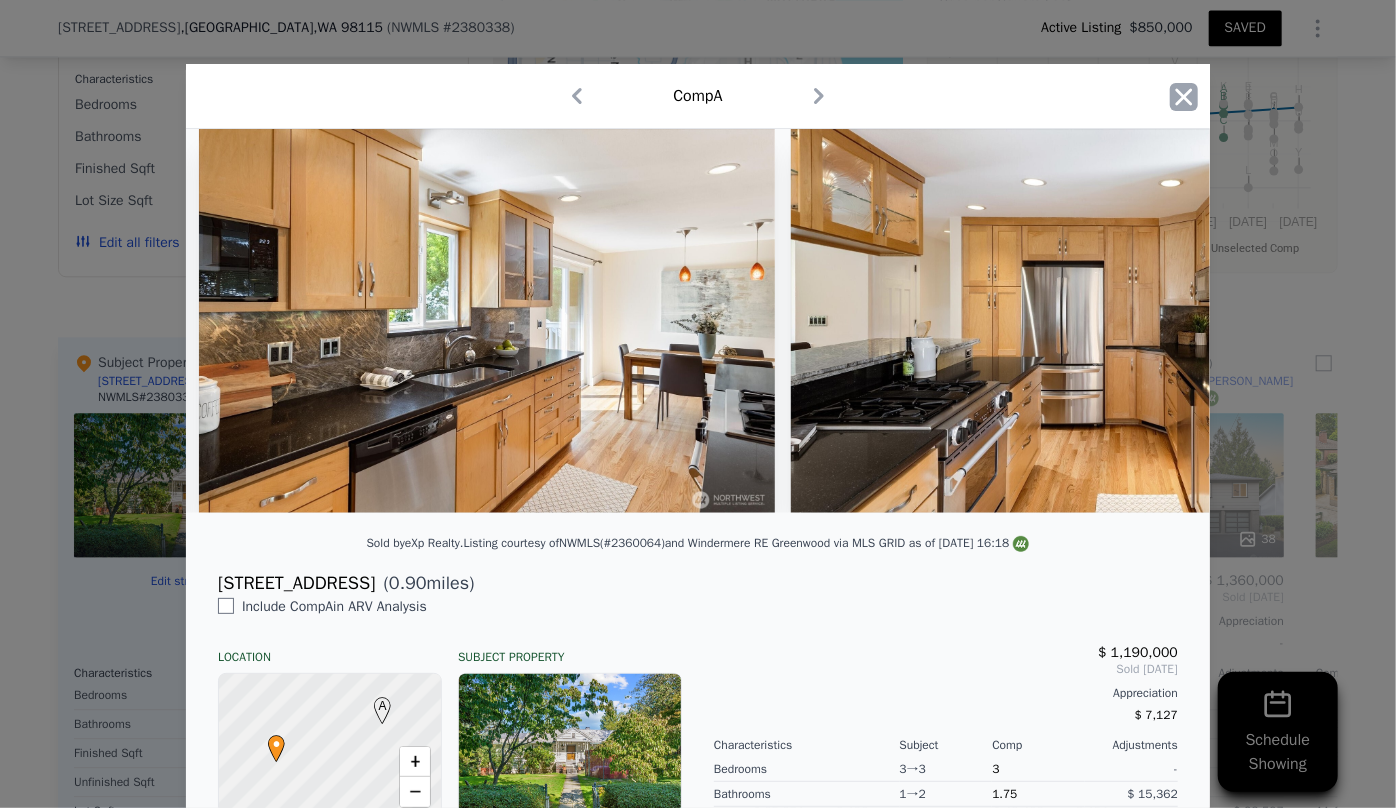 click 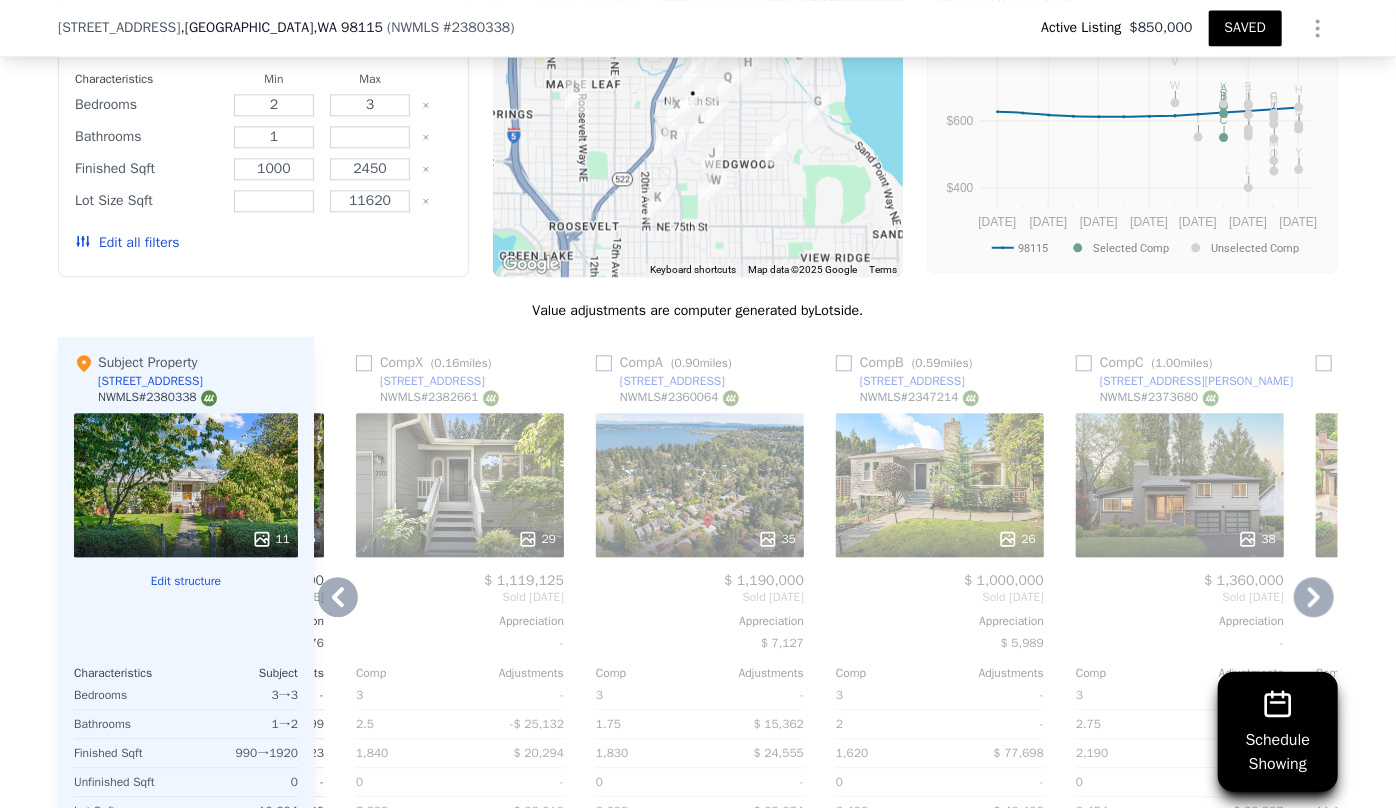 click on "29" at bounding box center [460, 485] 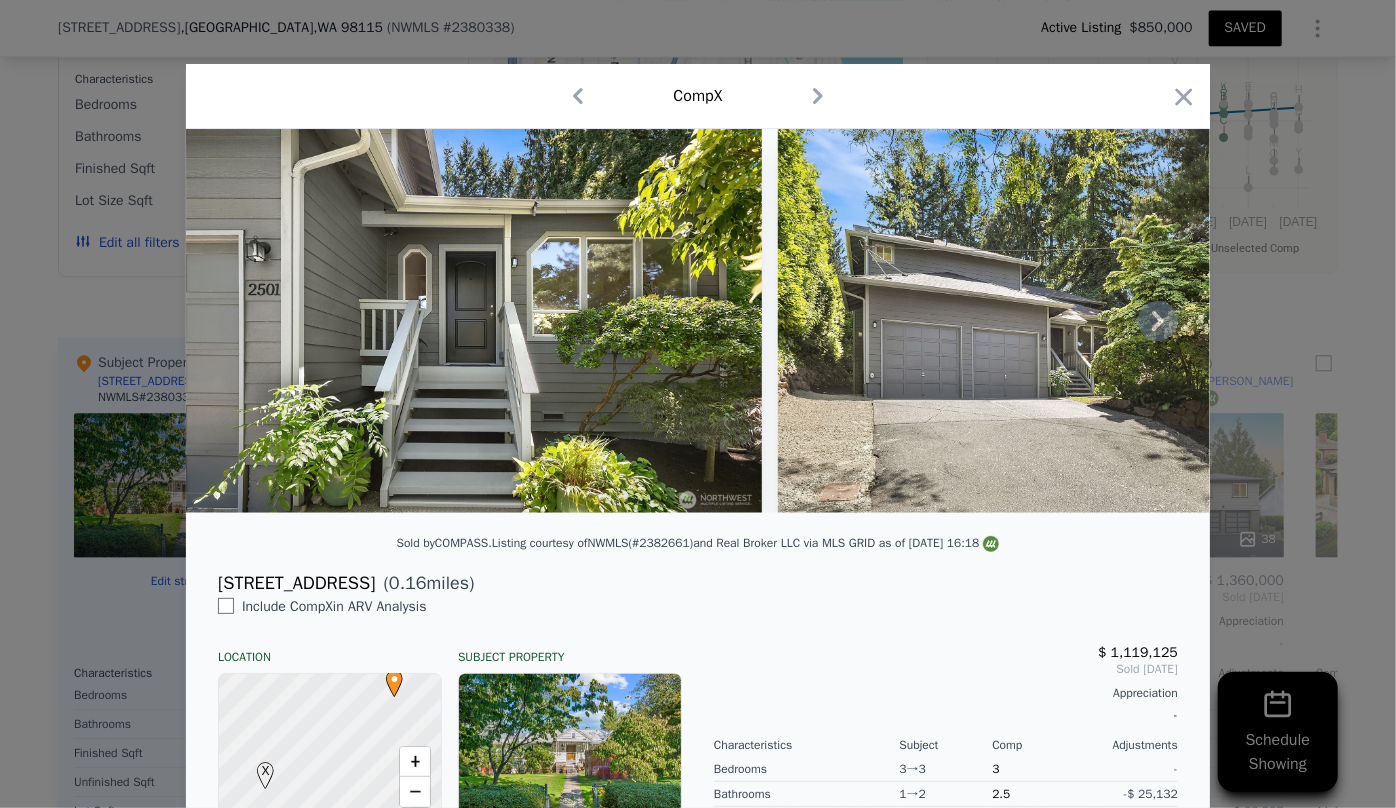drag, startPoint x: 224, startPoint y: 525, endPoint x: 440, endPoint y: 514, distance: 216.2799 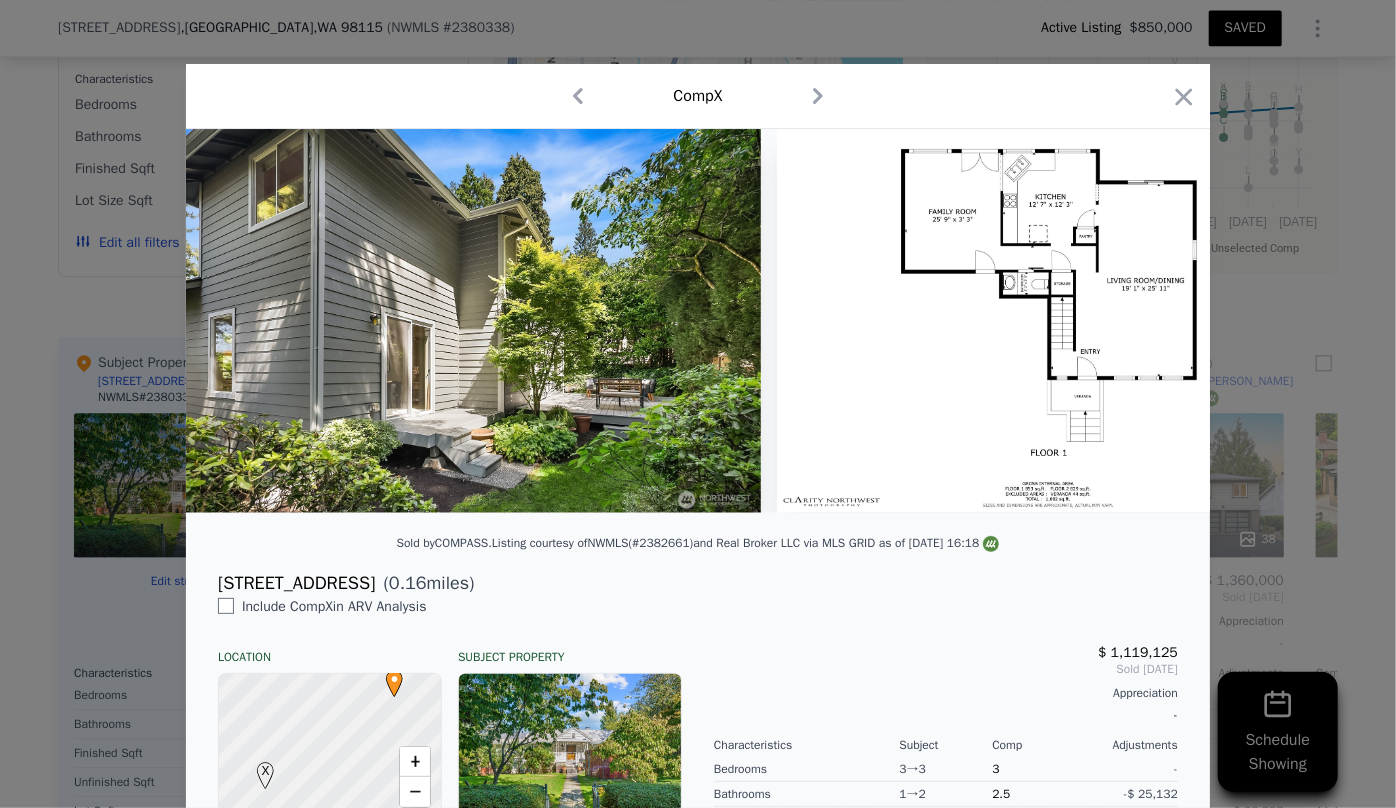 scroll, scrollTop: 0, scrollLeft: 15948, axis: horizontal 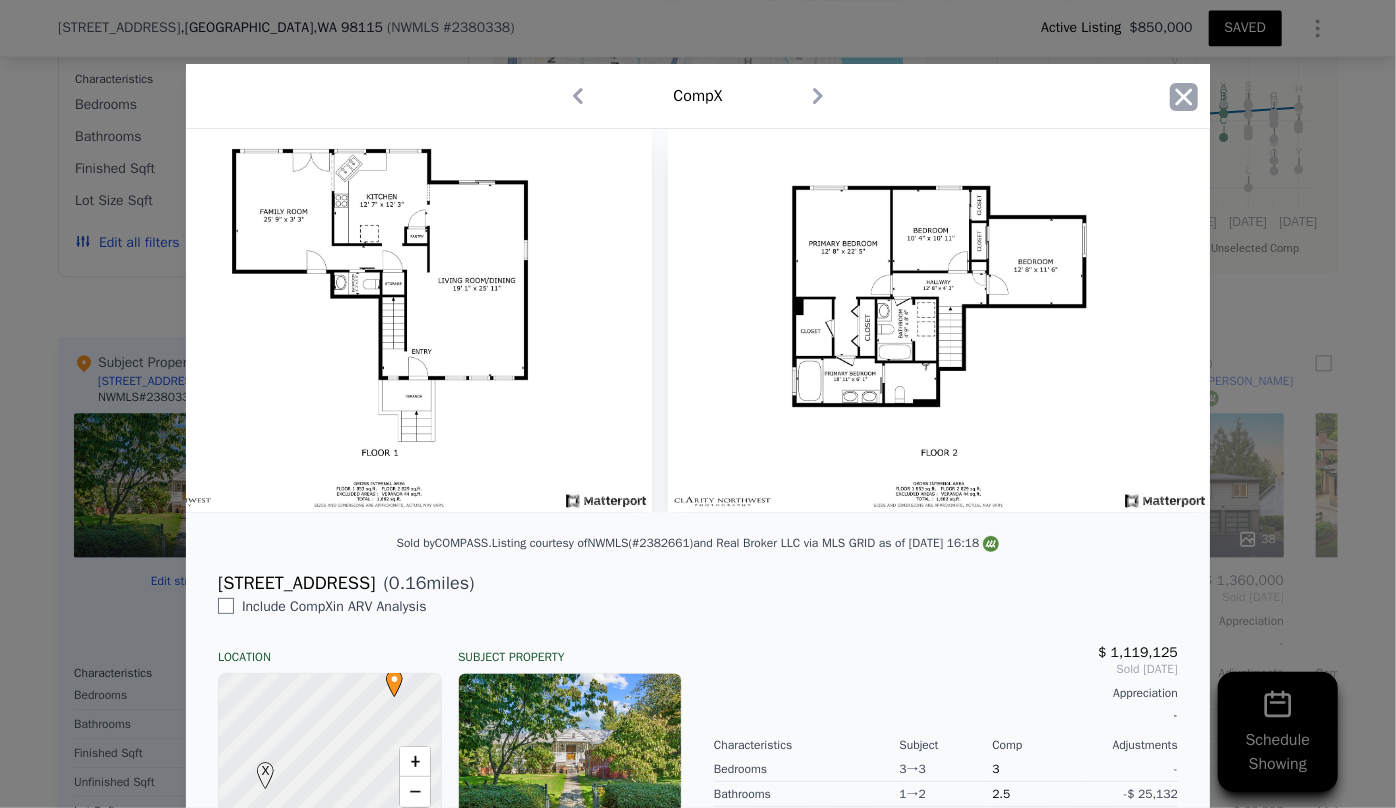 click 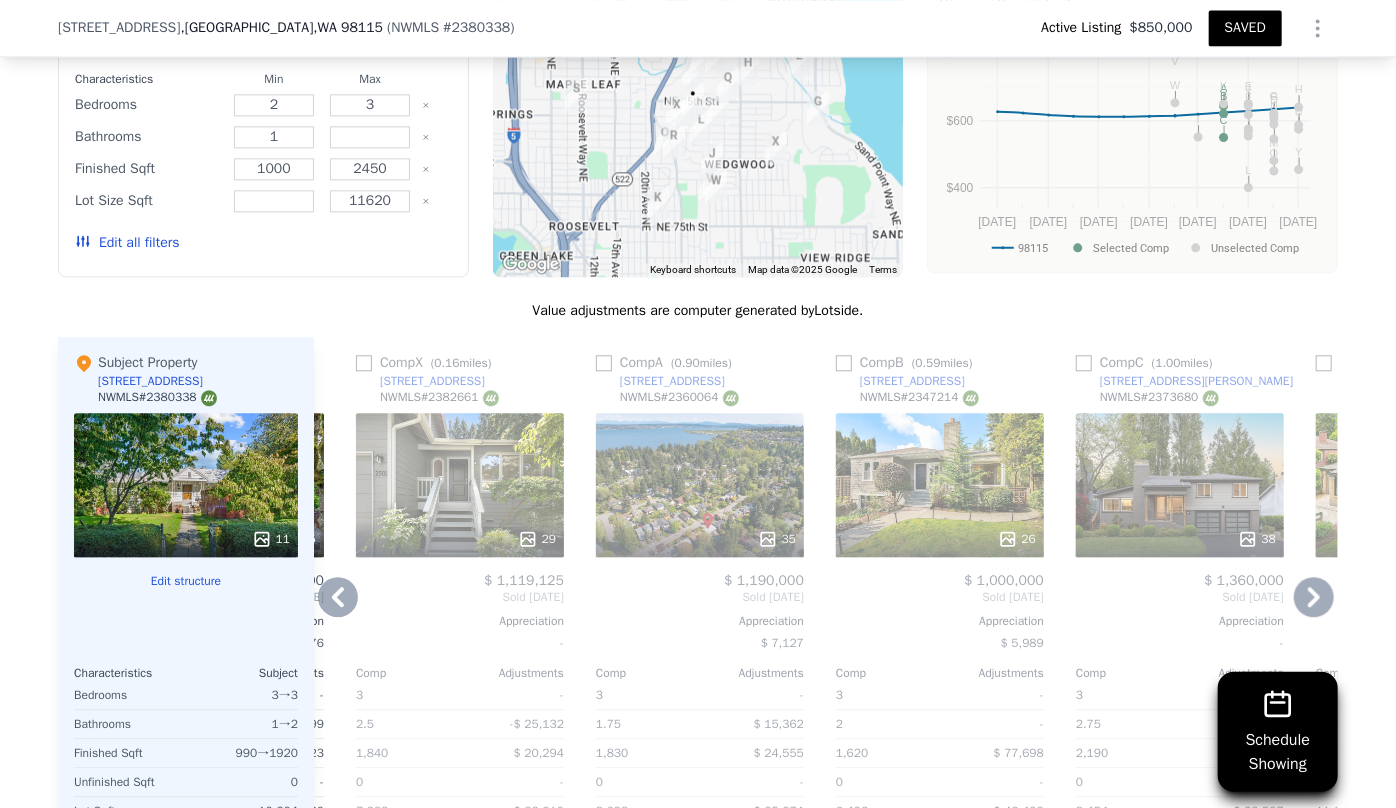 click 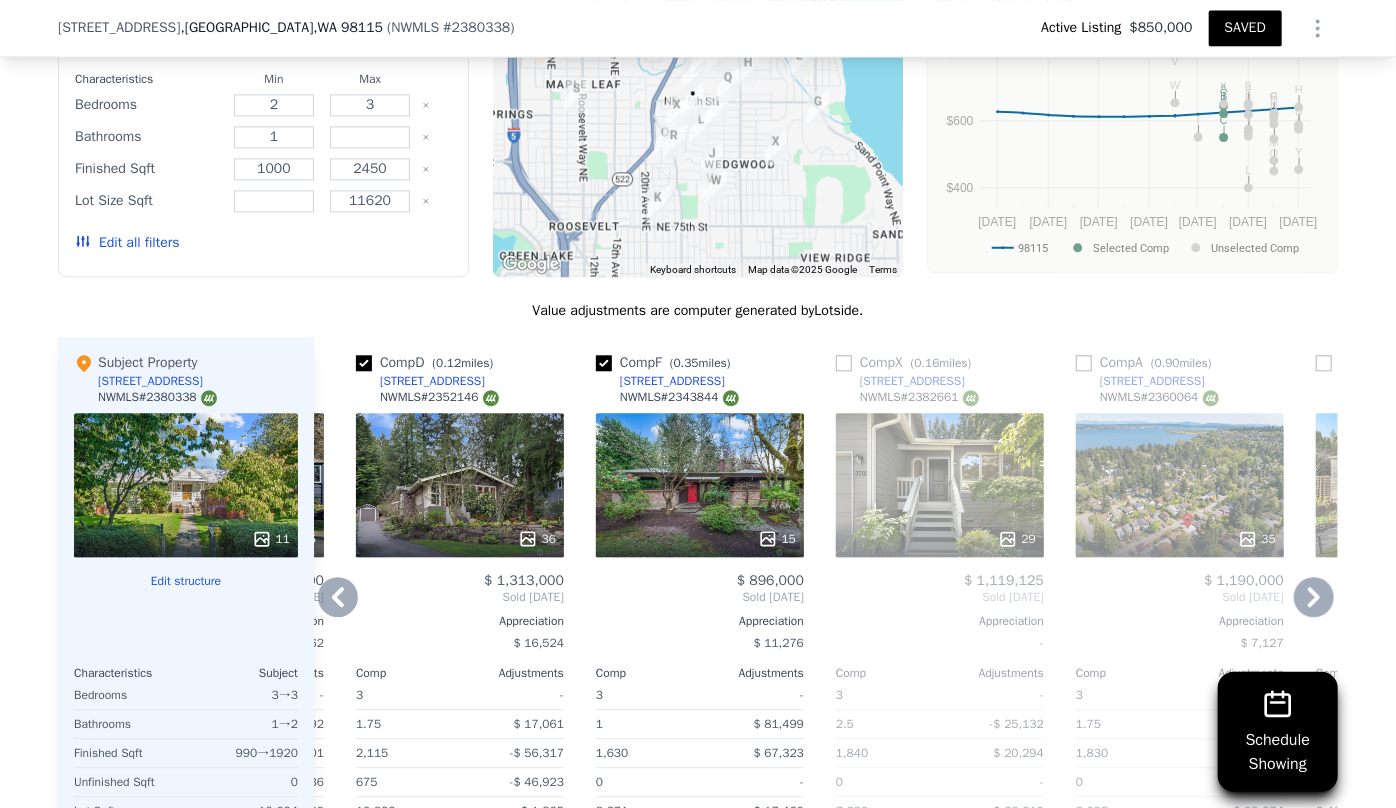 click 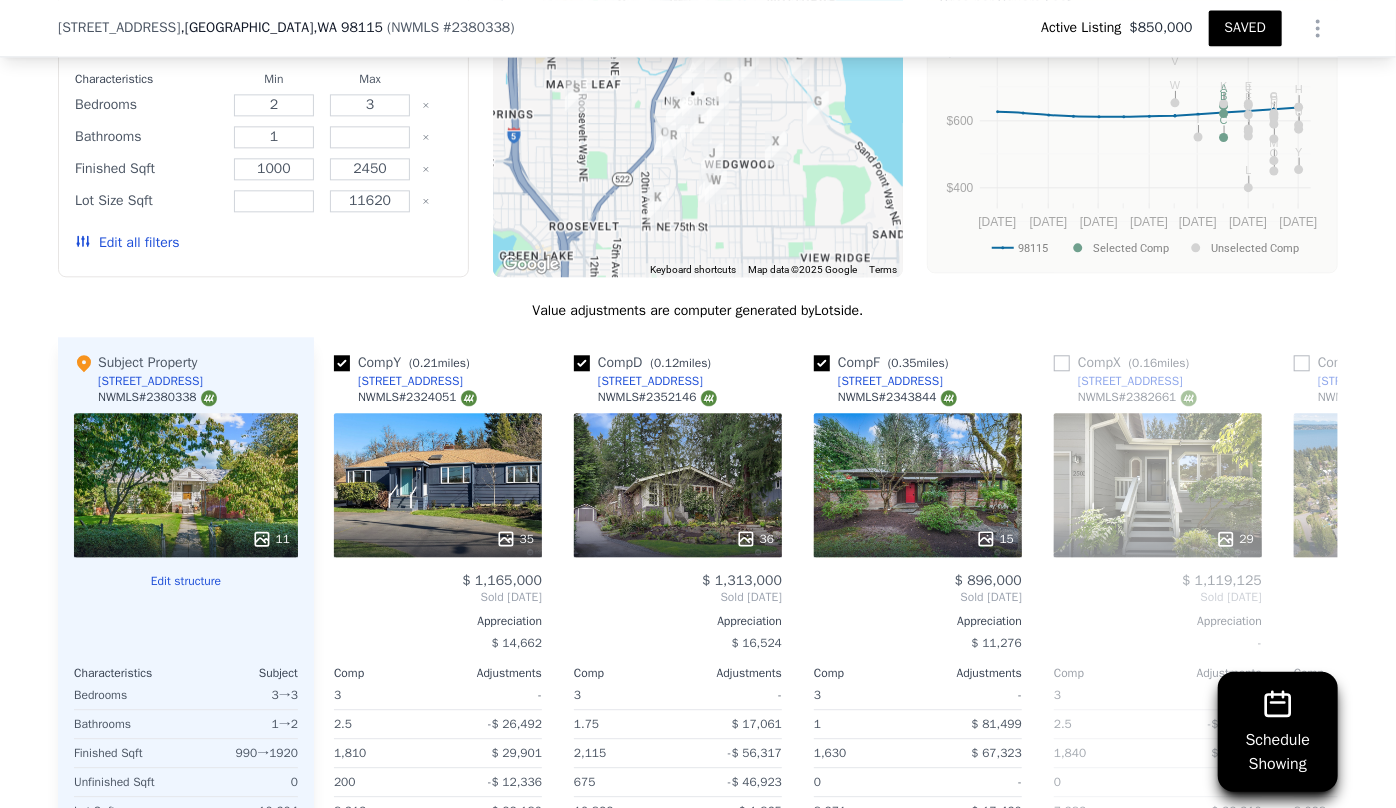 scroll, scrollTop: 0, scrollLeft: 0, axis: both 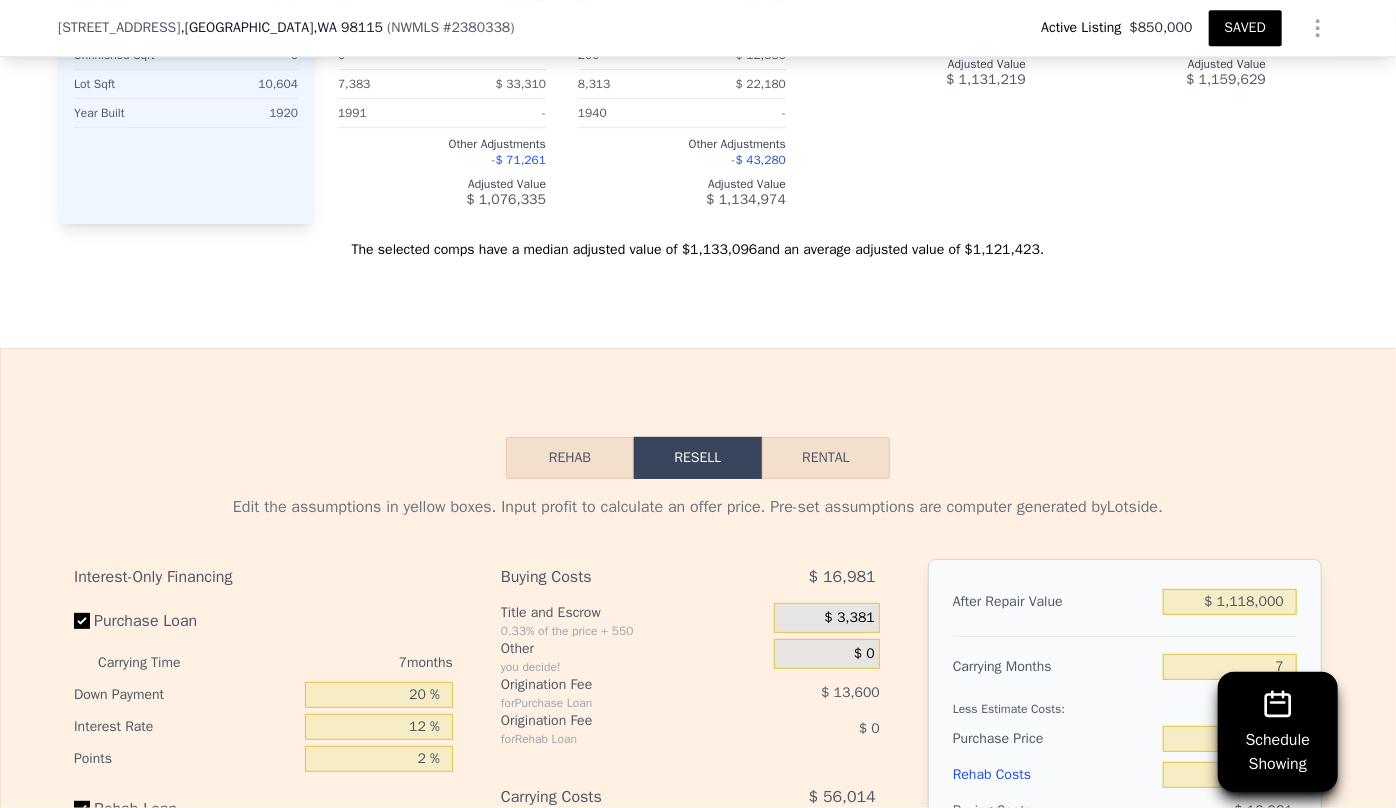 type on "4" 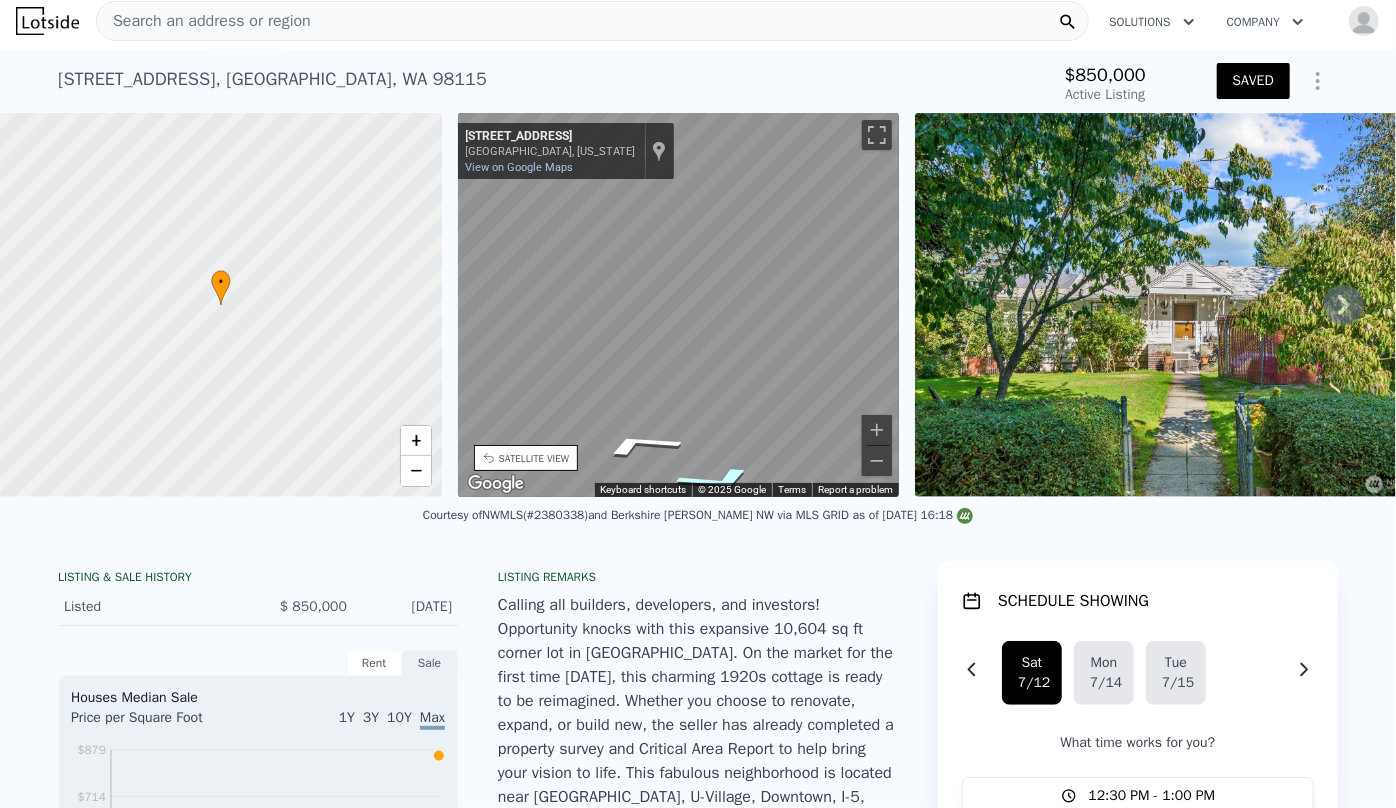 scroll, scrollTop: 0, scrollLeft: 0, axis: both 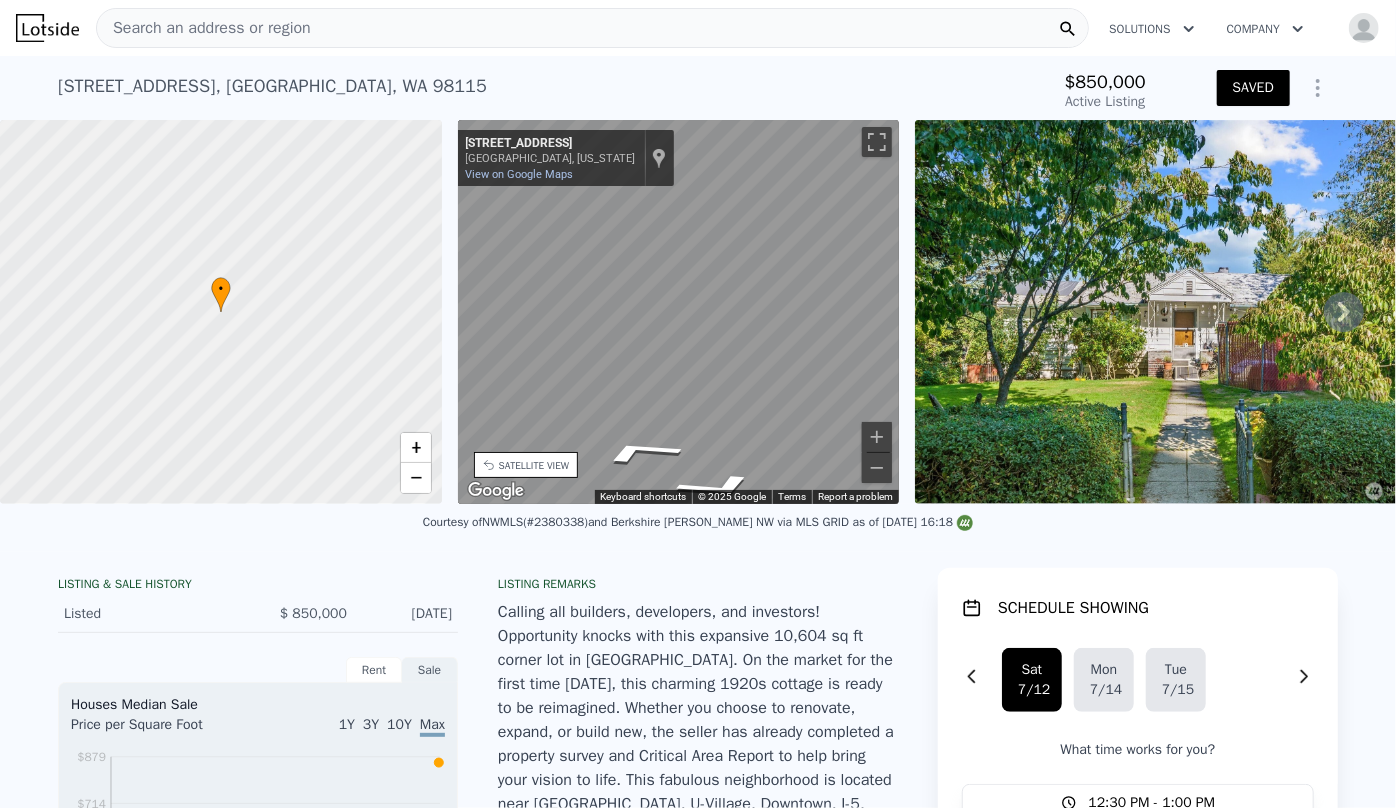 click on "Search an address or region" at bounding box center (204, 28) 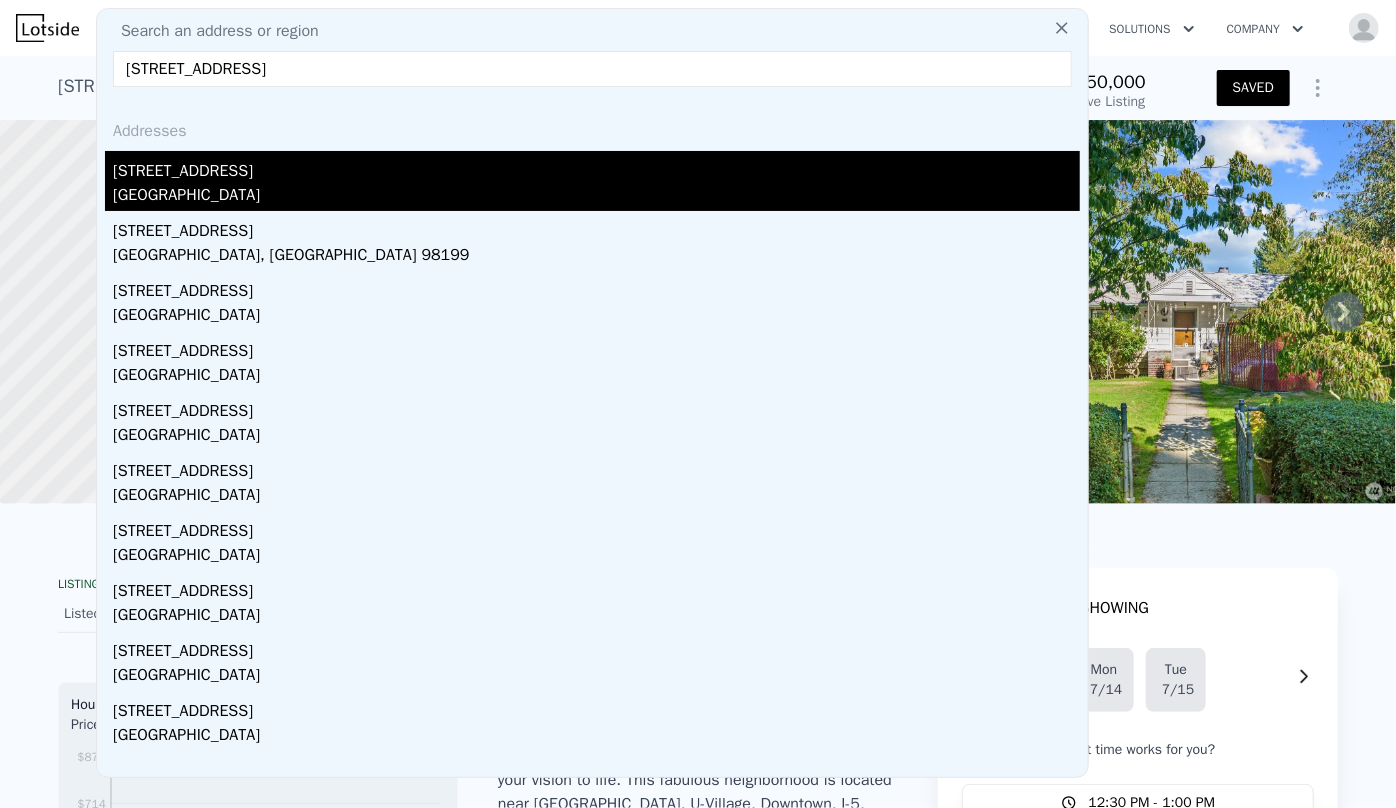 type on "1618 30th Ave, Seattle, WA 98122" 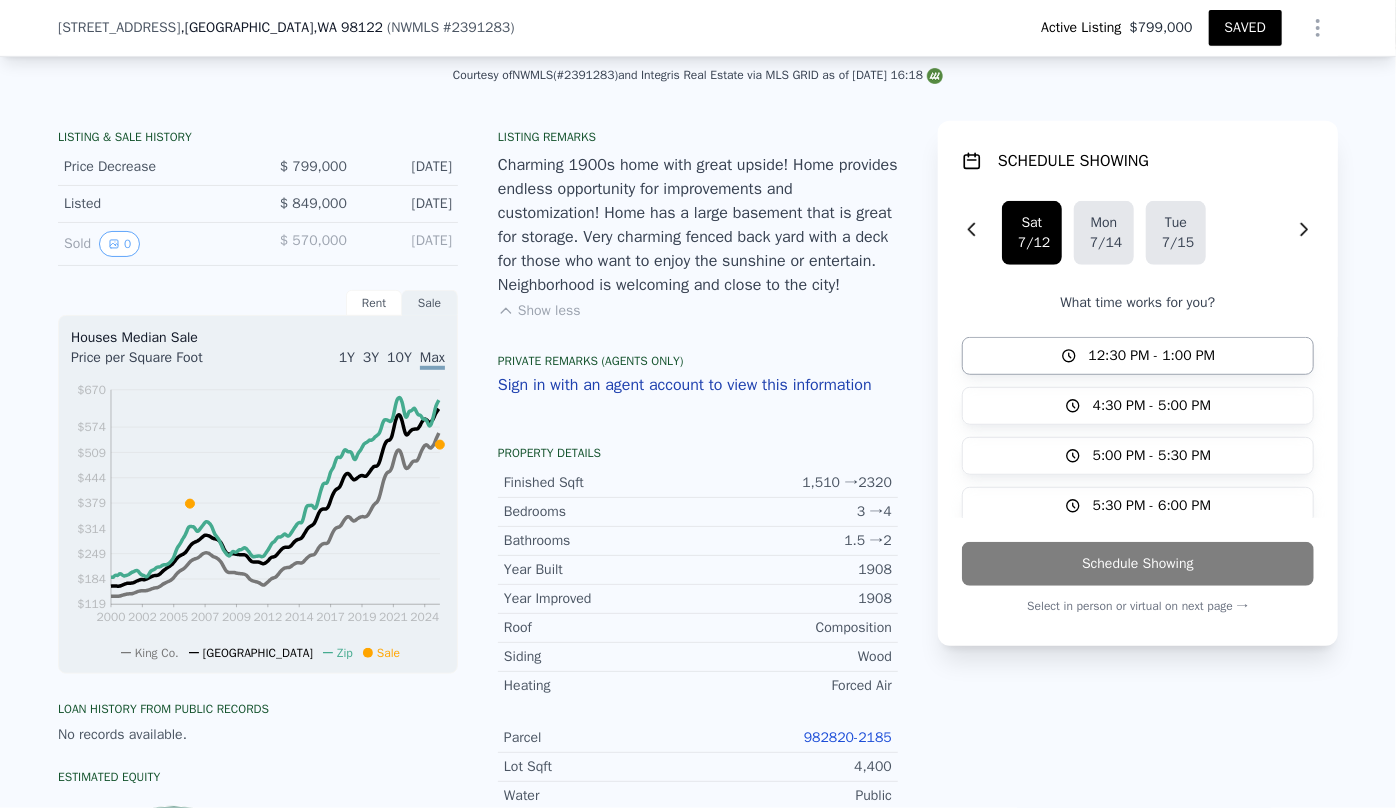 scroll, scrollTop: 1174, scrollLeft: 0, axis: vertical 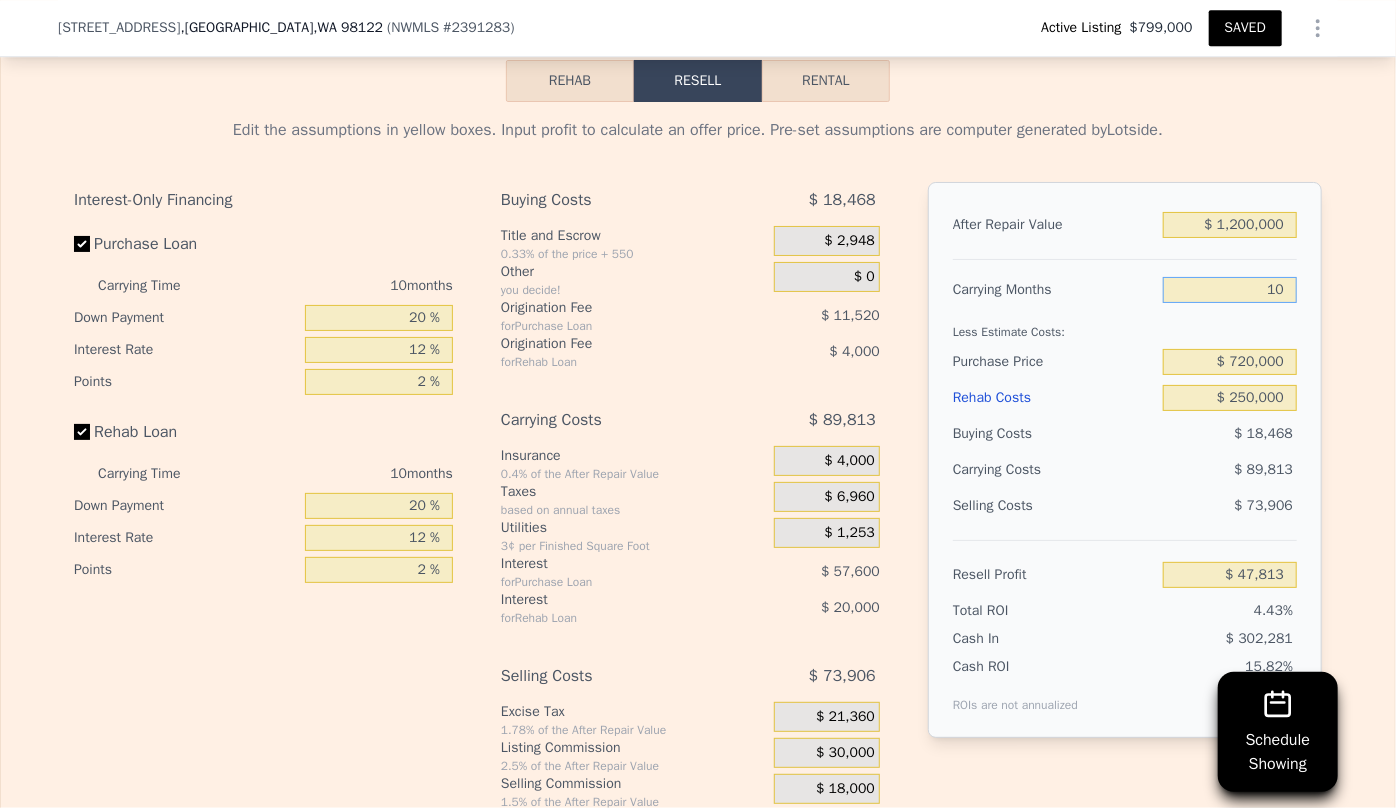 click on "10" at bounding box center [1230, 290] 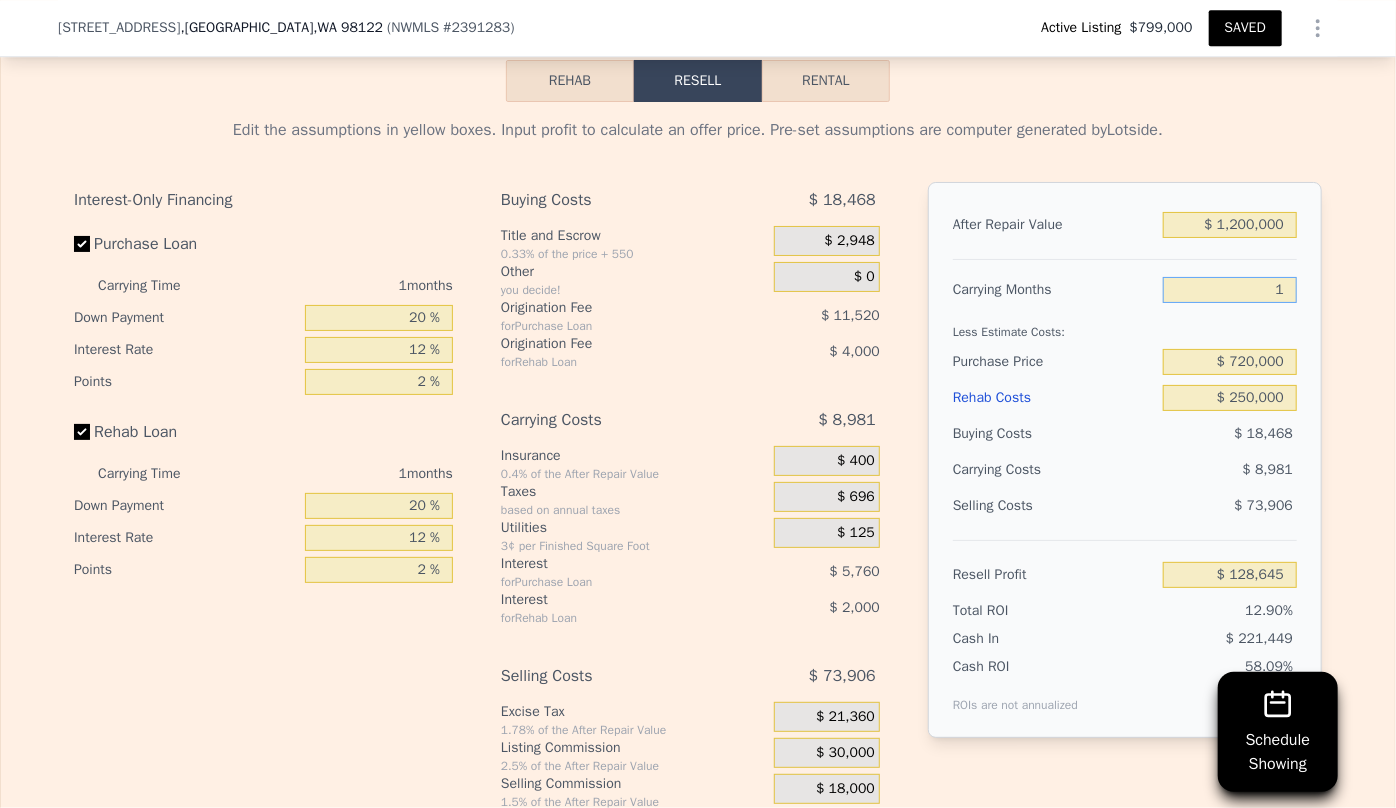 type on "$ 128,645" 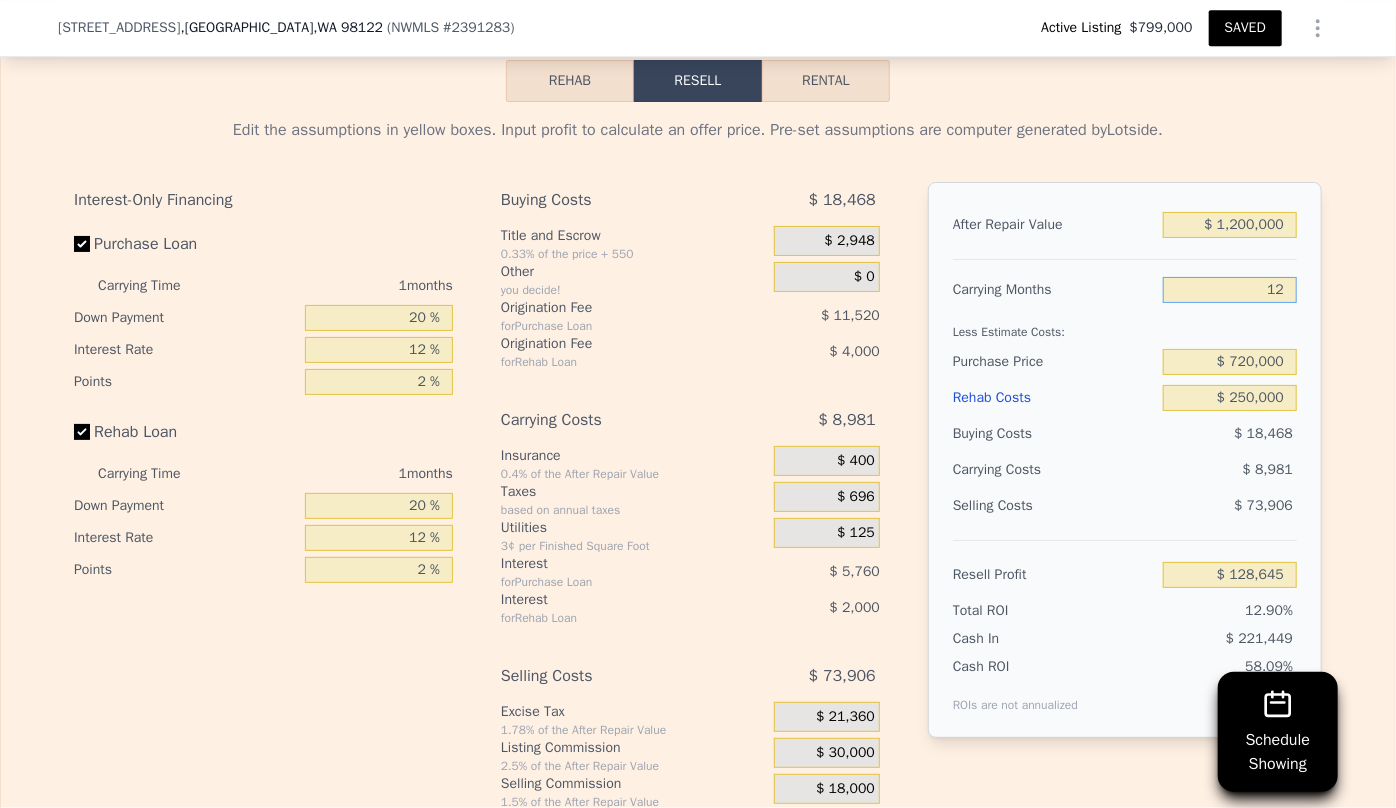 type on "$ 29,850" 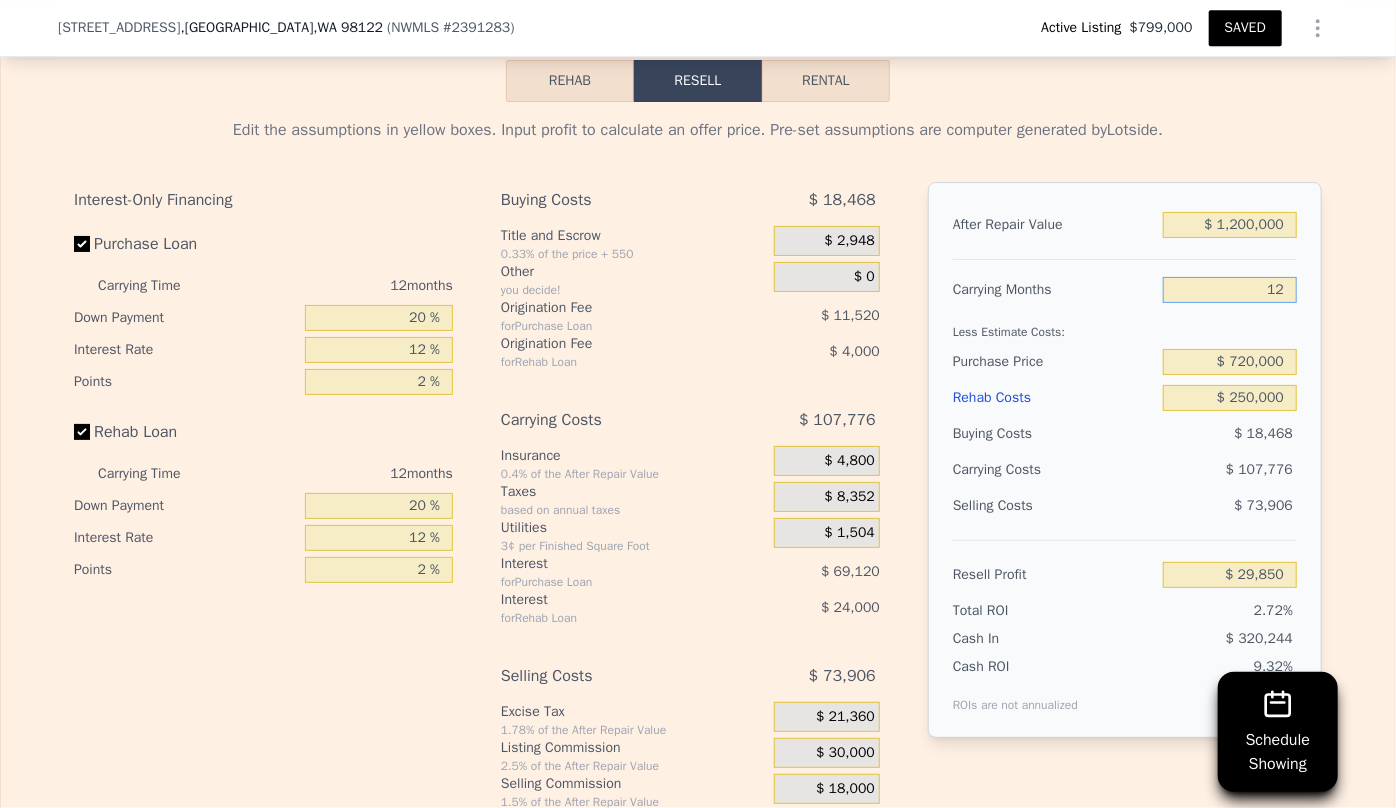 type on "12" 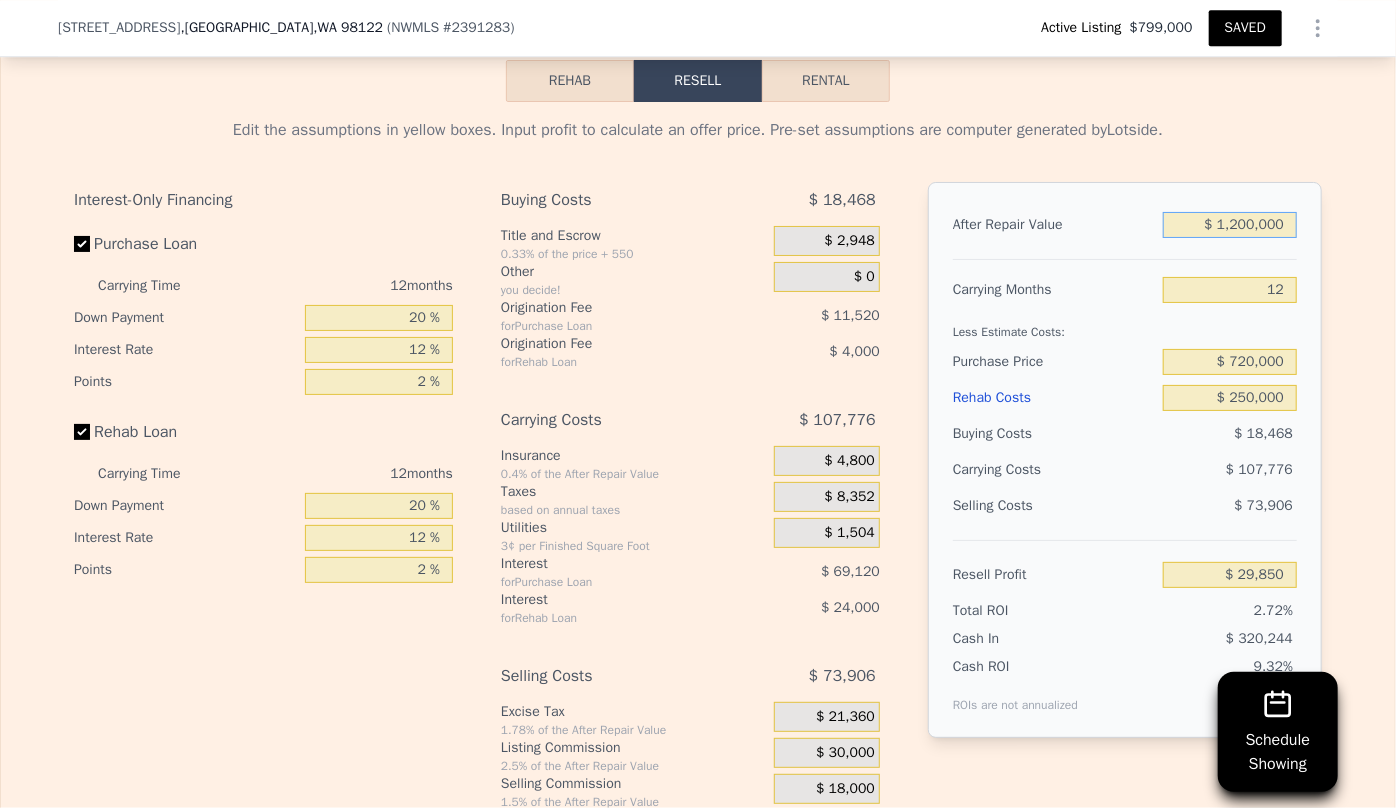 click on "$ 1,200,000" at bounding box center [1230, 225] 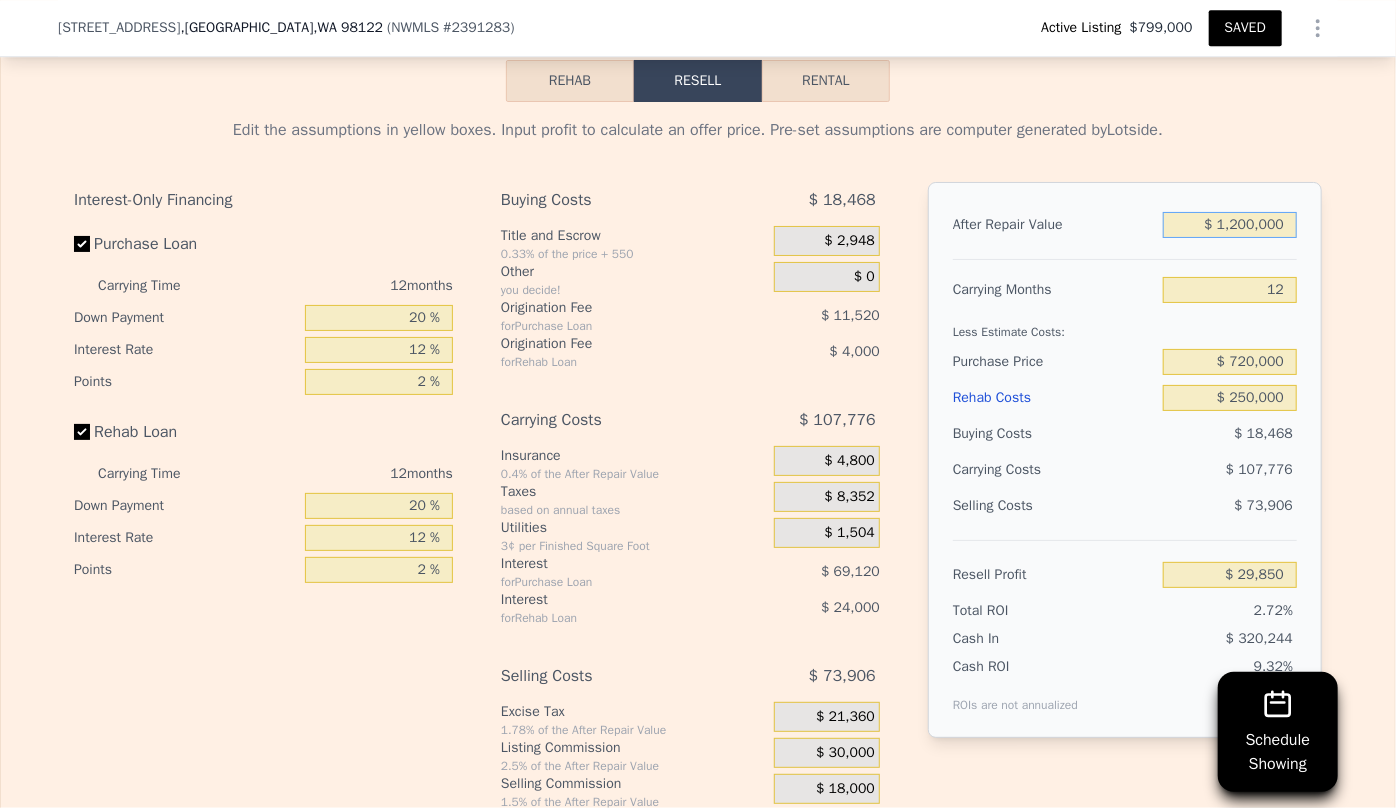 type on "$ 100,000" 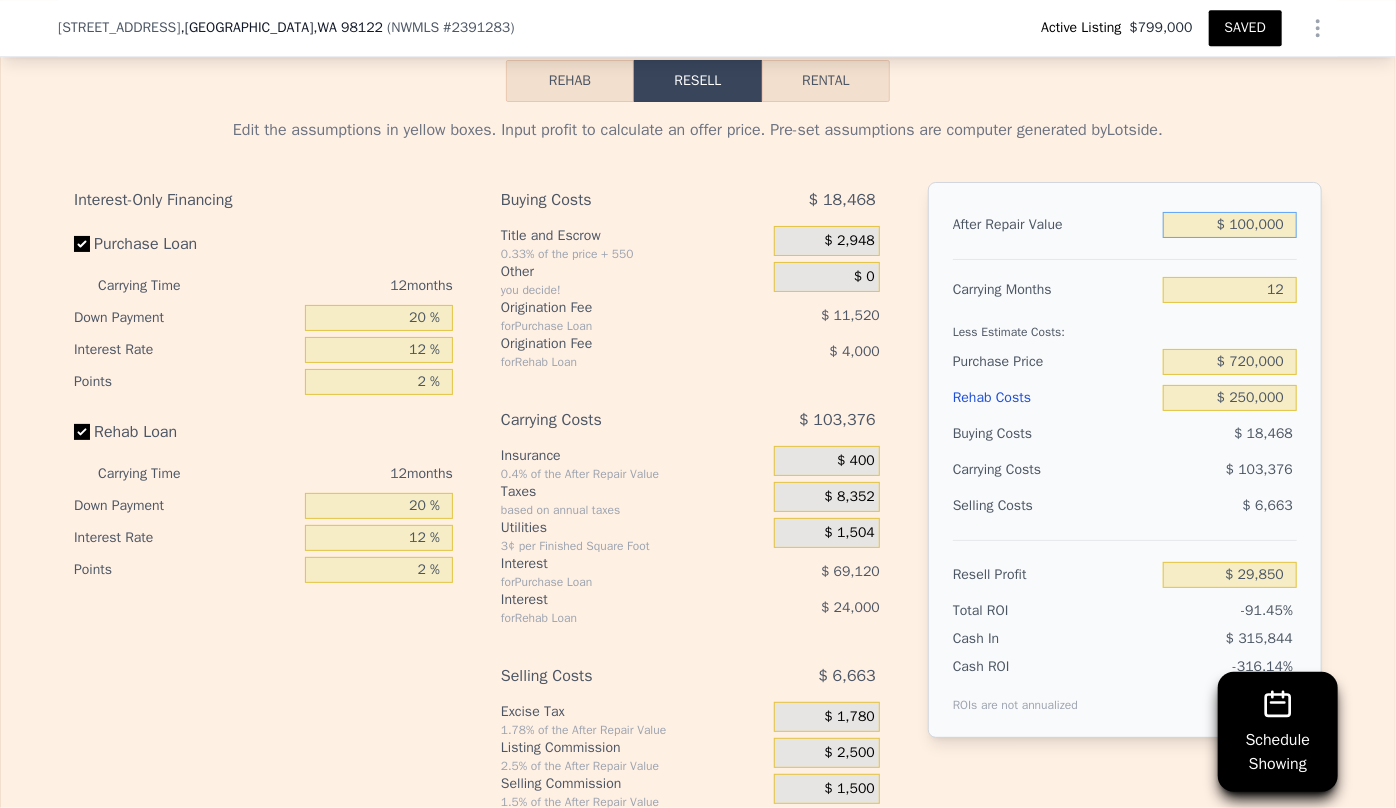 type on "-$ 998,507" 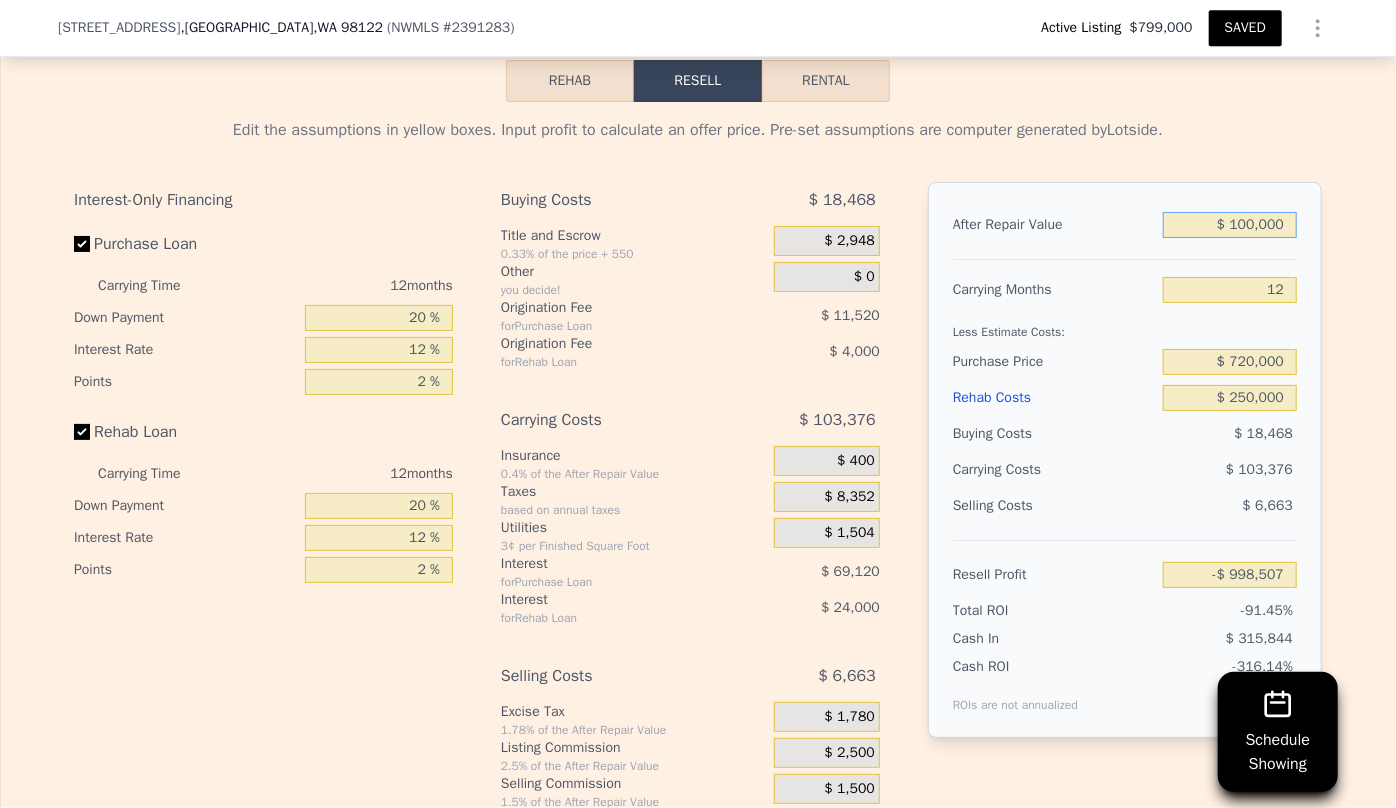 type on "$ 1,300,000" 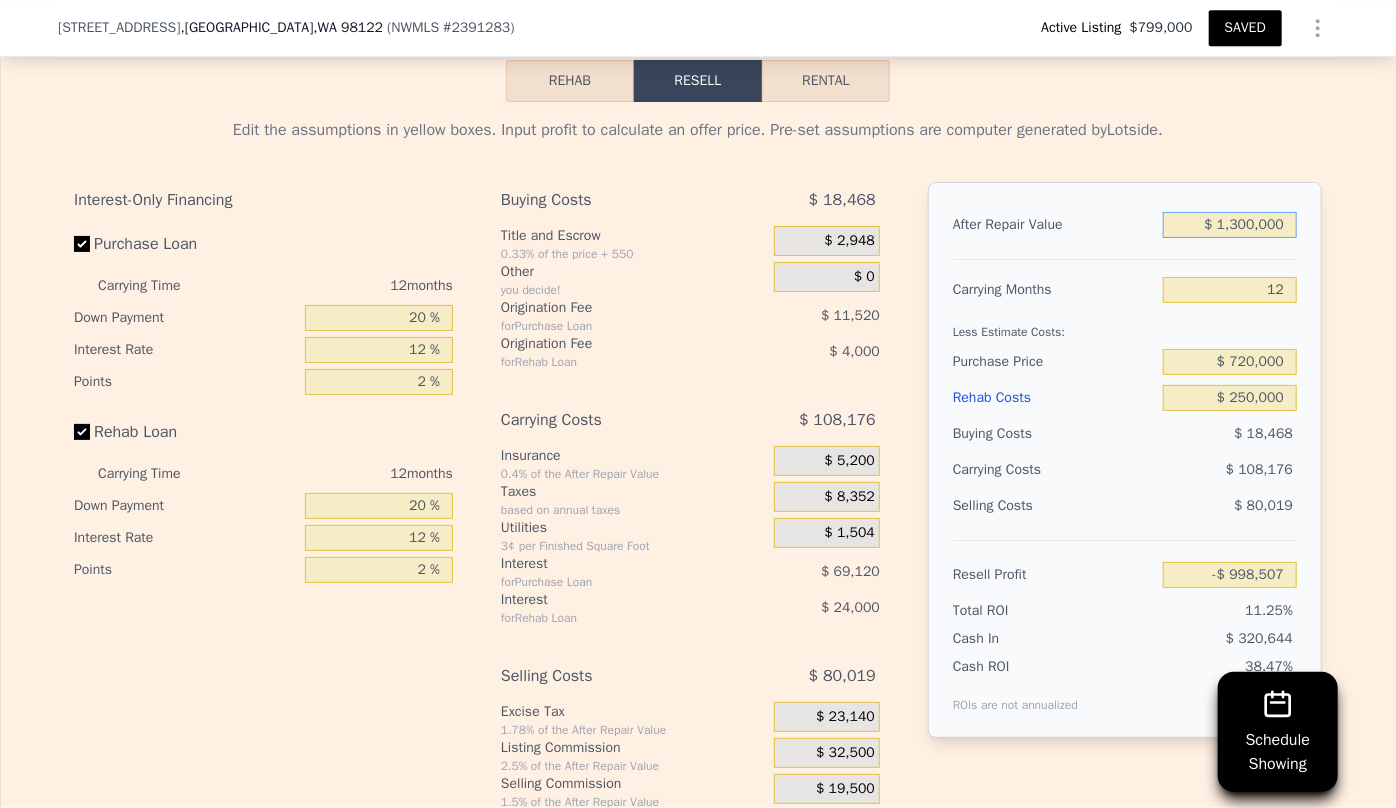 type on "$ 123,337" 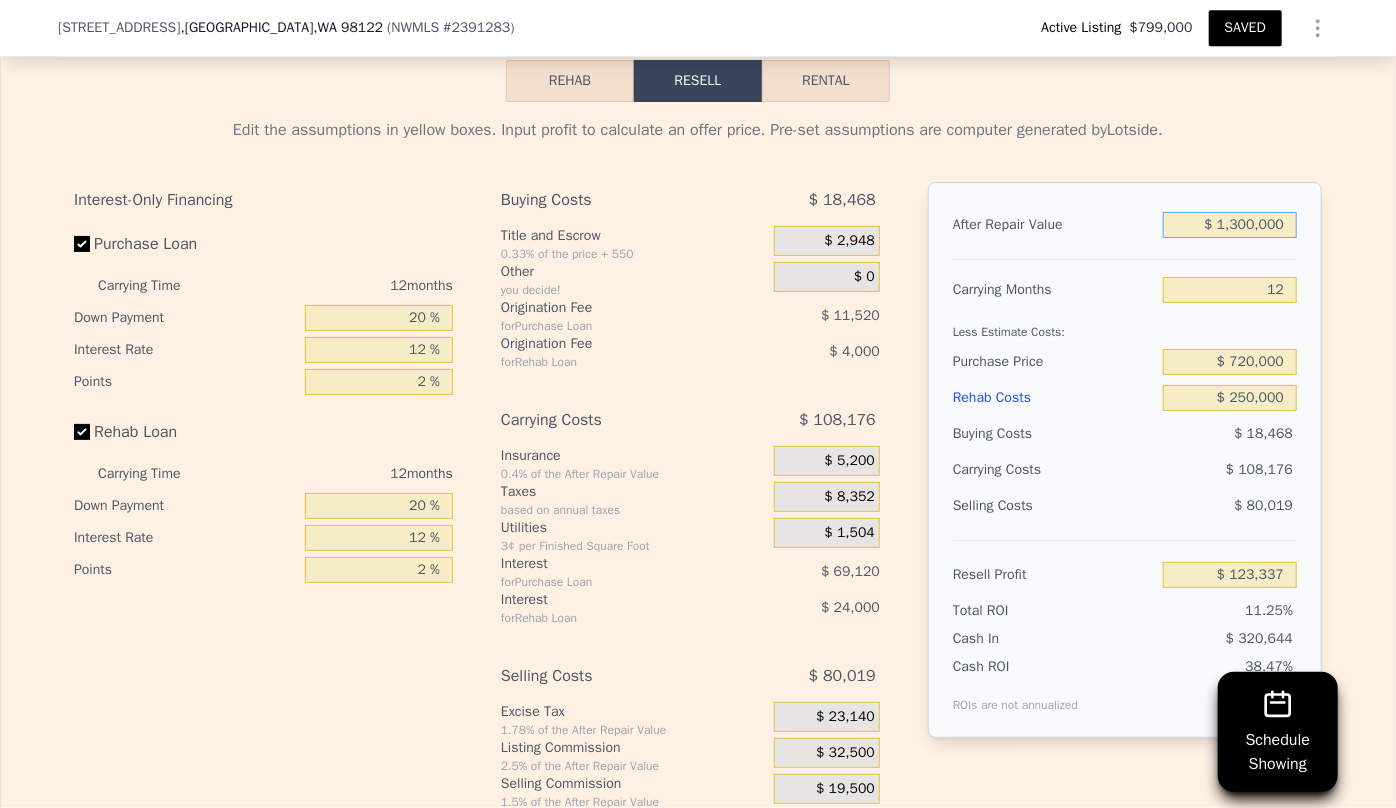 type on "$ 1,300,000" 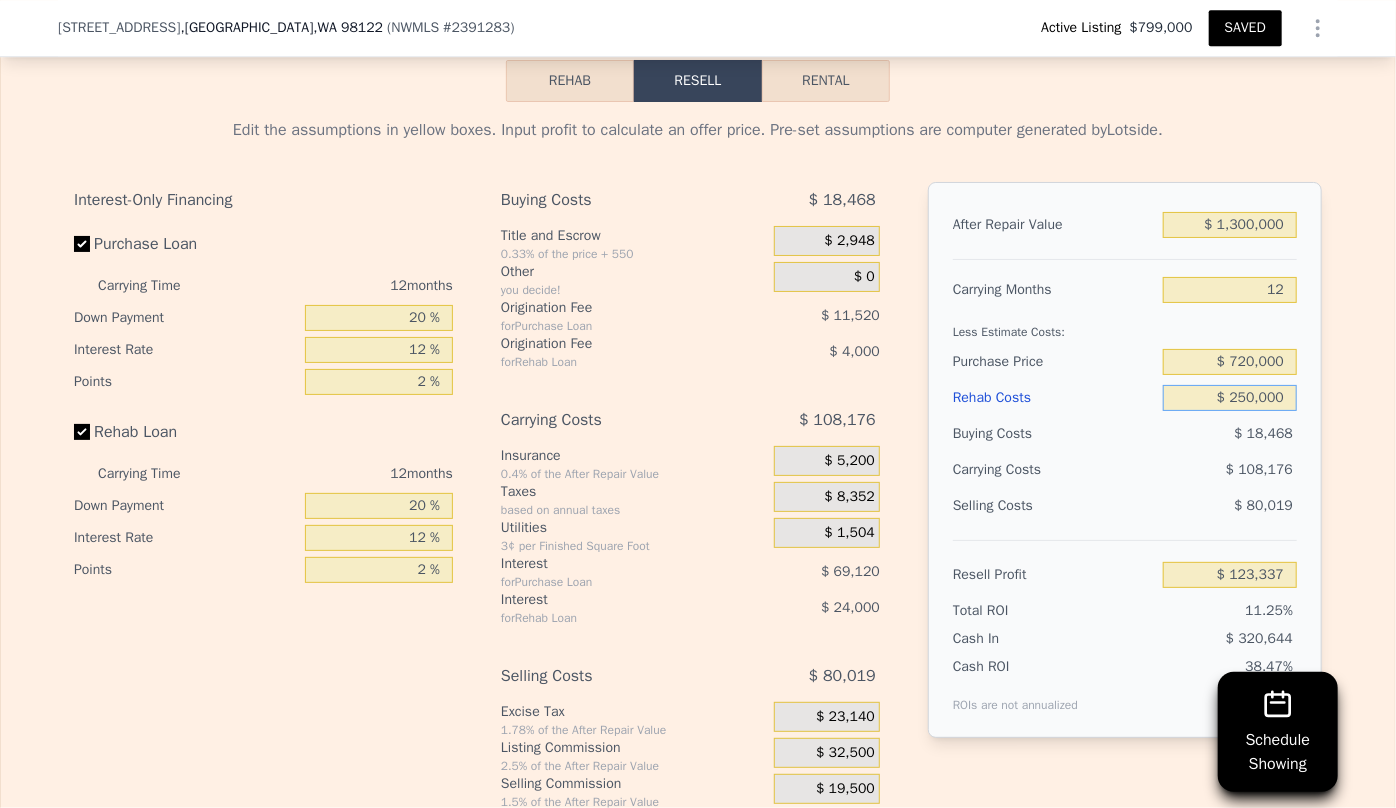 click on "$ 250,000" at bounding box center (1230, 398) 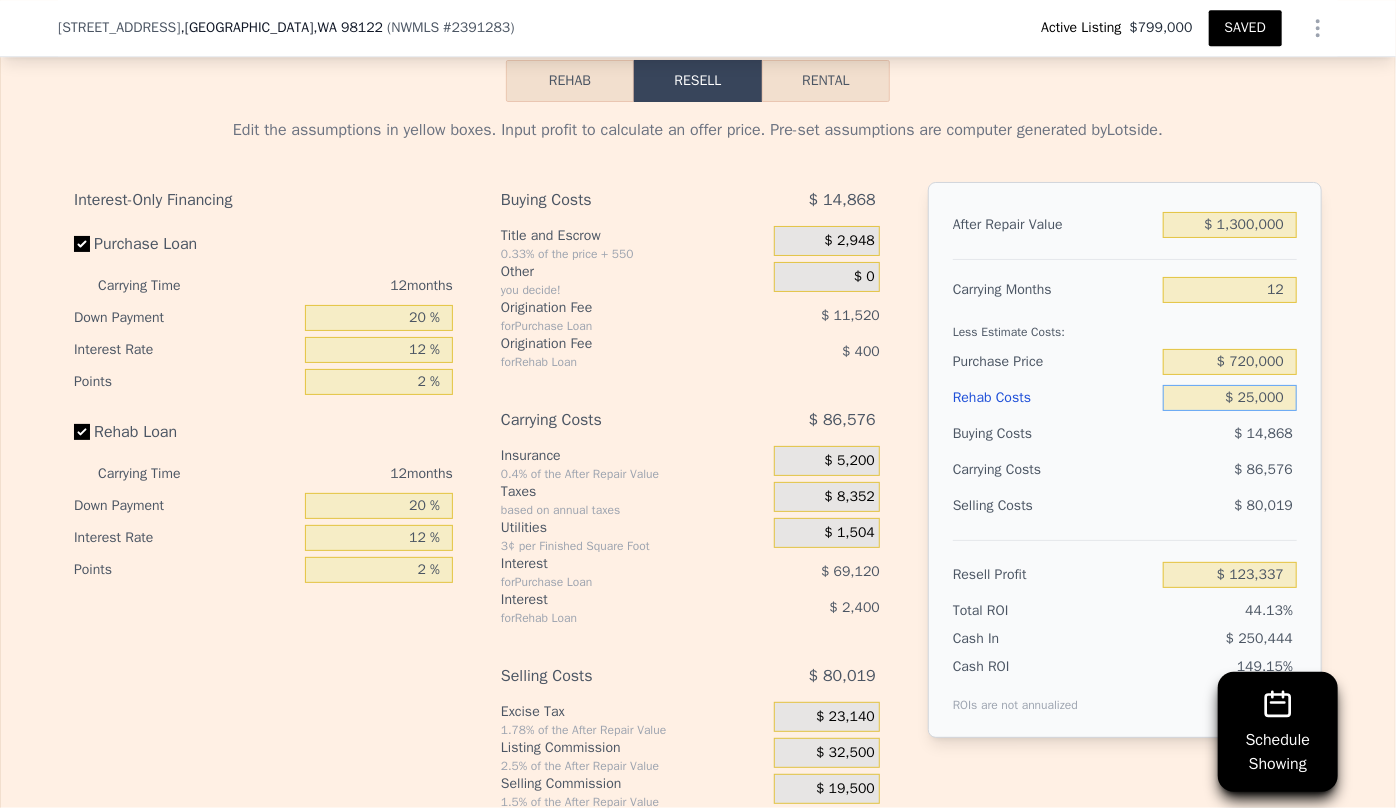type on "$ 373,537" 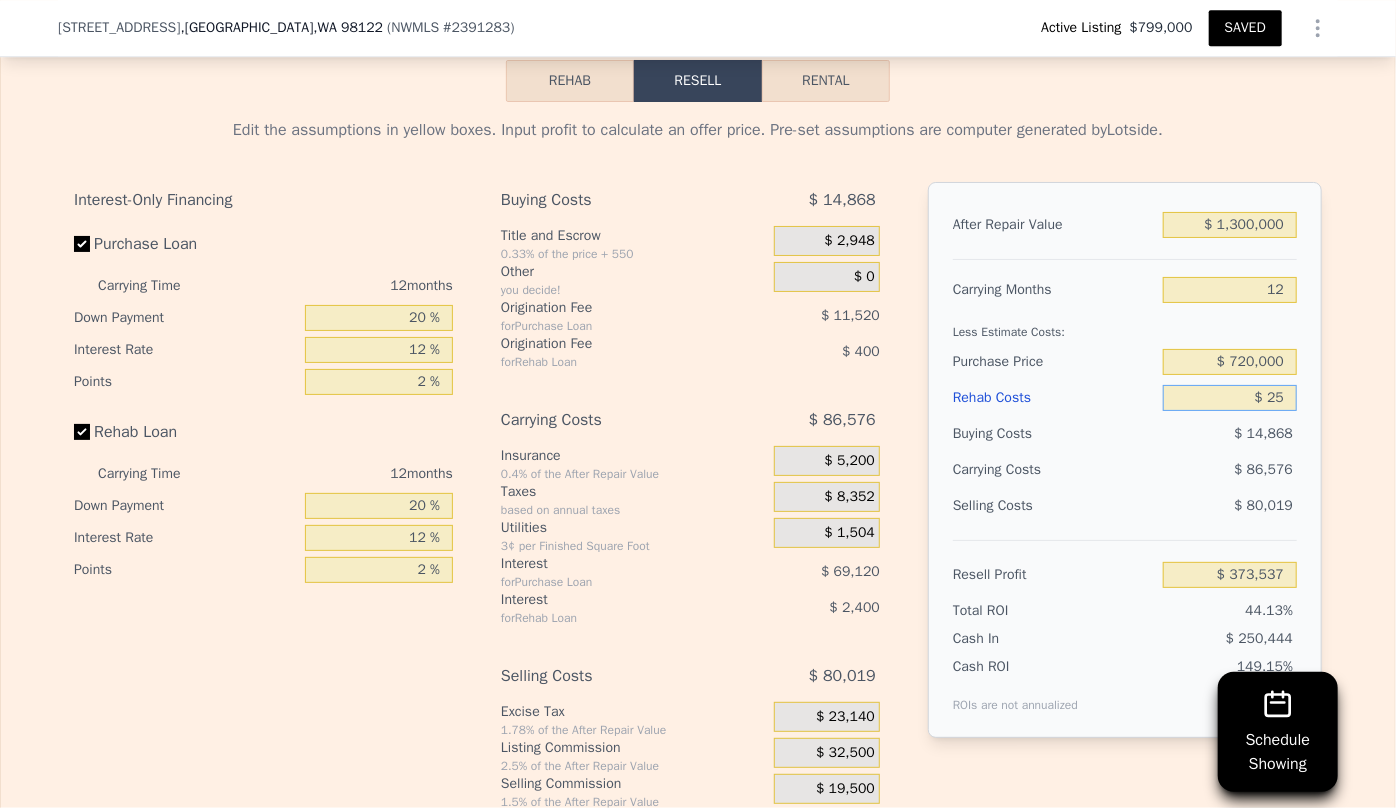 type on "$ 2" 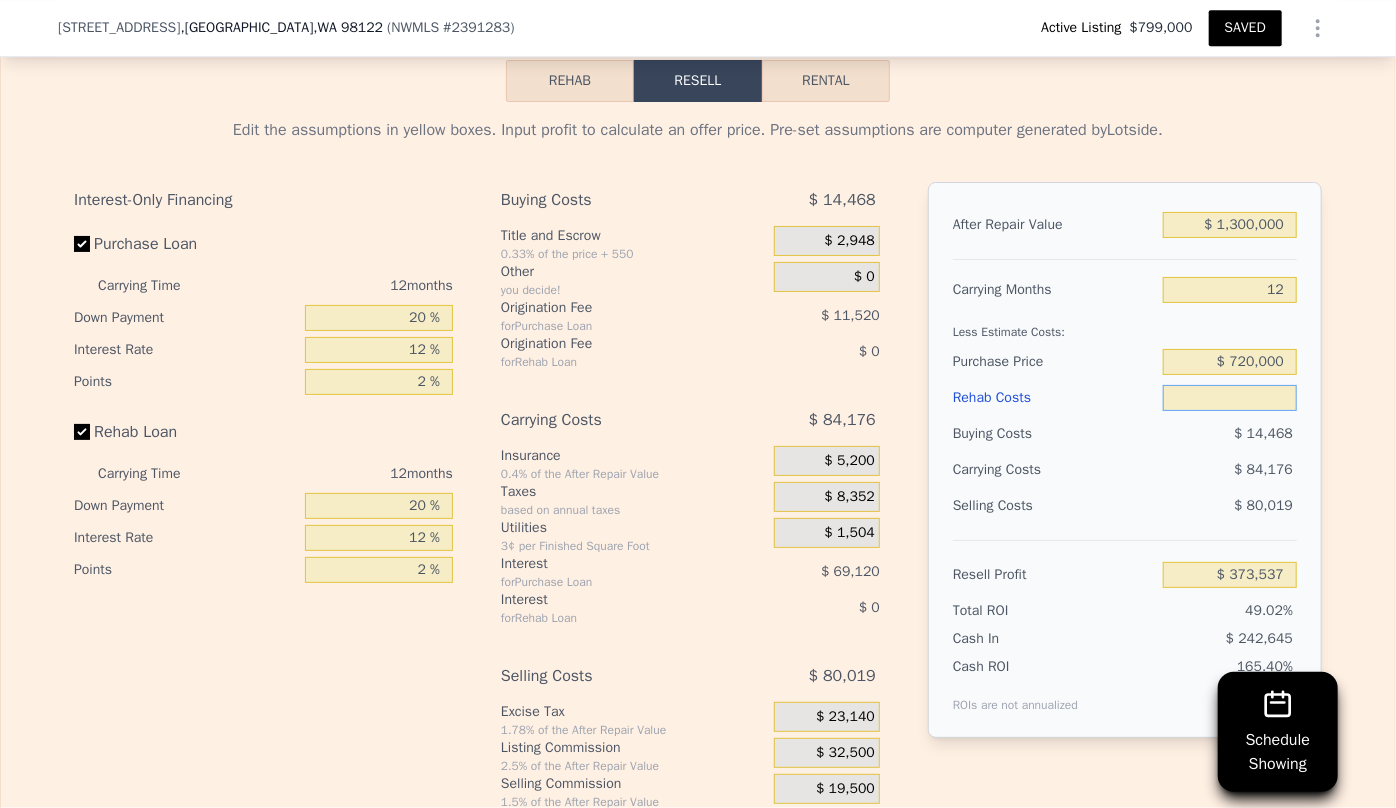 type on "$ 2" 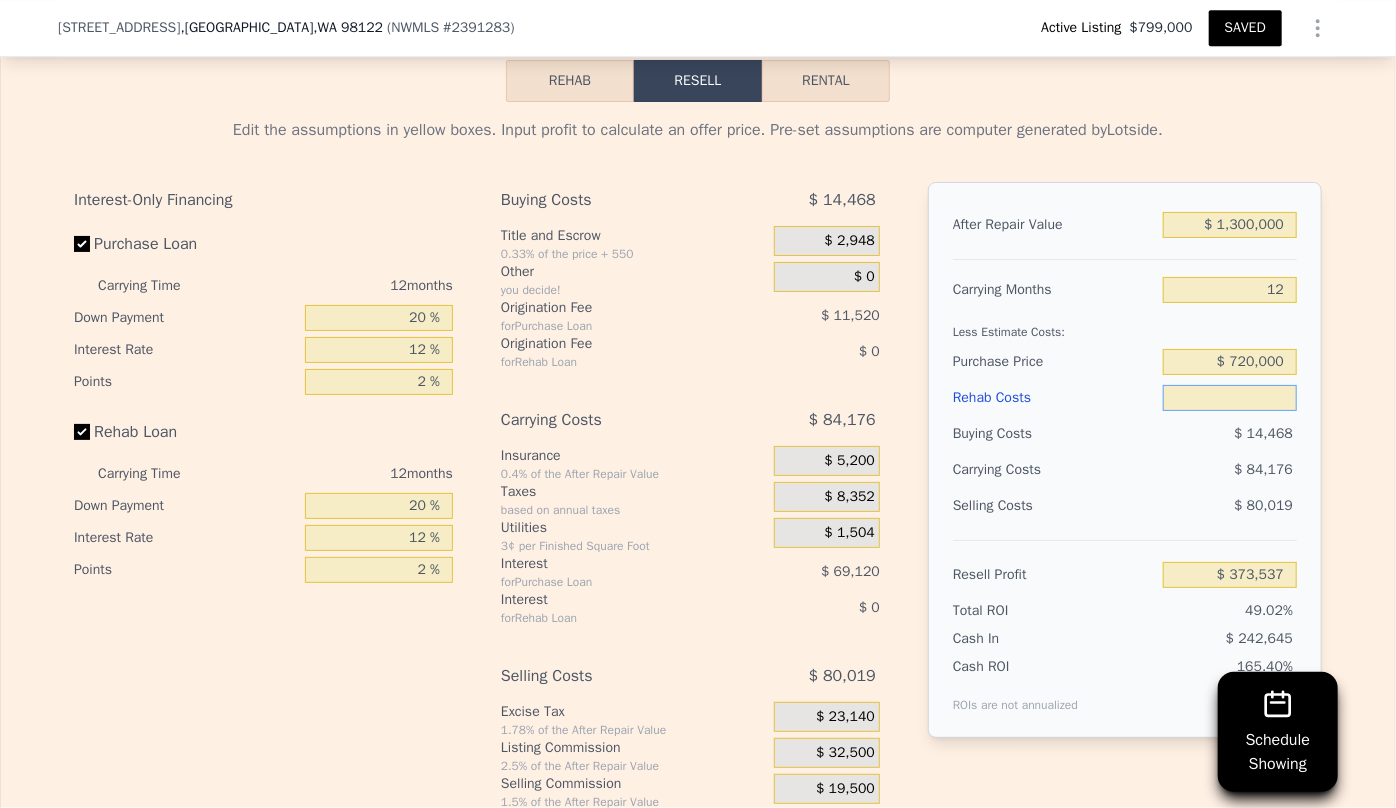 type on "$ 401,335" 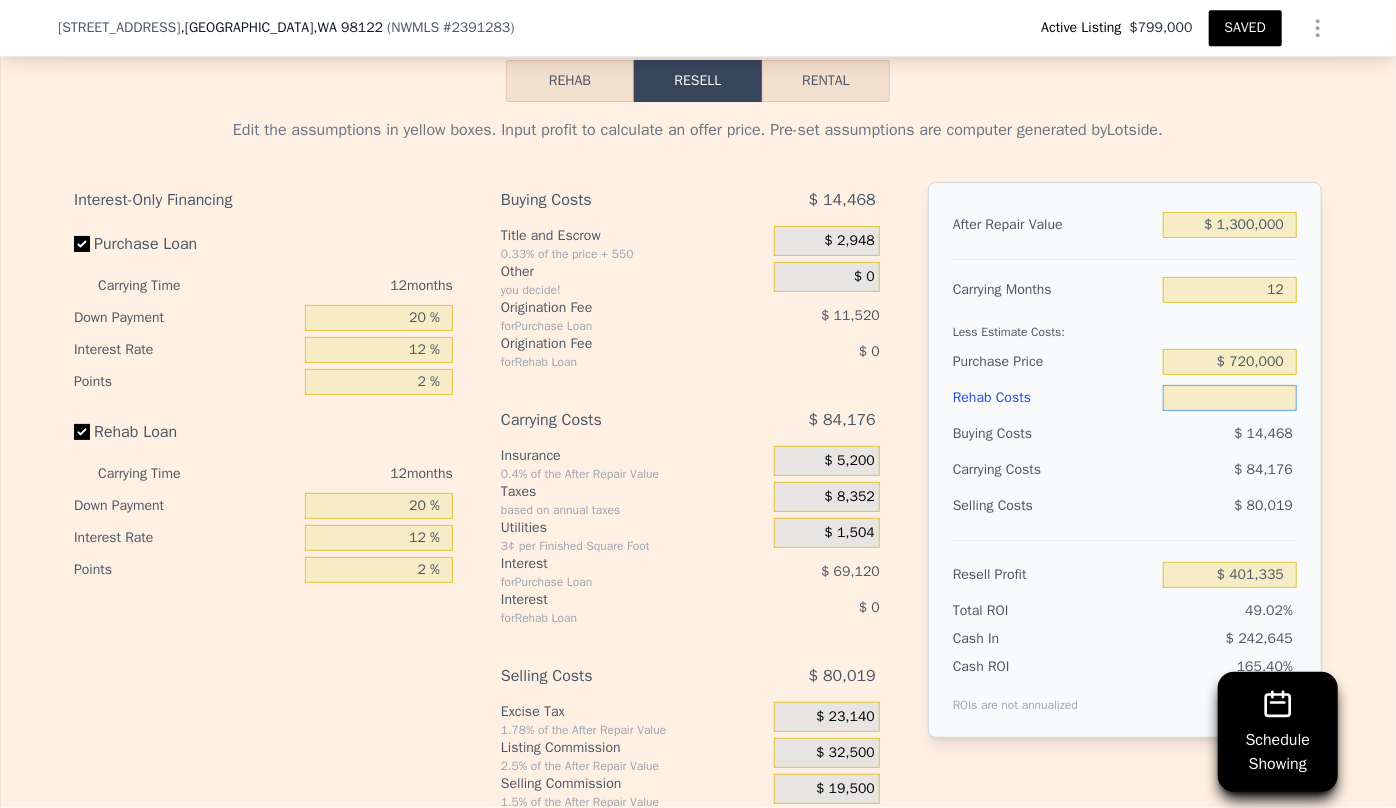 type on "$ 3" 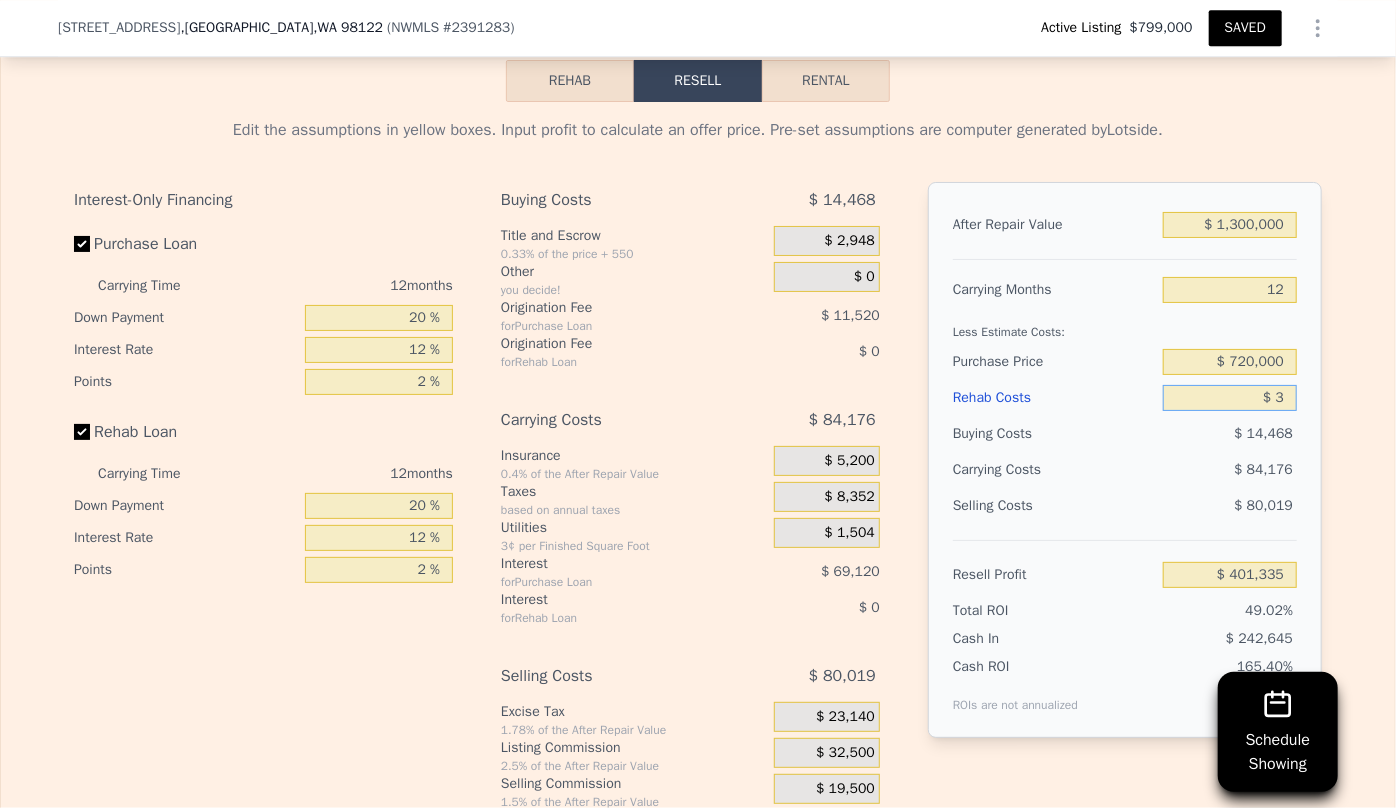 type on "$ 401,334" 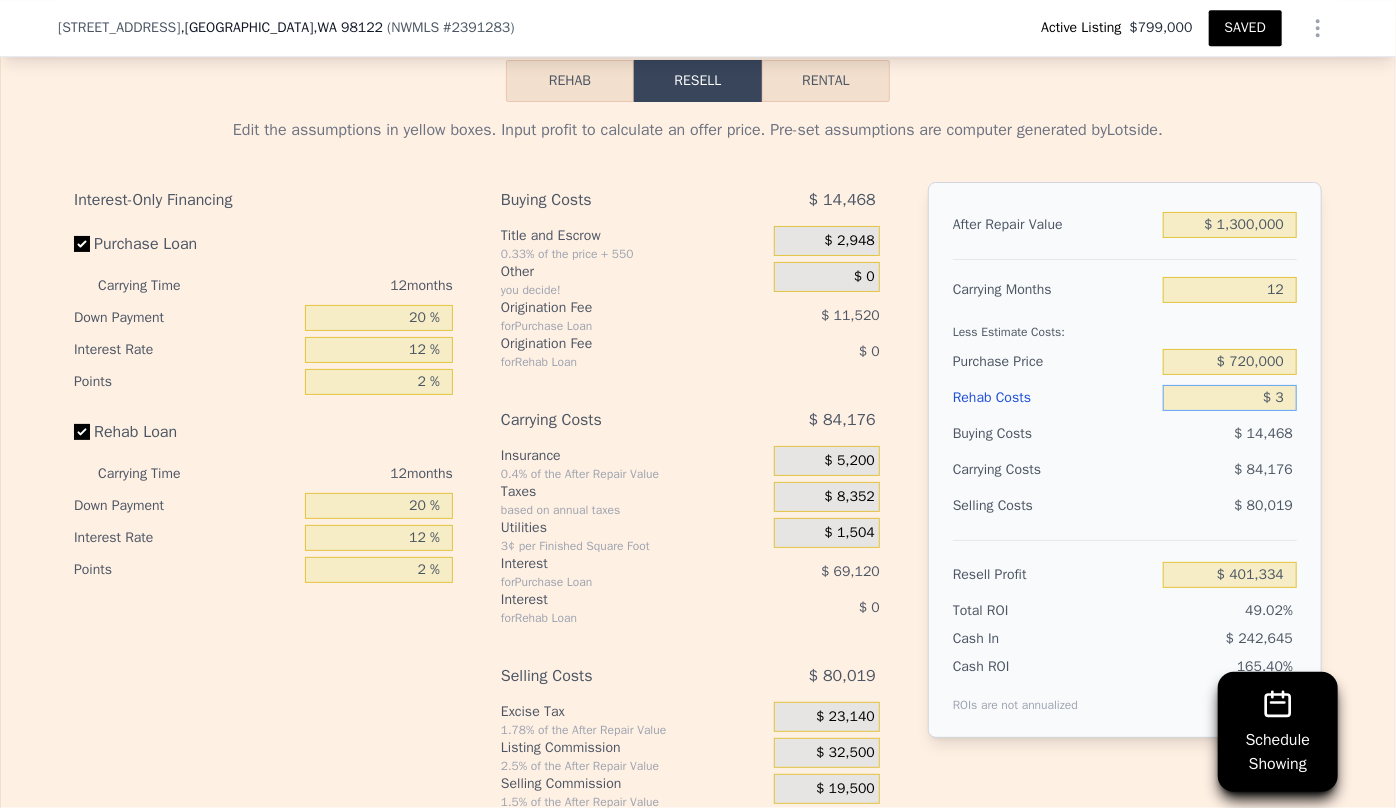 type on "$ 35" 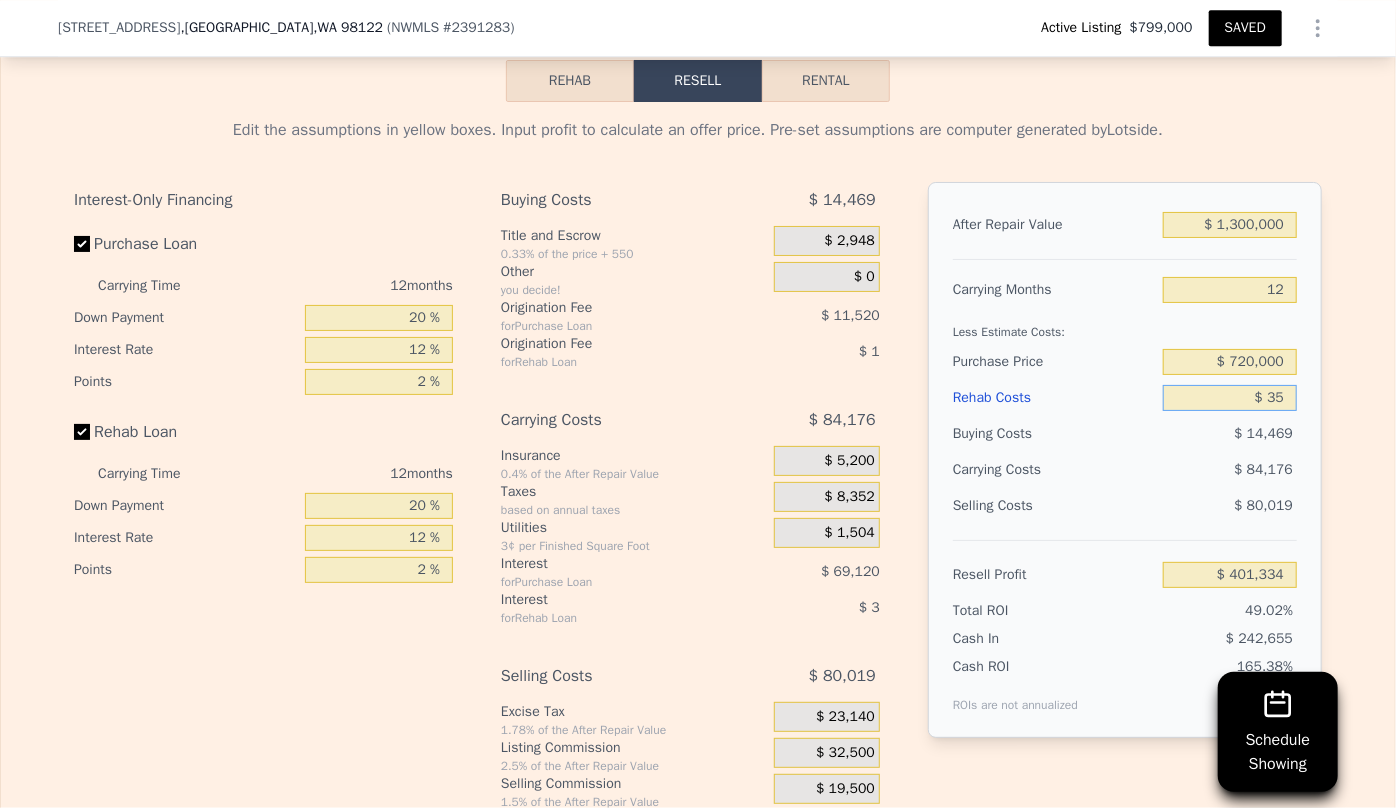 type on "$ 401,301" 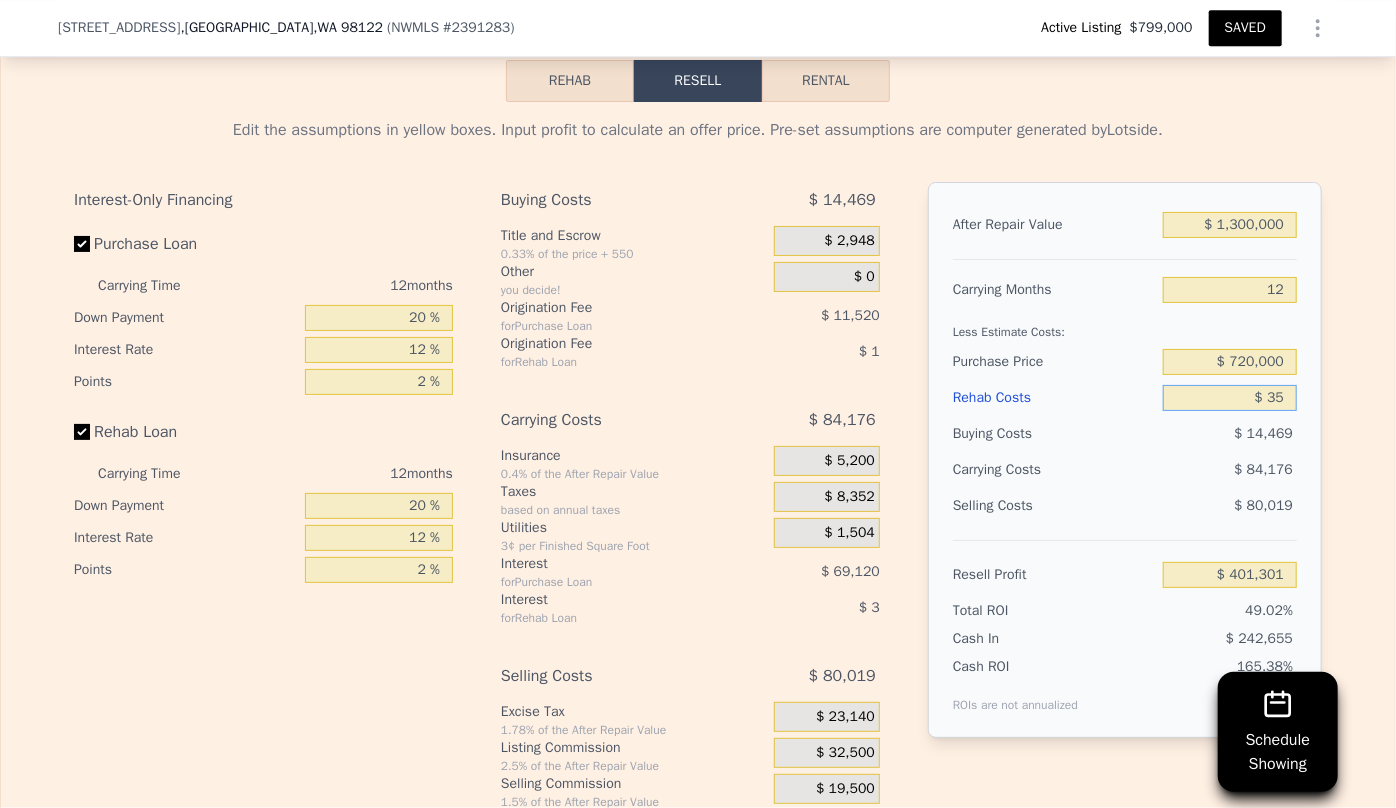 type on "$ 350" 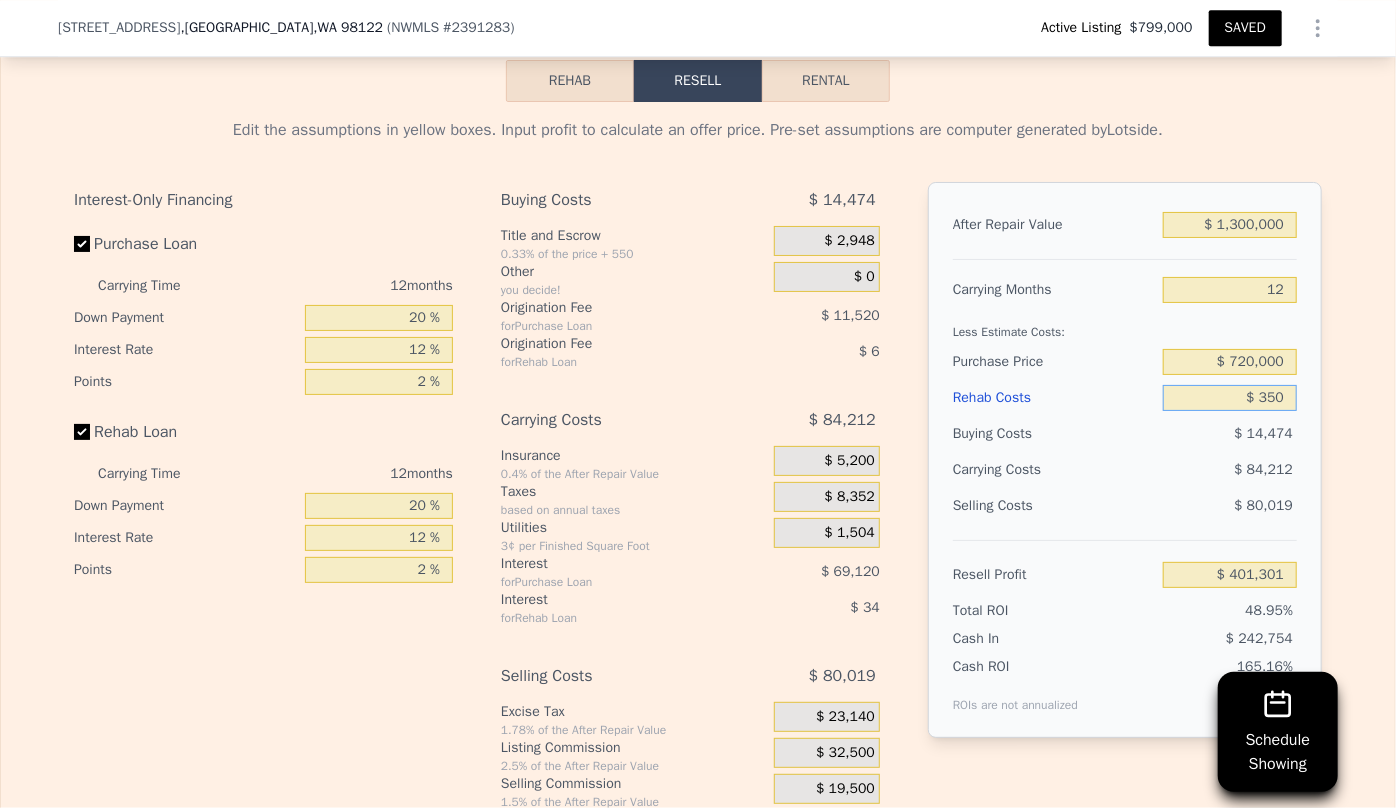 type on "$ 400,945" 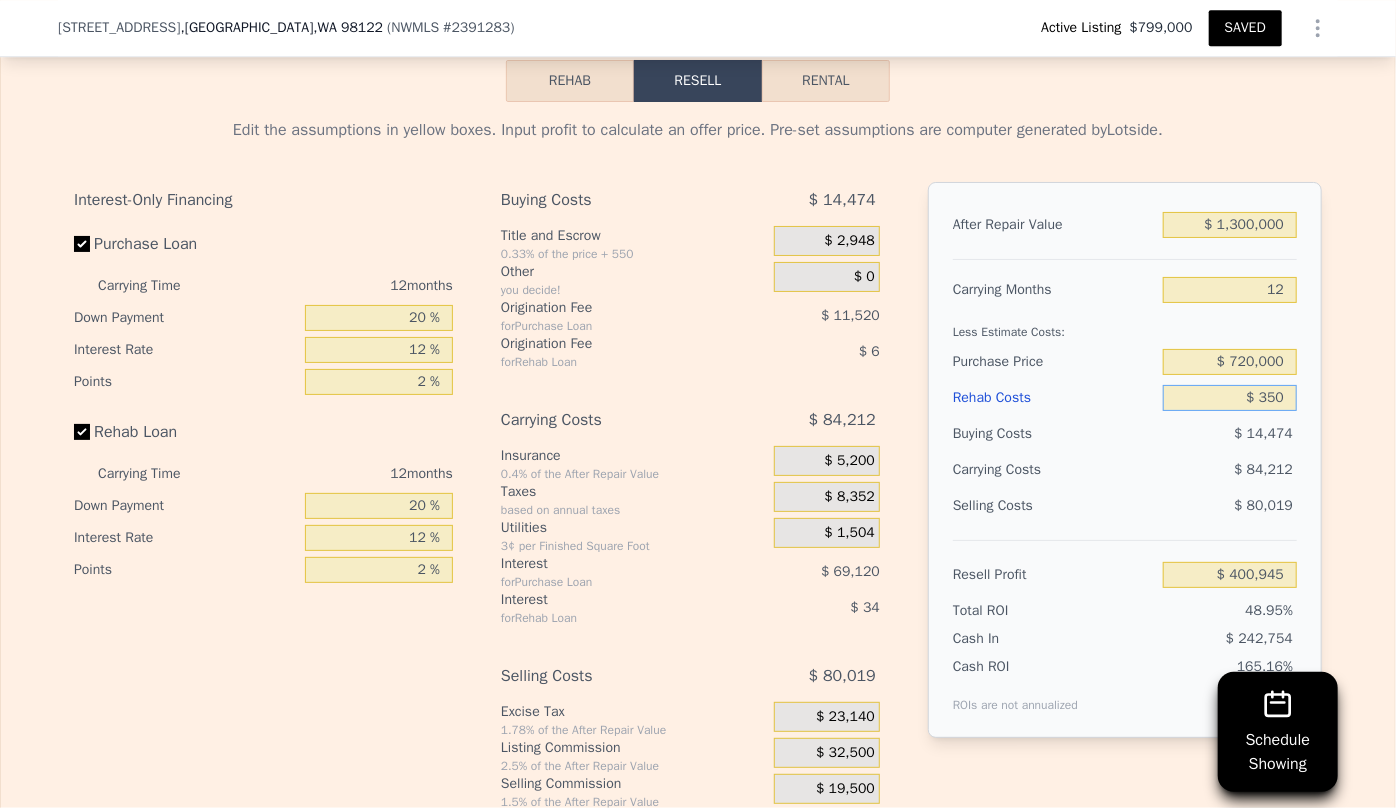 type on "$ 3,500" 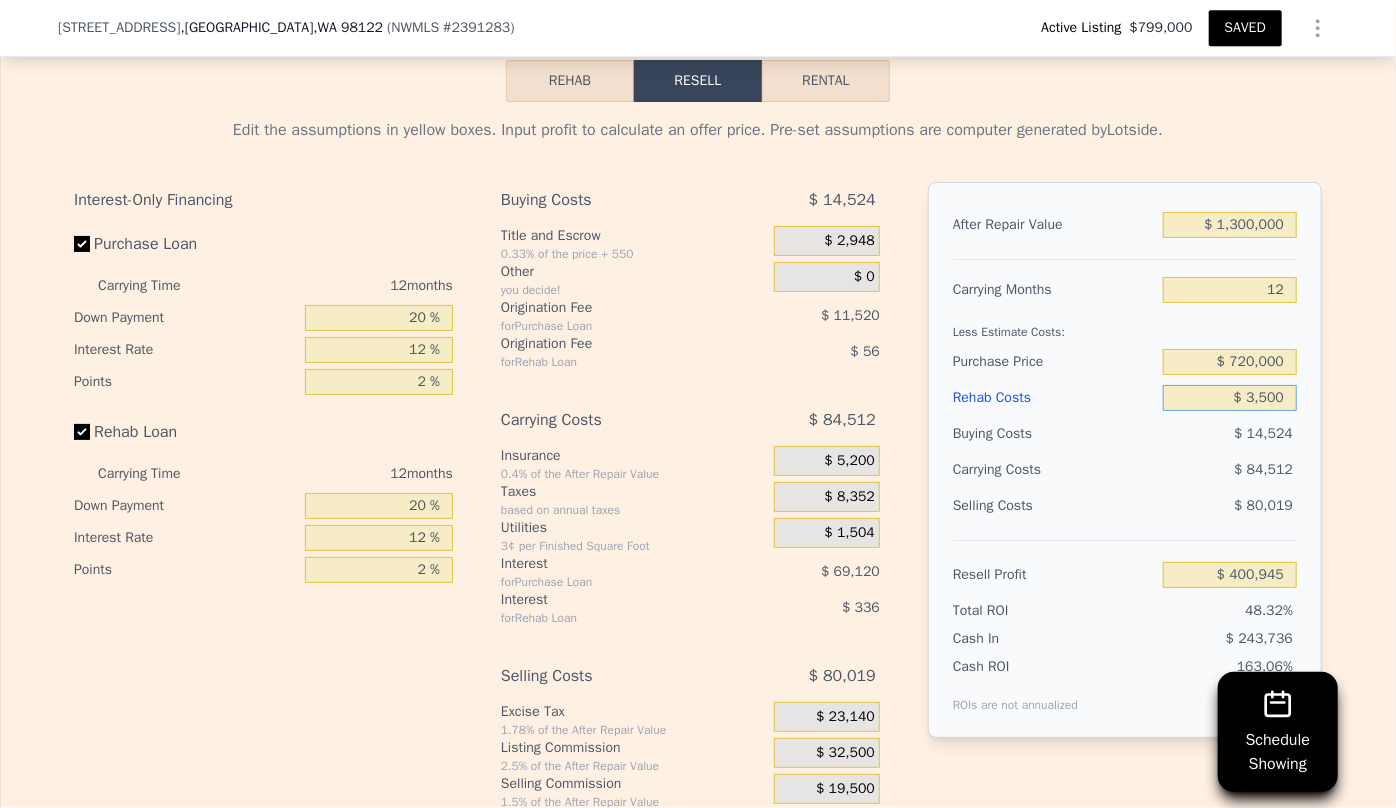 type on "$ 397,445" 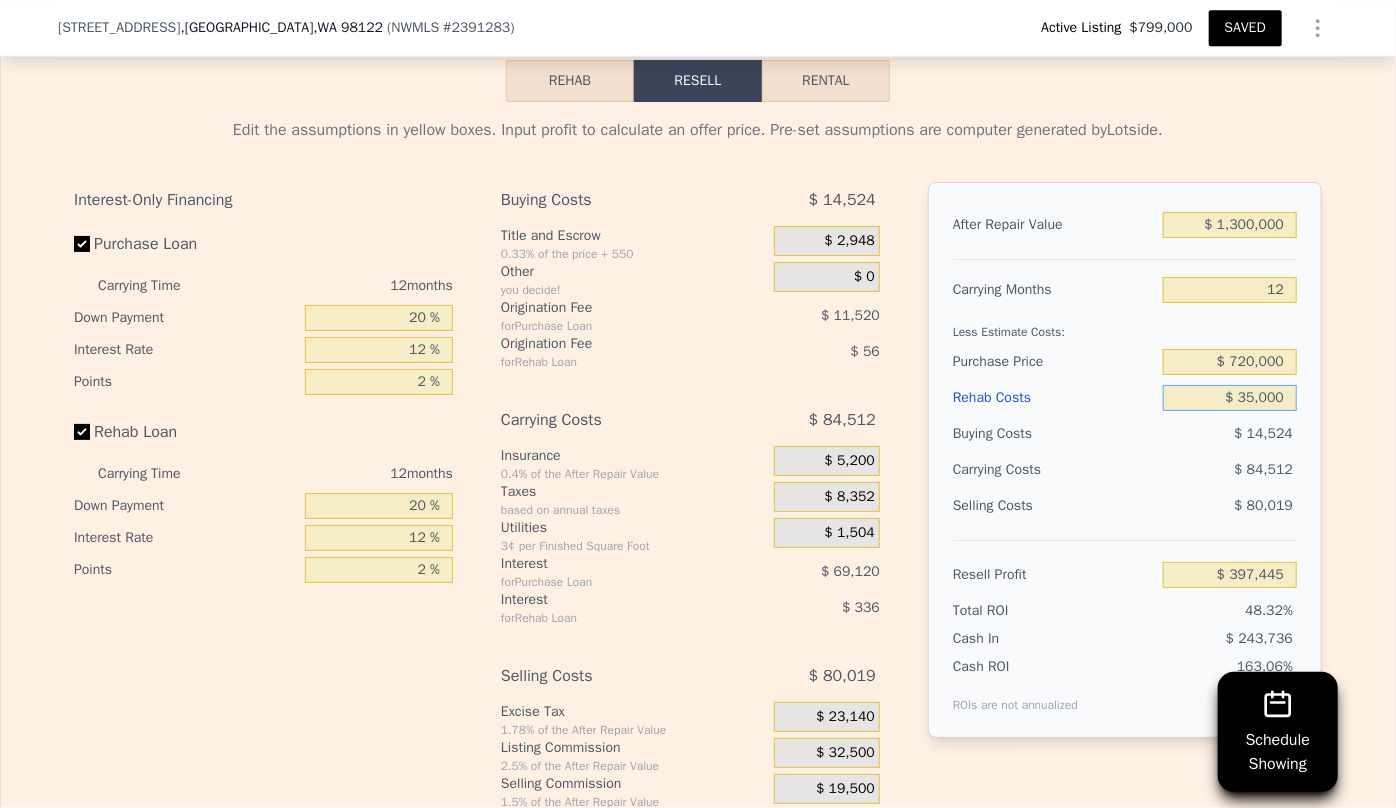 type on "$ 350,000" 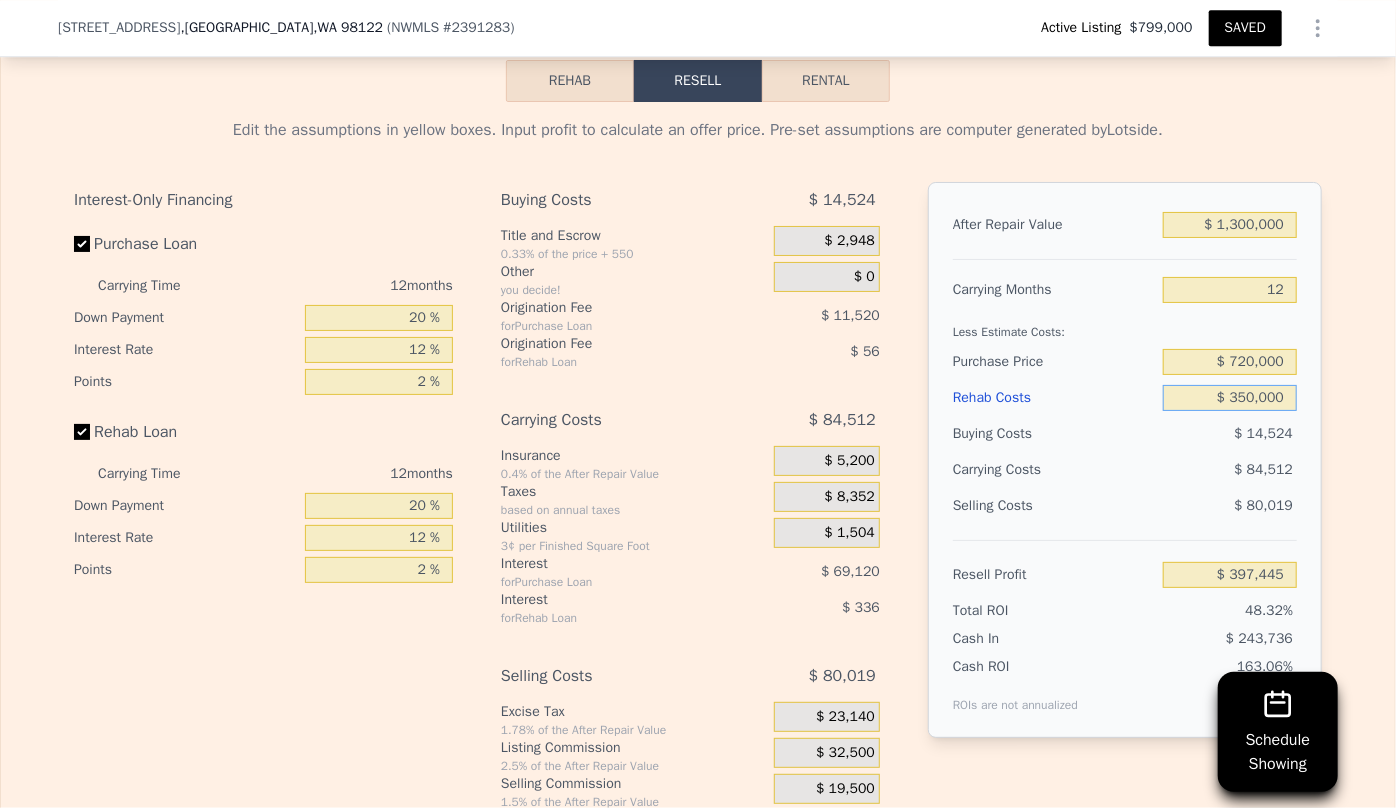 type on "$ 12,137" 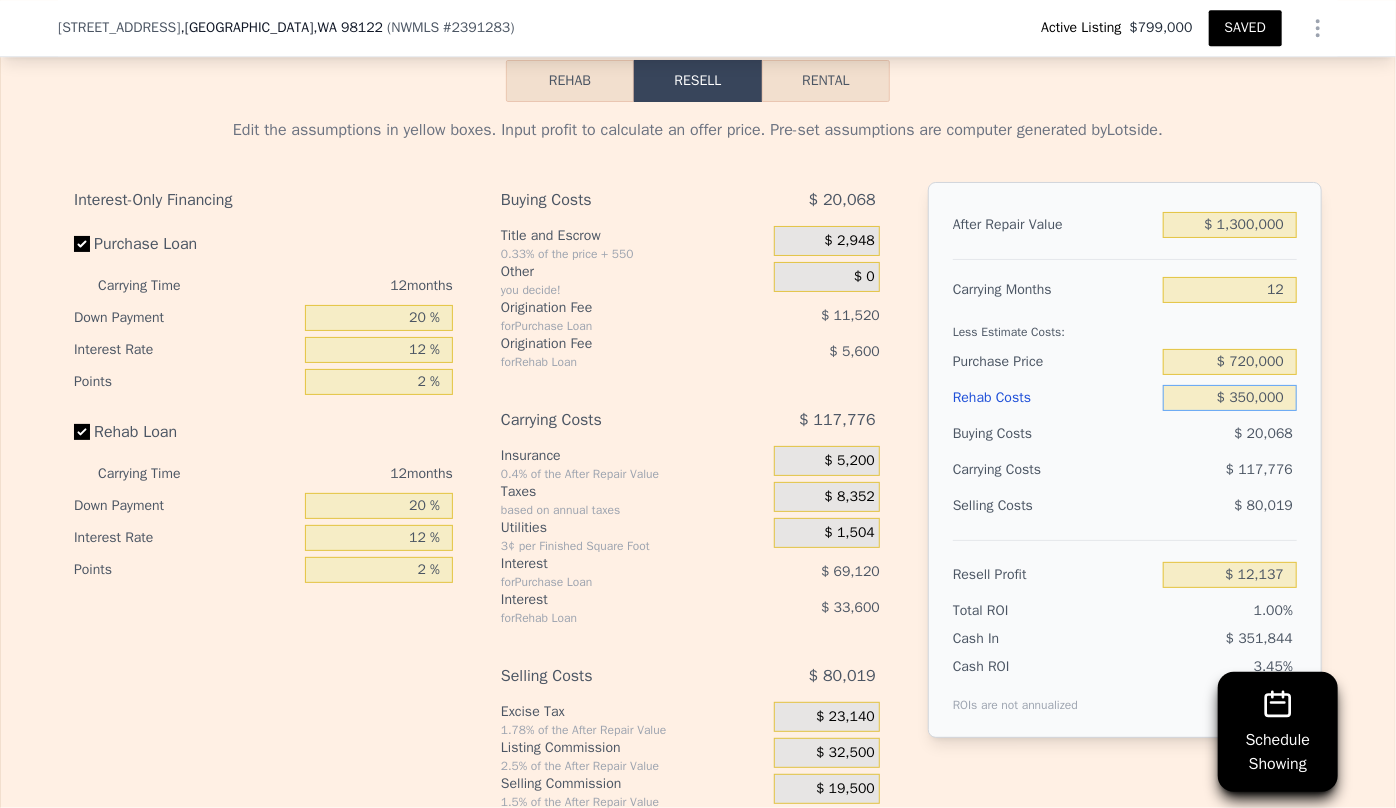 type on "$ 350,000" 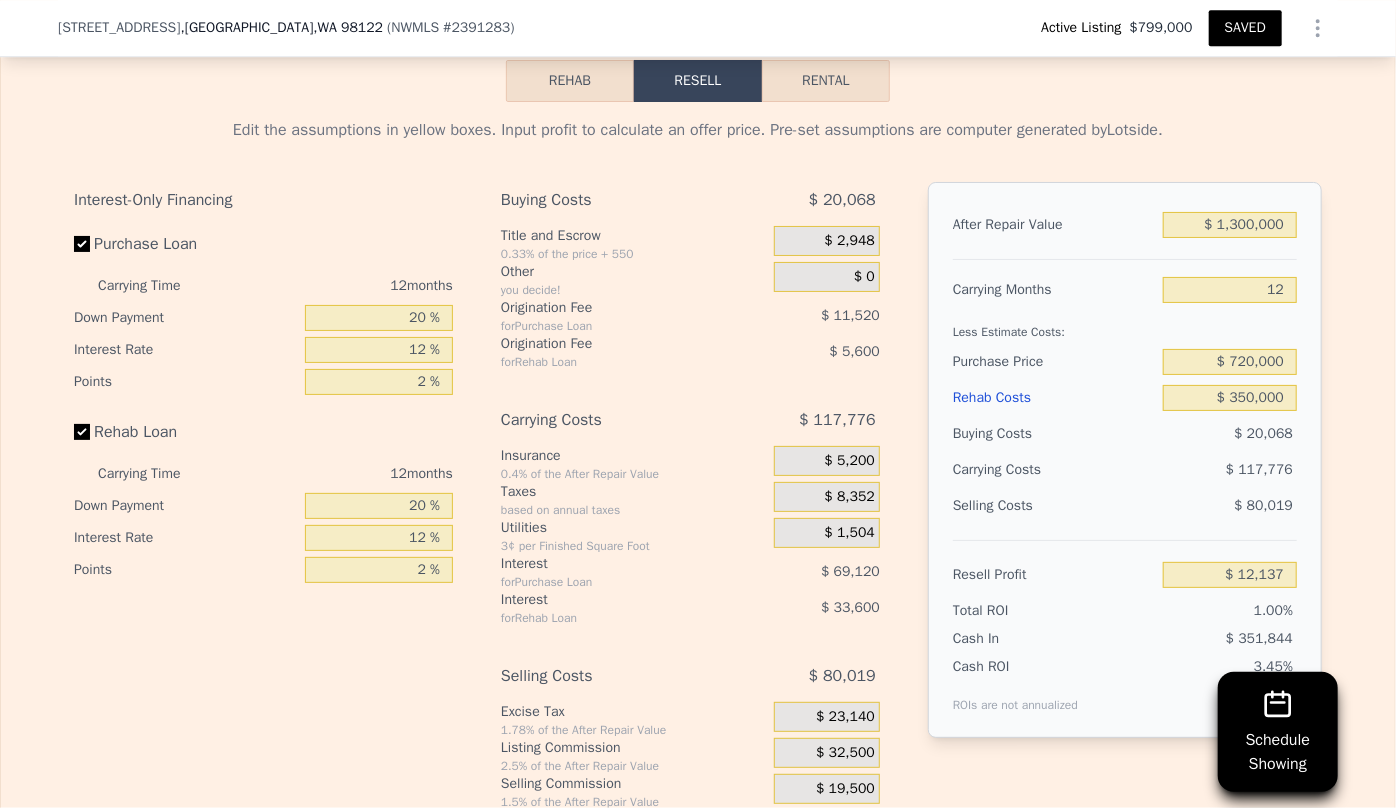 click on "Edit the assumptions in yellow boxes. Input profit to calculate an offer price. Pre-set assumptions are computer generated by  Lotside . Interest-Only Financing Purchase Loan Carrying Time 12  months Down Payment 20 % Interest Rate 12 % Points 2 % Rehab Loan Carrying Time 12  months Down Payment 20 % Interest Rate 12 % Points 2 % Buying Costs $ 20,068 Title and Escrow 0.33% of the price + 550 $ 2,948 Other you decide! $ 0 Origination Fee for  Purchase Loan $ 11,520 Origination Fee for  Rehab Loan $ 5,600 Carrying Costs $ 117,776 Insurance 0.4% of the After Repair Value $ 5,200 Taxes based on annual taxes $ 8,352 Utilities 3¢ per Finished Square Foot $ 1,504 Interest for  Purchase Loan $ 69,120 Interest for  Rehab Loan $ 33,600 Selling Costs $ 80,019 Excise Tax 1.78% of the After Repair Value $ 23,140 Listing Commission 2.5% of the After Repair Value $ 32,500 Selling Commission 1.5% of the After Repair Value $ 19,500 Title and Escrow 0.33% of the After Repair Value $ 4,879 After Repair Value $ 1,300,000 12" at bounding box center (698, 474) 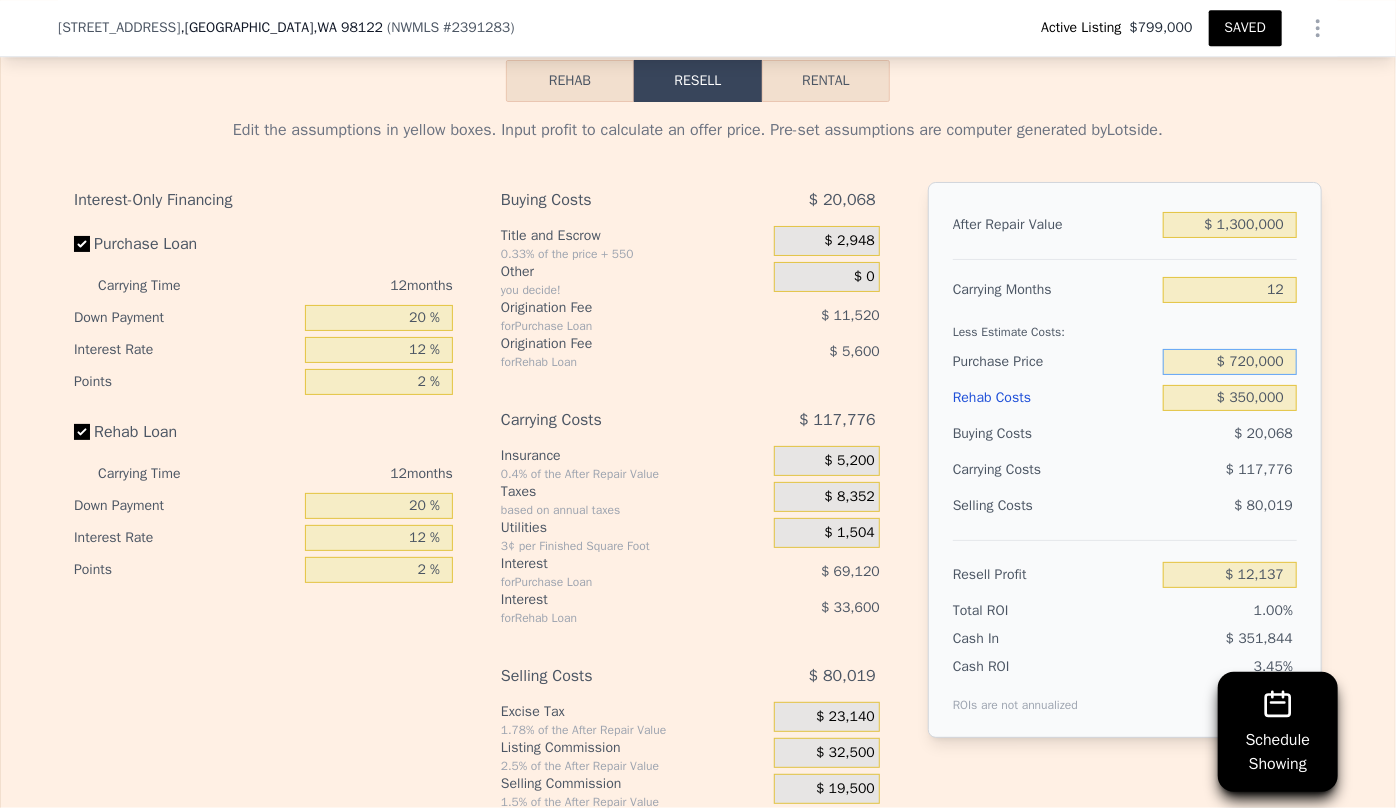 click on "$ 720,000" at bounding box center [1230, 362] 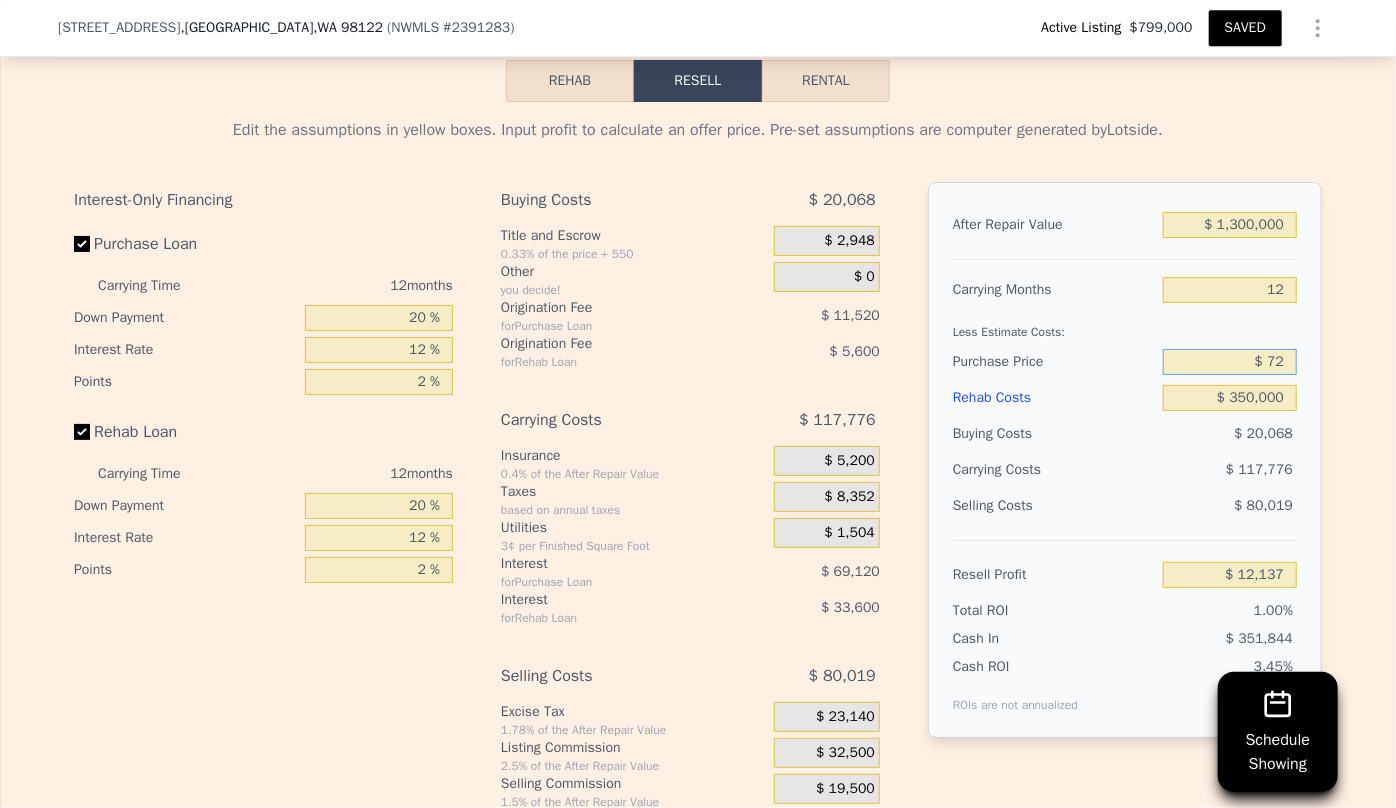 type on "$ 7" 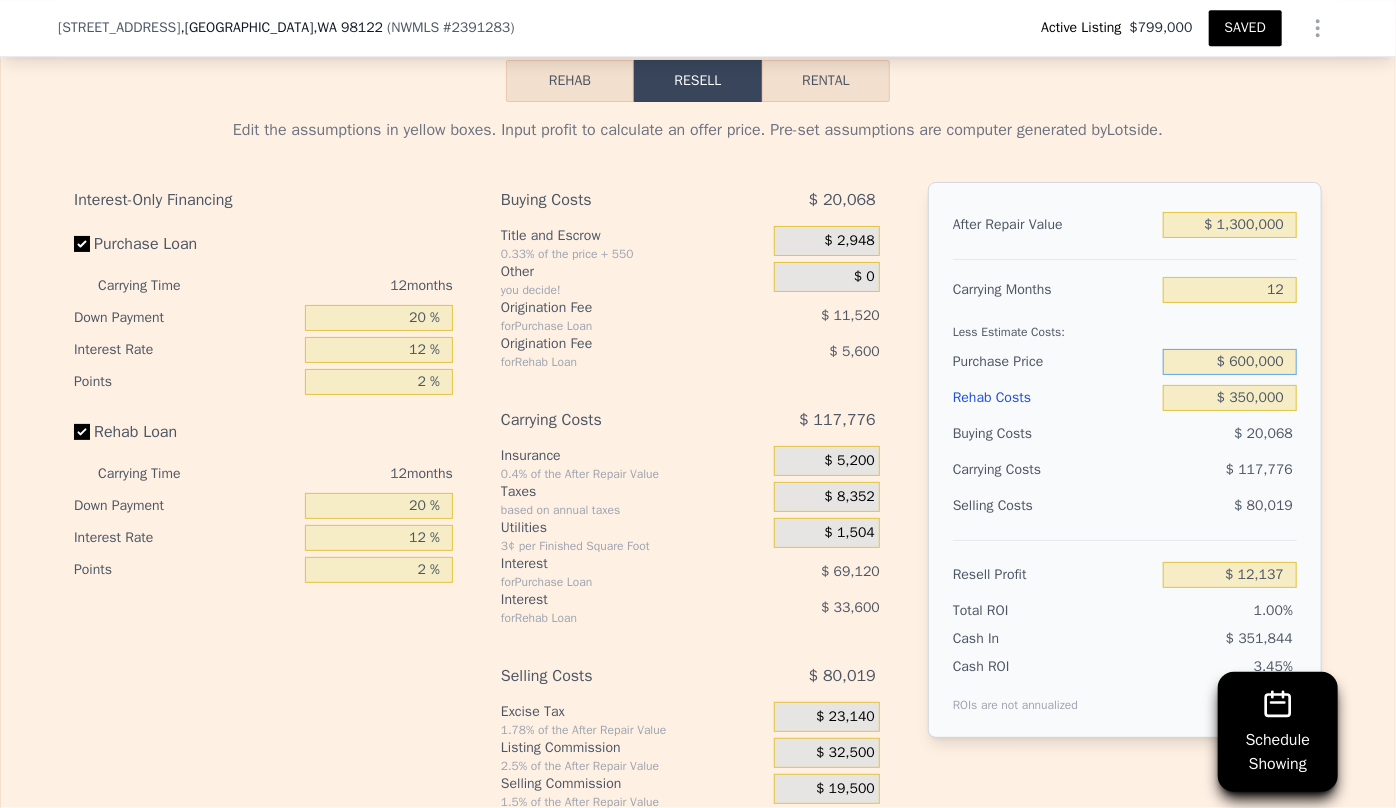 type on "$ 600,000" 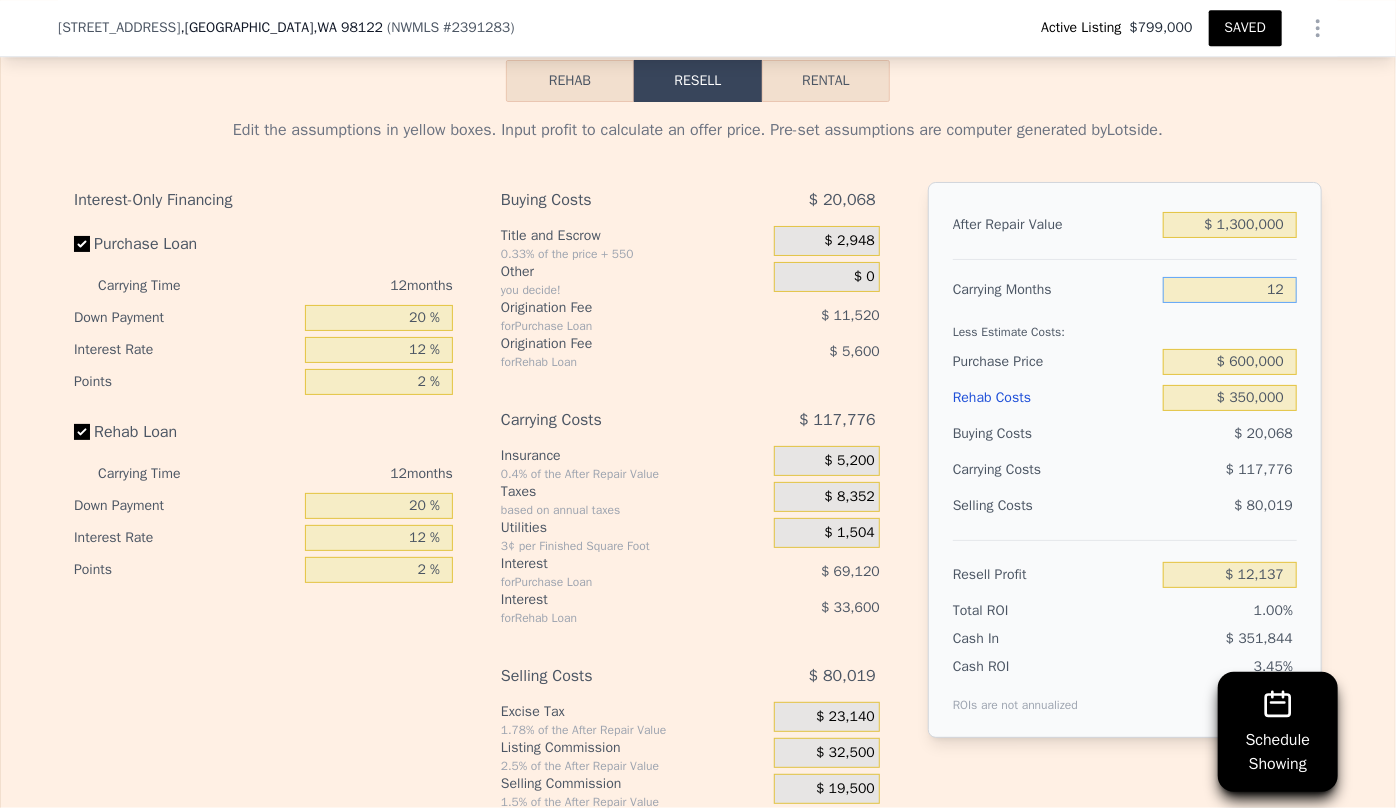 click on "12" at bounding box center (1230, 290) 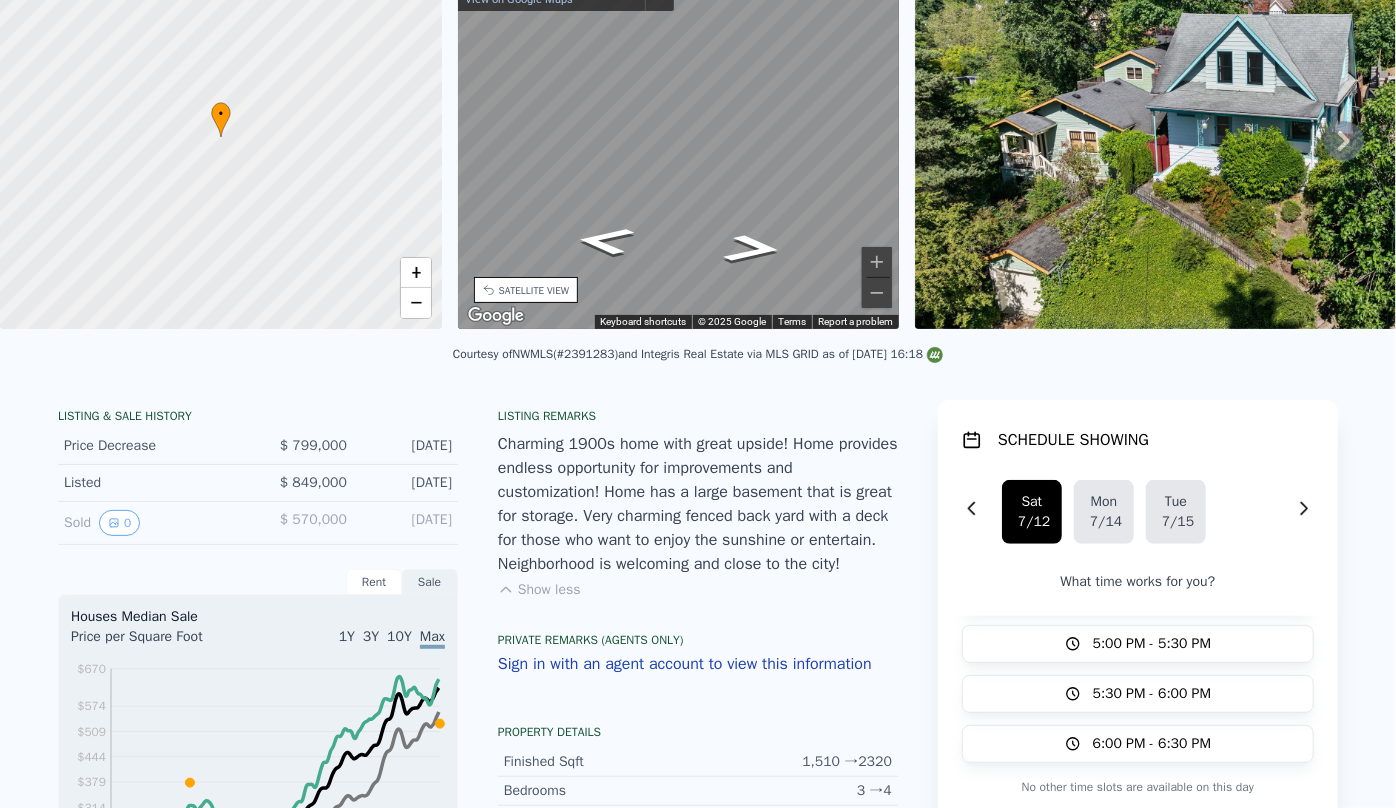 scroll, scrollTop: 7, scrollLeft: 0, axis: vertical 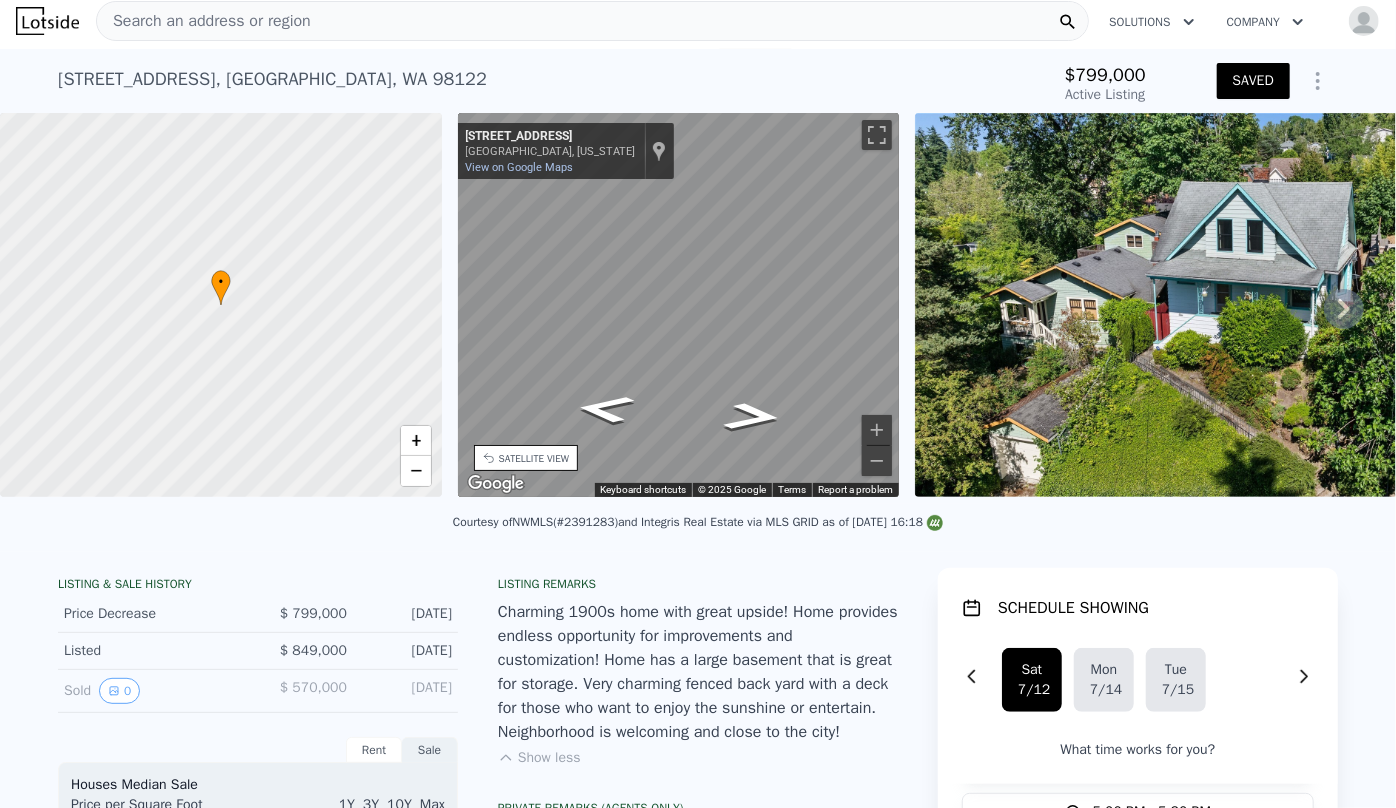 click at bounding box center (1364, 21) 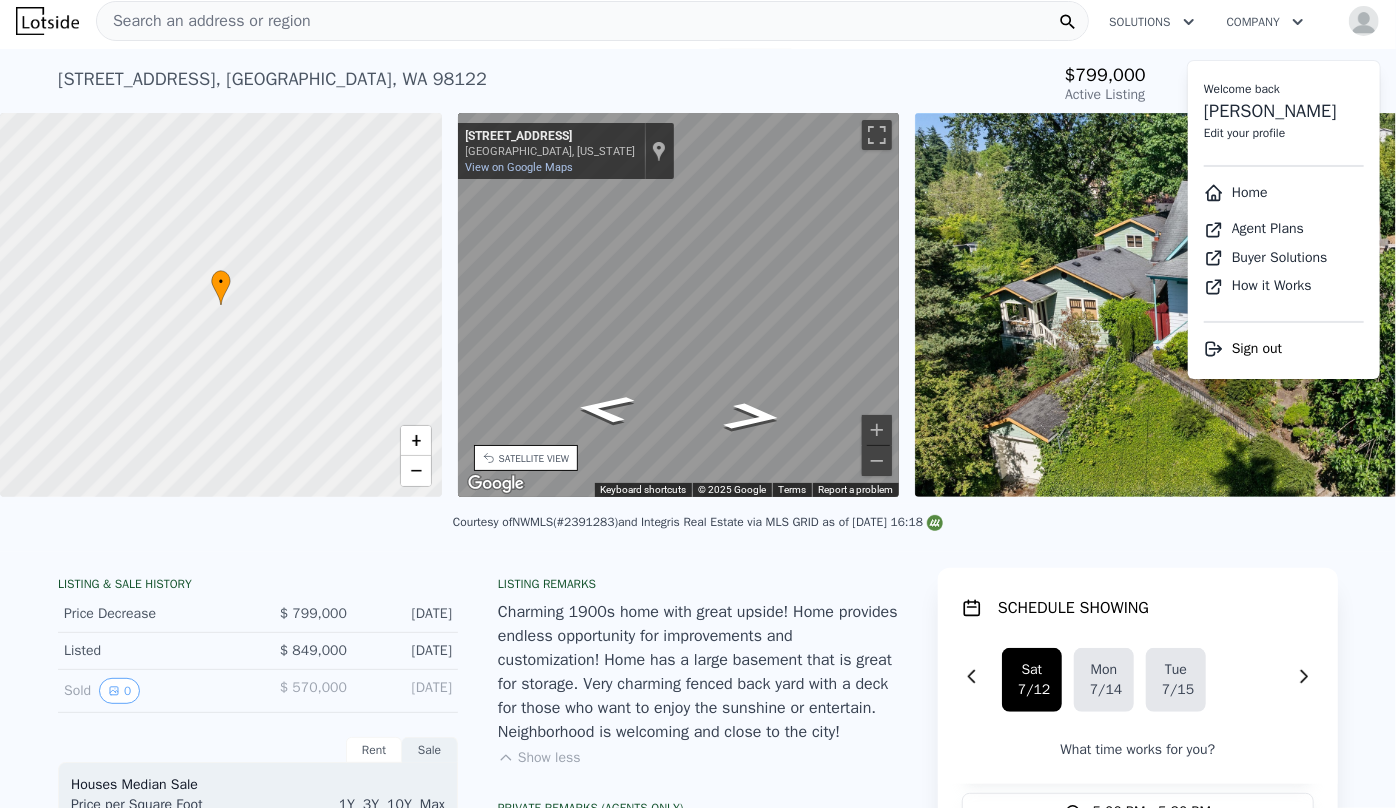 click on "Home" at bounding box center (1236, 192) 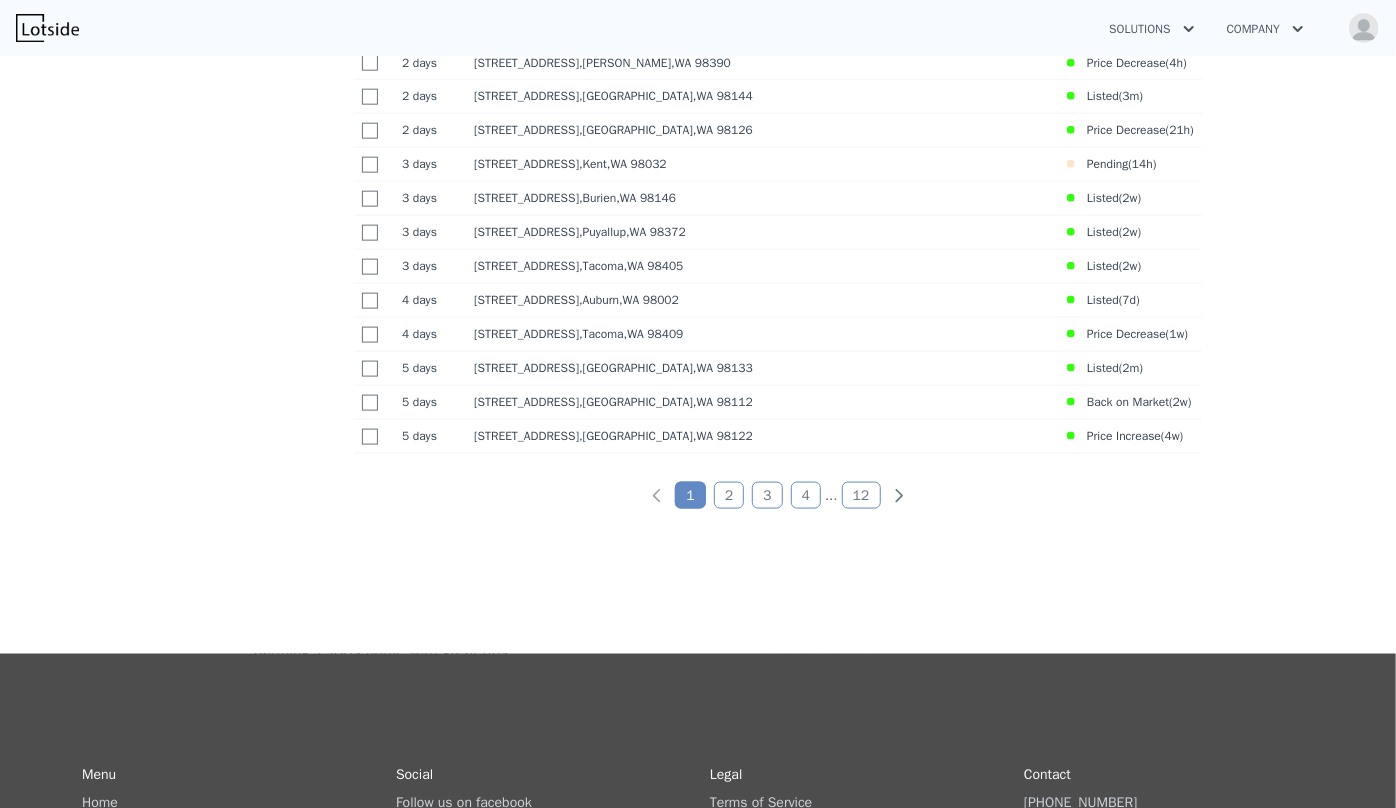 scroll, scrollTop: 1272, scrollLeft: 0, axis: vertical 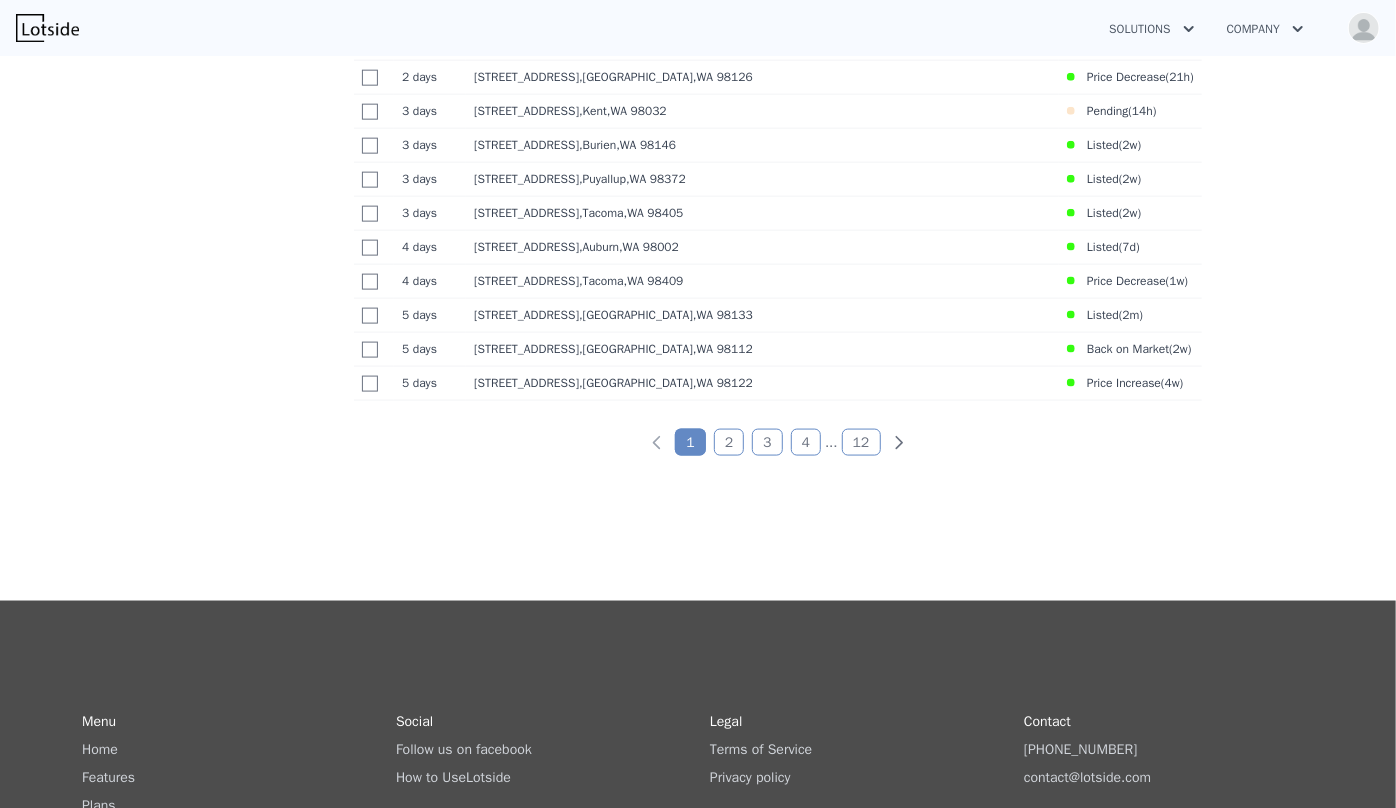 click on "12" at bounding box center (861, 442) 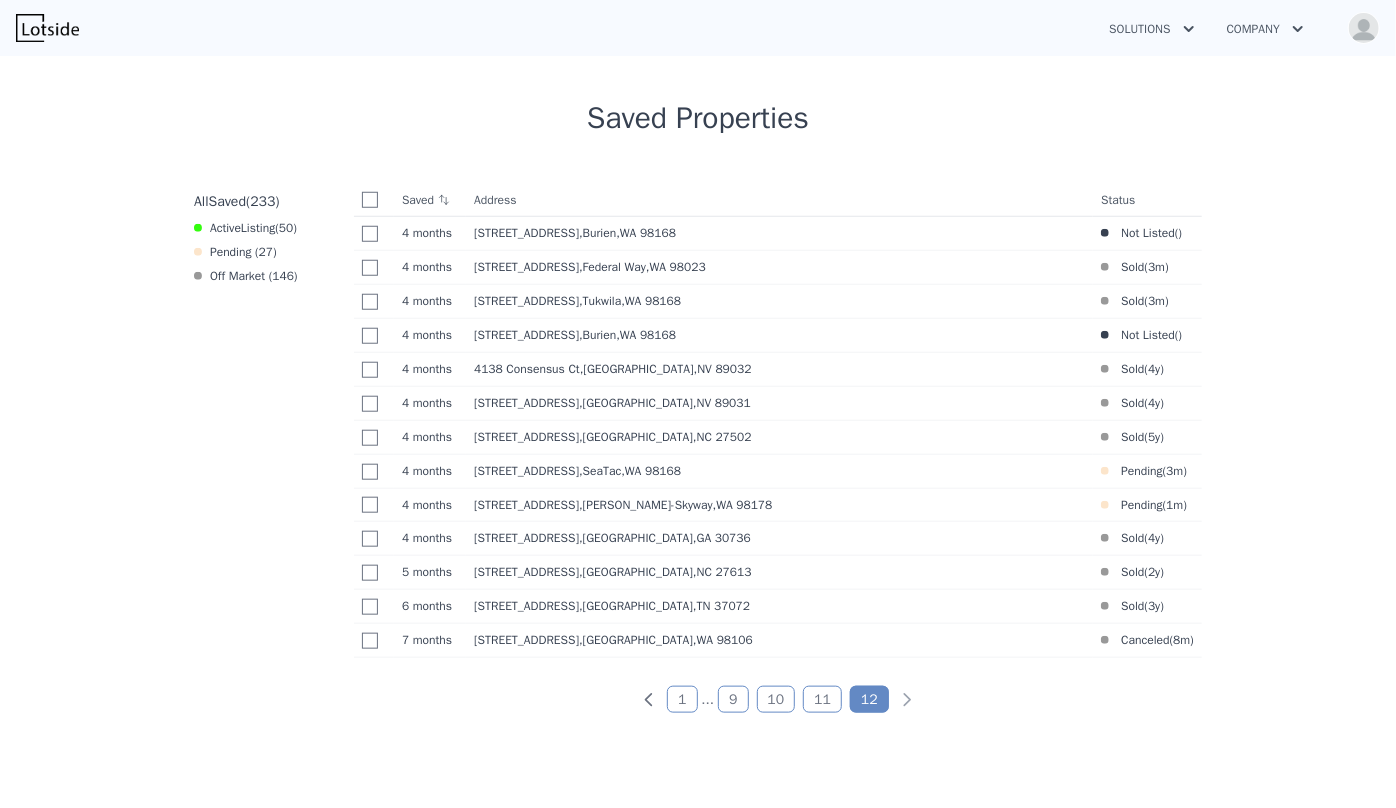 scroll, scrollTop: 764, scrollLeft: 0, axis: vertical 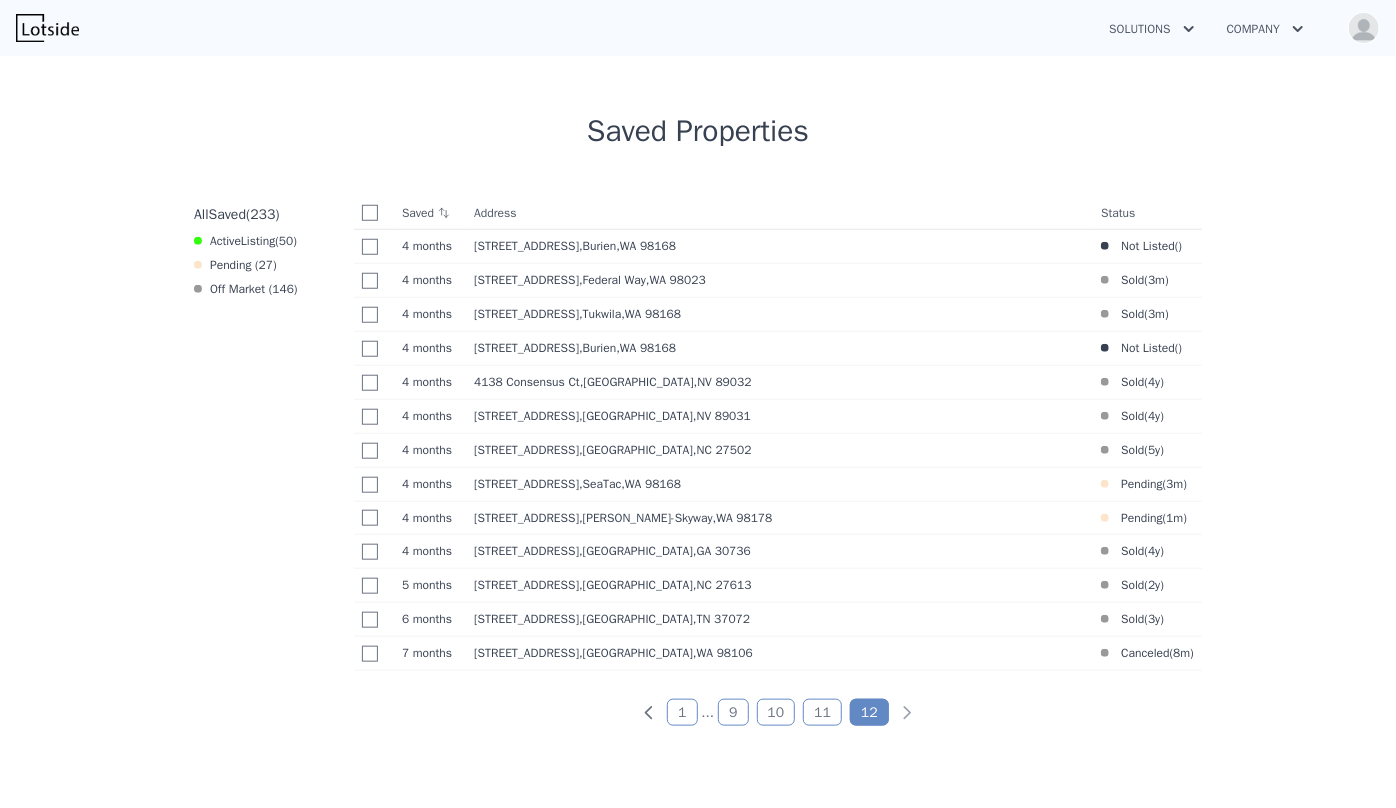 click on "11" at bounding box center [822, 712] 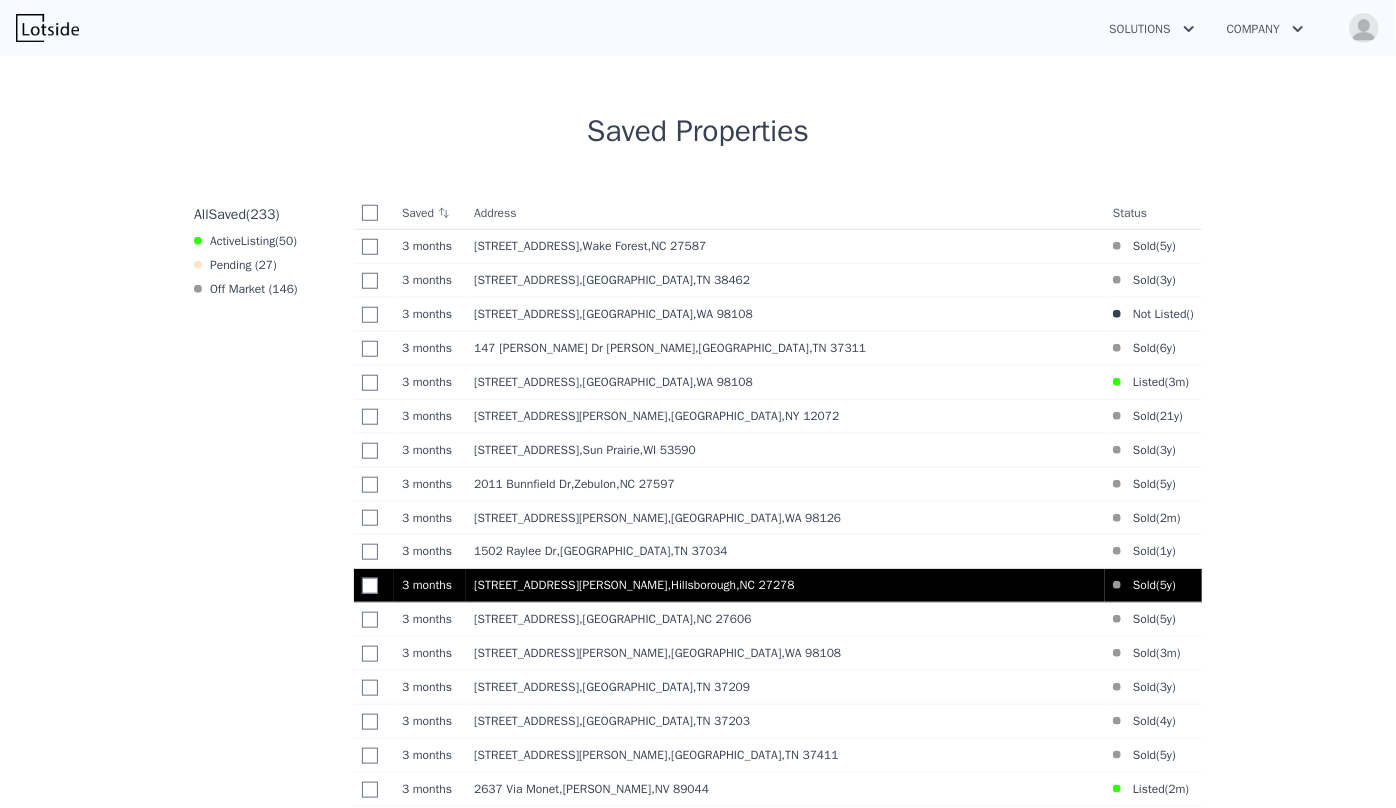 scroll, scrollTop: 1219, scrollLeft: 0, axis: vertical 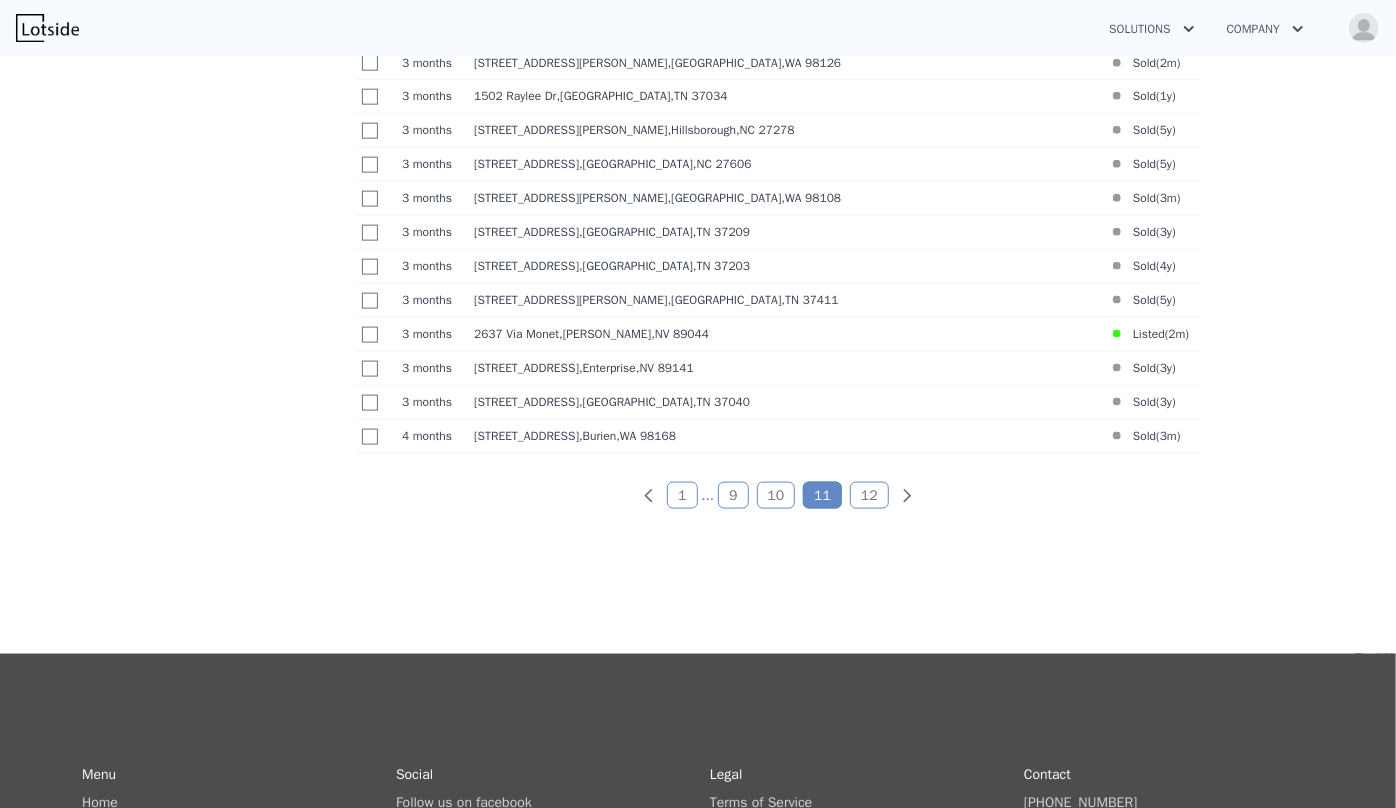 click on "10" at bounding box center [776, 495] 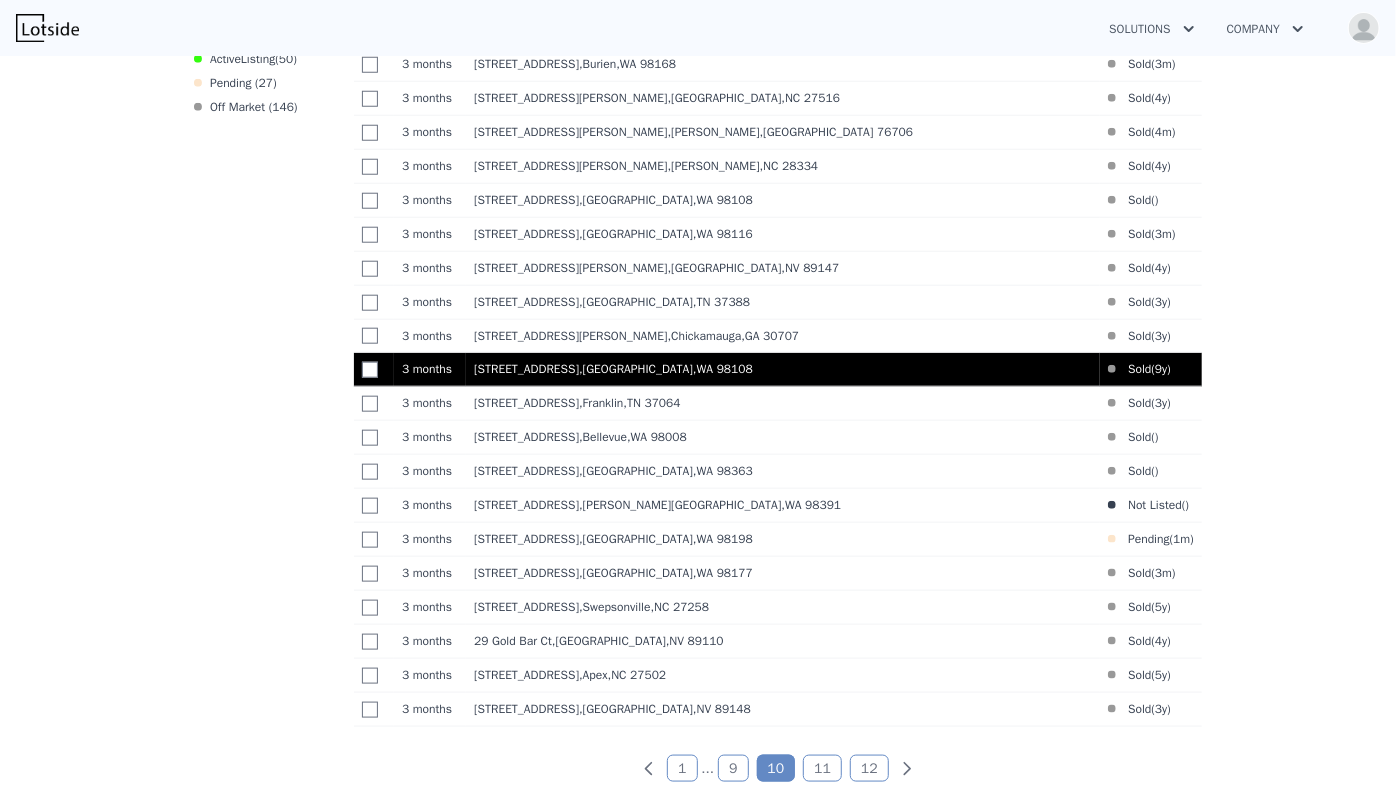 scroll, scrollTop: 1219, scrollLeft: 0, axis: vertical 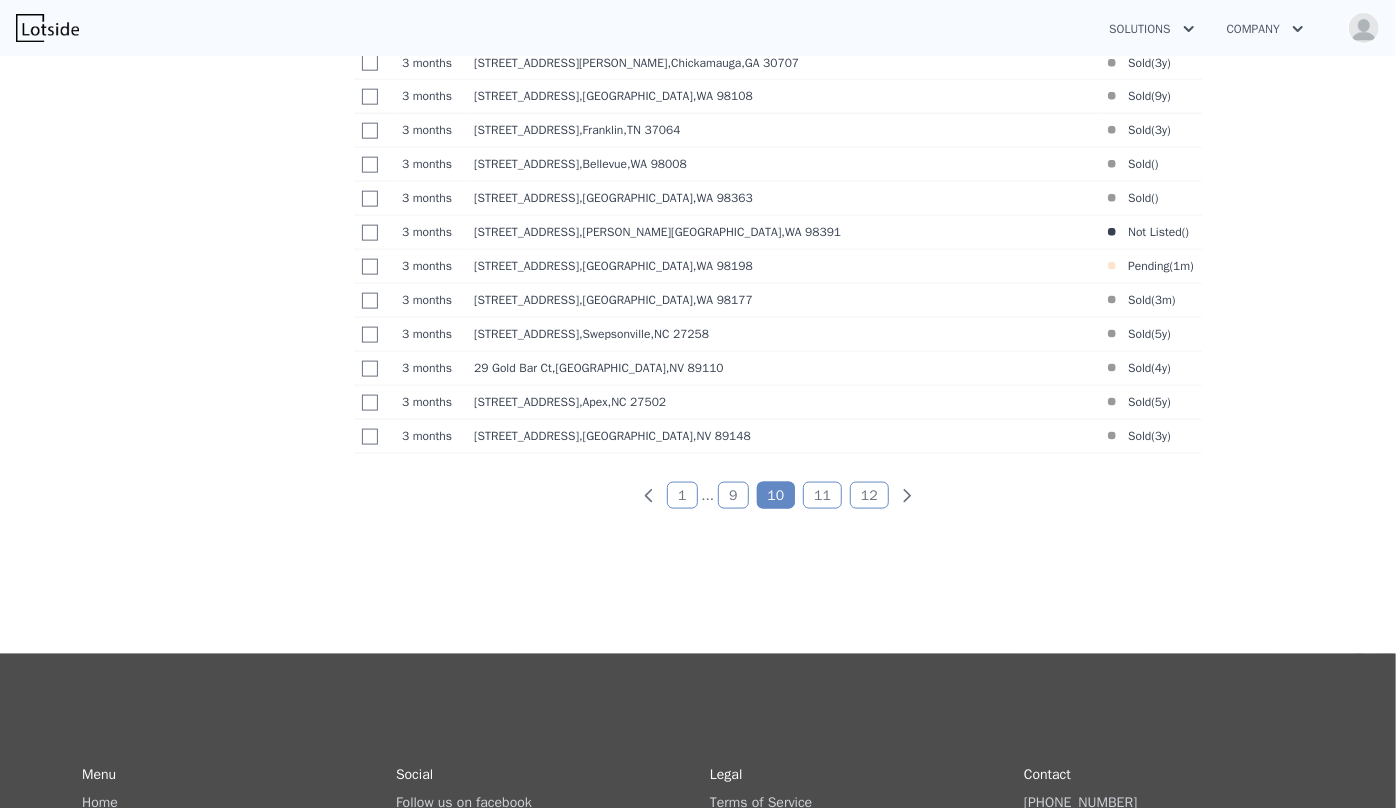 click on "9" at bounding box center (733, 495) 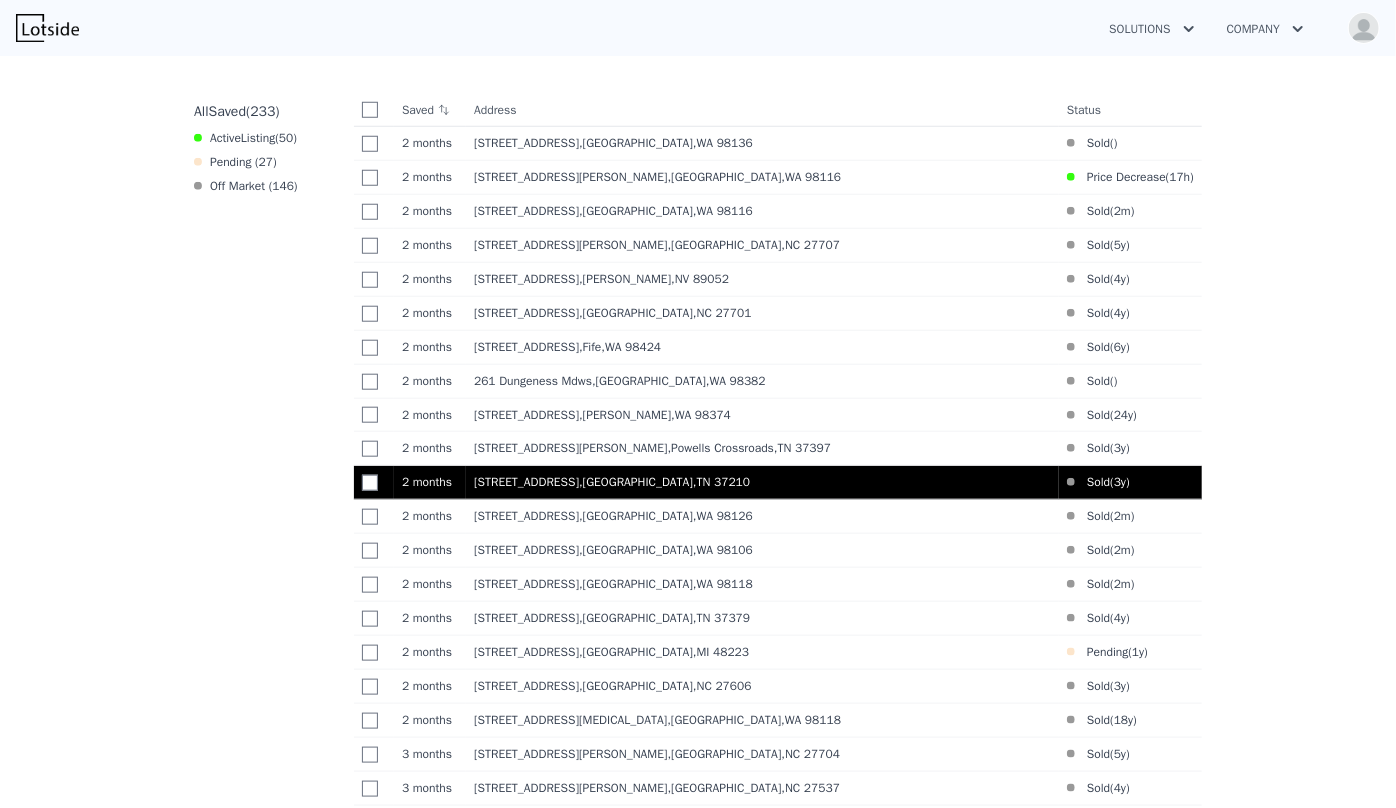 scroll, scrollTop: 1219, scrollLeft: 0, axis: vertical 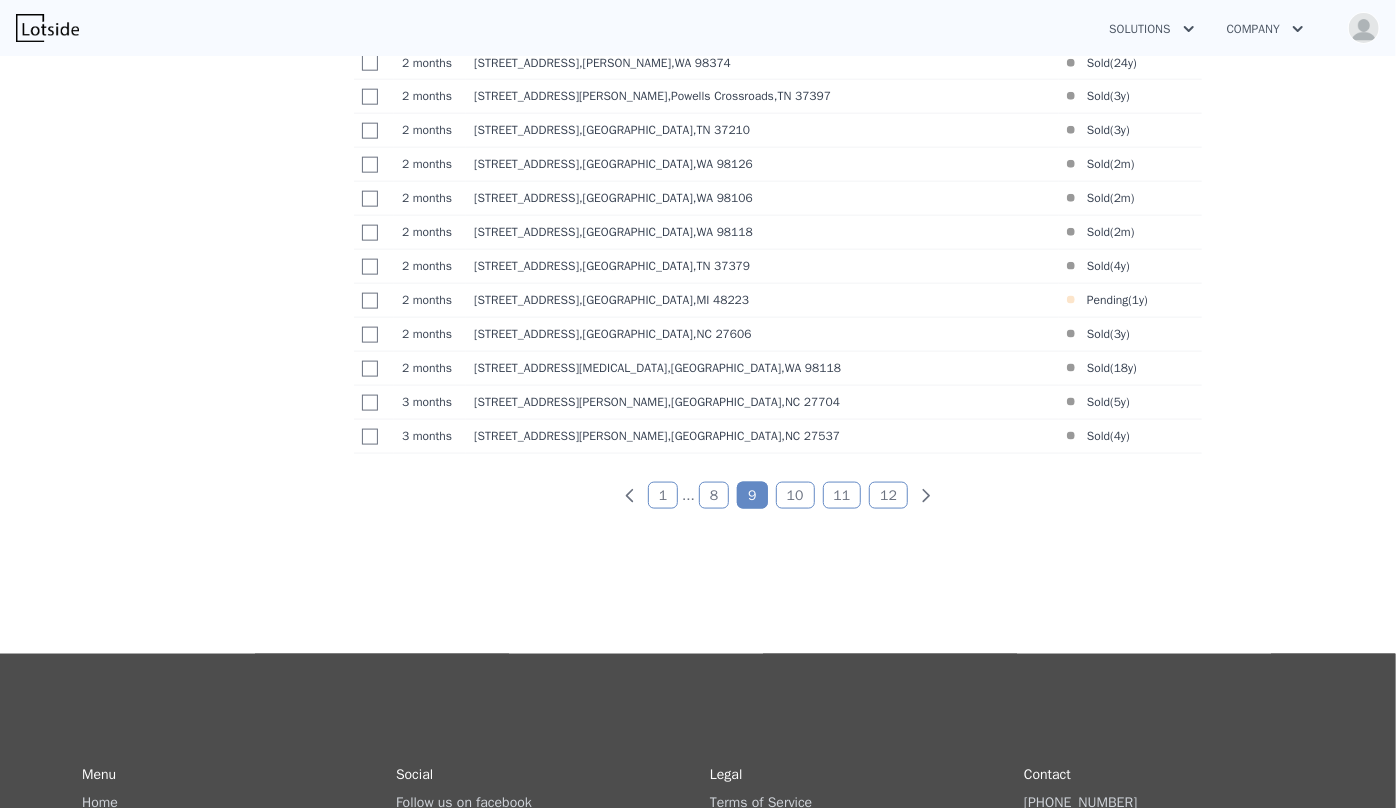 click on "8" at bounding box center (714, 495) 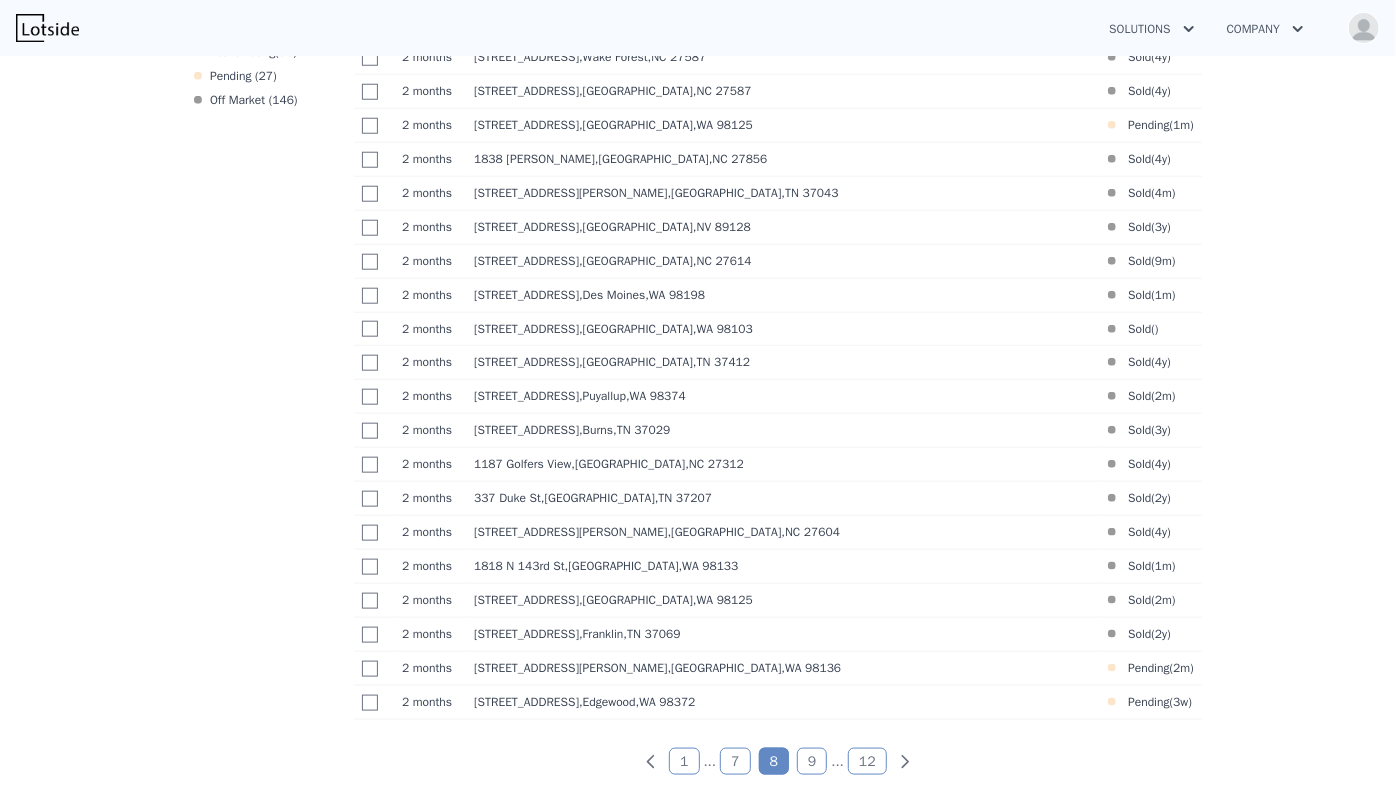scroll, scrollTop: 1219, scrollLeft: 0, axis: vertical 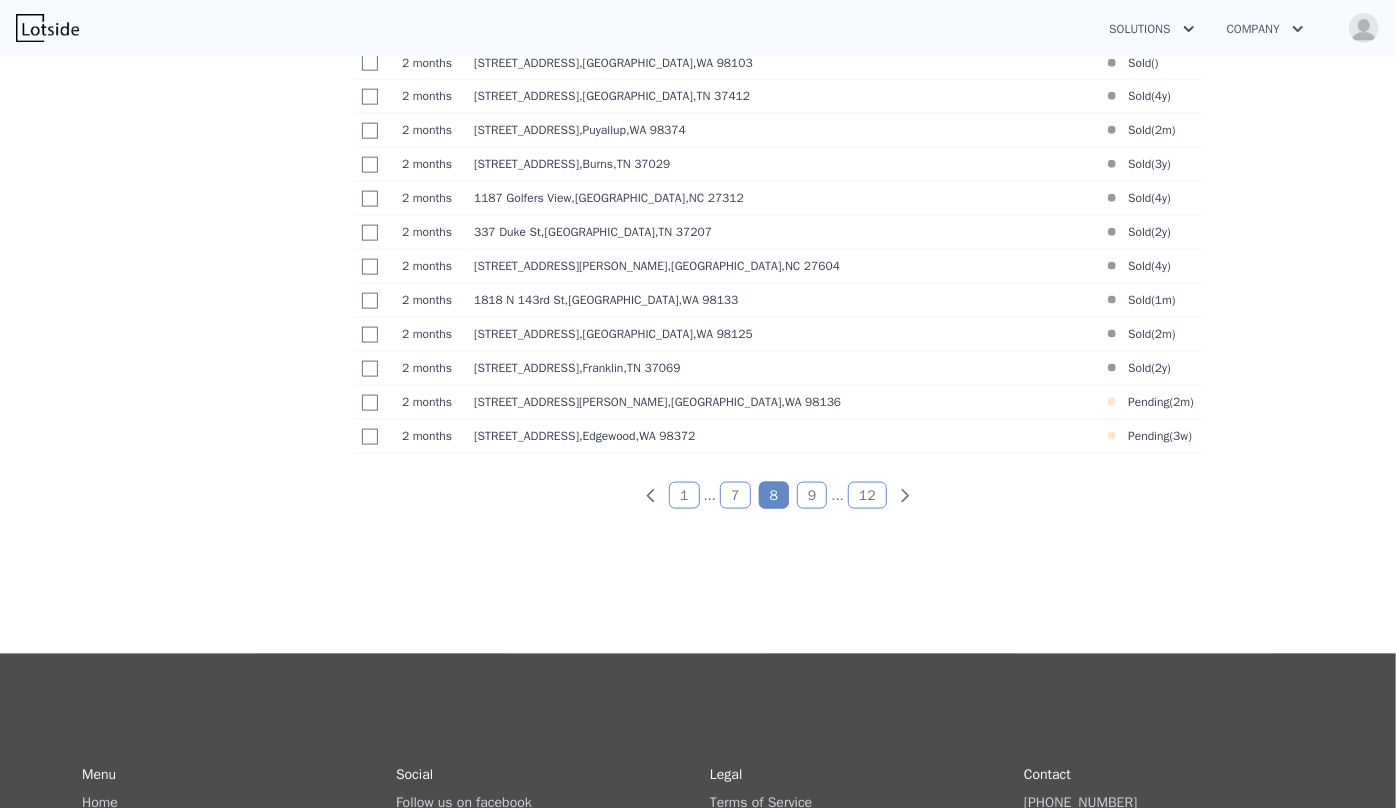 click on "7" at bounding box center [735, 495] 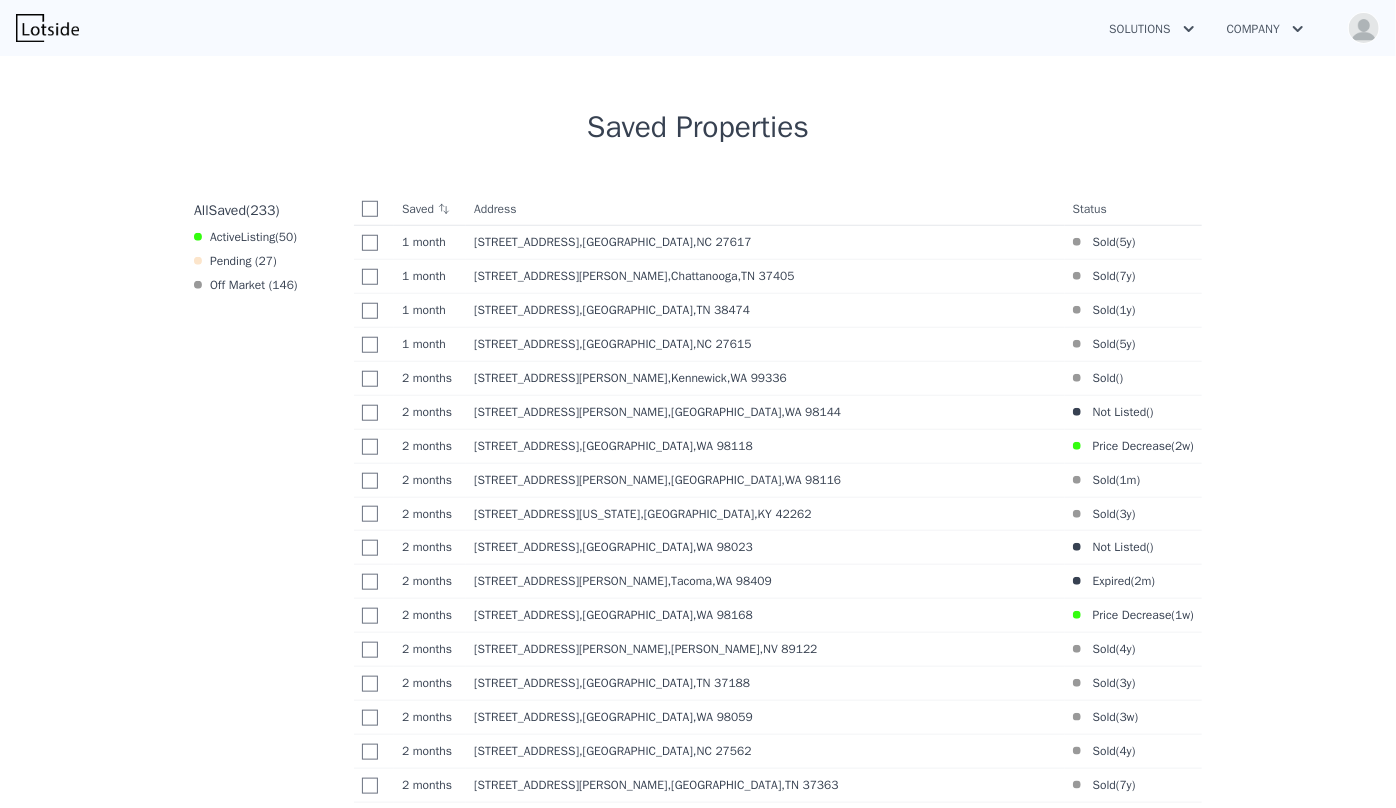 scroll, scrollTop: 764, scrollLeft: 0, axis: vertical 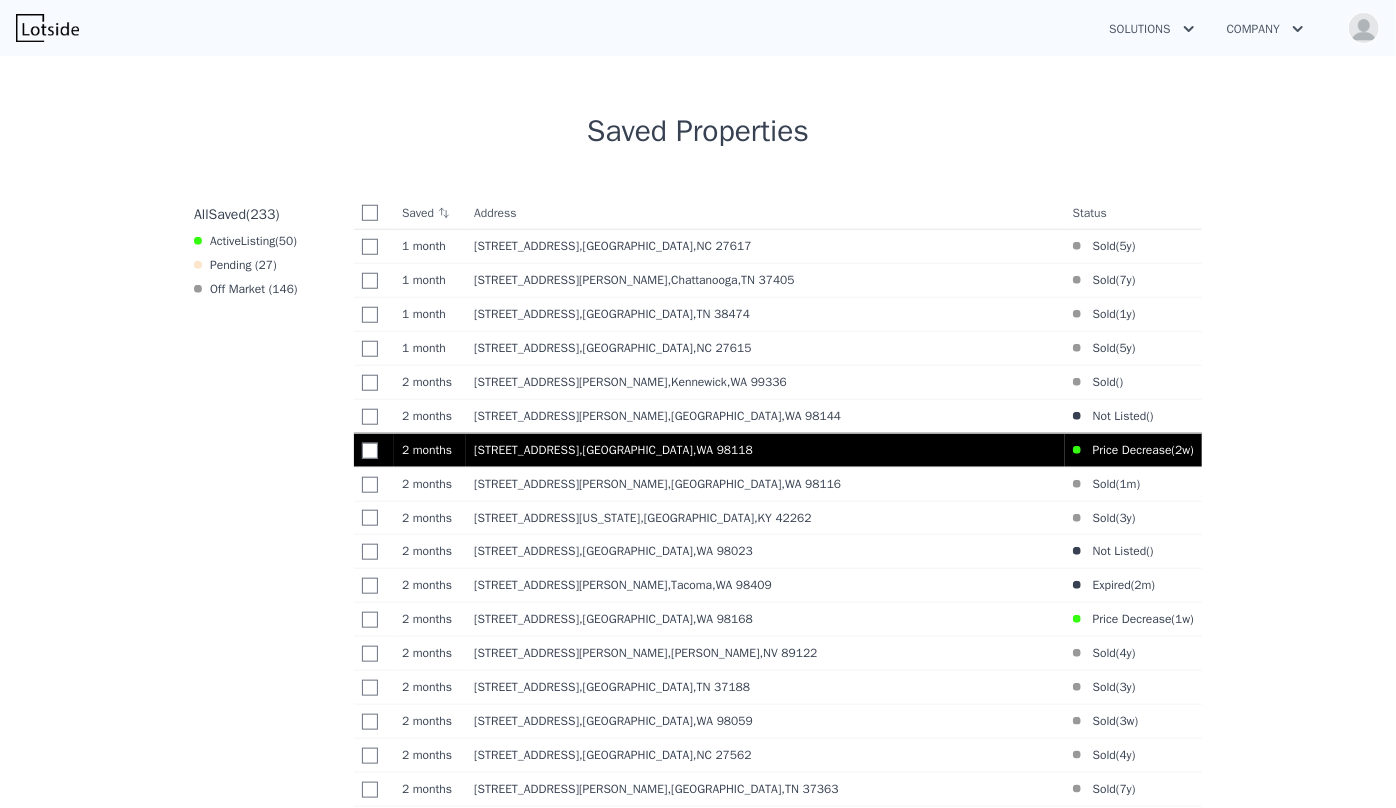 click on "8434 34th Ave S ,  Seattle ,  WA   98118" at bounding box center [765, 450] 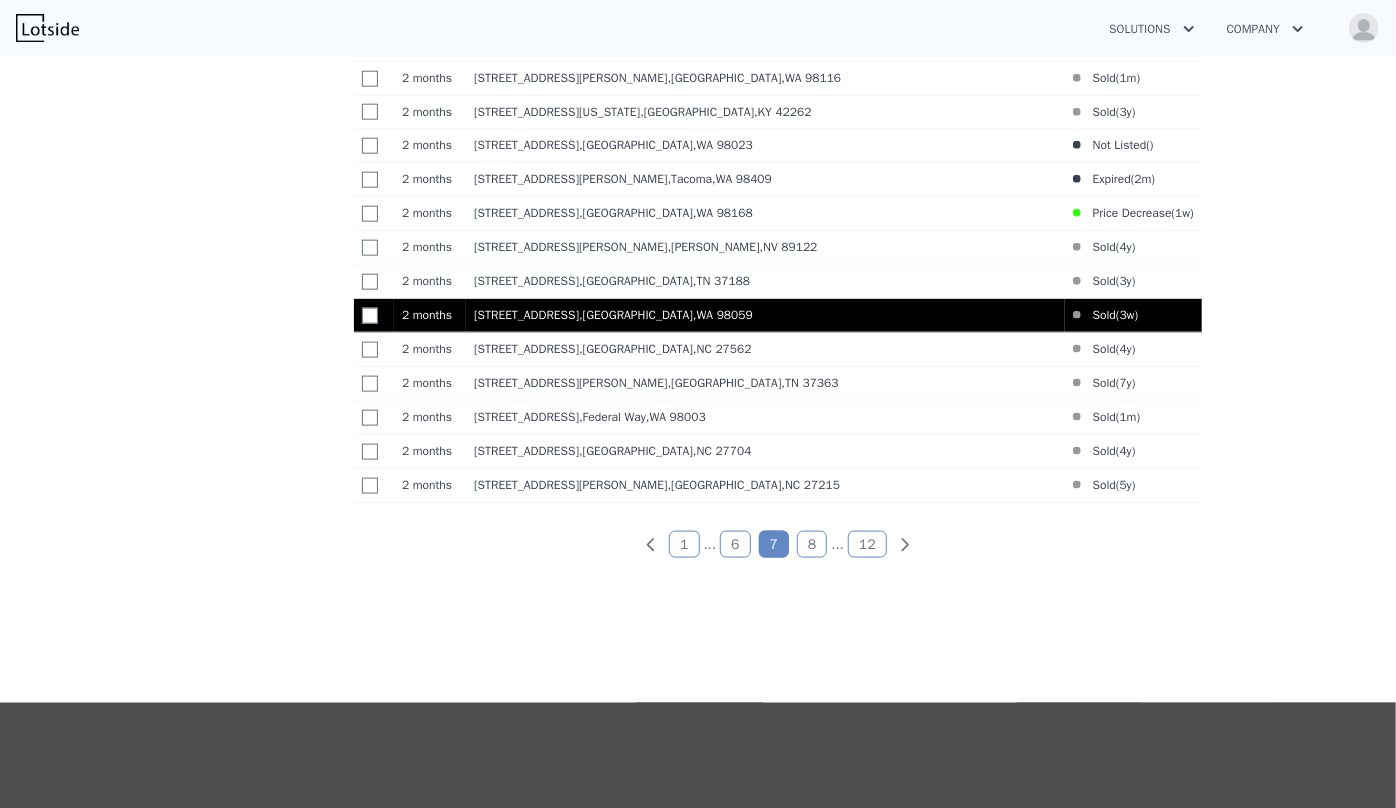 scroll, scrollTop: 1219, scrollLeft: 0, axis: vertical 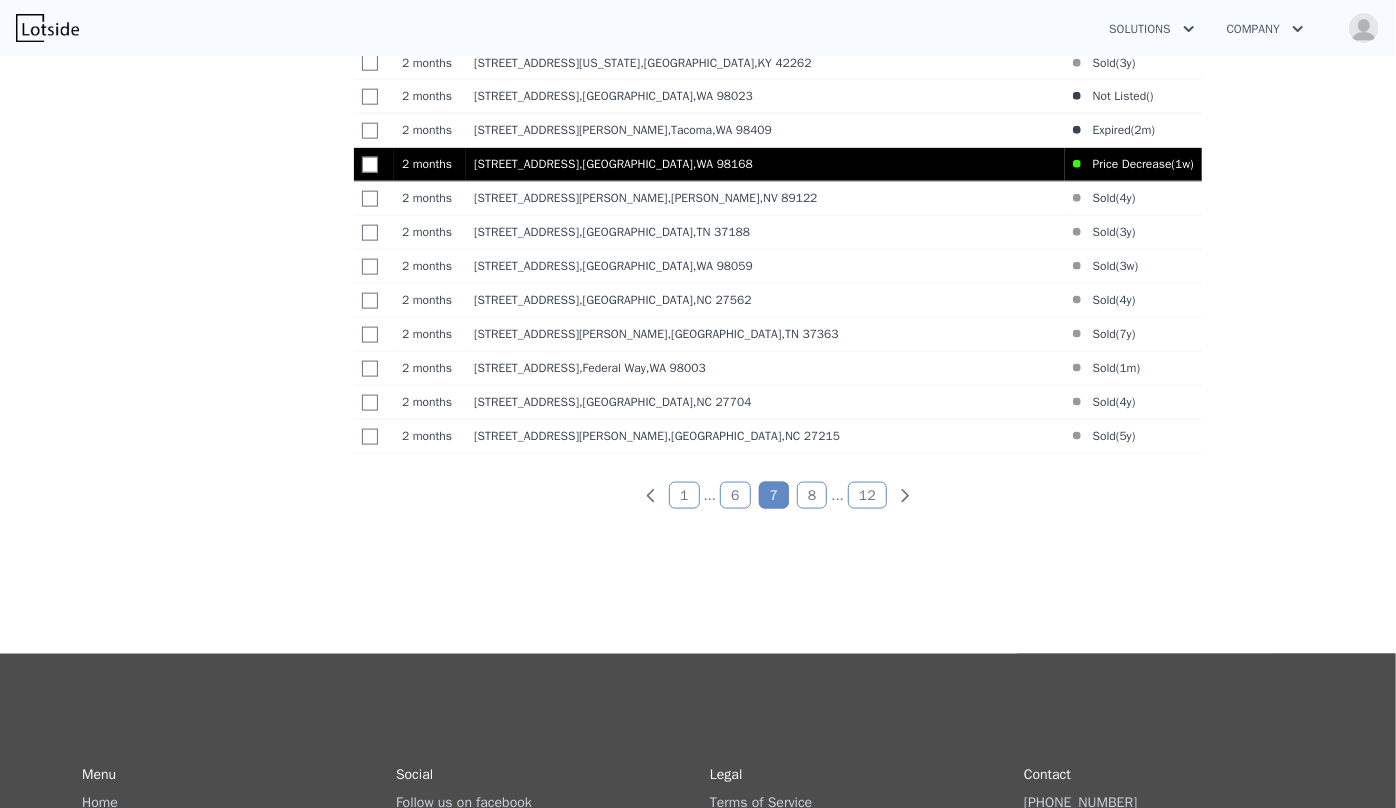 click on "222 S 108th Pl ,  White Center ,  WA   98168" at bounding box center (765, 164) 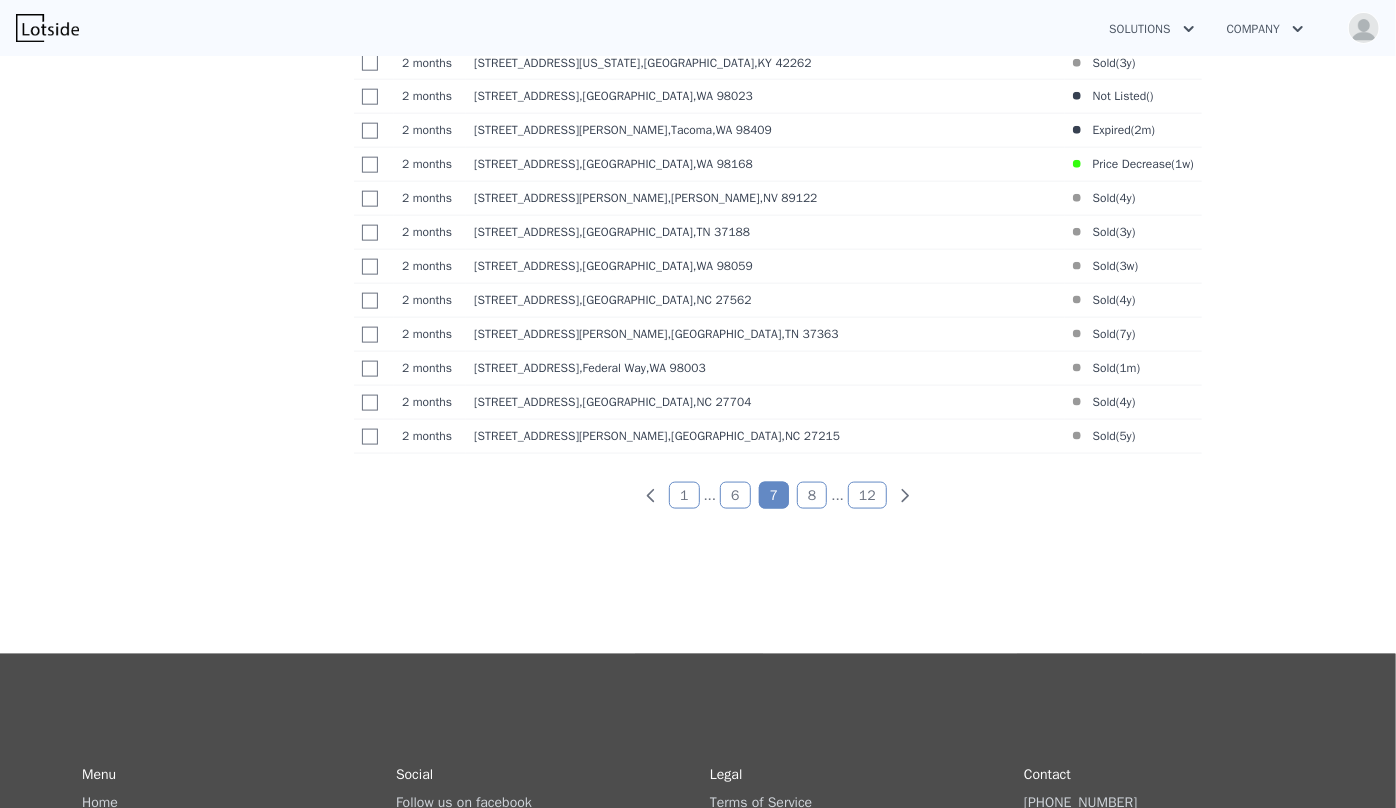 click on "6" at bounding box center (735, 495) 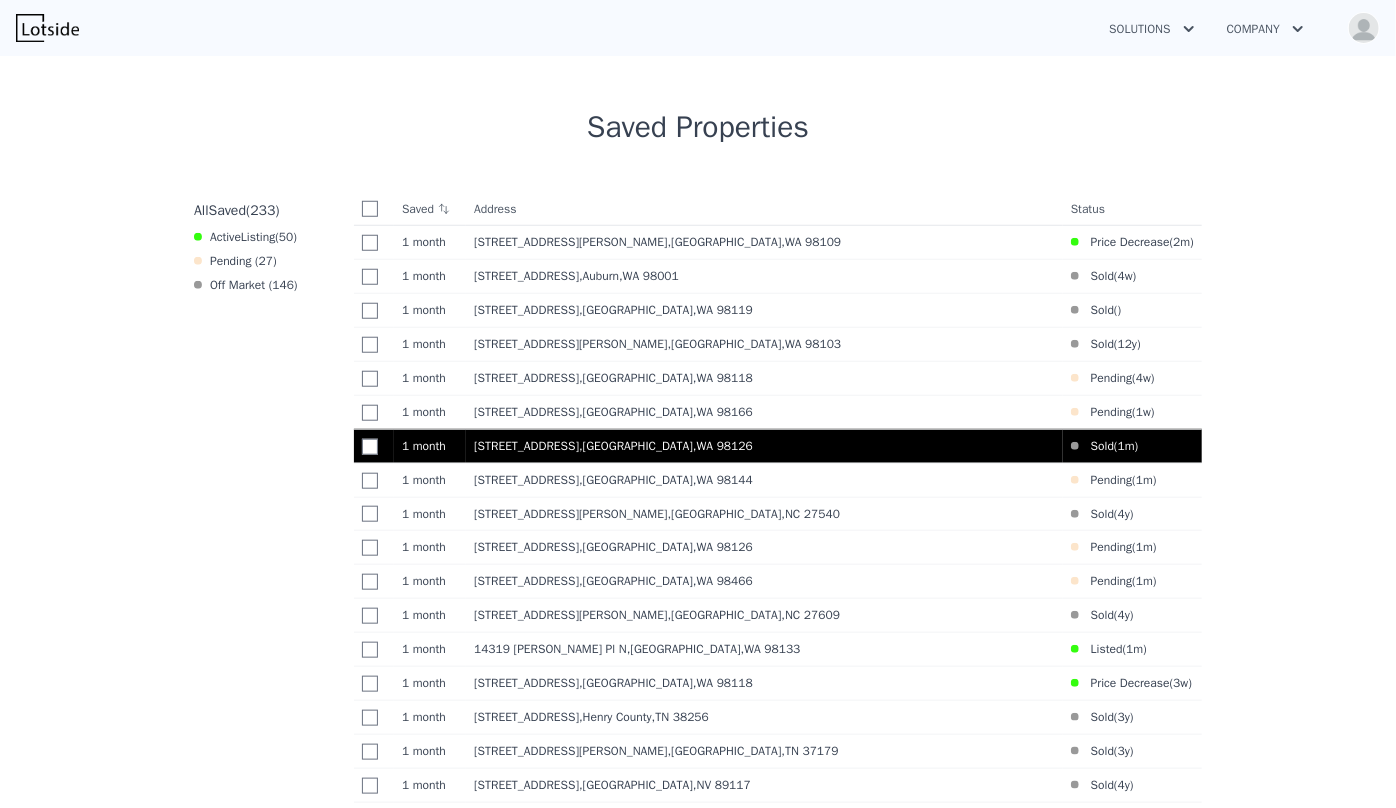 scroll, scrollTop: 764, scrollLeft: 0, axis: vertical 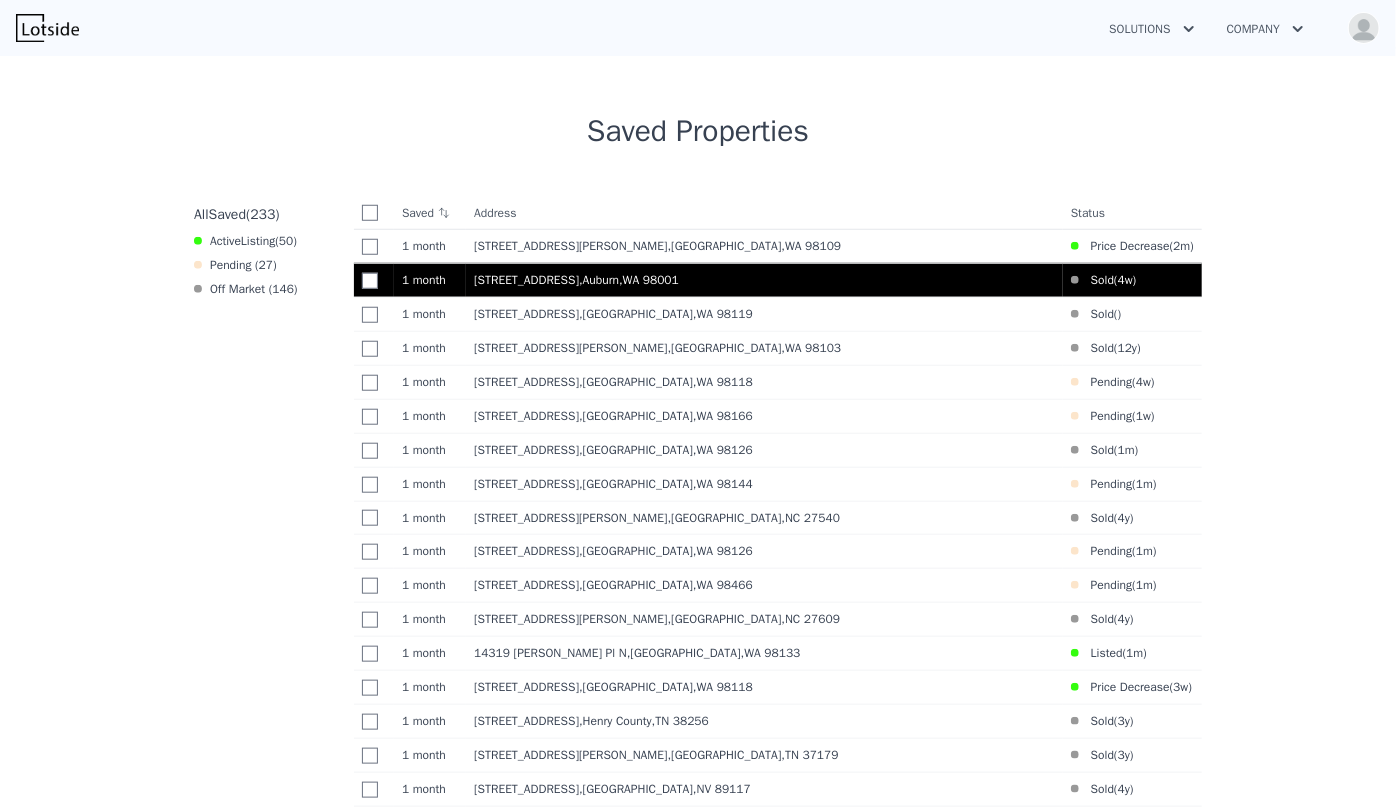 click on "12 G St NW ,  Auburn ,  WA   98001" at bounding box center (764, 280) 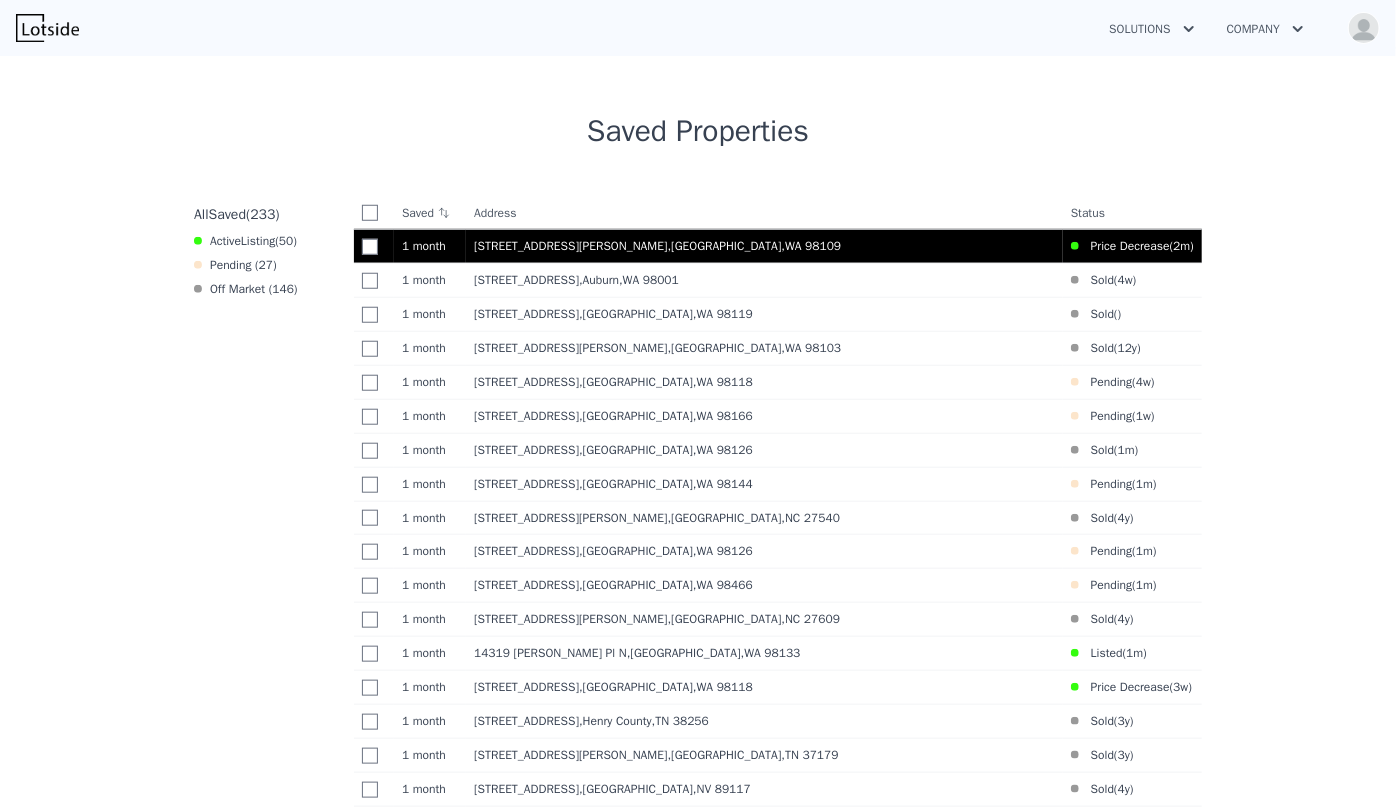 click on "801 Newton St ,  Seattle ,  WA   98109" at bounding box center [764, 246] 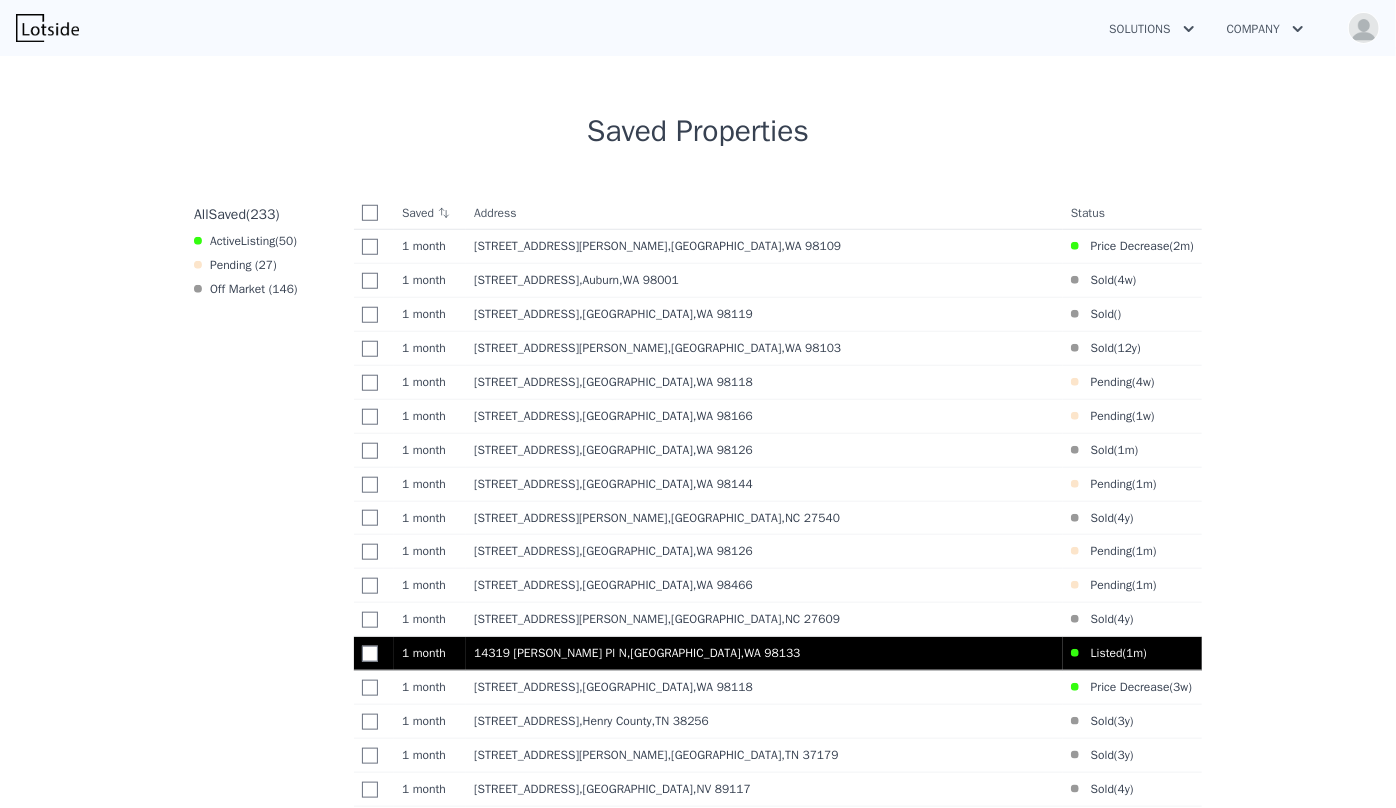 click on "14319 Roslyn Pl N ,  Seattle ,  WA   98133" at bounding box center (764, 653) 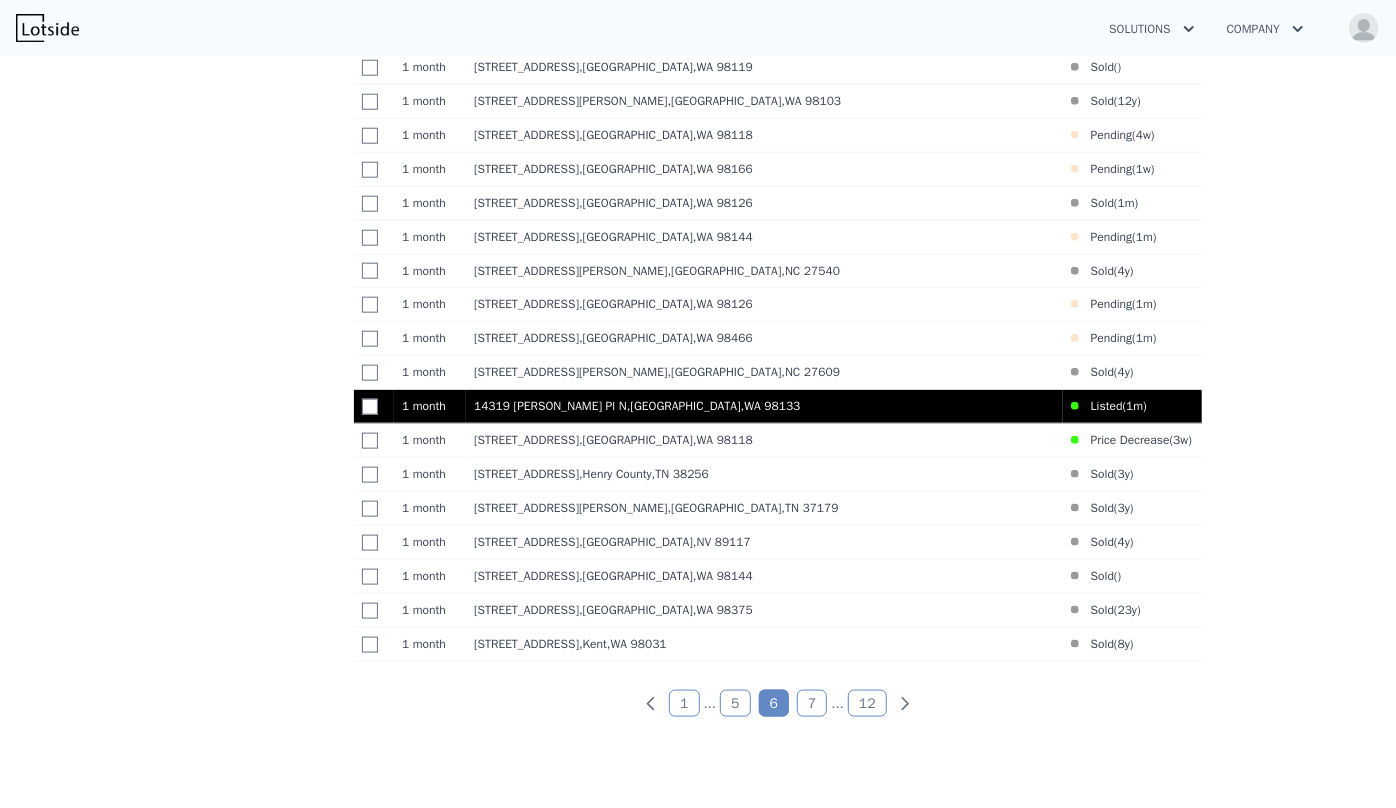 scroll, scrollTop: 1037, scrollLeft: 0, axis: vertical 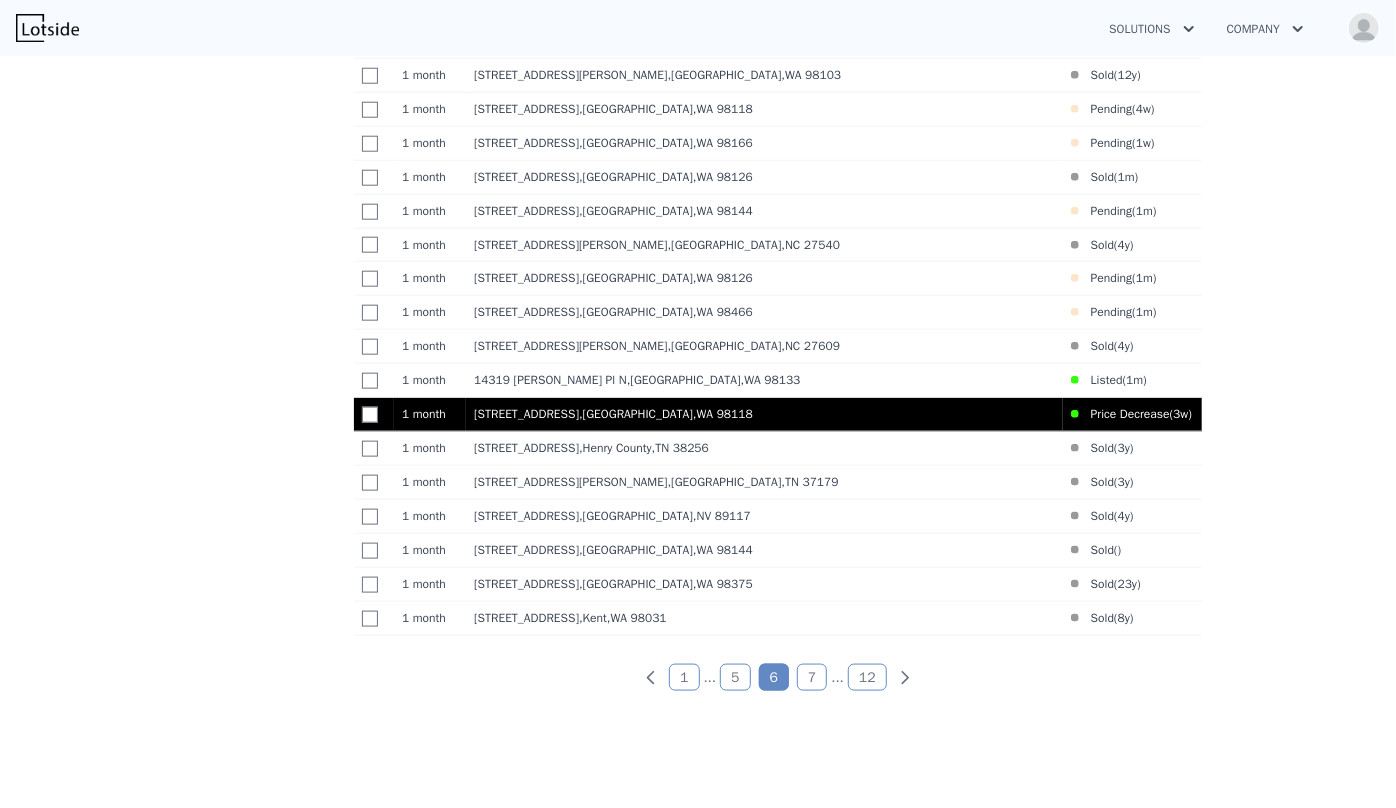 click on "7919 37th Ave S ,  Seattle ,  WA   98118" at bounding box center (764, 414) 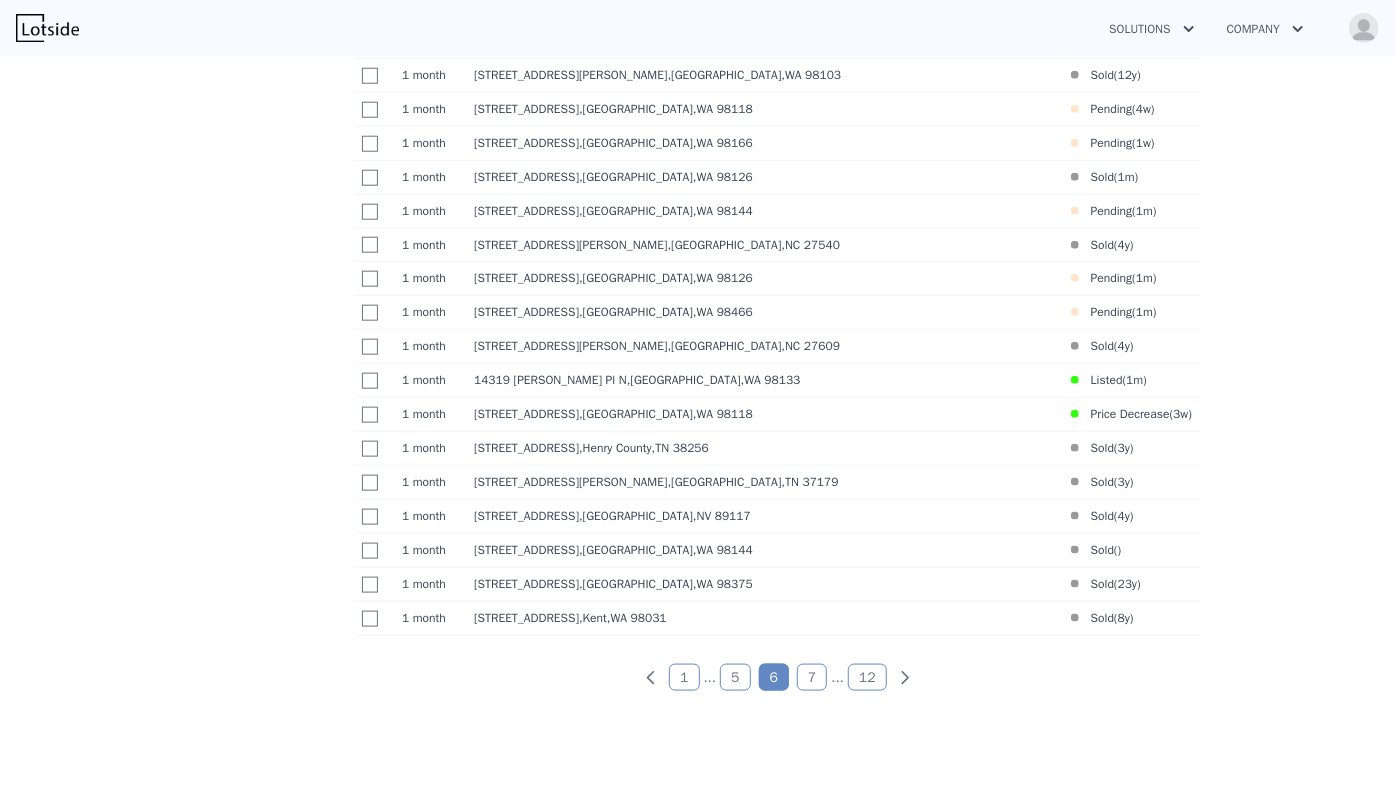 click on "5" at bounding box center [735, 677] 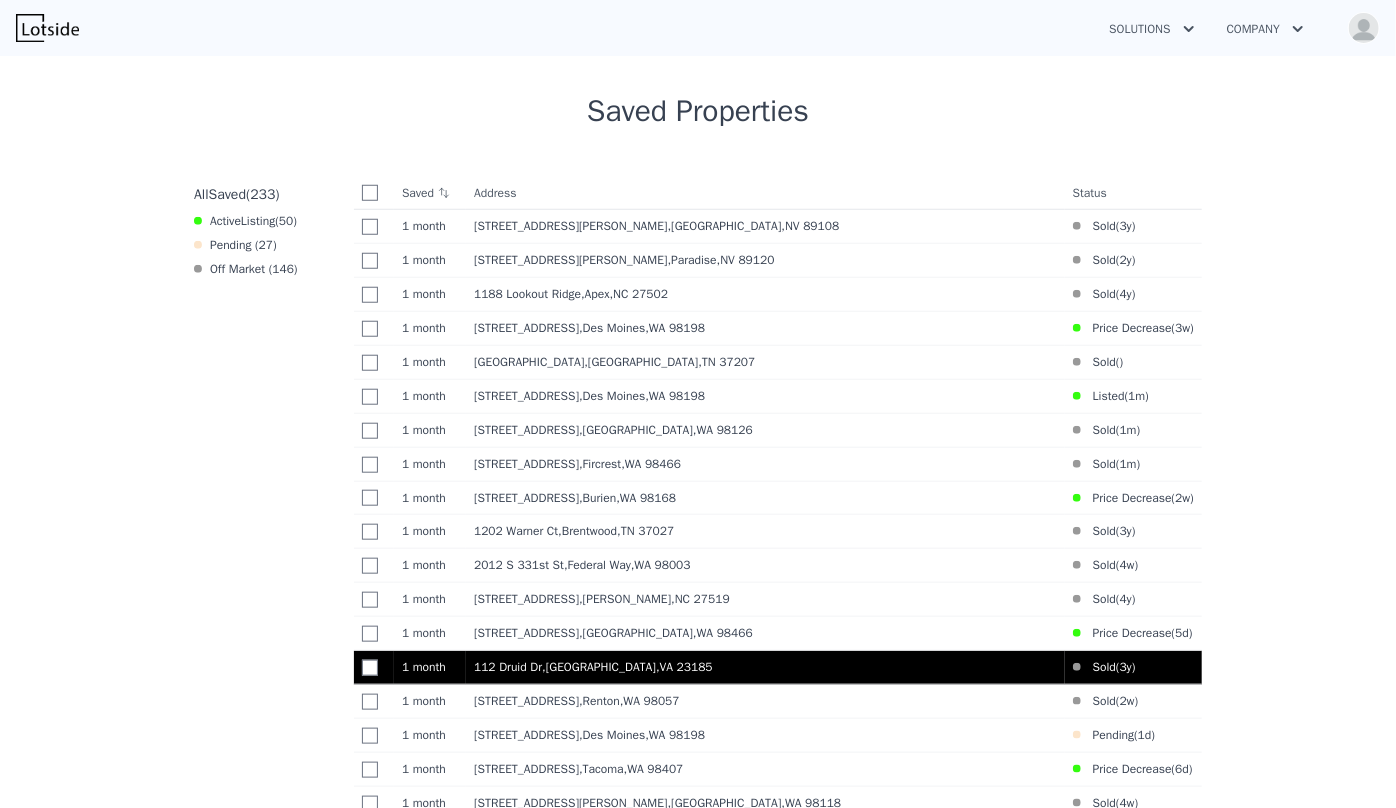 scroll, scrollTop: 764, scrollLeft: 0, axis: vertical 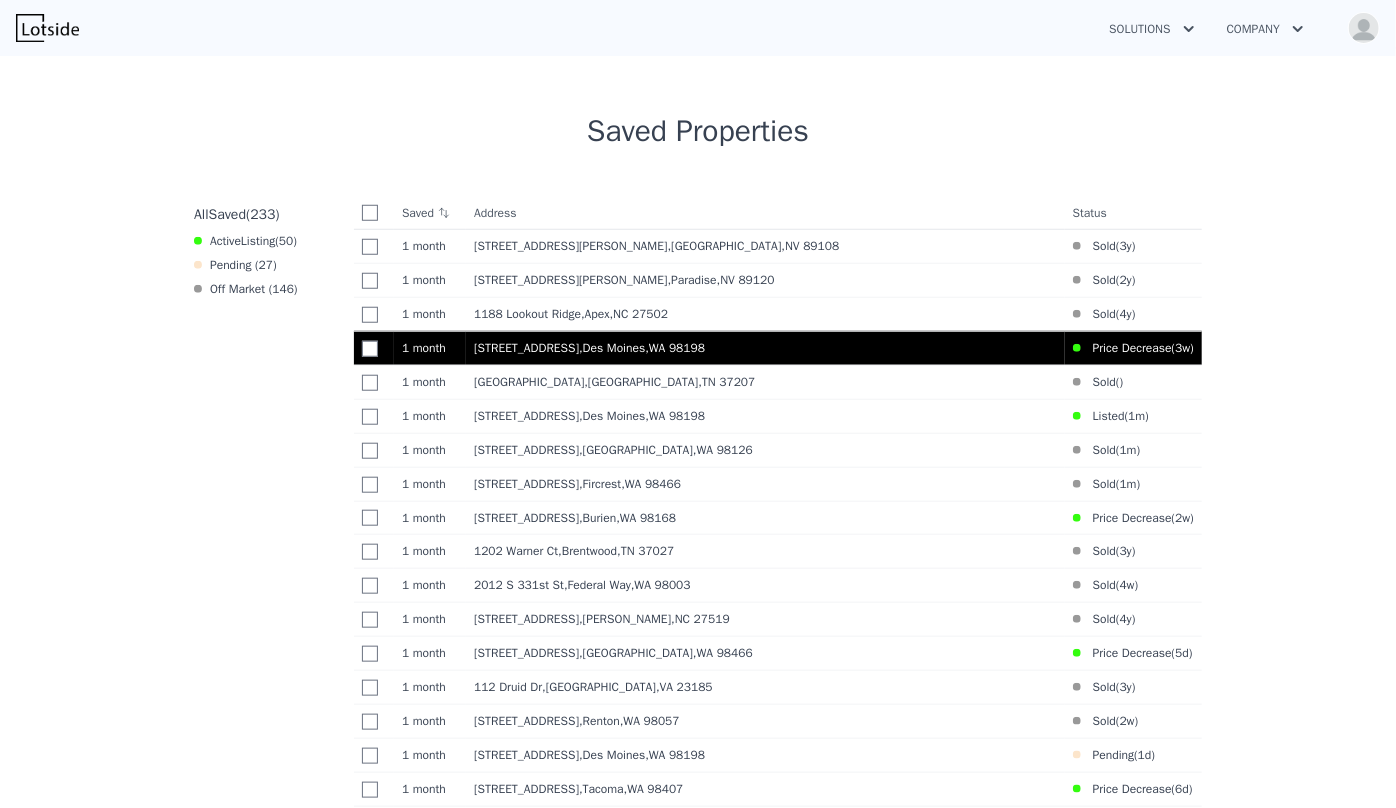 click on "24727 12th Avenue S ,  Des Moines ,  WA   98198" at bounding box center [765, 348] 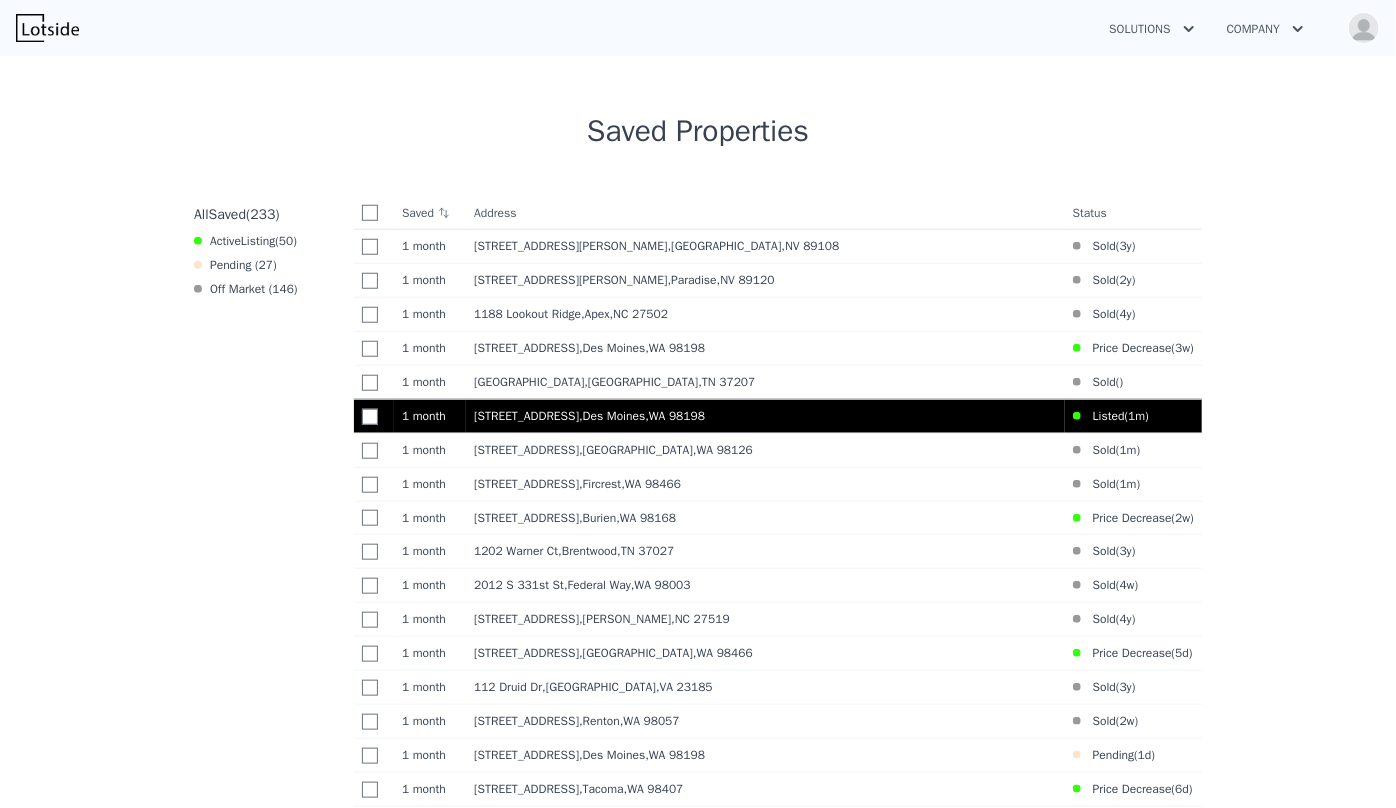 click on "1001 S 226th St ,  Des Moines ,  WA   98198" at bounding box center (765, 416) 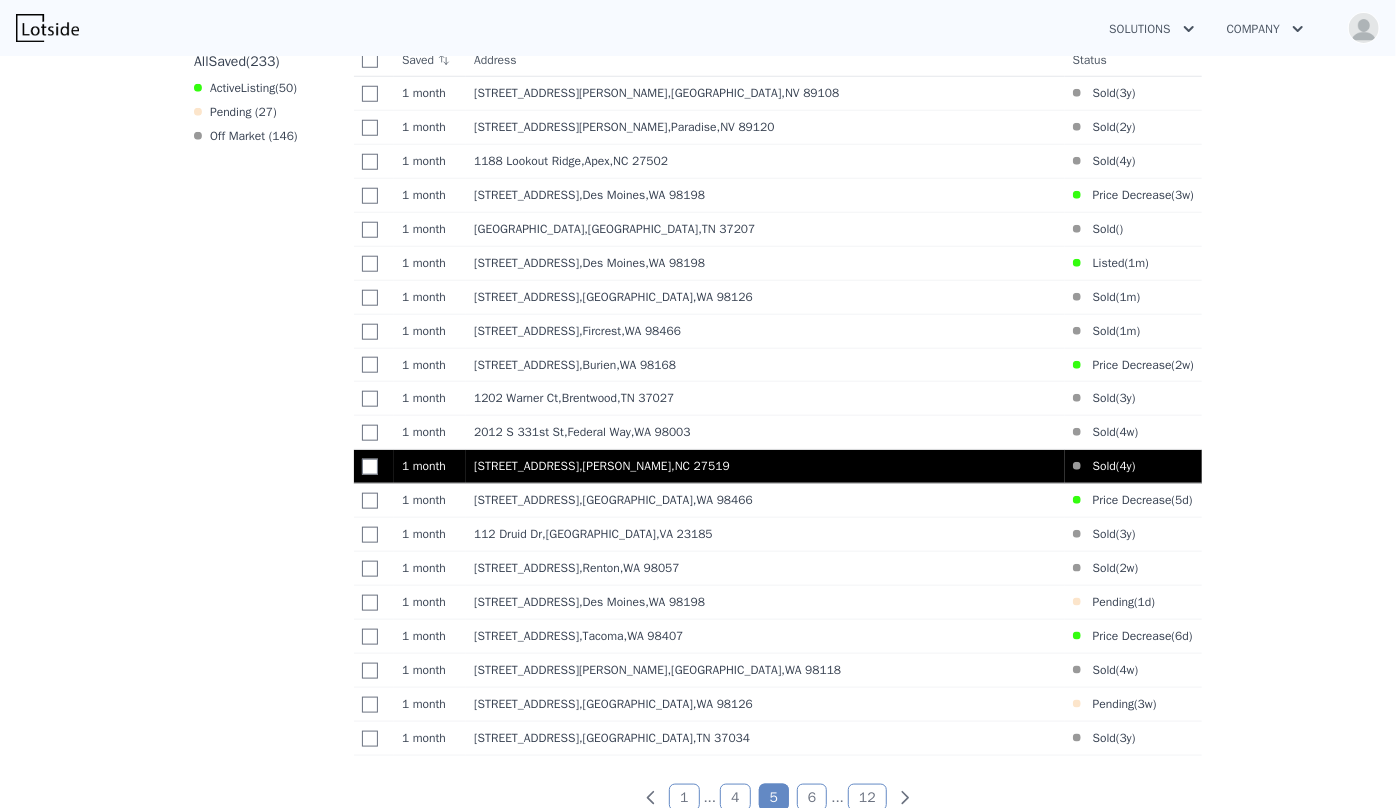scroll, scrollTop: 1310, scrollLeft: 0, axis: vertical 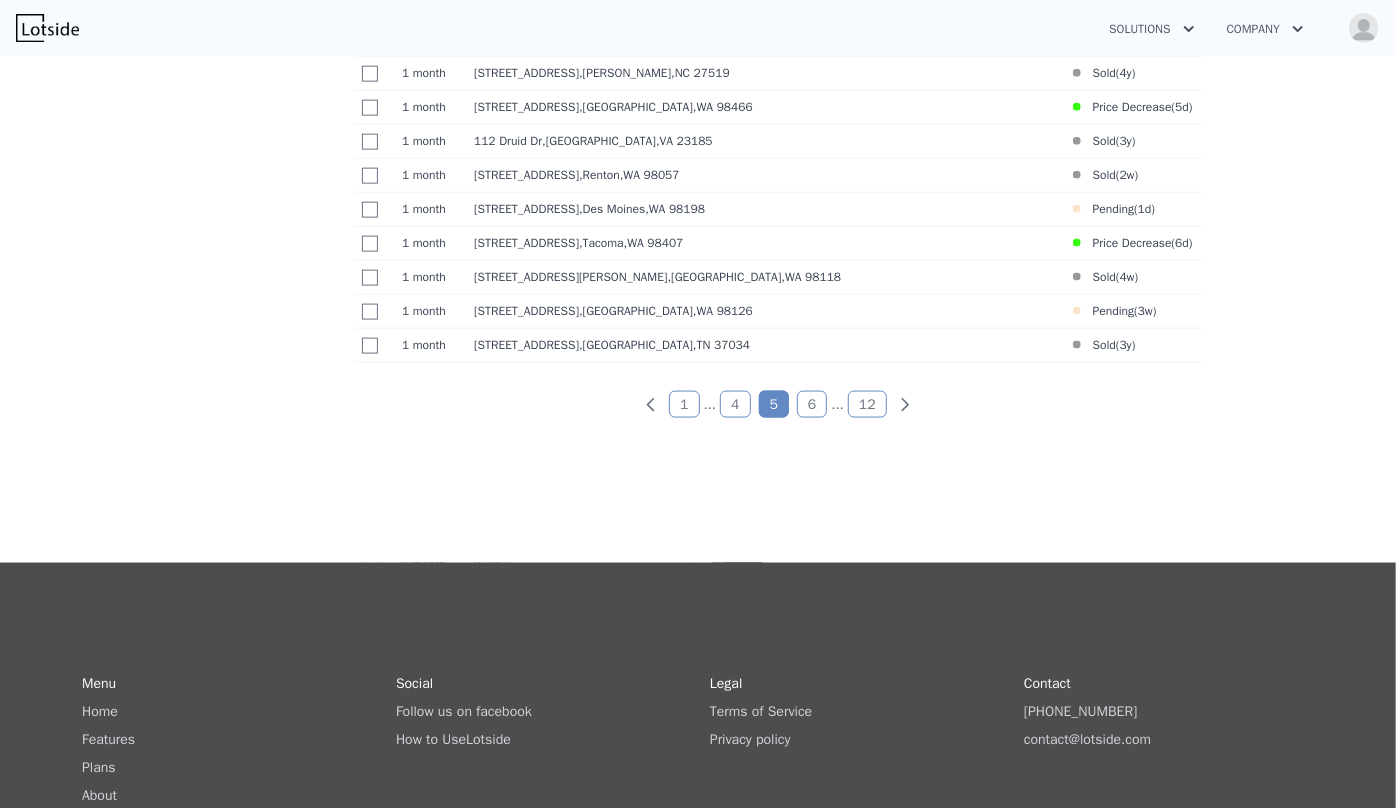 click on "4" at bounding box center [735, 404] 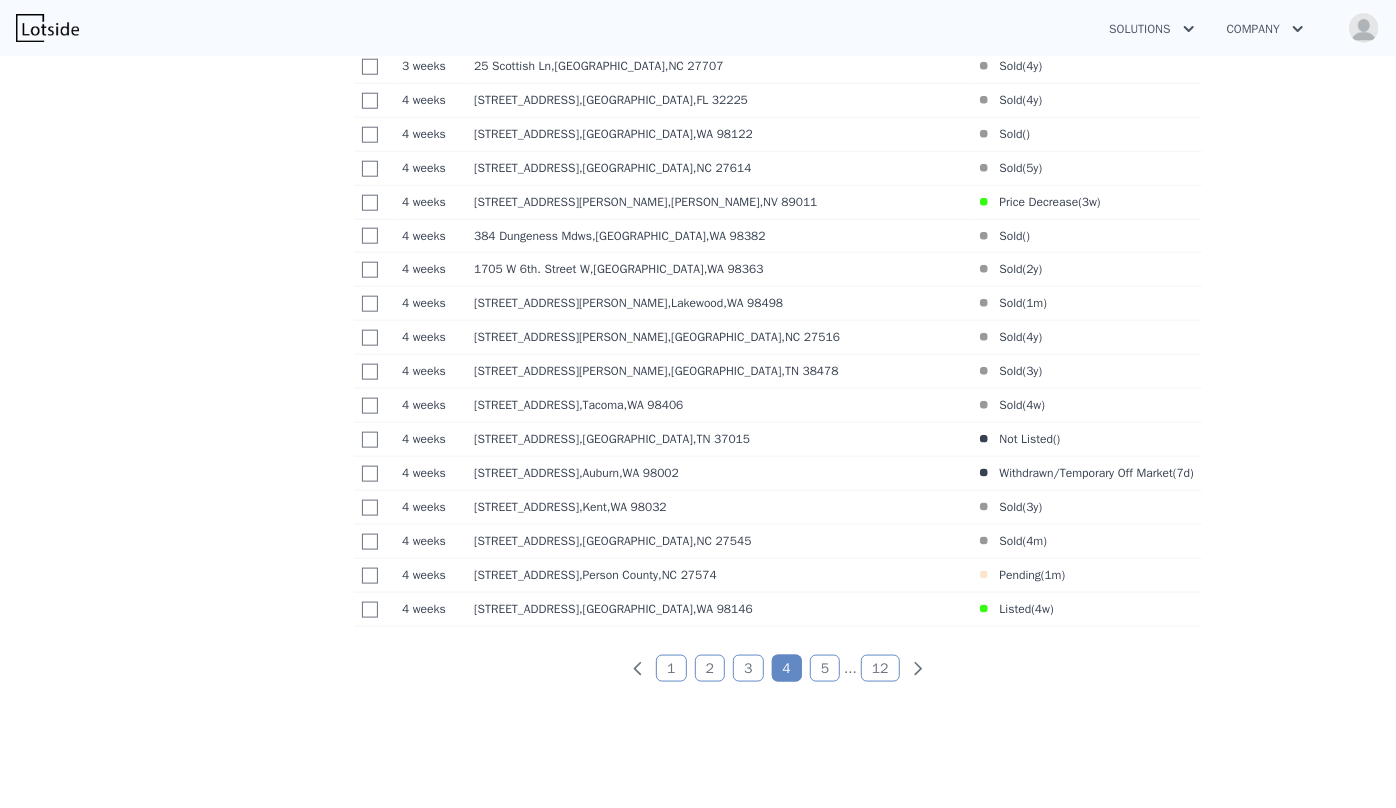 scroll, scrollTop: 764, scrollLeft: 0, axis: vertical 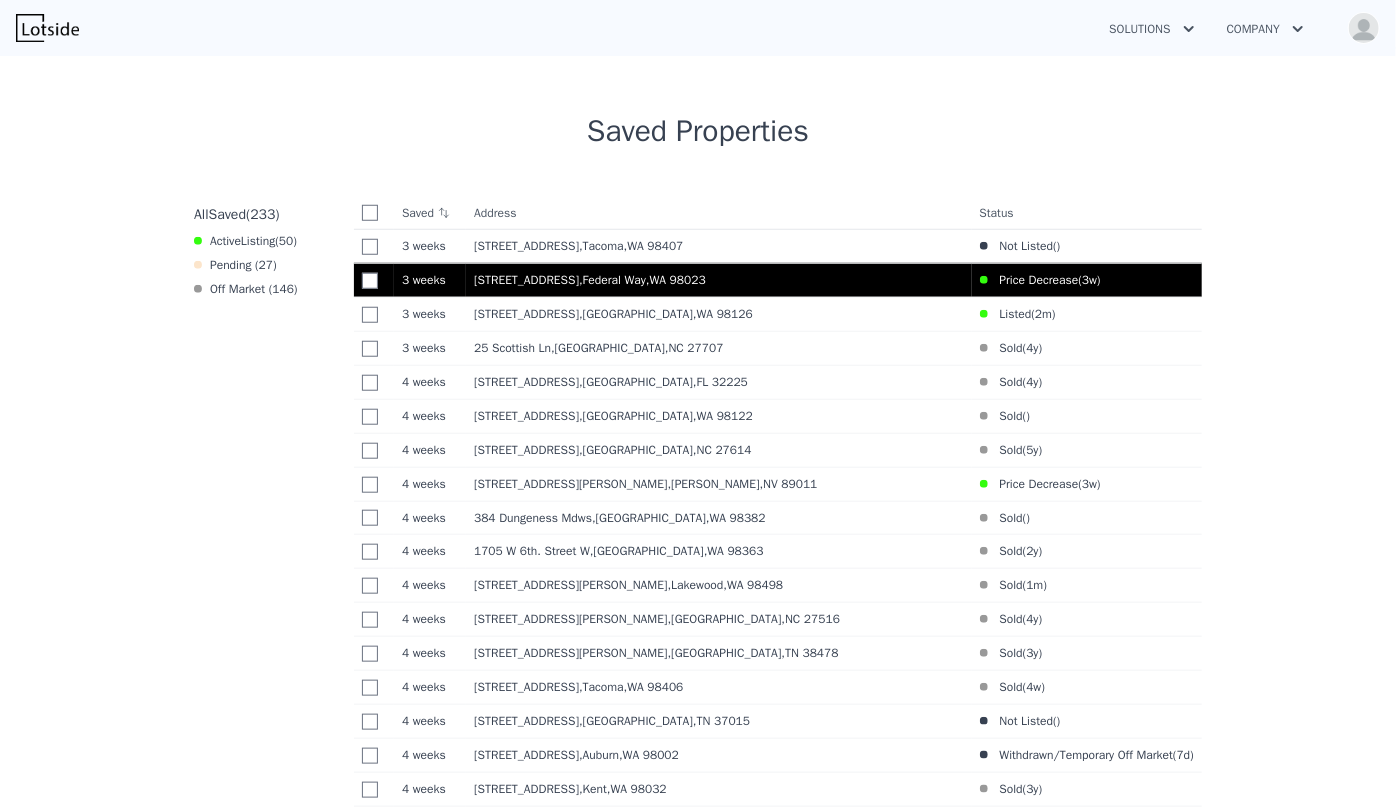 click on "2134 SW 339th St ,  Federal Way ,  WA   98023" at bounding box center [718, 280] 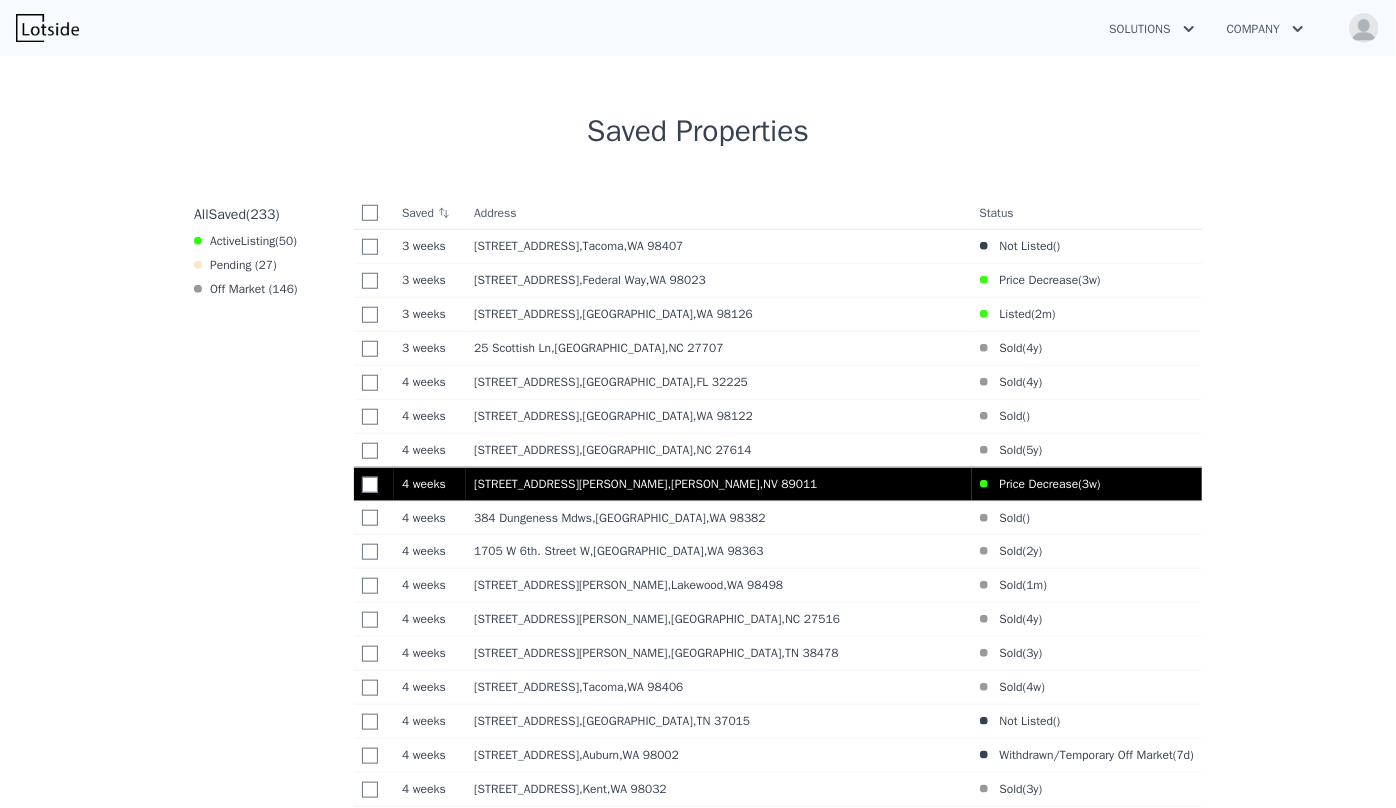 click on "985 Via Lombardi Ave ,  Henderson ,  NV   89011" at bounding box center [718, 484] 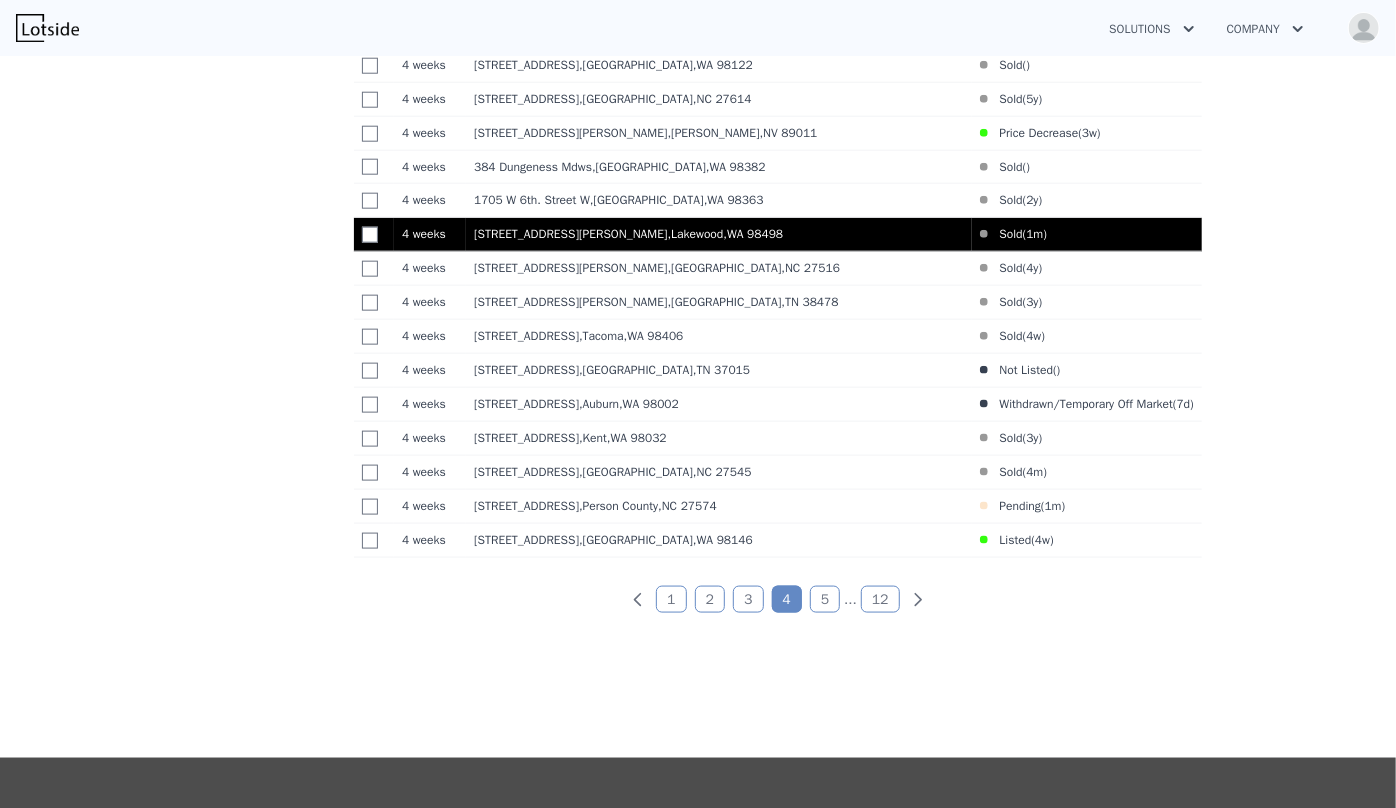 scroll, scrollTop: 1128, scrollLeft: 0, axis: vertical 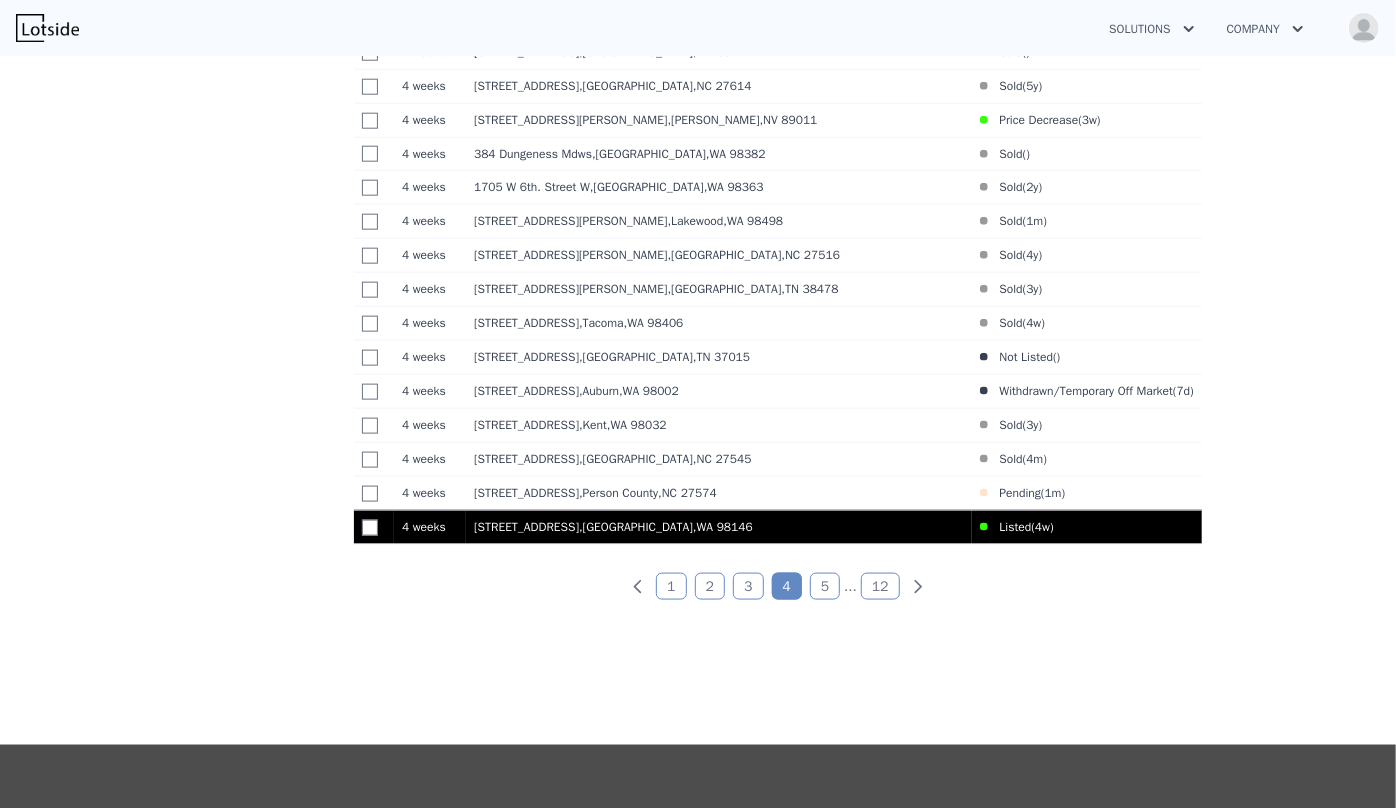 click on "2838 SW 106th St ,  White Center ,  WA   98146" at bounding box center (718, 527) 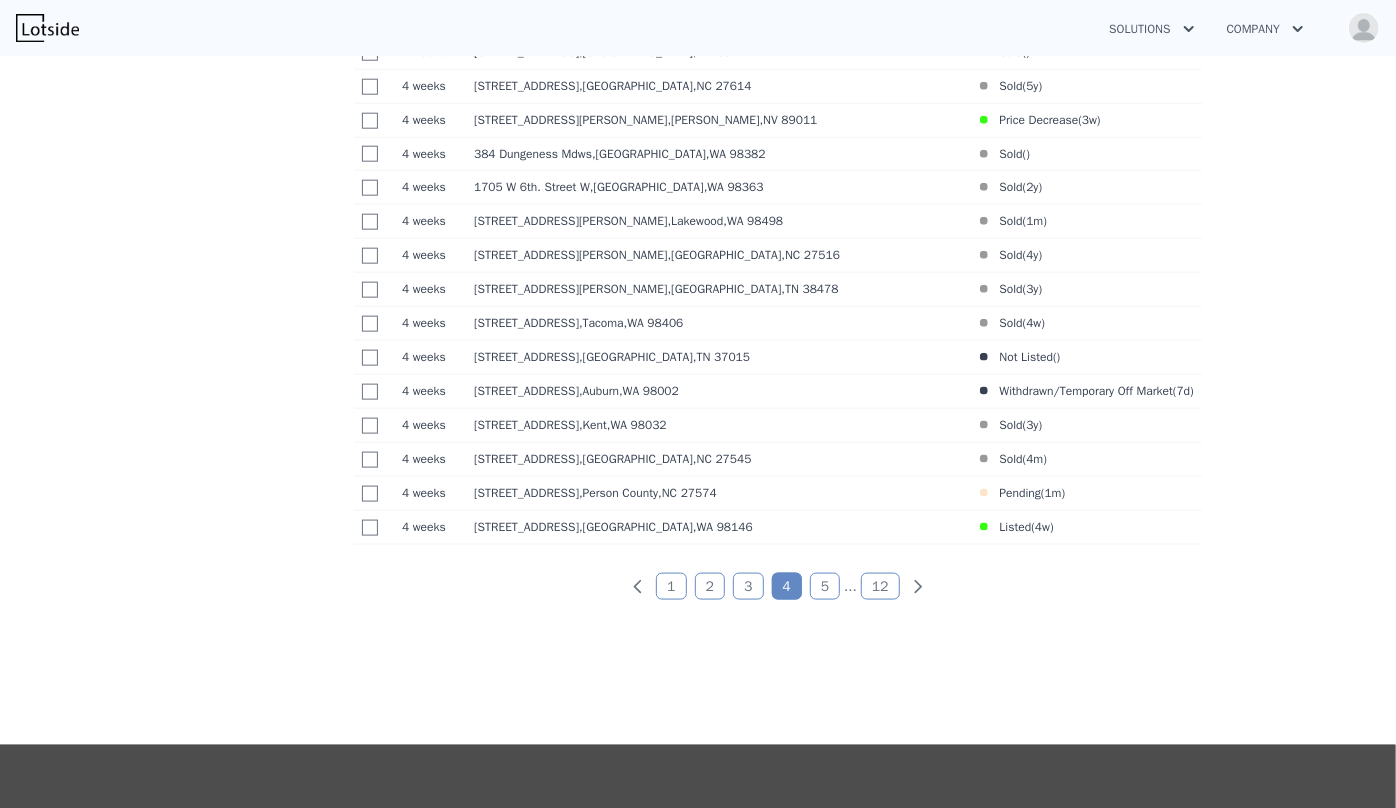 click on "3" at bounding box center [748, 586] 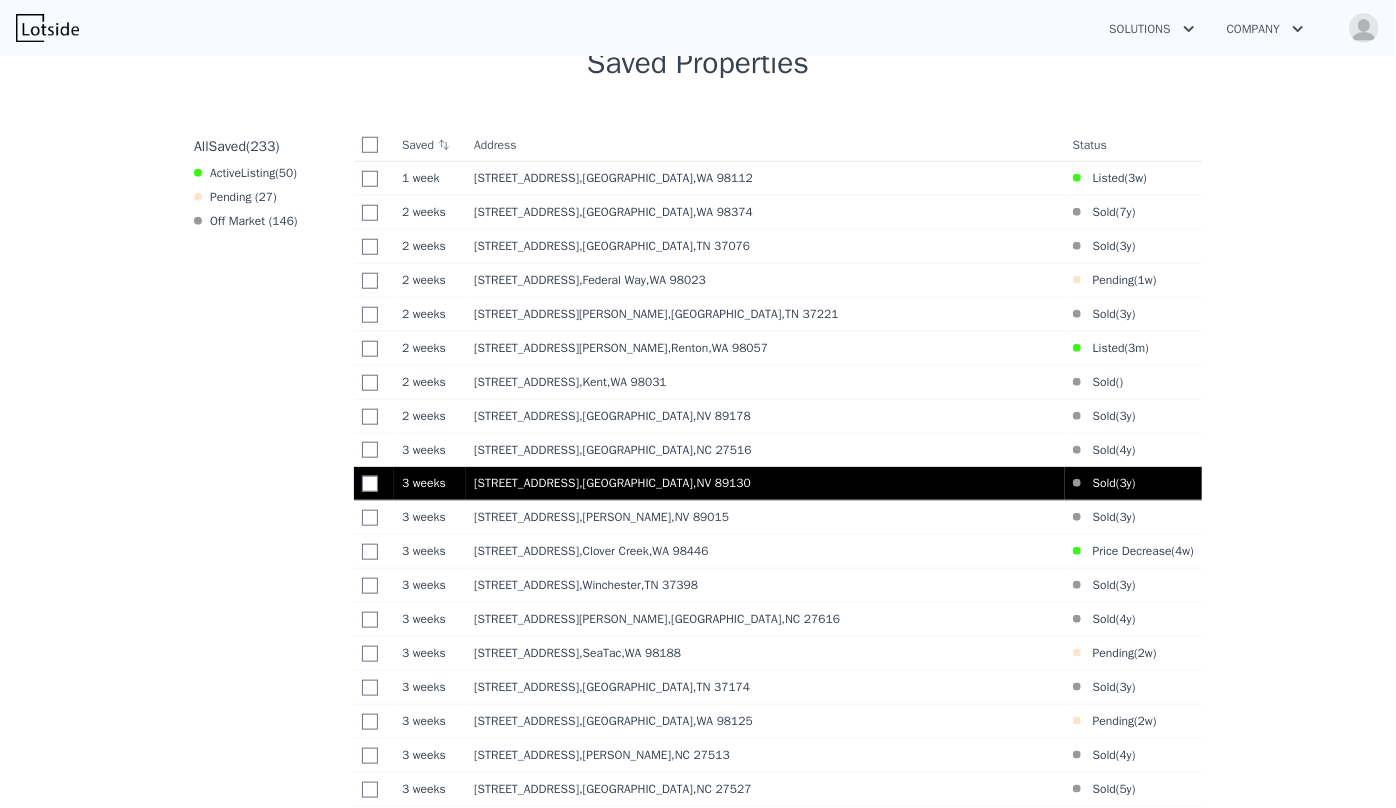 scroll, scrollTop: 764, scrollLeft: 0, axis: vertical 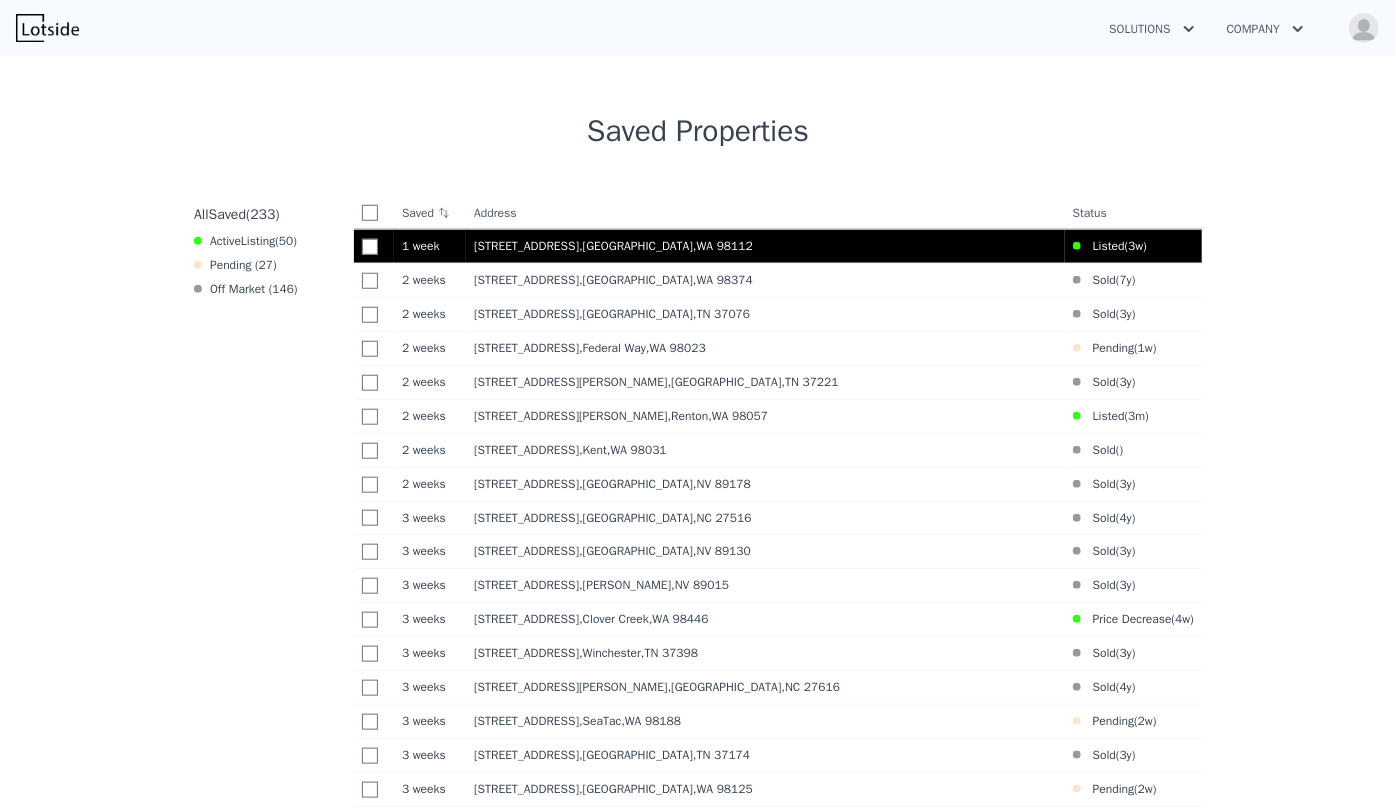 click on "336 25th Ave E ,  Seattle ,  WA   98112" at bounding box center (765, 246) 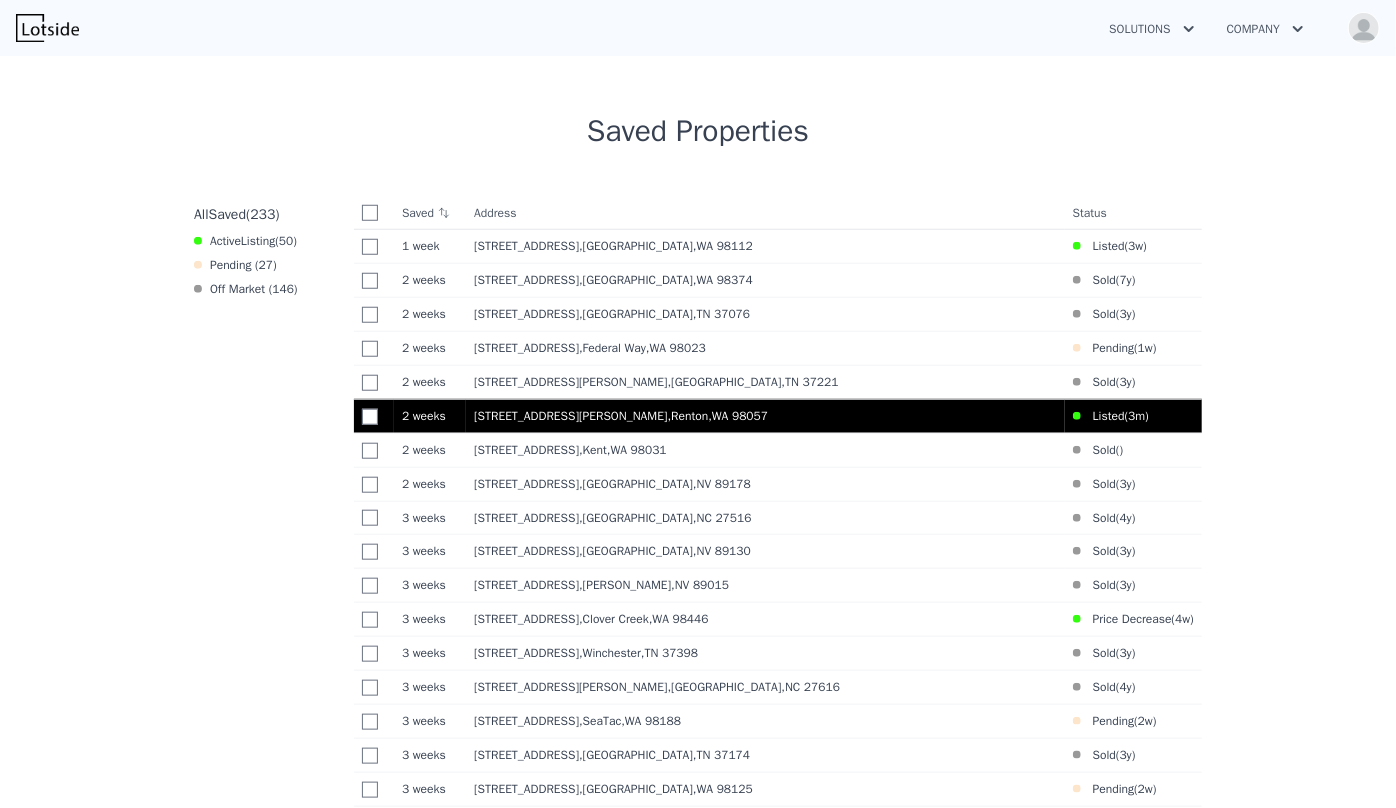 click on "501 Burnett Ave S ,  Renton ,  WA   98057" at bounding box center [765, 416] 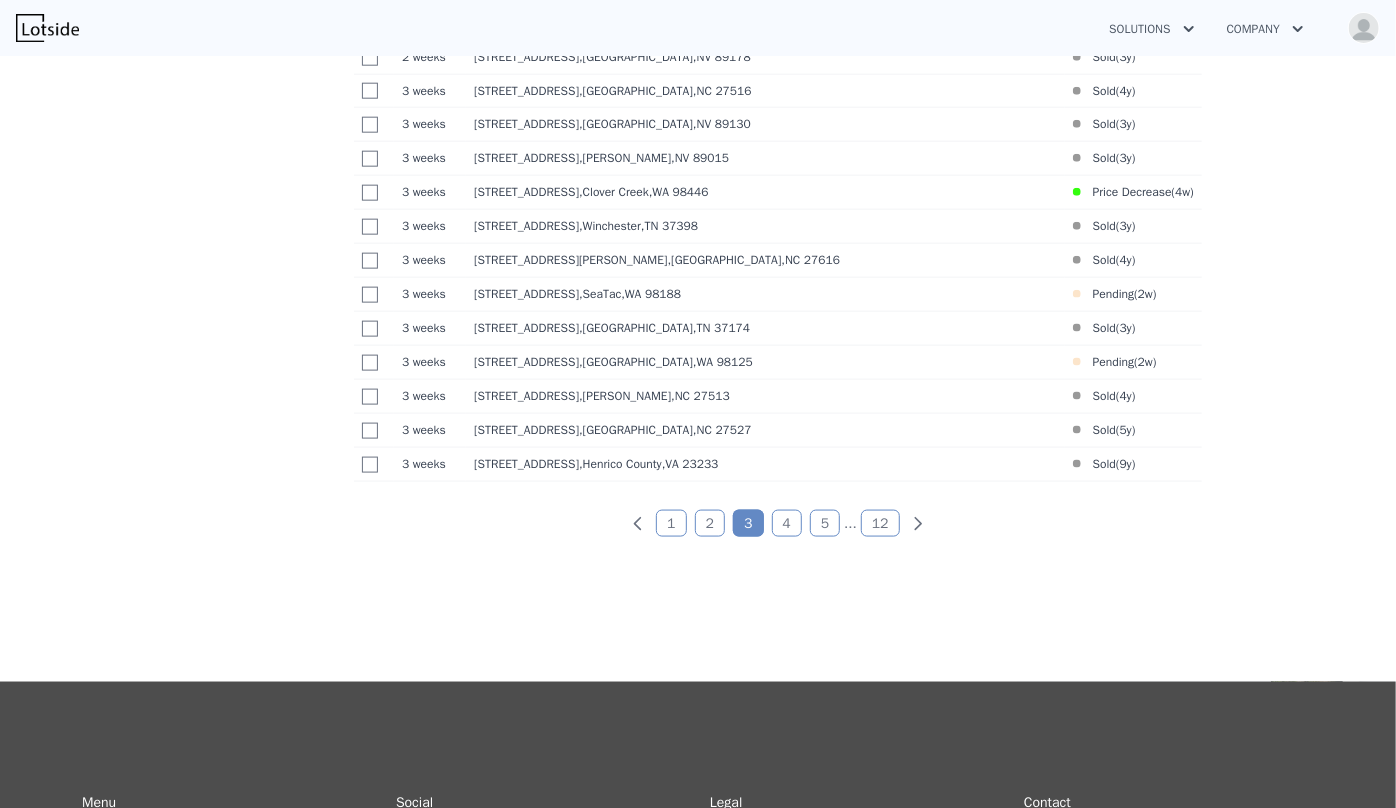 scroll, scrollTop: 1219, scrollLeft: 0, axis: vertical 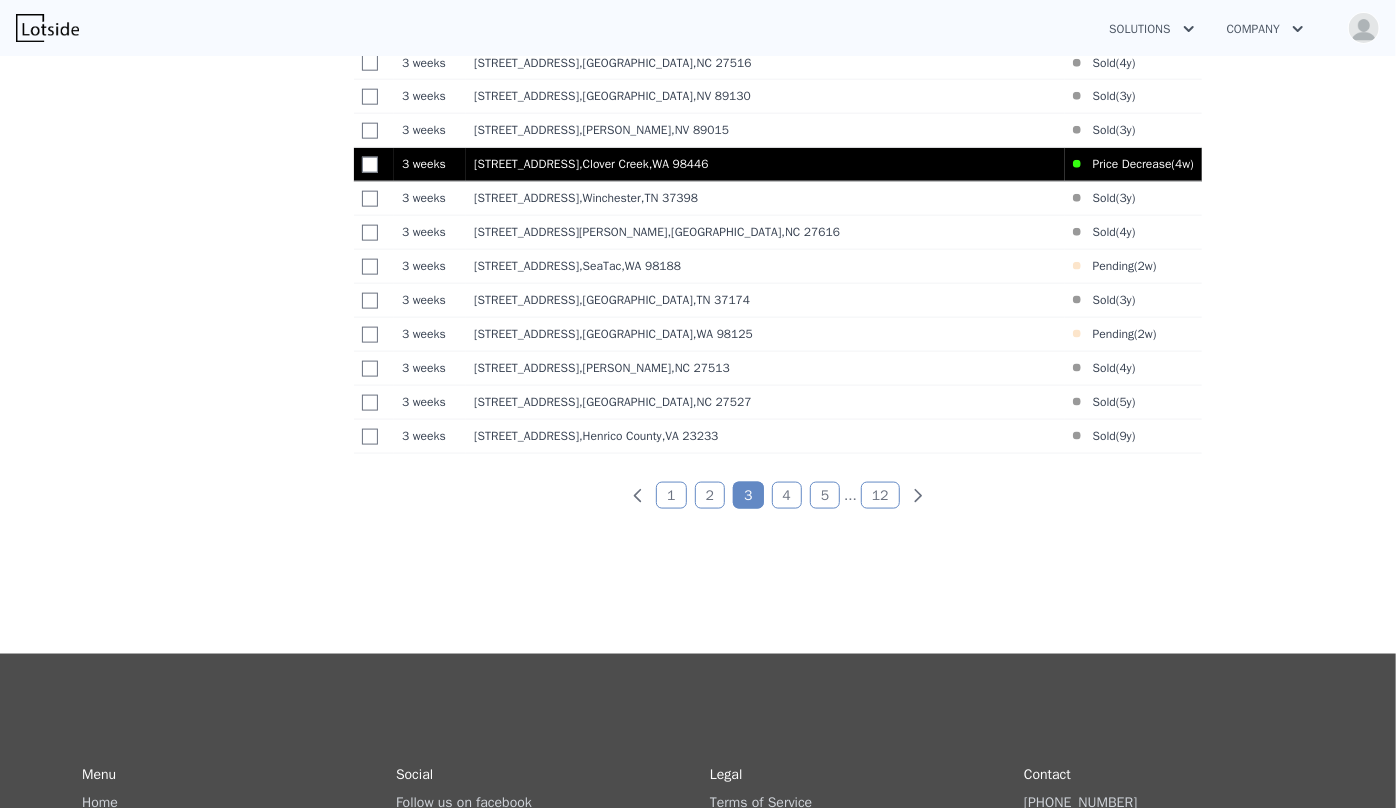 click on ",  WA   98446" at bounding box center (679, 164) 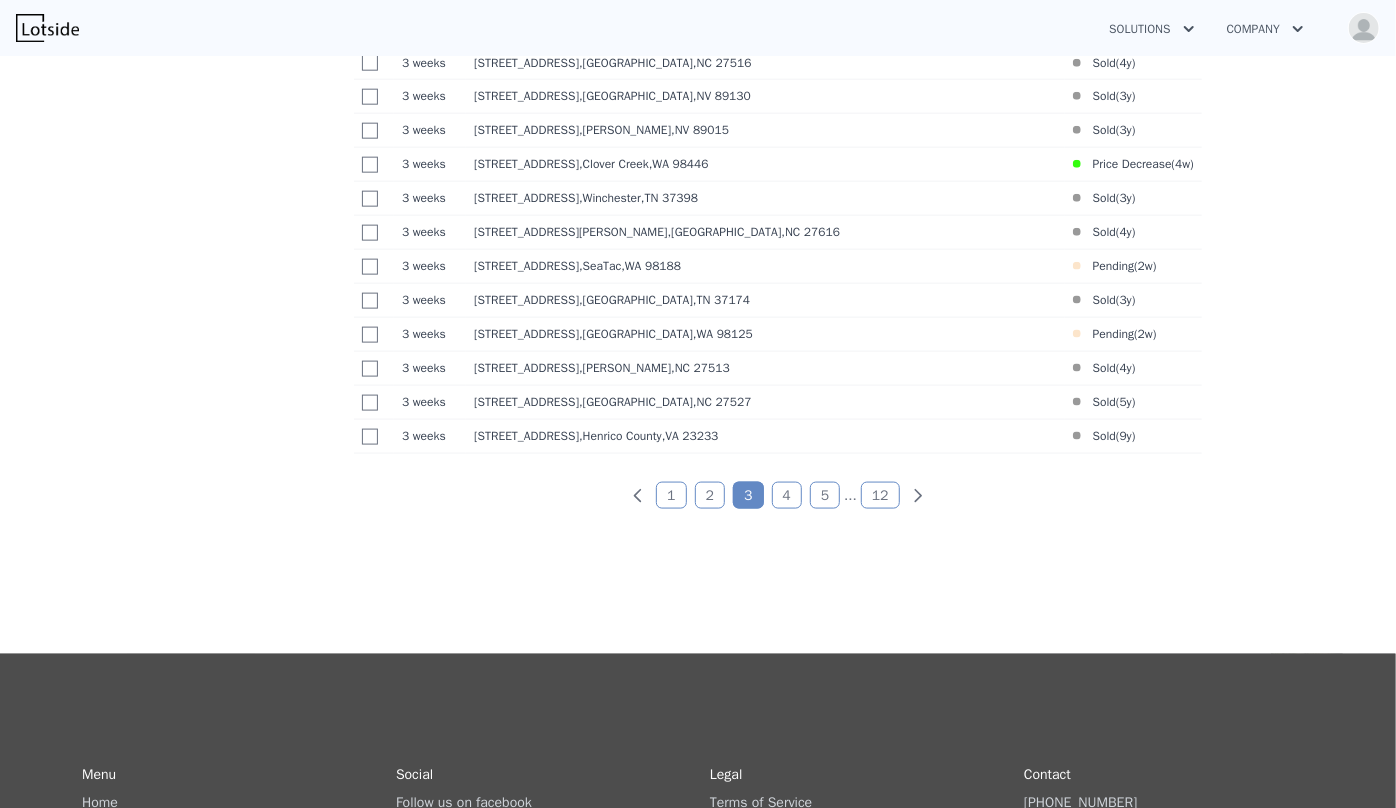 click on "2" at bounding box center [710, 495] 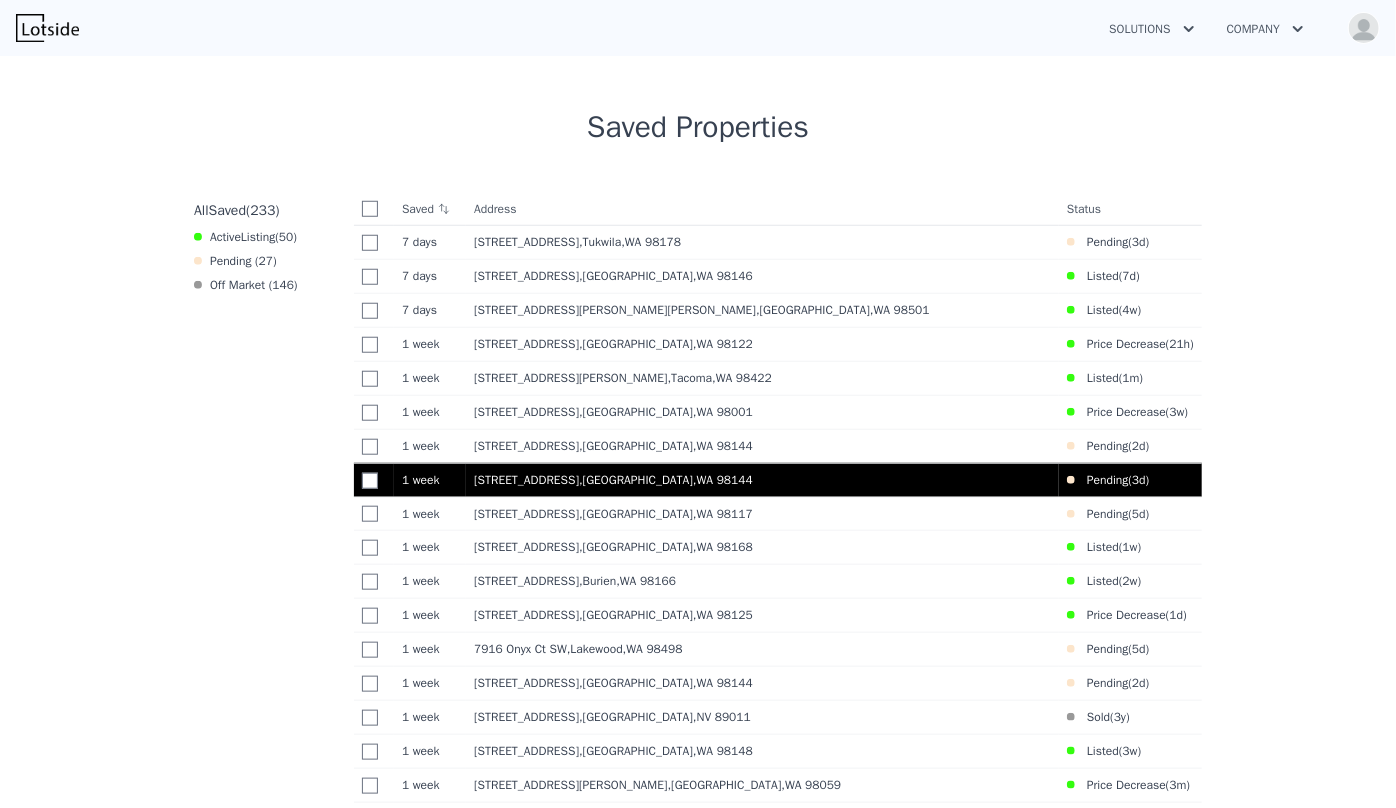 scroll, scrollTop: 764, scrollLeft: 0, axis: vertical 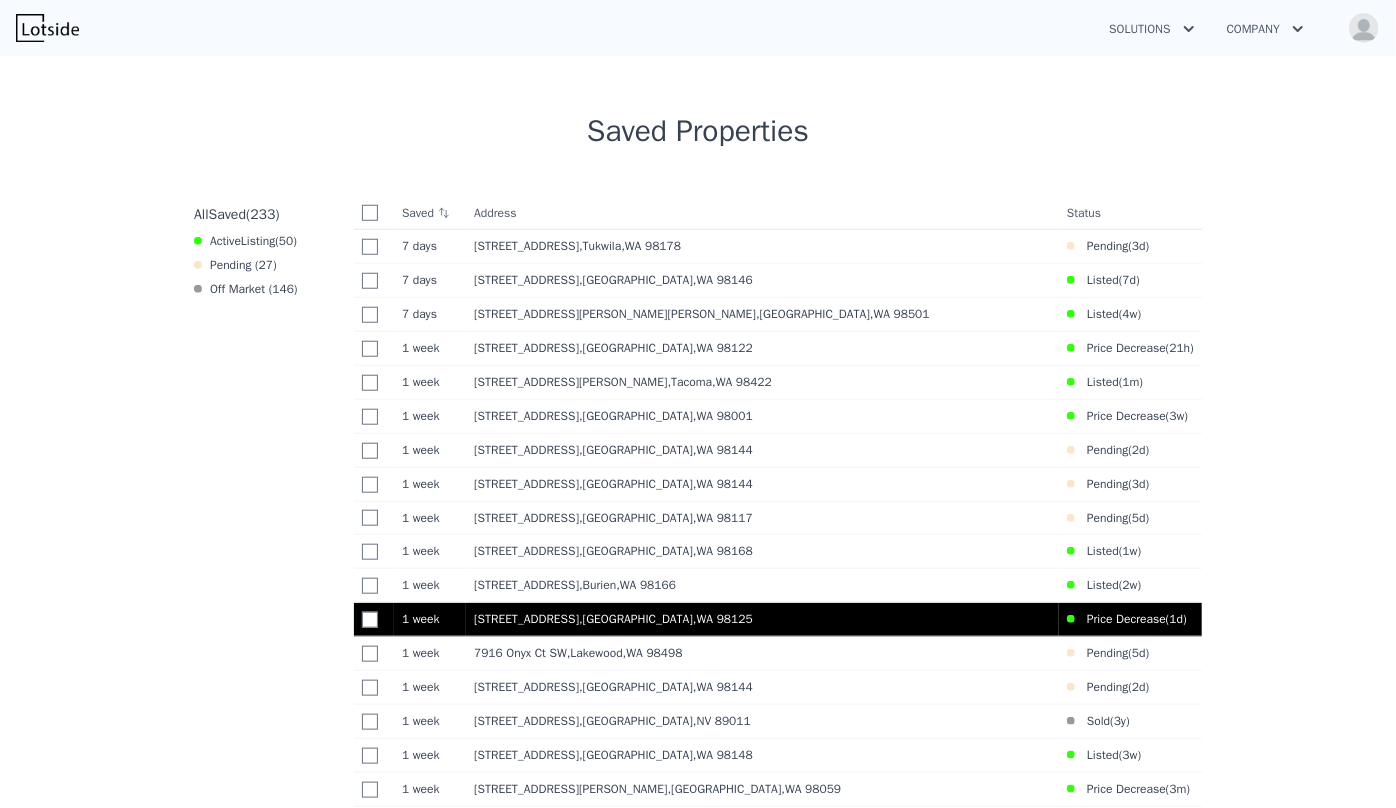 click on "2708 NE 106th Pl ,  King County ,  WA   98125" at bounding box center [762, 619] 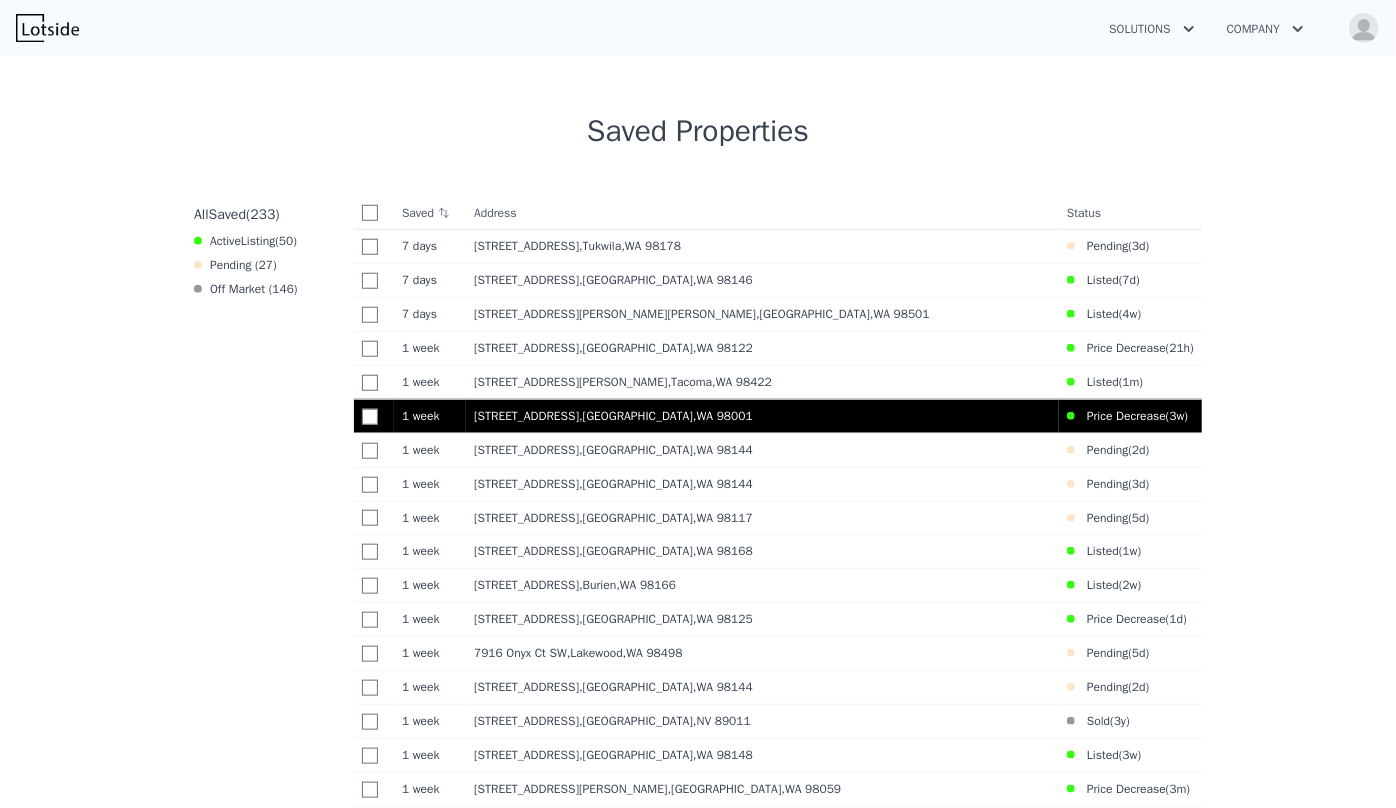 click on "Price Decrease  ( 3w )" at bounding box center [1127, 416] 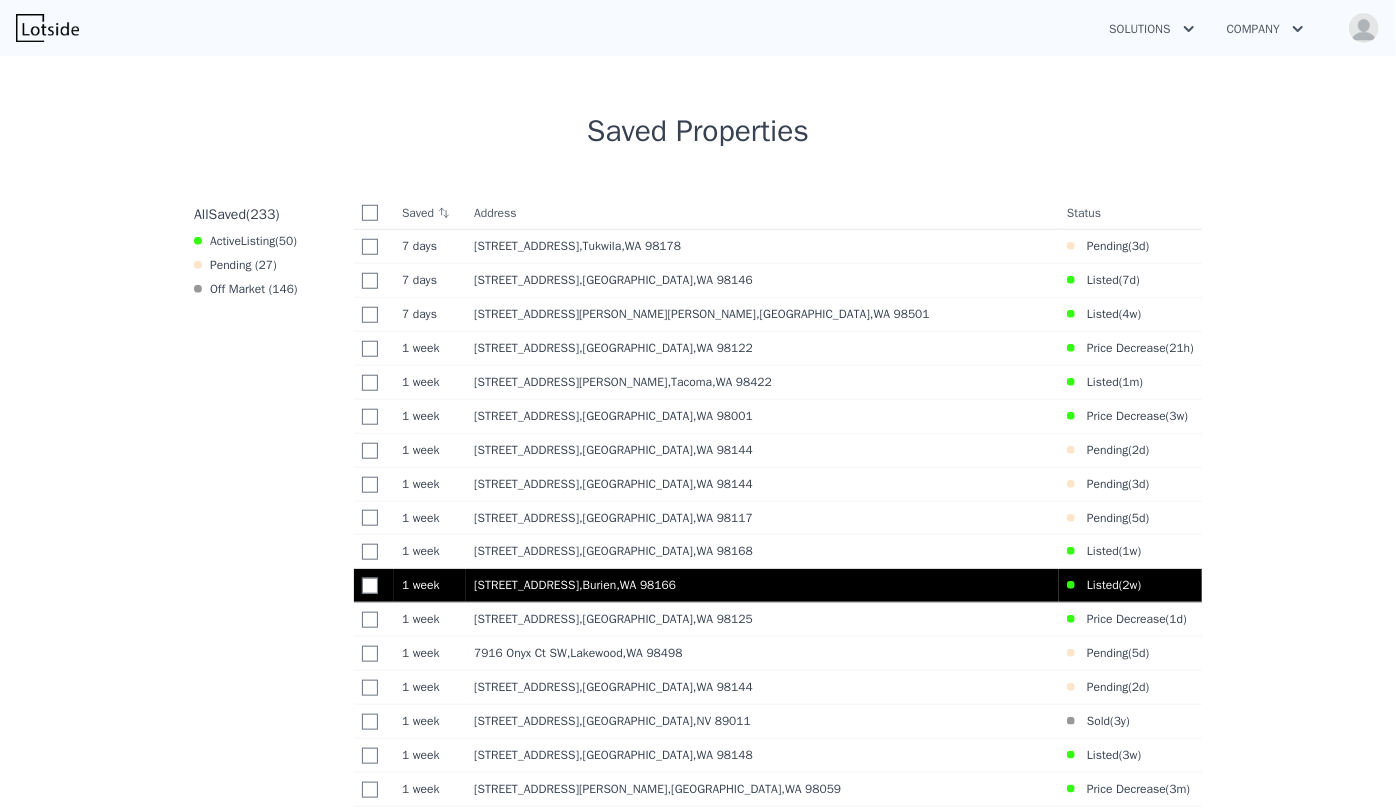click on "Listed  ( 2w )" at bounding box center (1104, 585) 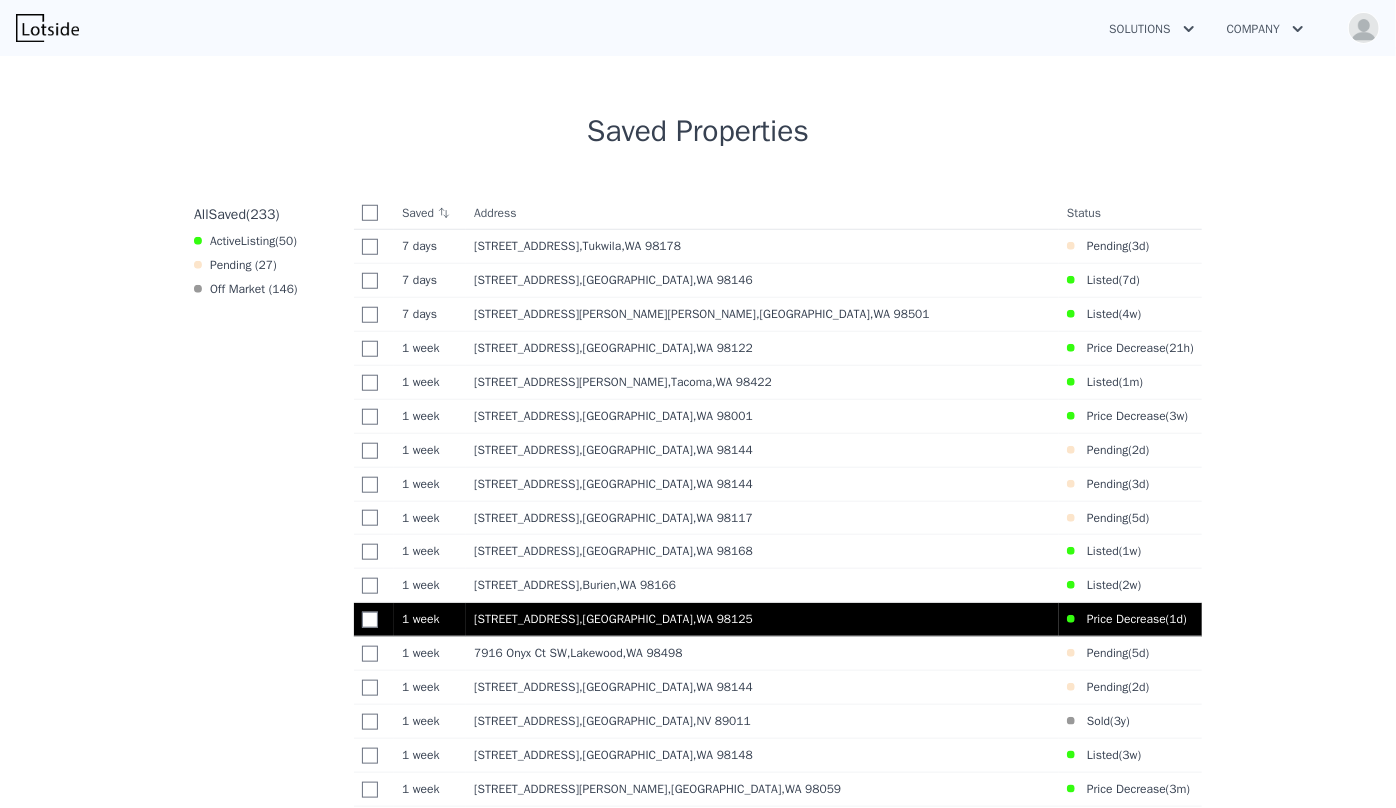 click on "Price Decrease  ( 1d )" at bounding box center (1127, 619) 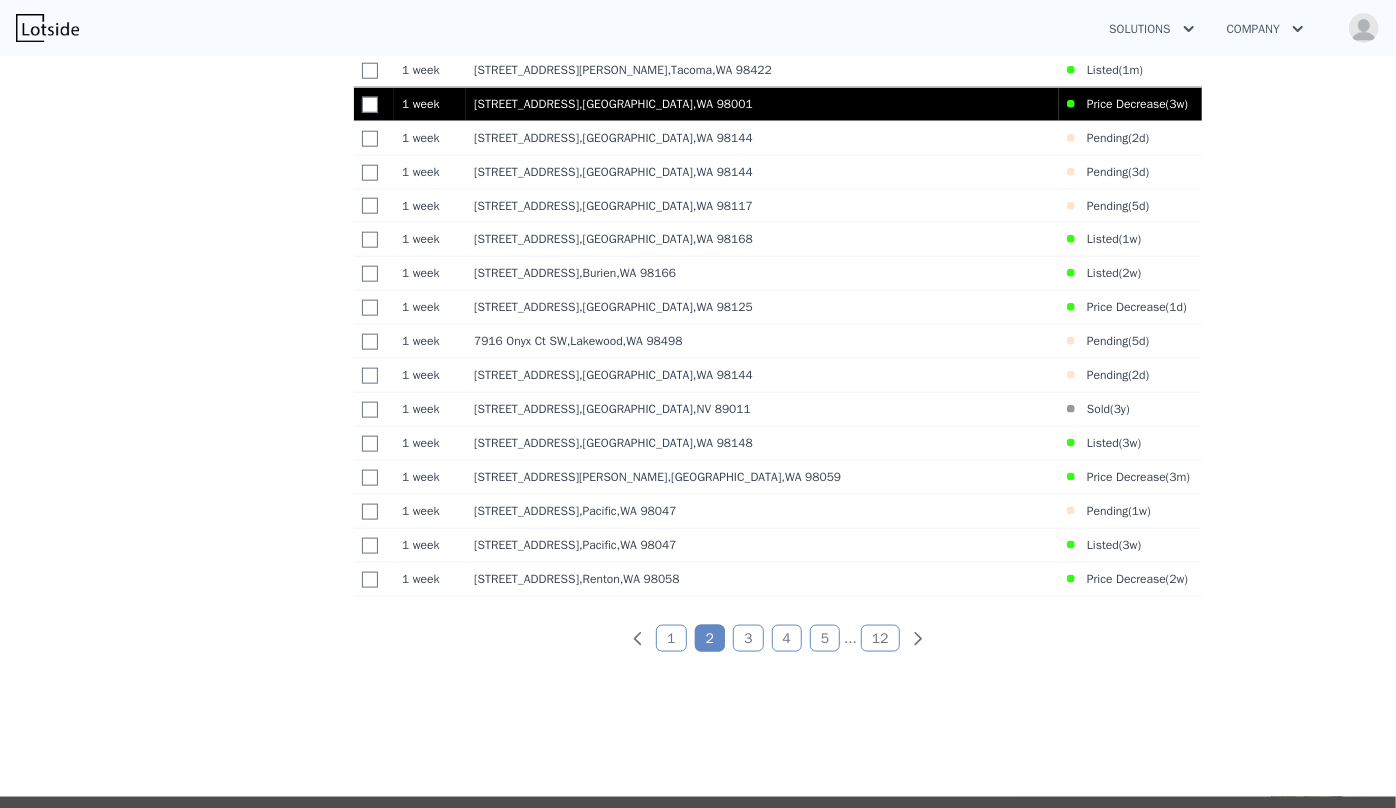scroll, scrollTop: 1128, scrollLeft: 0, axis: vertical 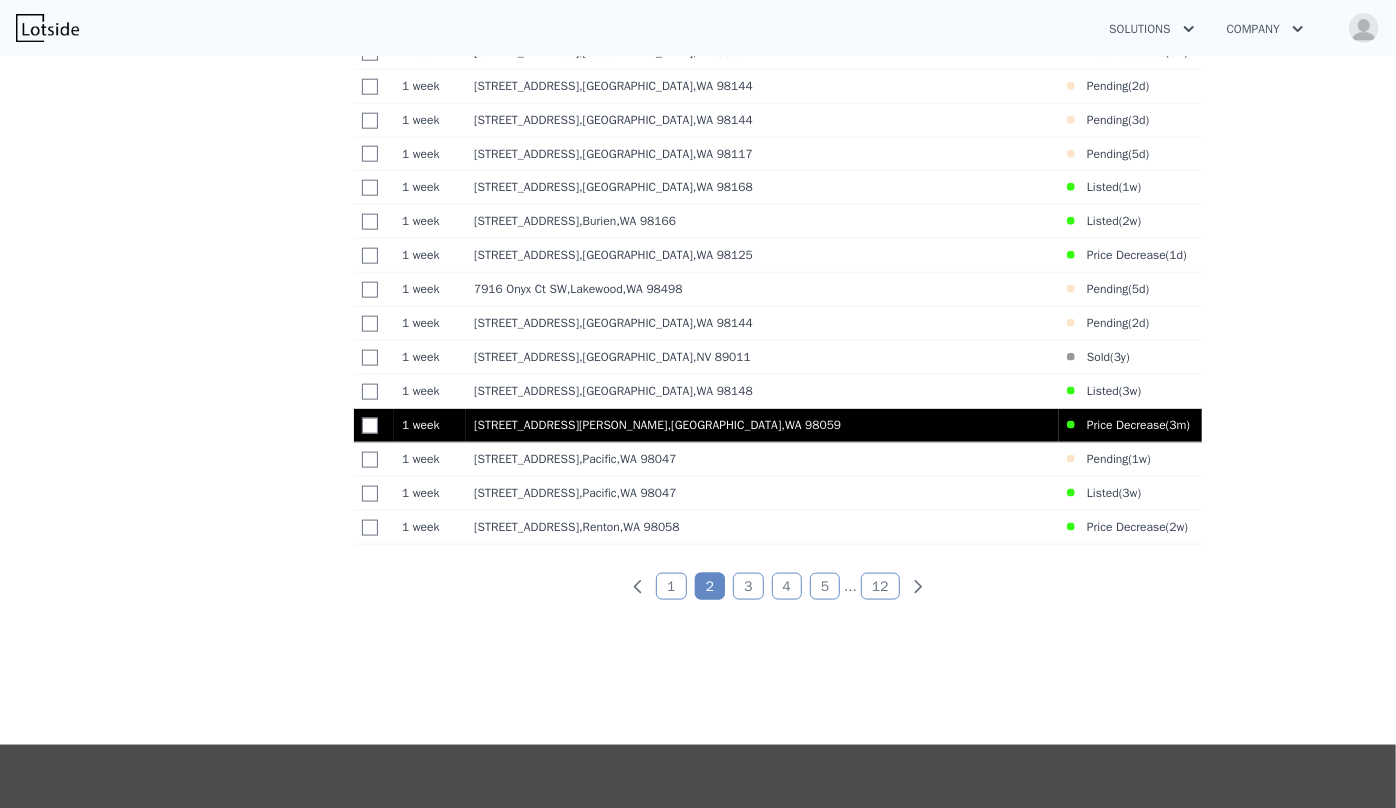 click on "15744 SE Renton Issaquah Rd ,  King County ,  WA   98059" at bounding box center [762, 425] 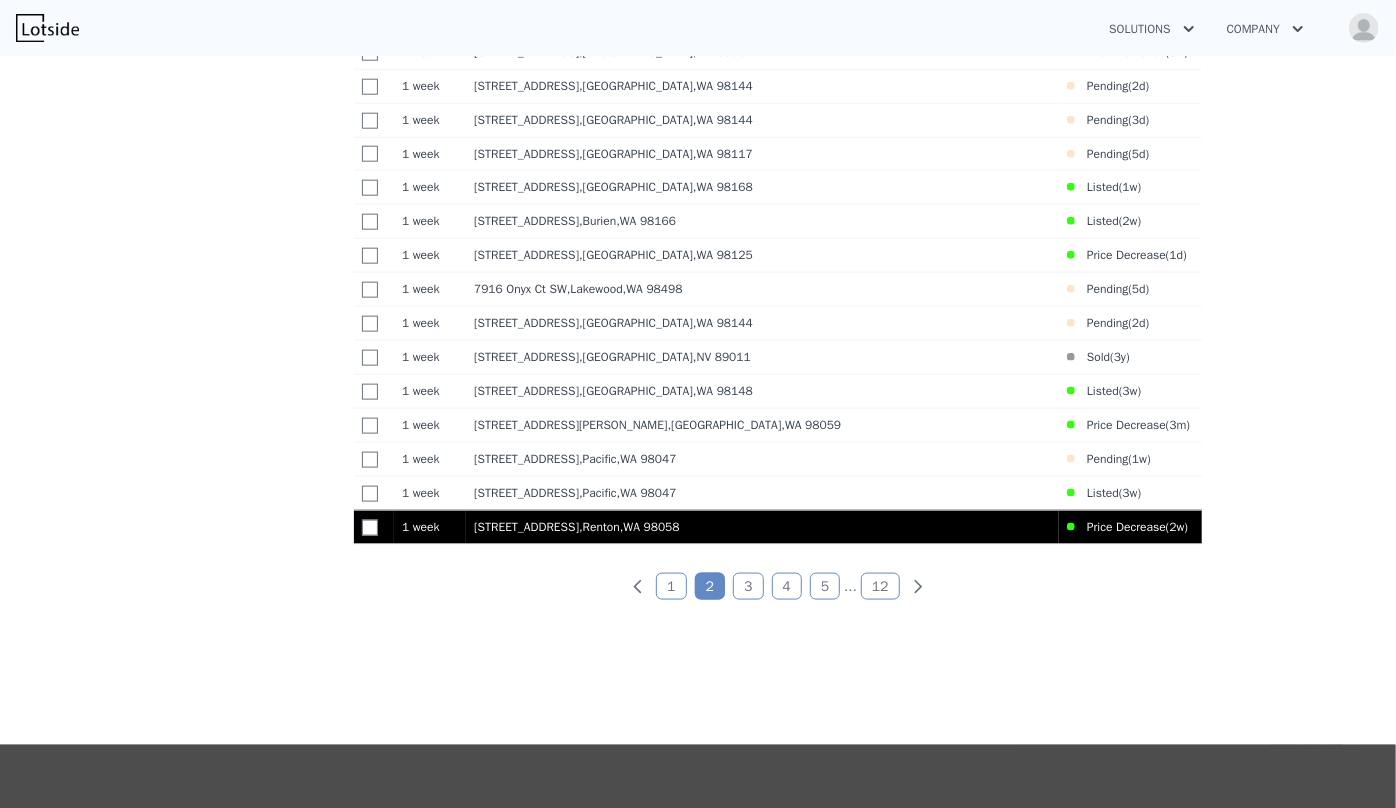 click on "11939 SE 169th Pl ,  Renton ,  WA   98058" at bounding box center [762, 527] 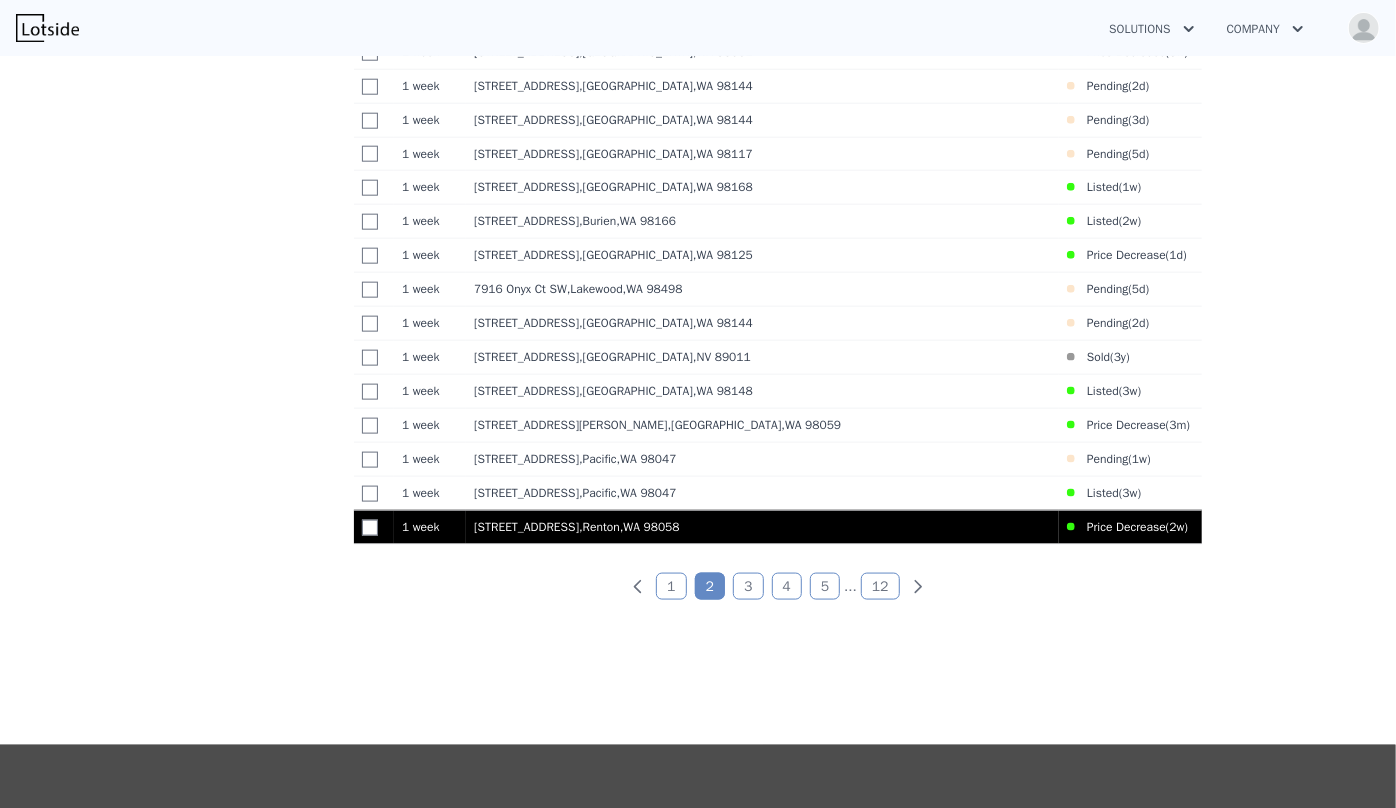click on "11939 SE 169th Pl ,  Renton ,  WA   98058" at bounding box center [762, 527] 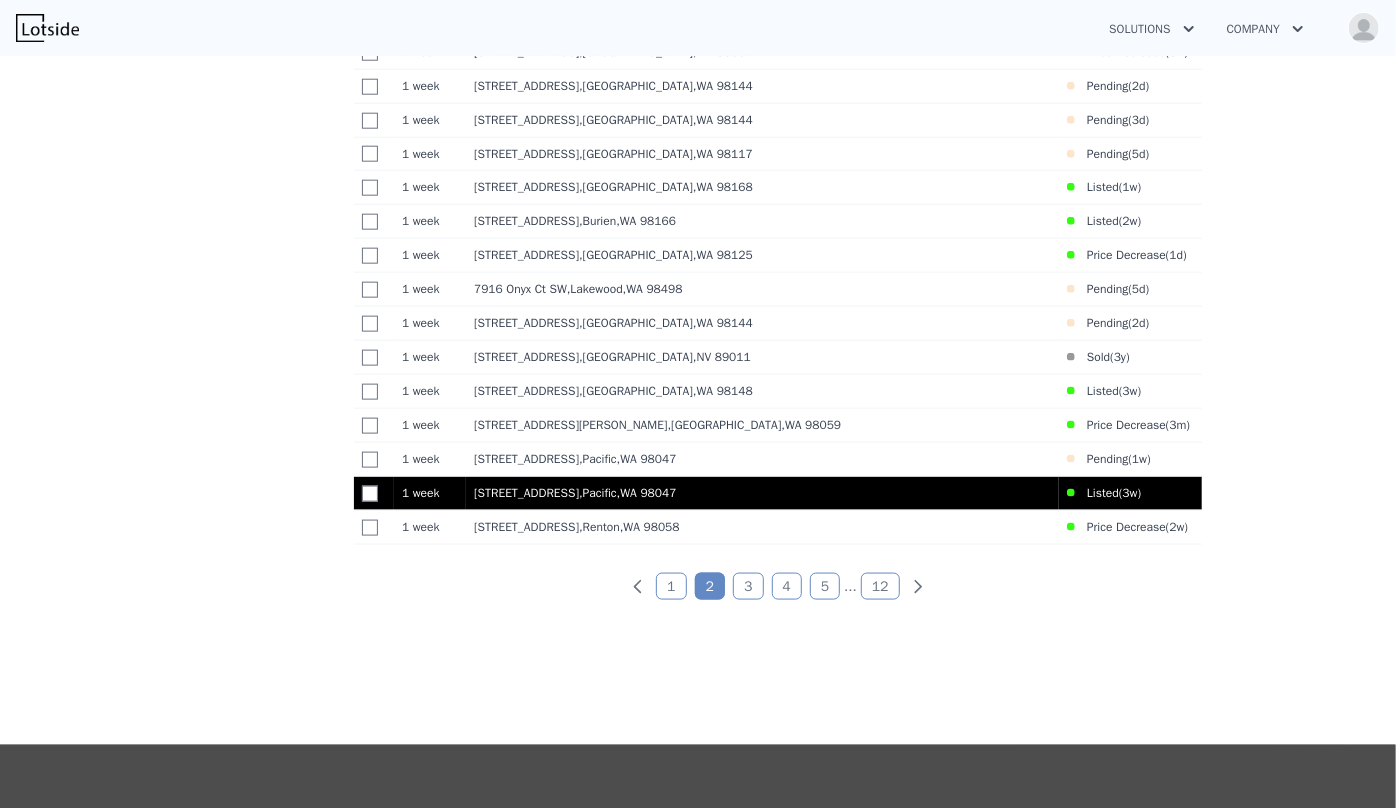click on "737 3rd Ave SE ,  Pacific ,  WA   98047" at bounding box center [762, 494] 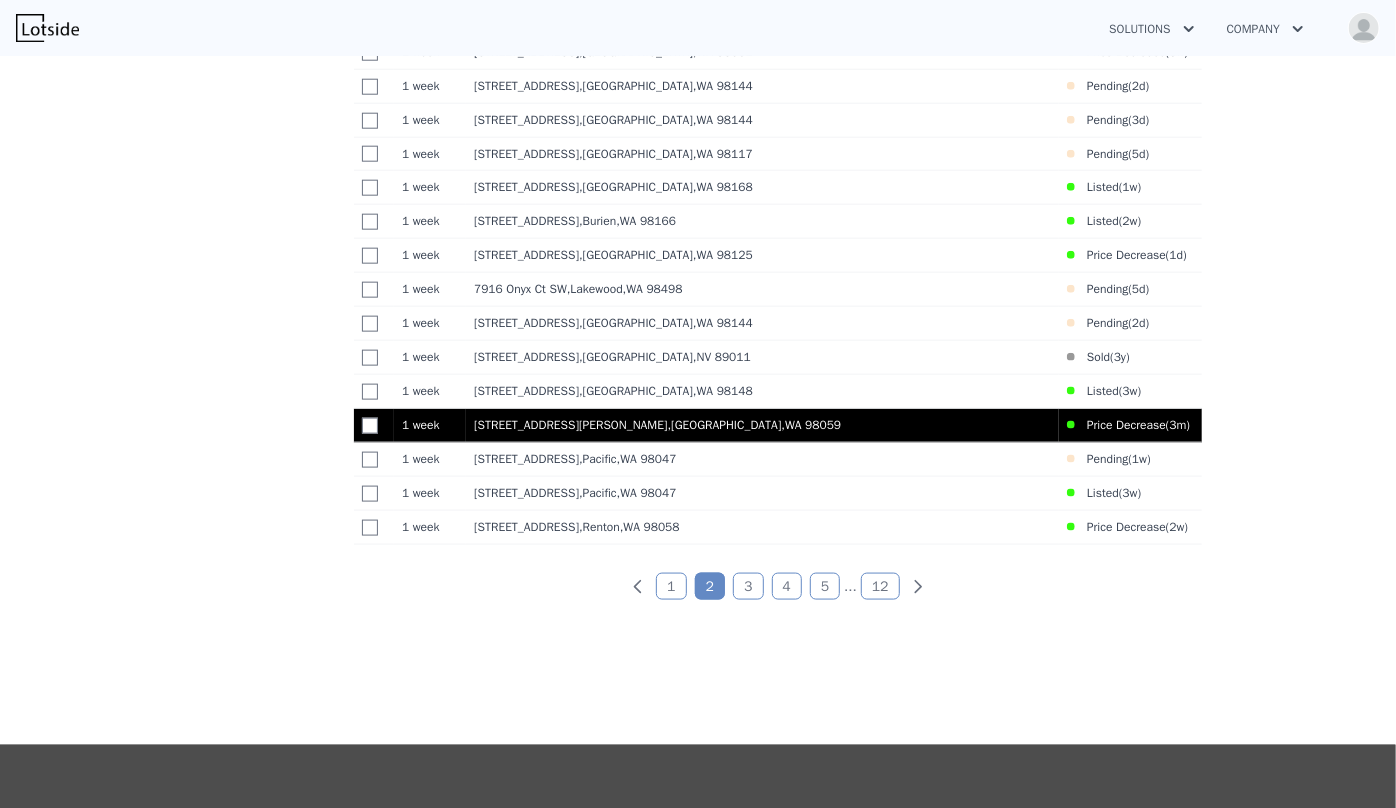 click on "15744 SE Renton Issaquah Rd ,  King County ,  WA   98059" at bounding box center (762, 425) 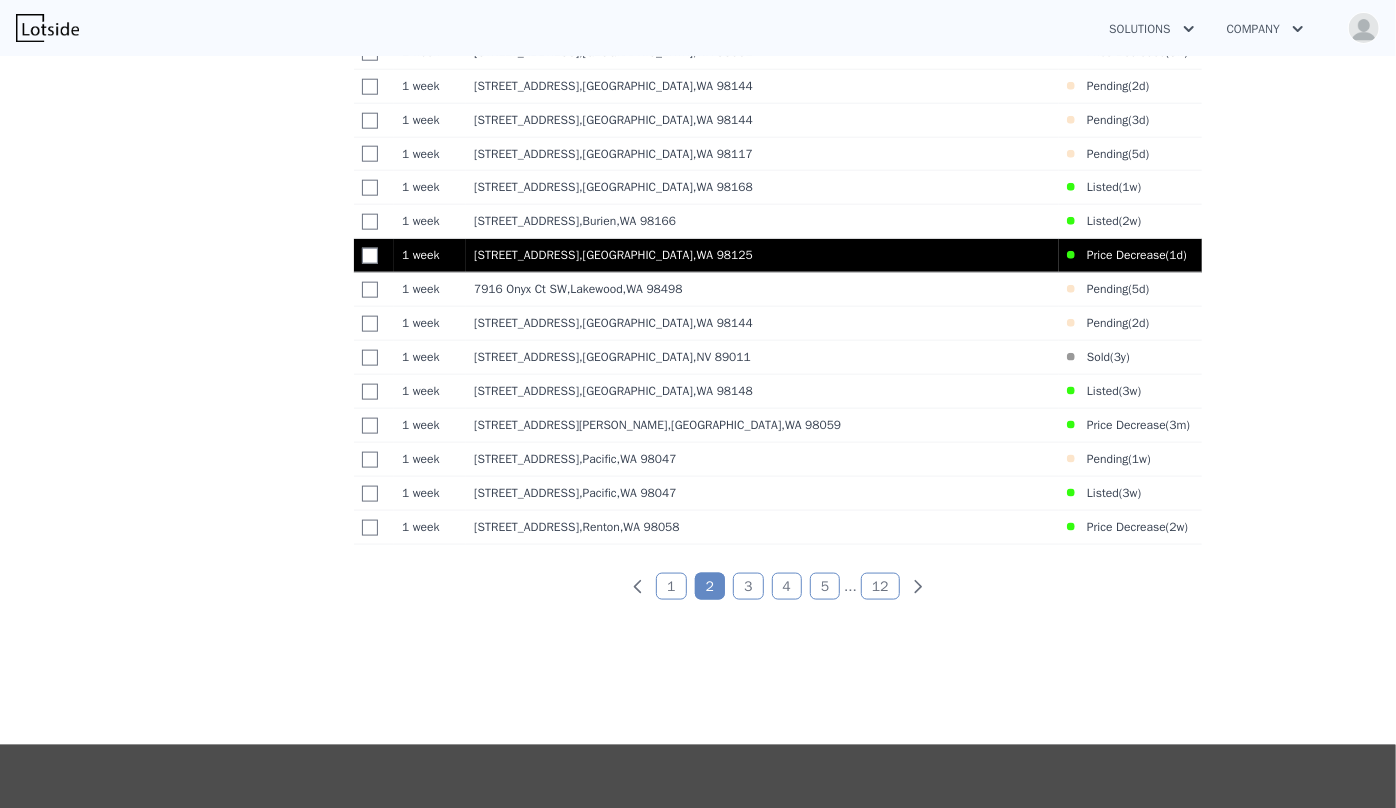 click on "2708 NE 106th Pl ,  King County ,  WA   98125" at bounding box center (762, 256) 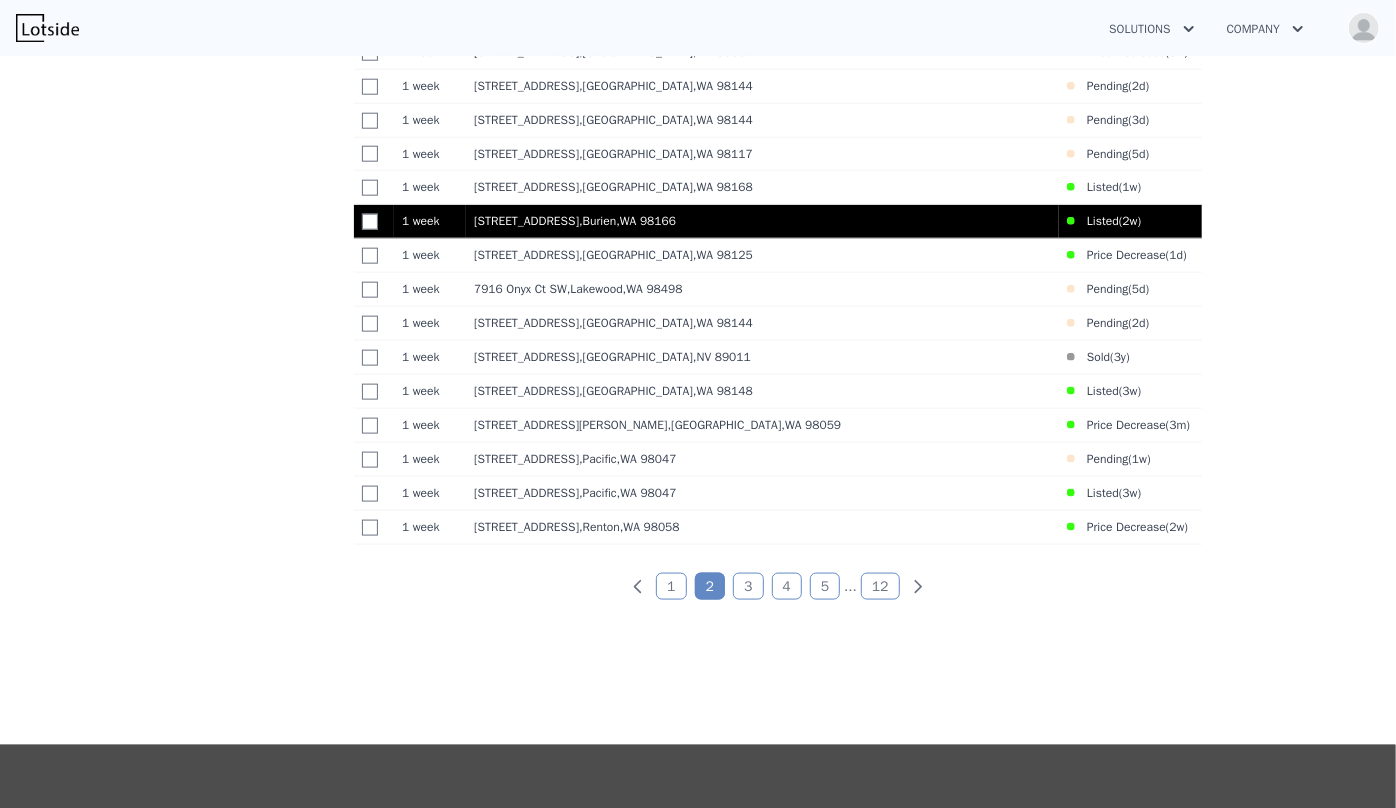 click on "705 SW 158th St ,  Burien ,  WA   98166" at bounding box center [762, 222] 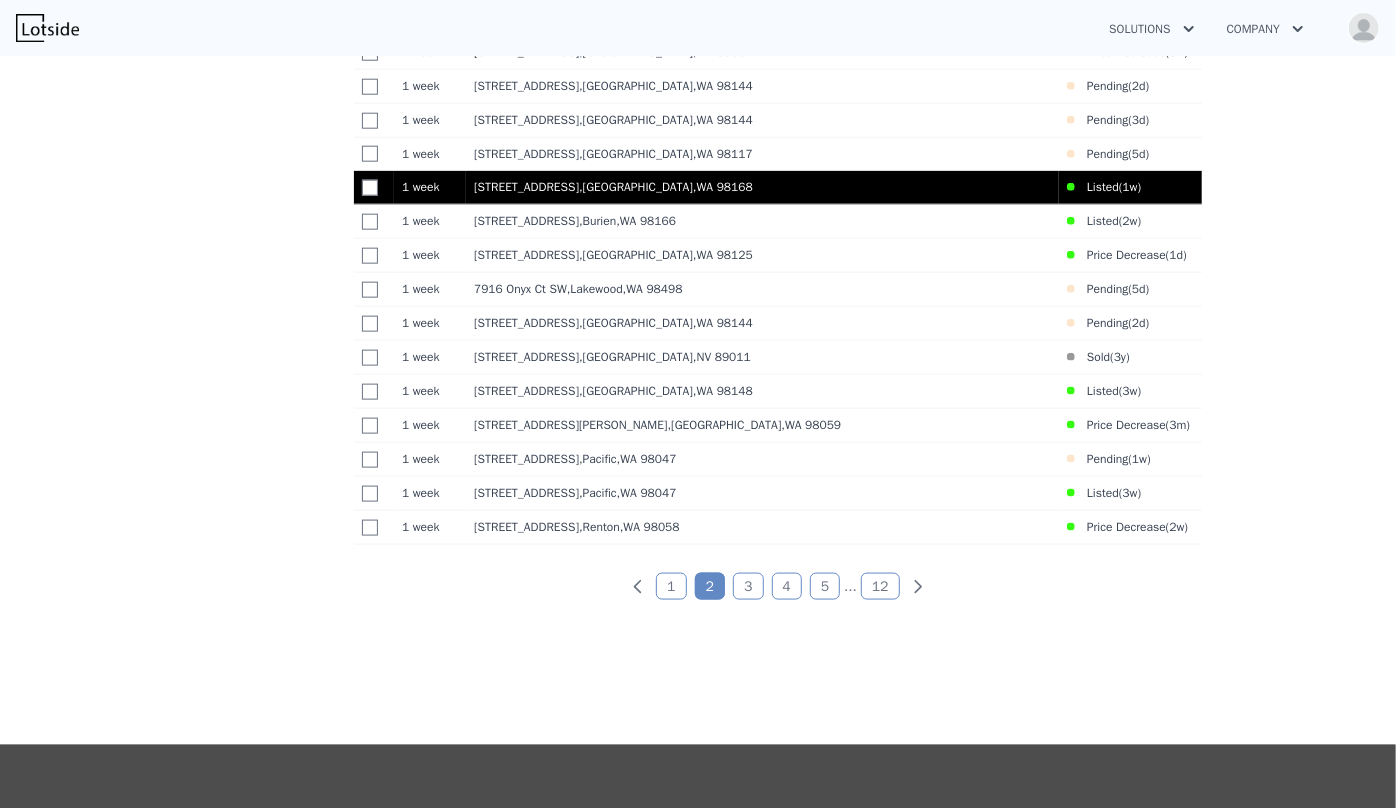 click on "10045 1st Ave S ,  White Center ,  WA   98168" at bounding box center [762, 188] 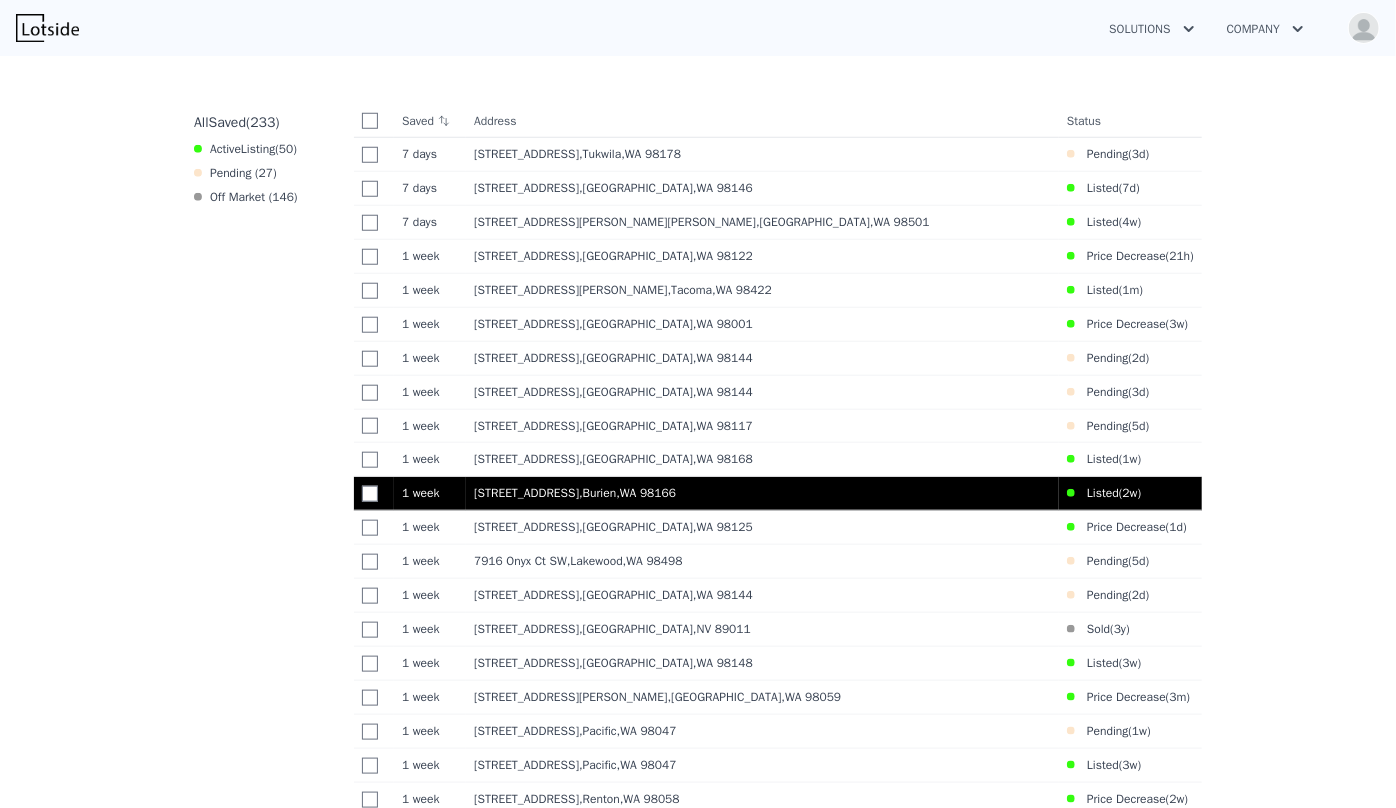 scroll, scrollTop: 855, scrollLeft: 0, axis: vertical 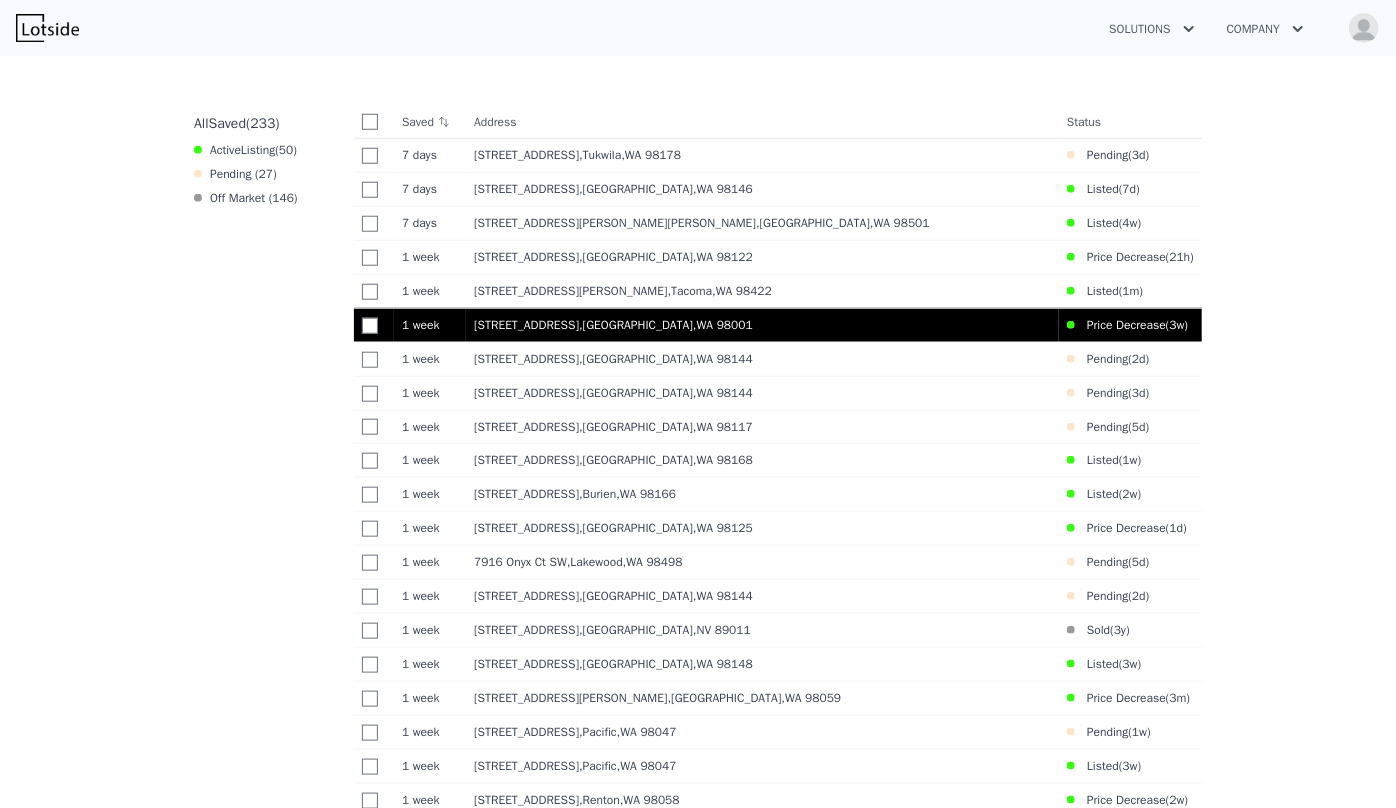 click on "Price Decrease  (" at bounding box center (1122, 325) 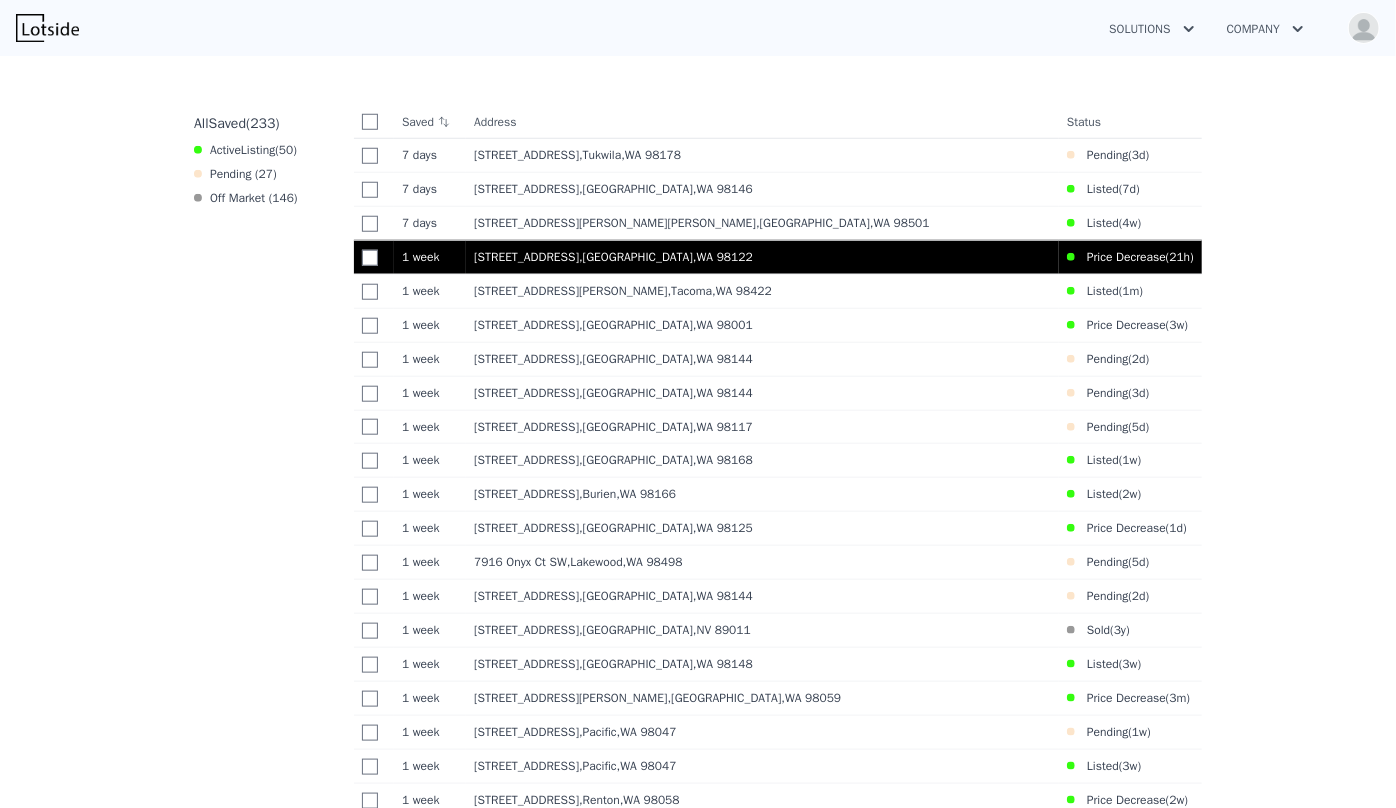 click on "Price Decrease  ( 21h )" at bounding box center (1130, 257) 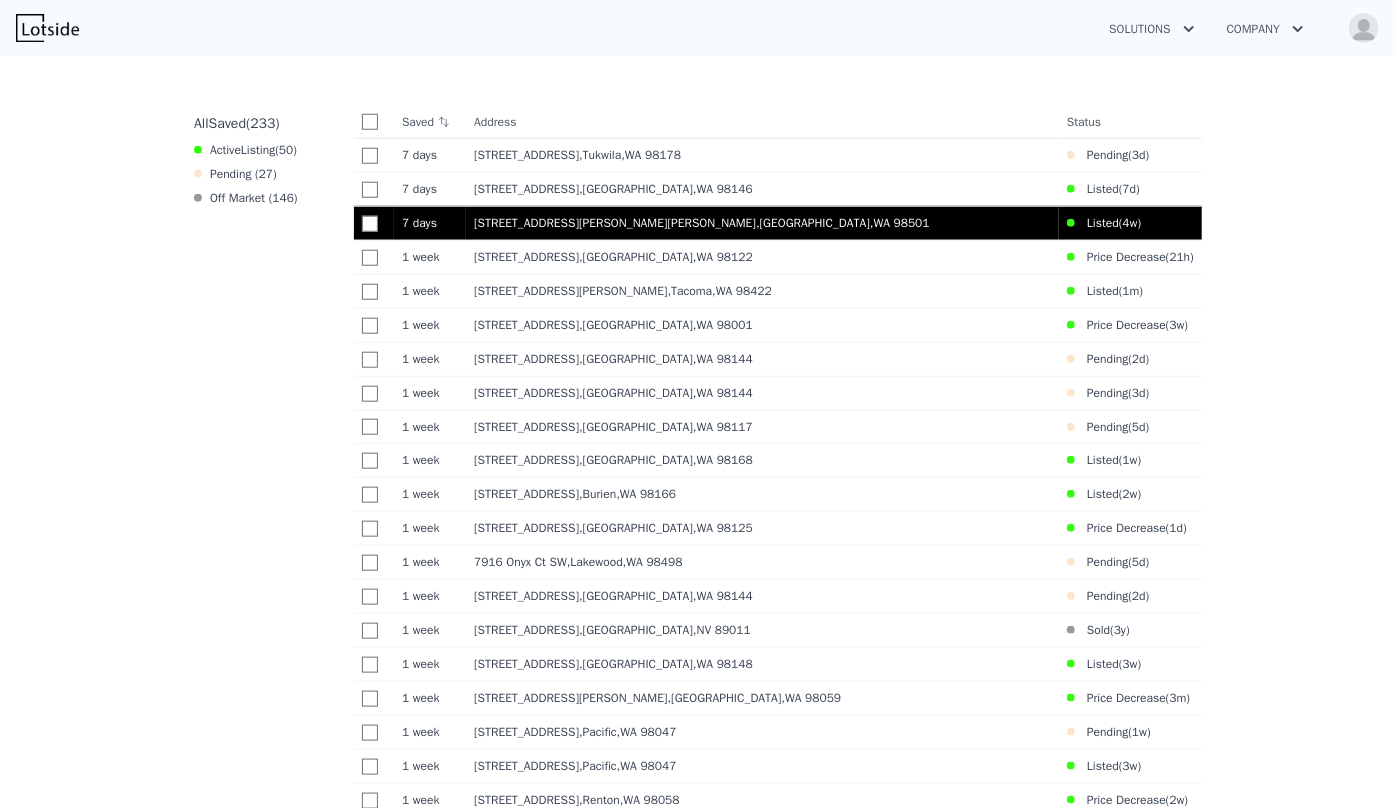 click on "7 days 7d 3613 Donnelly Dr SE ,  Thurston County ,  WA   98501 Listed  ( 4w )" at bounding box center (778, 223) 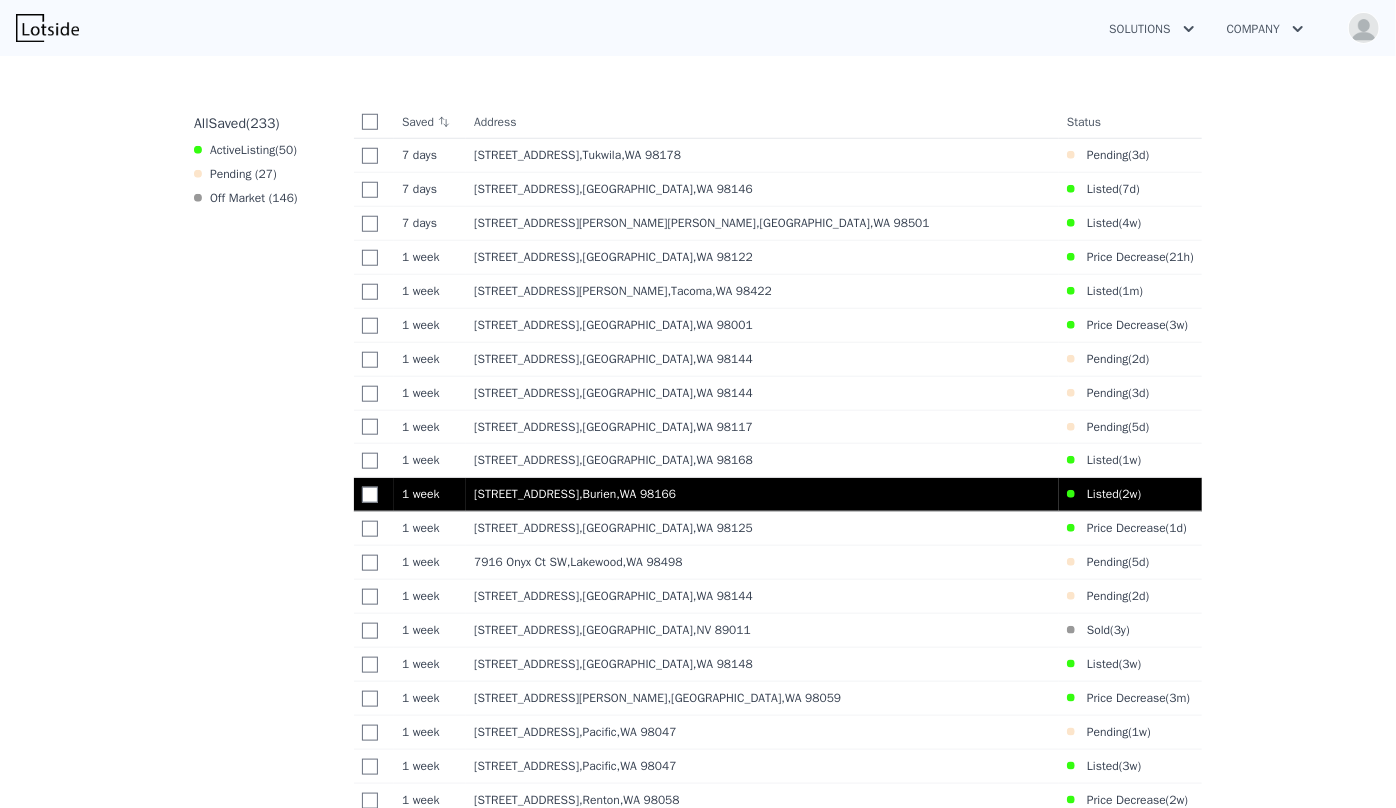 click on "705 SW 158th St ,  Burien ,  WA   98166" at bounding box center (762, 494) 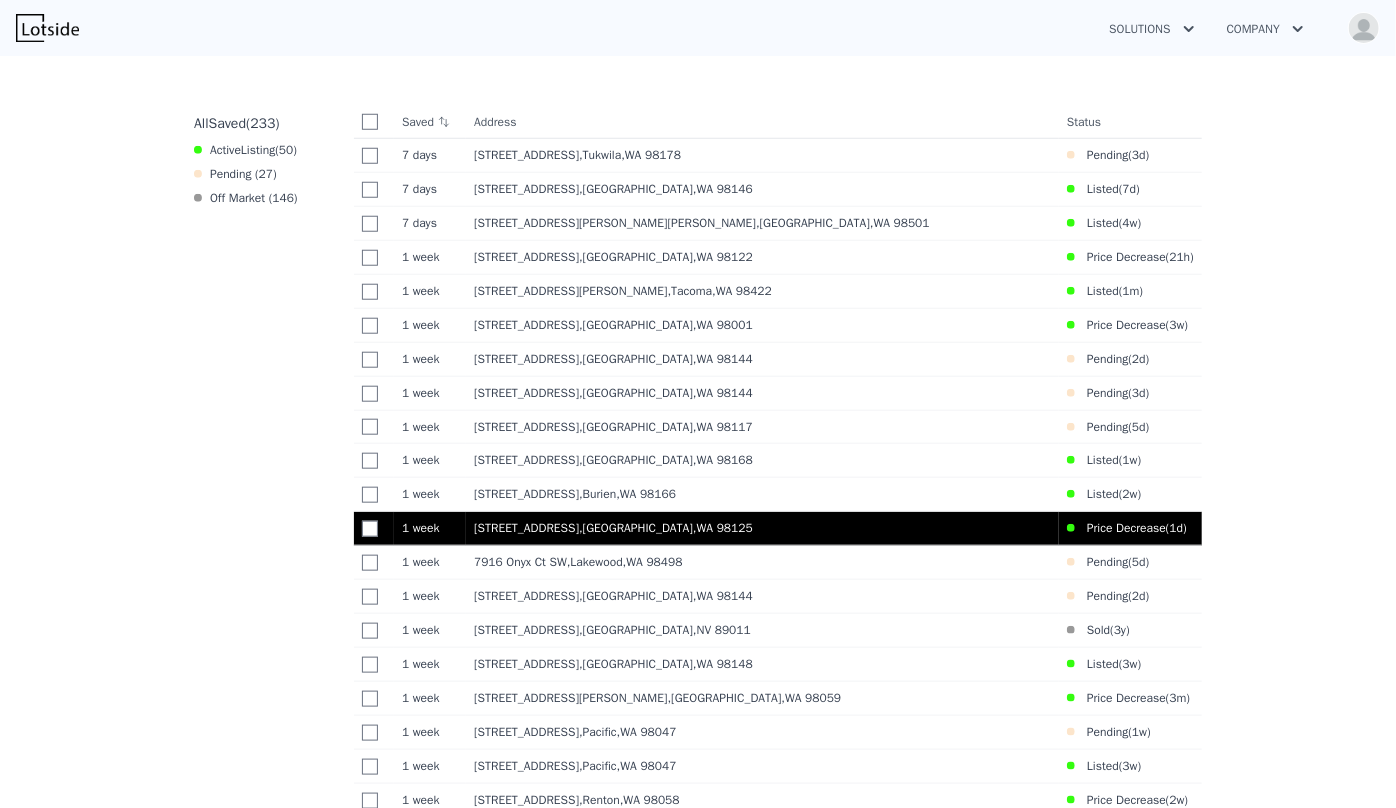 click on "2708 NE 106th Pl ,  King County ,  WA   98125" at bounding box center [762, 528] 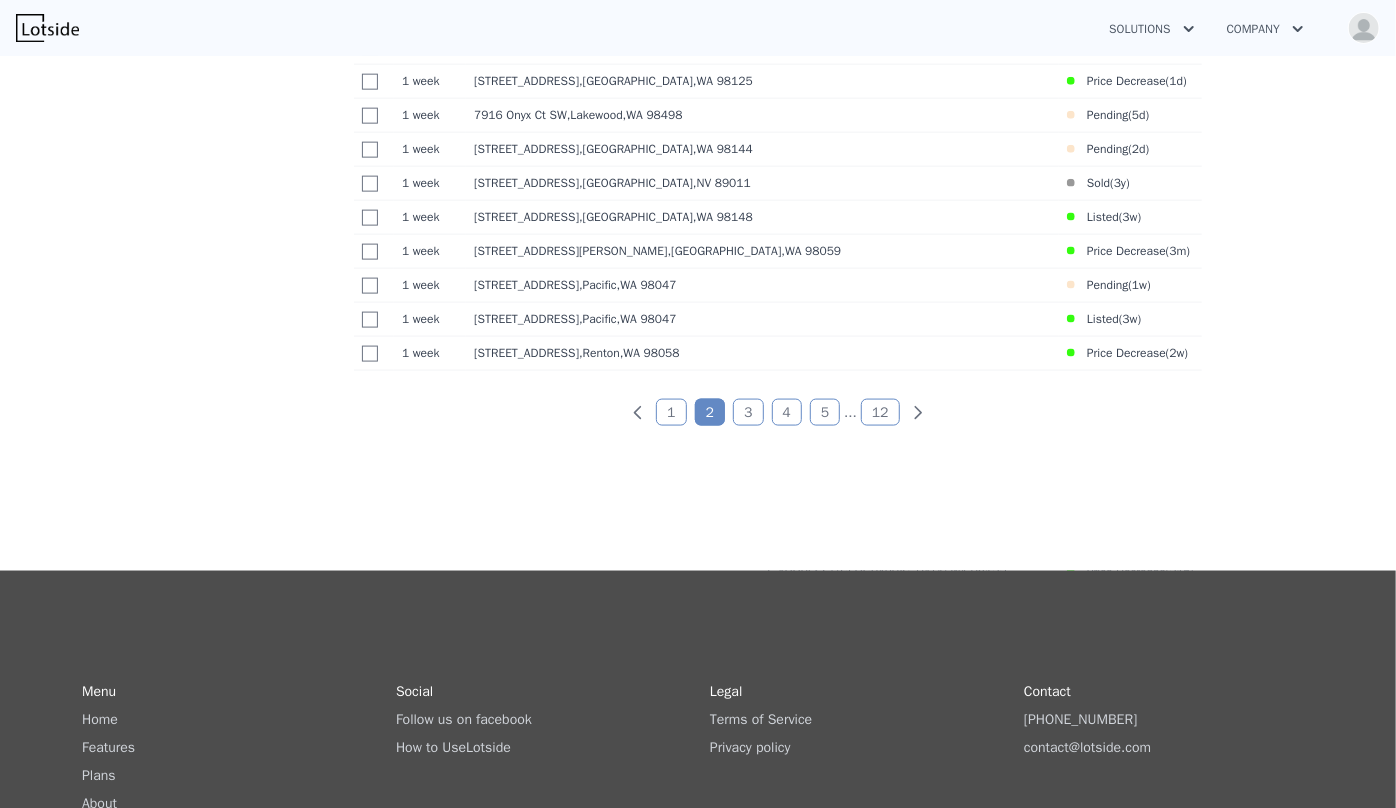 scroll, scrollTop: 1310, scrollLeft: 0, axis: vertical 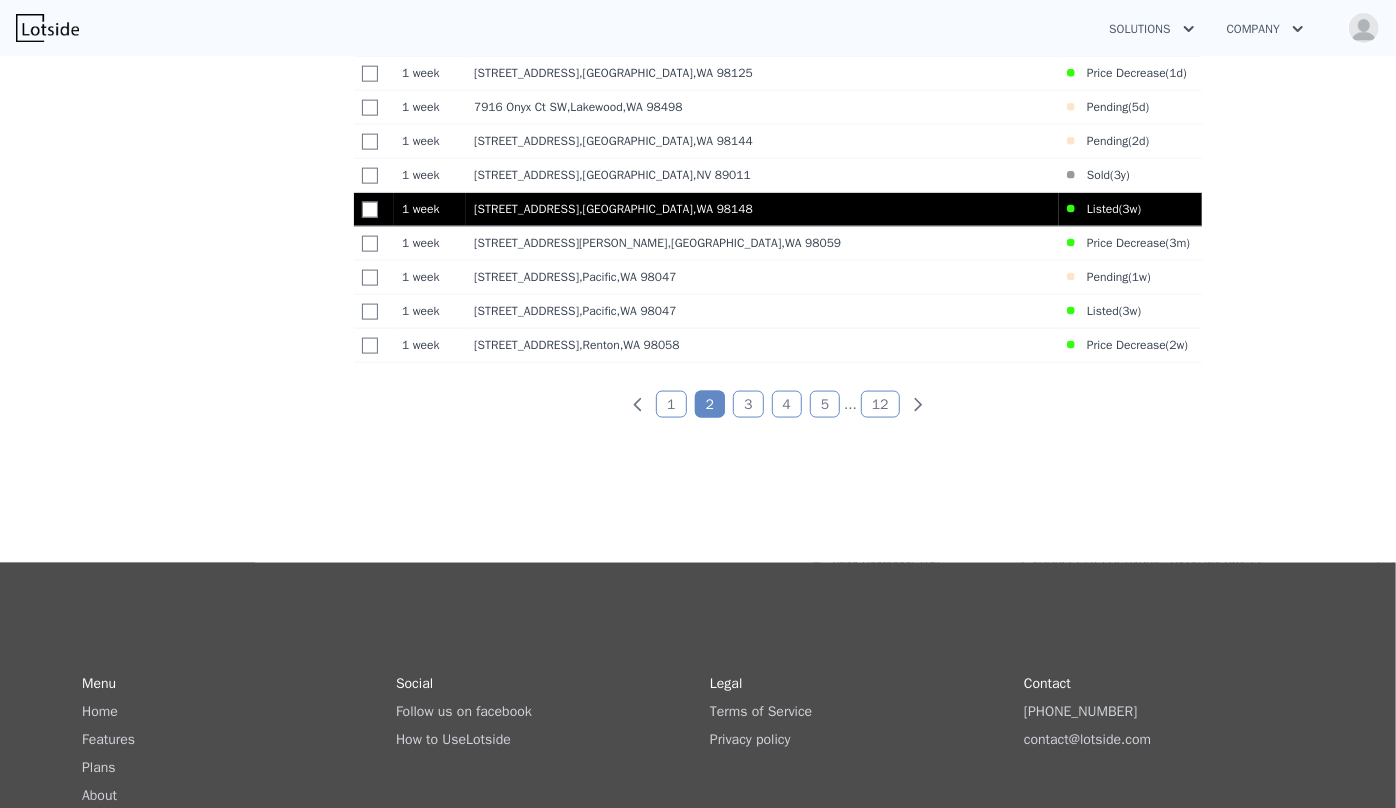 click on "19101 1st Ave S ,  Normandy Park ,  WA   98148" at bounding box center (762, 209) 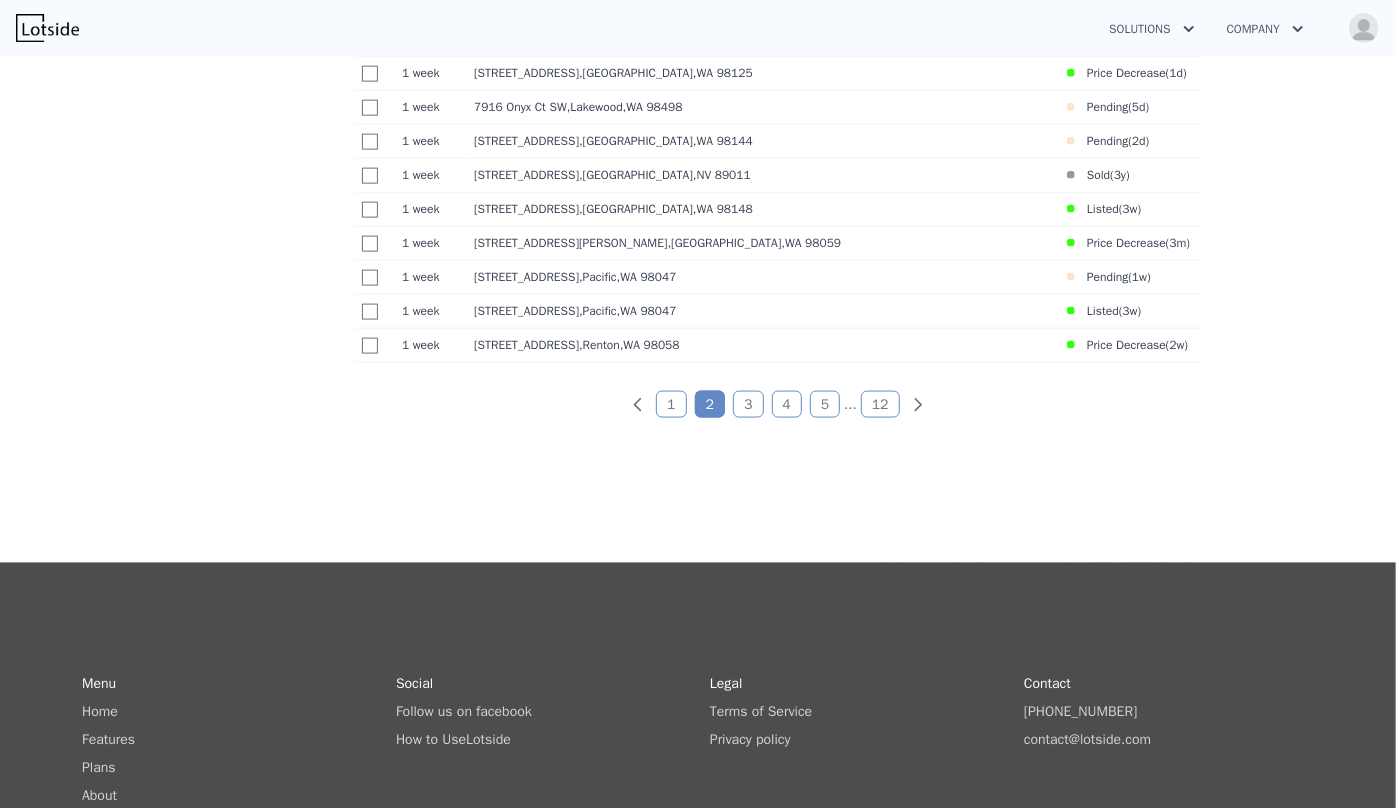 click on "1" at bounding box center [671, 404] 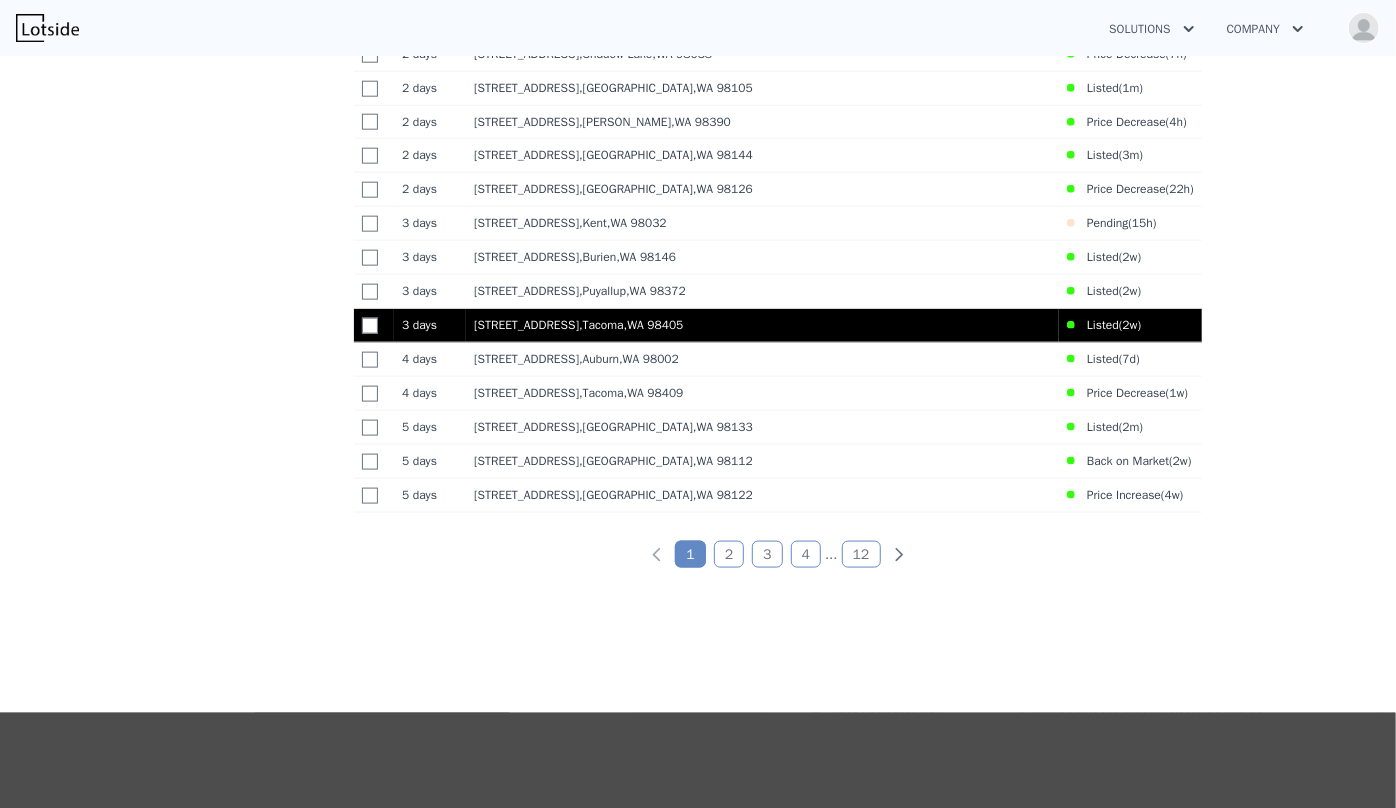 scroll, scrollTop: 1310, scrollLeft: 0, axis: vertical 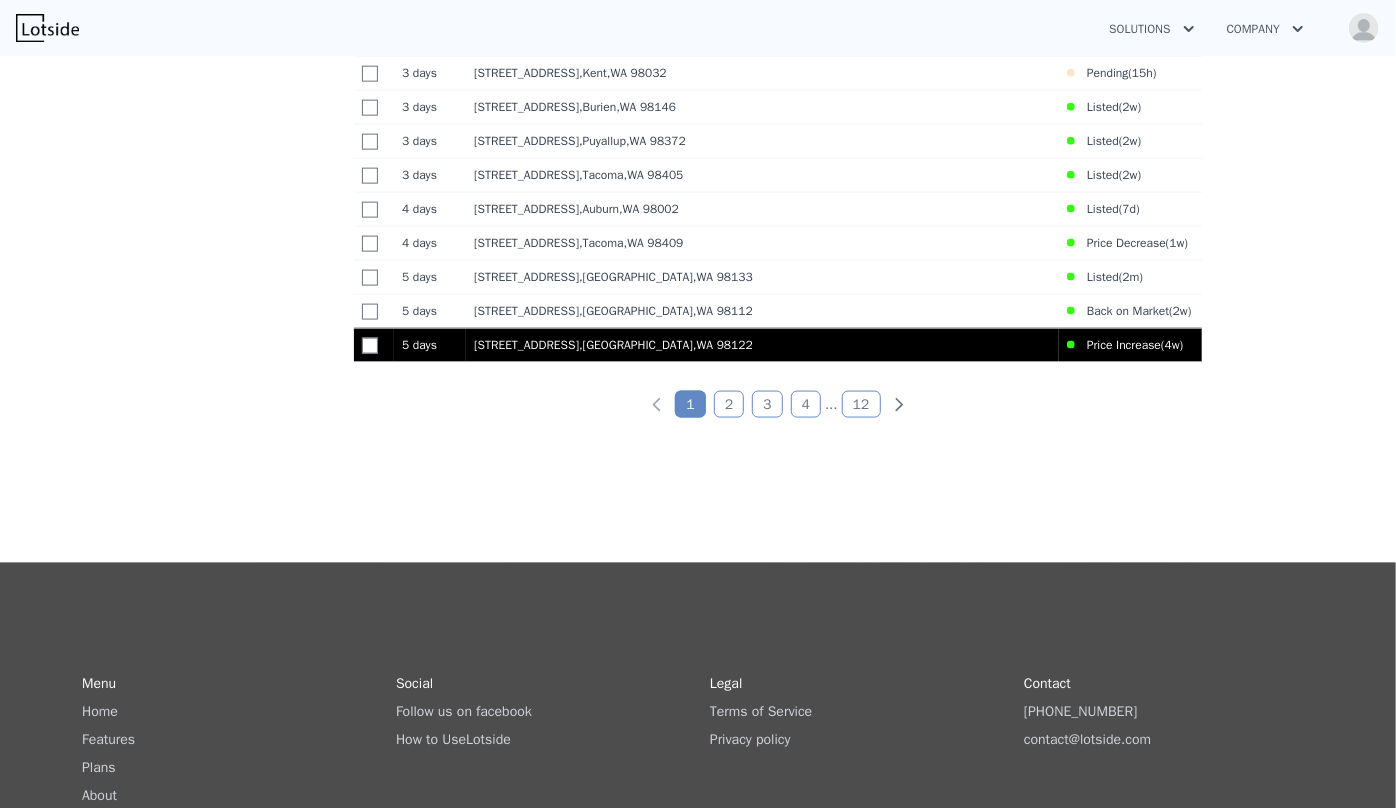 click on "918 23rd Ave ,  Seattle ,  WA   98122" at bounding box center [762, 345] 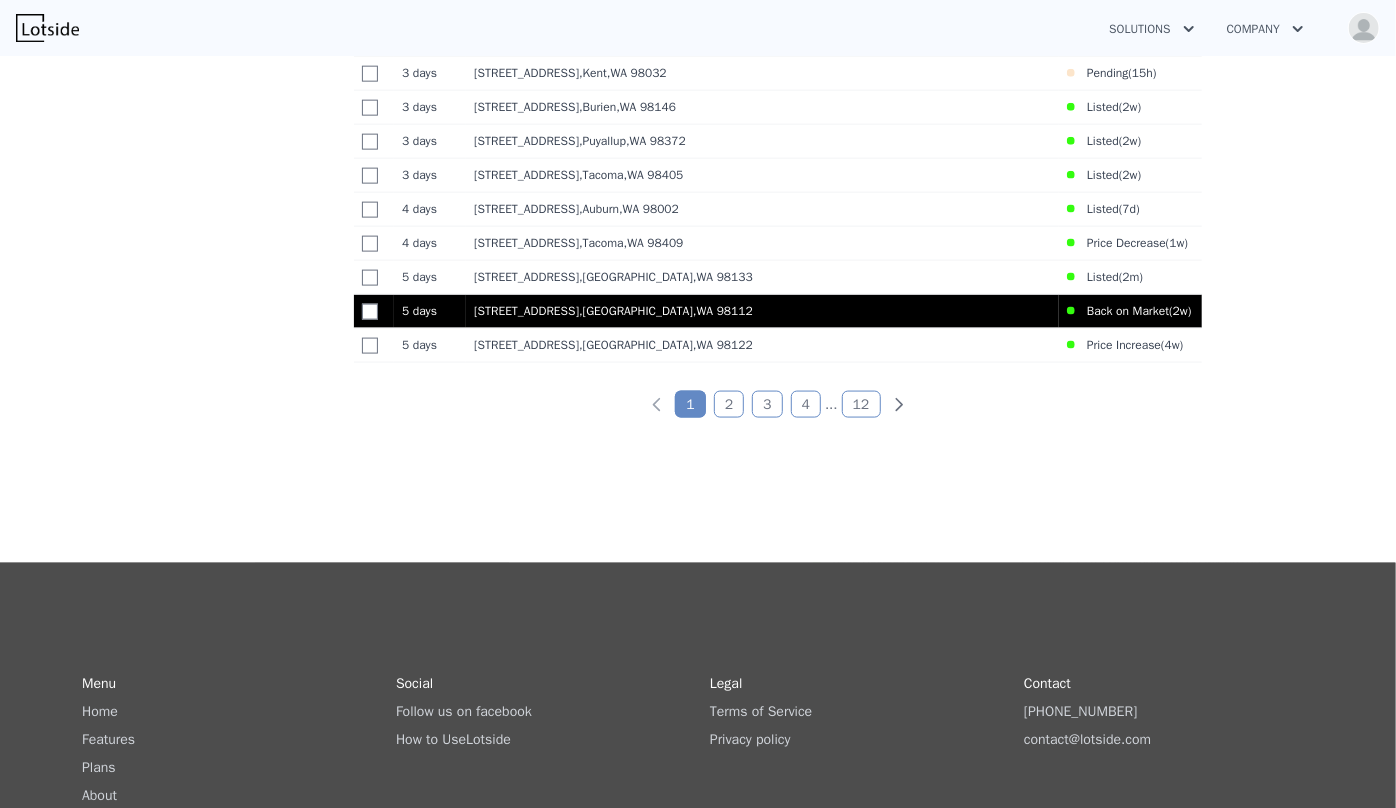 click on "1814 25th Ave E ,  Seattle ,  WA   98112" at bounding box center [762, 311] 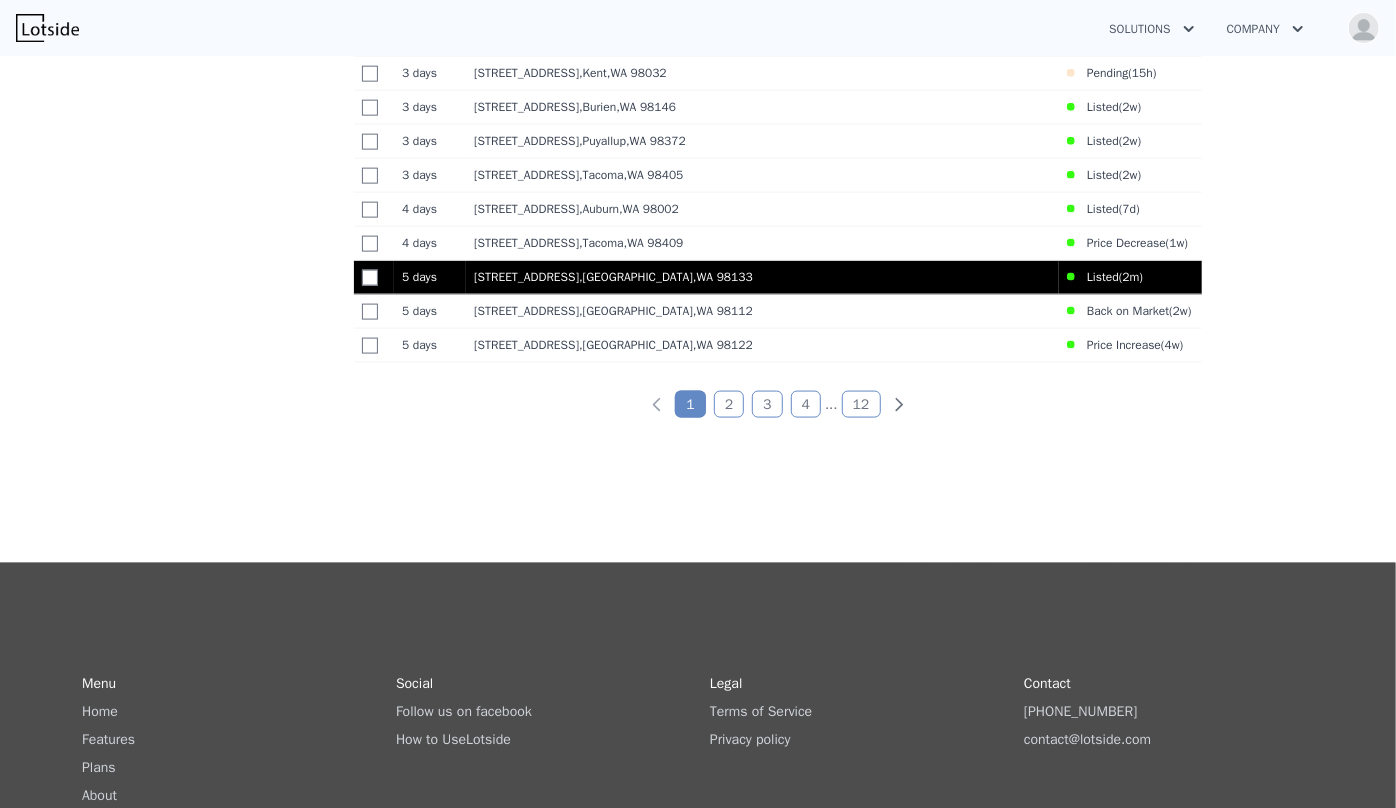 click on "917 N 100th St ,  King County ,  WA   98133" at bounding box center [762, 278] 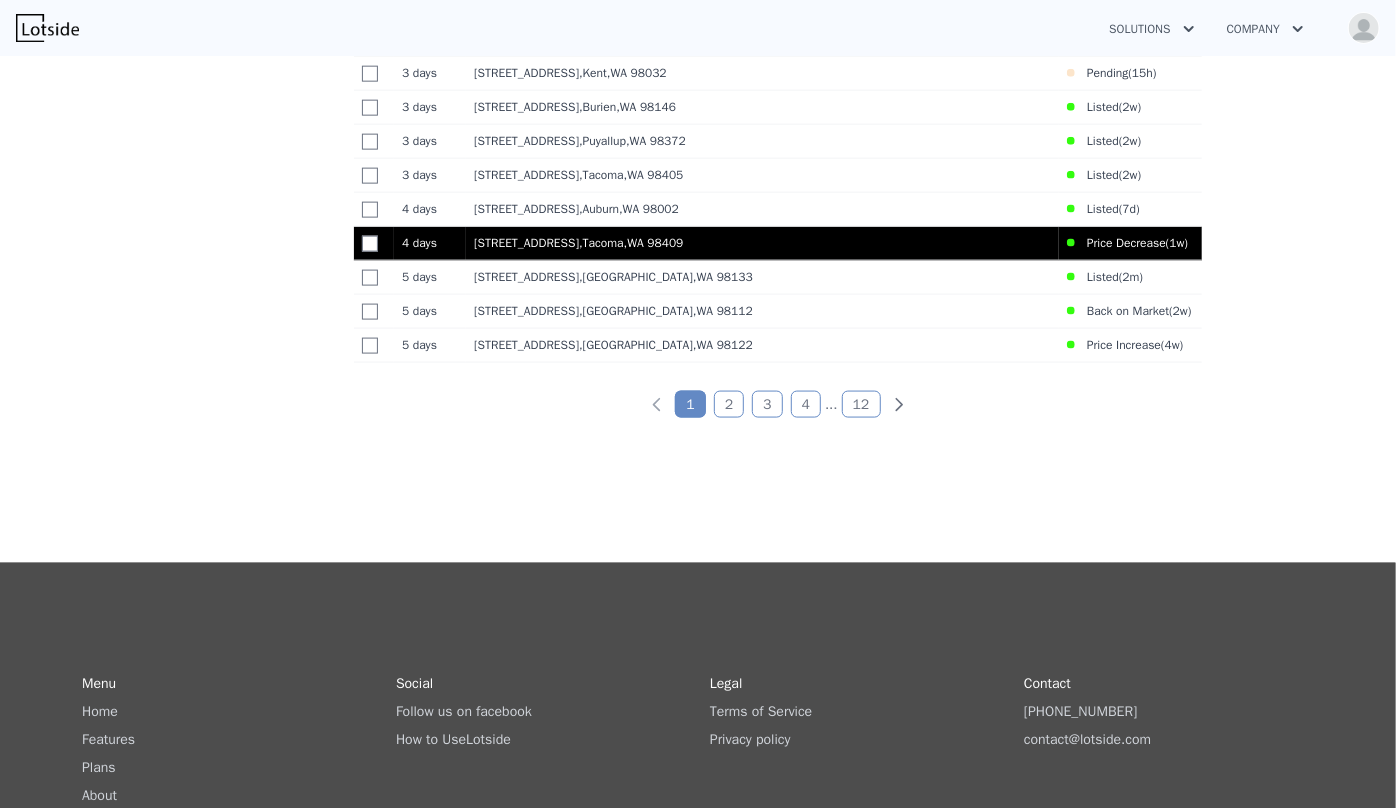 click on "2457 S 52nd St ,  Tacoma ,  WA   98409" at bounding box center (762, 243) 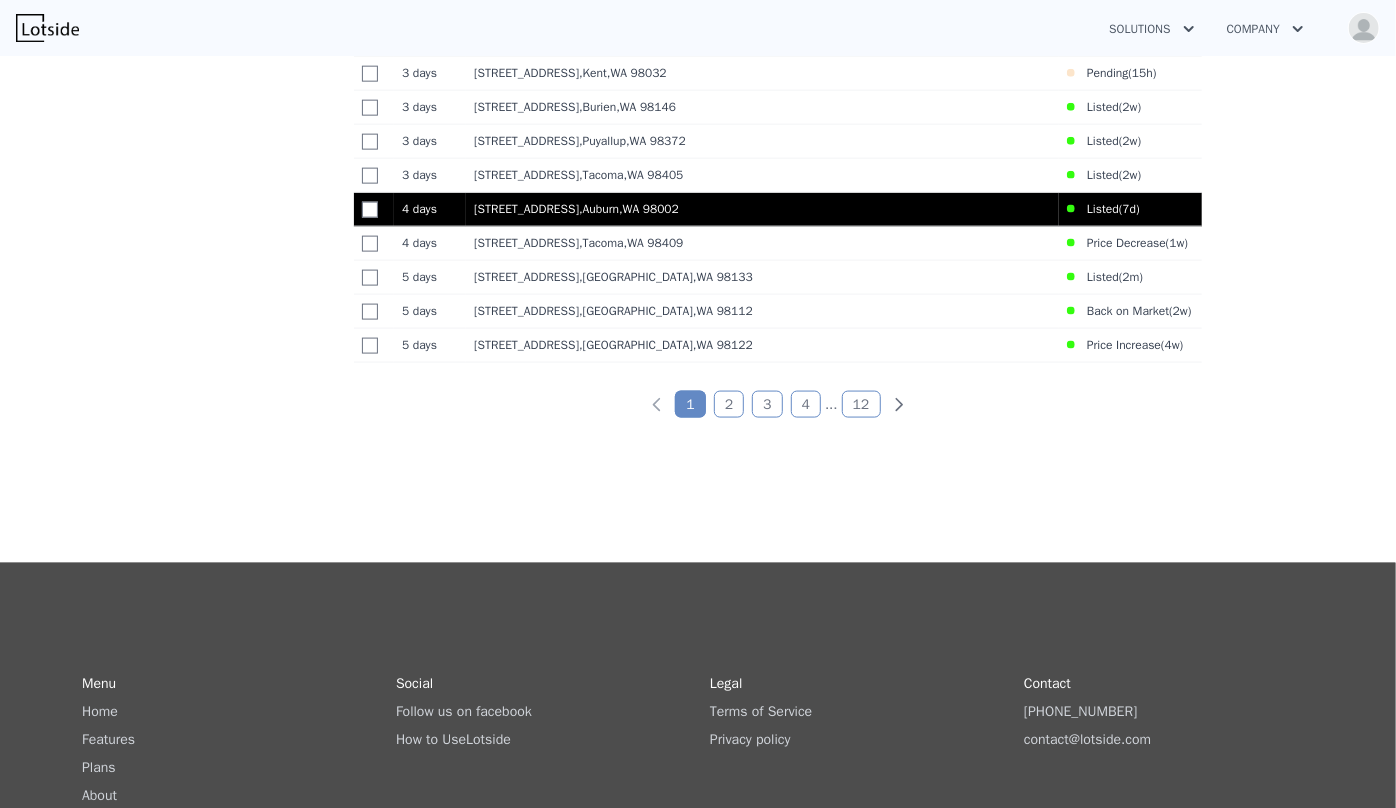 click on "102 N St NE ,  Auburn ,  WA   98002" at bounding box center [762, 209] 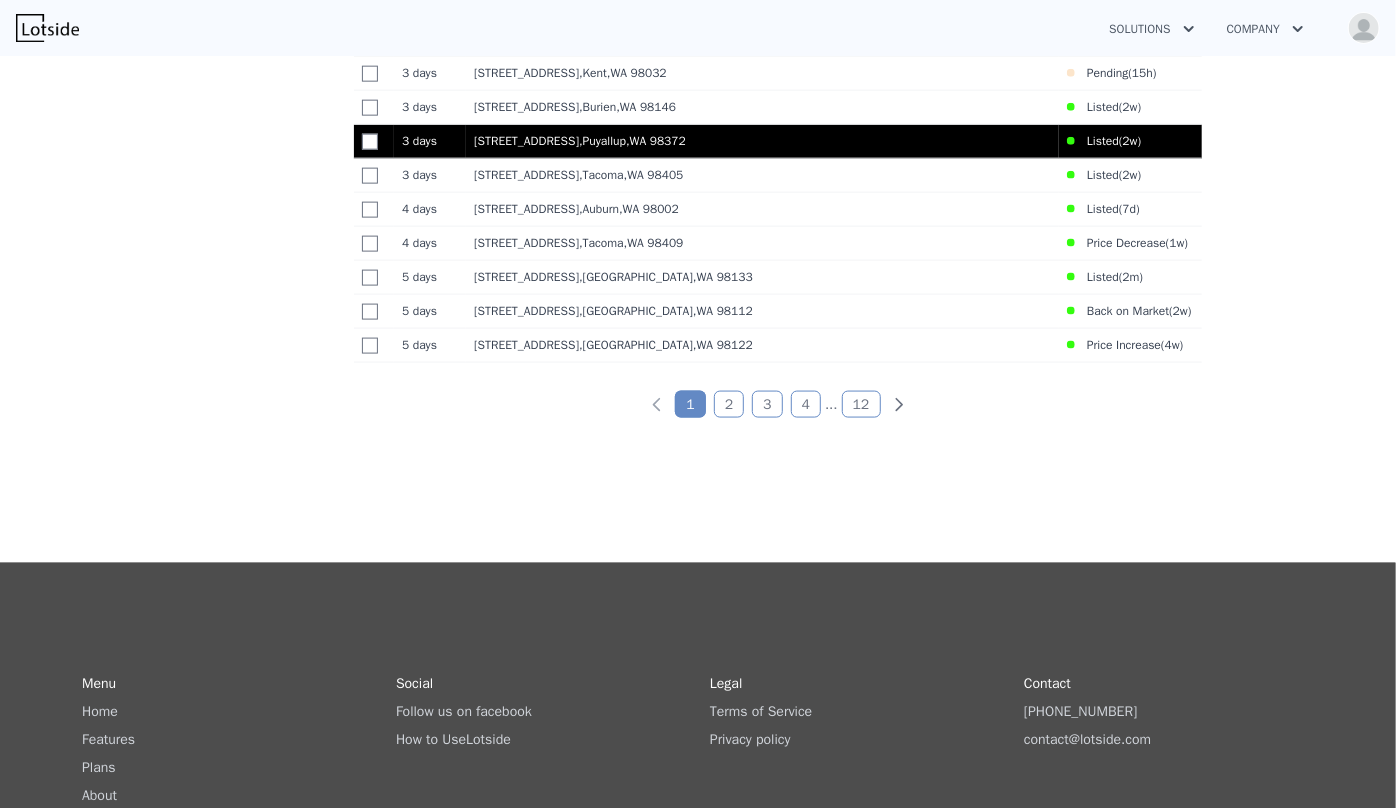 click on "406 4th St NE ,  Puyallup ,  WA   98372" at bounding box center [762, 141] 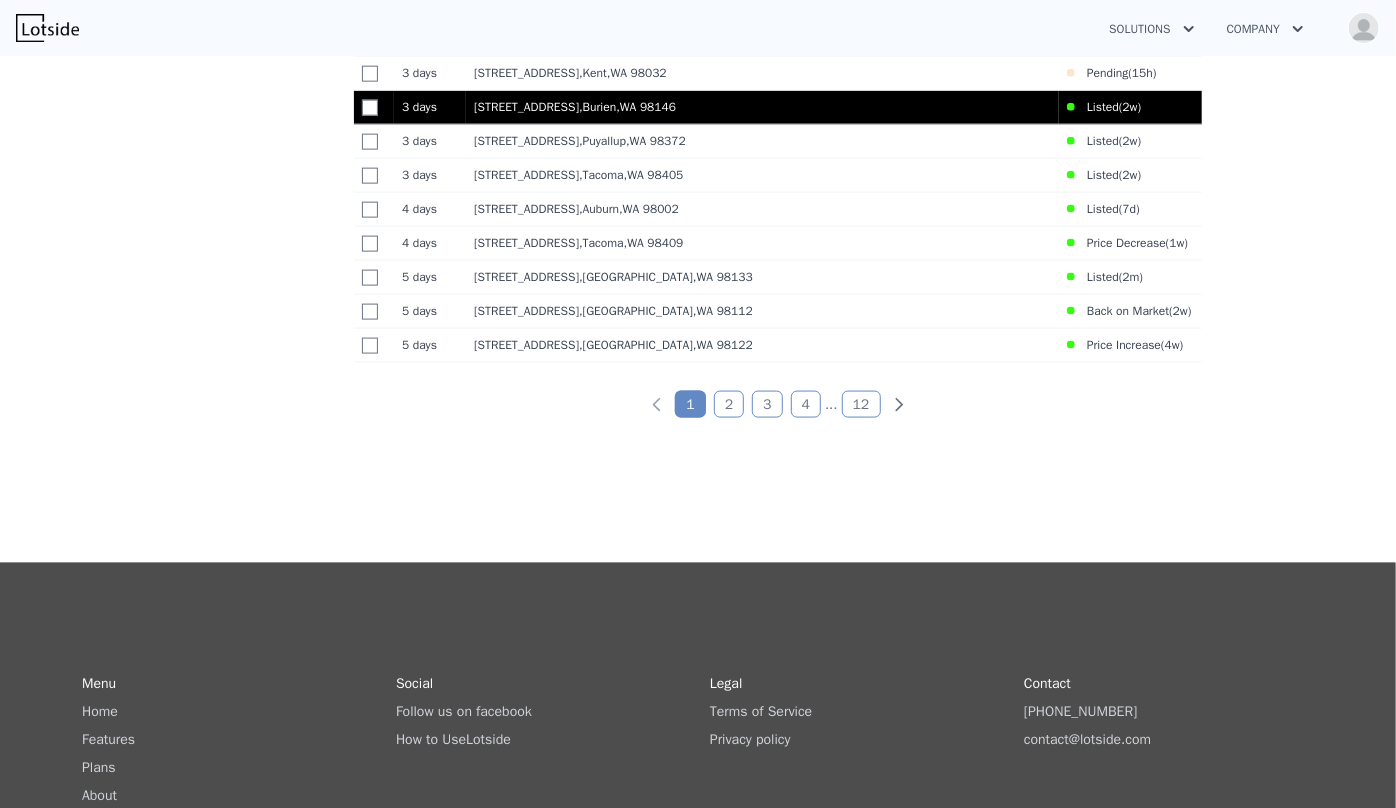 click on "1228 SW 118 Street ,  Burien ,  WA   98146" at bounding box center (762, 108) 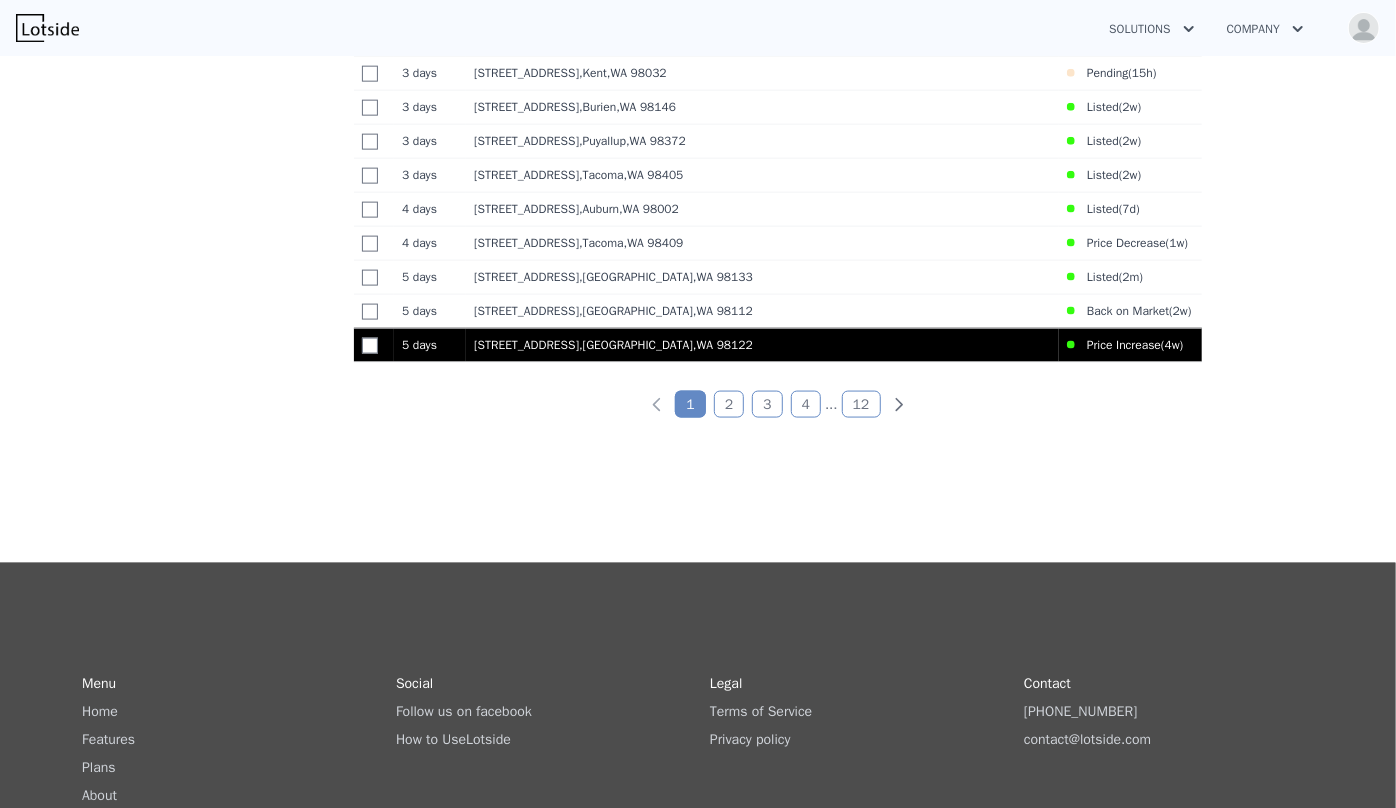 click on ",  WA   98122" at bounding box center (723, 345) 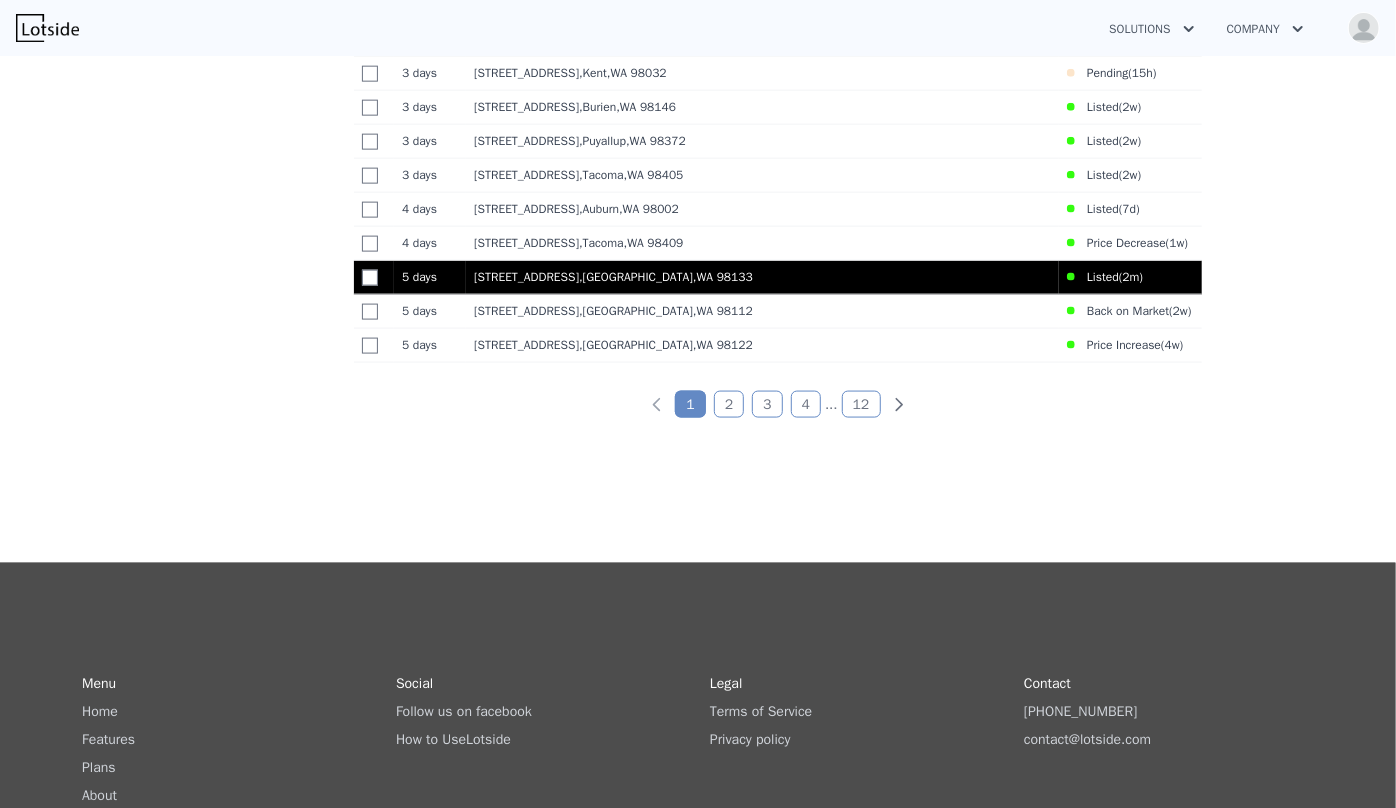 click on "917 N 100th St ,  King County ,  WA   98133" at bounding box center (762, 277) 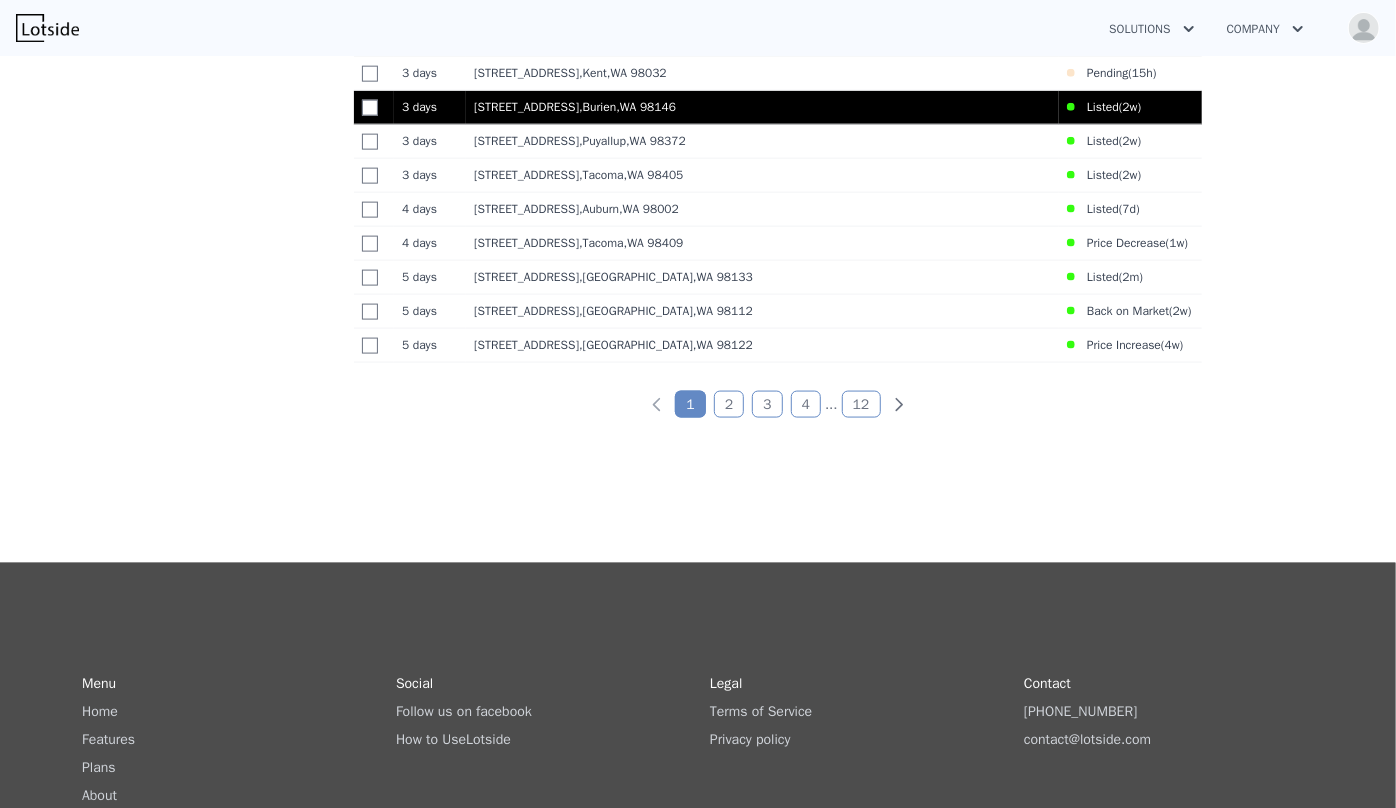 click on "1228 SW 118 Street ,  Burien ,  WA   98146" at bounding box center [762, 107] 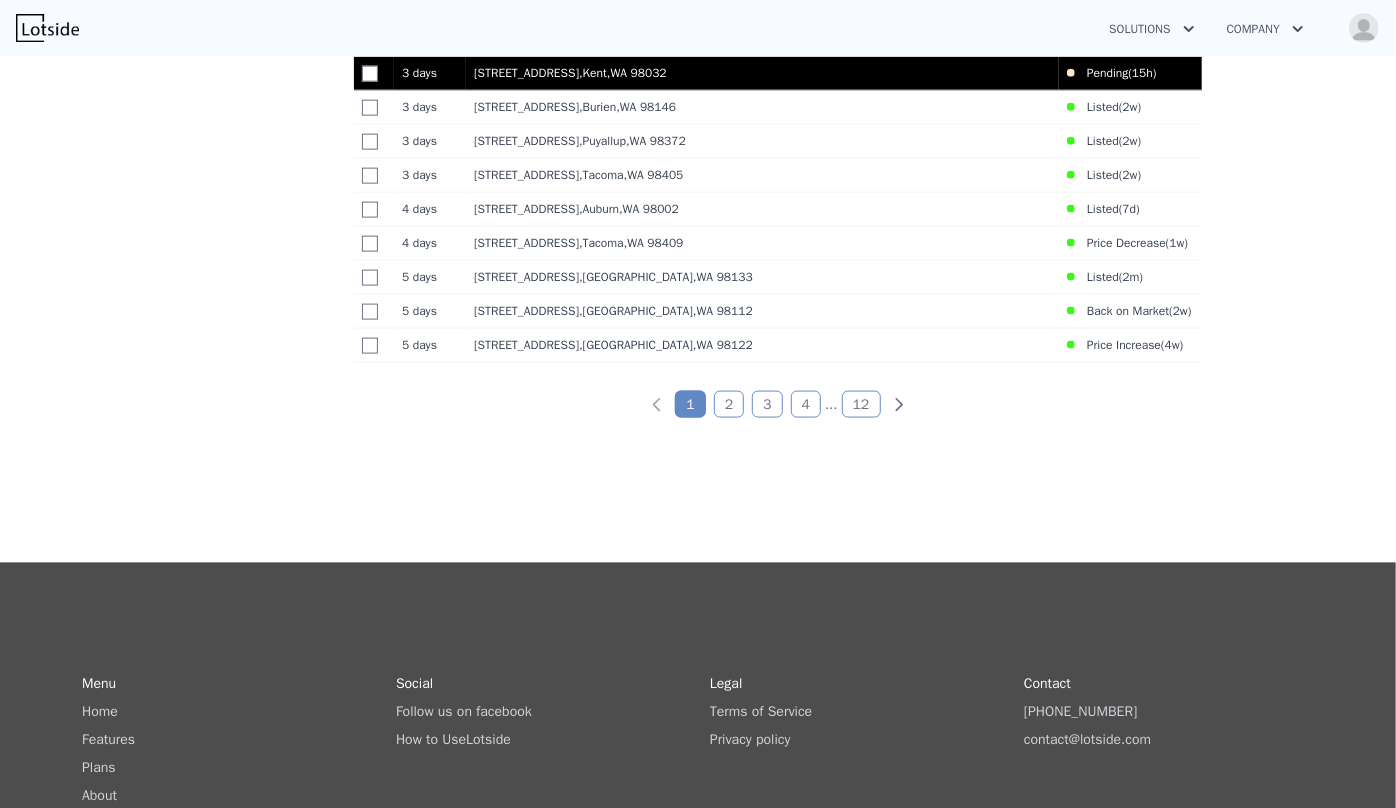 click on "2306 S 249th St ,  Kent ,  WA   98032" at bounding box center (762, 74) 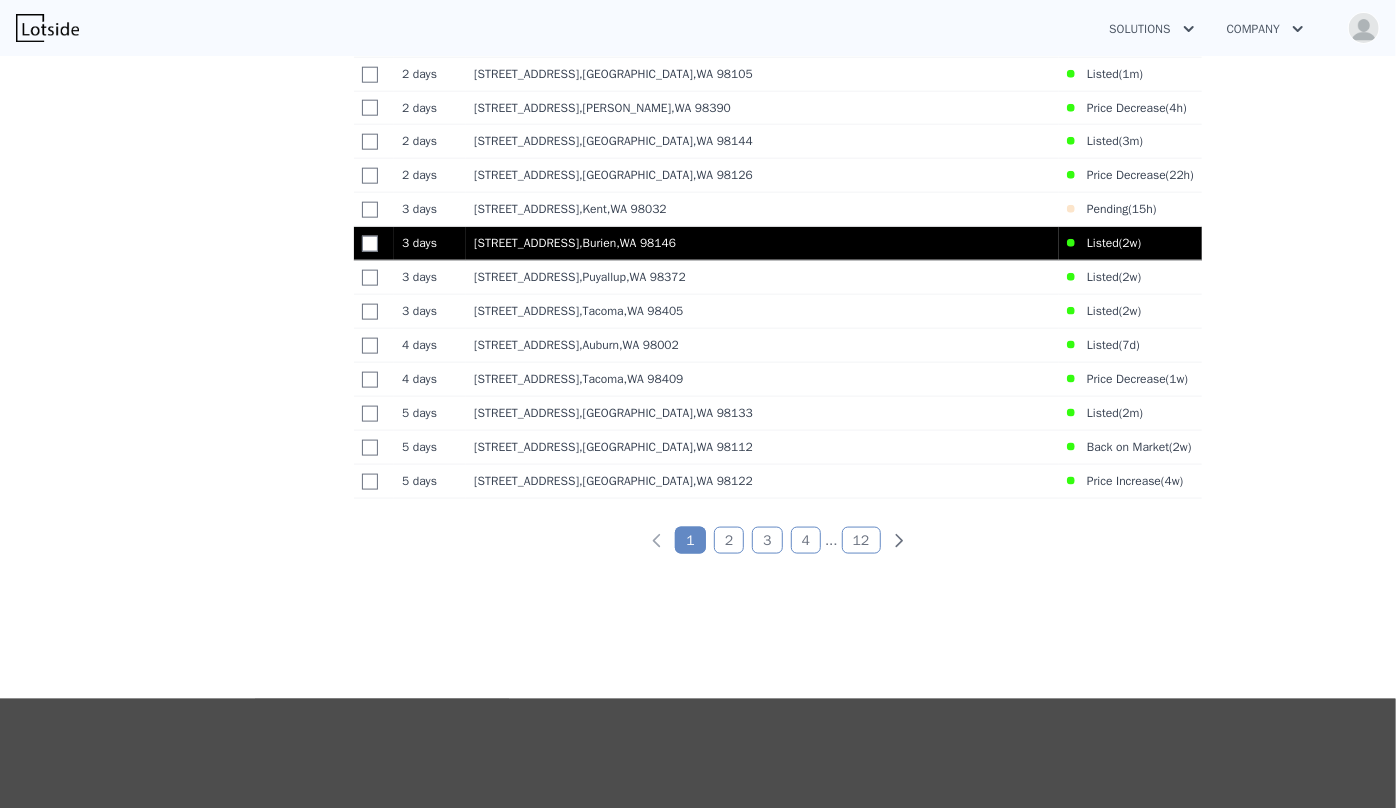 scroll, scrollTop: 1128, scrollLeft: 0, axis: vertical 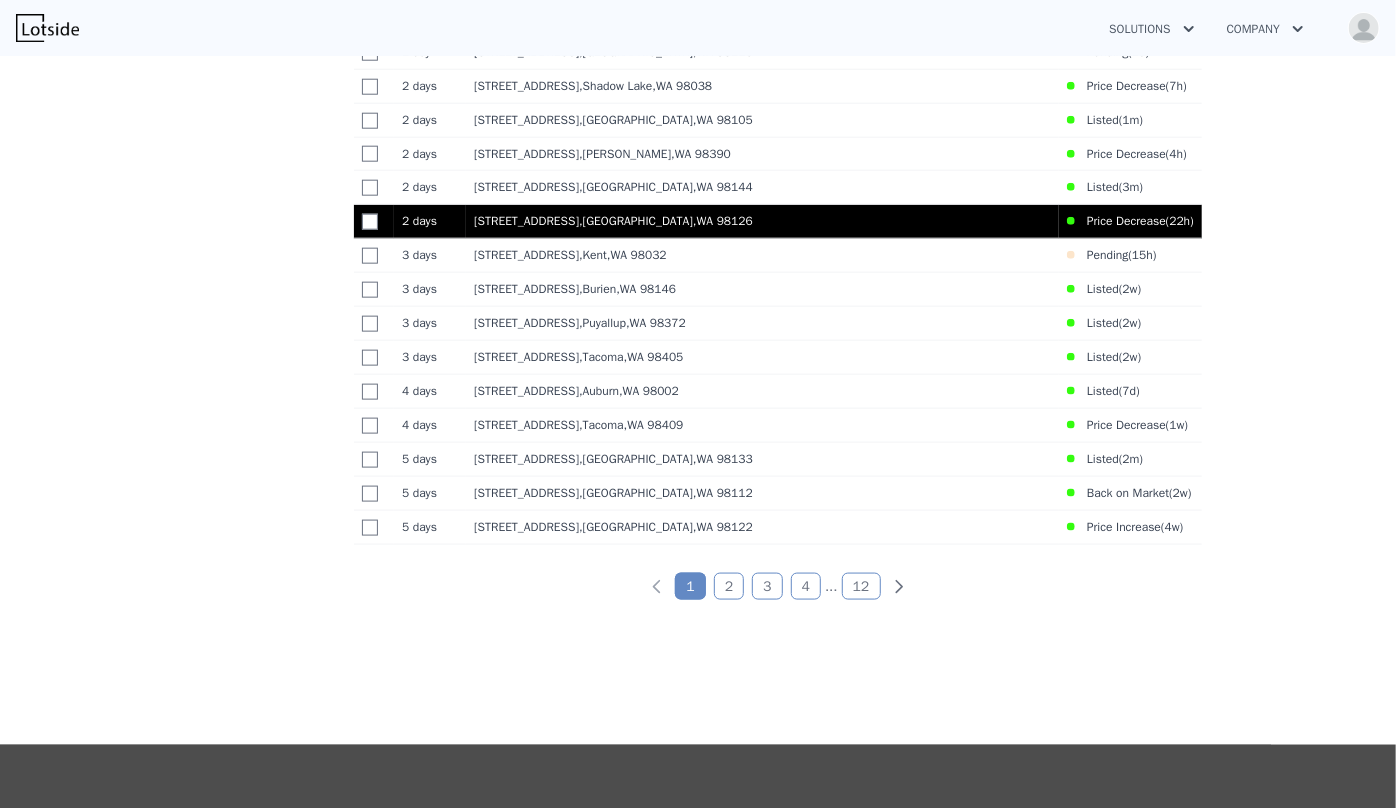 click on "7525 28th Ave SW ,  Seattle ,  WA   98126" at bounding box center (762, 221) 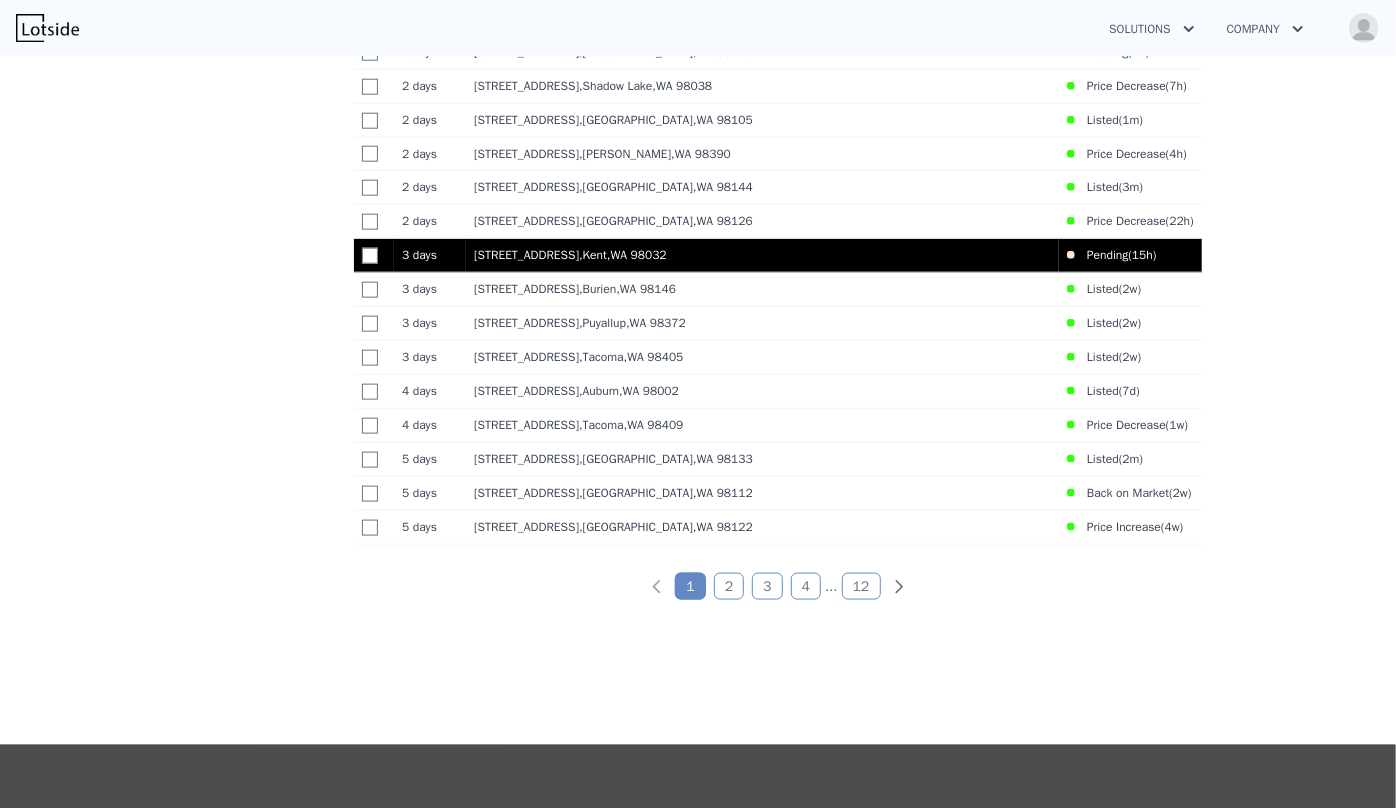 scroll, scrollTop: 1037, scrollLeft: 0, axis: vertical 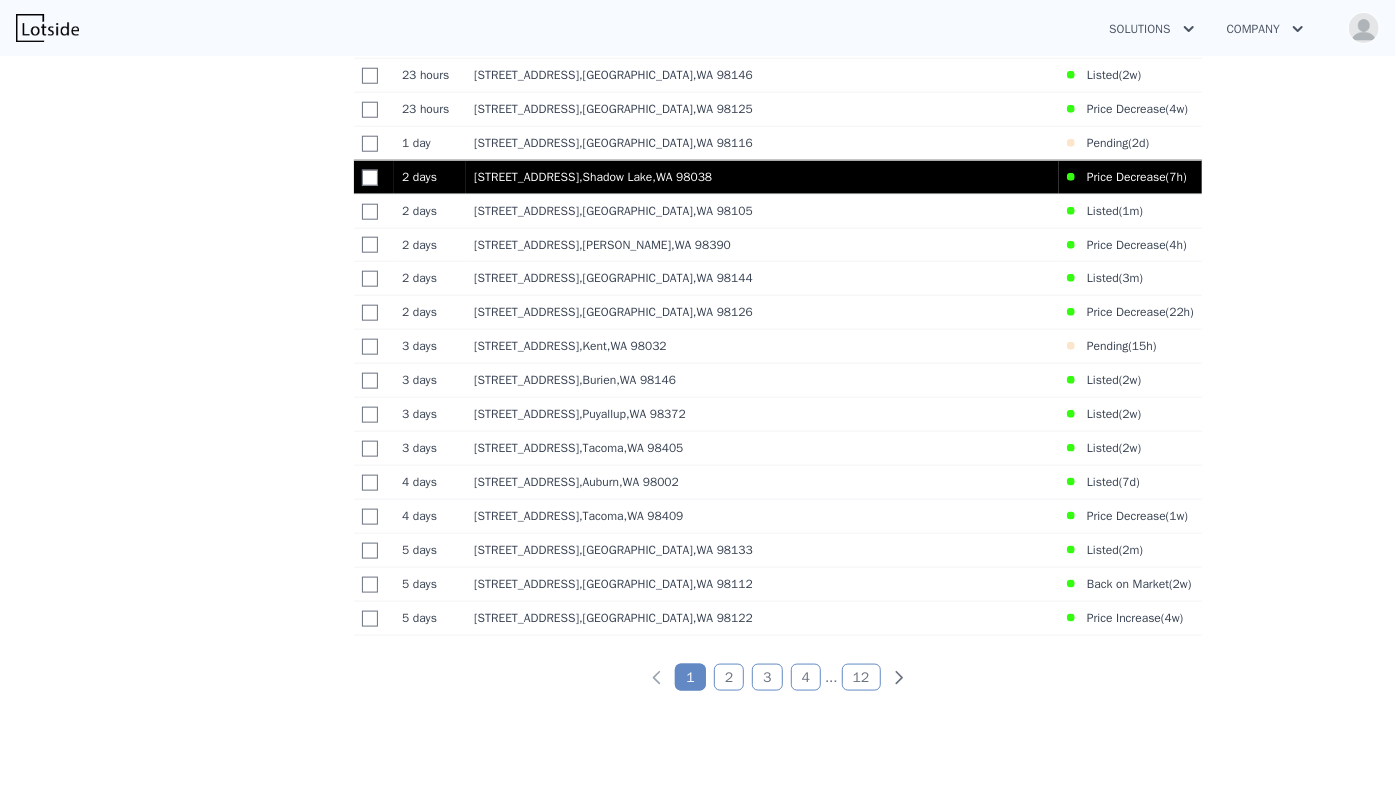 click on "20247 SE 206th St ,  Shadow Lake ,  WA   98038" at bounding box center (762, 177) 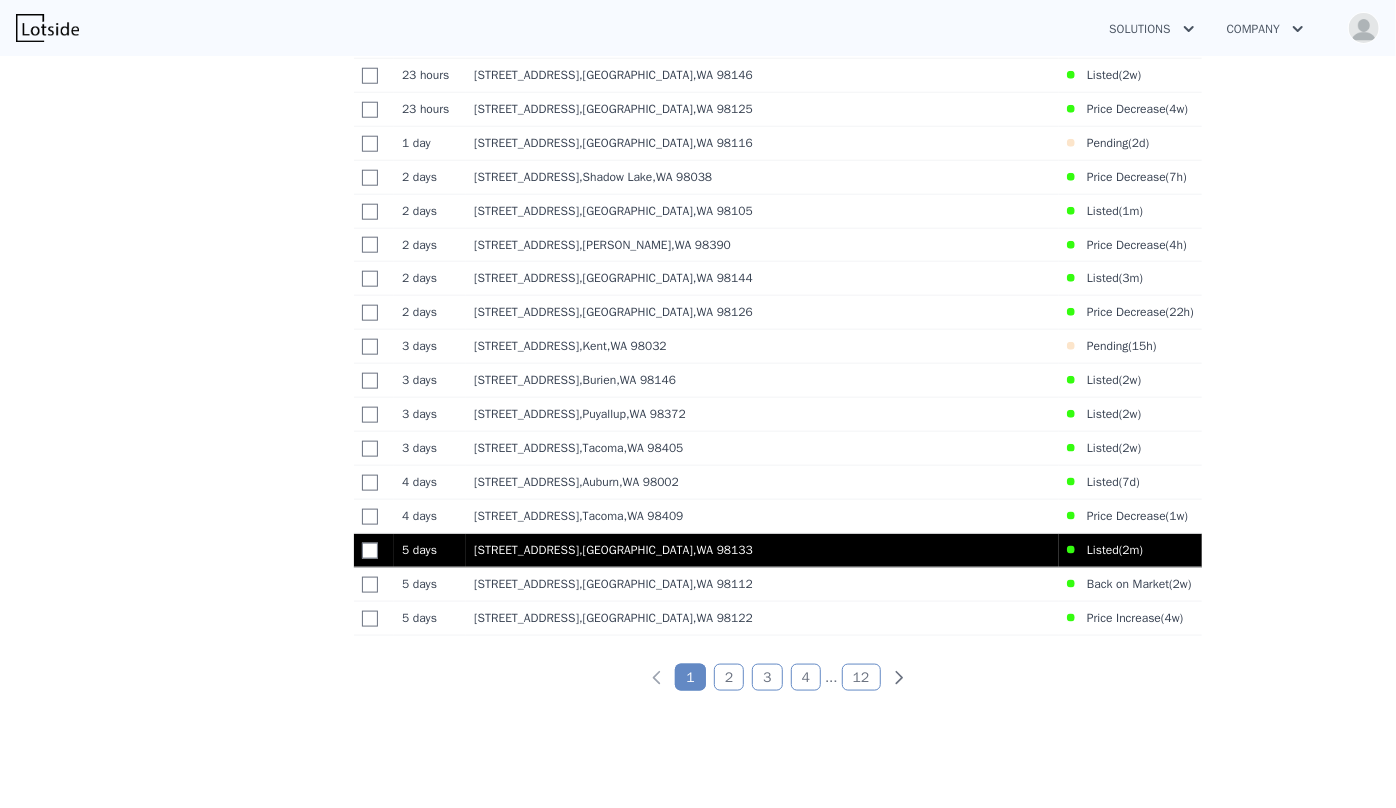 click on "917 N 100th St ,  King County ,  WA   98133" at bounding box center (762, 551) 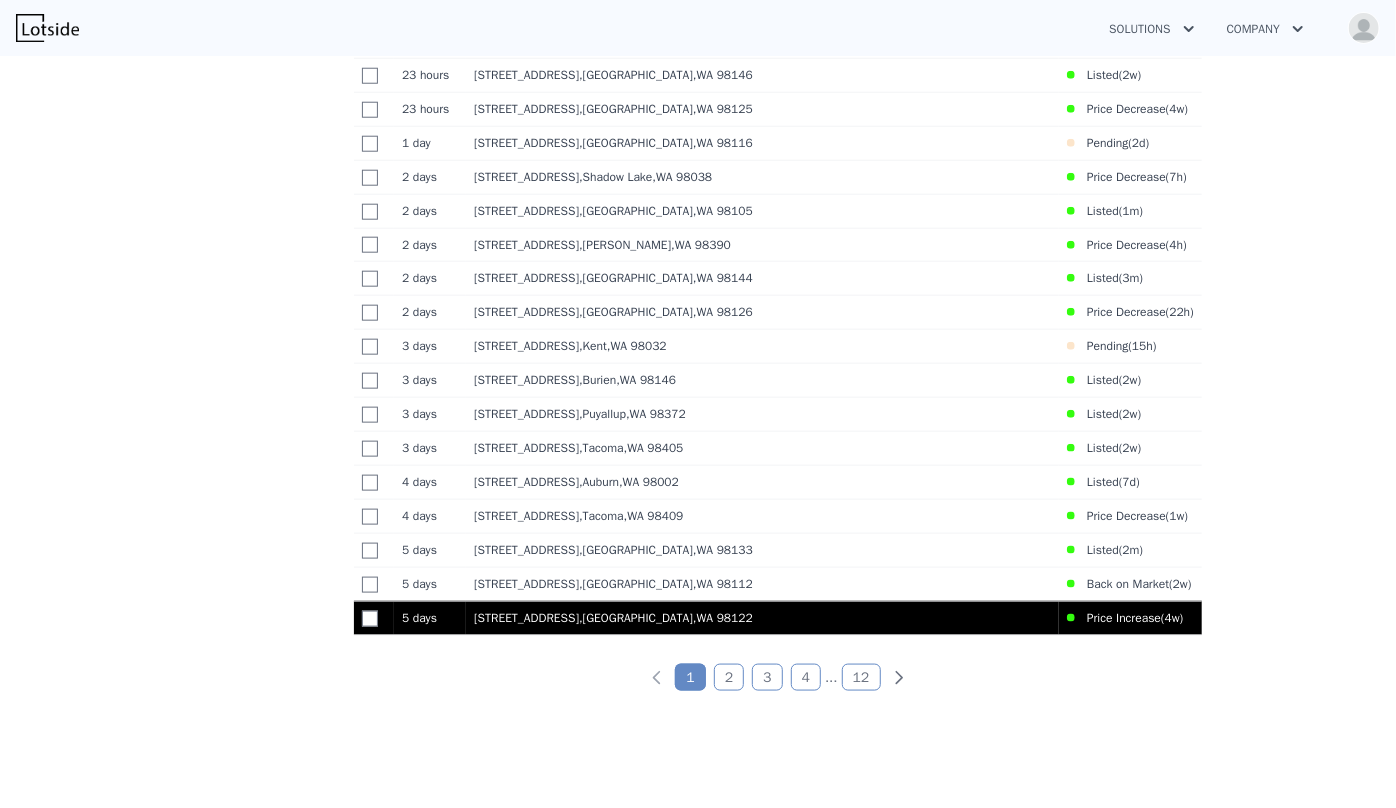 click on "918 23rd Ave ,  Seattle ,  WA   98122" at bounding box center [762, 618] 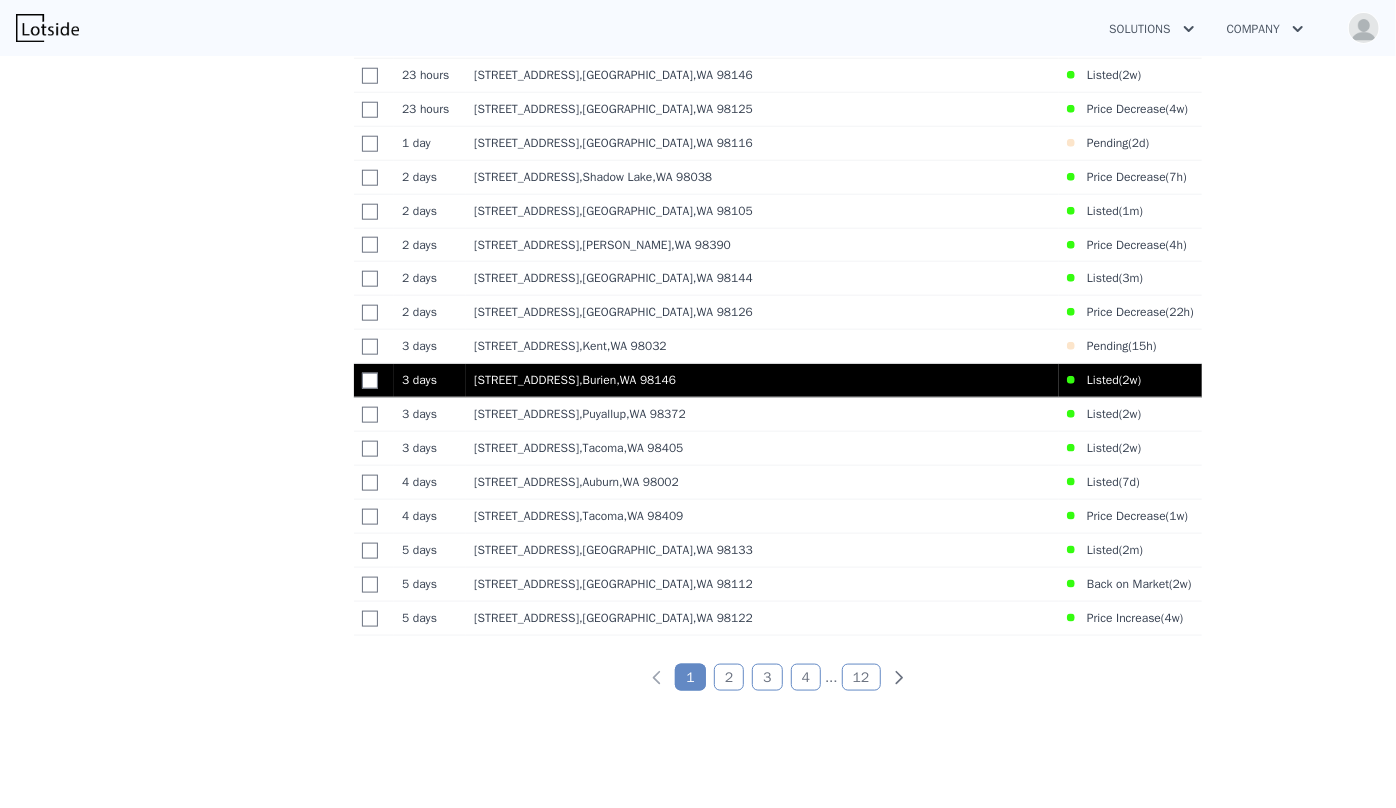 click on "1228 SW 118 Street ,  Burien ,  WA   98146" at bounding box center [762, 380] 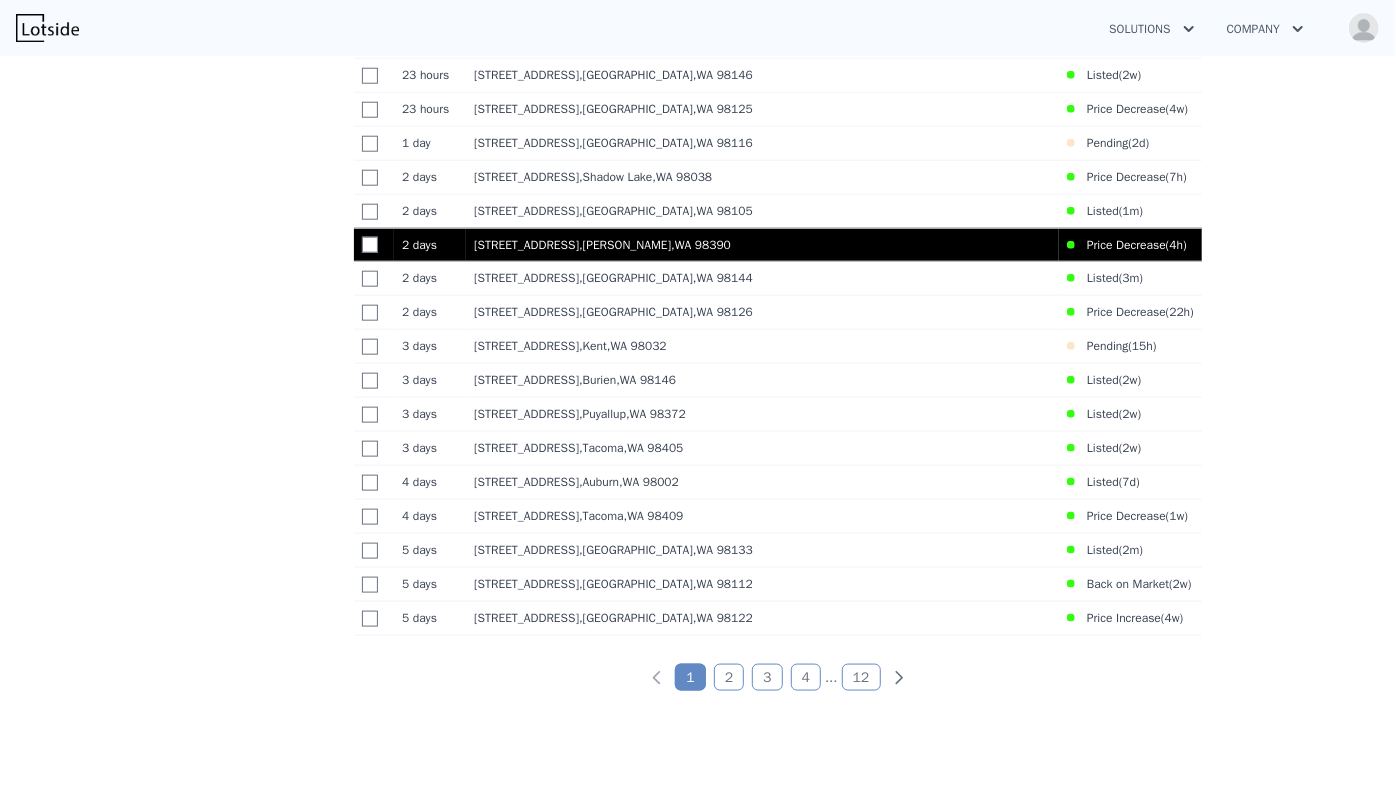 click on "Price Decrease  (" at bounding box center (1122, 245) 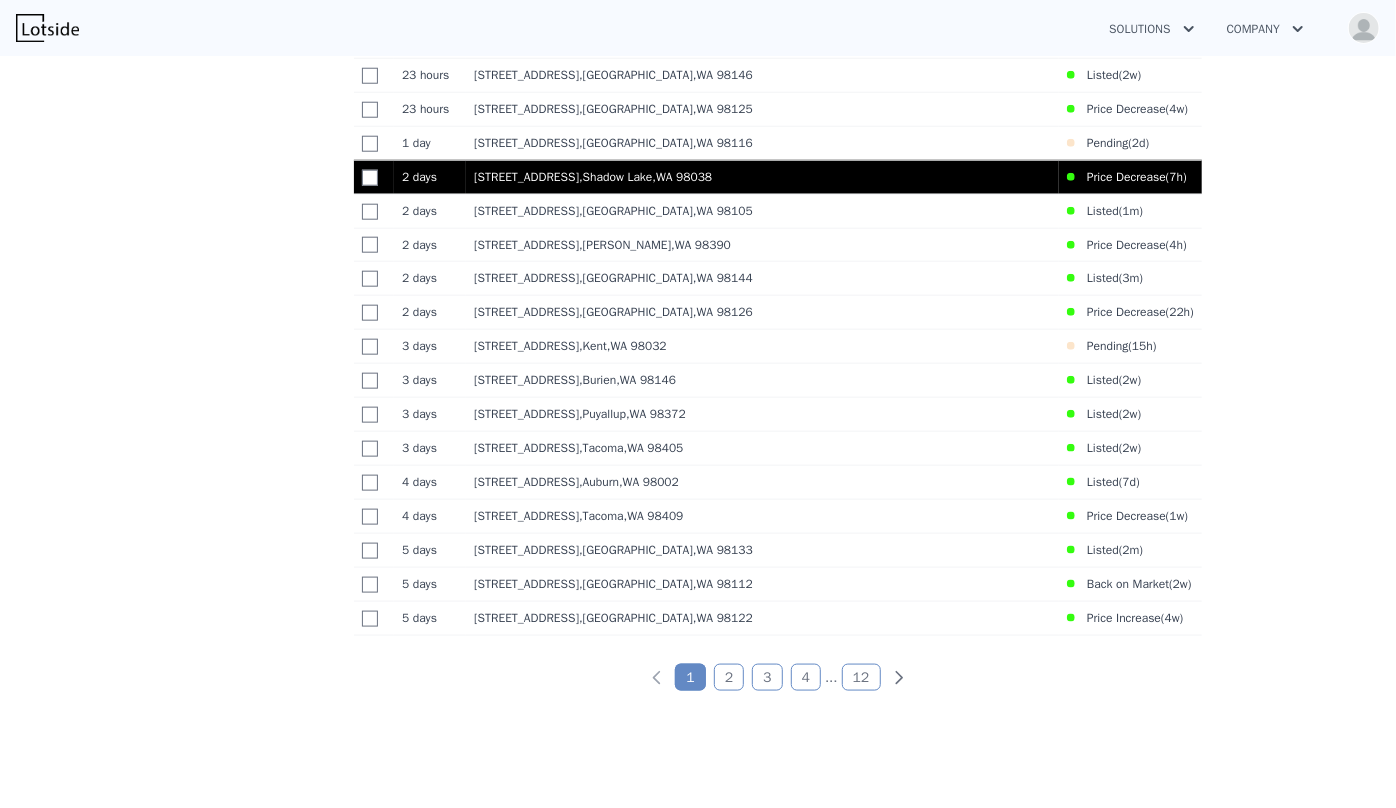 click on "Price Decrease  (" at bounding box center [1122, 177] 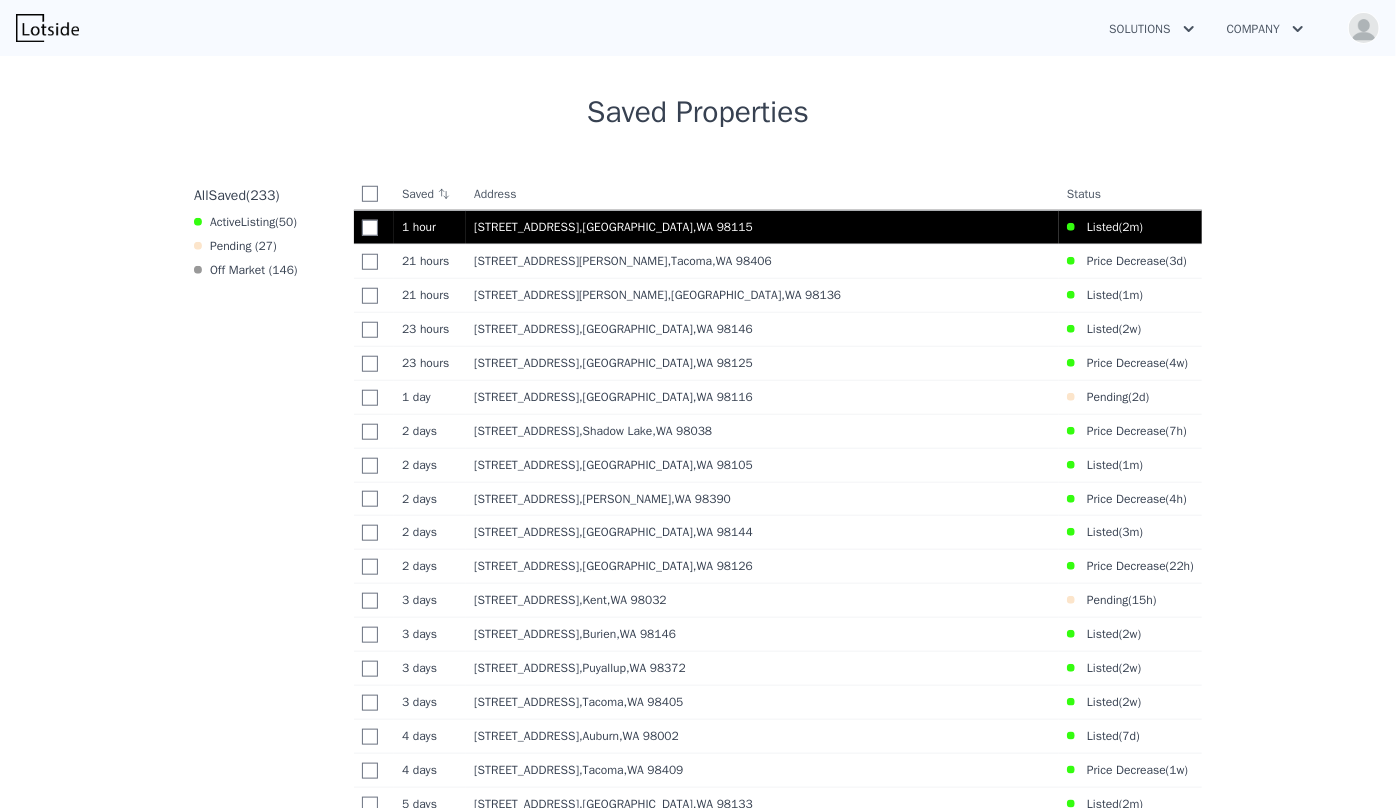 scroll, scrollTop: 764, scrollLeft: 0, axis: vertical 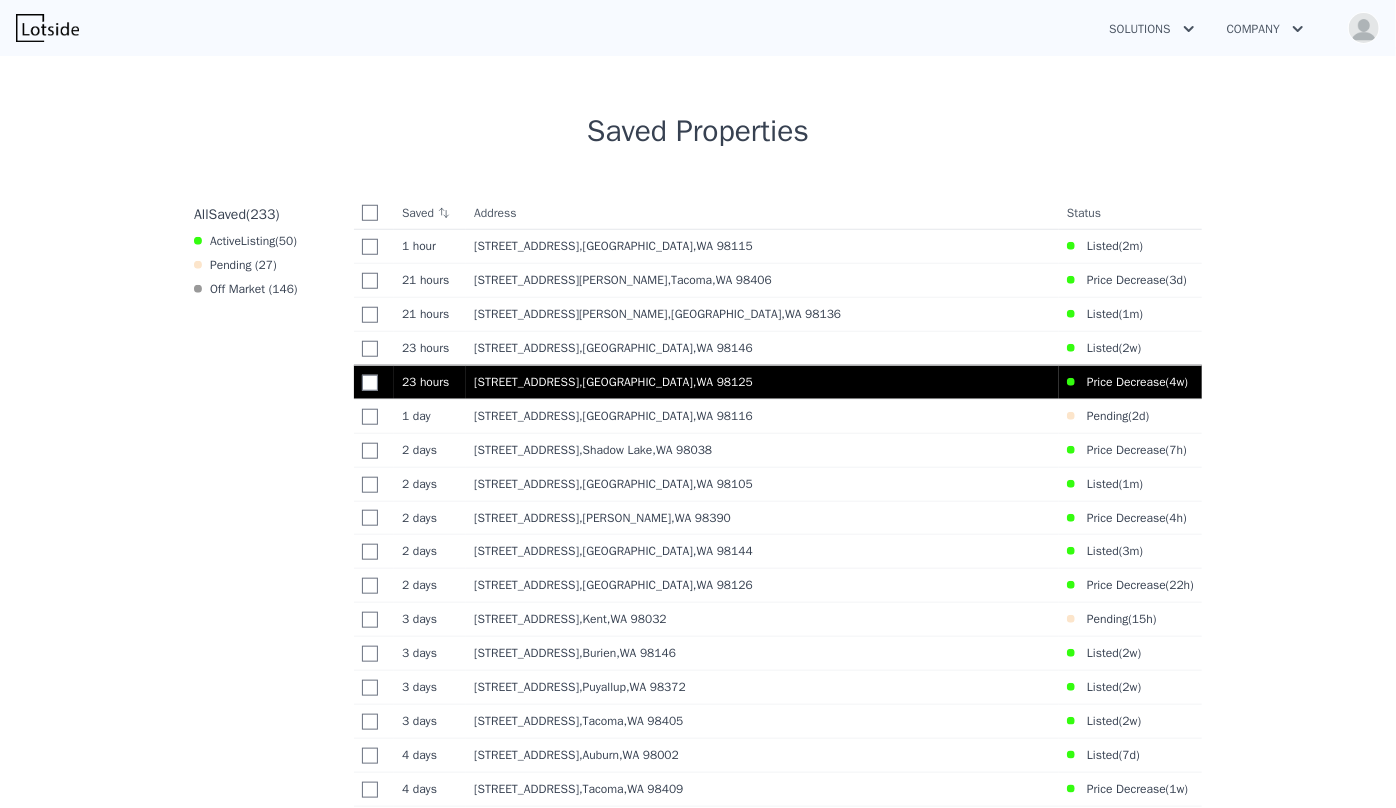 click on "13032 27th Ave NE ,  Seattle ,  WA   98125" at bounding box center (762, 382) 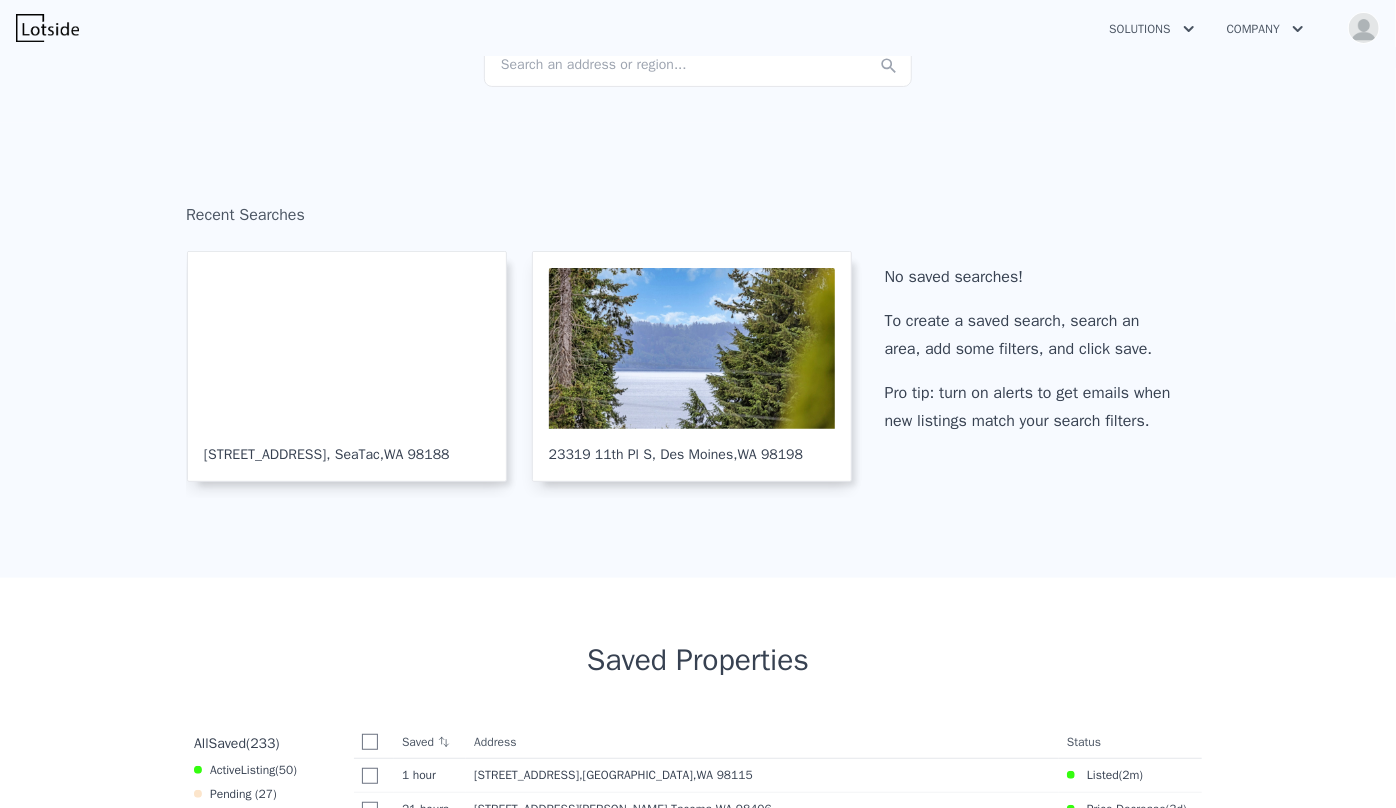scroll, scrollTop: 37, scrollLeft: 0, axis: vertical 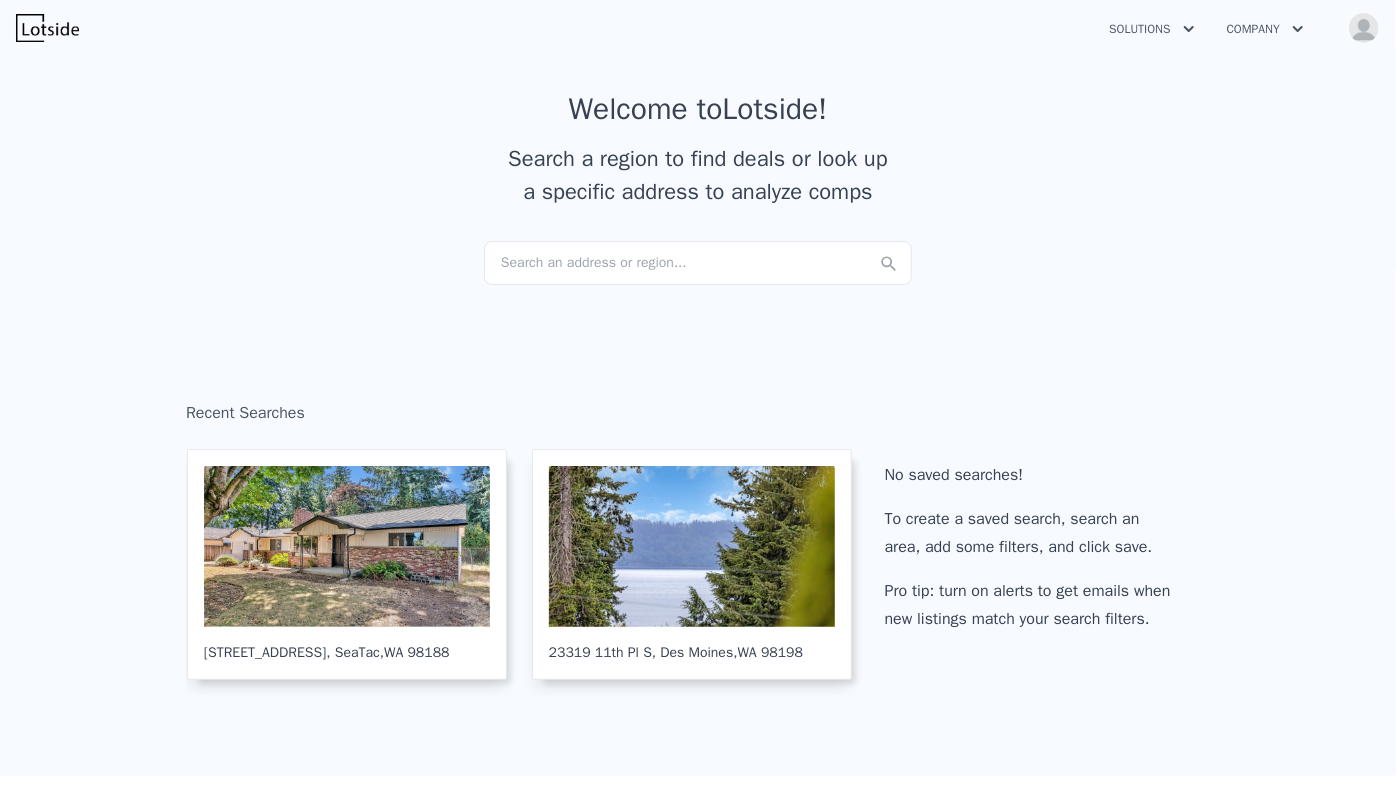 click on "Search an address or region..." at bounding box center [698, 263] 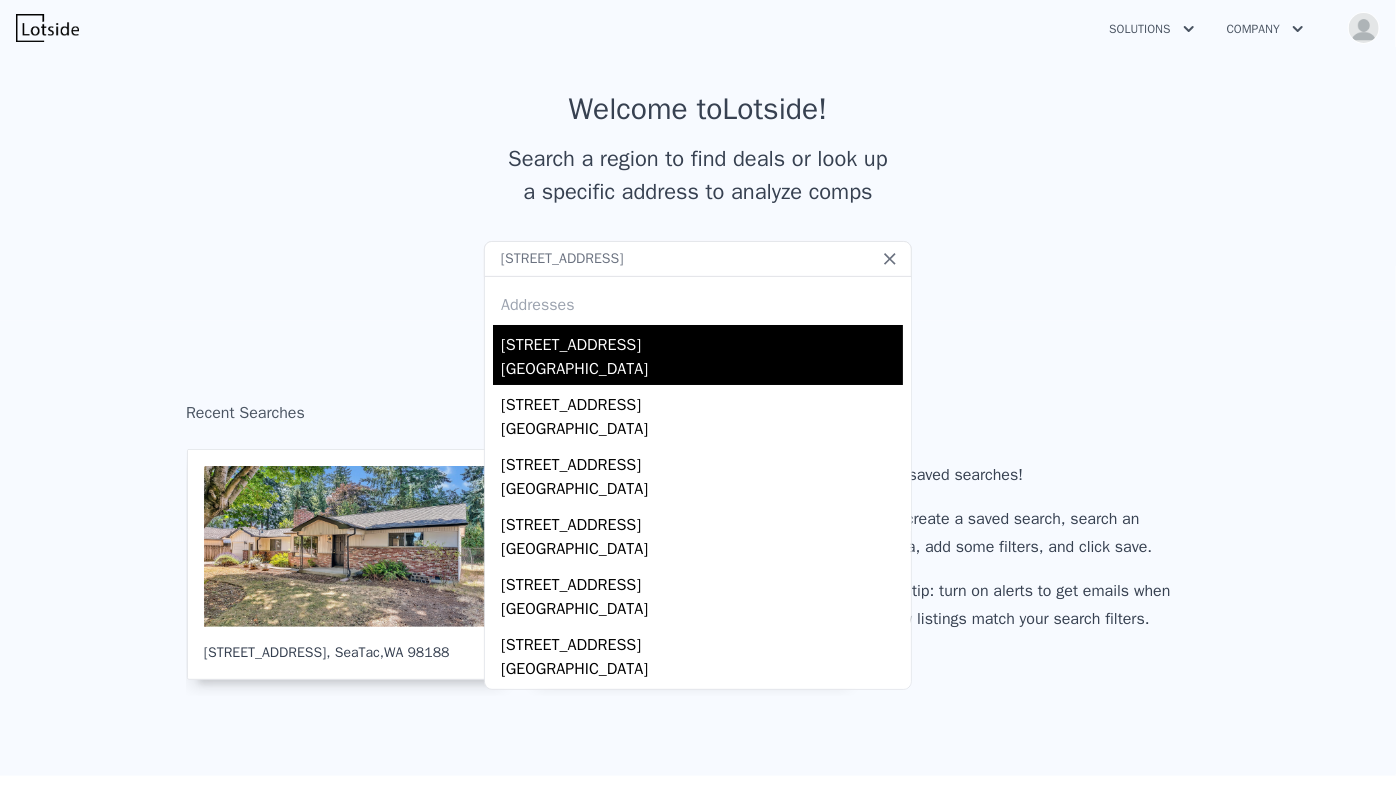 type on "3963 Brook Ln NW, Bremerton, WA 98312" 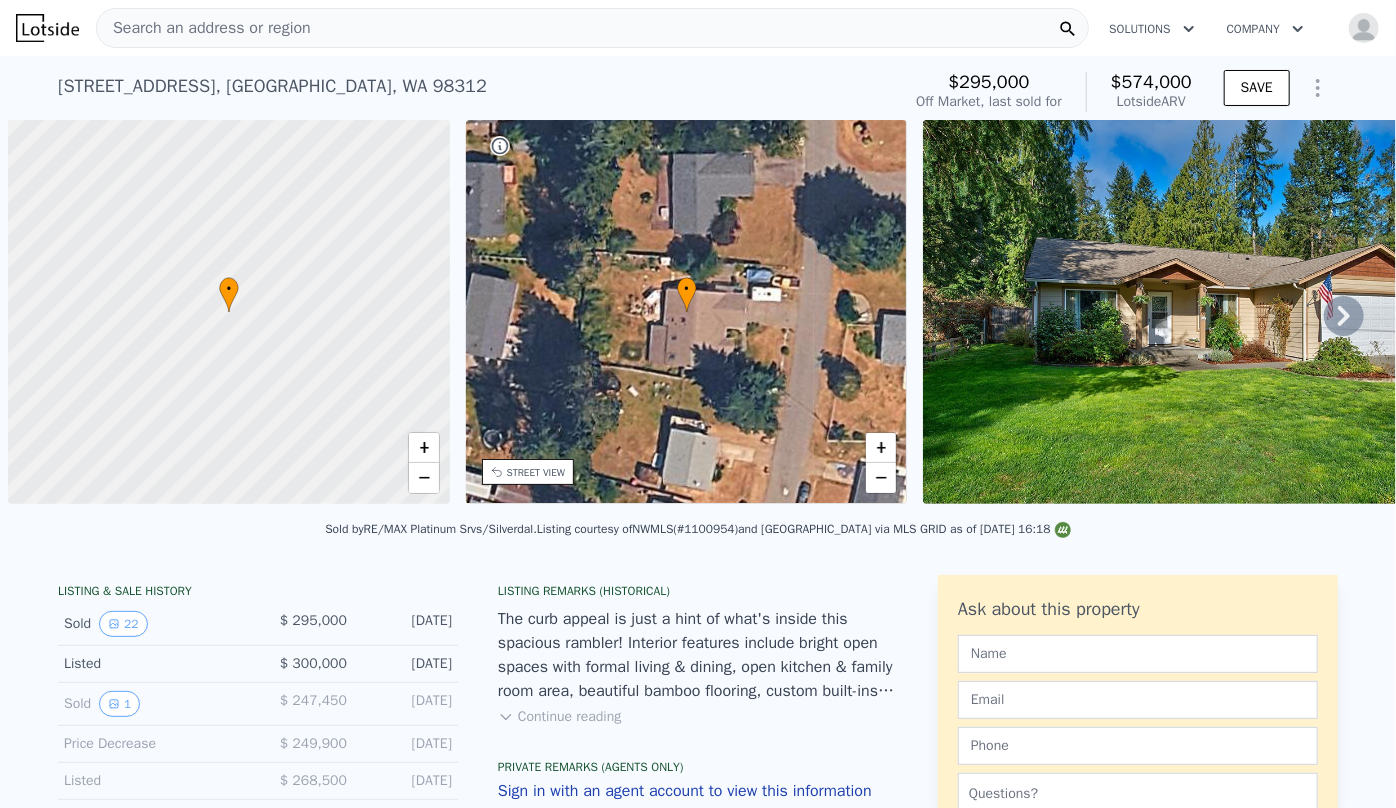 scroll, scrollTop: 0, scrollLeft: 8, axis: horizontal 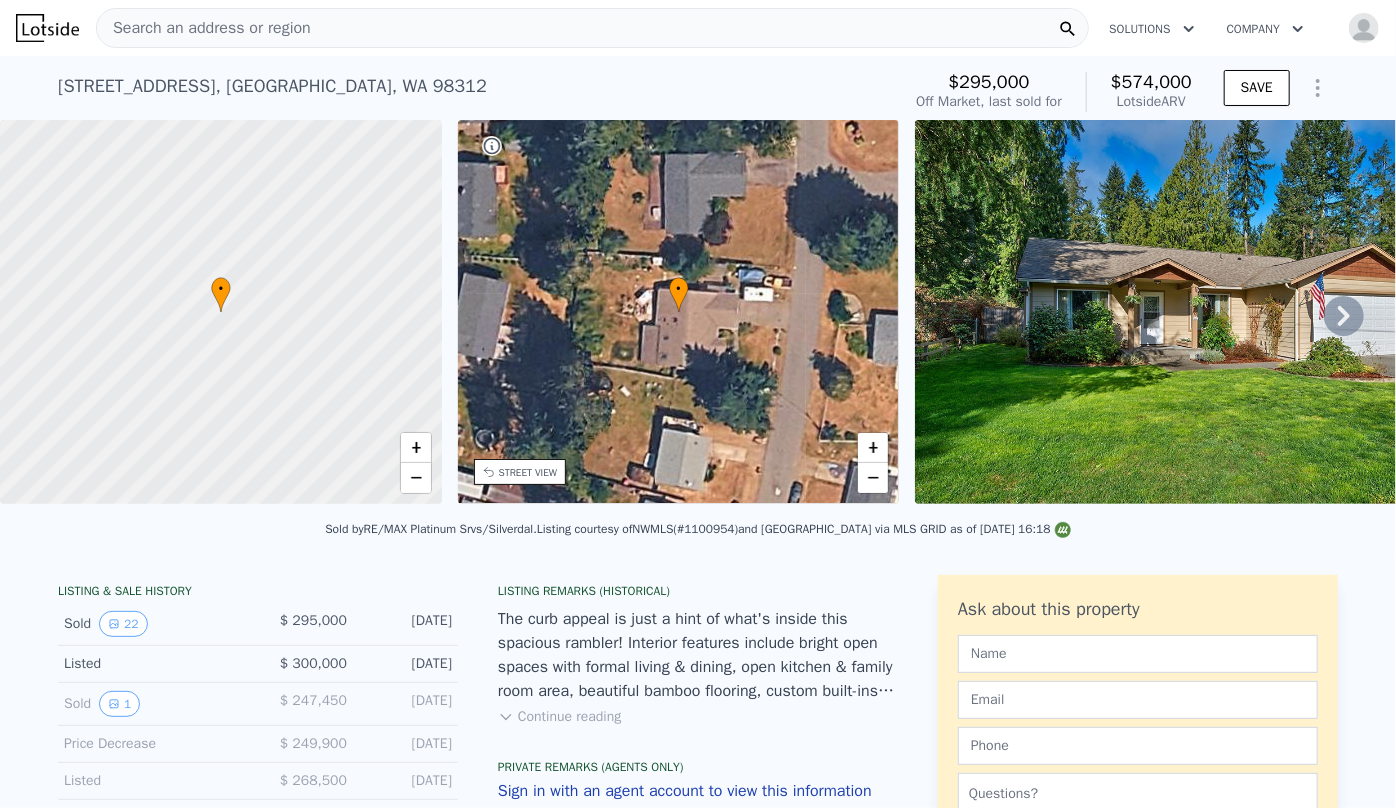 click on "Search an address or region" at bounding box center [592, 28] 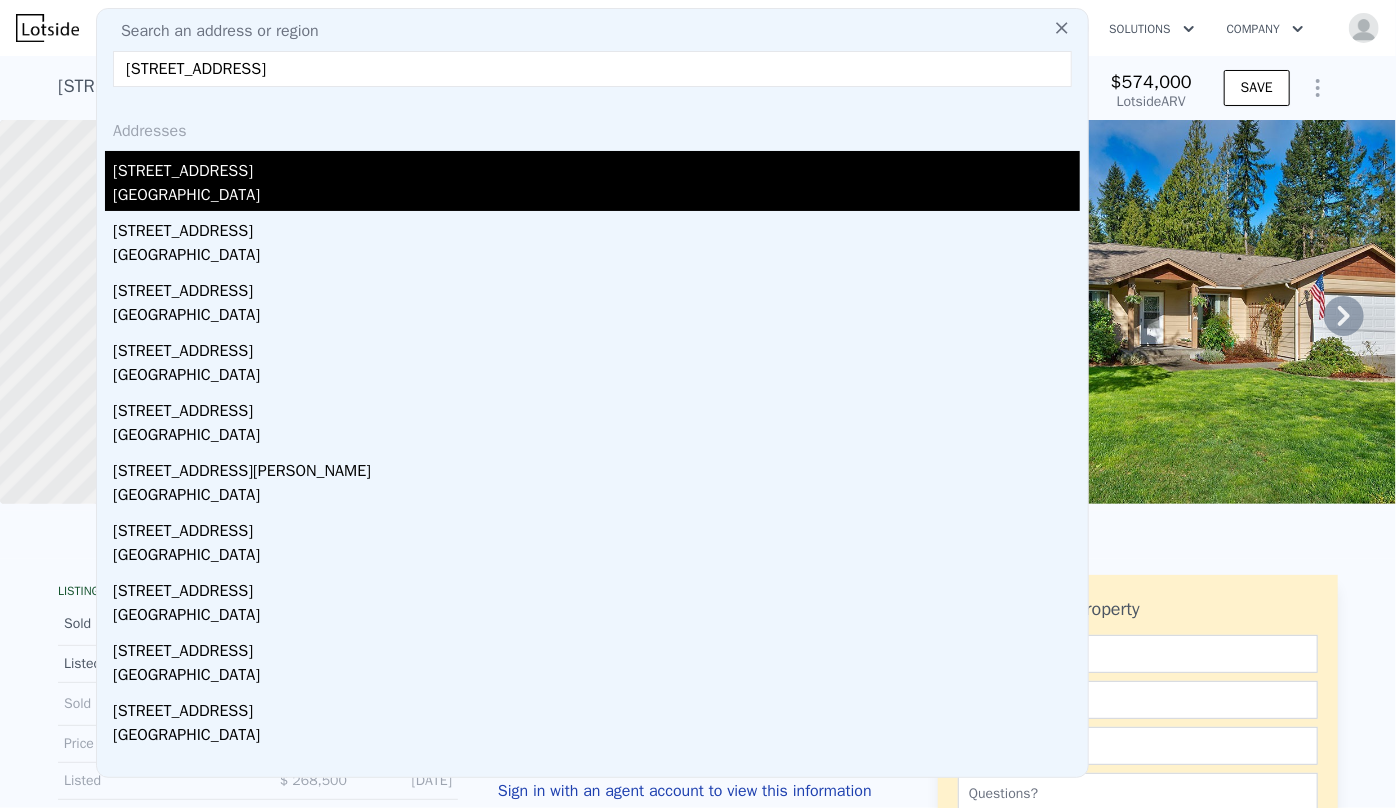 type on "7716 Highland Park Way SW, Seattle, WA 98106" 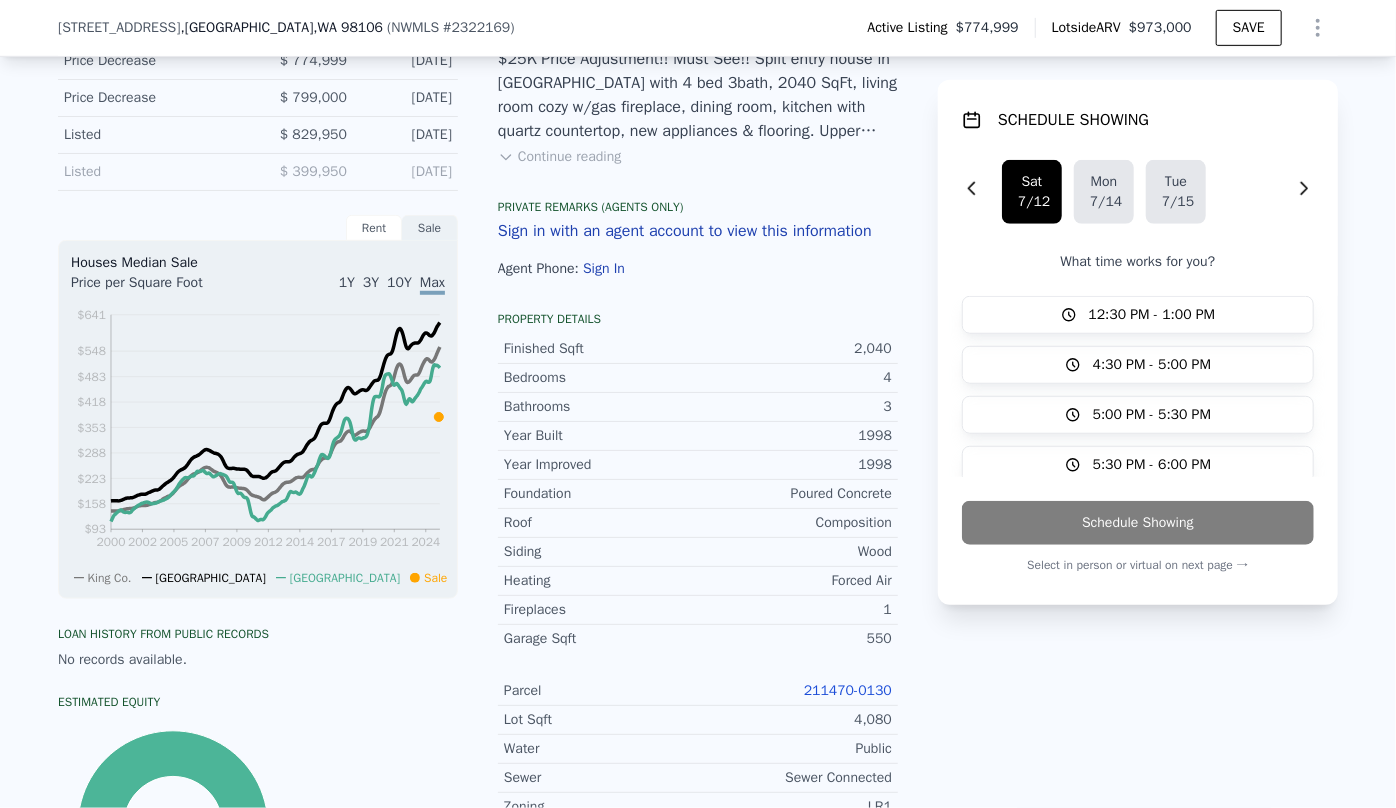 scroll, scrollTop: 538, scrollLeft: 0, axis: vertical 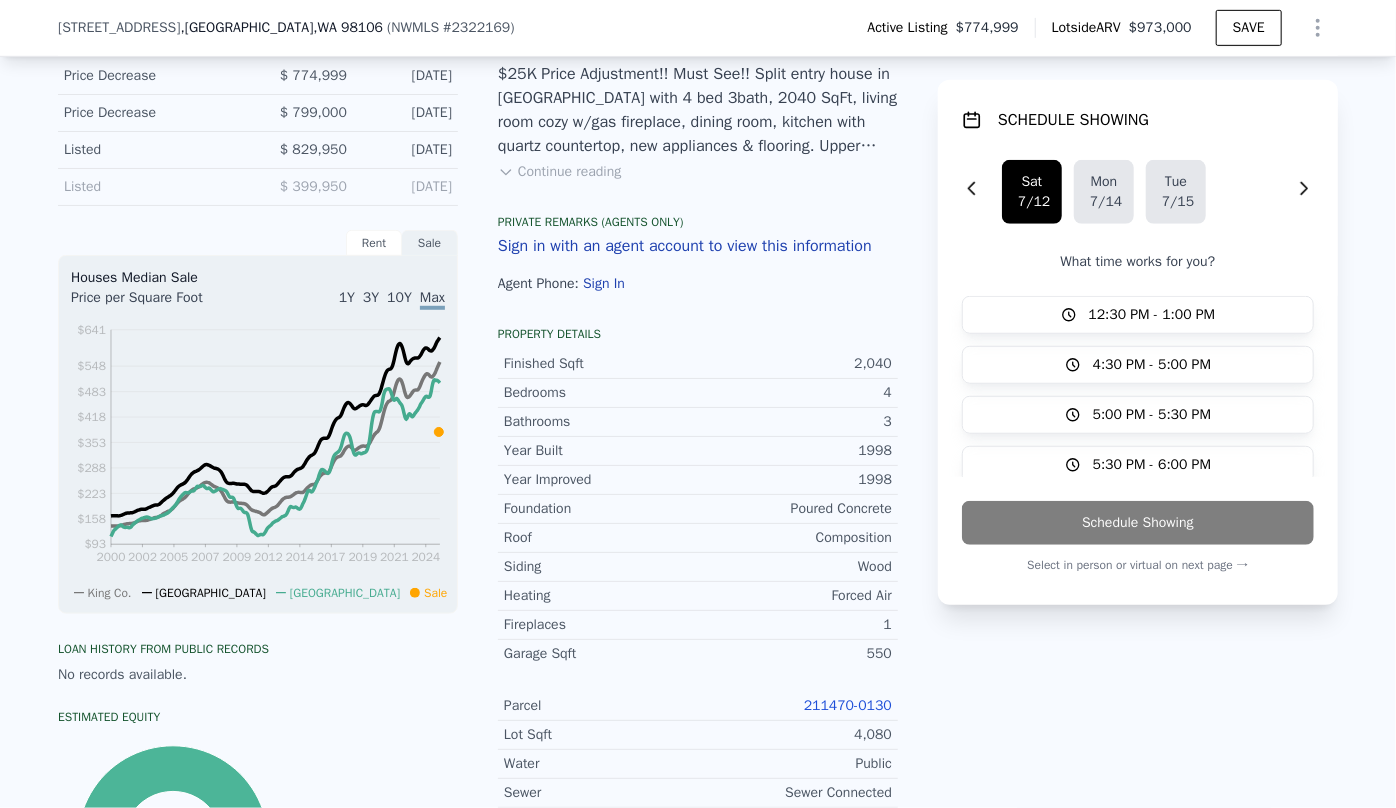 click on "Continue reading" at bounding box center [559, 172] 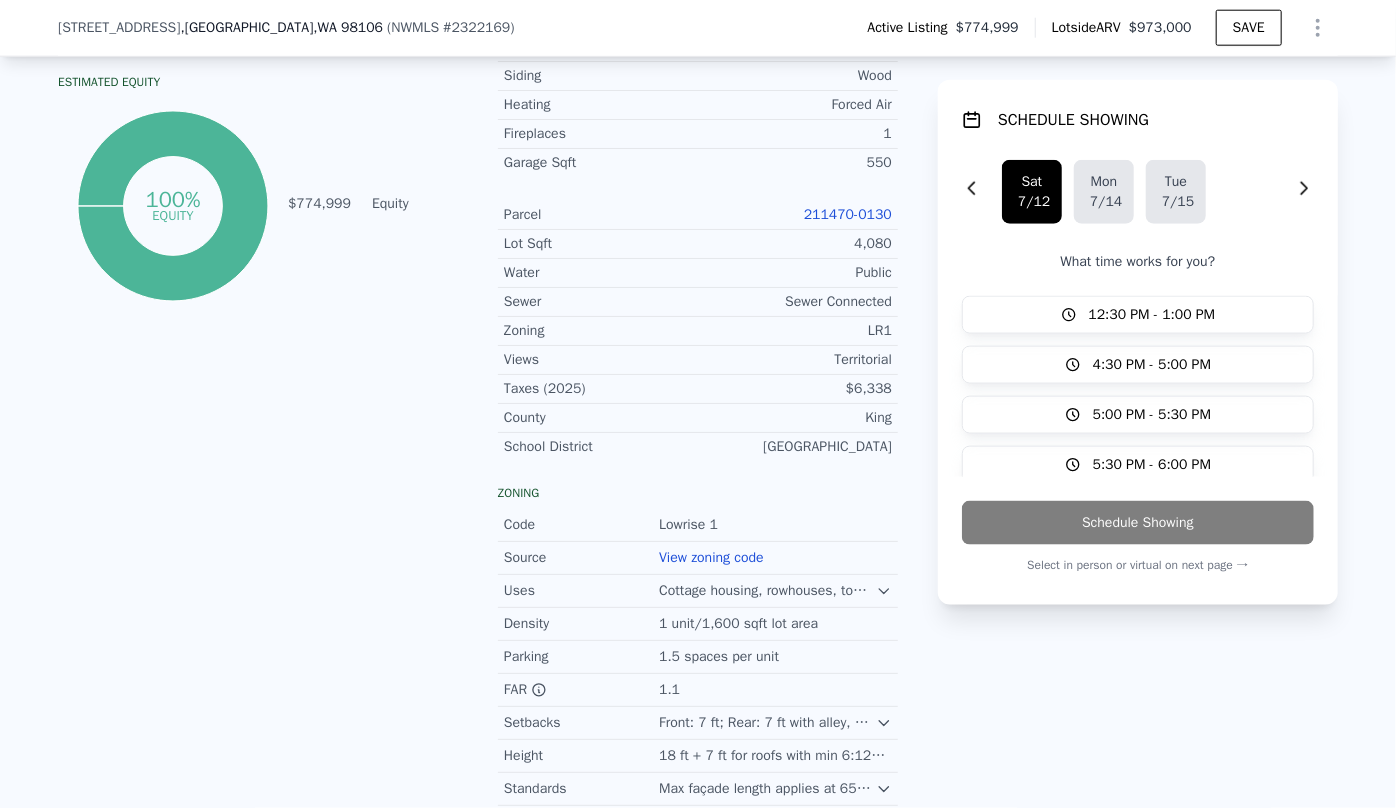 scroll, scrollTop: 1174, scrollLeft: 0, axis: vertical 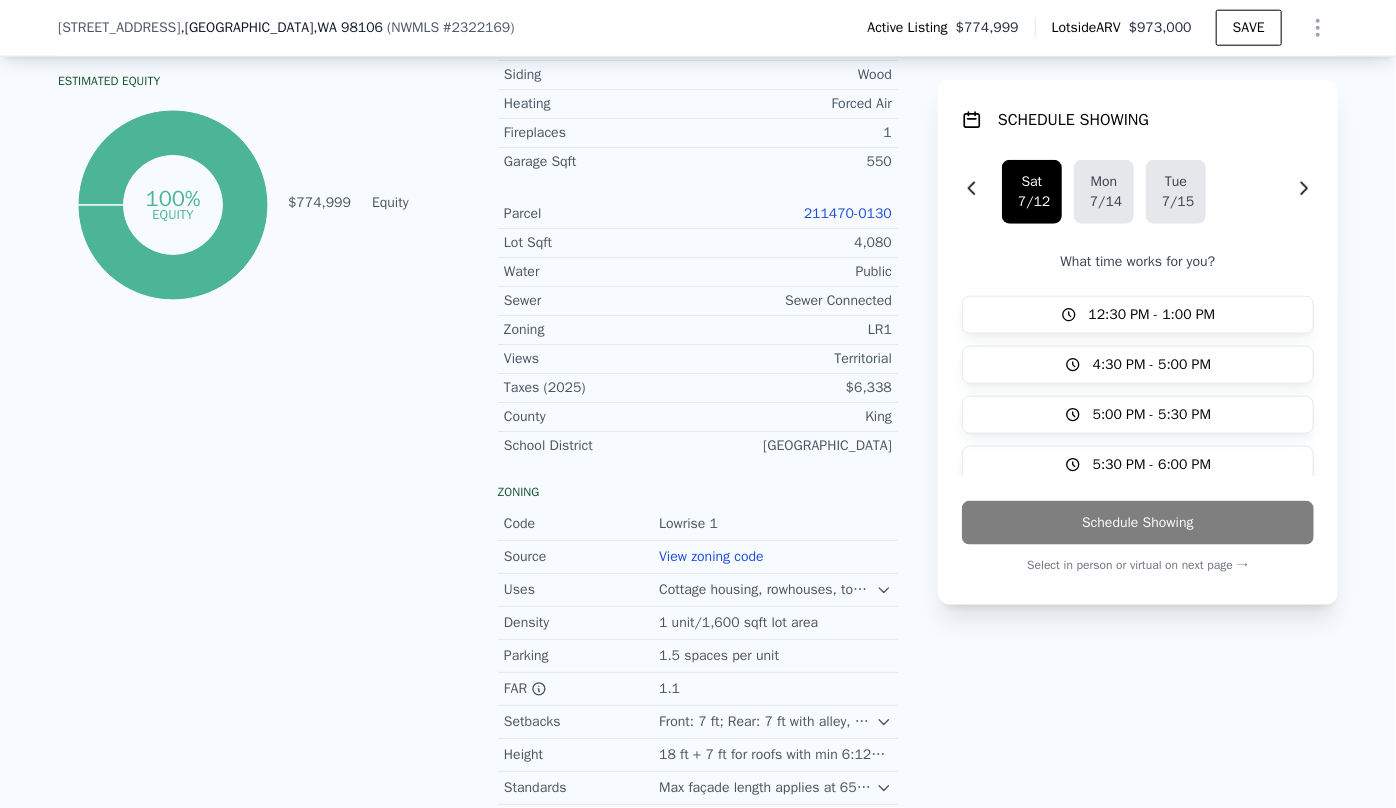 click on "211470-0130" at bounding box center (848, 213) 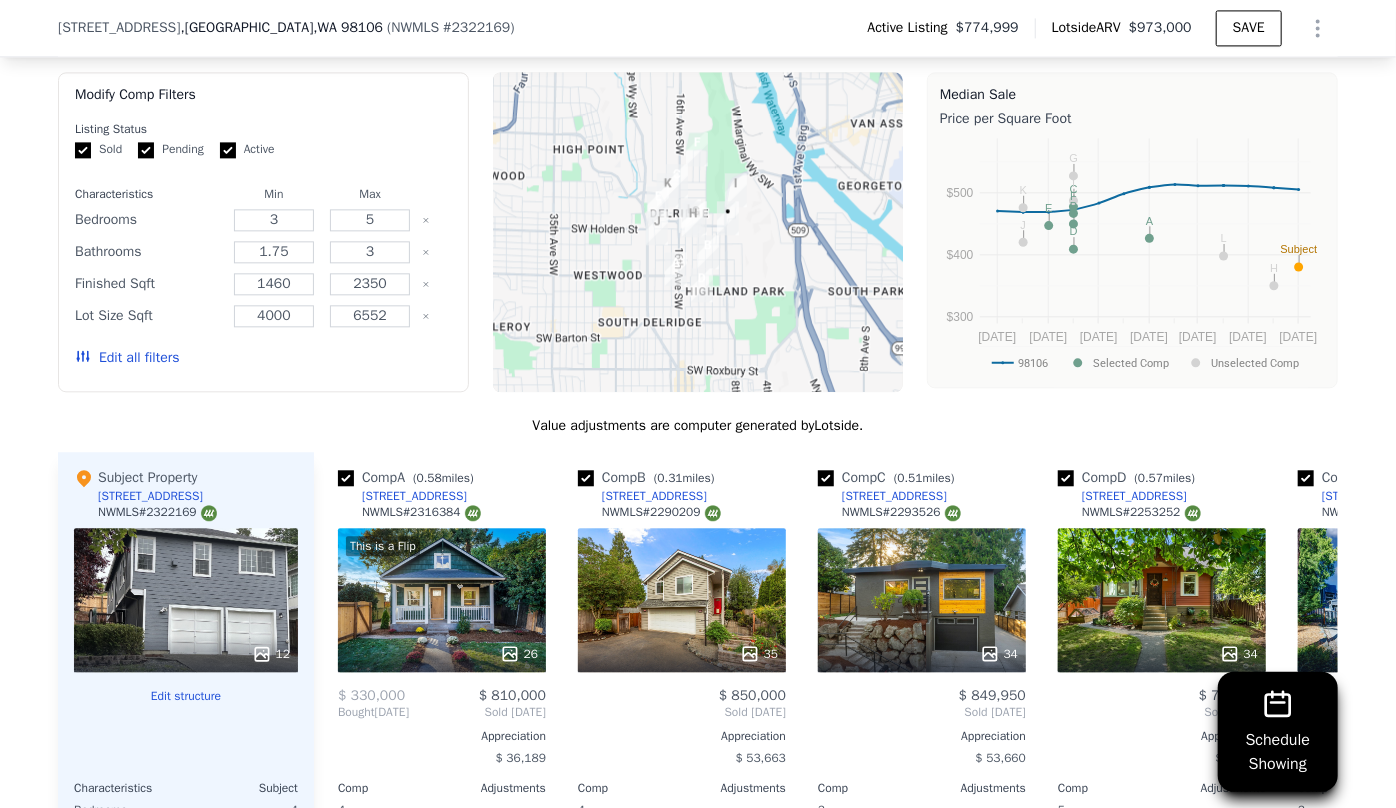 scroll, scrollTop: 2265, scrollLeft: 0, axis: vertical 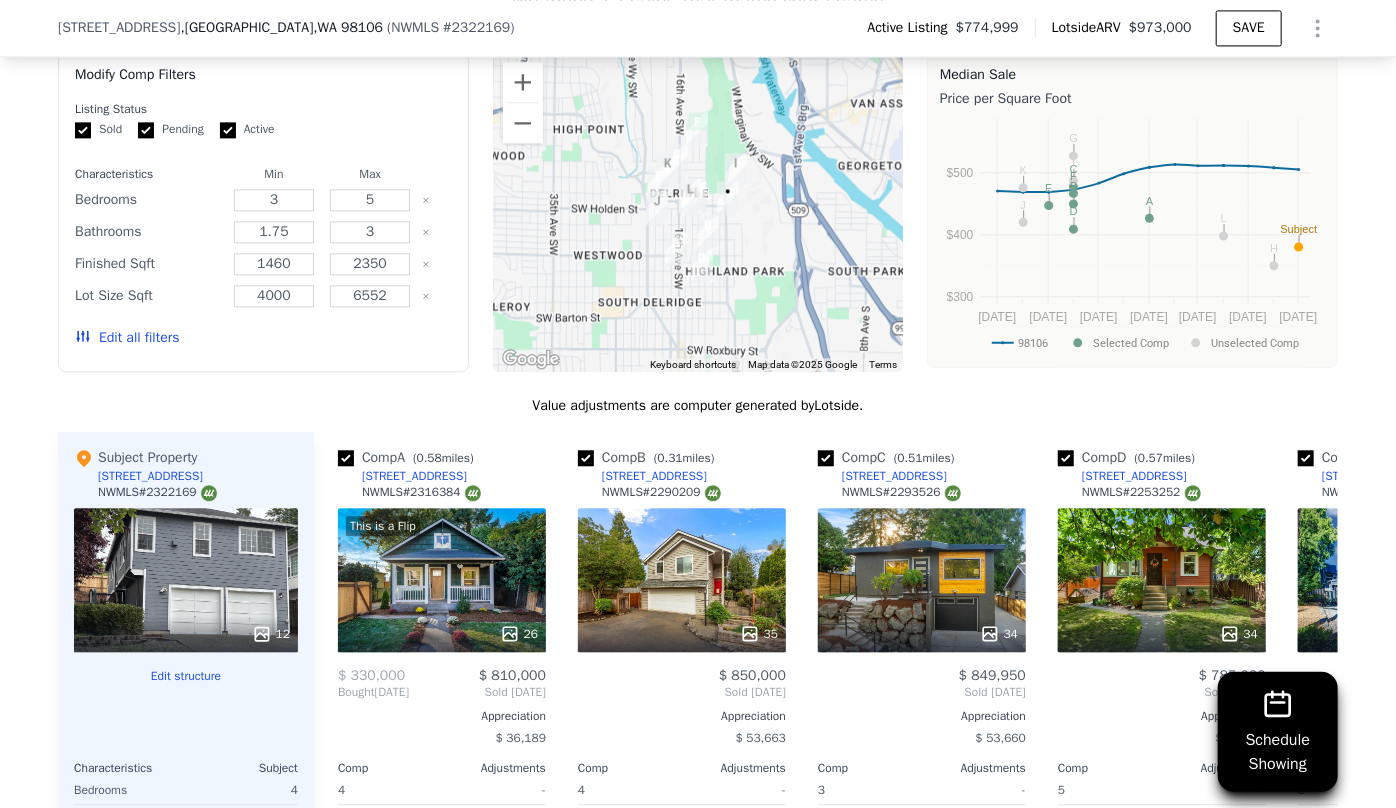 click on "Edit all filters" at bounding box center (127, 338) 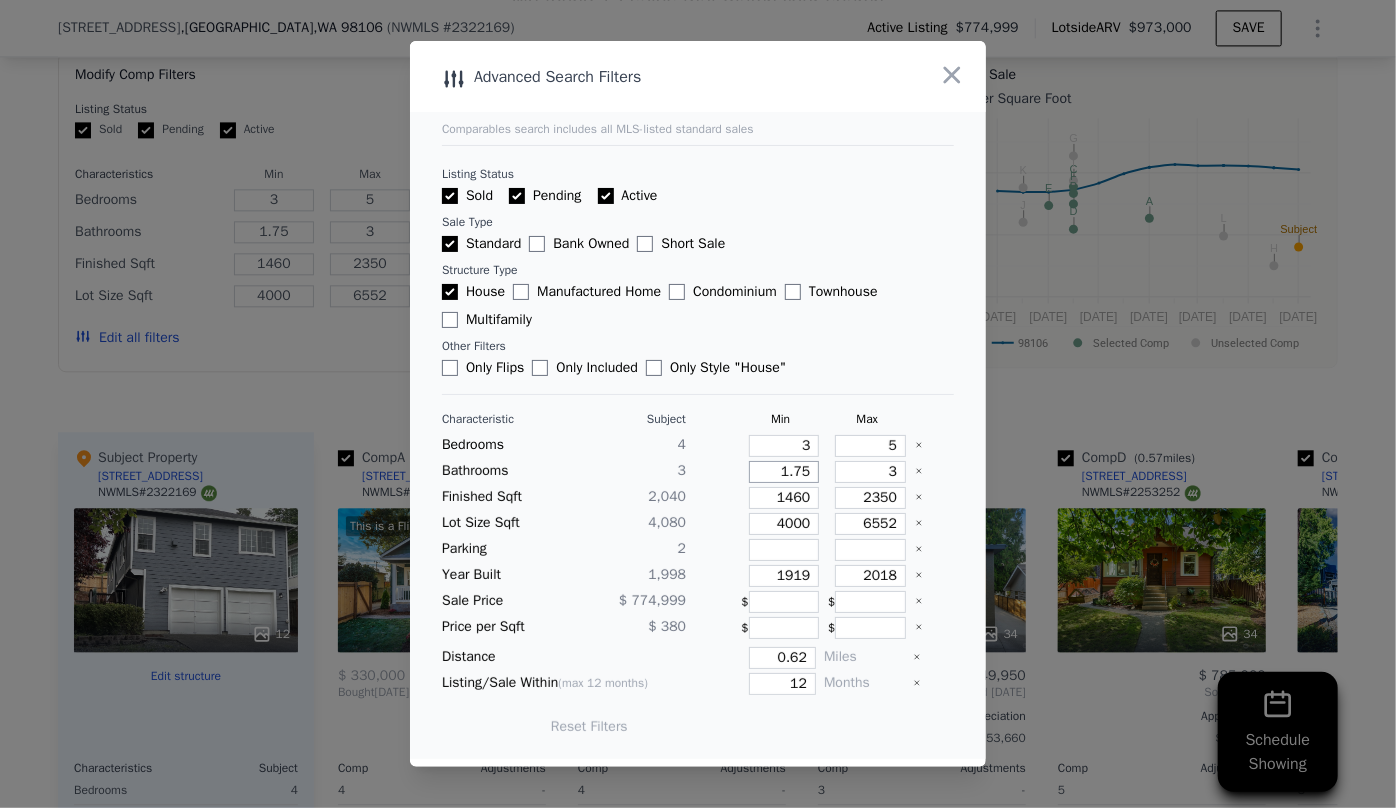 click on "1.75" at bounding box center (784, 472) 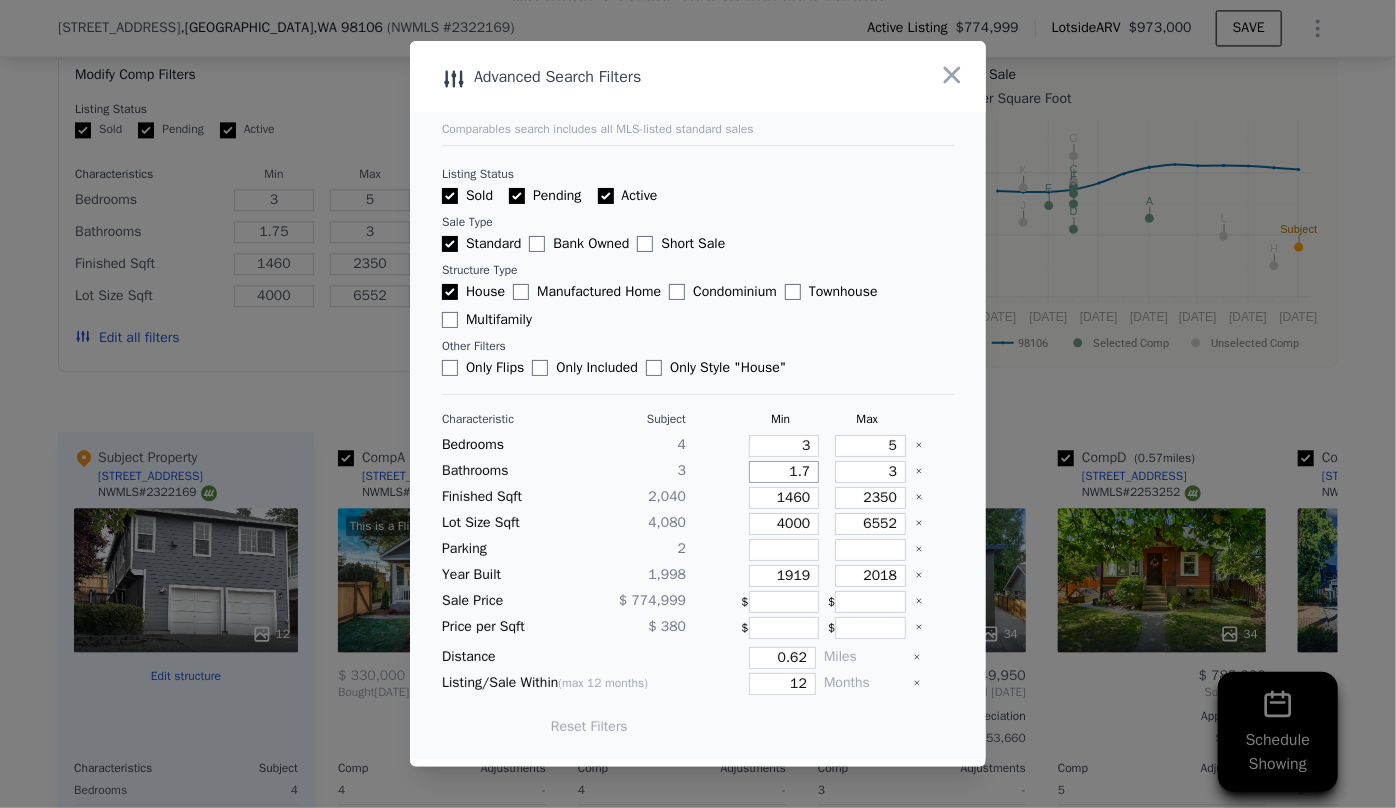 type on "1" 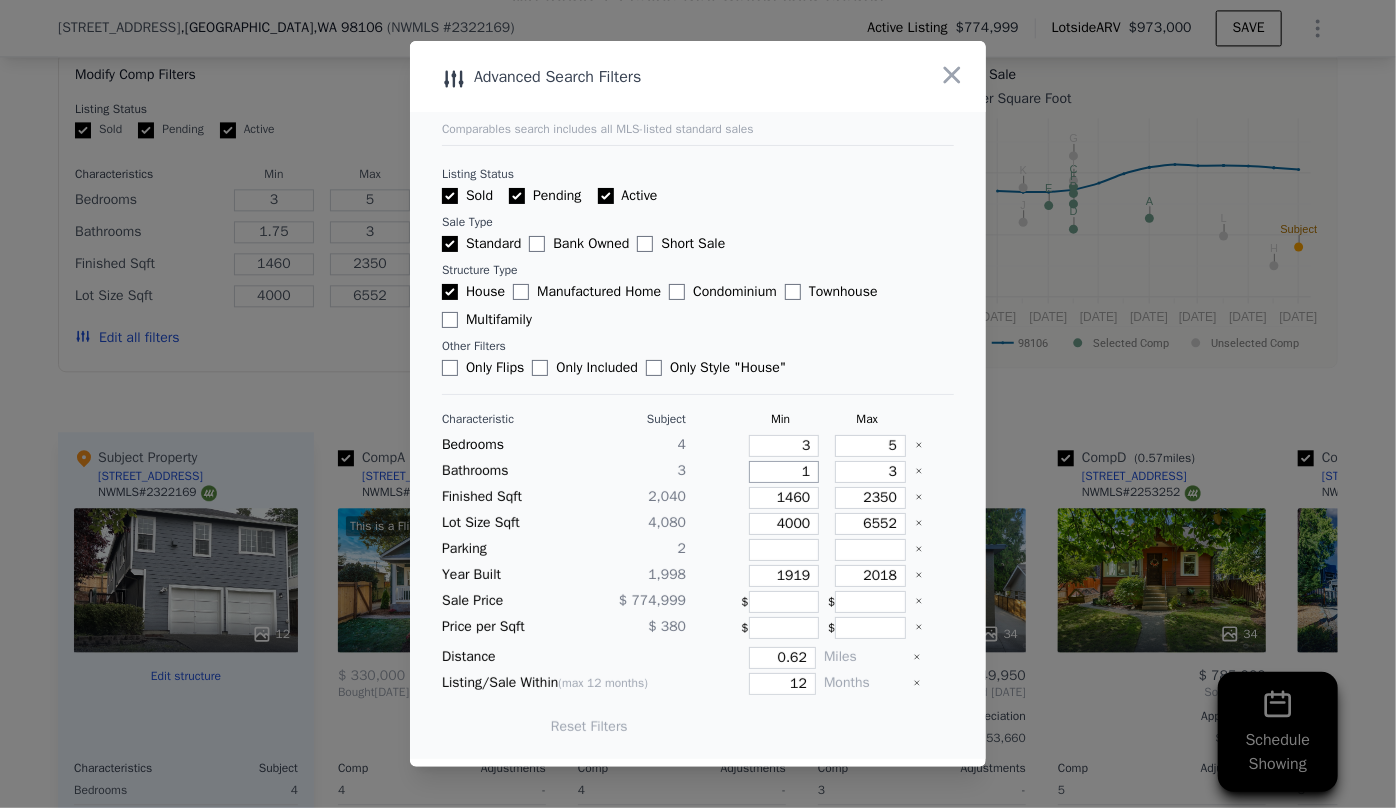 type on "1.7" 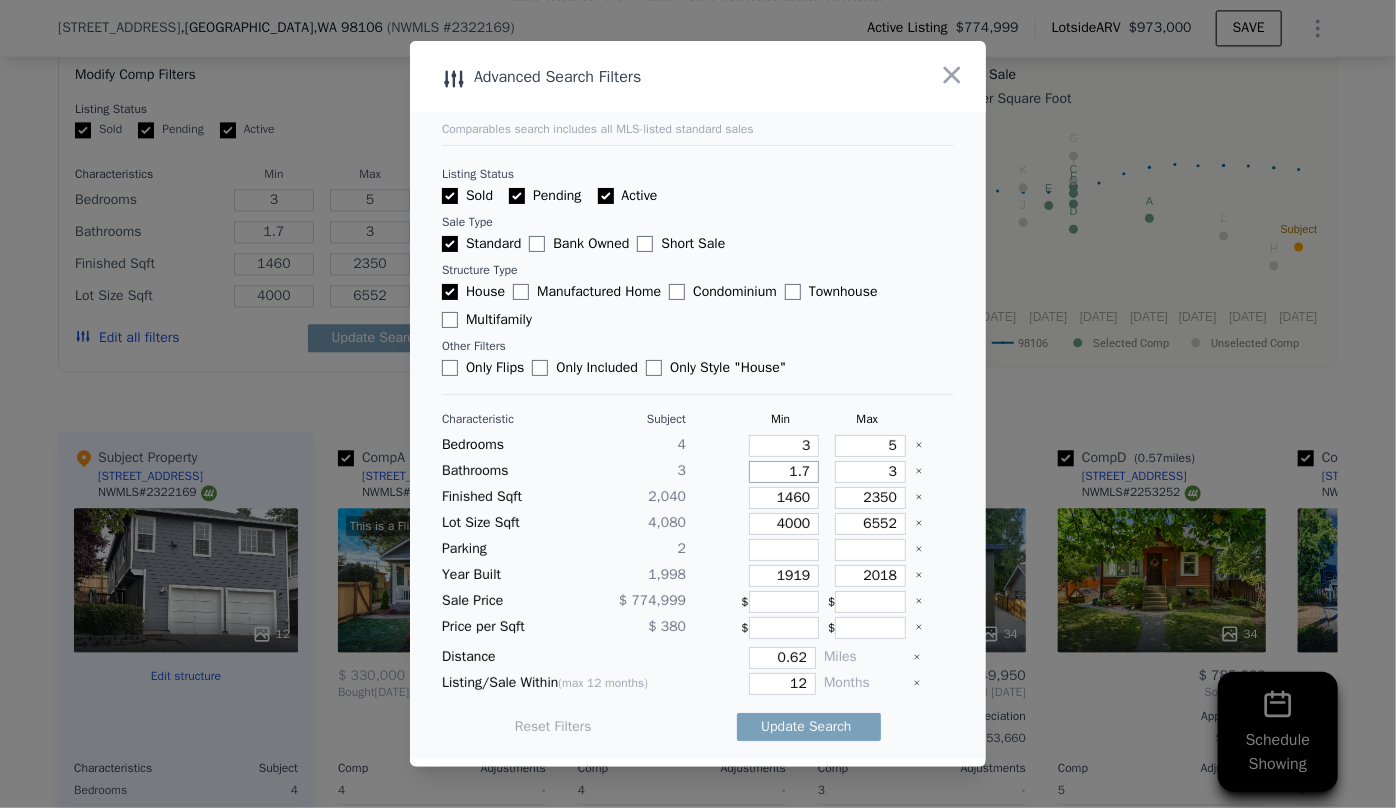 type on "1" 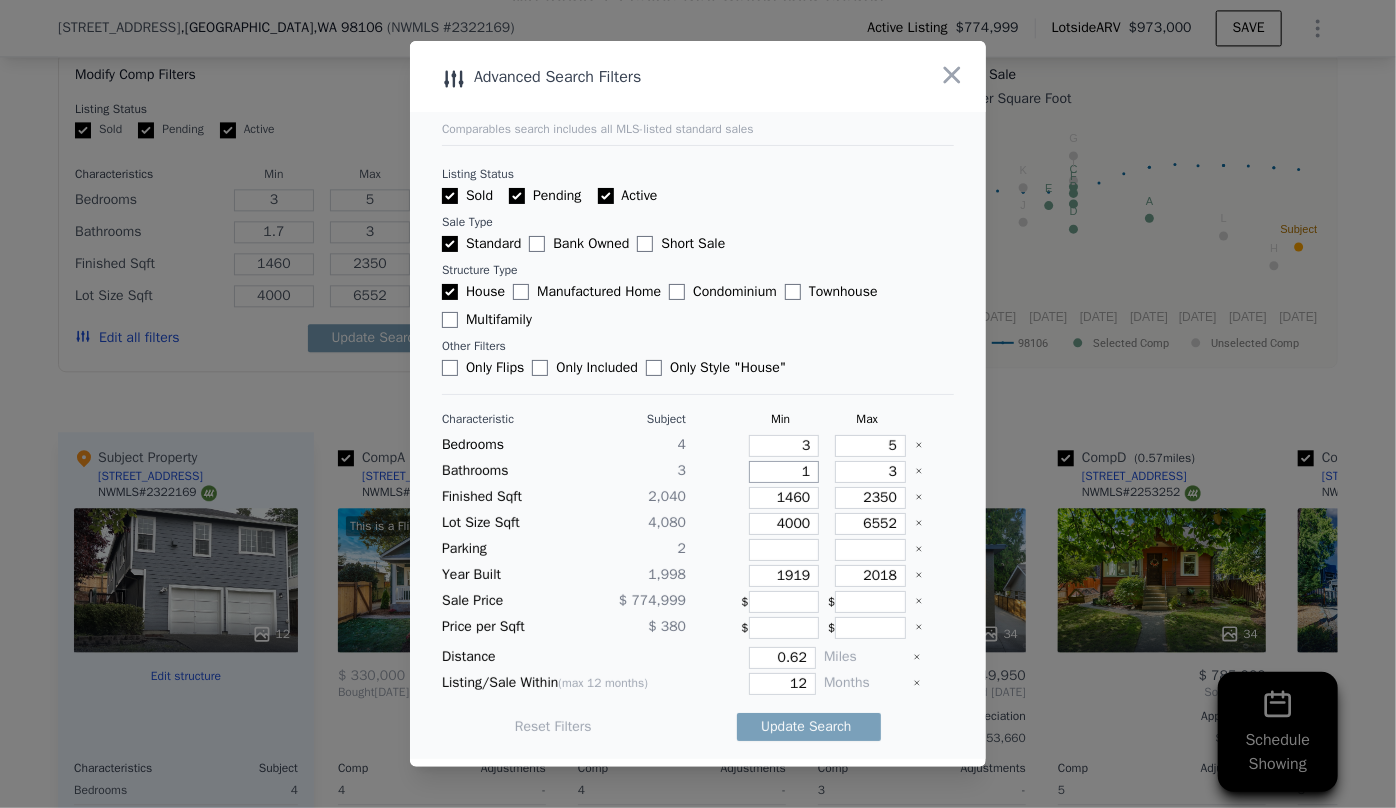 type on "1" 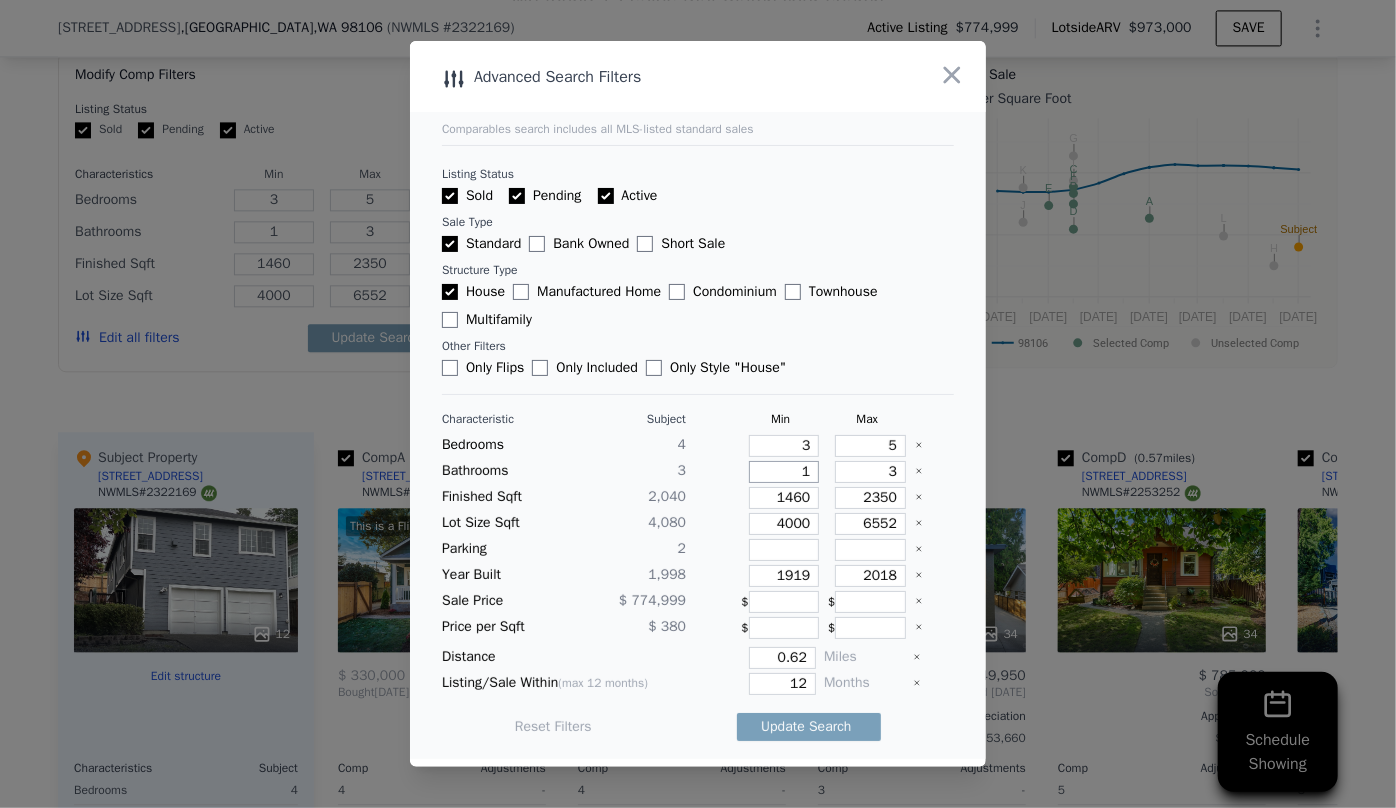 type on "1" 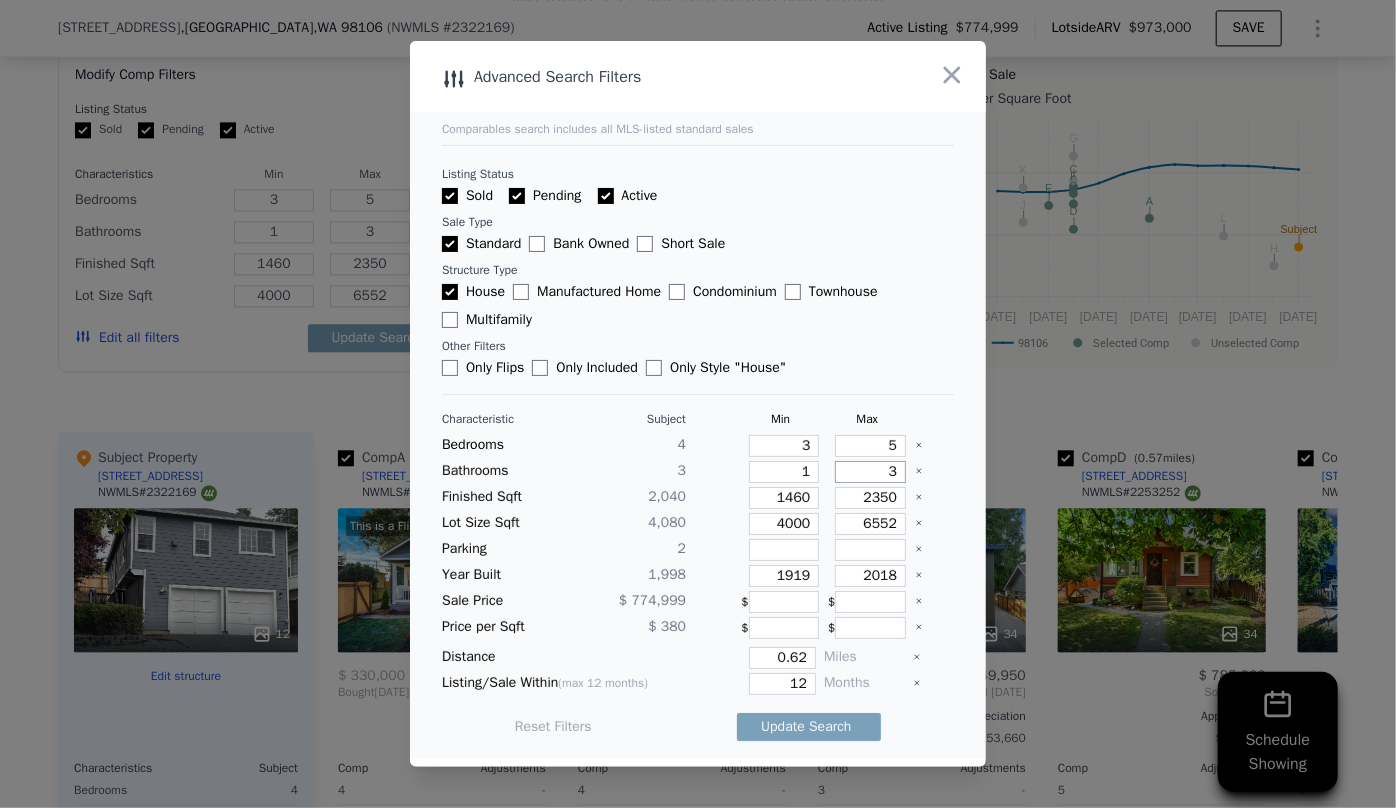 drag, startPoint x: 883, startPoint y: 476, endPoint x: 848, endPoint y: 474, distance: 35.057095 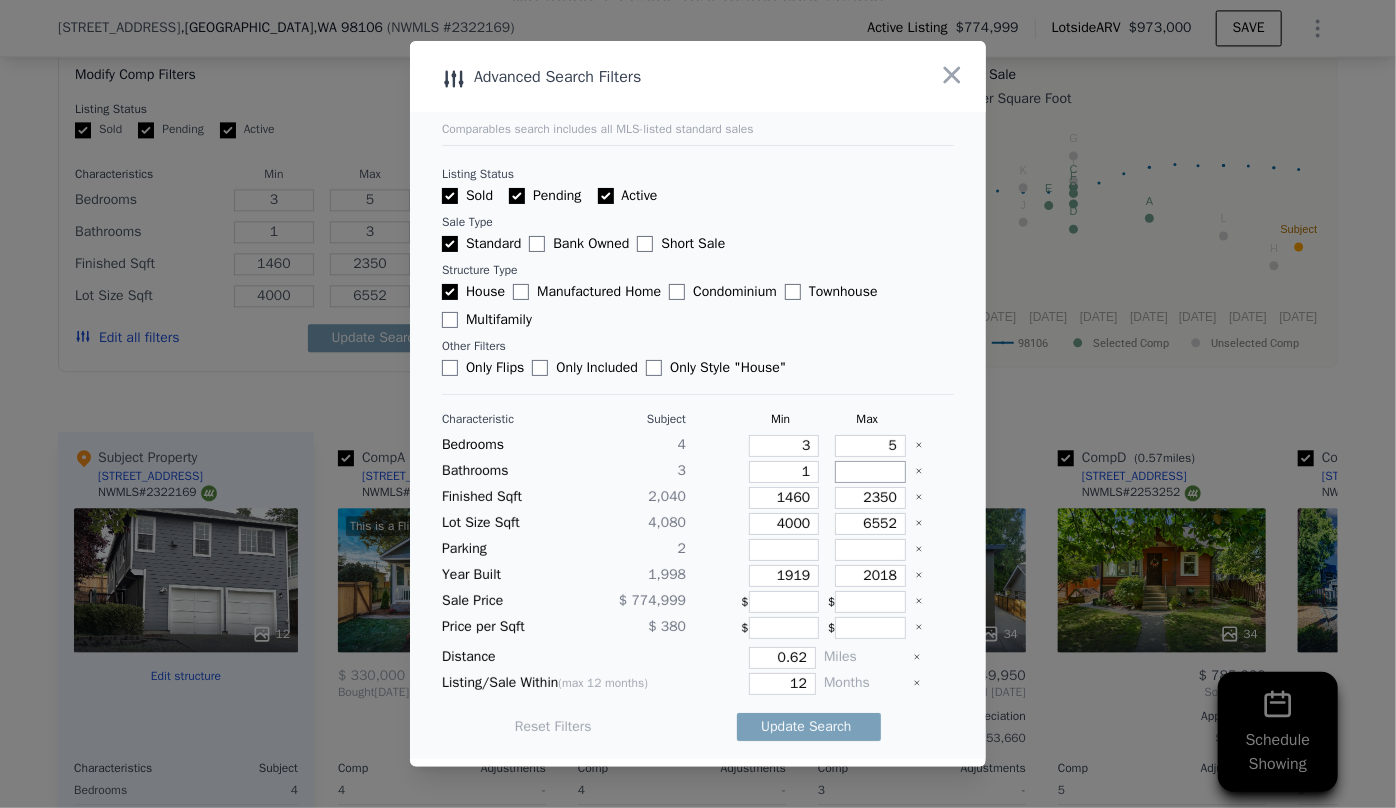 type 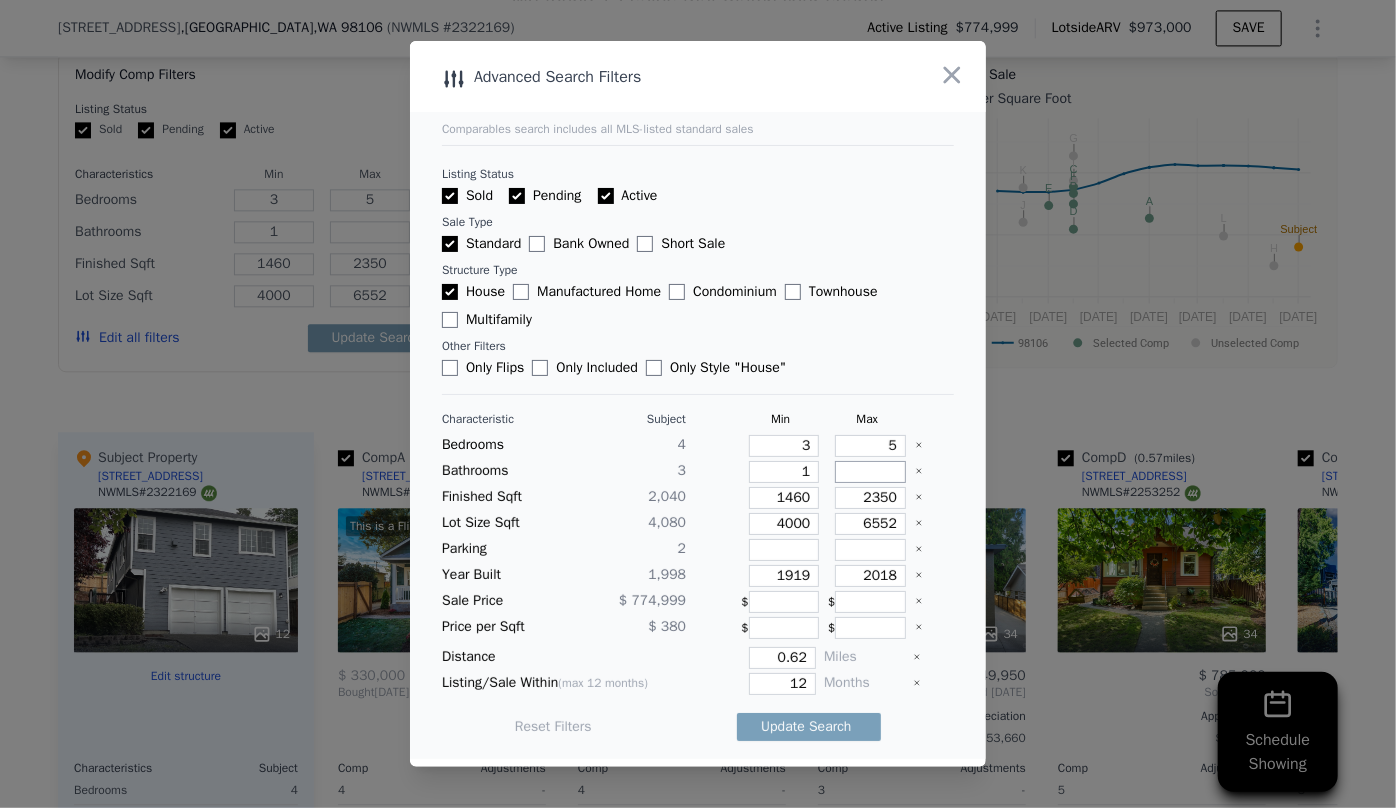 type 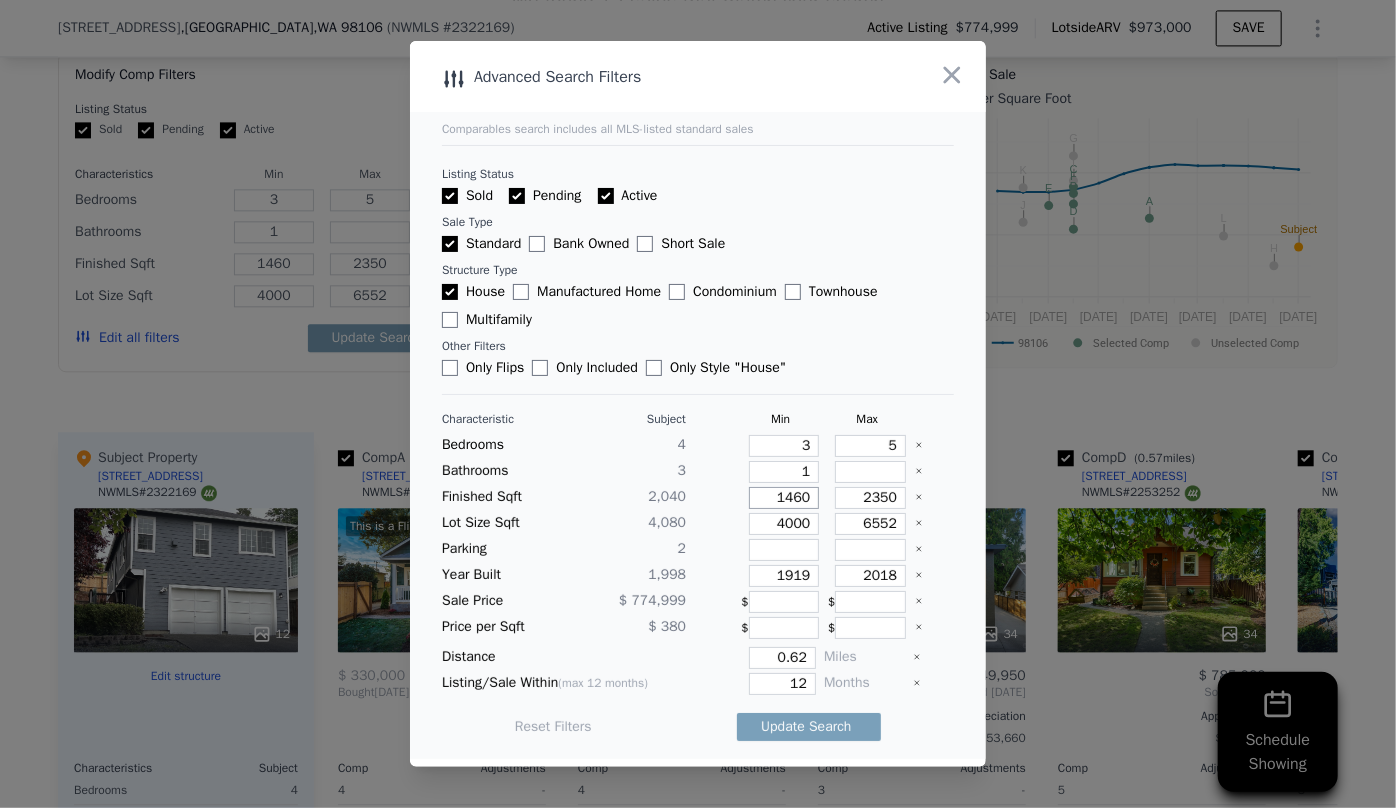drag, startPoint x: 800, startPoint y: 497, endPoint x: 741, endPoint y: 490, distance: 59.413803 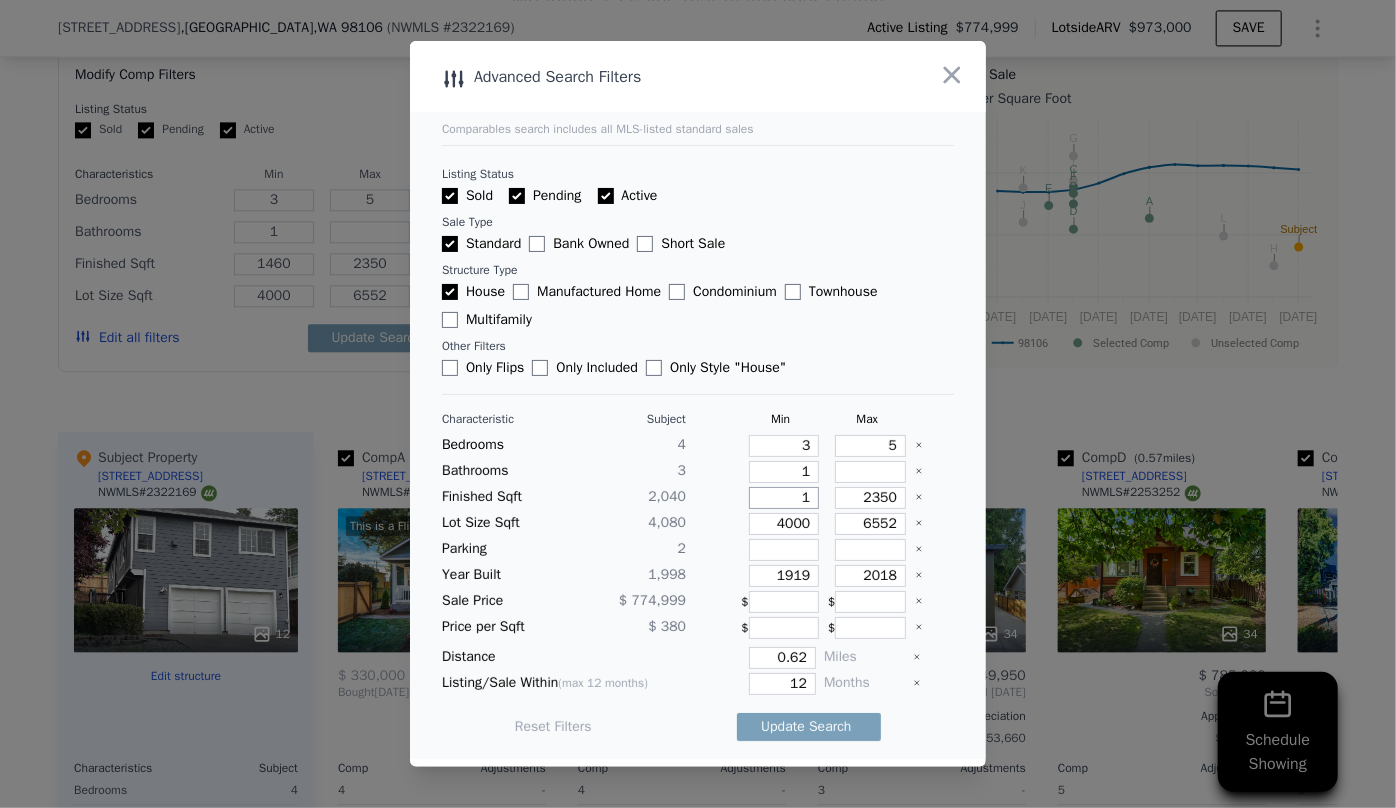 type on "1" 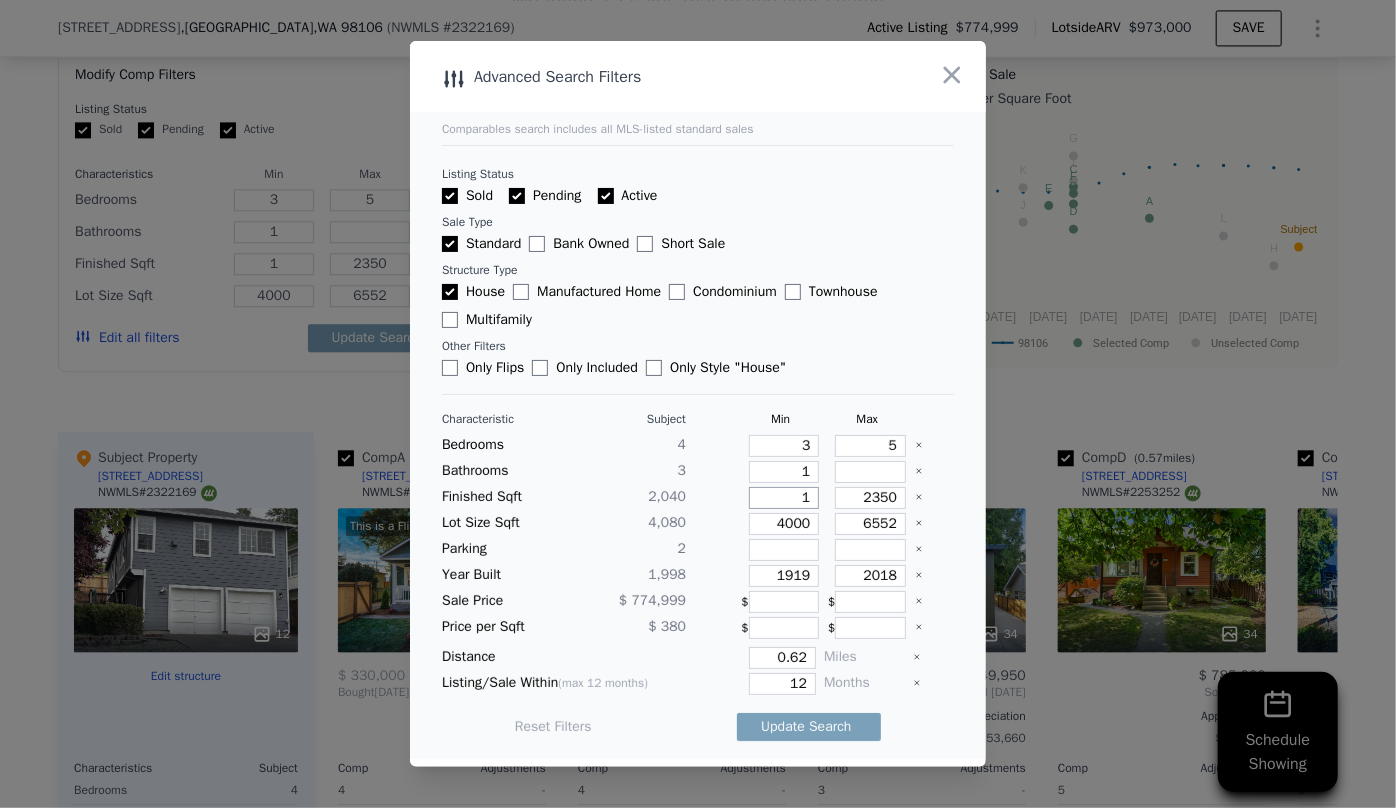 type on "18" 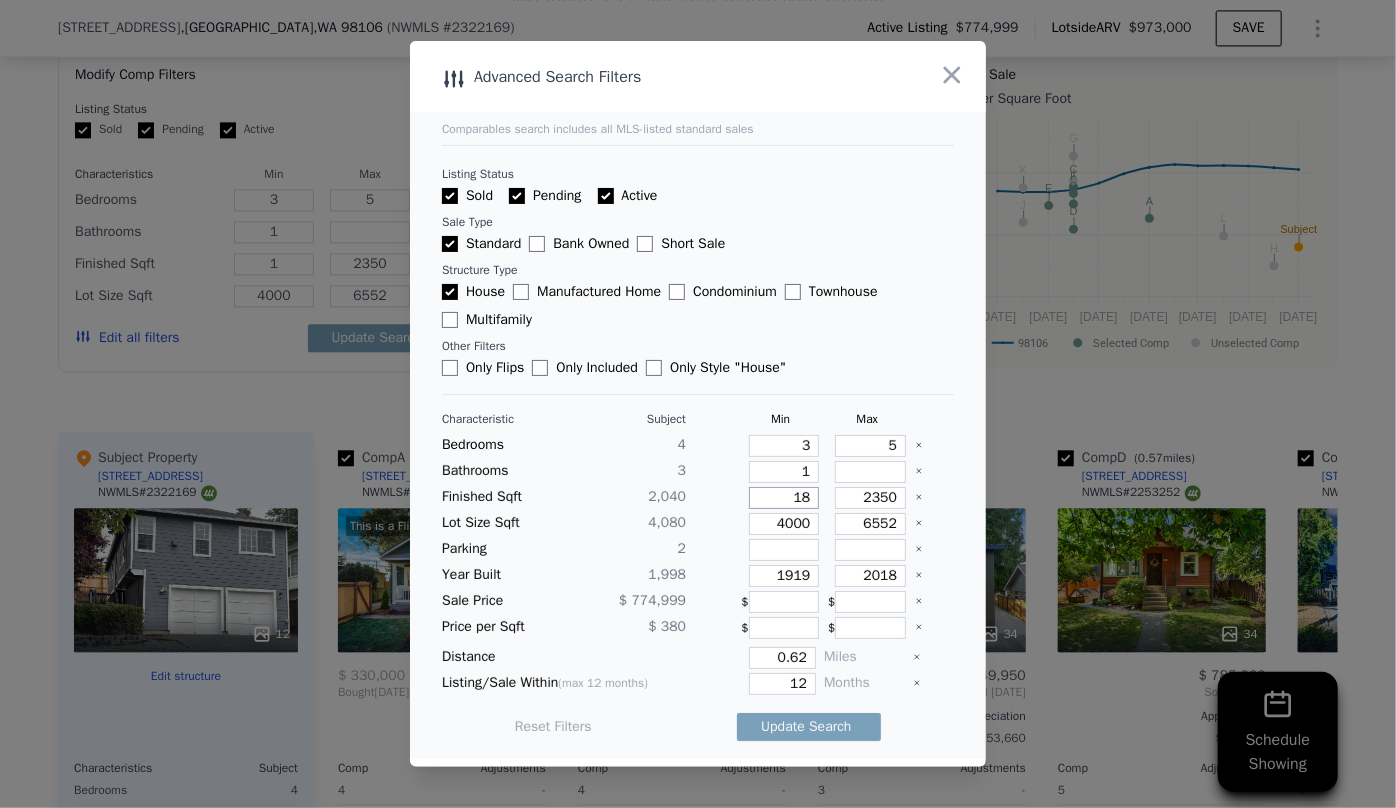 type on "18" 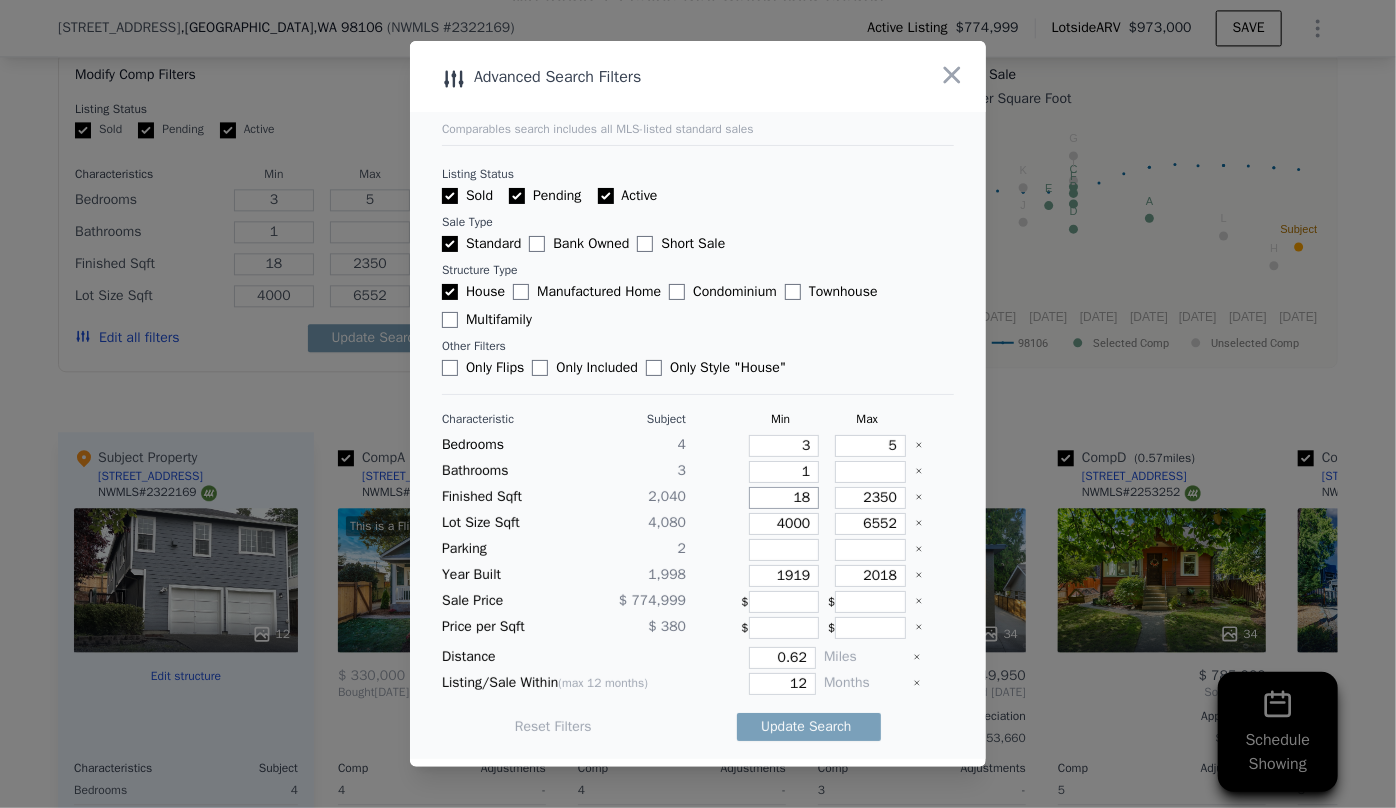 type on "180" 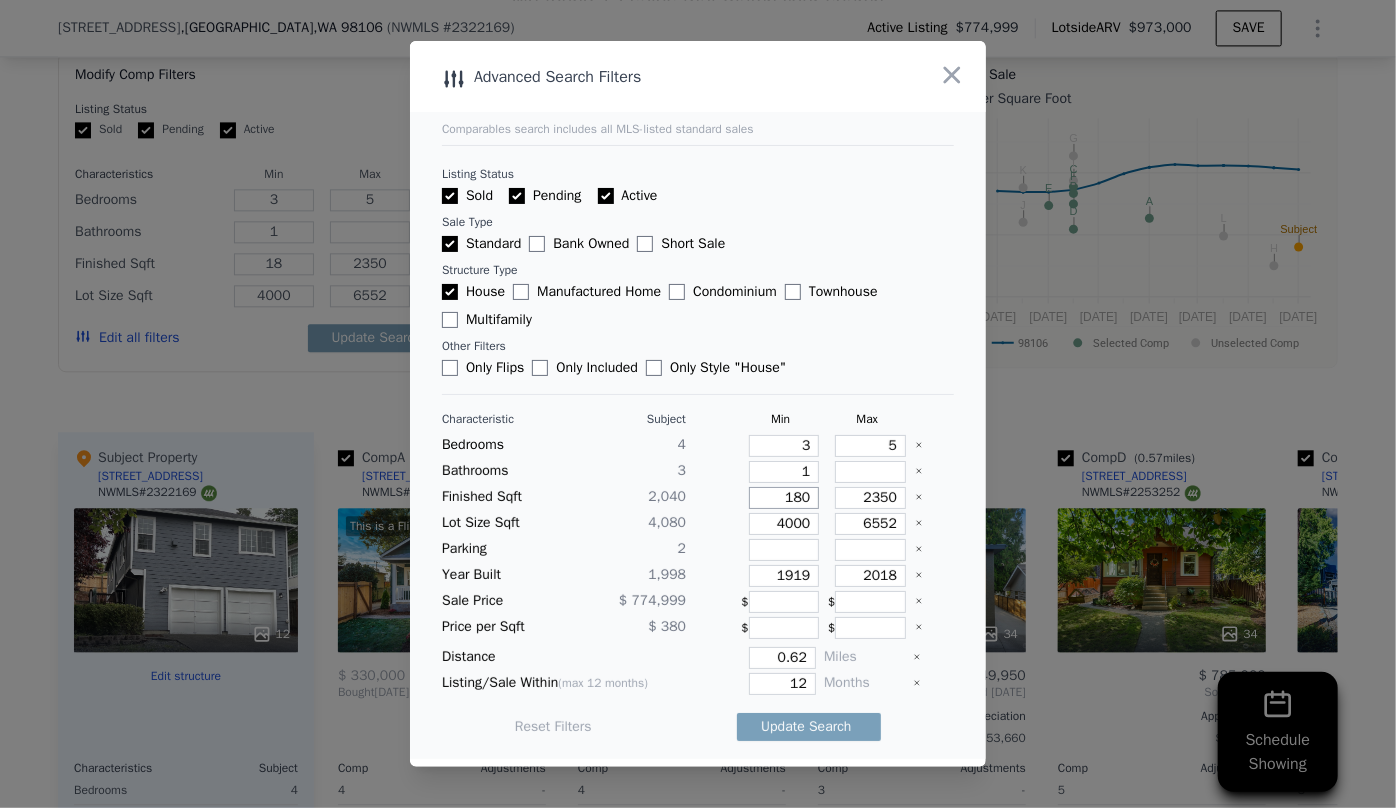 type on "180" 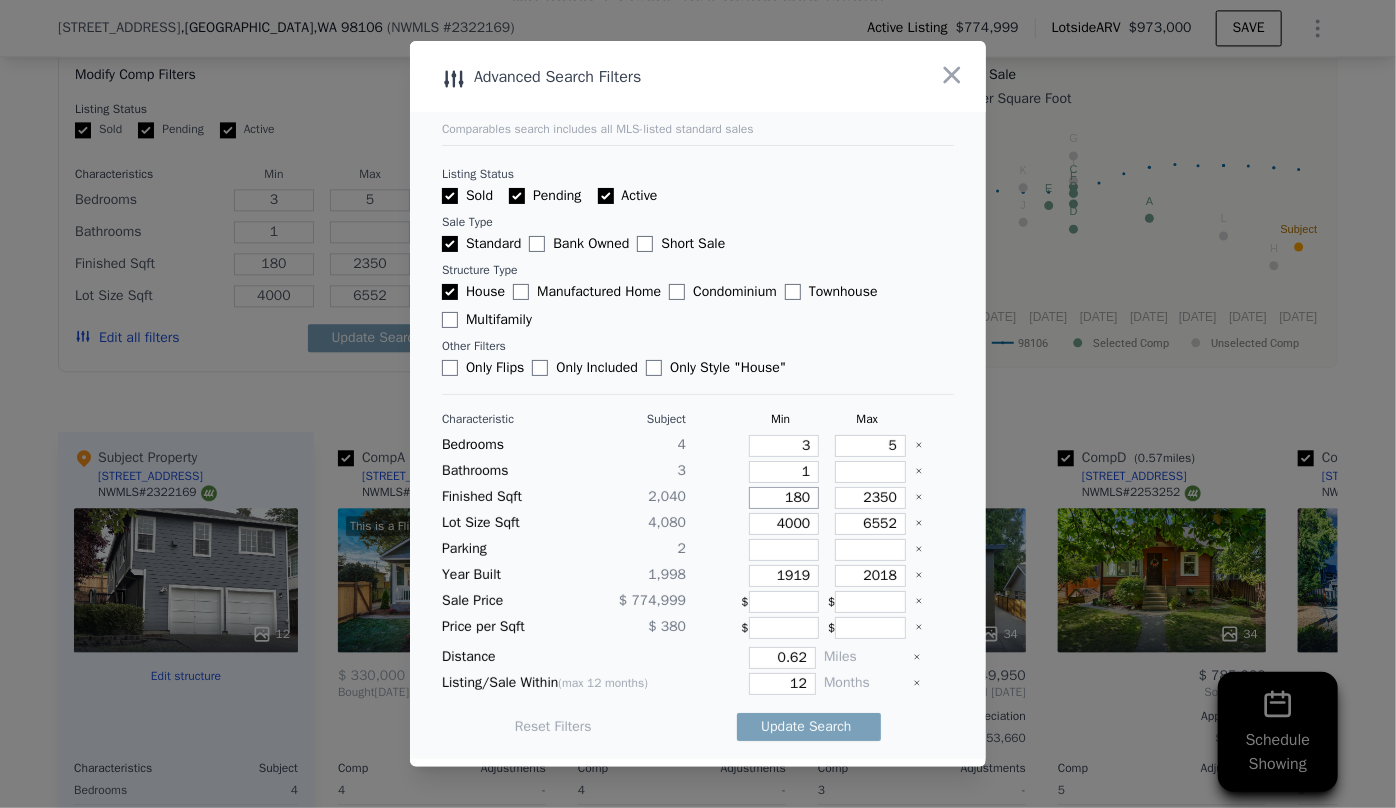 type on "1800" 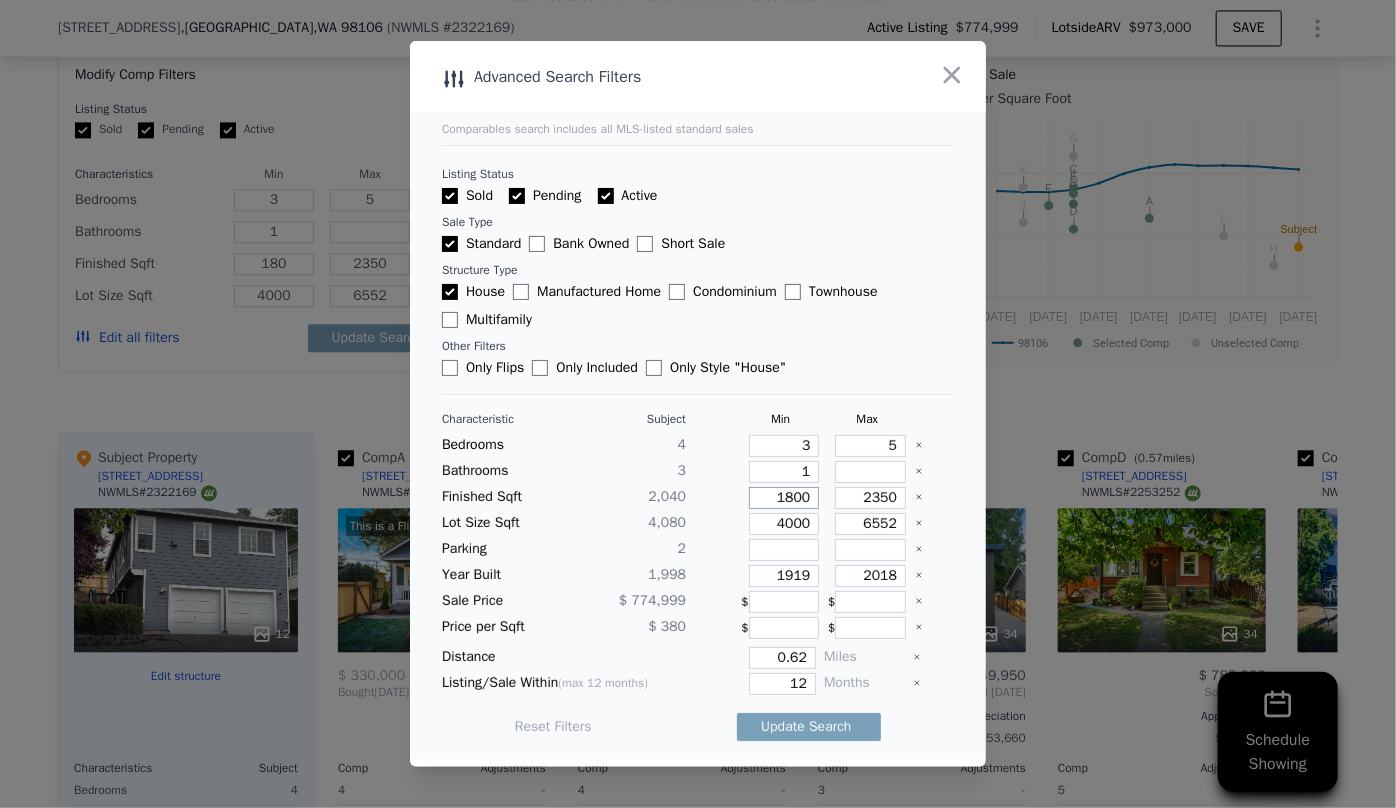 type on "1800" 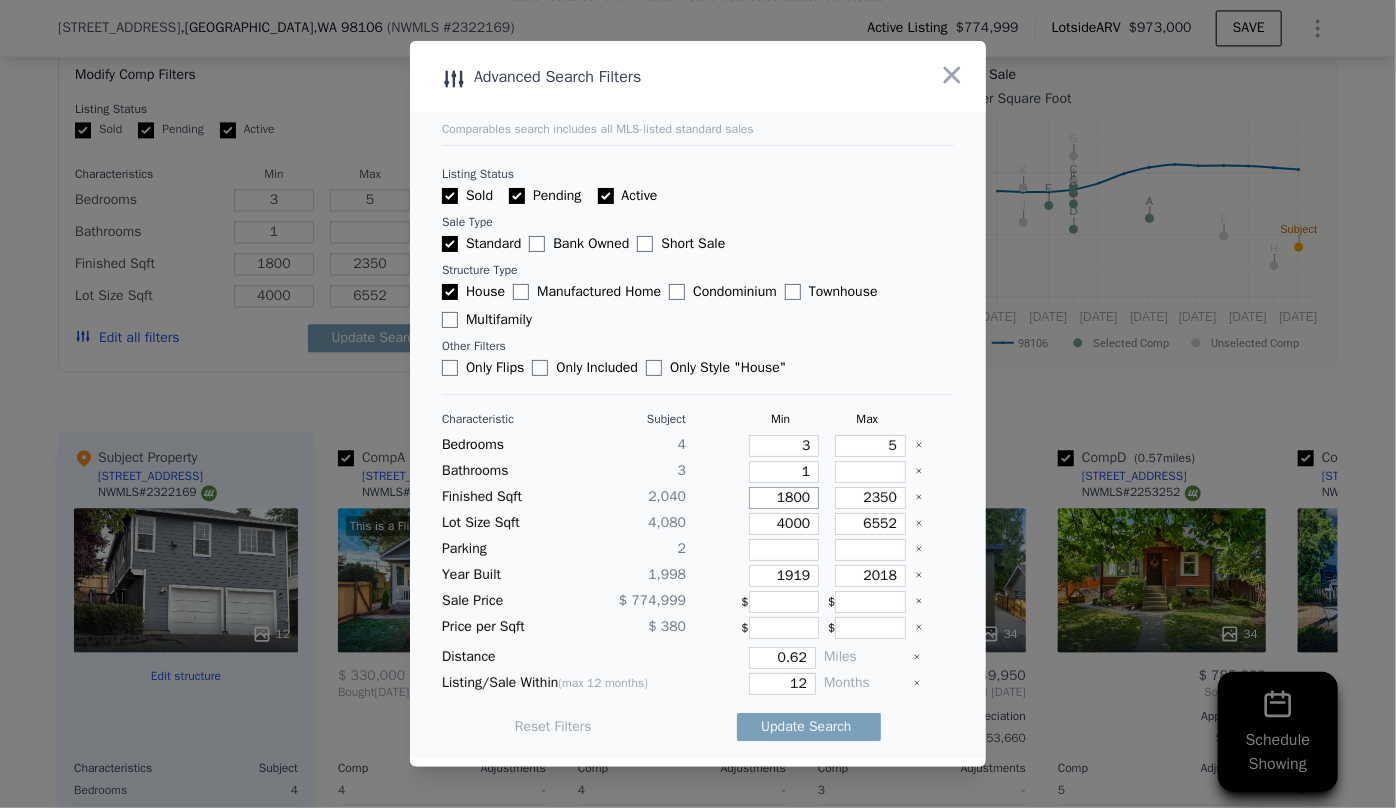type on "1800" 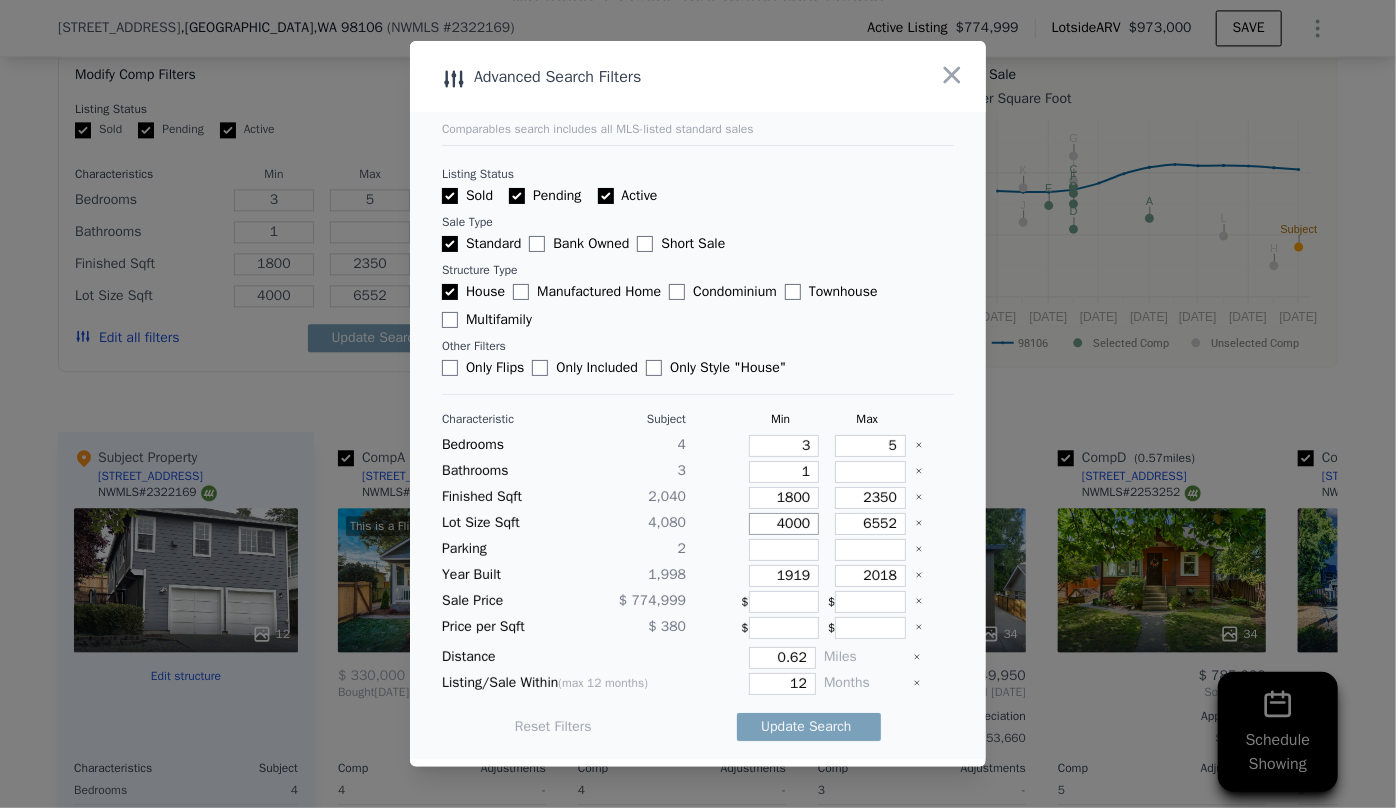 drag, startPoint x: 804, startPoint y: 525, endPoint x: 721, endPoint y: 527, distance: 83.02409 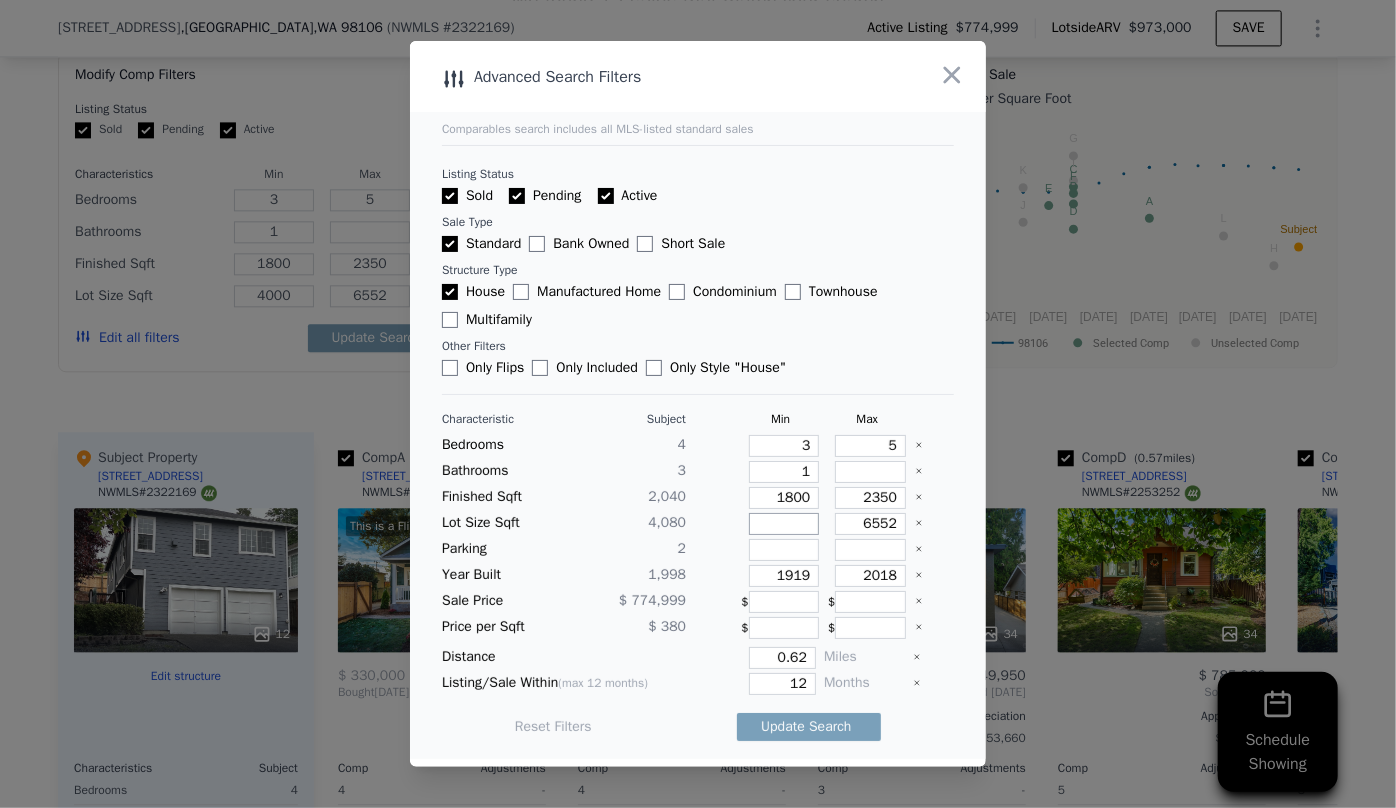 type 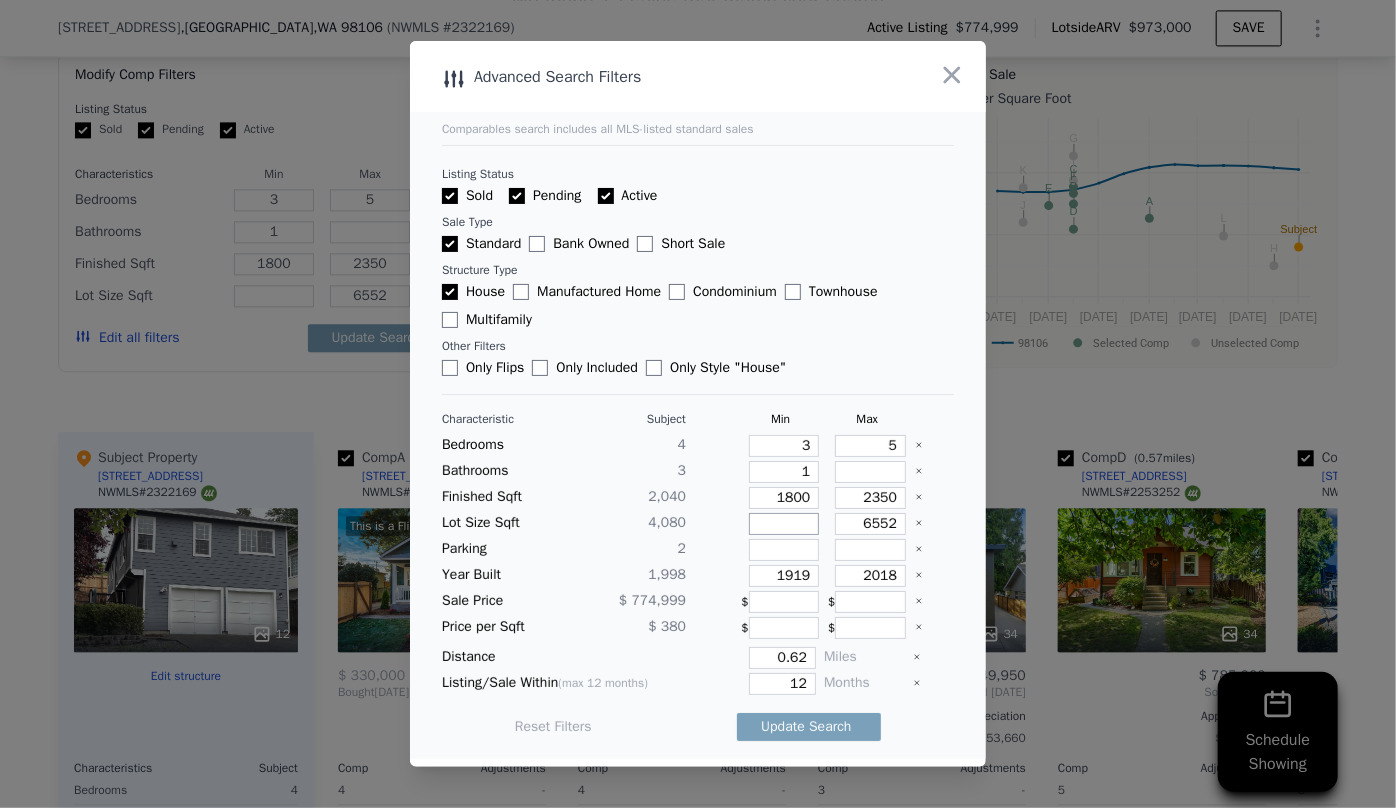 type 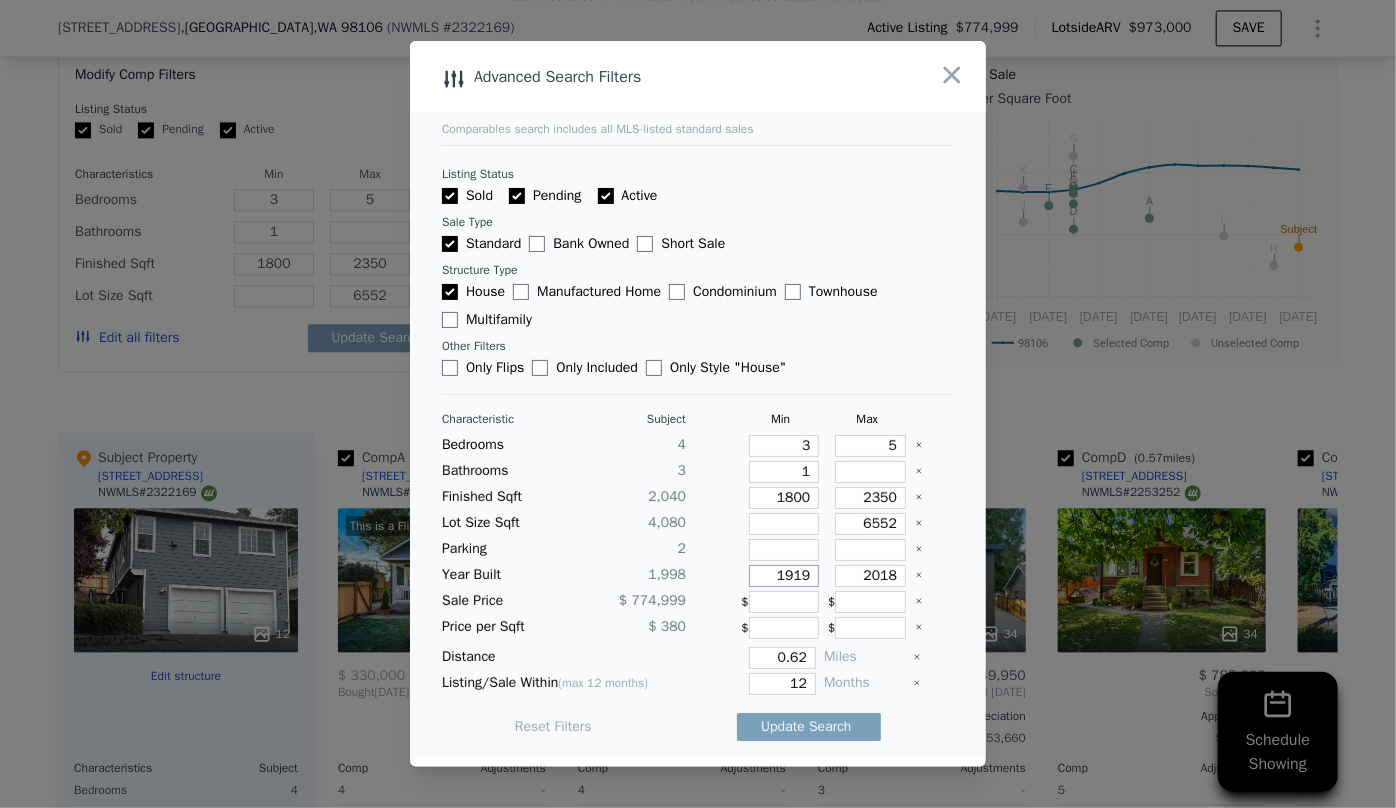 drag, startPoint x: 741, startPoint y: 571, endPoint x: 709, endPoint y: 575, distance: 32.24903 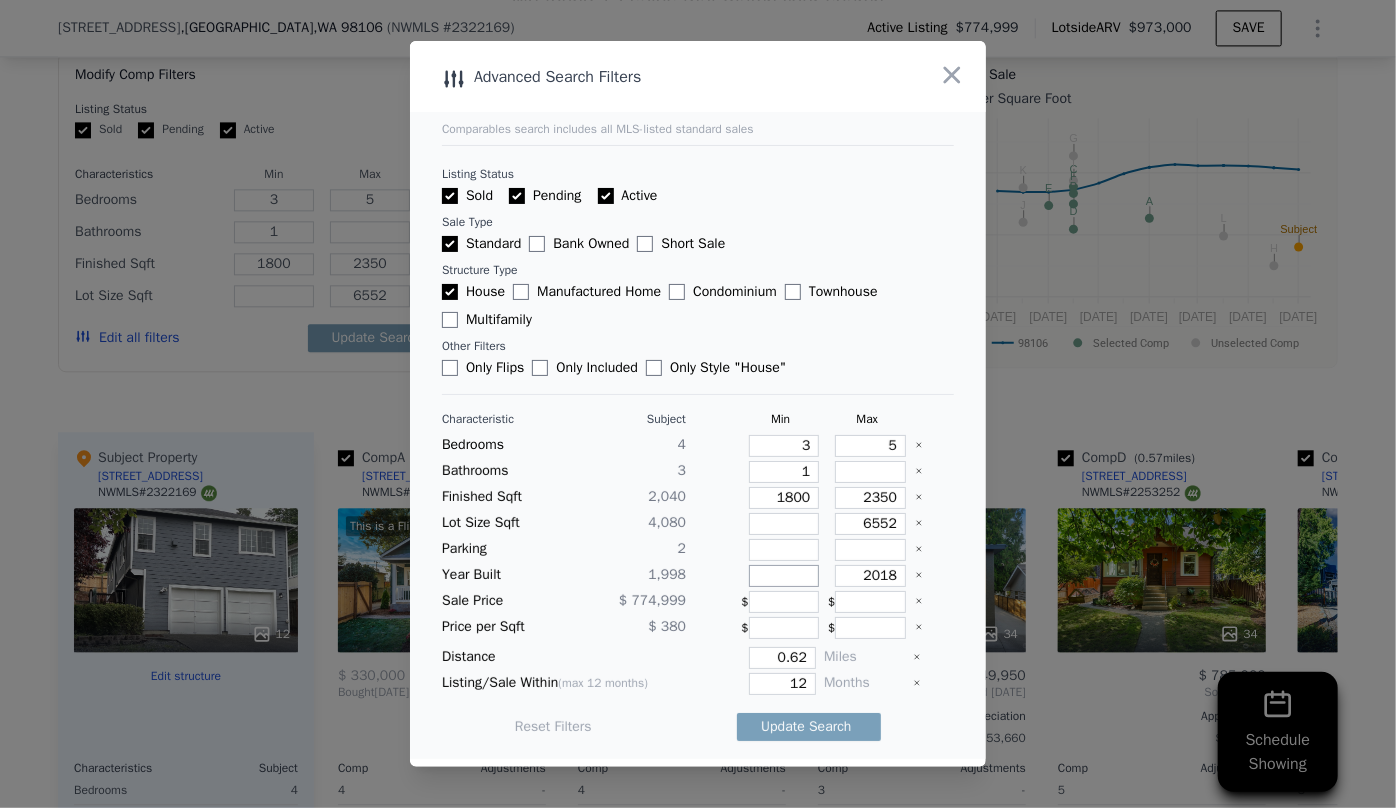 type 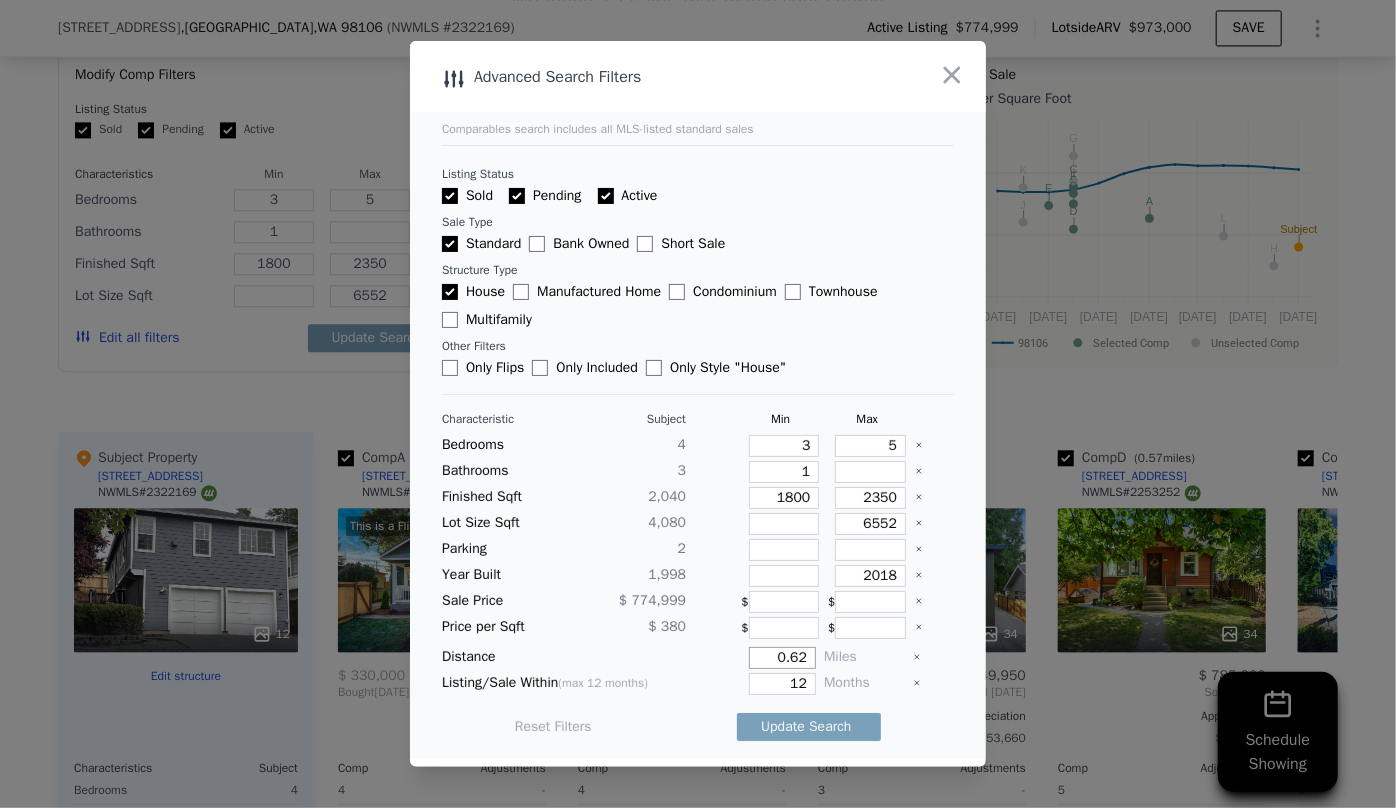 drag, startPoint x: 800, startPoint y: 661, endPoint x: 719, endPoint y: 655, distance: 81.22192 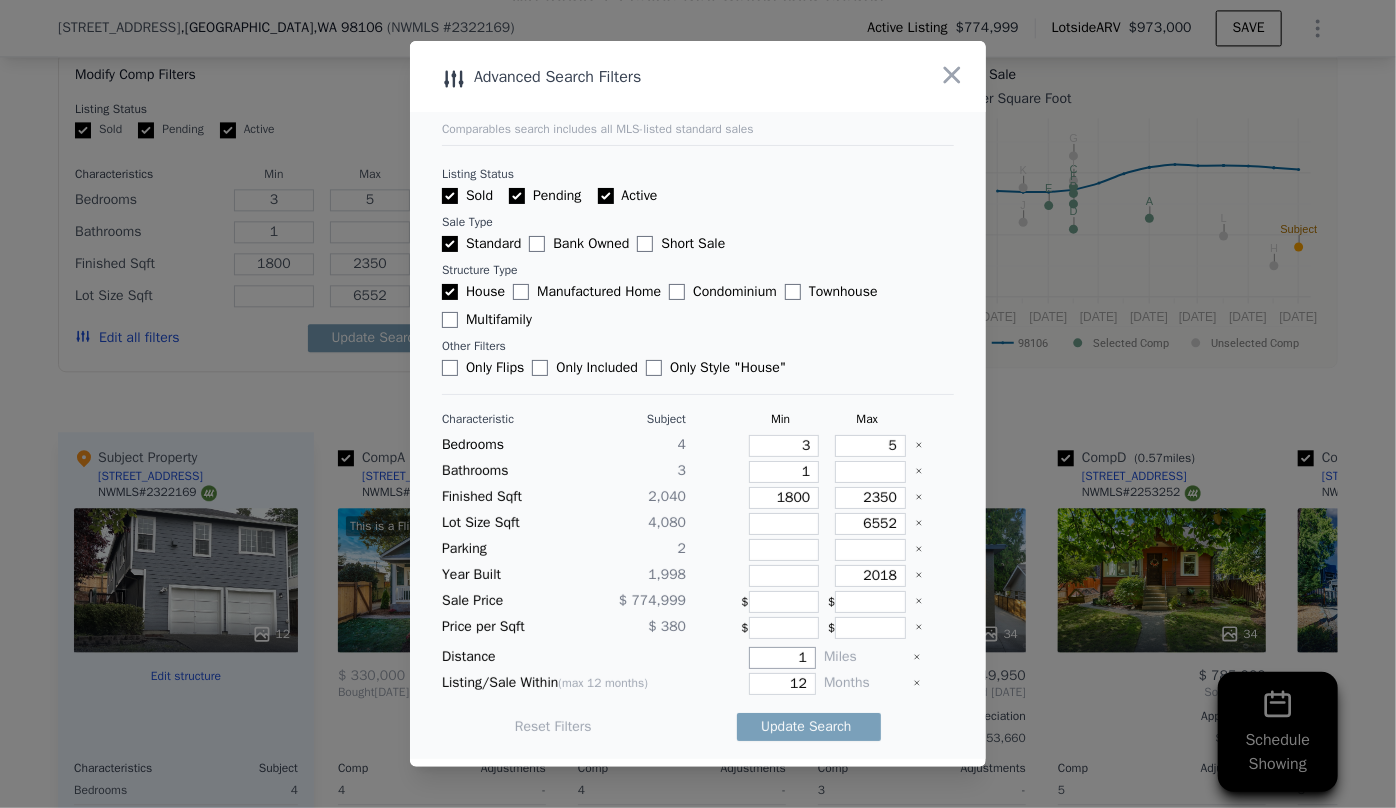 type on "1" 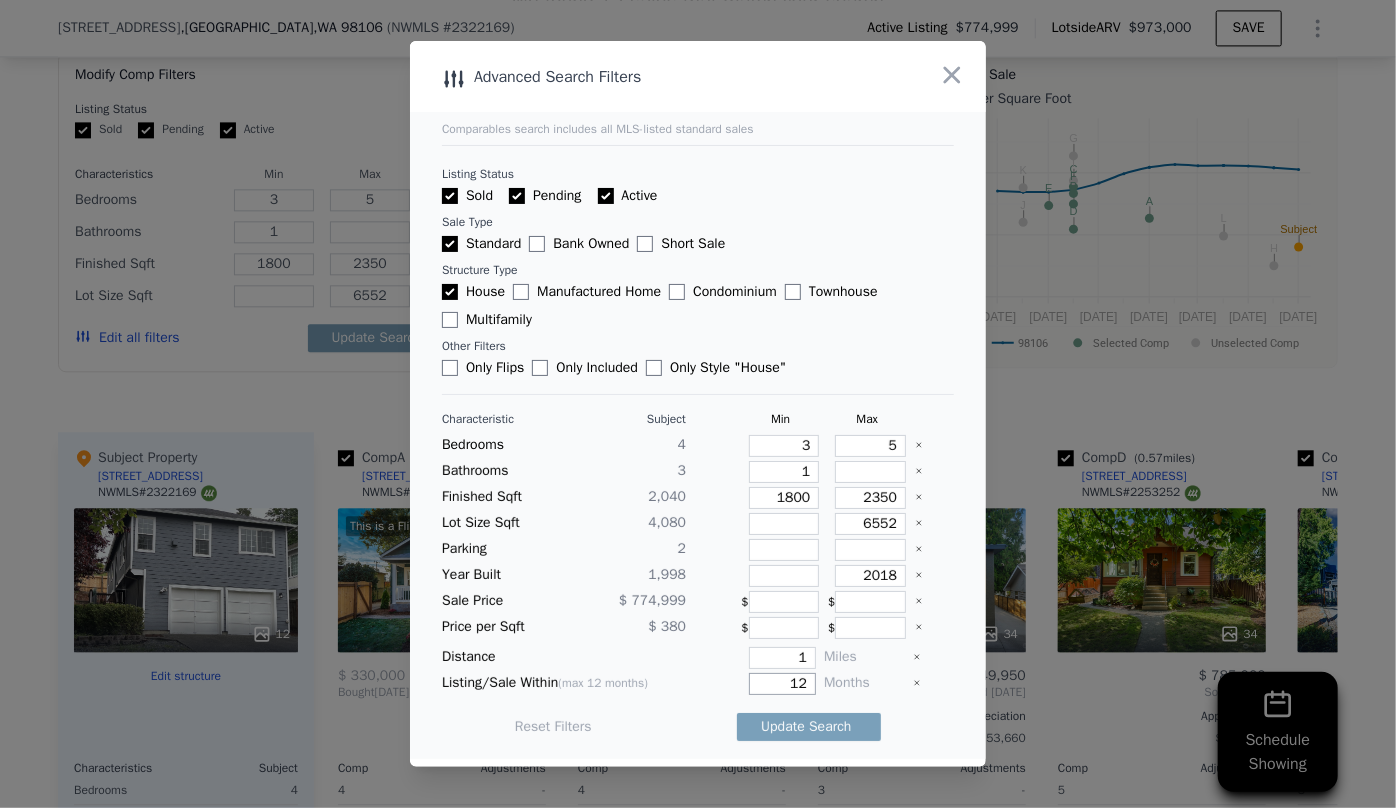 drag, startPoint x: 798, startPoint y: 679, endPoint x: 766, endPoint y: 673, distance: 32.55764 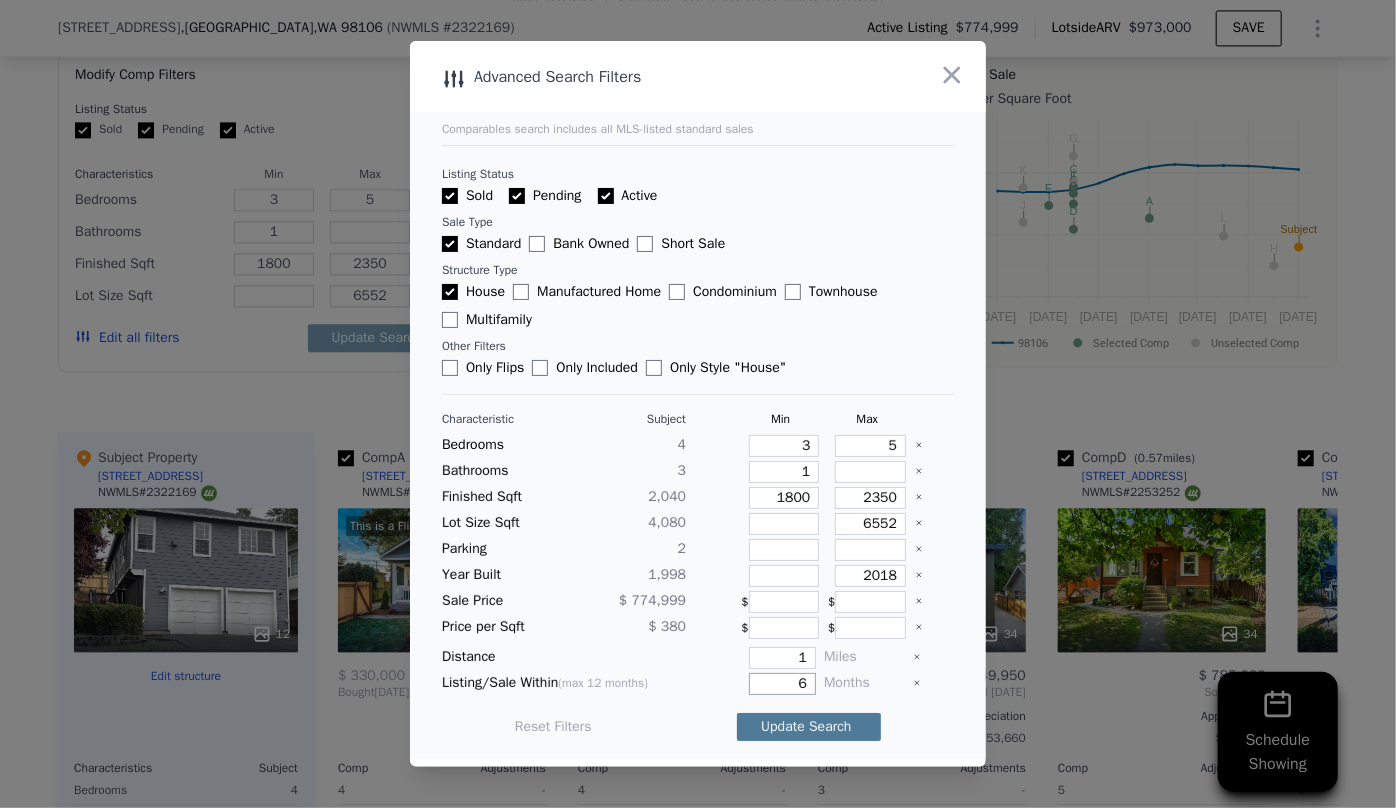 type on "6" 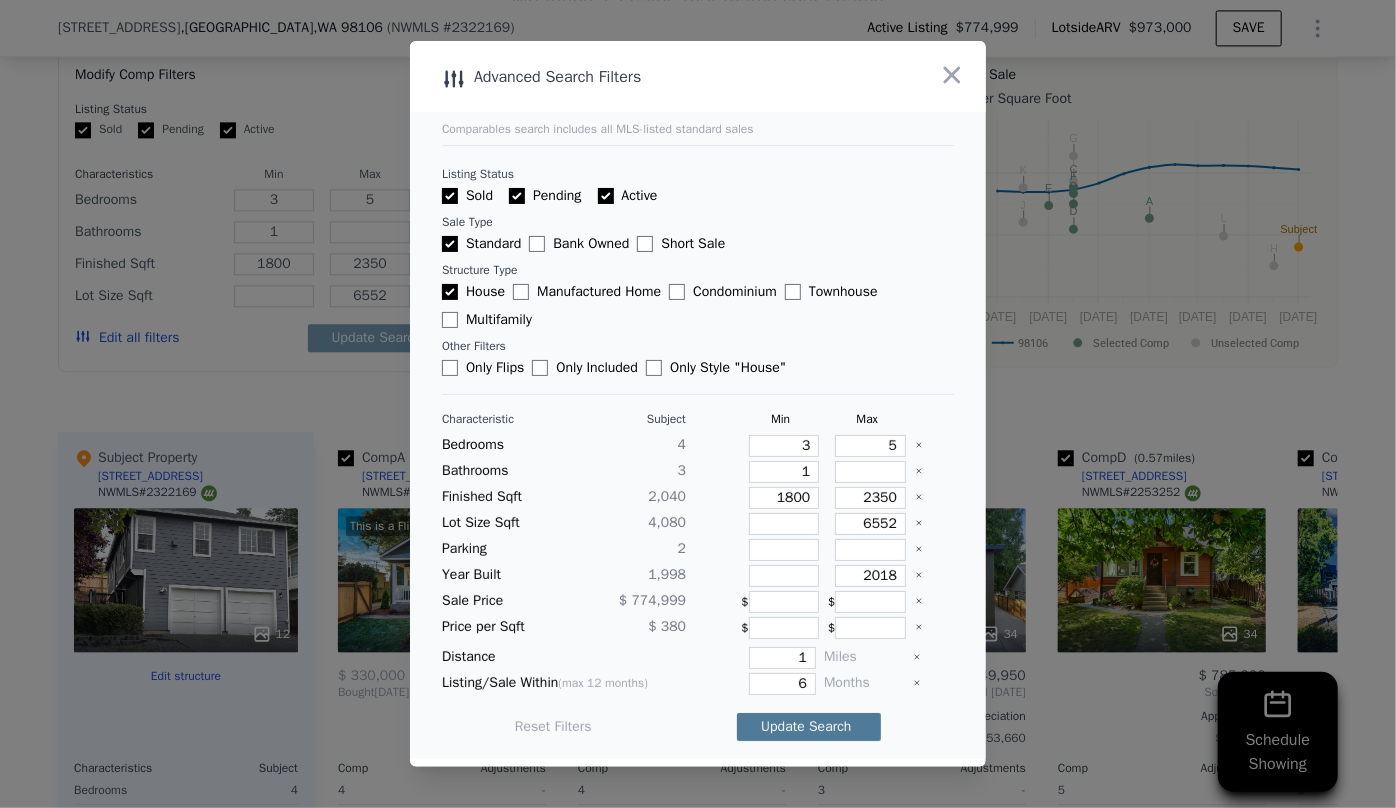 click on "Update Search" at bounding box center [809, 727] 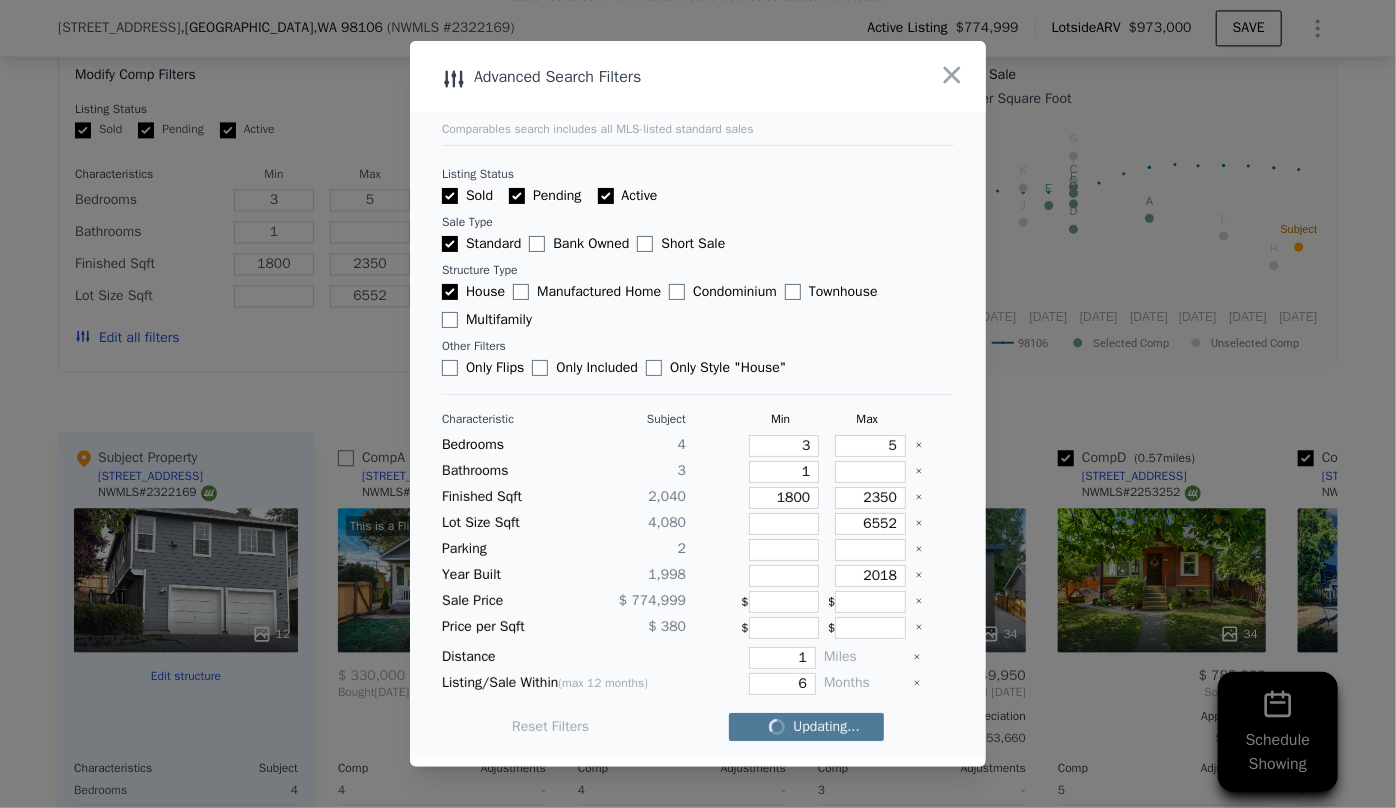 checkbox on "false" 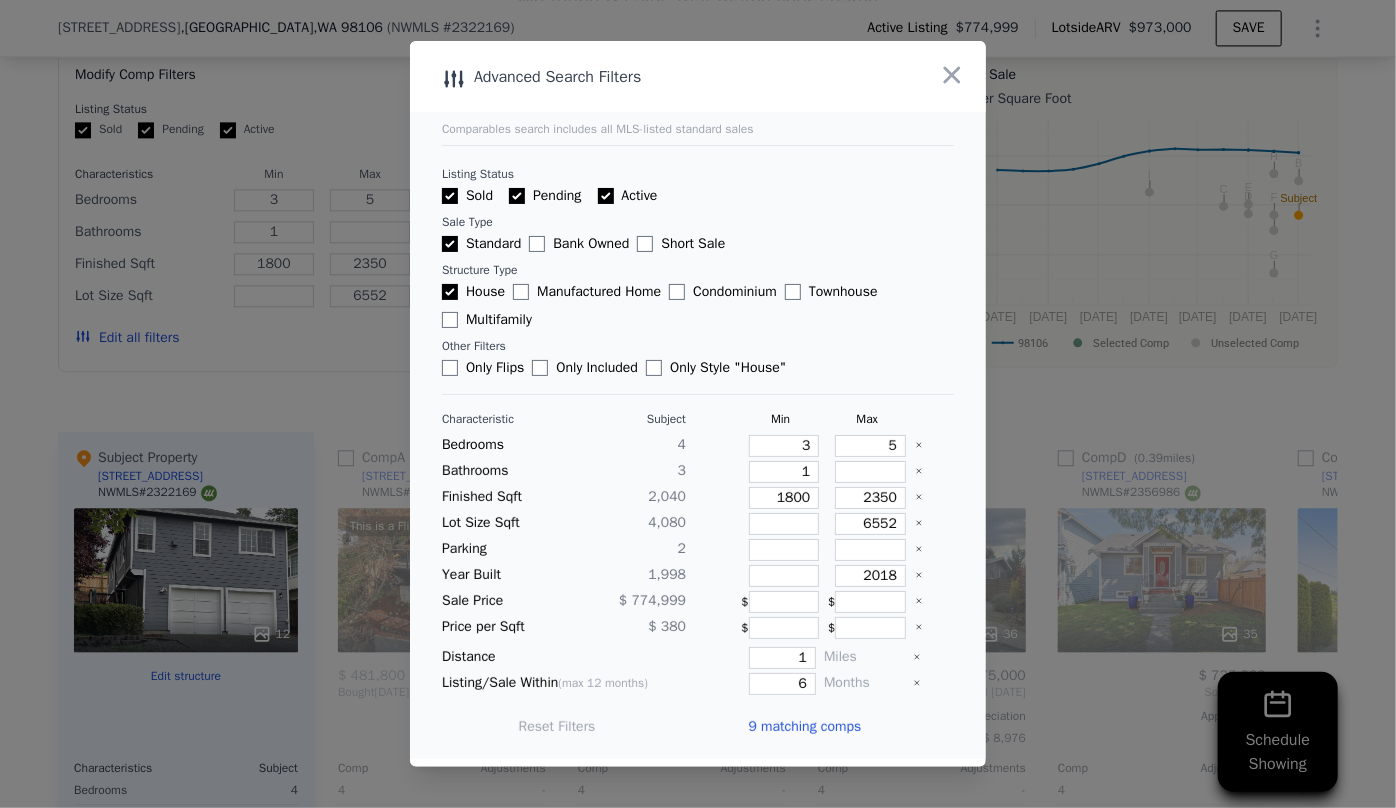 click on "9 matching comps" at bounding box center [812, 727] 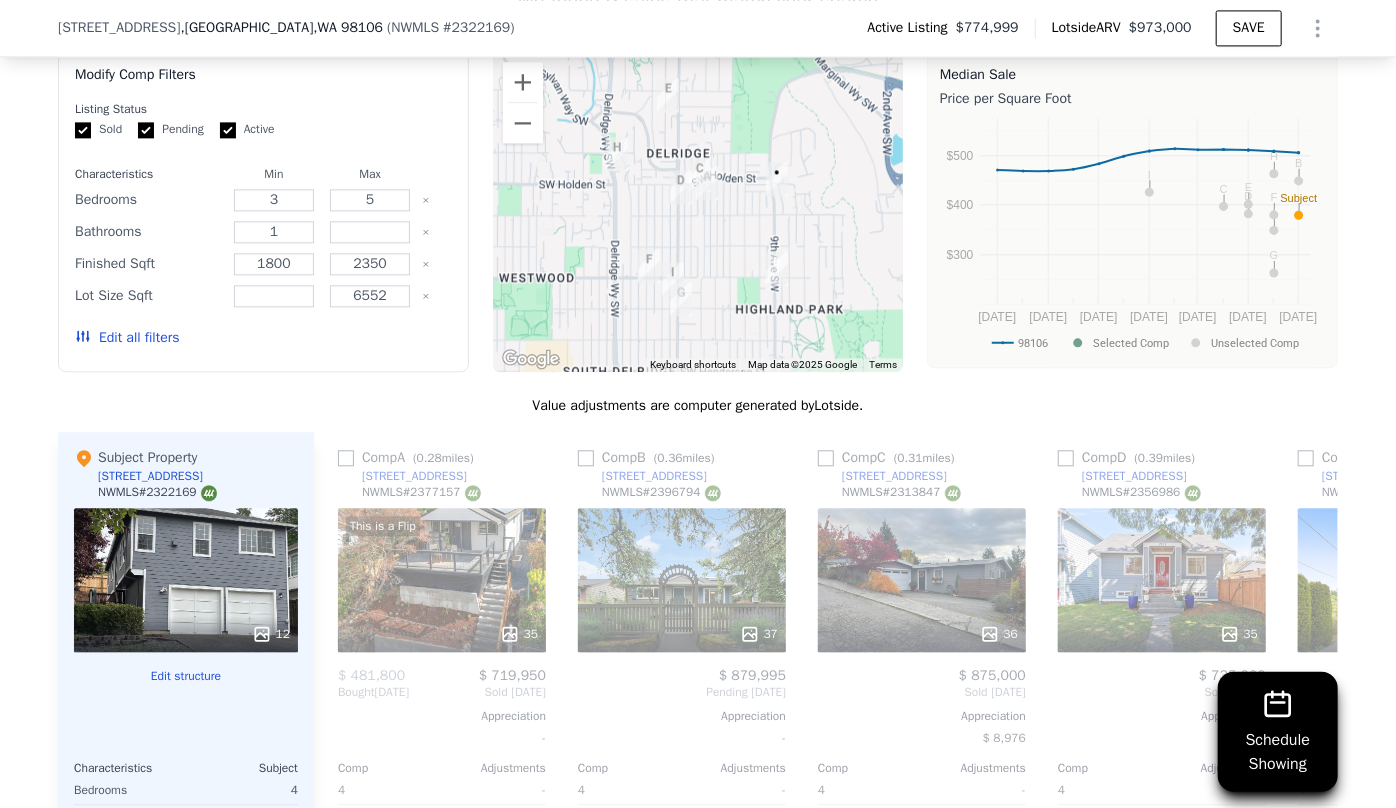 click on "37" at bounding box center (682, 580) 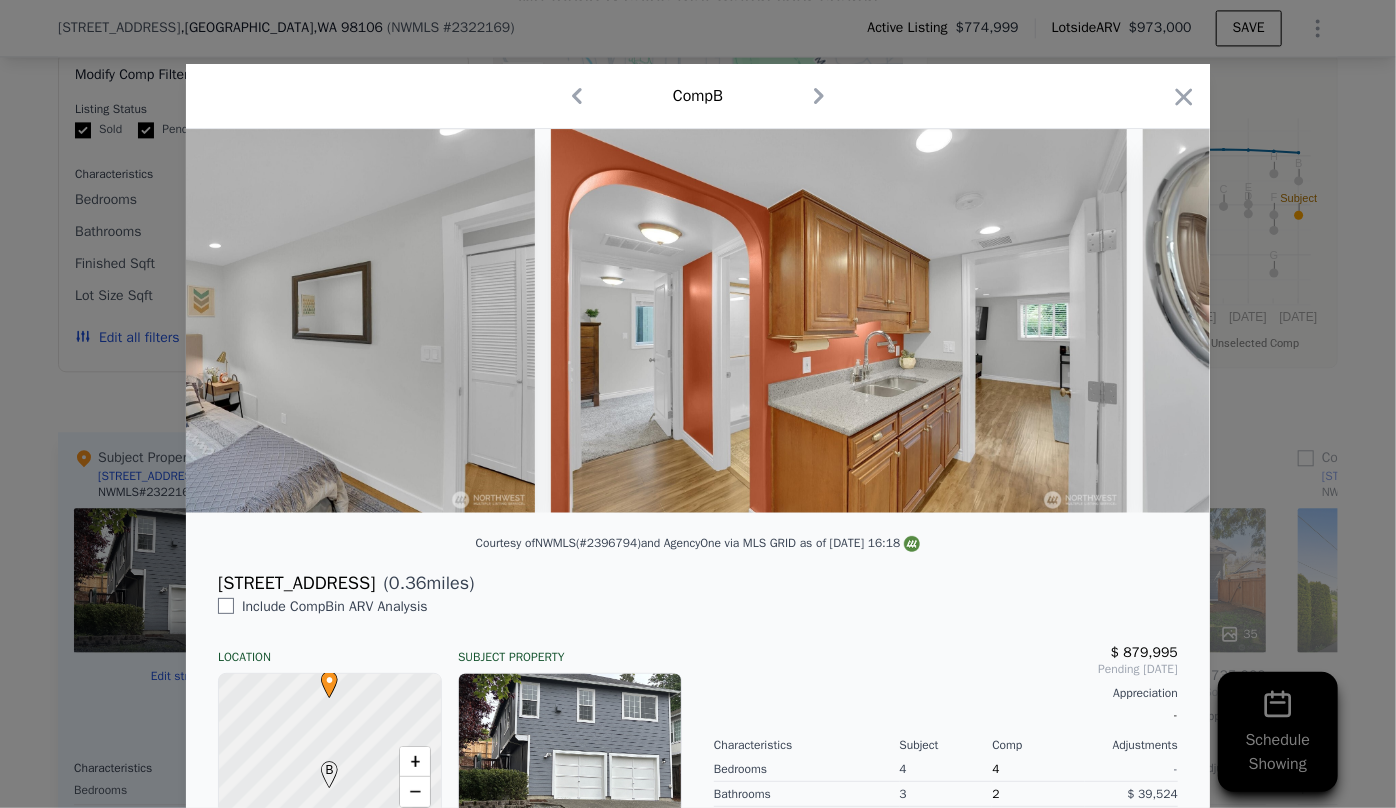 scroll, scrollTop: 0, scrollLeft: 9892, axis: horizontal 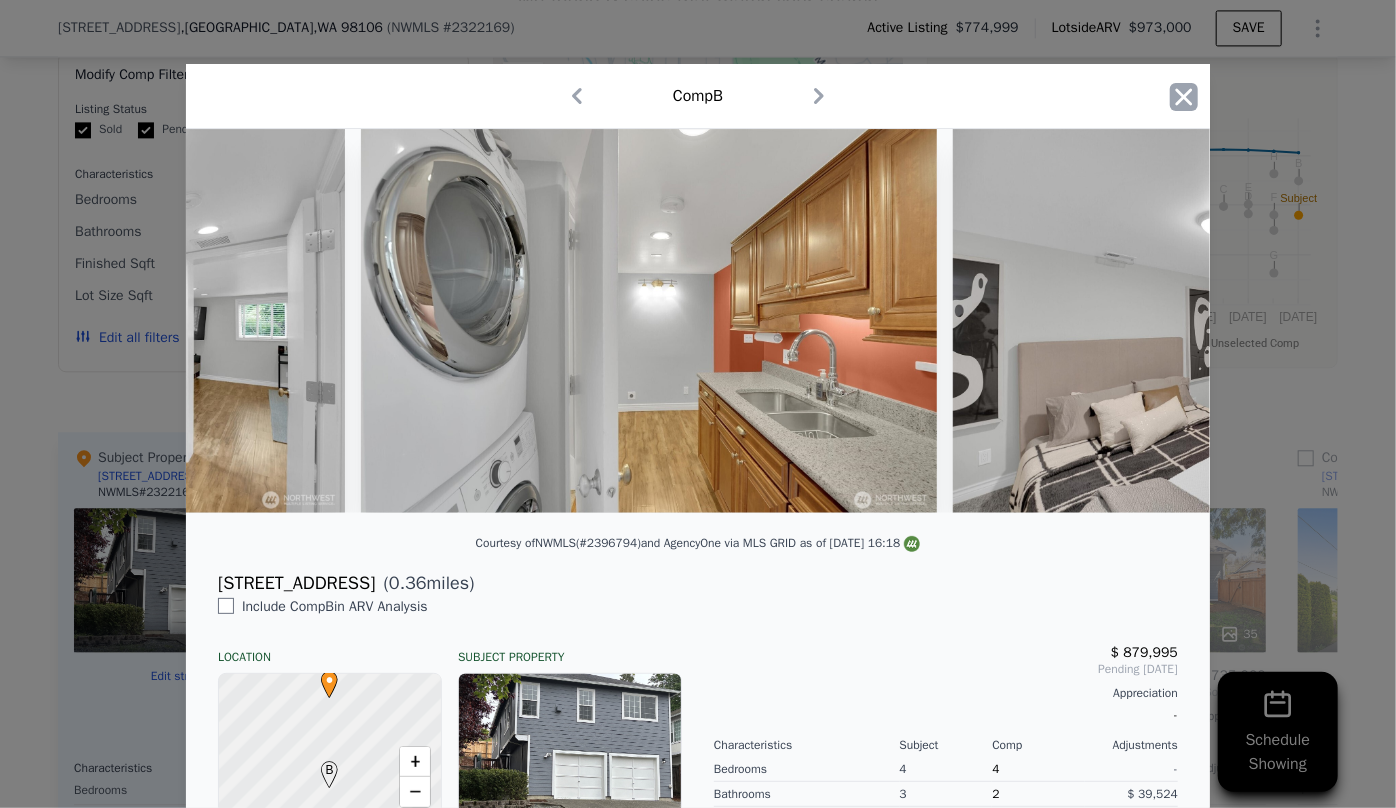 click 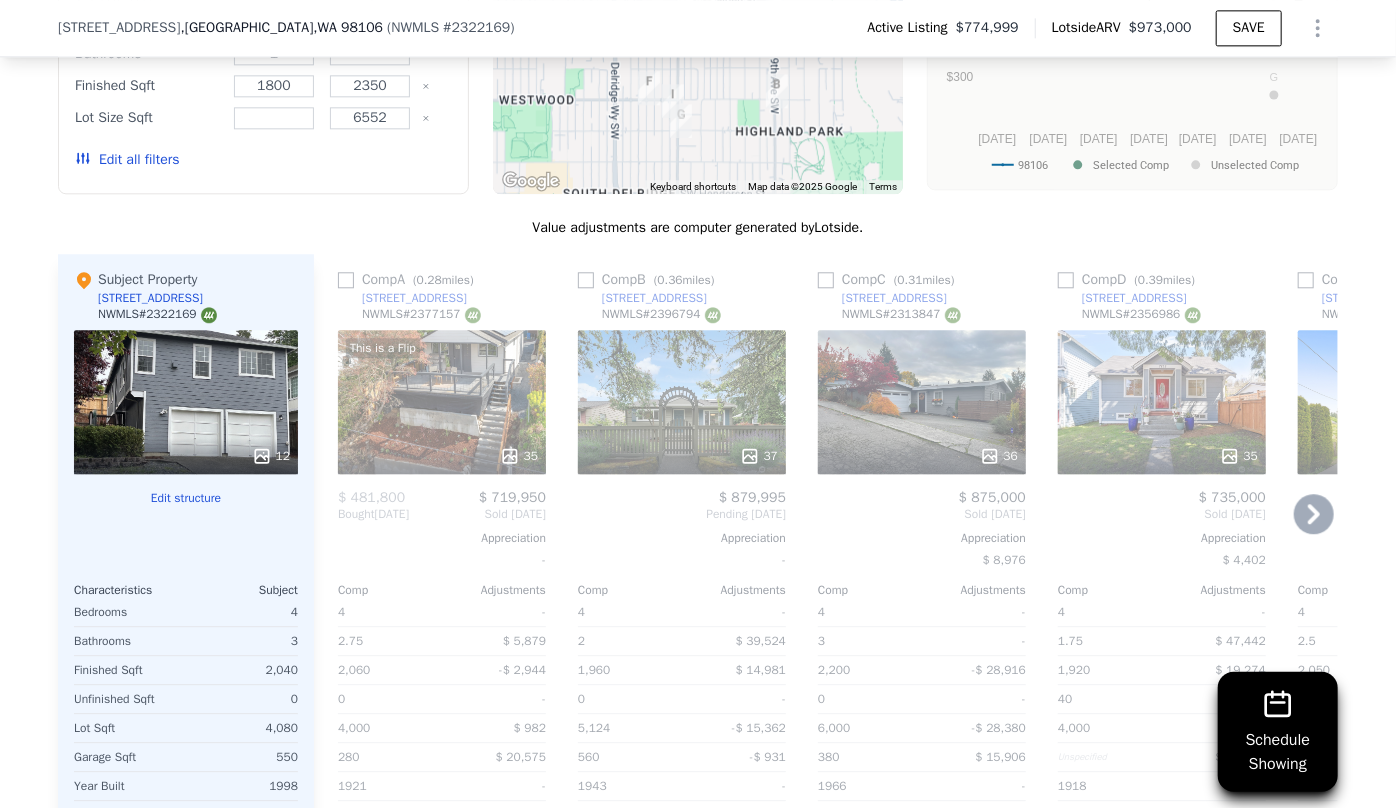 scroll, scrollTop: 2447, scrollLeft: 0, axis: vertical 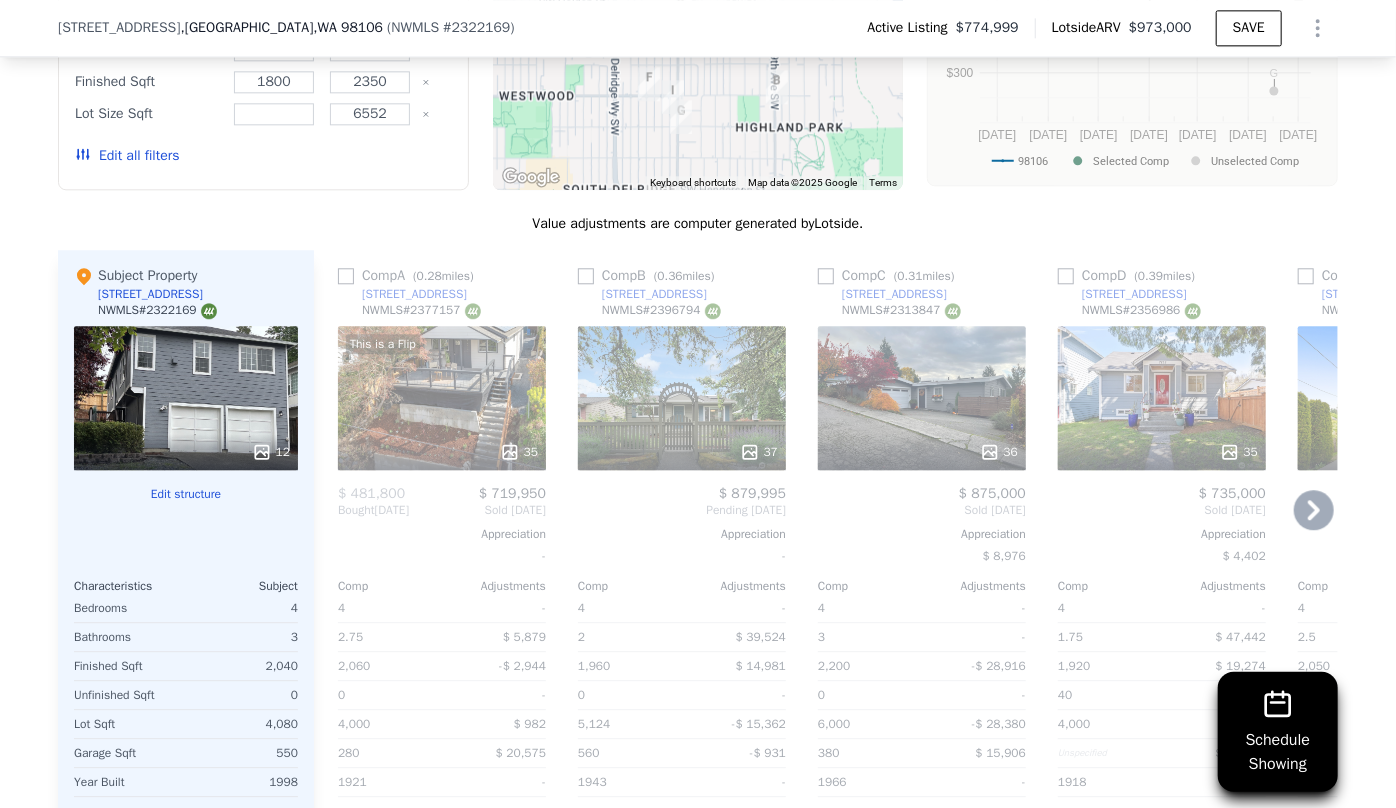 click 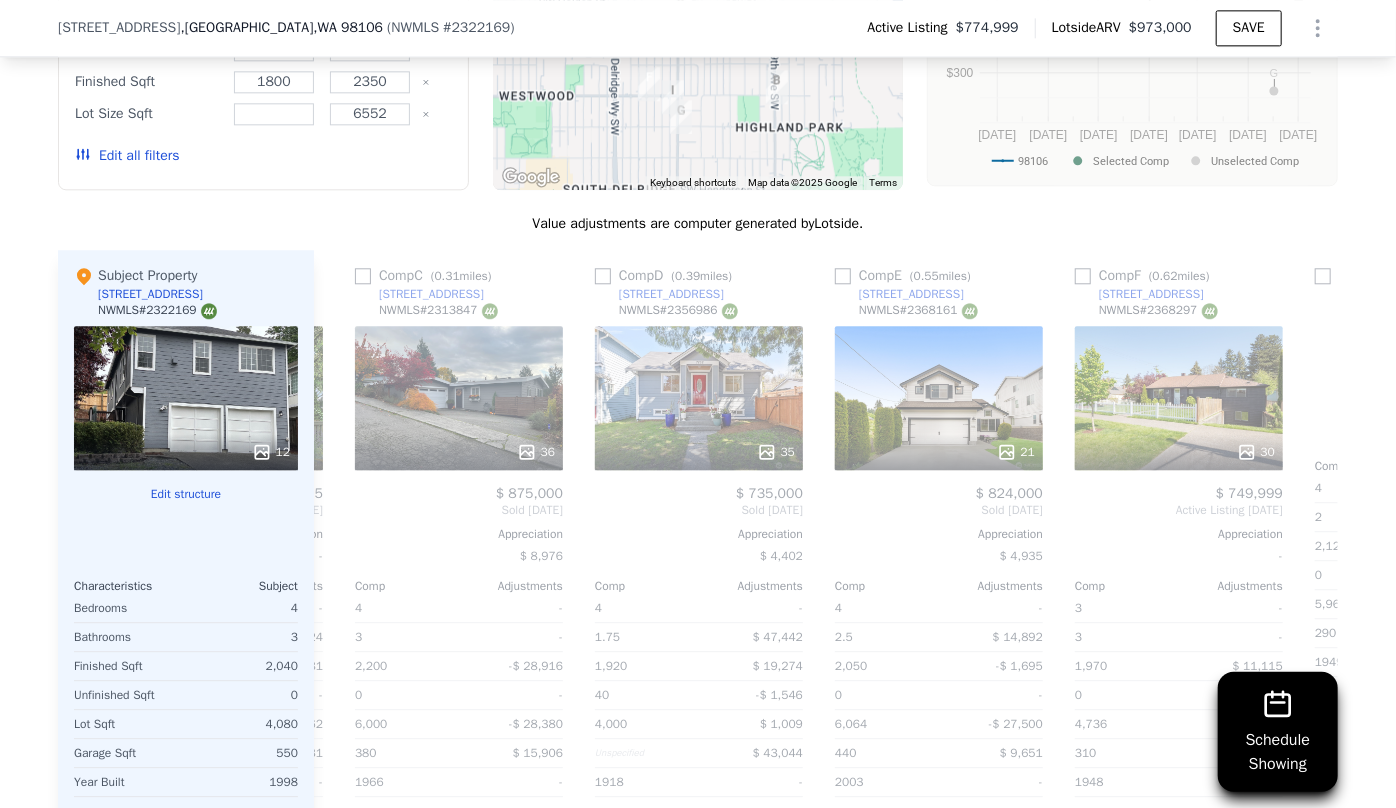 scroll, scrollTop: 0, scrollLeft: 480, axis: horizontal 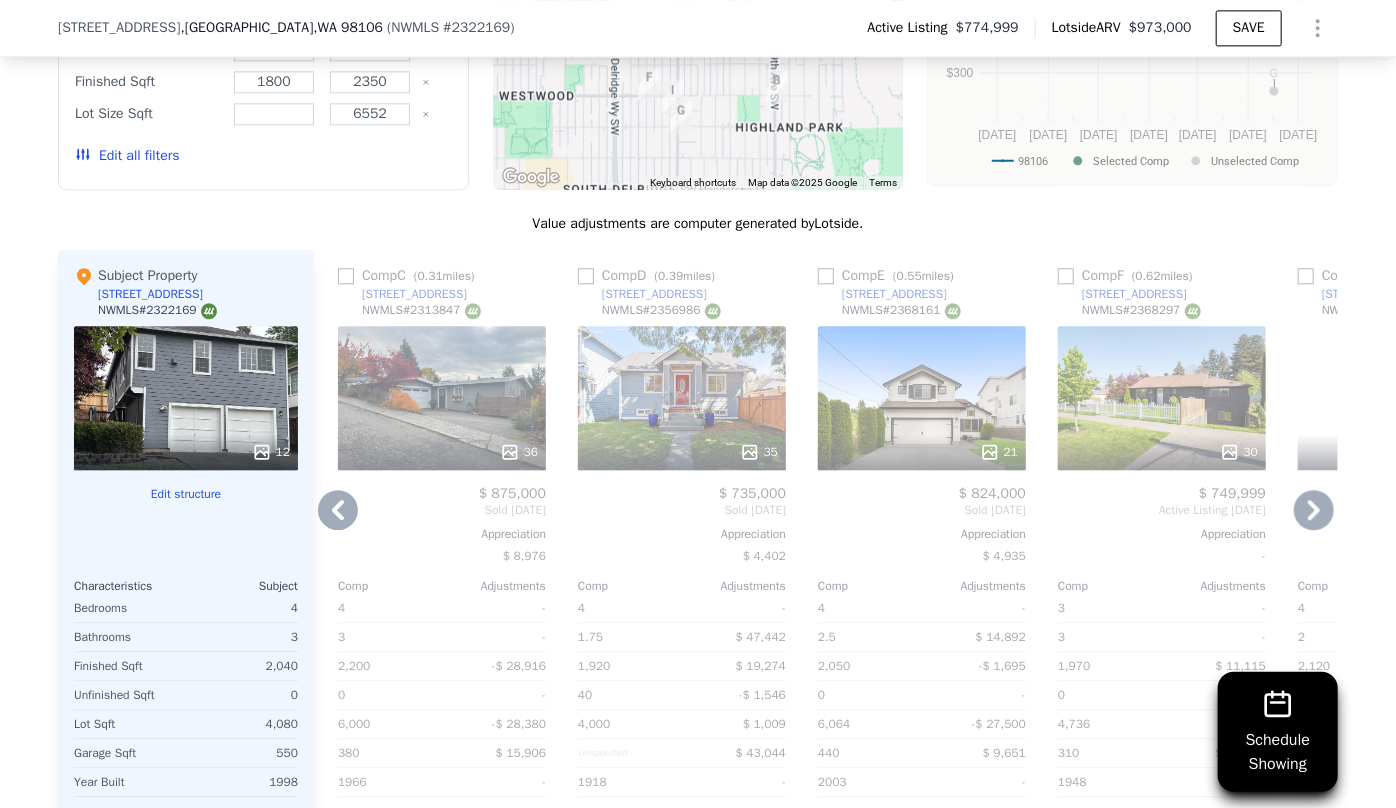 click 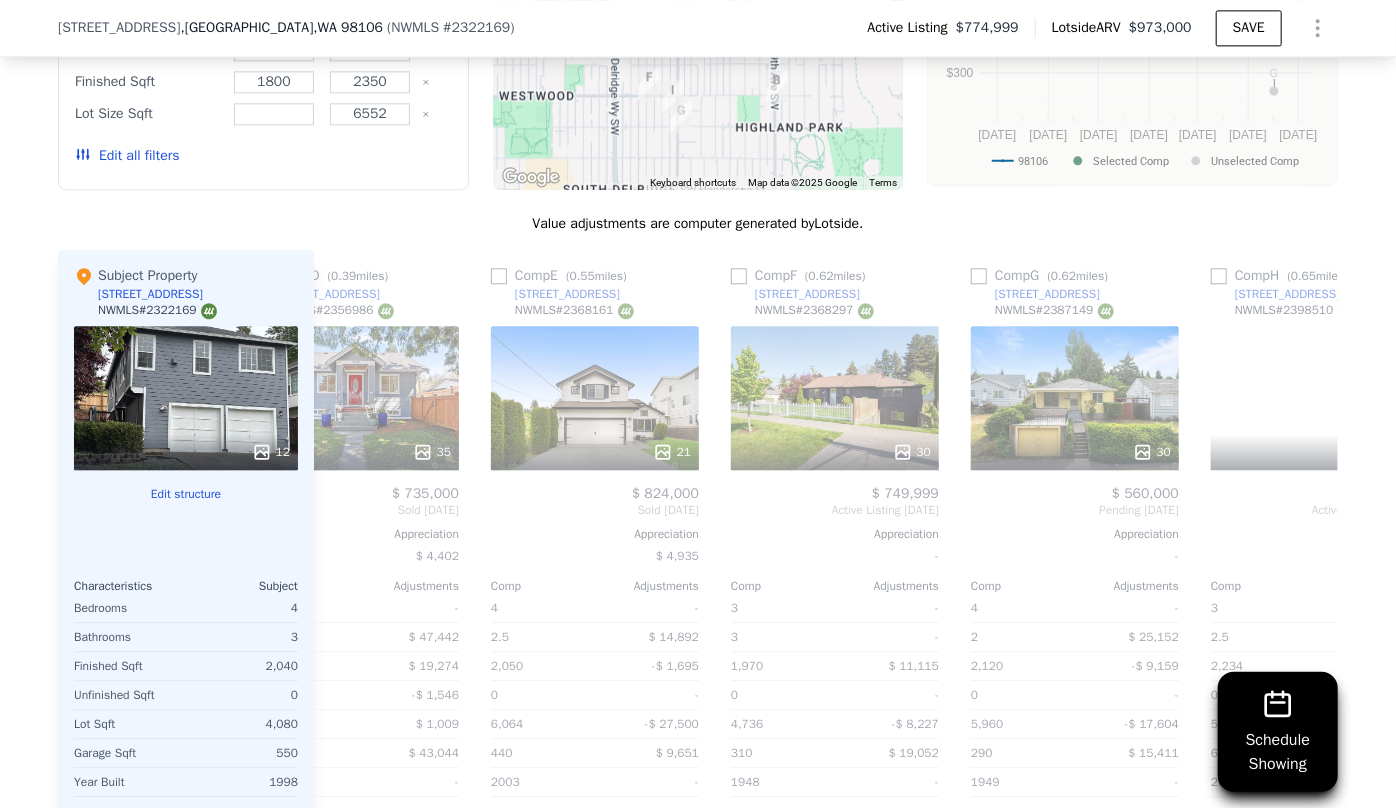 scroll, scrollTop: 0, scrollLeft: 960, axis: horizontal 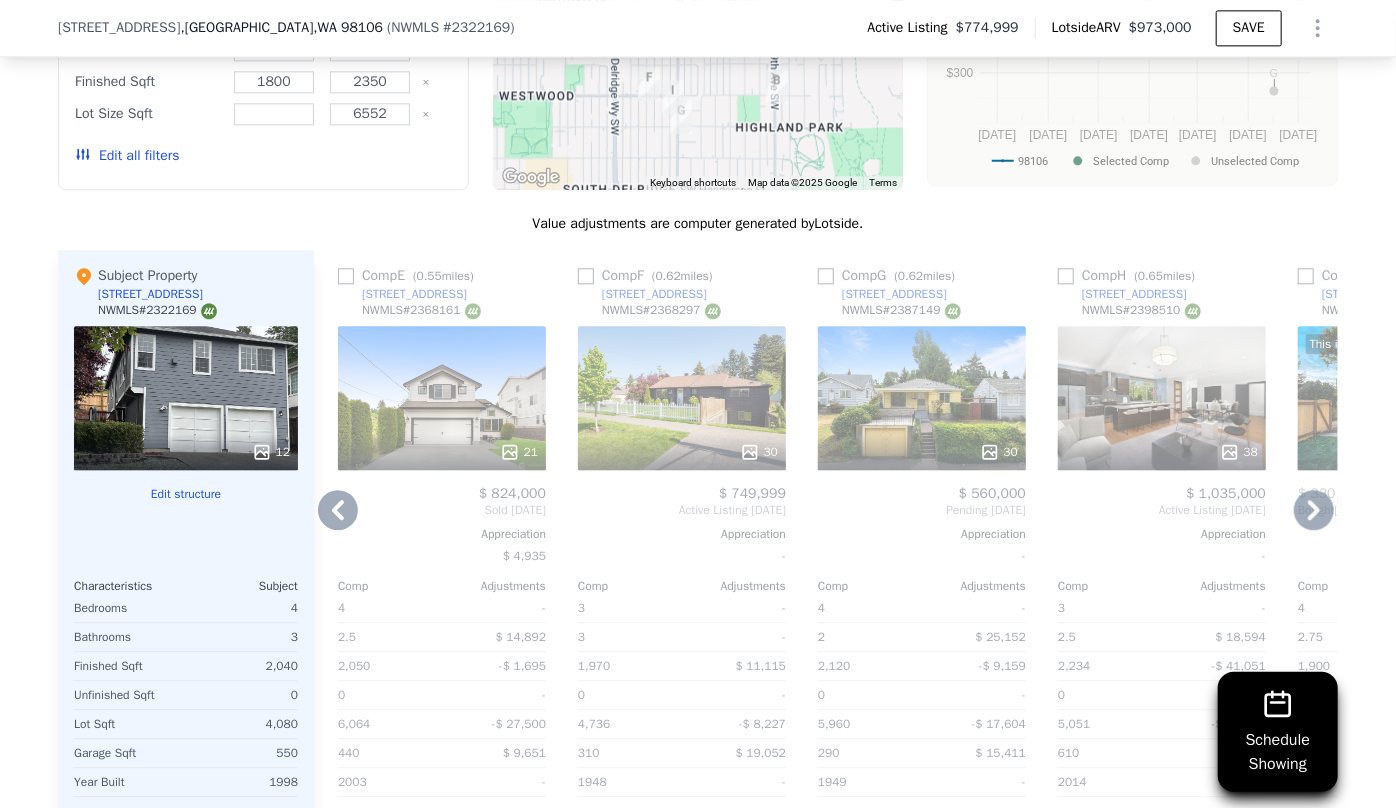 click 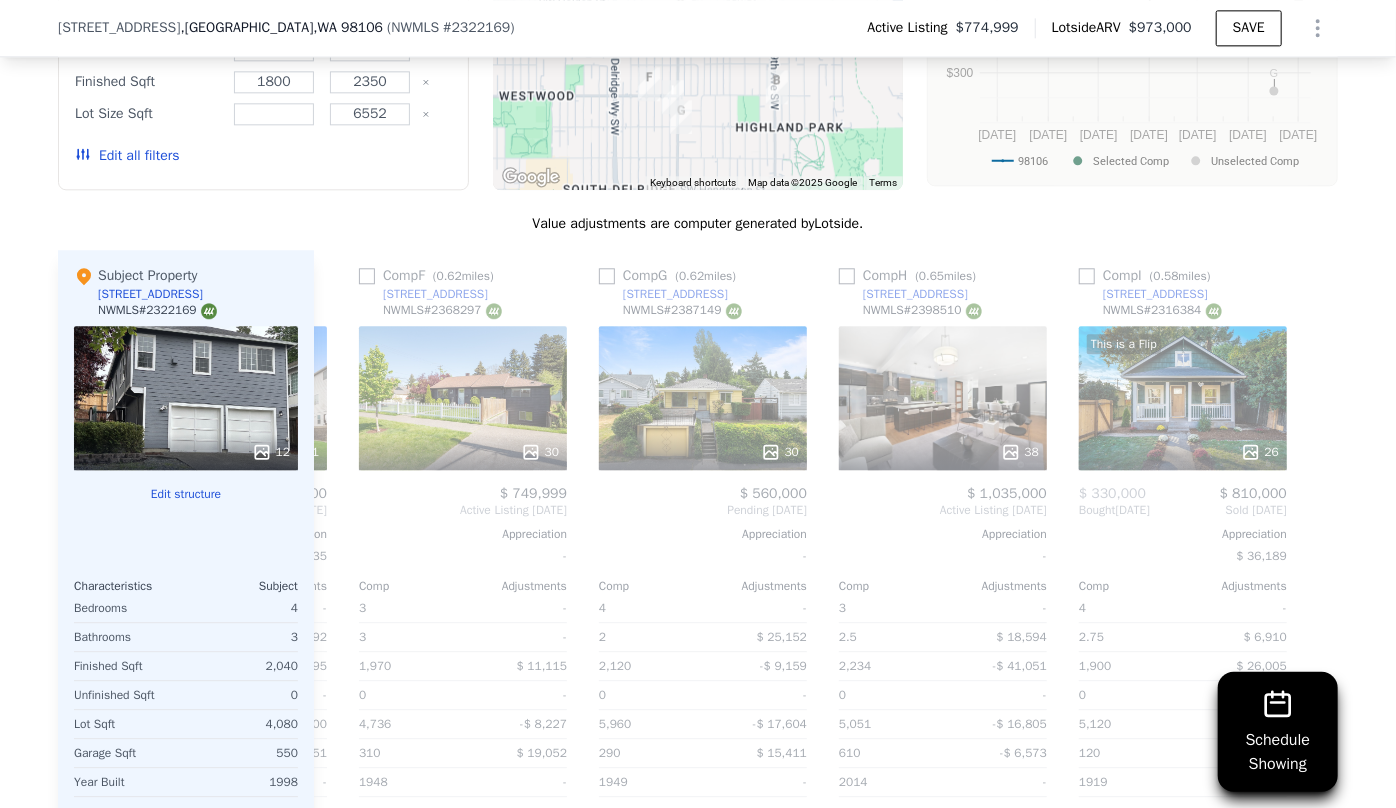 scroll, scrollTop: 0, scrollLeft: 1183, axis: horizontal 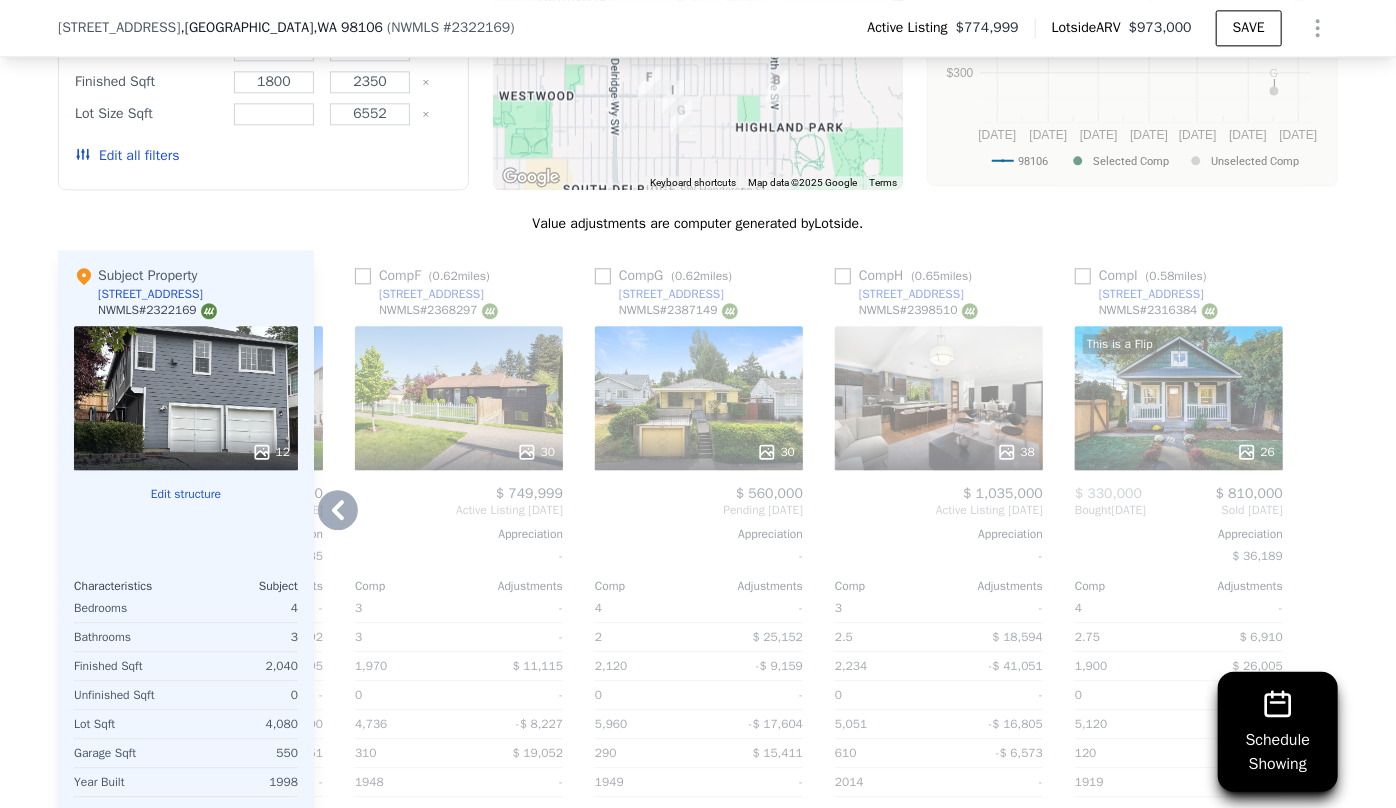 click on "38" at bounding box center (939, 398) 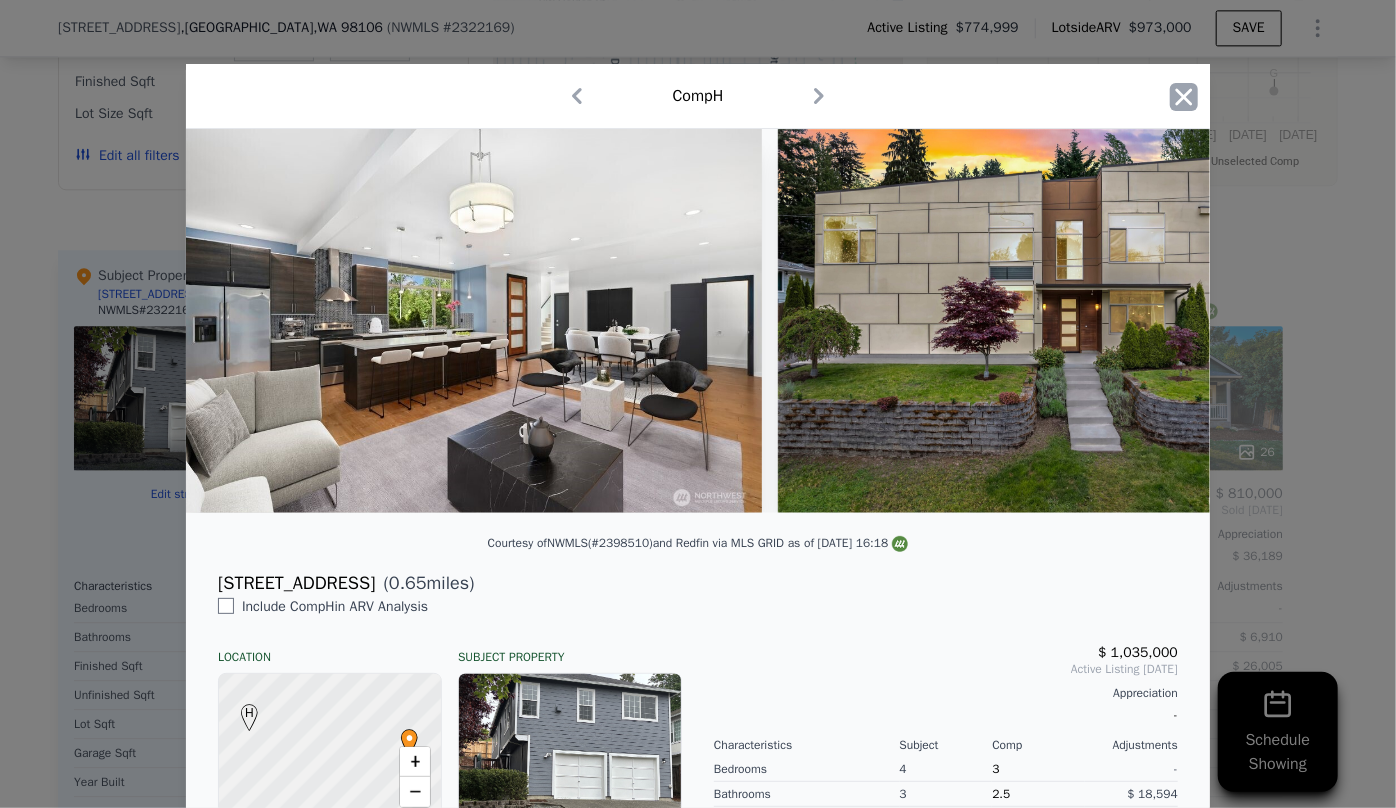 click 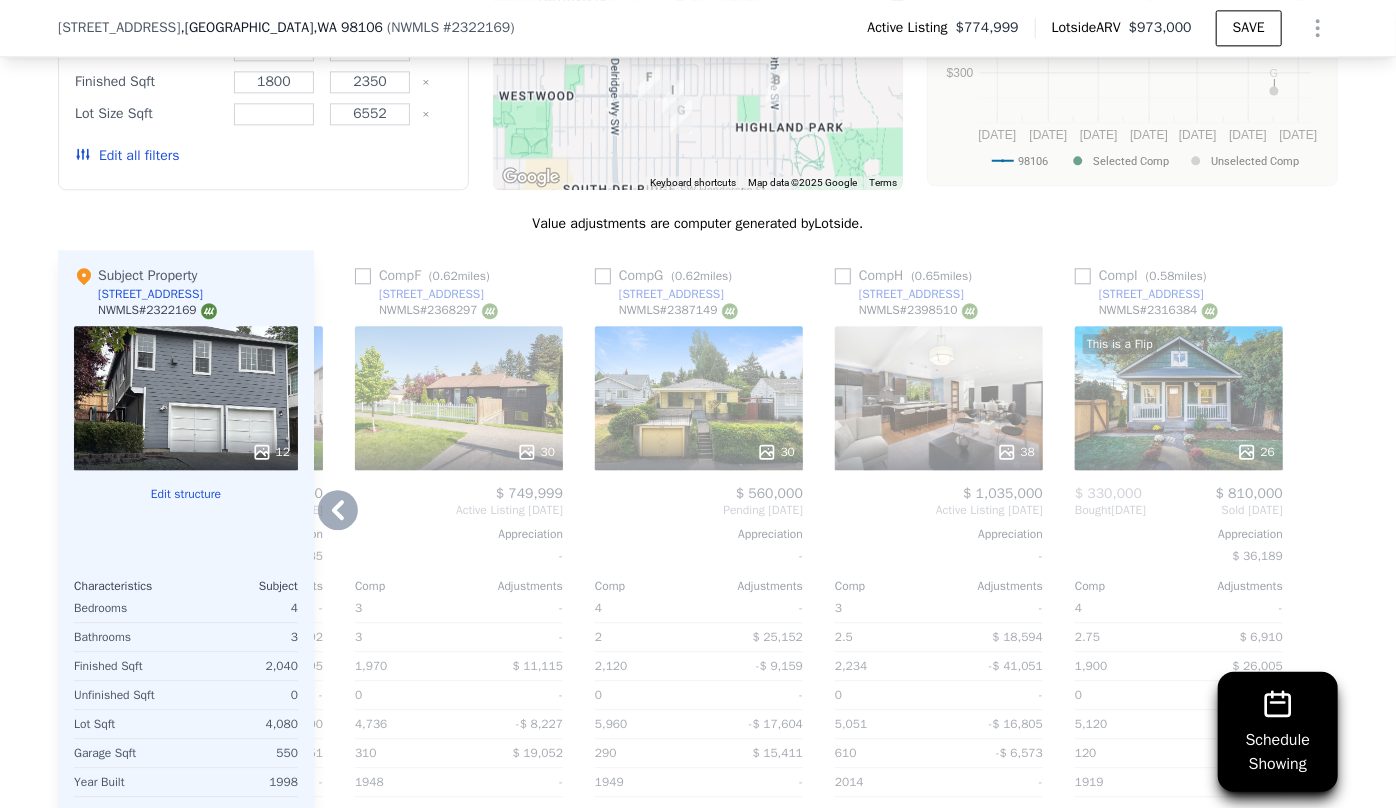 click 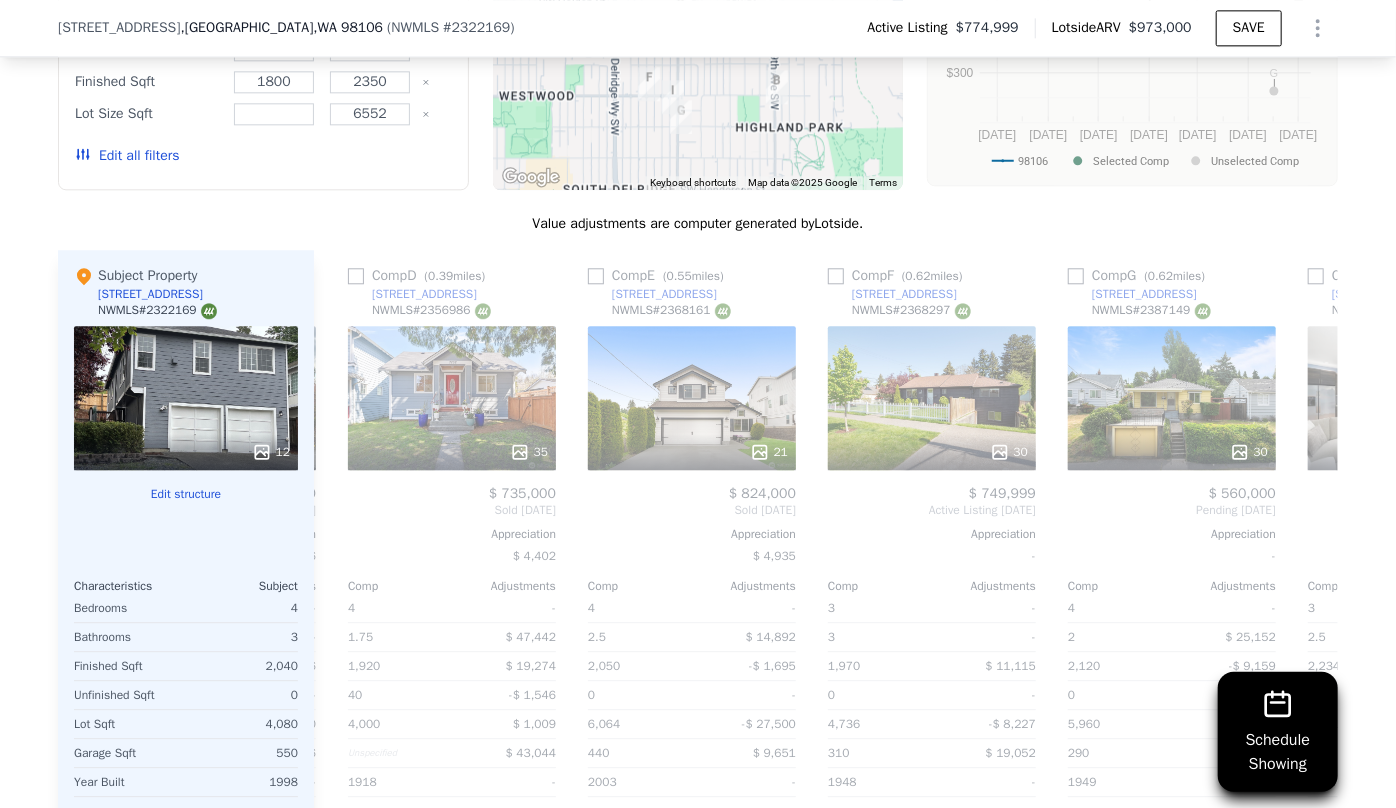 scroll, scrollTop: 0, scrollLeft: 703, axis: horizontal 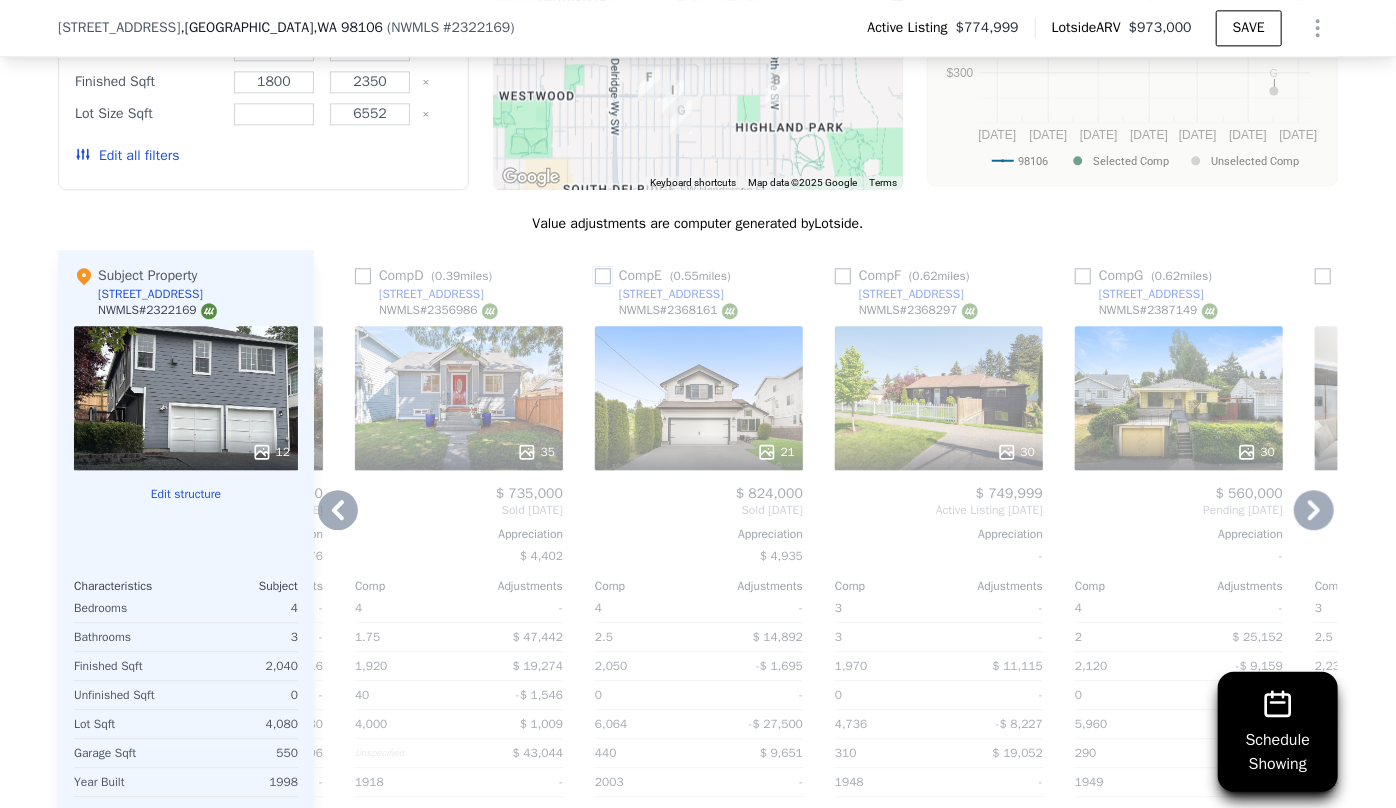 click at bounding box center (603, 276) 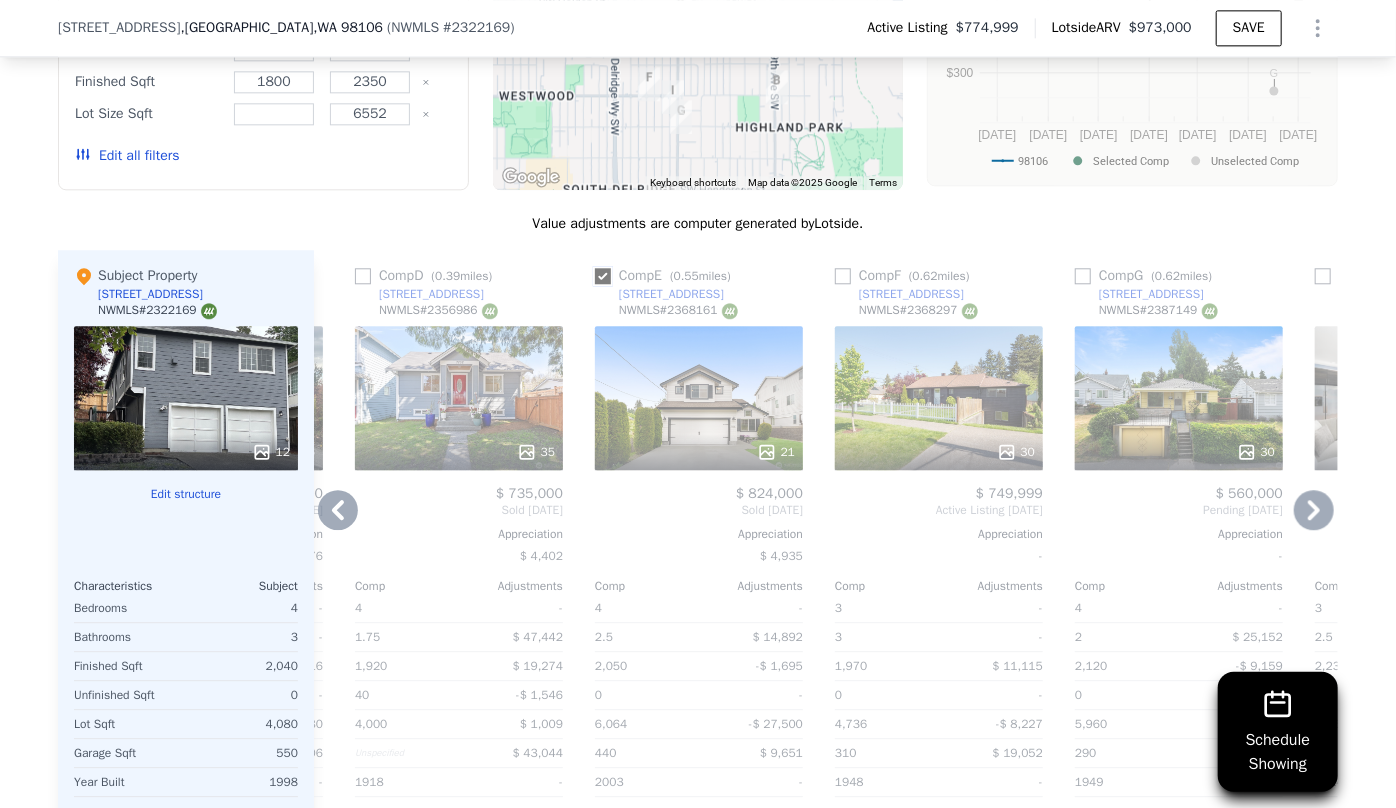 checkbox on "true" 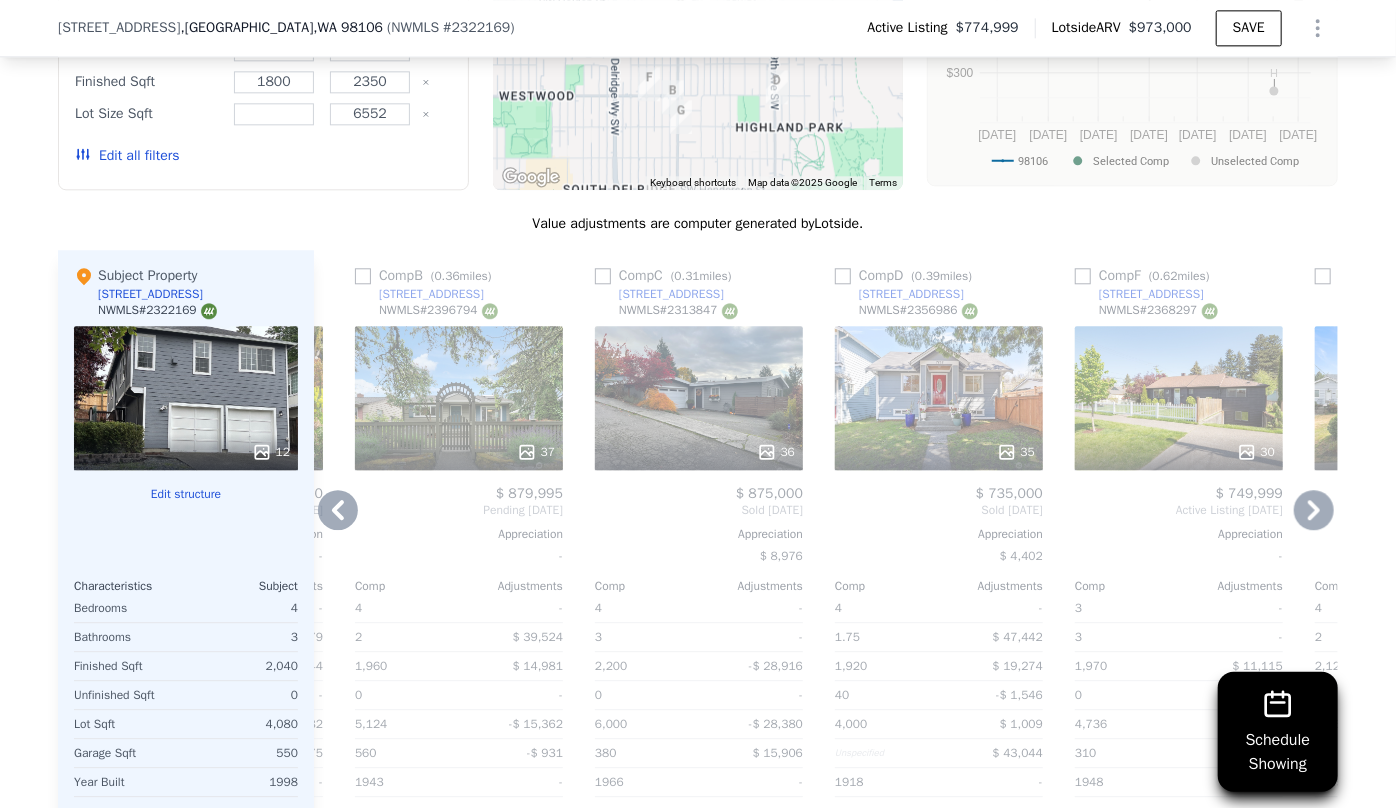 click on "36" at bounding box center (699, 398) 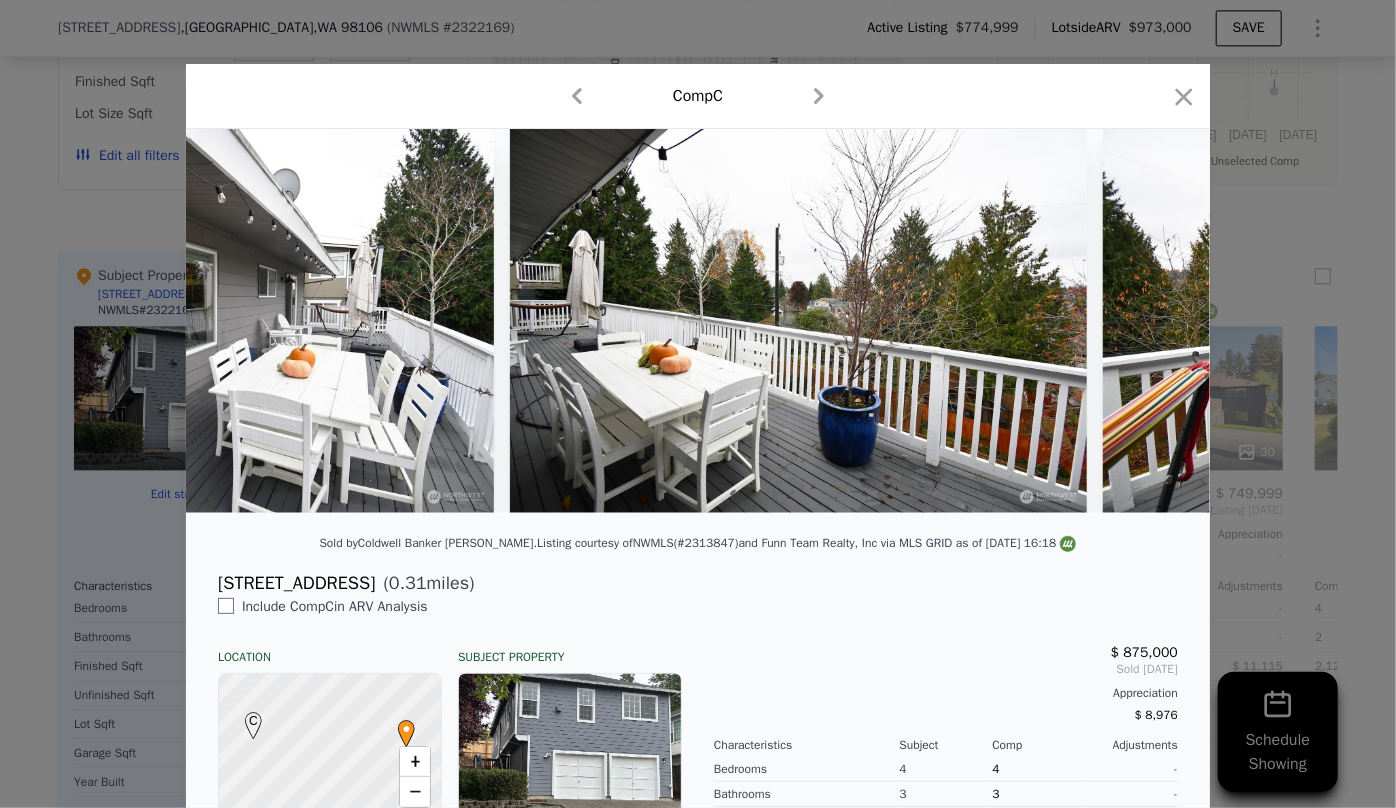 scroll, scrollTop: 0, scrollLeft: 10262, axis: horizontal 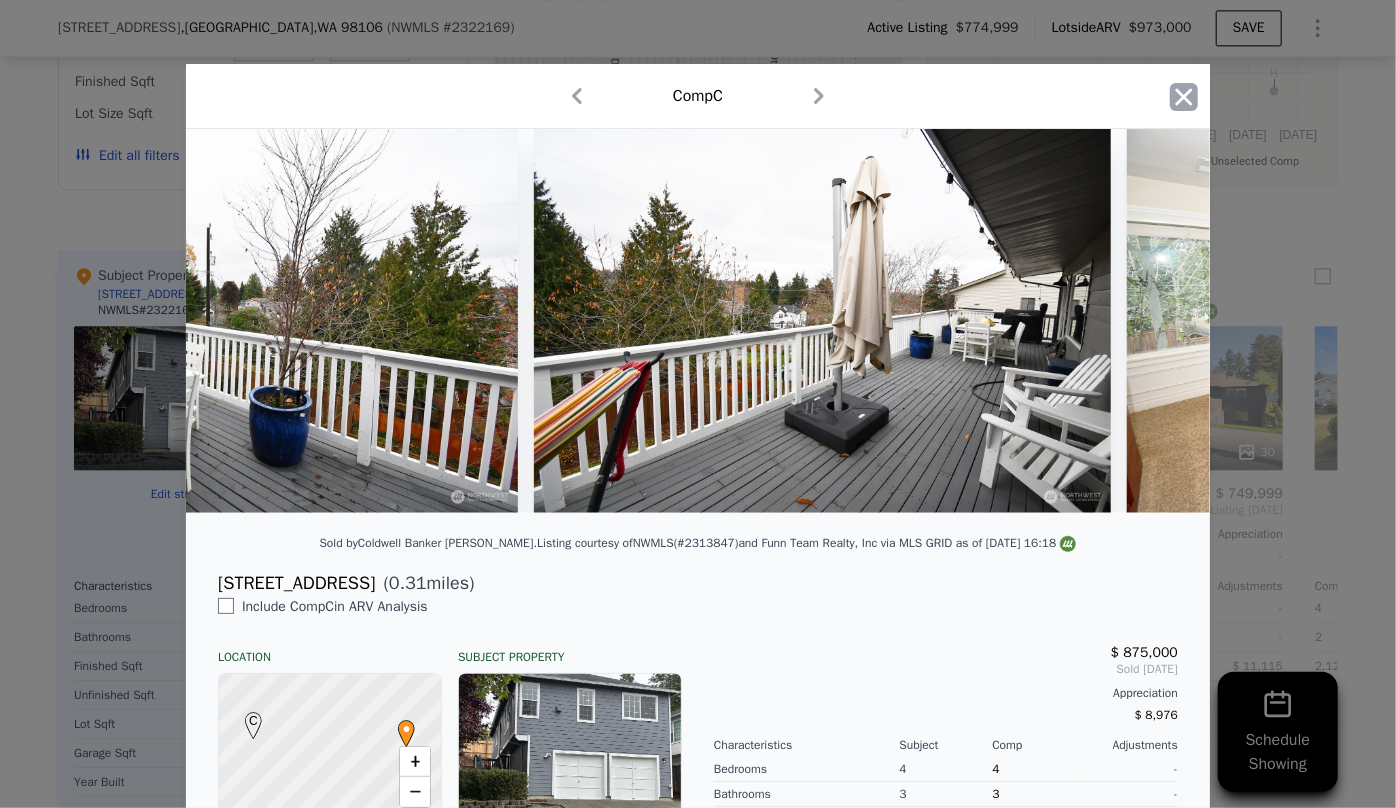 click 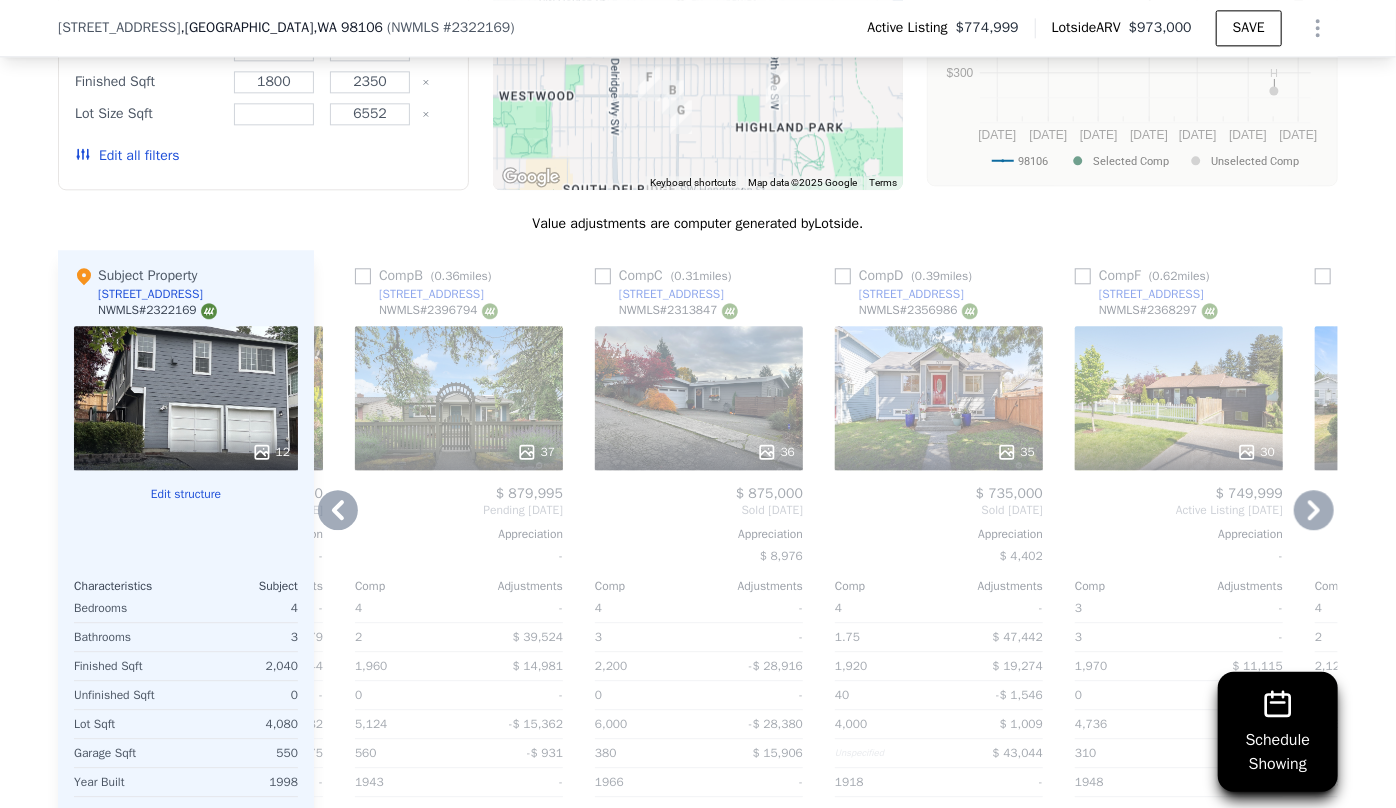click 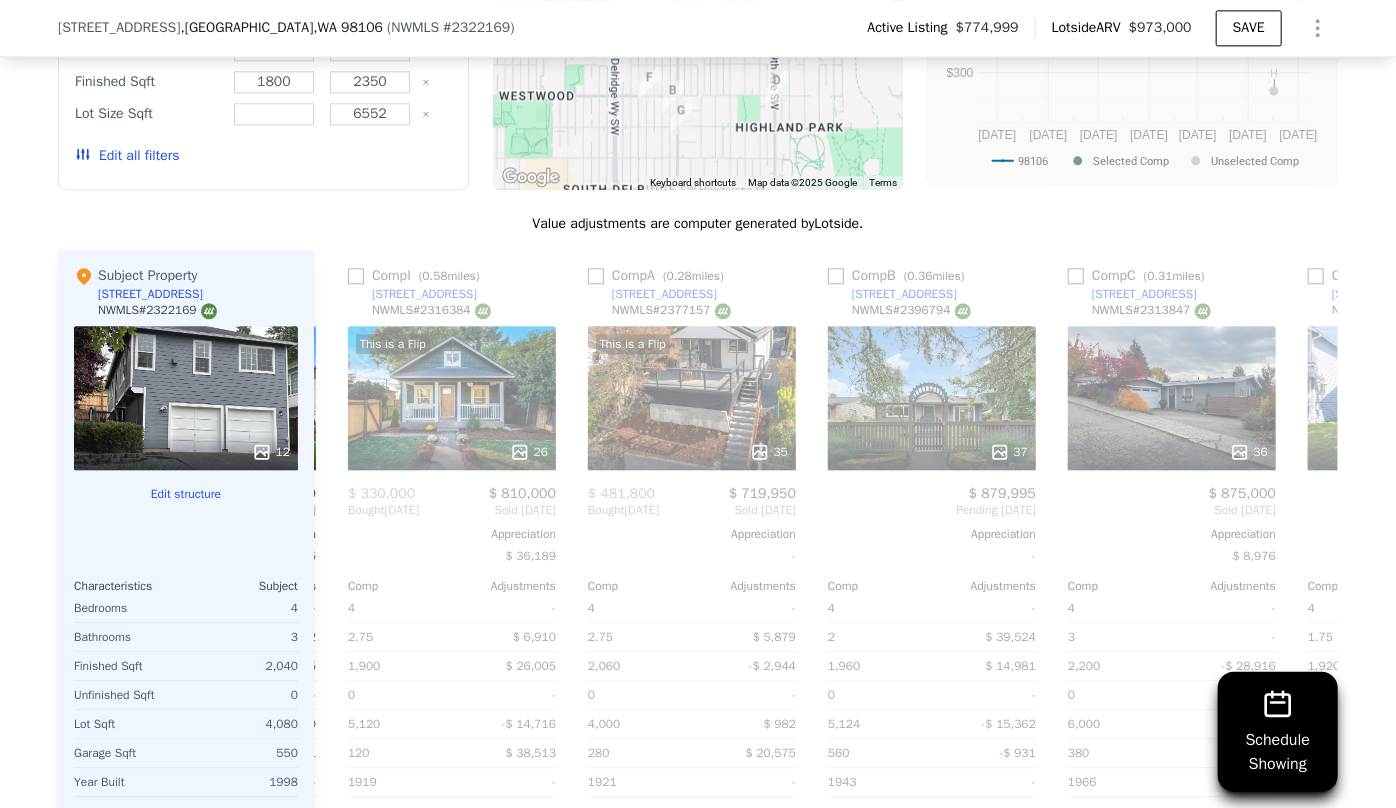 scroll, scrollTop: 0, scrollLeft: 223, axis: horizontal 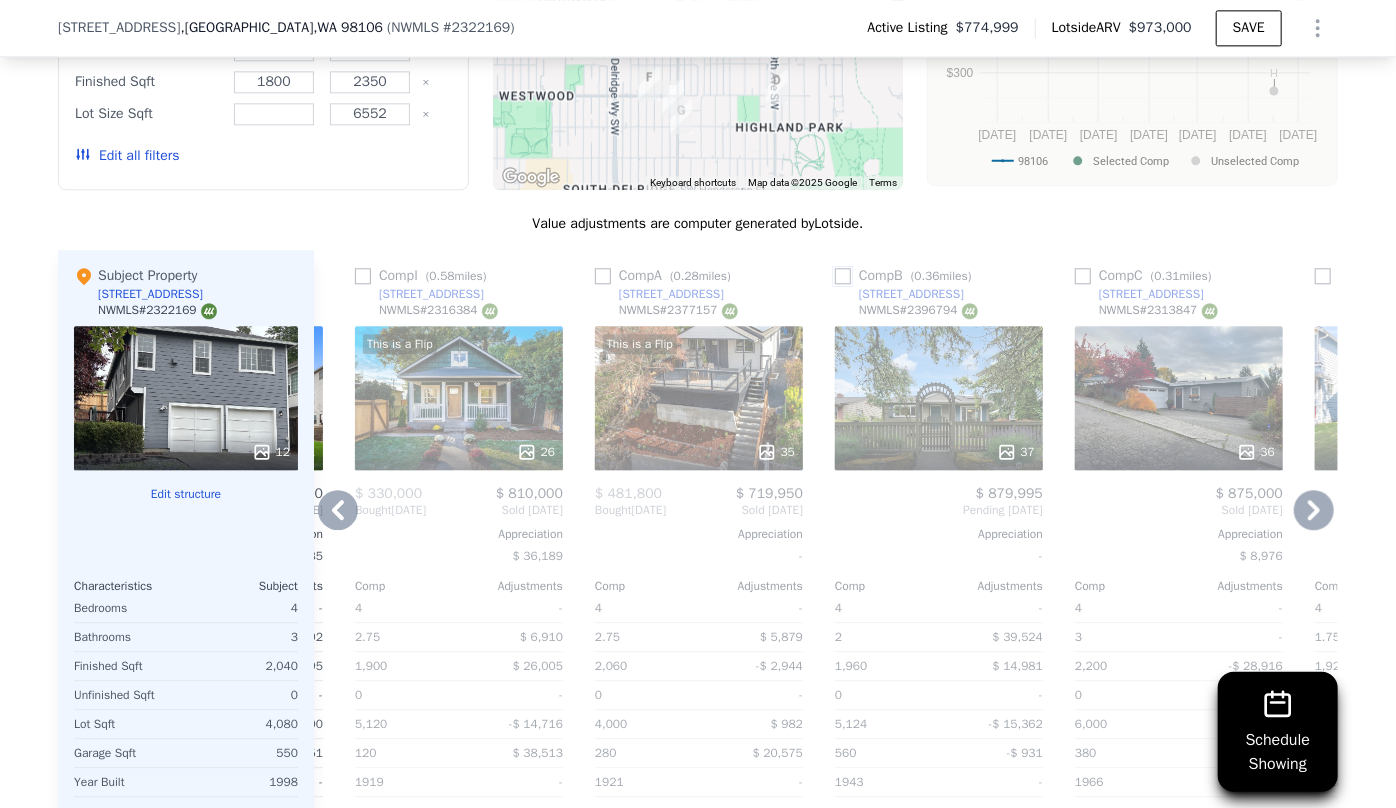 click at bounding box center (843, 276) 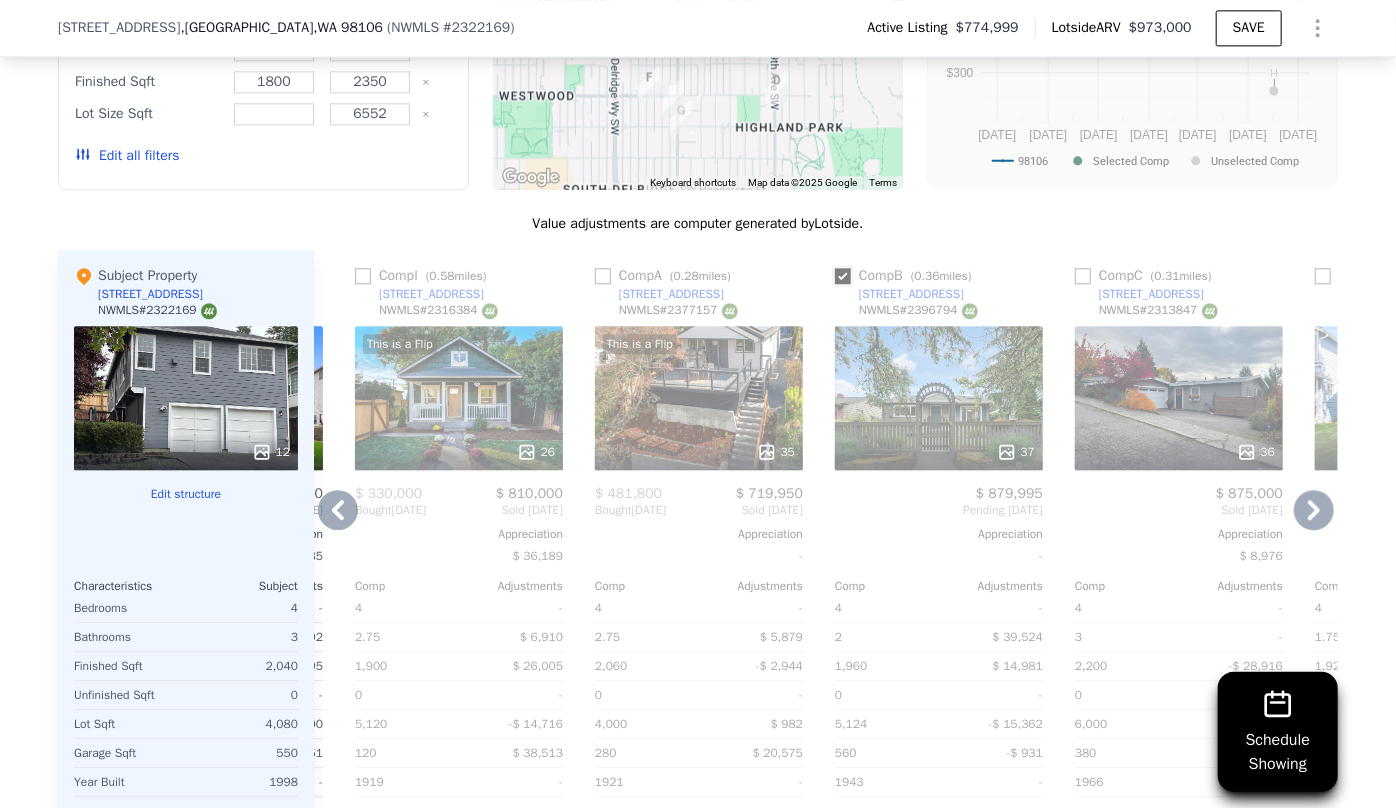 checkbox on "true" 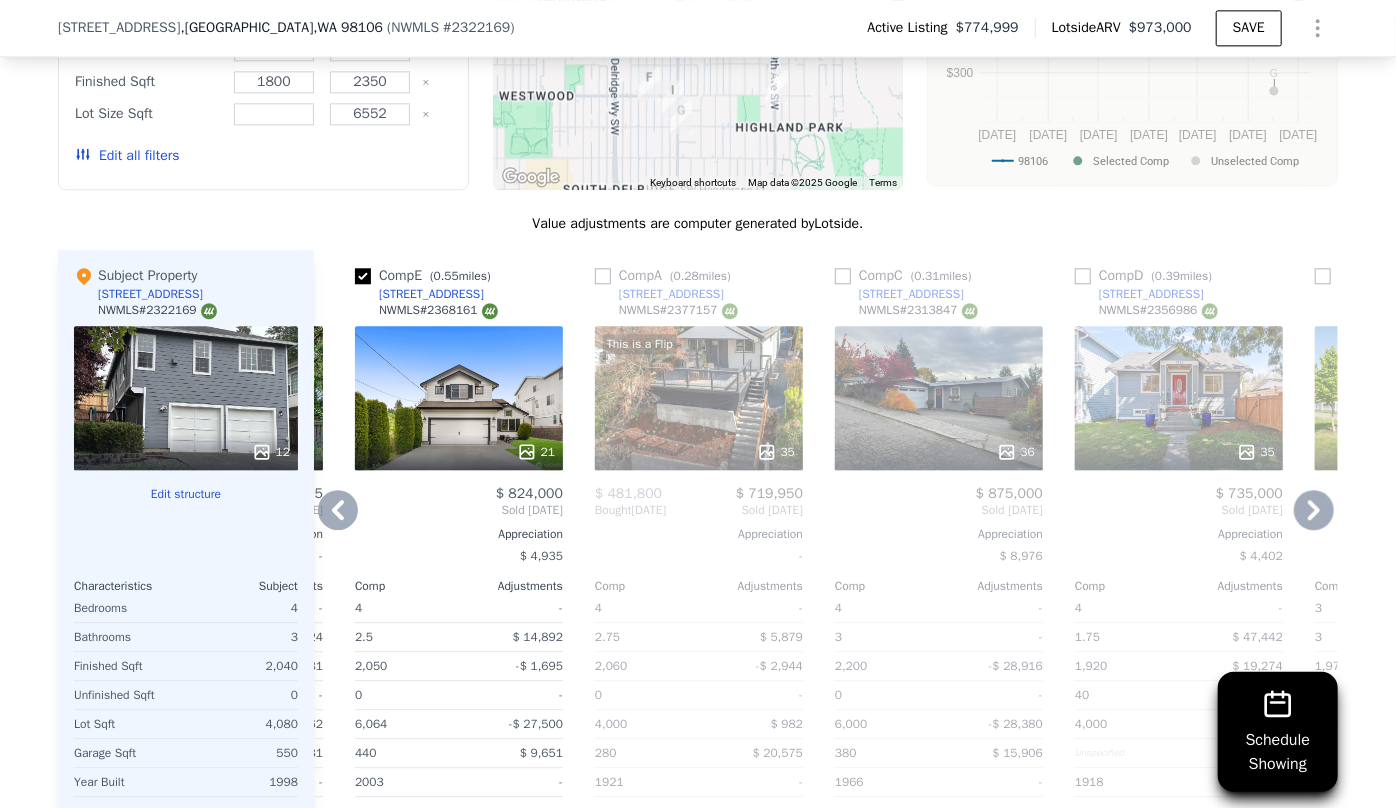 click on "This is a Flip" at bounding box center [698, 344] 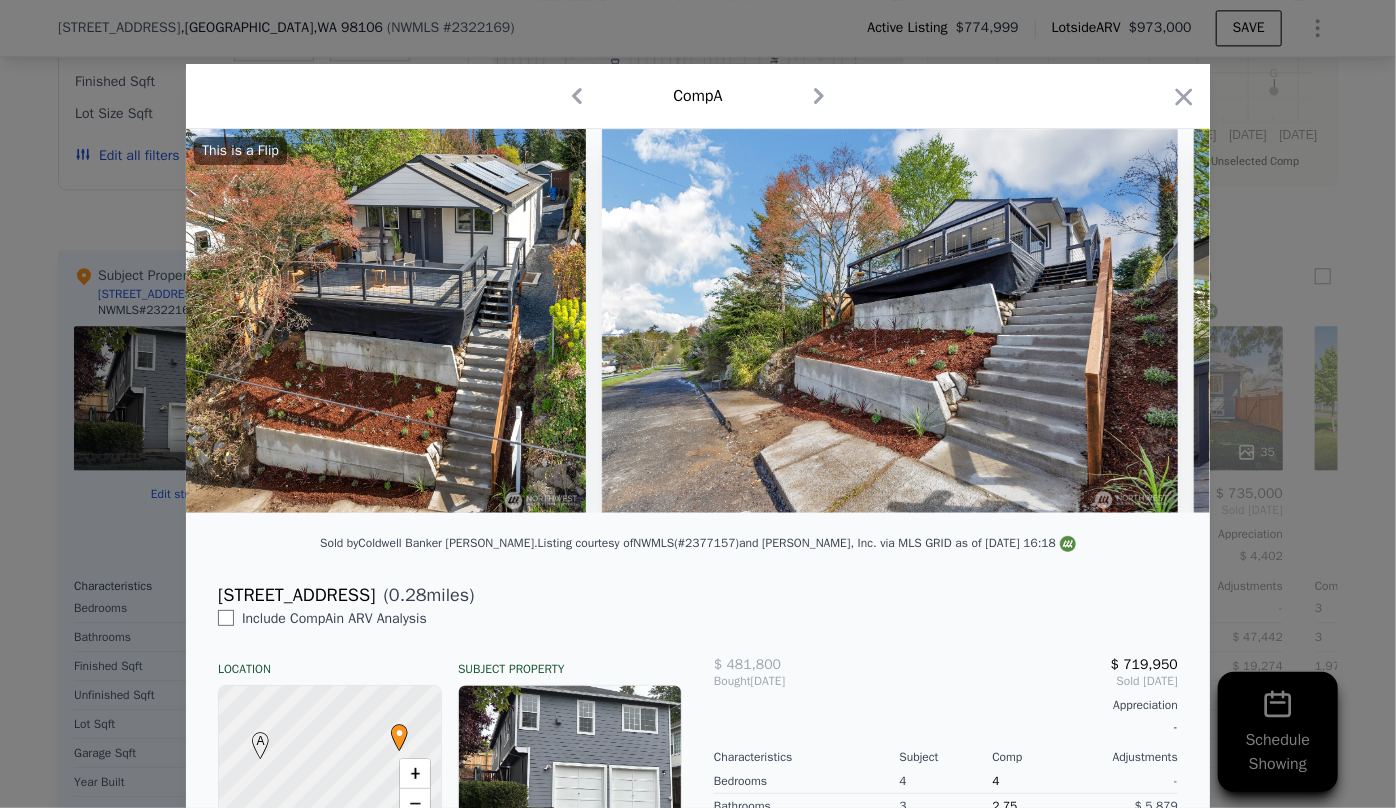 drag, startPoint x: 213, startPoint y: 526, endPoint x: 387, endPoint y: 535, distance: 174.2326 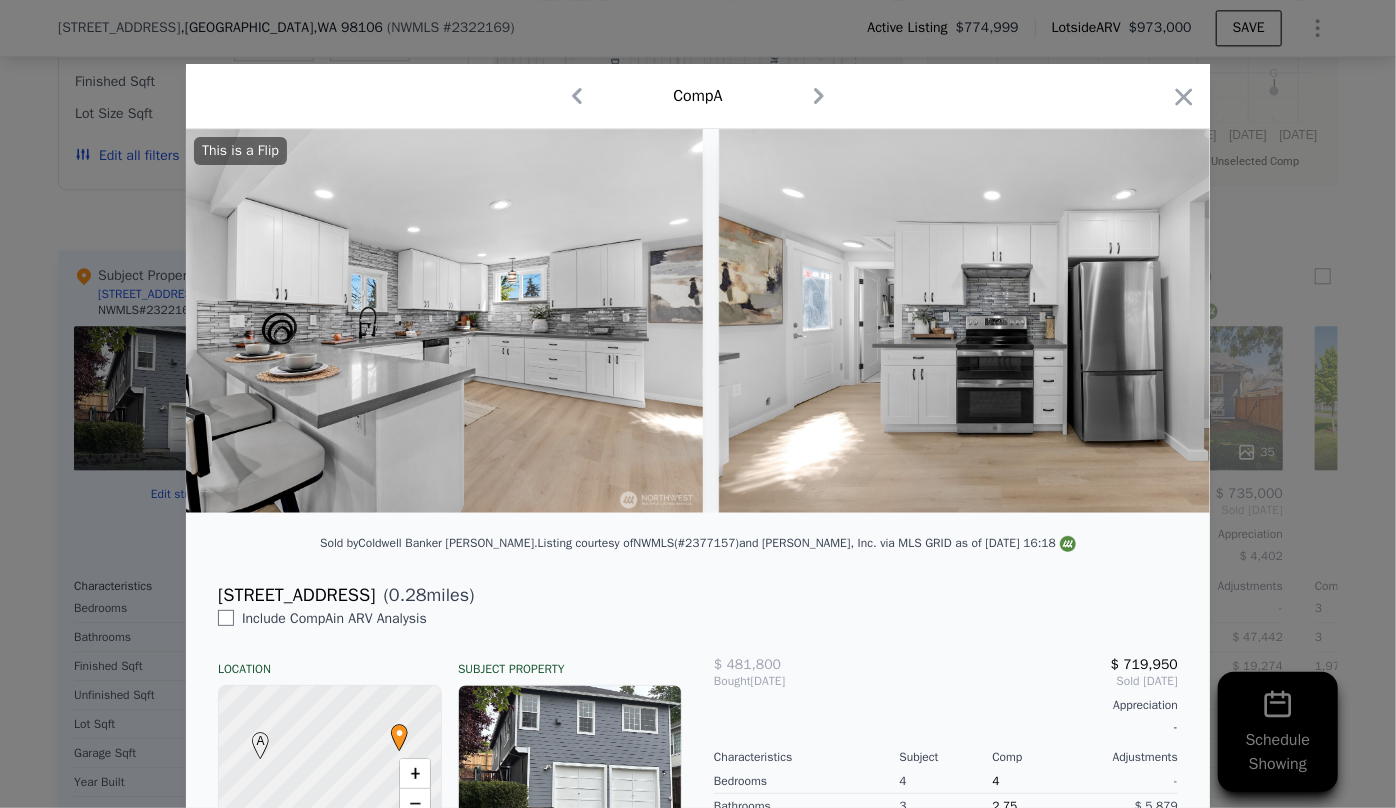 scroll, scrollTop: 0, scrollLeft: 6302, axis: horizontal 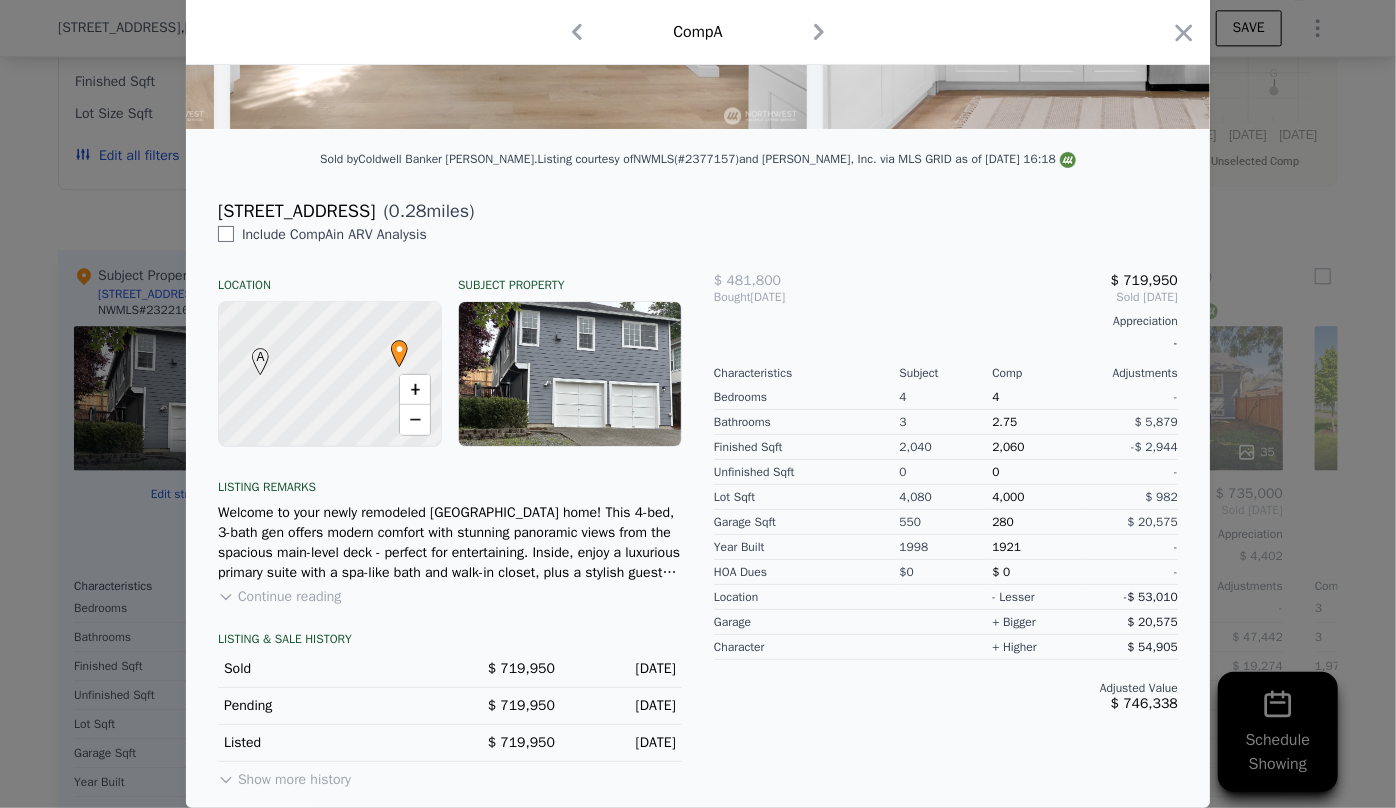 click 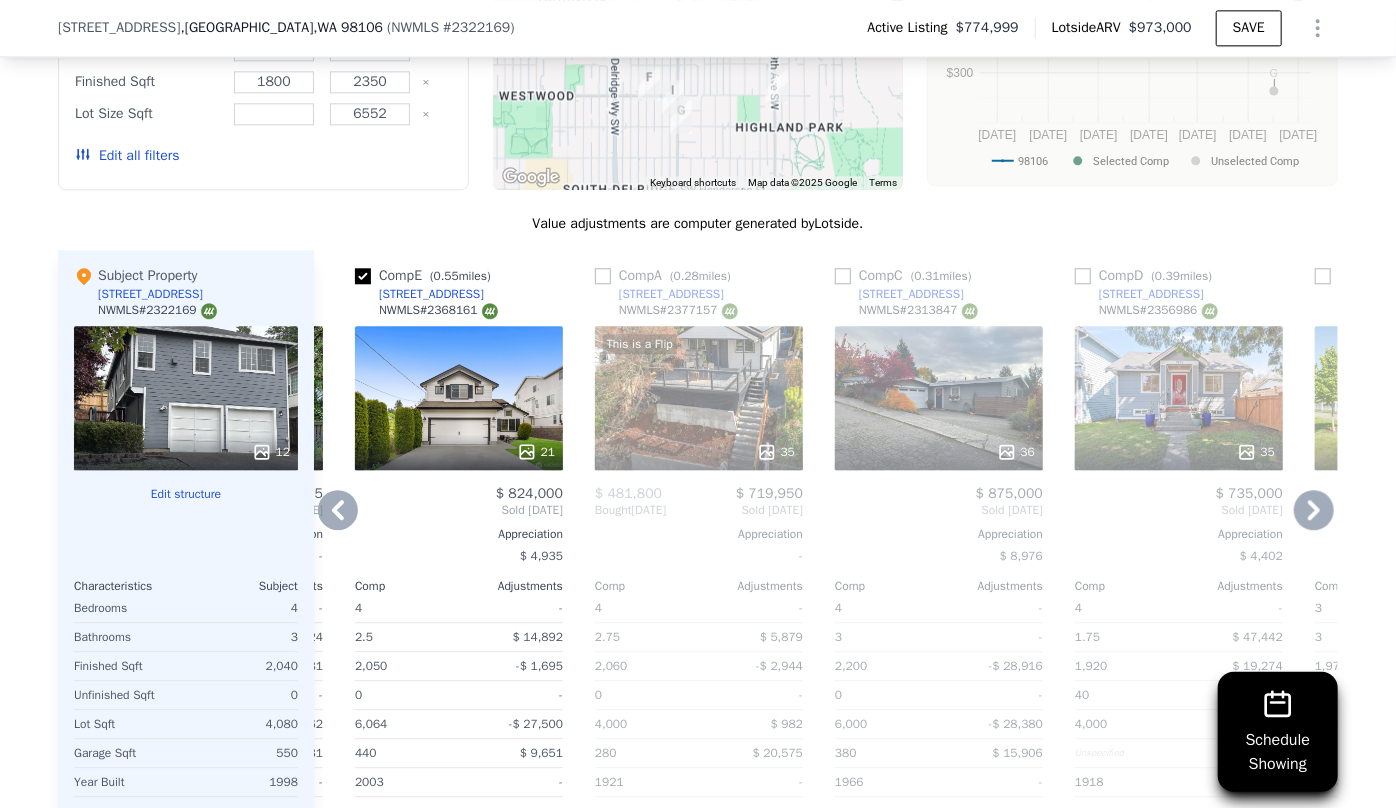 click at bounding box center (699, 452) 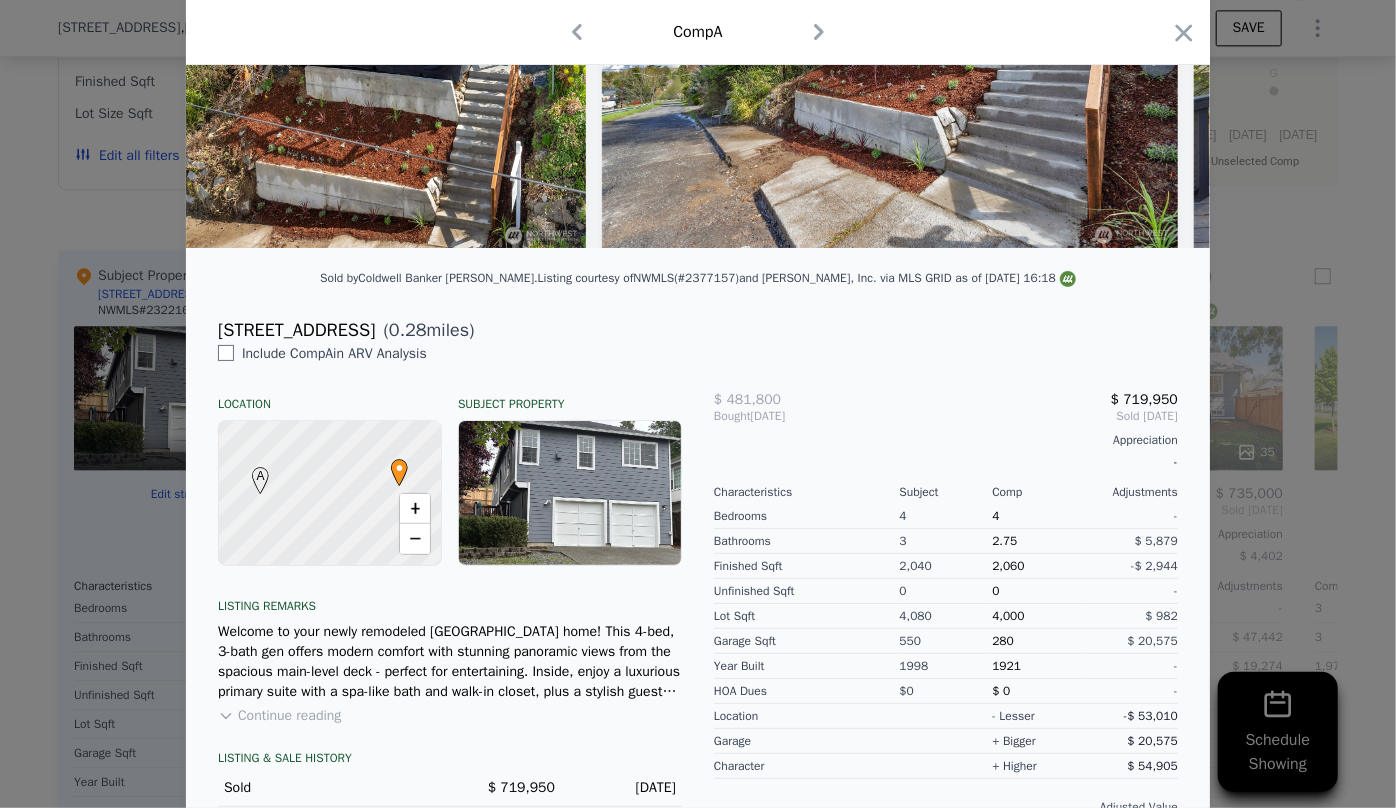 scroll, scrollTop: 124, scrollLeft: 0, axis: vertical 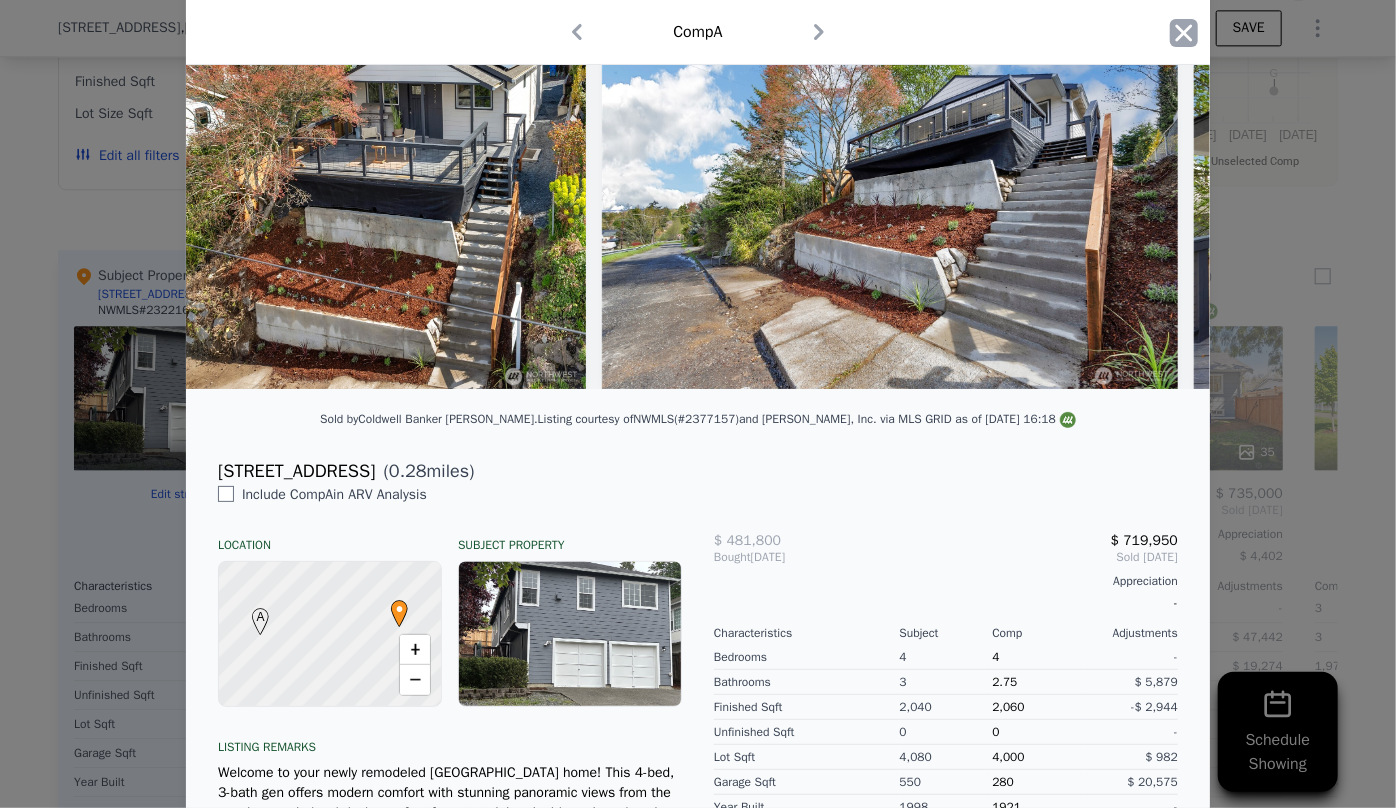 click 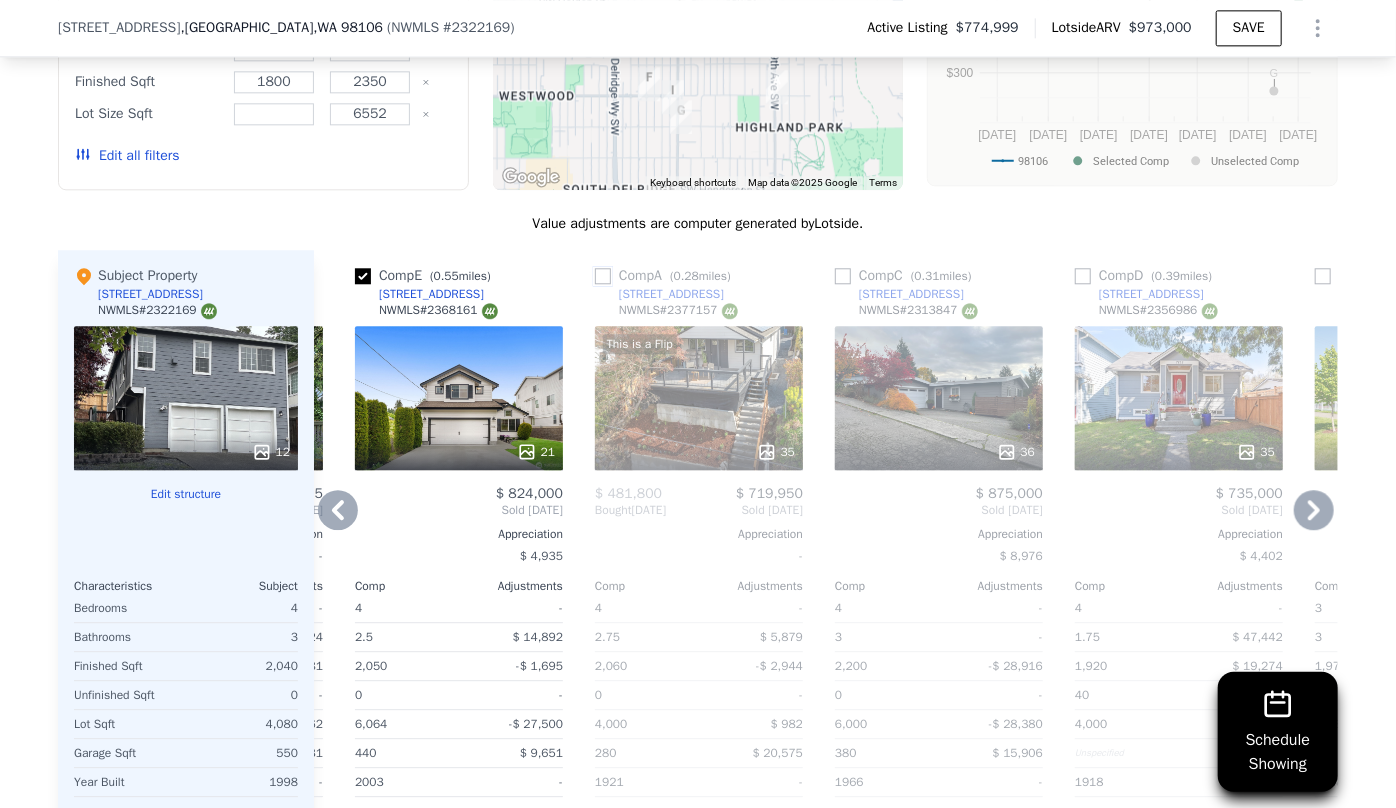 click at bounding box center (603, 276) 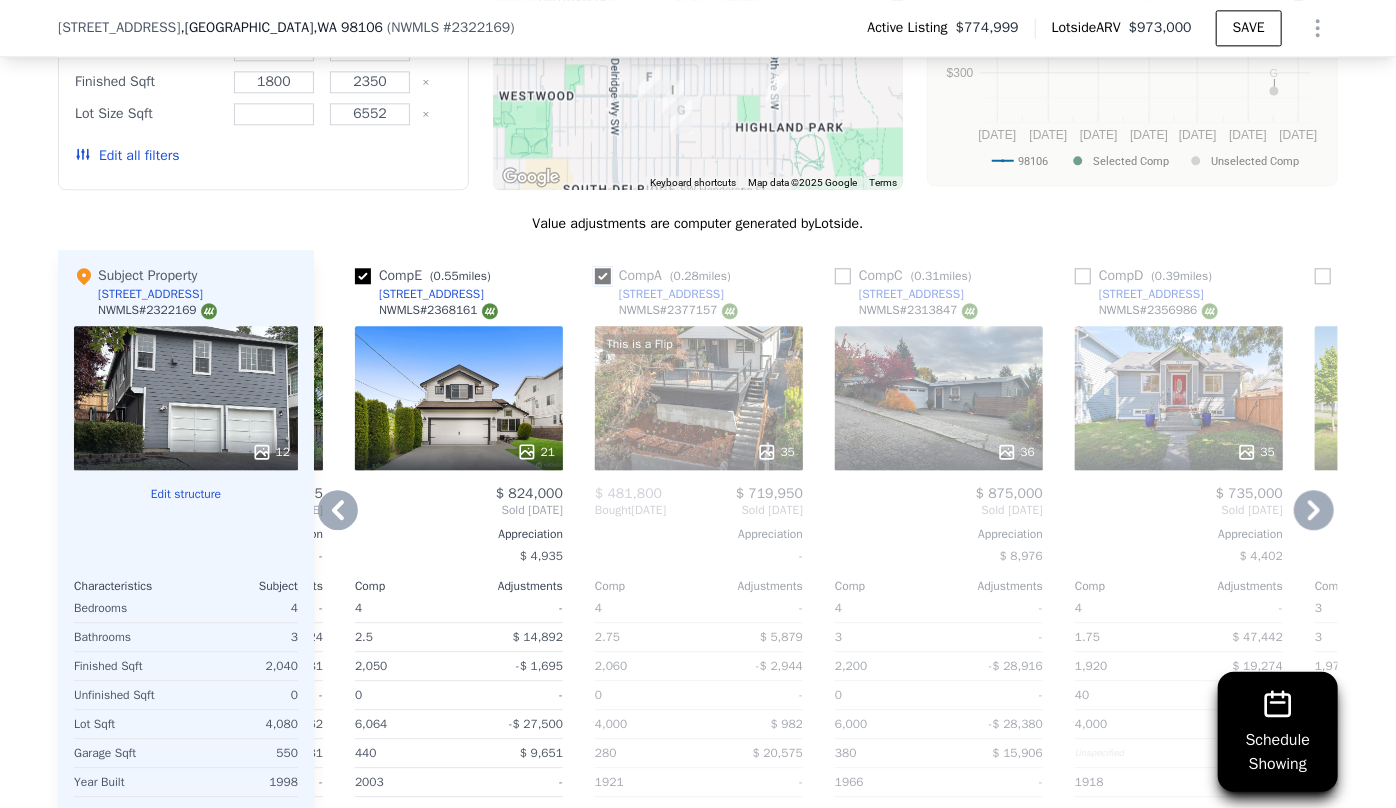 checkbox on "true" 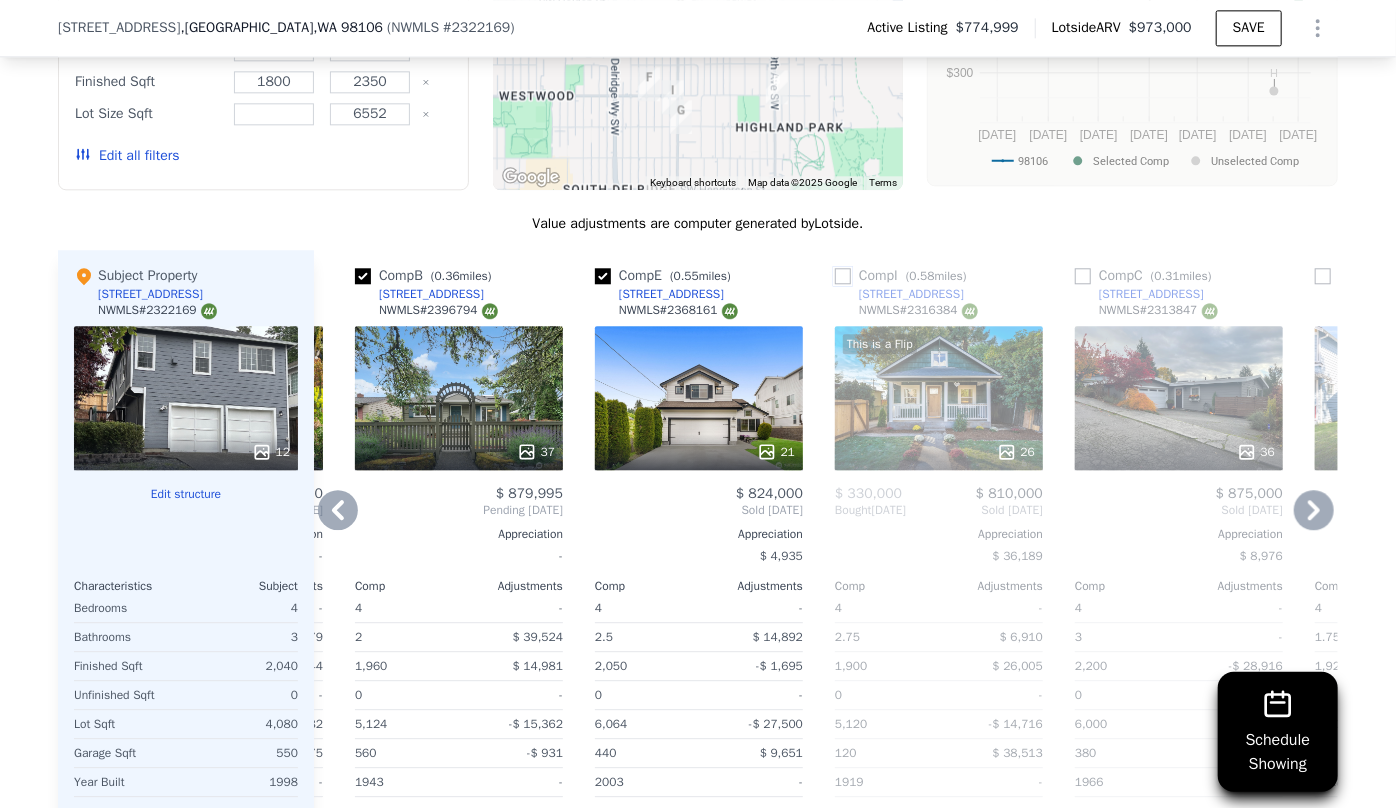 click at bounding box center (843, 276) 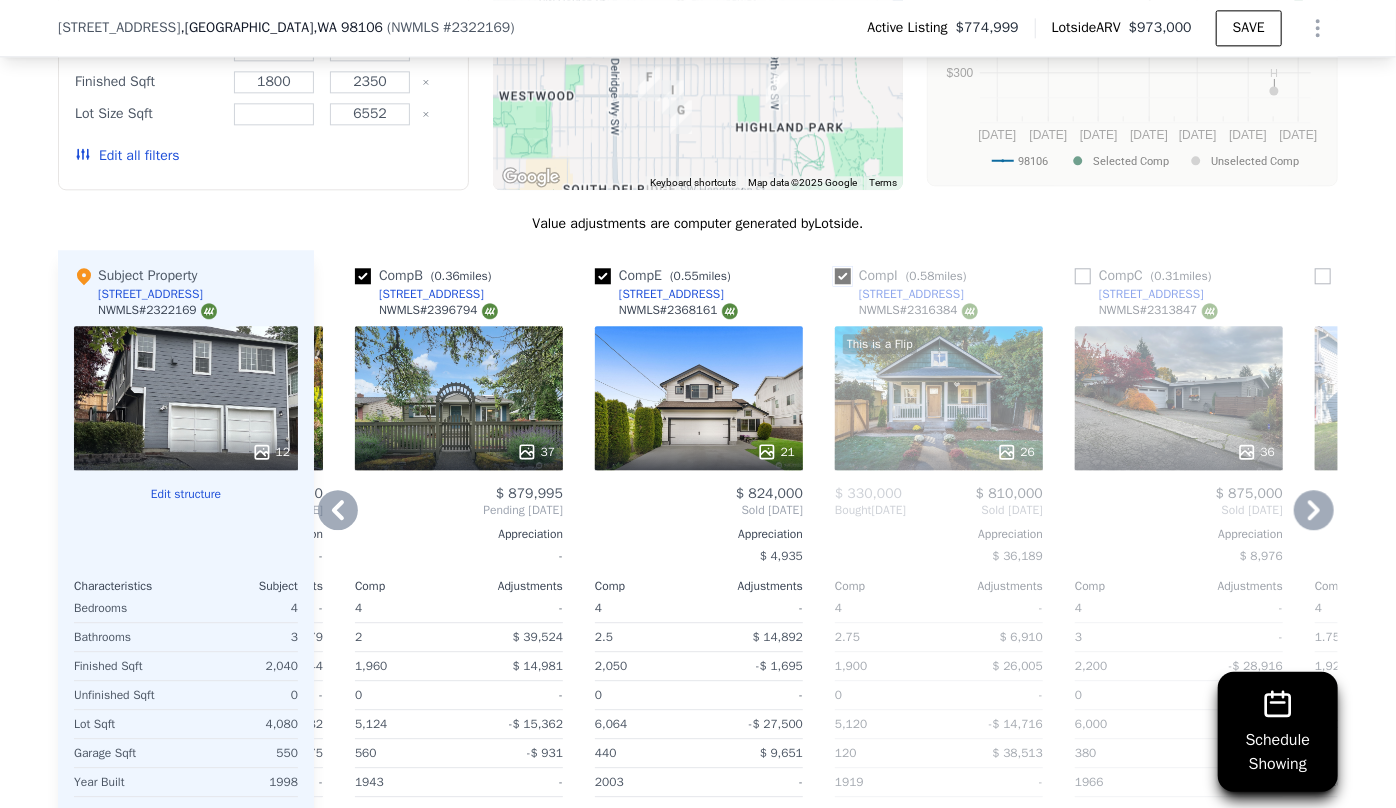 checkbox on "true" 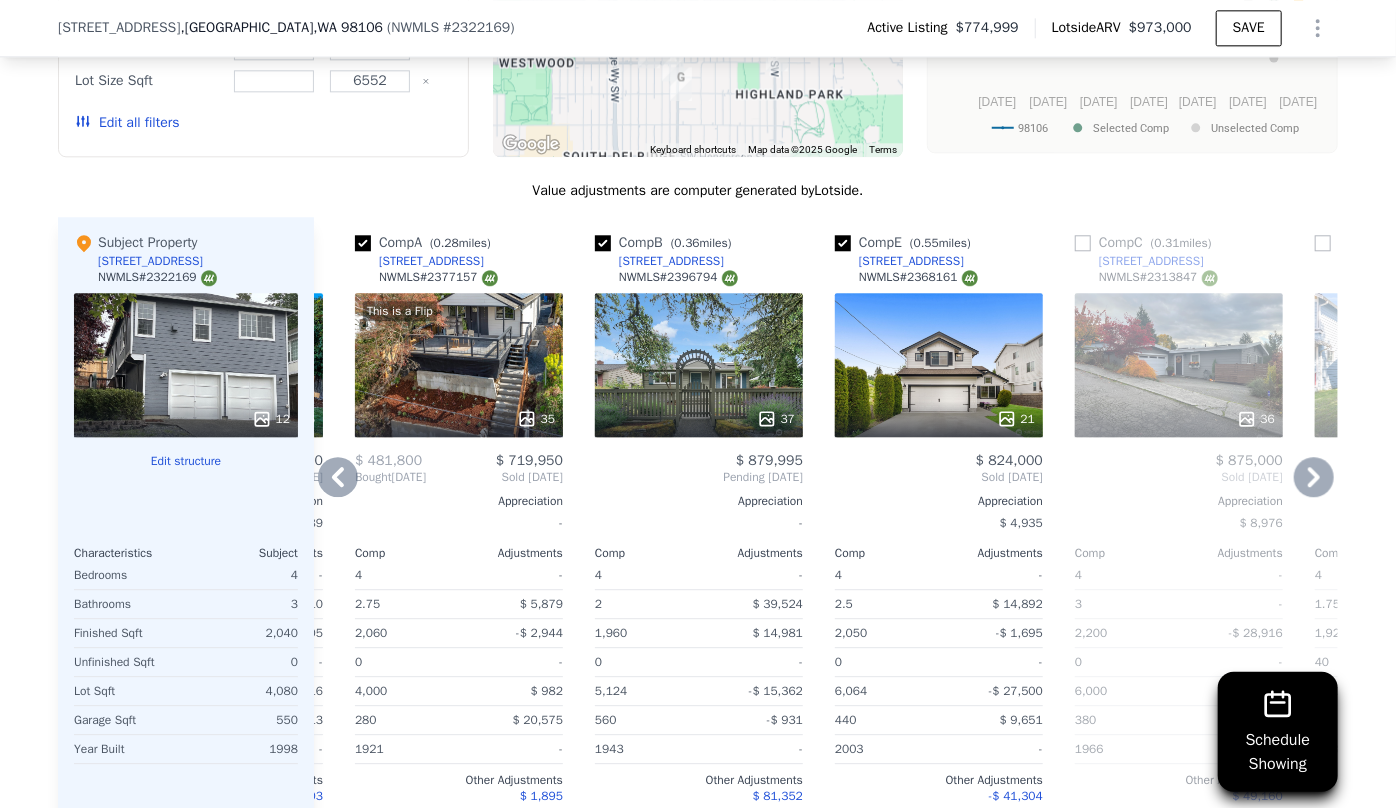 scroll, scrollTop: 2447, scrollLeft: 0, axis: vertical 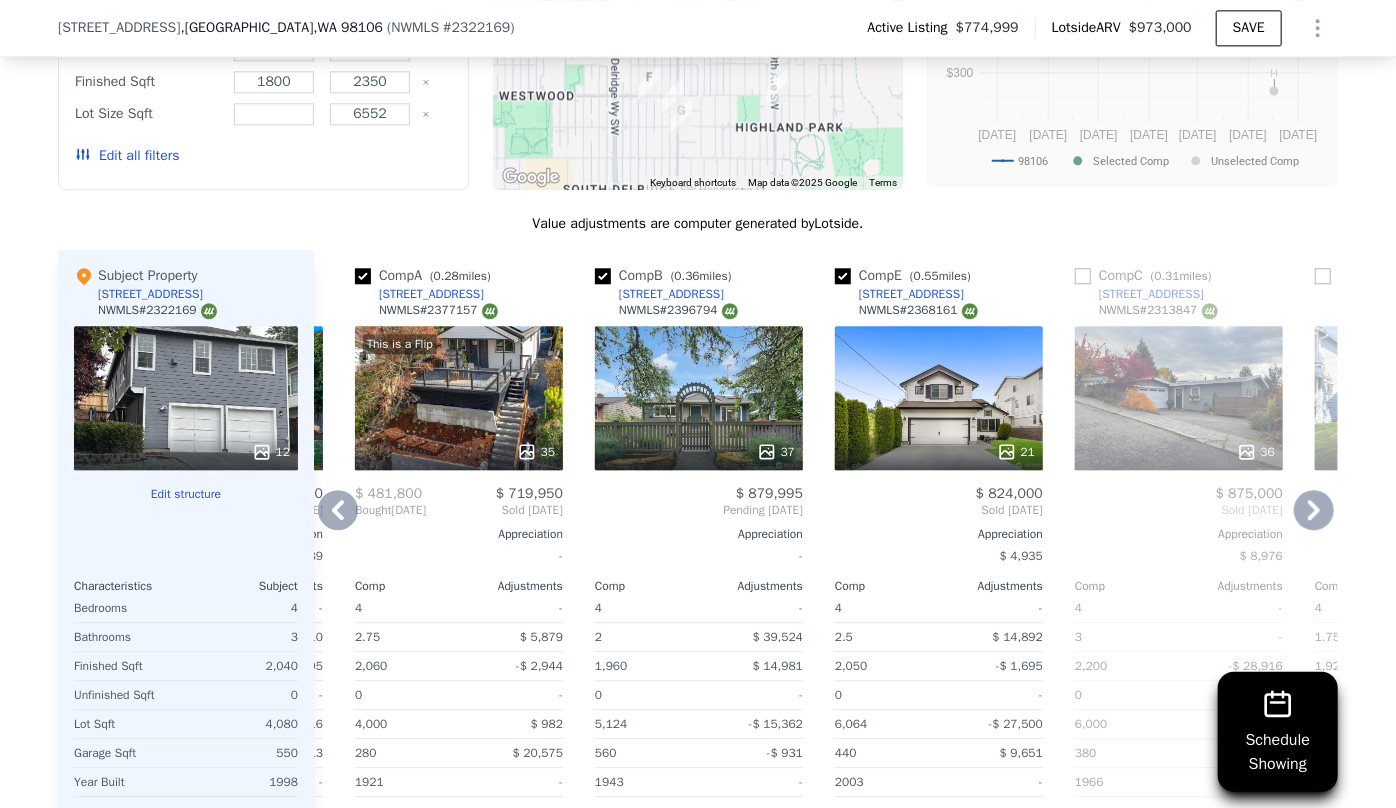 click 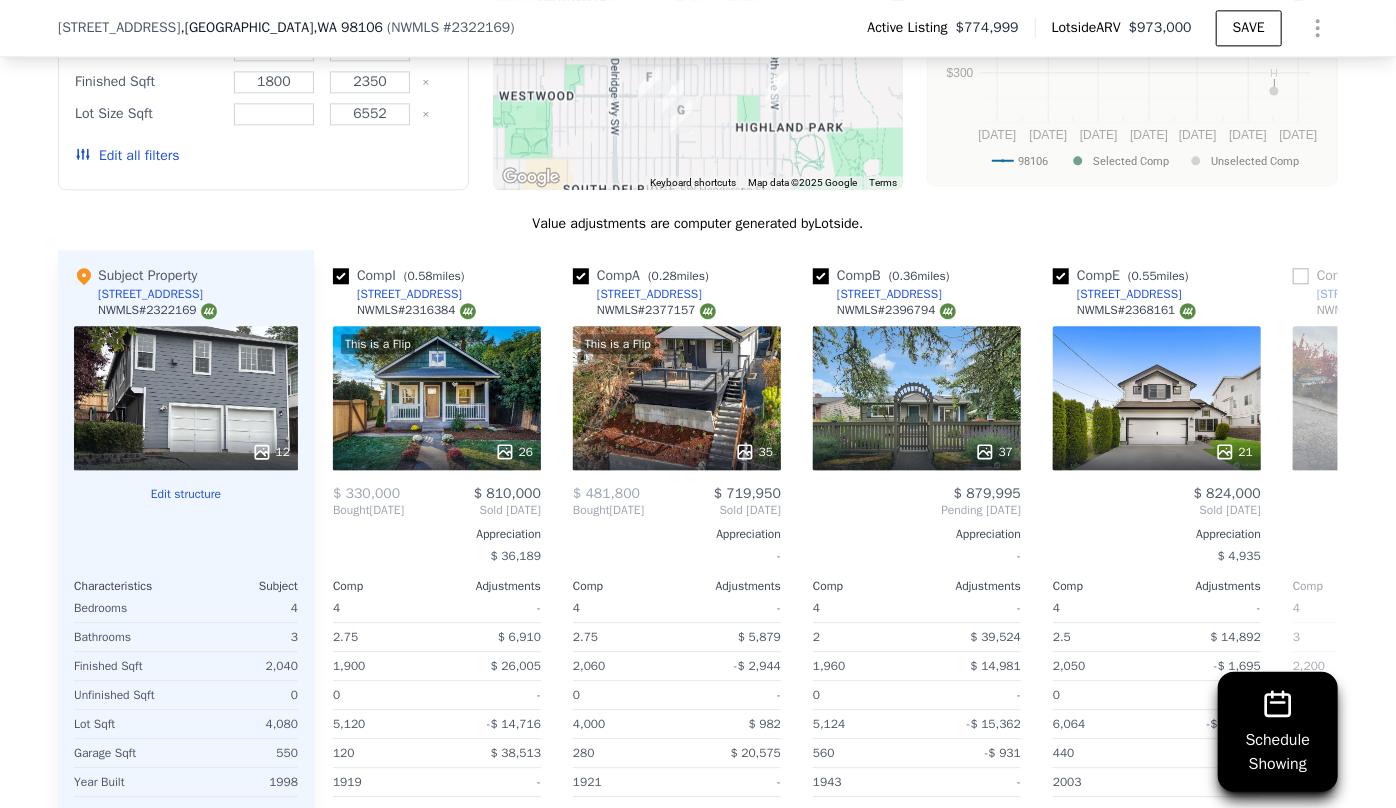 scroll, scrollTop: 0, scrollLeft: 0, axis: both 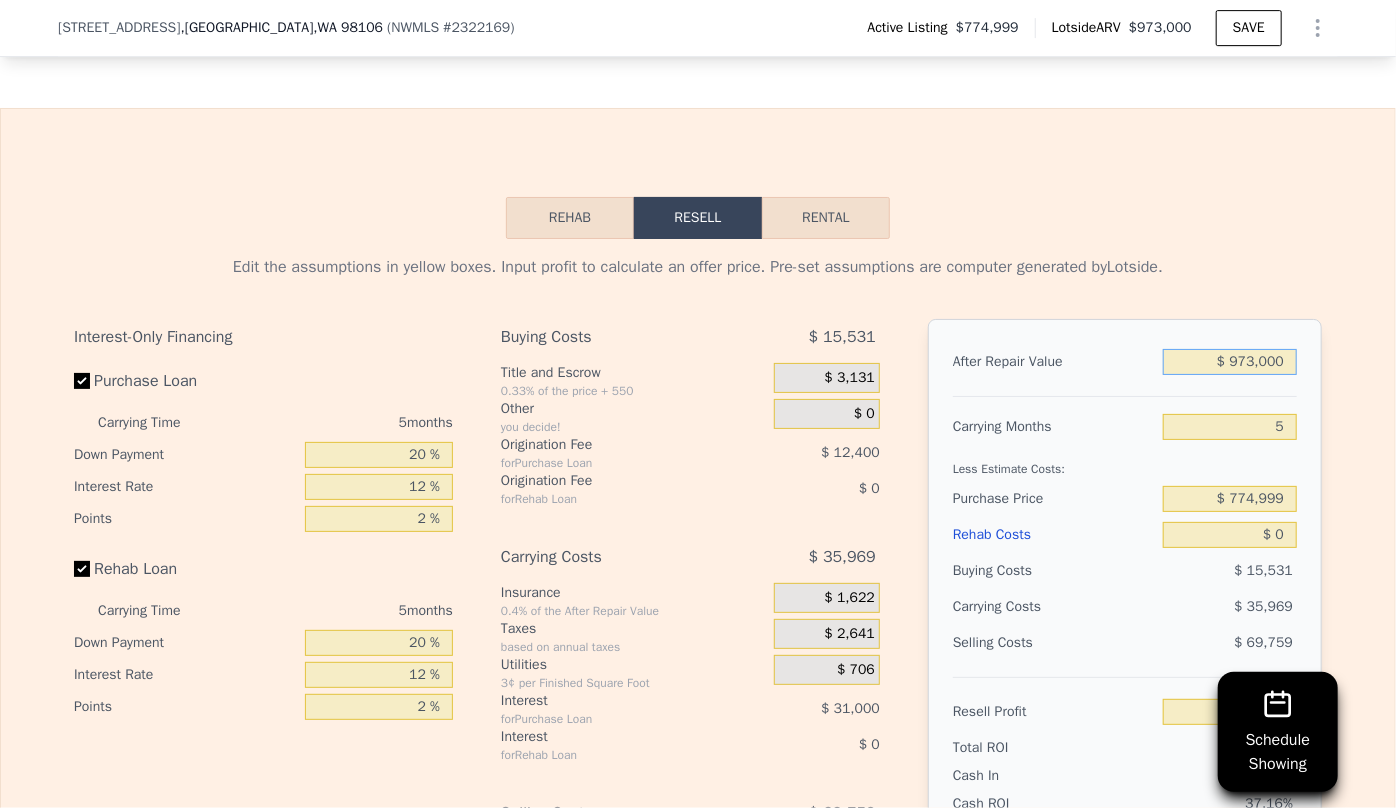 click on "$ 973,000" at bounding box center [1230, 362] 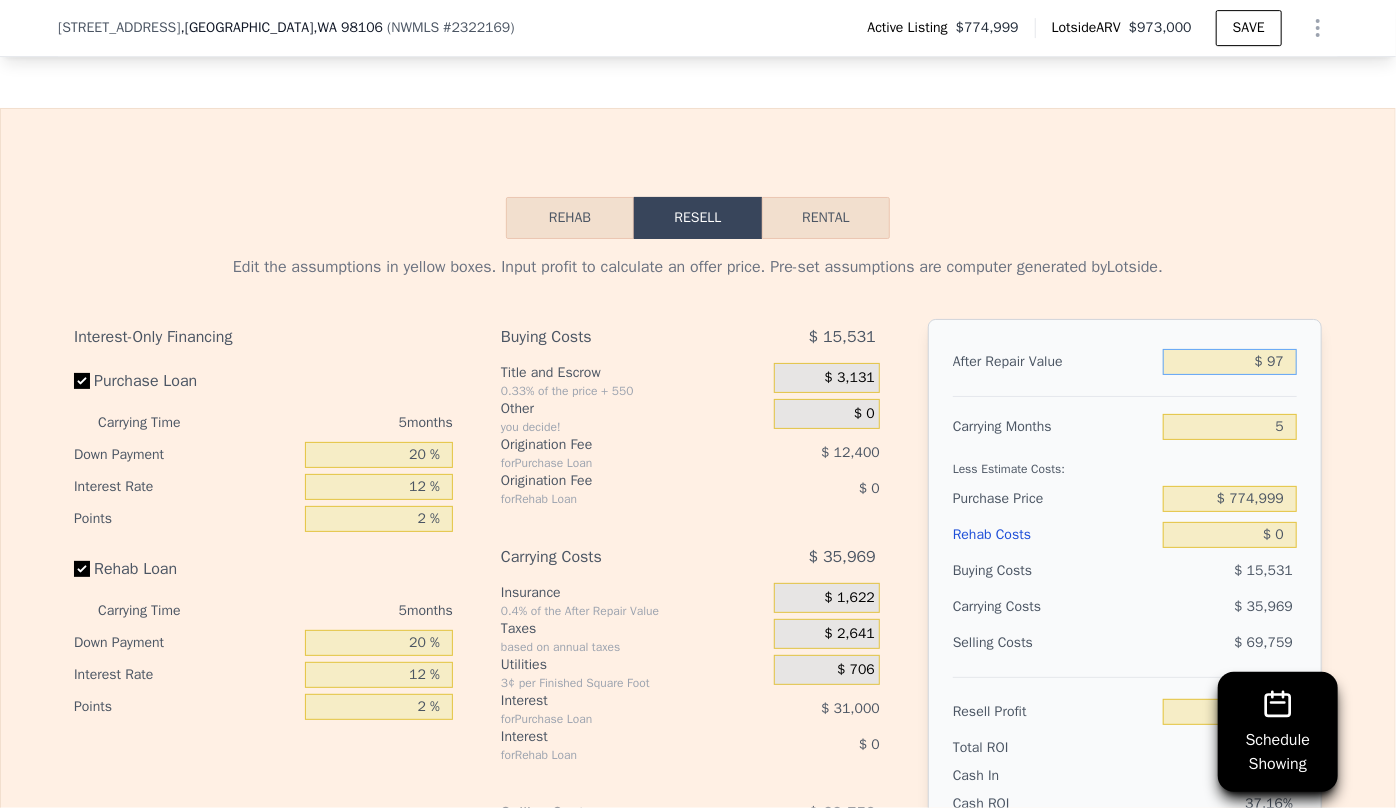 type on "$ 9" 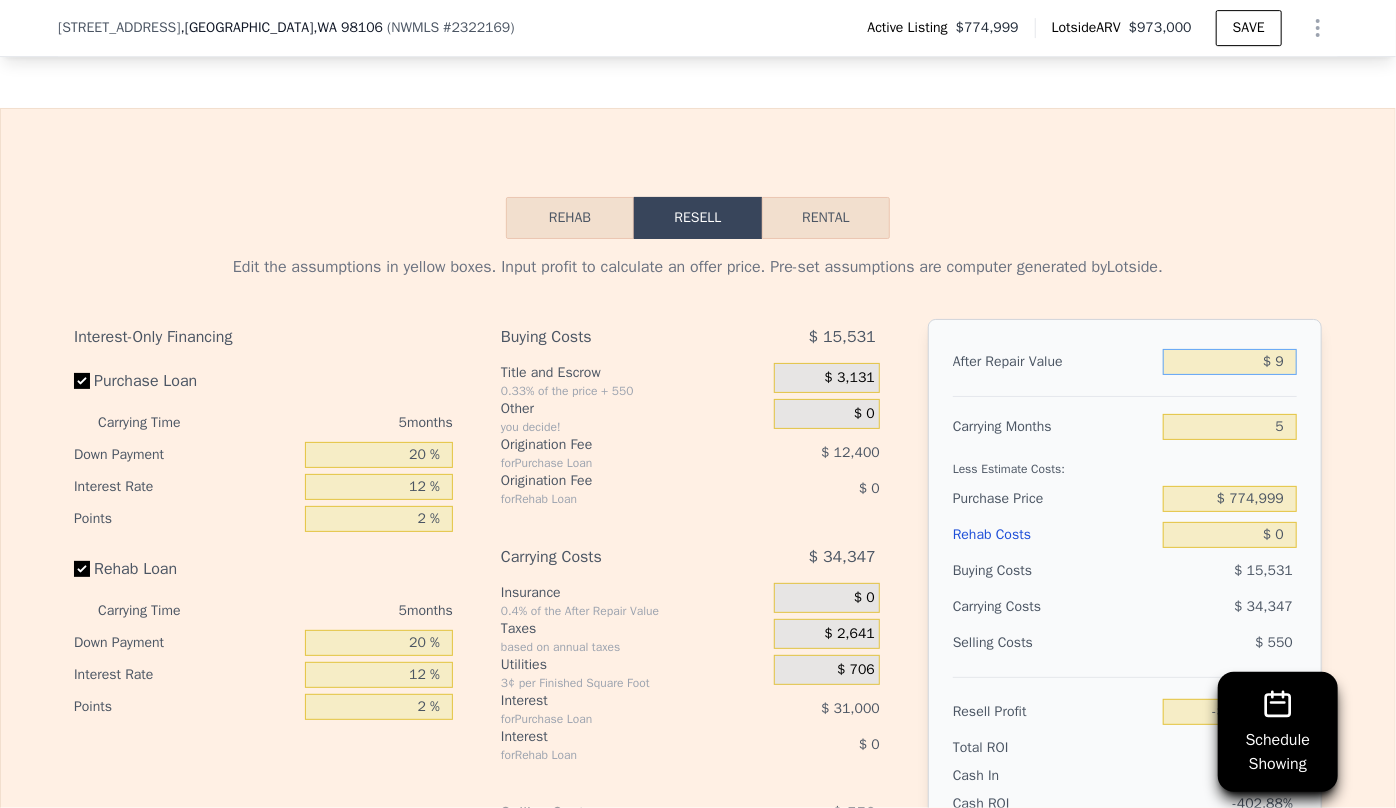 type on "-$ 825,418" 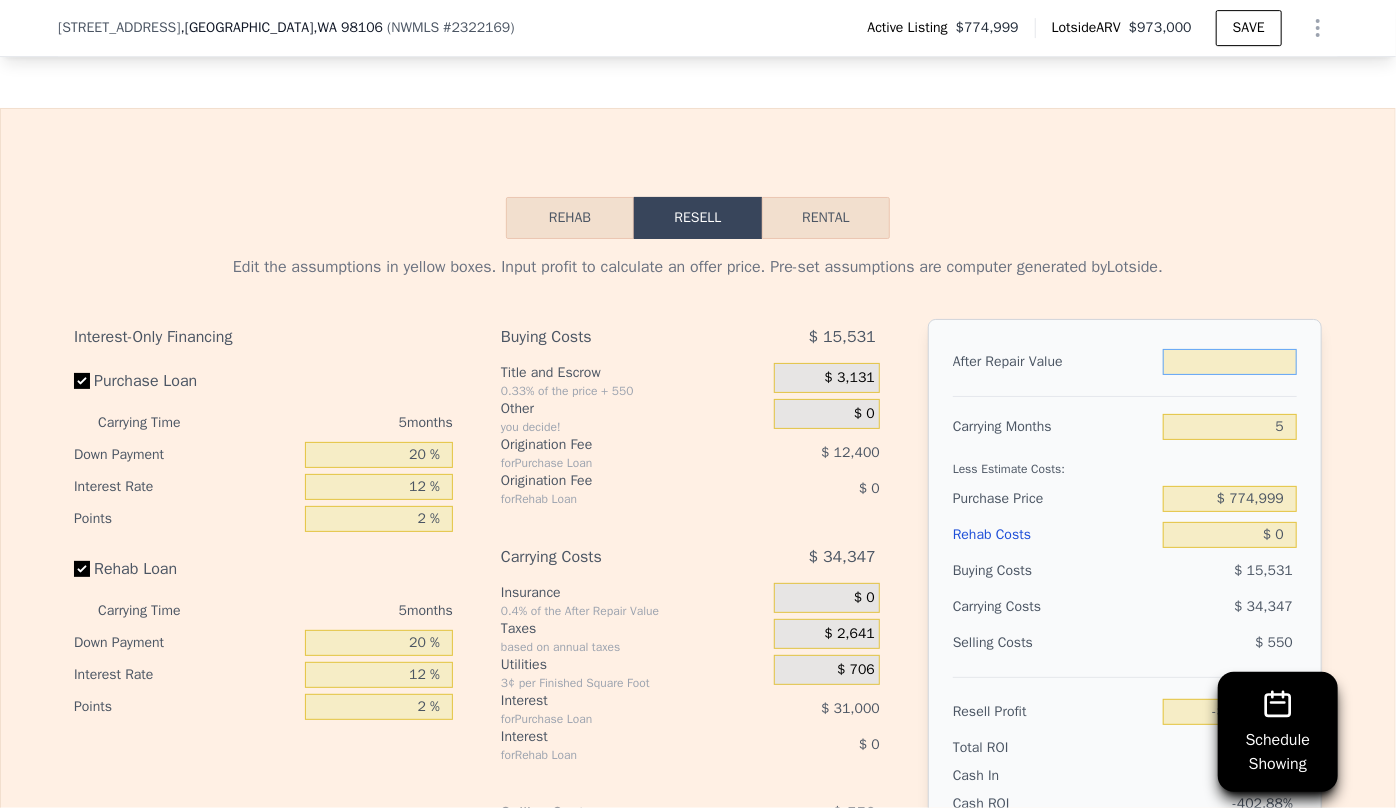 type on "$ 8" 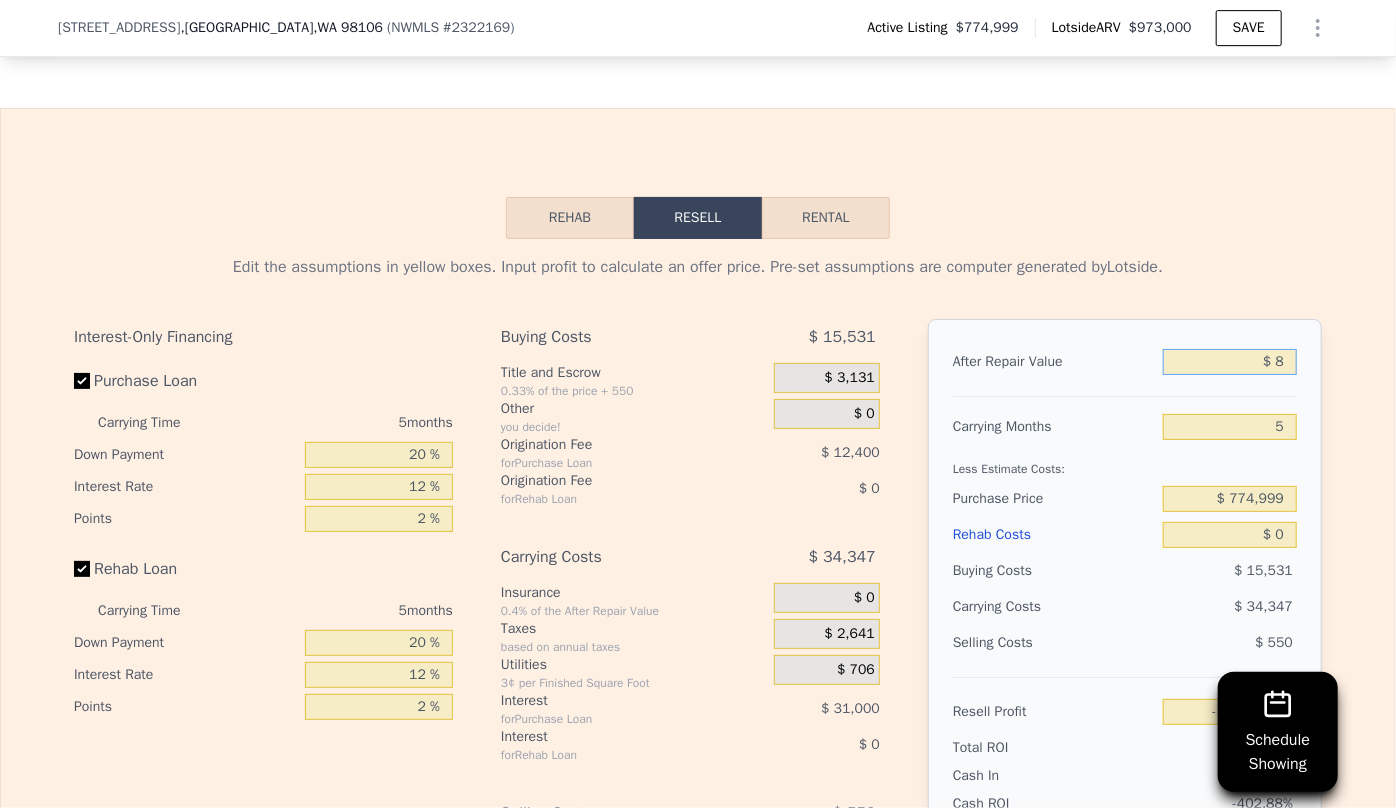 type on "-$ 825,419" 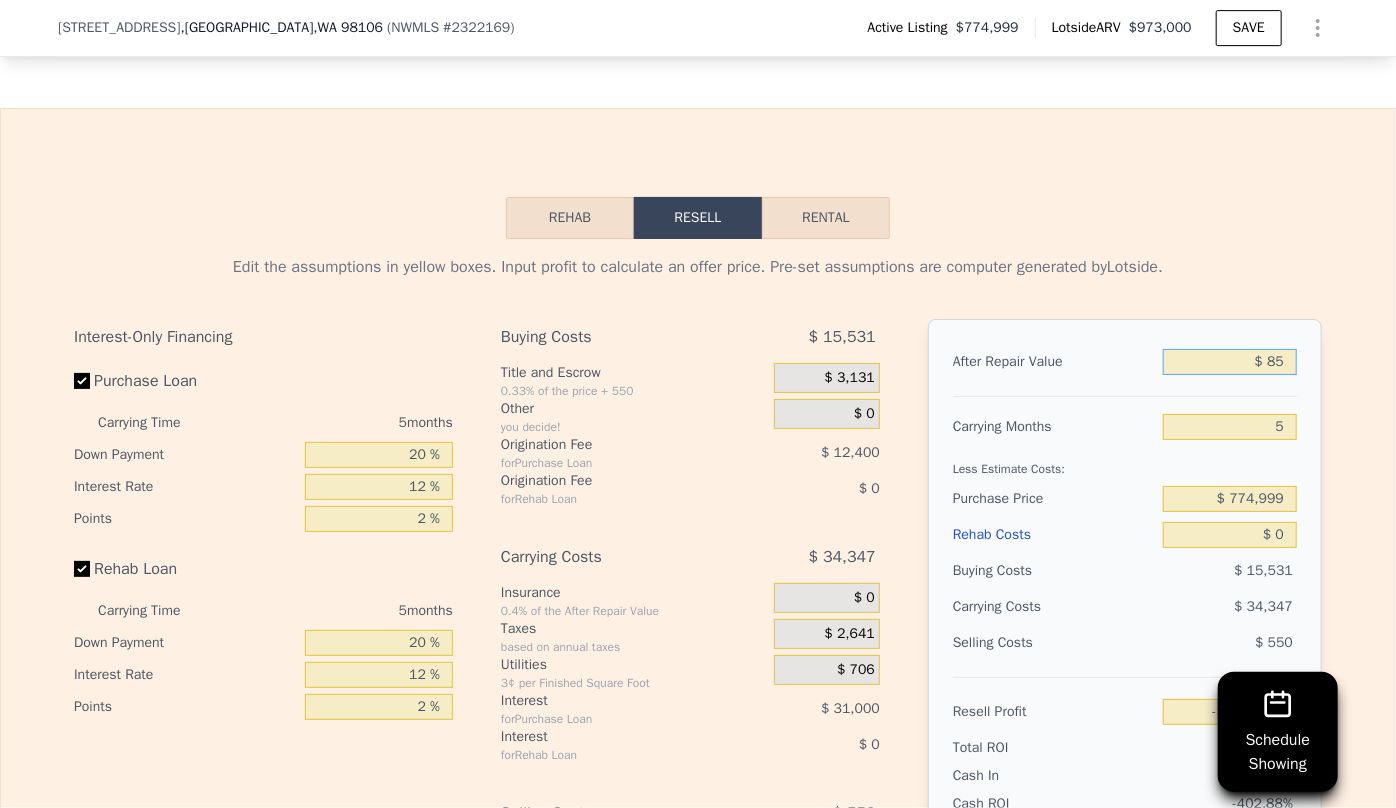 type on "-$ 825,348" 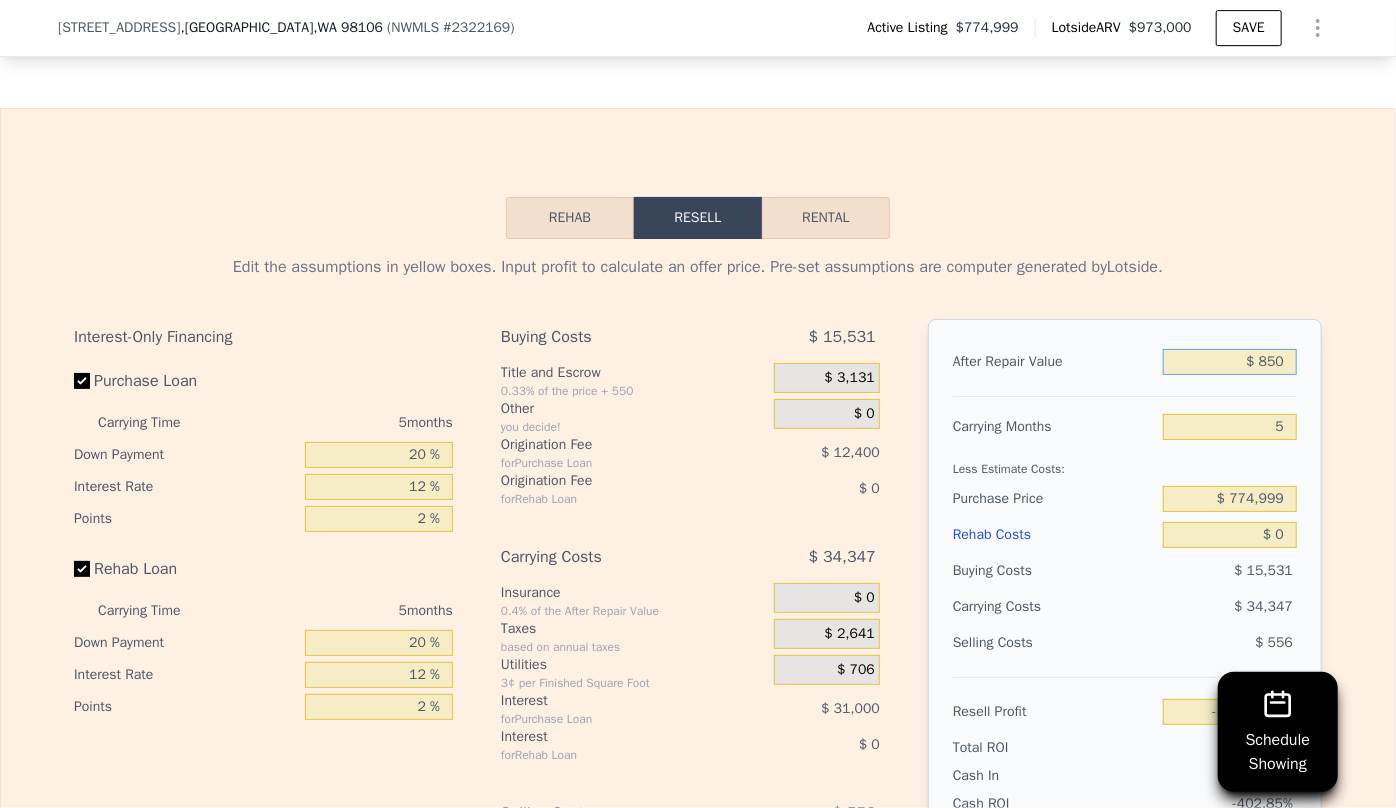 type on "$ 8,500" 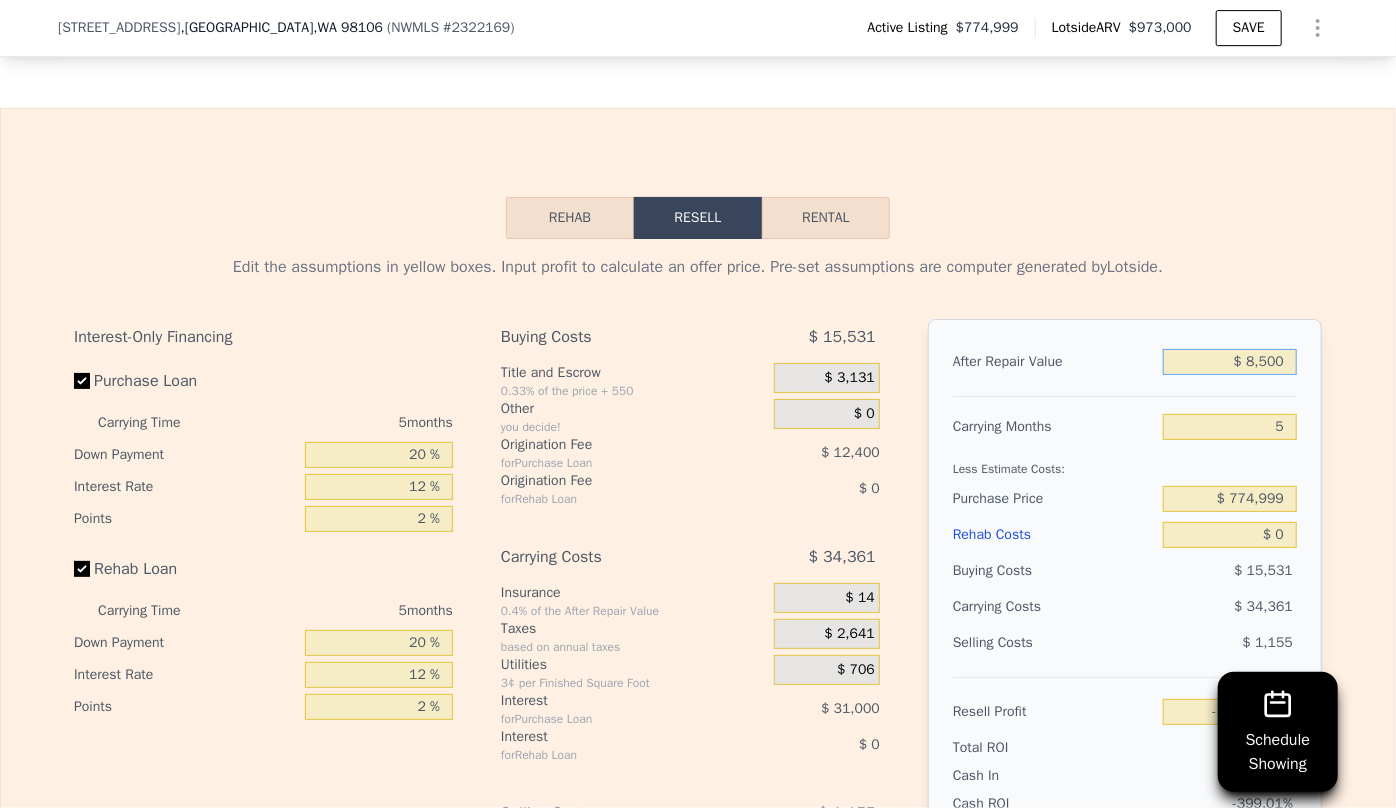 type on "-$ 817,546" 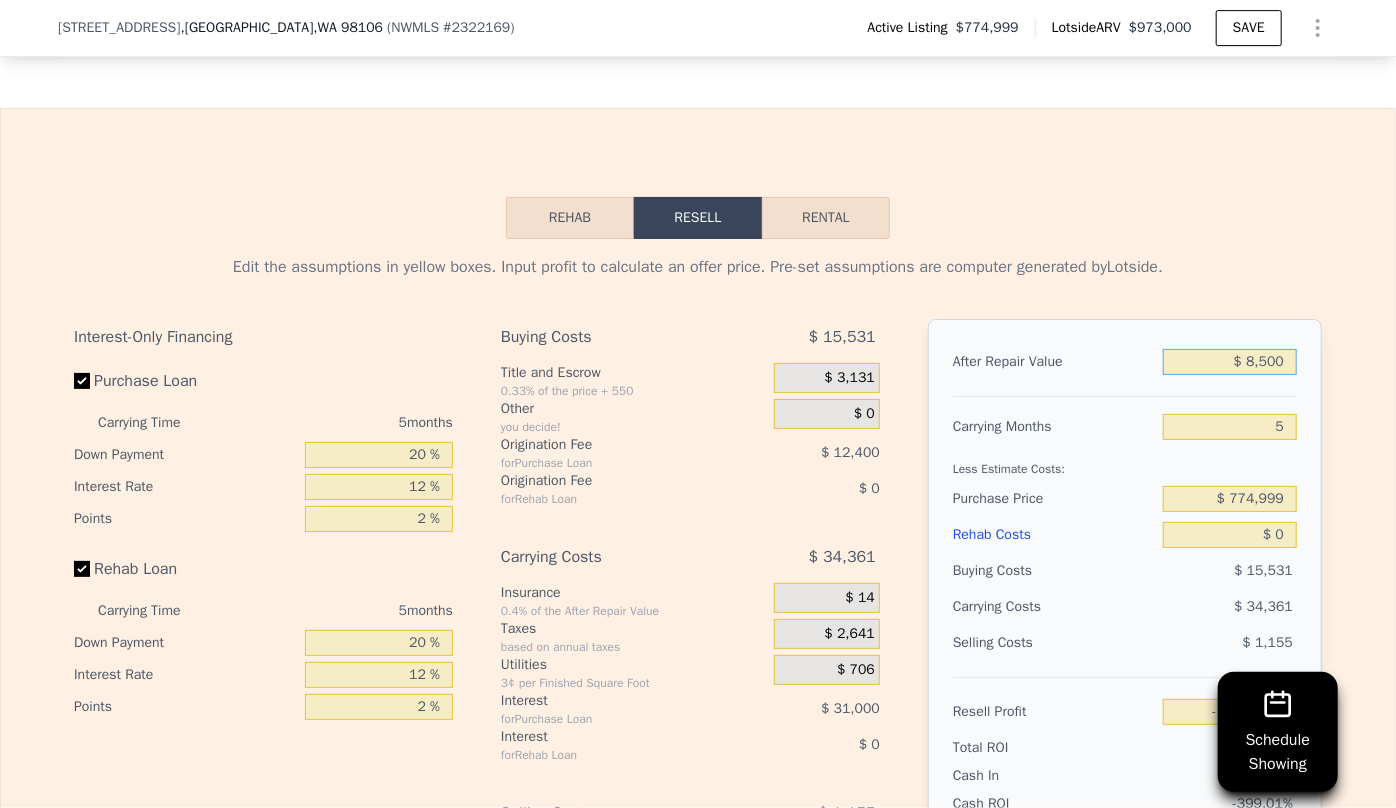 type on "$ 85,000" 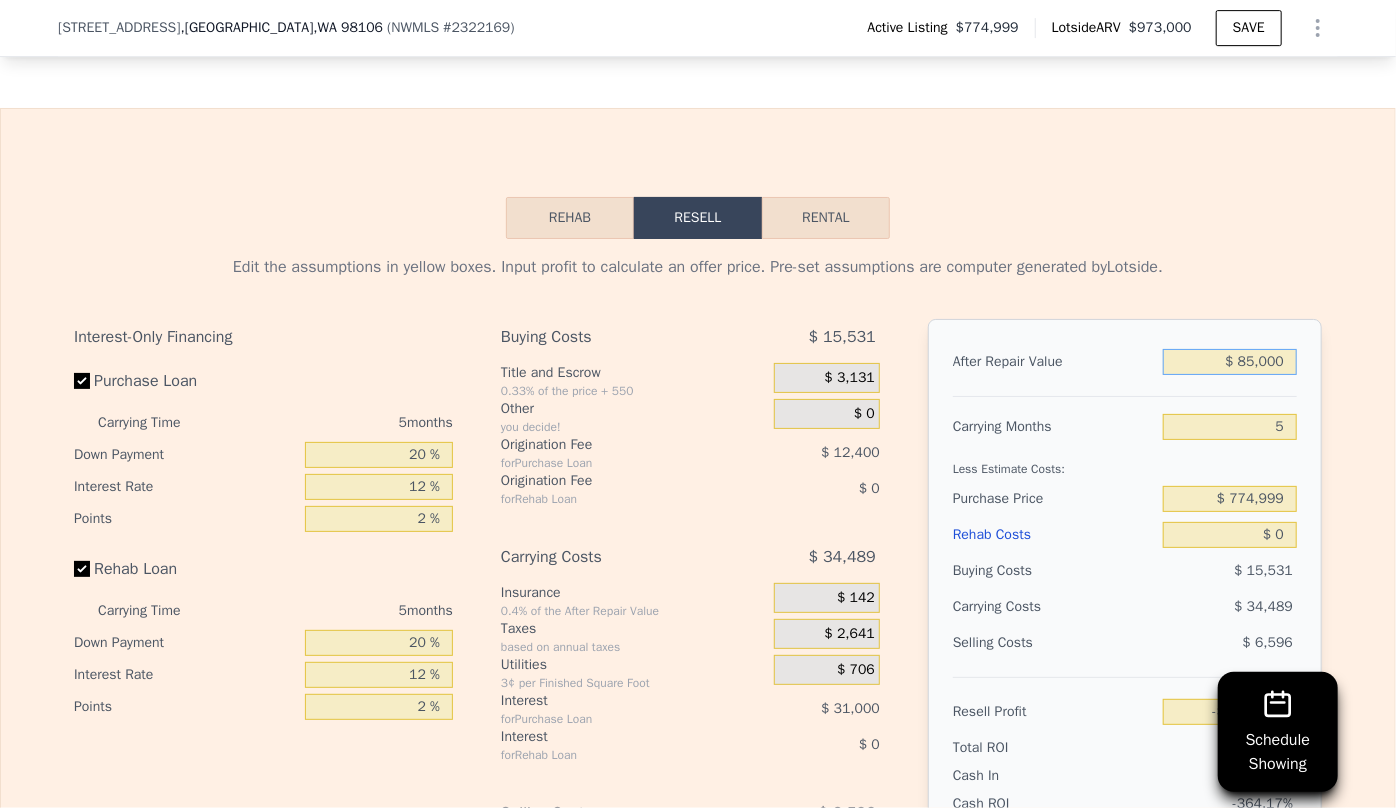 type on "-$ 746,615" 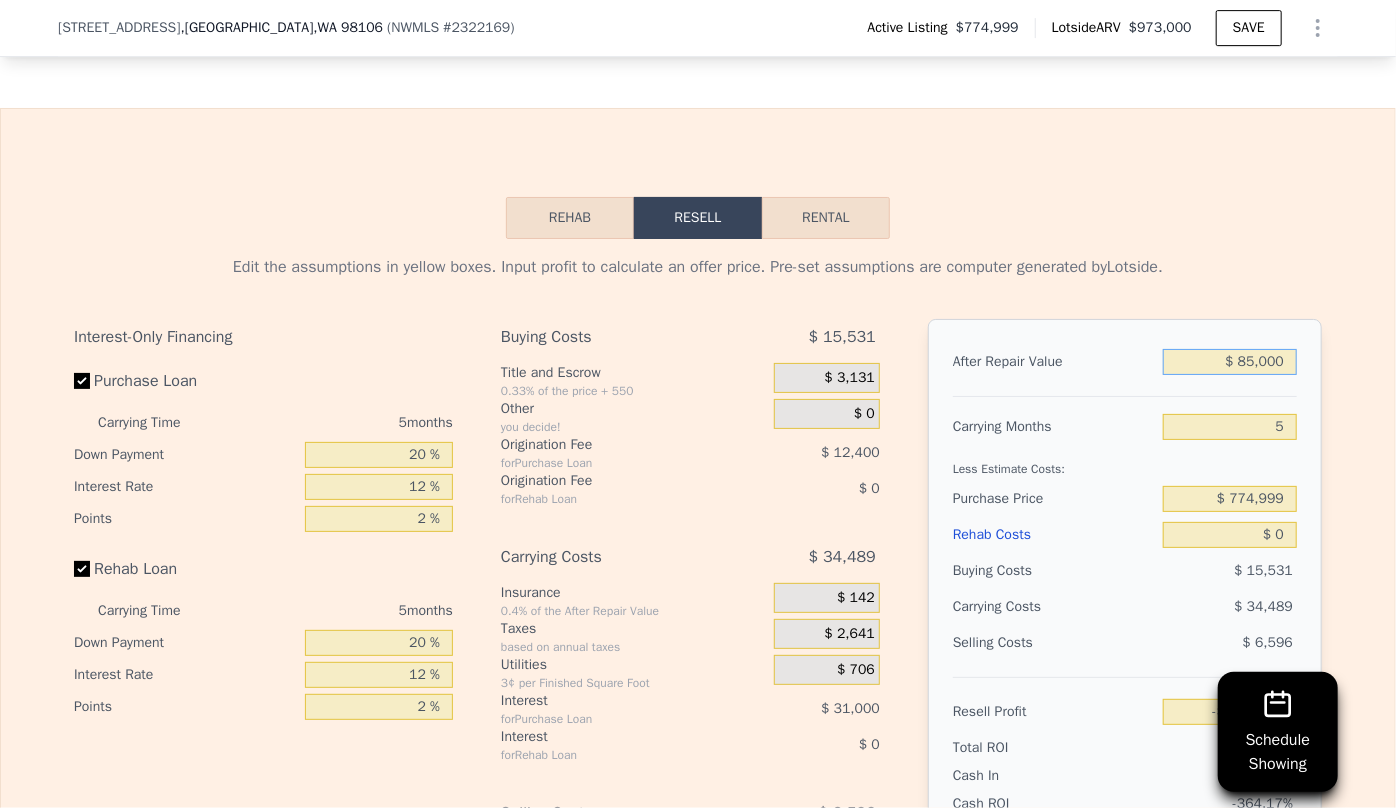 type on "$ 850,000" 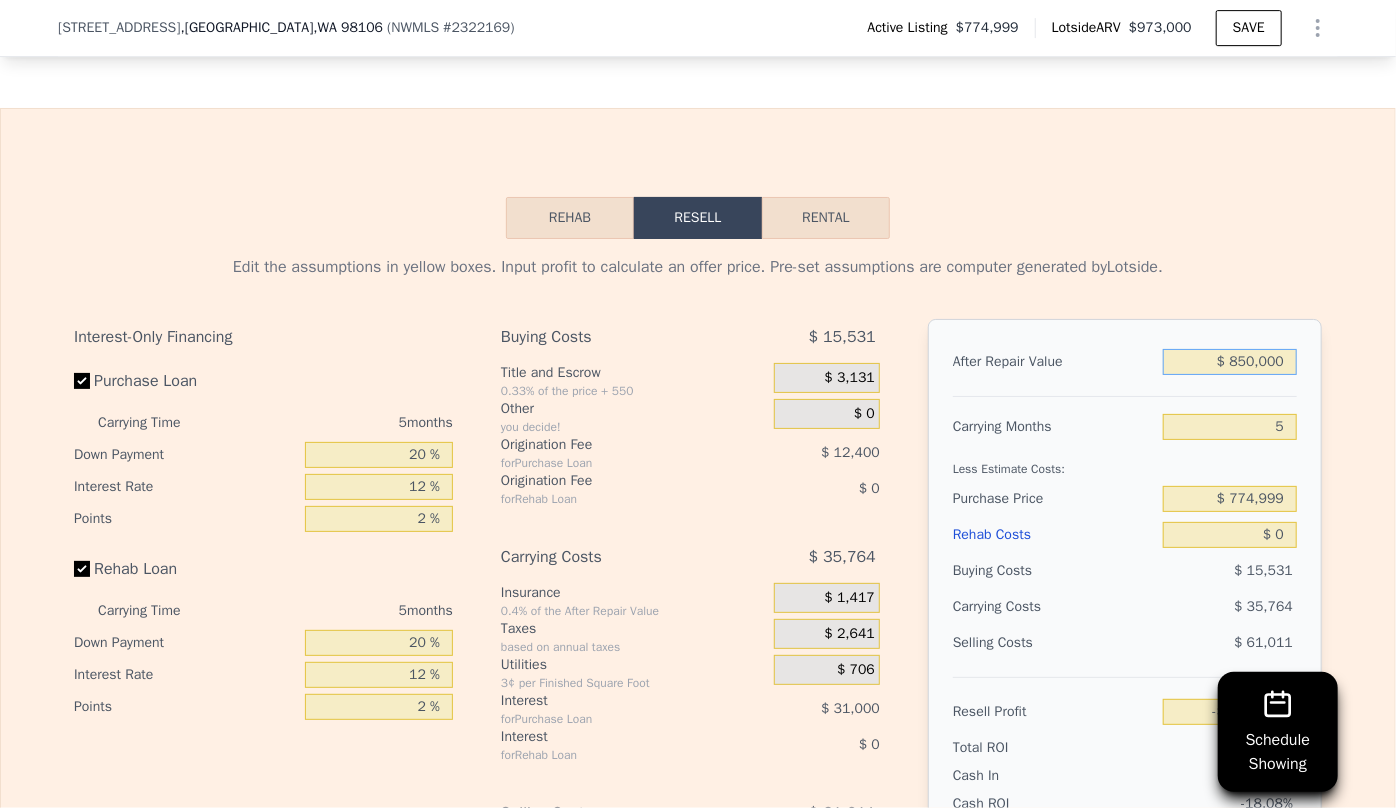 type on "-$ 37,305" 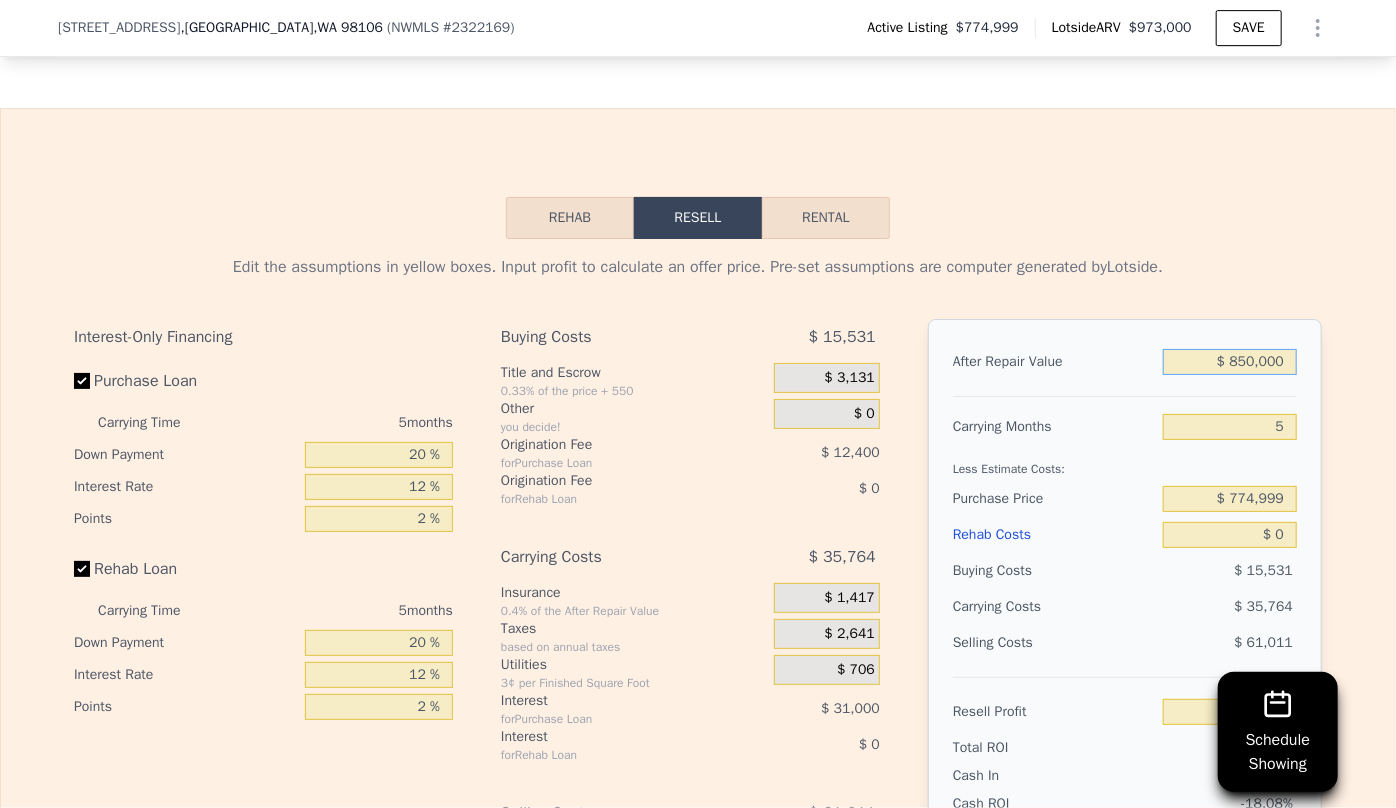 type on "$ 850,000" 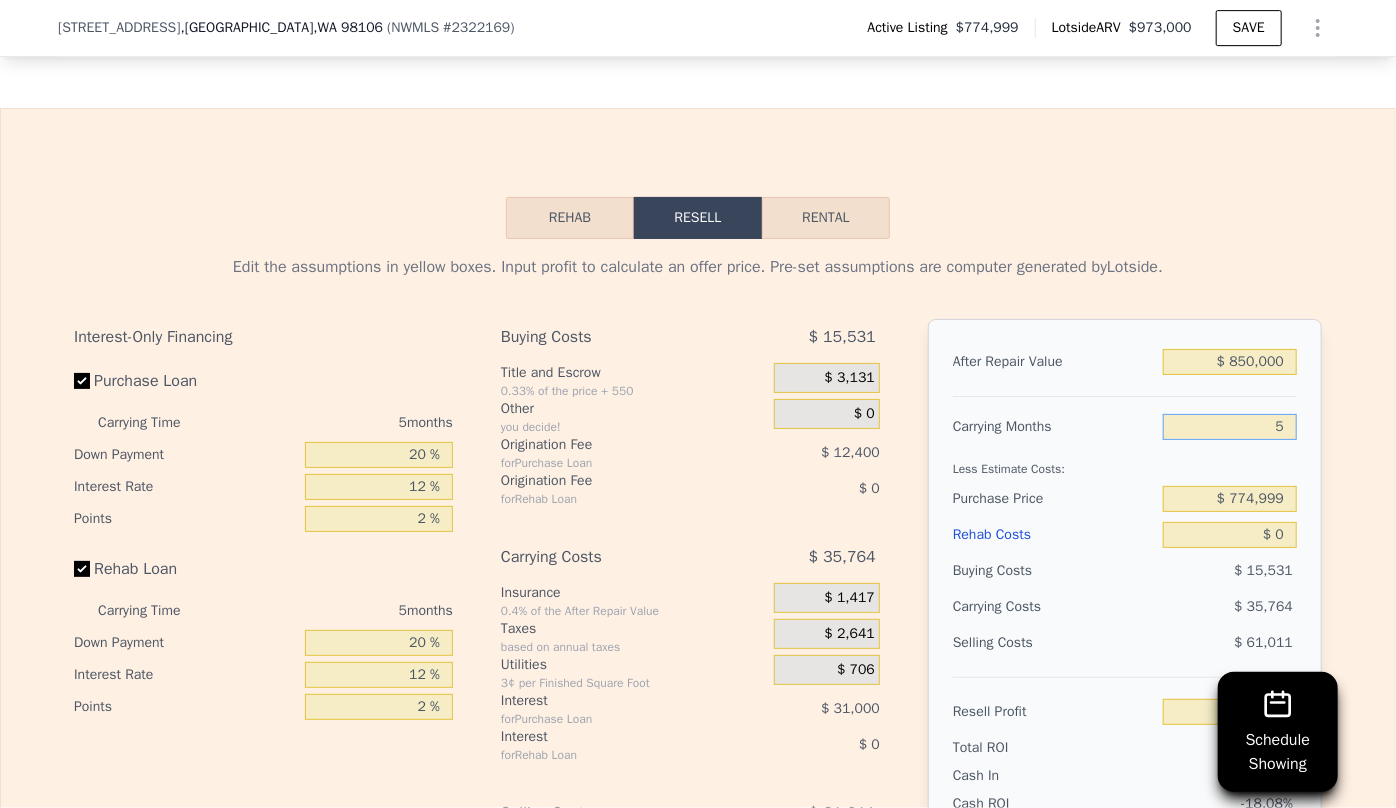 drag, startPoint x: 1285, startPoint y: 417, endPoint x: 1216, endPoint y: 433, distance: 70.83079 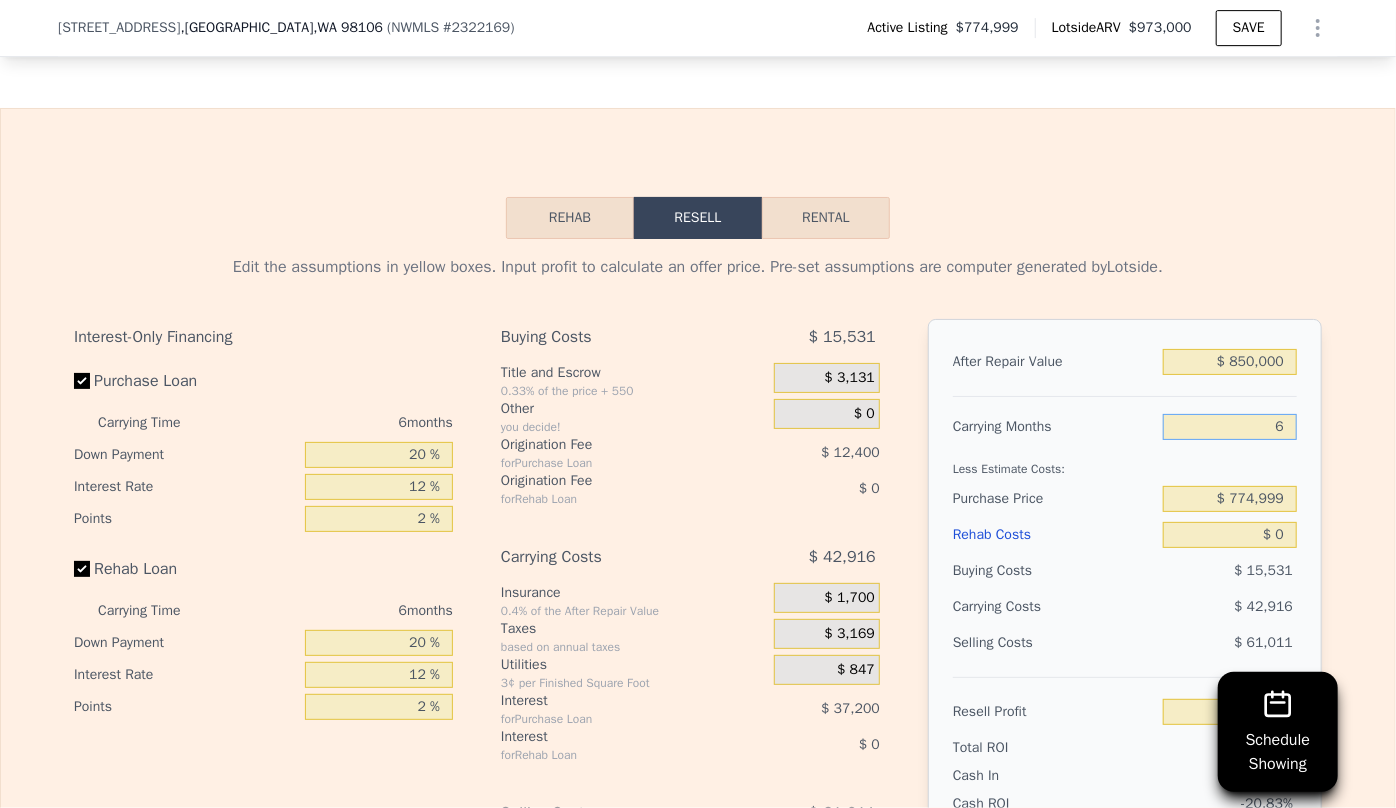 type on "-$ 44,457" 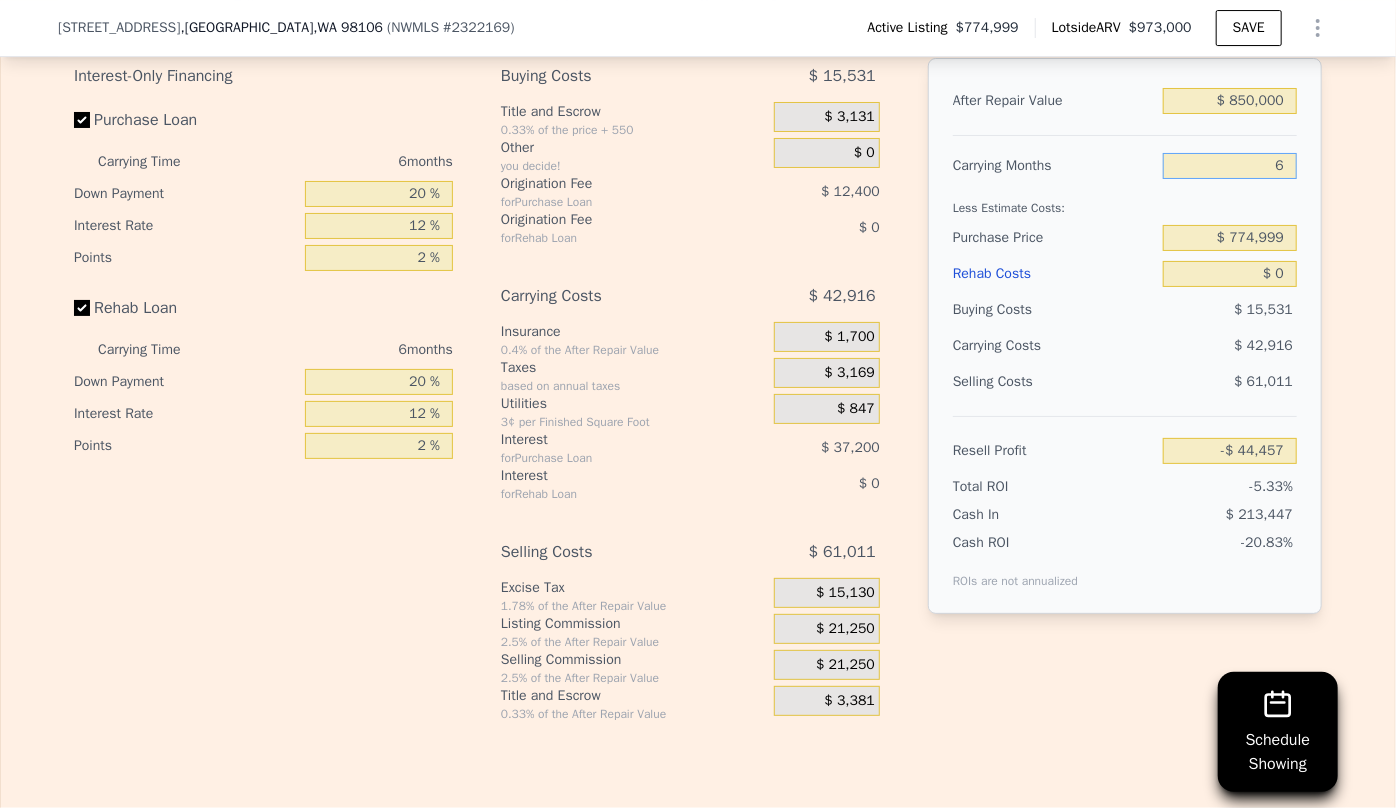 scroll, scrollTop: 3629, scrollLeft: 0, axis: vertical 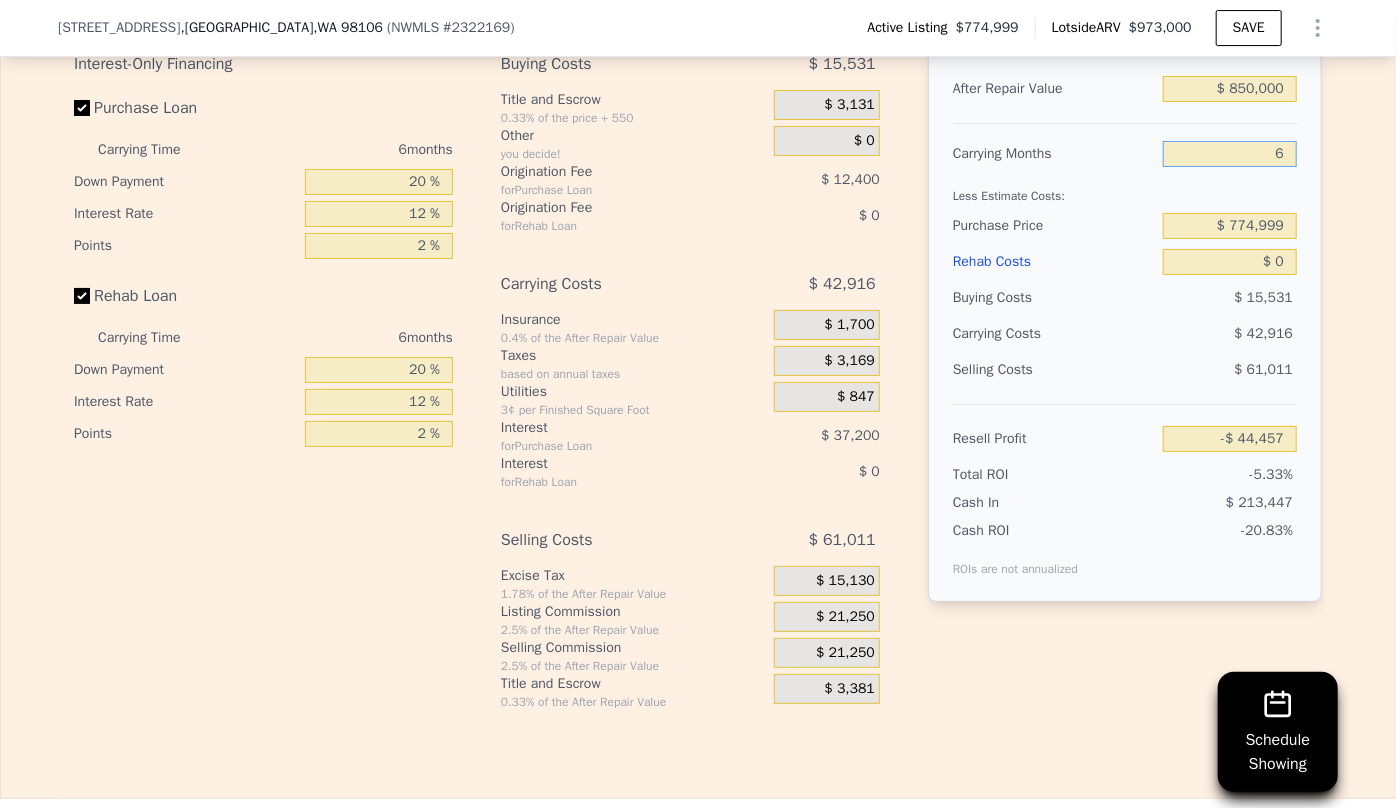 type on "6" 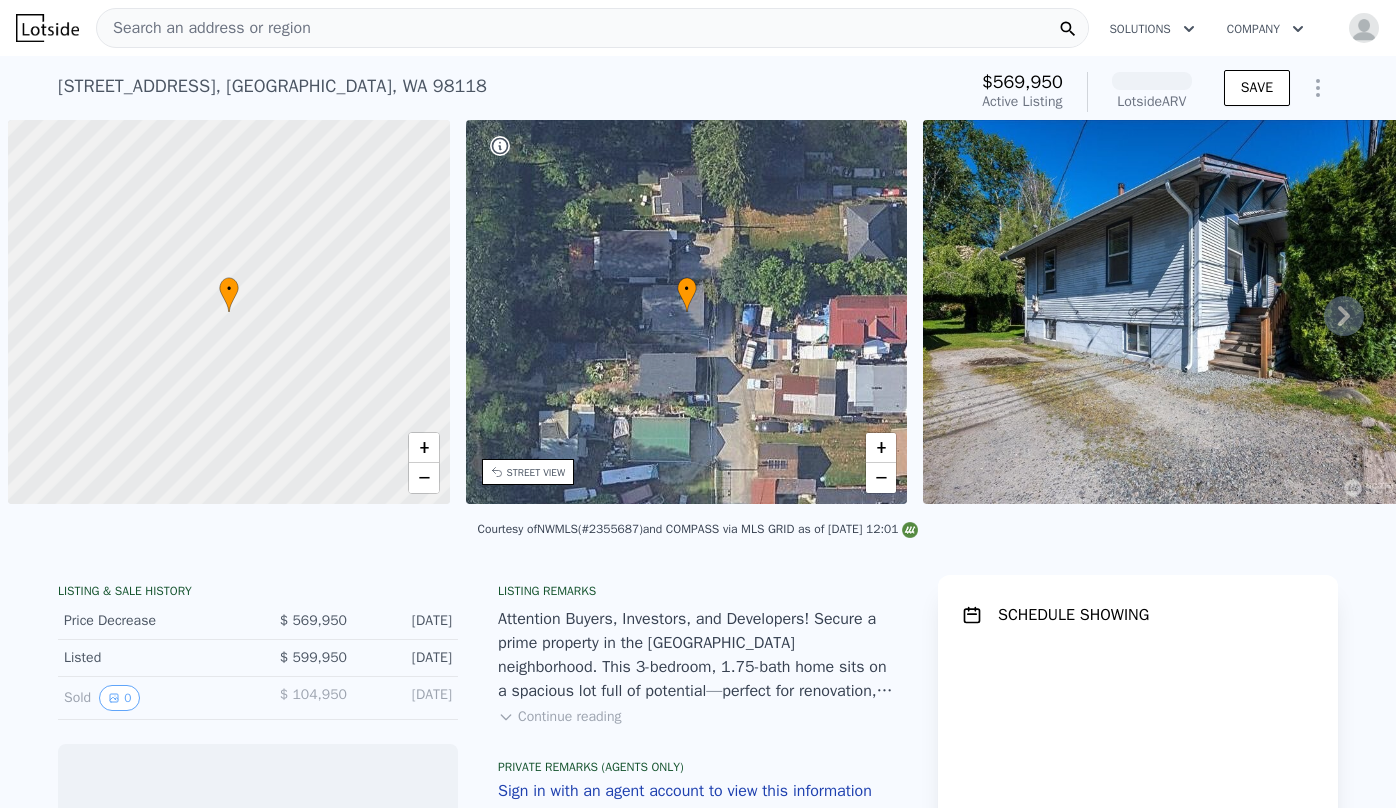scroll, scrollTop: 0, scrollLeft: 0, axis: both 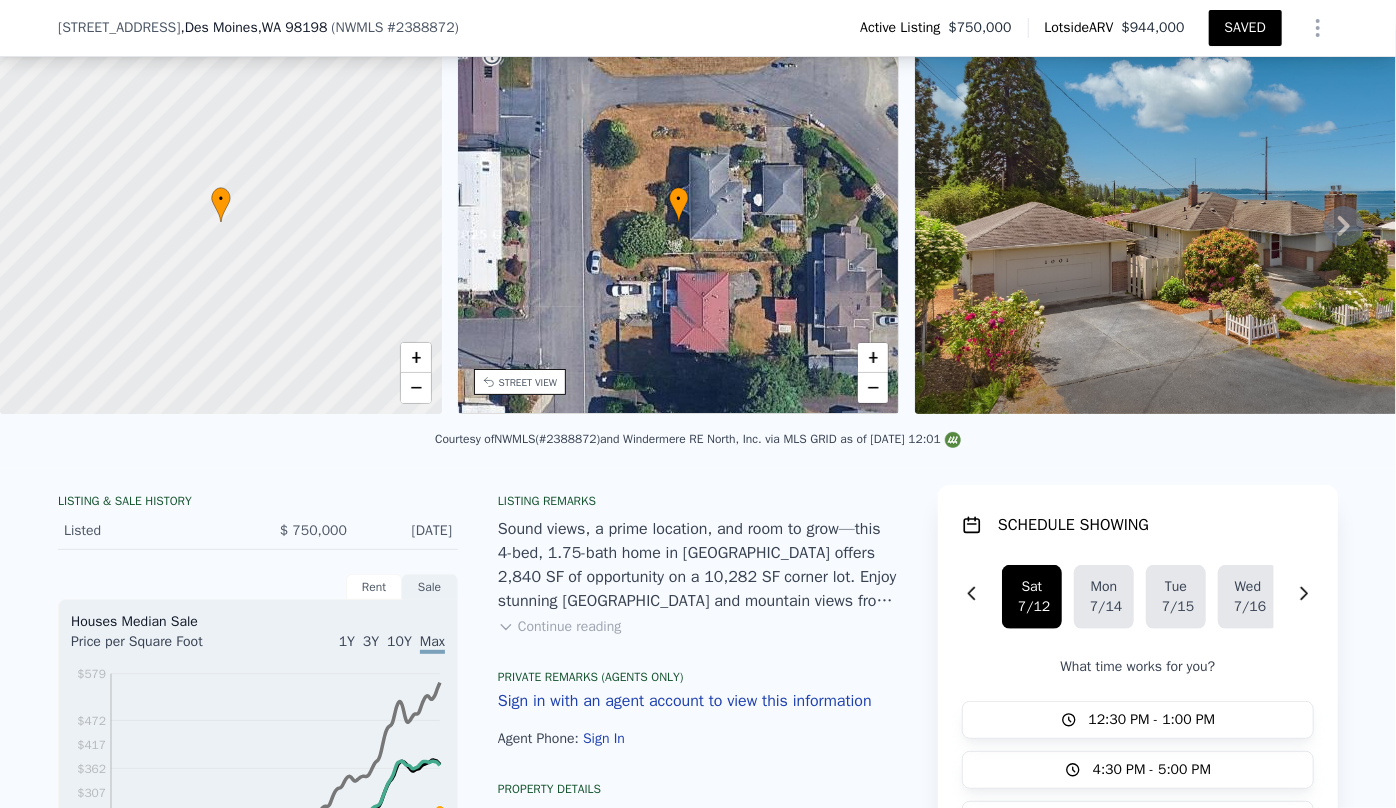 drag, startPoint x: 32, startPoint y: 433, endPoint x: 161, endPoint y: 432, distance: 129.00388 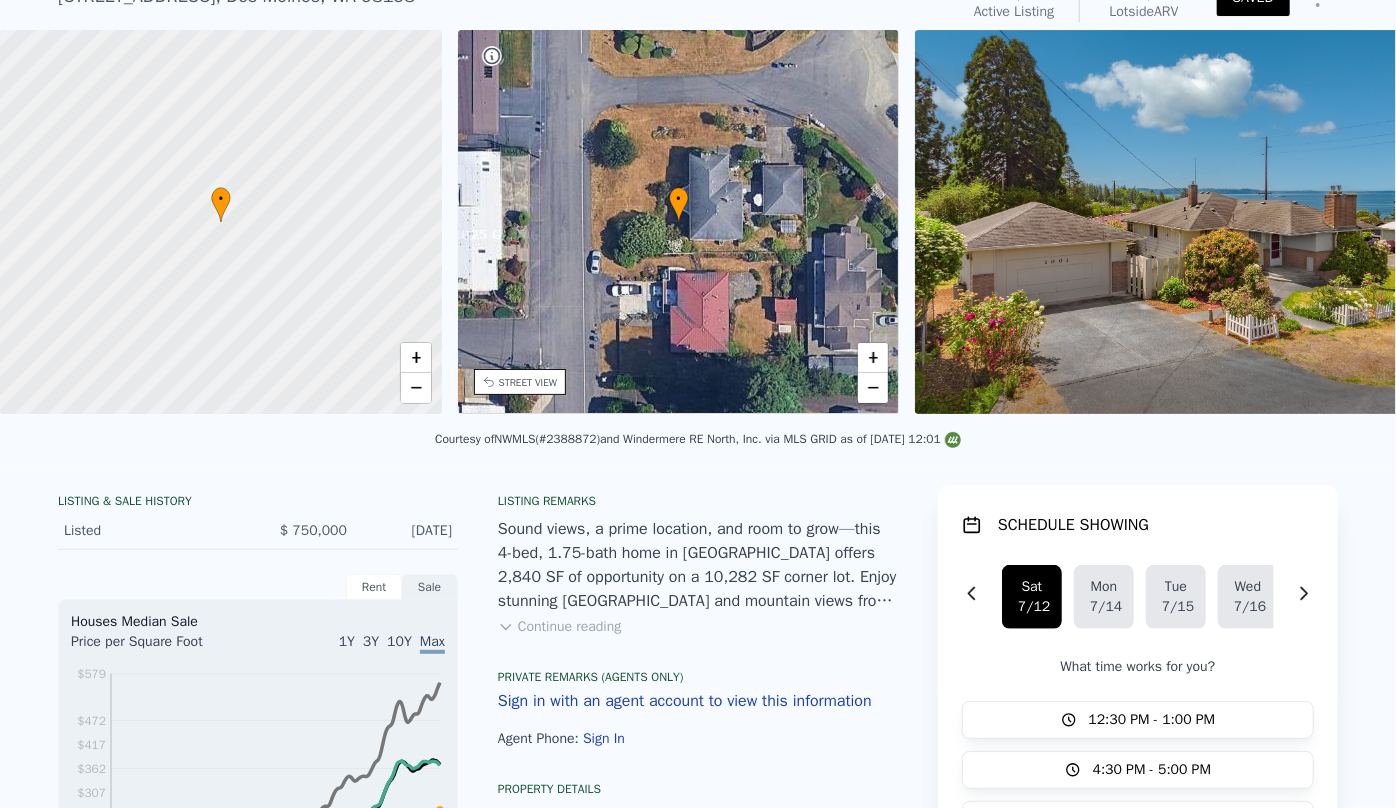 scroll, scrollTop: 0, scrollLeft: 3240, axis: horizontal 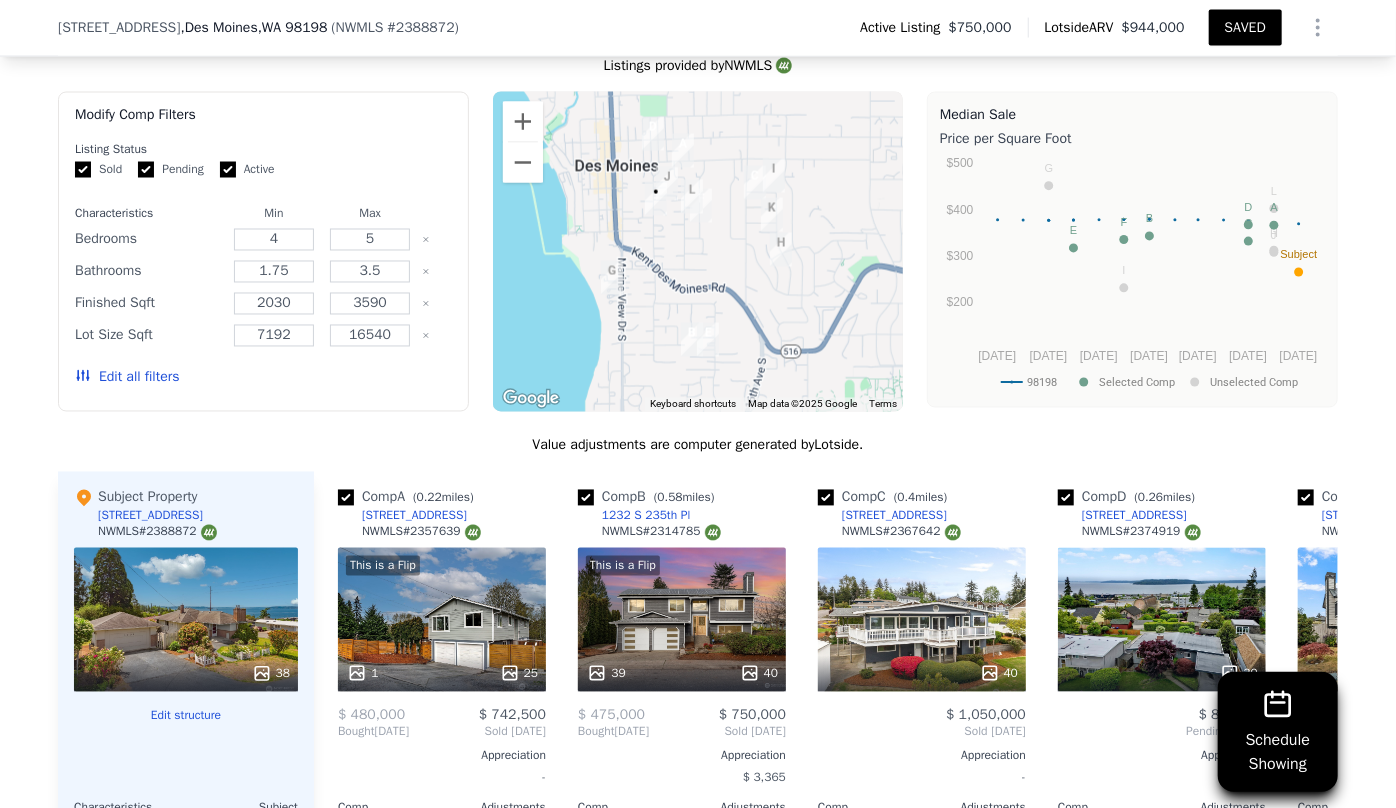 click on "Comp  A ( 0.22  miles) 1119 S 223rd St NWMLS  # 2357639 This is a Flip 1 25 $ 480,000 $ 742,500 Bought  Dec 2024 Sold   Jun 2025 Appreciation - Comp Adjustments 4 - 2.75 -$ 38,113 2,030 $ 123,566 0 - 9,225 $ 5,804 480 $ 8,645 1977 - Other Adjustments $ 103,041 Adjusted Value $ 945,443" at bounding box center [442, 793] 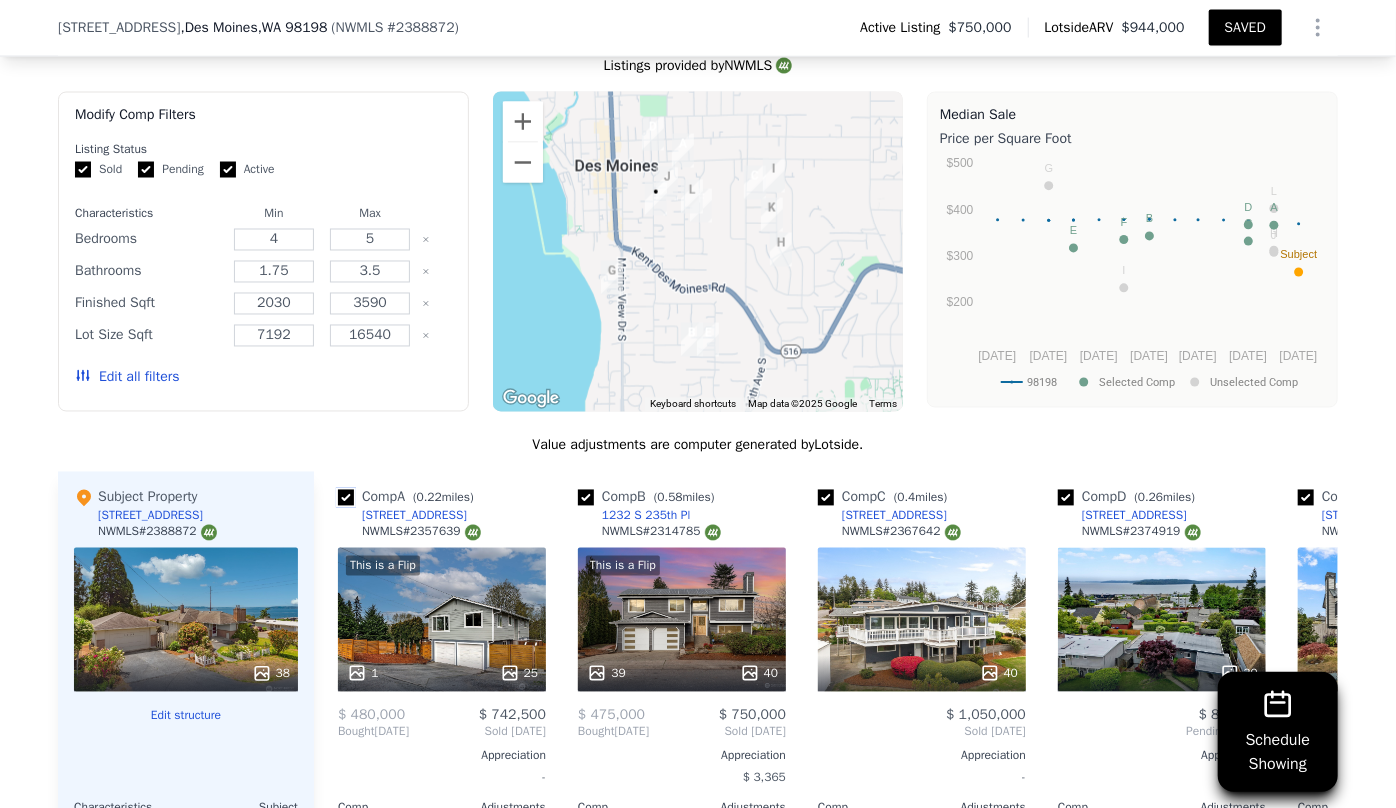 click at bounding box center (346, 498) 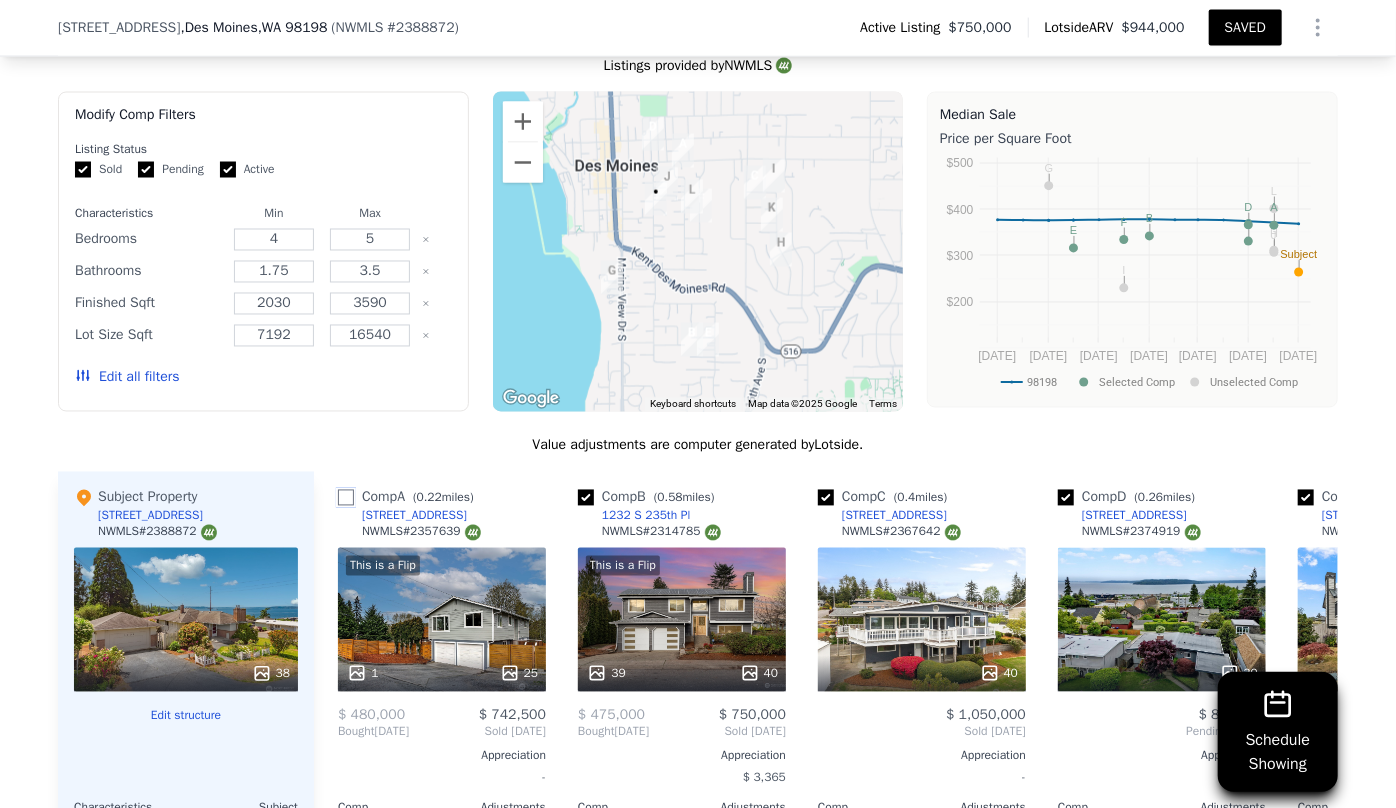 checkbox on "false" 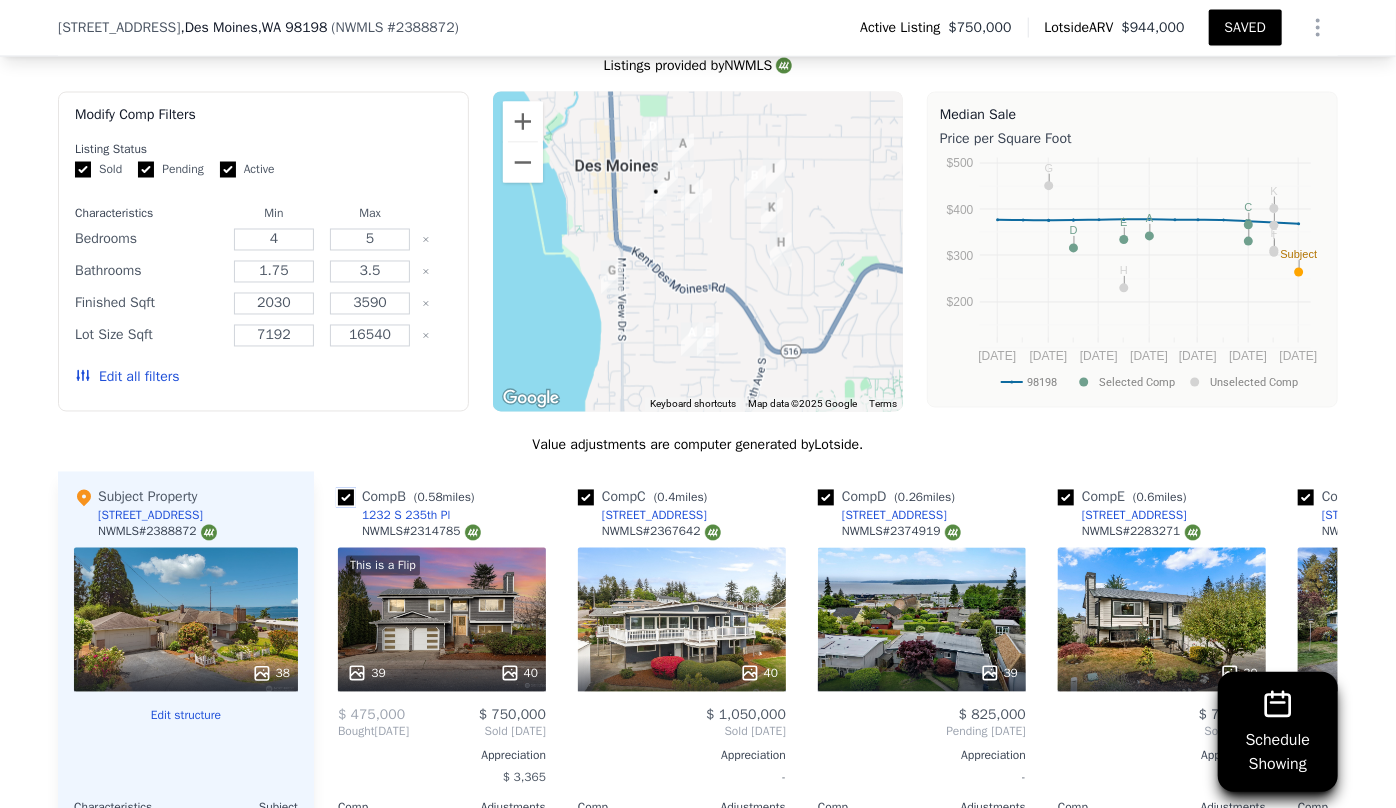 click at bounding box center (346, 498) 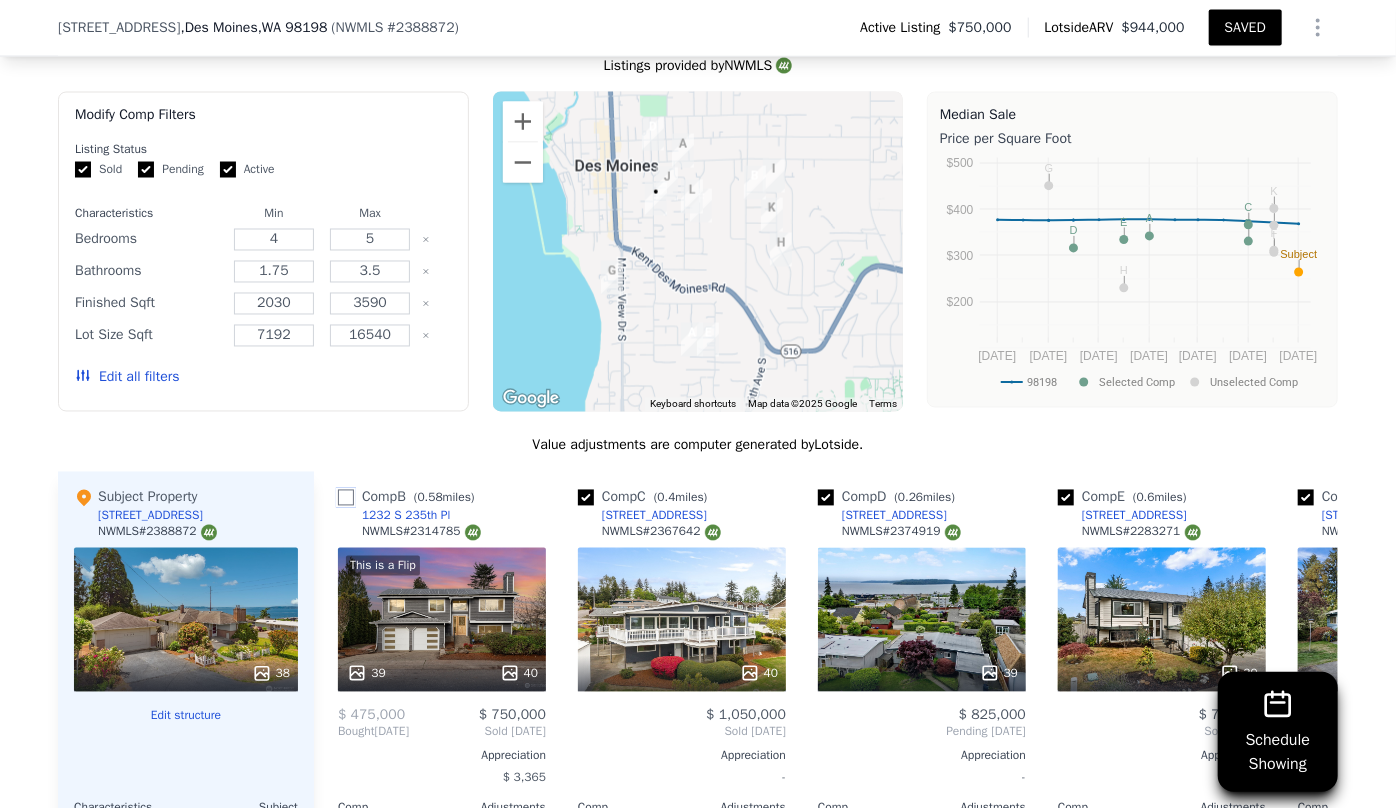 checkbox on "false" 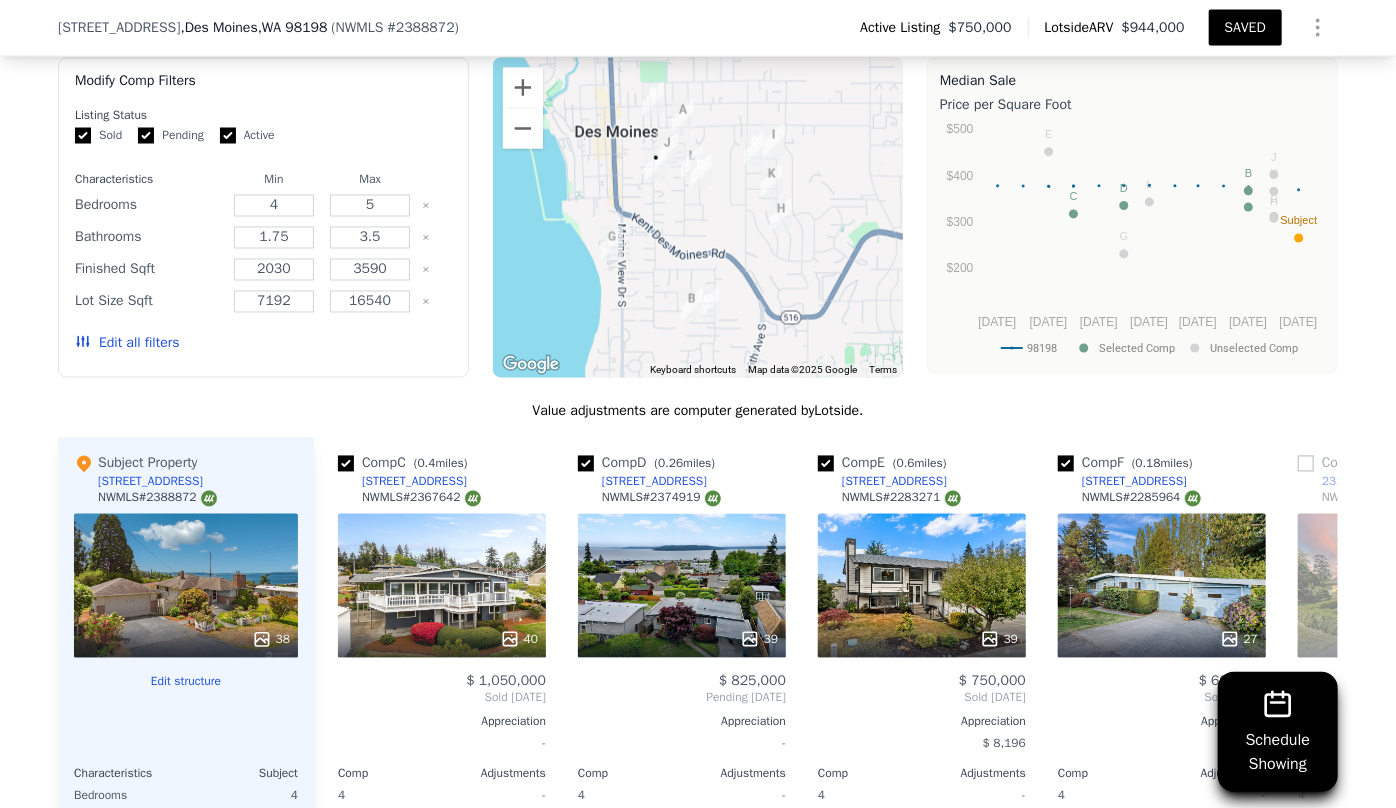 scroll, scrollTop: 1720, scrollLeft: 0, axis: vertical 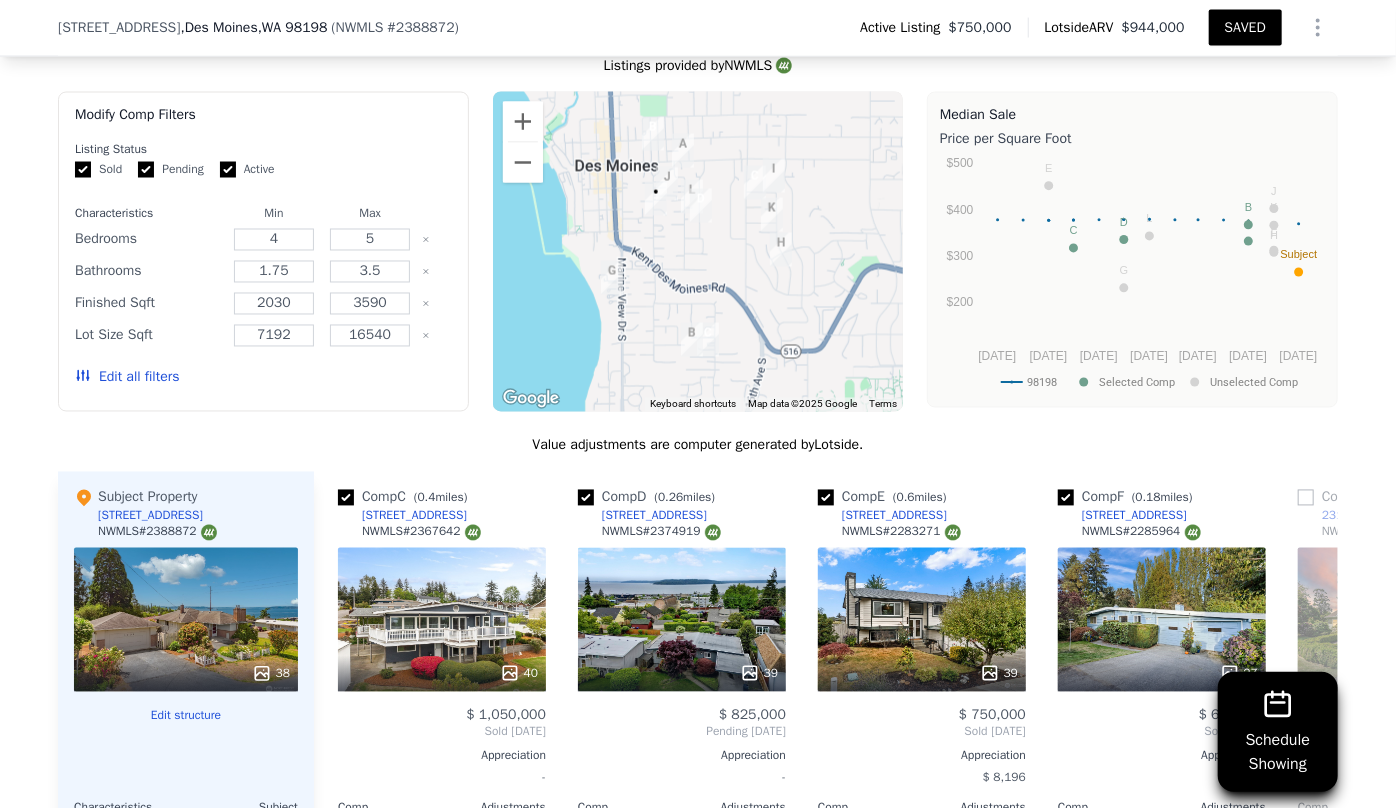 click on "39" at bounding box center [682, 620] 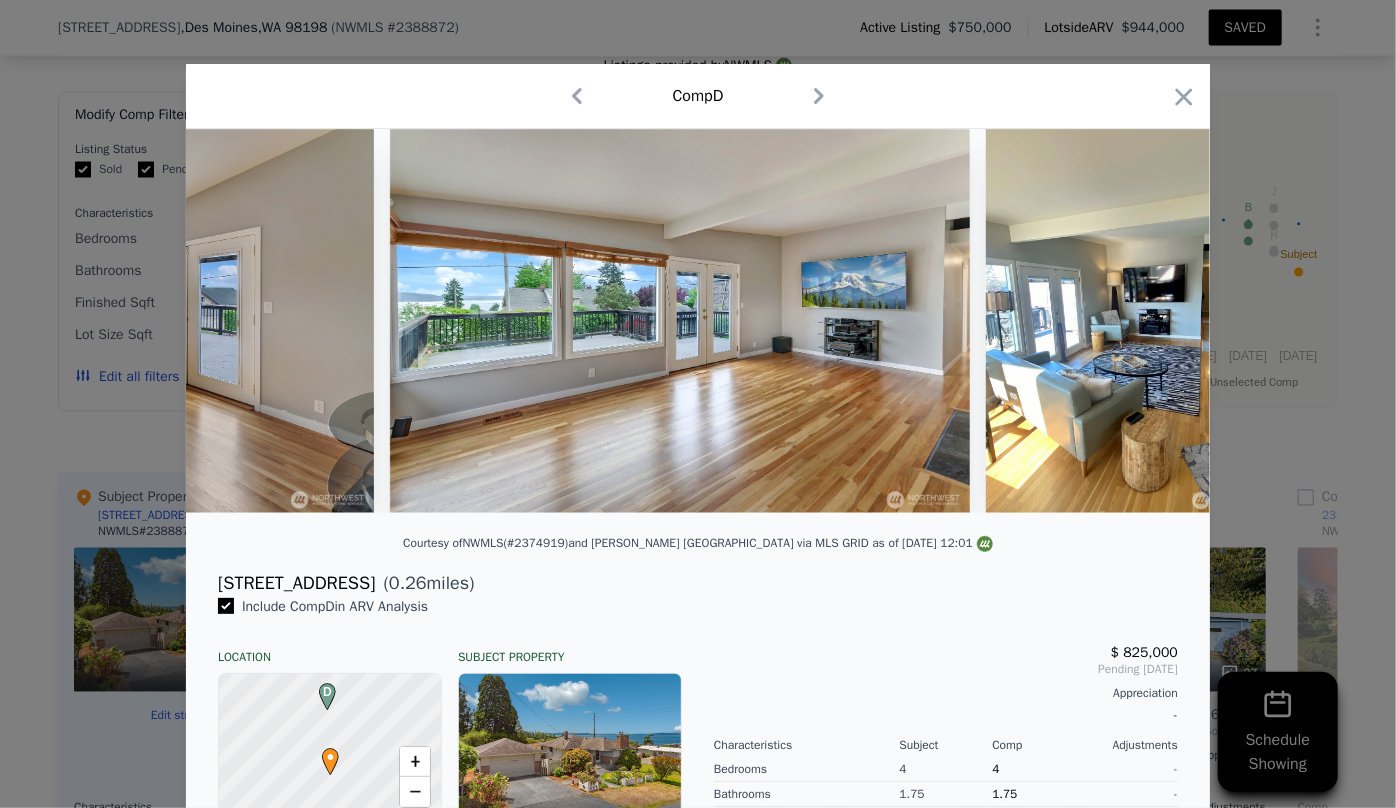 scroll 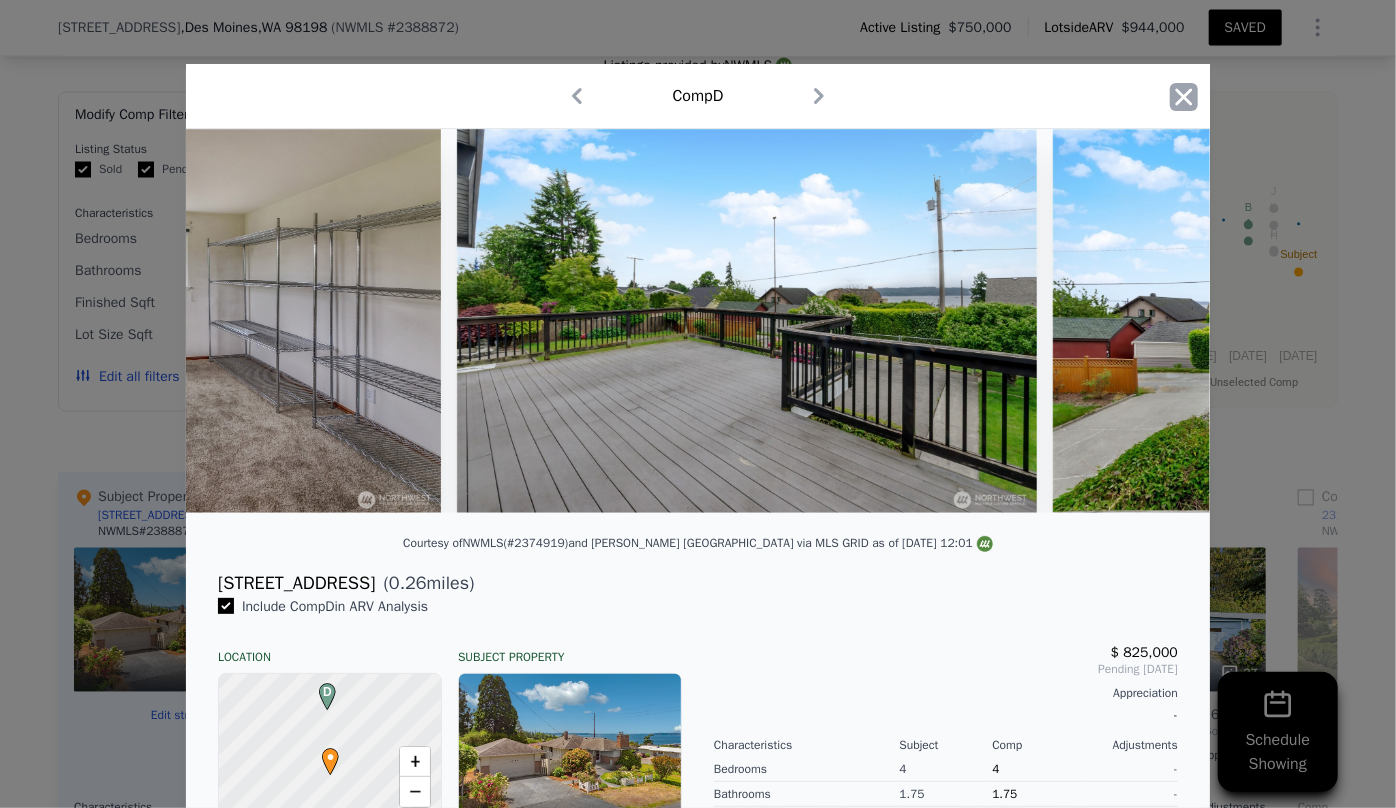click 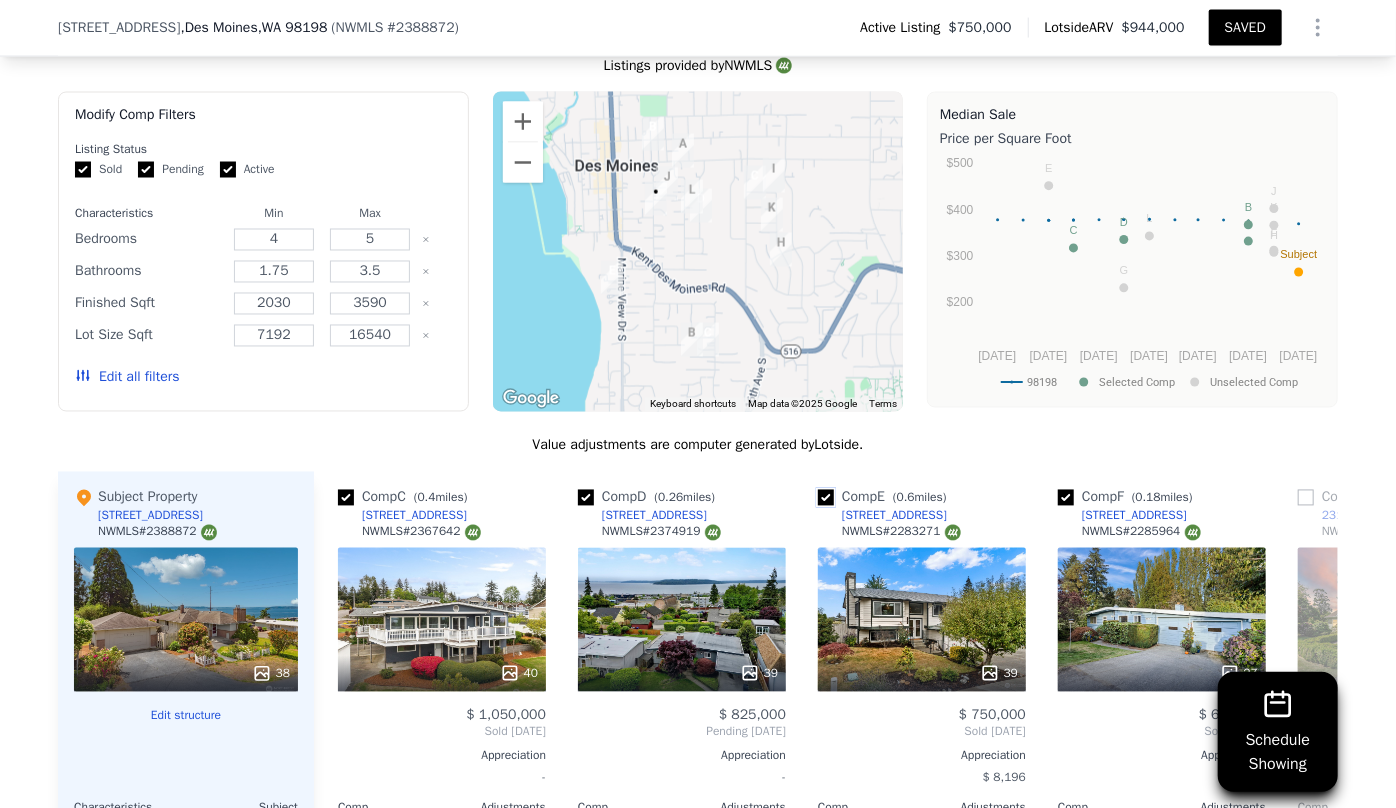 click at bounding box center (826, 498) 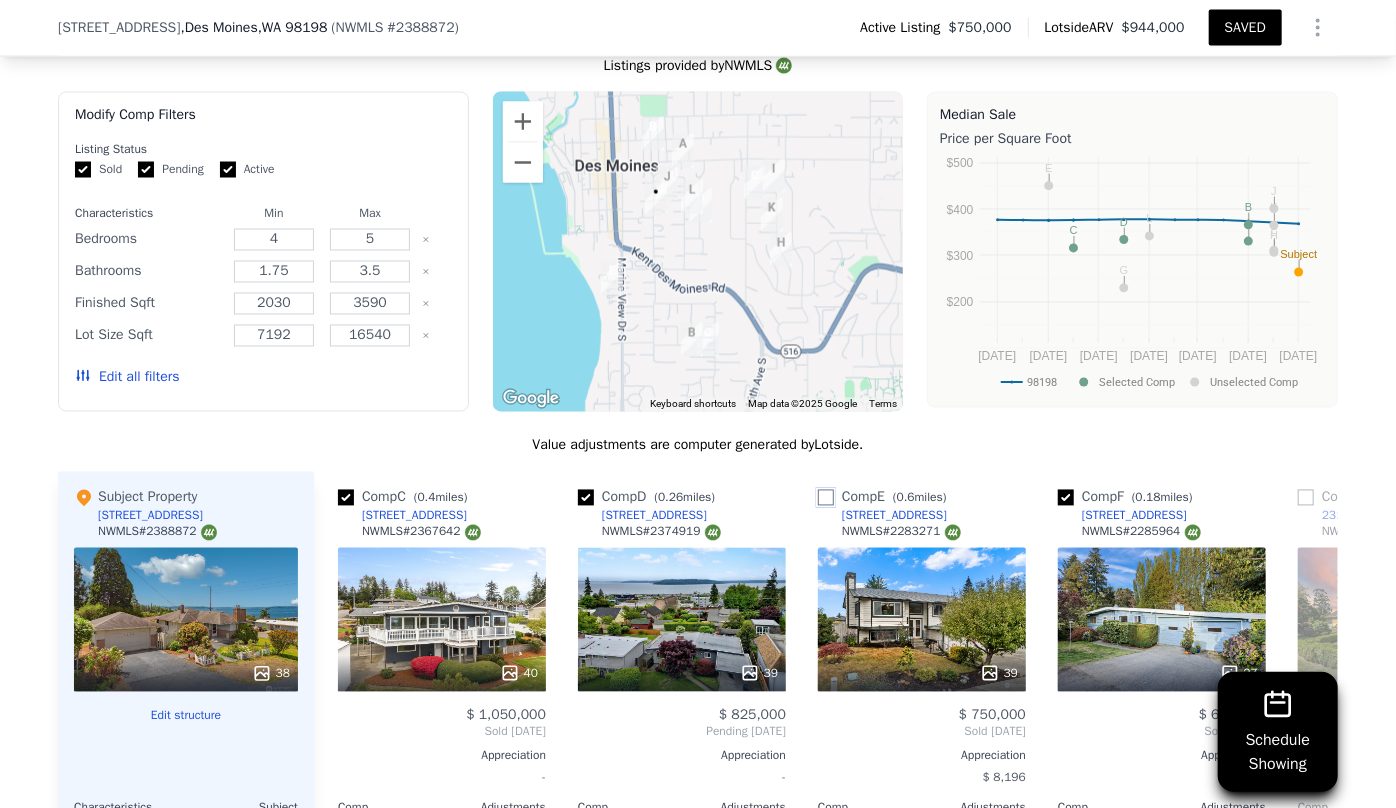 checkbox on "false" 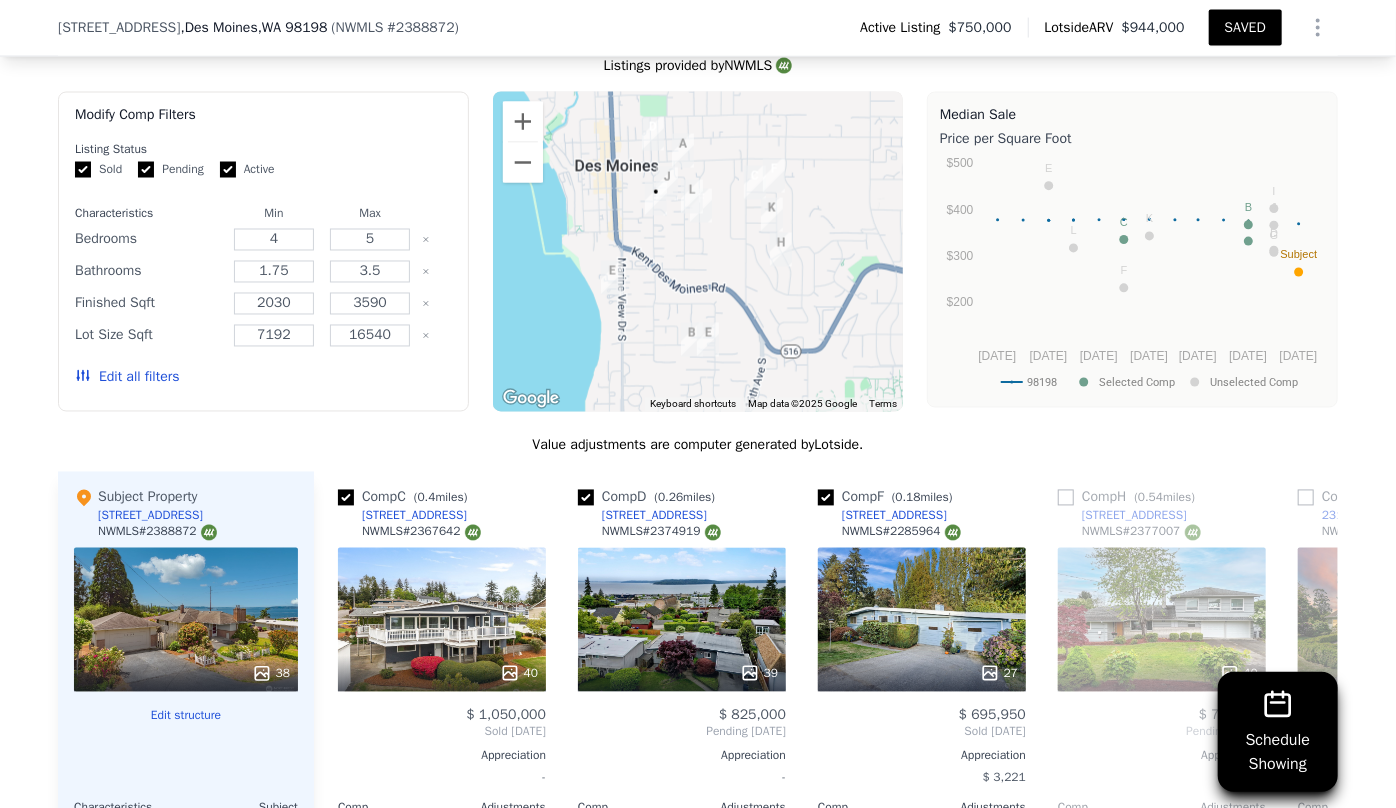 scroll, scrollTop: 1720, scrollLeft: 0, axis: vertical 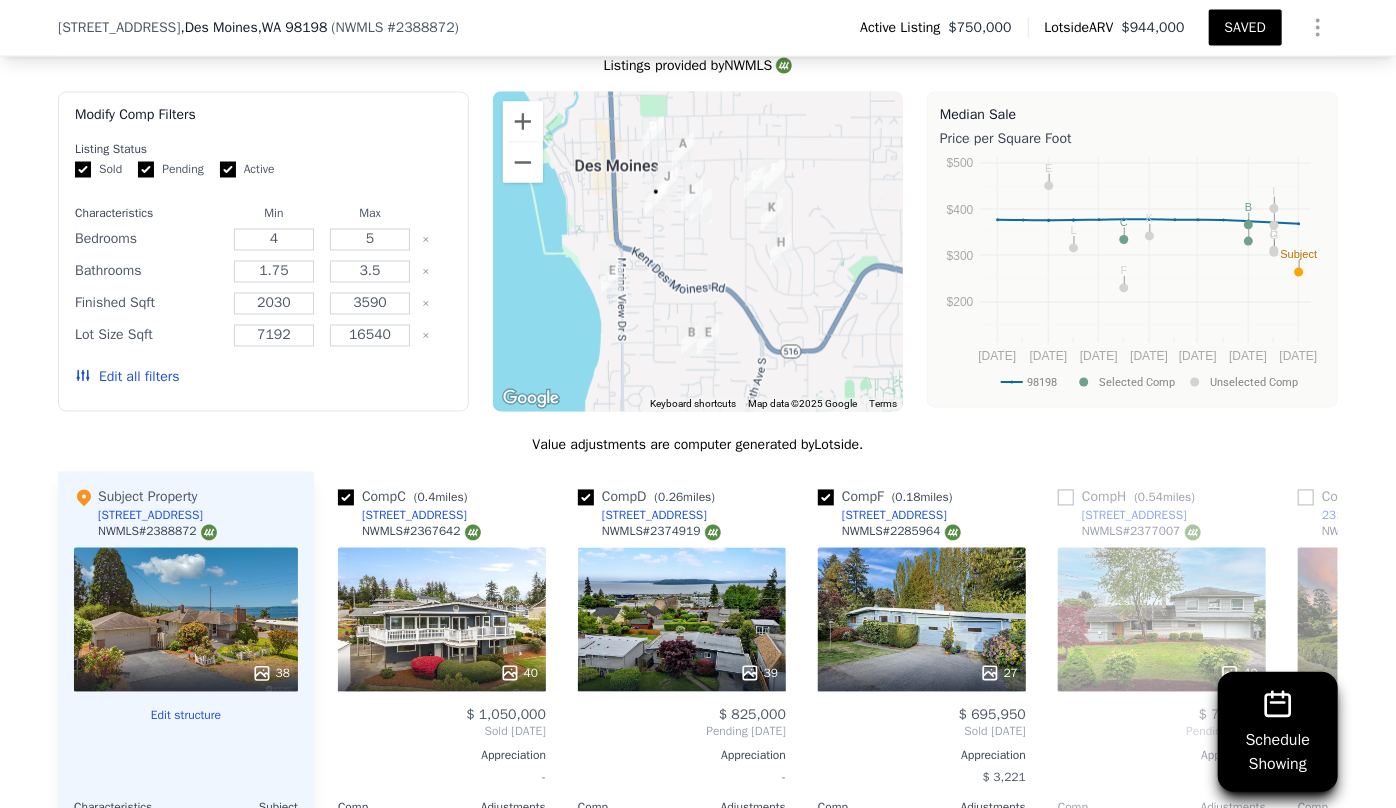 click on "22620 13th Ave S" at bounding box center (882, 516) 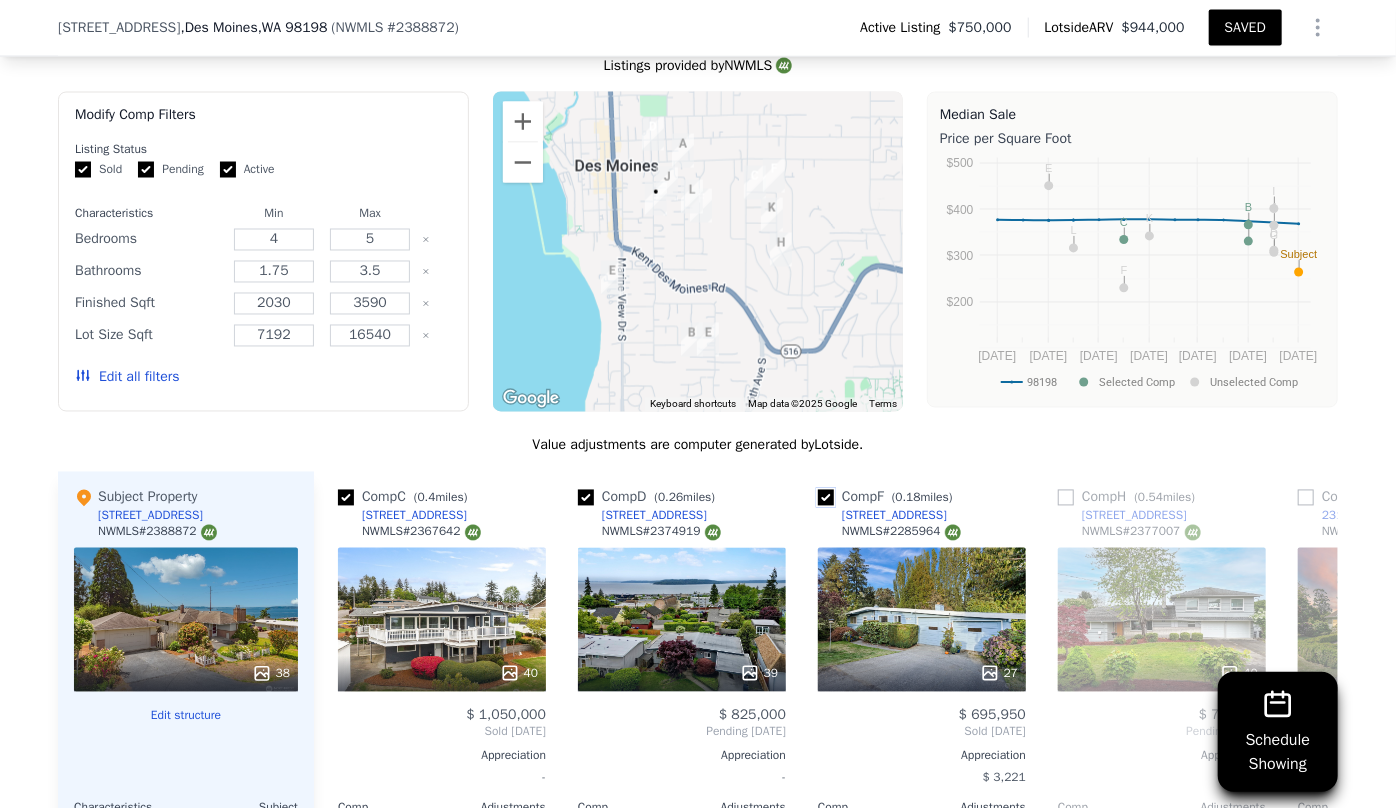click at bounding box center [826, 498] 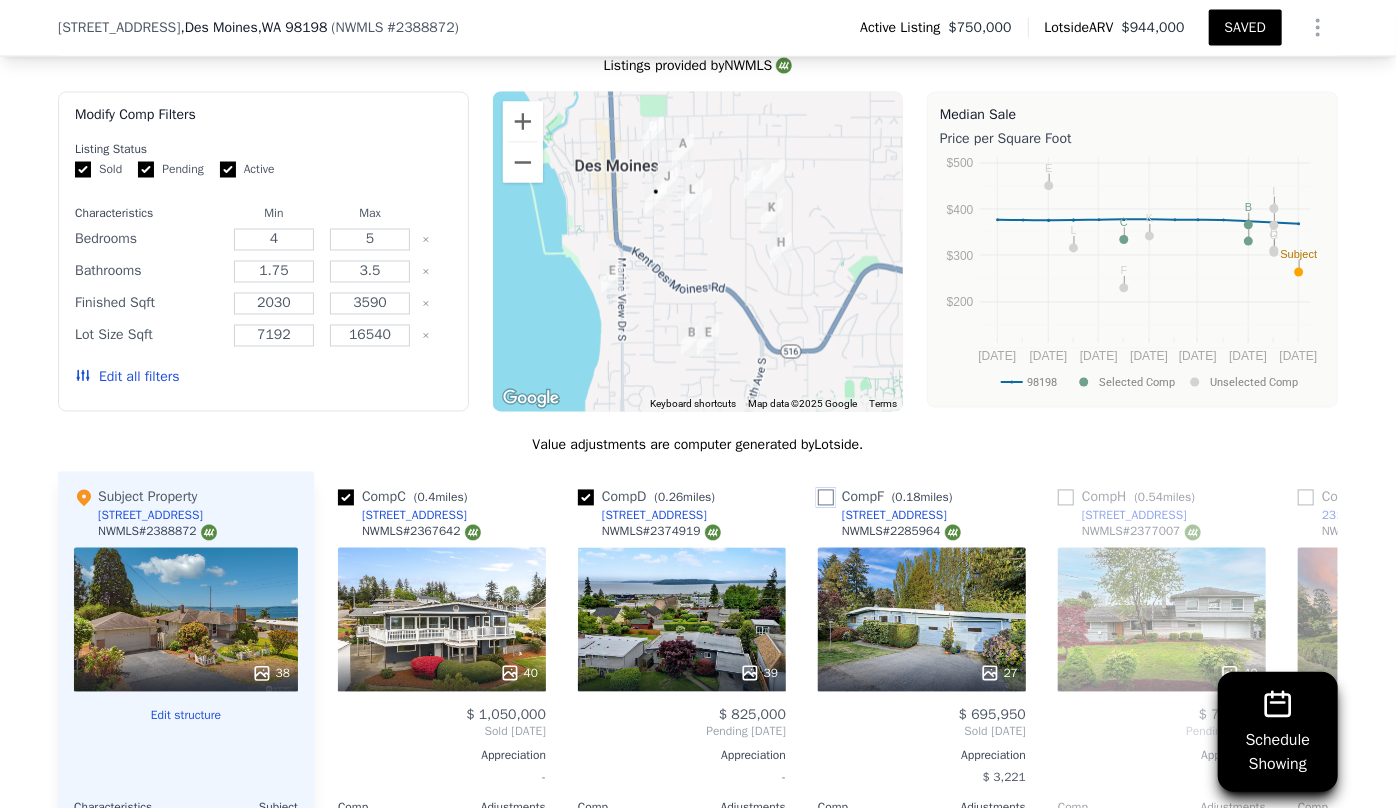 checkbox on "false" 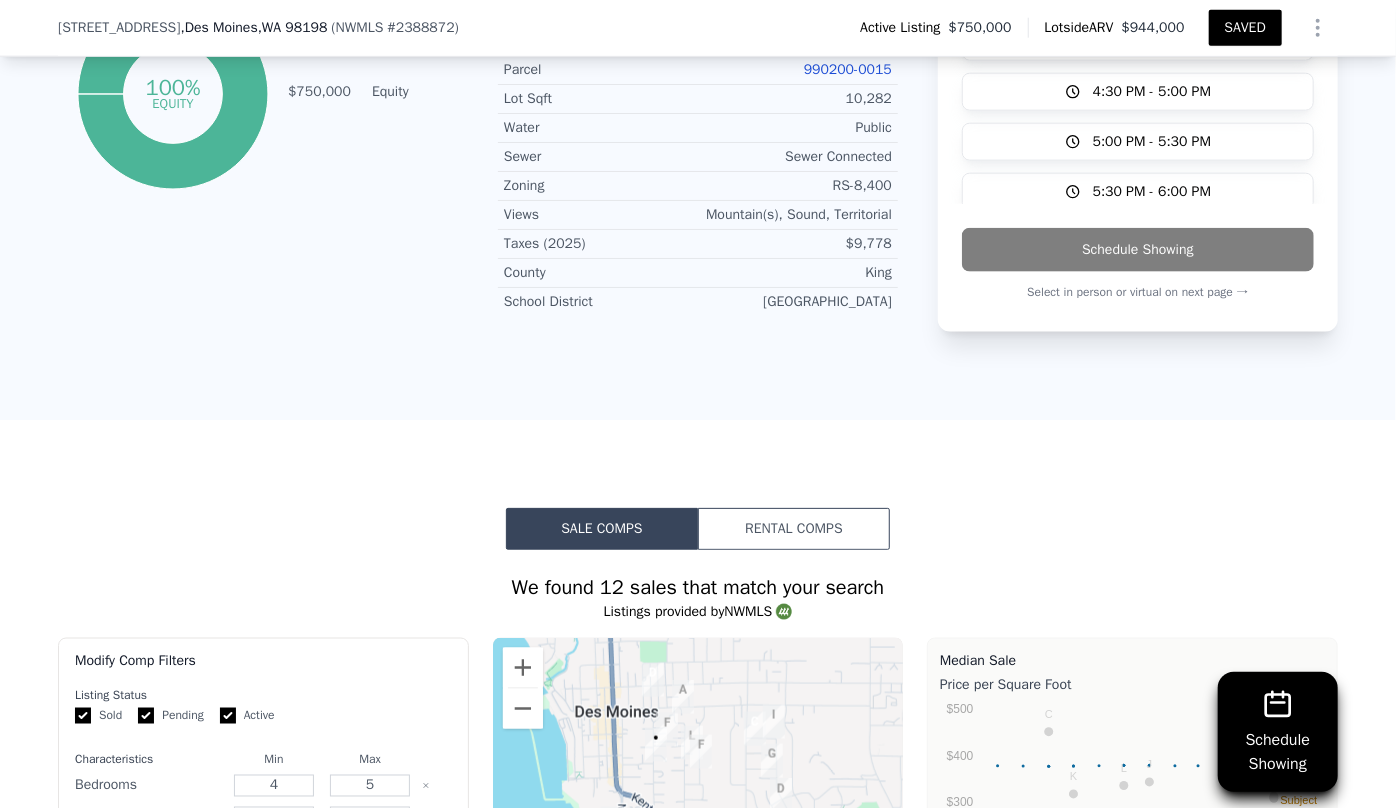 scroll, scrollTop: 720, scrollLeft: 0, axis: vertical 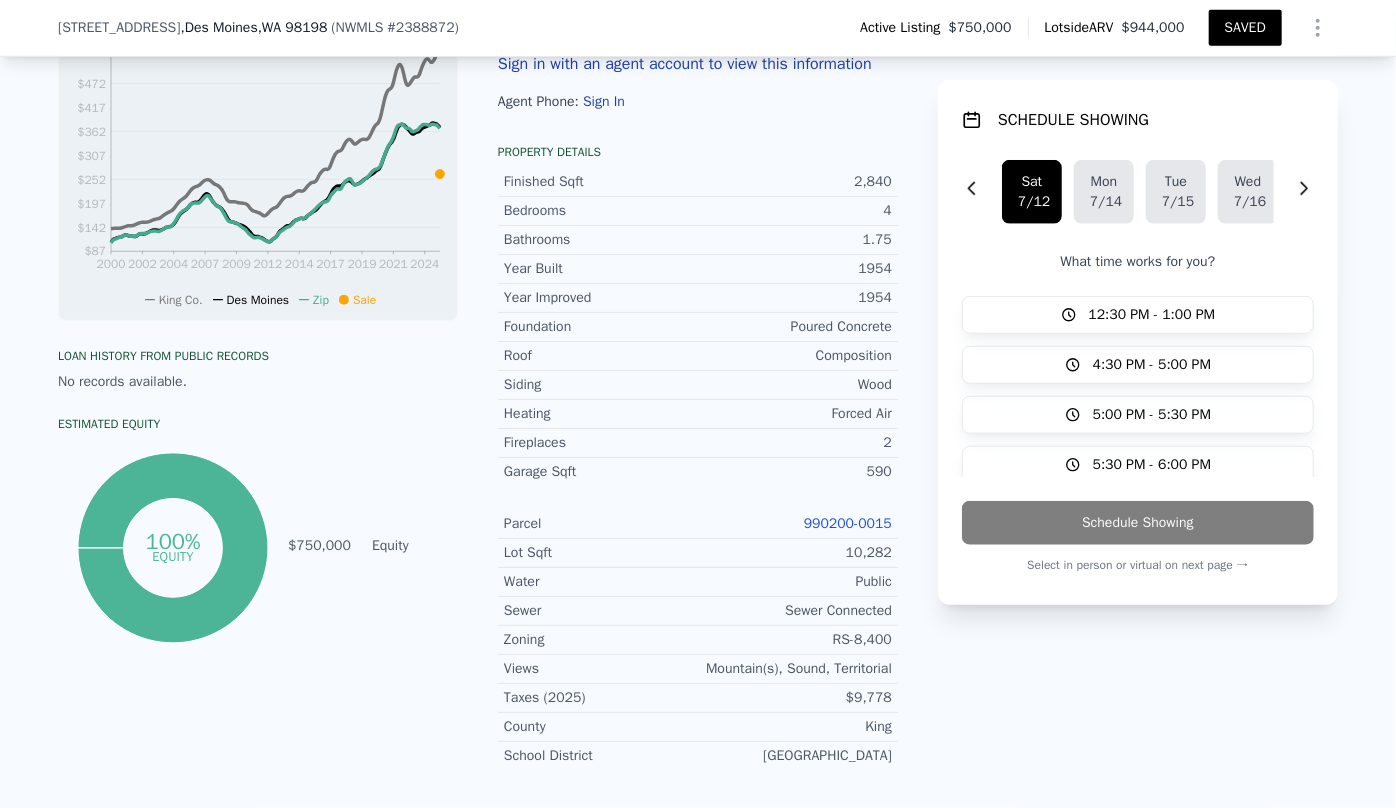 click on "990200-0015" at bounding box center (848, 523) 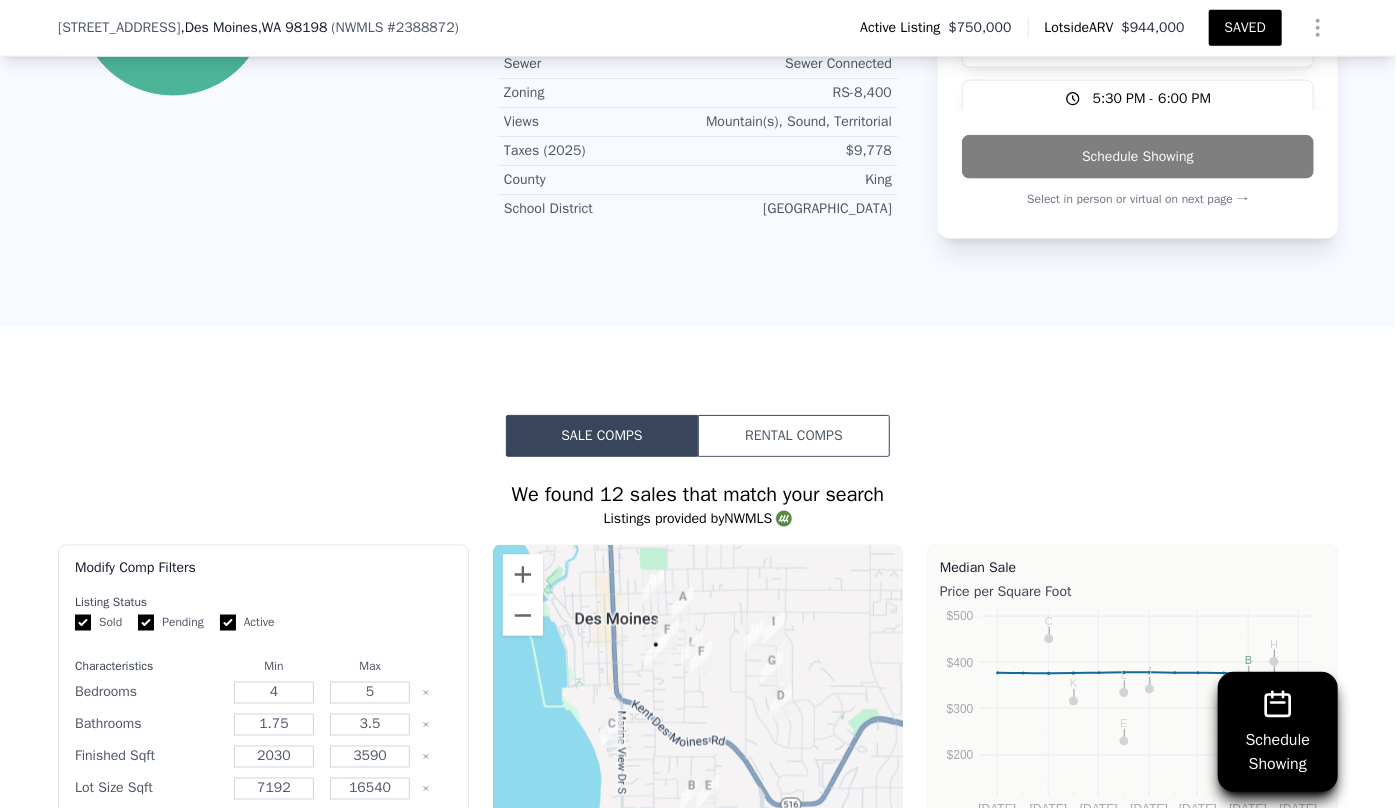 scroll, scrollTop: 1538, scrollLeft: 0, axis: vertical 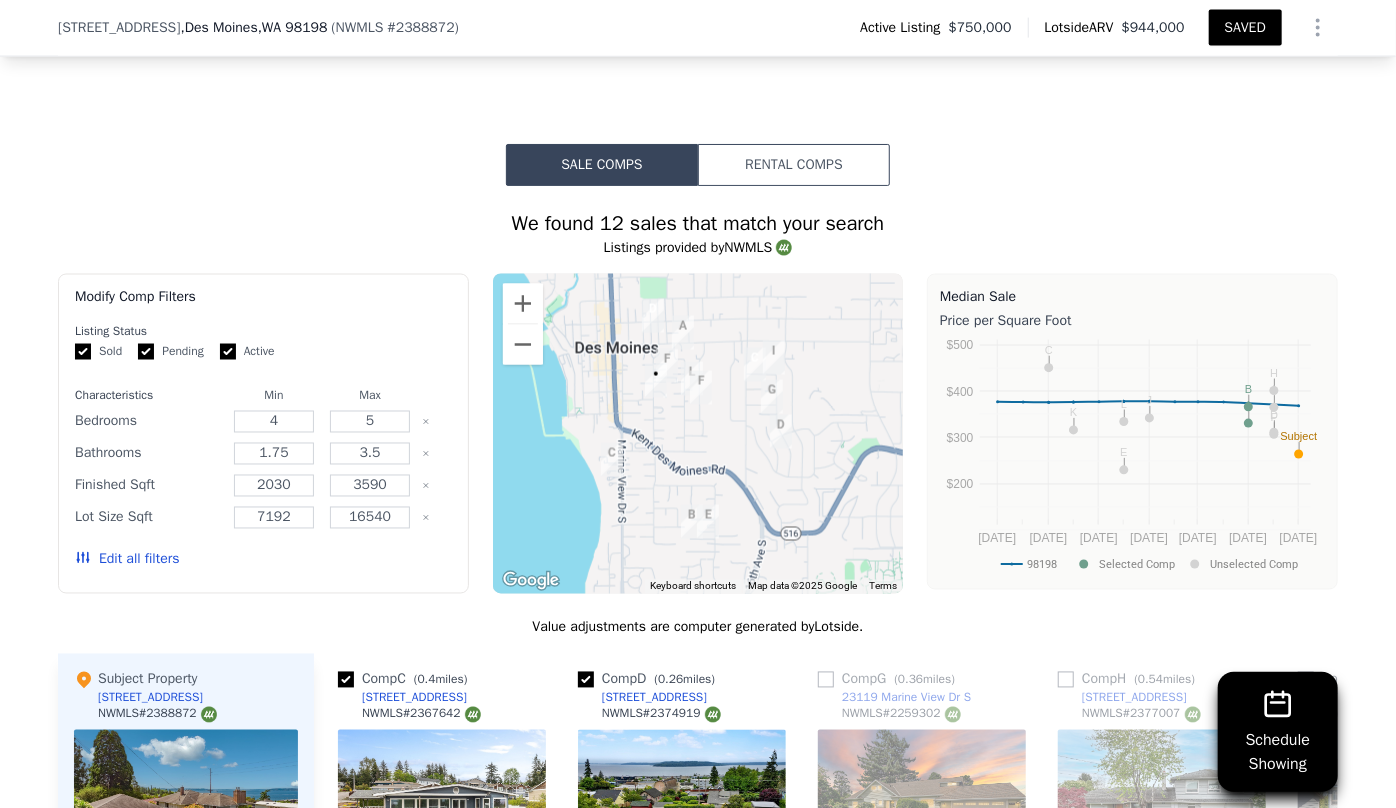 click on "Edit all filters" at bounding box center (127, 560) 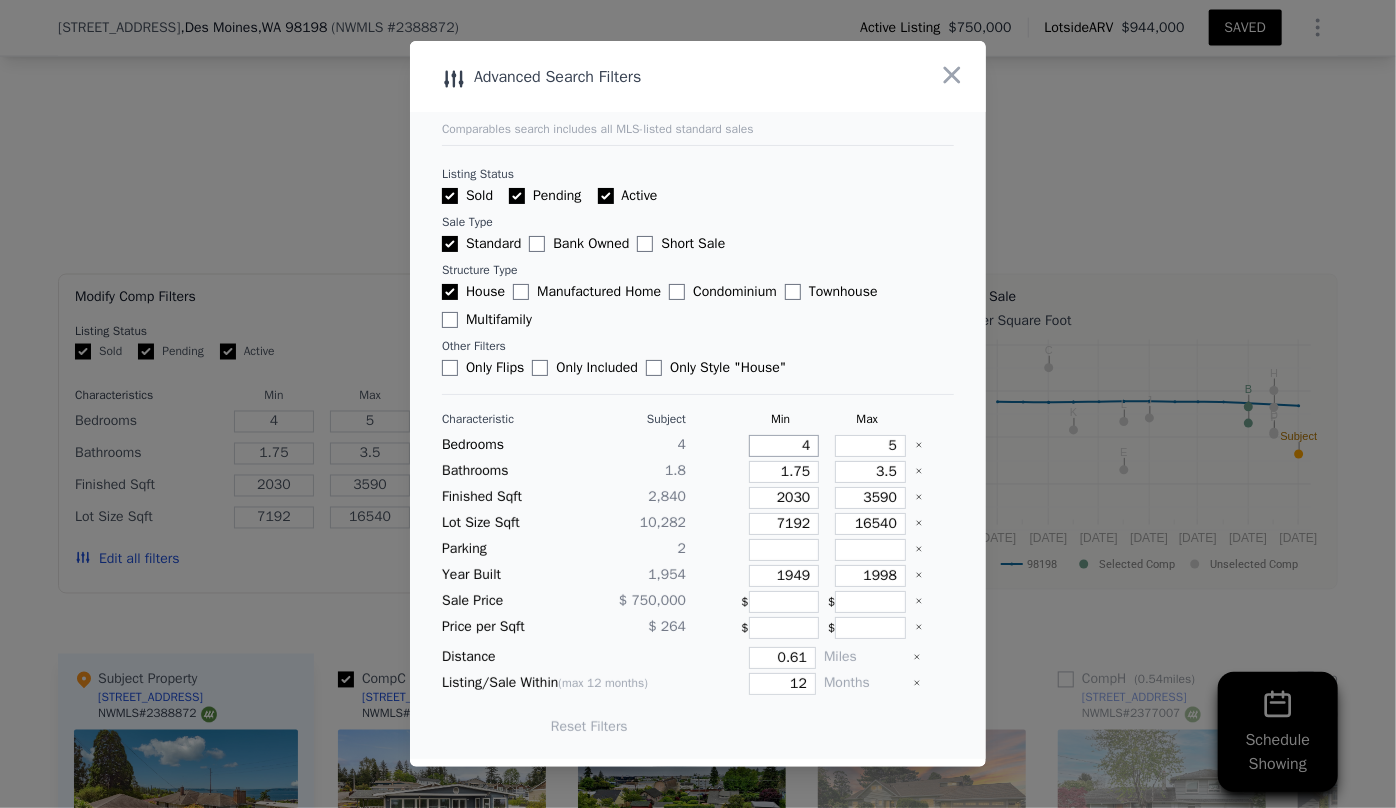 drag, startPoint x: 783, startPoint y: 447, endPoint x: 712, endPoint y: 447, distance: 71 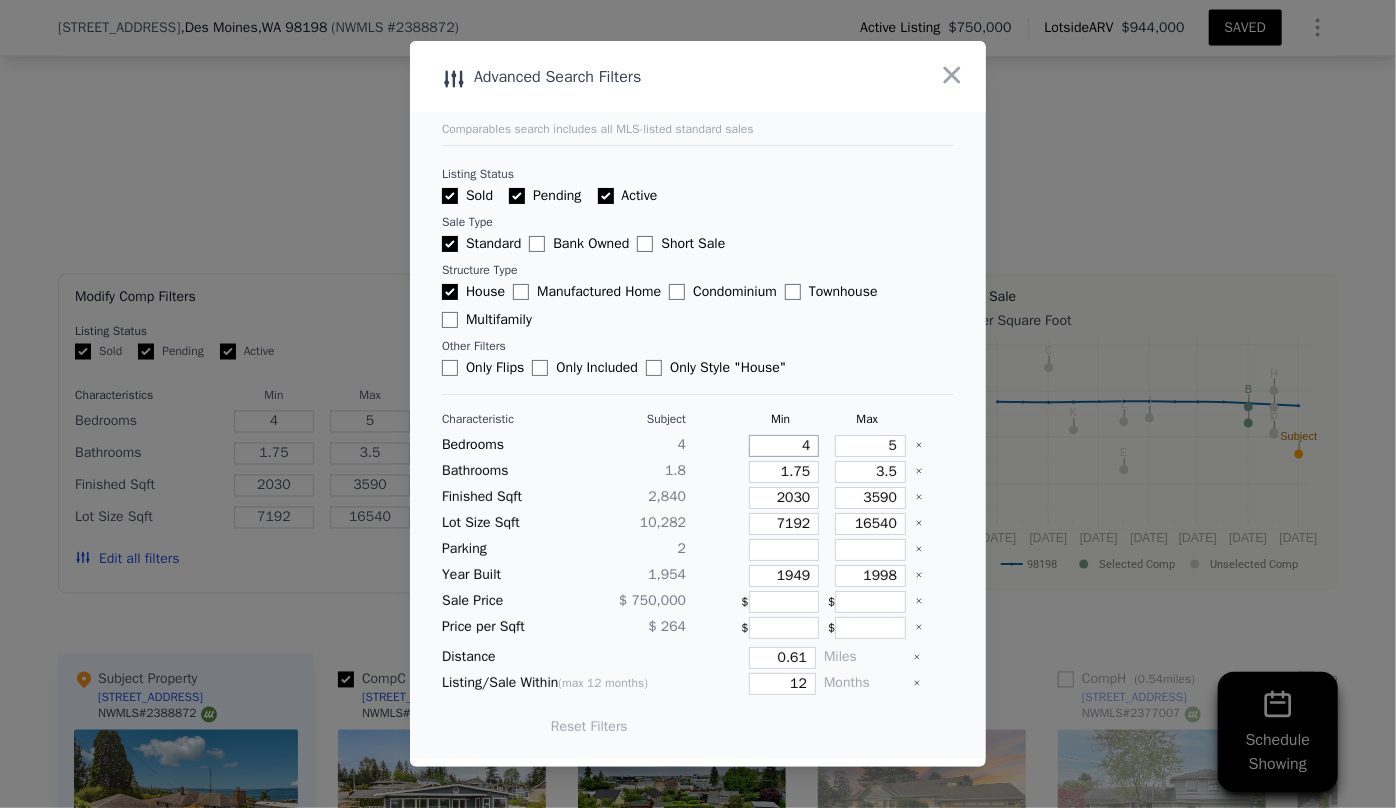 type on "3" 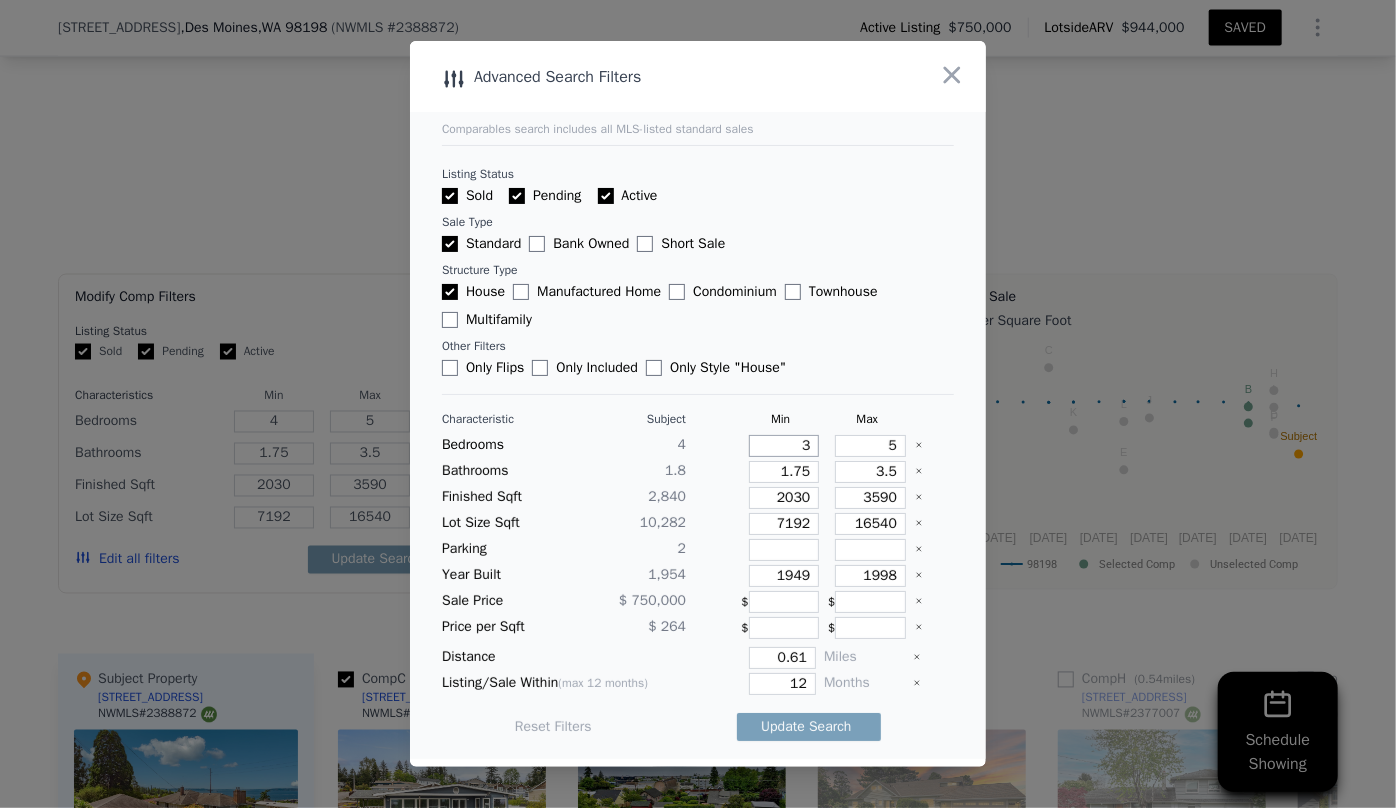 type on "3" 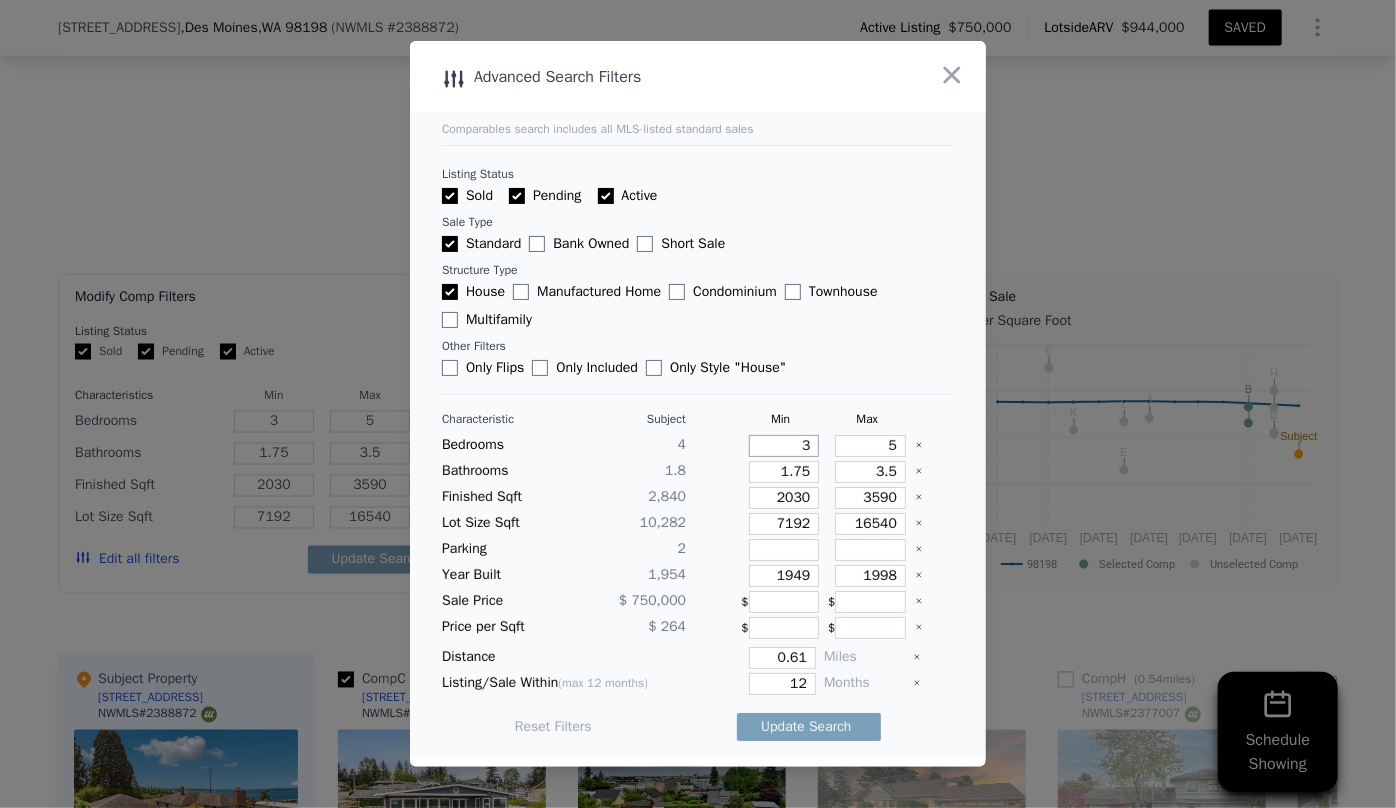 type on "3" 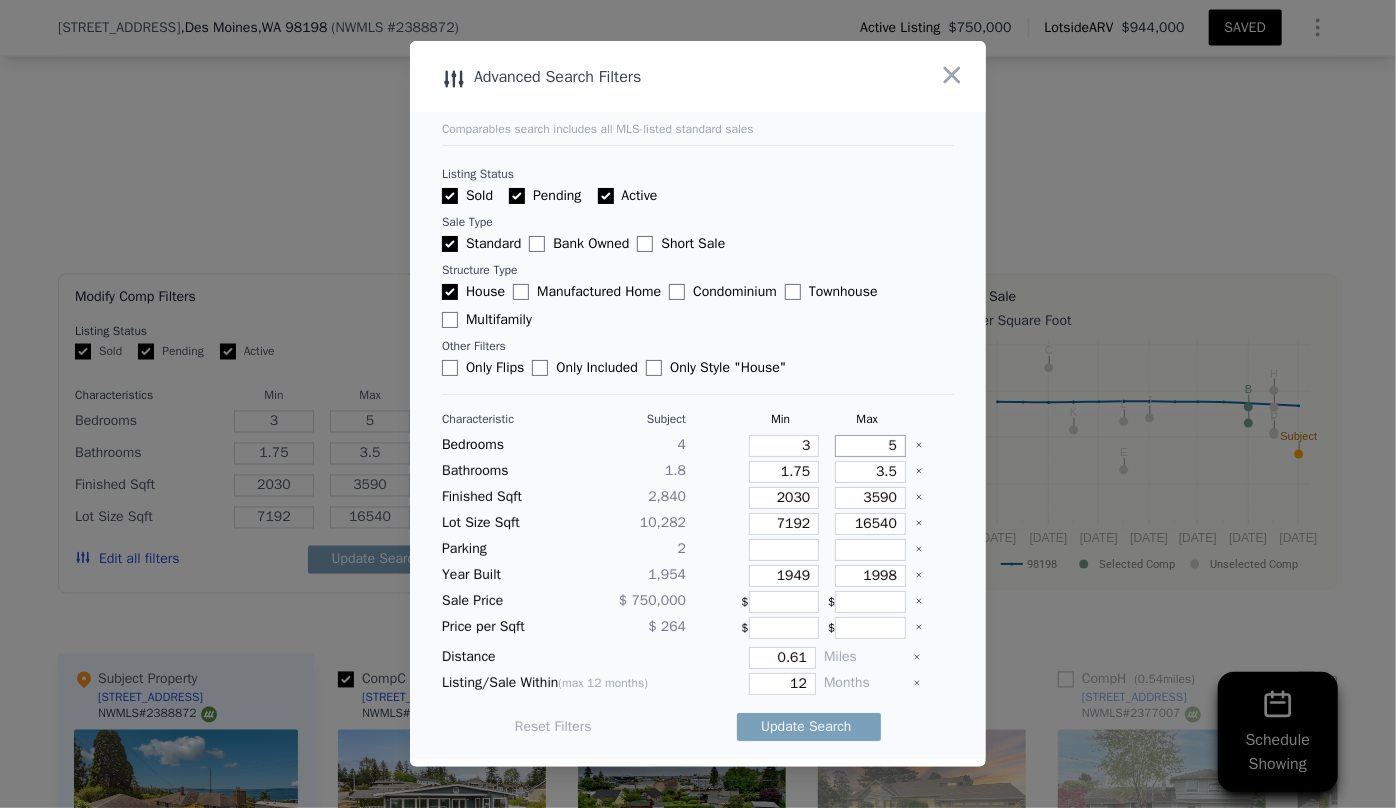 drag, startPoint x: 888, startPoint y: 446, endPoint x: 840, endPoint y: 455, distance: 48.83646 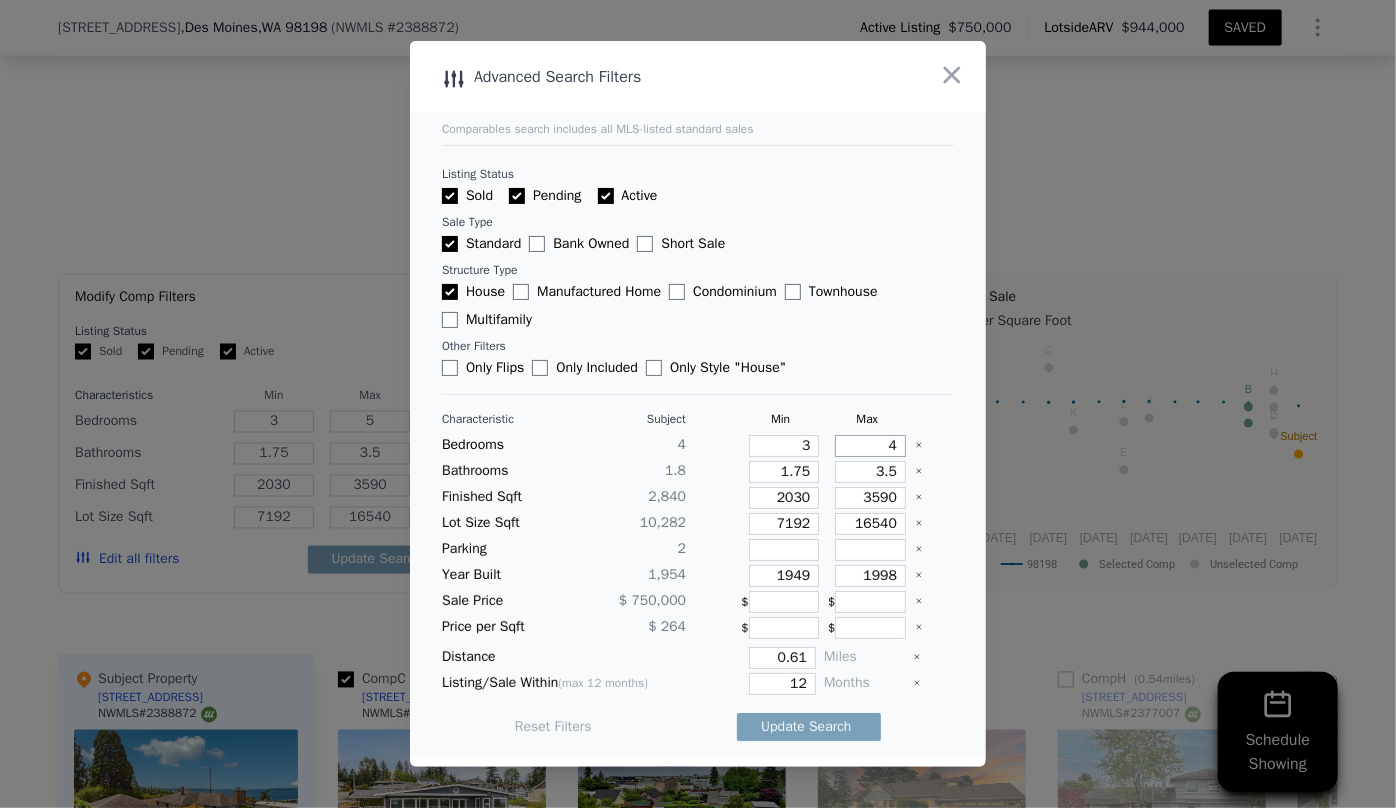 type on "4" 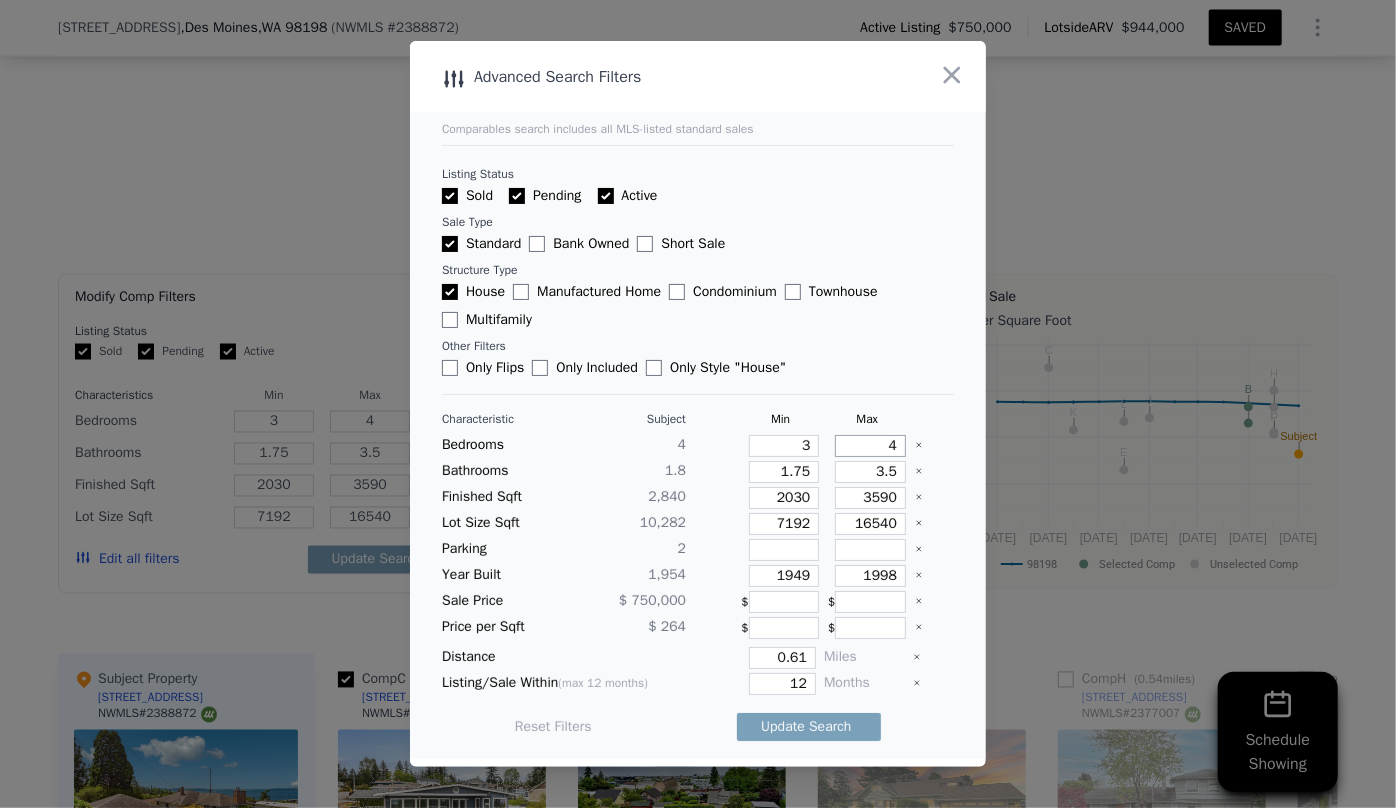 type on "4" 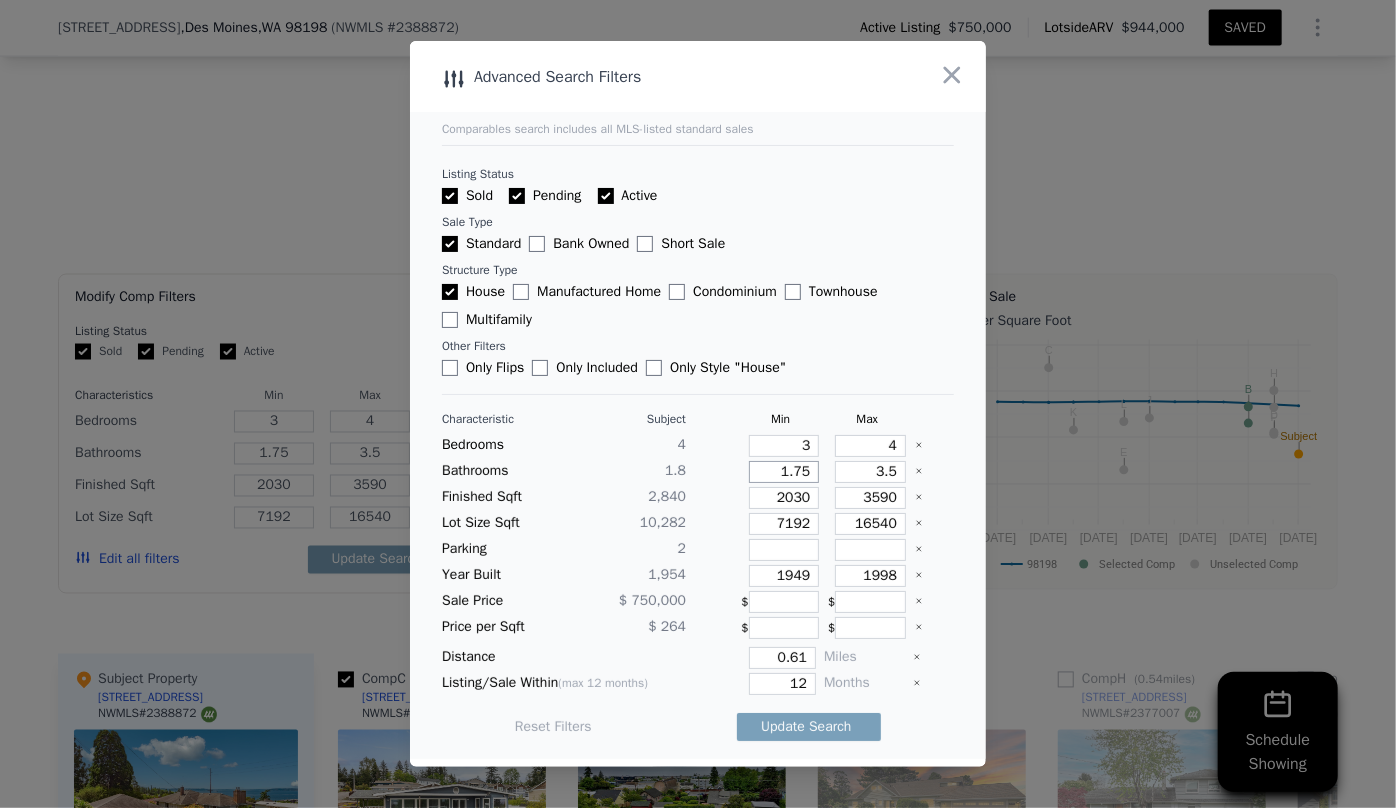 click on "1.75" at bounding box center [784, 472] 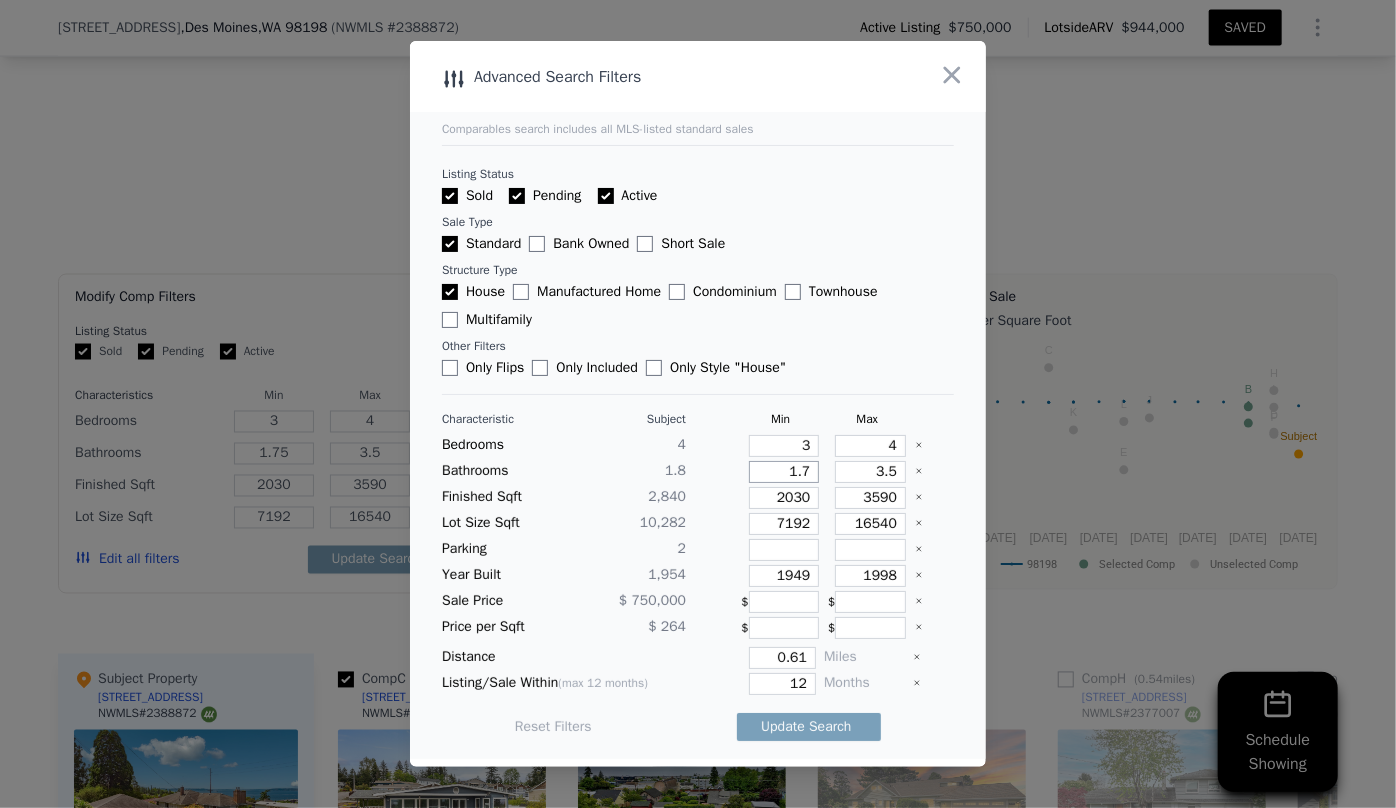 type on "1.7" 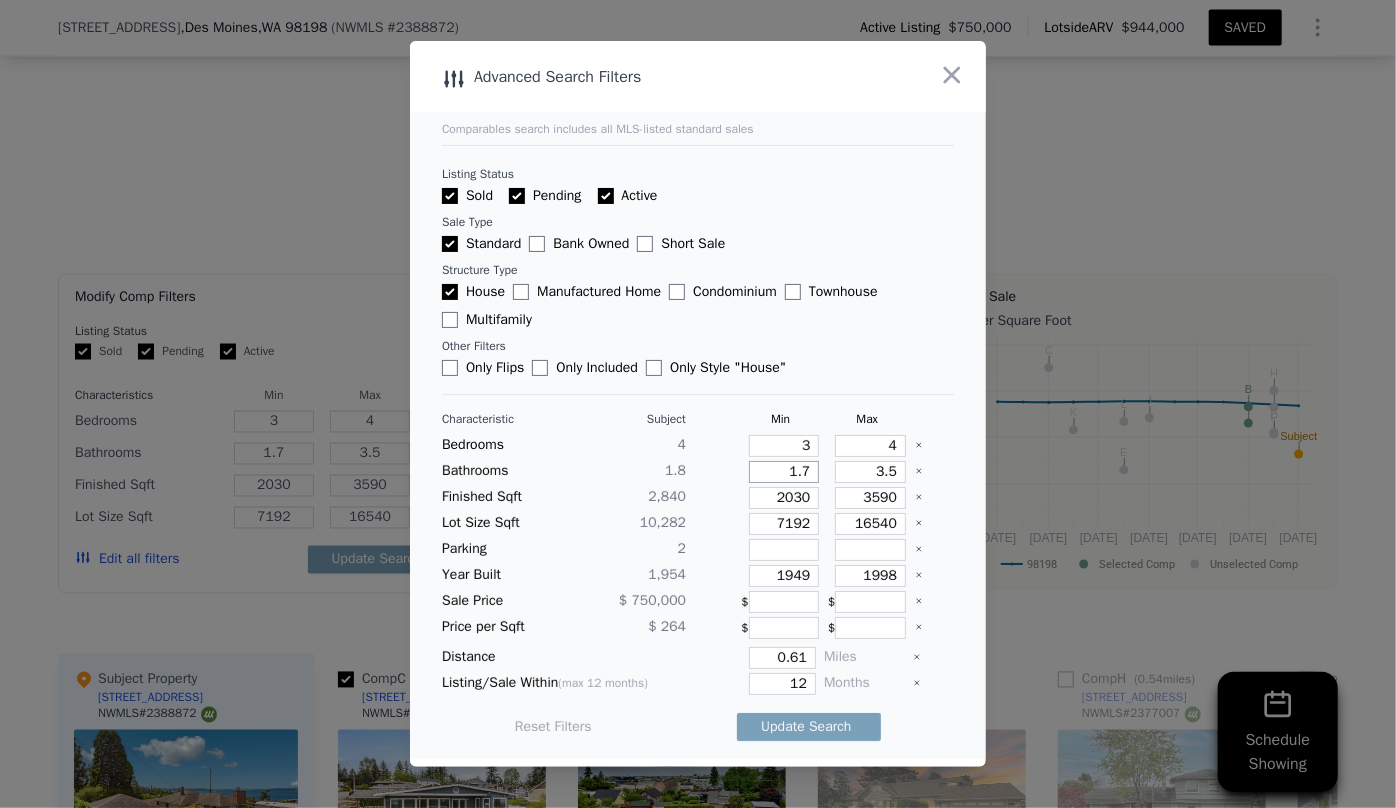 type on "1" 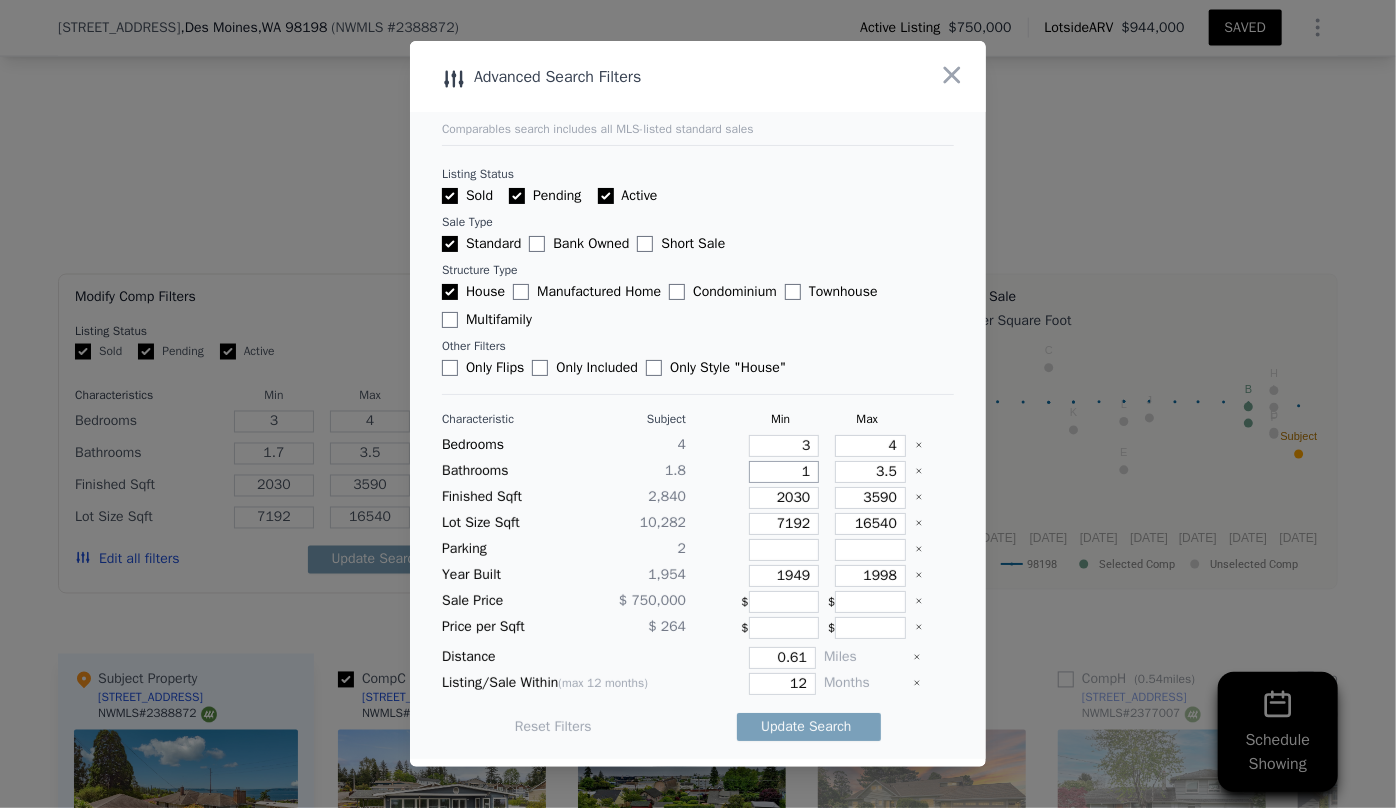 type on "1" 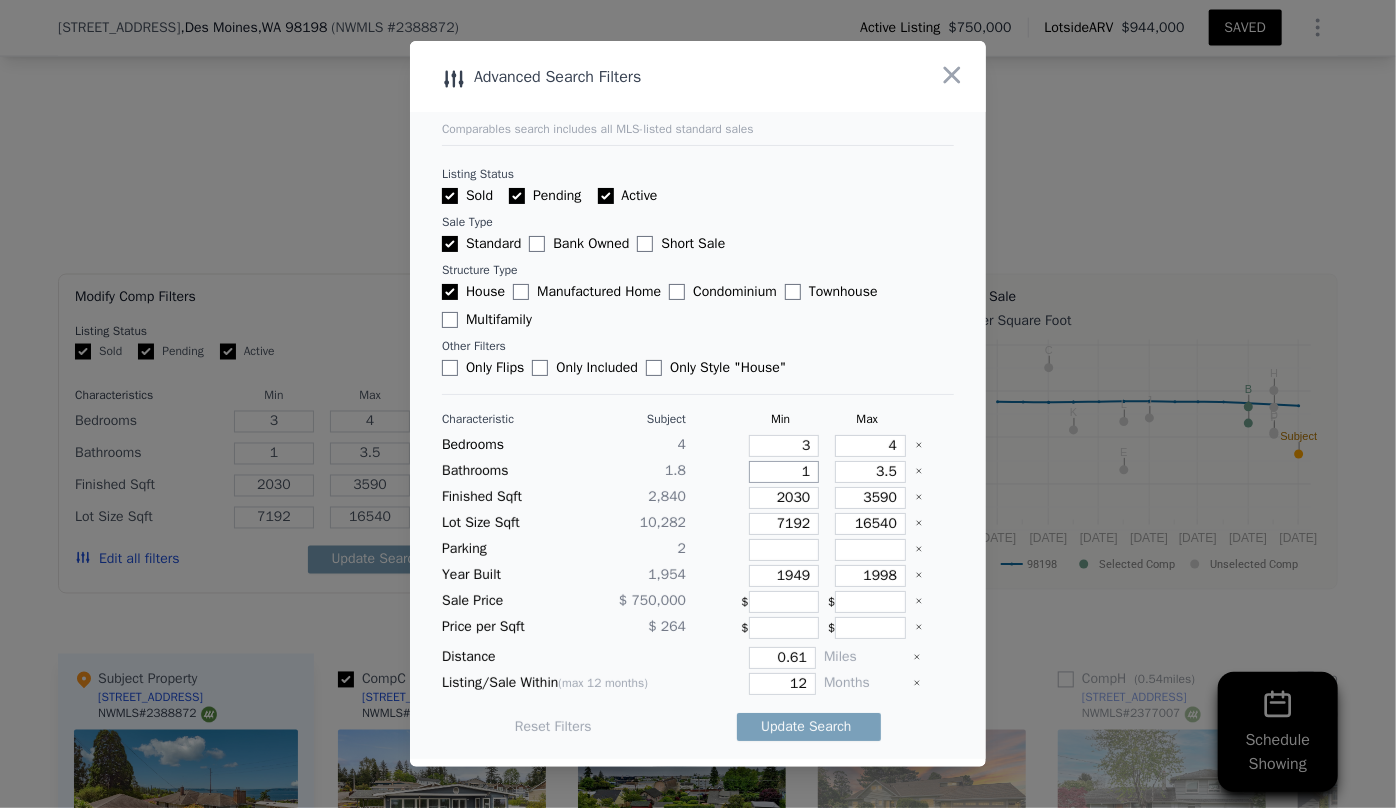 type on "1" 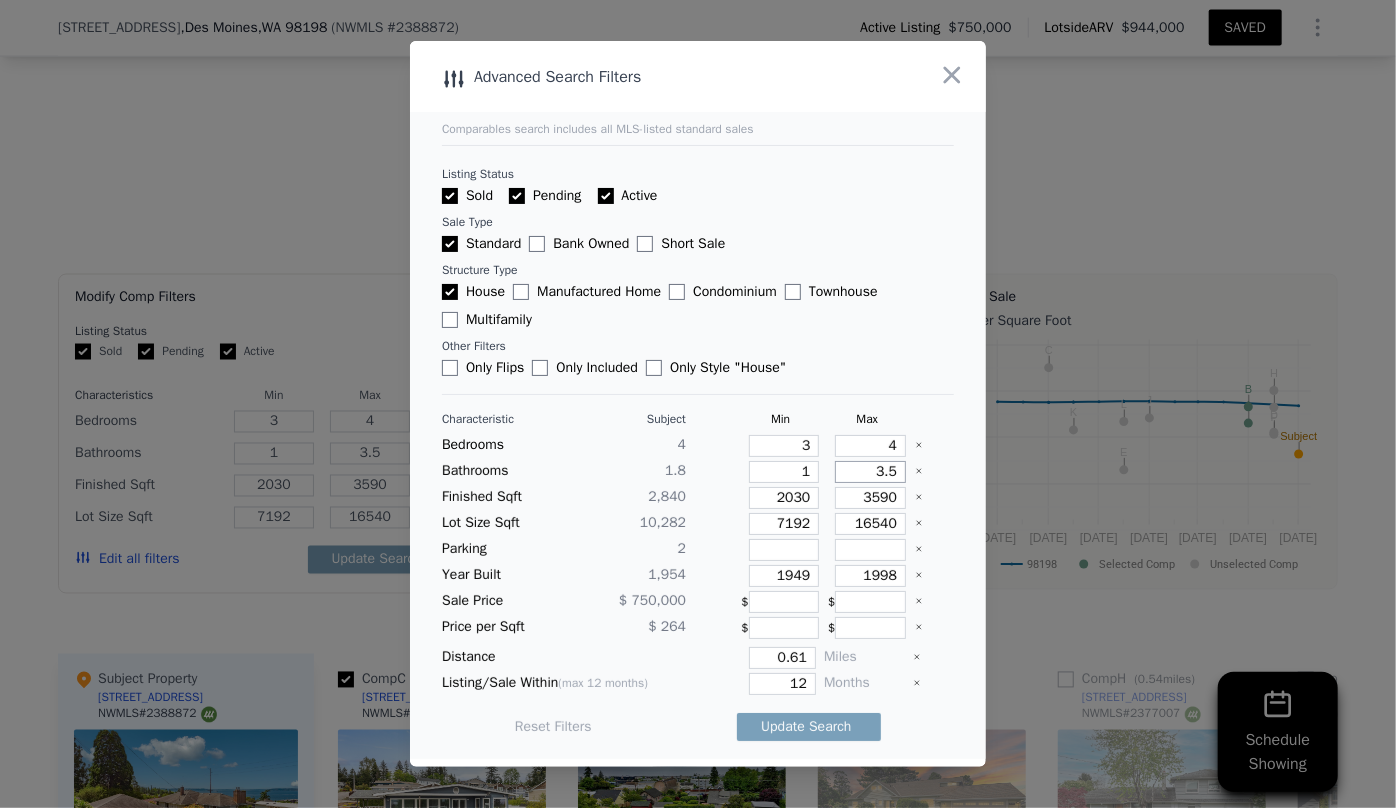 click on "3.5" at bounding box center [870, 472] 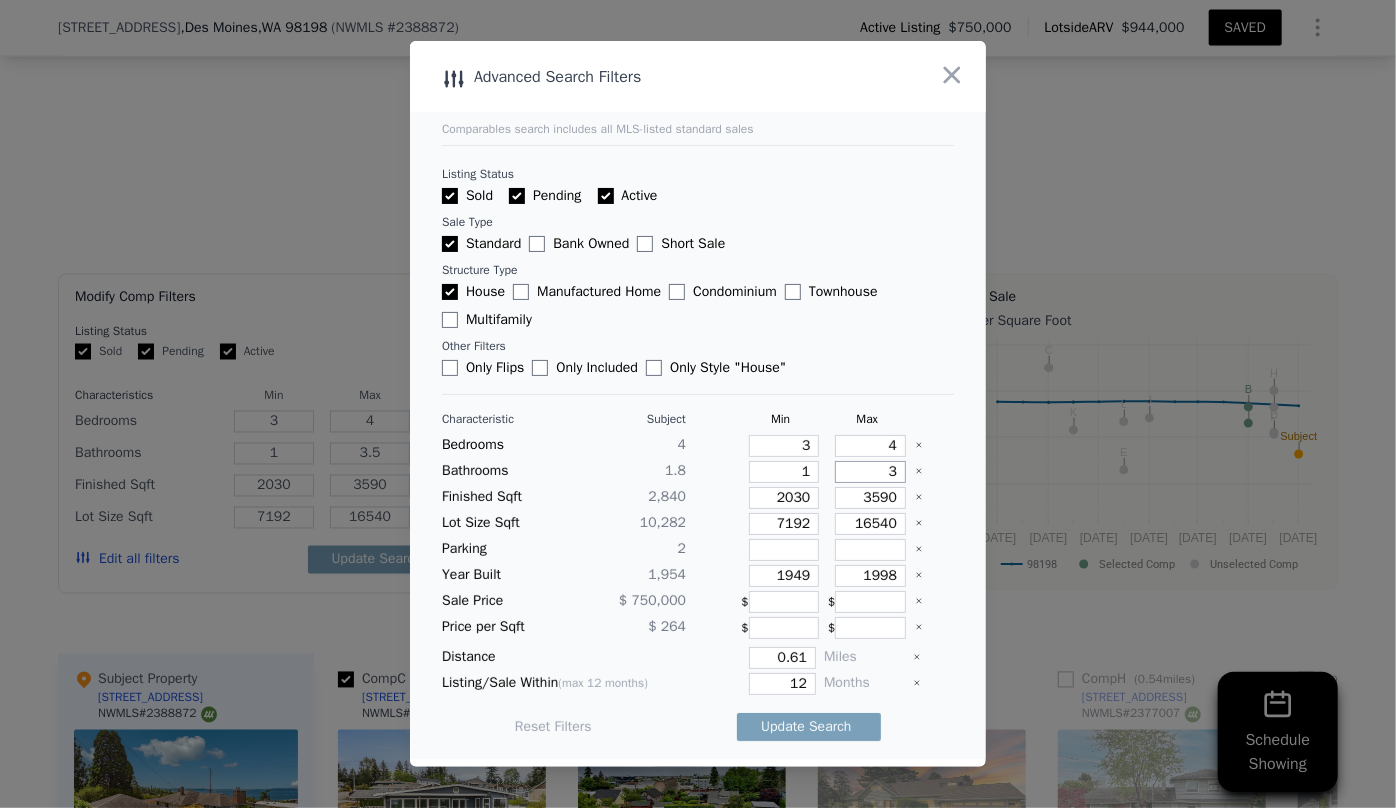 type on "3" 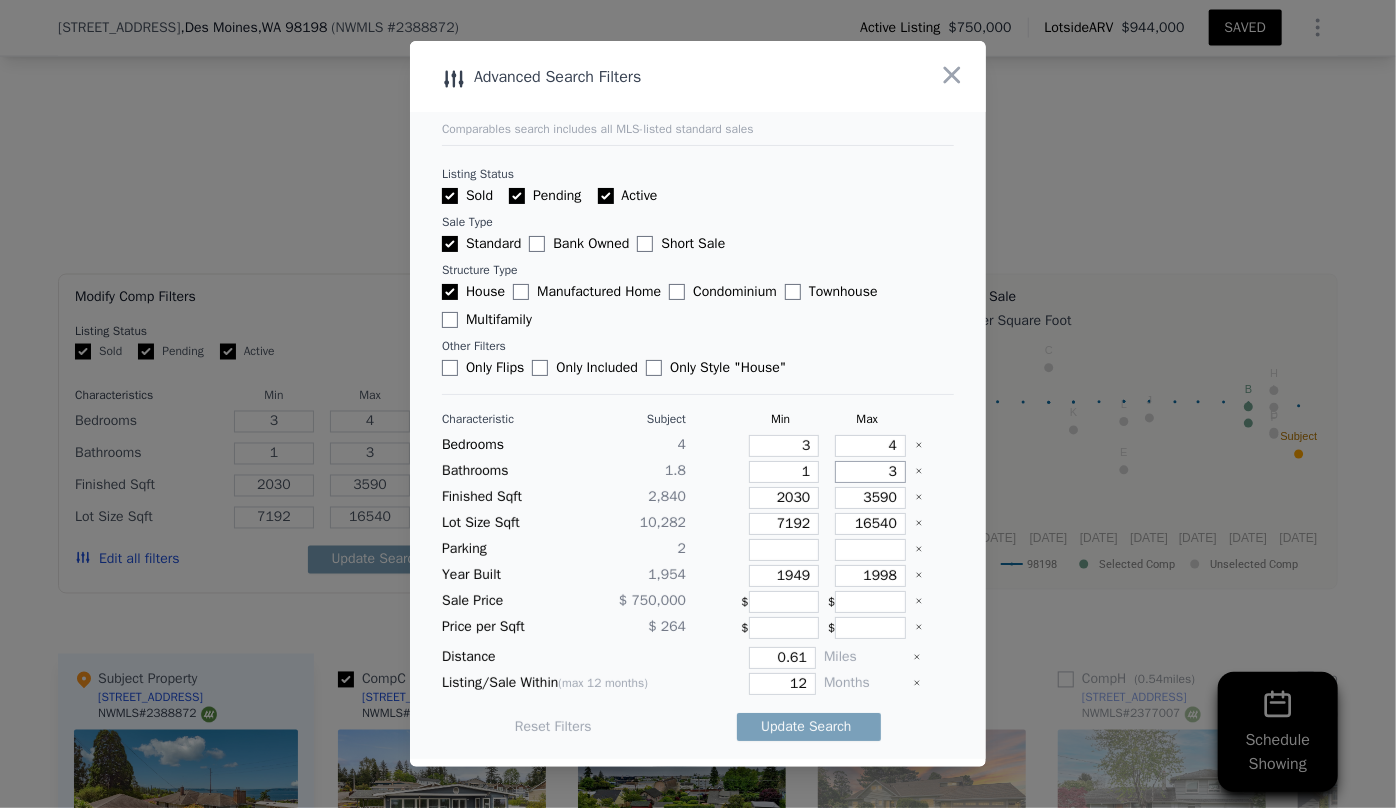 type 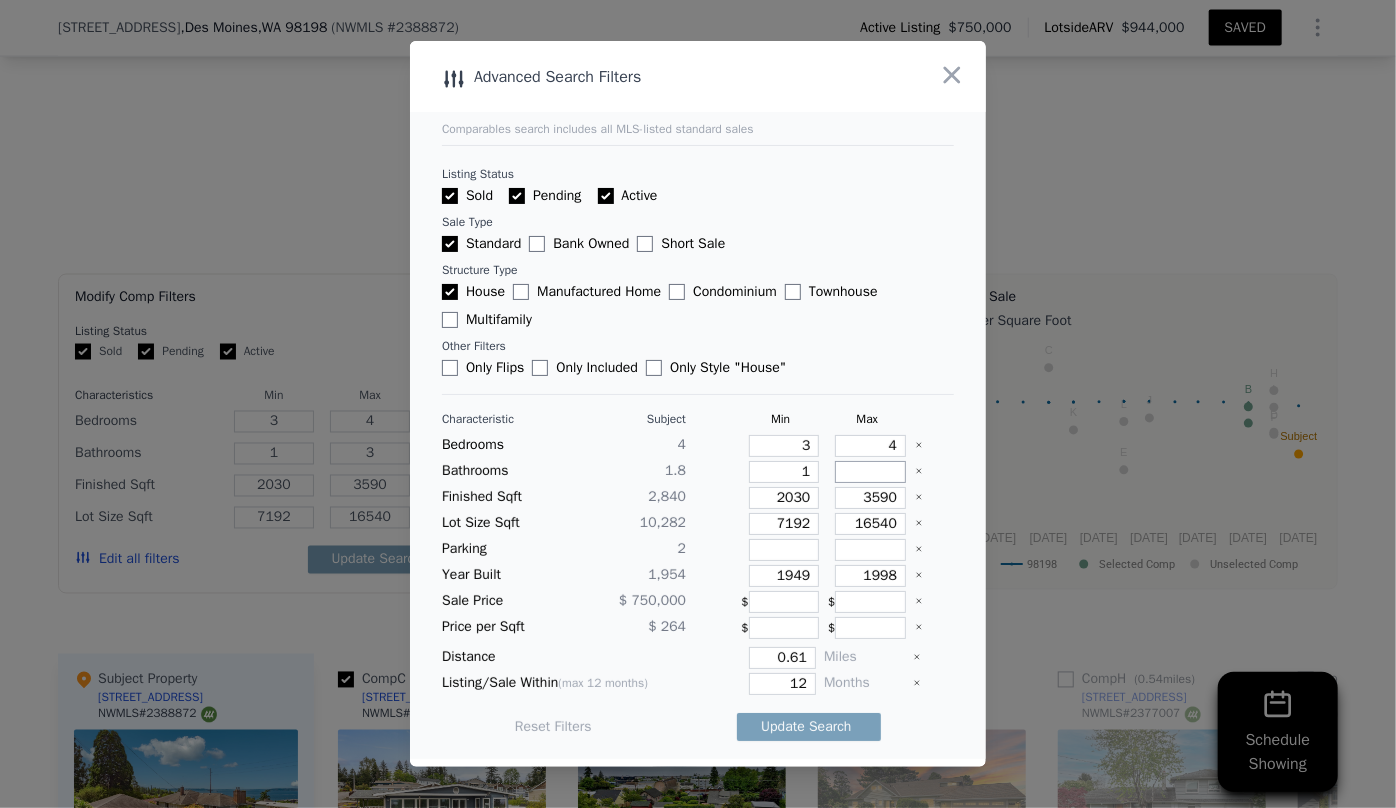 type 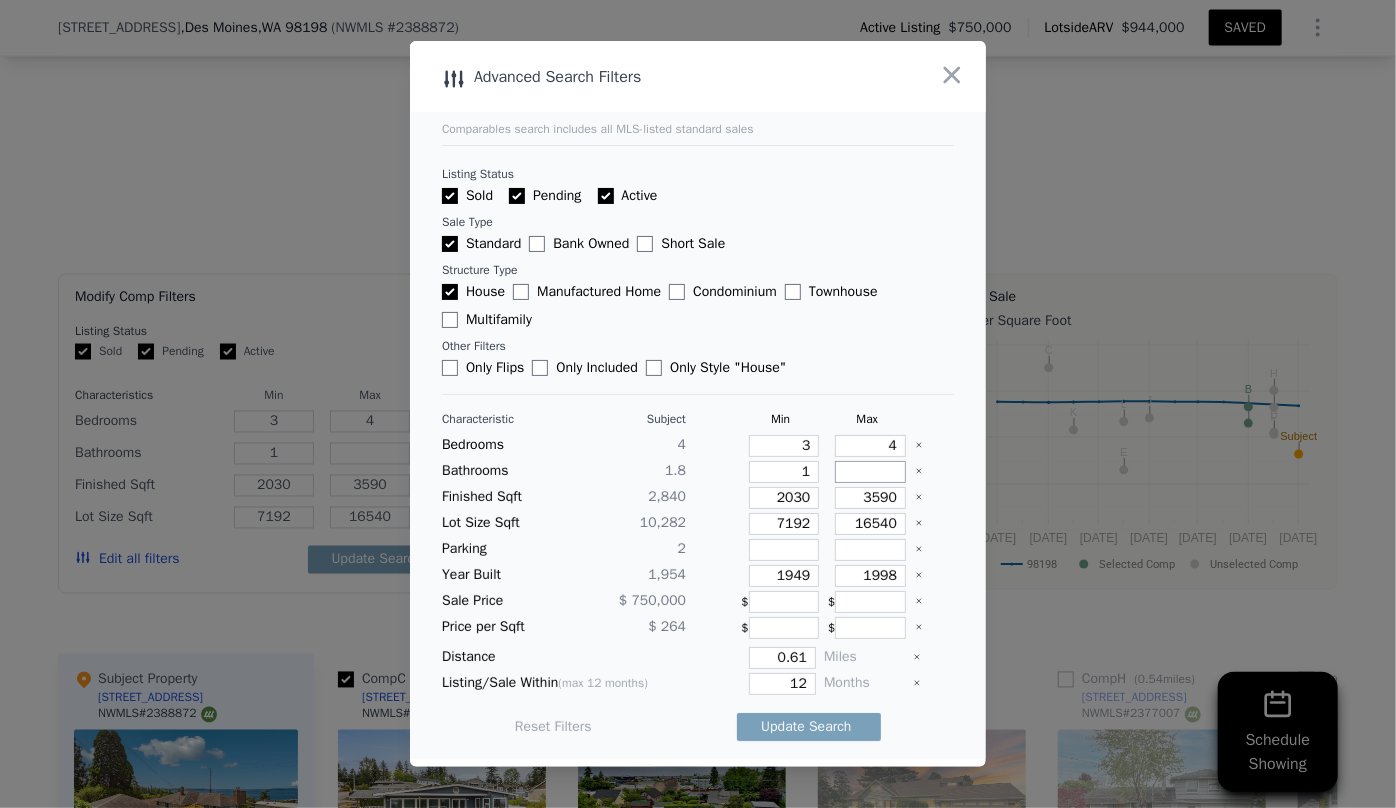type 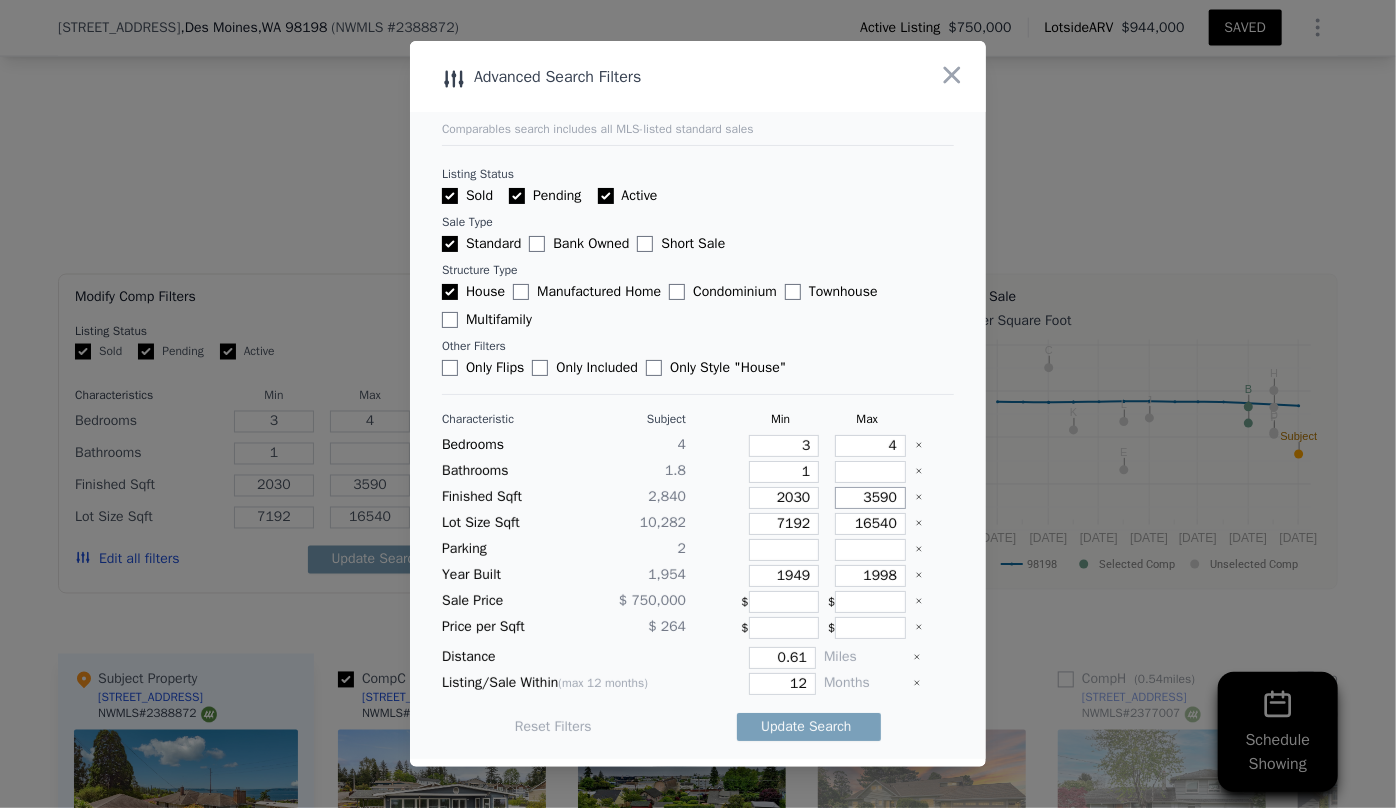 drag, startPoint x: 867, startPoint y: 500, endPoint x: 826, endPoint y: 500, distance: 41 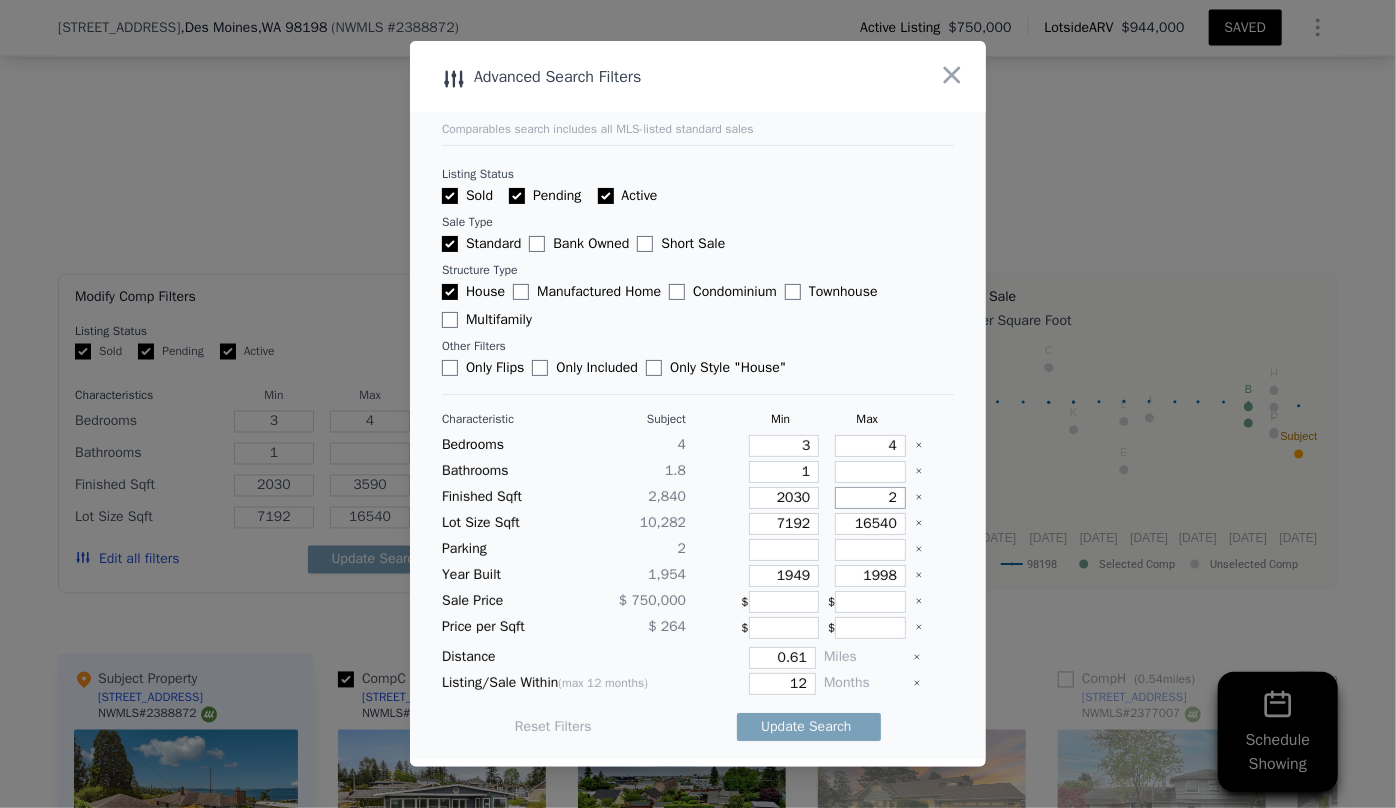type on "2" 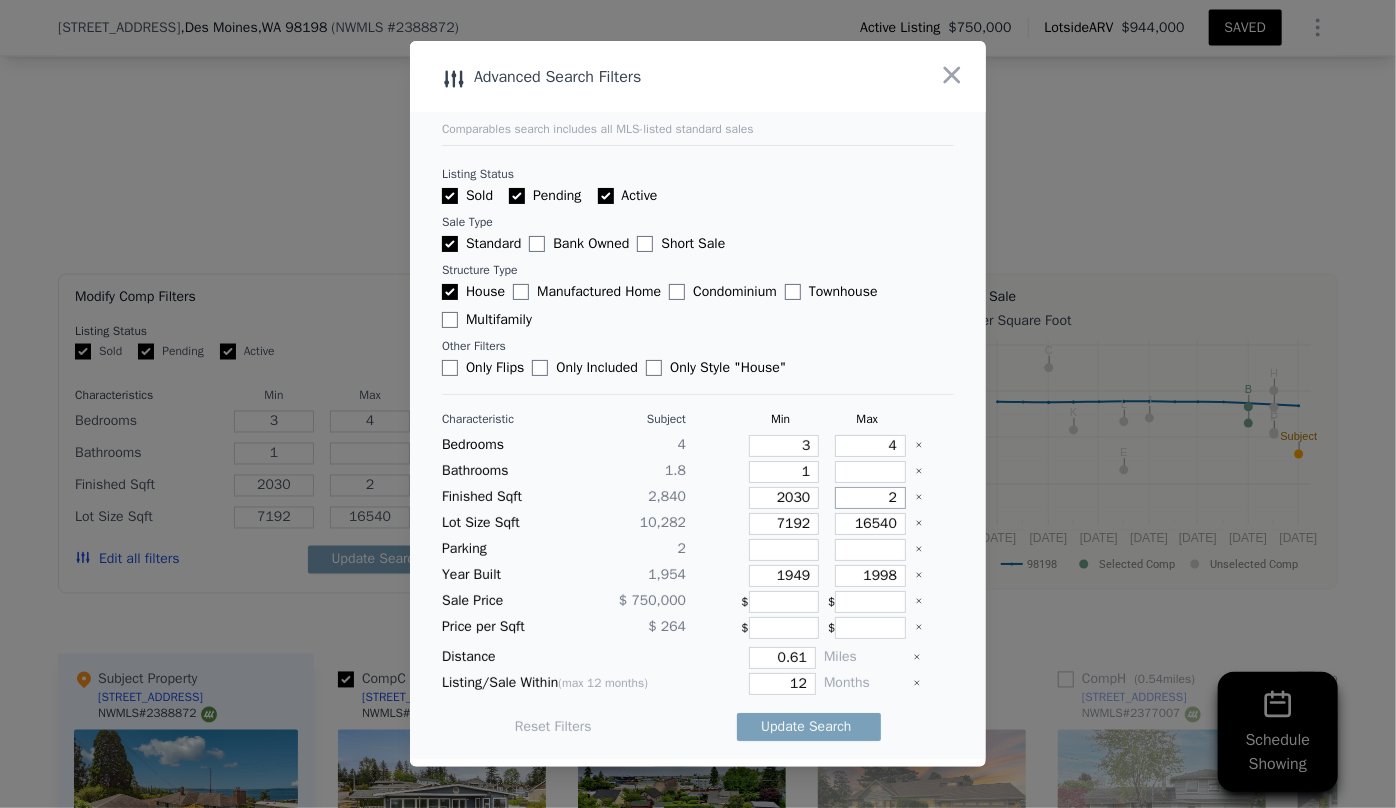 type on "29" 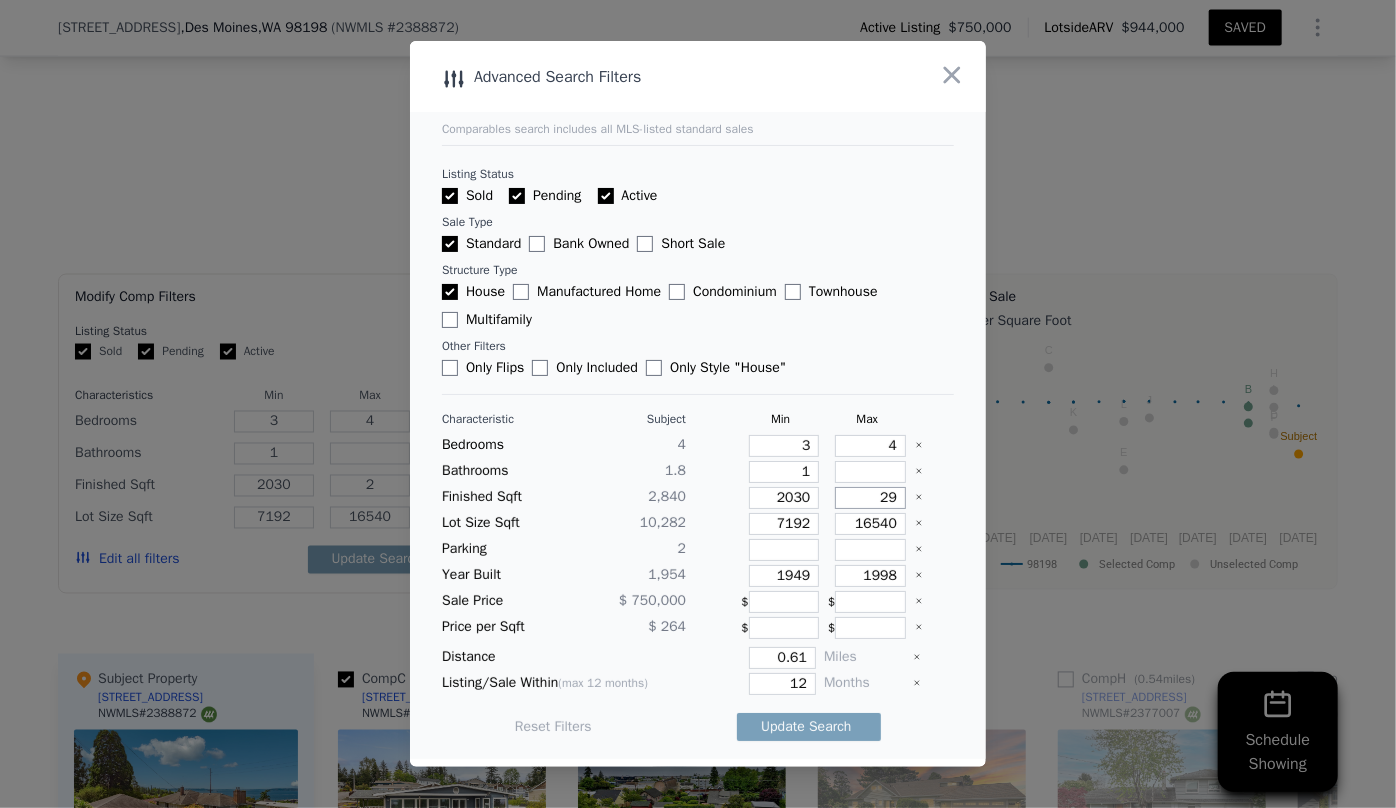 type on "29" 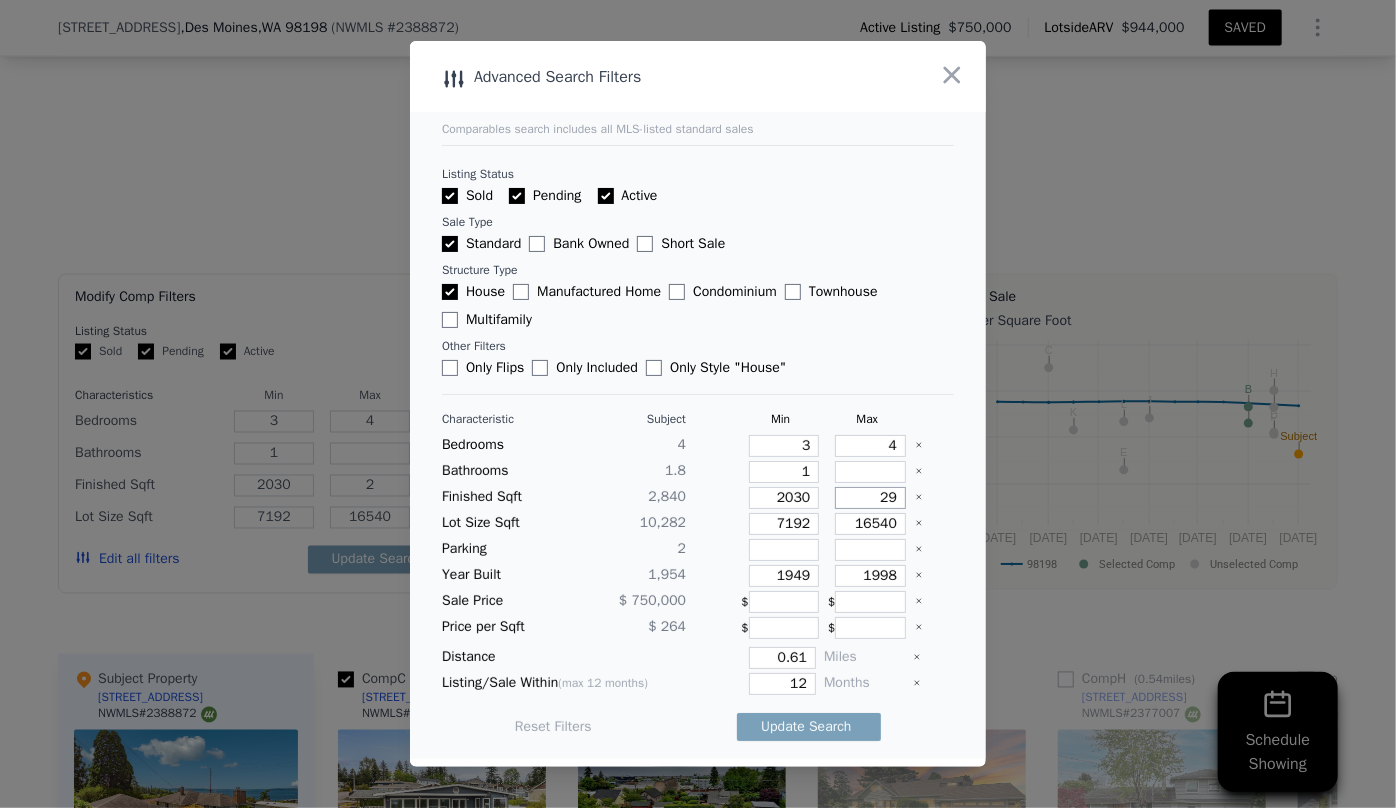type on "290" 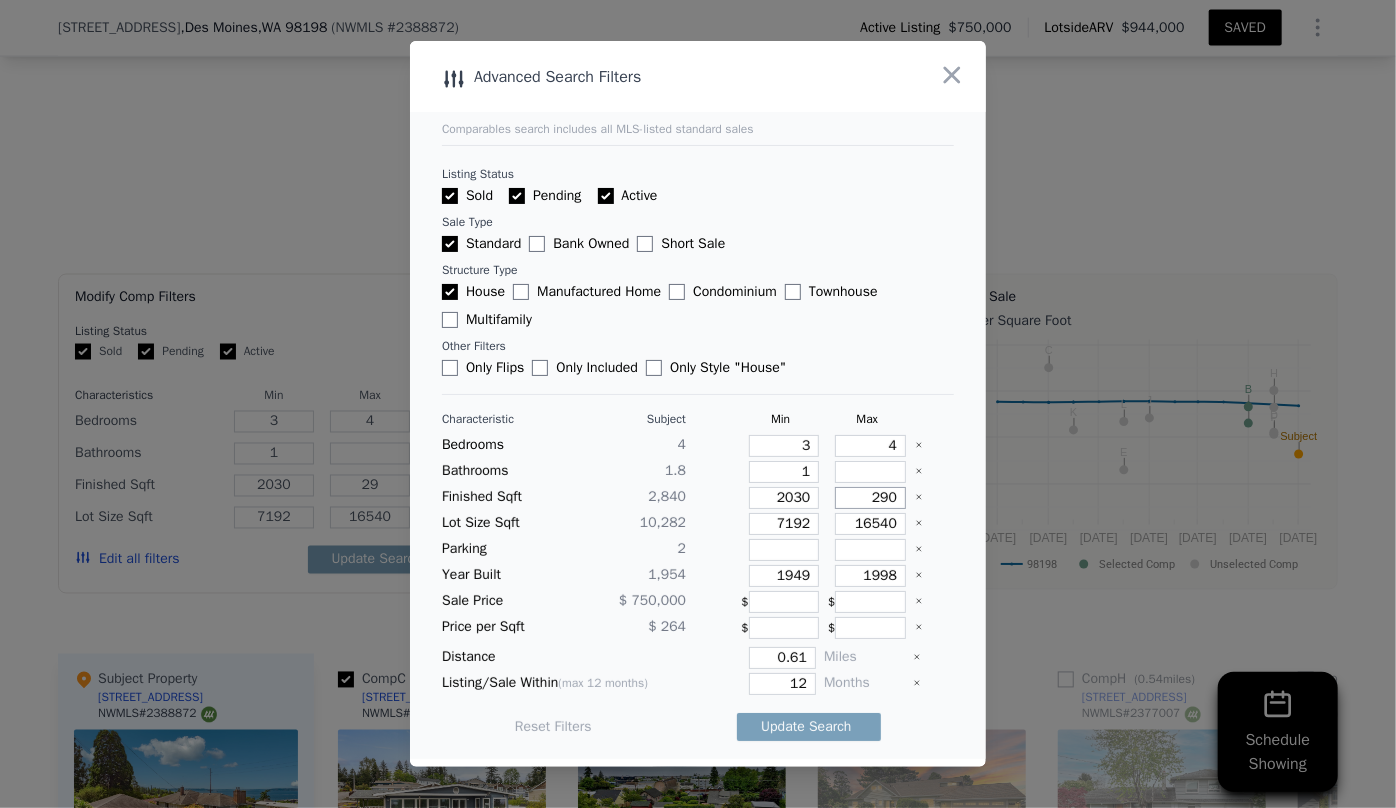 type on "290" 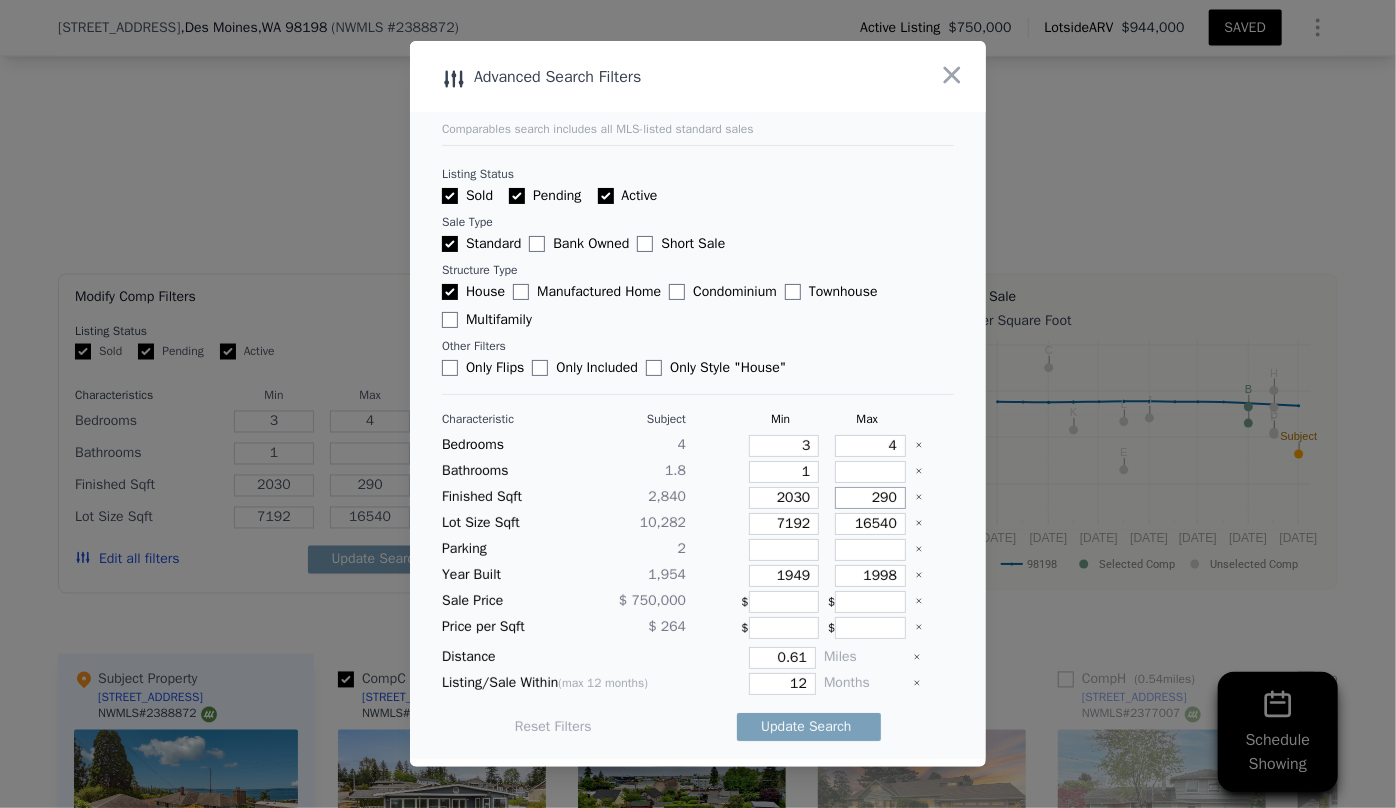 type on "2900" 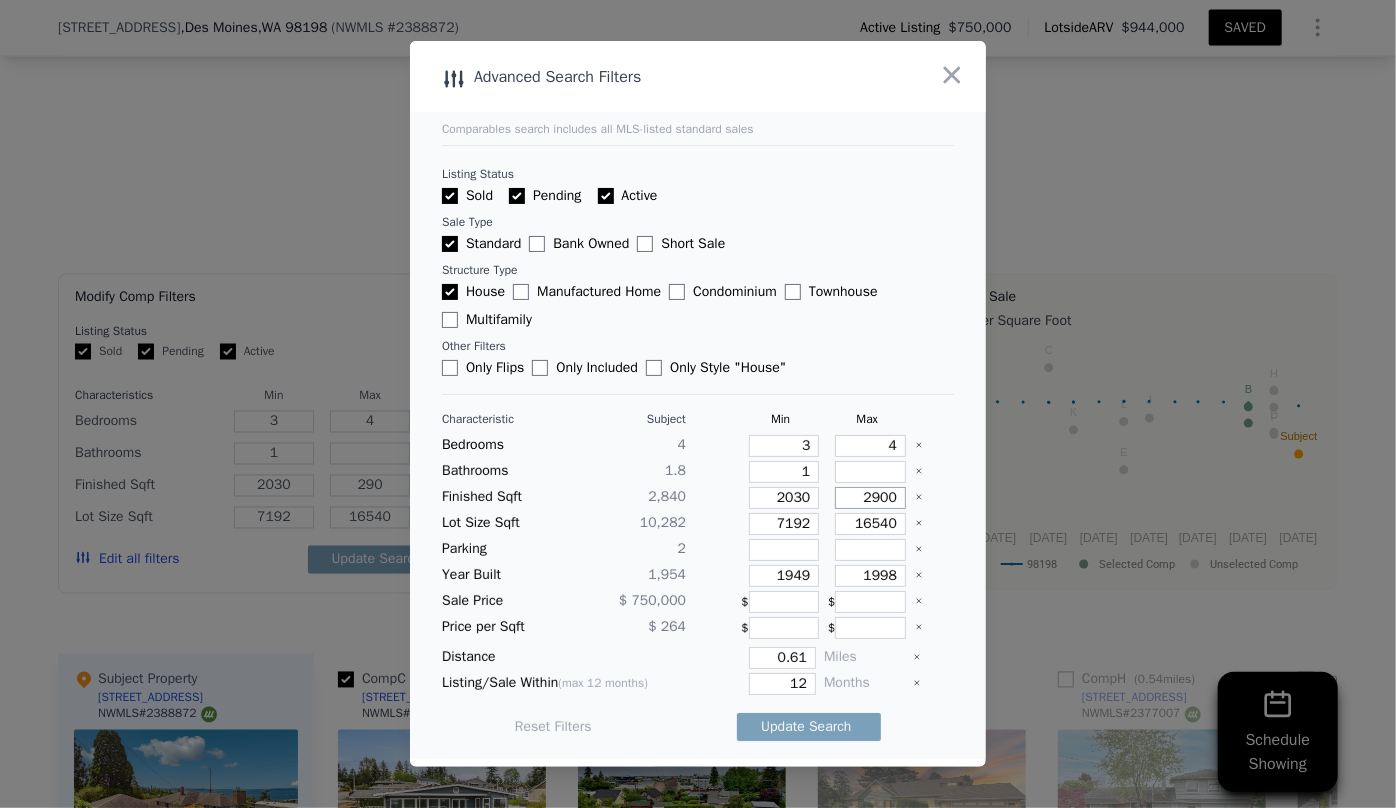 type on "2900" 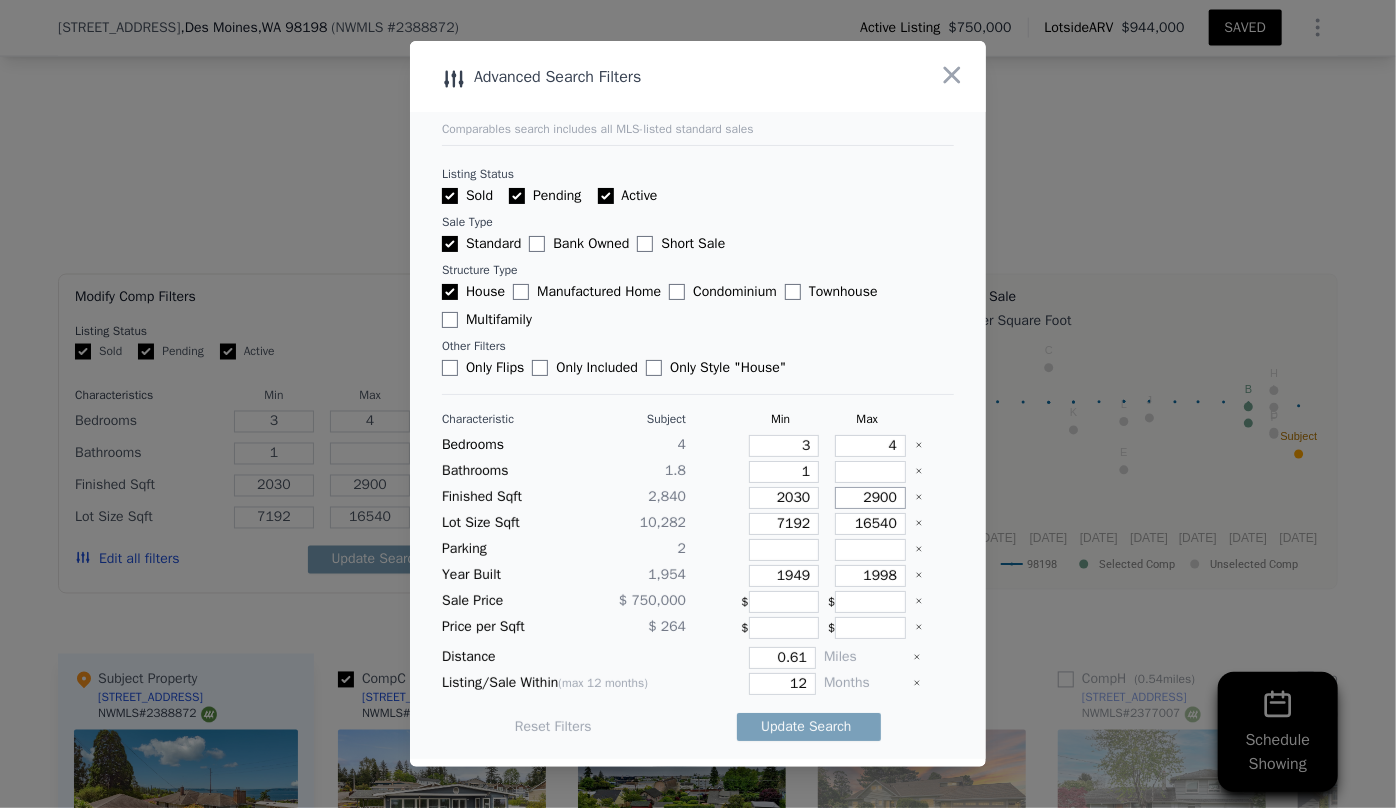 type on "2900" 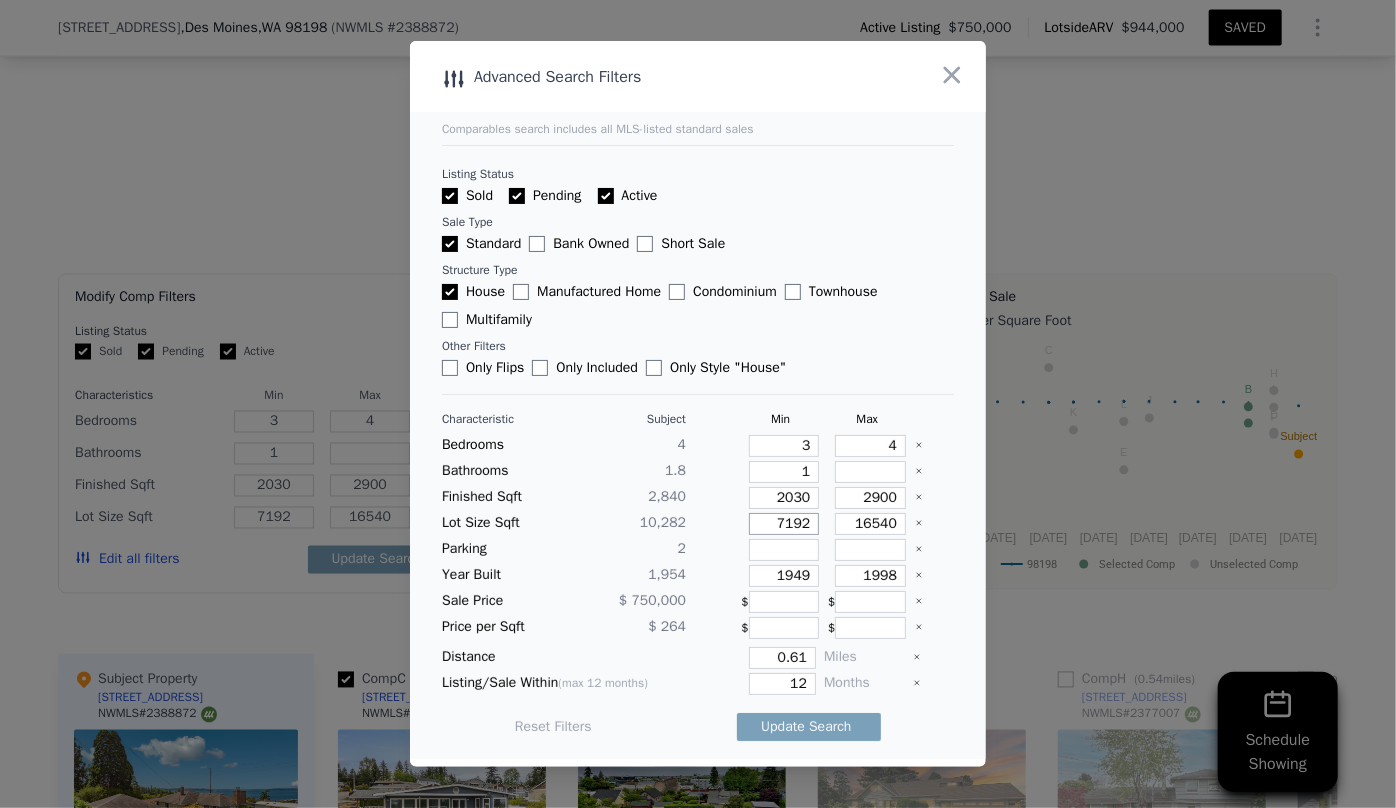 drag, startPoint x: 800, startPoint y: 520, endPoint x: 754, endPoint y: 525, distance: 46.270943 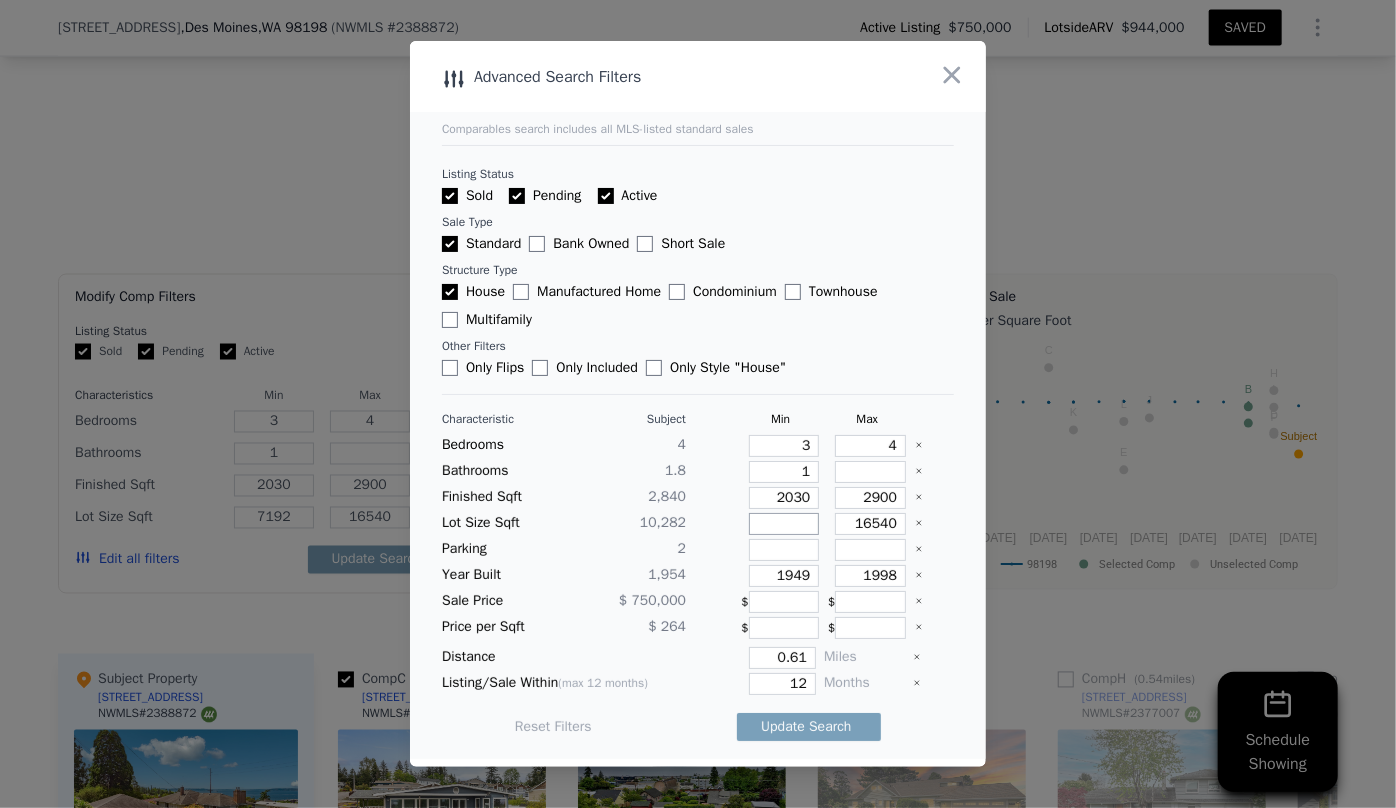 type 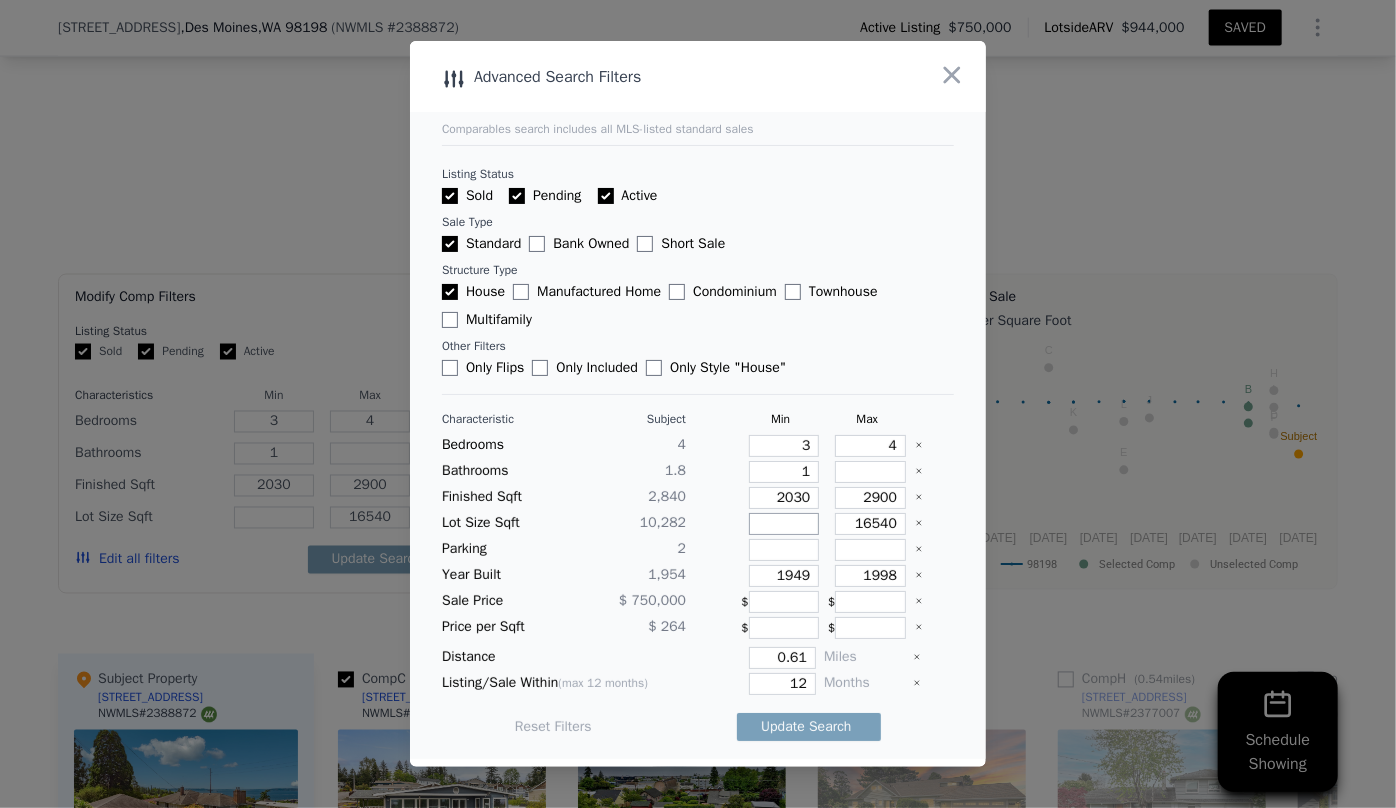 type 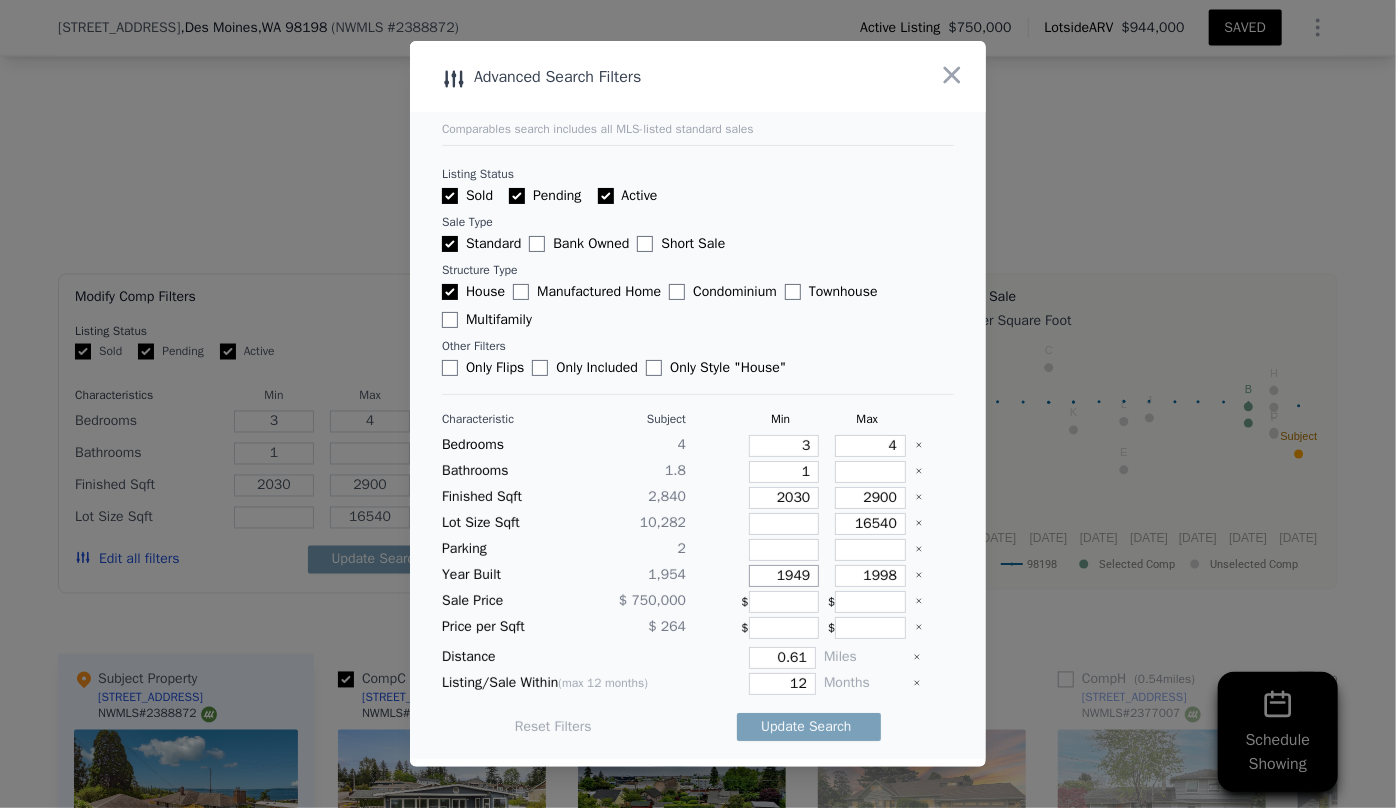 drag, startPoint x: 808, startPoint y: 572, endPoint x: 768, endPoint y: 573, distance: 40.012497 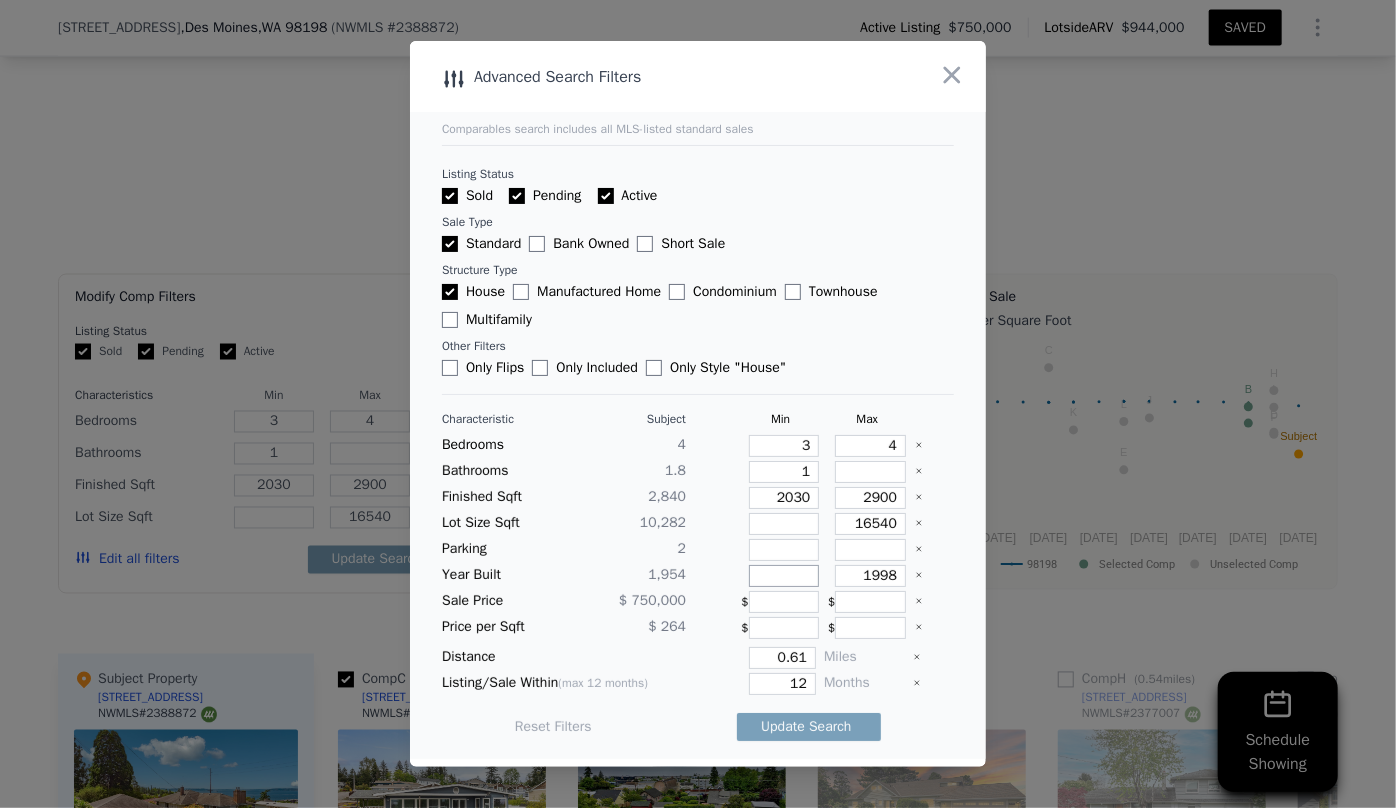 type 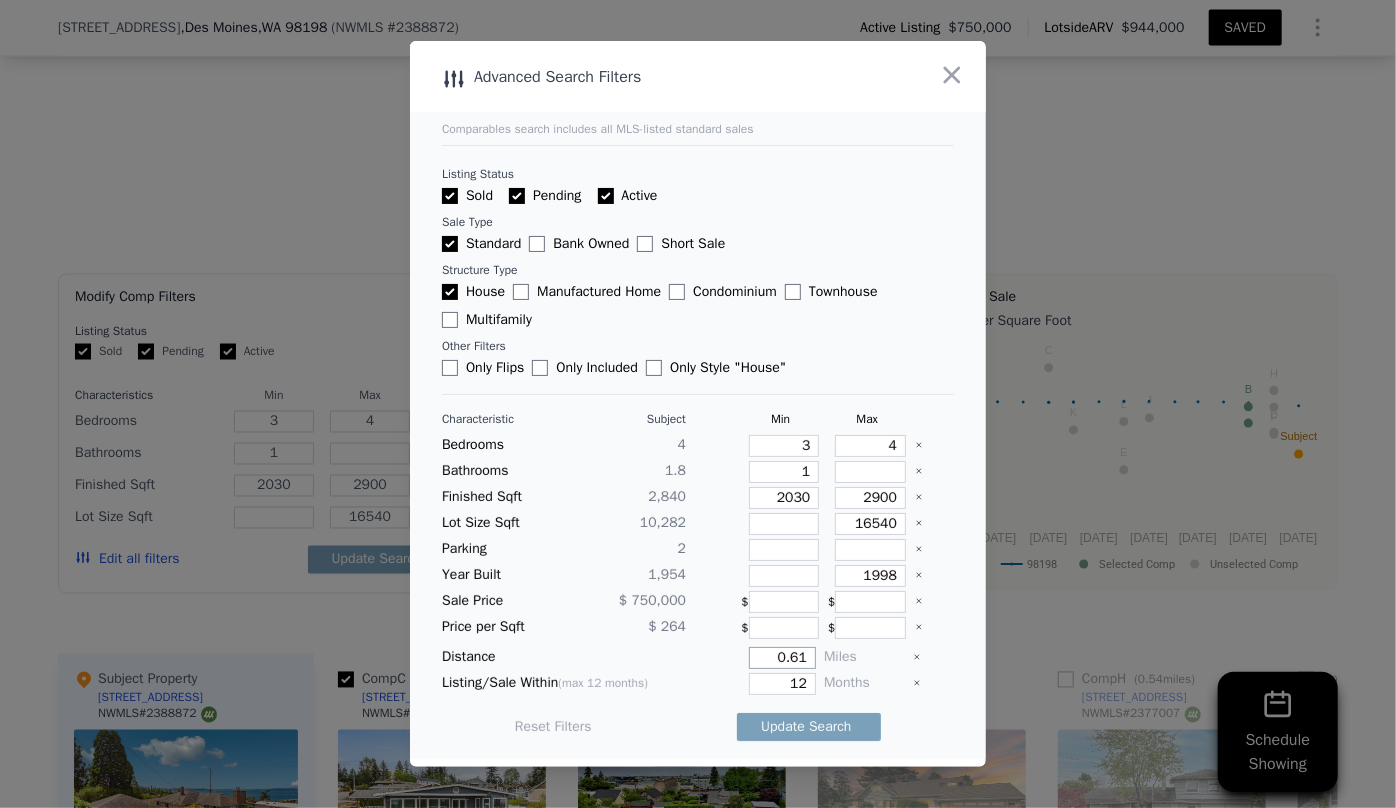 drag, startPoint x: 797, startPoint y: 657, endPoint x: 740, endPoint y: 657, distance: 57 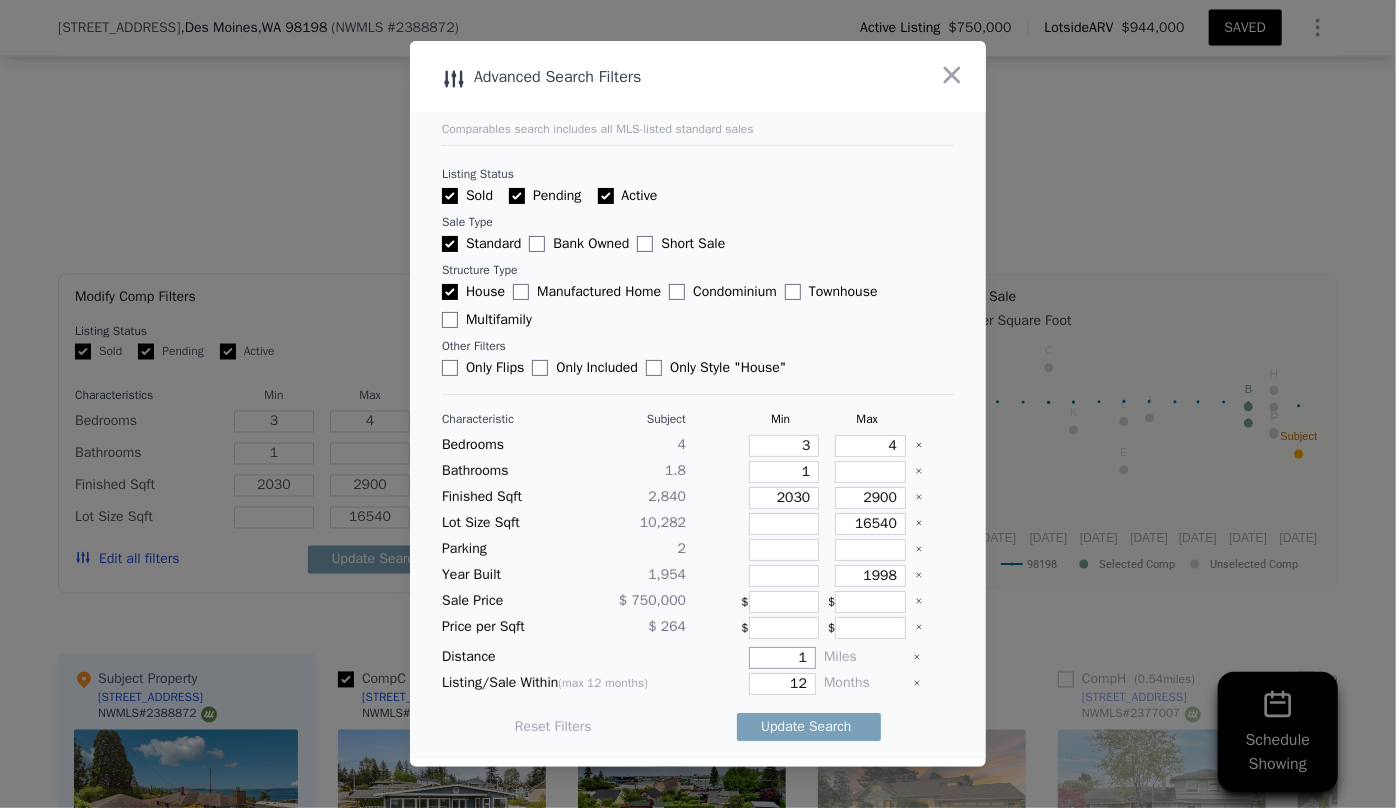 type on "1" 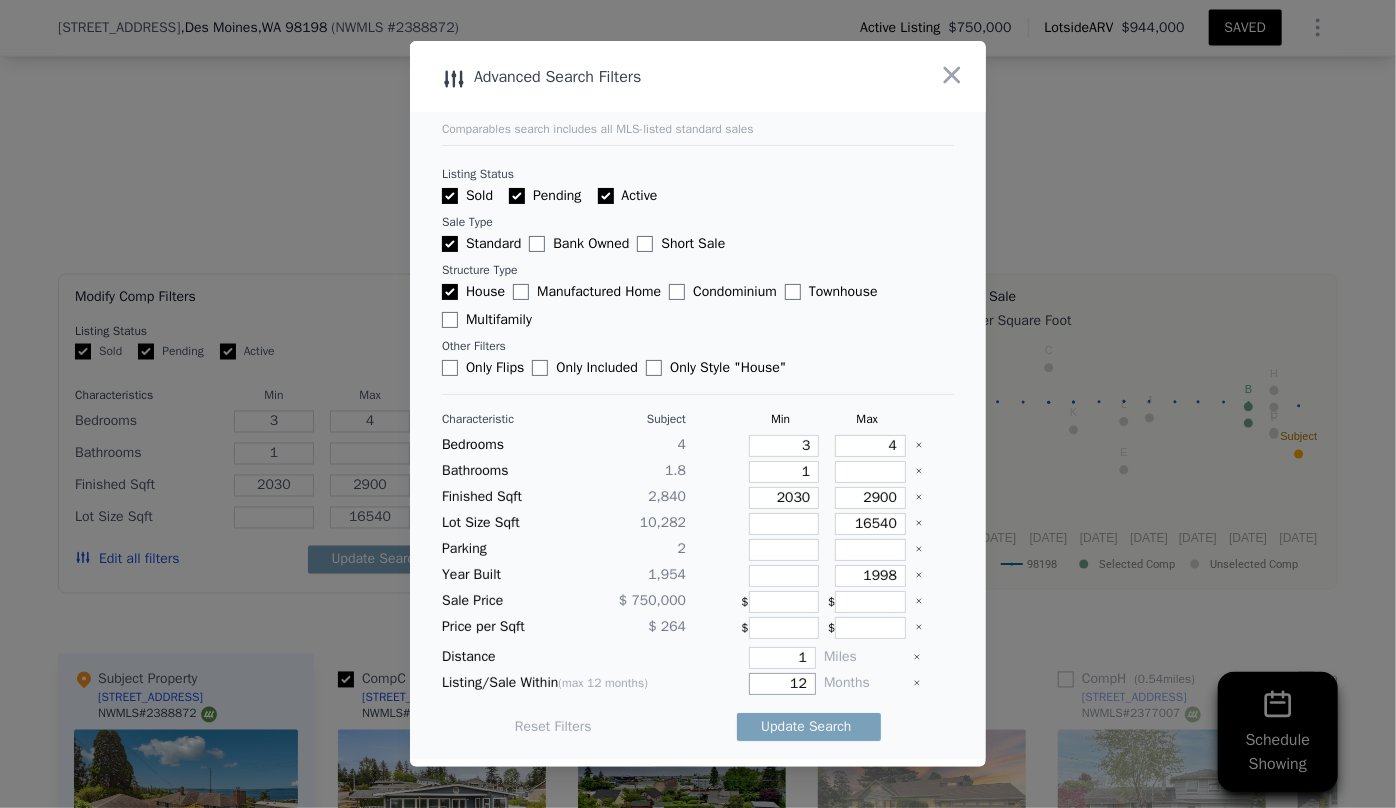 click on "12" at bounding box center [782, 684] 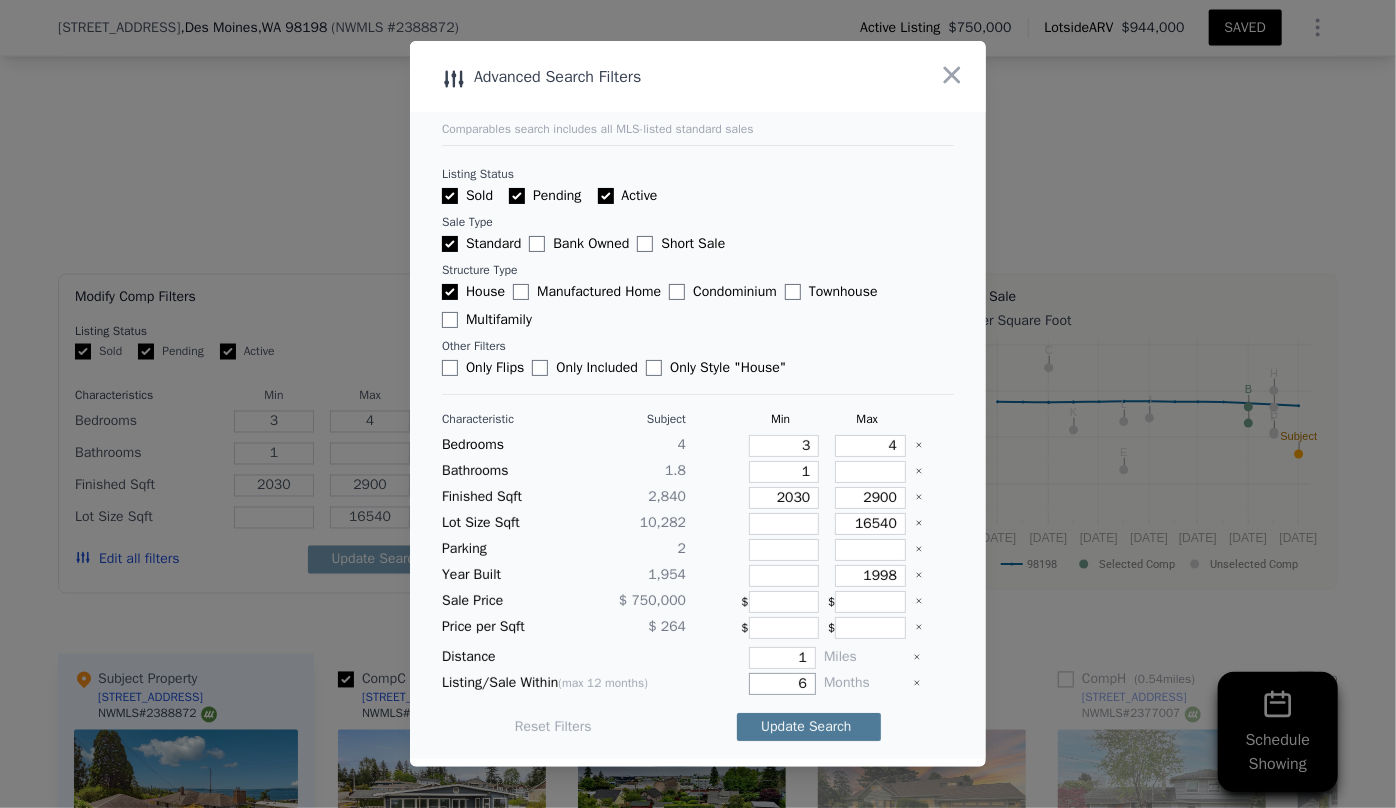 type on "6" 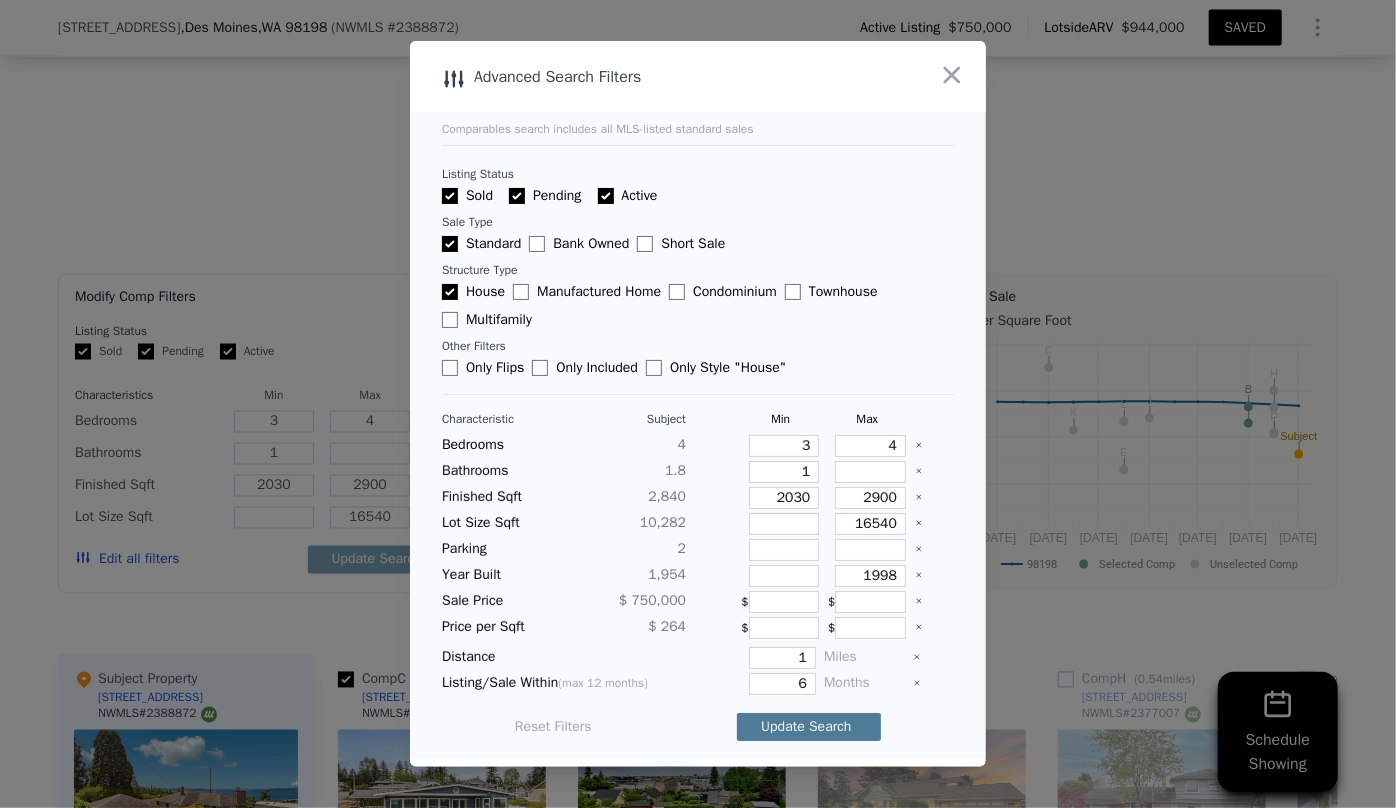 click on "Update Search" at bounding box center [809, 727] 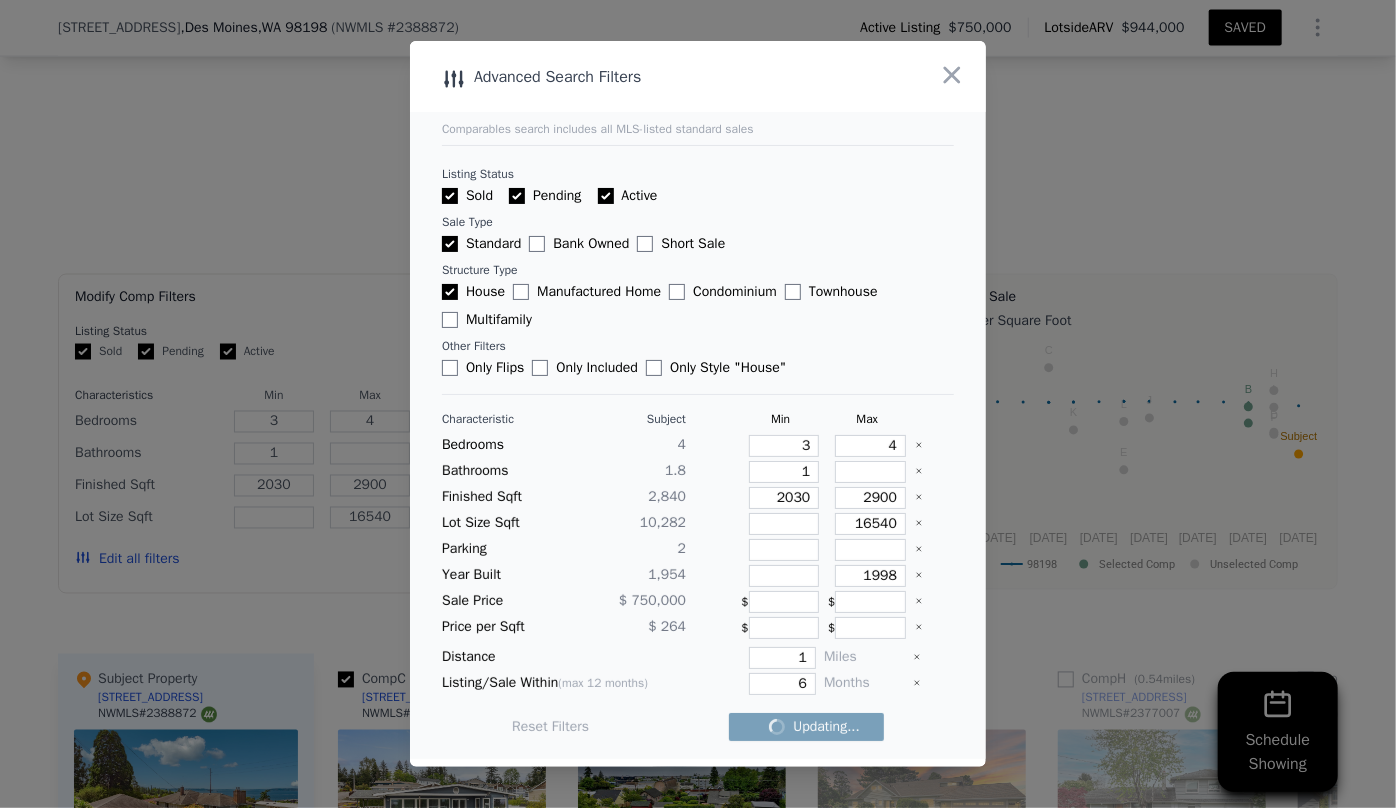 checkbox on "false" 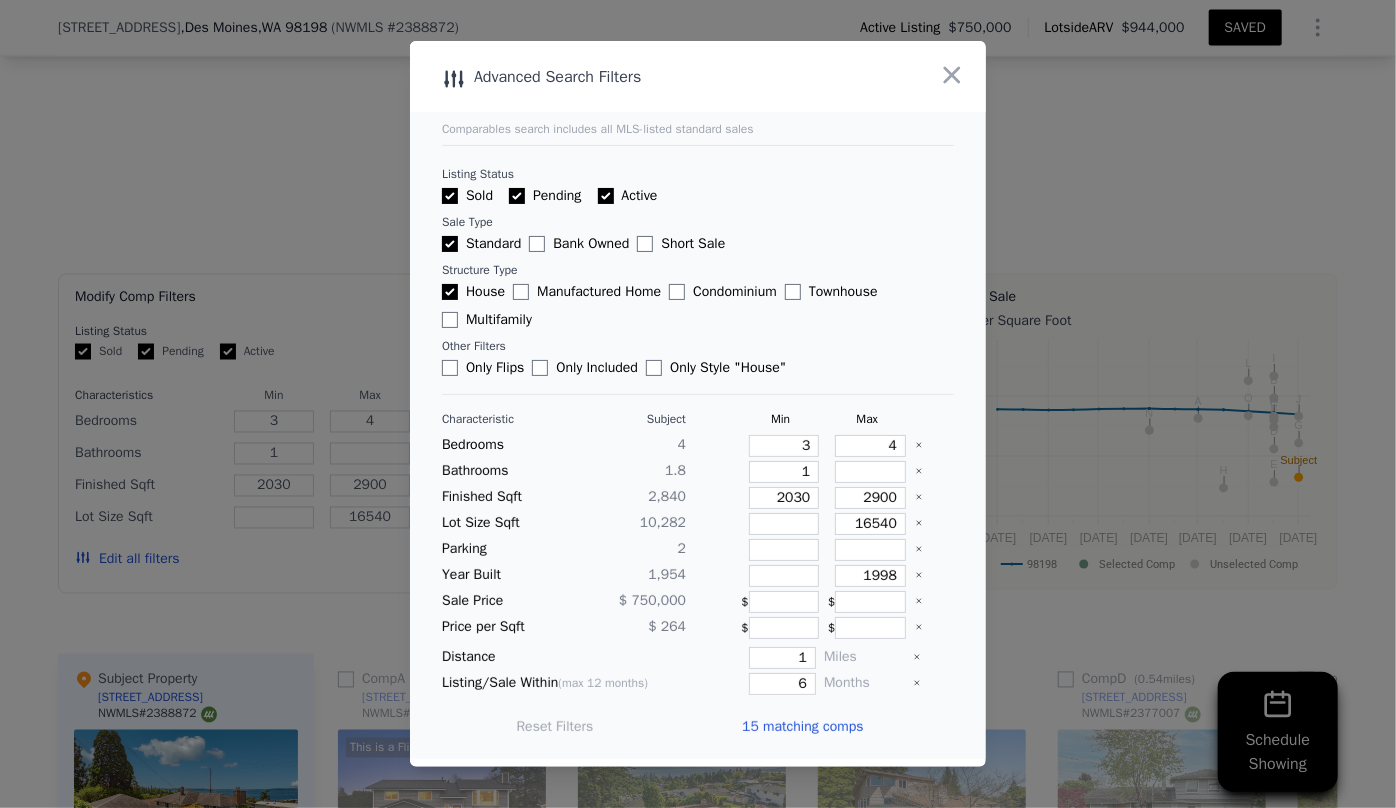 click on "15 matching comps" at bounding box center (802, 727) 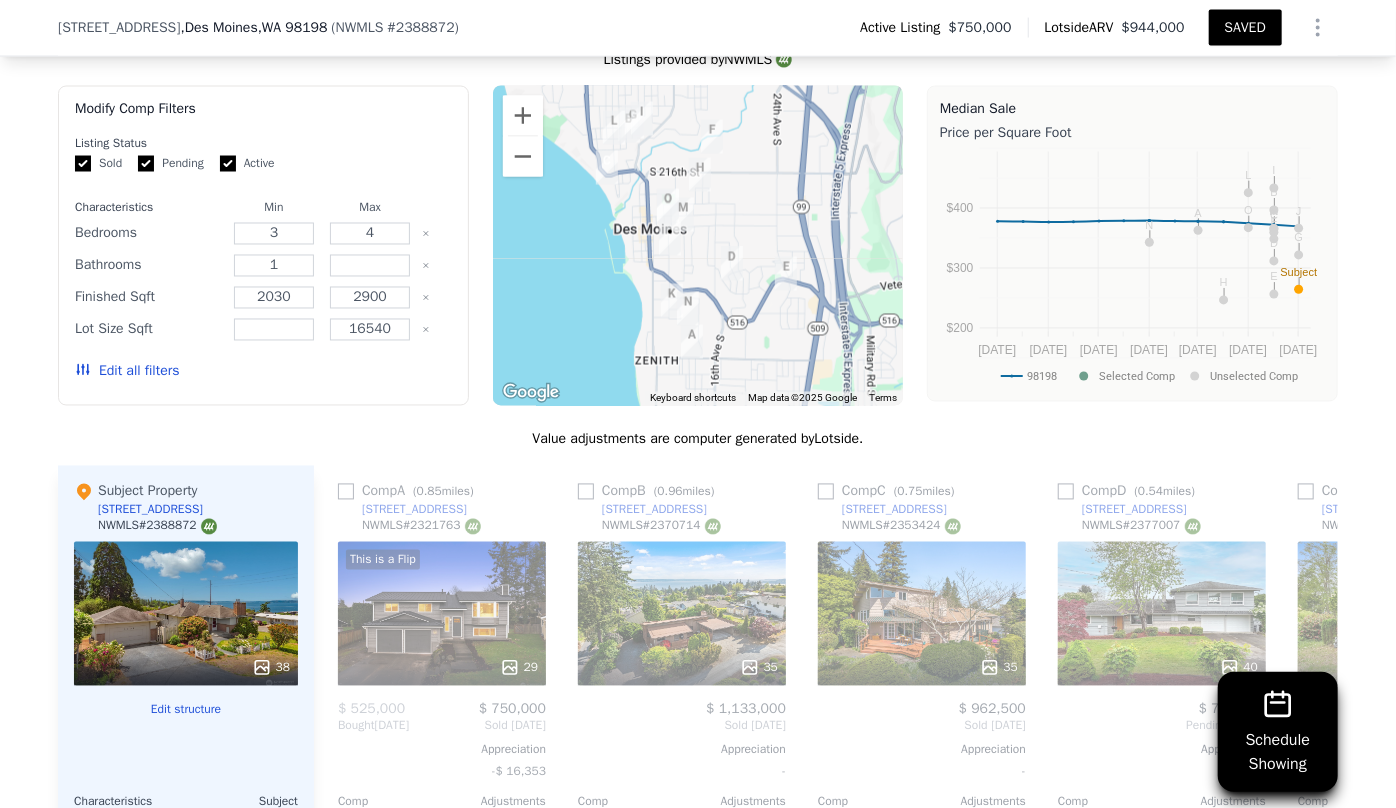 scroll, scrollTop: 1720, scrollLeft: 0, axis: vertical 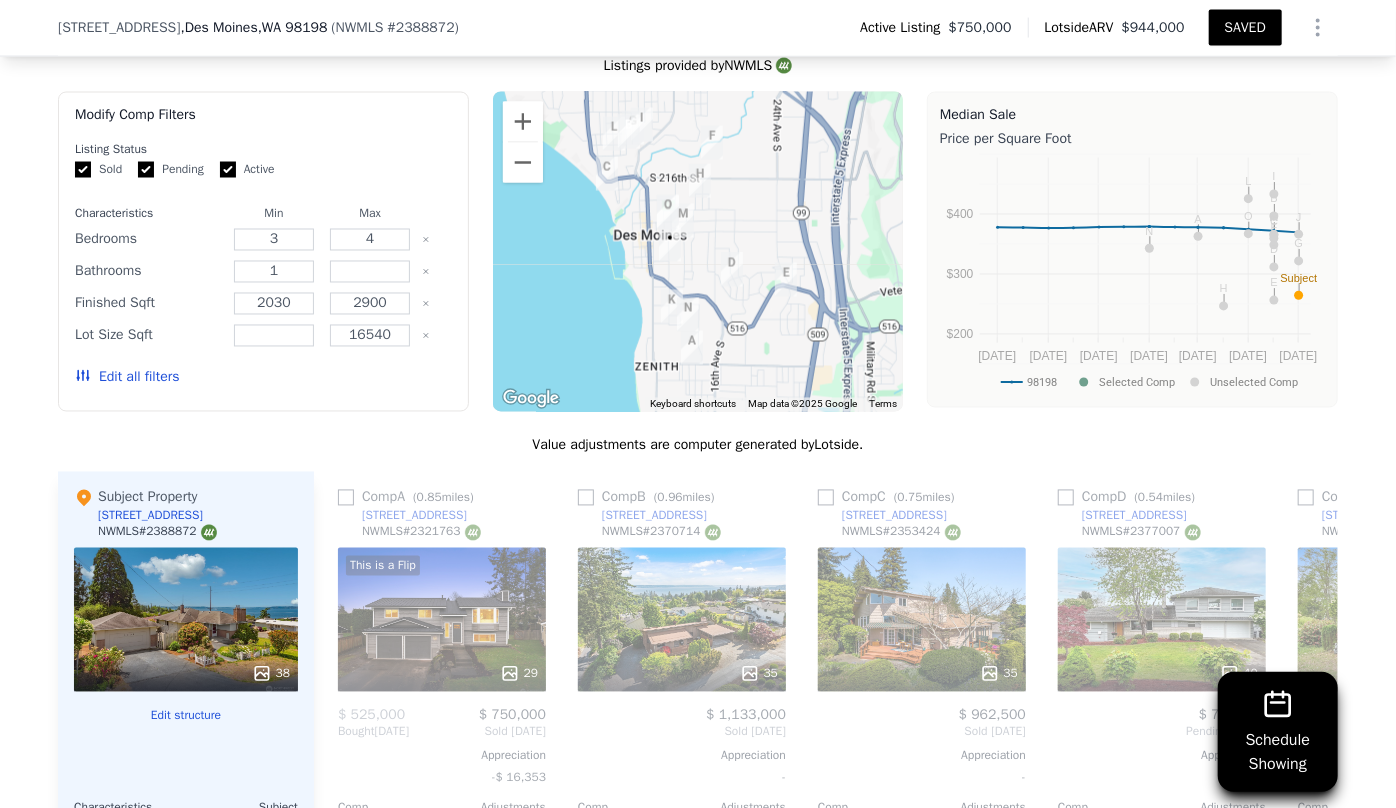 click on "35" at bounding box center (682, 620) 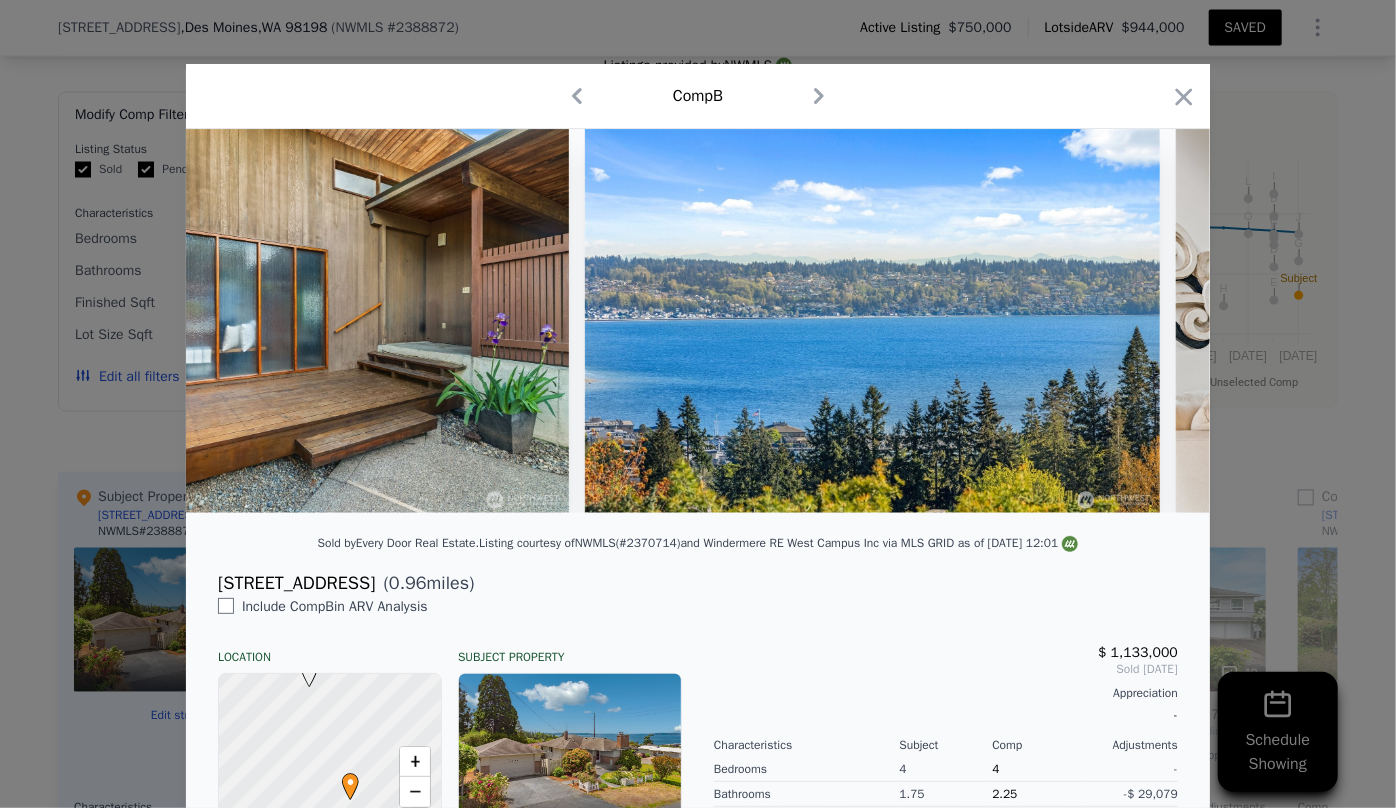 scroll, scrollTop: 0, scrollLeft: 3045, axis: horizontal 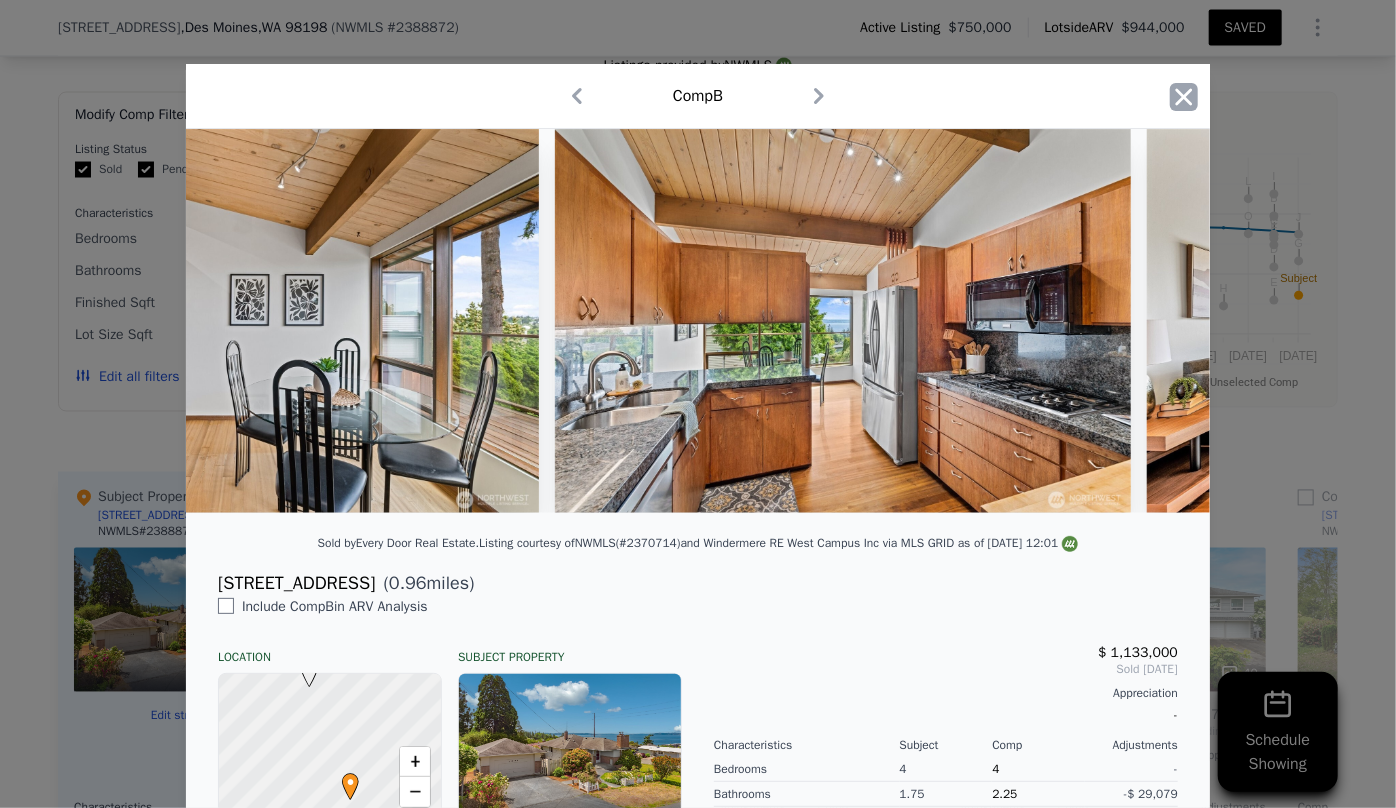 click 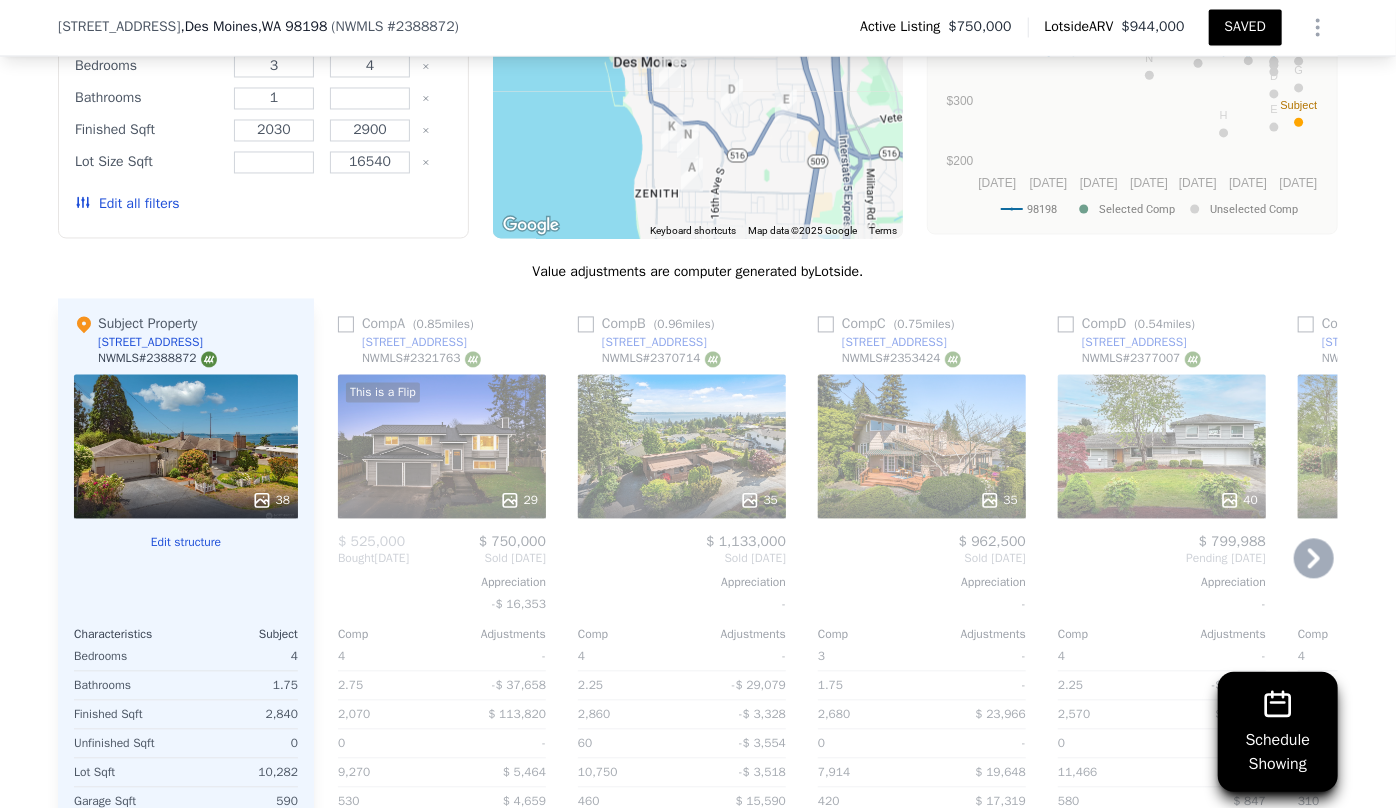 scroll, scrollTop: 1901, scrollLeft: 0, axis: vertical 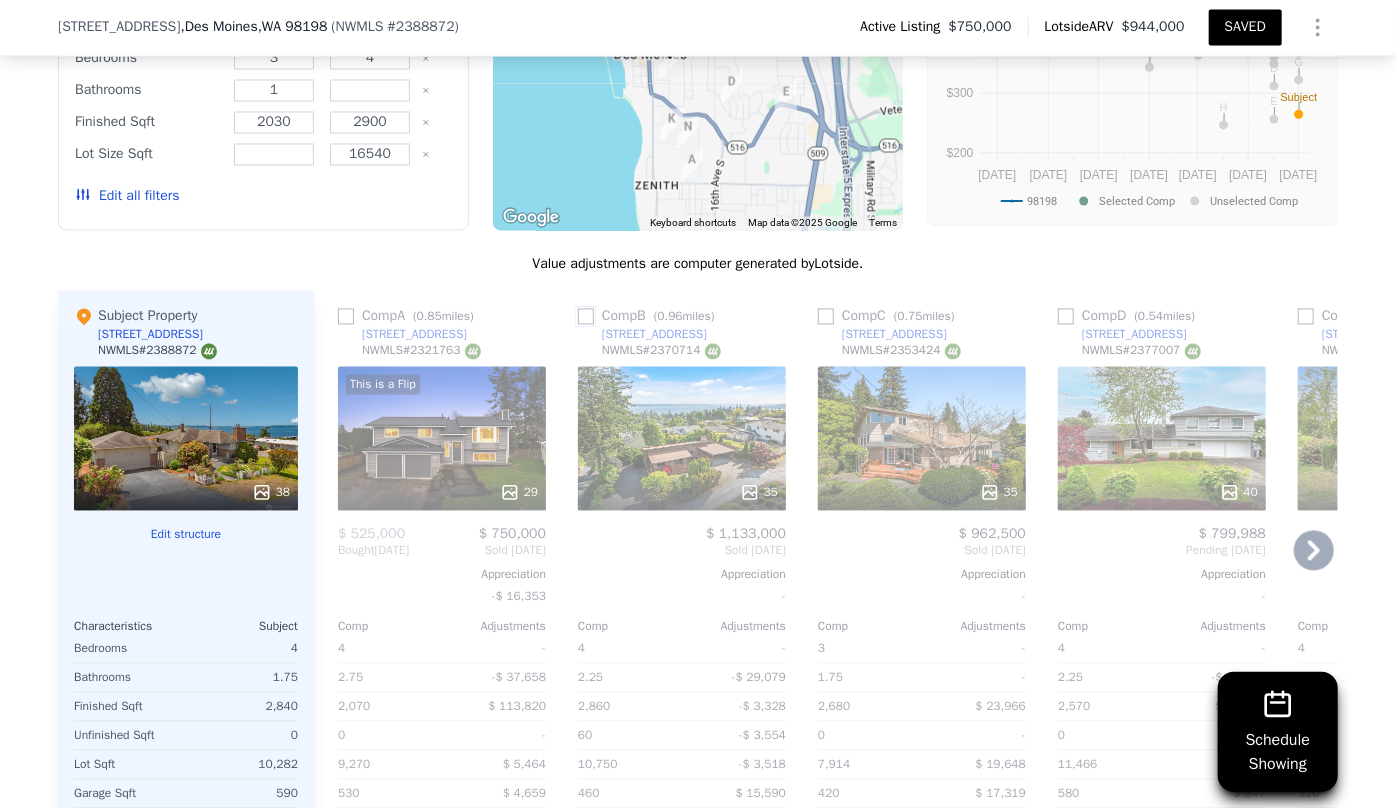 click at bounding box center (586, 317) 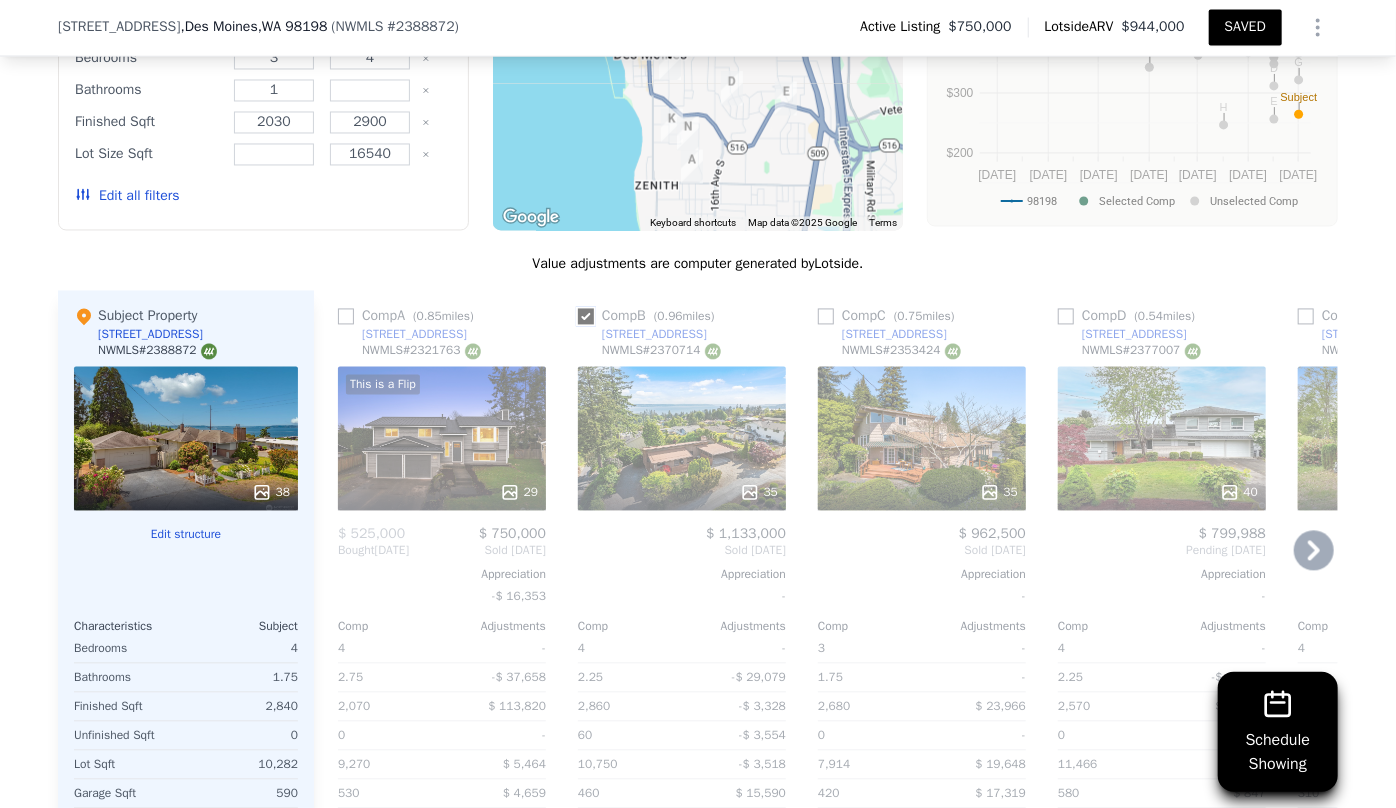 checkbox on "true" 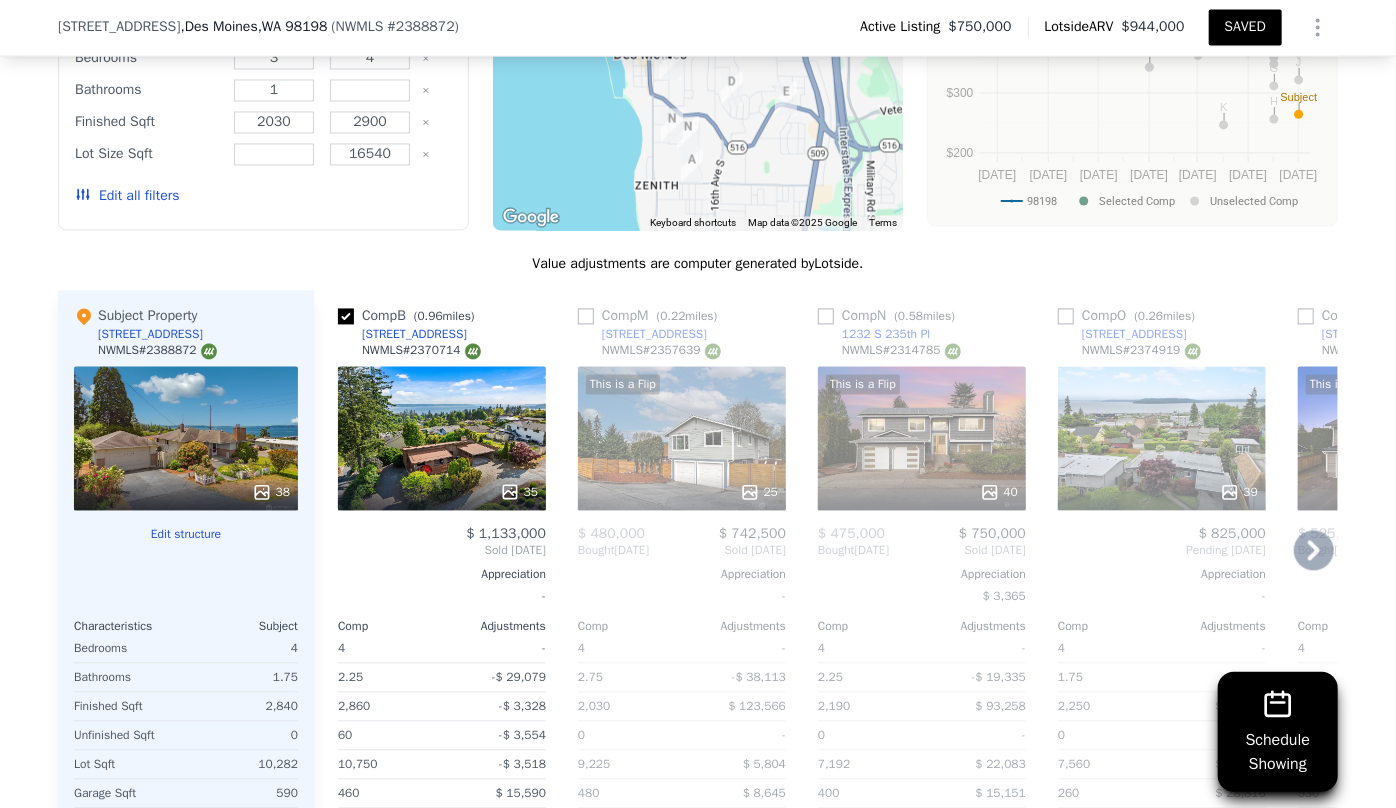 click 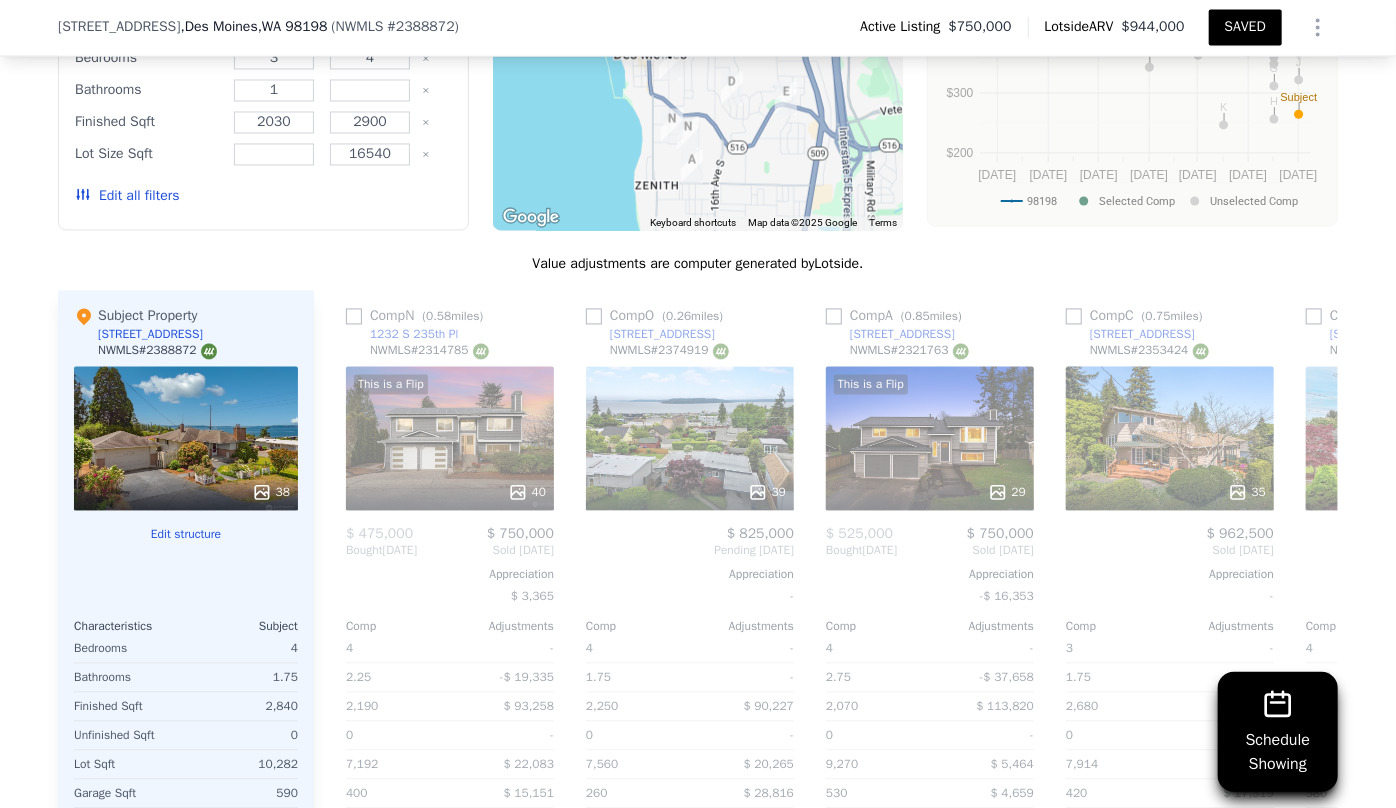 scroll, scrollTop: 0, scrollLeft: 480, axis: horizontal 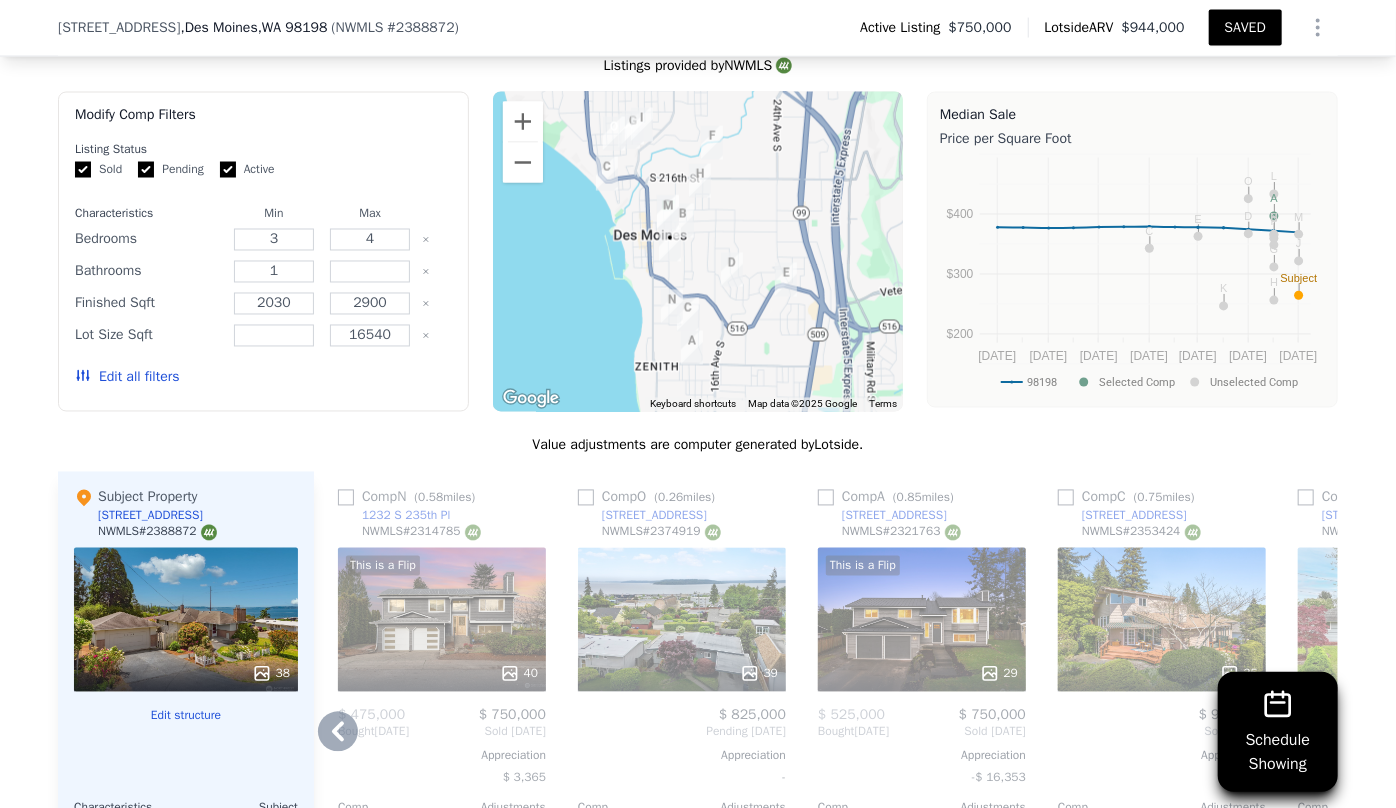 click on "39" at bounding box center (682, 620) 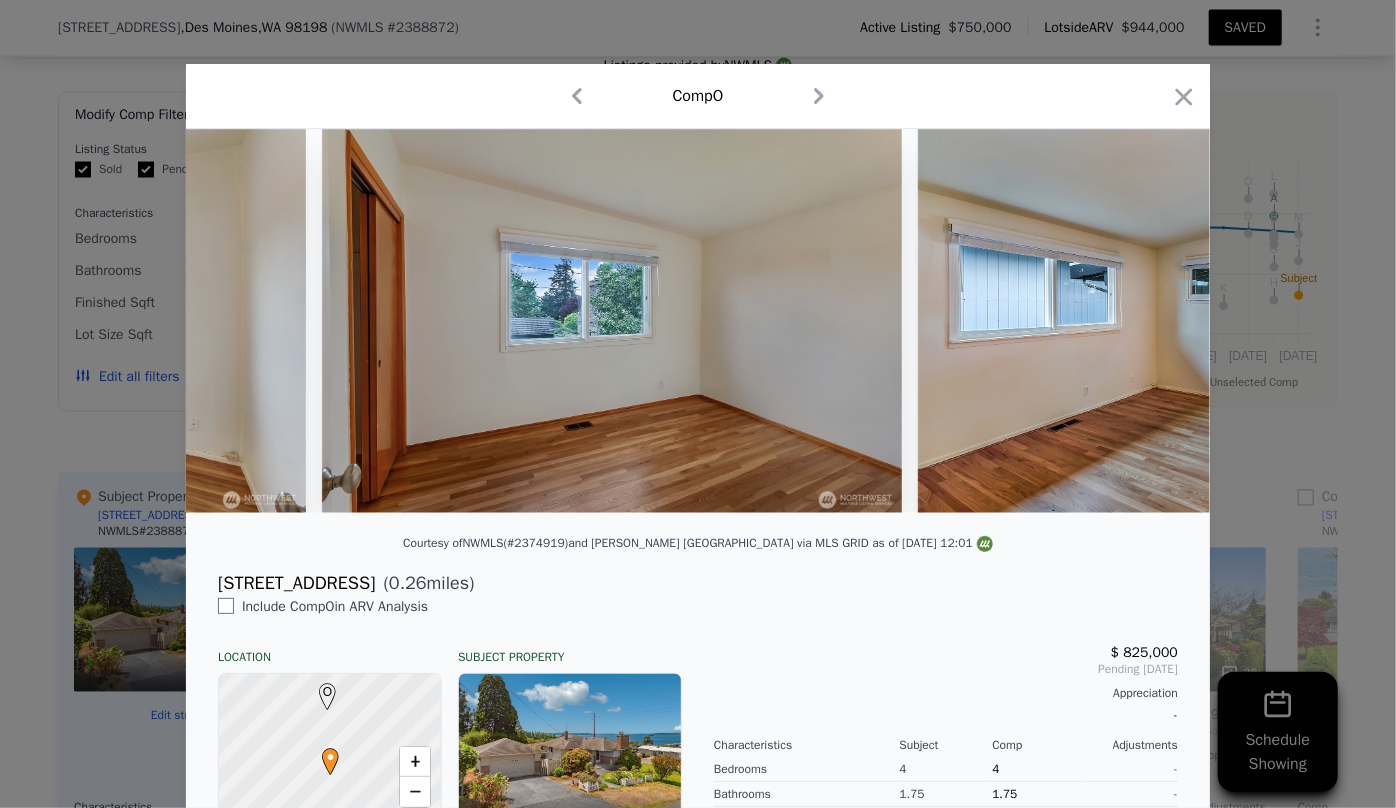 scroll, scrollTop: 0, scrollLeft: 10570, axis: horizontal 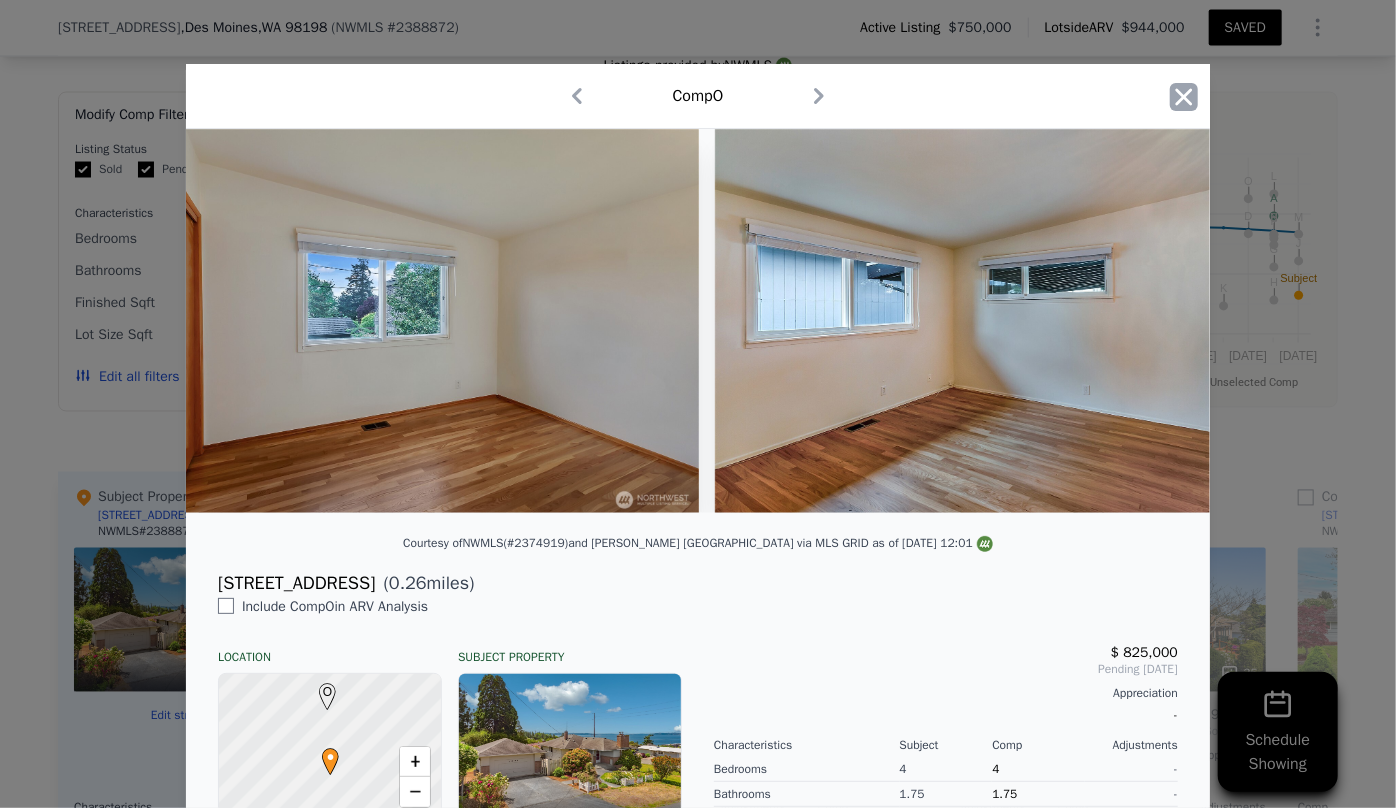 click 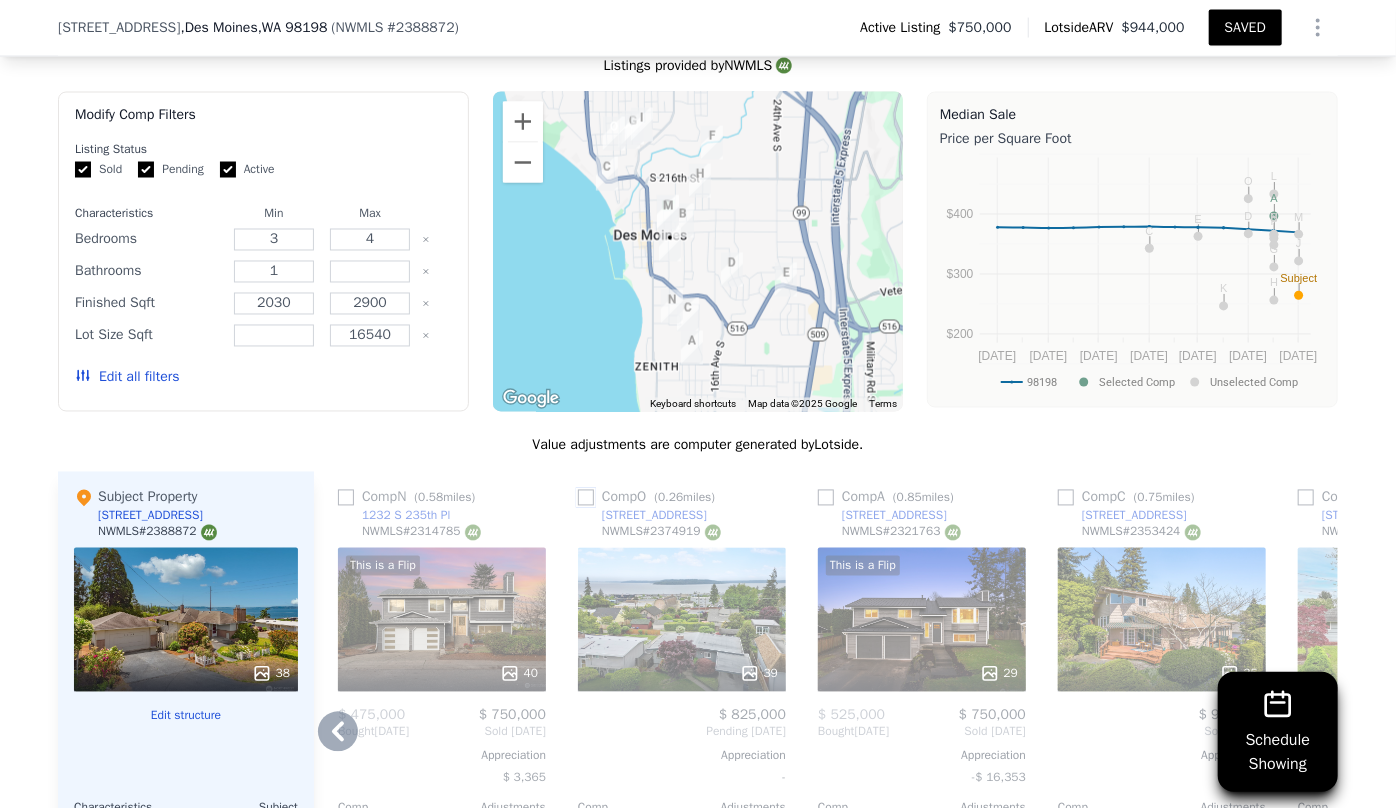 click at bounding box center (586, 498) 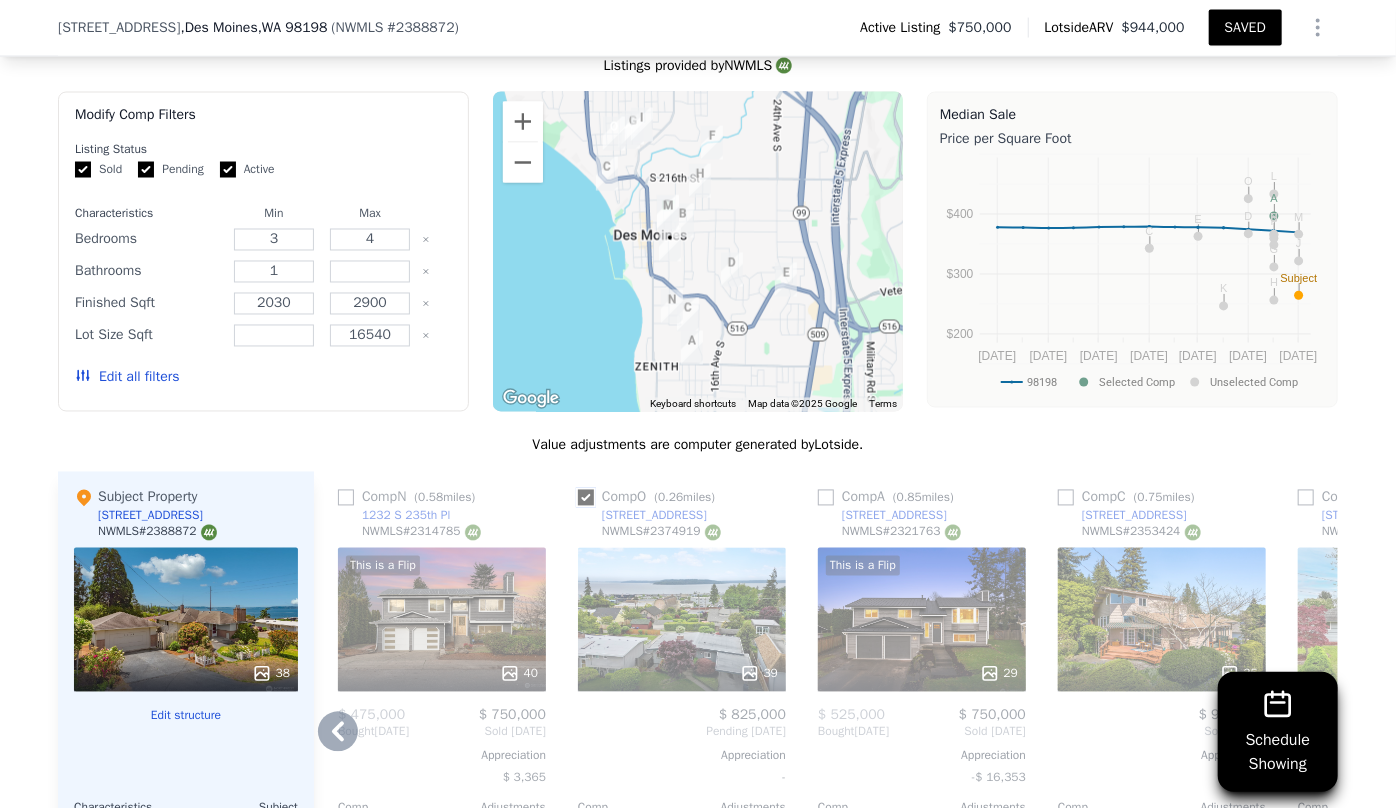 checkbox on "true" 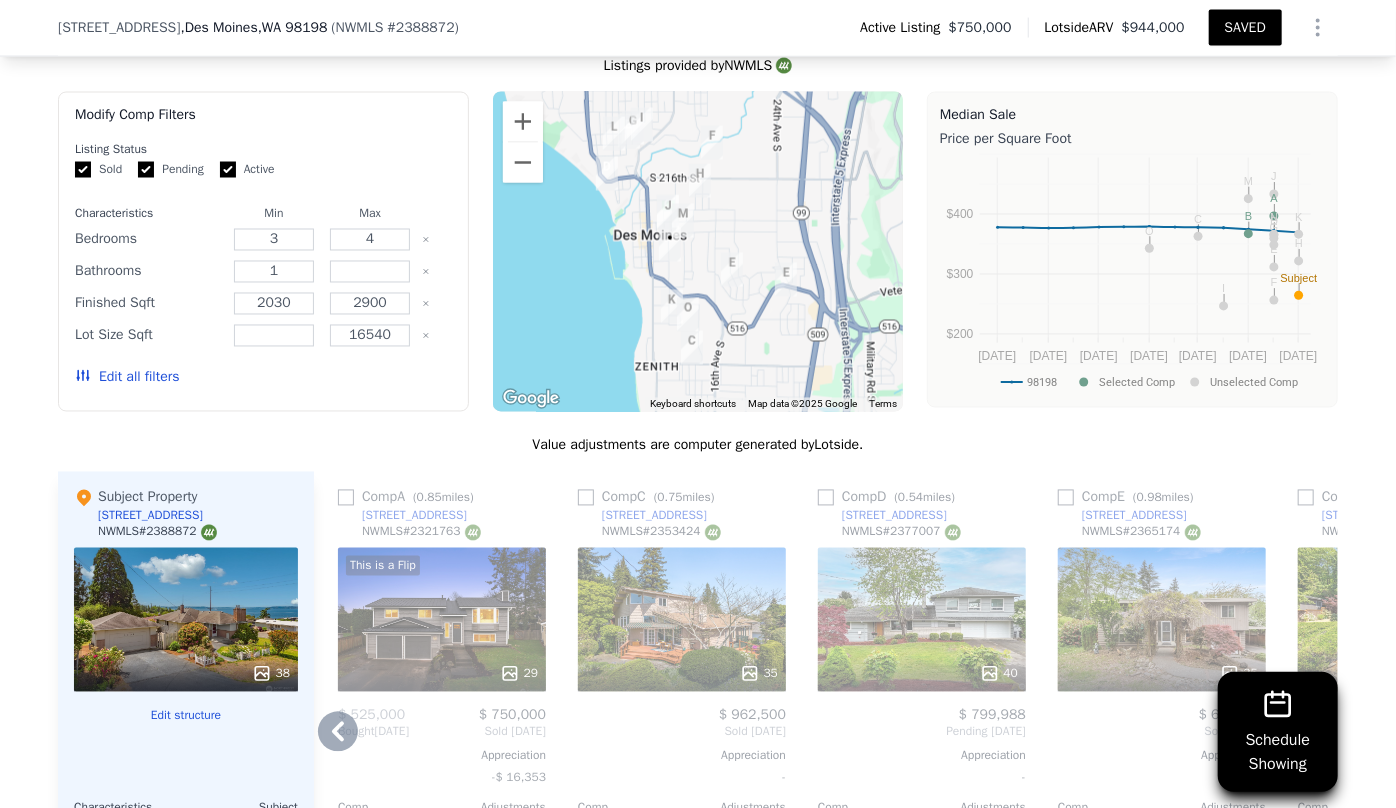 click on "40" at bounding box center [922, 620] 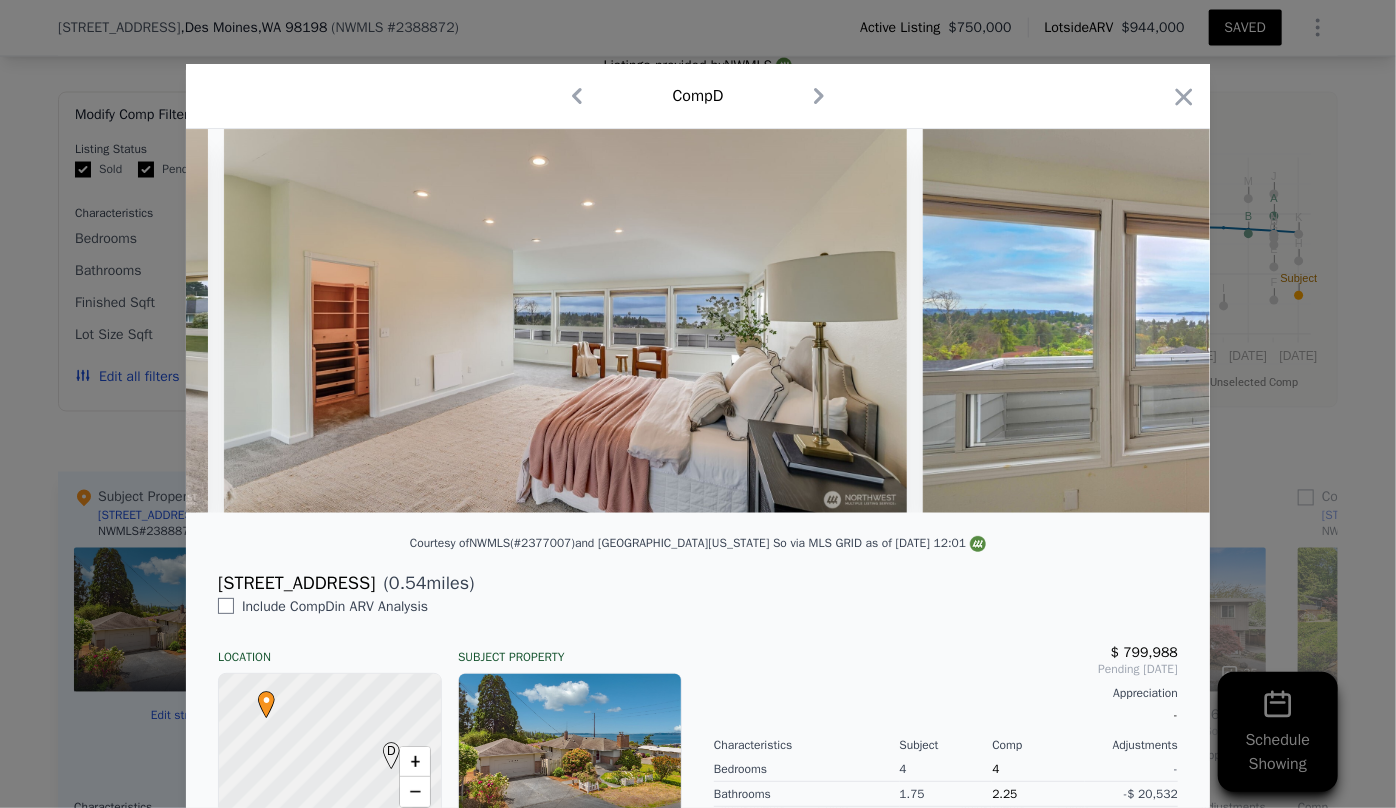 scroll, scrollTop: 0, scrollLeft: 11457, axis: horizontal 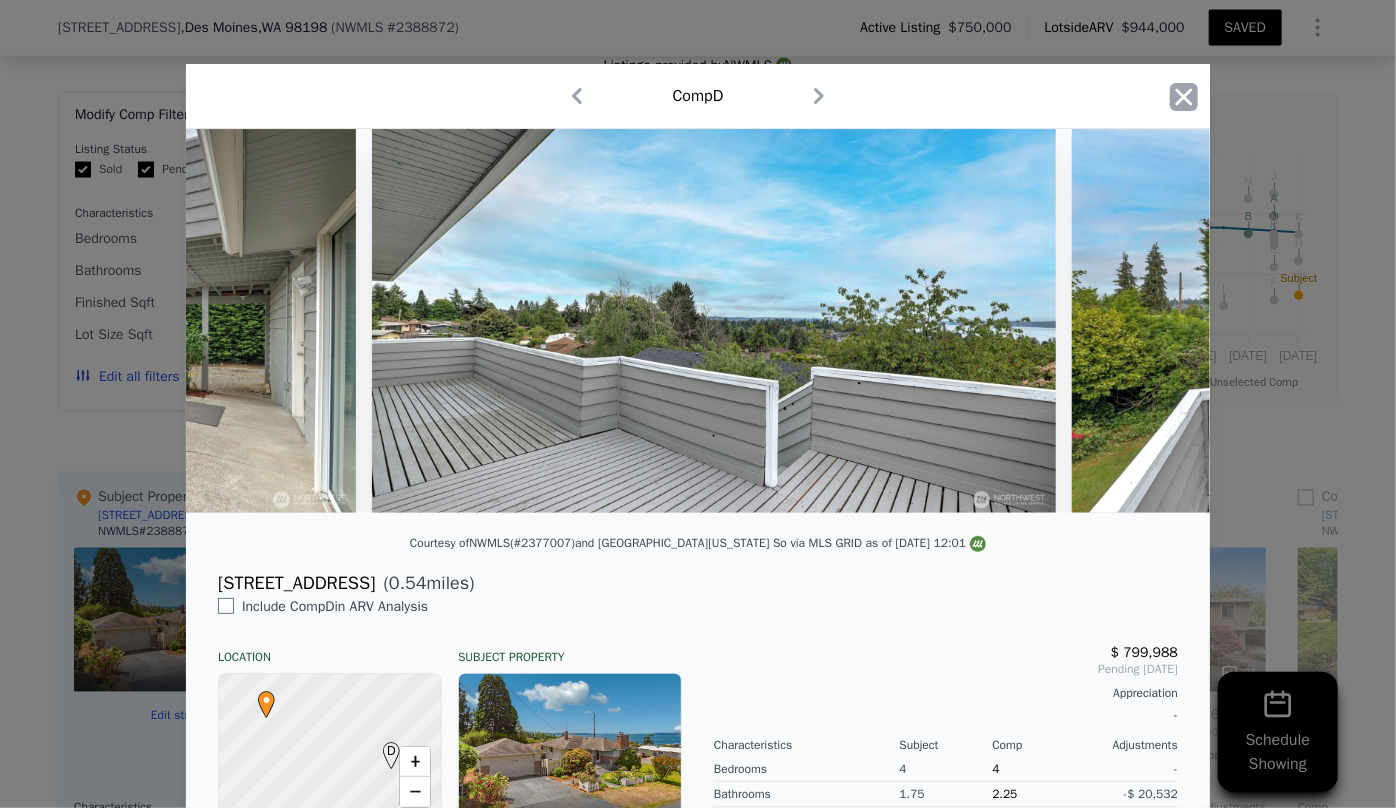 click 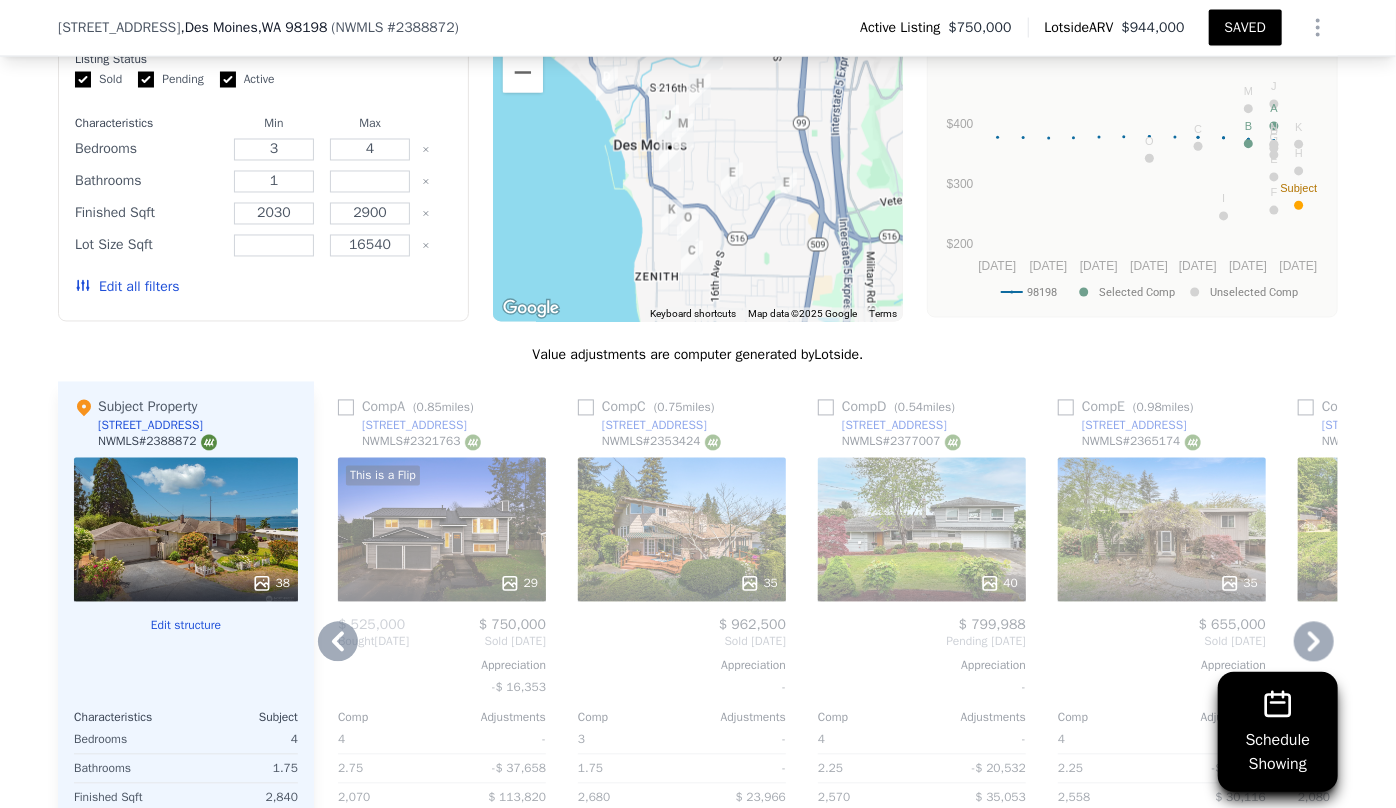 scroll, scrollTop: 1810, scrollLeft: 0, axis: vertical 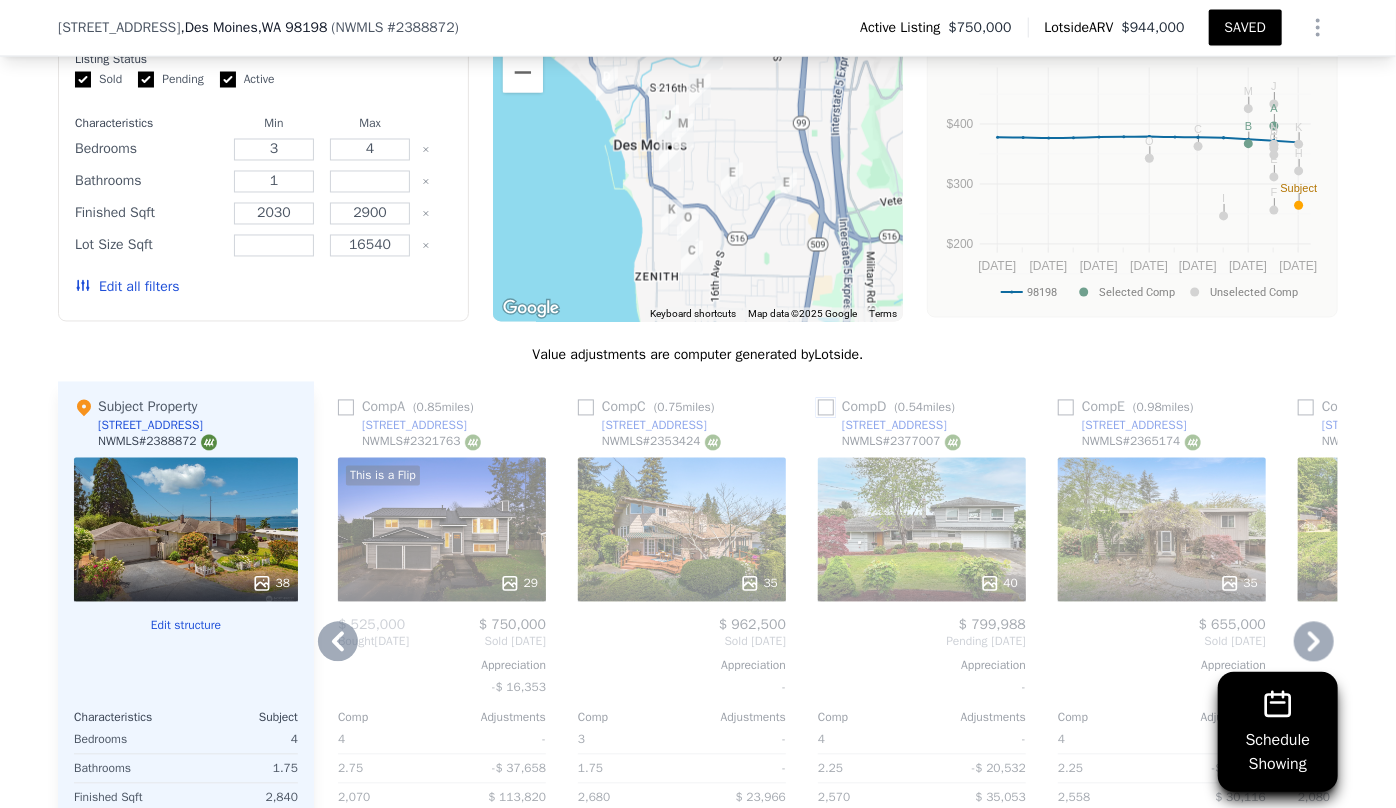 click at bounding box center (826, 408) 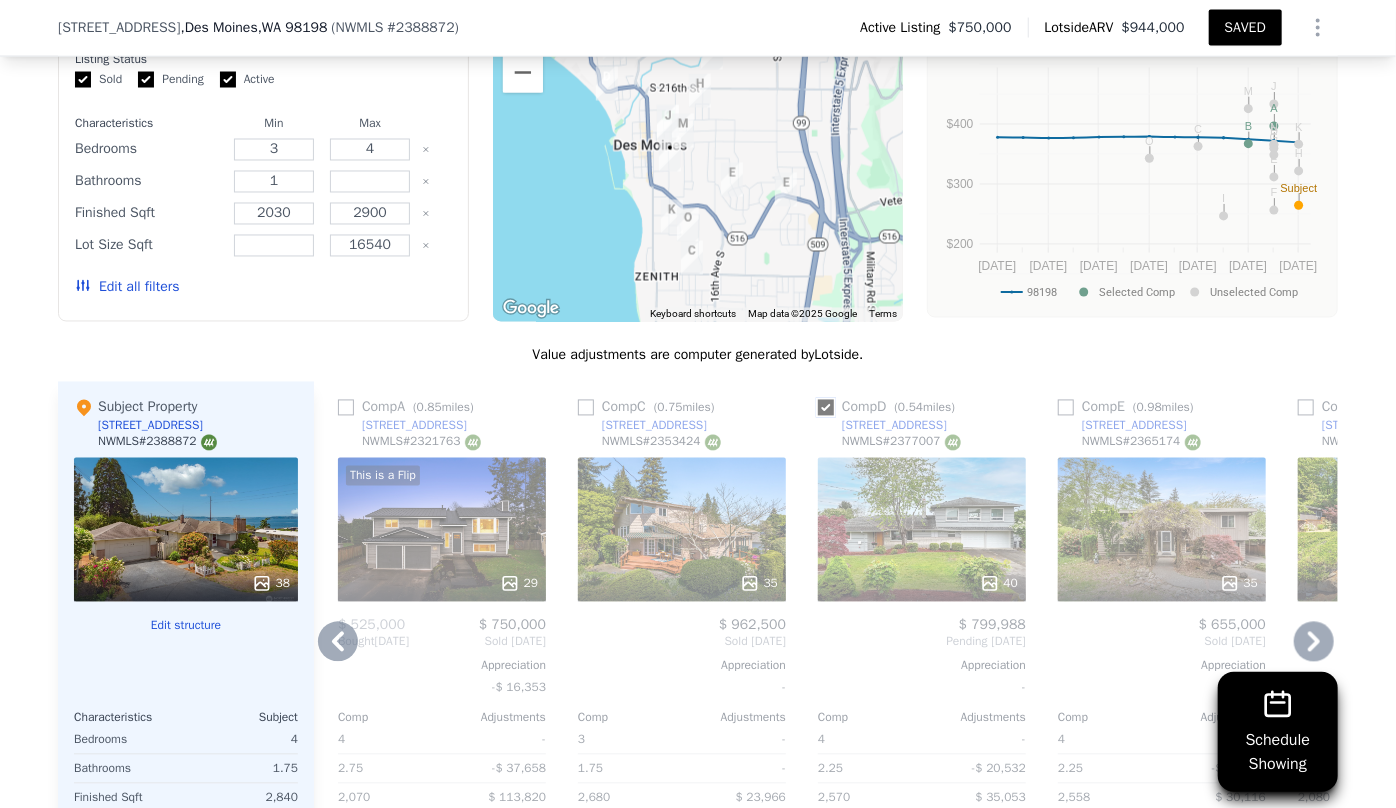 checkbox on "true" 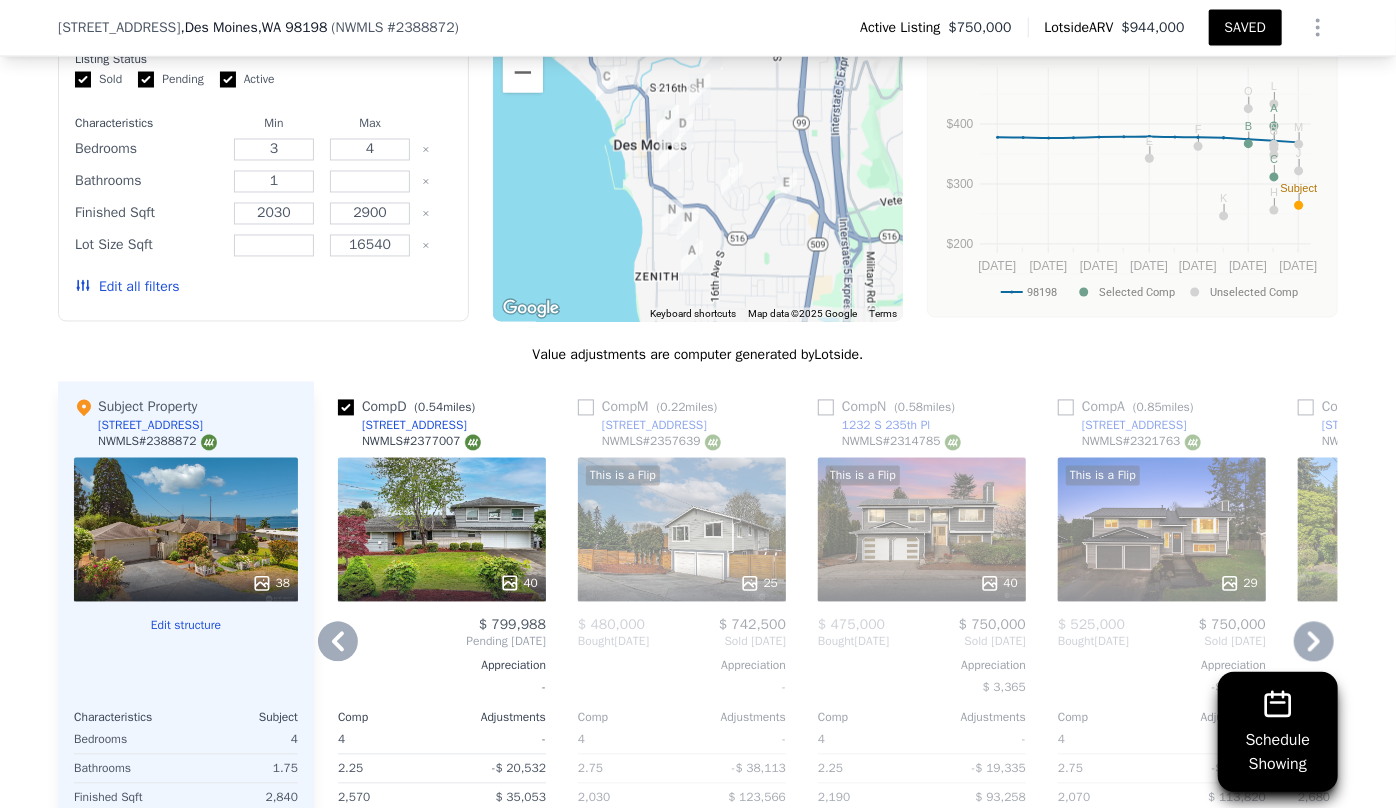 click 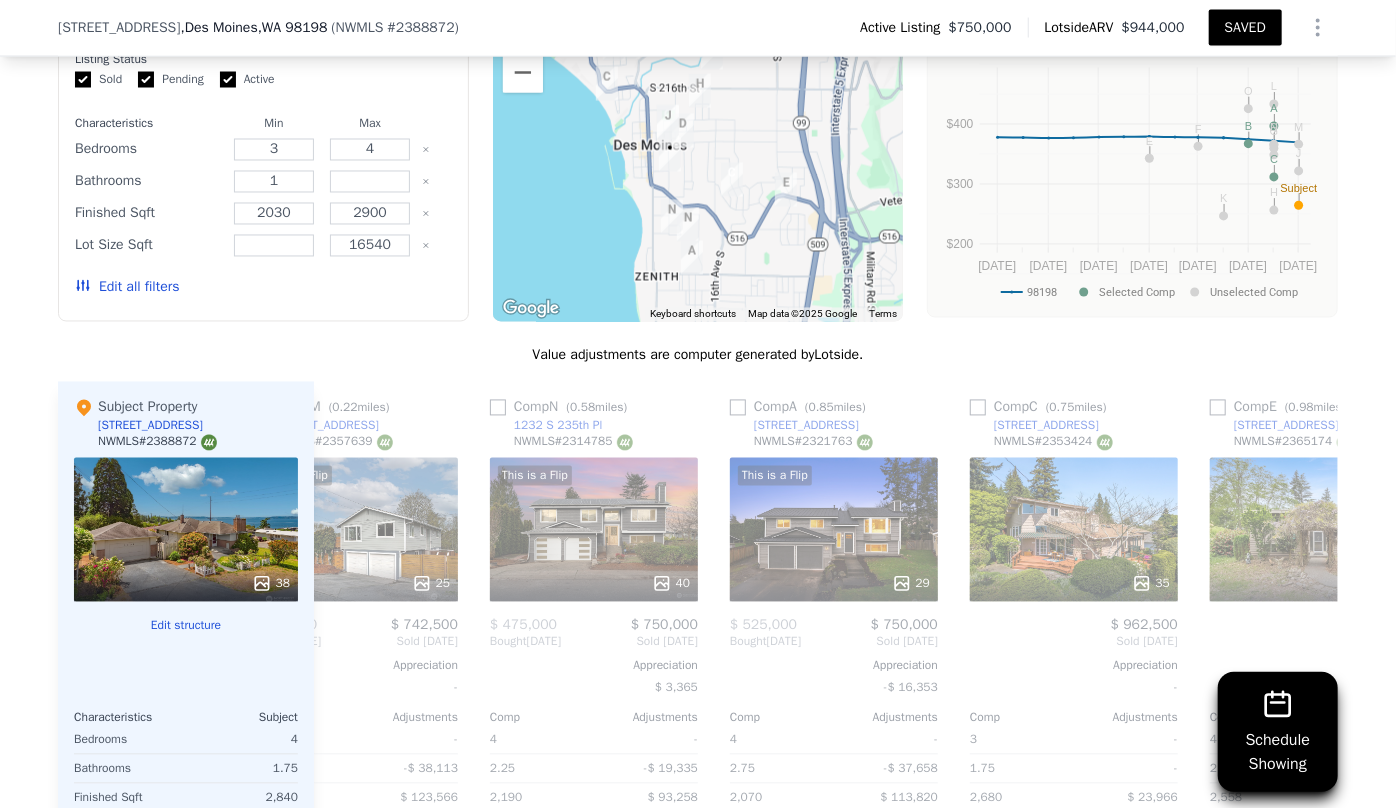 scroll, scrollTop: 0, scrollLeft: 960, axis: horizontal 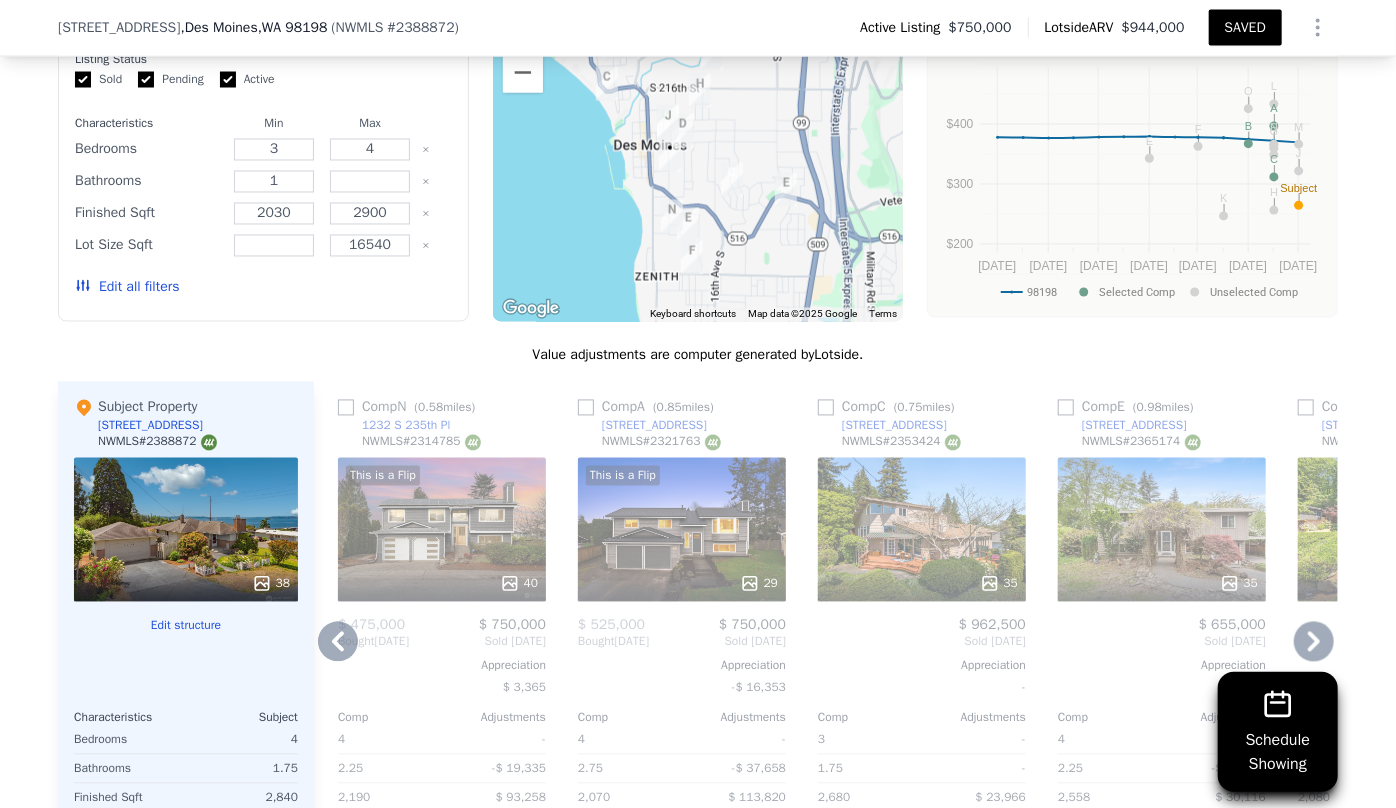 click on "35" at bounding box center [922, 530] 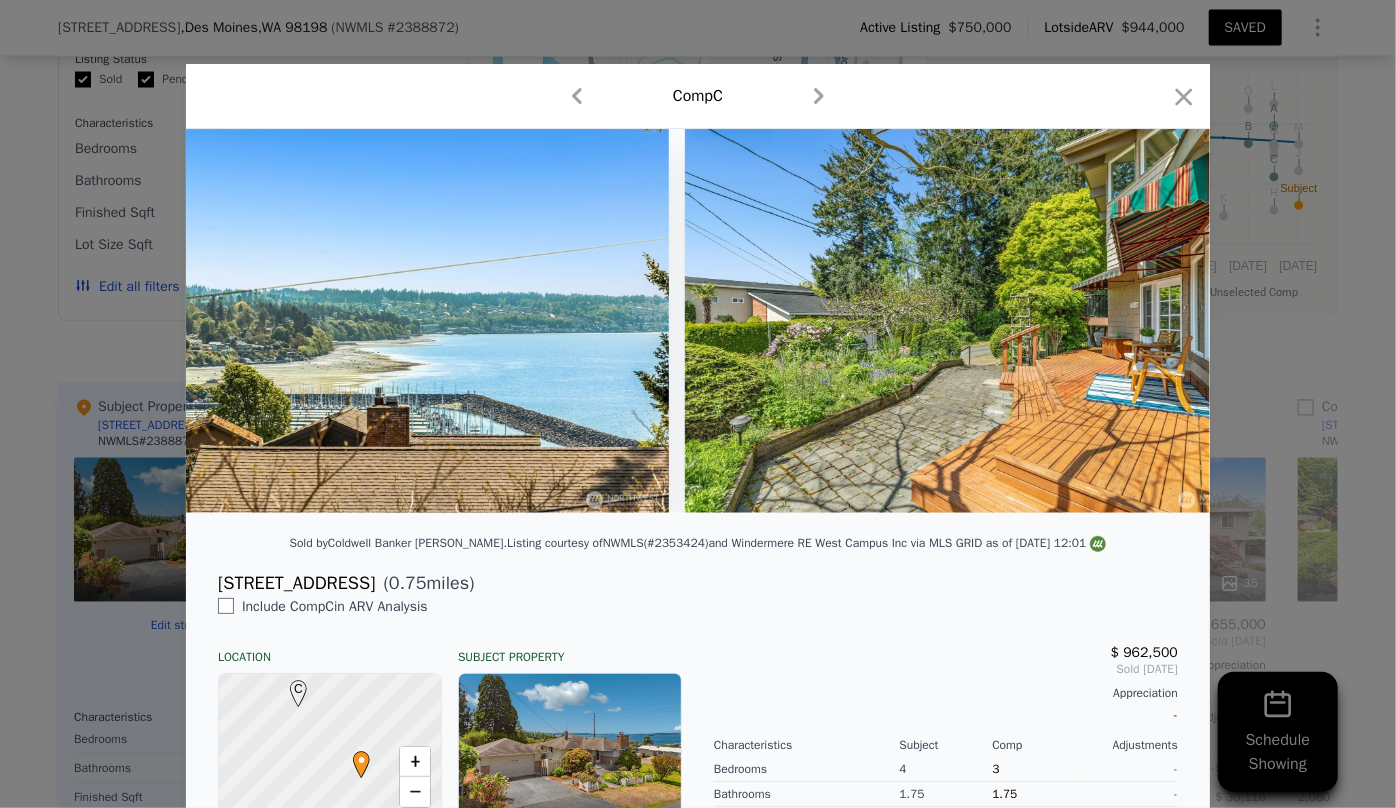scroll, scrollTop: 0, scrollLeft: 16121, axis: horizontal 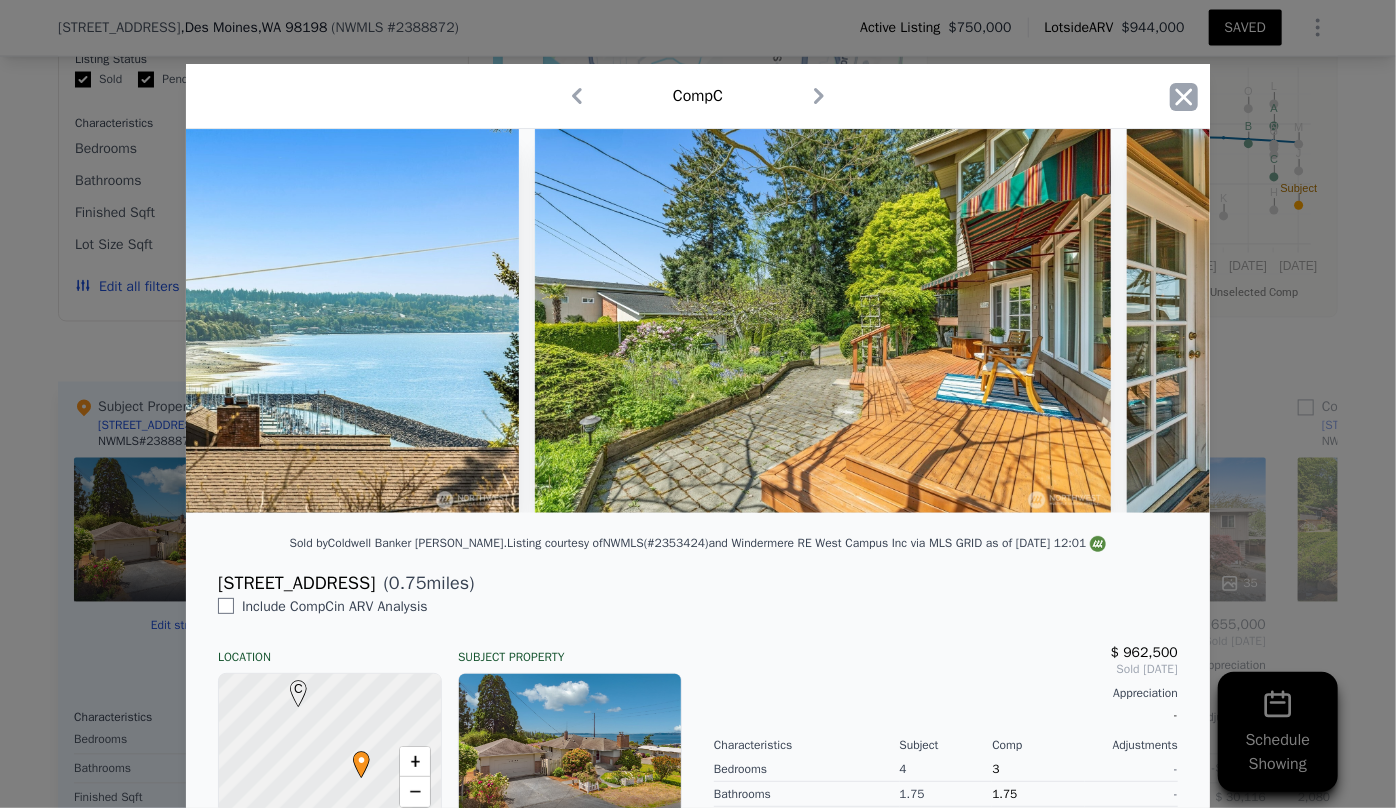 click 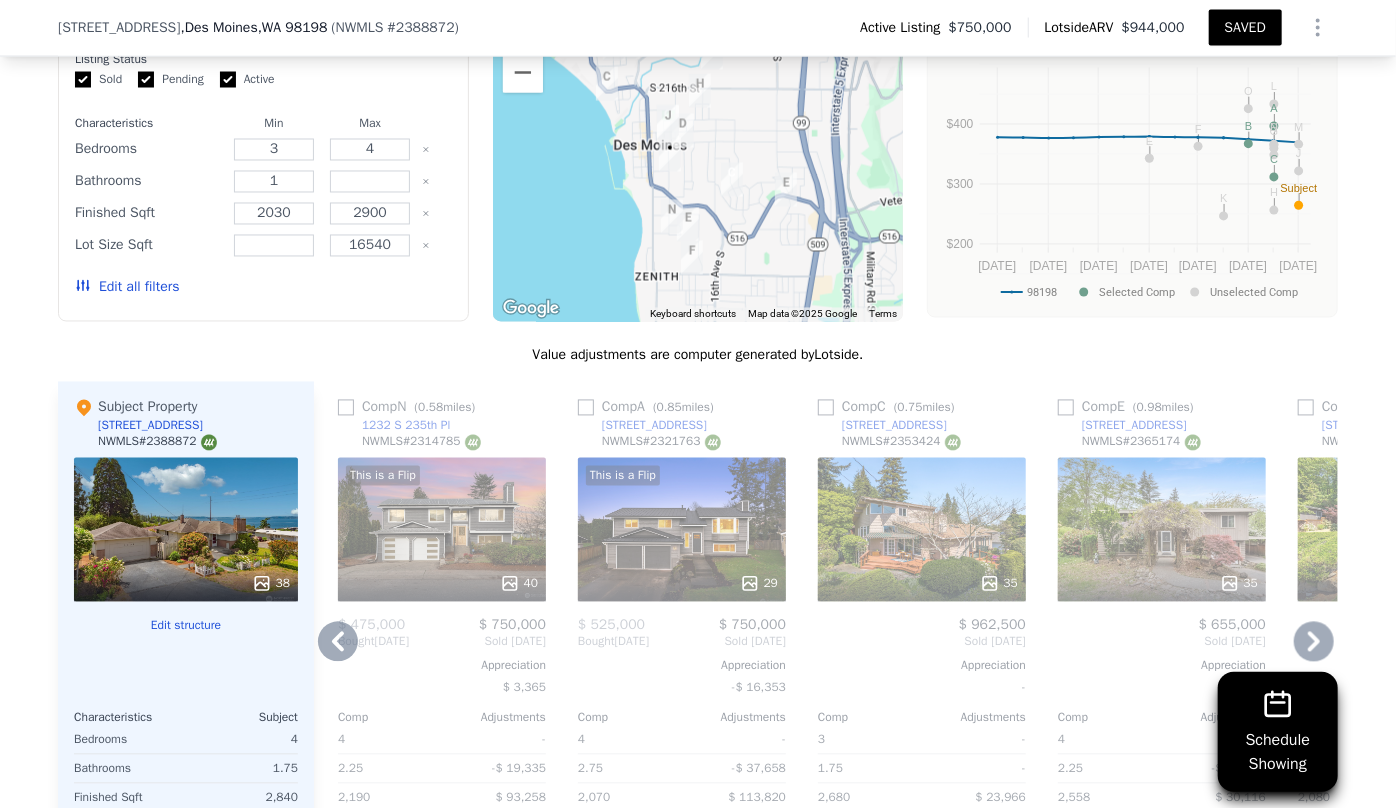 click 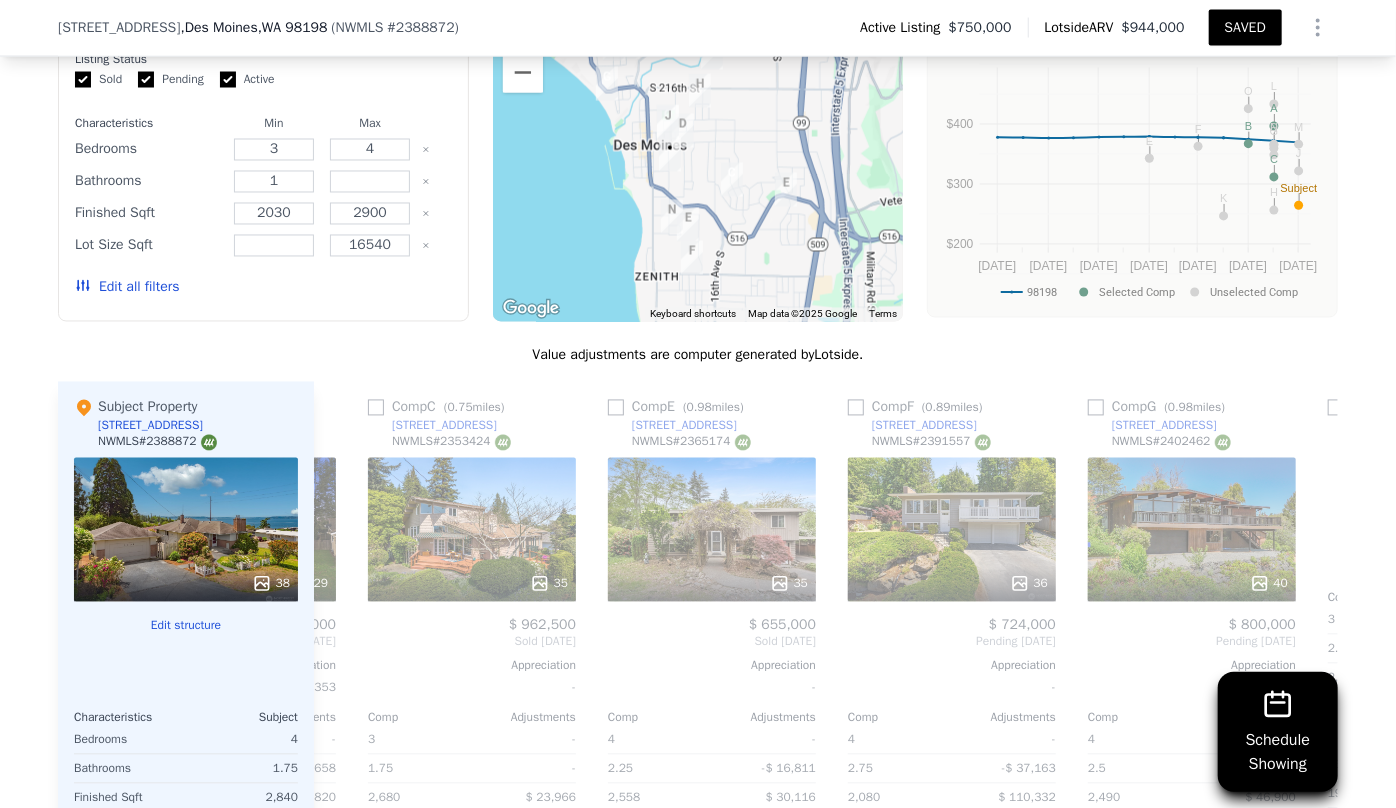 scroll, scrollTop: 0, scrollLeft: 1440, axis: horizontal 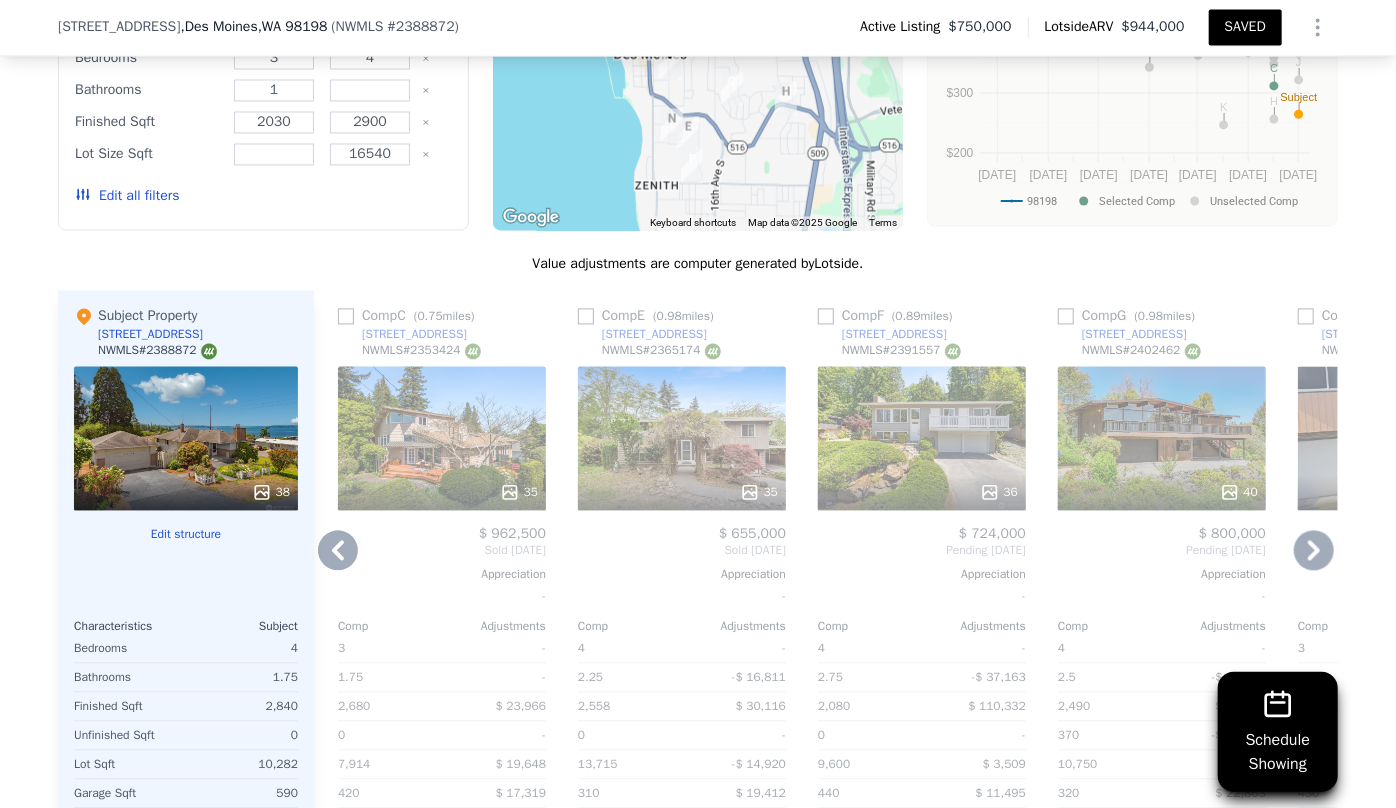 click on "36" at bounding box center (922, 439) 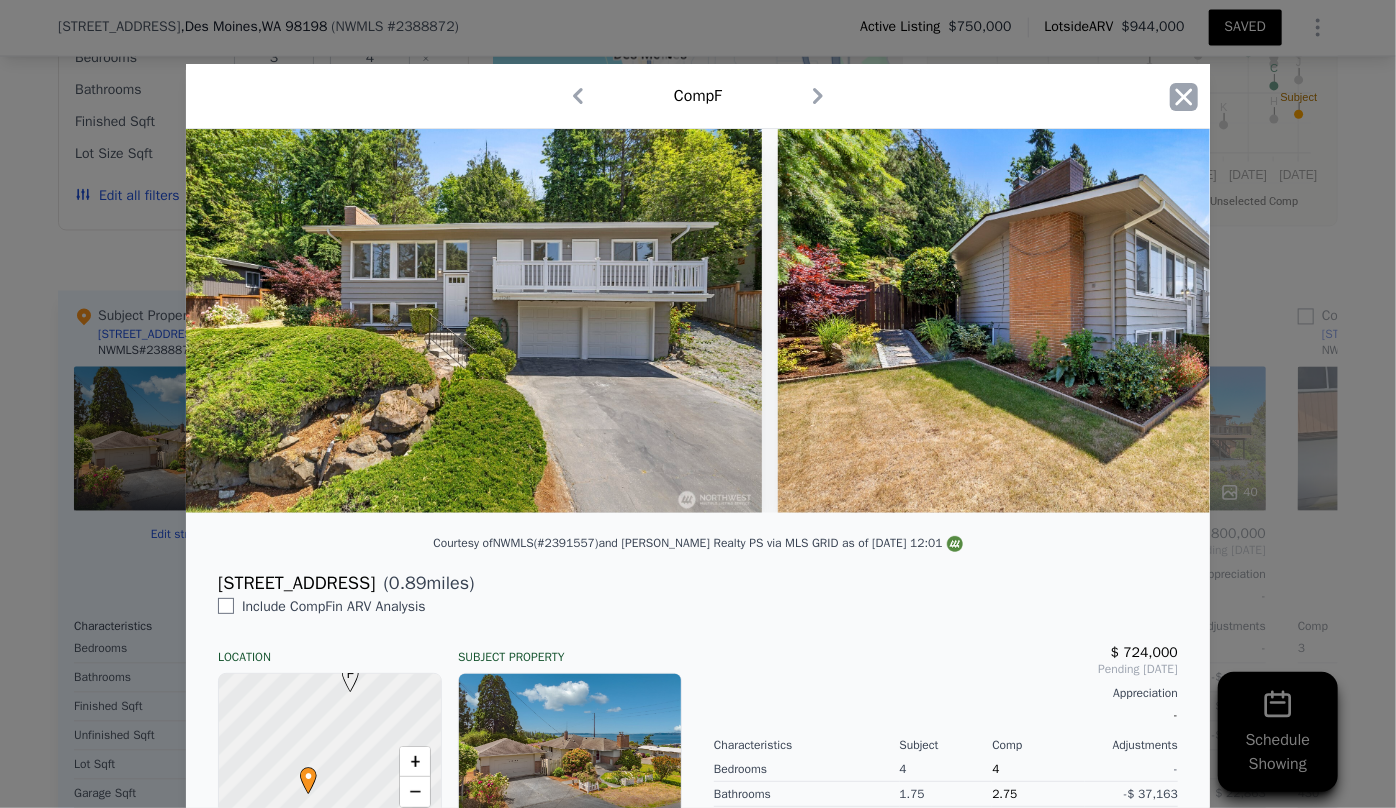 click 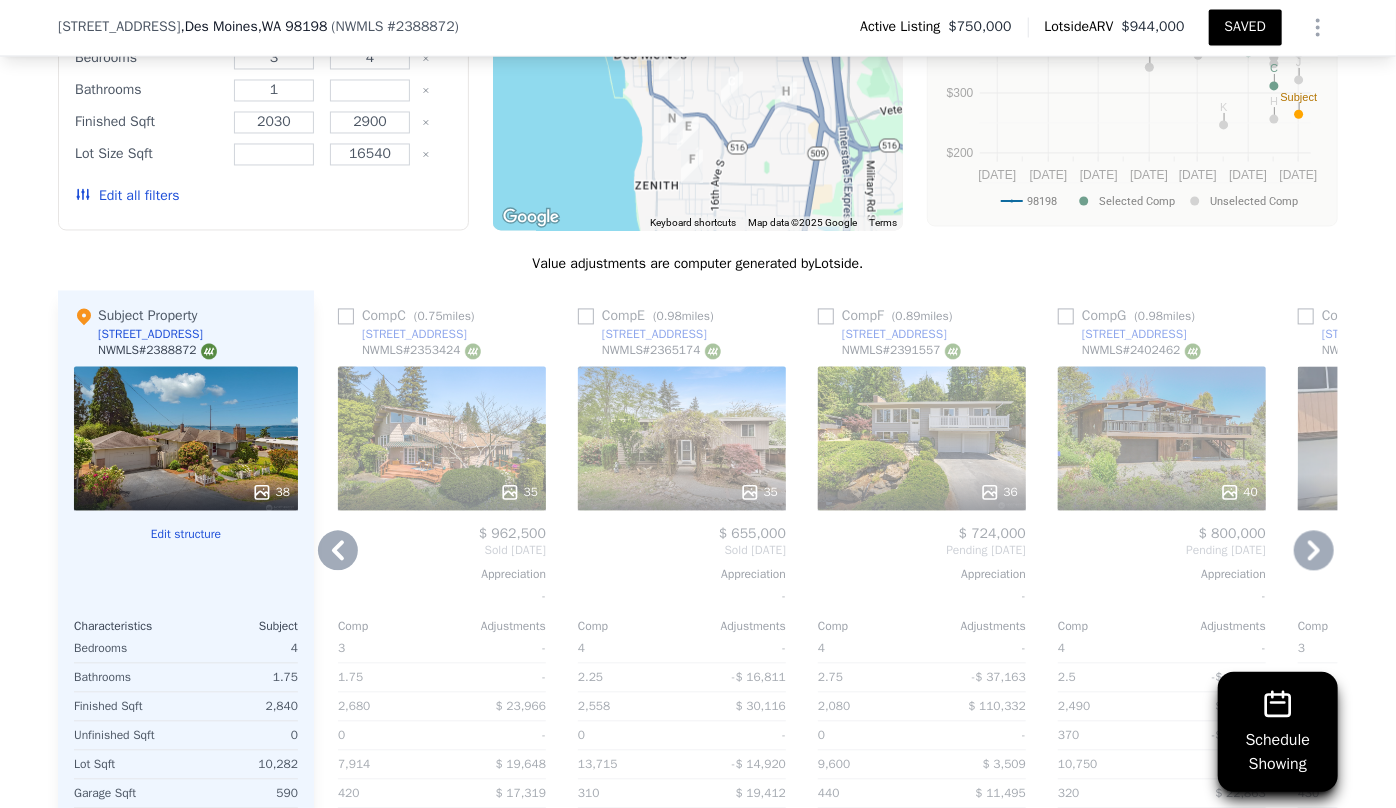 click 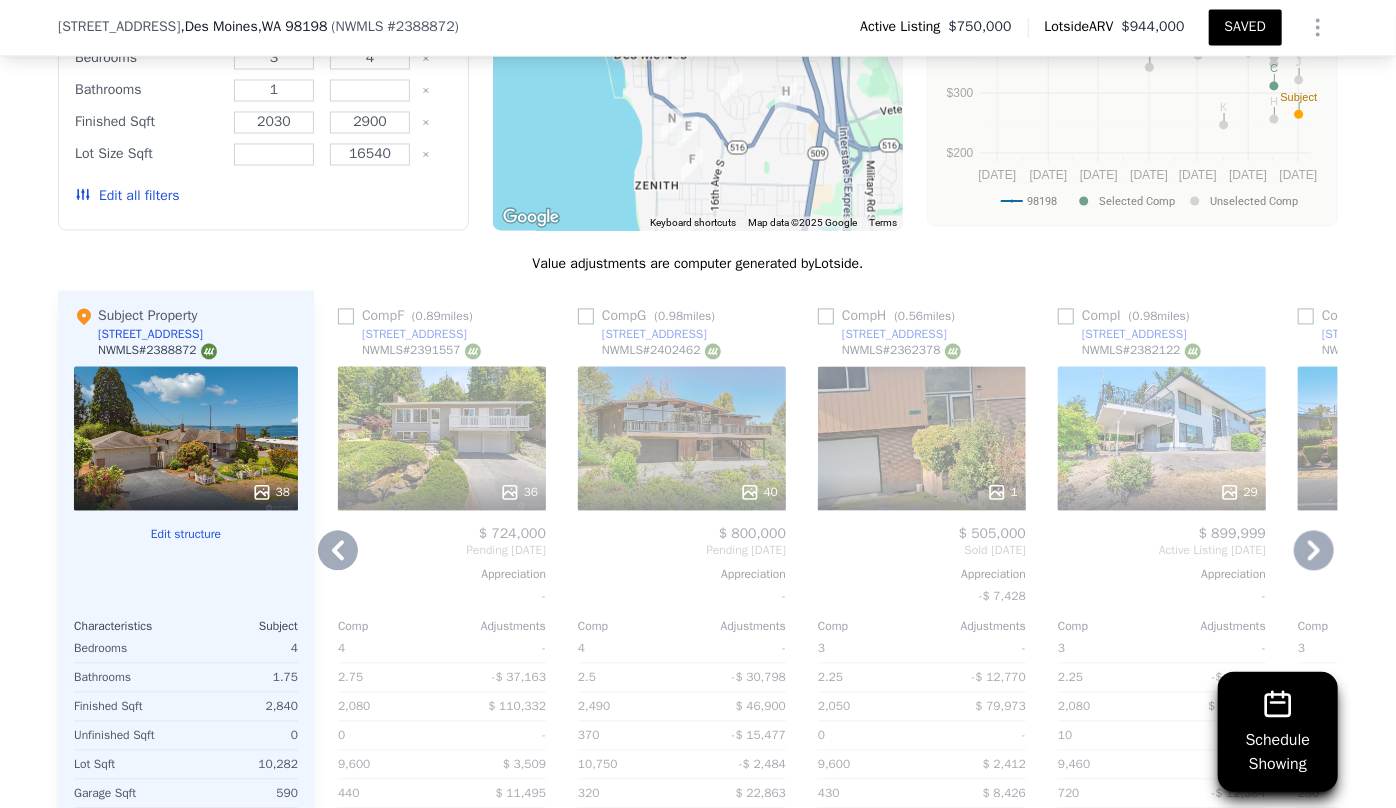 click 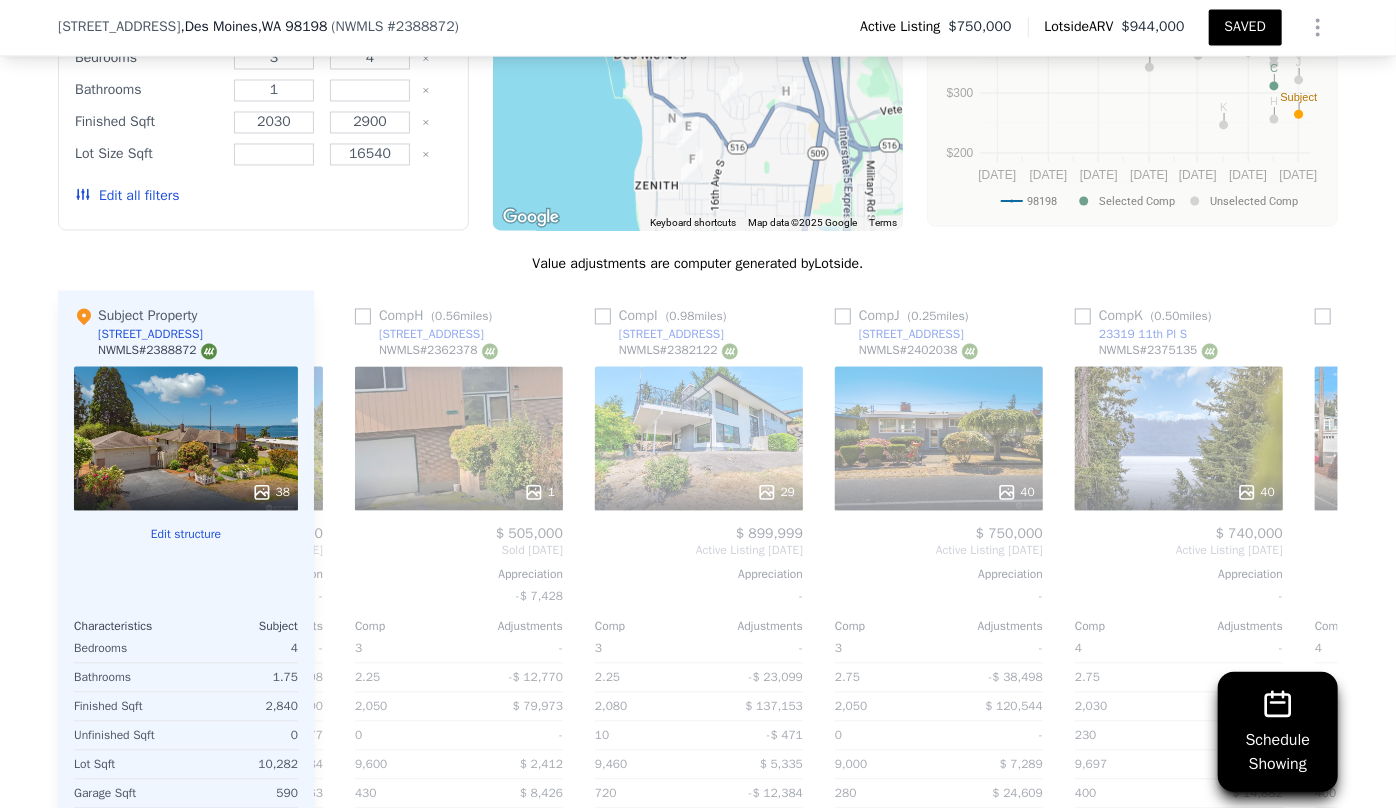 scroll, scrollTop: 0, scrollLeft: 2400, axis: horizontal 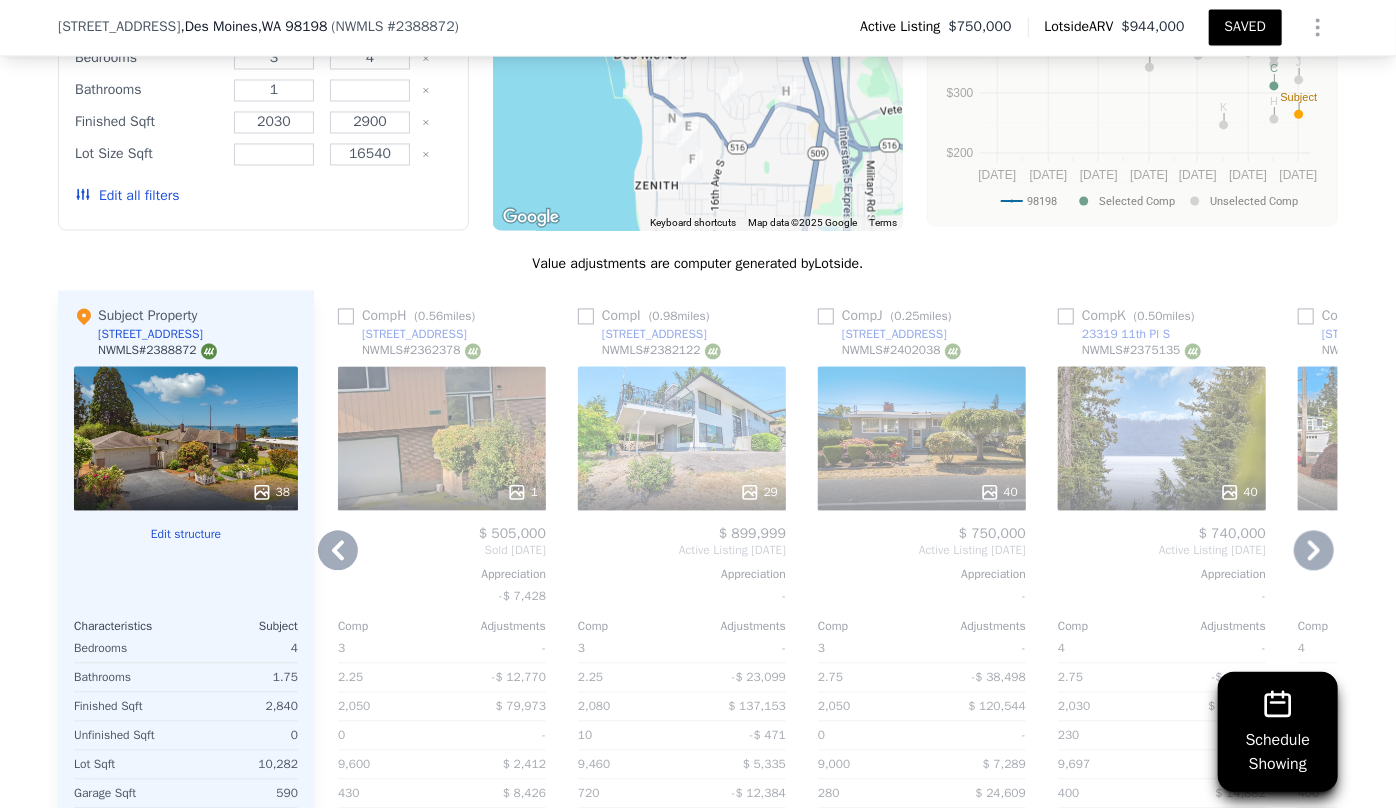 click 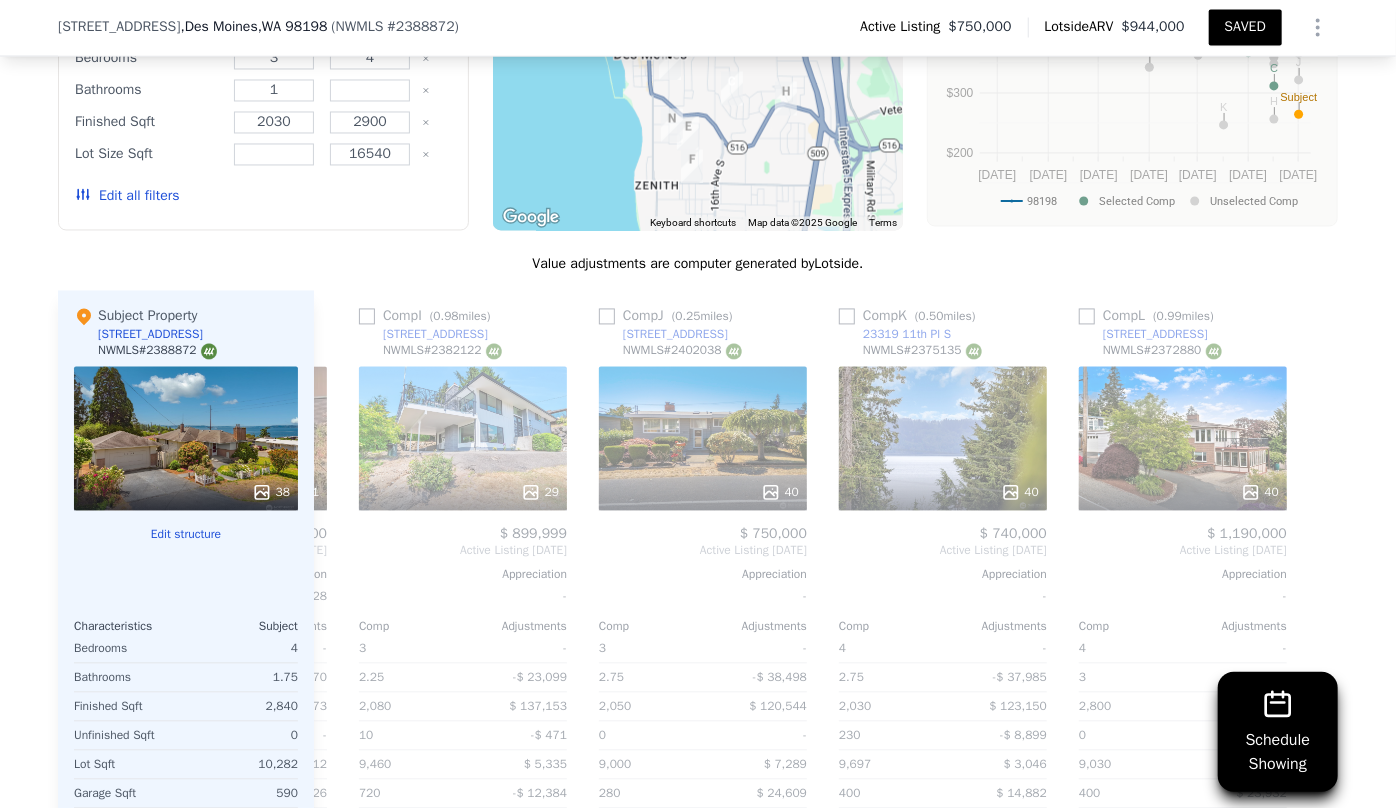 scroll, scrollTop: 0, scrollLeft: 2623, axis: horizontal 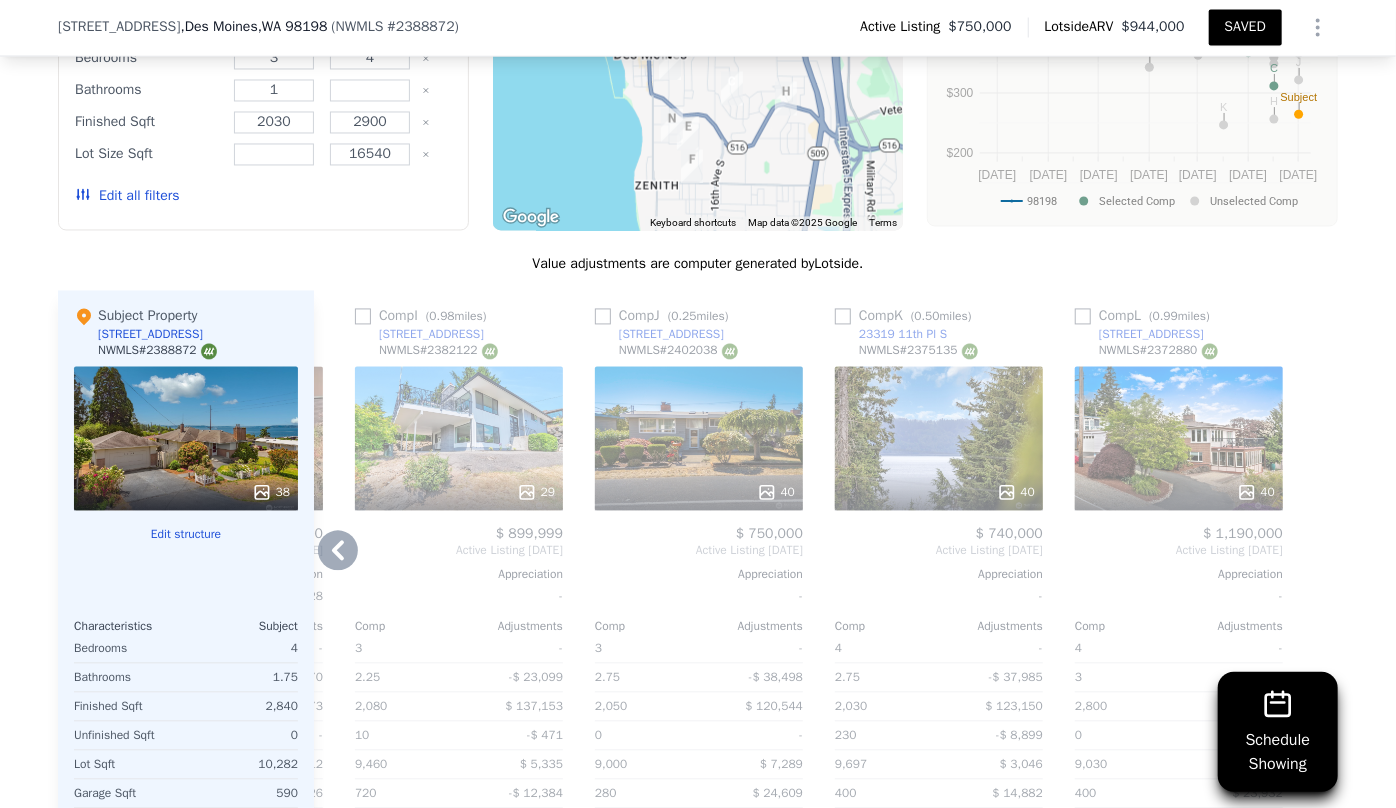 click on "40" at bounding box center (699, 439) 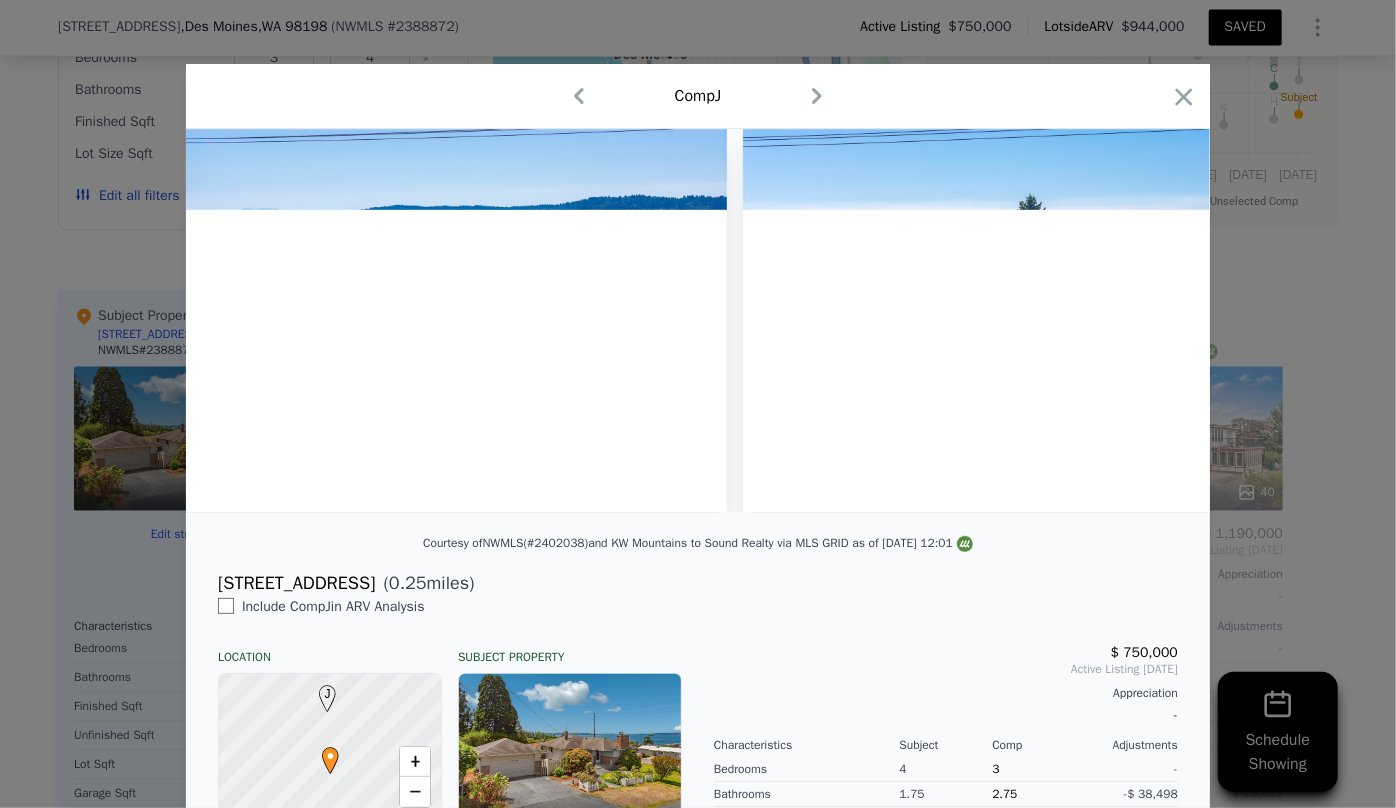 scroll, scrollTop: 0, scrollLeft: 21071, axis: horizontal 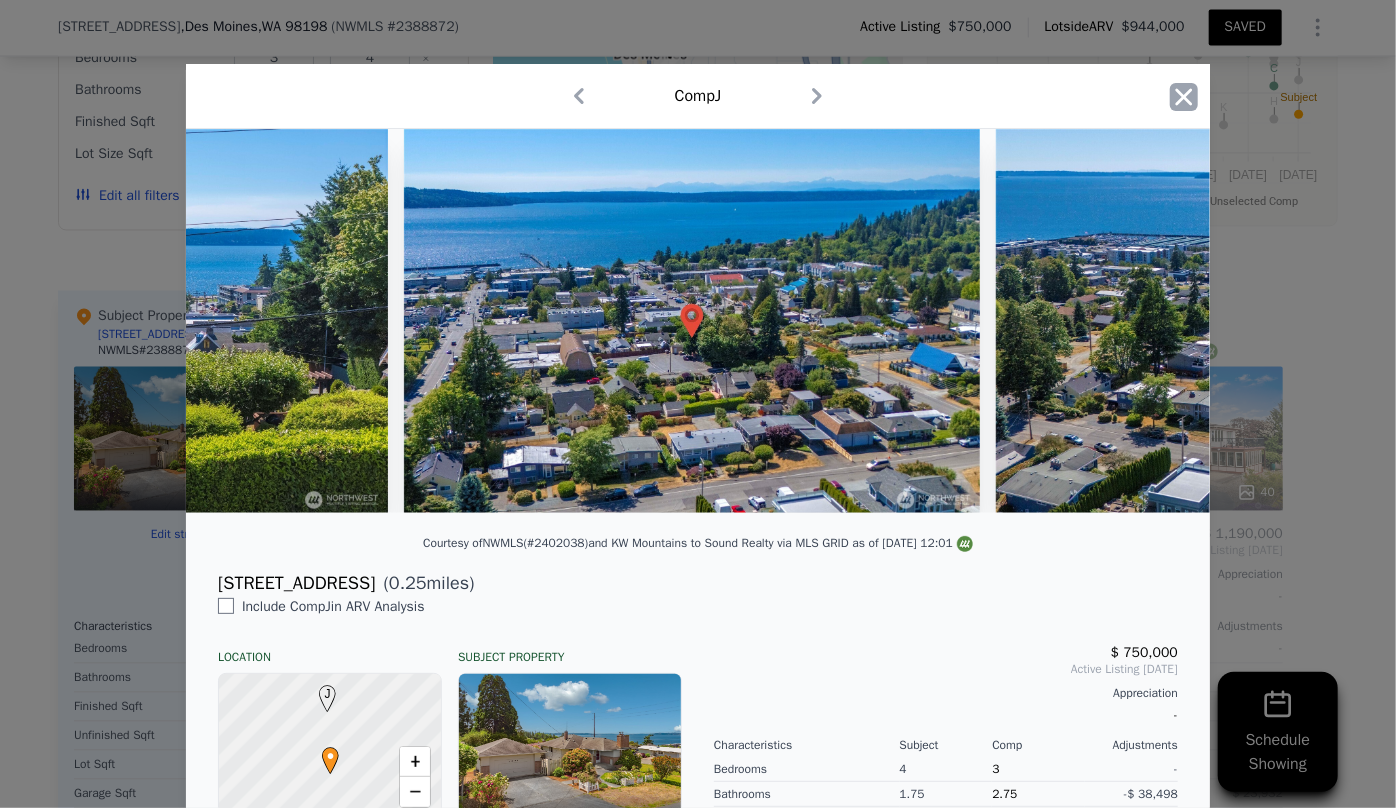 click 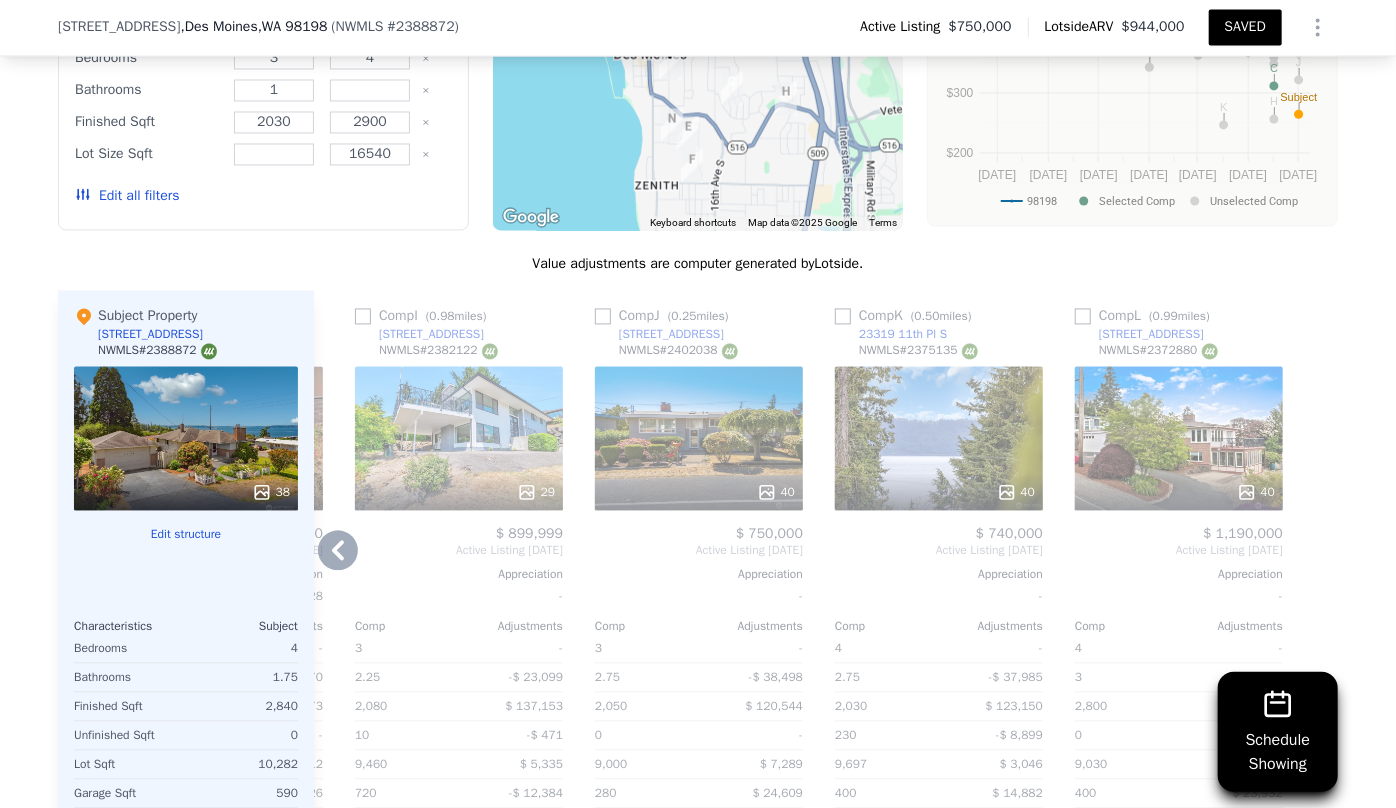 click on "40" at bounding box center (939, 439) 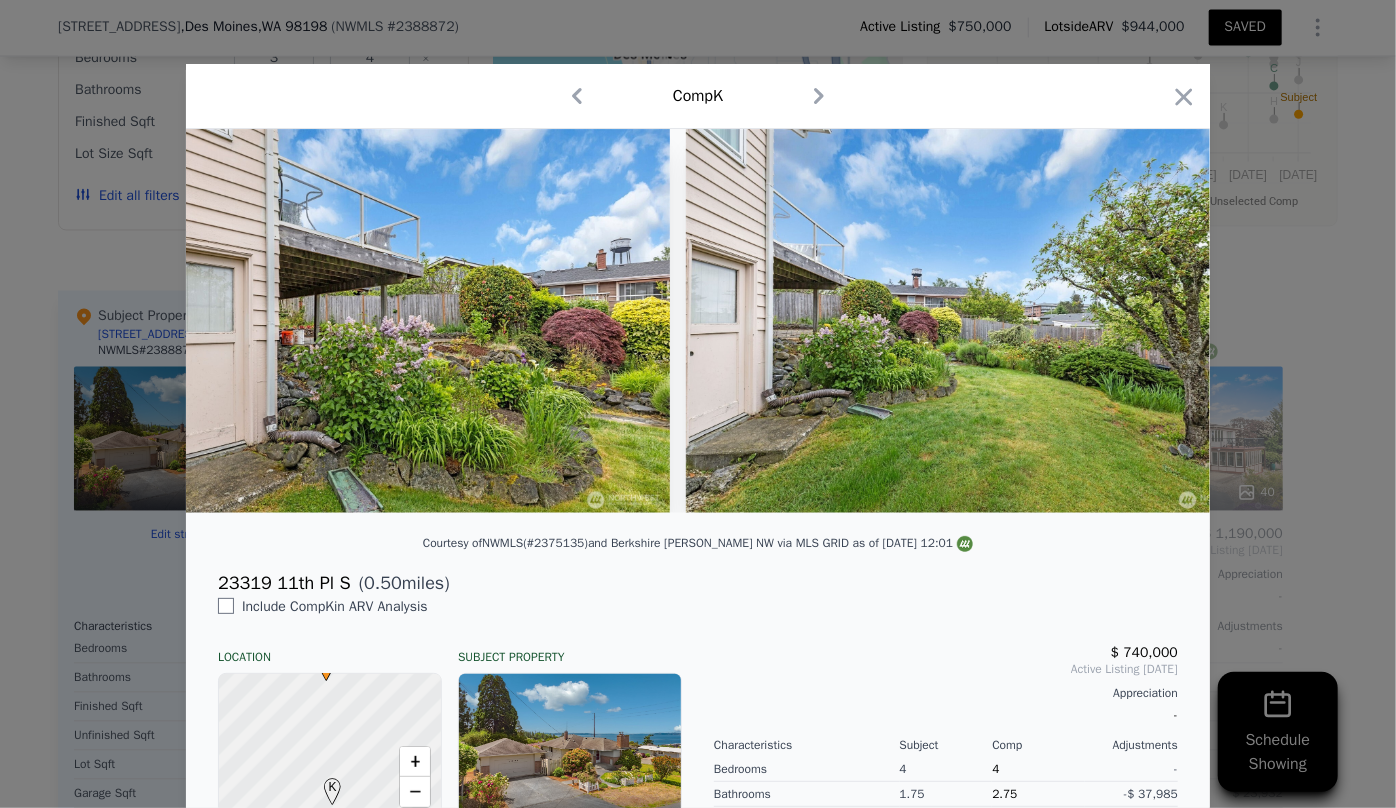 scroll, scrollTop: 0, scrollLeft: 16157, axis: horizontal 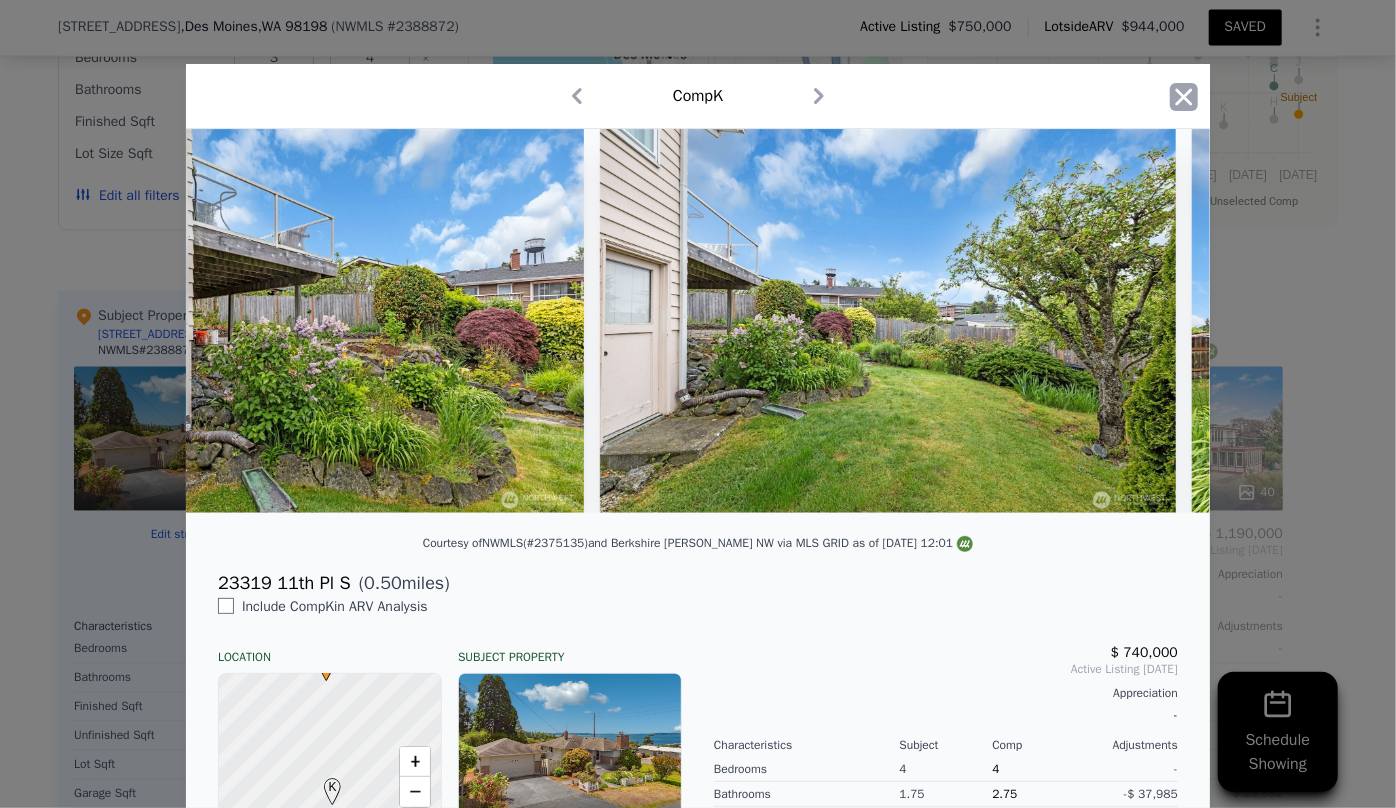 click 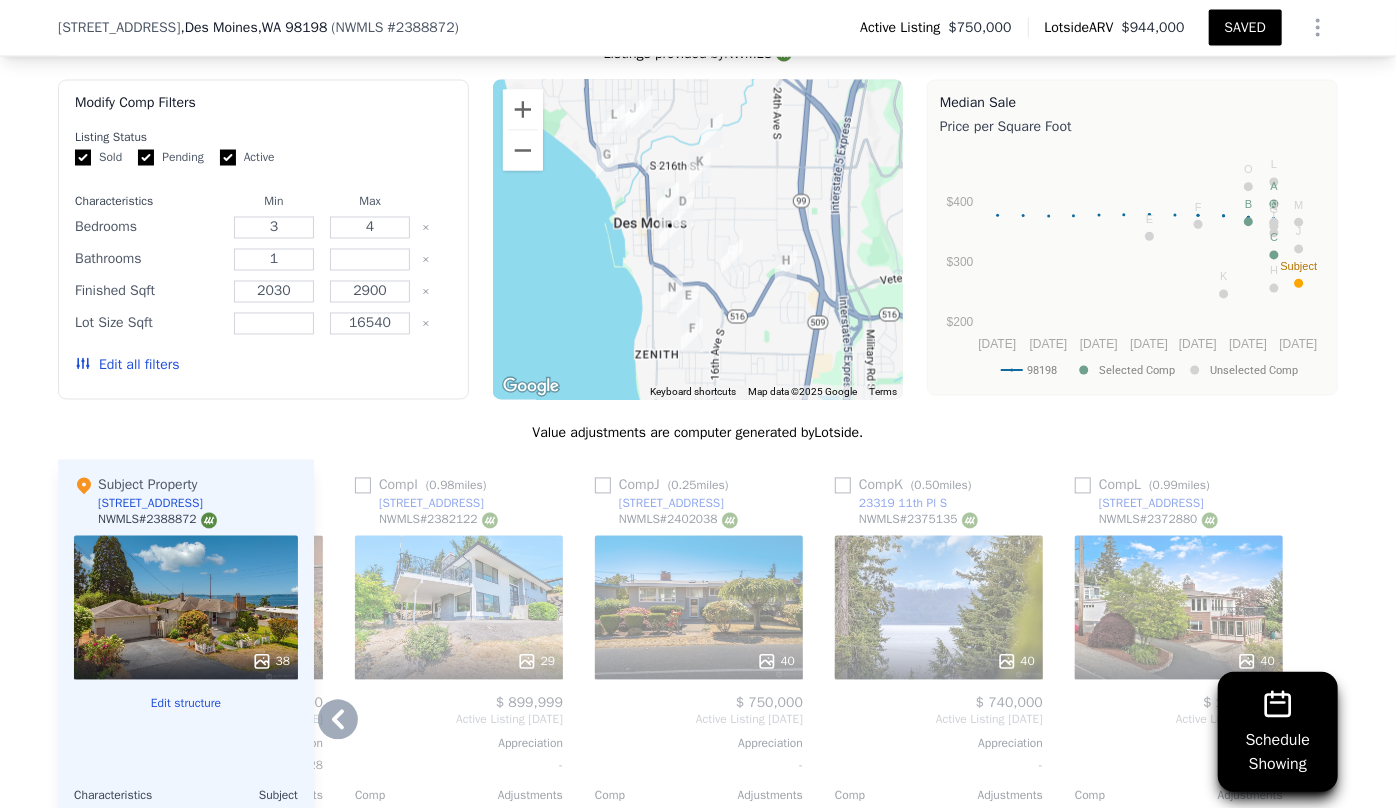 scroll, scrollTop: 1720, scrollLeft: 0, axis: vertical 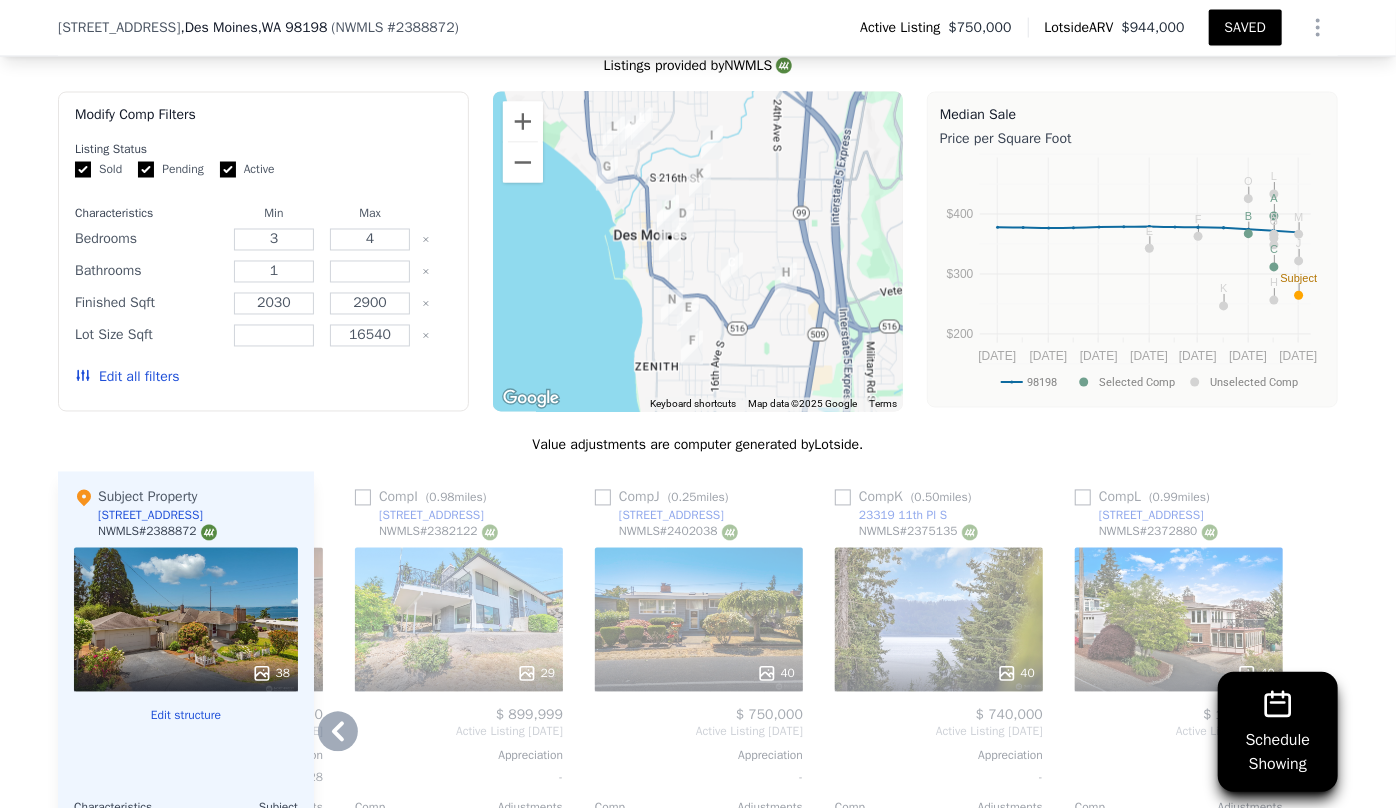 click on "40" at bounding box center [1179, 620] 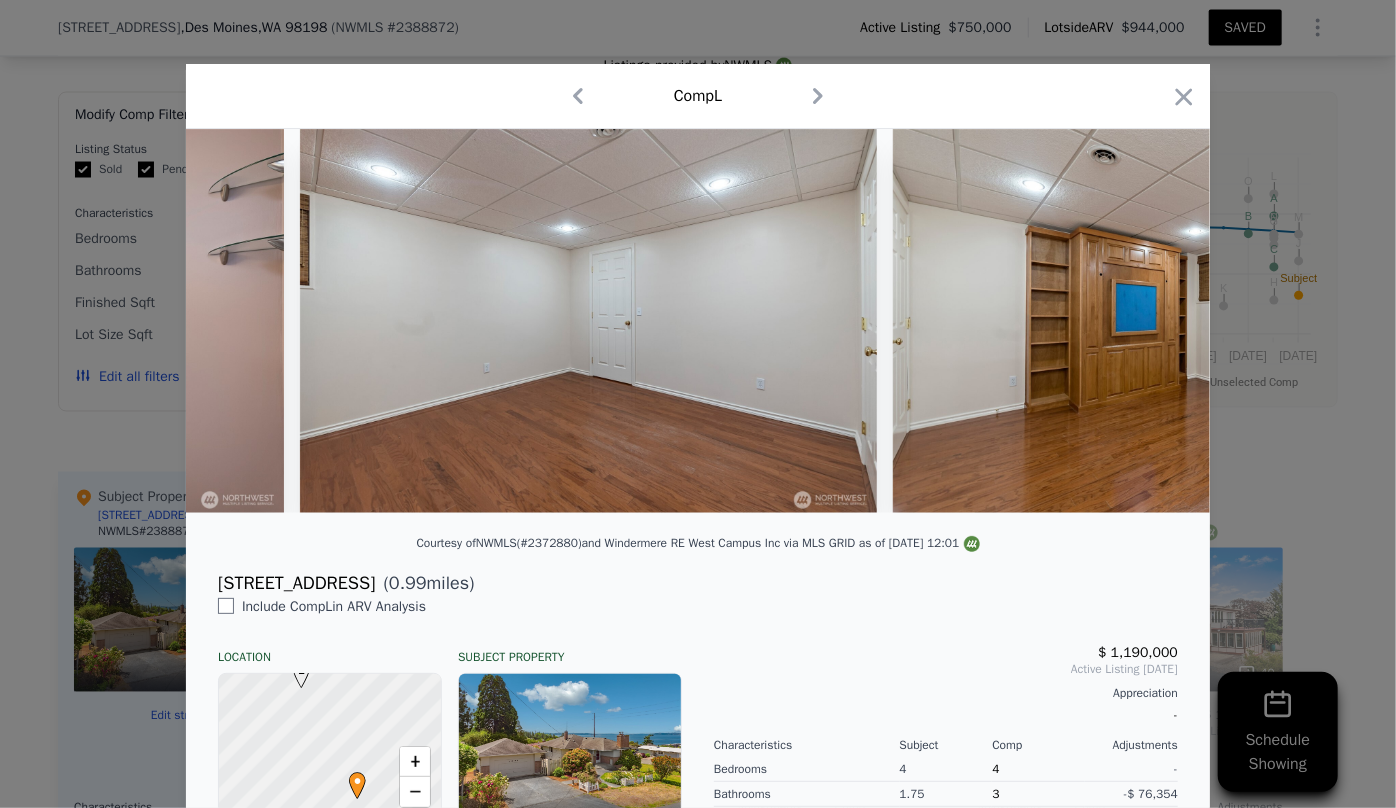 scroll, scrollTop: 0, scrollLeft: 17608, axis: horizontal 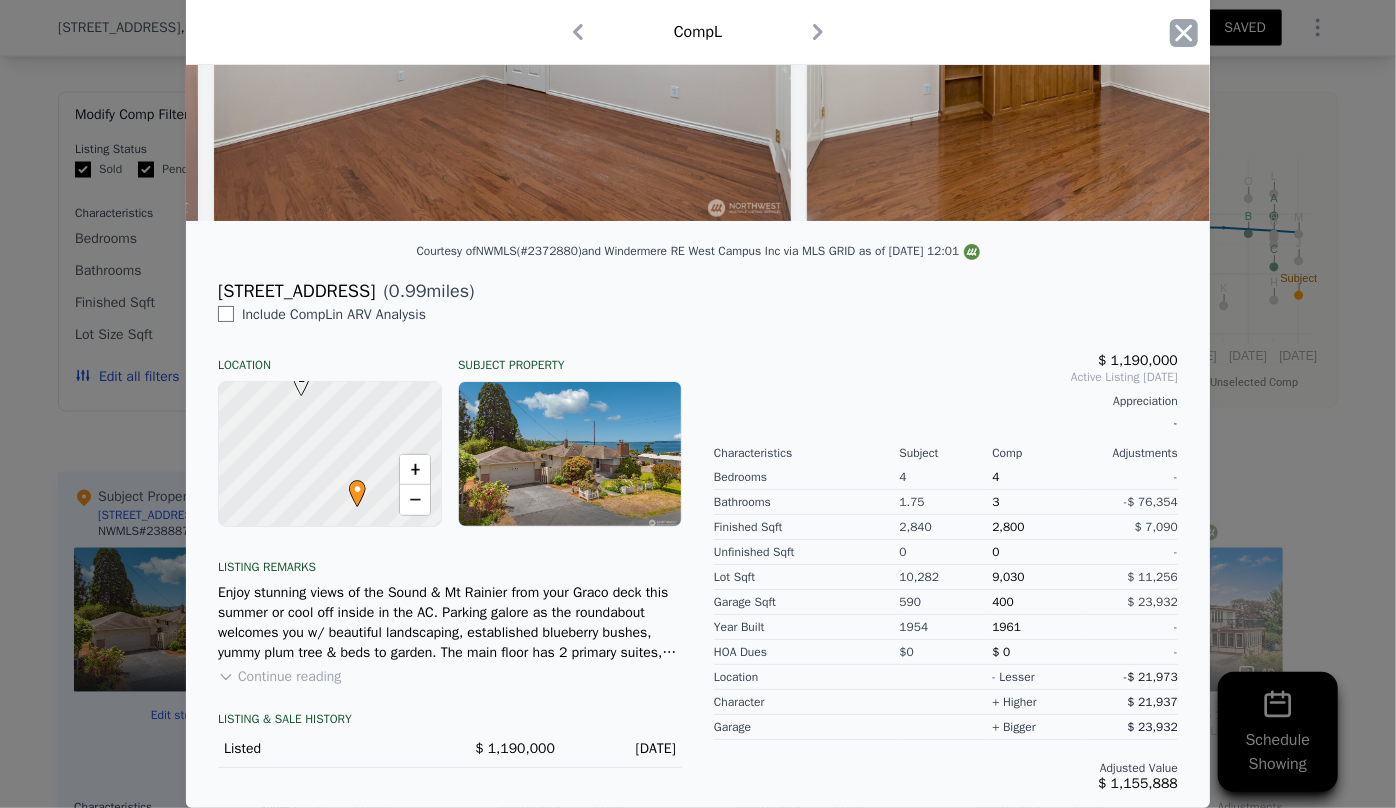 click 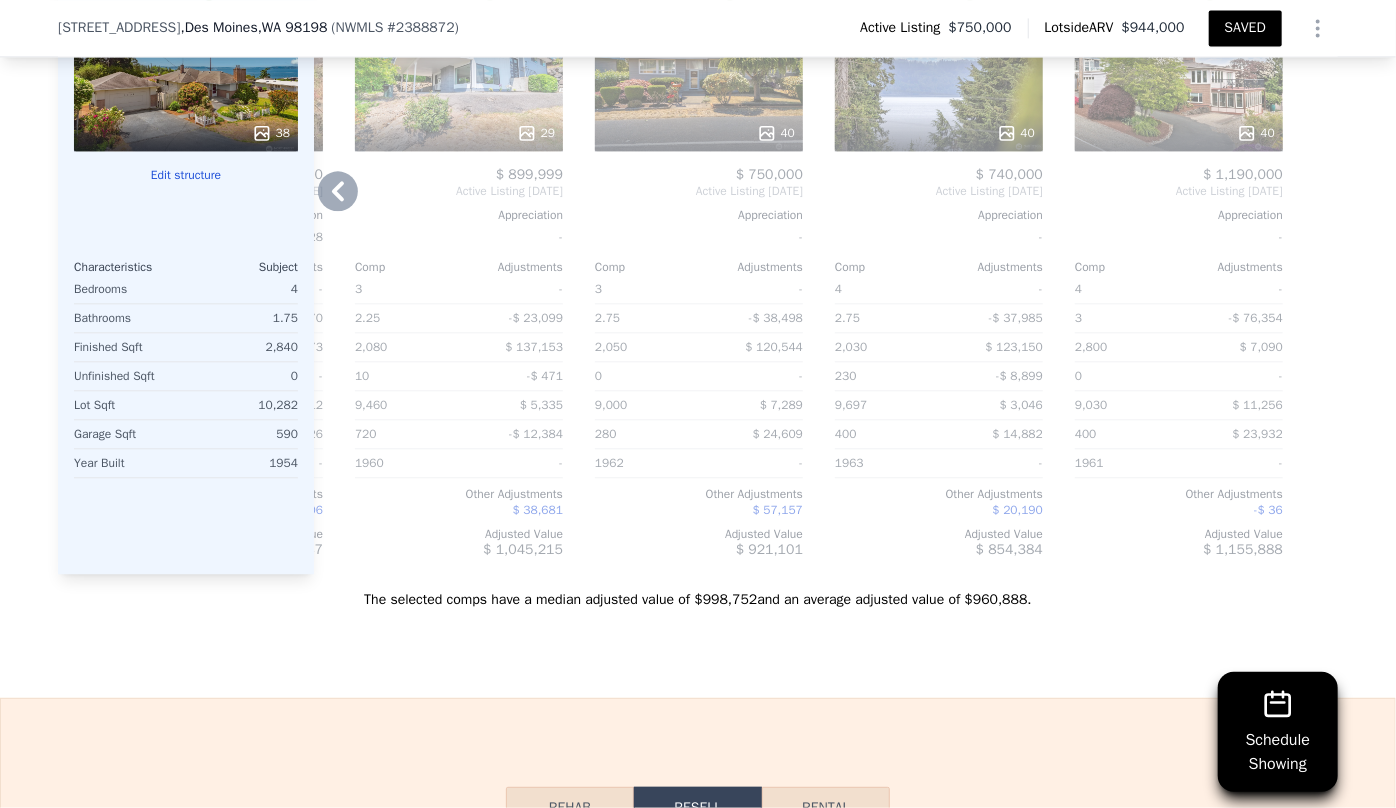 scroll, scrollTop: 2265, scrollLeft: 0, axis: vertical 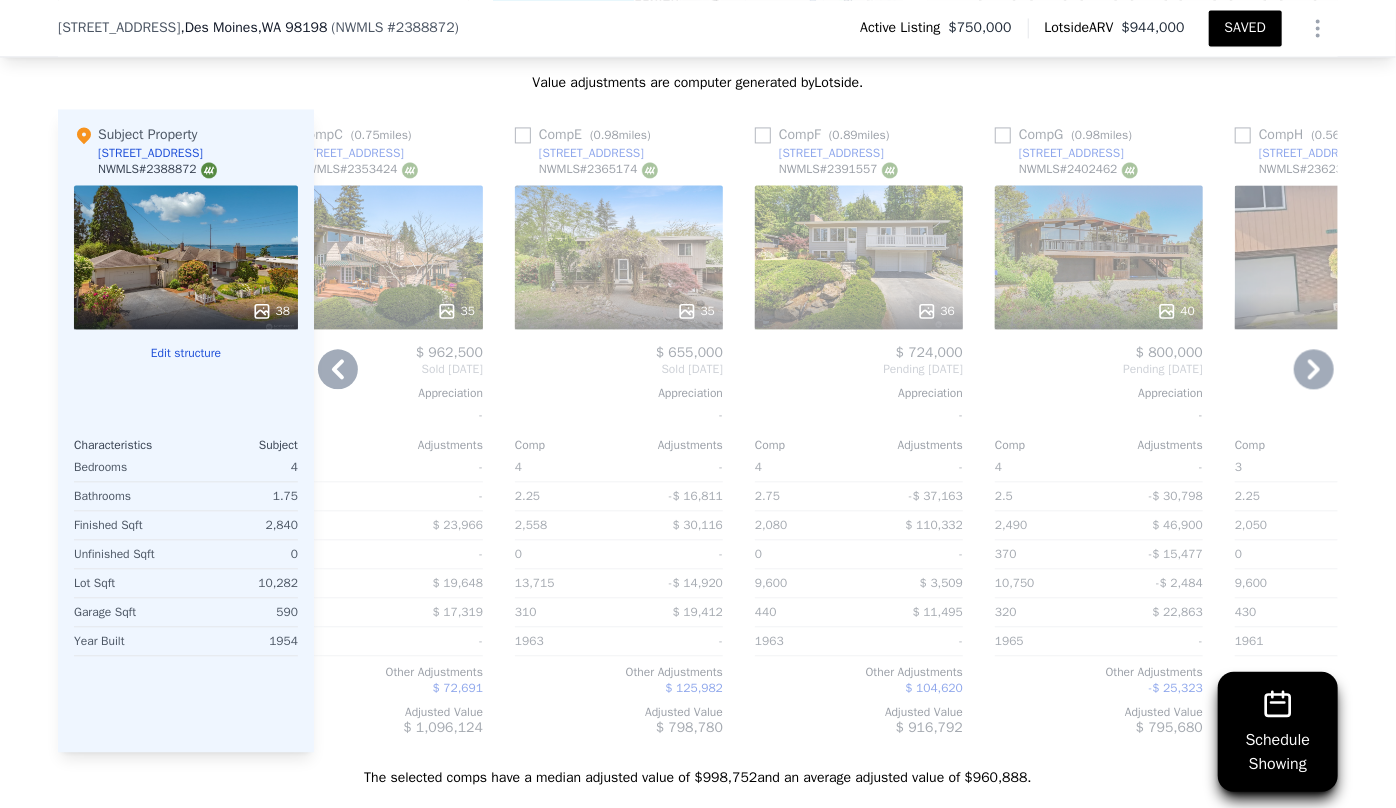 click on "40" at bounding box center (1099, 257) 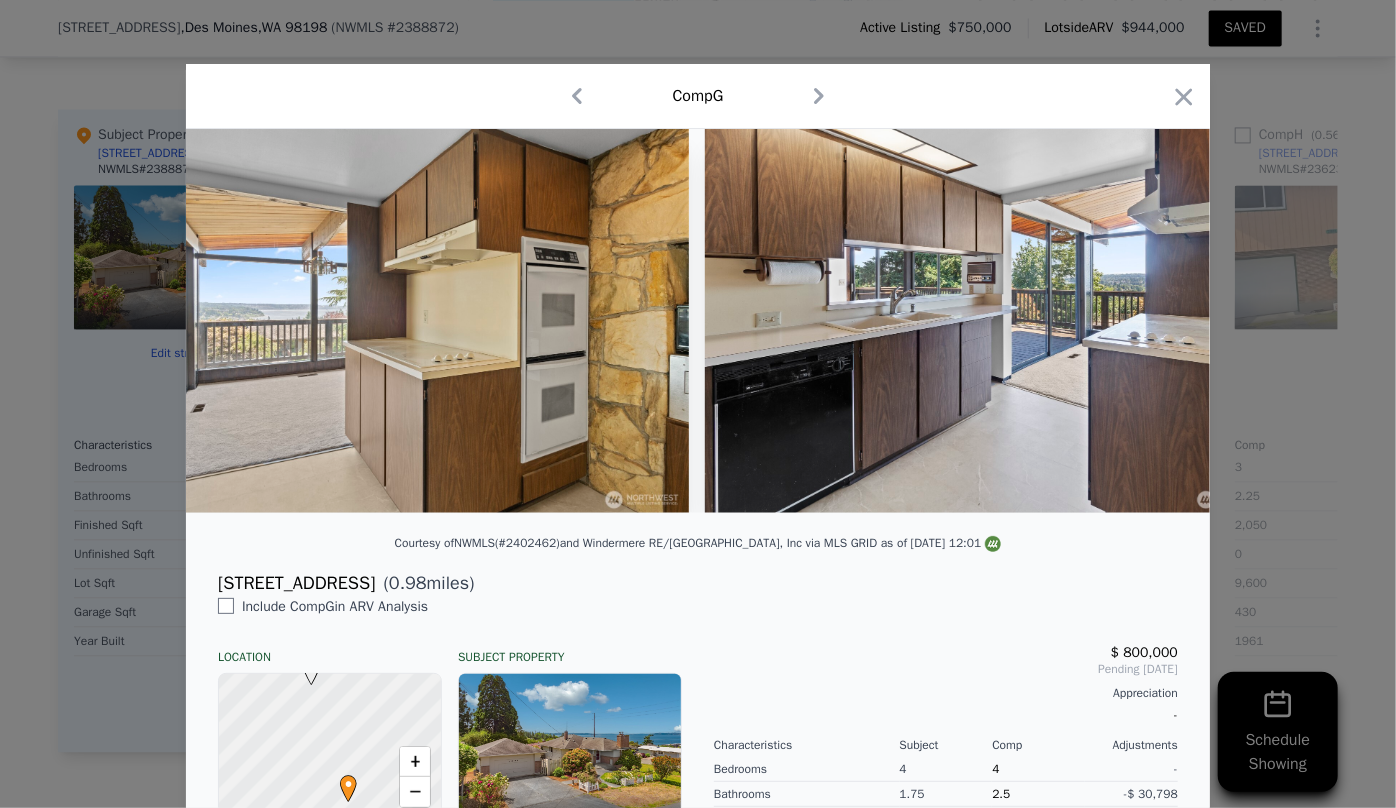scroll, scrollTop: 0, scrollLeft: 8612, axis: horizontal 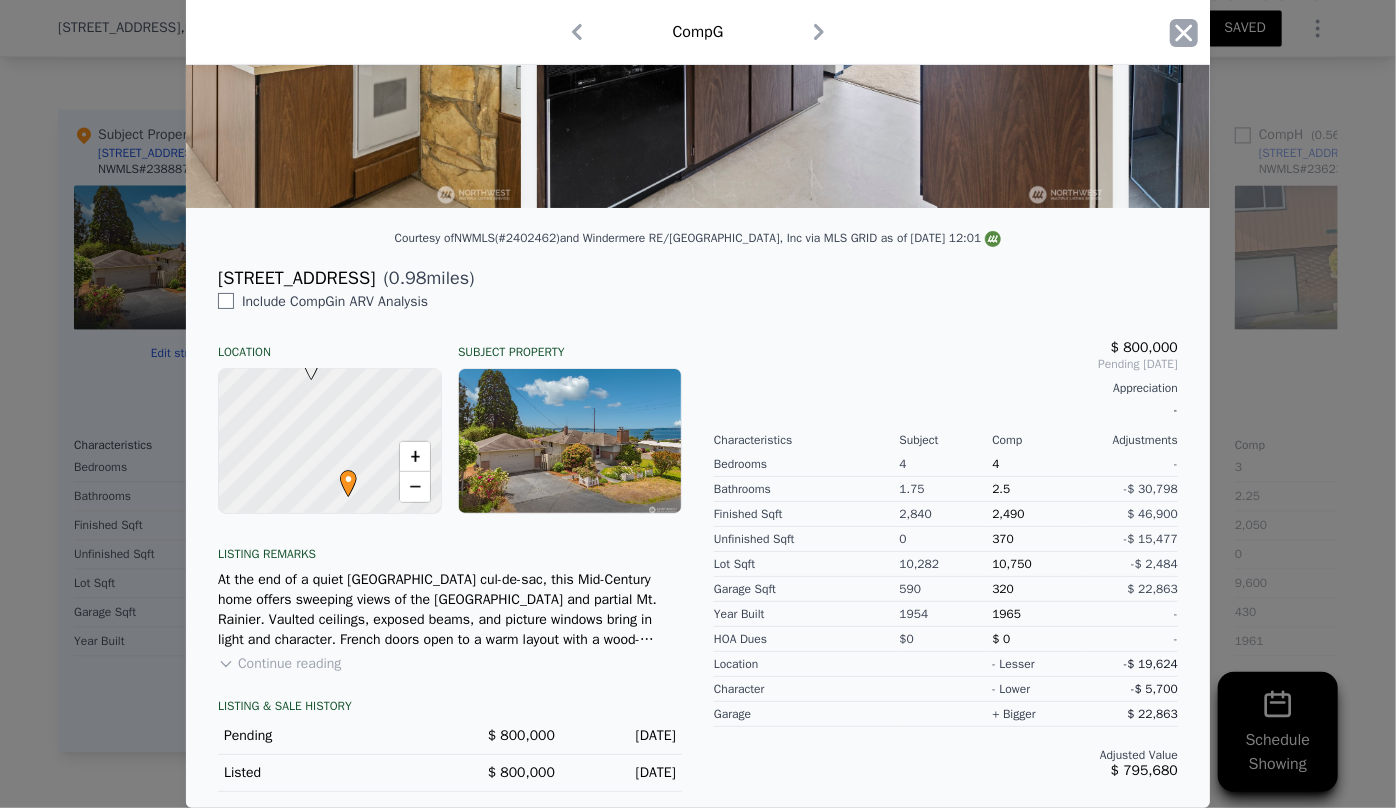 click 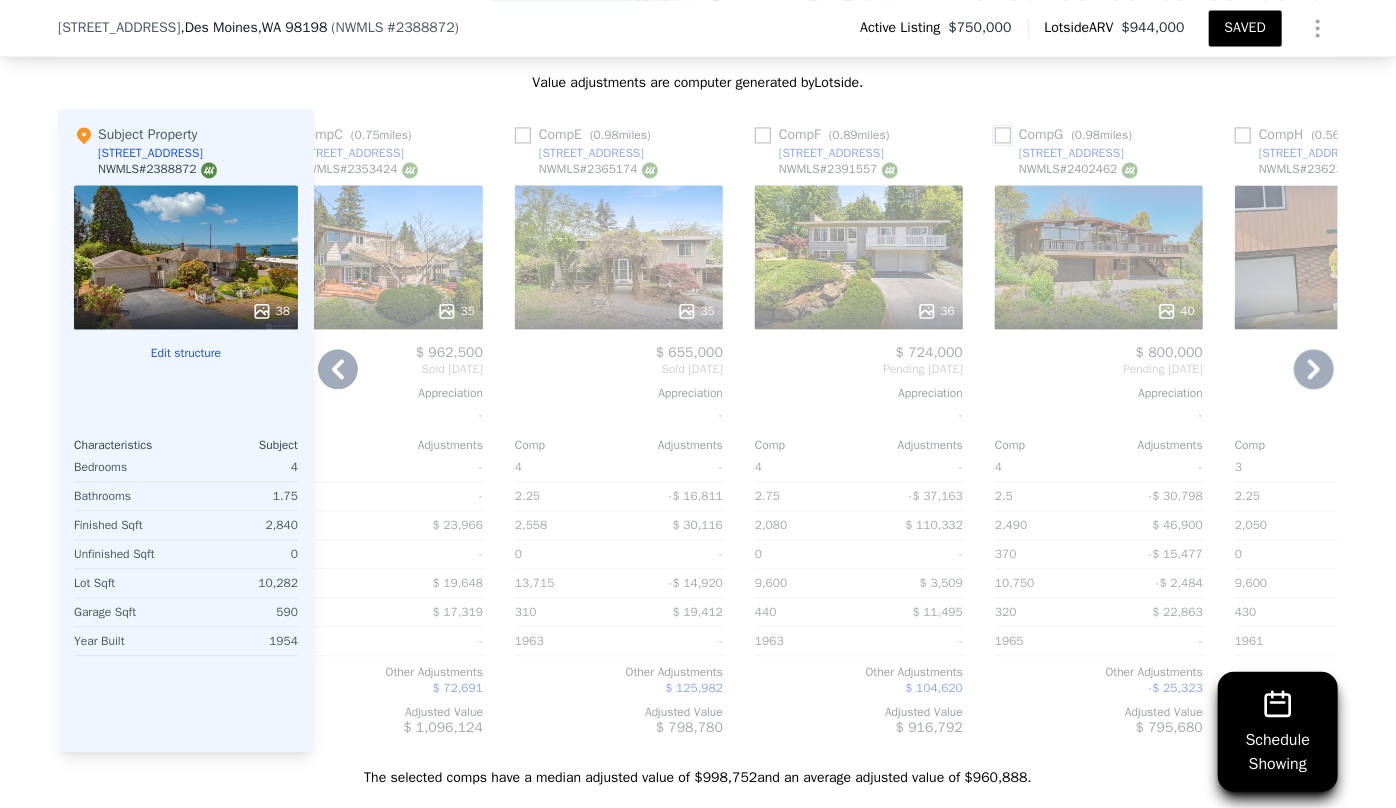 click at bounding box center (1003, 135) 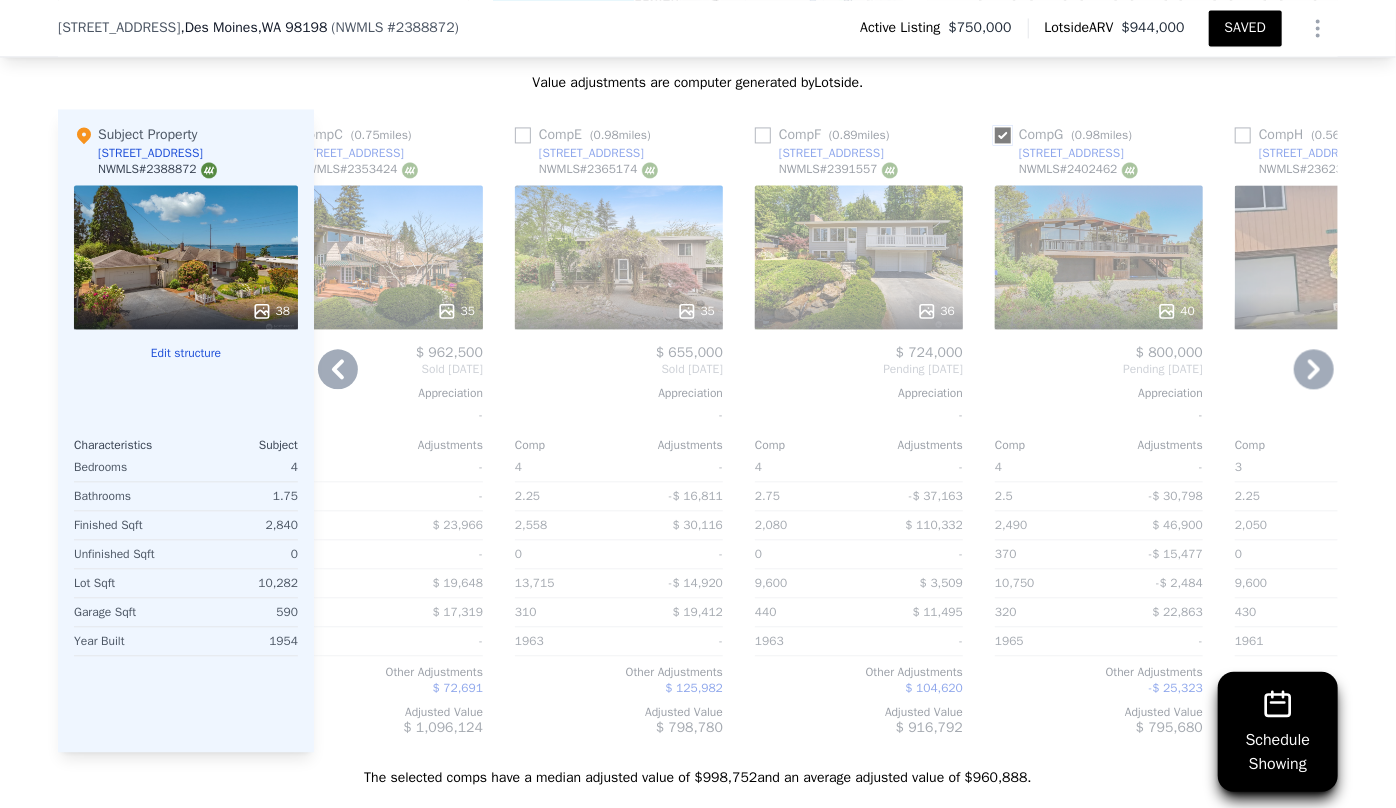 checkbox on "true" 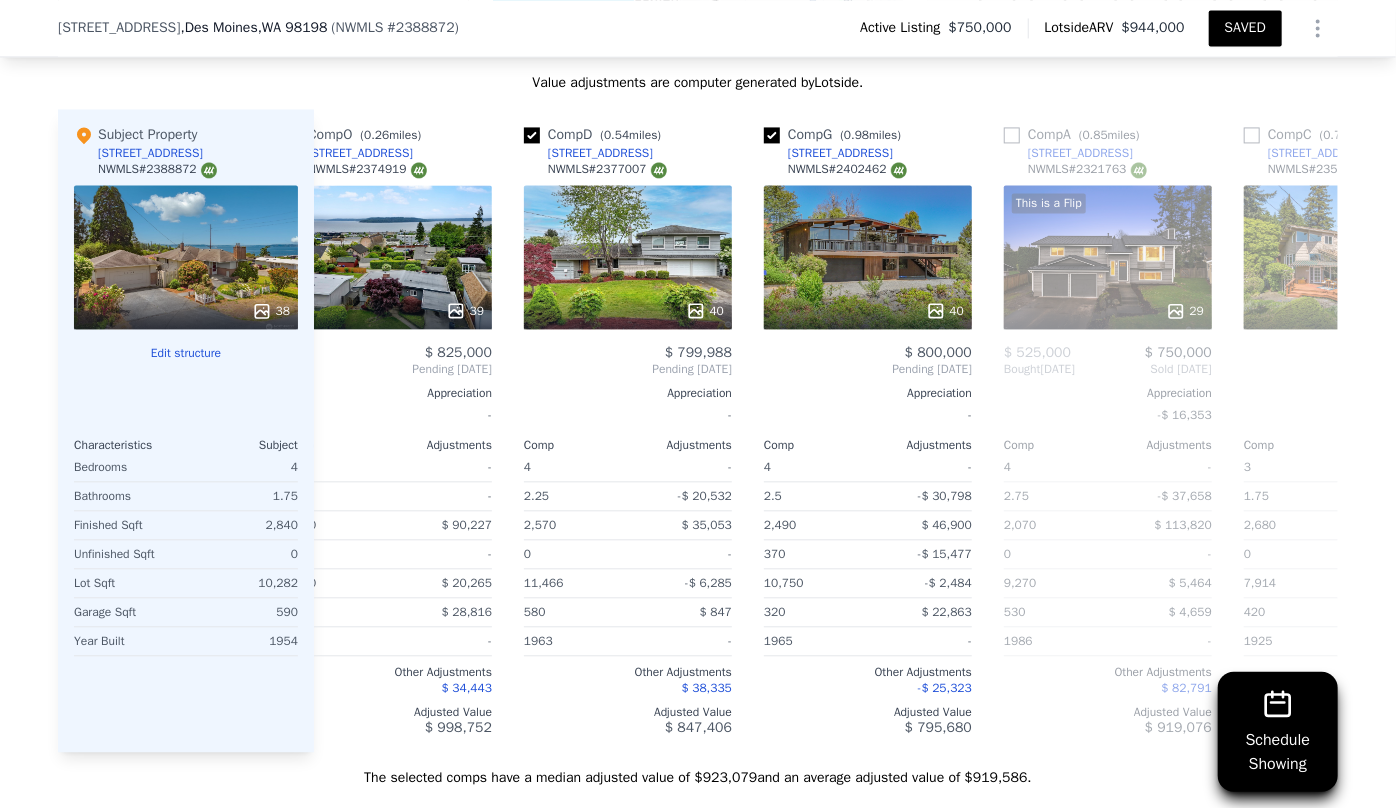 scroll, scrollTop: 0, scrollLeft: 0, axis: both 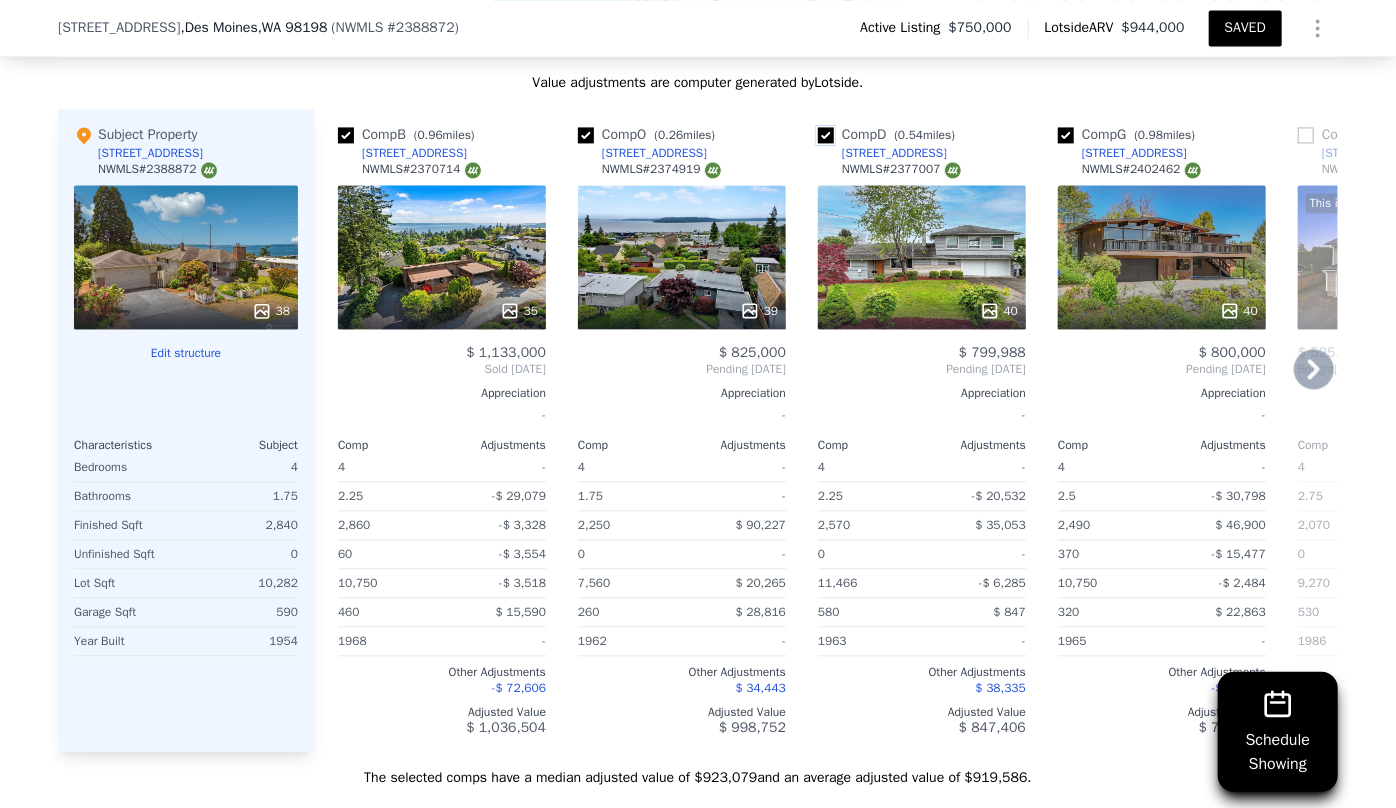 click at bounding box center (826, 135) 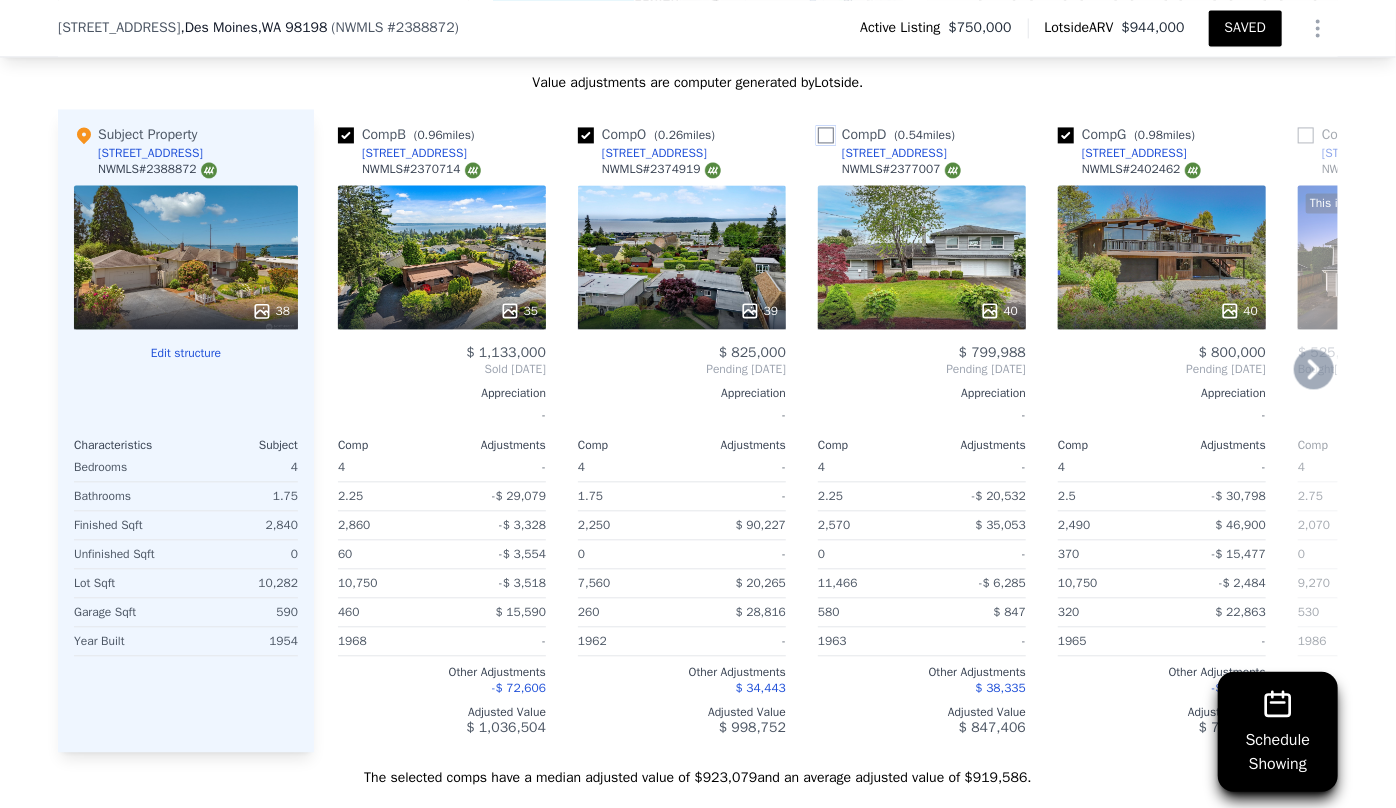 checkbox on "false" 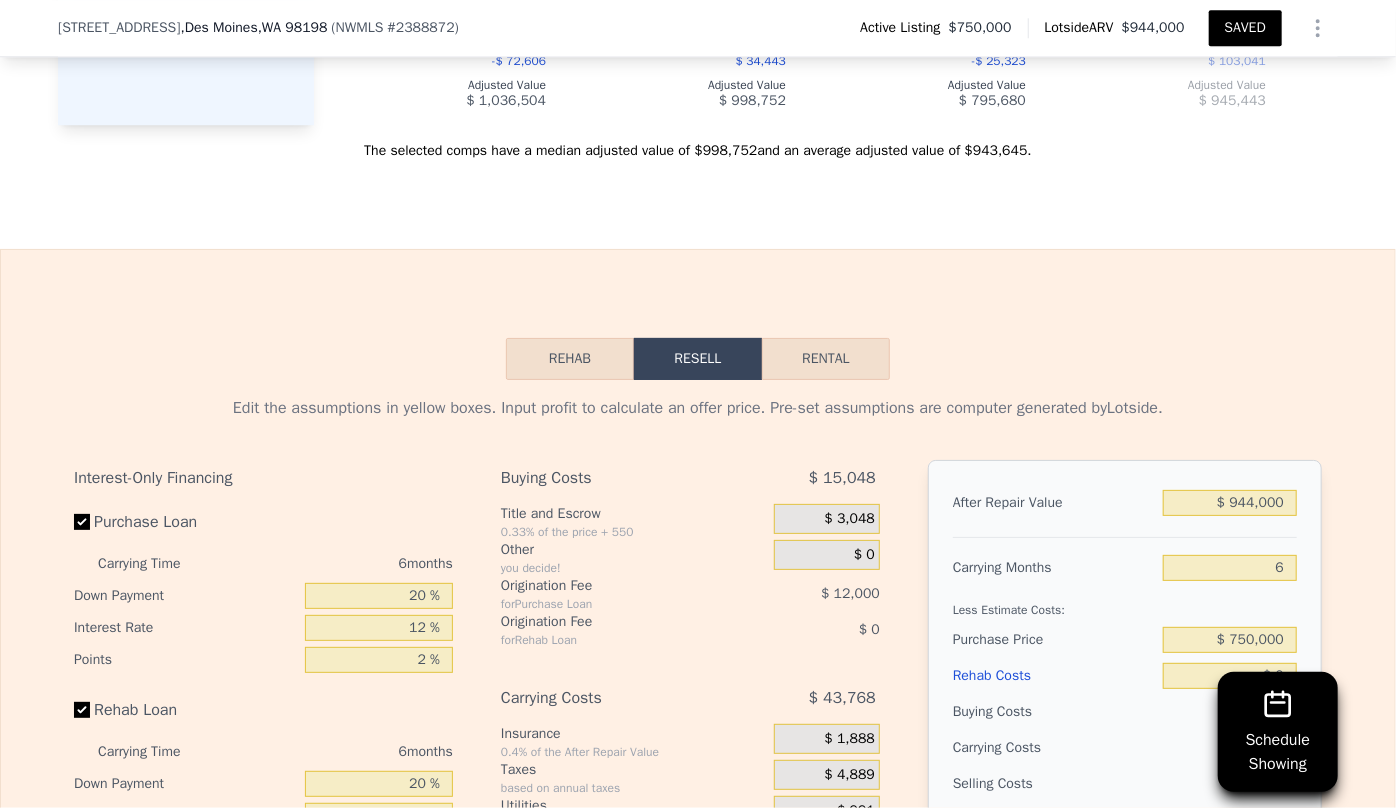 scroll, scrollTop: 2720, scrollLeft: 0, axis: vertical 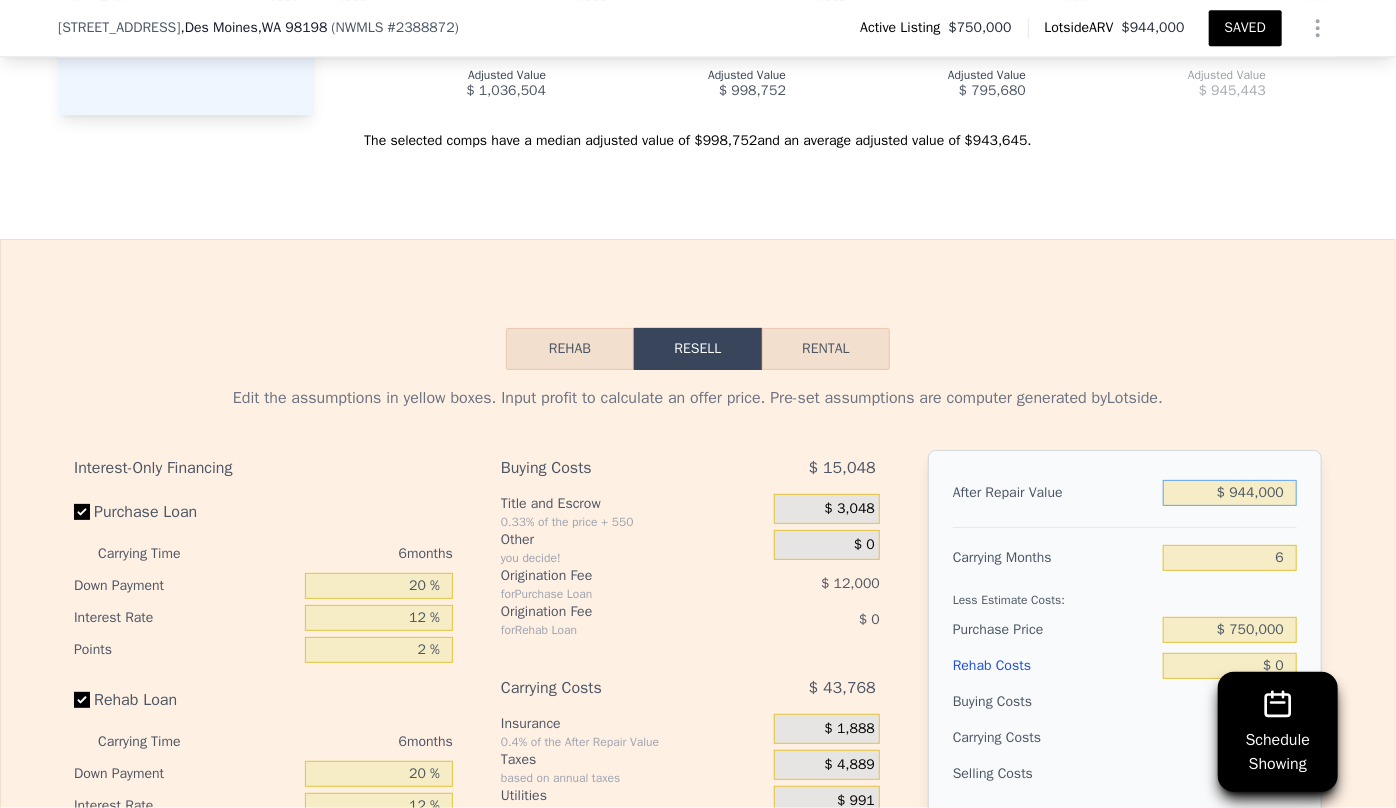 click on "$ 944,000" at bounding box center (1230, 493) 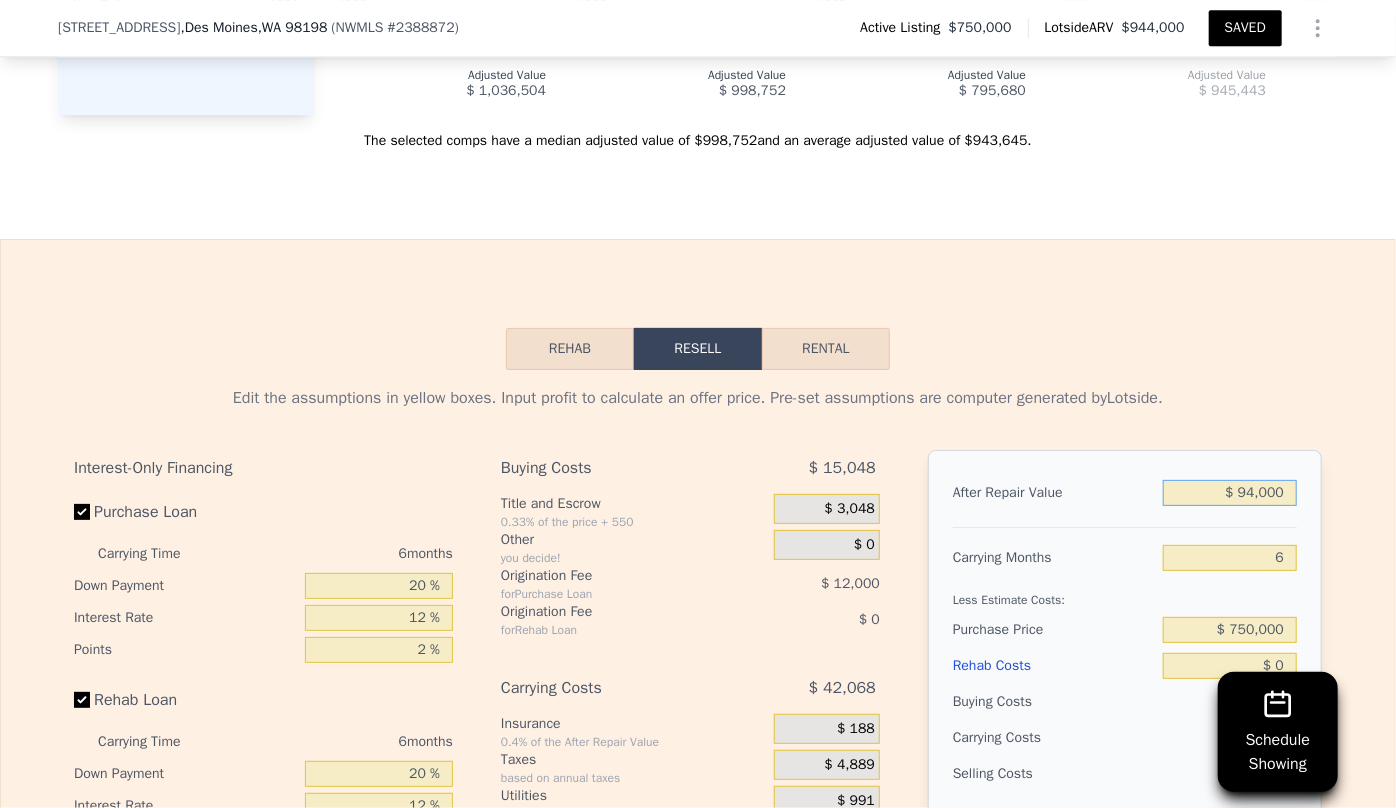type on "-$ 720,352" 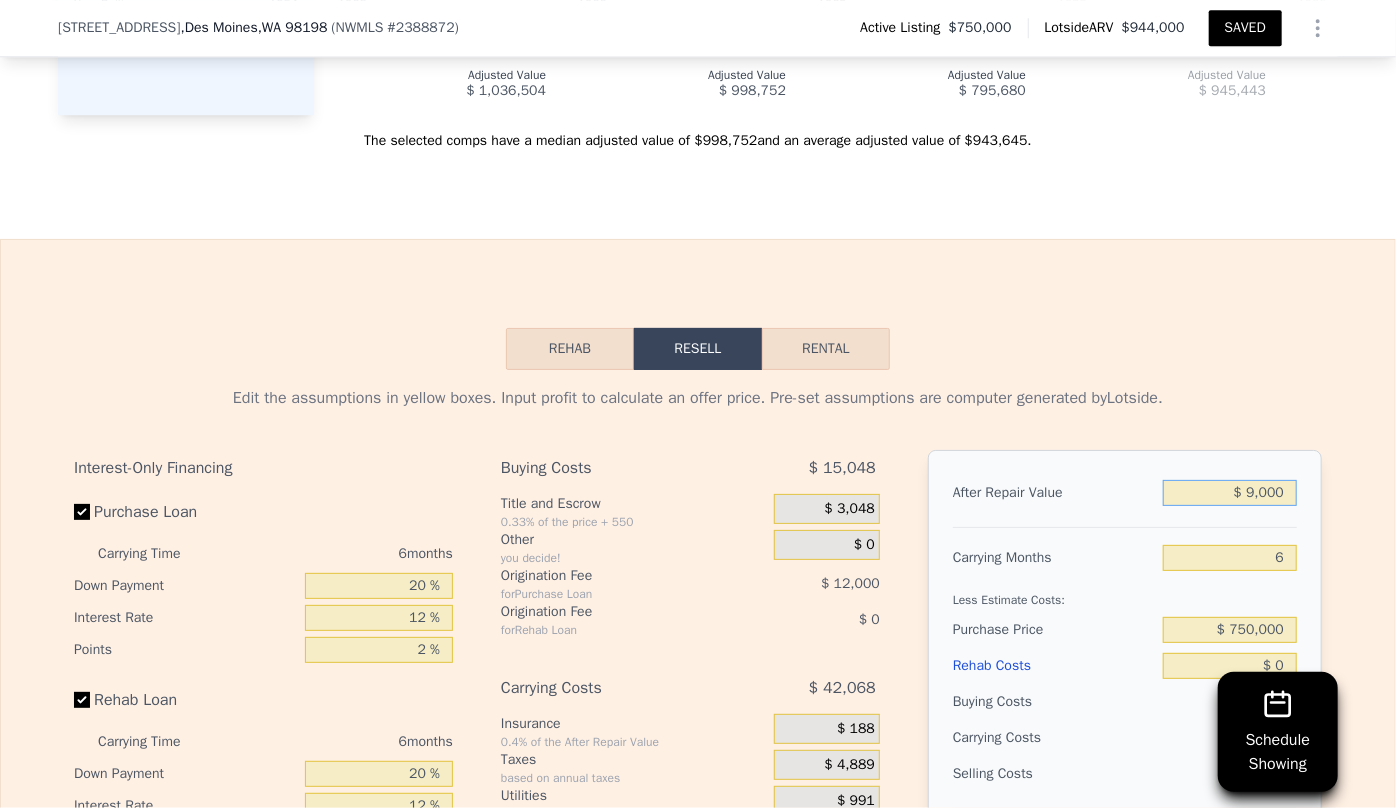 type on "-$ 799,136" 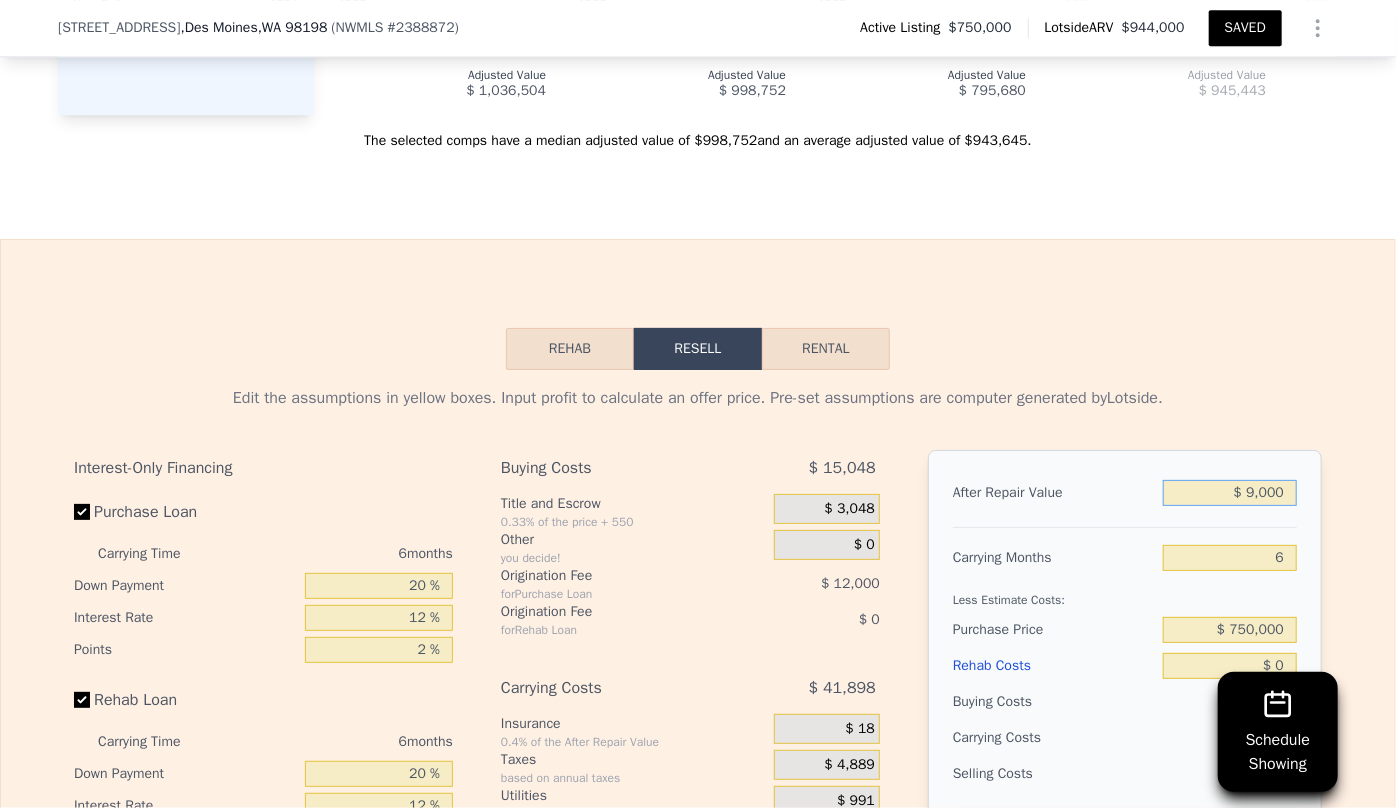 type on "$ 90,000" 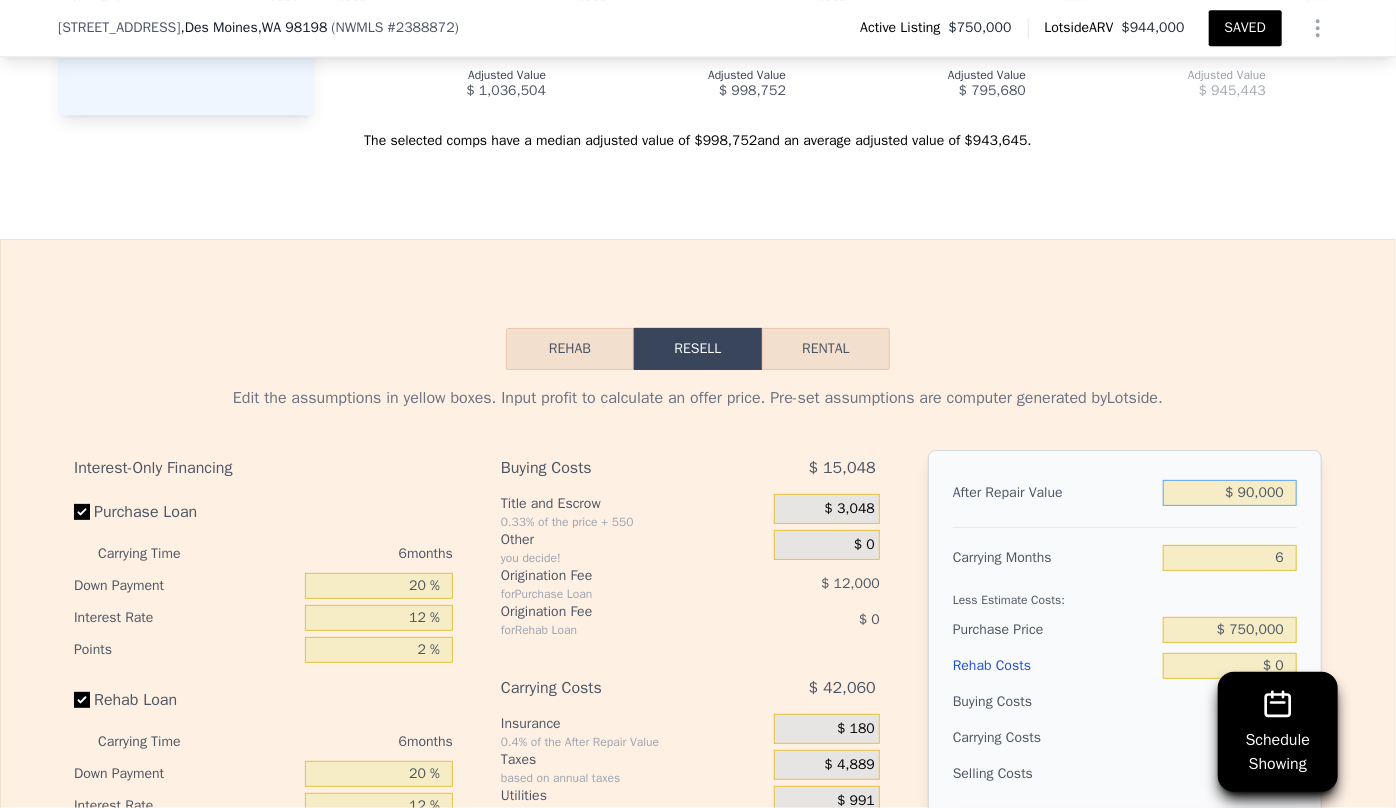 type on "-$ 724,060" 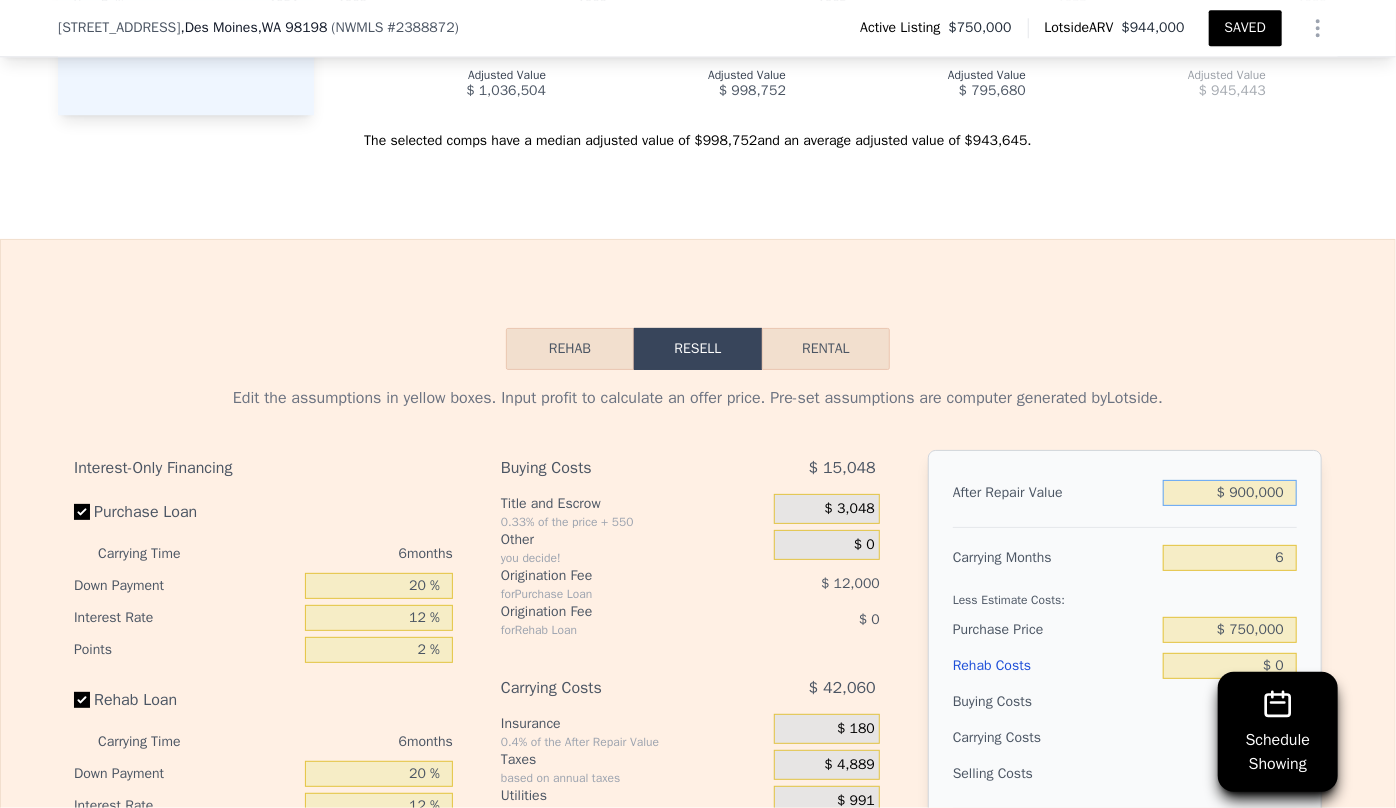 type on "$ 26,705" 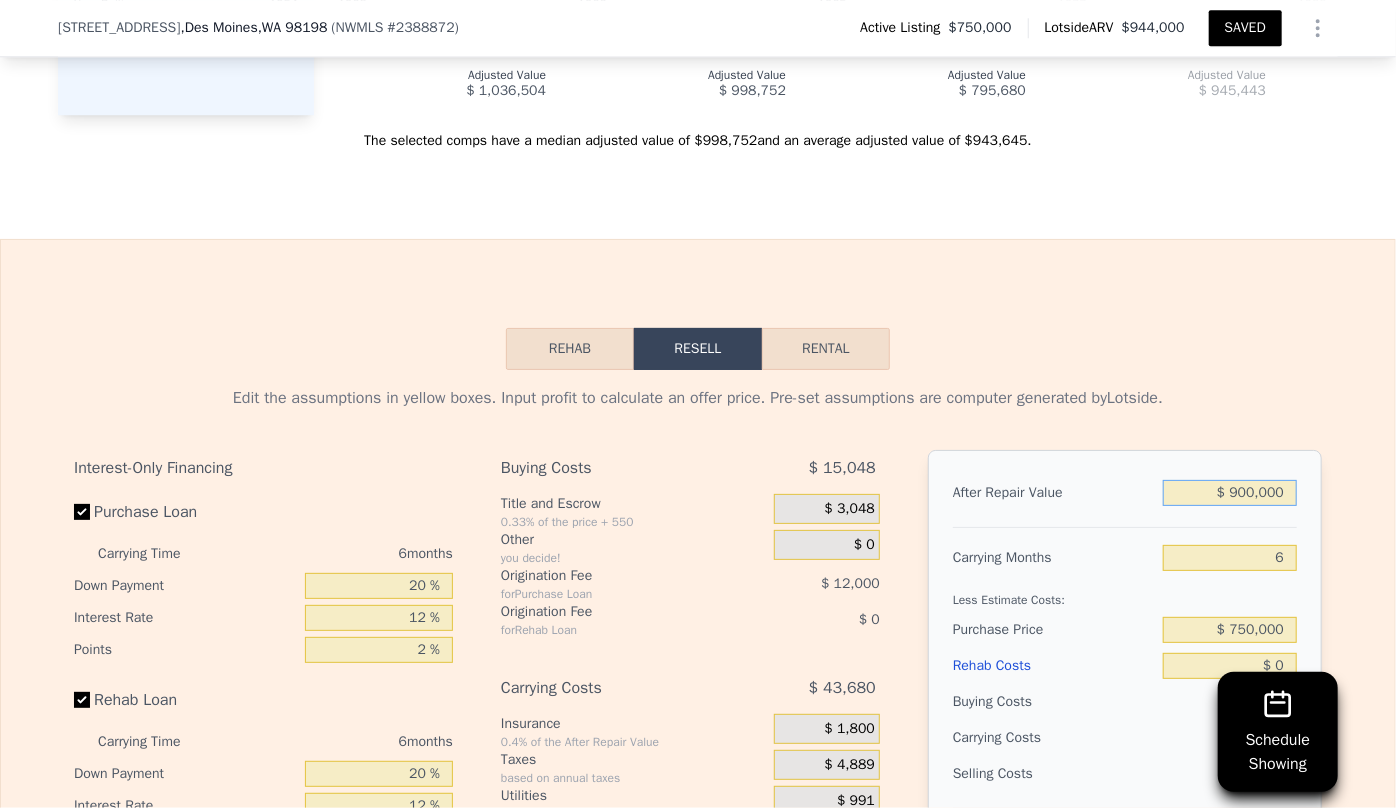 type on "$ 900,000" 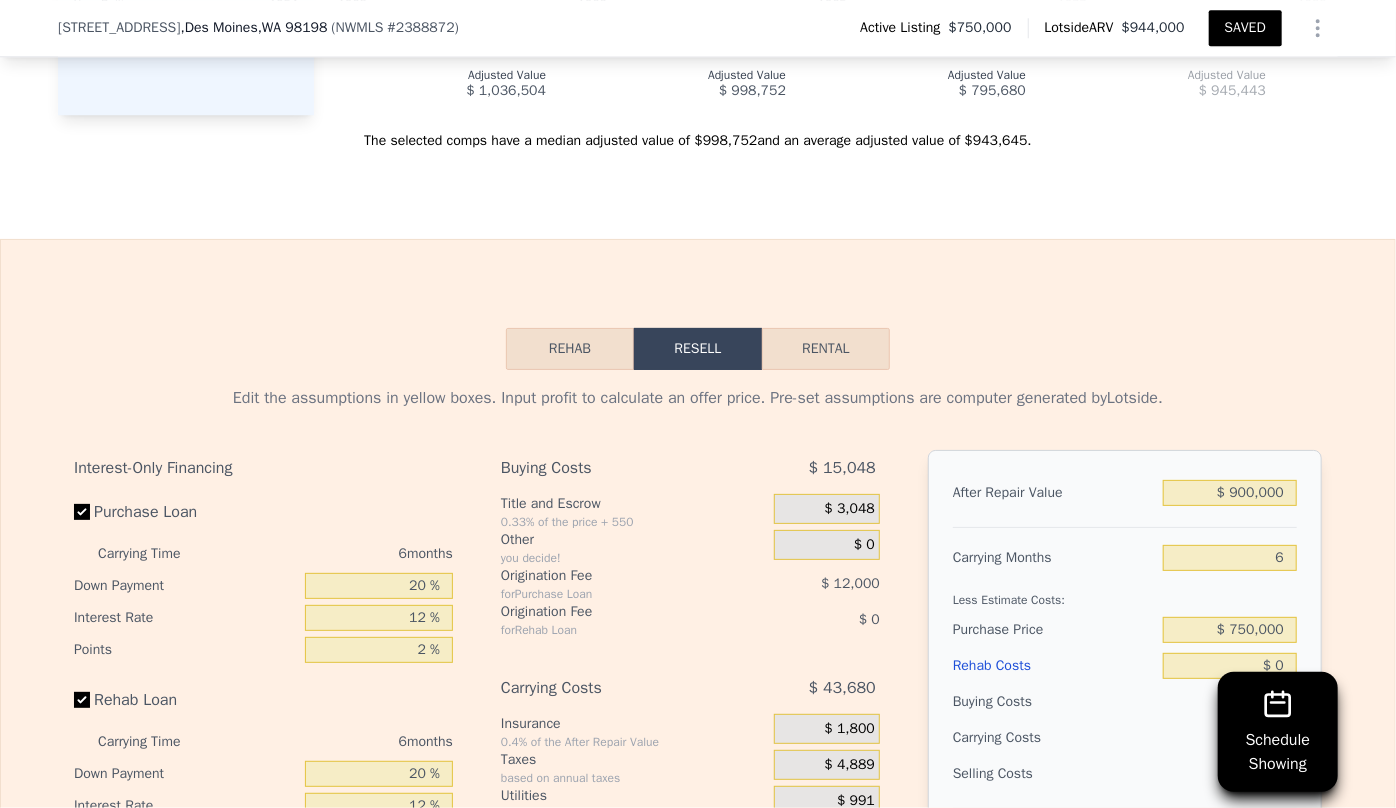 click on "Edit the assumptions in yellow boxes. Input profit to calculate an offer price. Pre-set assumptions are computer generated by  Lotside . Interest-Only Financing Purchase Loan Carrying Time 6  months Down Payment 20 % Interest Rate 12 % Points 2 % Rehab Loan Carrying Time 6  months Down Payment 20 % Interest Rate 12 % Points 2 % Buying Costs $ 15,048 Title and Escrow 0.33% of the price + 550 $ 3,048 Other you decide! $ 0 Origination Fee for  Purchase Loan $ 12,000 Origination Fee for  Rehab Loan $ 0 Carrying Costs $ 43,680 Insurance 0.4% of the After Repair Value $ 1,800 Taxes based on annual taxes $ 4,889 Utilities 3¢ per Finished Square Foot $ 991 Interest for  Purchase Loan $ 36,000 Interest for  Rehab Loan $ 0 Selling Costs $ 64,567 Excise Tax 1.78% of the After Repair Value $ 16,020 Listing Commission 2.5% of the After Repair Value $ 22,500 Selling Commission 2.5% of the After Repair Value $ 22,500 Title and Escrow 0.33% of the After Repair Value $ 3,547 After Repair Value $ 900,000 Carrying Months 6 $ 0" at bounding box center (698, 750) 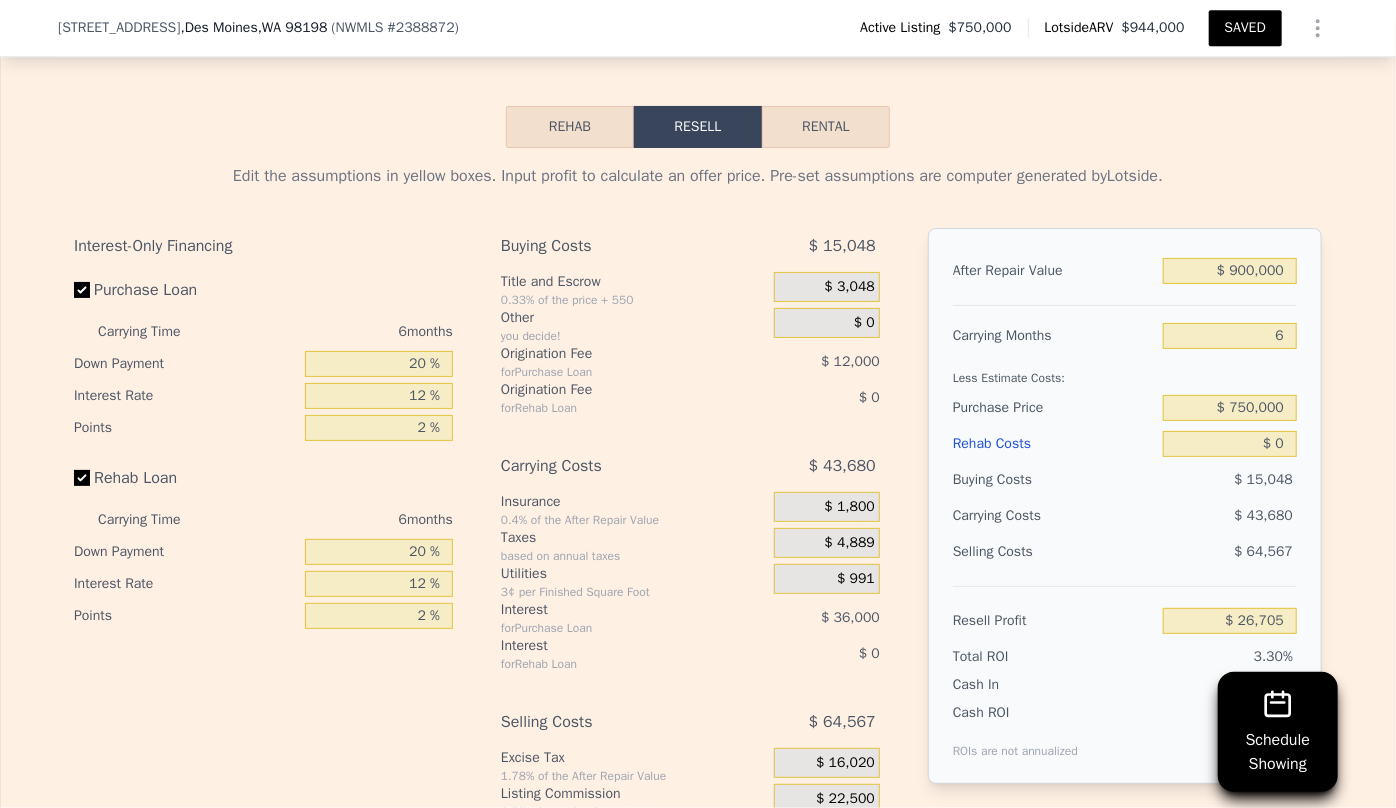 scroll, scrollTop: 2992, scrollLeft: 0, axis: vertical 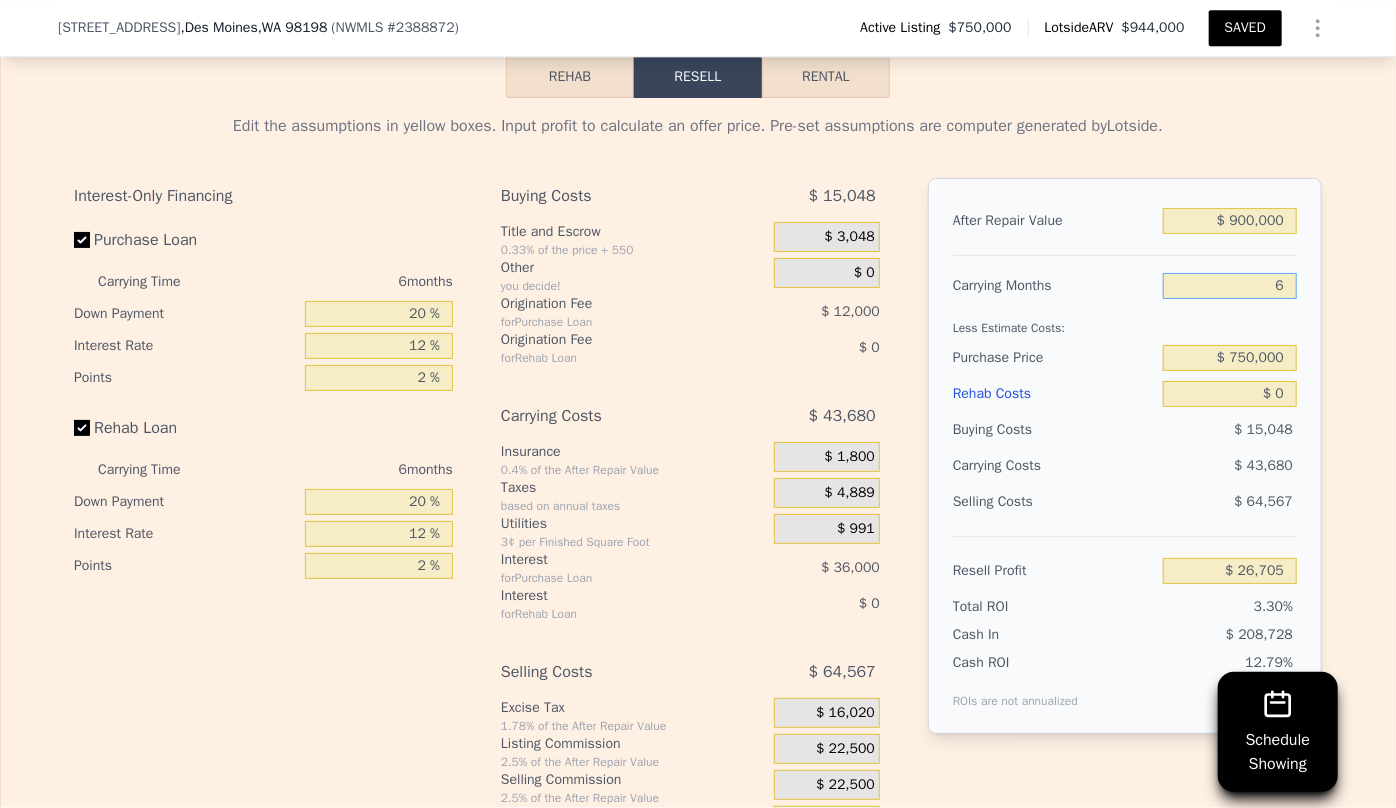 click on "6" at bounding box center (1230, 286) 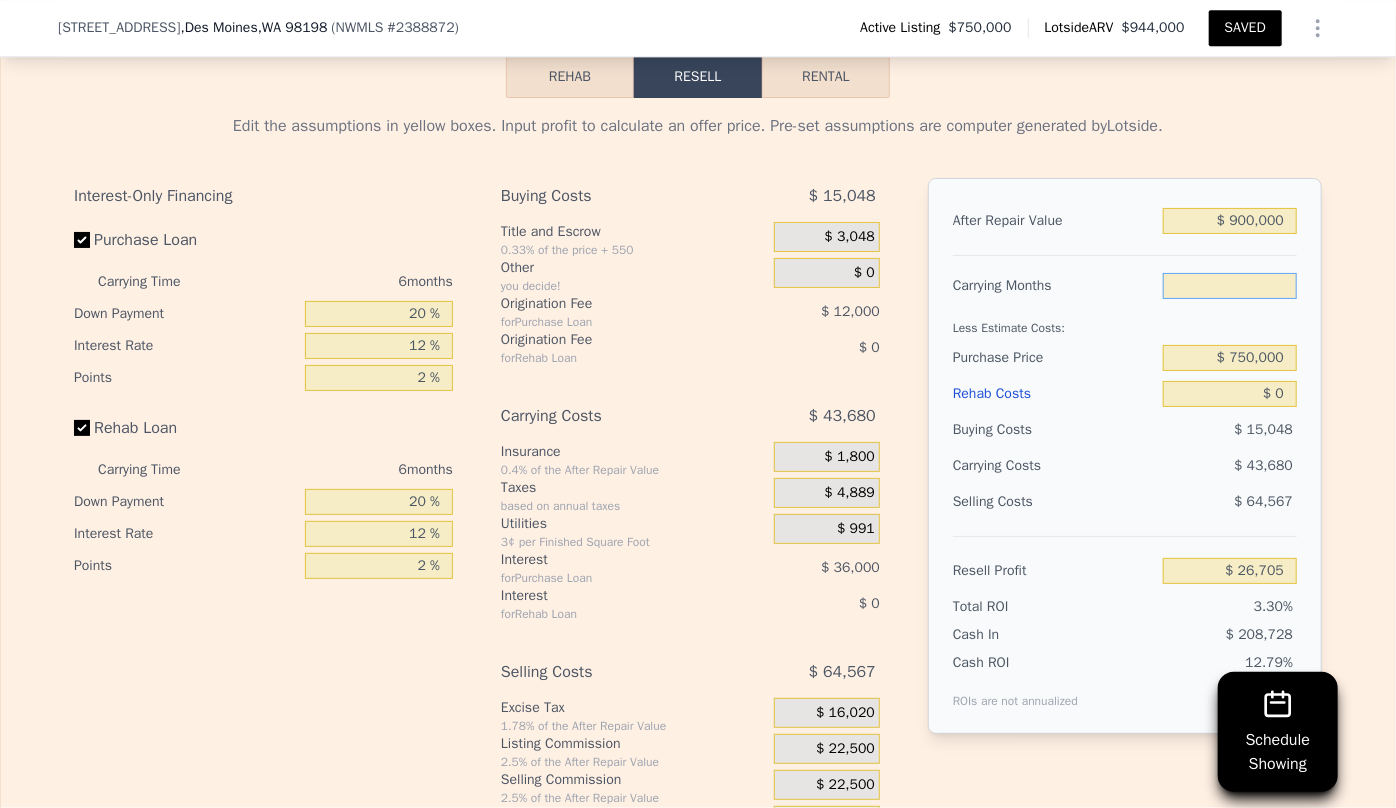 type on "9" 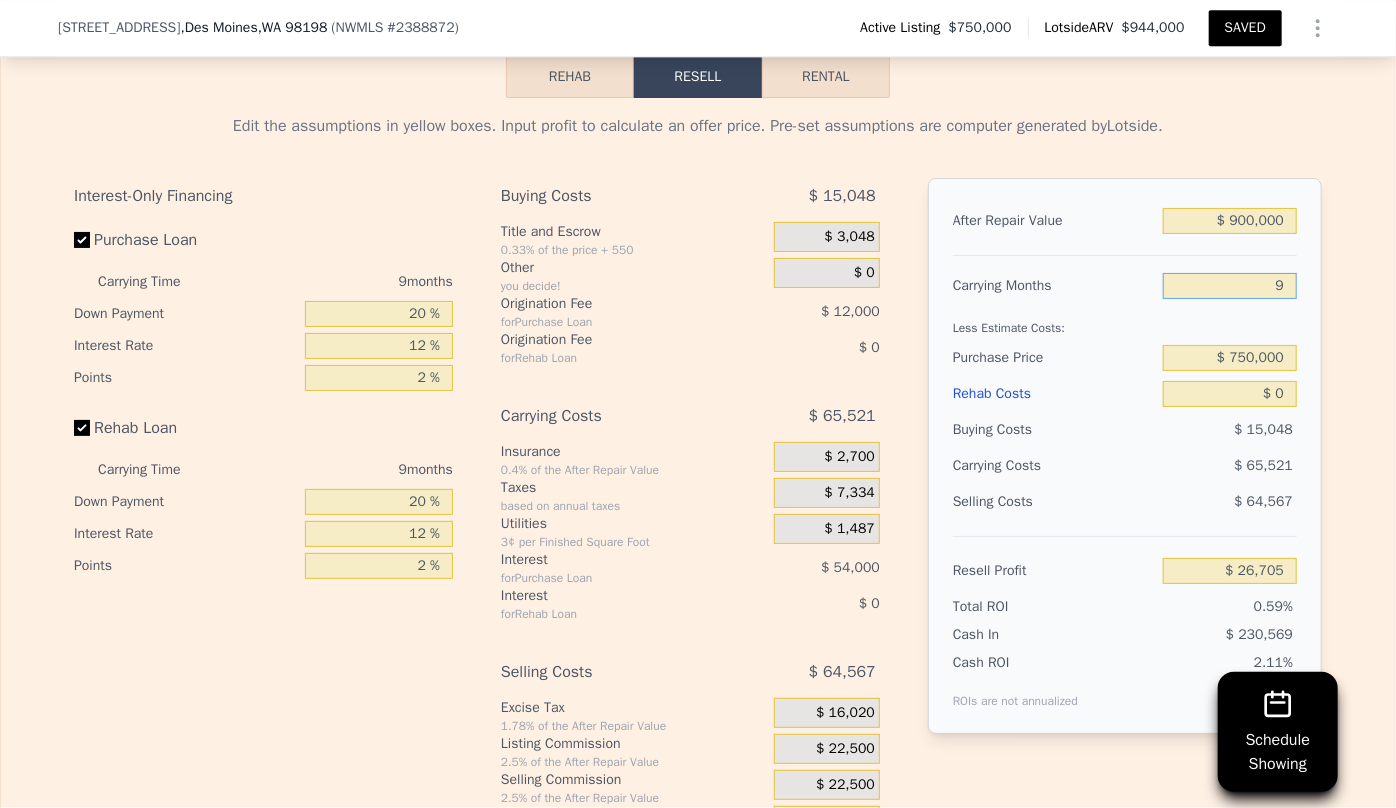 type on "$ 4,864" 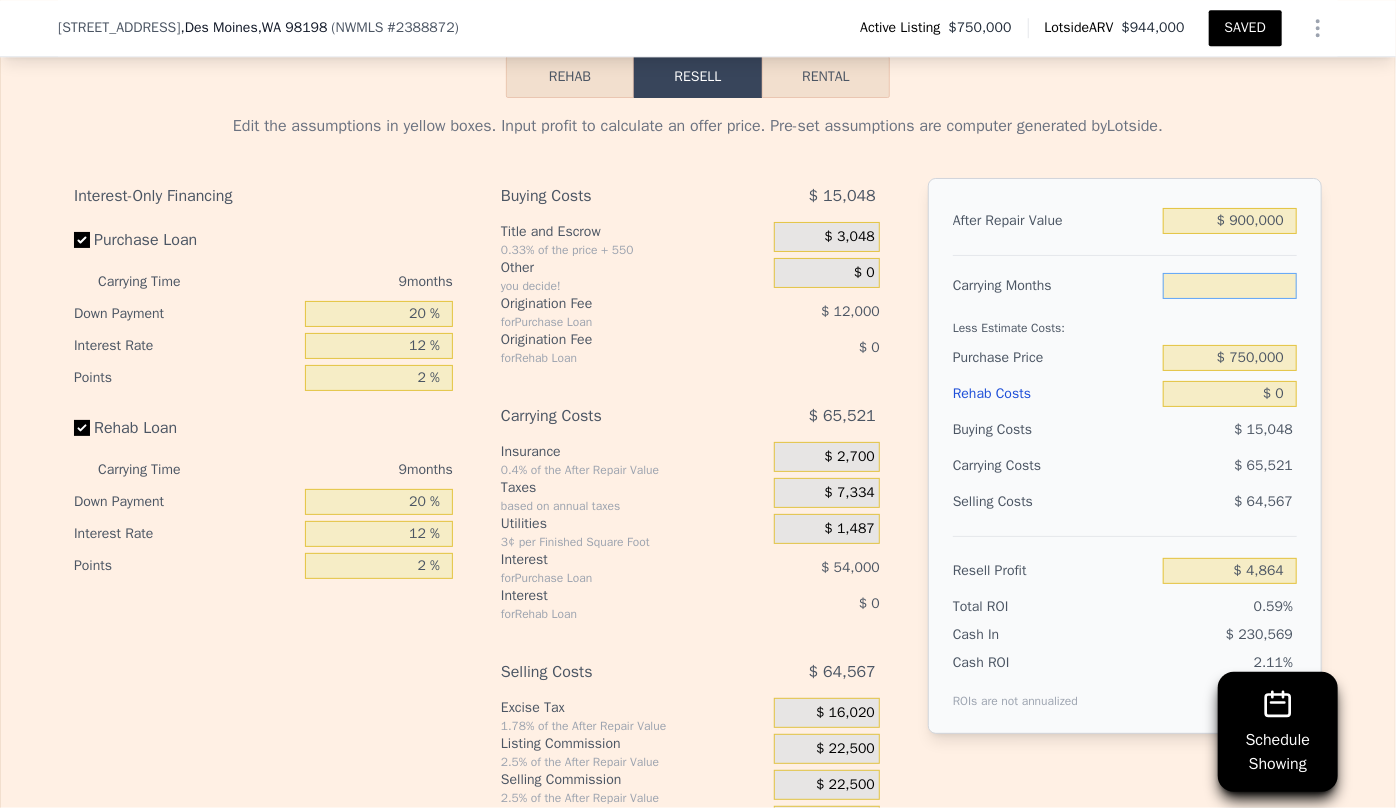 type on "8" 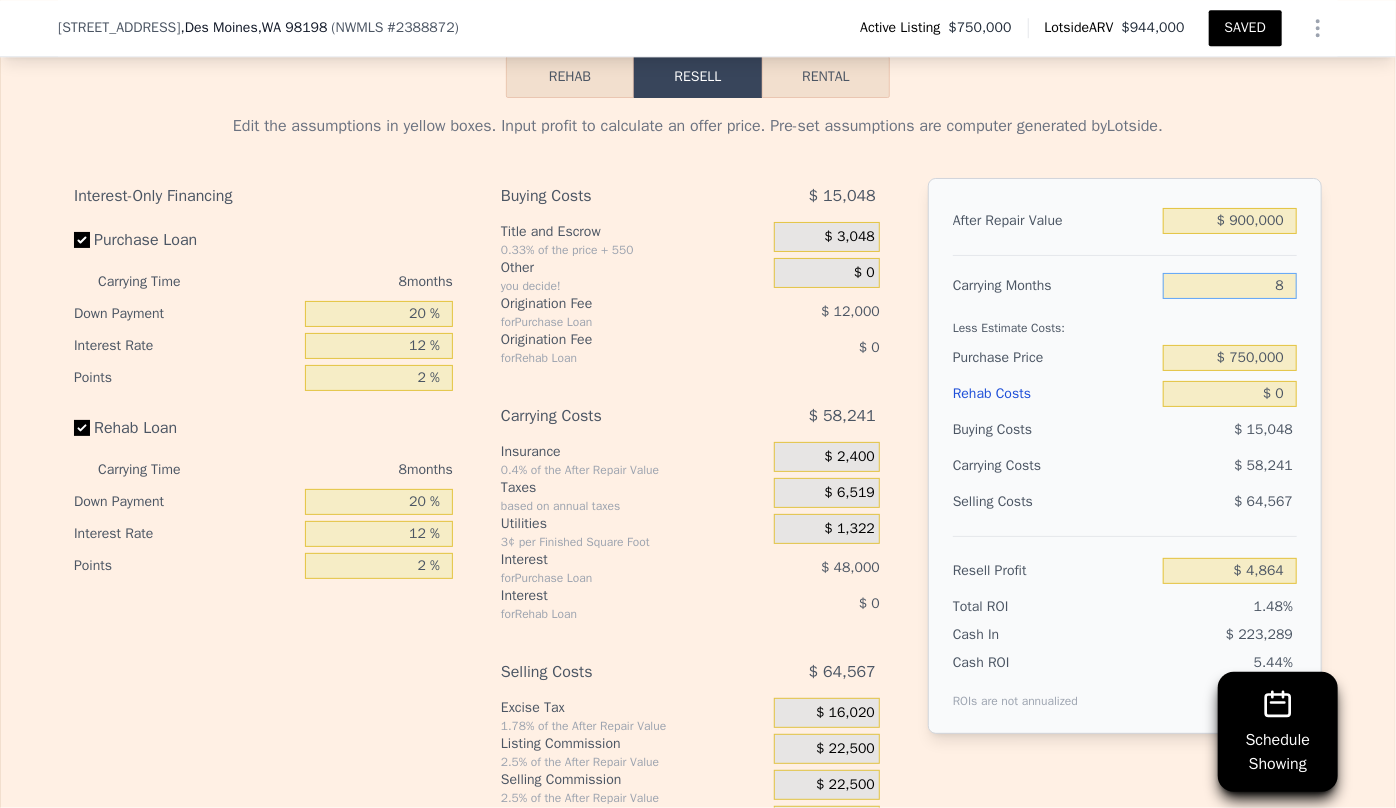 type on "$ 12,144" 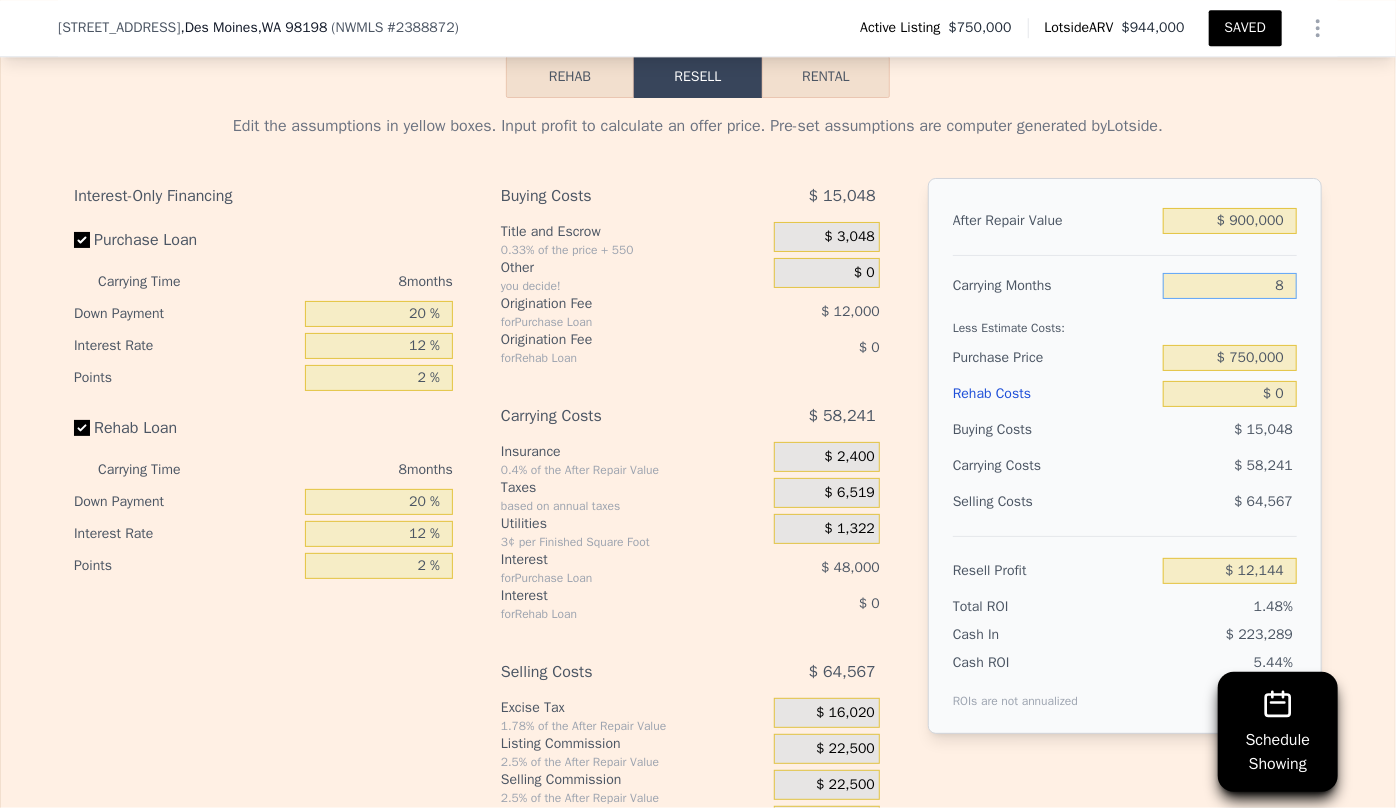 type on "8" 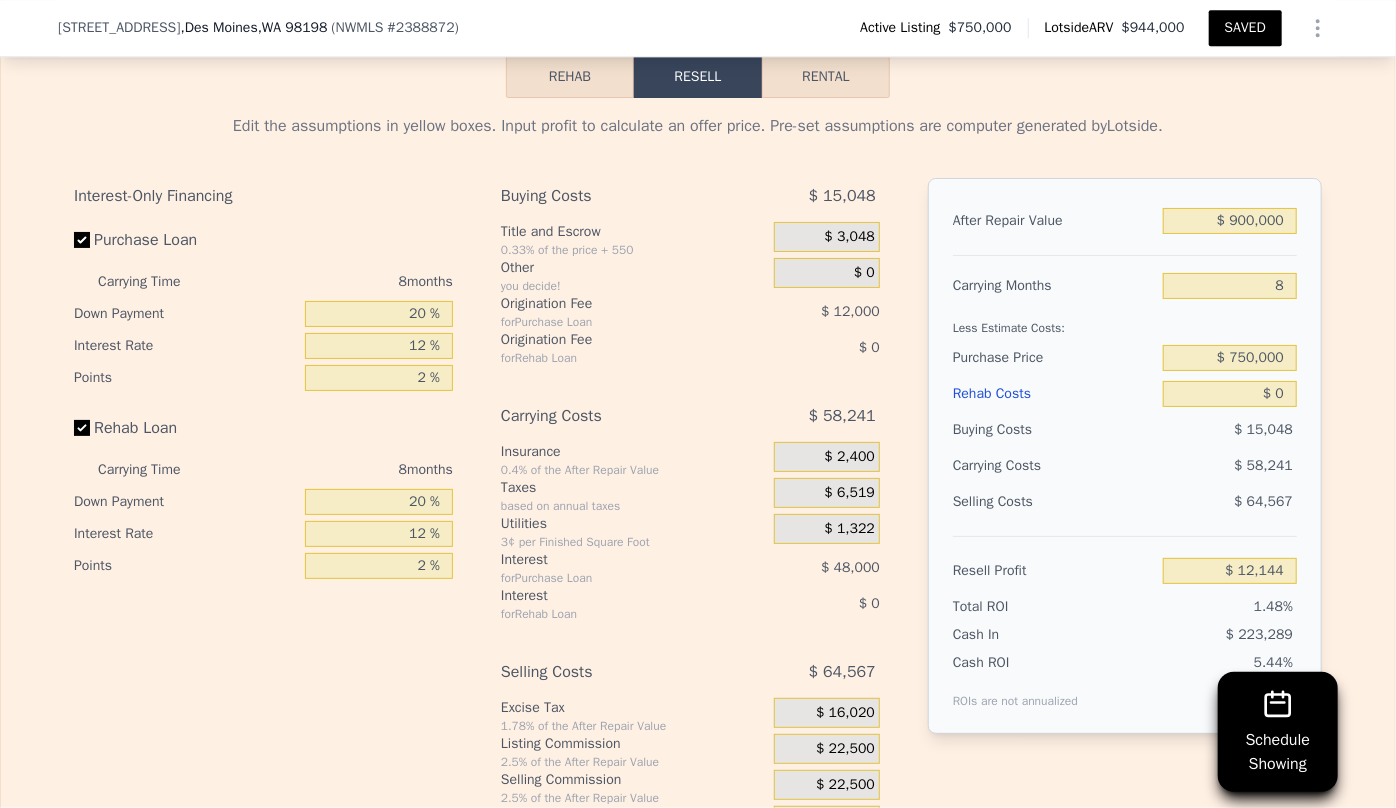 click on "Rehab Costs" at bounding box center [1054, 394] 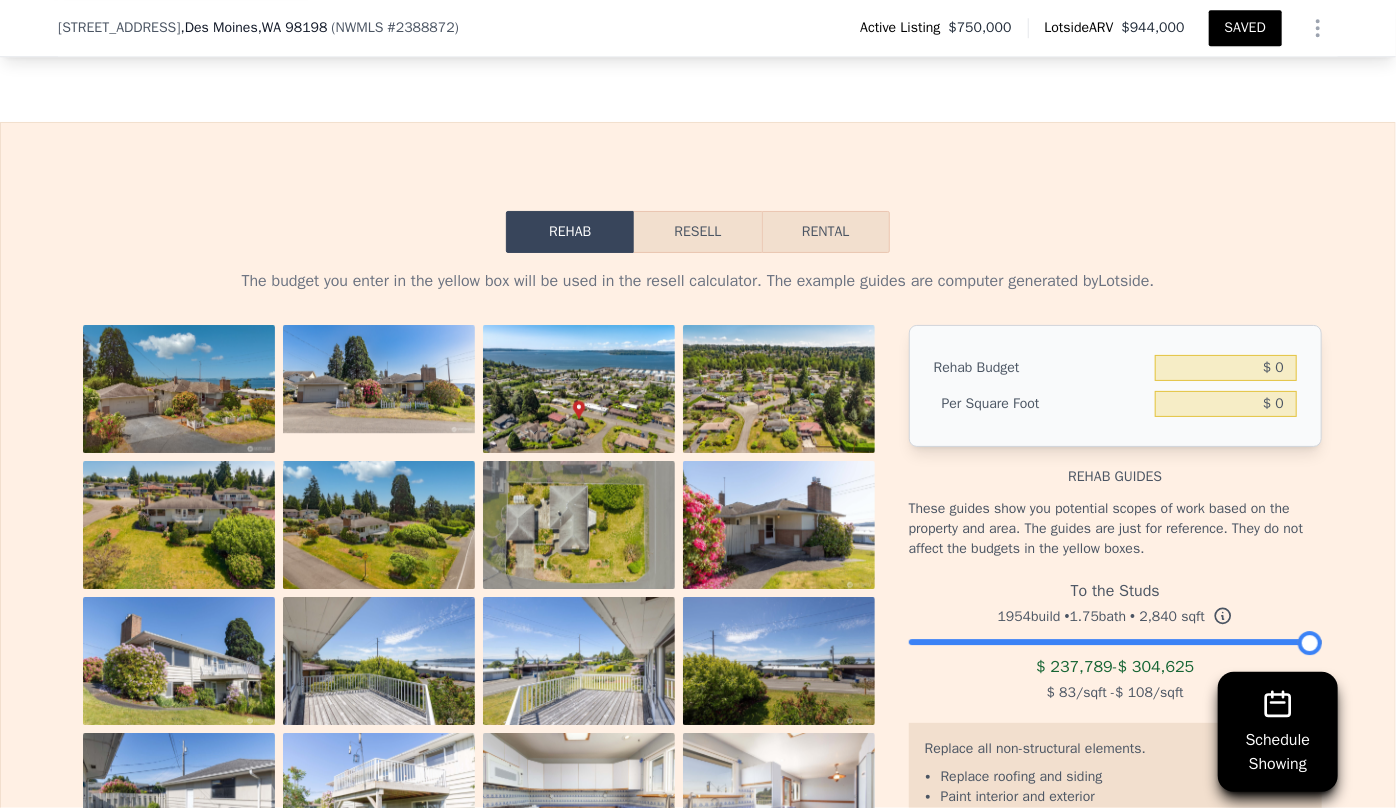 scroll, scrollTop: 2810, scrollLeft: 0, axis: vertical 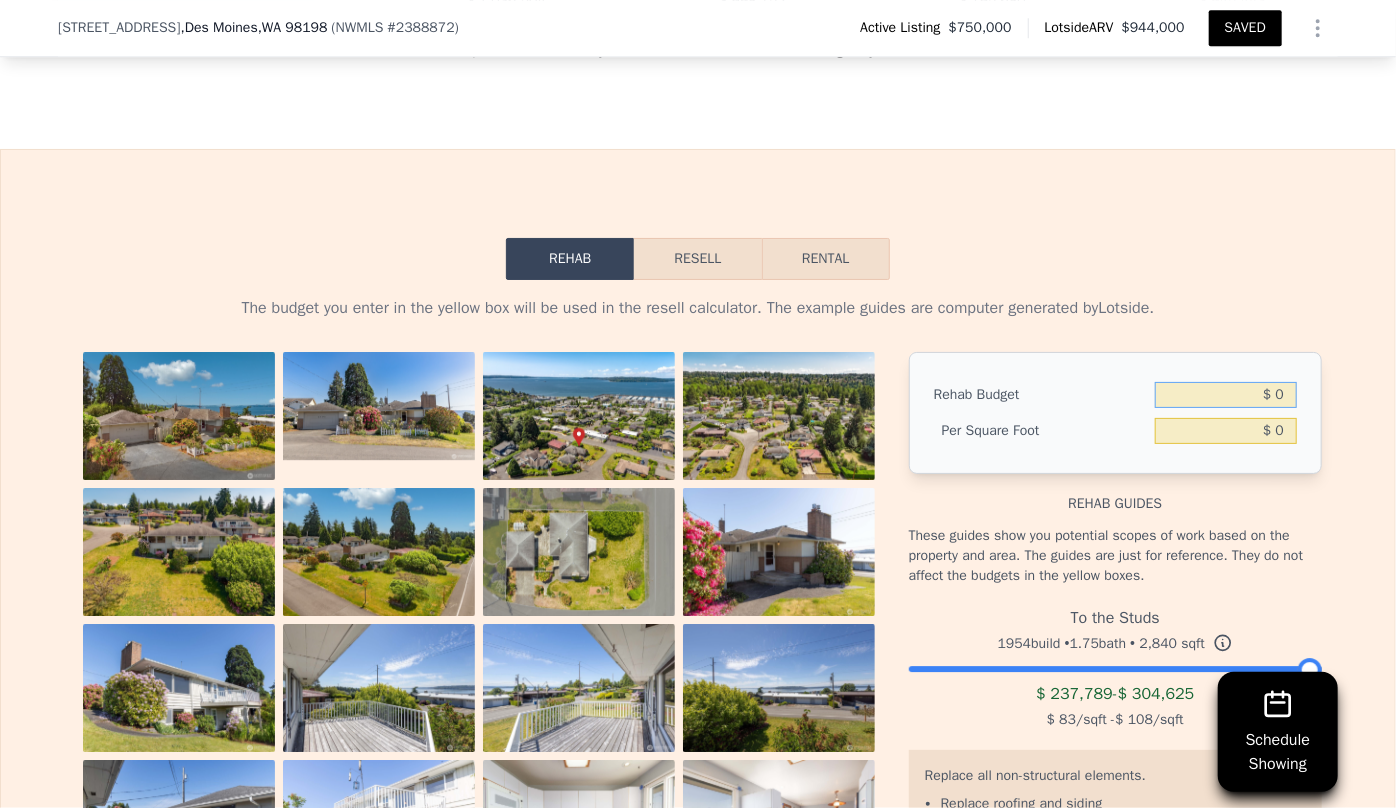 click on "$ 0" at bounding box center (1226, 395) 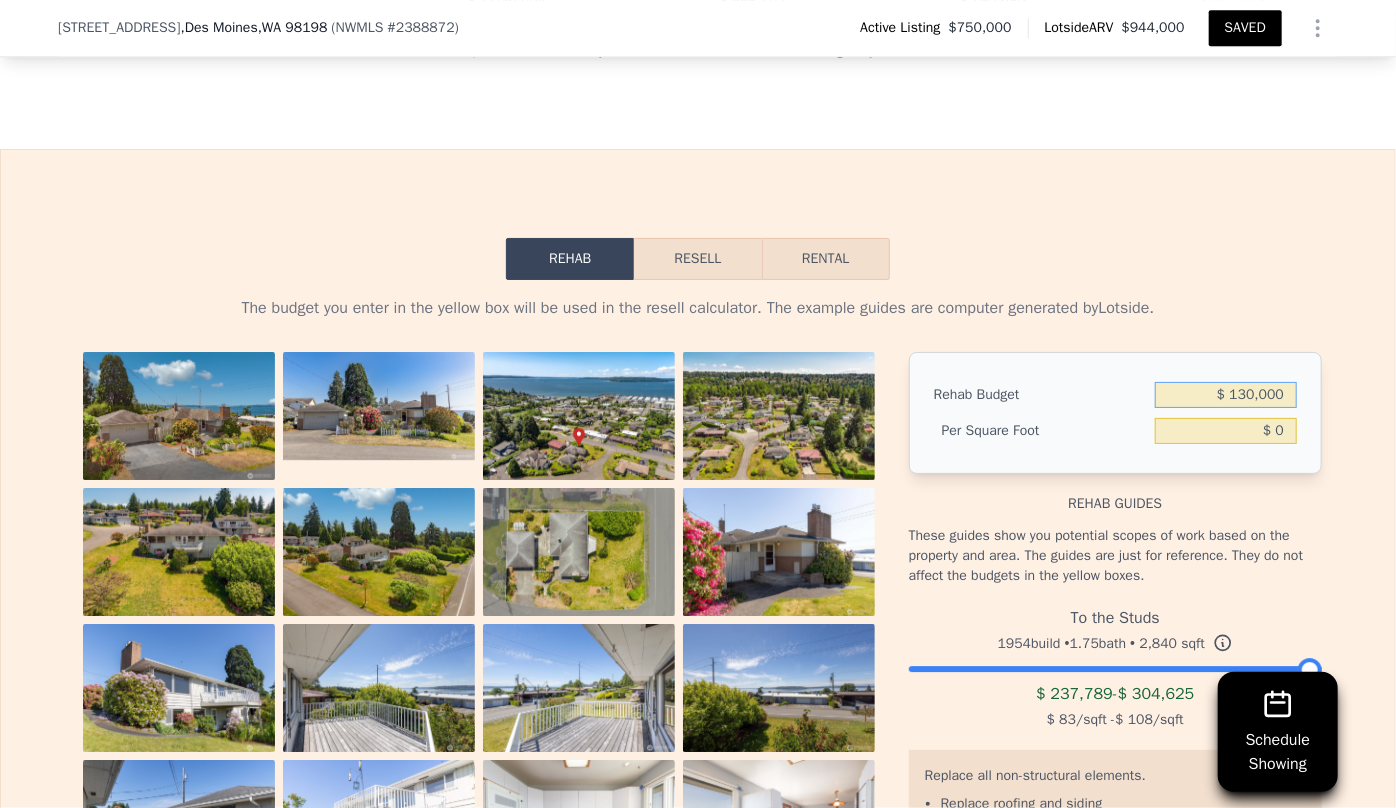 type on "$ 130,000" 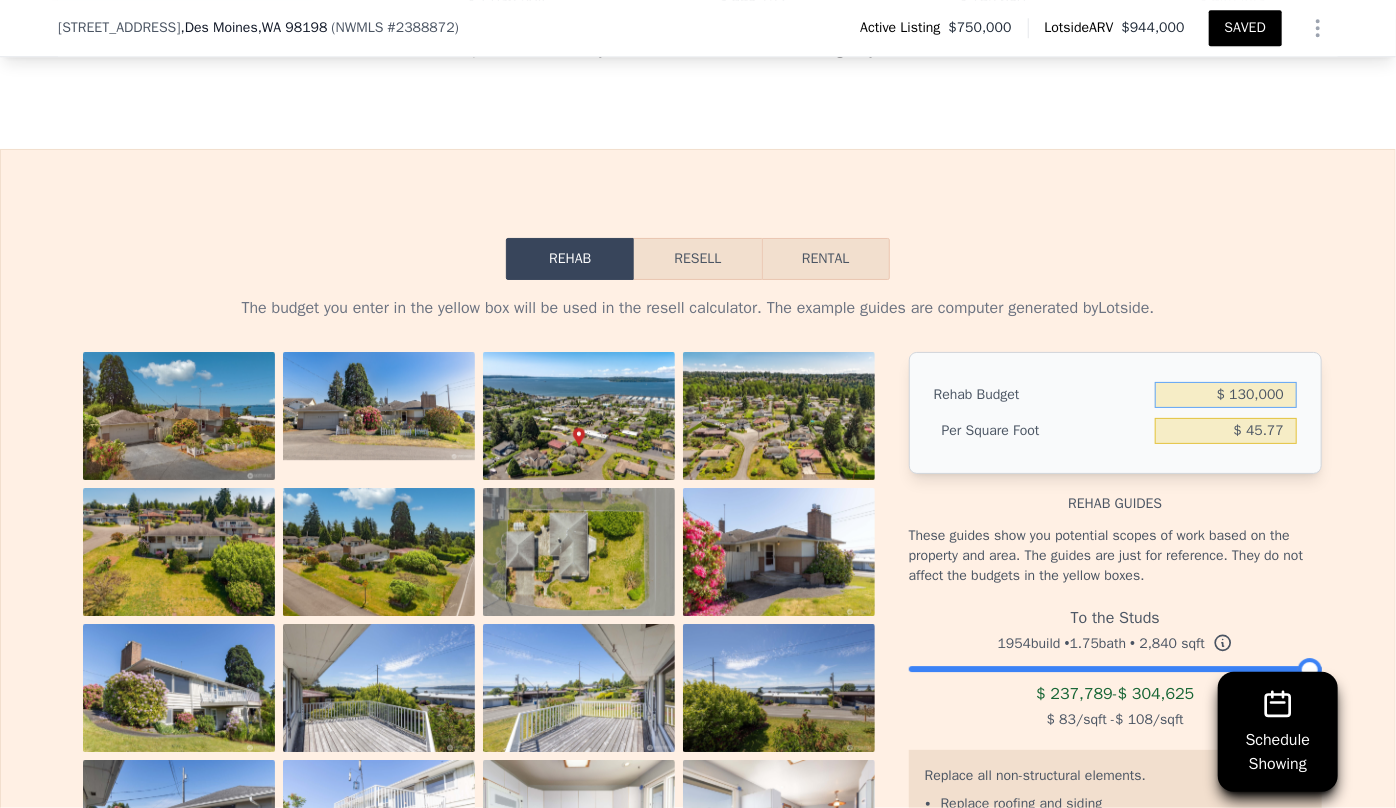 type on "$ 45.77" 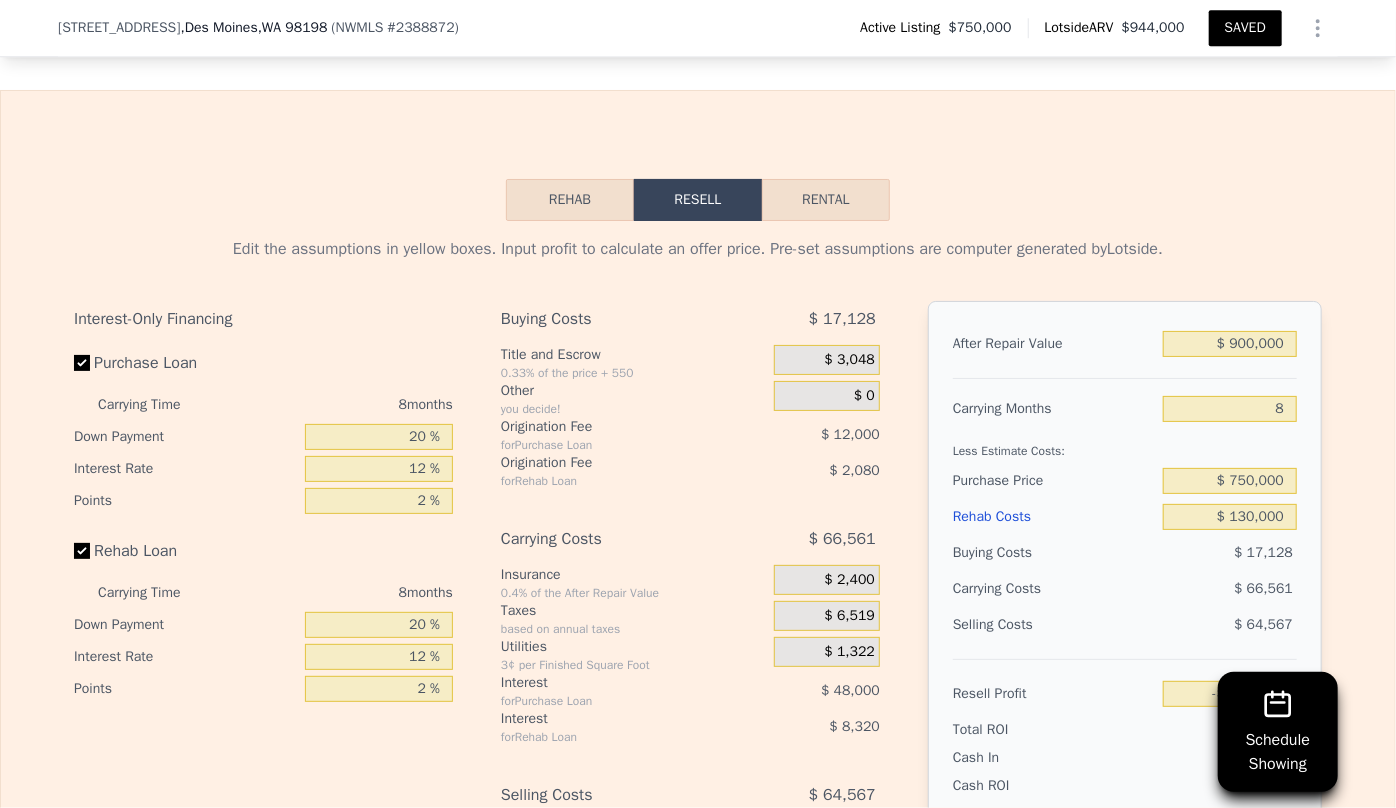 scroll, scrollTop: 3174, scrollLeft: 0, axis: vertical 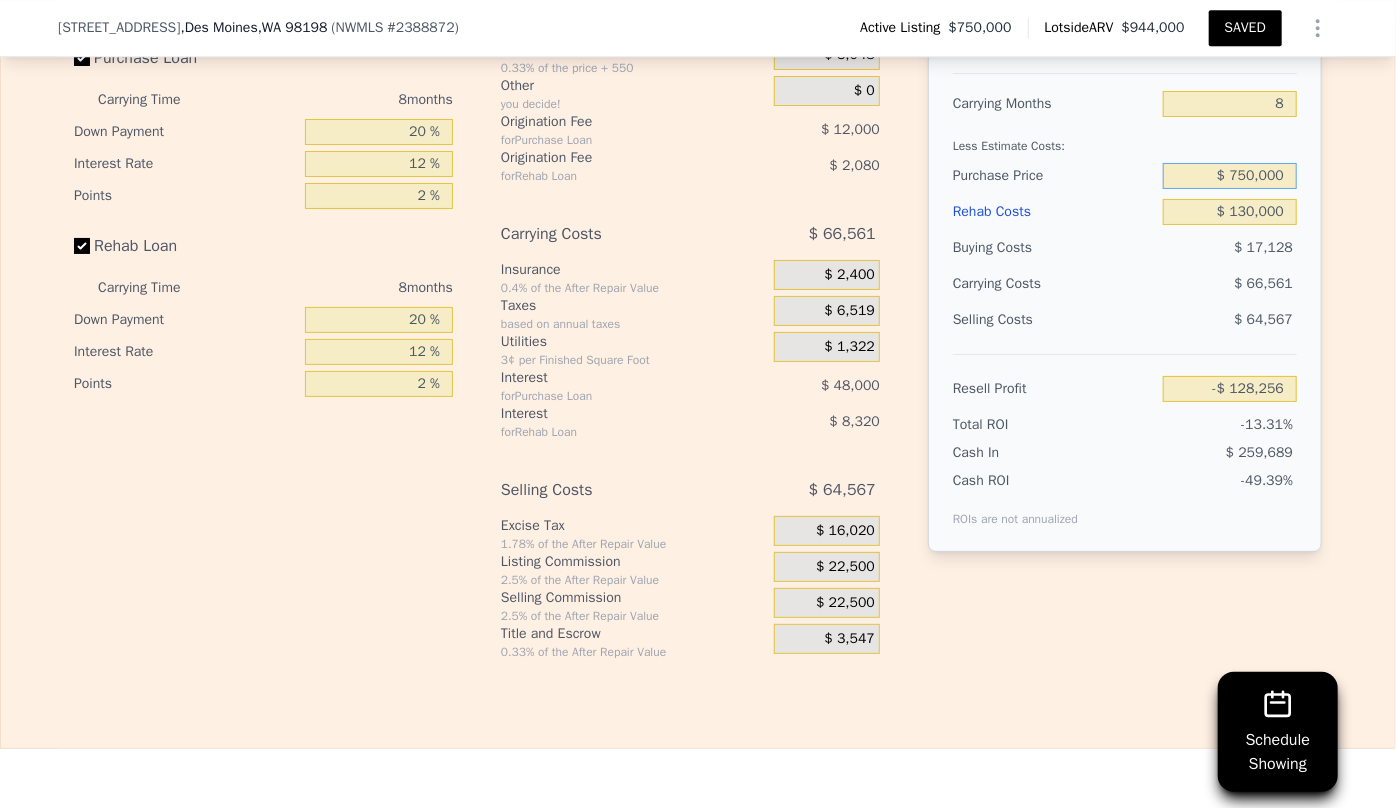 click on "$ 750,000" at bounding box center [1230, 176] 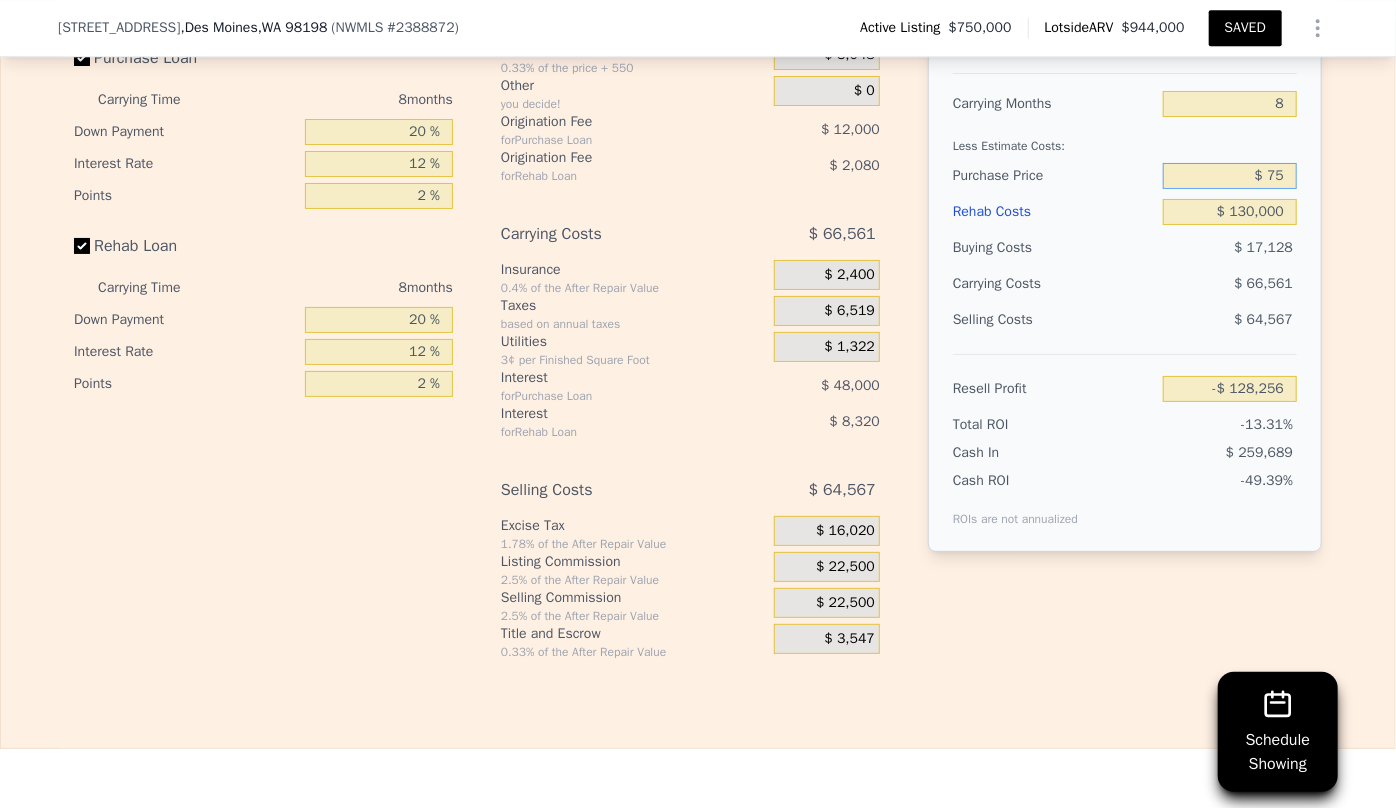 type on "$ 7" 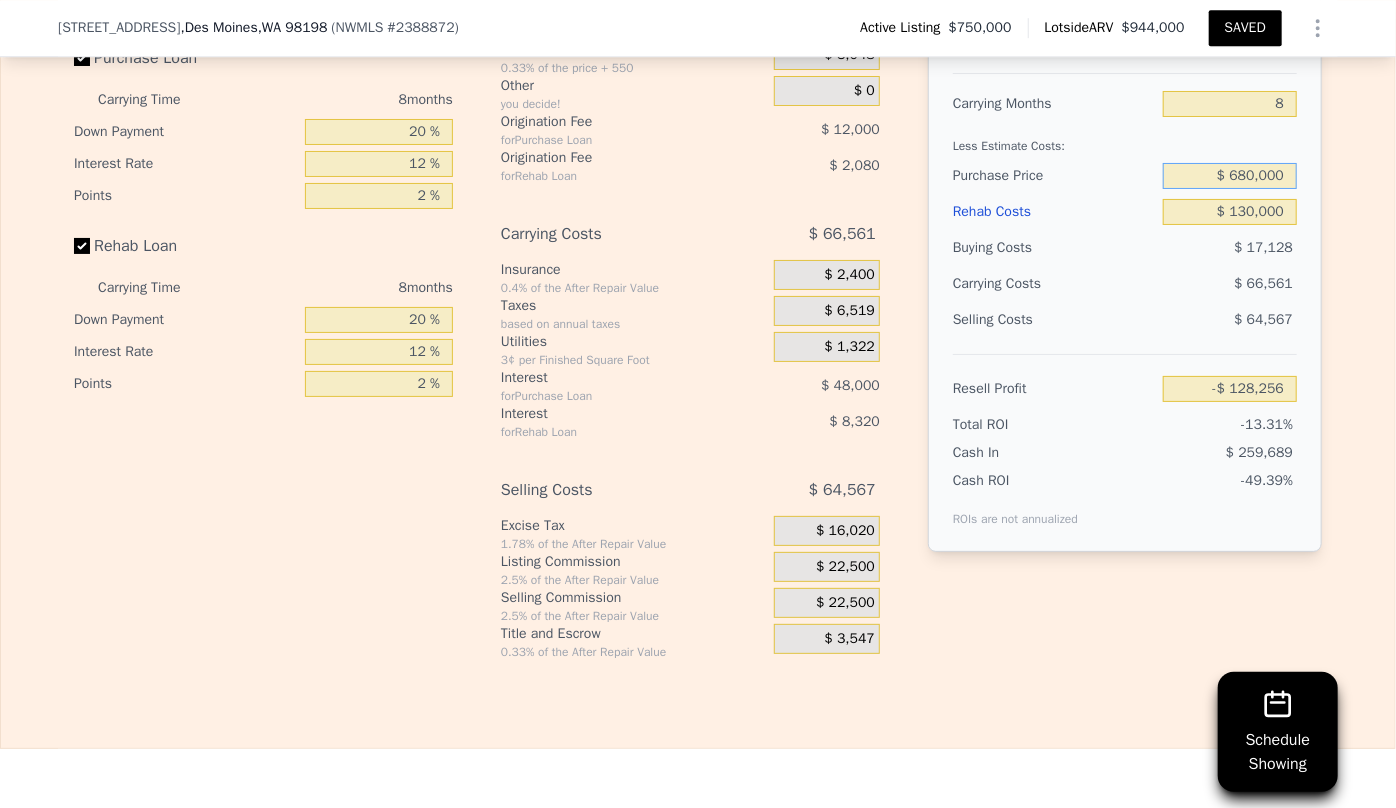 type on "$ 680,000" 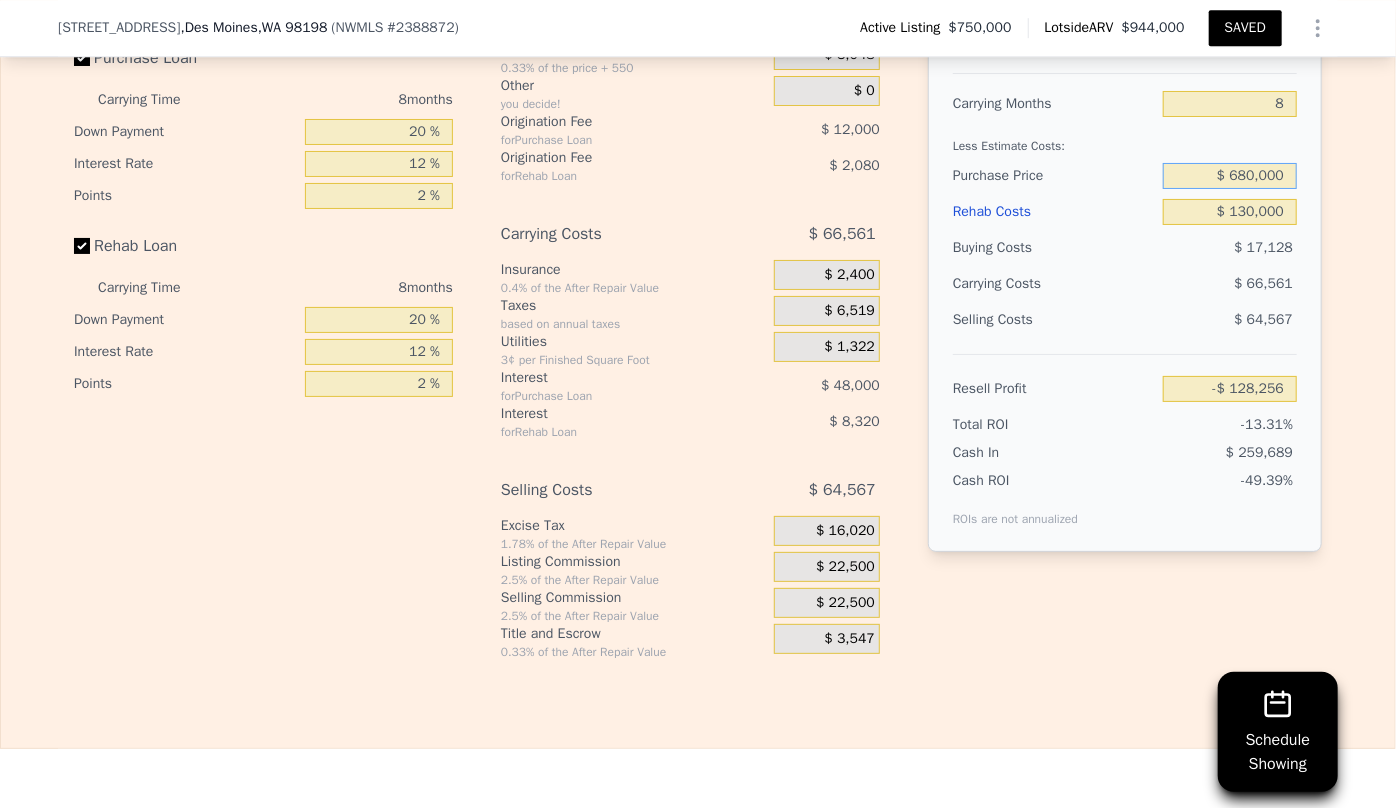 type on "-$ 52,422" 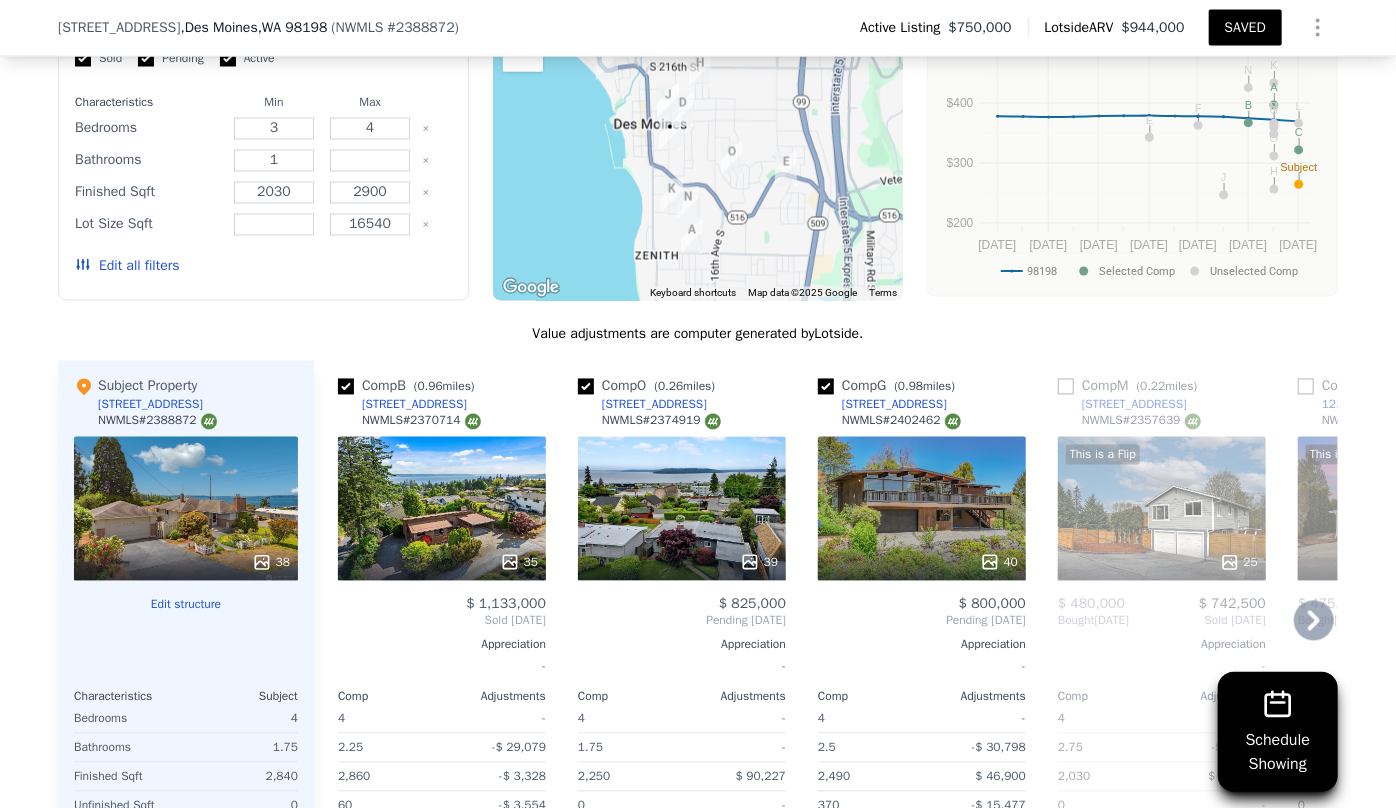 scroll, scrollTop: 1810, scrollLeft: 0, axis: vertical 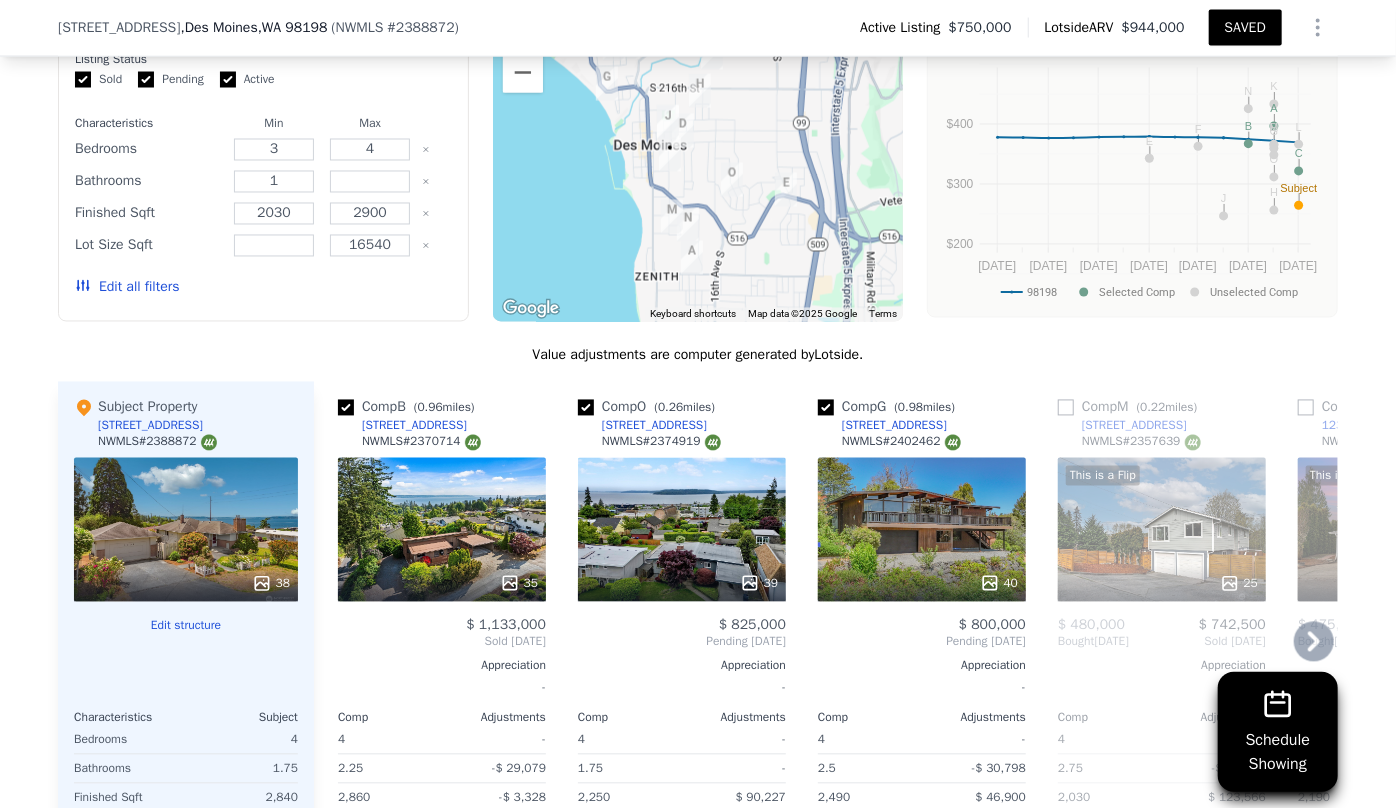 click 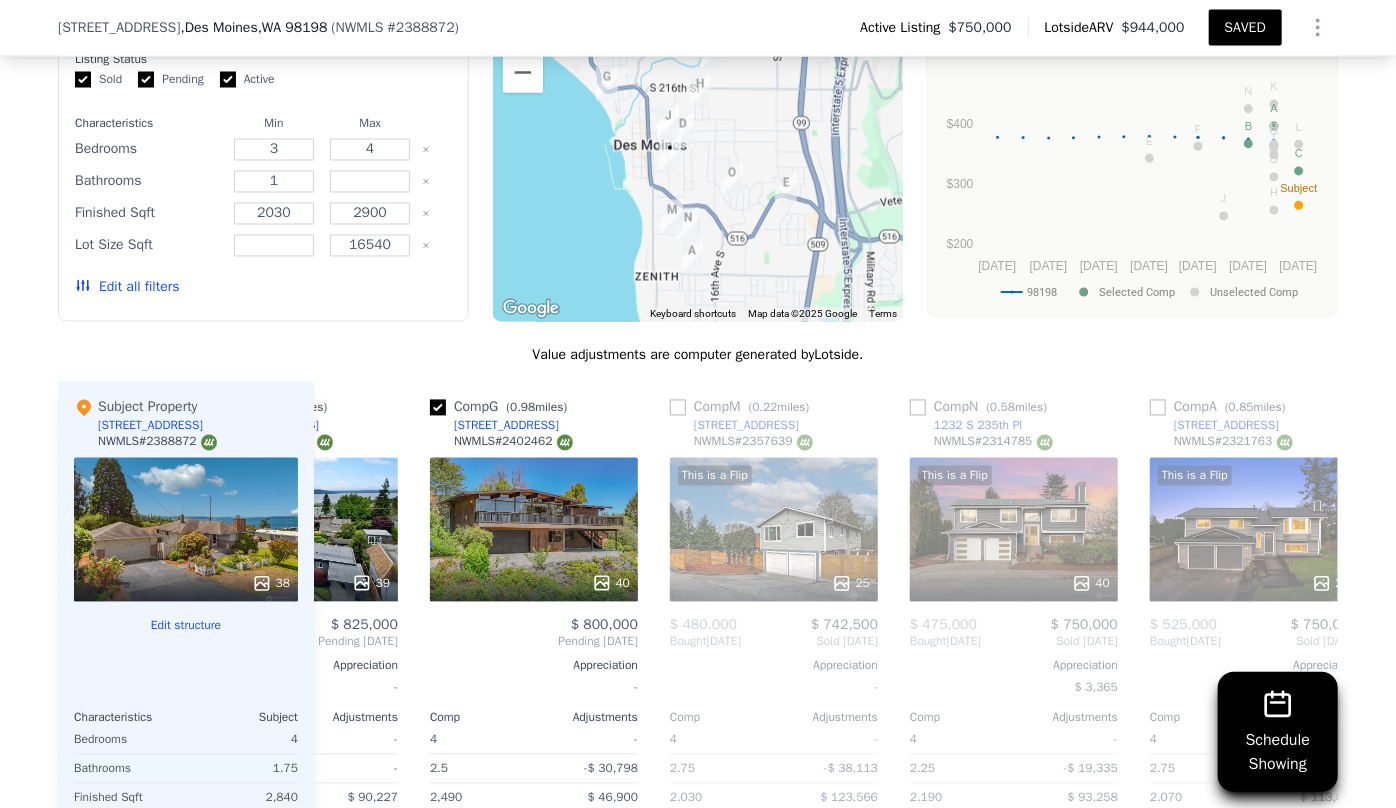 scroll, scrollTop: 0, scrollLeft: 480, axis: horizontal 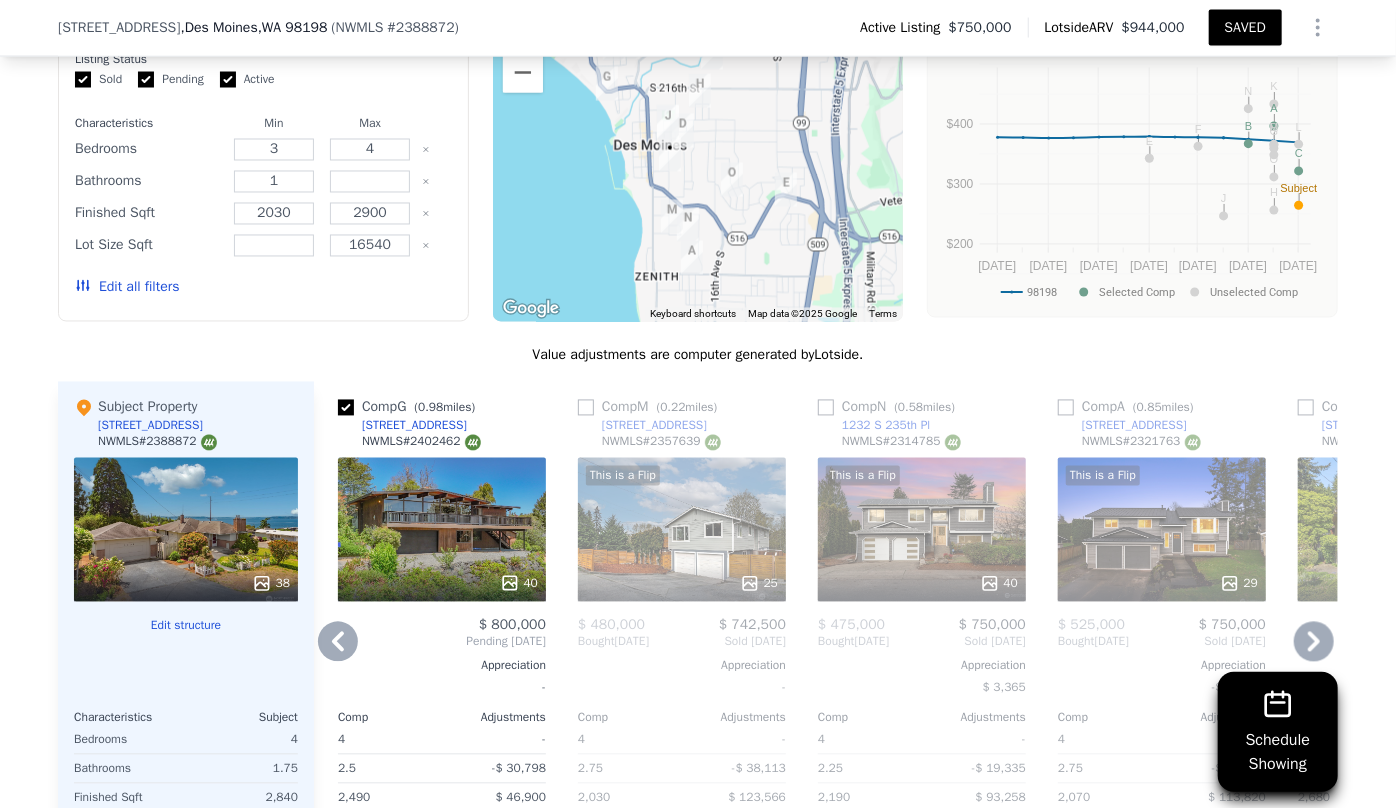 click on "Comp  B ( 0.96  miles) 517 S 212th St NWMLS  # 2370714 35 $ 1,133,000 Sold   Jun 2025 Appreciation - Comp Adjustments 4 - 2.25 -$ 29,079 2,860 -$ 3,328 60 -$ 3,554 10,750 -$ 3,518 460 $ 15,590 1968 - Other Adjustments -$ 72,606 Adjusted Value $ 1,036,504 Comp  O ( 0.26  miles) 22215 10th Ave S NWMLS  # 2374919 39 $ 825,000 Pending   May 2025 Appreciation - Comp Adjustments 4 - 1.75 - 2,250 $ 90,227 0 - 7,560 $ 20,265 260 $ 28,816 1962 - Other Adjustments $ 34,443 Adjusted Value $ 998,752 Comp  G ( 0.98  miles) 21030 6th Ave S NWMLS  # 2402462 40 $ 800,000 Pending   Jul 2025 Appreciation - Comp Adjustments 4 - 2.5 -$ 30,798 2,490 $ 46,900 370 -$ 15,477 10,750 -$ 2,484 320 $ 22,863 1965 - Other Adjustments -$ 25,323 Adjusted Value $ 795,680 Comp  M ( 0.22  miles) 1119 S 223rd St NWMLS  # 2357639 This is a Flip 25 $ 480,000 $ 742,500 Bought  Dec 2024 Sold   Jun 2025 Appreciation - Comp Adjustments 4 - 2.75 -$ 38,113 2,030 $ 123,566 0 - 9,225 $ 5,804 480 $ 8,645 1977 - Other Adjustments $ 103,041 $ 945,443" at bounding box center (826, 703) 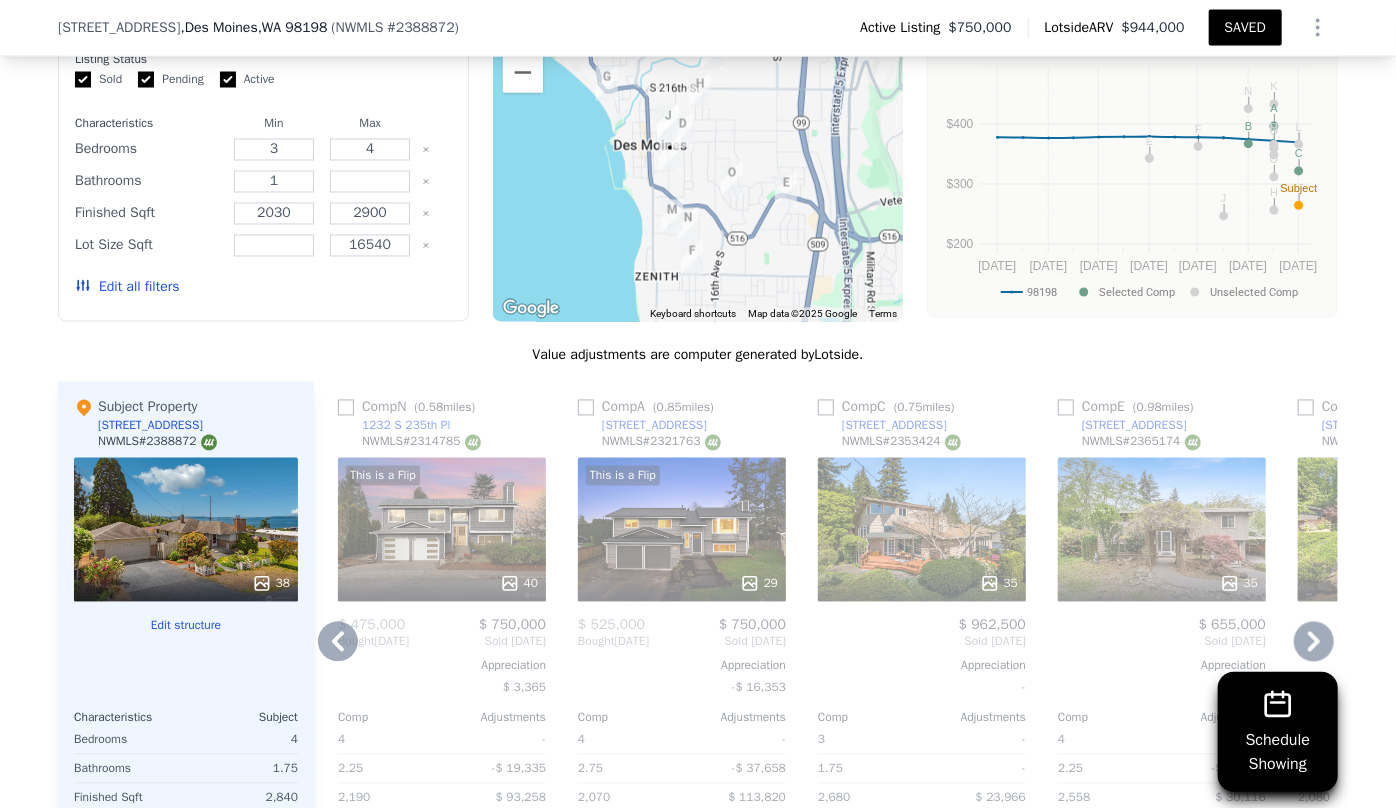 click 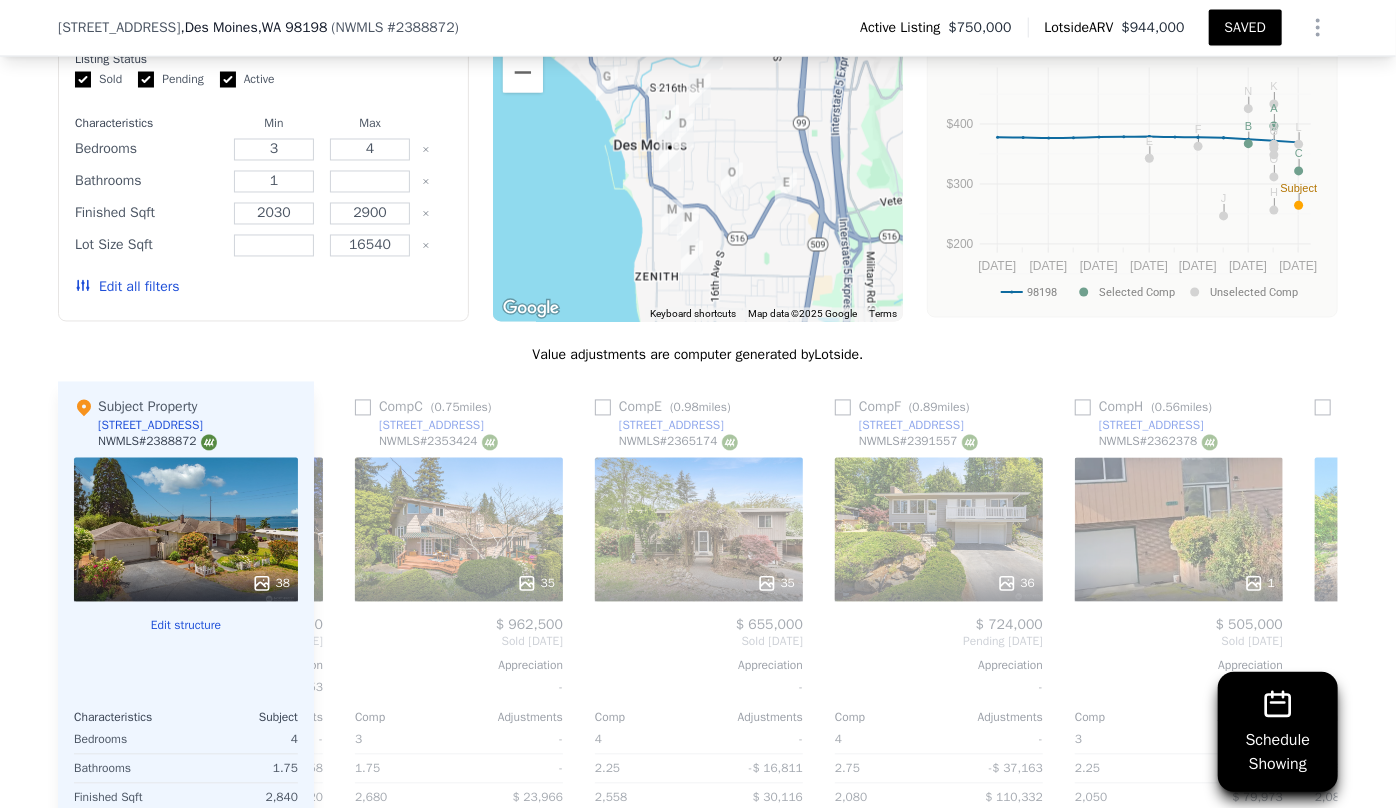 scroll, scrollTop: 0, scrollLeft: 1440, axis: horizontal 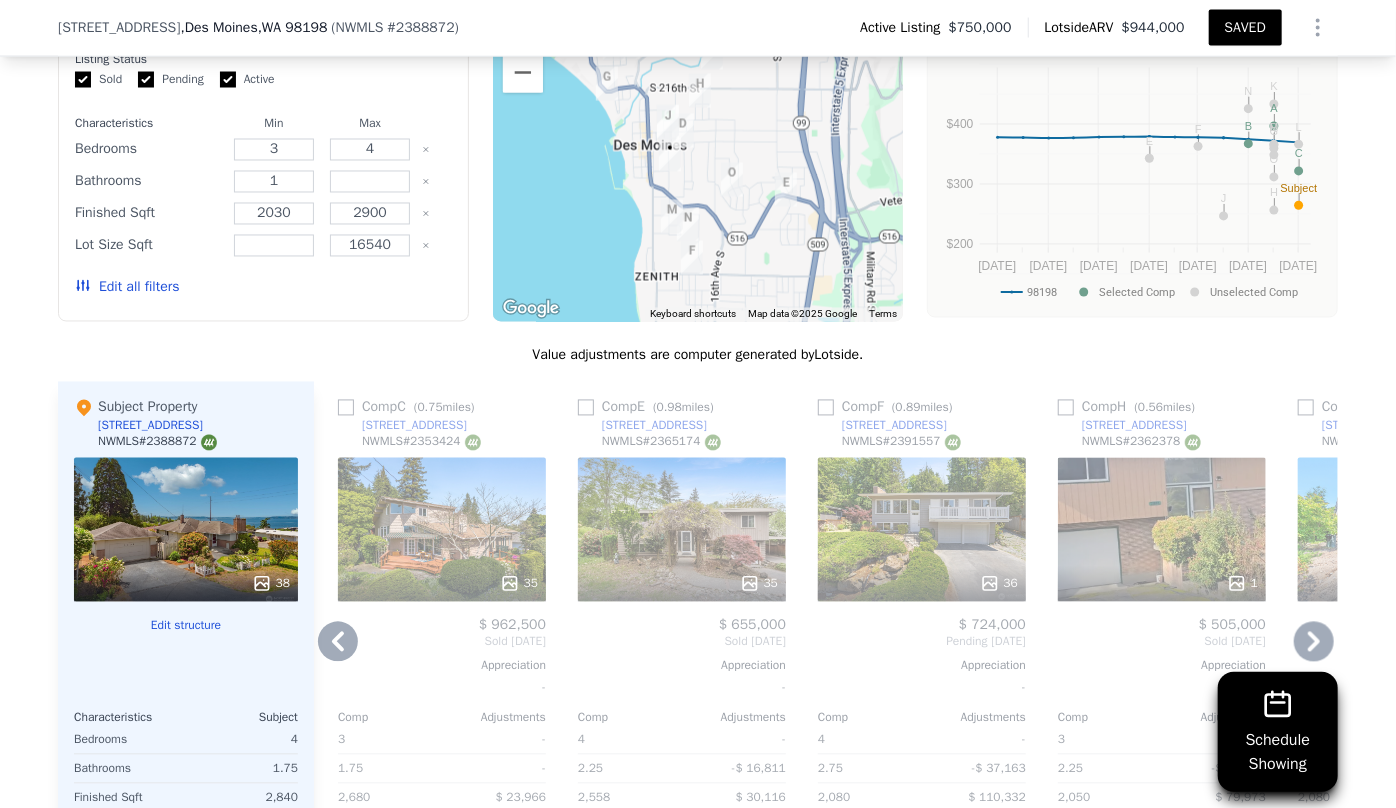 click 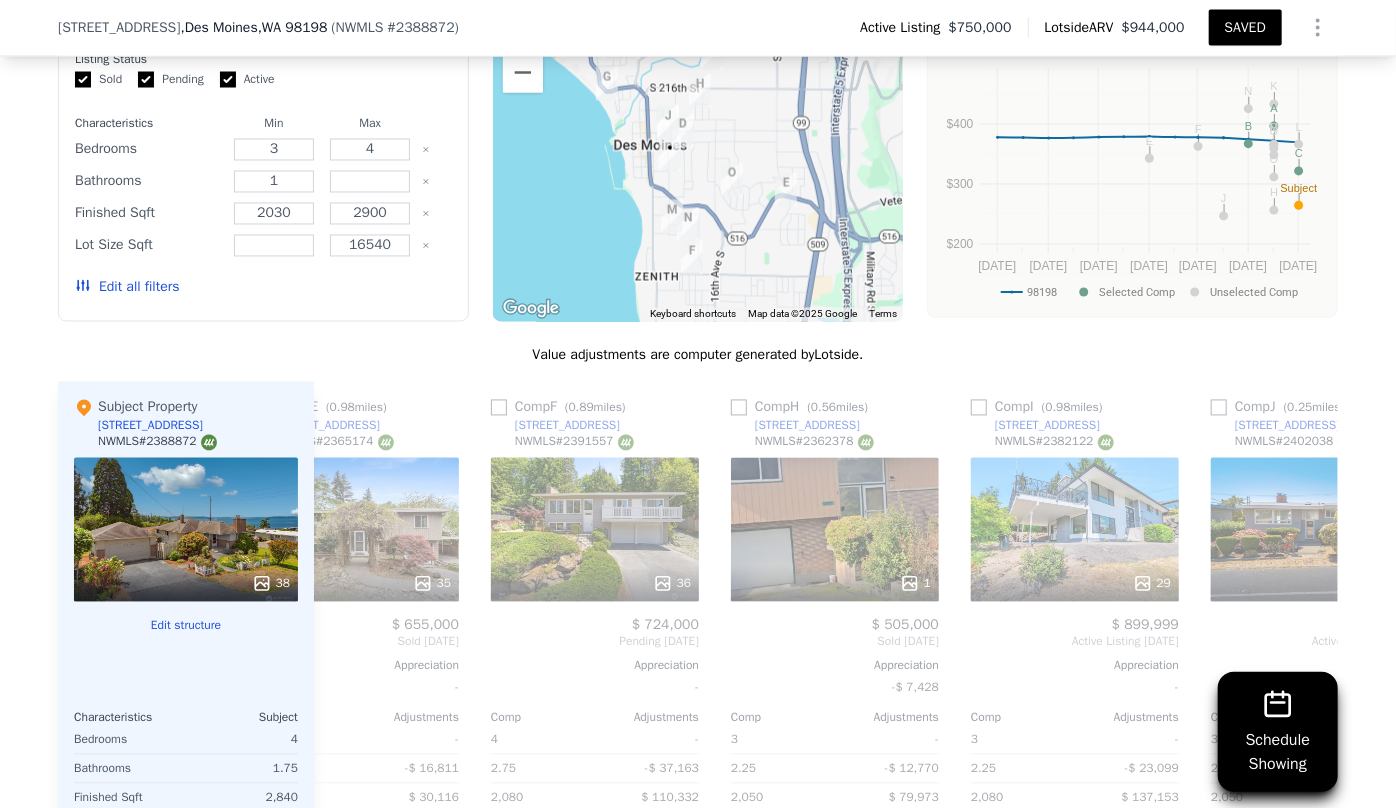 scroll, scrollTop: 0, scrollLeft: 1920, axis: horizontal 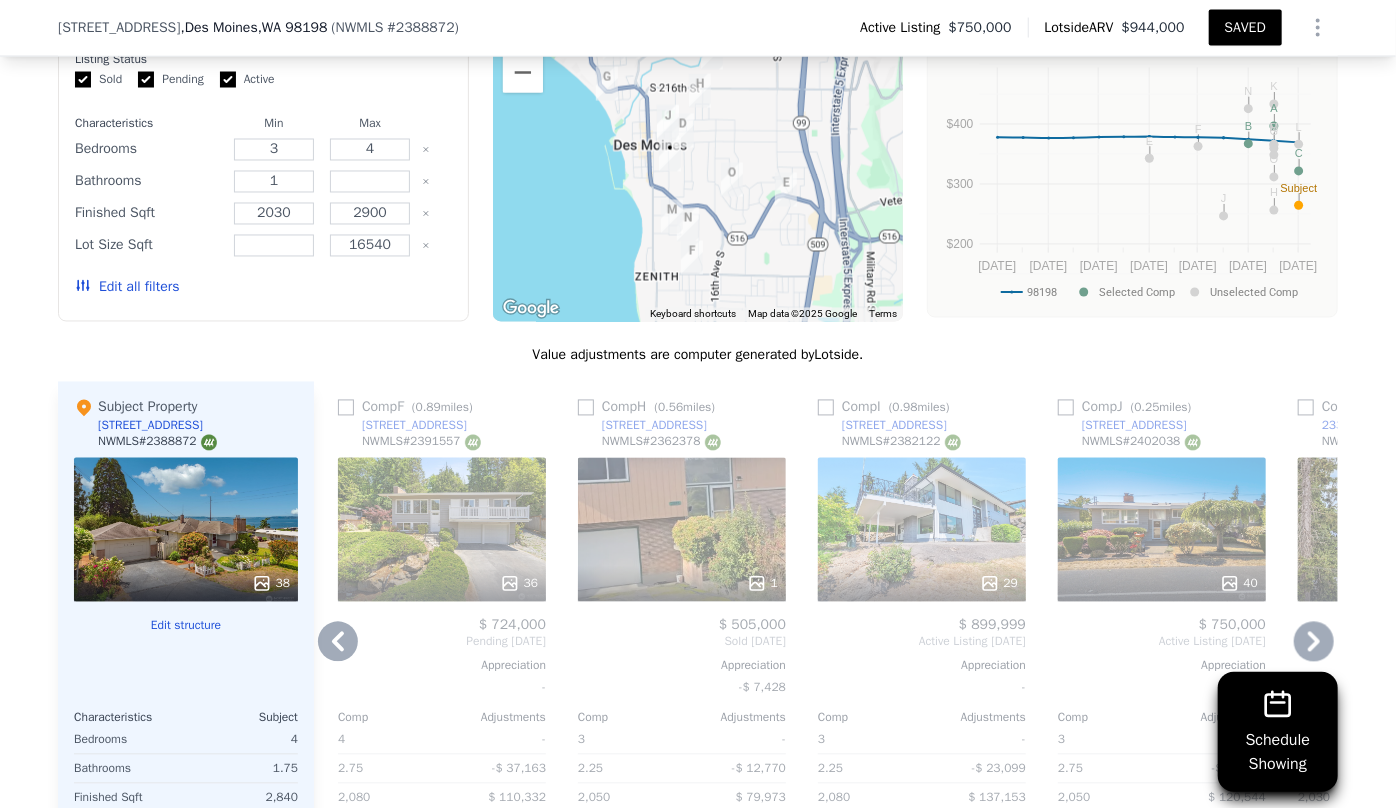 click 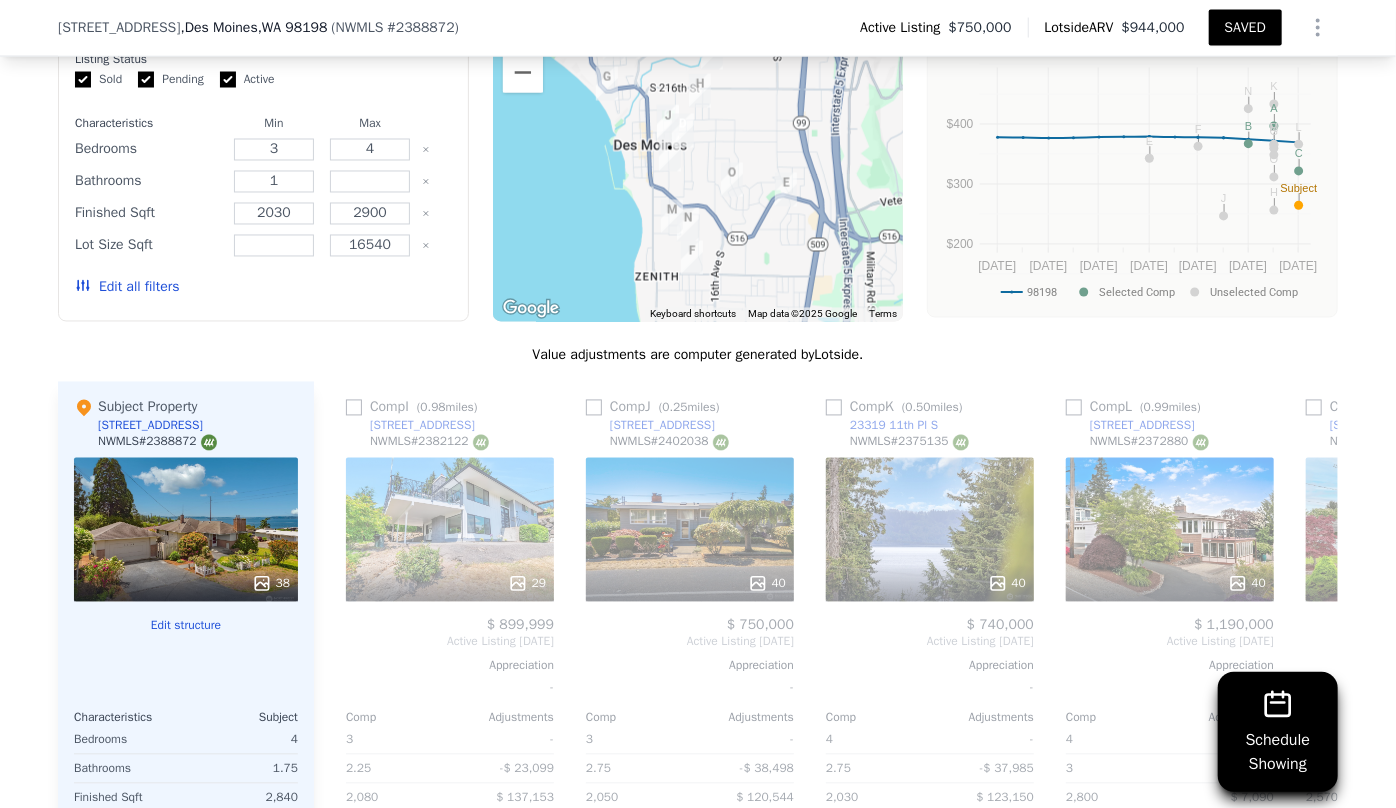 scroll, scrollTop: 0, scrollLeft: 2400, axis: horizontal 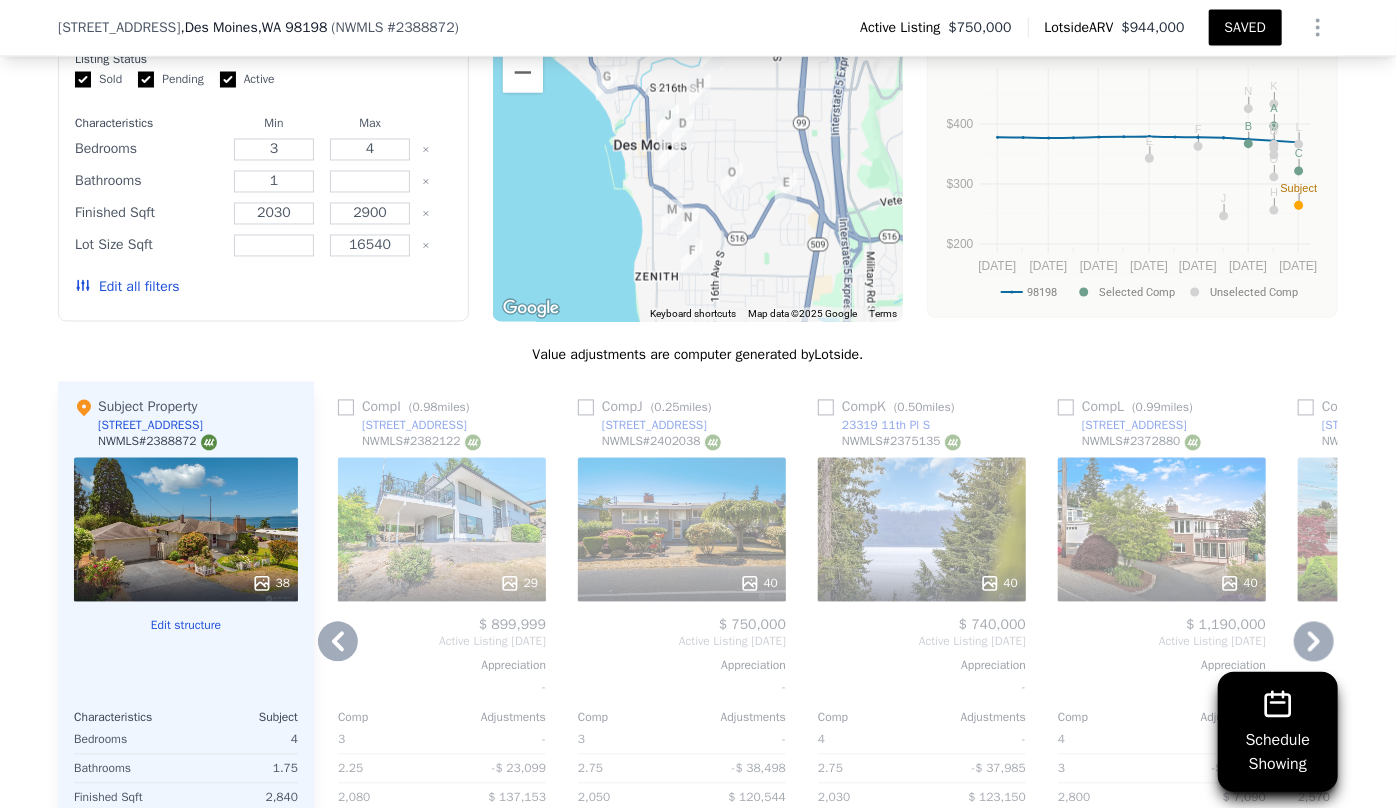 click 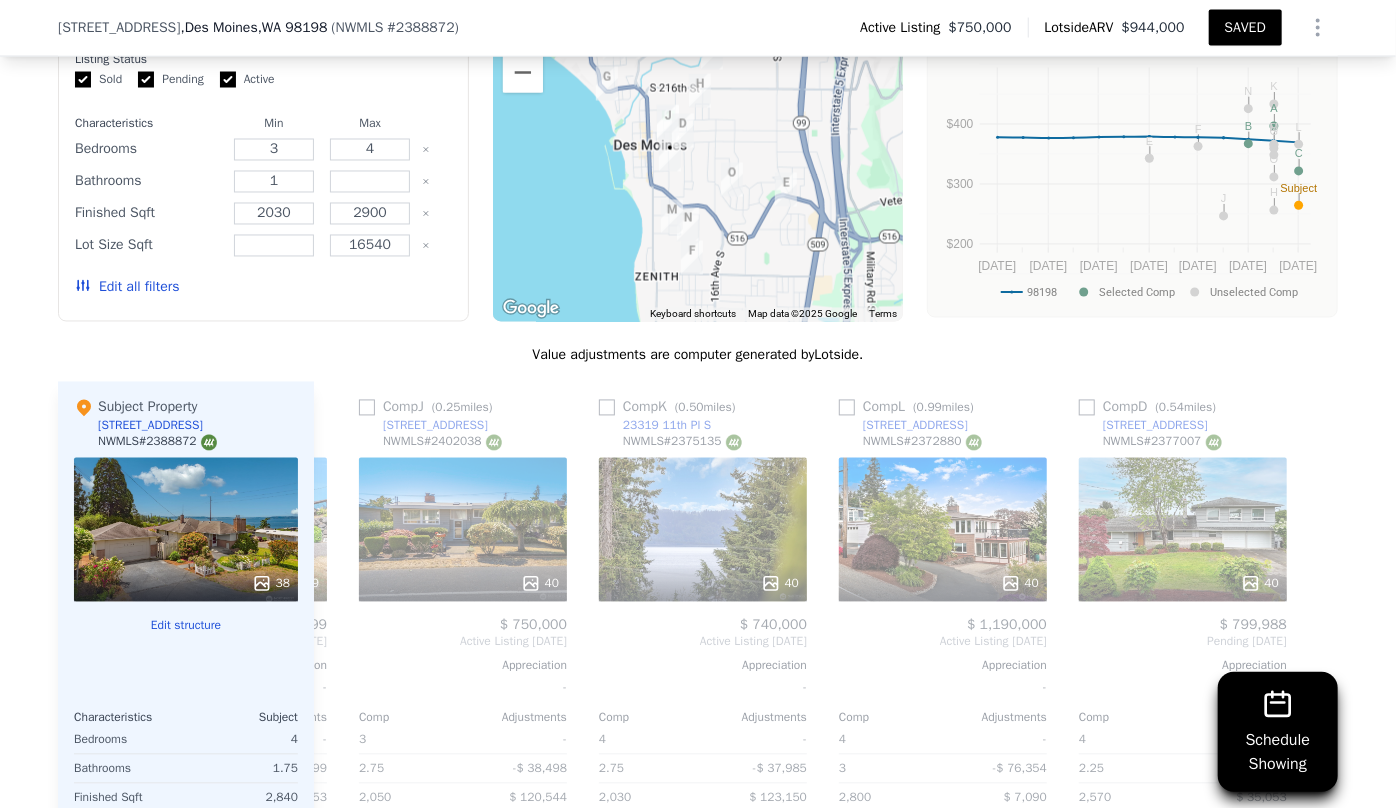scroll, scrollTop: 0, scrollLeft: 2623, axis: horizontal 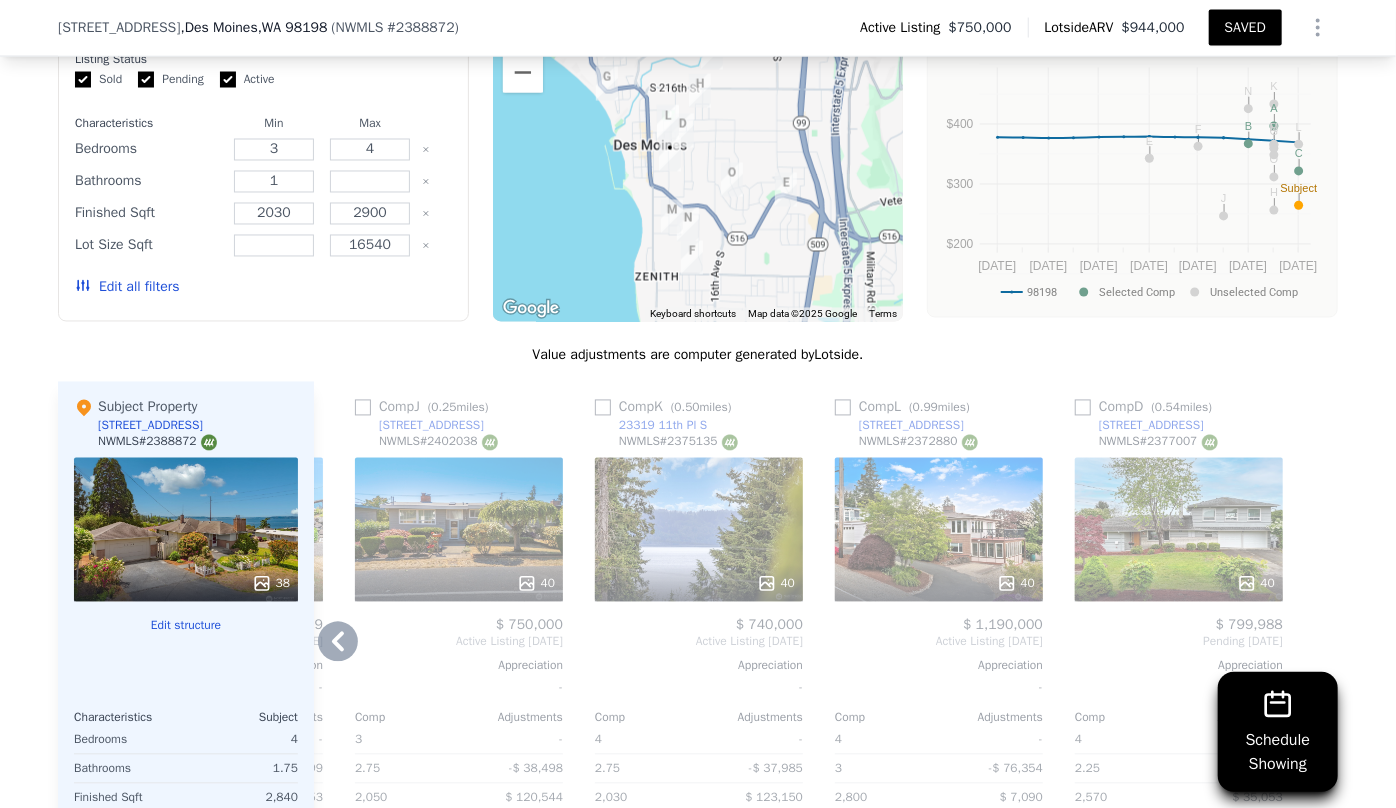 click on "40" at bounding box center (699, 530) 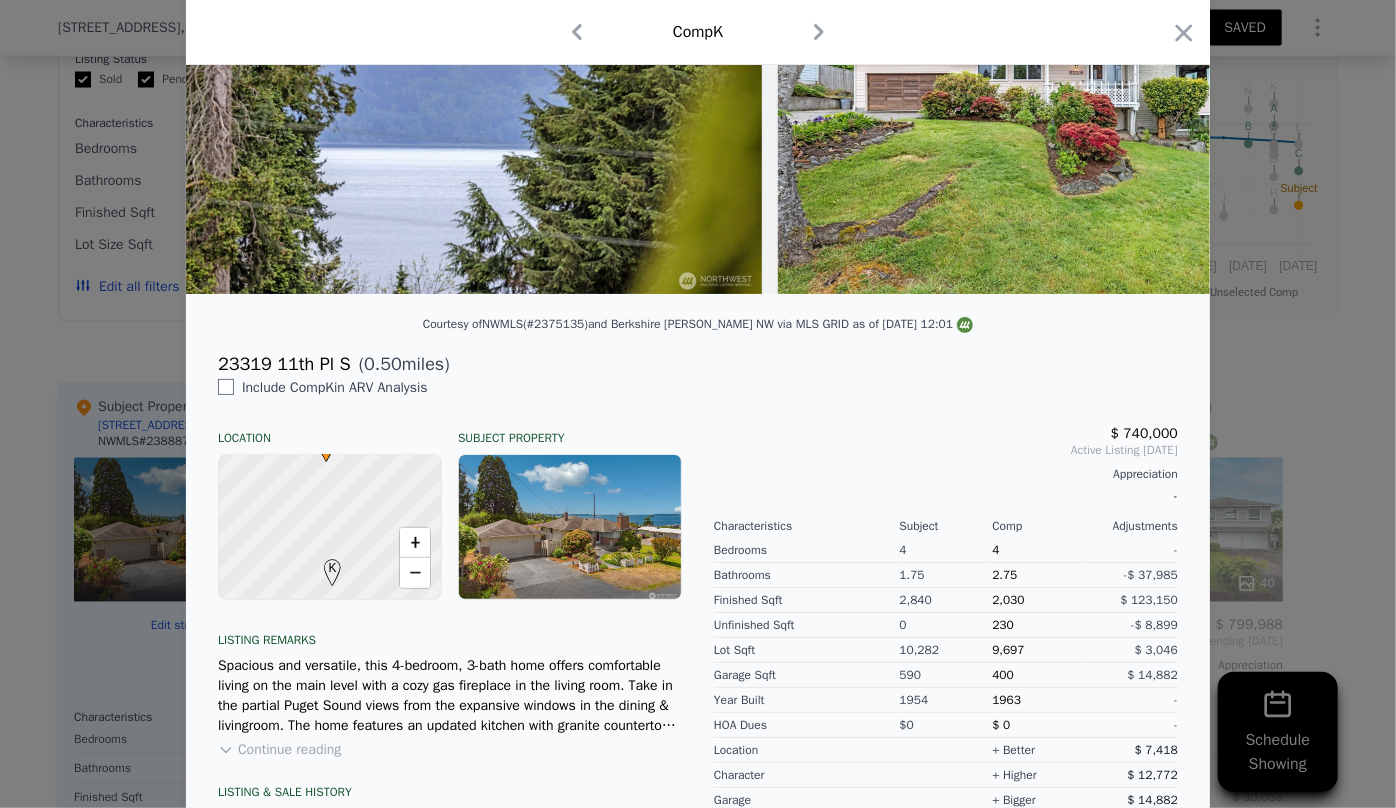 scroll, scrollTop: 136, scrollLeft: 0, axis: vertical 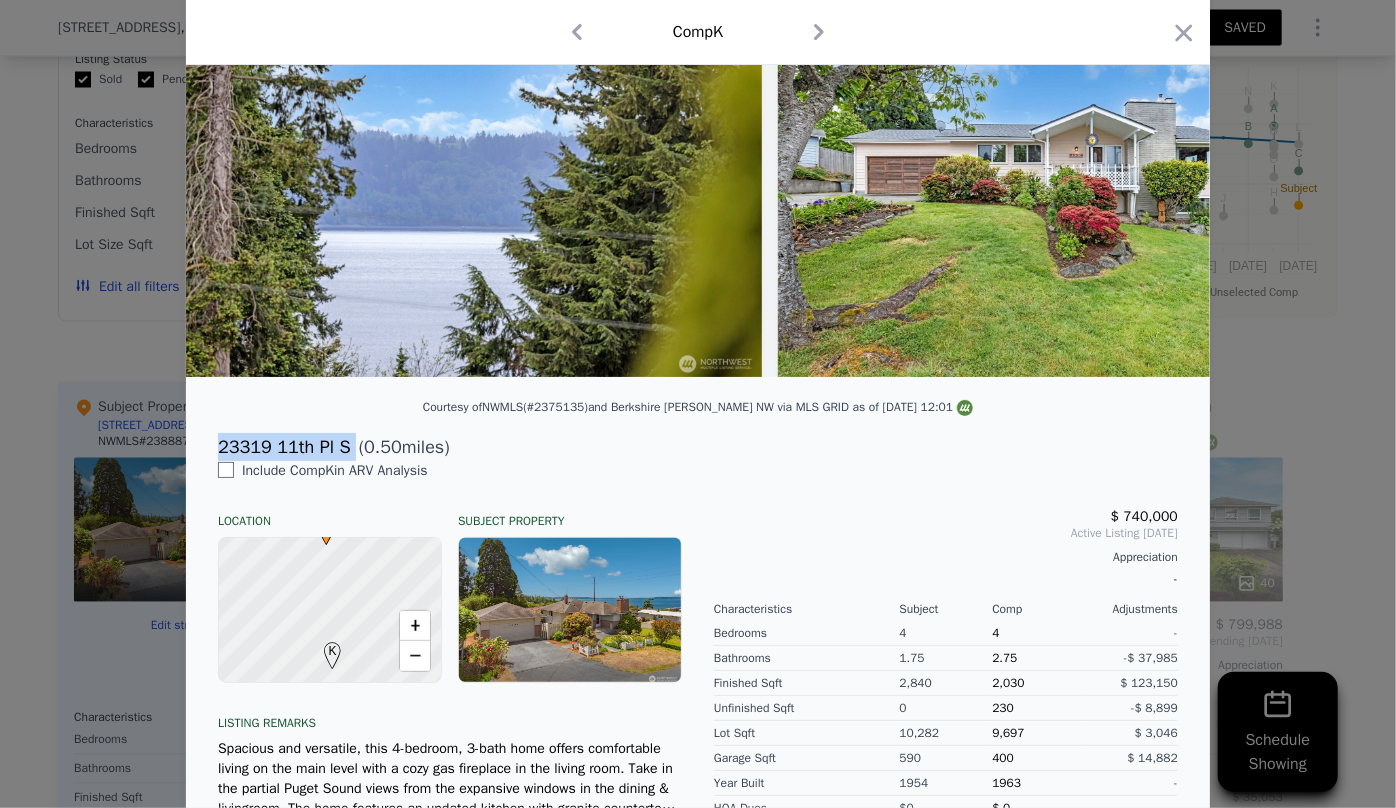 drag, startPoint x: 205, startPoint y: 454, endPoint x: 330, endPoint y: 458, distance: 125.06398 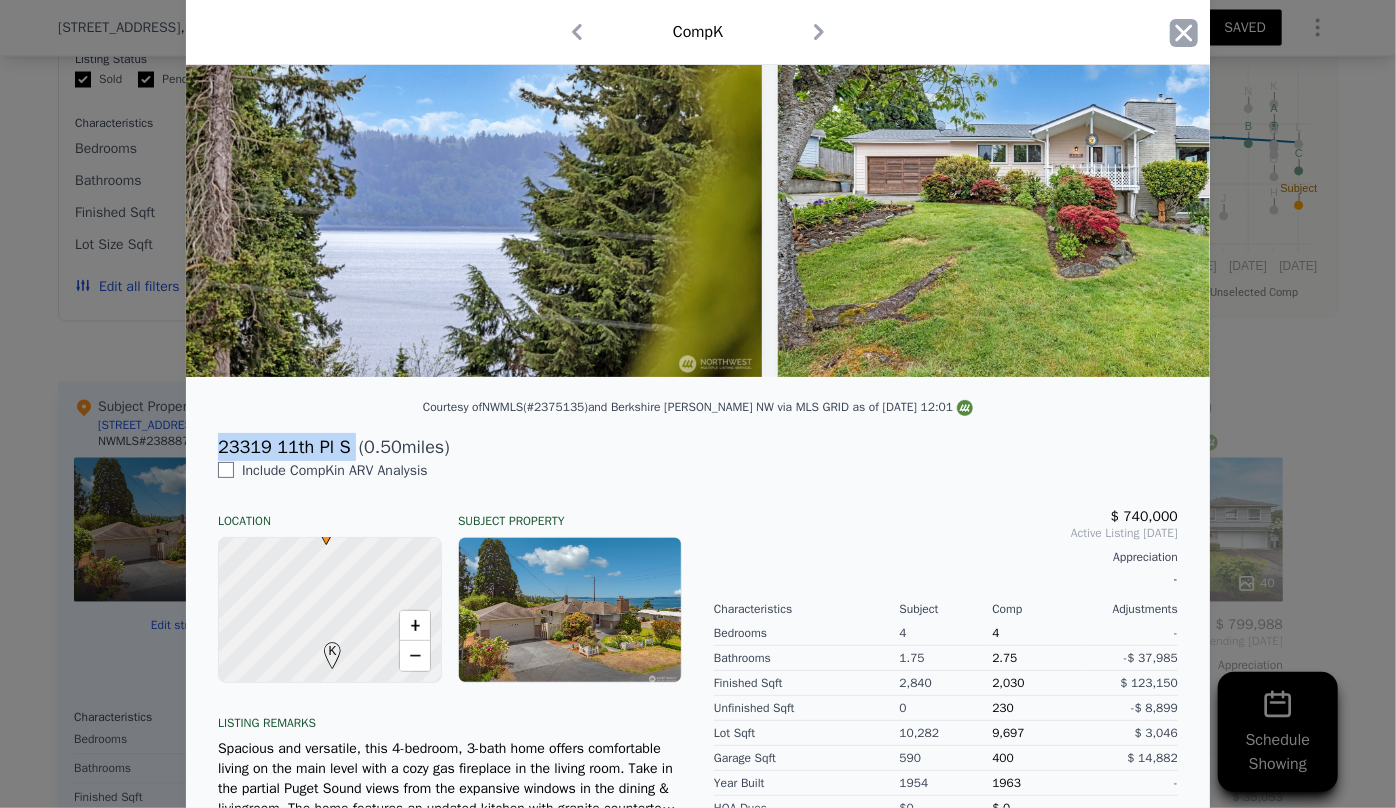 click 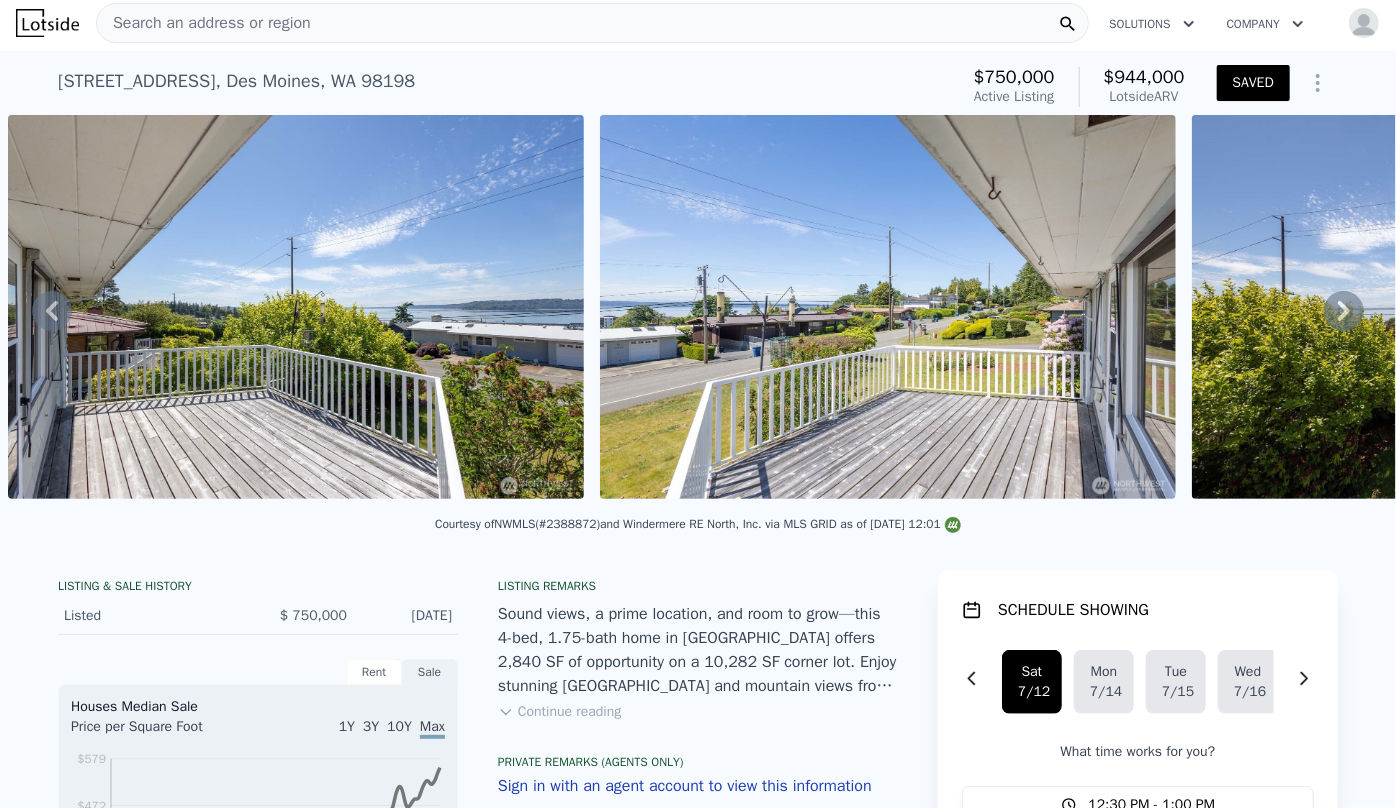scroll, scrollTop: 0, scrollLeft: 0, axis: both 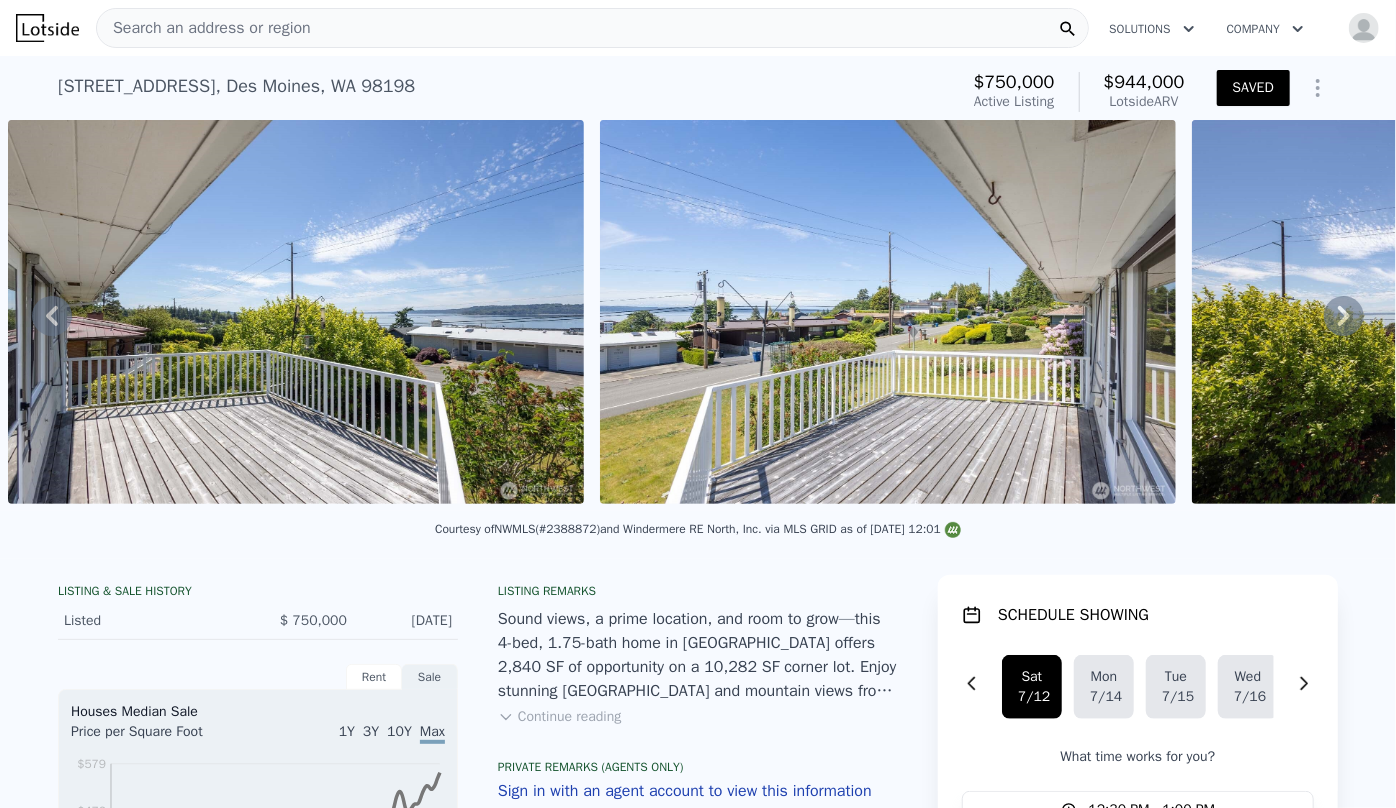 click on "Search an address or region" at bounding box center (204, 28) 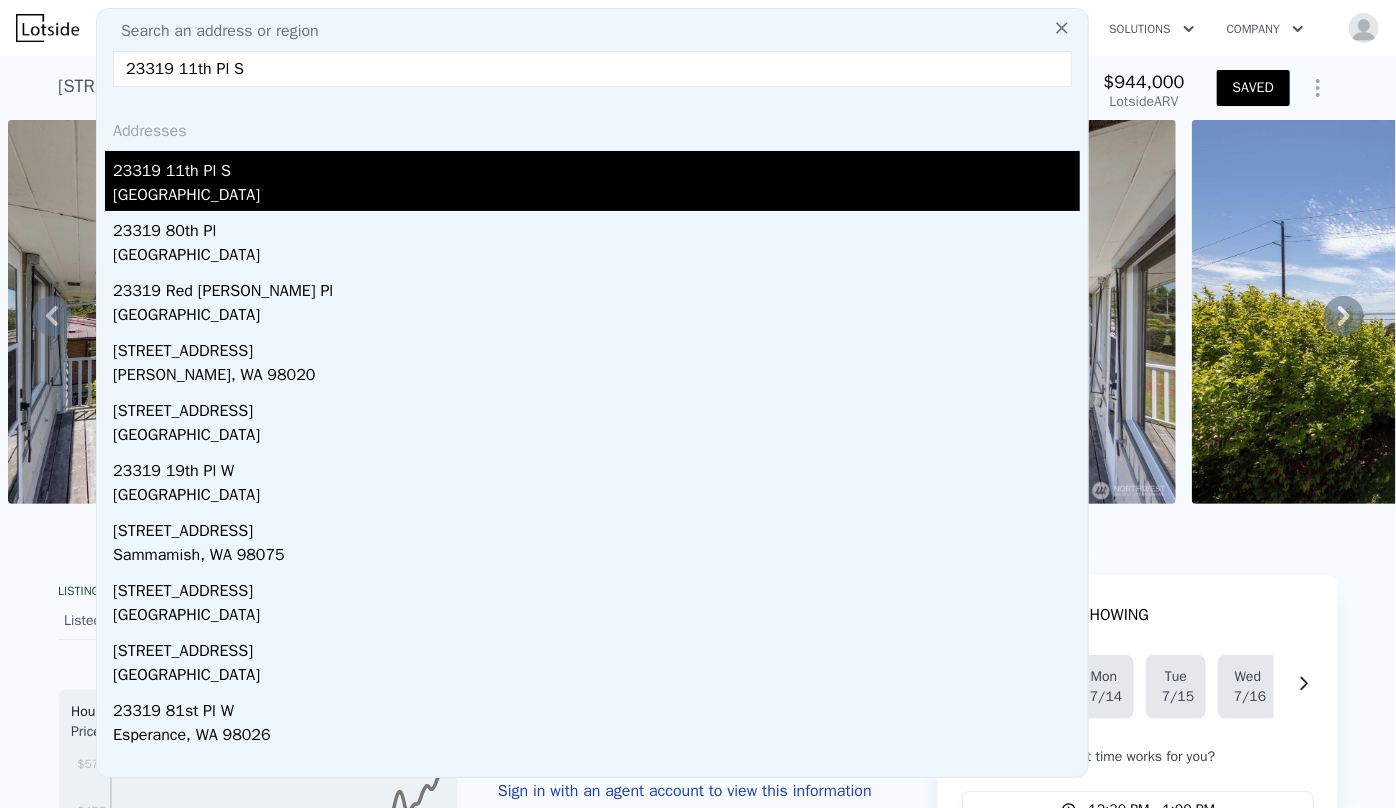 type on "23319 11th Pl S" 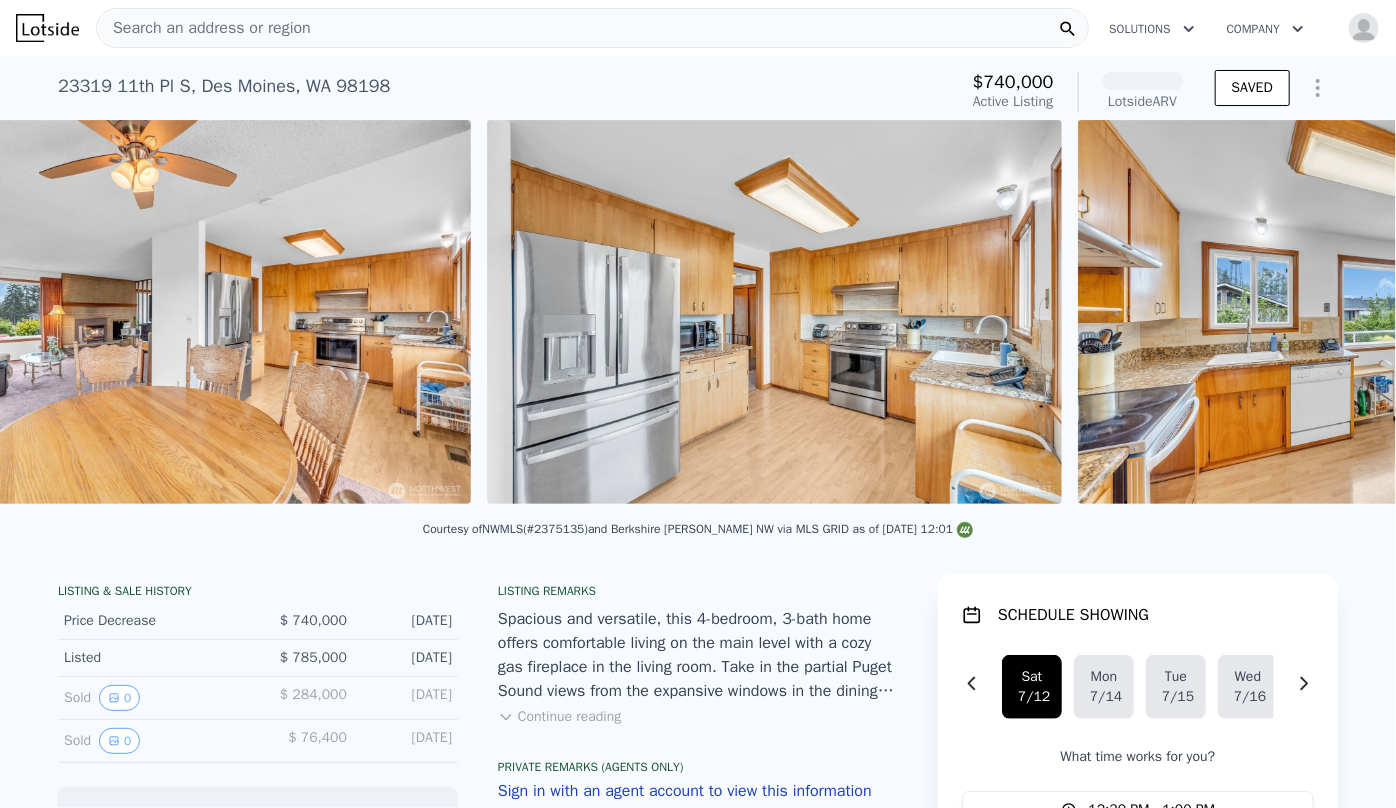 scroll, scrollTop: 0, scrollLeft: 5948, axis: horizontal 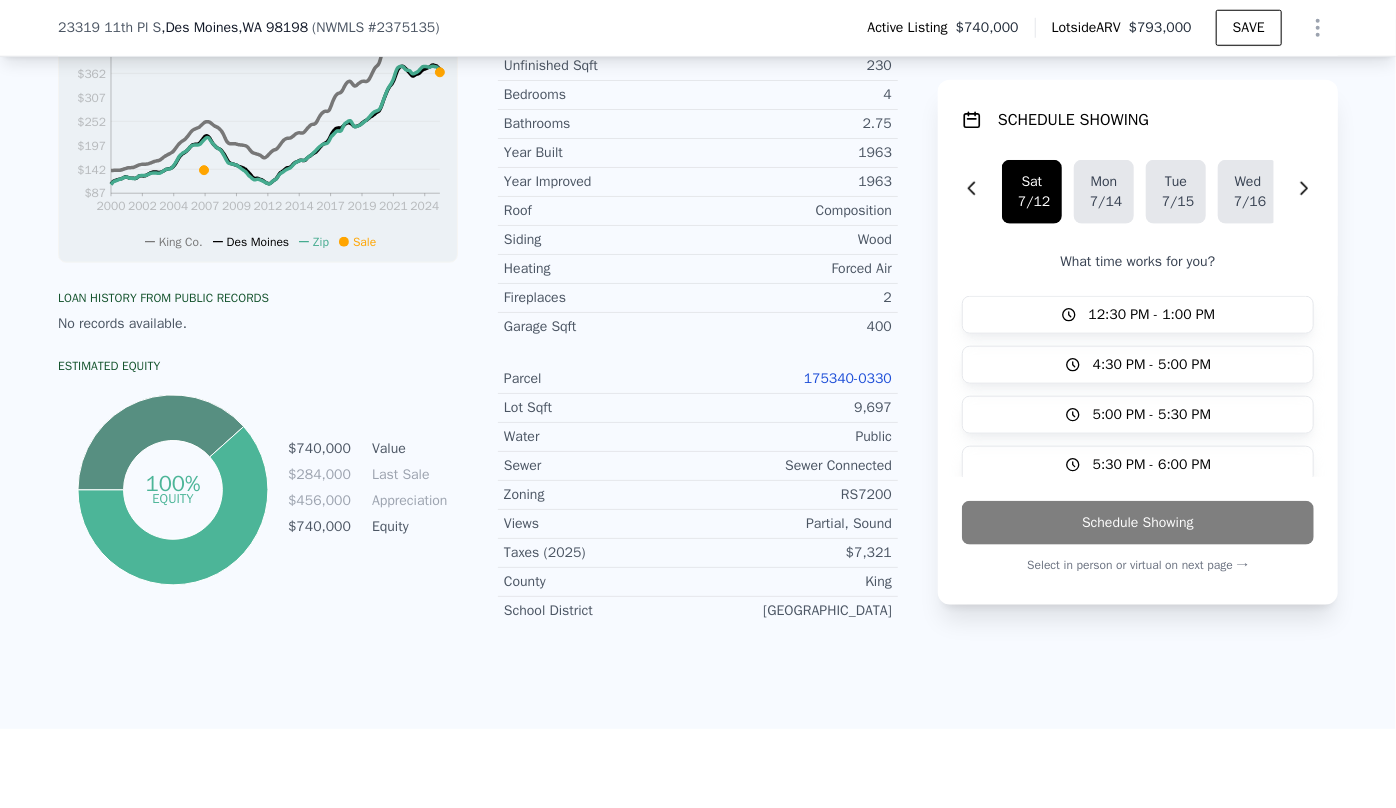 click on "175340-0330" at bounding box center (848, 378) 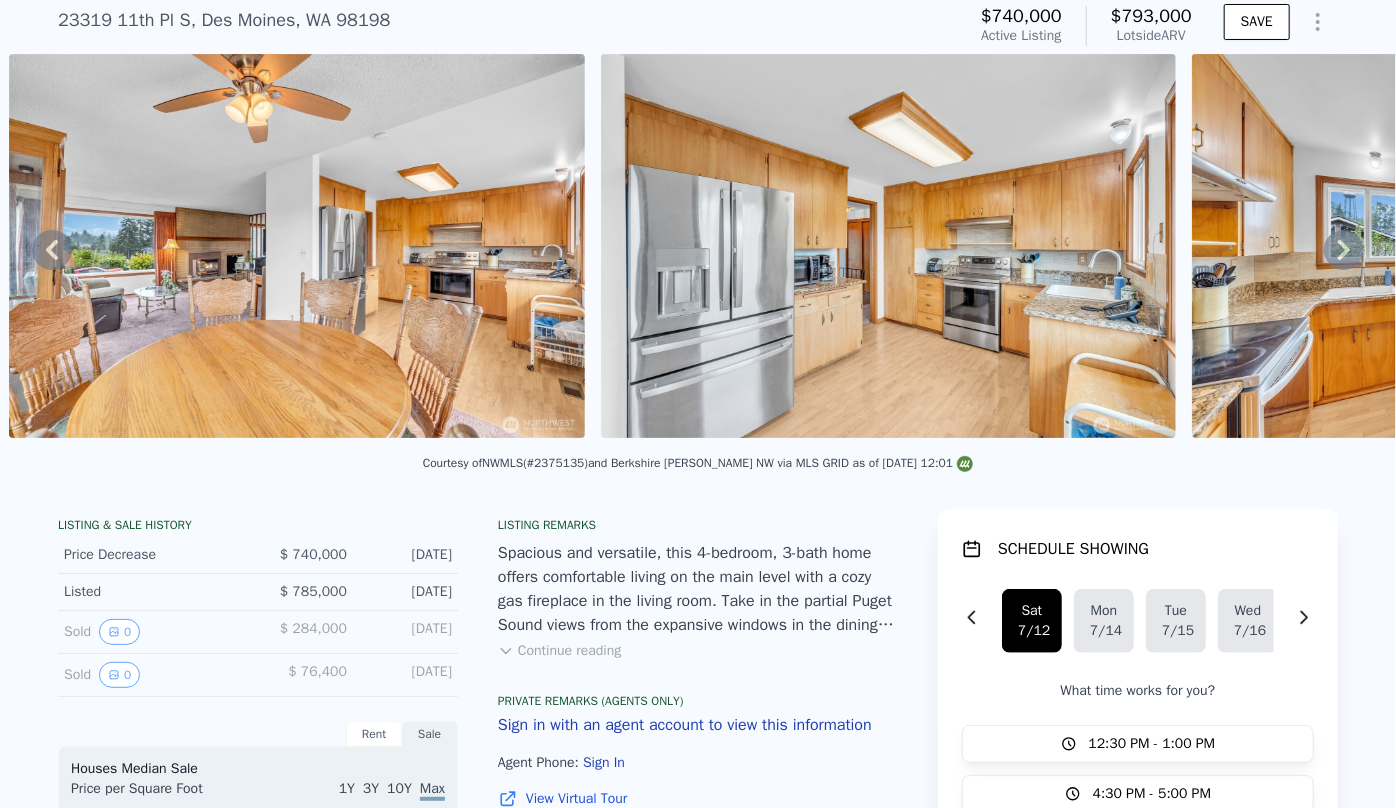 scroll, scrollTop: 7, scrollLeft: 0, axis: vertical 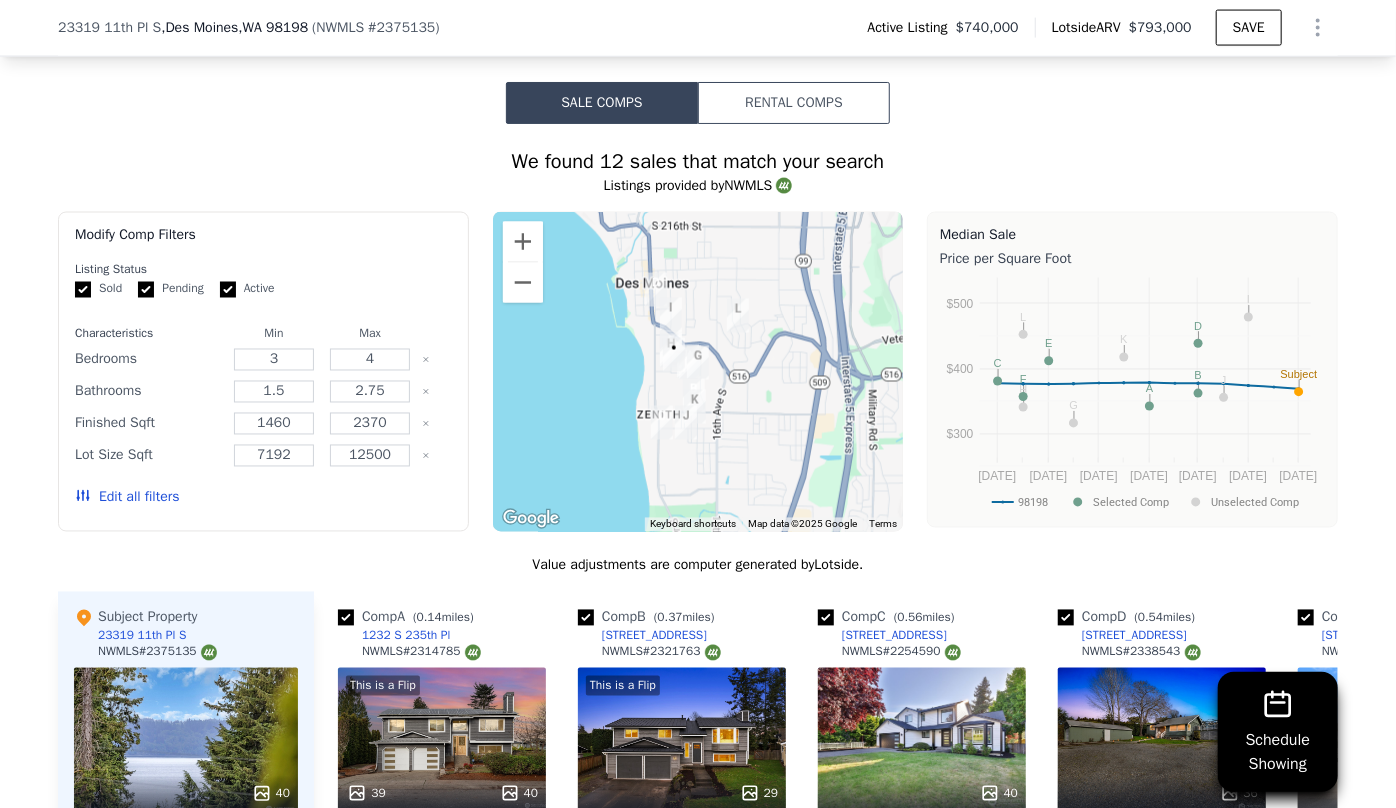 click on "Edit all filters" at bounding box center [127, 498] 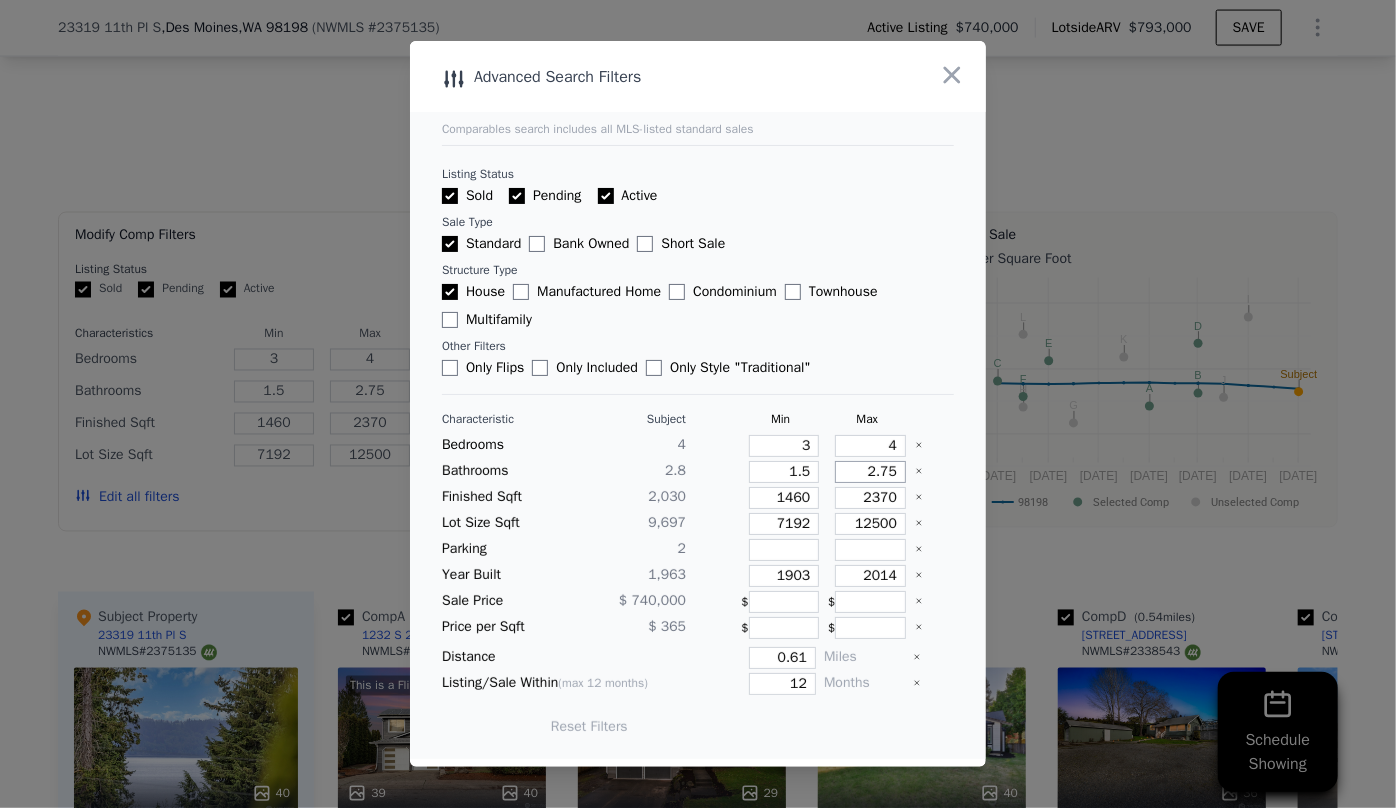 drag, startPoint x: 884, startPoint y: 478, endPoint x: 840, endPoint y: 478, distance: 44 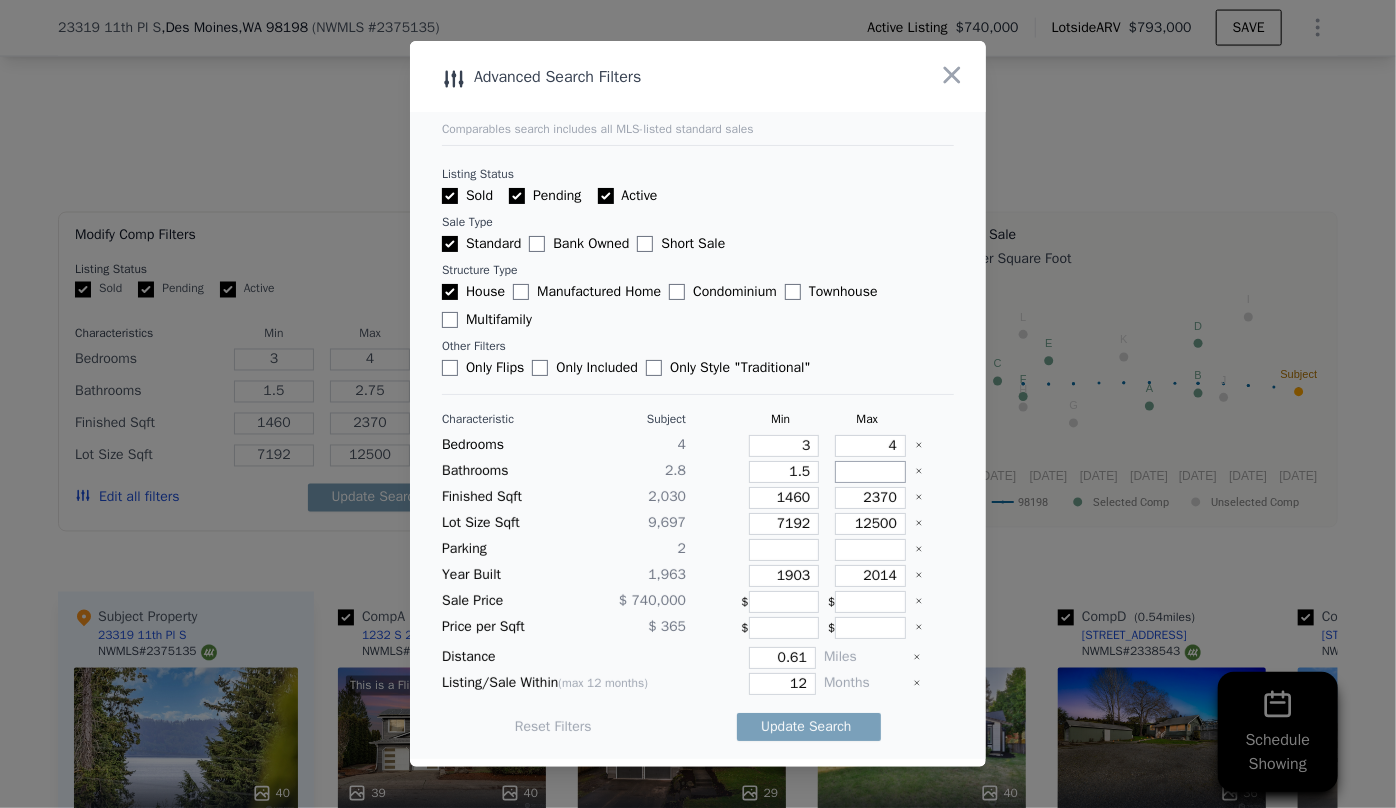 type 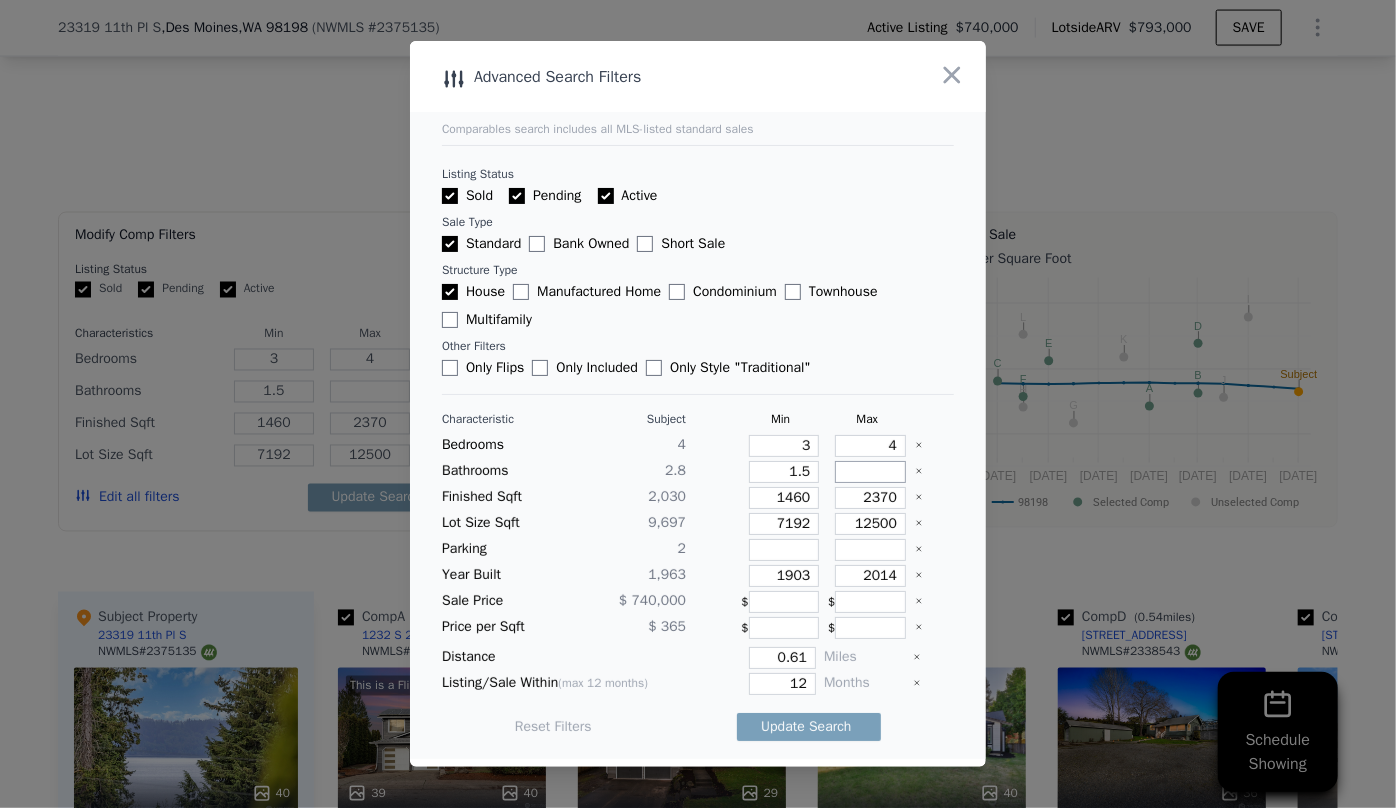 type 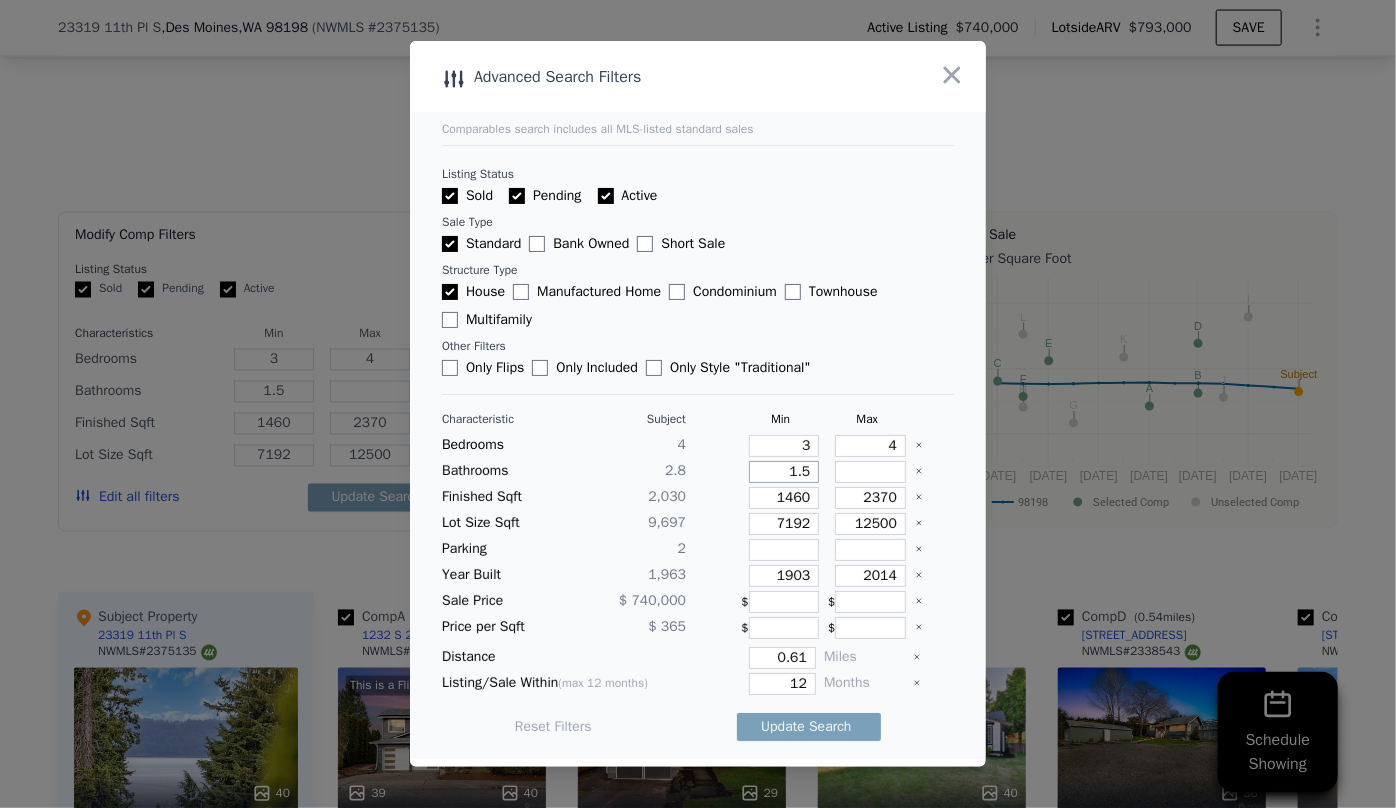 click on "1.5" at bounding box center (784, 472) 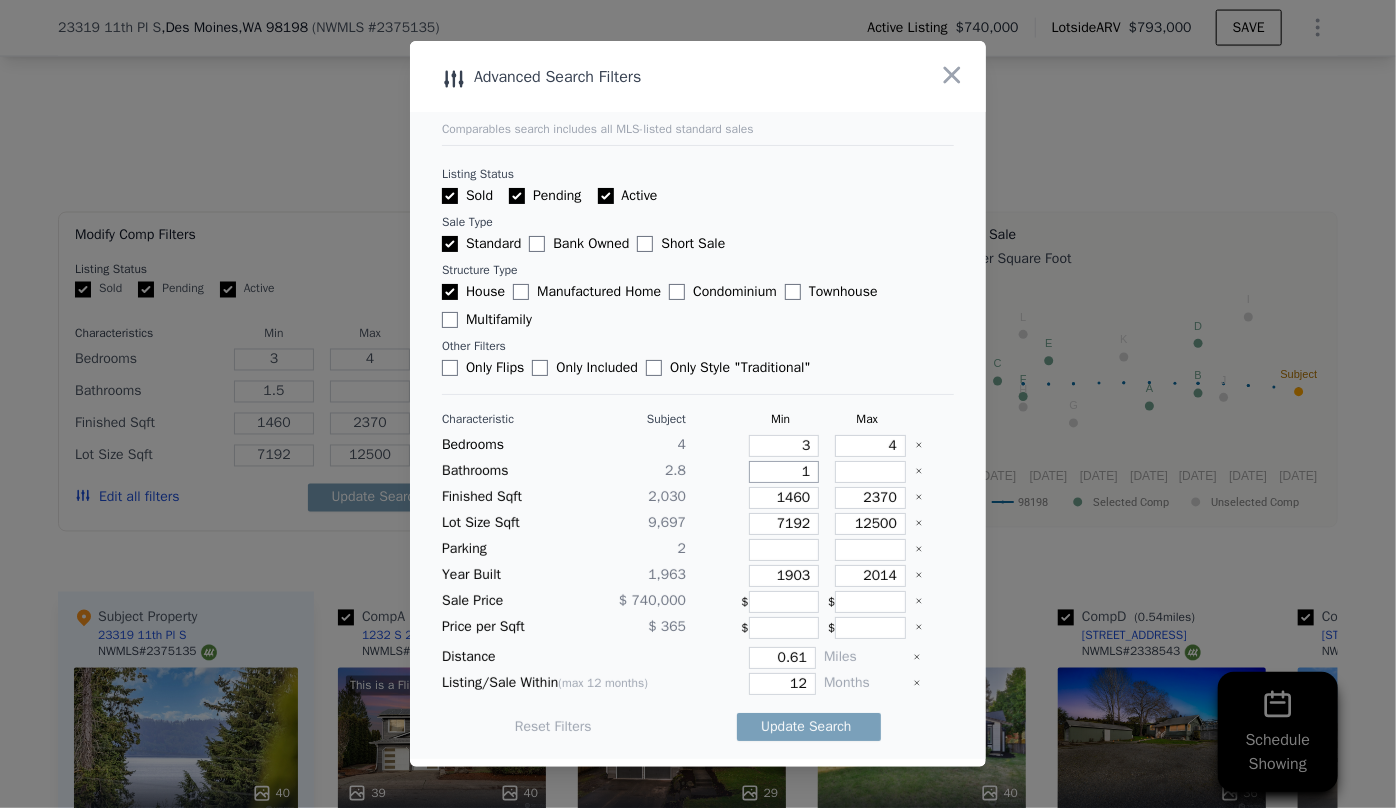 type on "1" 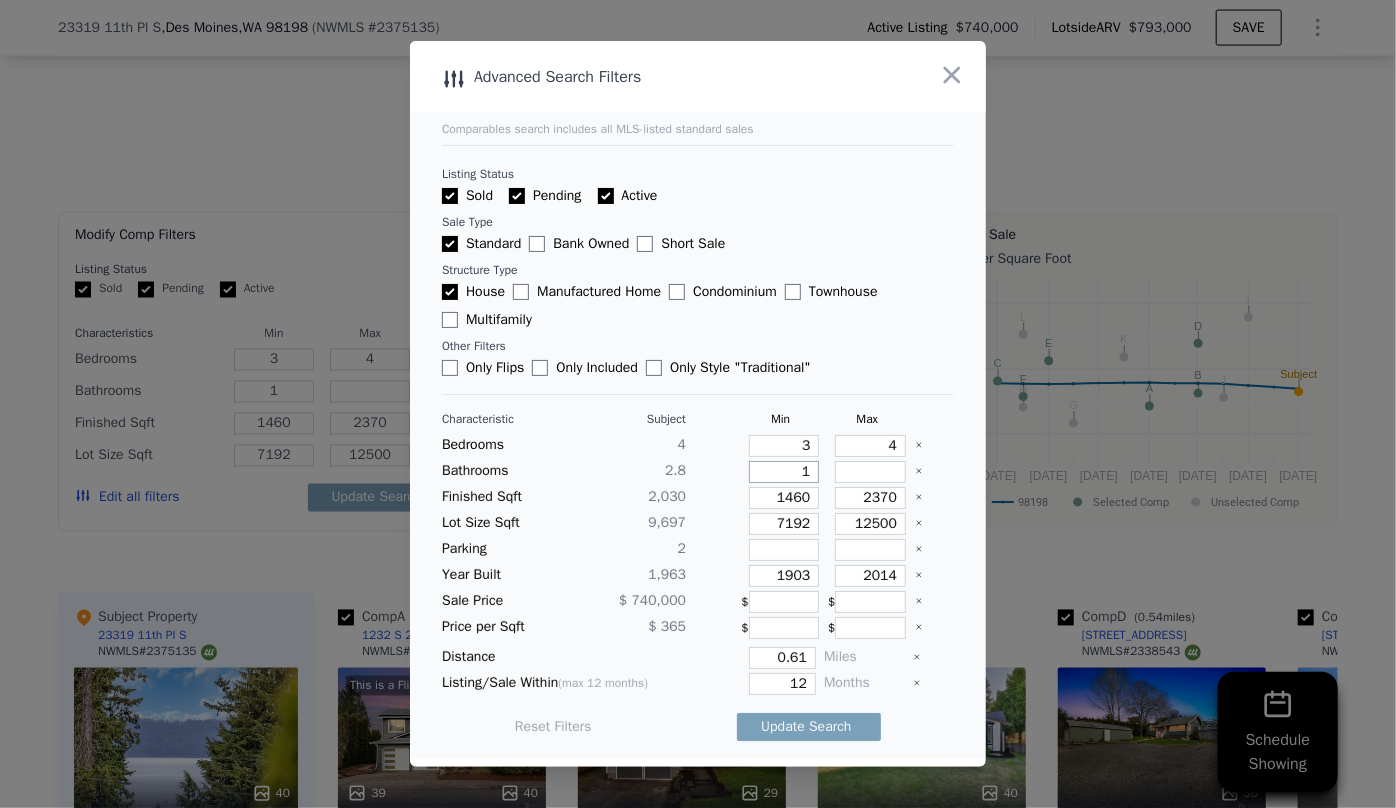 type on "1" 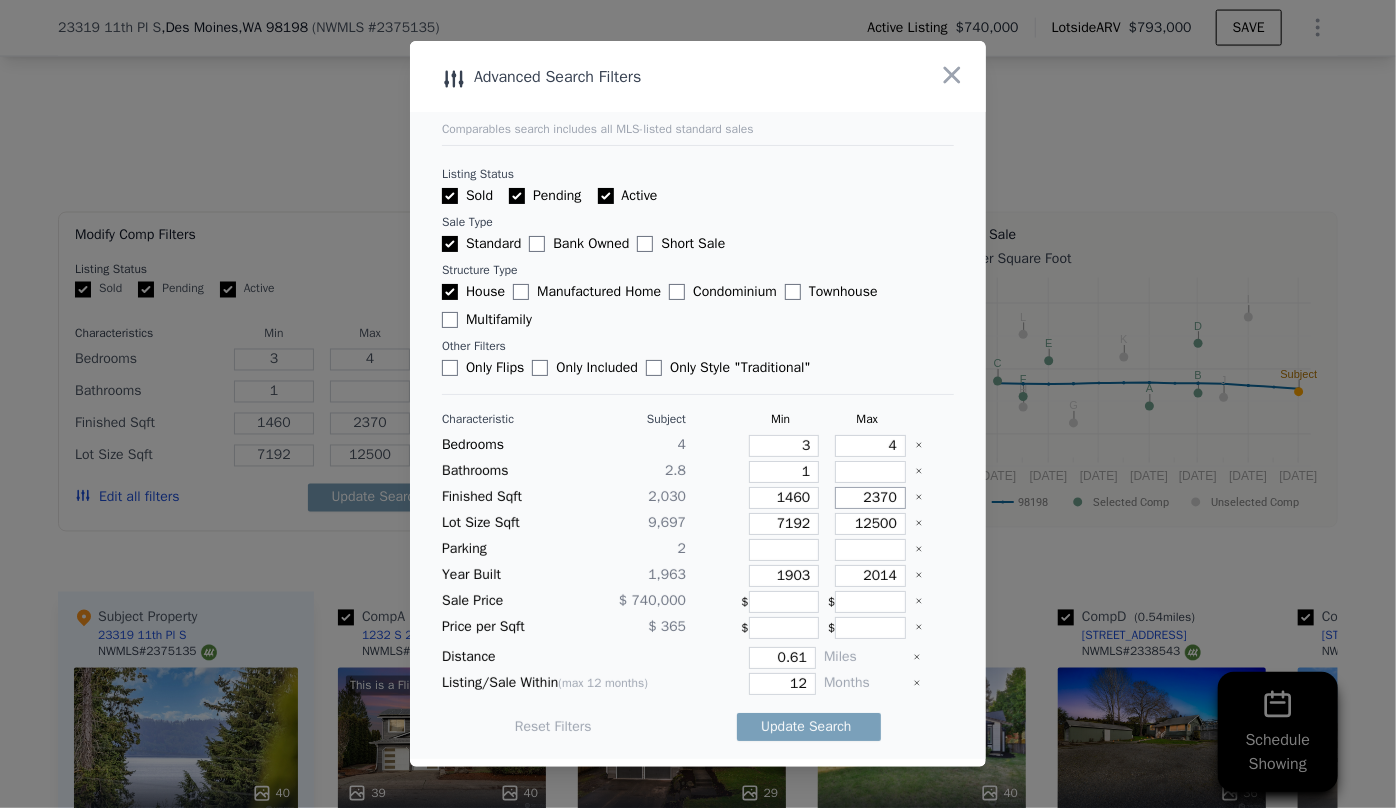 click on "2370" at bounding box center [870, 498] 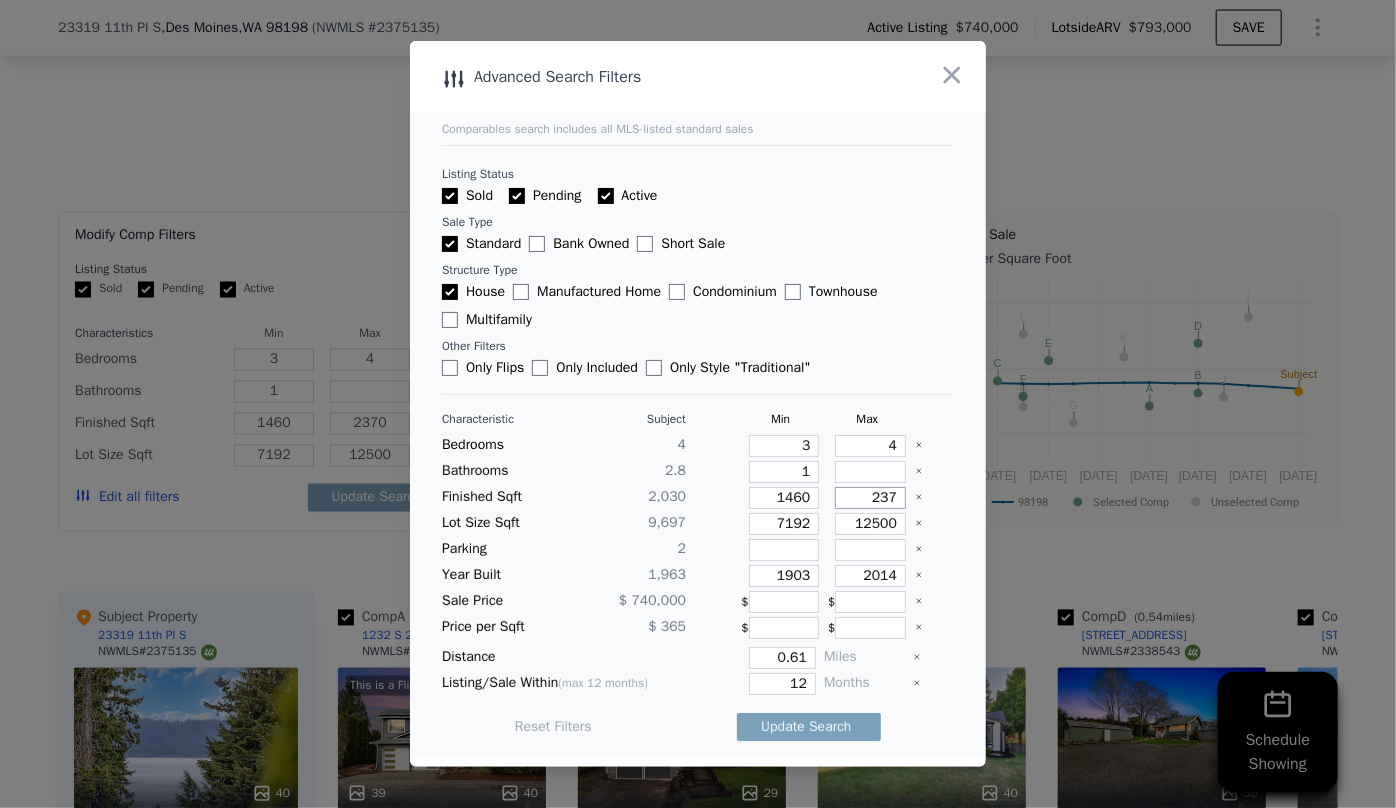 type on "237" 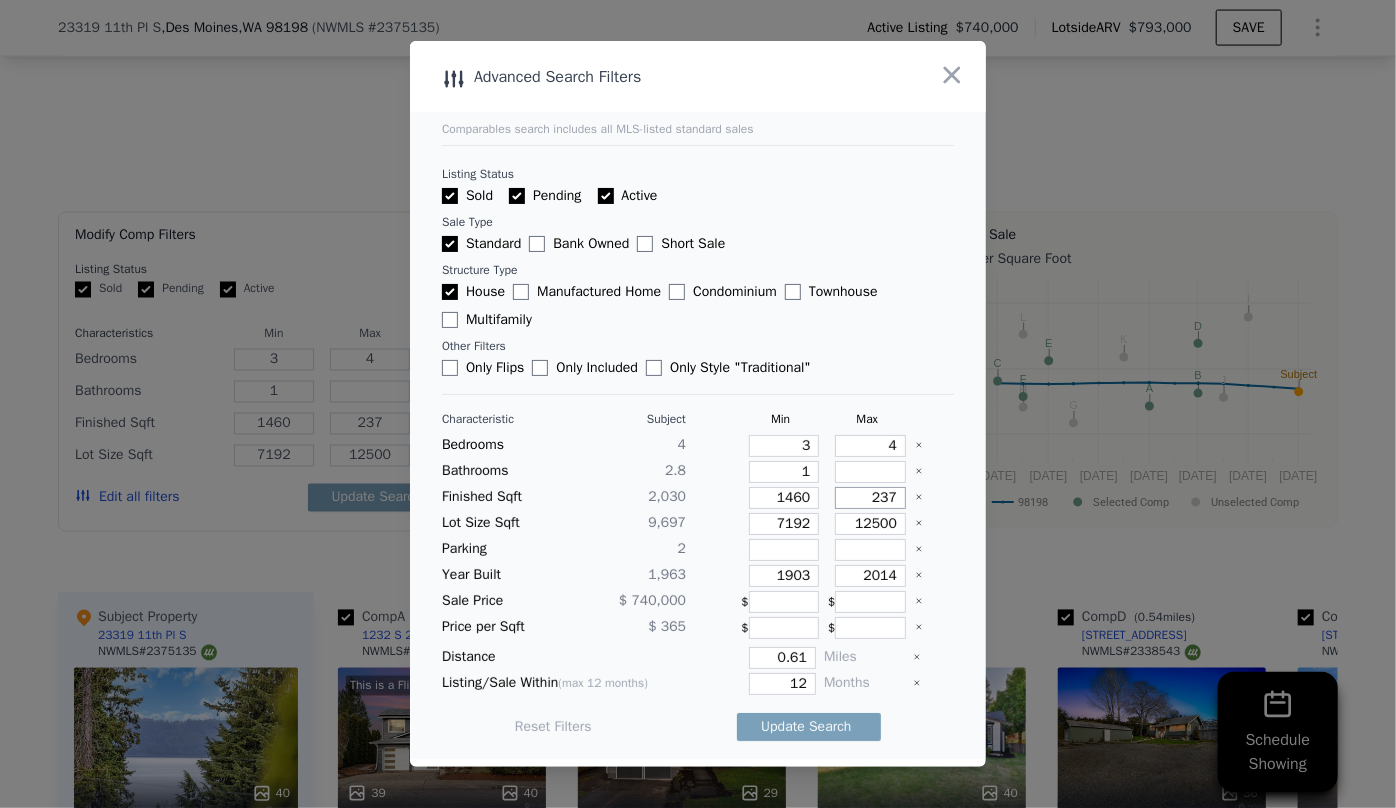 type on "23" 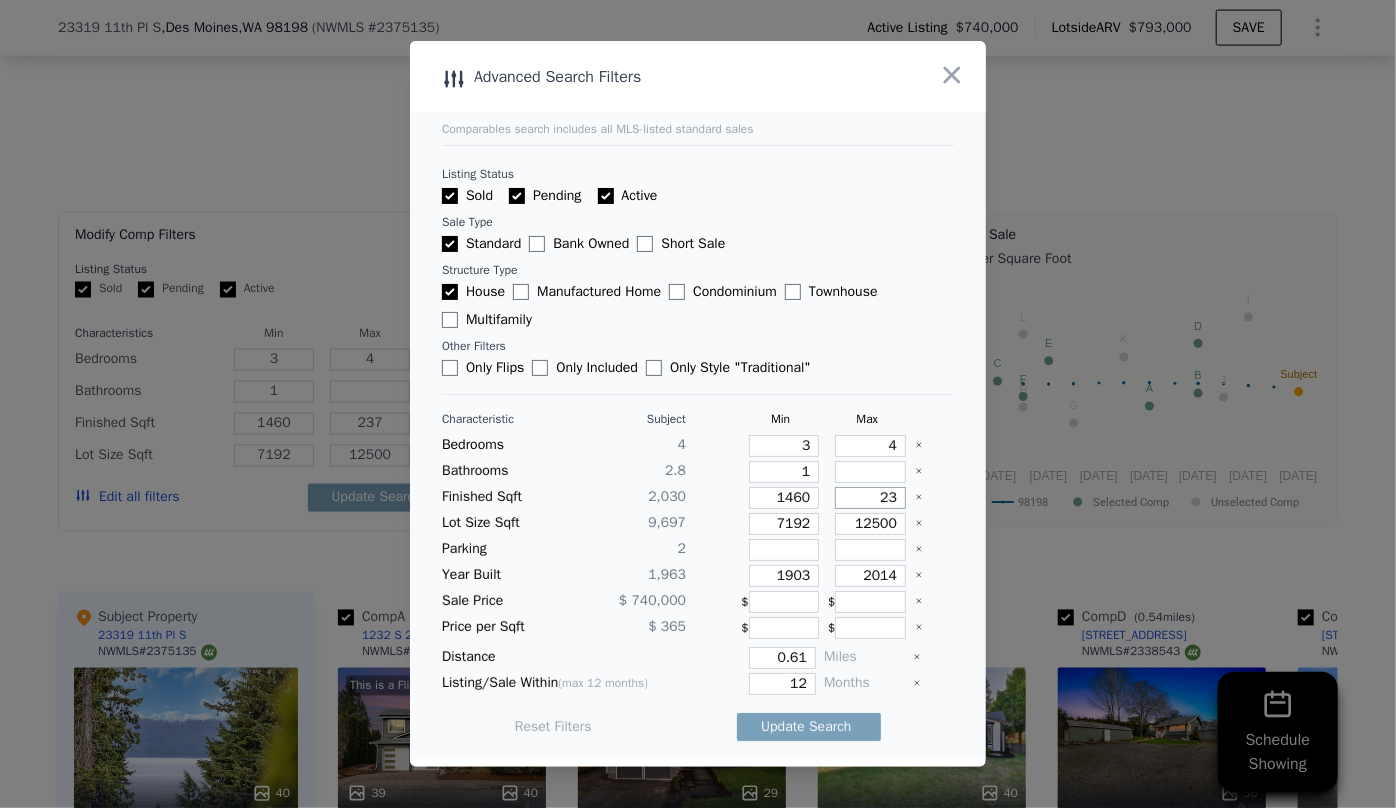 type on "23" 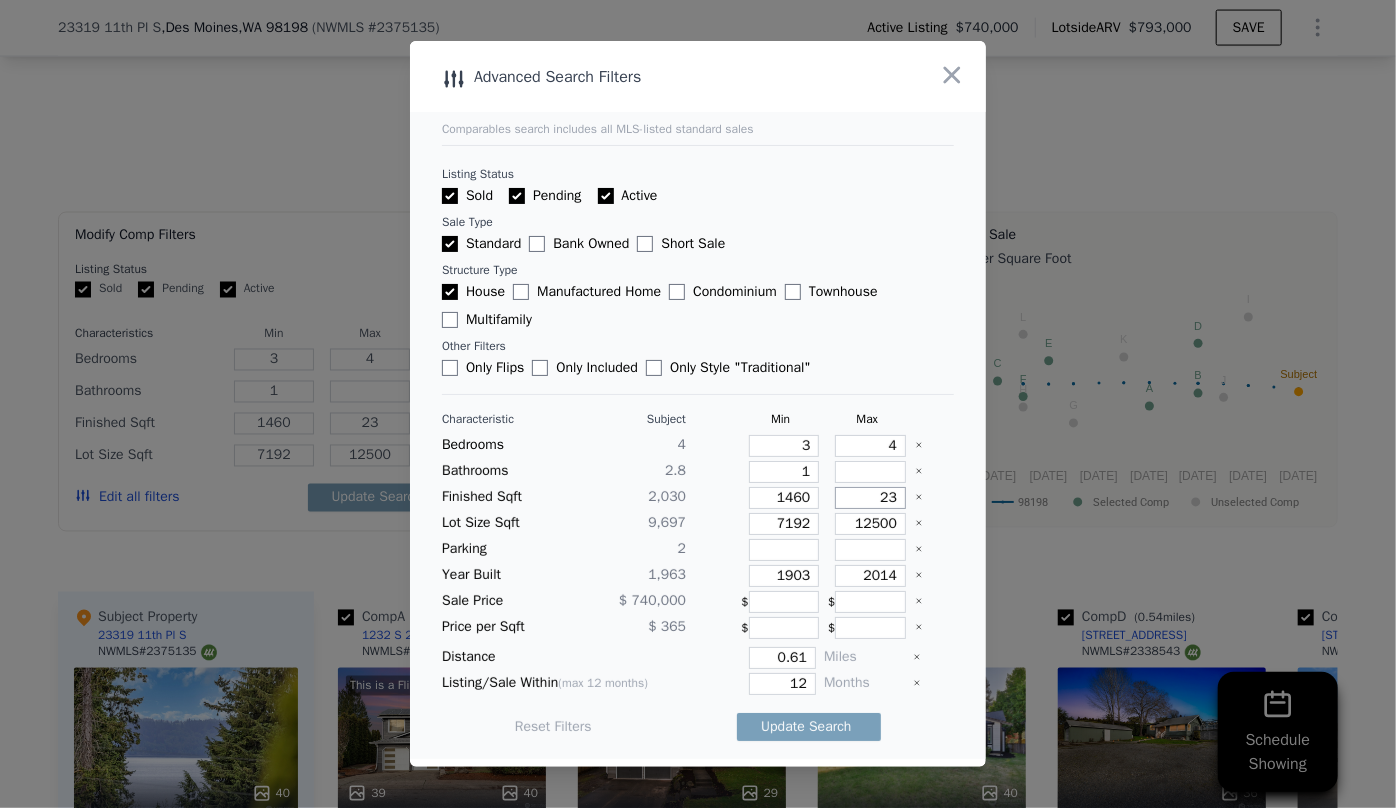 type on "2" 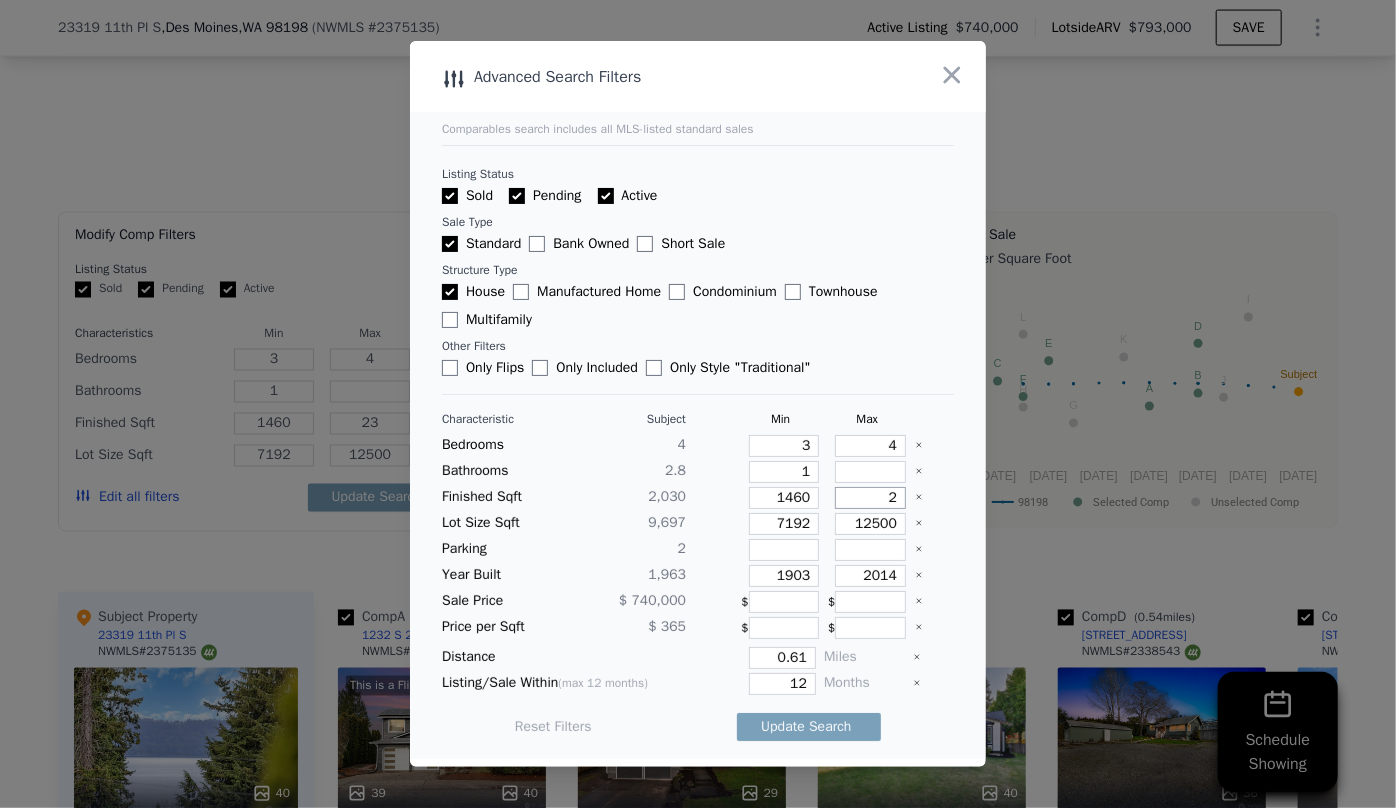 type on "2" 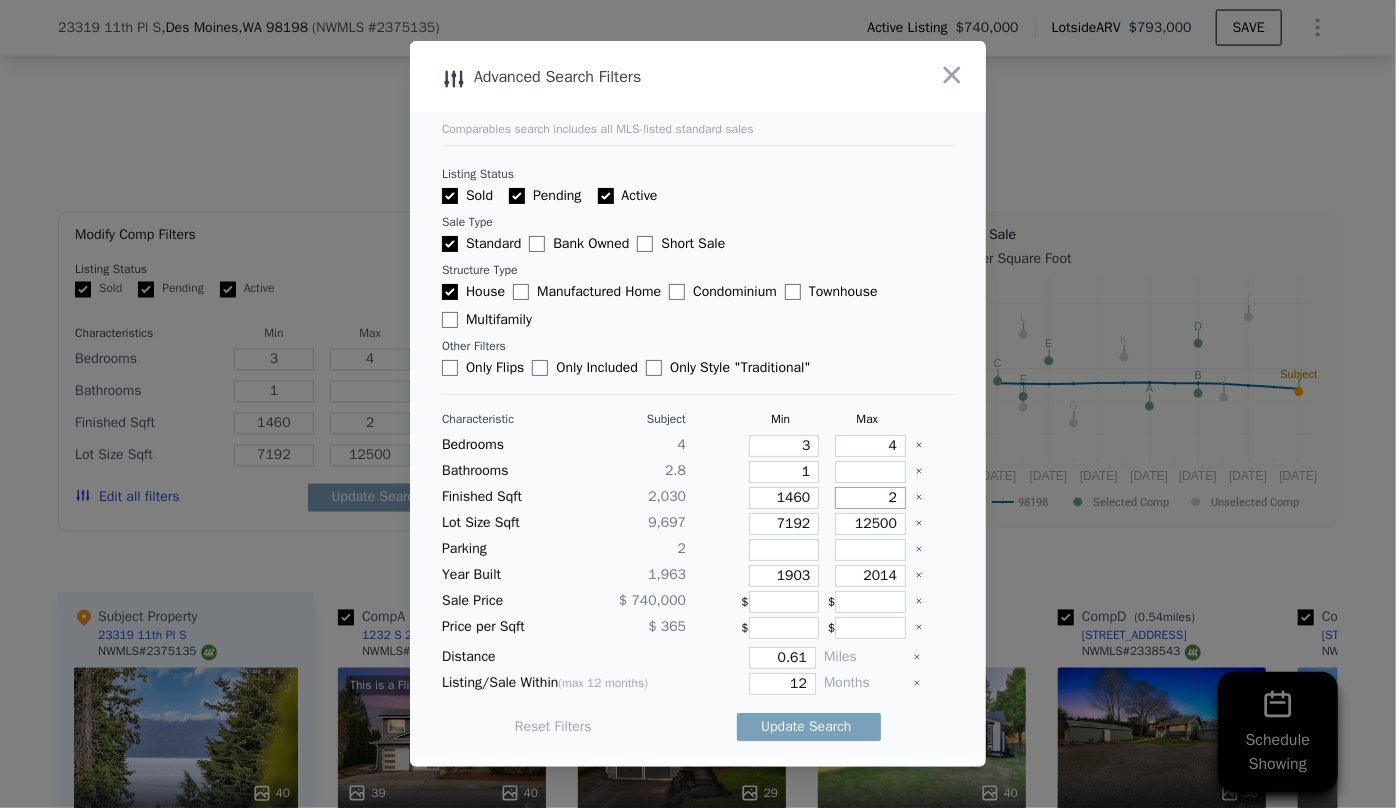 type on "22" 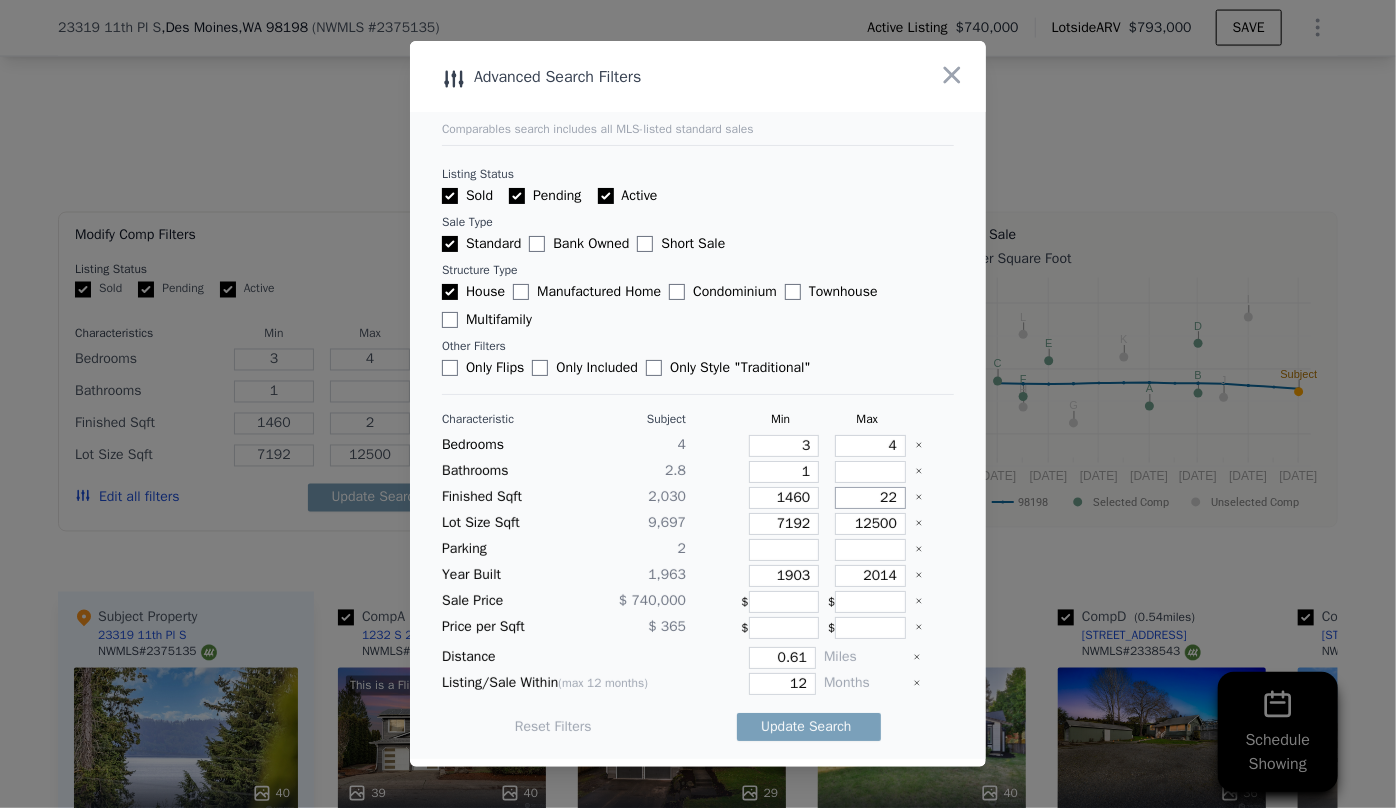 type on "22" 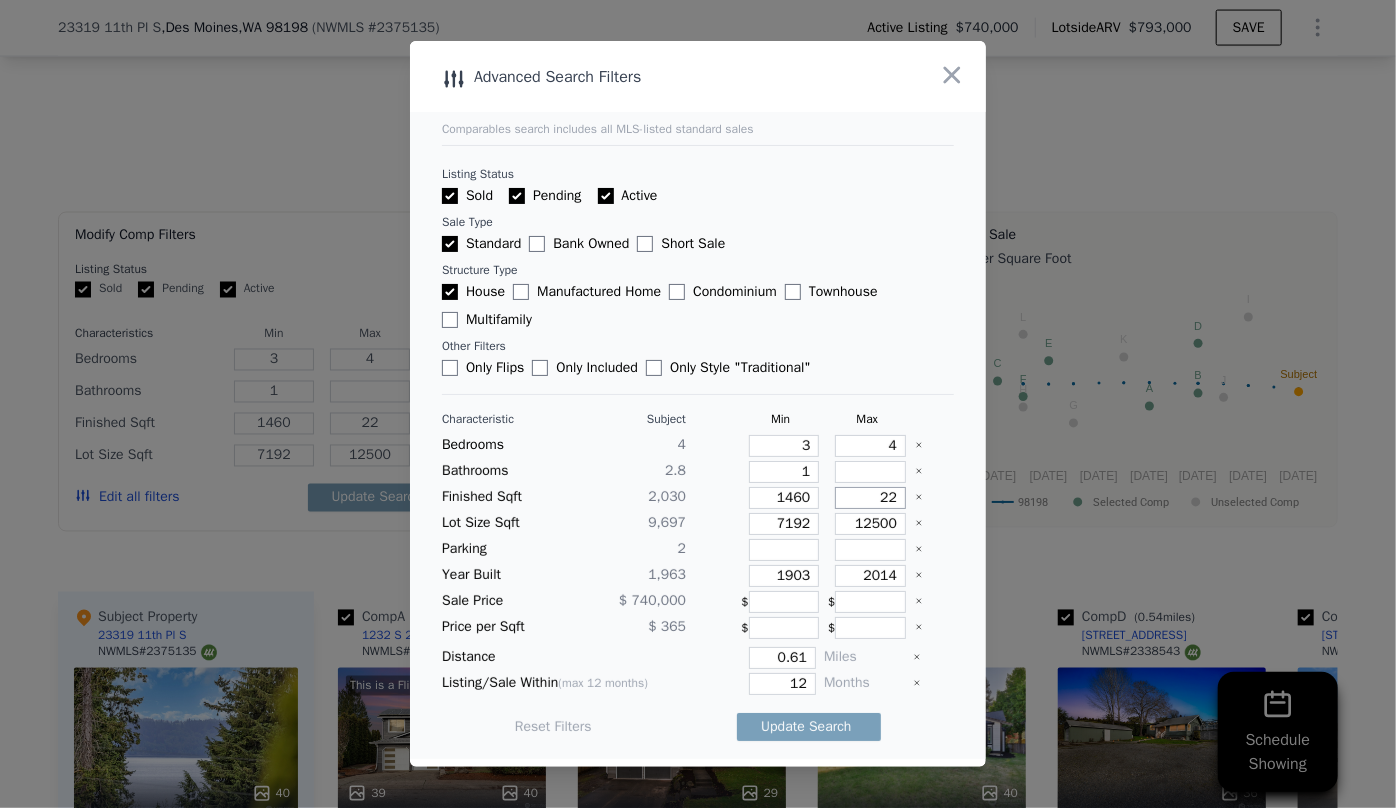type on "220" 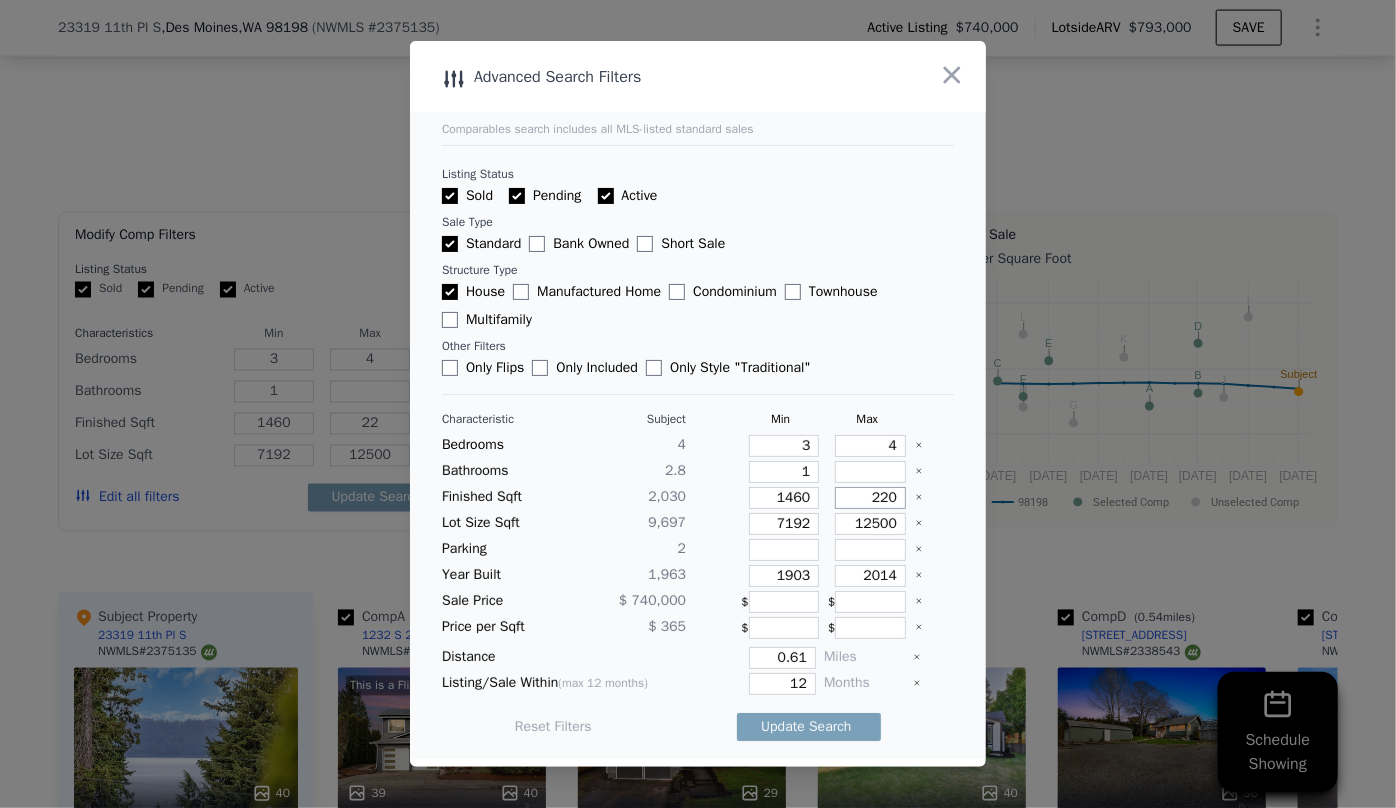 type on "220" 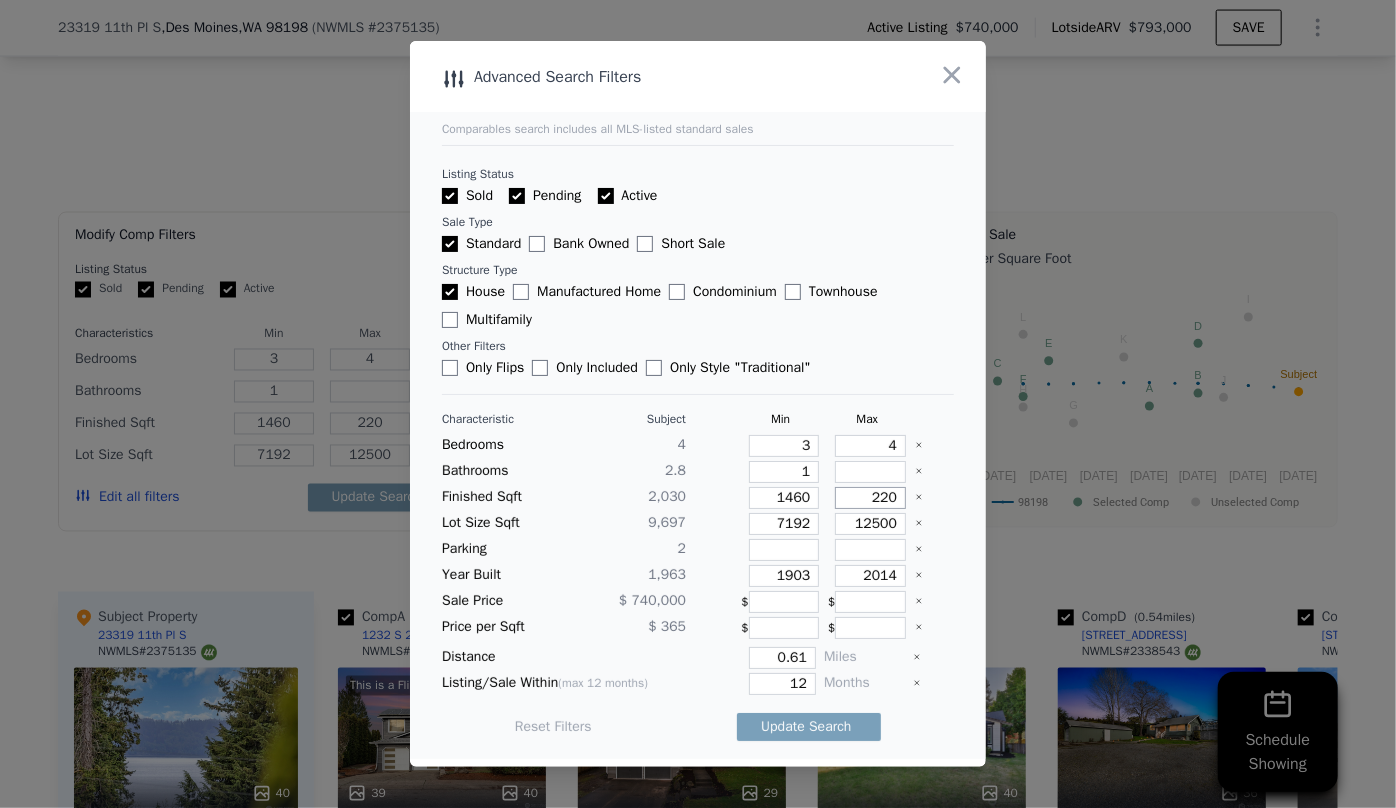 type on "2200" 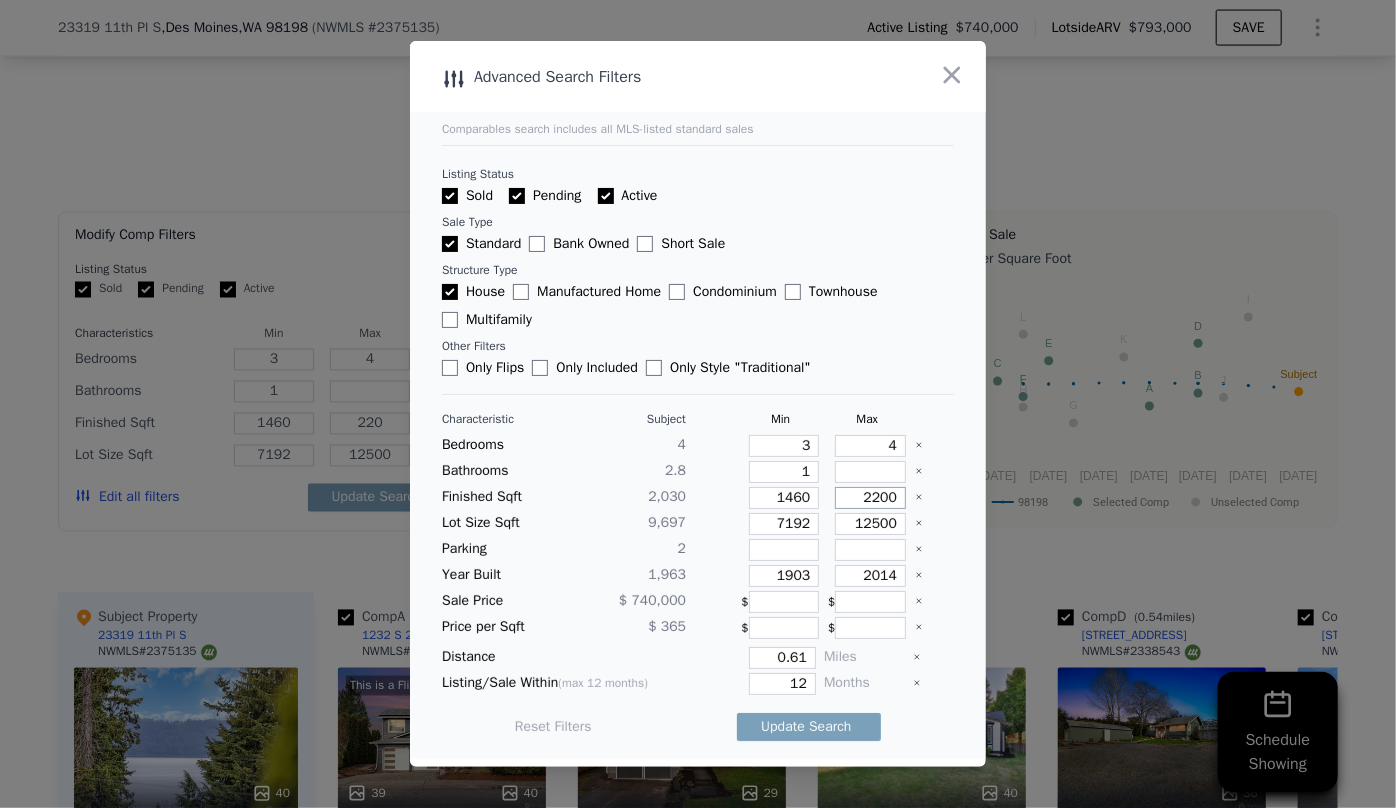type on "2200" 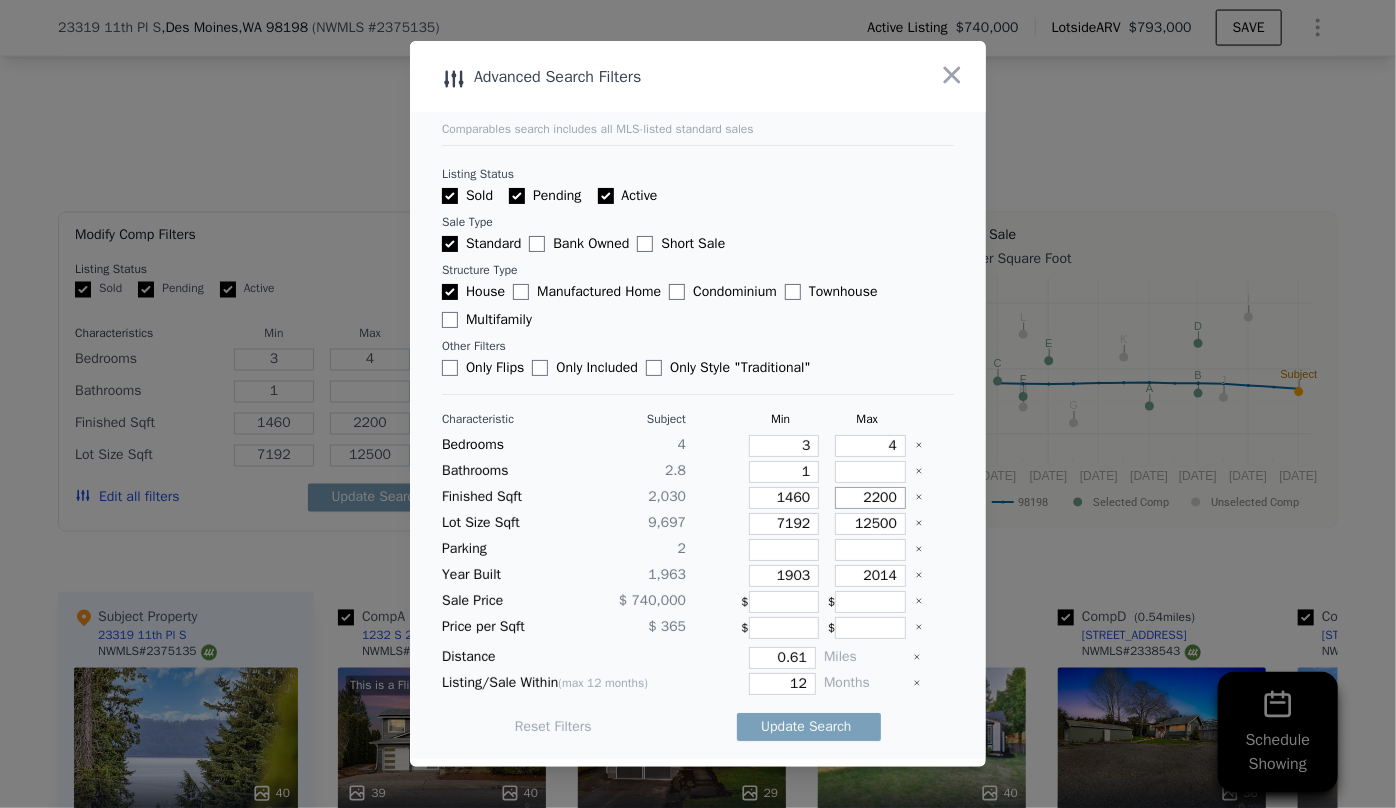type on "2200" 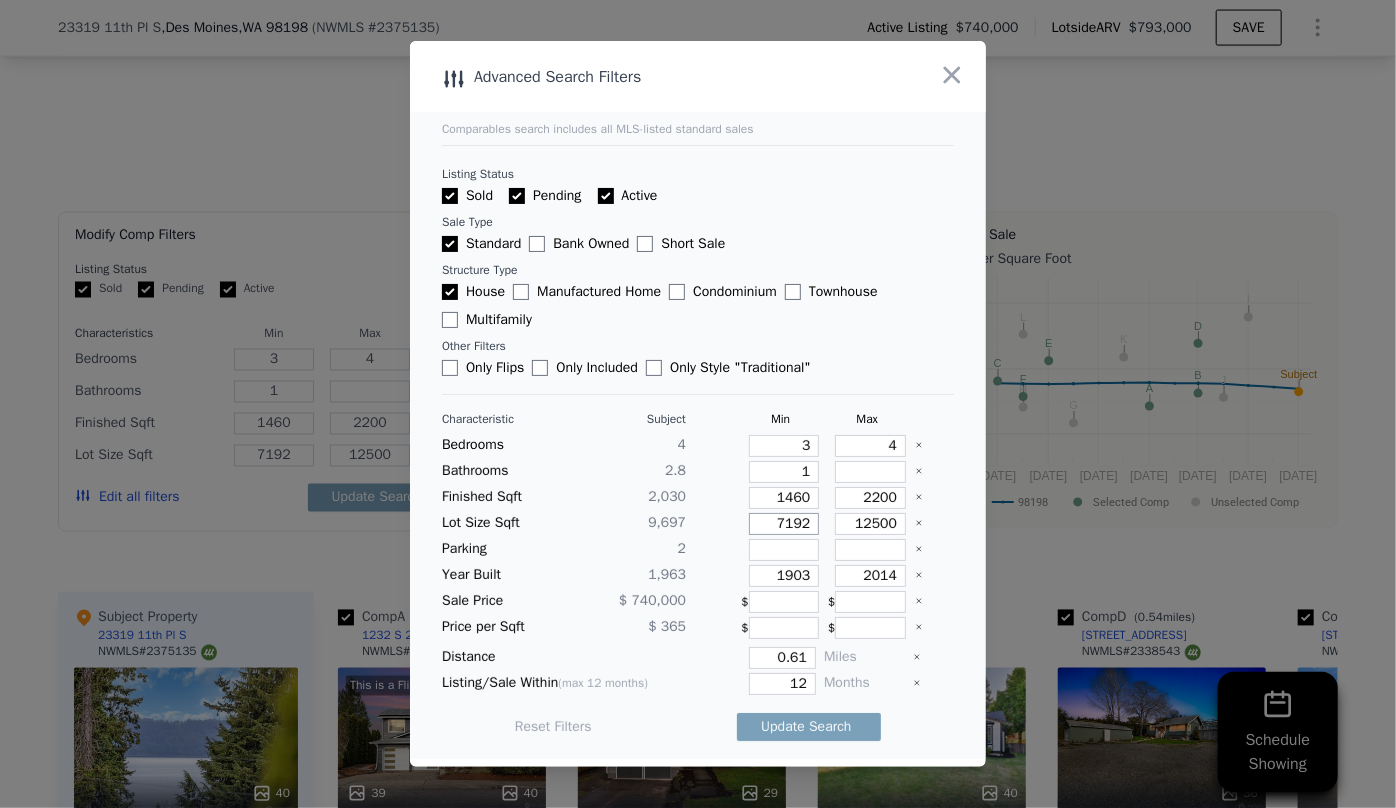 drag, startPoint x: 801, startPoint y: 523, endPoint x: 714, endPoint y: 523, distance: 87 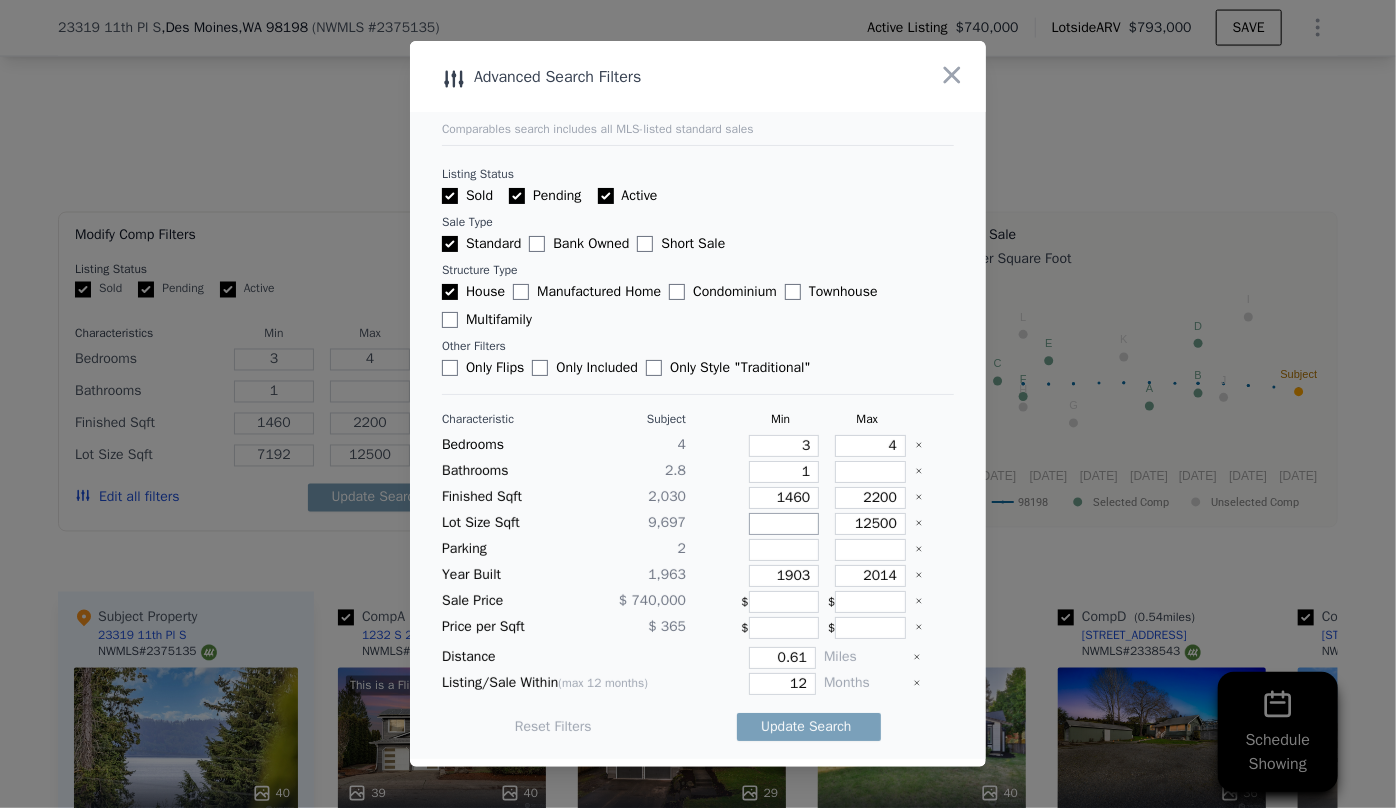 type 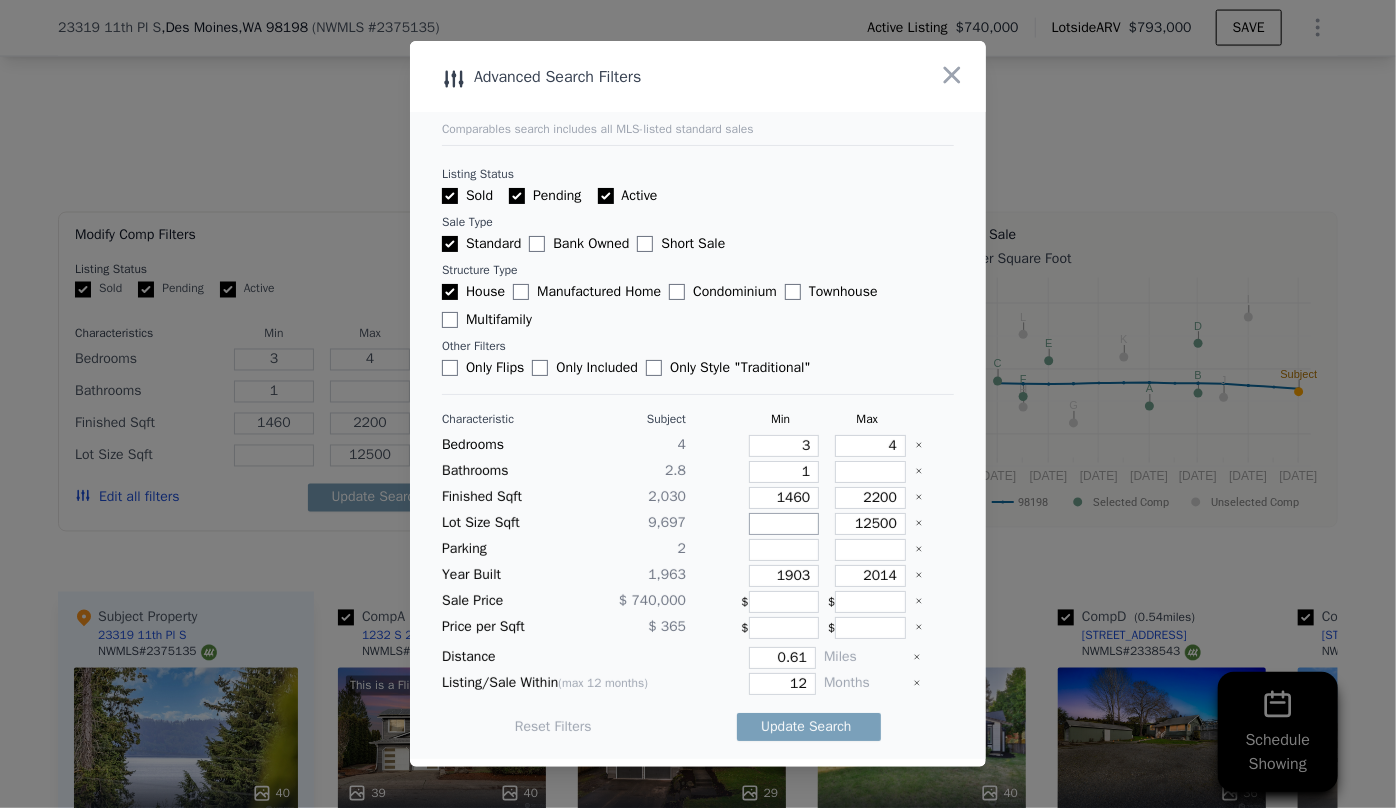 type 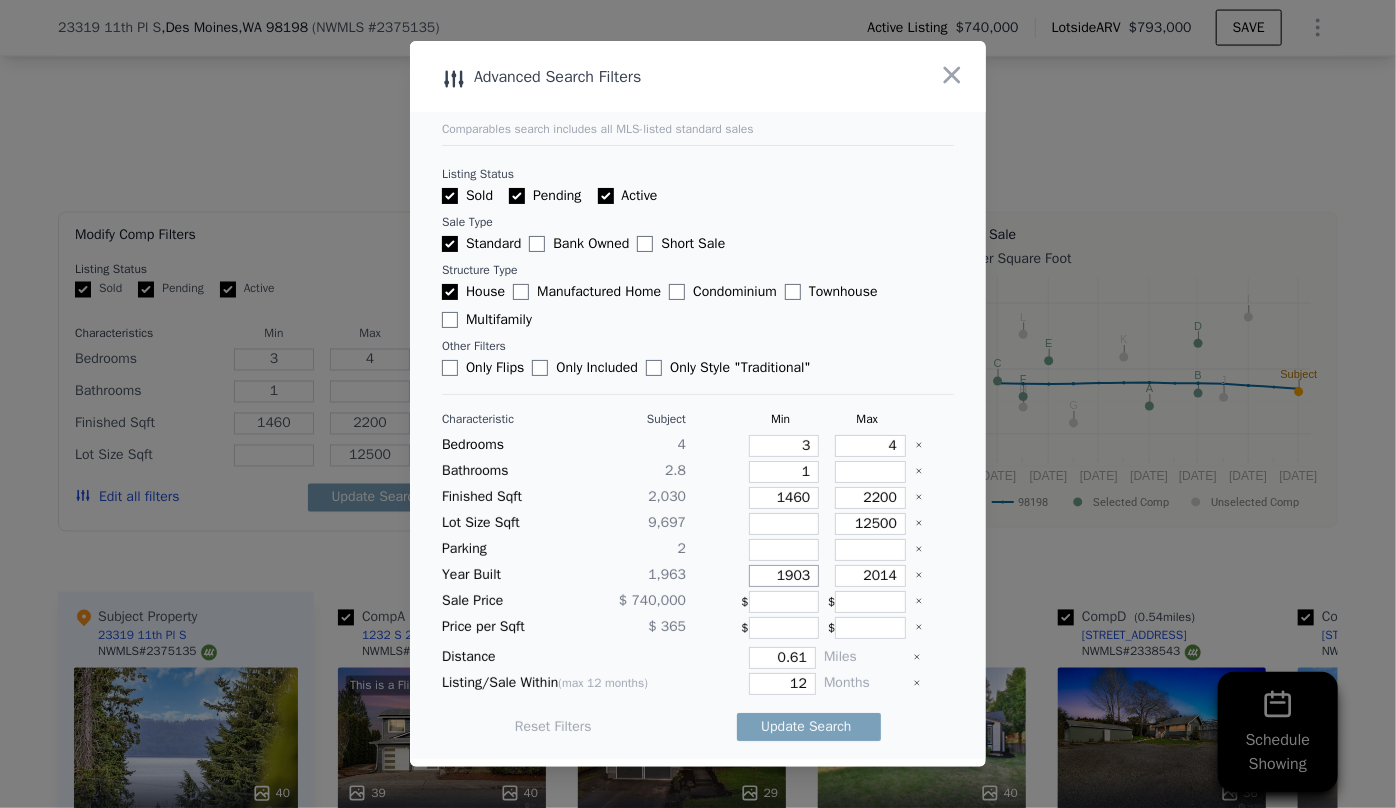 drag, startPoint x: 800, startPoint y: 573, endPoint x: 720, endPoint y: 563, distance: 80.622574 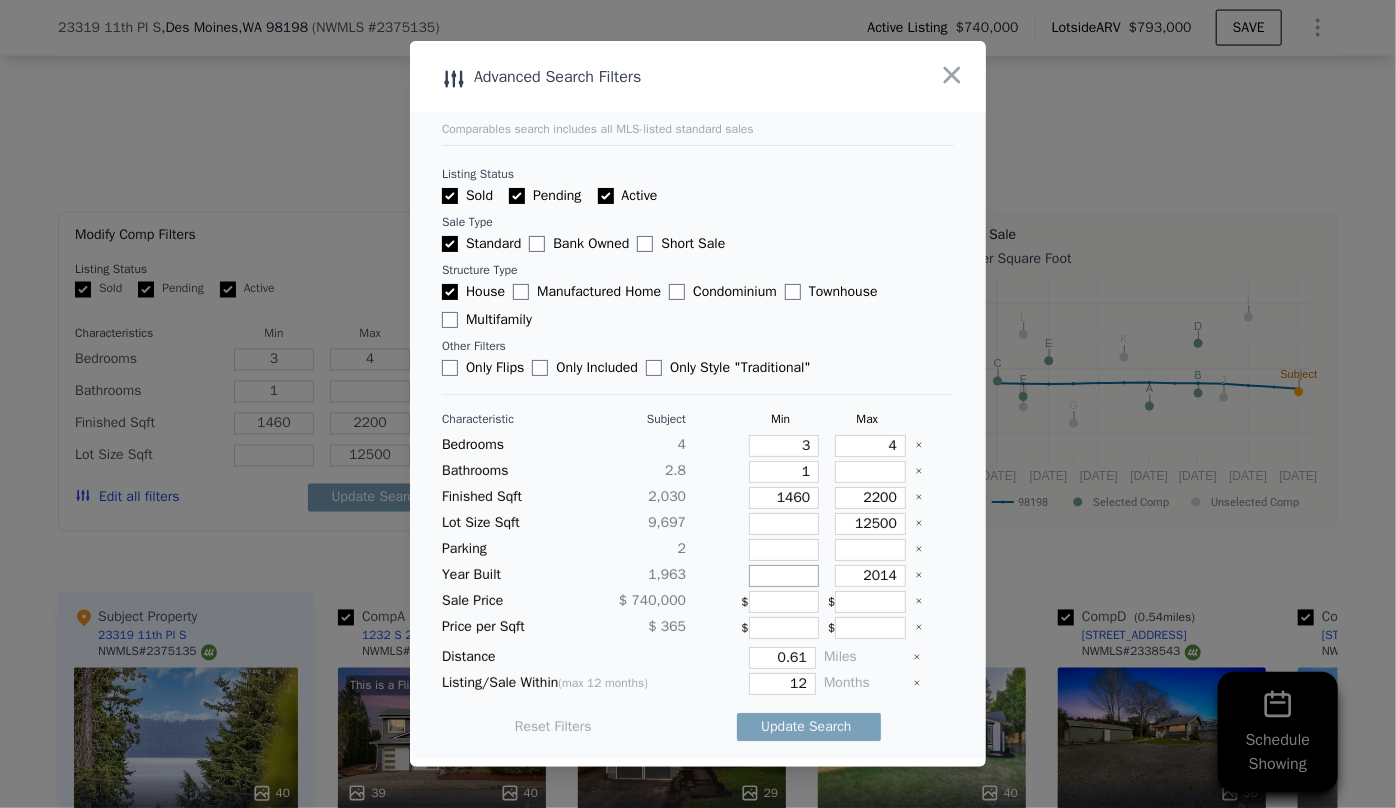 type 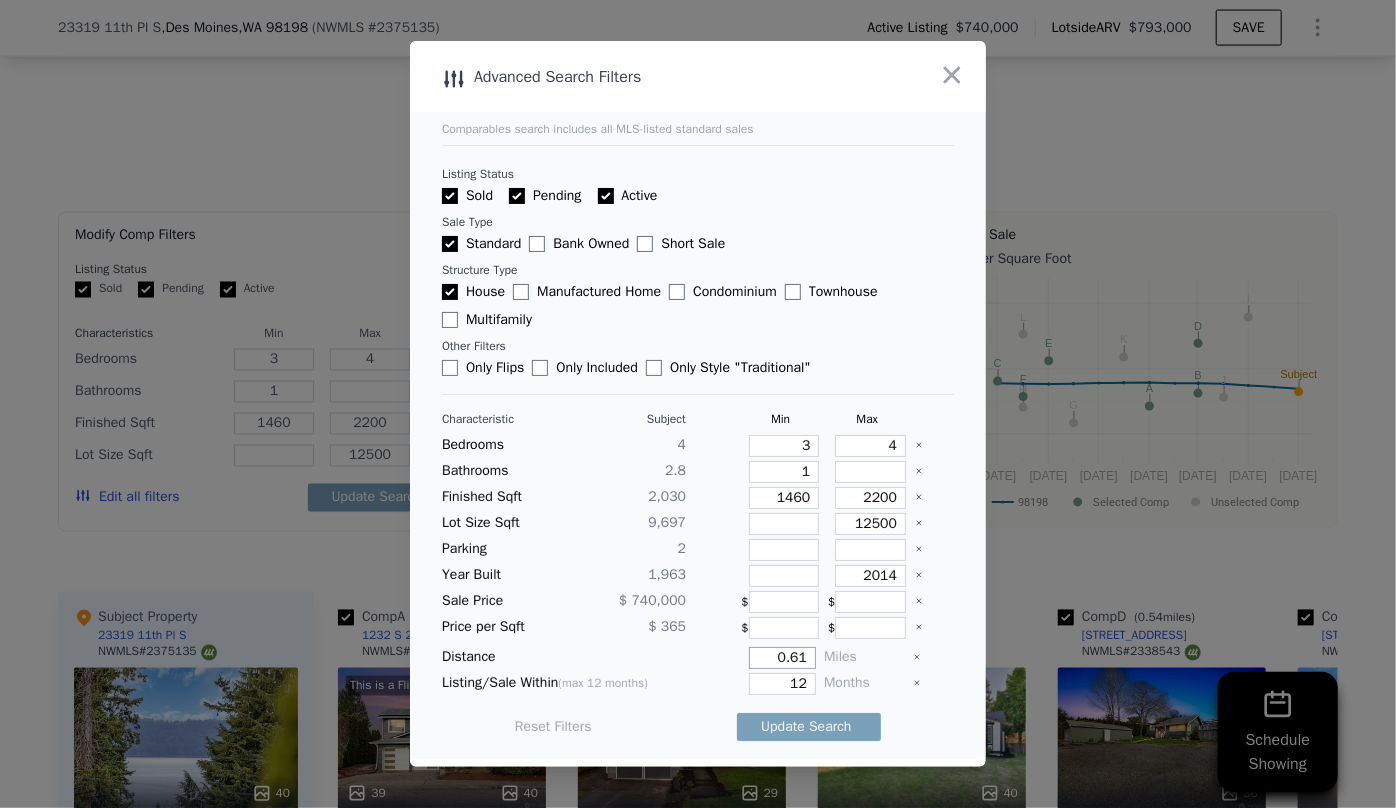 drag, startPoint x: 802, startPoint y: 657, endPoint x: 666, endPoint y: 645, distance: 136.52838 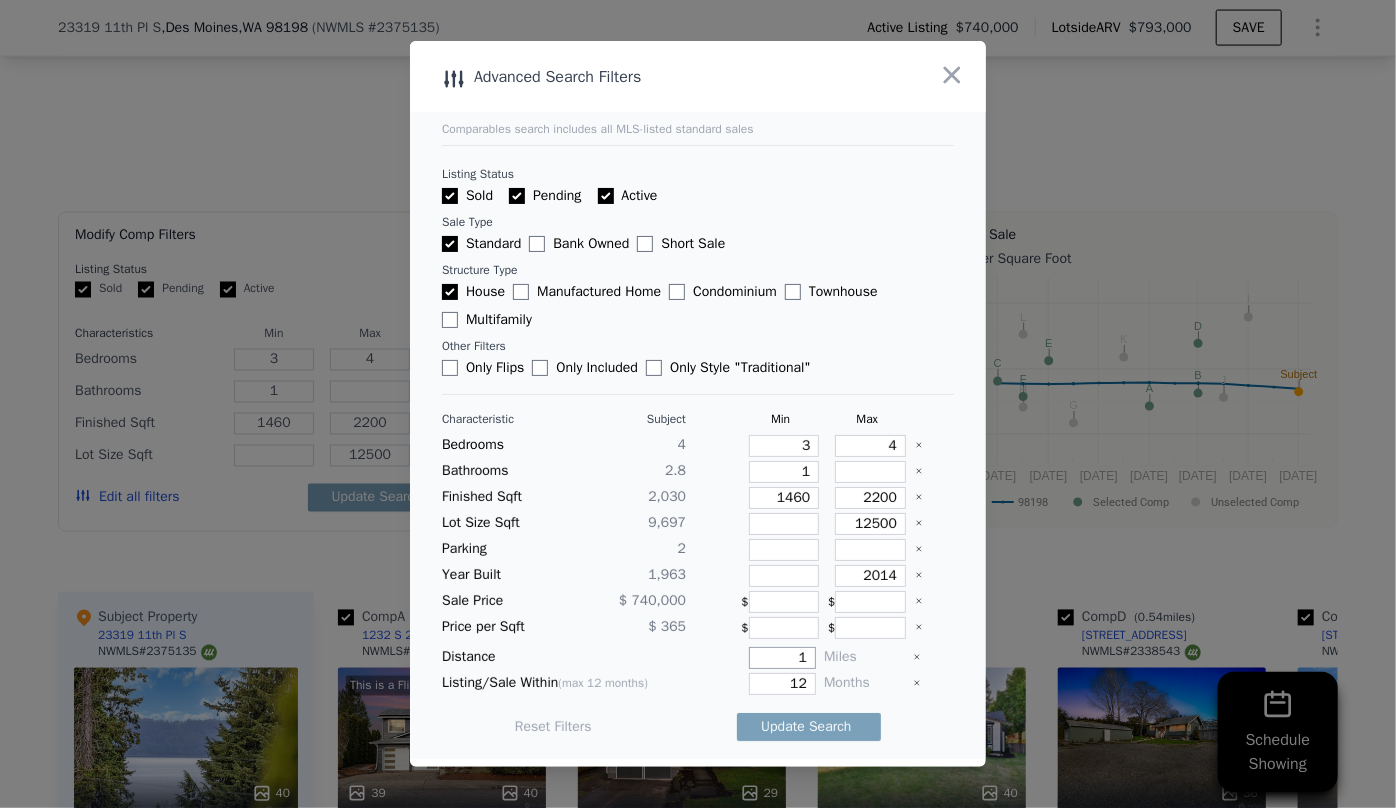 type on "1" 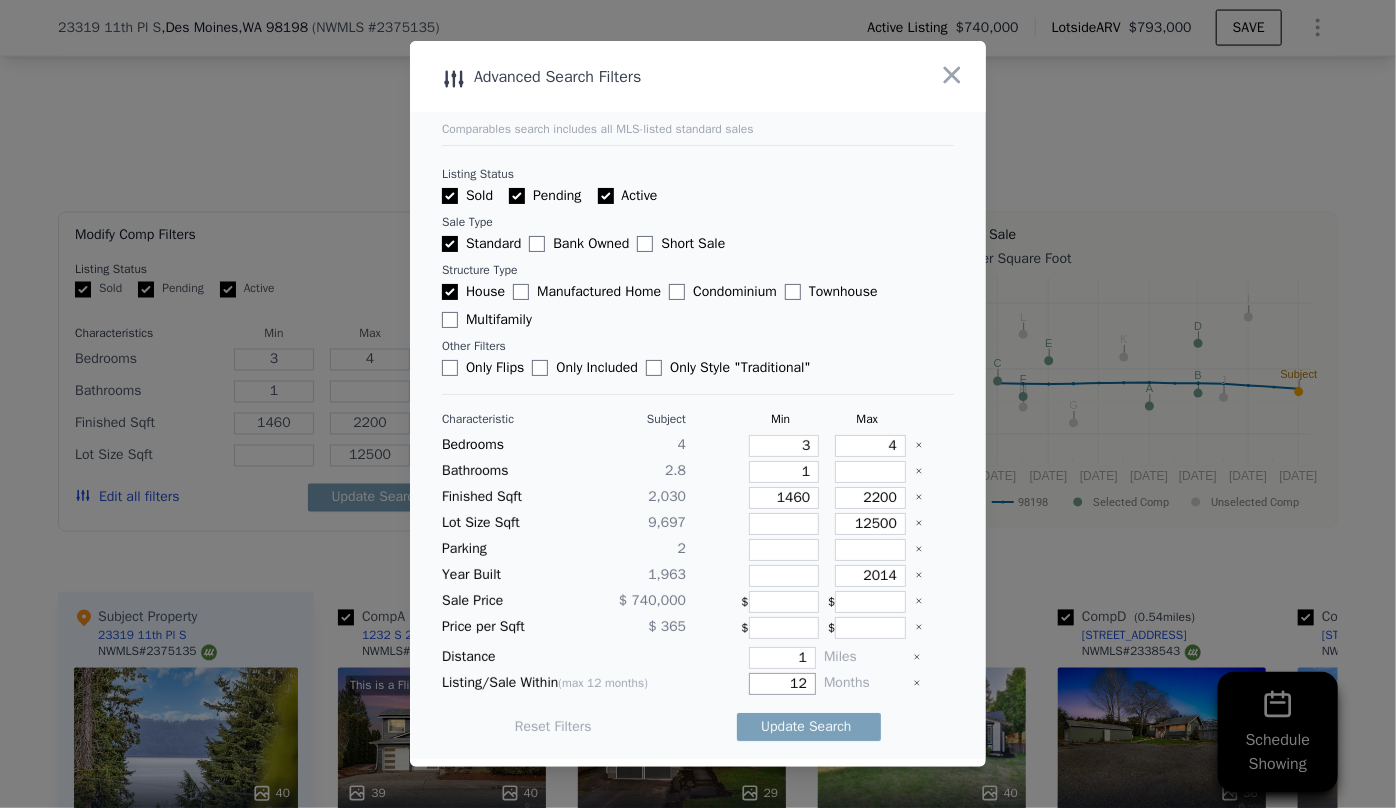 drag, startPoint x: 800, startPoint y: 681, endPoint x: 776, endPoint y: 681, distance: 24 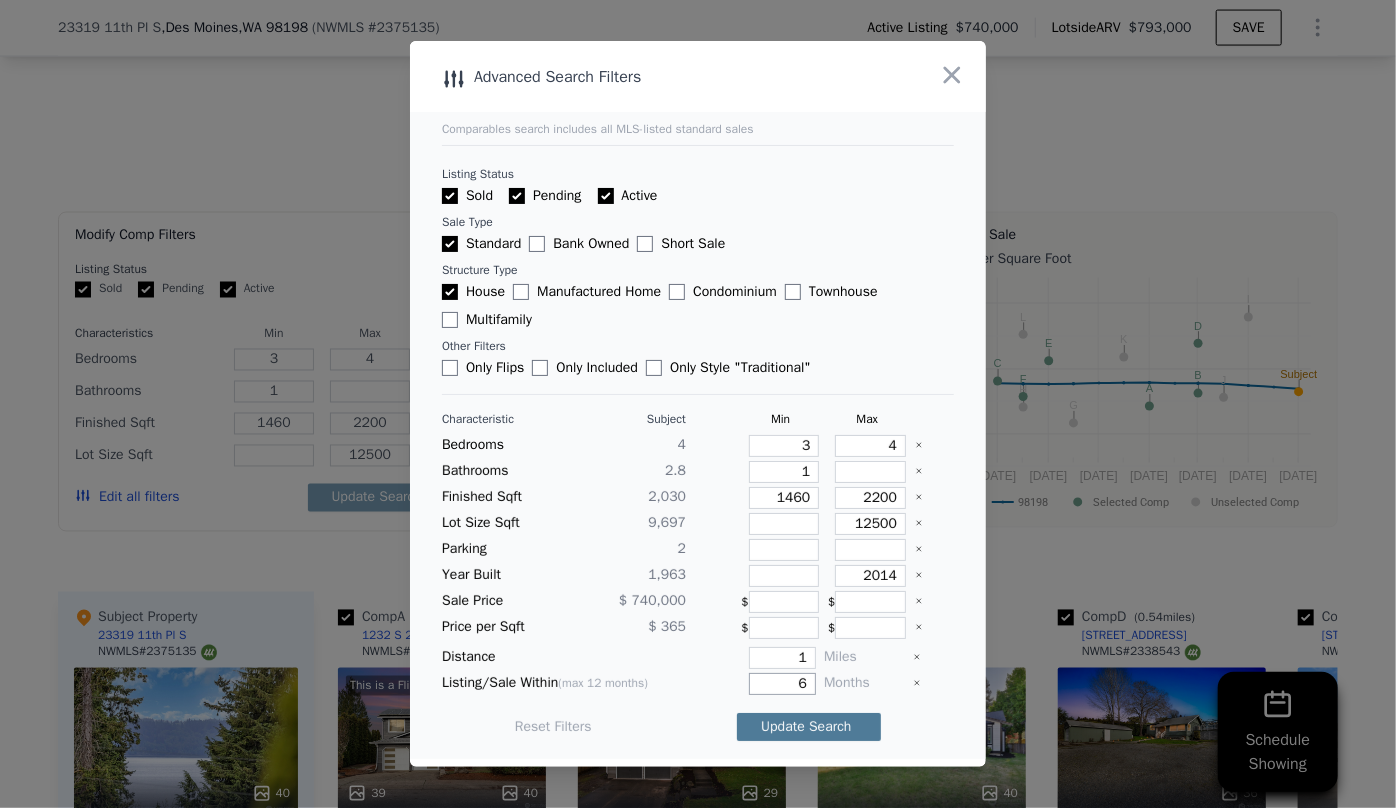 type on "6" 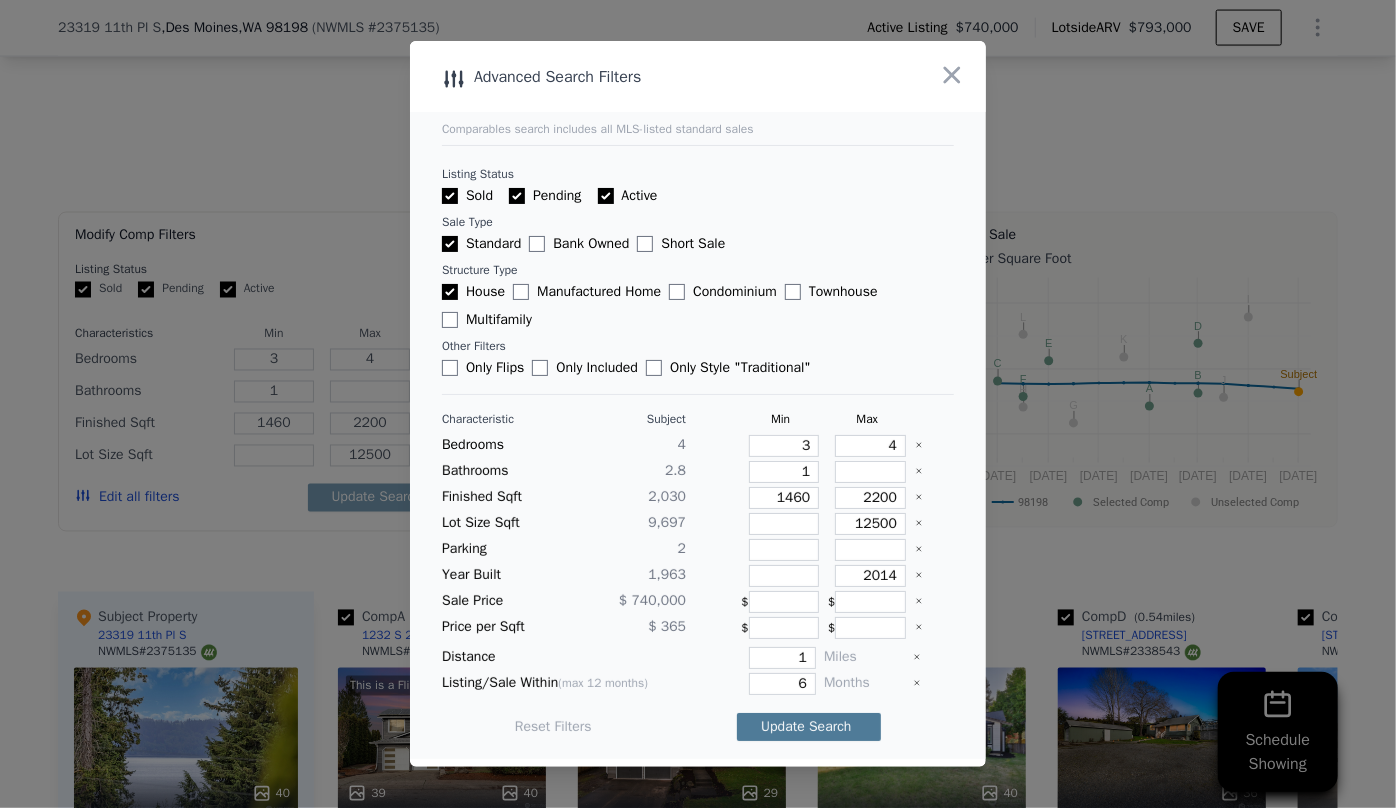 click on "Update Search" at bounding box center [809, 727] 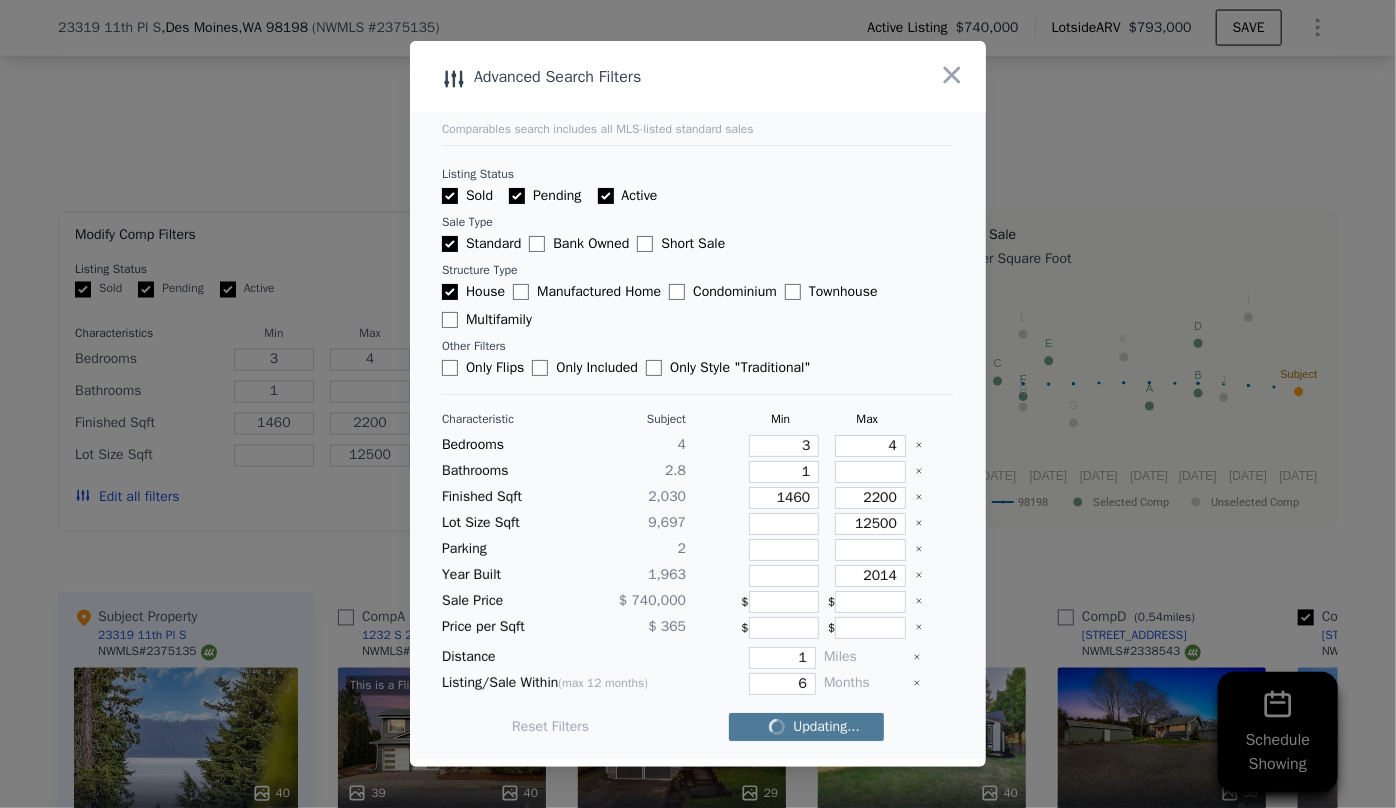 checkbox on "false" 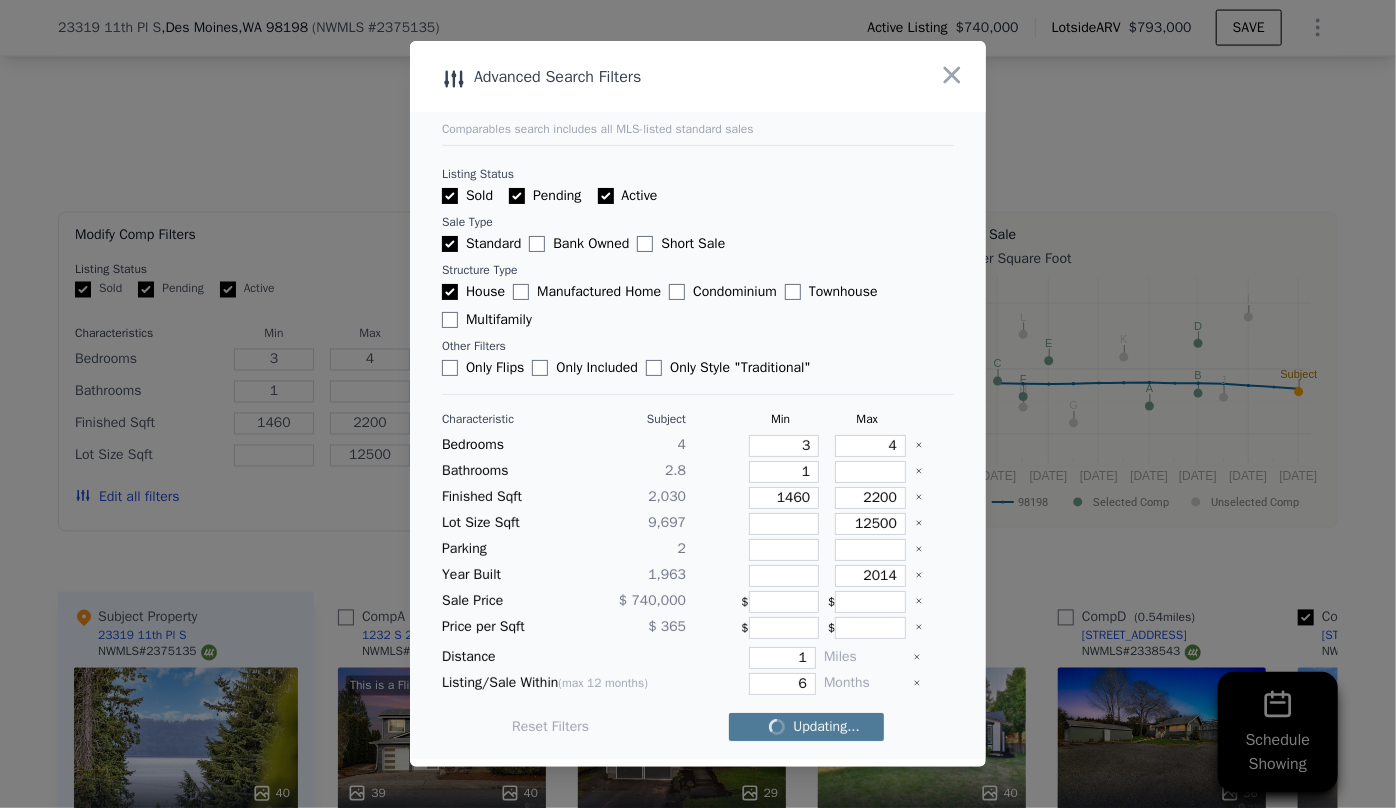 checkbox on "false" 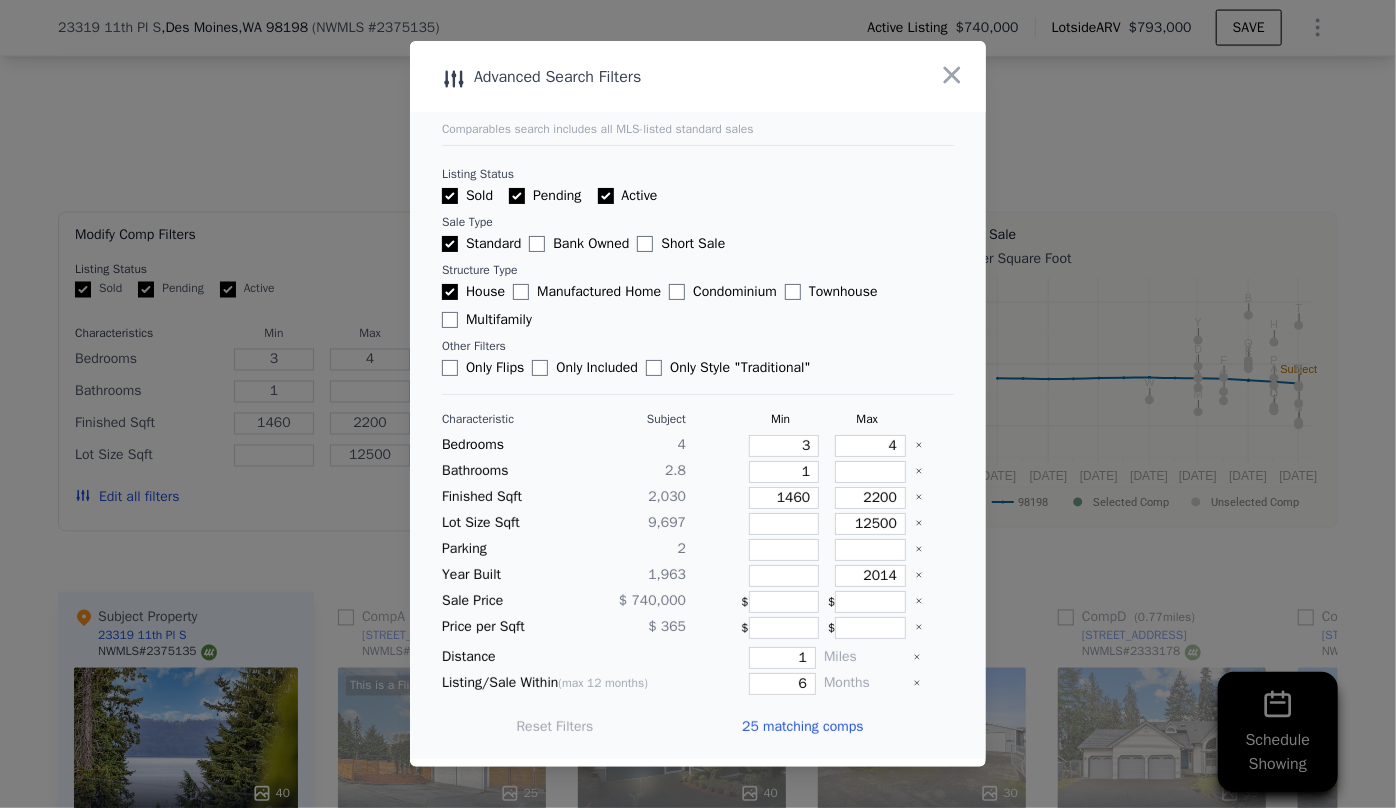 click on "25 matching comps" at bounding box center [802, 727] 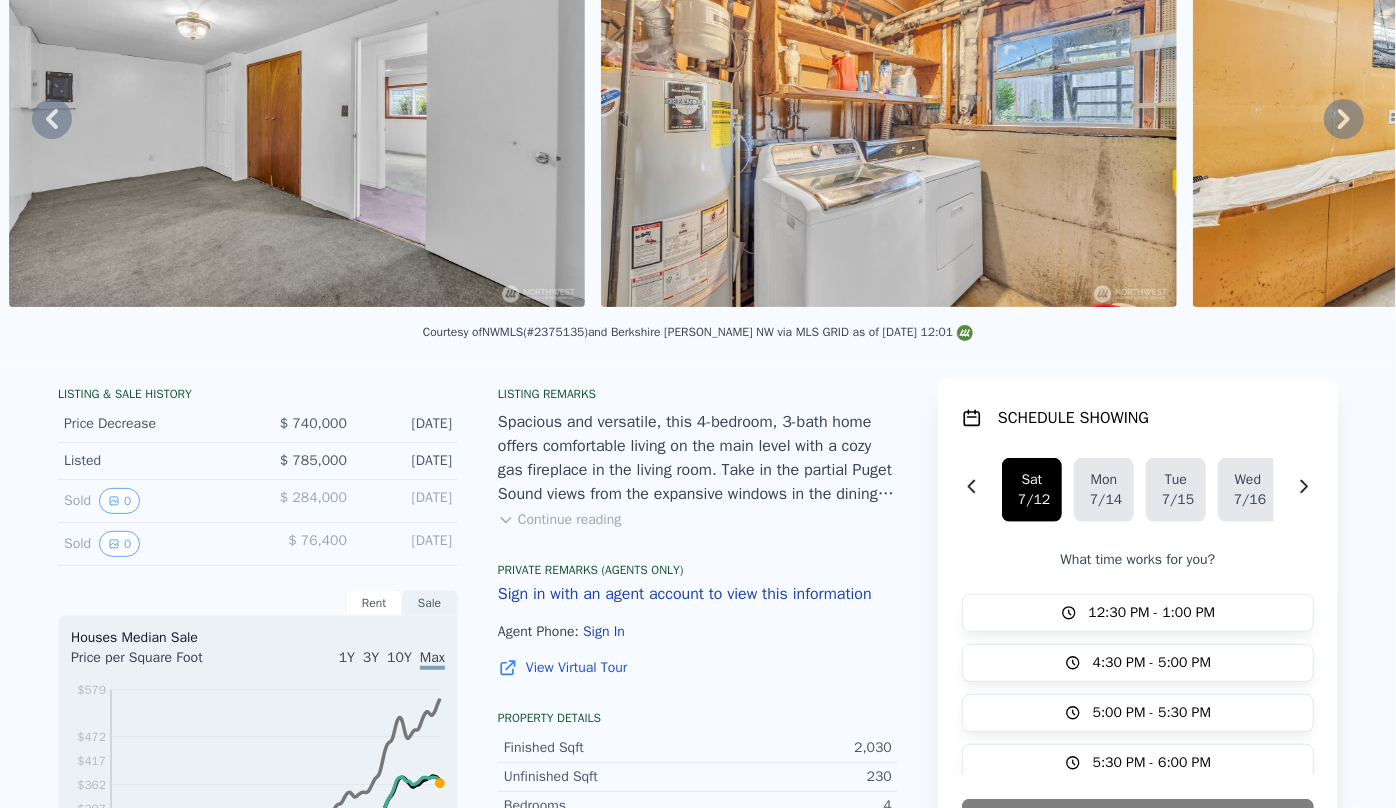 scroll, scrollTop: 7, scrollLeft: 0, axis: vertical 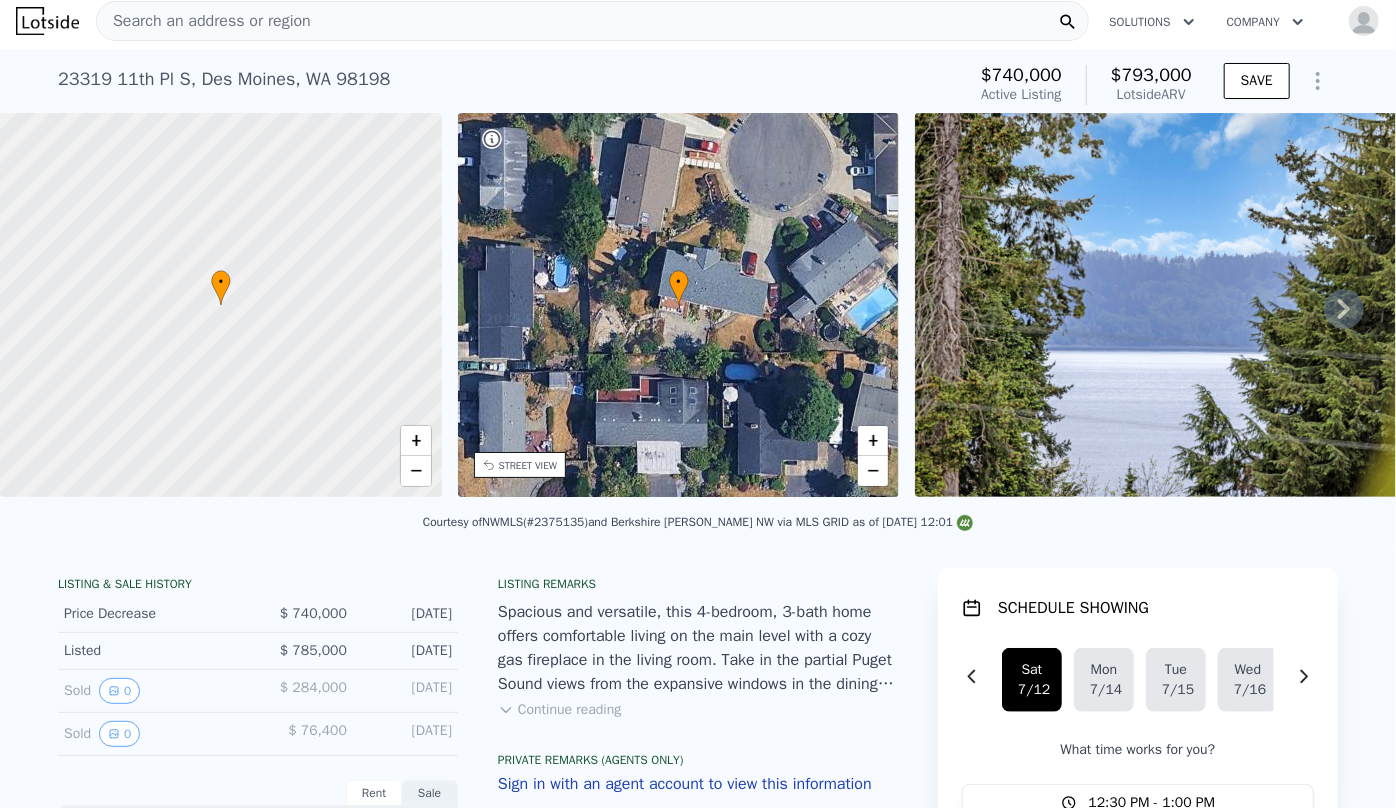 click on "STREET VIEW" at bounding box center (520, 465) 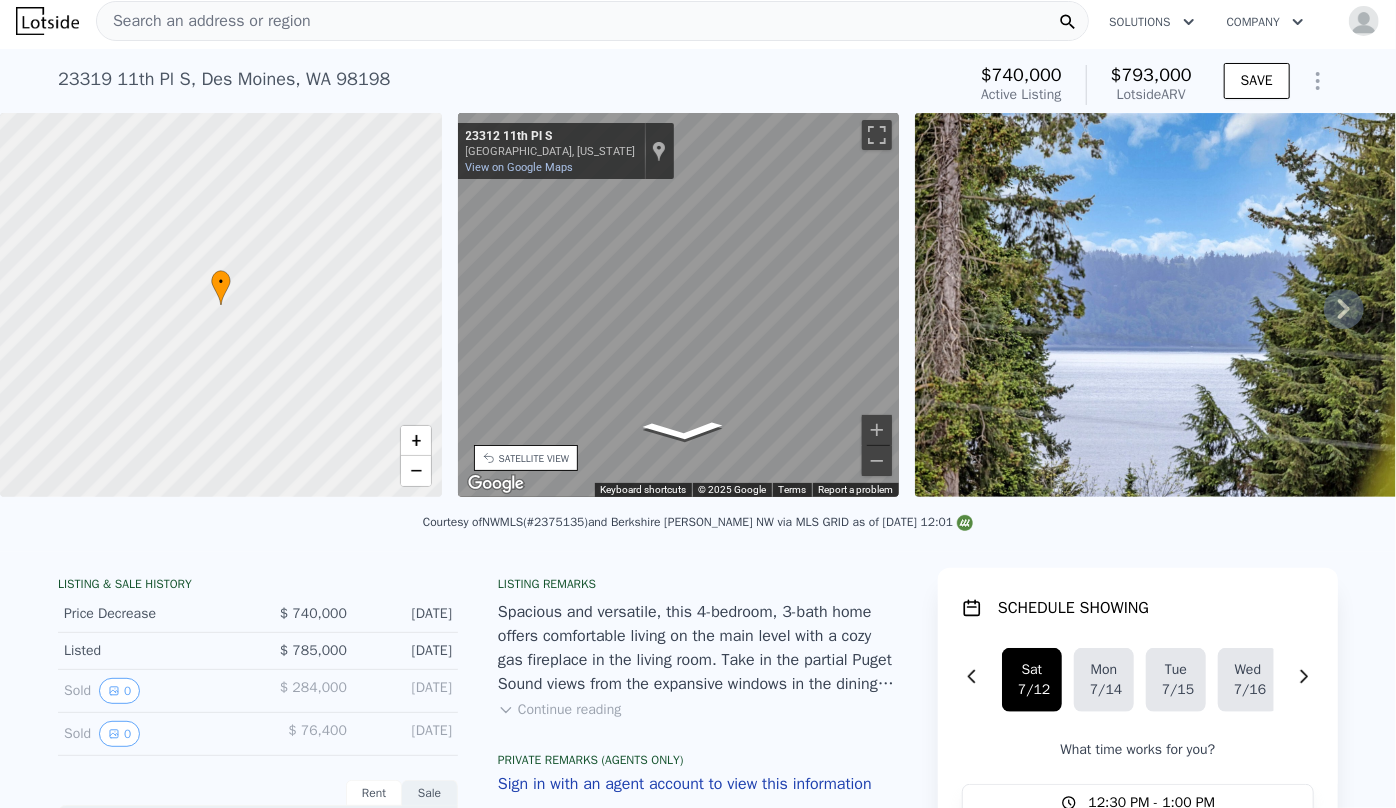 click on "SATELLITE VIEW" at bounding box center (534, 458) 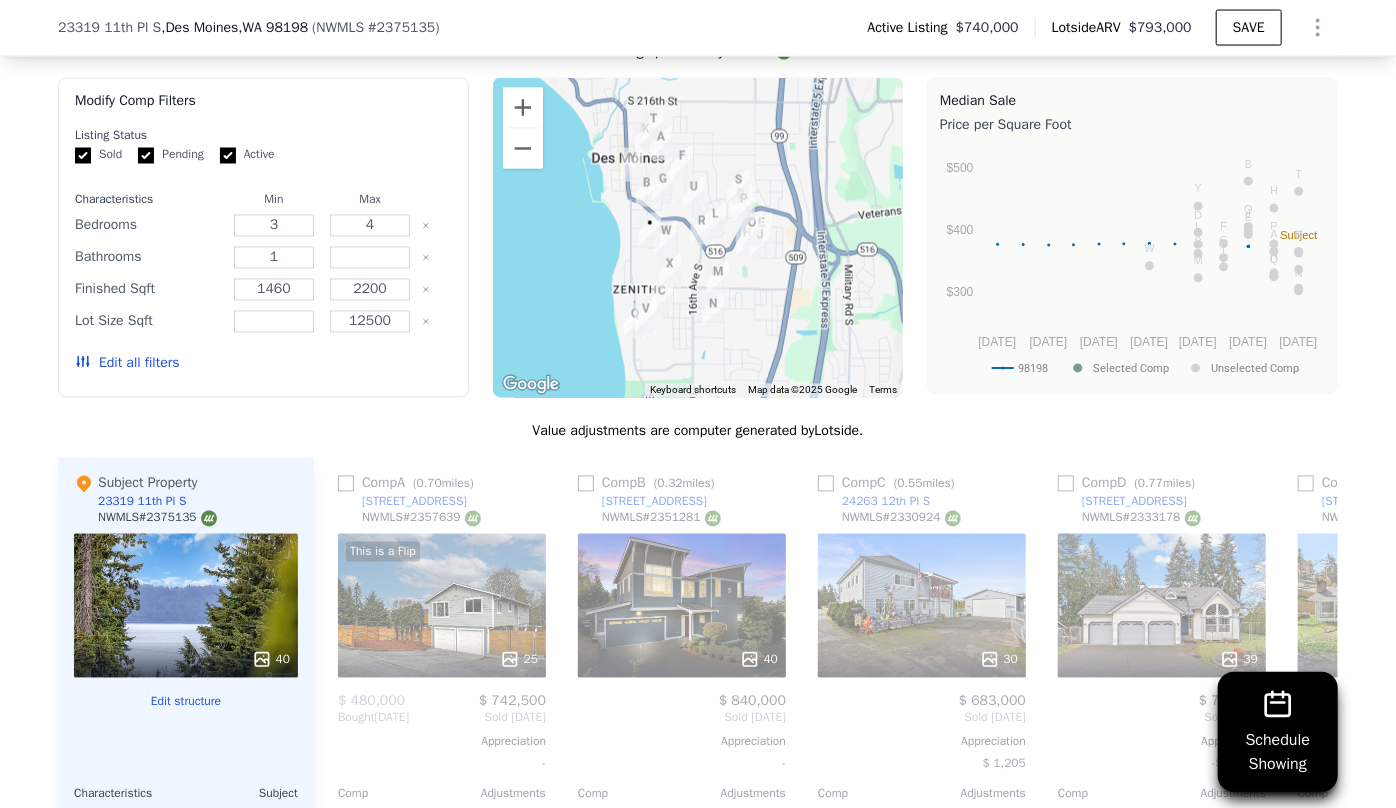 scroll, scrollTop: 1909, scrollLeft: 0, axis: vertical 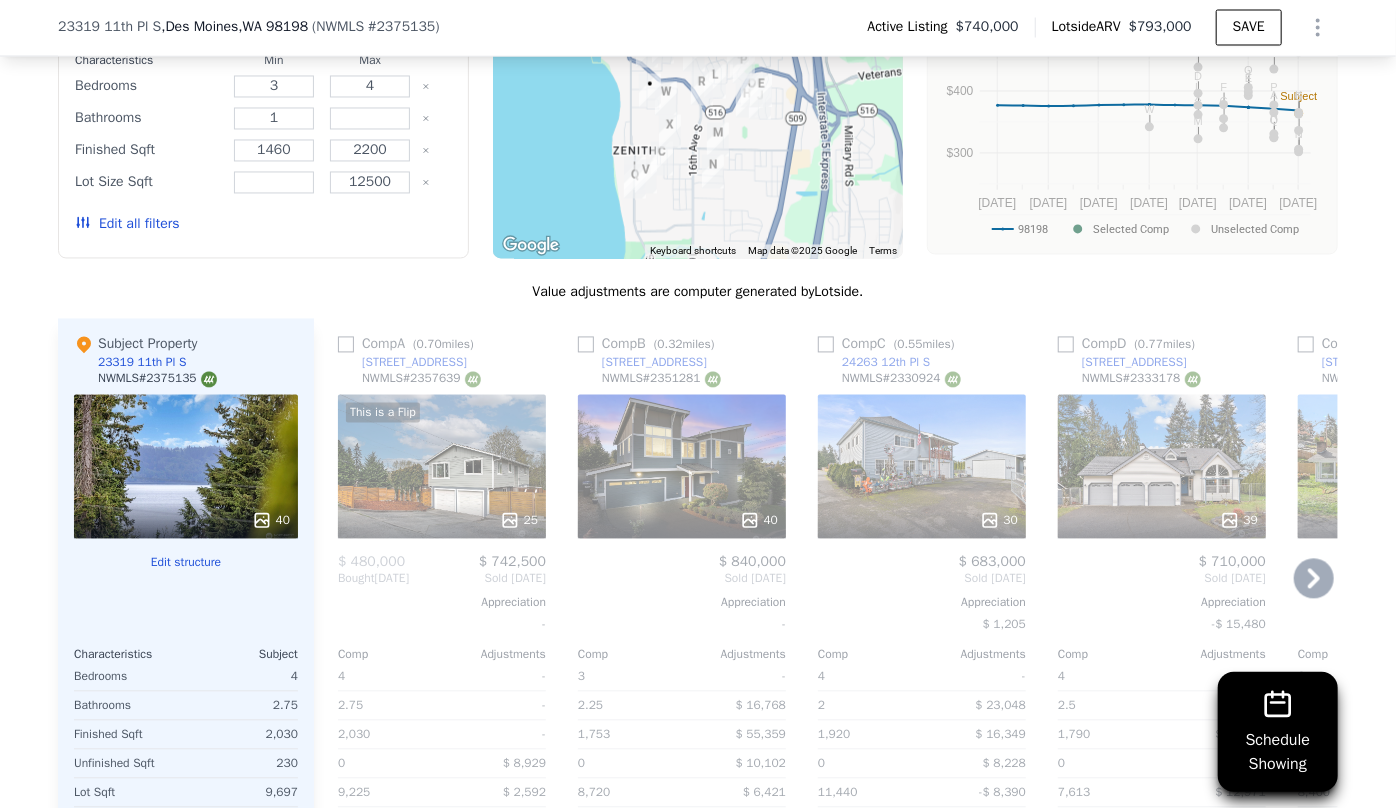 click 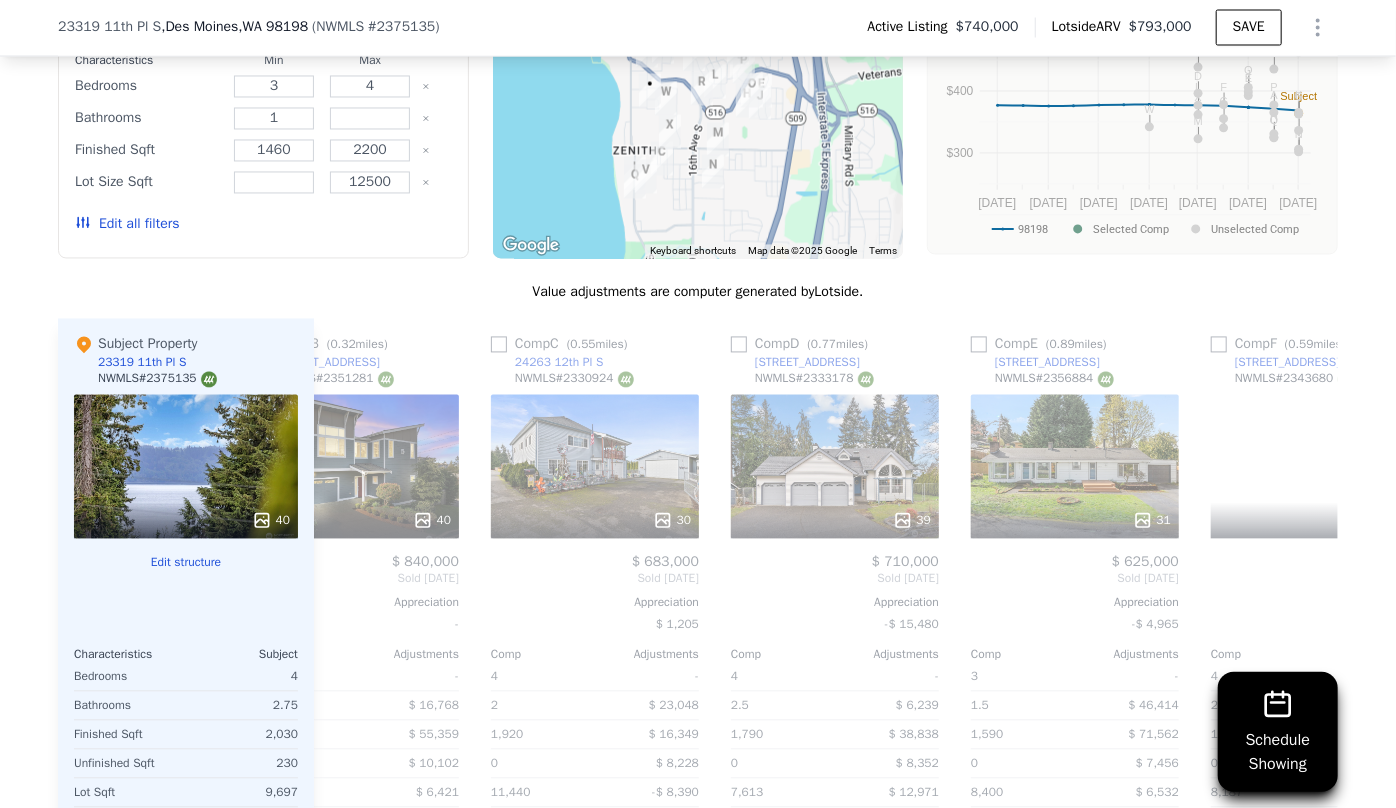 scroll, scrollTop: 0, scrollLeft: 480, axis: horizontal 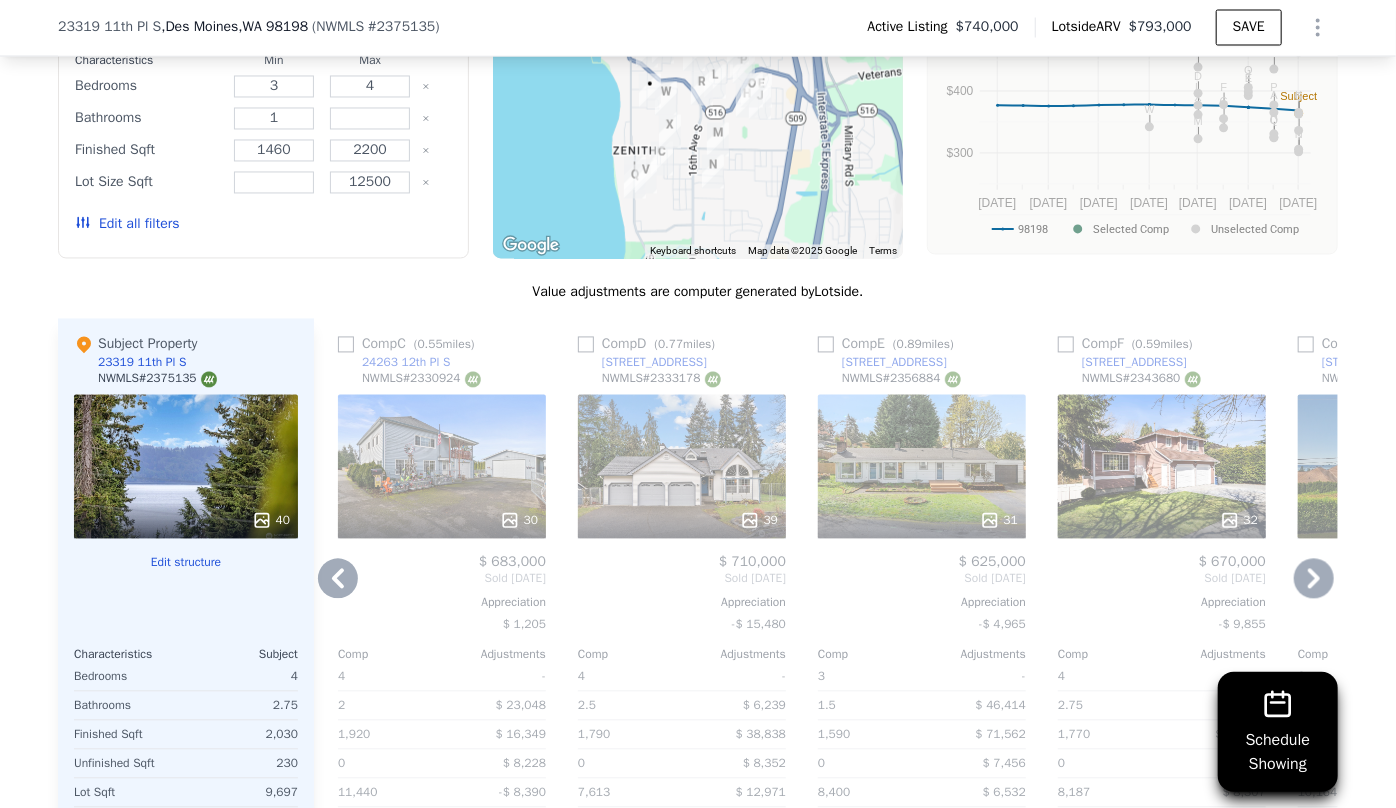 click 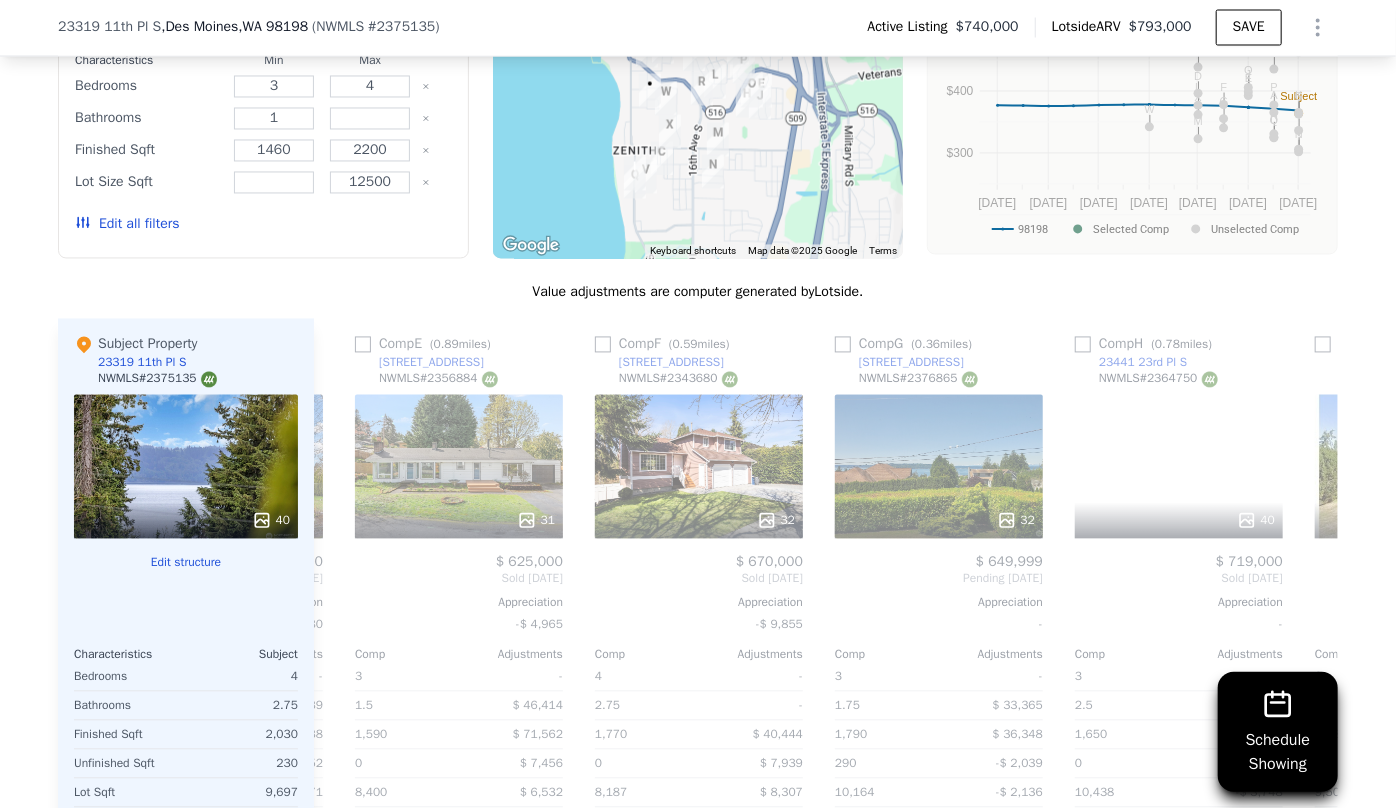scroll, scrollTop: 0, scrollLeft: 960, axis: horizontal 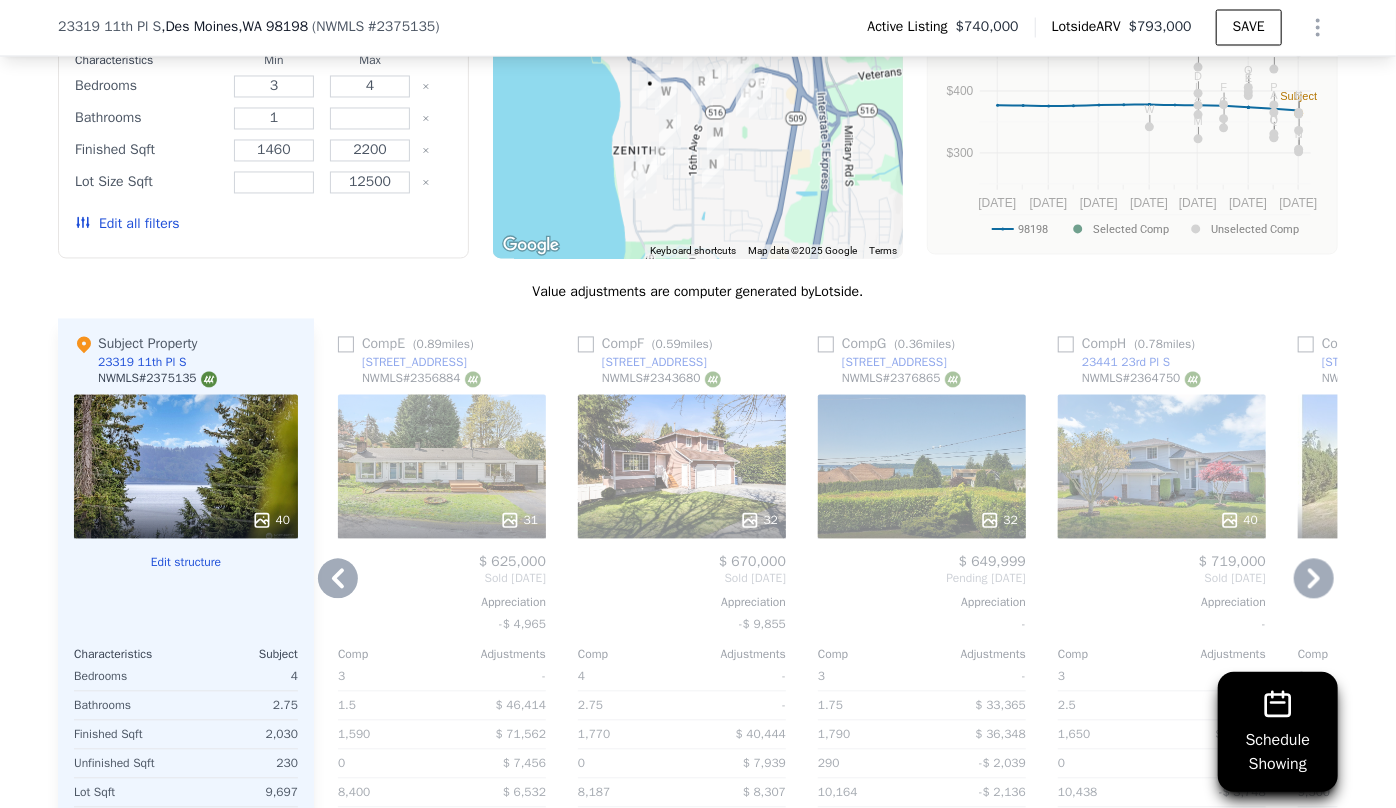click 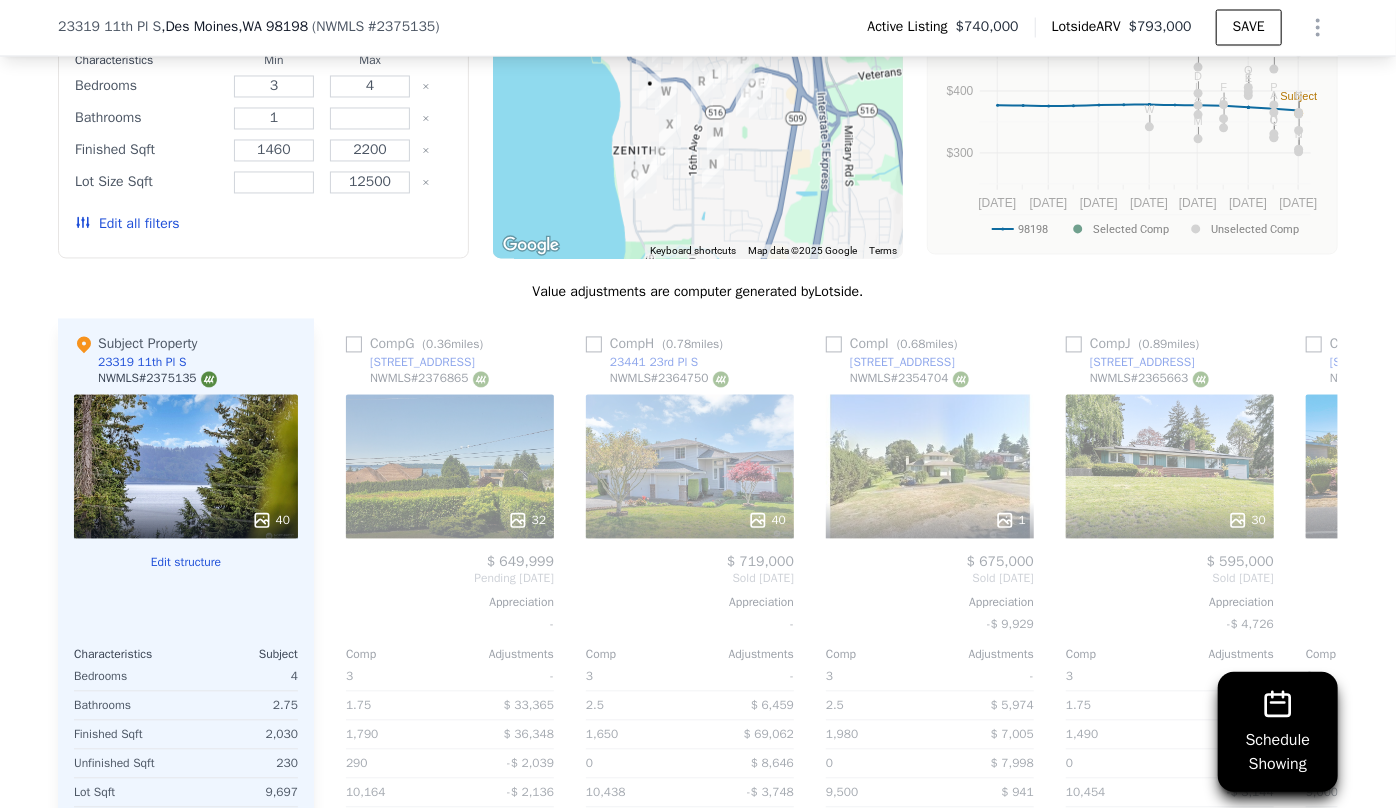 scroll, scrollTop: 0, scrollLeft: 1440, axis: horizontal 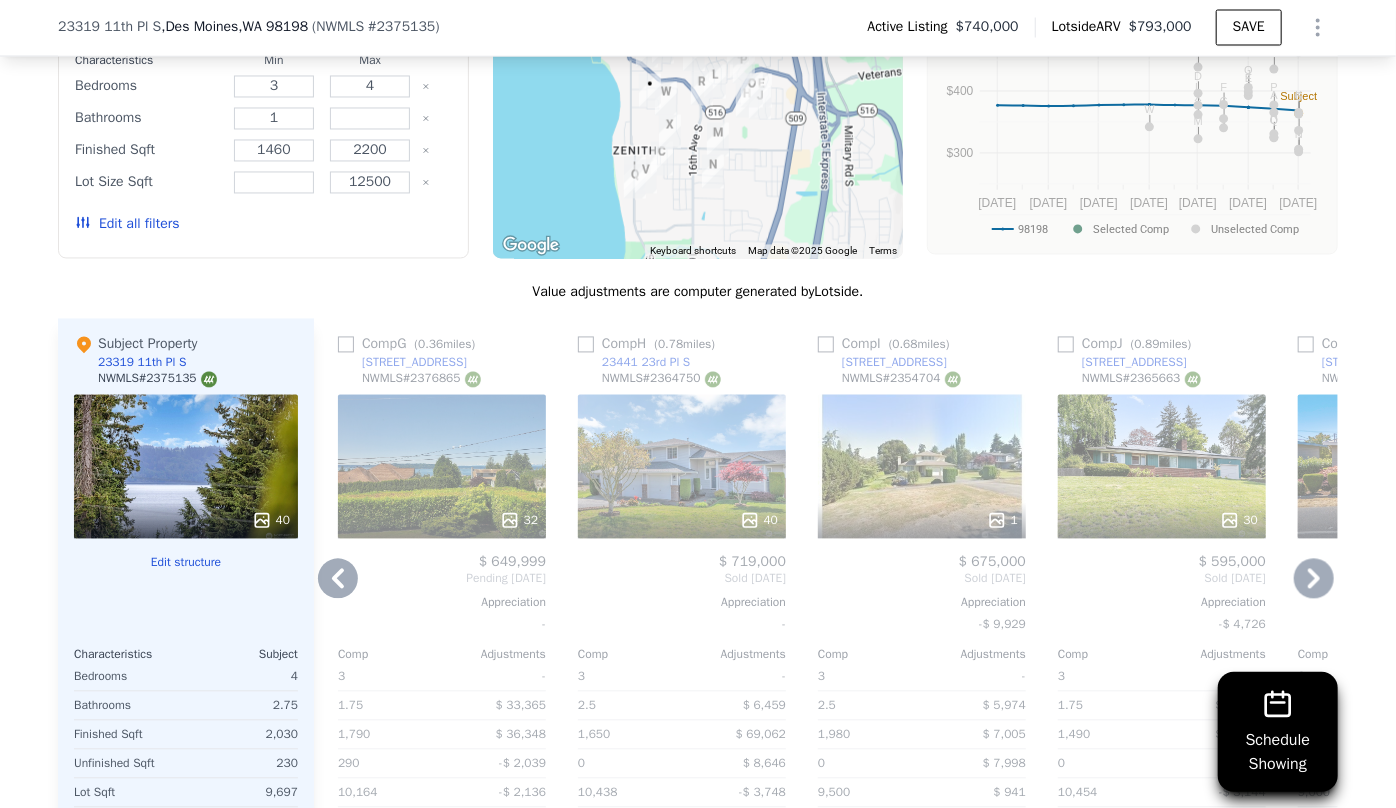 click 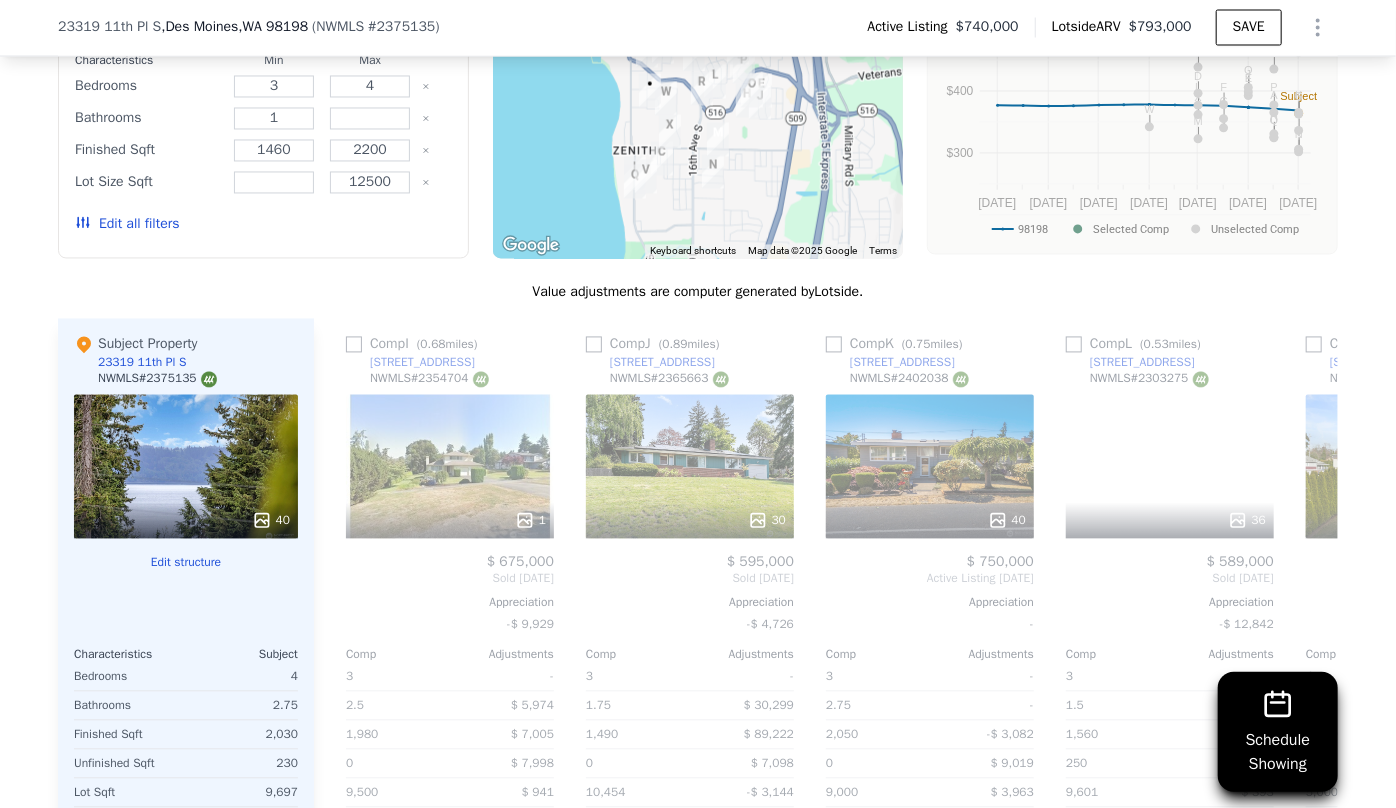 scroll, scrollTop: 0, scrollLeft: 1920, axis: horizontal 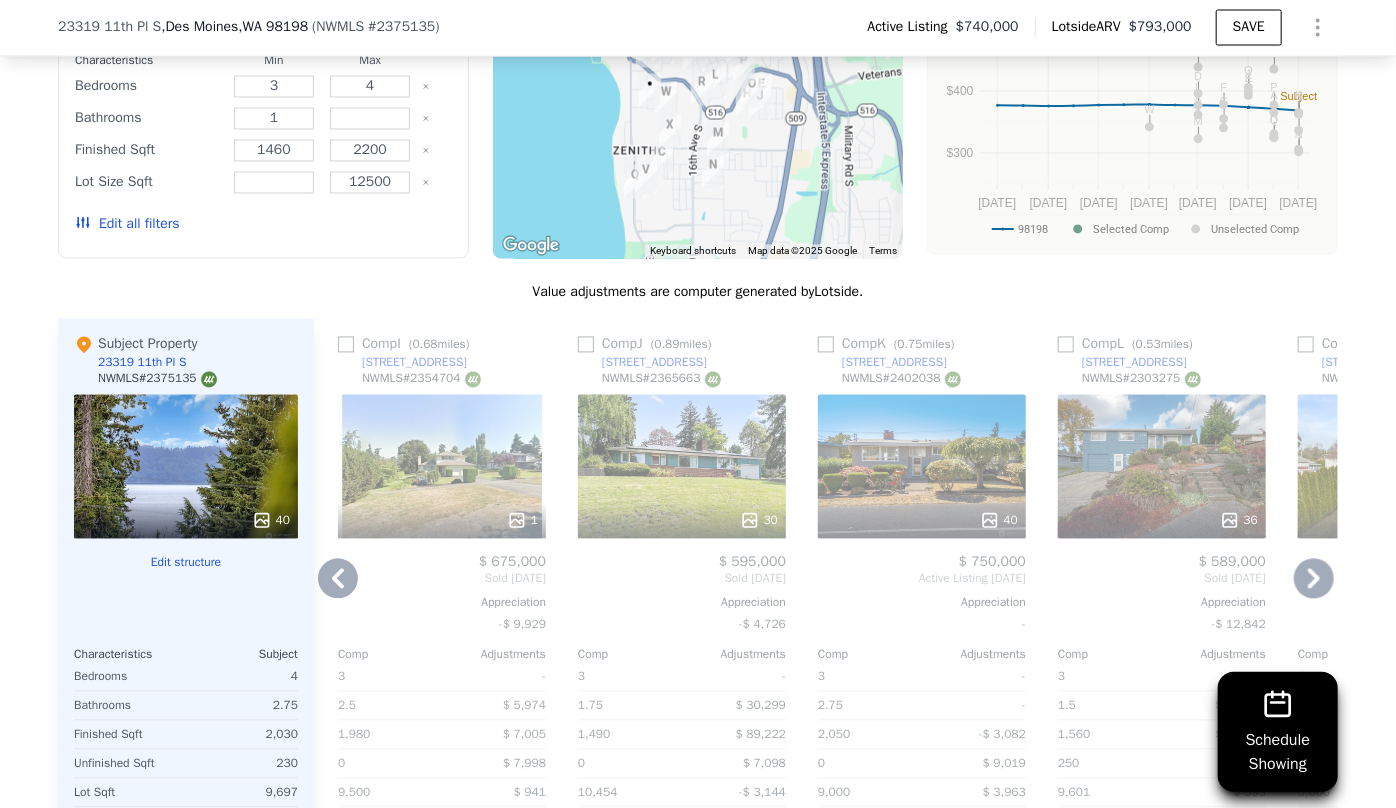 click 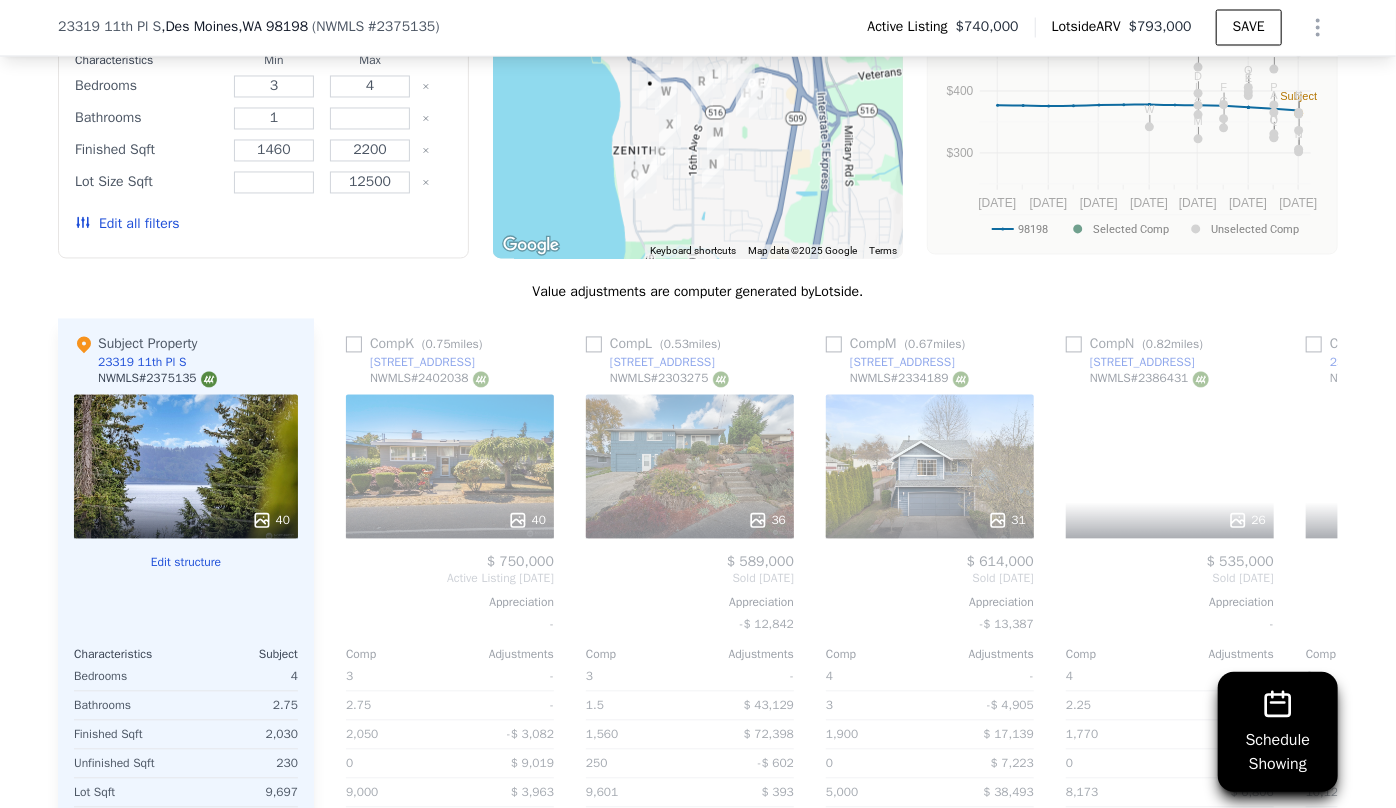 scroll, scrollTop: 0, scrollLeft: 2400, axis: horizontal 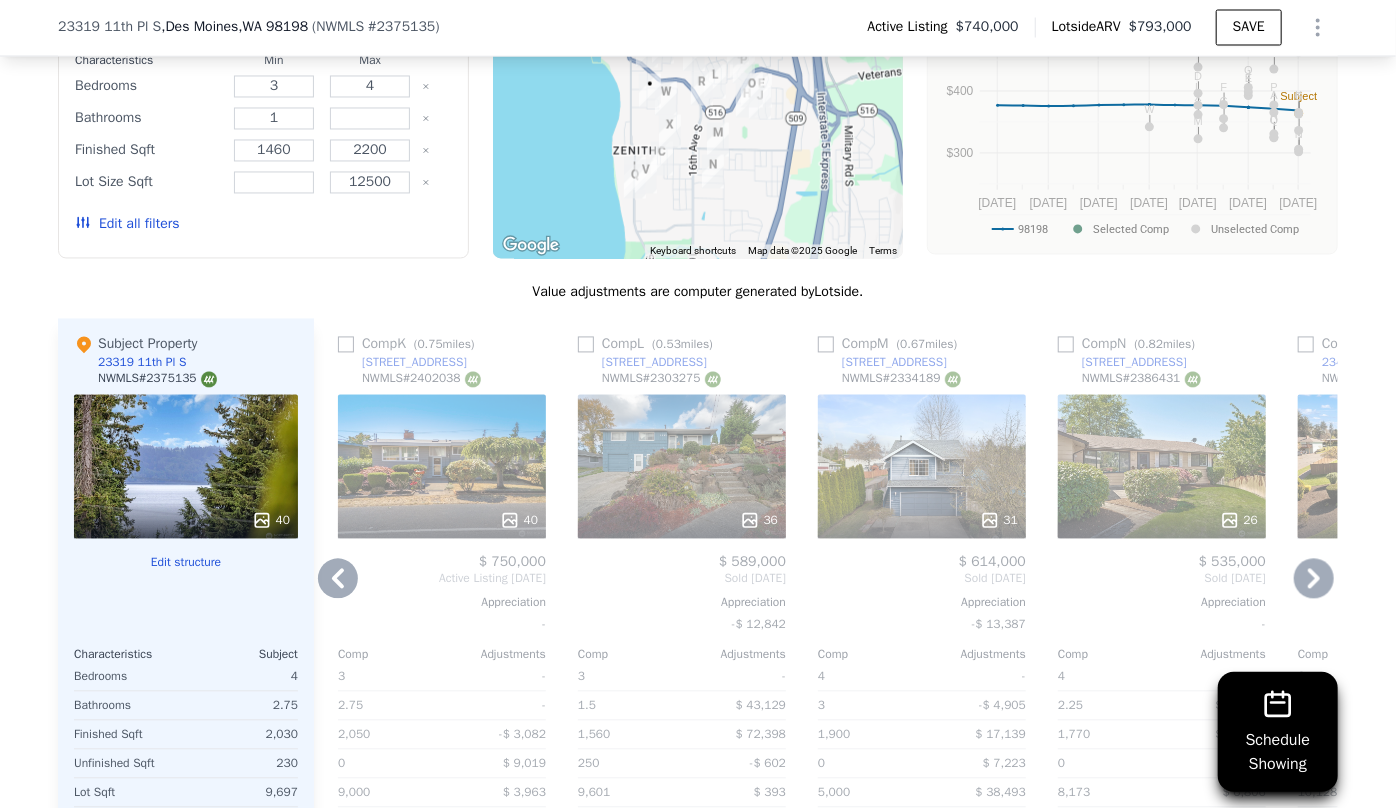 click 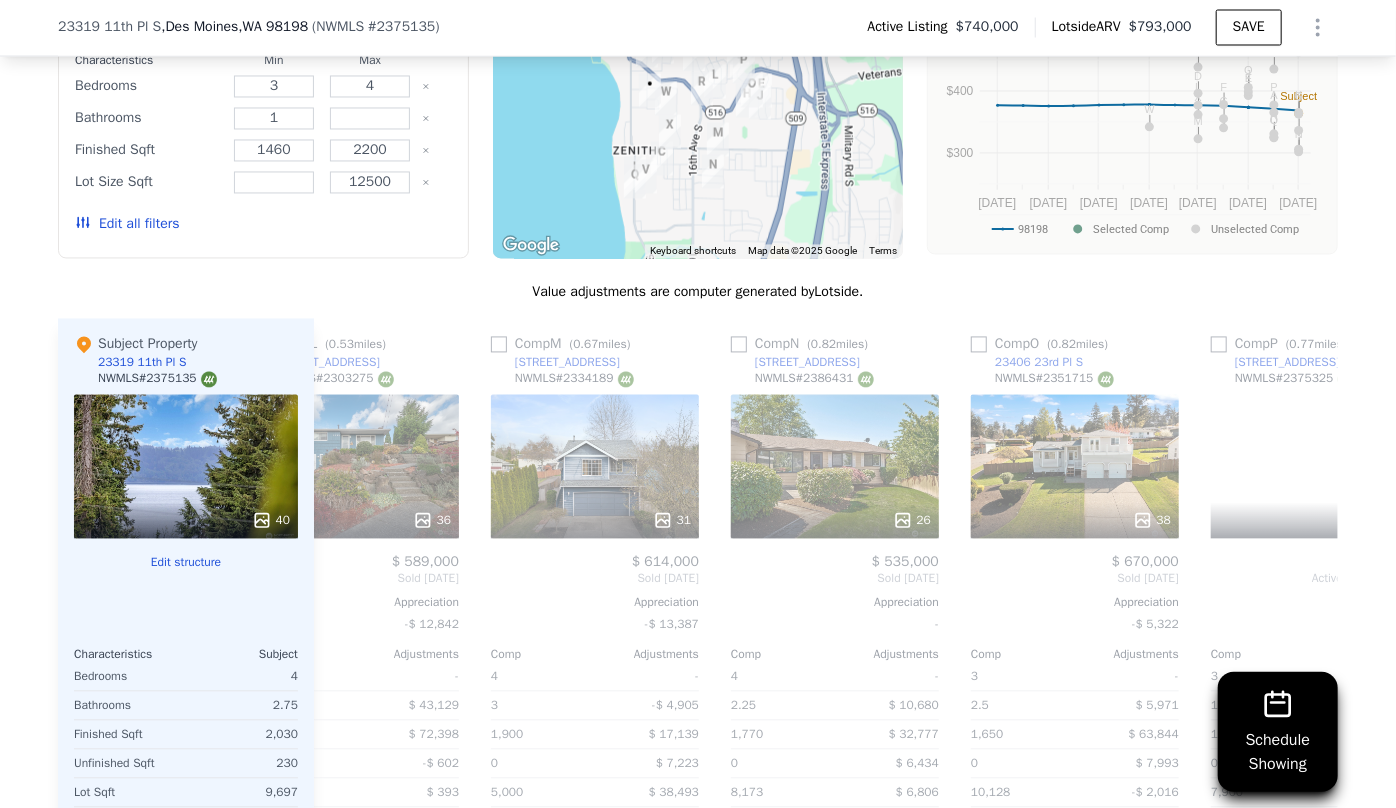 scroll, scrollTop: 0, scrollLeft: 2880, axis: horizontal 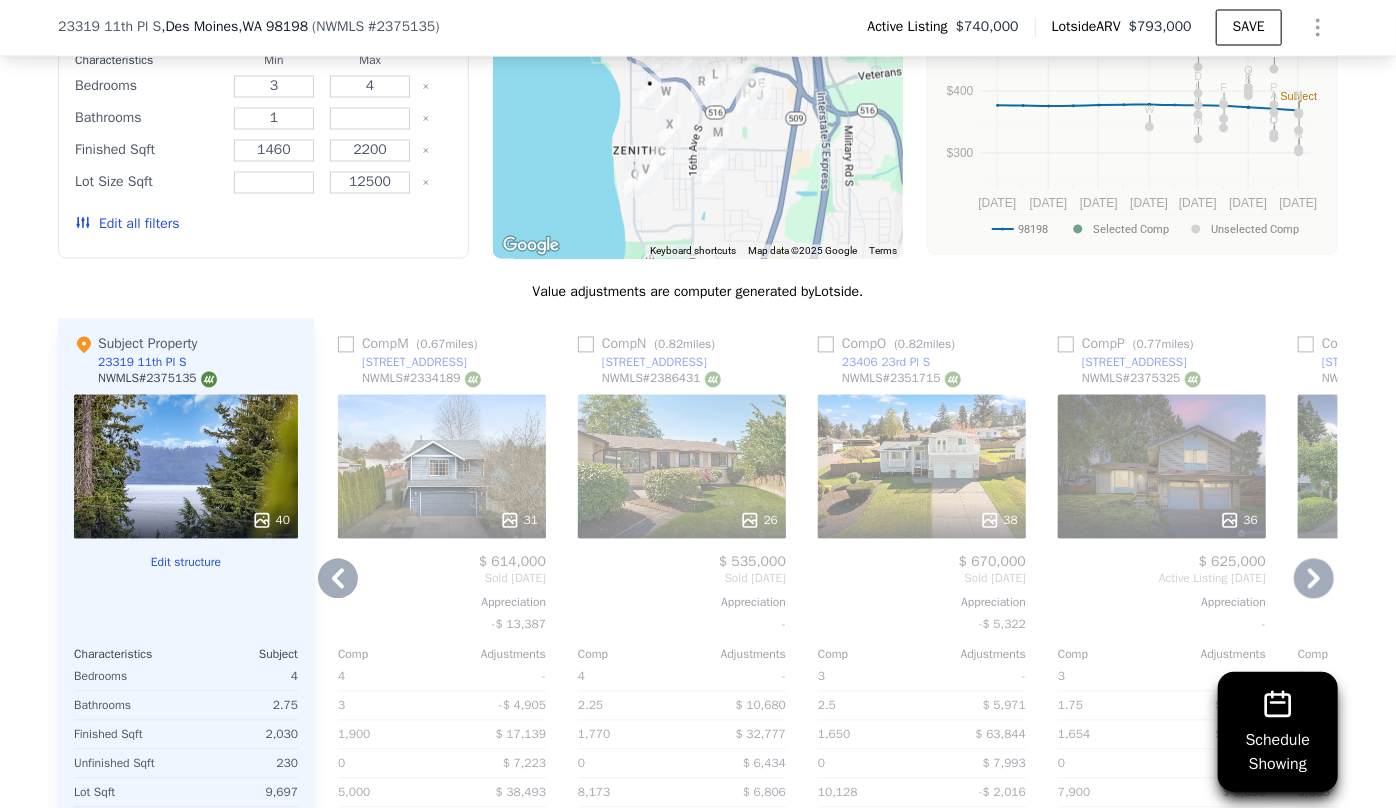 click on "26" at bounding box center (682, 521) 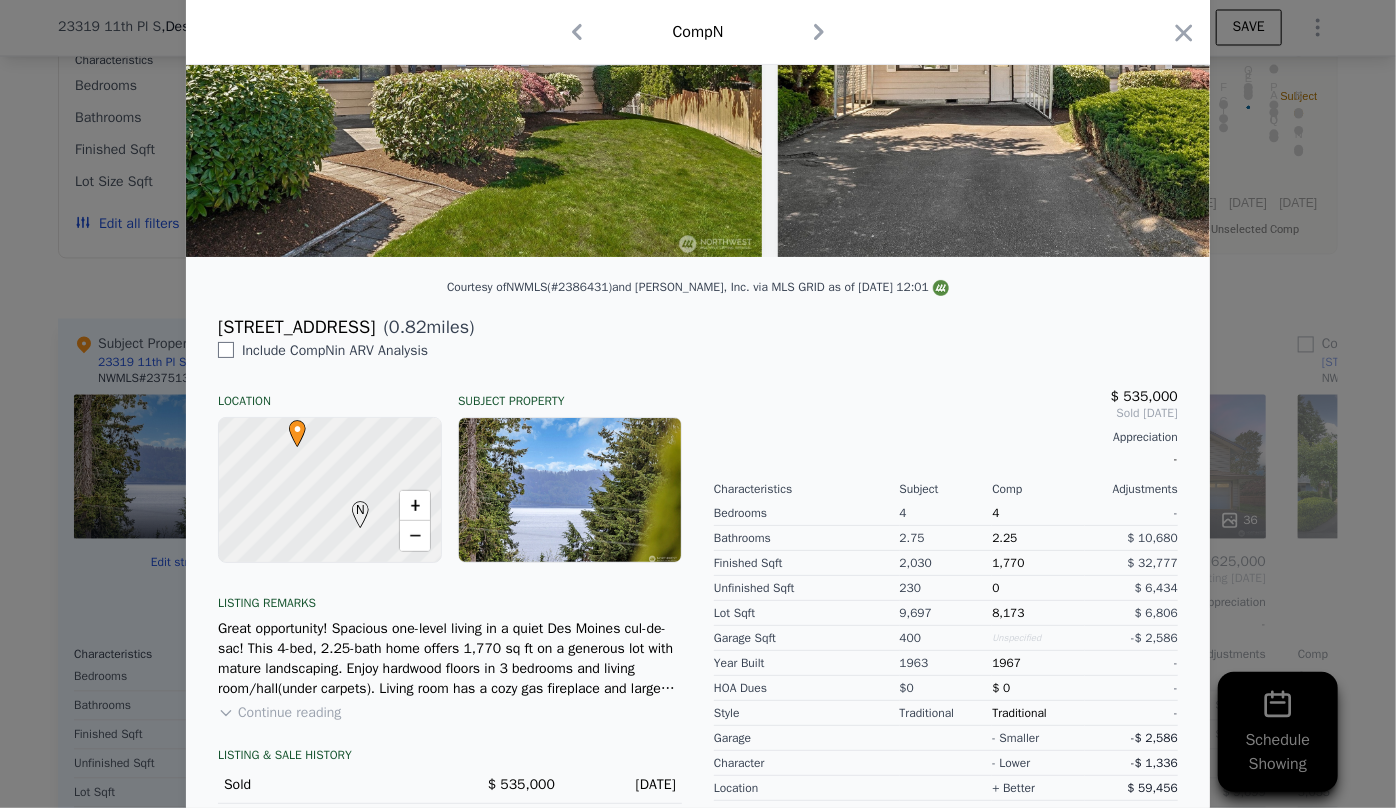 scroll, scrollTop: 354, scrollLeft: 0, axis: vertical 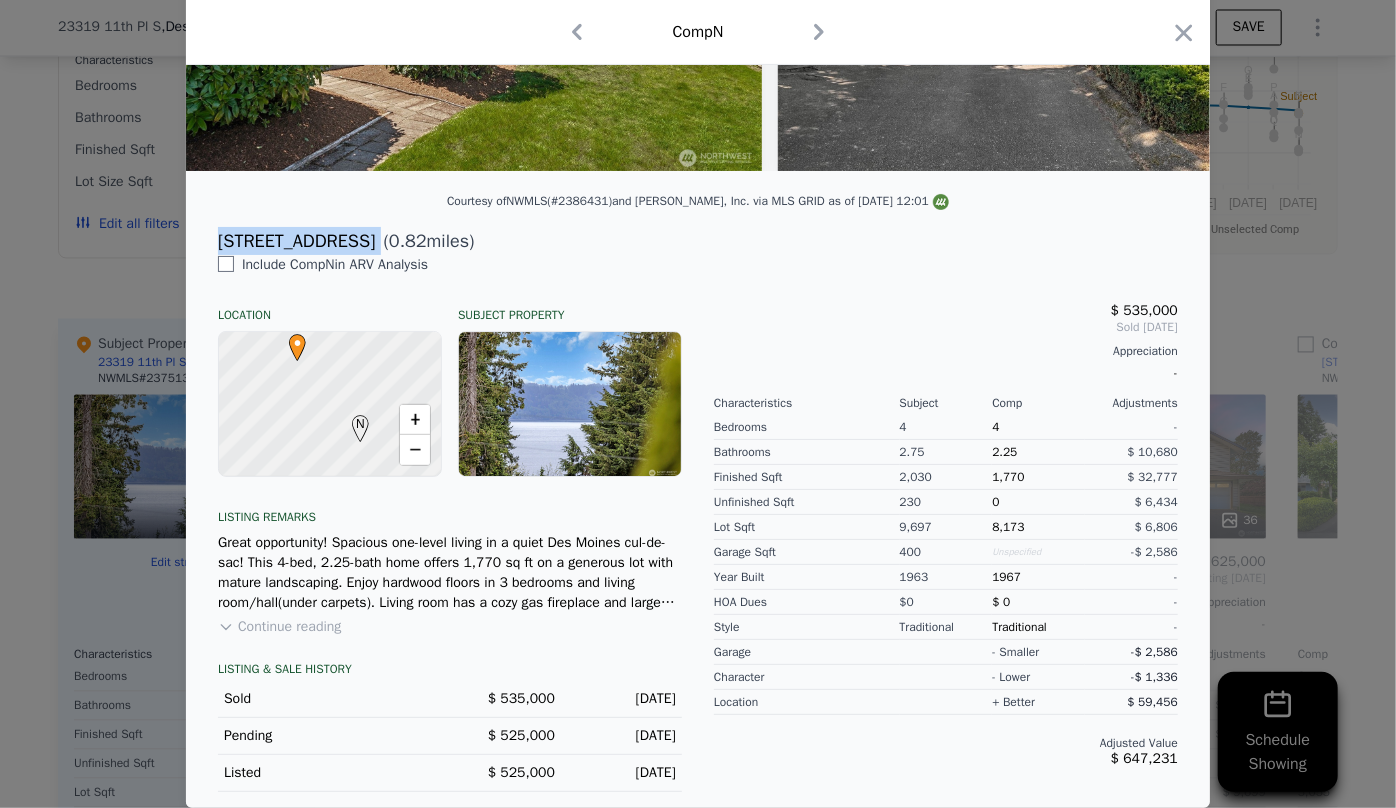 drag, startPoint x: 207, startPoint y: 243, endPoint x: 344, endPoint y: 229, distance: 137.71347 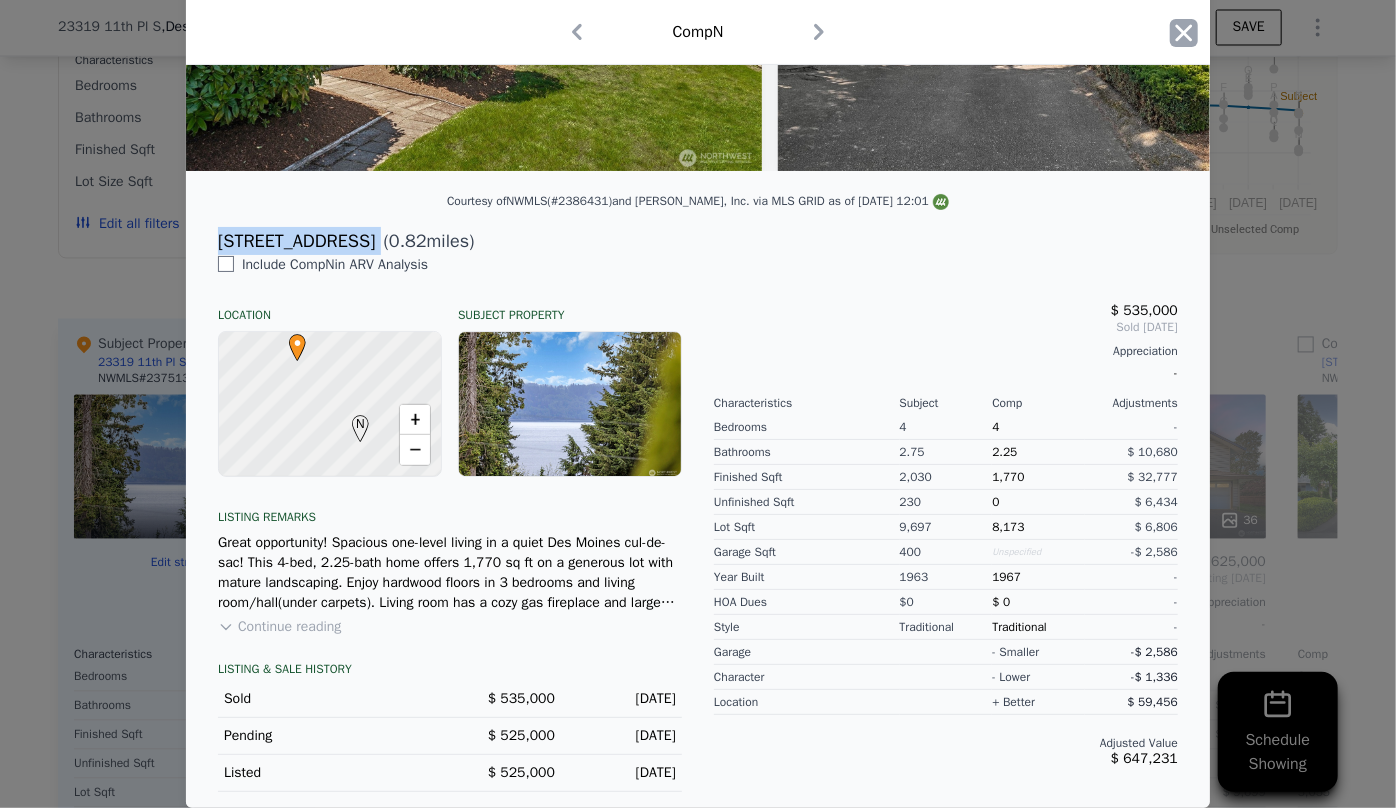 click 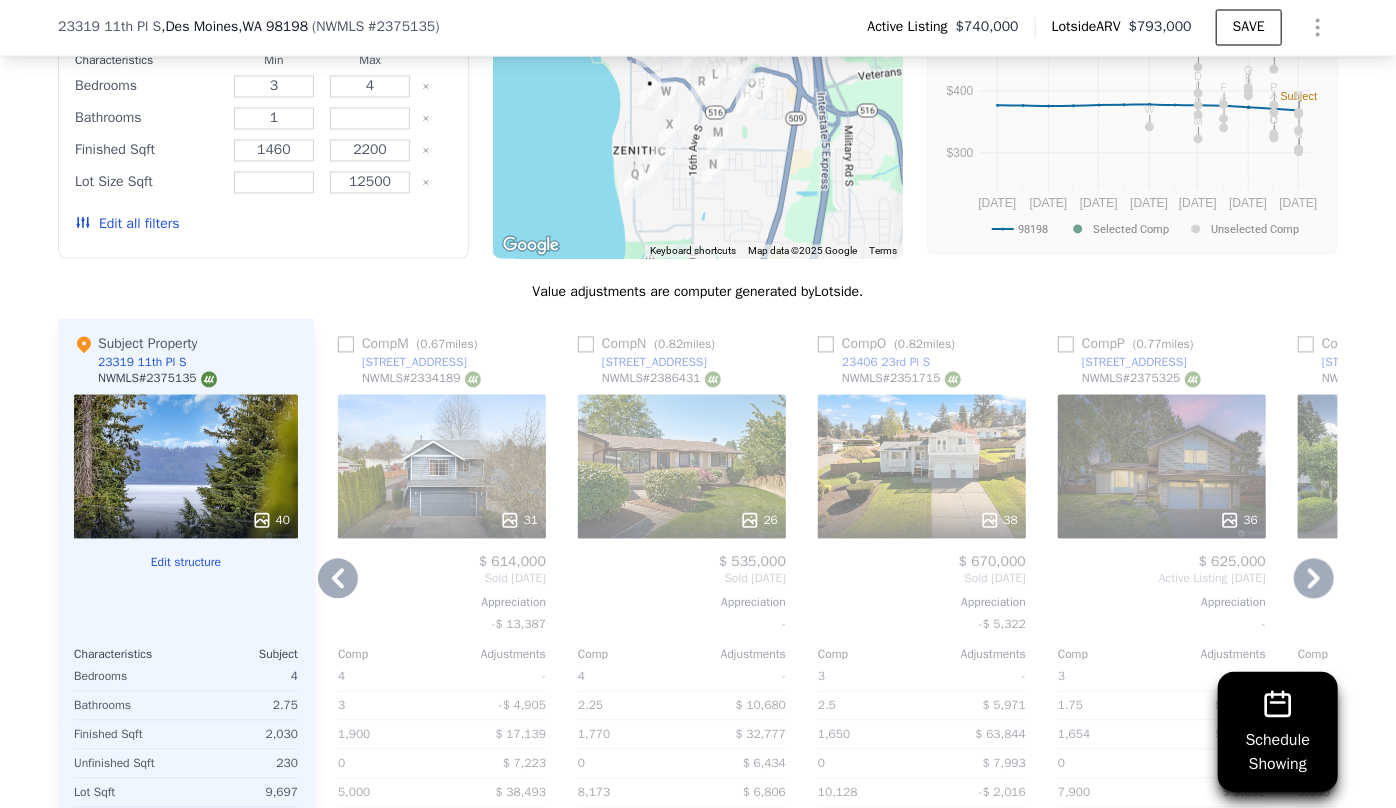 click 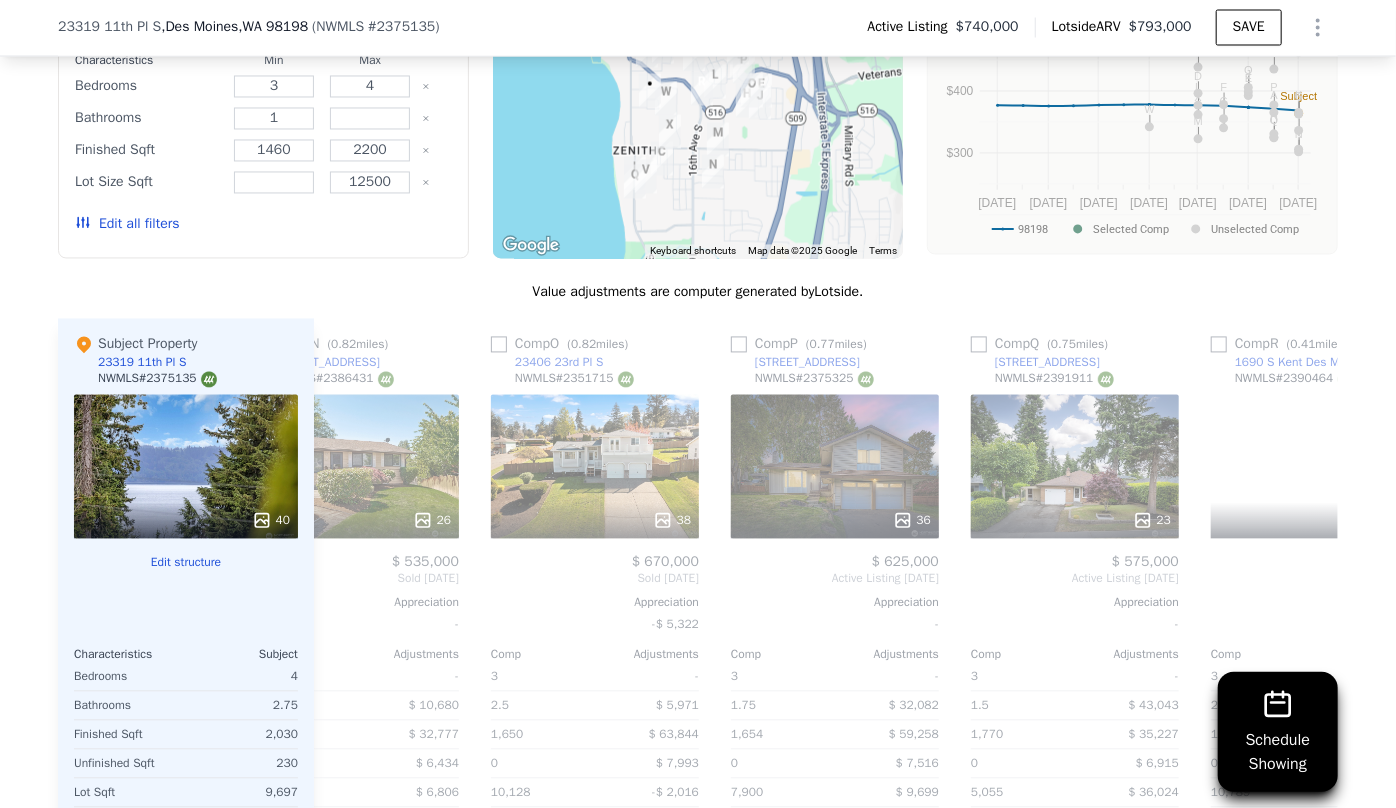 scroll, scrollTop: 0, scrollLeft: 3360, axis: horizontal 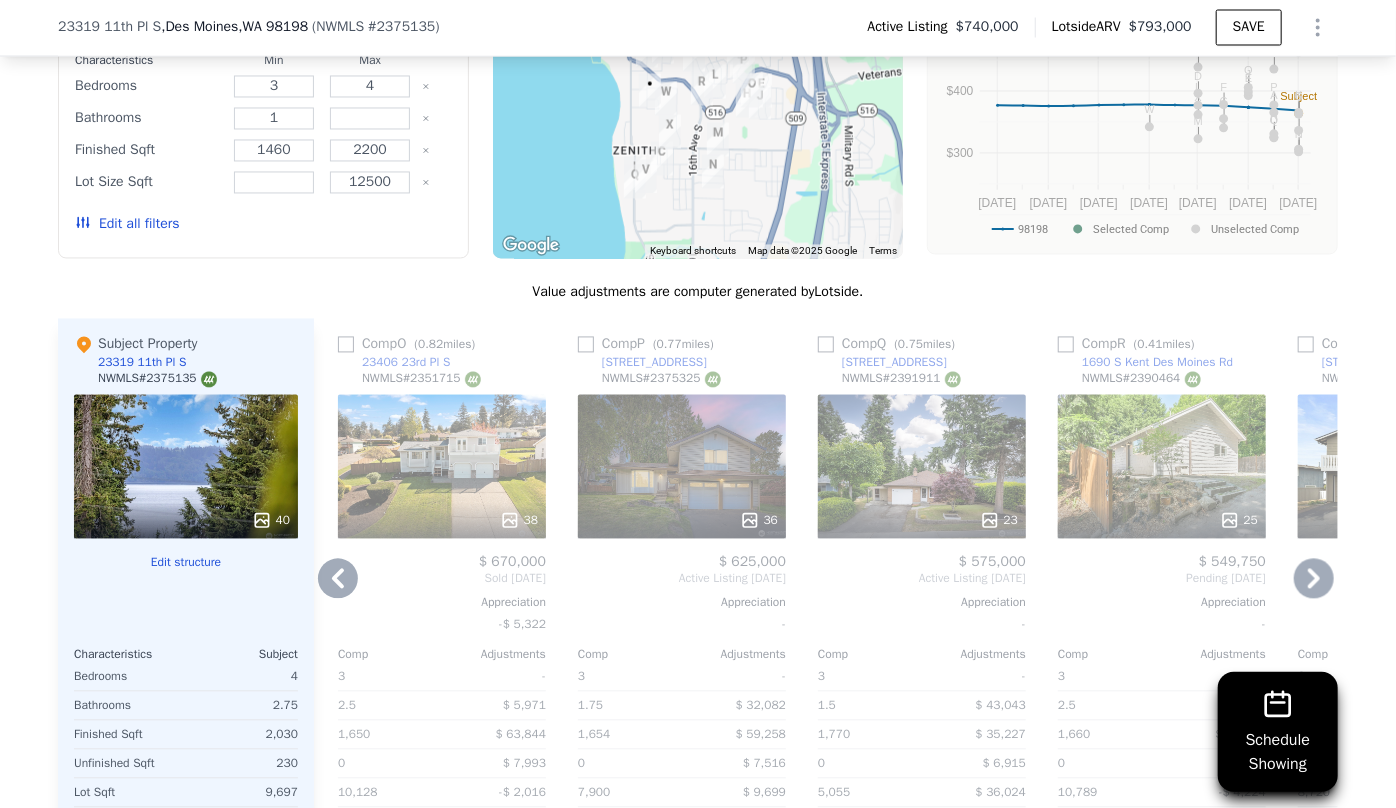 click 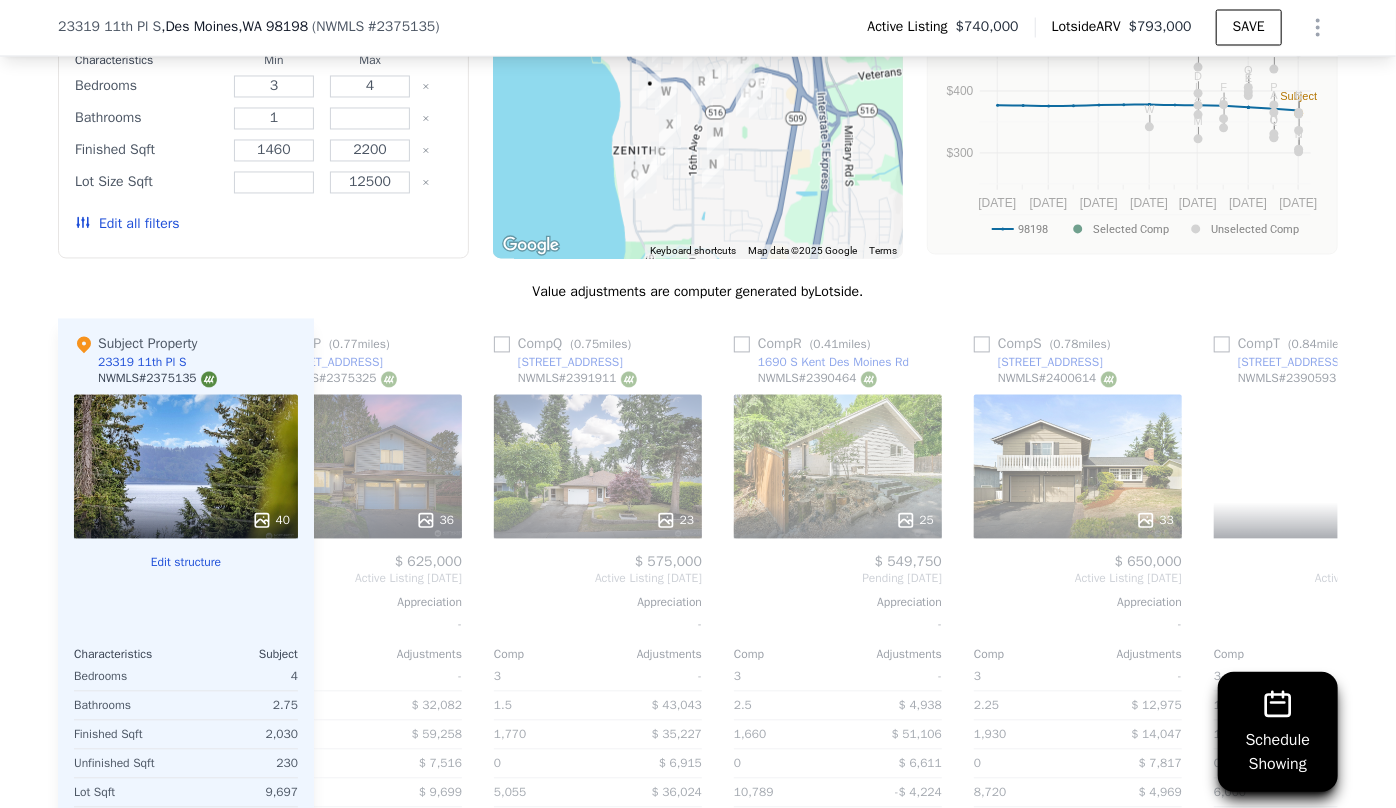 scroll, scrollTop: 0, scrollLeft: 3840, axis: horizontal 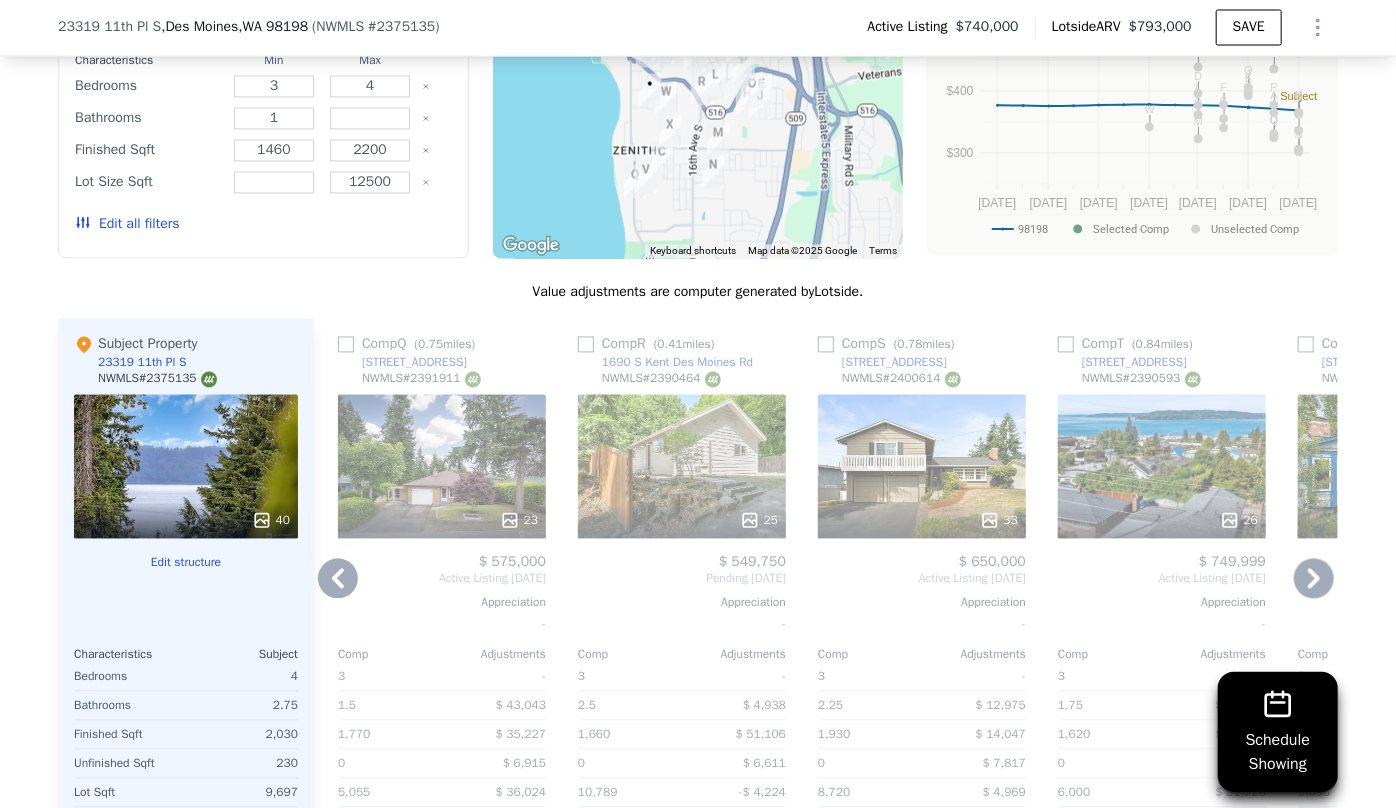 click 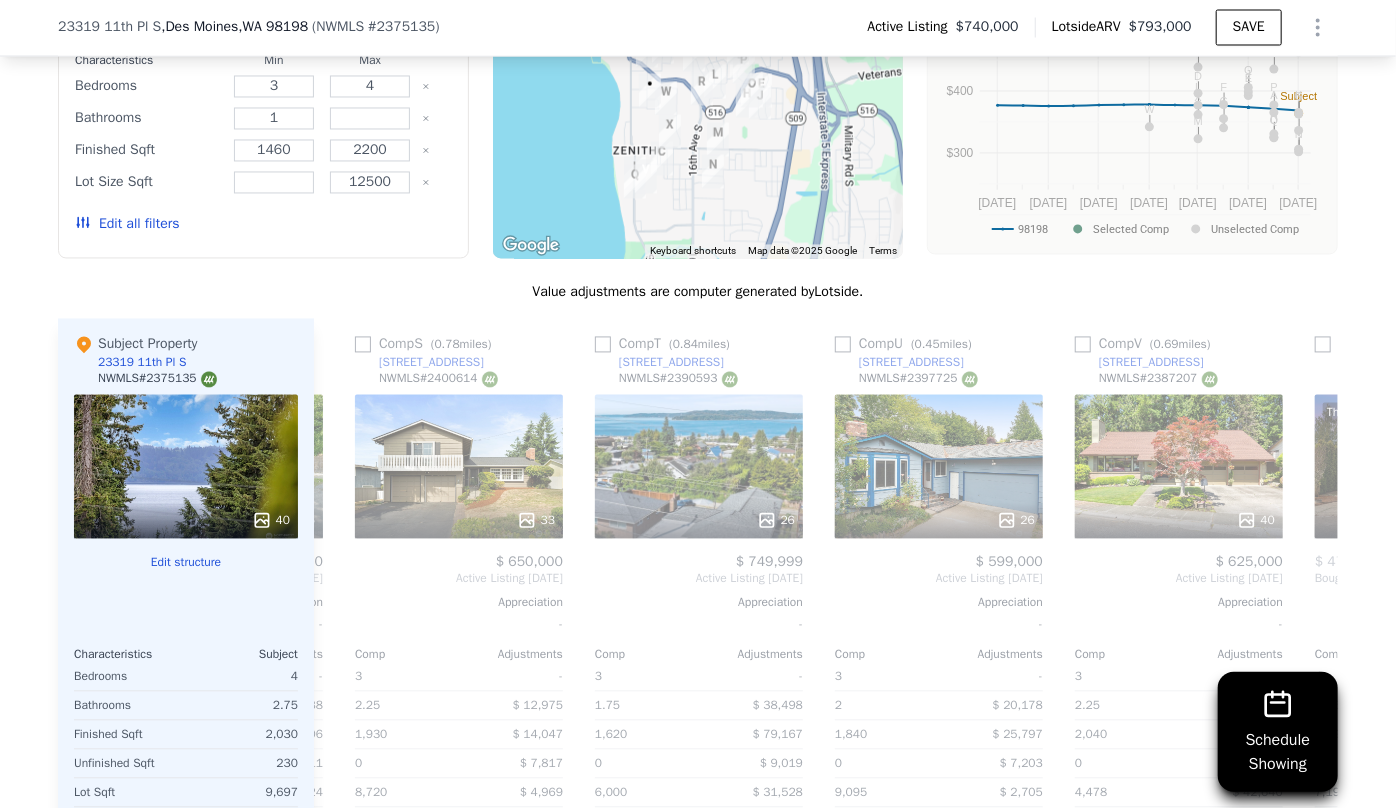 scroll, scrollTop: 0, scrollLeft: 4320, axis: horizontal 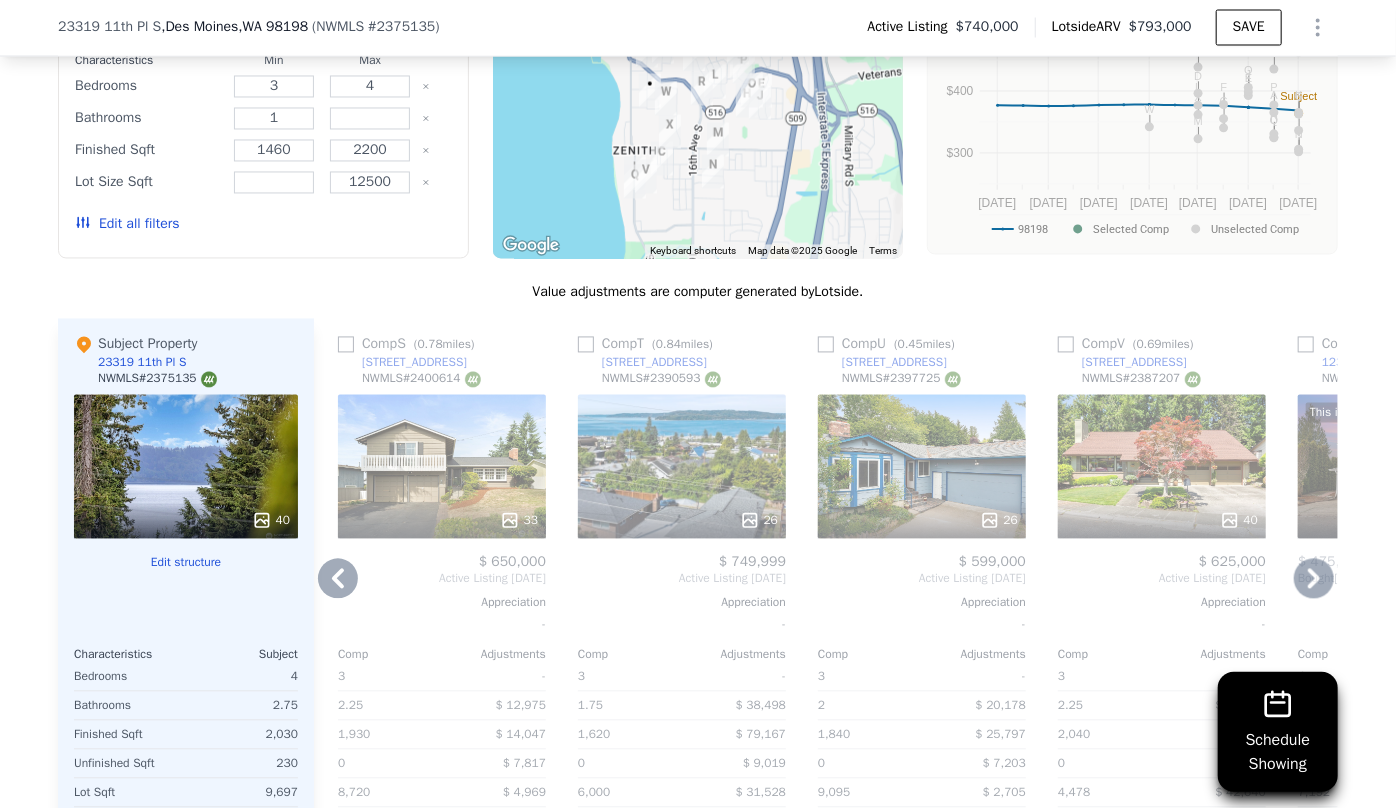 click 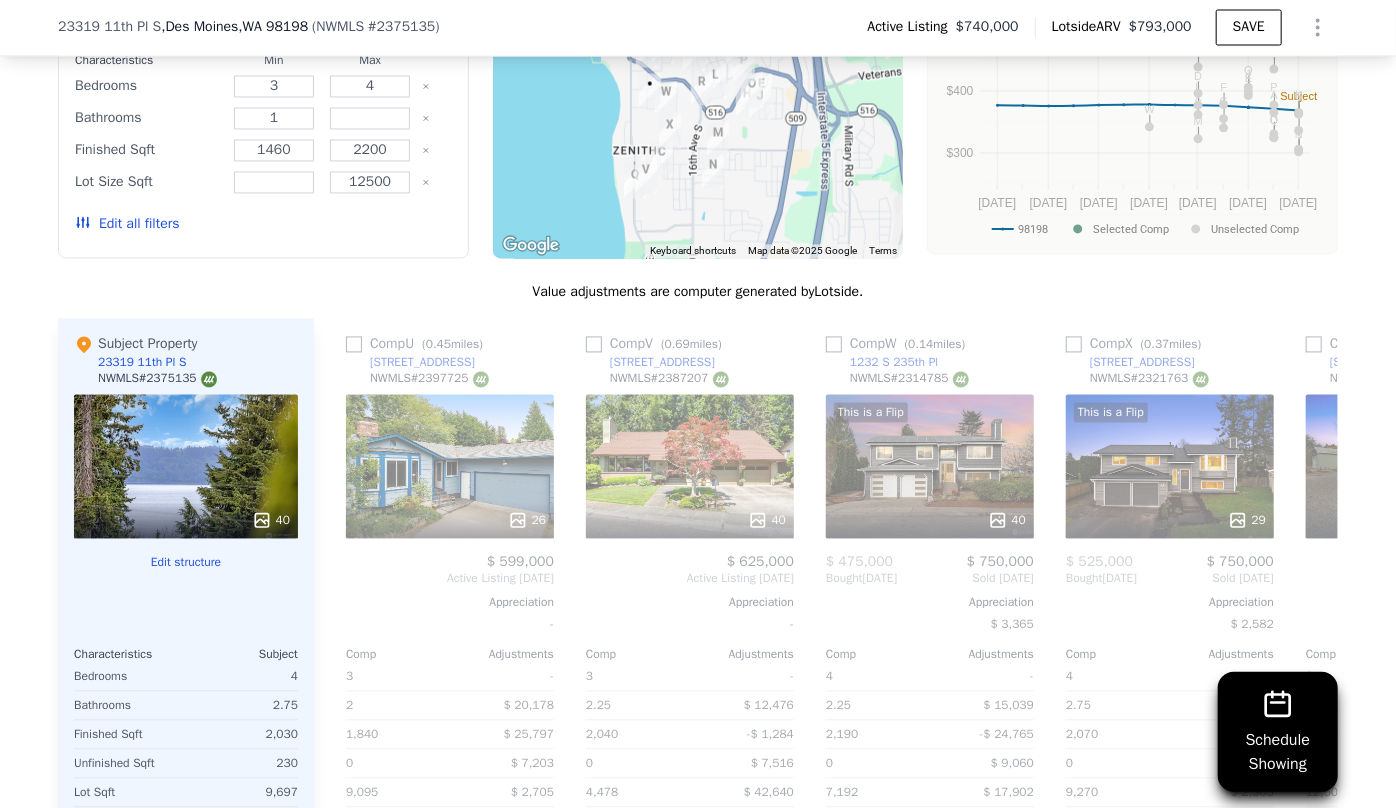 scroll, scrollTop: 0, scrollLeft: 4800, axis: horizontal 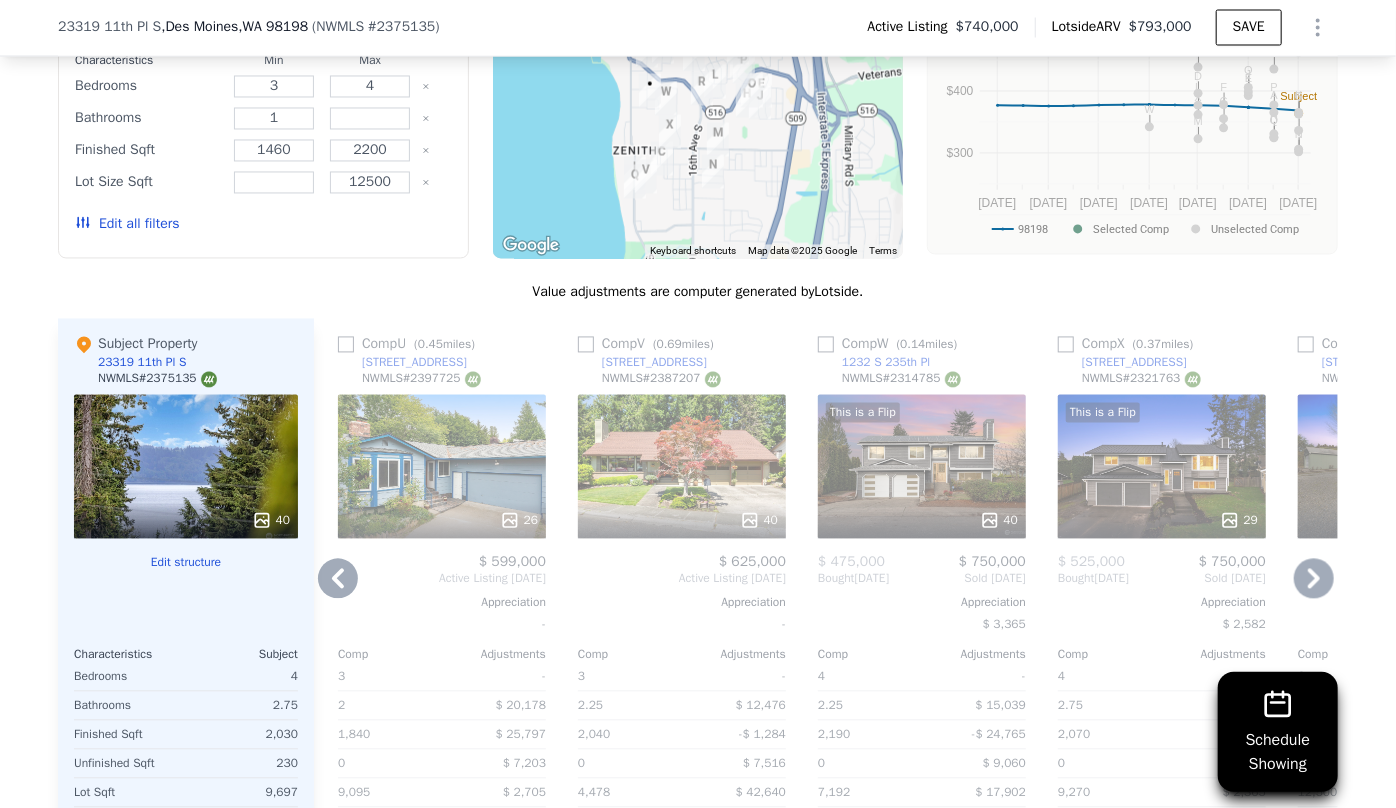 click 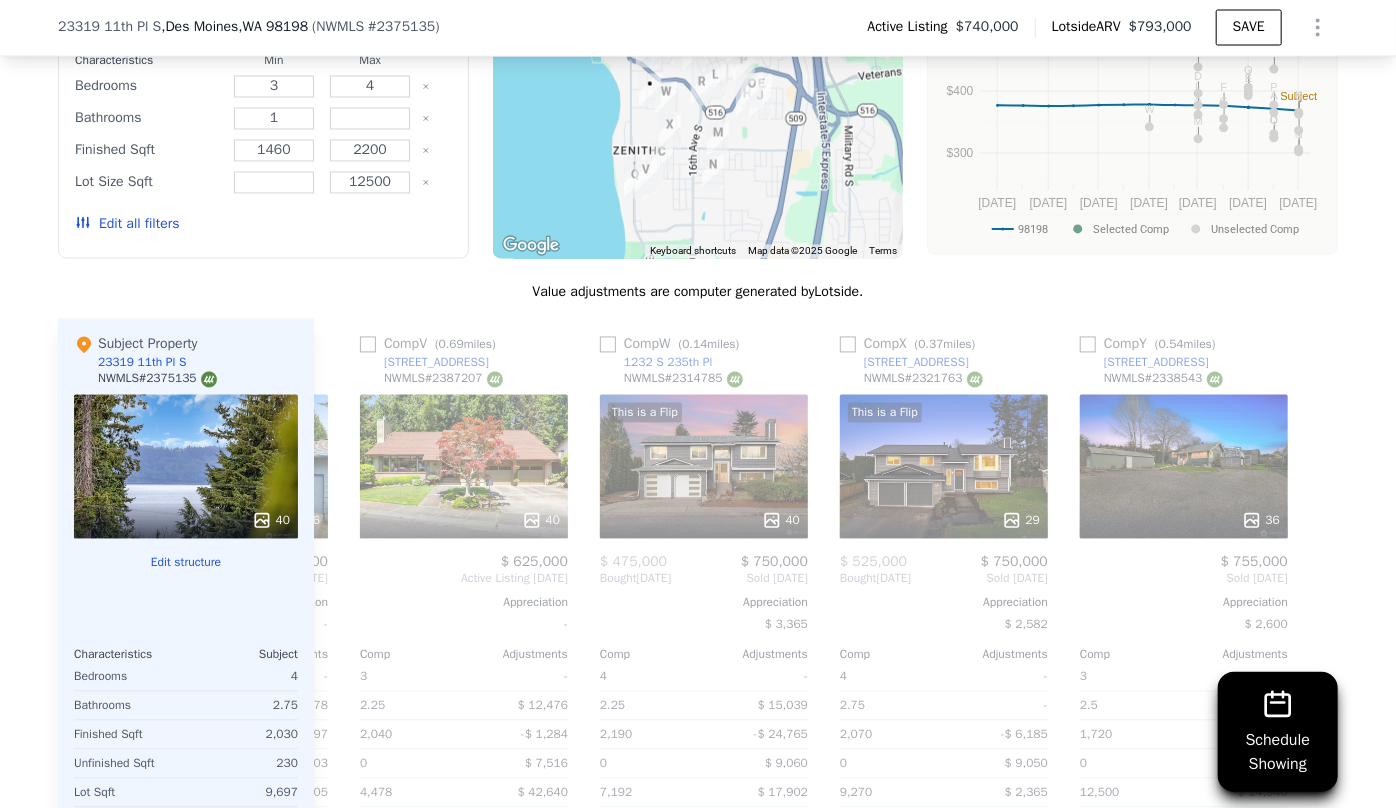 scroll, scrollTop: 0, scrollLeft: 5022, axis: horizontal 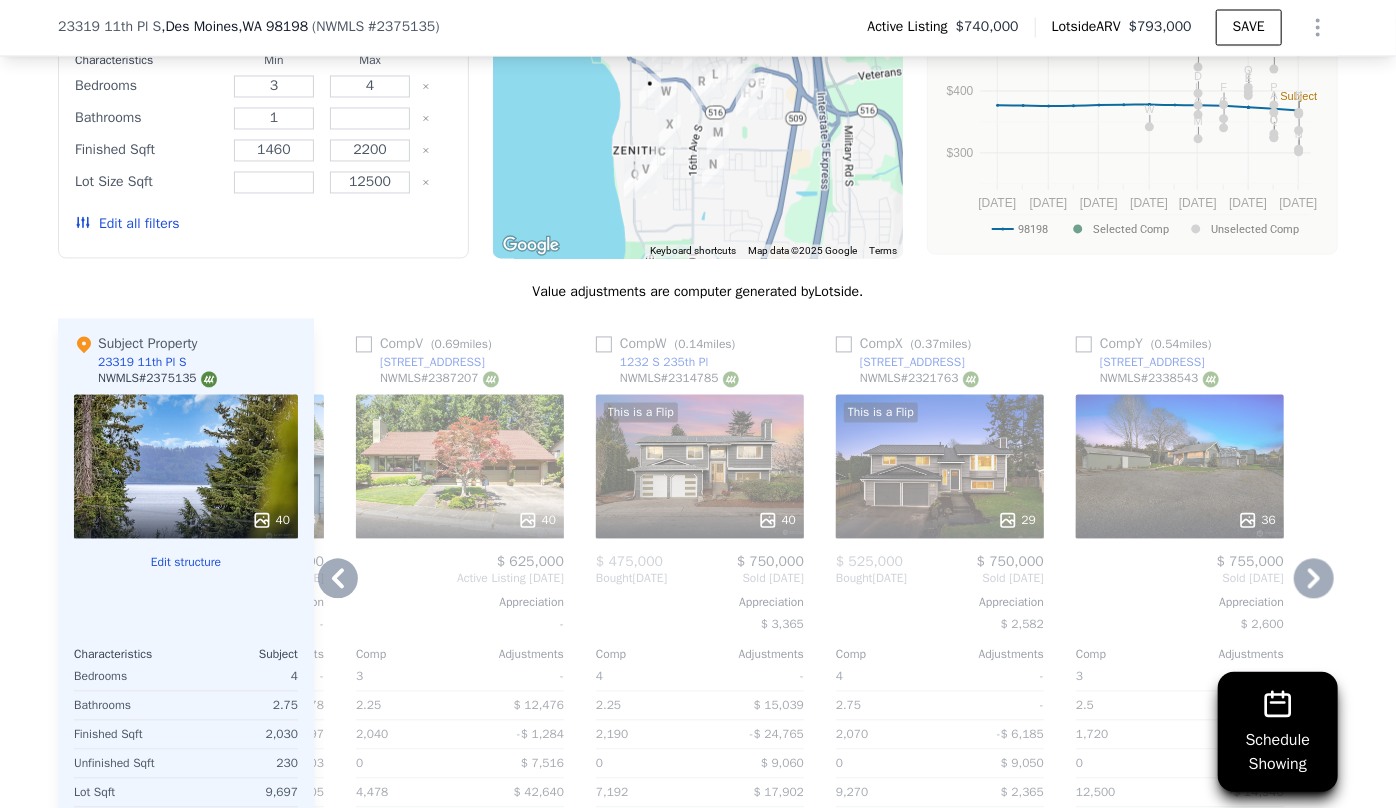 click 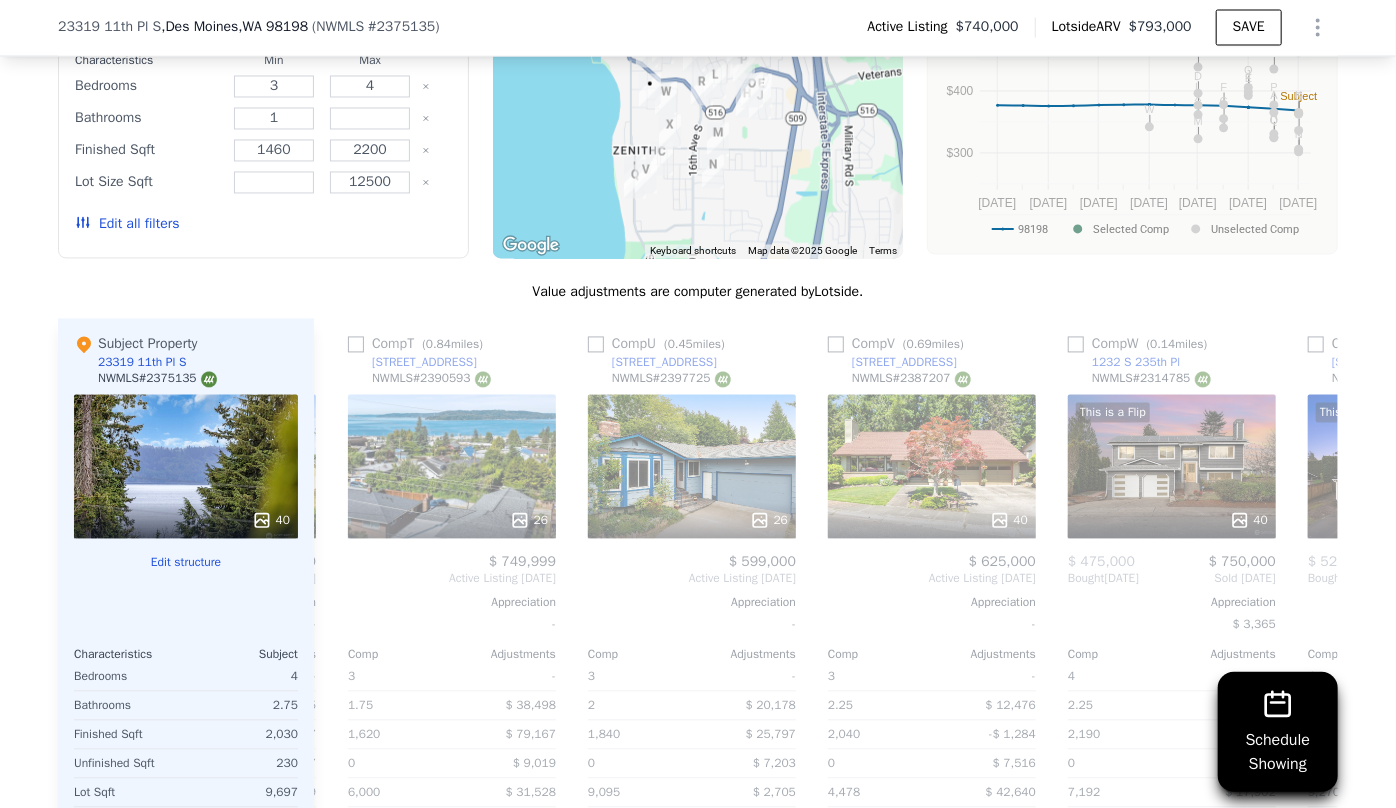 scroll, scrollTop: 0, scrollLeft: 4542, axis: horizontal 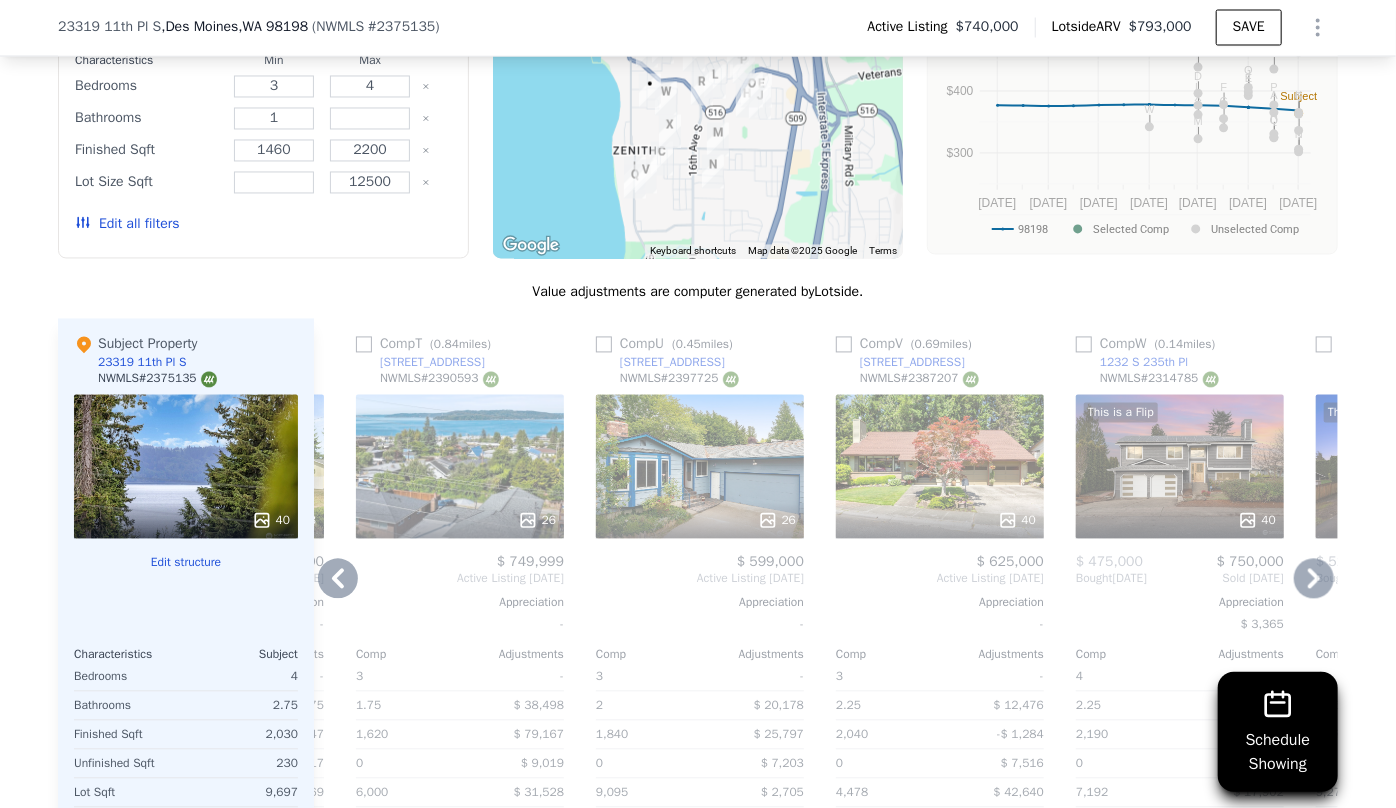 click 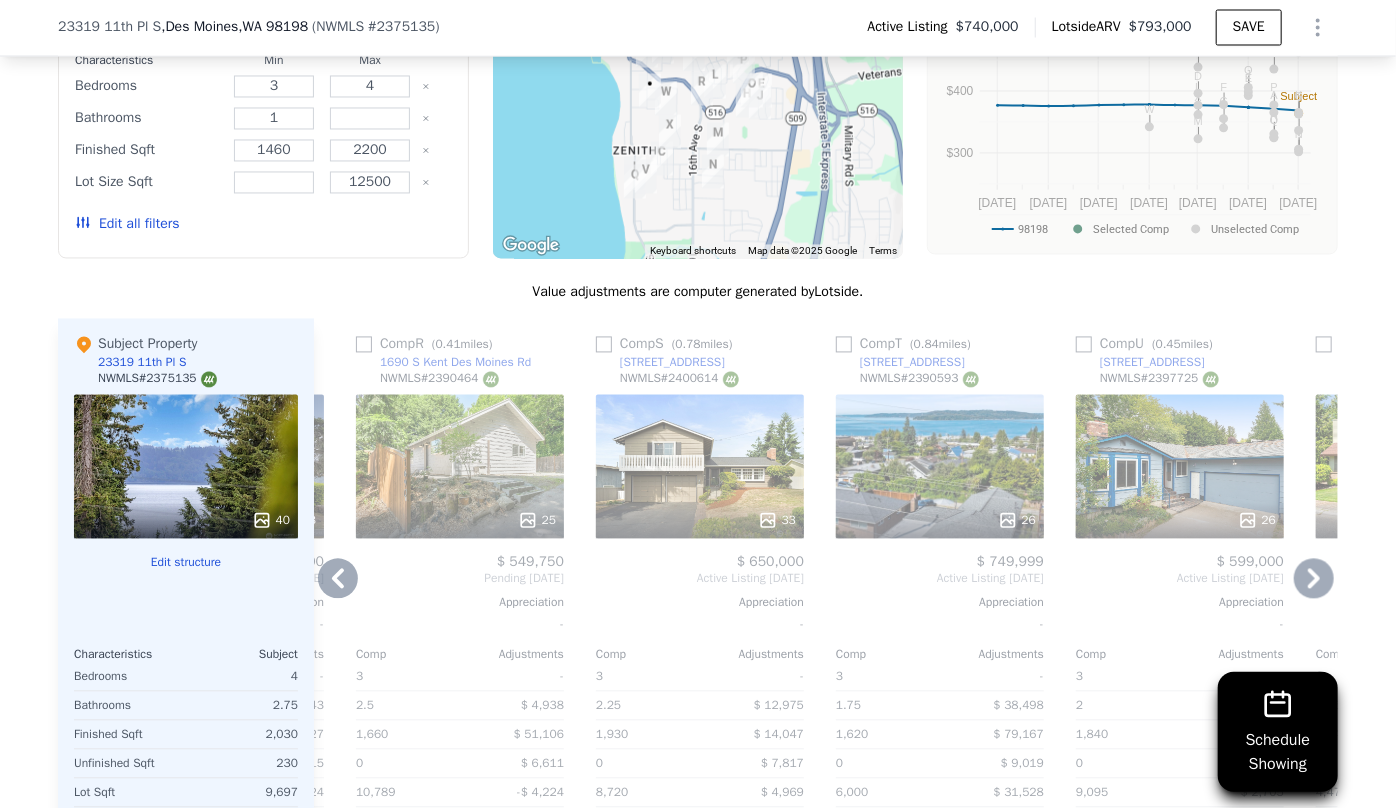 click 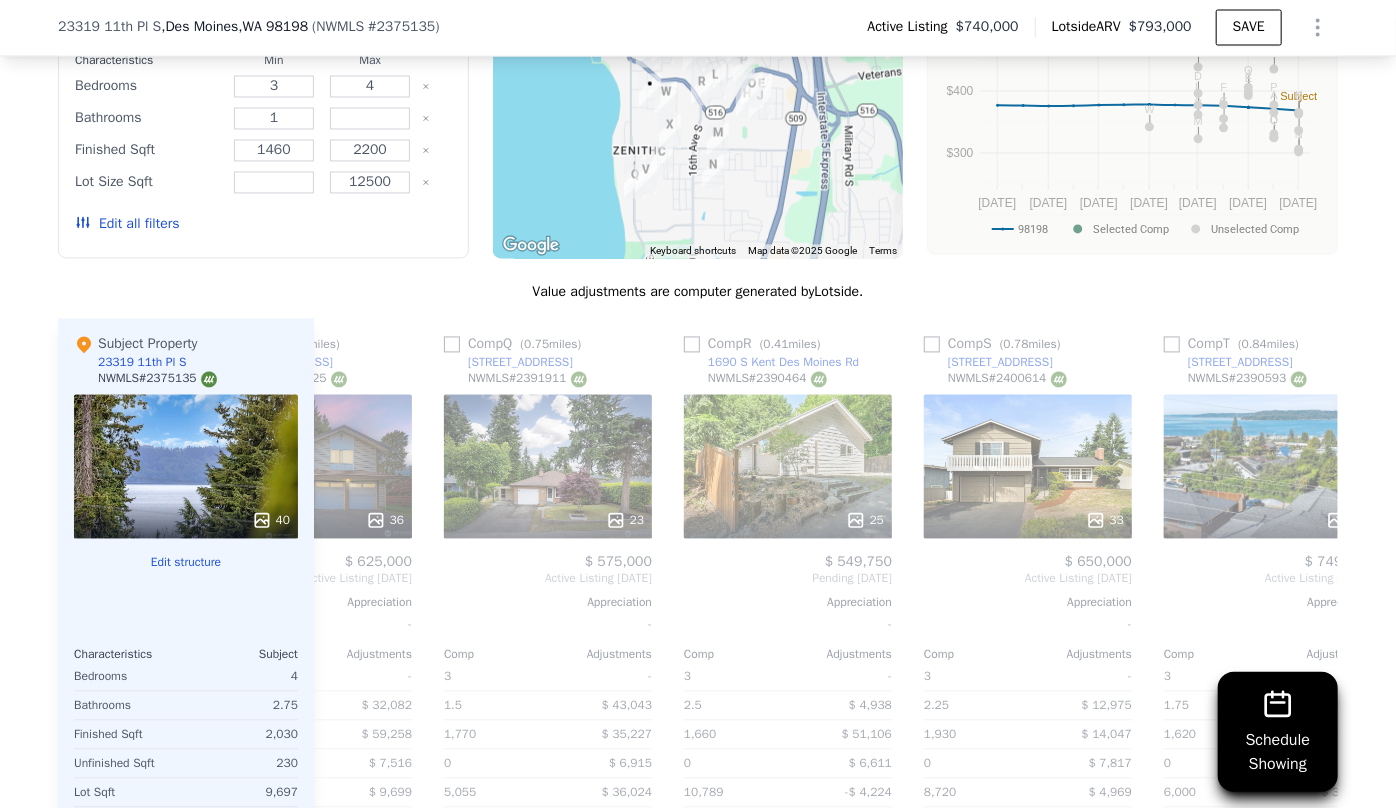 scroll, scrollTop: 0, scrollLeft: 3582, axis: horizontal 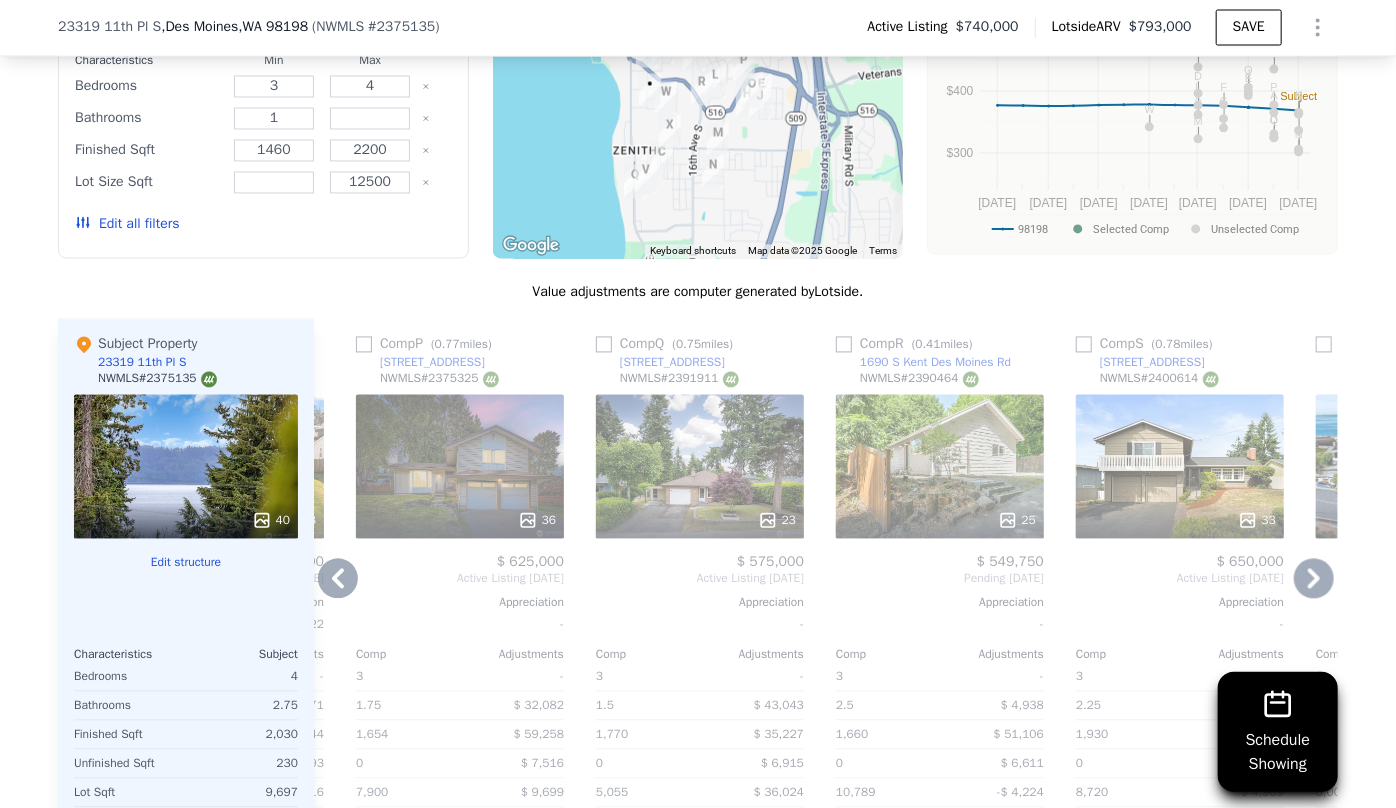 click 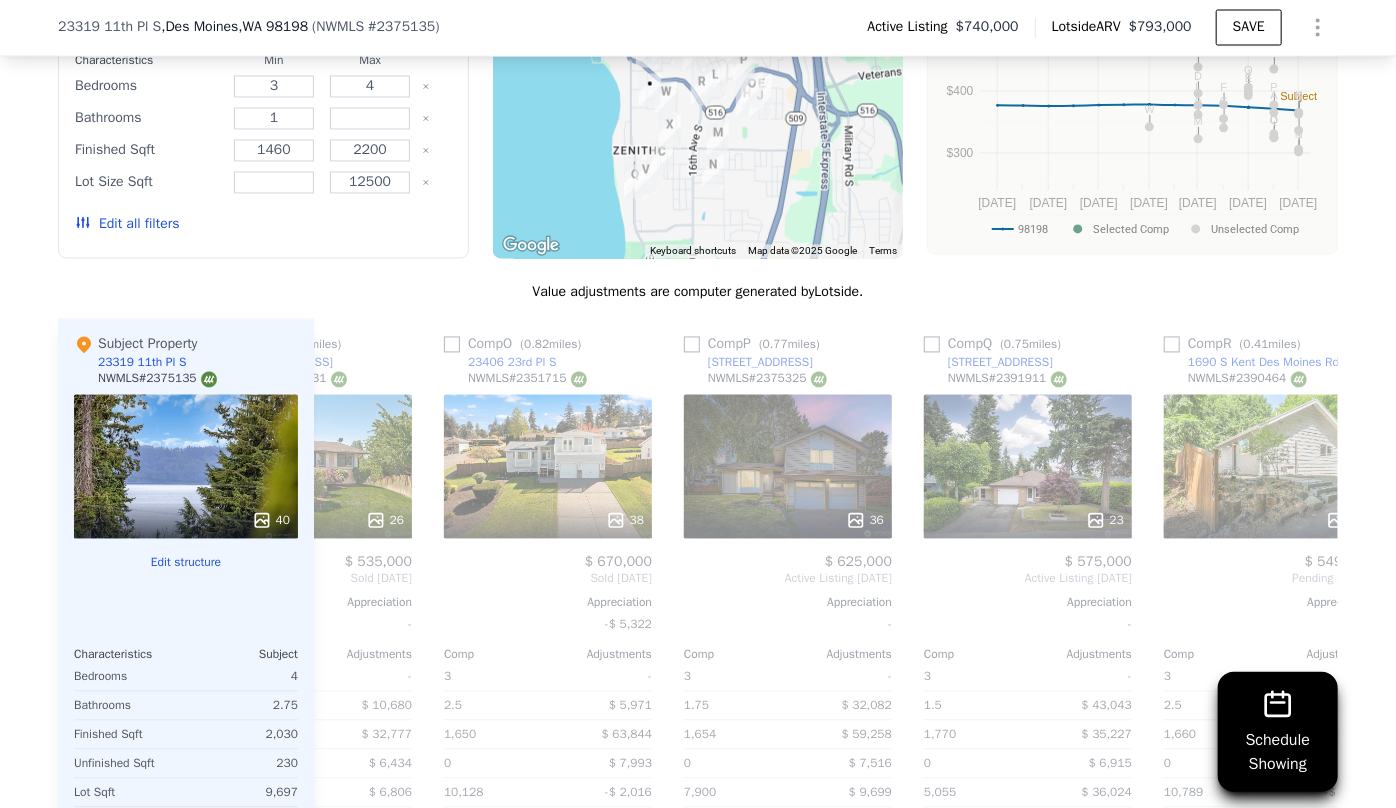 scroll, scrollTop: 0, scrollLeft: 3102, axis: horizontal 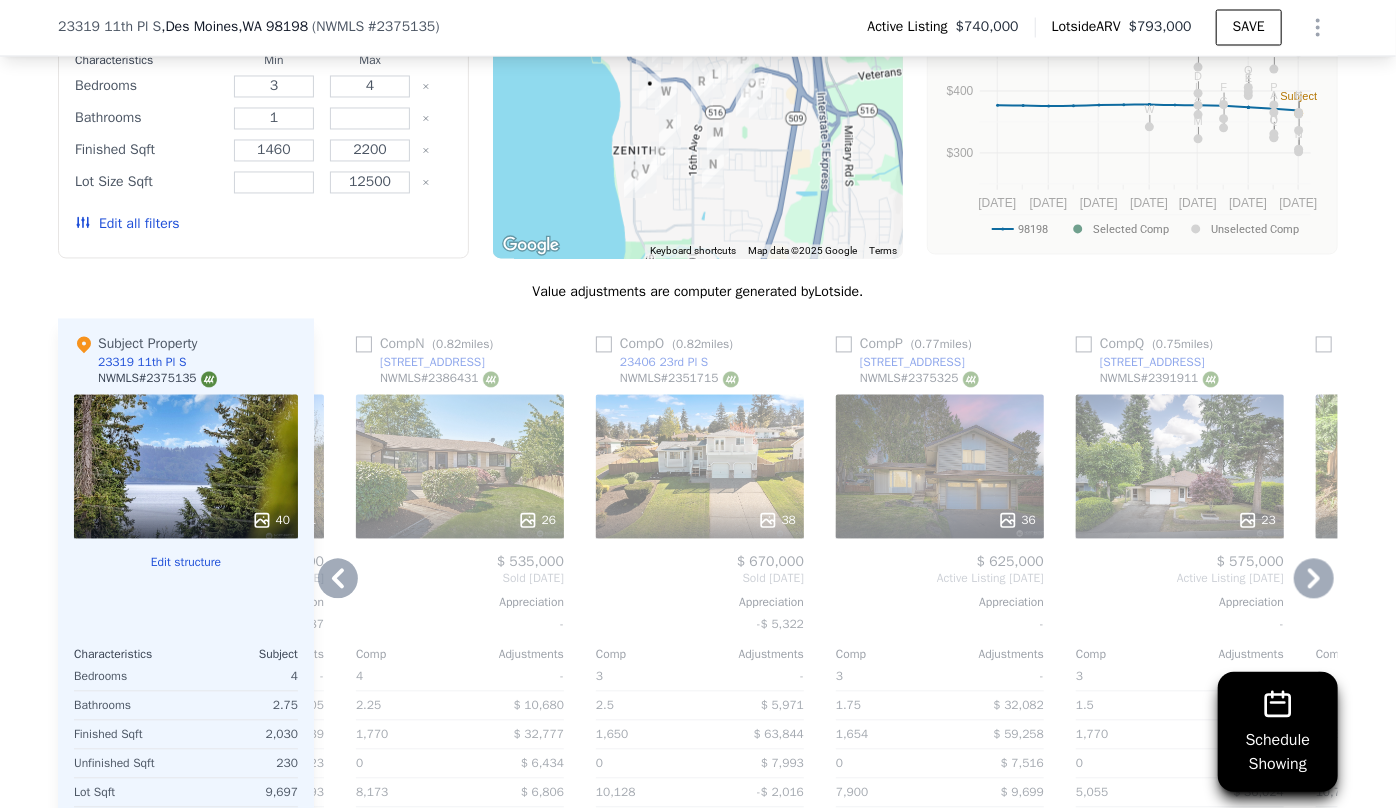 click 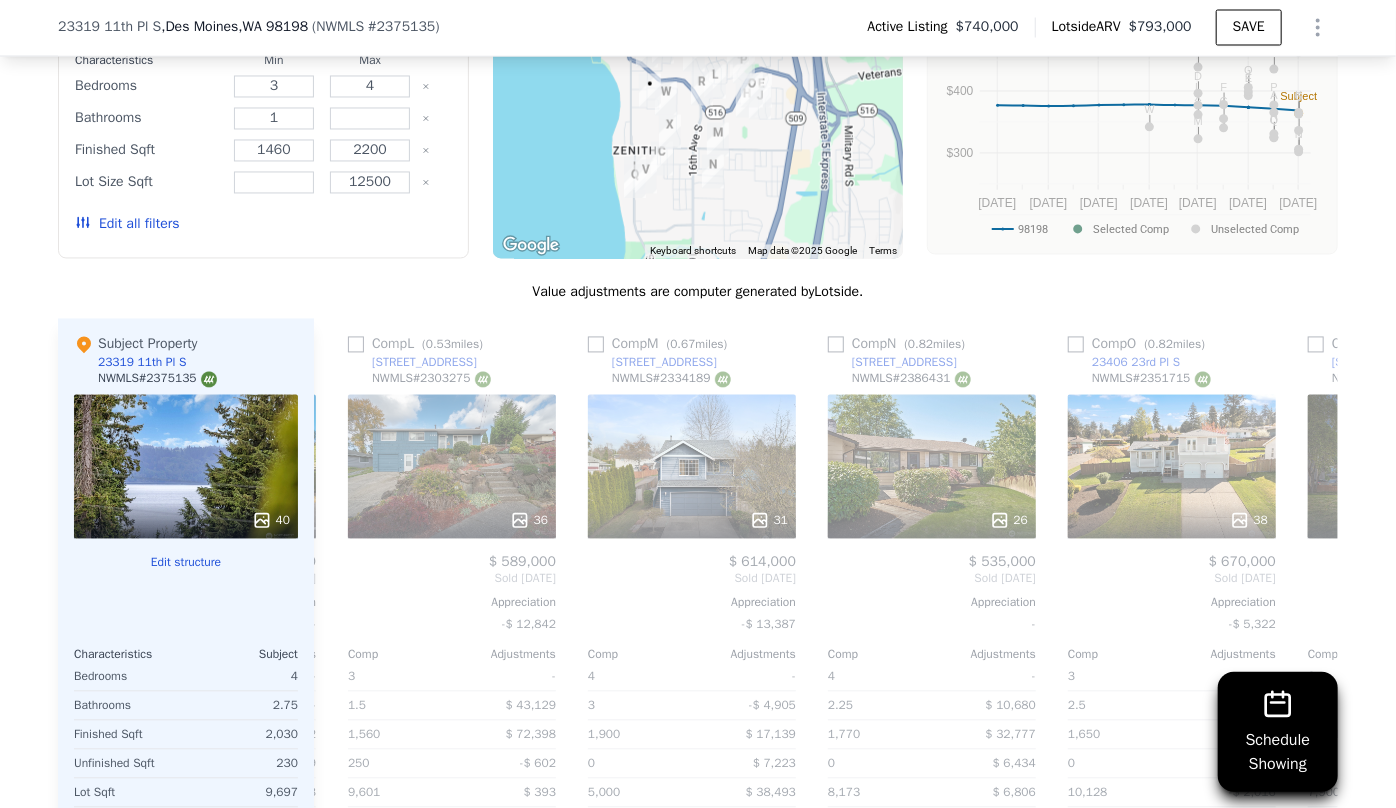 scroll, scrollTop: 0, scrollLeft: 2622, axis: horizontal 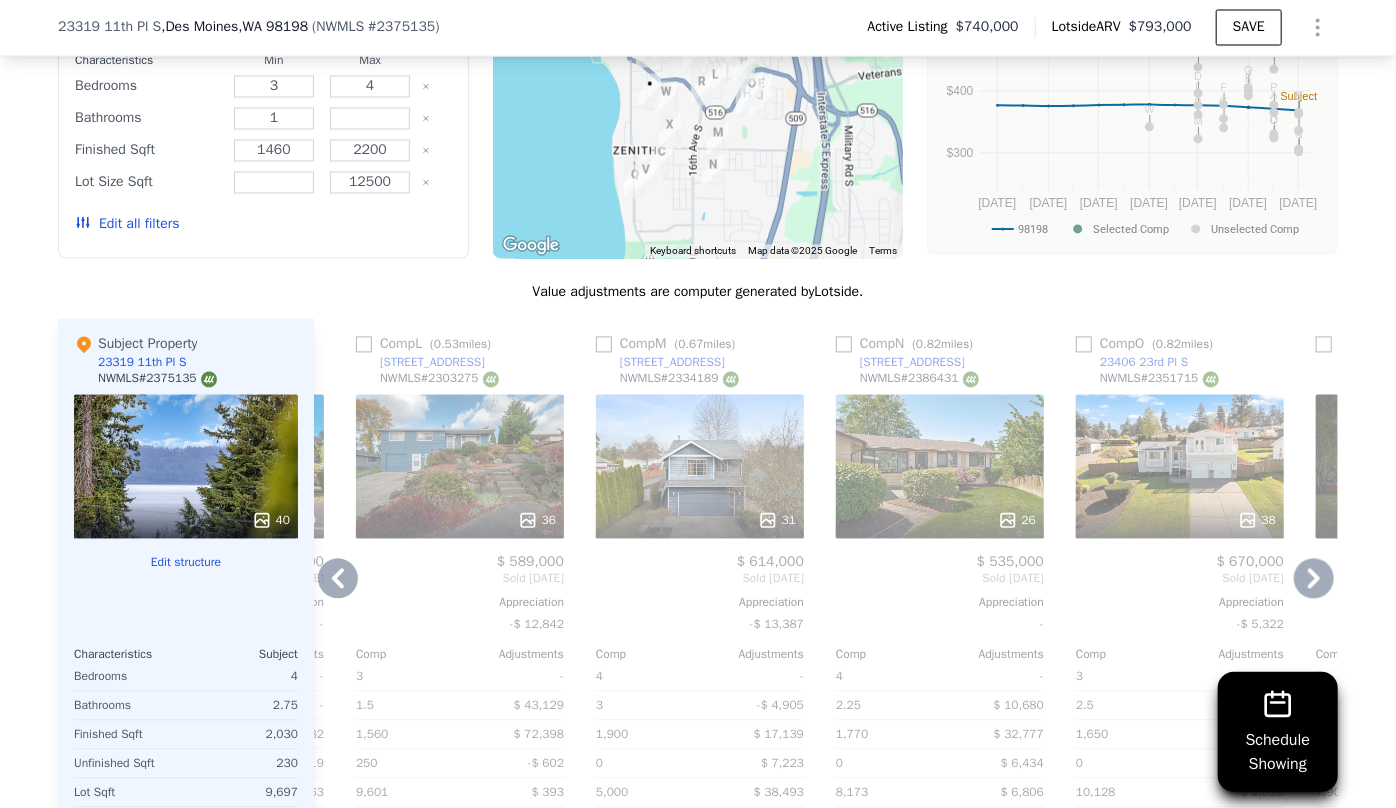 click on "Comp  A ( 0.70  miles) 1119 S 223rd St NWMLS  # 2357639 This is a Flip 25 $ 480,000 $ 742,500 Bought  Dec 2024 Sold   Jun 2025 Appreciation - Comp Adjustments 4 - 2.75 - 2,030 - 0 $ 8,929 9,225 $ 2,592 480 -$ 6,287 1977 - Other Adjustments $ 41,362 Adjusted Value $ 789,096 Comp  B ( 0.32  miles) 1005 S 229th Pl NWMLS  # 2351281 40 $ 840,000 Sold   May 2025 Appreciation - Comp Adjustments 3 - 2.25 $ 16,768 1,753 $ 55,359 0 $ 10,102 8,720 $ 6,421 484 -$ 7,468 2014 - Other Adjustments -$ 120,076 Adjusted Value $ 801,105 Comp  C ( 0.55  miles) 24263 12th Pl S NWMLS  # 2330924 30 $ 683,000 Sold   Apr 2025 Appreciation $ 1,205 Comp Adjustments 4 - 2 $ 23,048 1,920 $ 16,349 0 $ 8,228 11,440 -$ 8,390 380 $ 1,448 1945 - Other Adjustments $ 53,336 Adjusted Value $ 777,018 Comp  D ( 0.77  miles) 23223 22nd Pl S NWMLS  # 2333178 39 $ 710,000 Sold   Mar 2025 Appreciation -$ 15,480 Comp Adjustments 4 - 2.5 $ 6,239 1,790 $ 38,838 0 $ 8,352 7,613 $ 12,971 640 -$ 17,643 1995 - Other Adjustments $ 25,509 Adjusted Value" at bounding box center [826, 640] 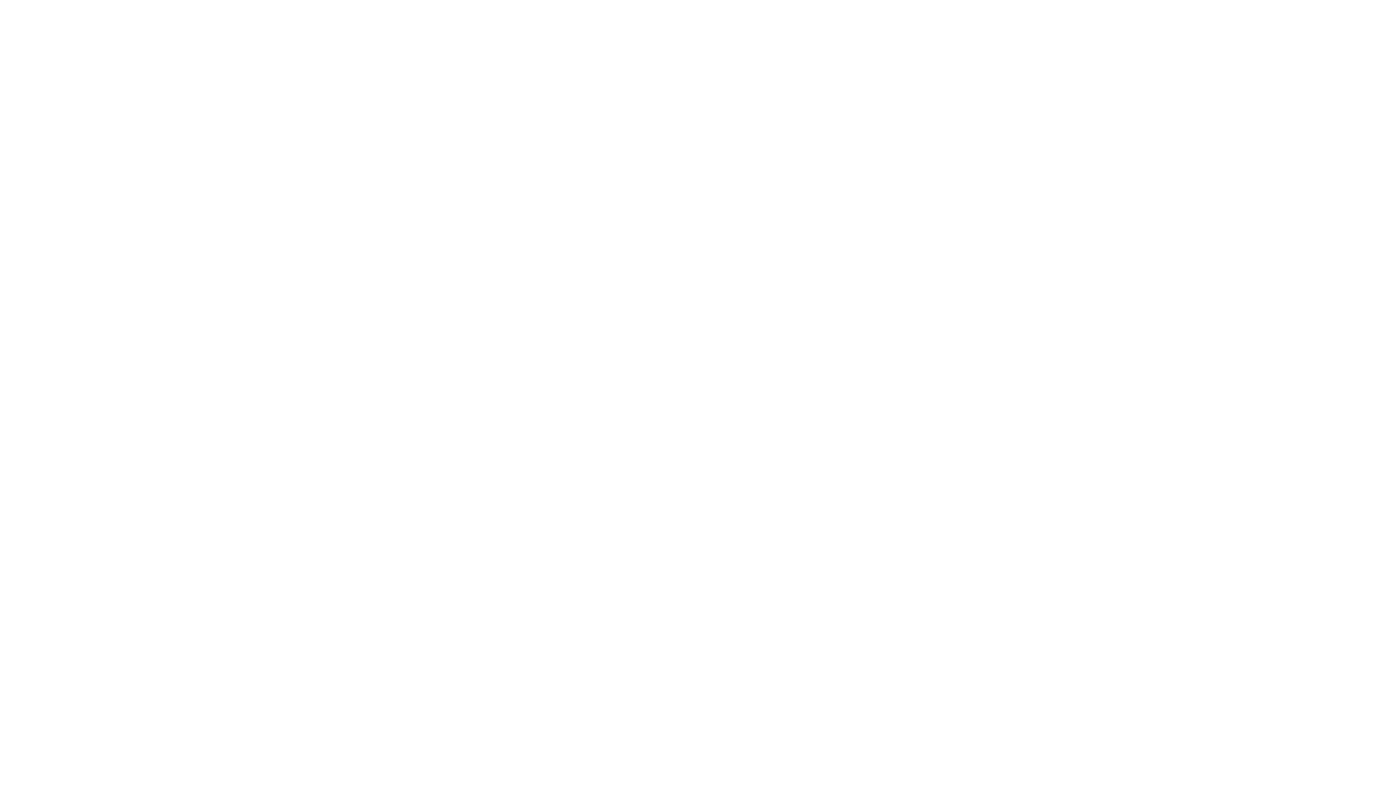 scroll, scrollTop: 0, scrollLeft: 0, axis: both 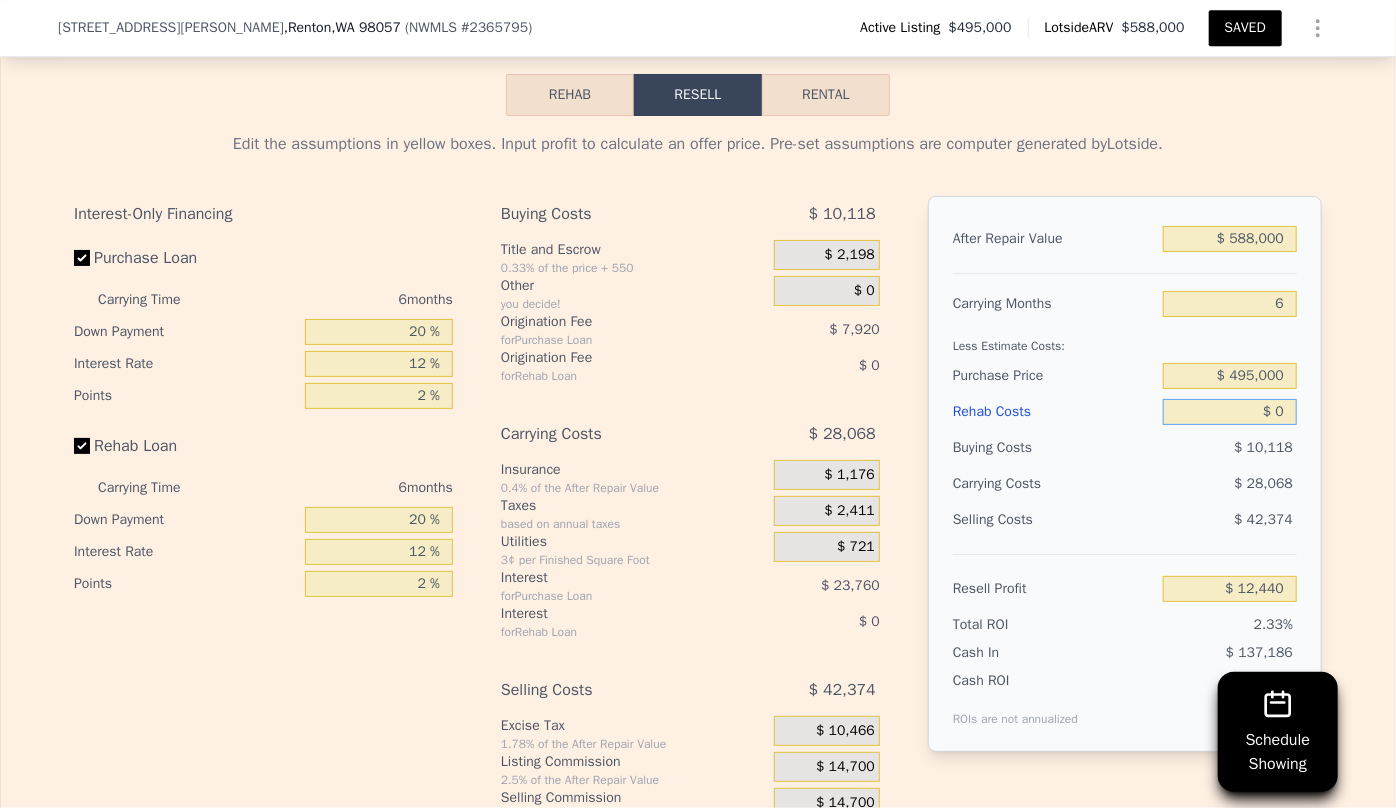 click on "$ 0" at bounding box center [1230, 412] 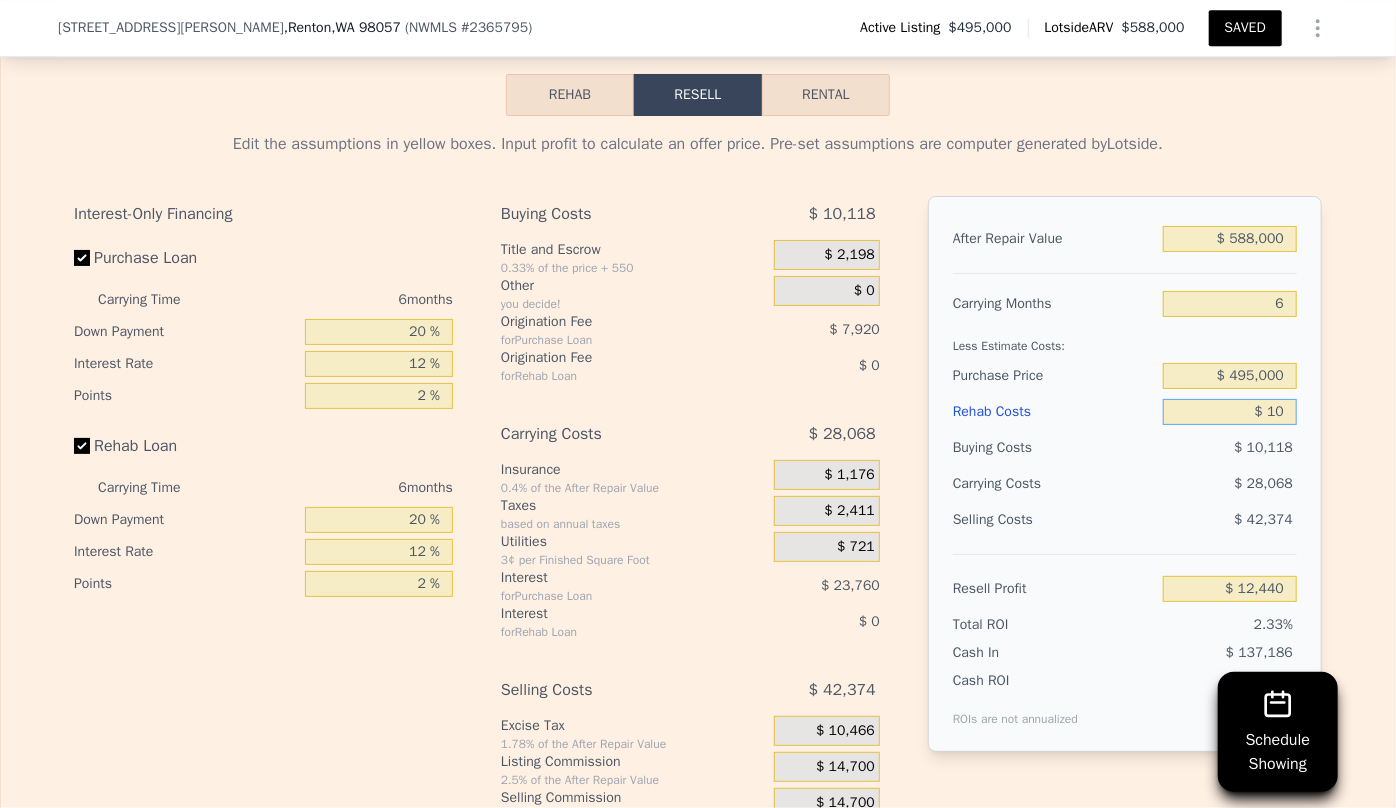 type on "$ 130" 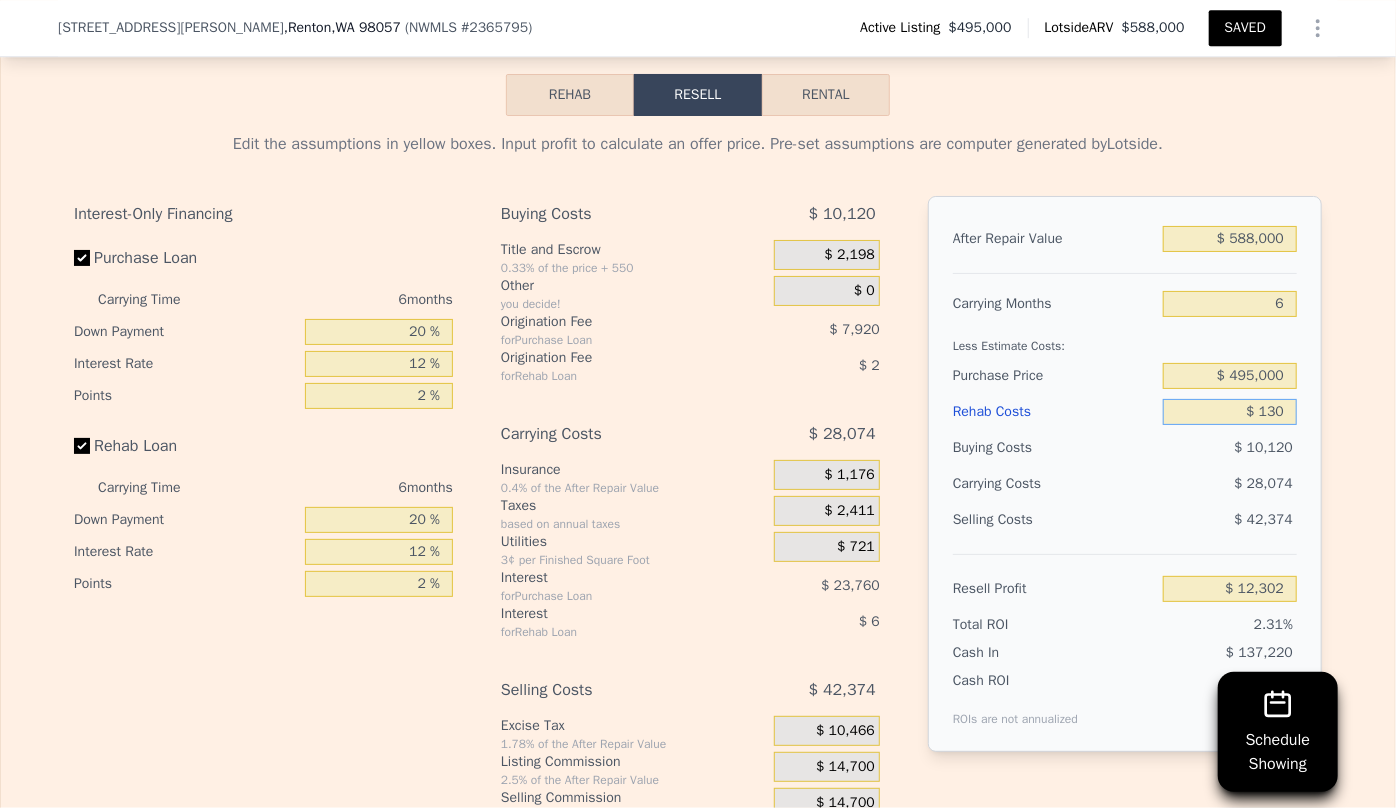 type on "$ 12,302" 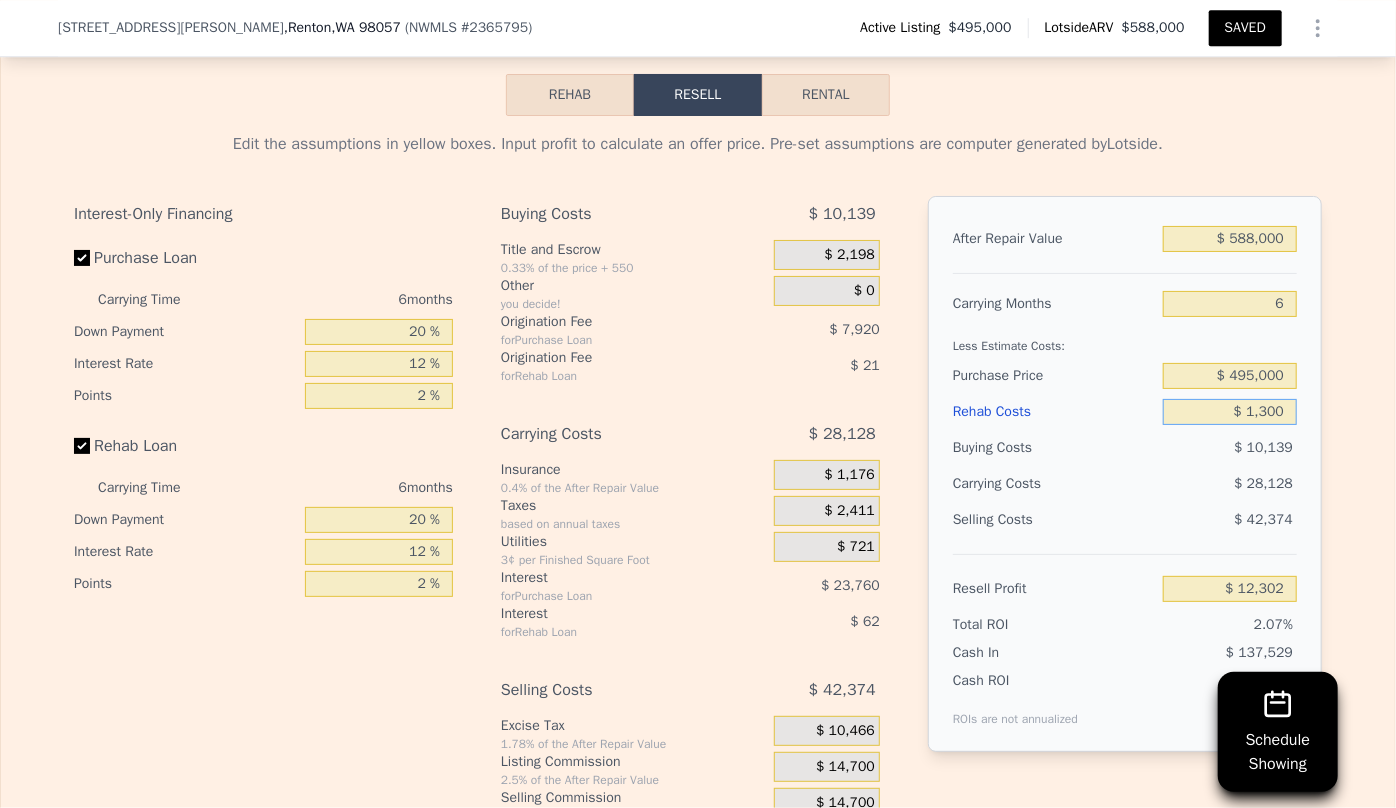 type on "$ 11,059" 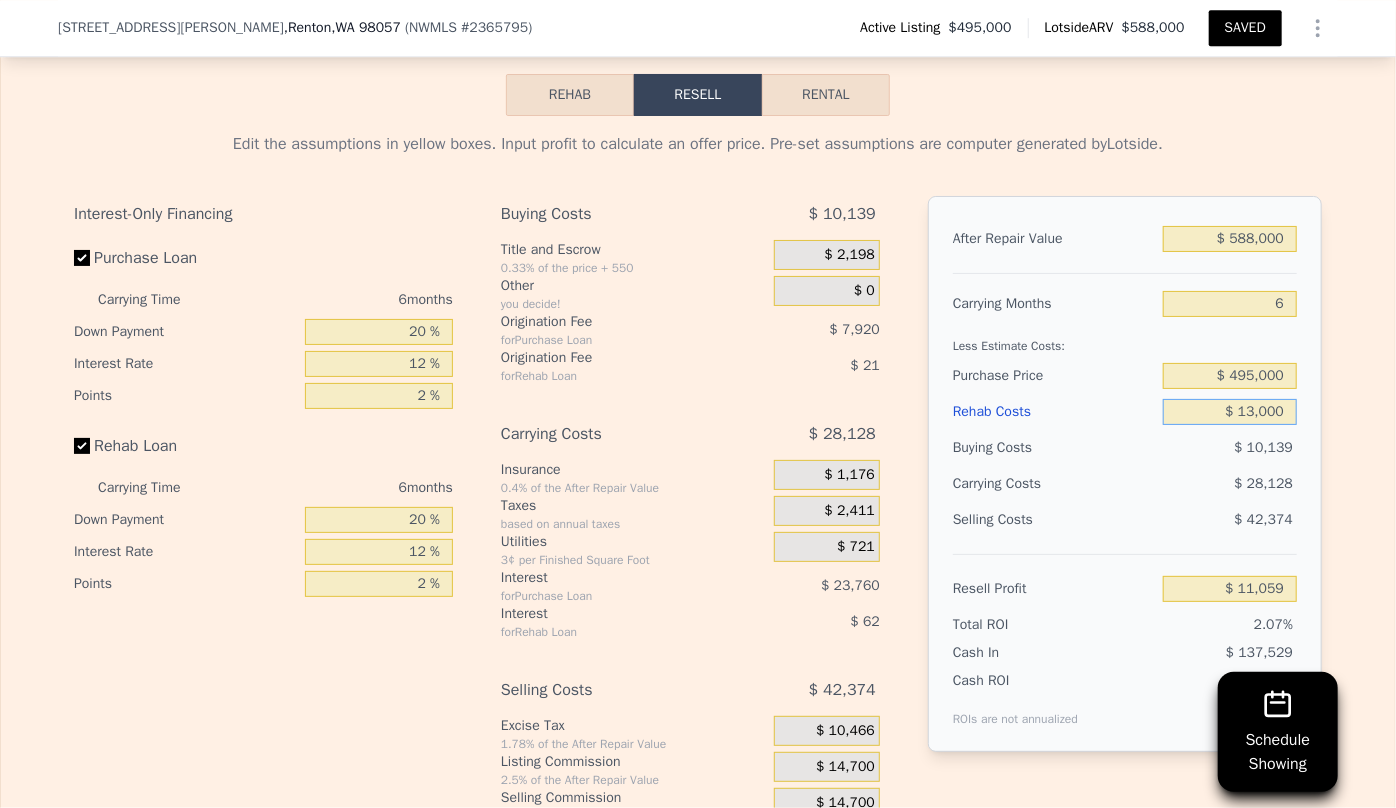 type on "$ 130,000" 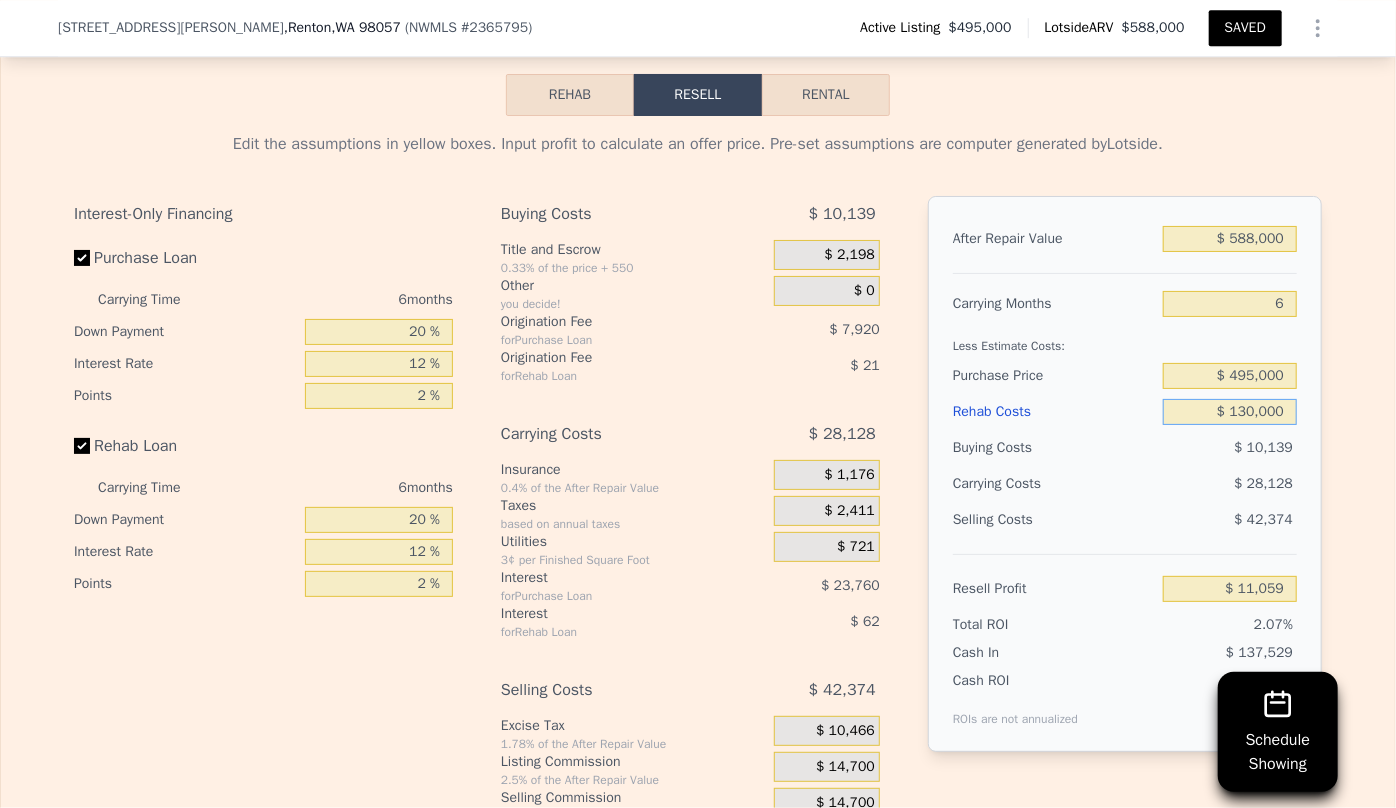 type on "-$ 1,392" 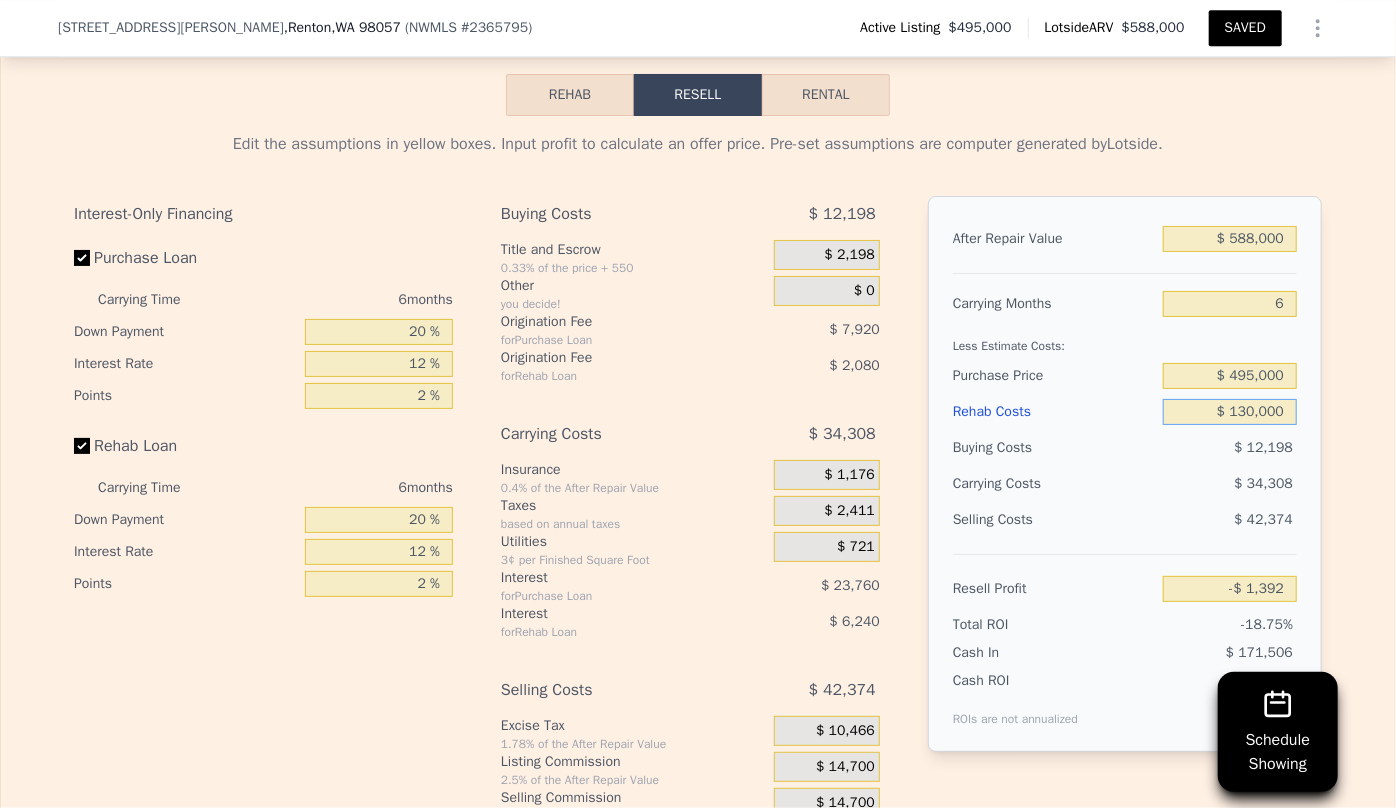 type on "$ 1,300,000" 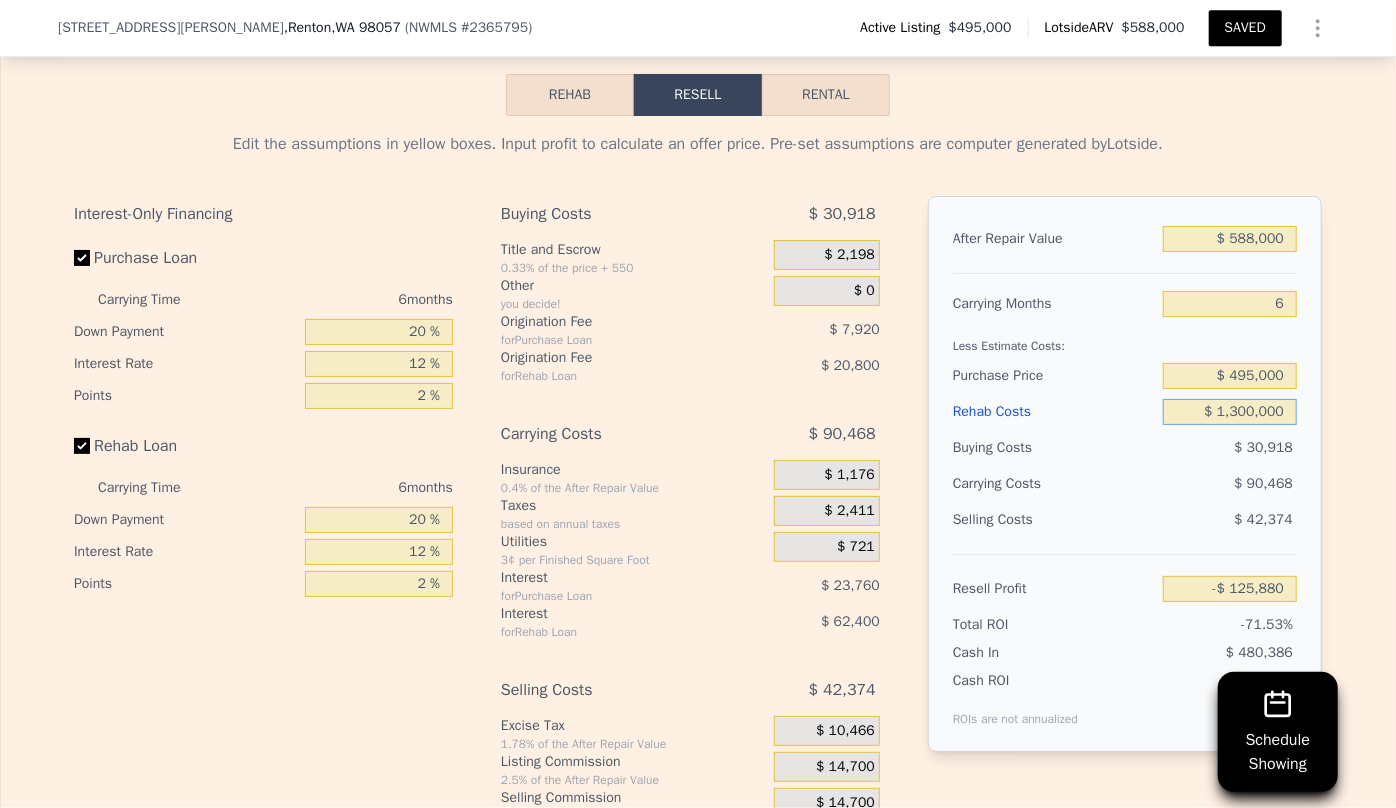 type on "-$ 1,370,760" 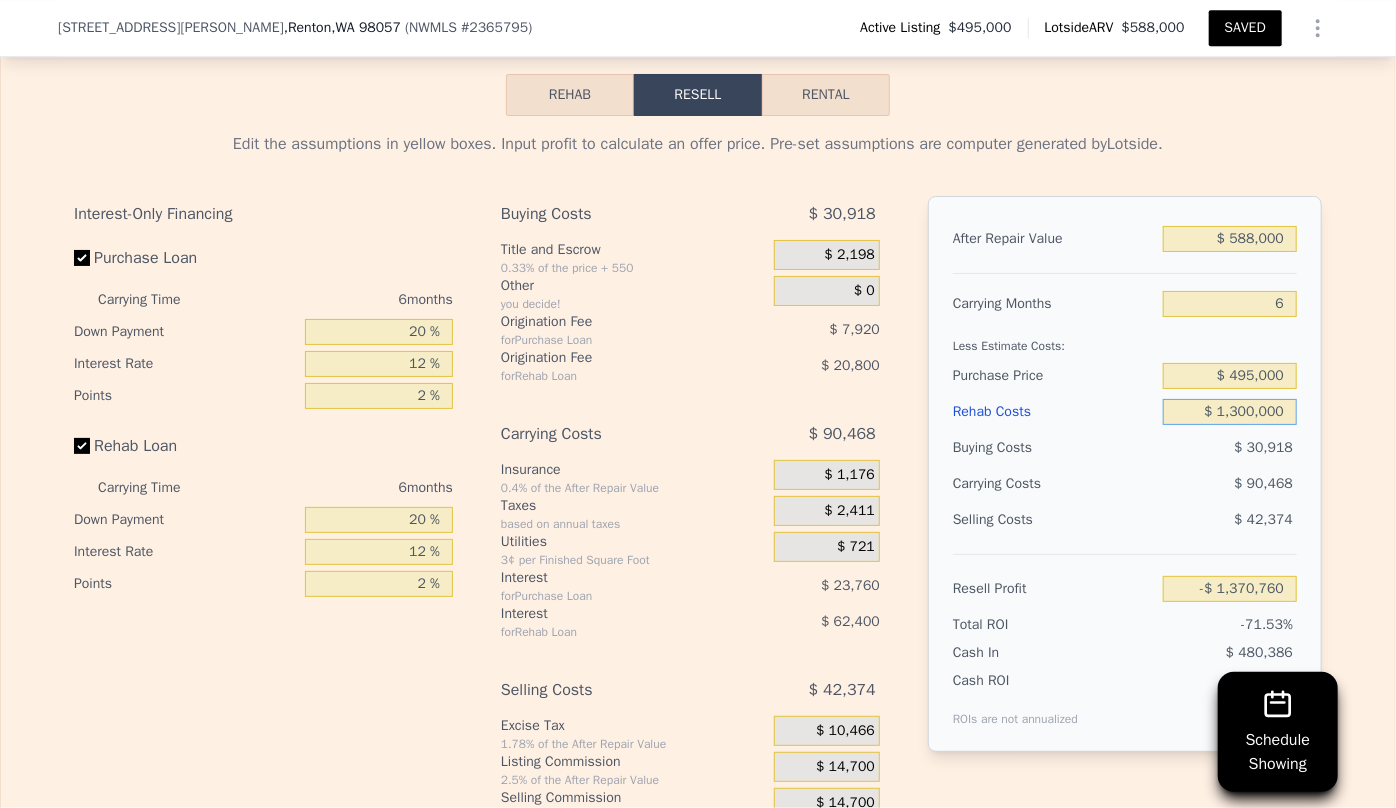 type on "$ 130,000" 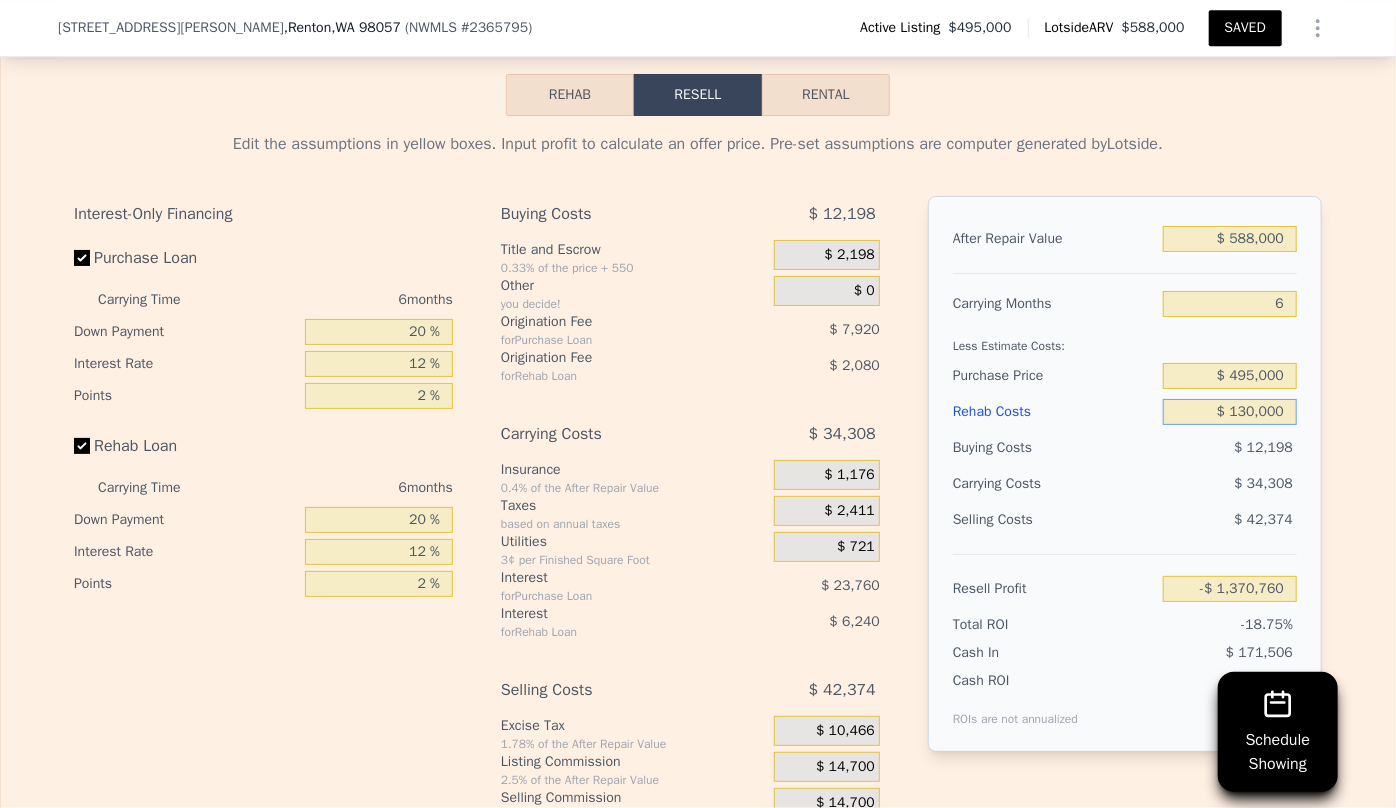 type on "-$ 125,880" 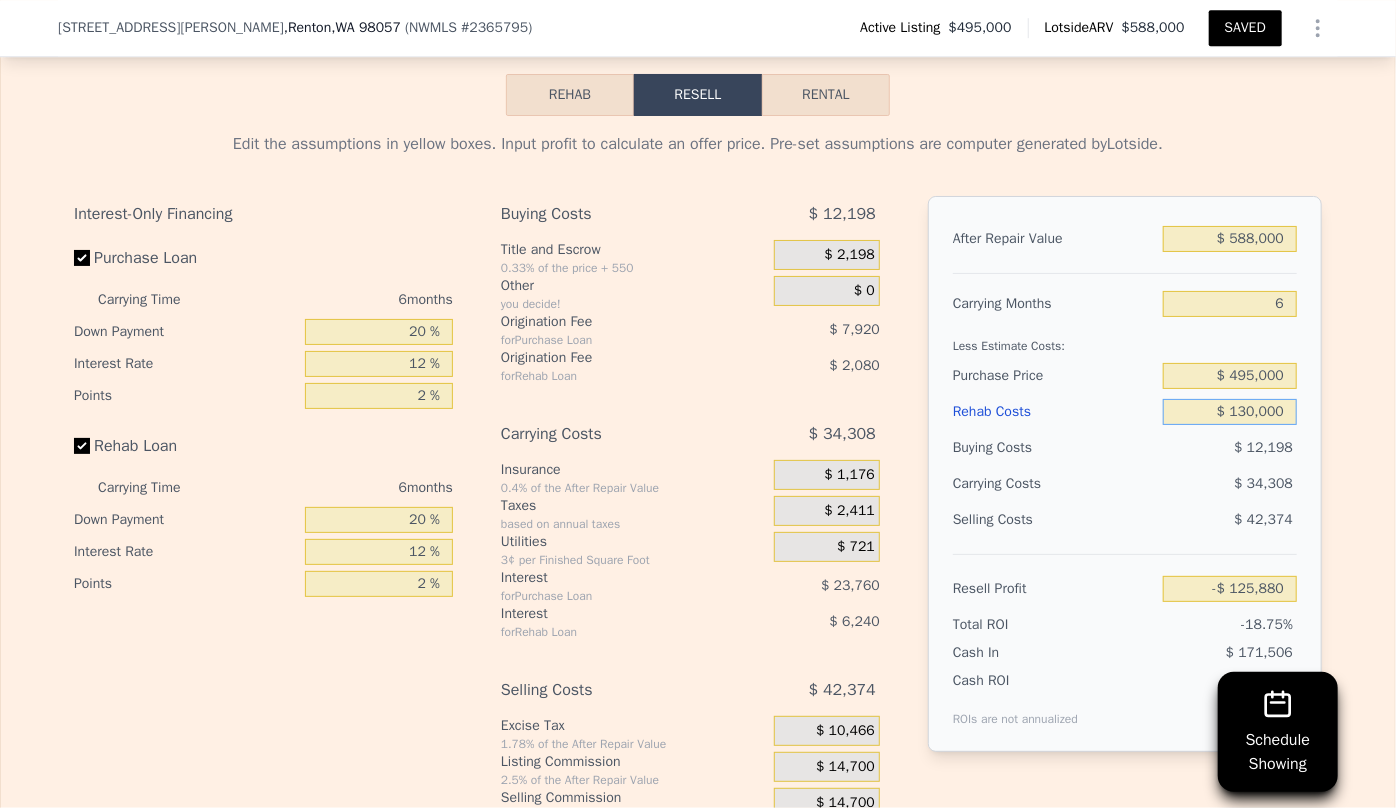 type on "$ 130,000" 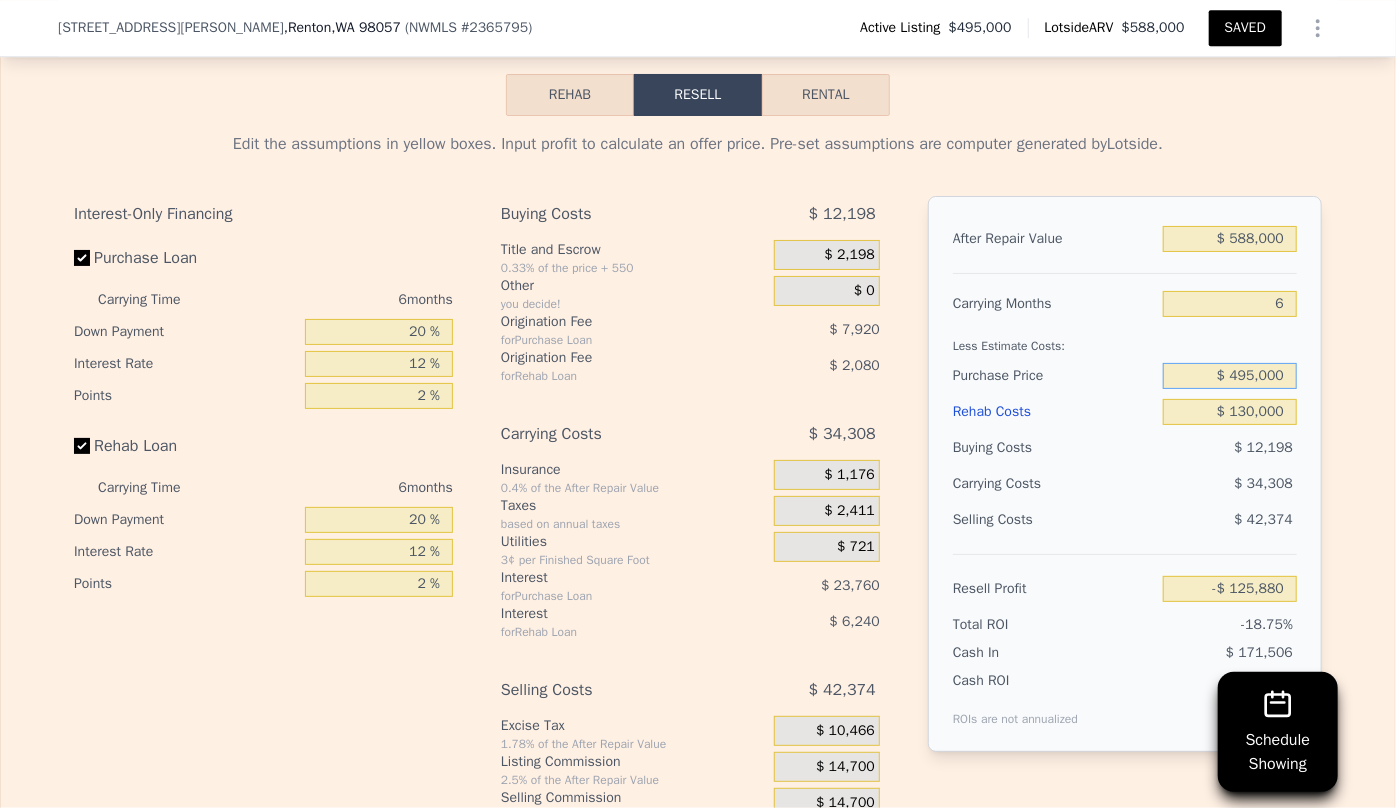 click on "$ 495,000" at bounding box center [1230, 376] 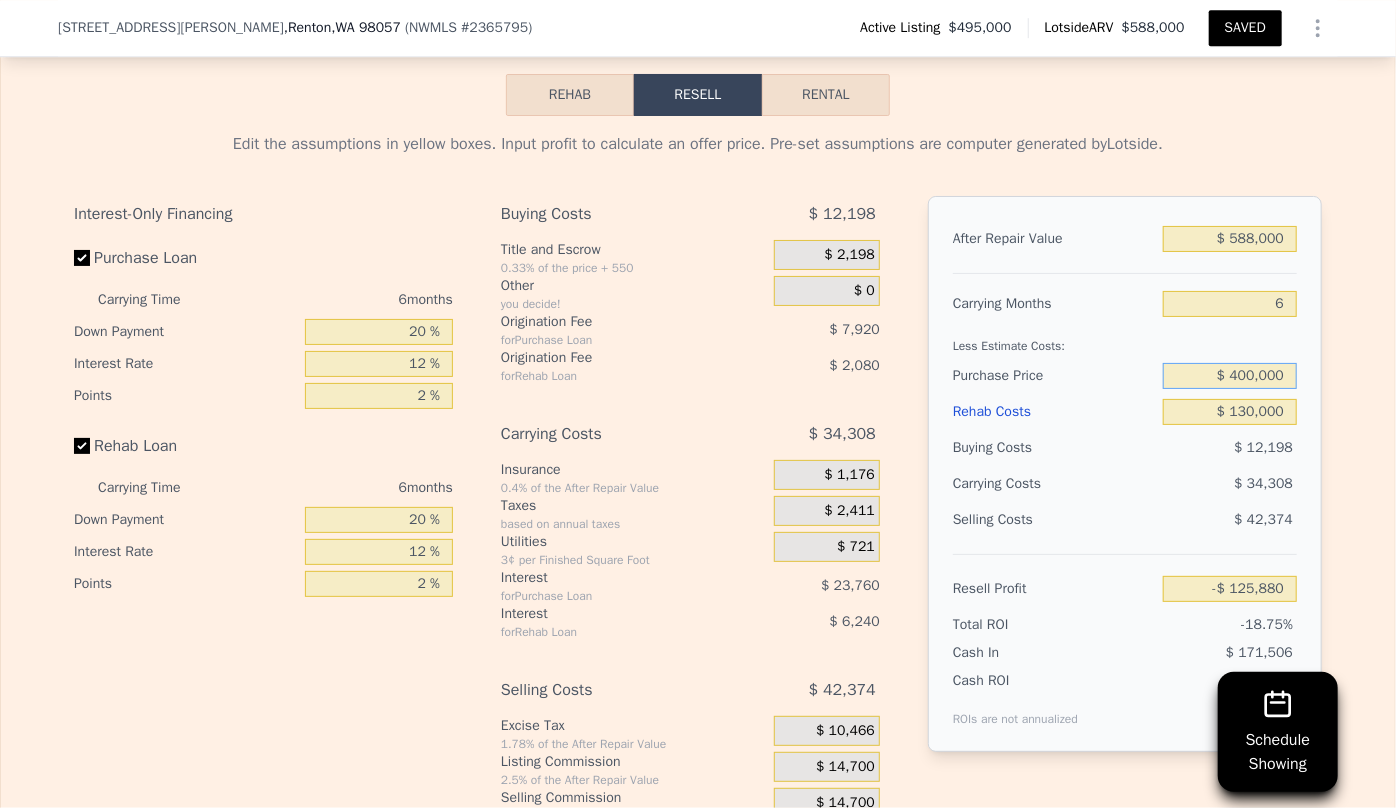 type on "$ 400,000" 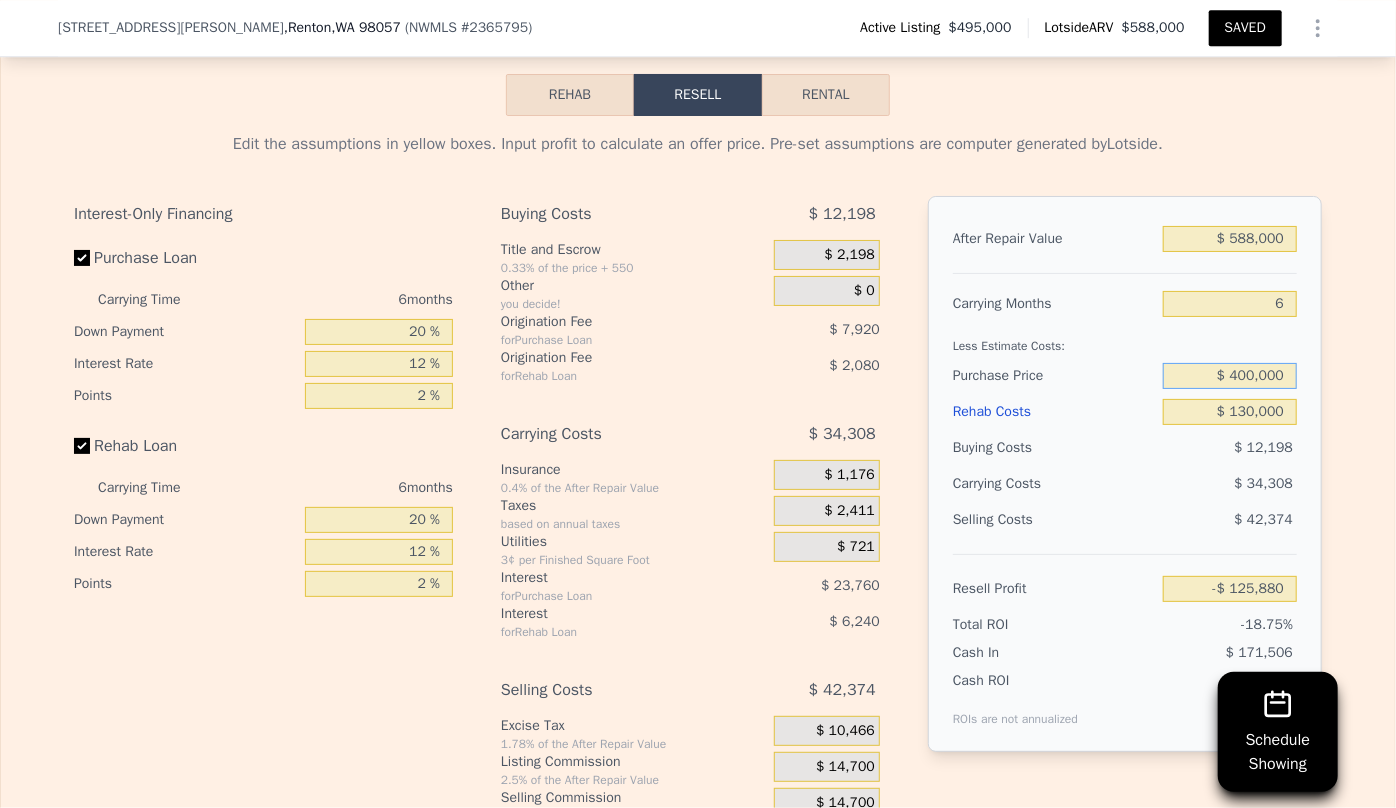 type on "-$ 24,484" 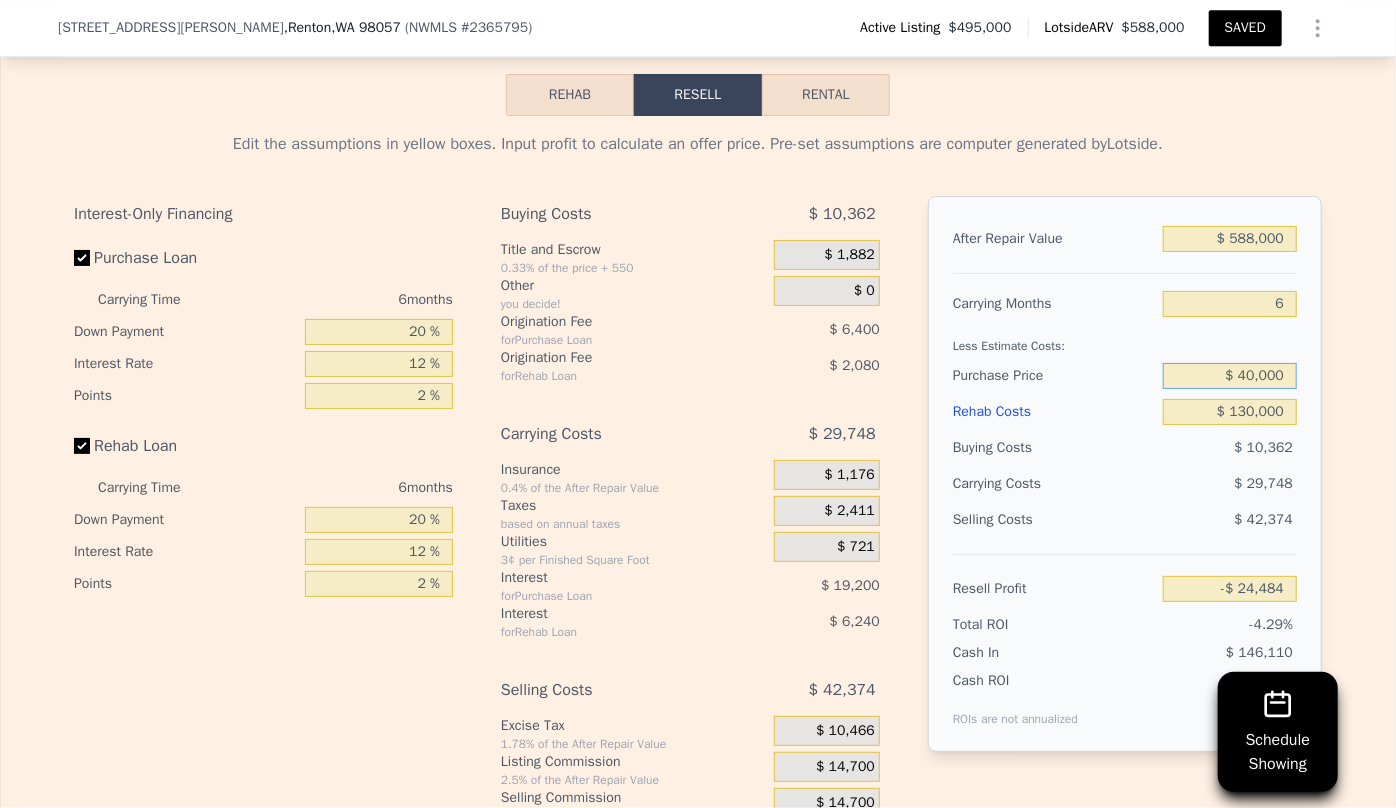 type on "$ 4,000" 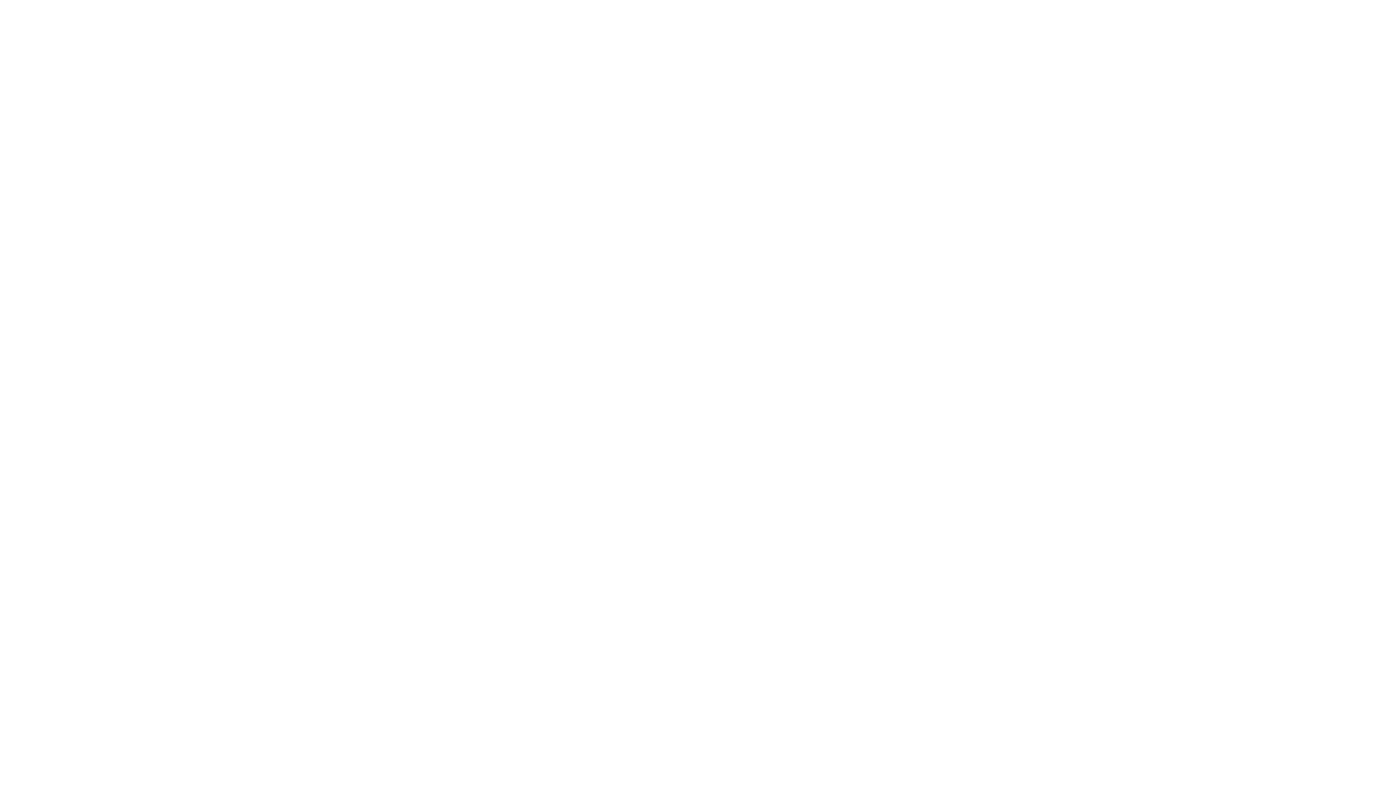 scroll, scrollTop: 0, scrollLeft: 0, axis: both 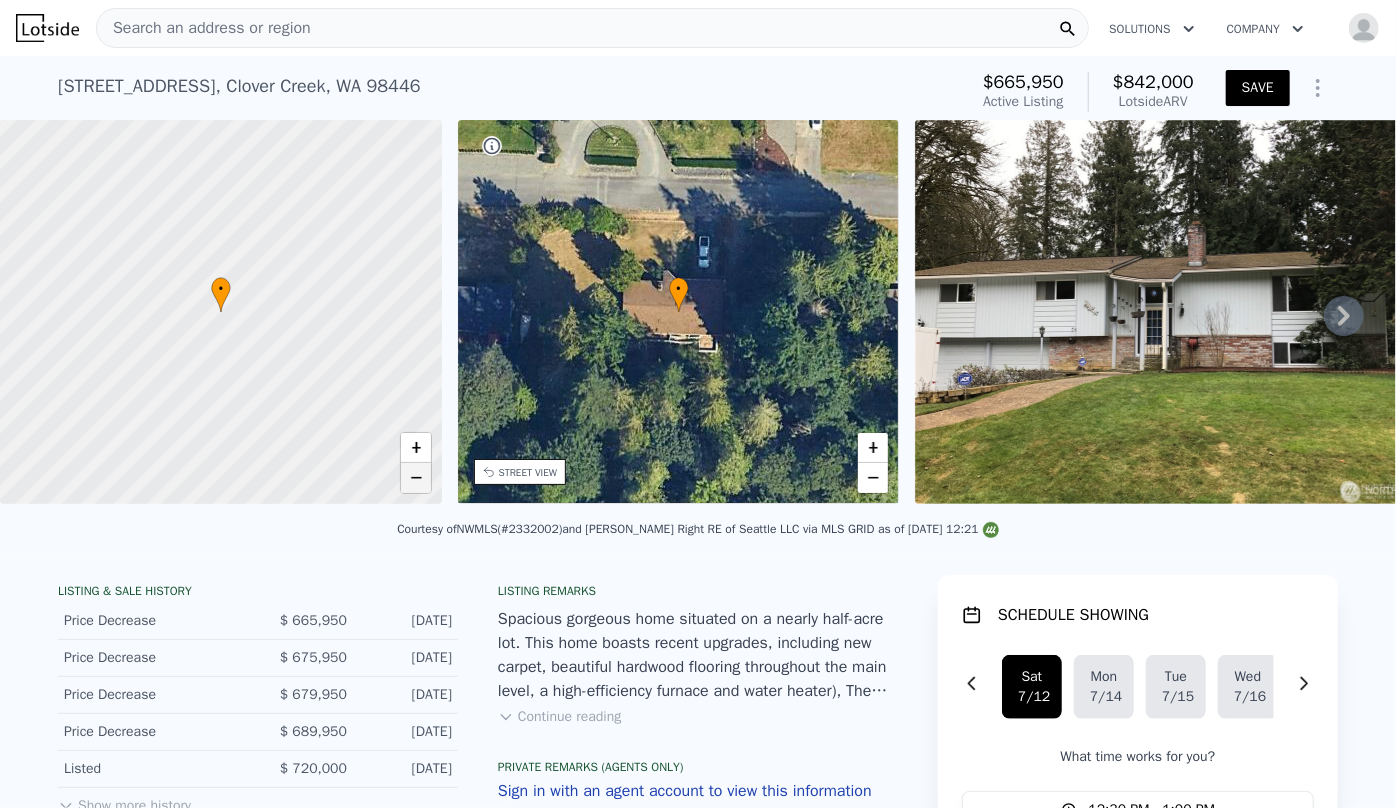 click on "−" at bounding box center [416, 478] 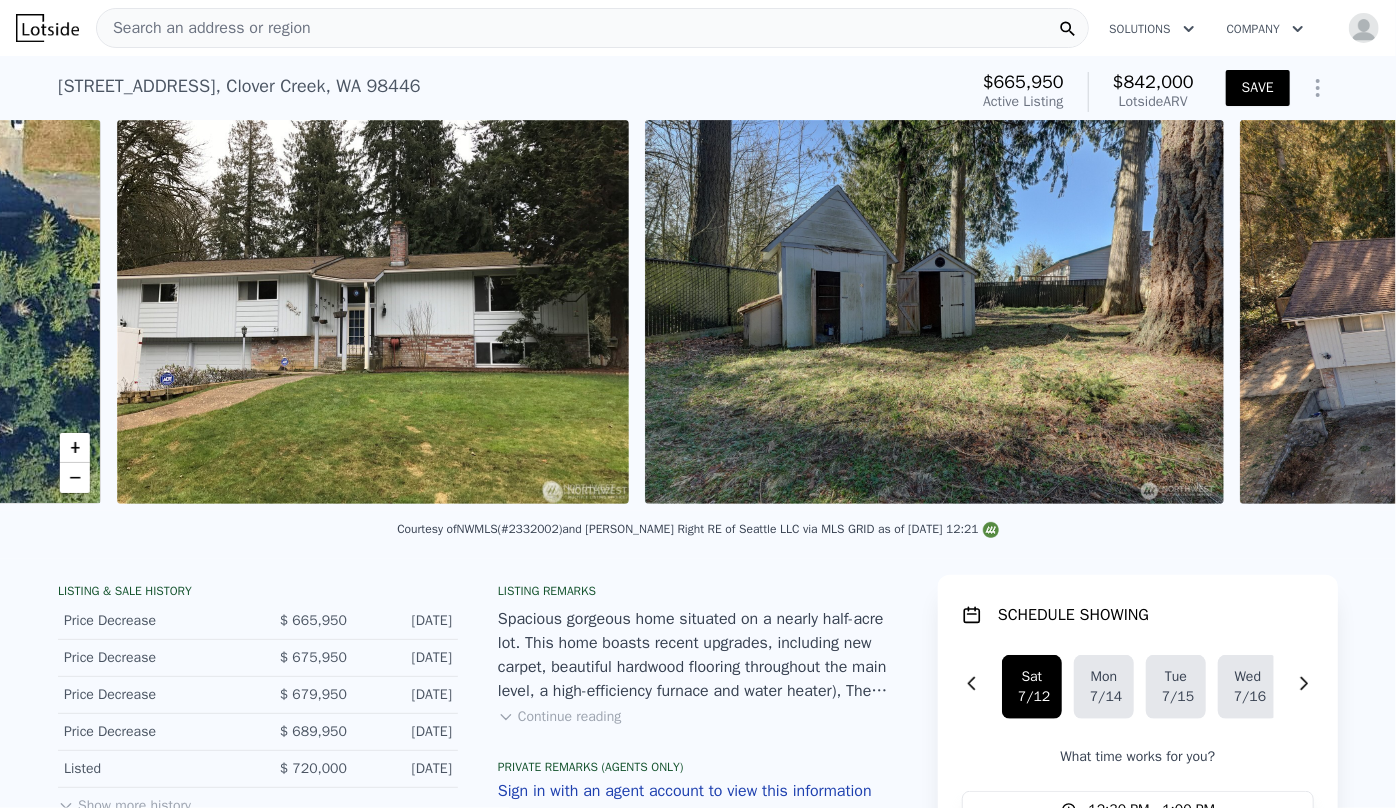 scroll, scrollTop: 0, scrollLeft: 1330, axis: horizontal 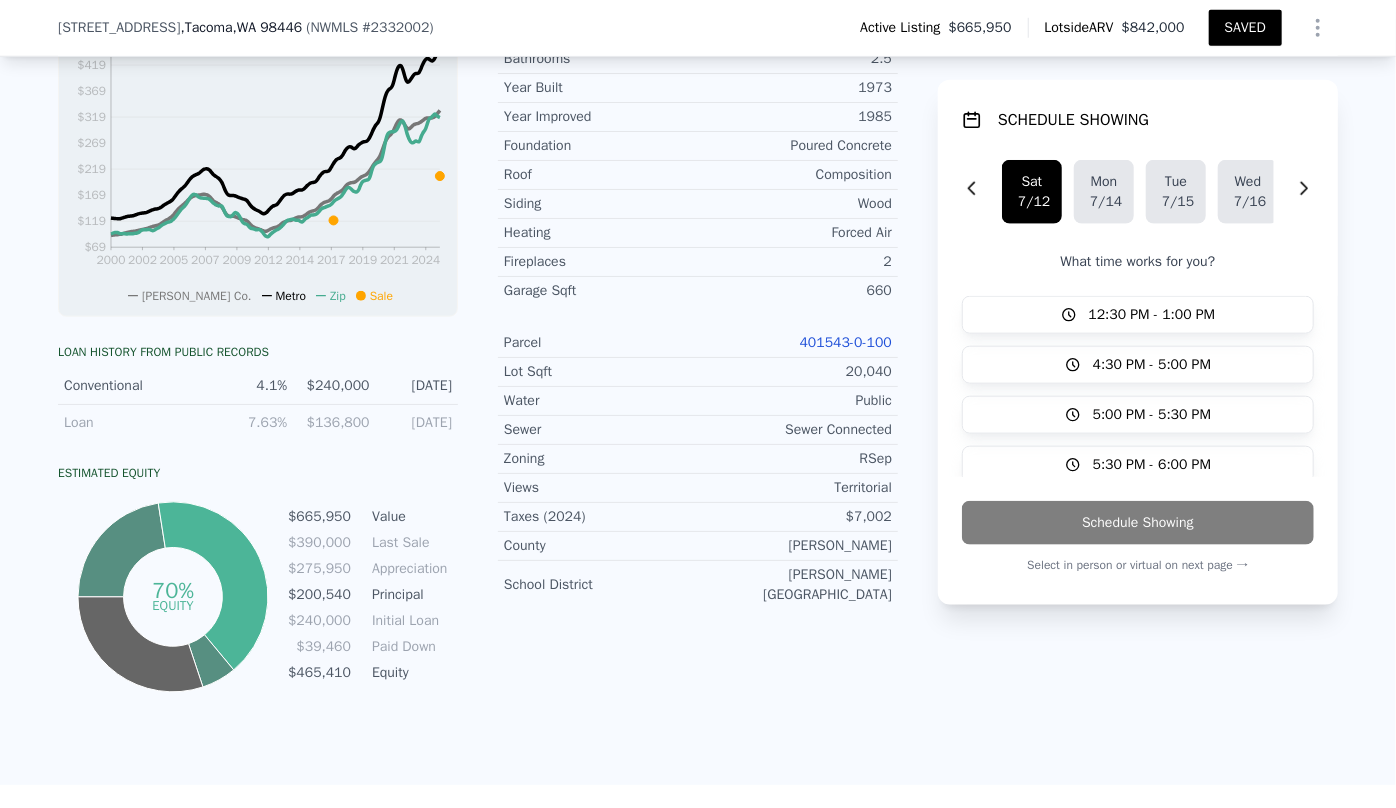 click on "401543-0-100" at bounding box center (846, 342) 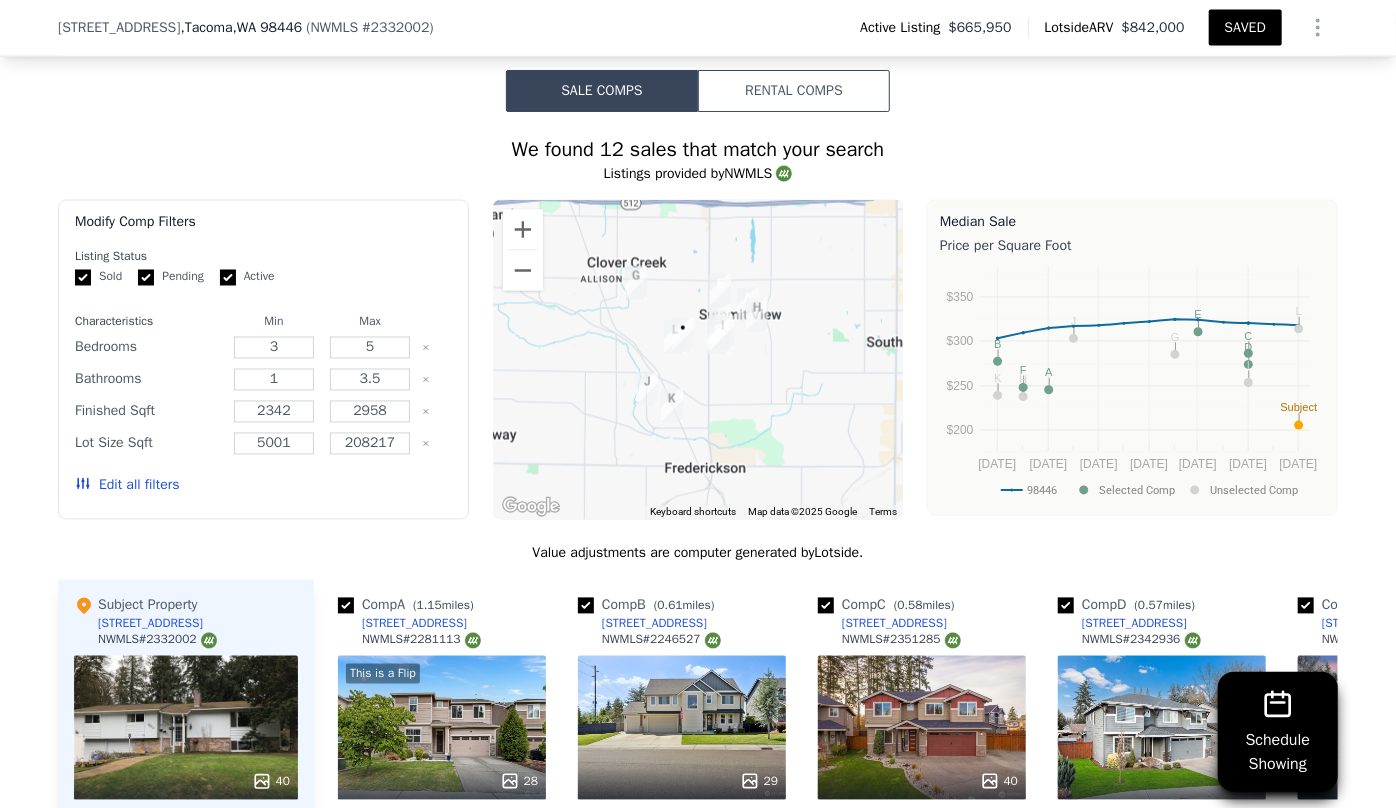 scroll, scrollTop: 1720, scrollLeft: 0, axis: vertical 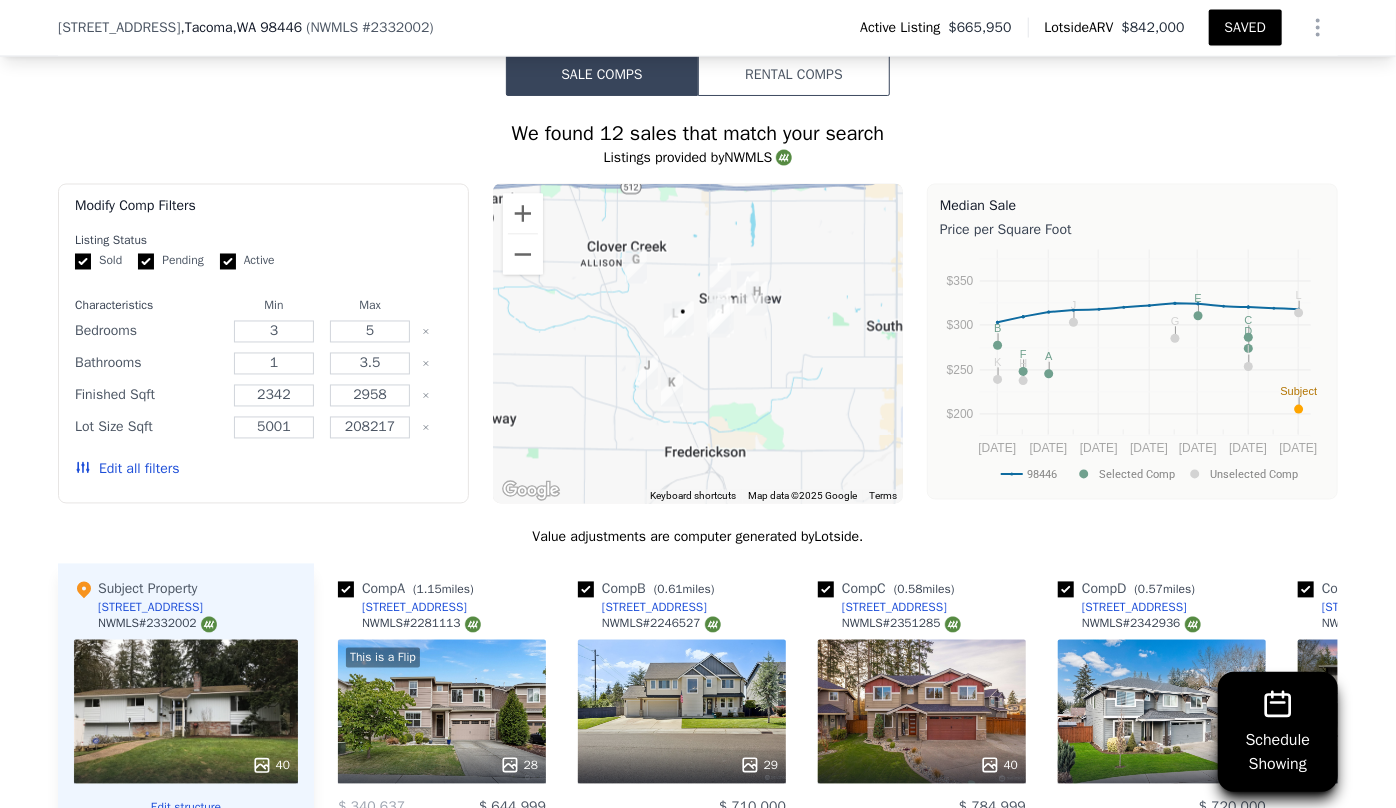 click on "Edit all filters" at bounding box center [127, 470] 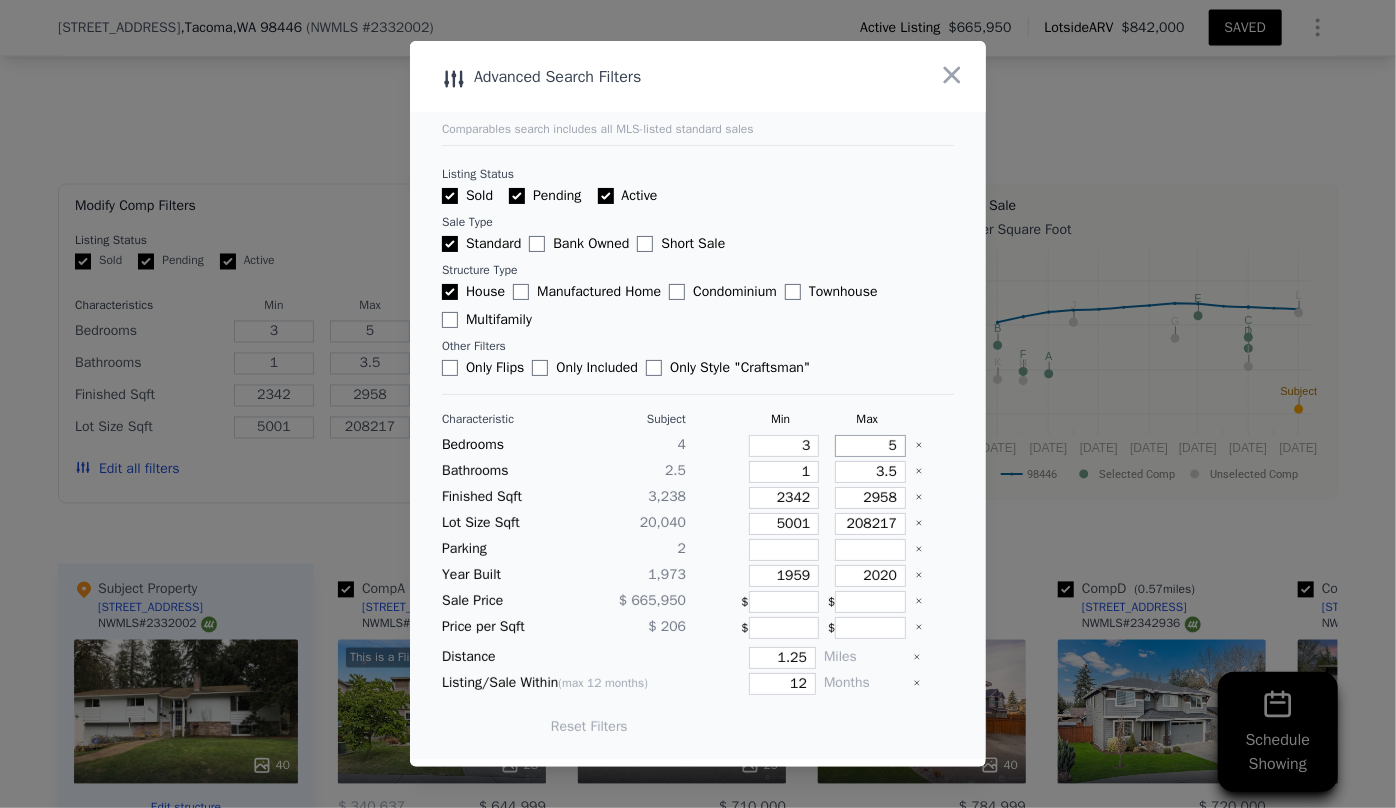 drag, startPoint x: 885, startPoint y: 444, endPoint x: 865, endPoint y: 441, distance: 20.22375 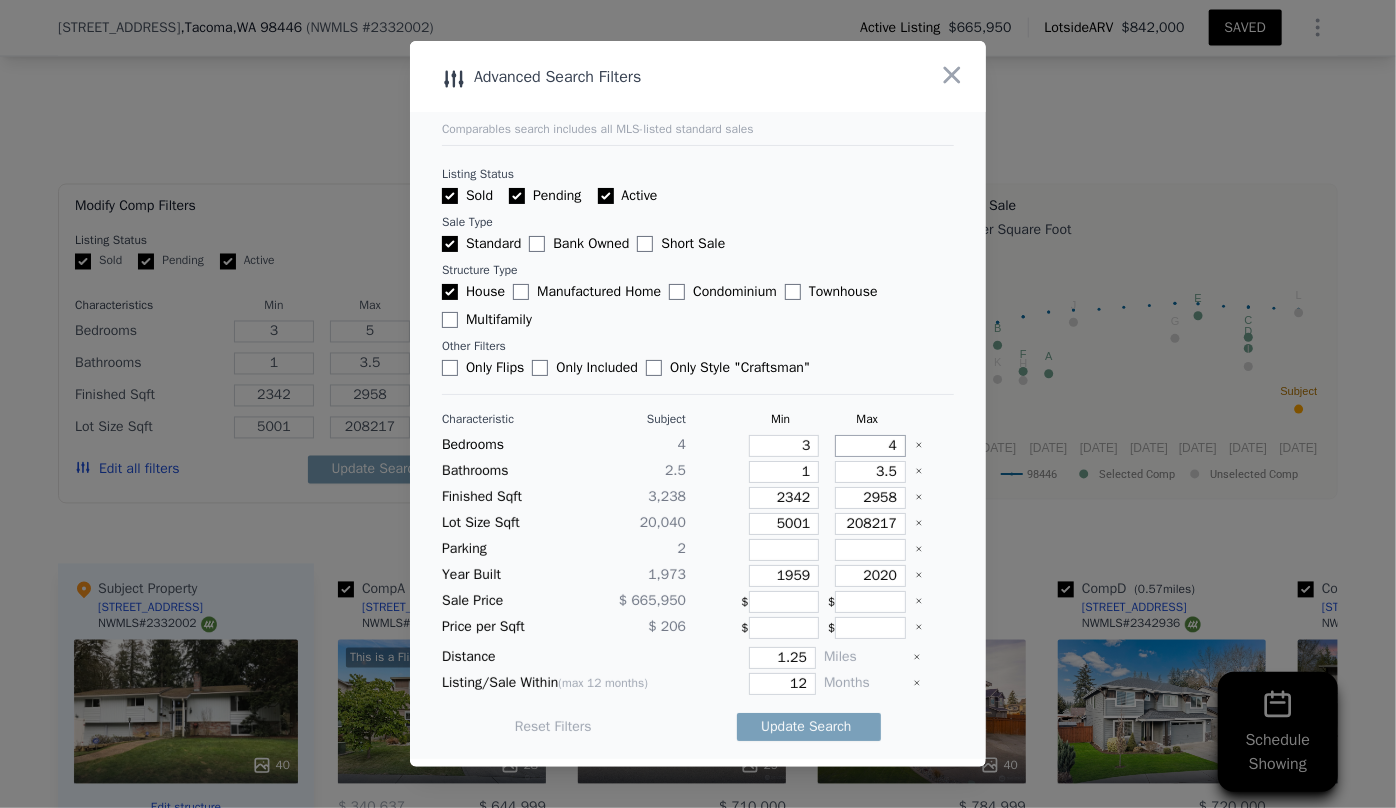 type on "4" 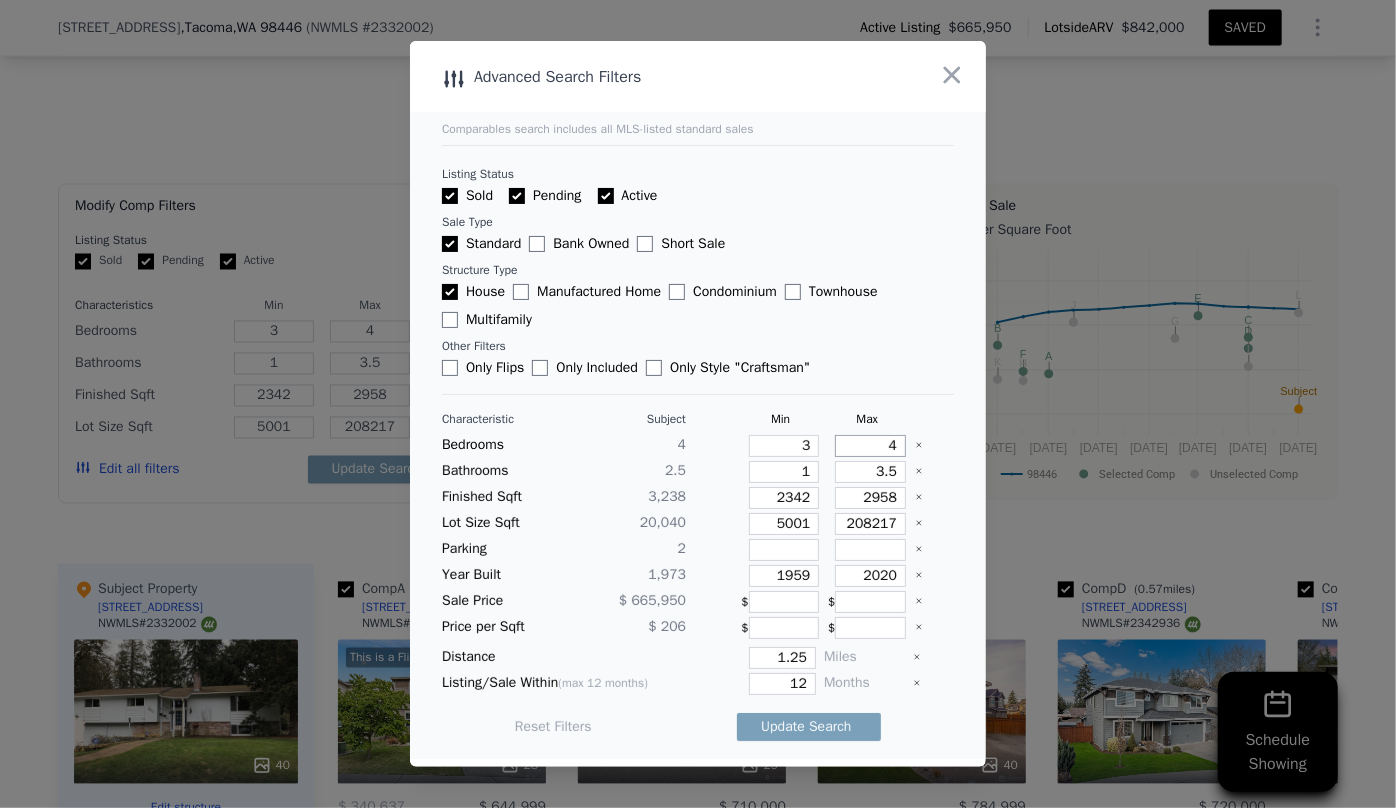 type on "4" 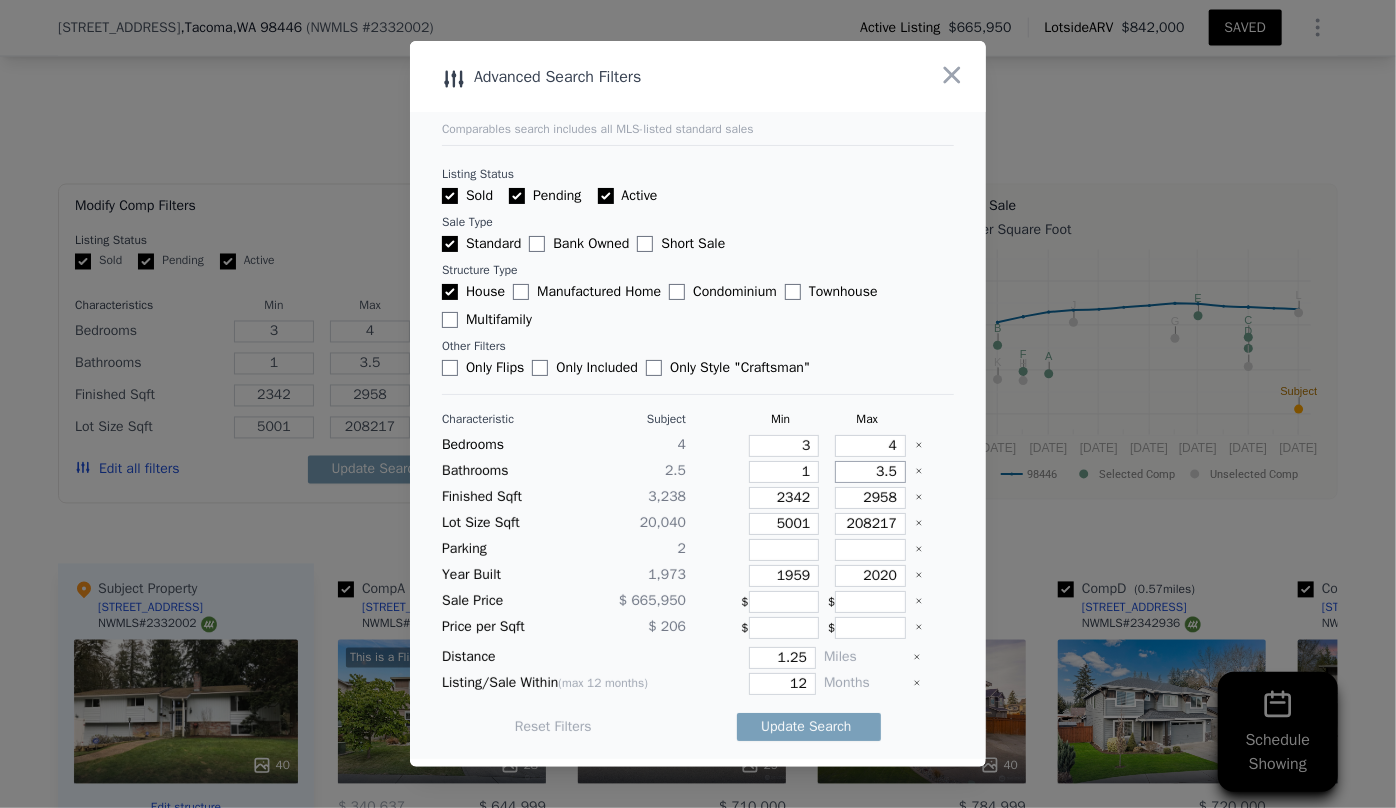 drag, startPoint x: 884, startPoint y: 473, endPoint x: 859, endPoint y: 473, distance: 25 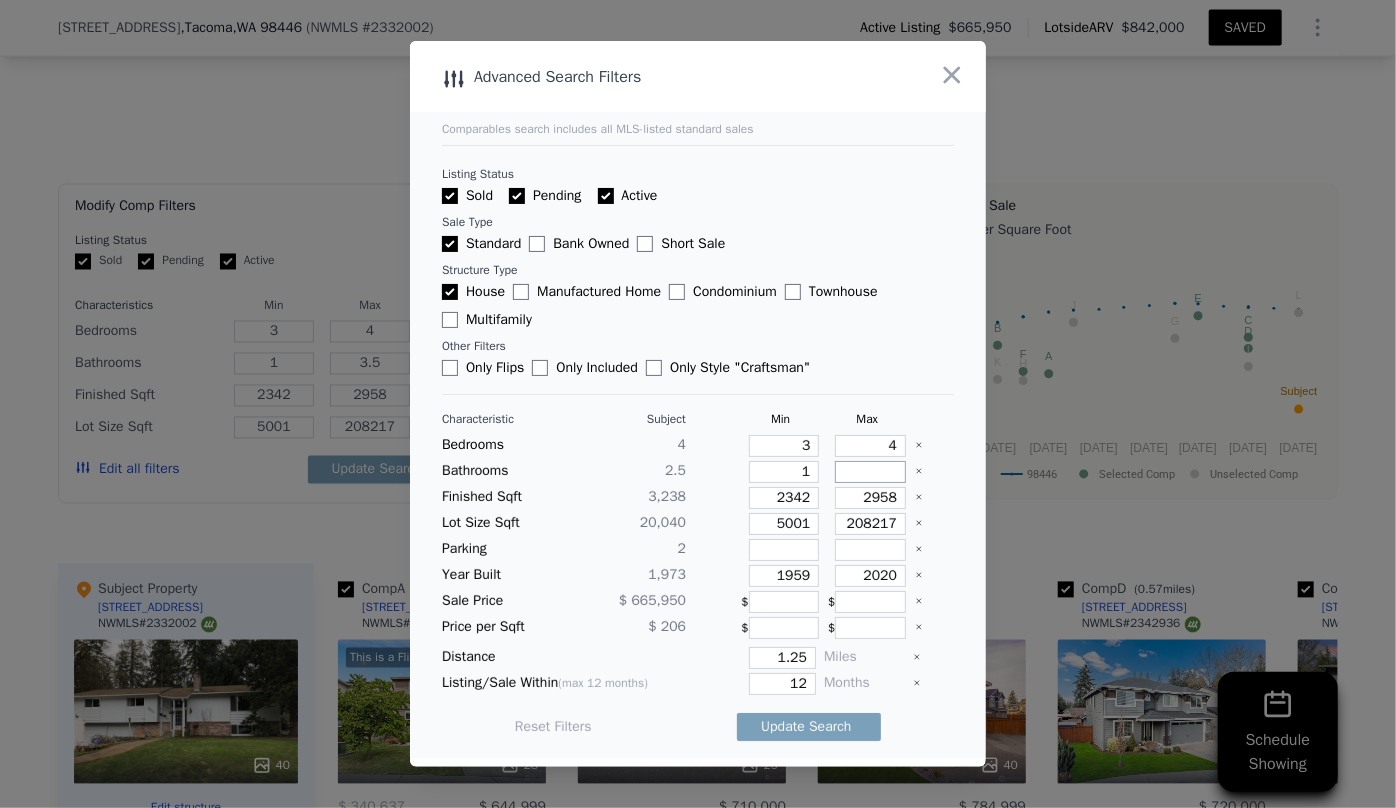 type 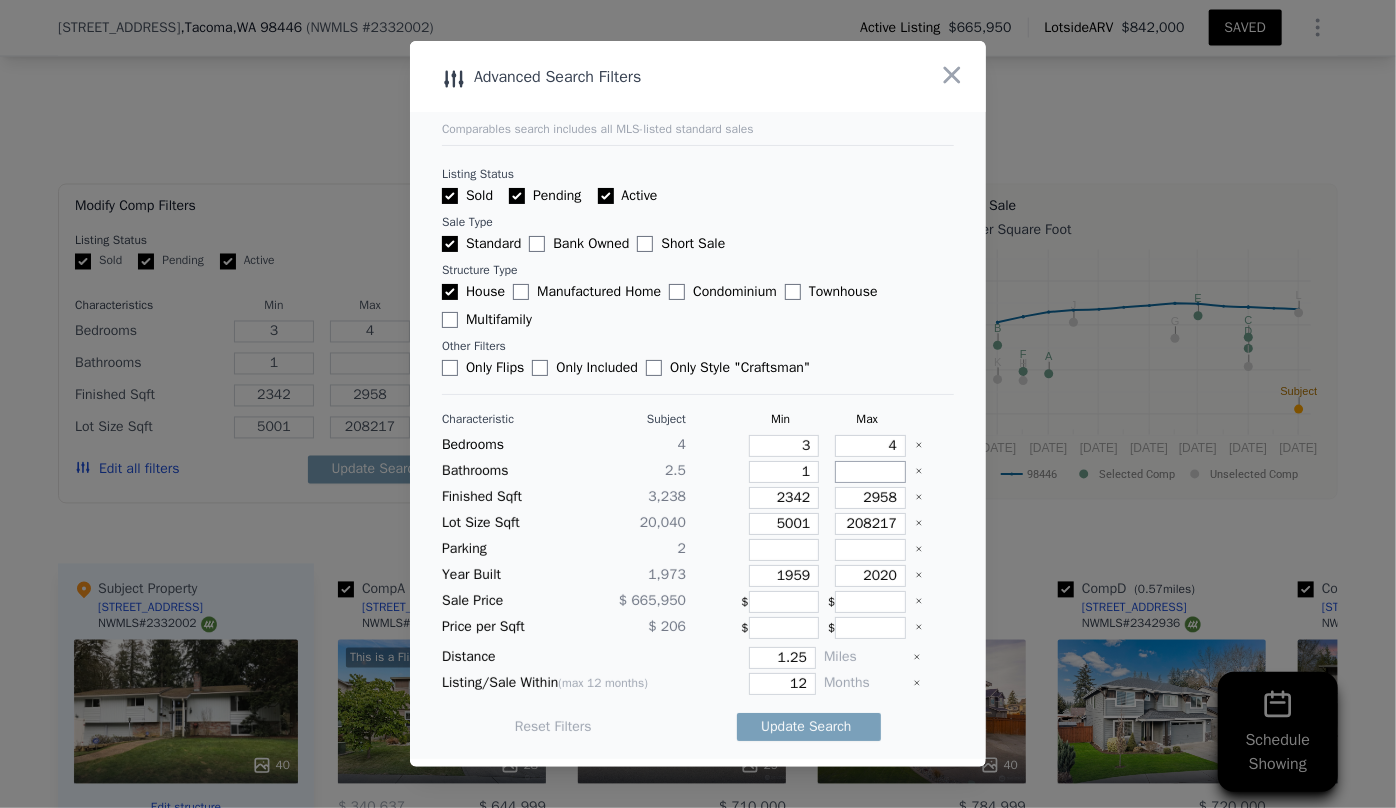 type 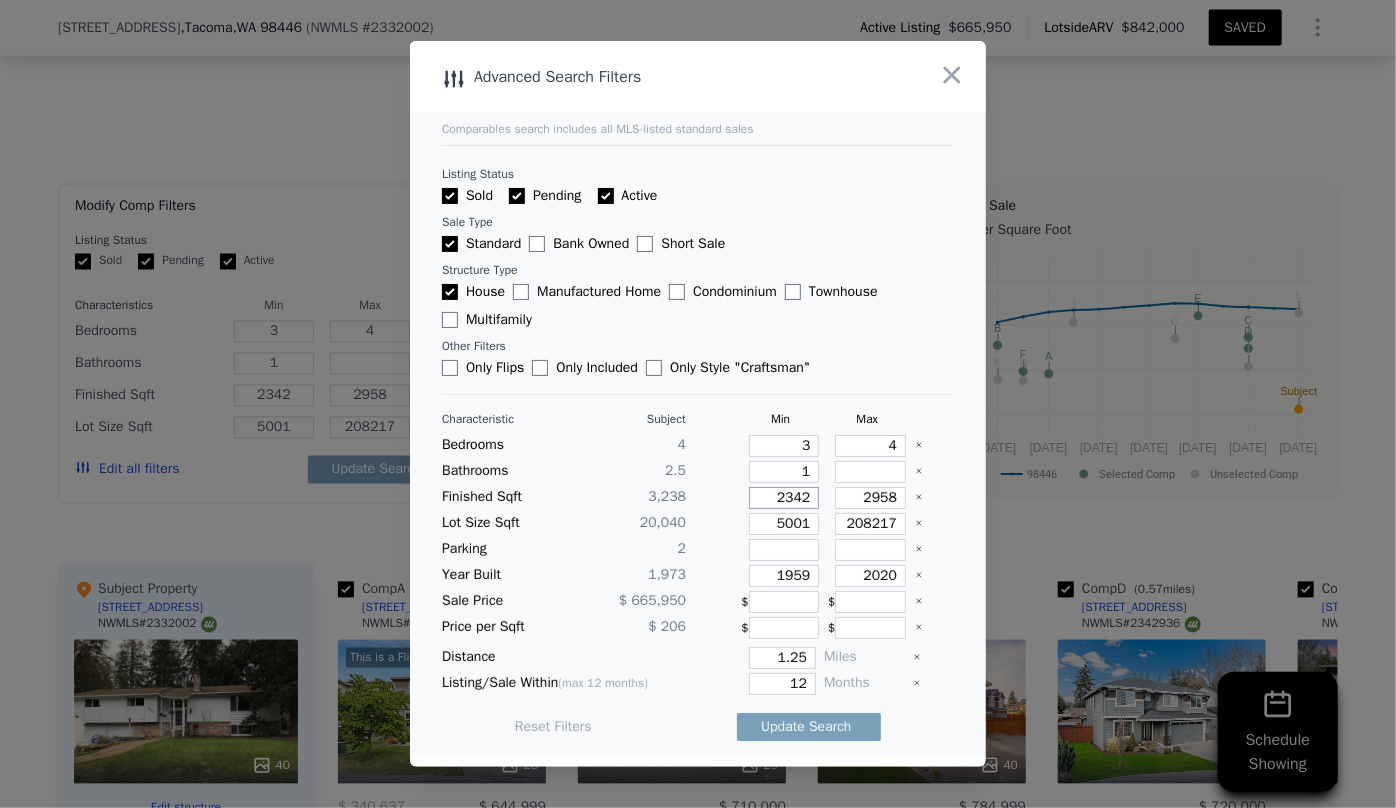 drag, startPoint x: 799, startPoint y: 496, endPoint x: 701, endPoint y: 495, distance: 98.005104 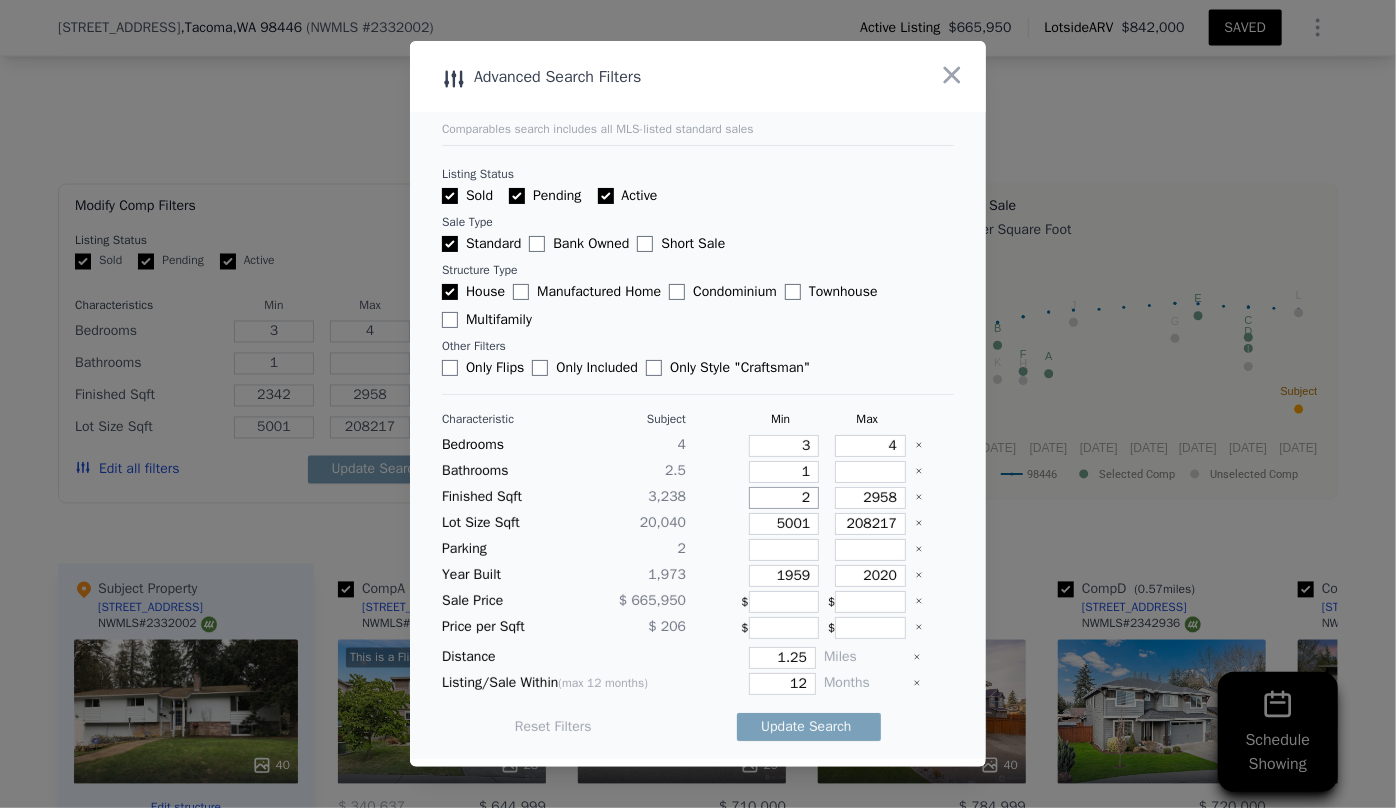 type on "2" 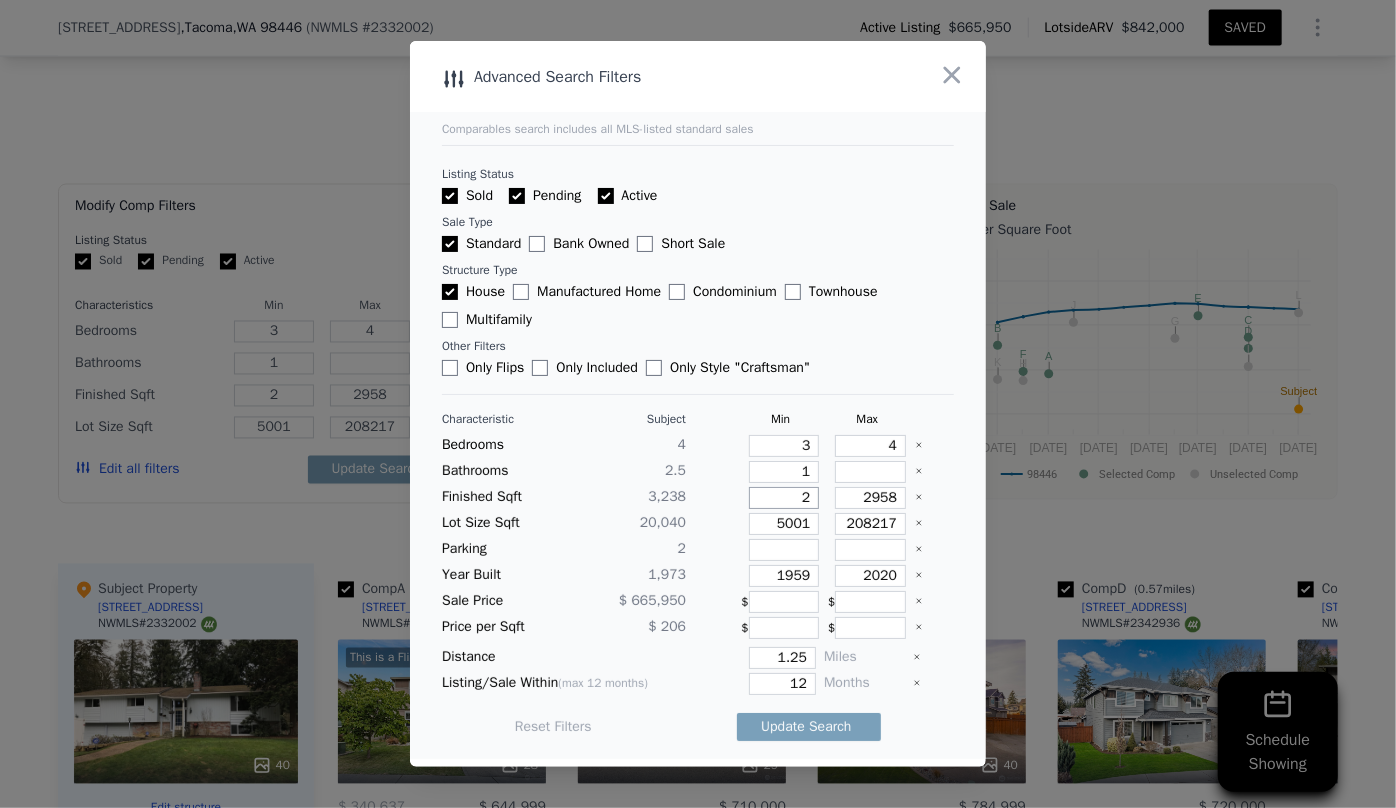 type on "25" 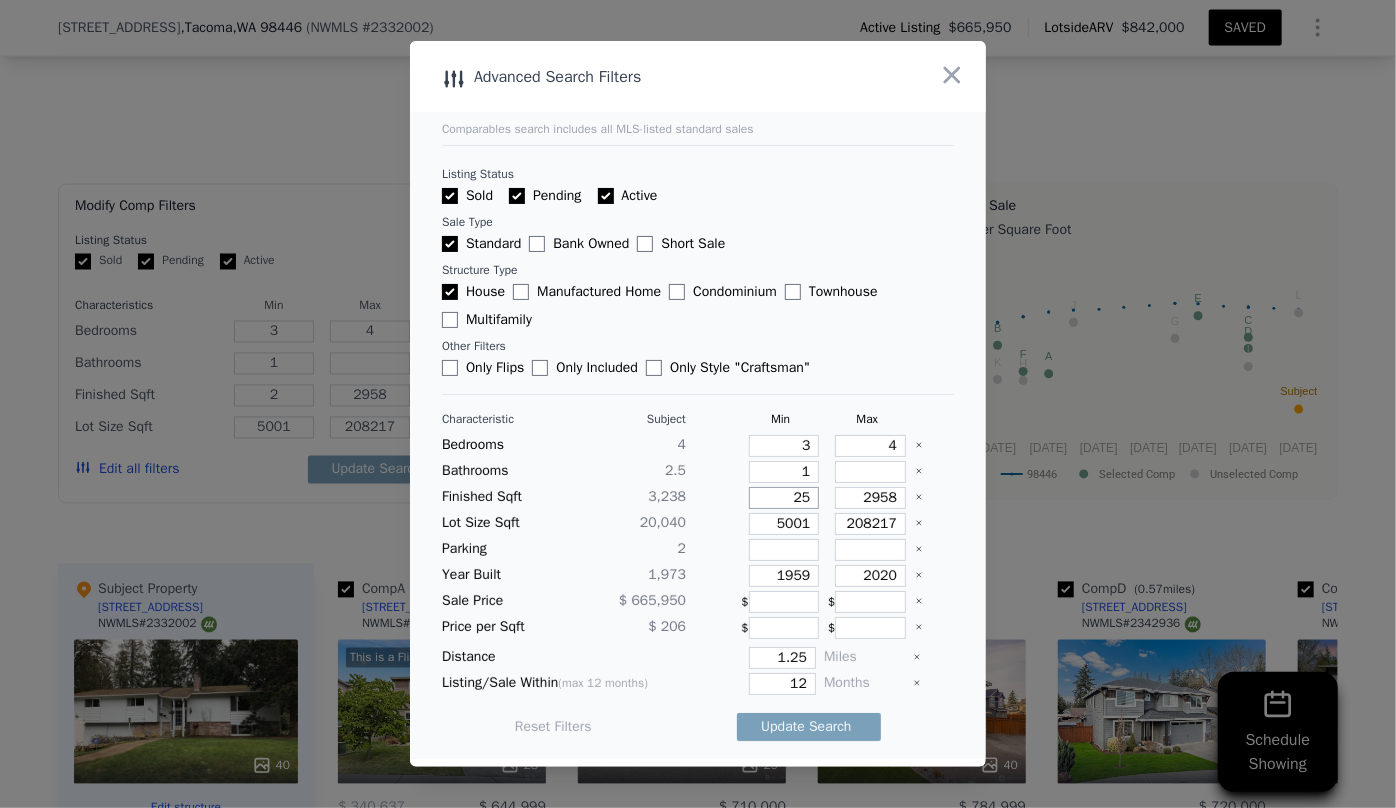 type on "25" 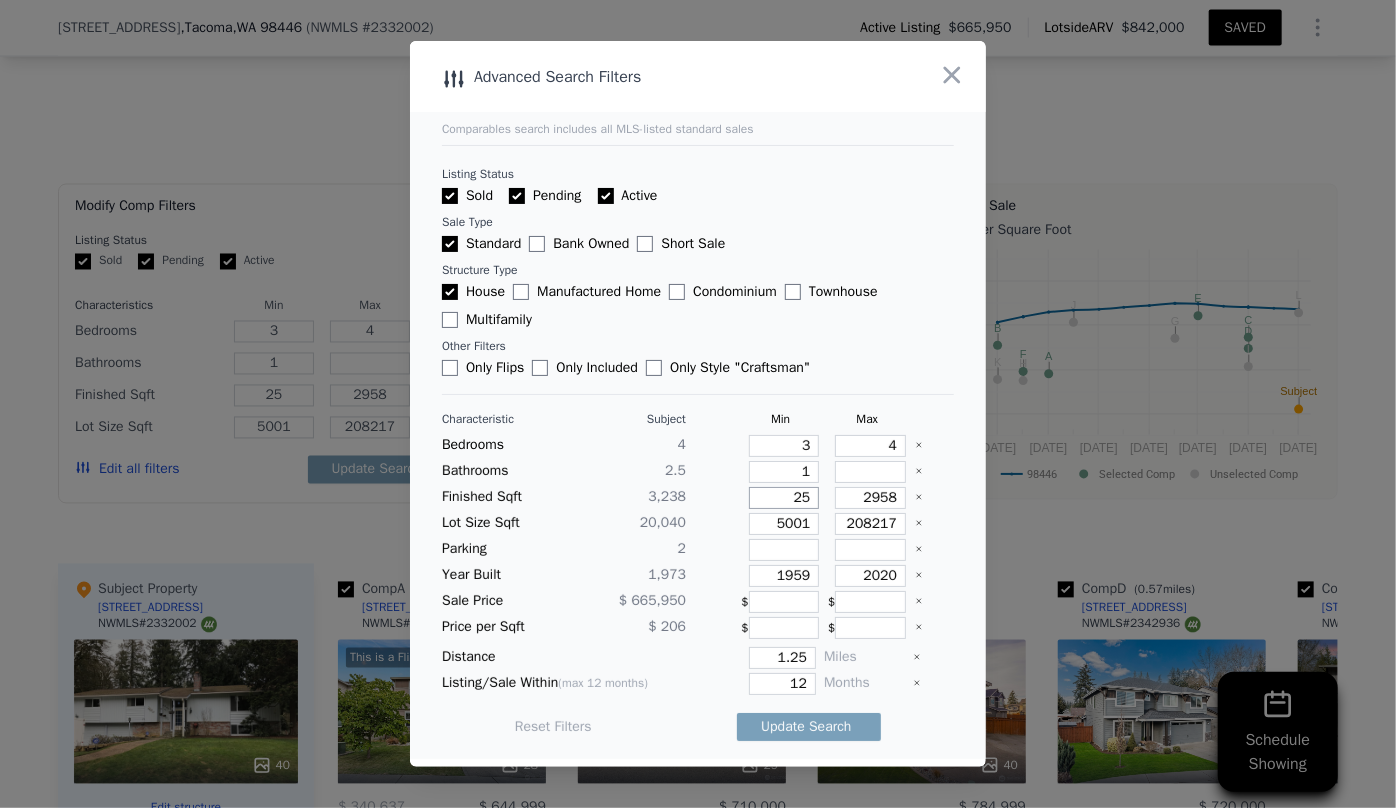 type on "250" 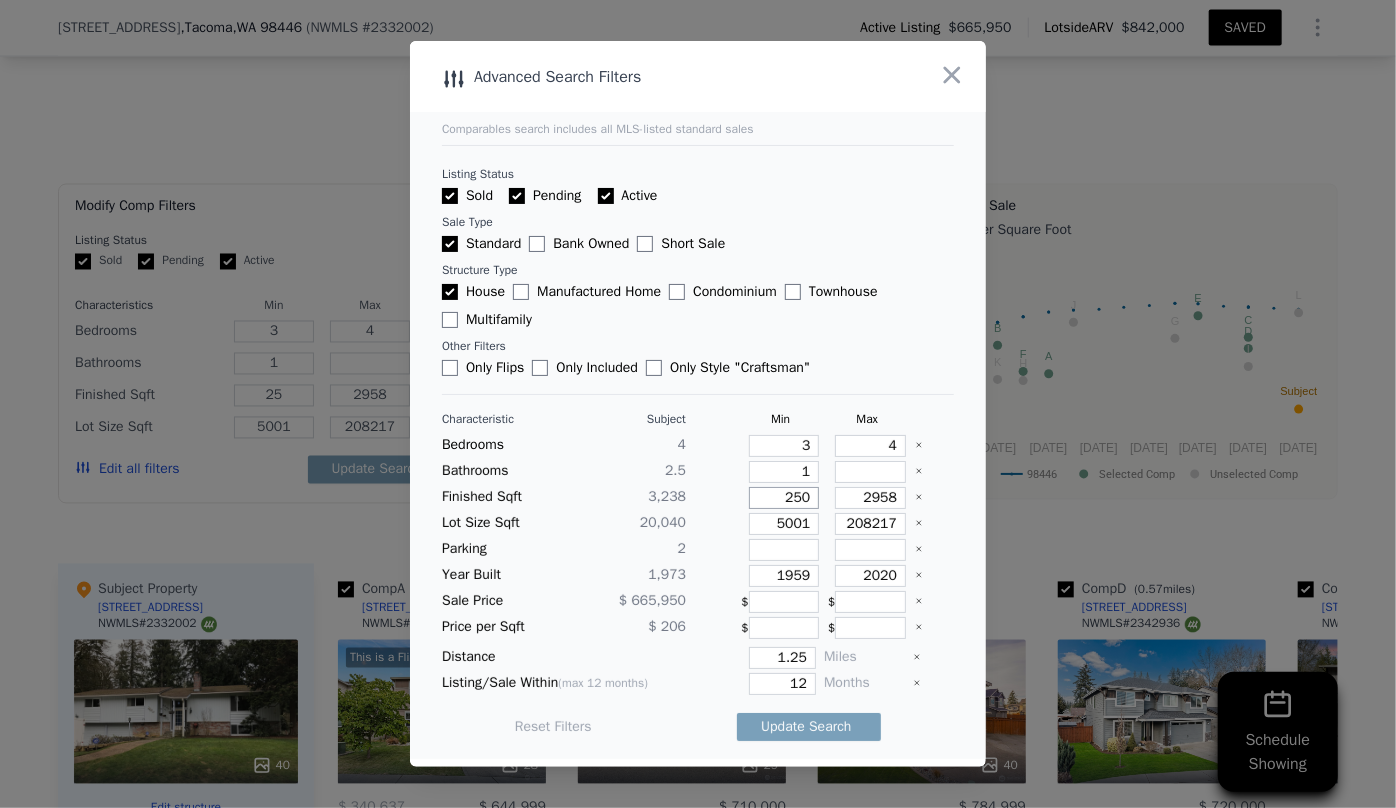 type on "250" 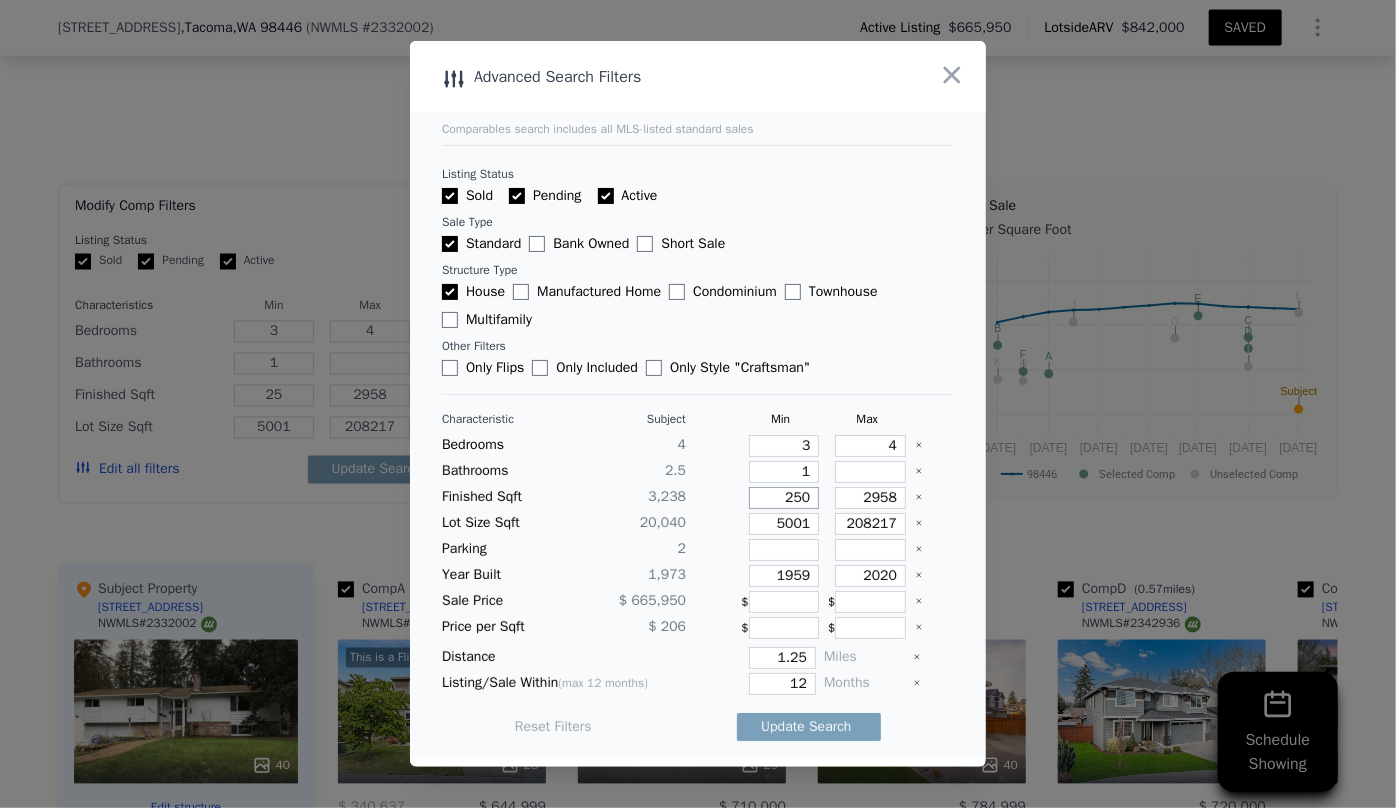 type on "2500" 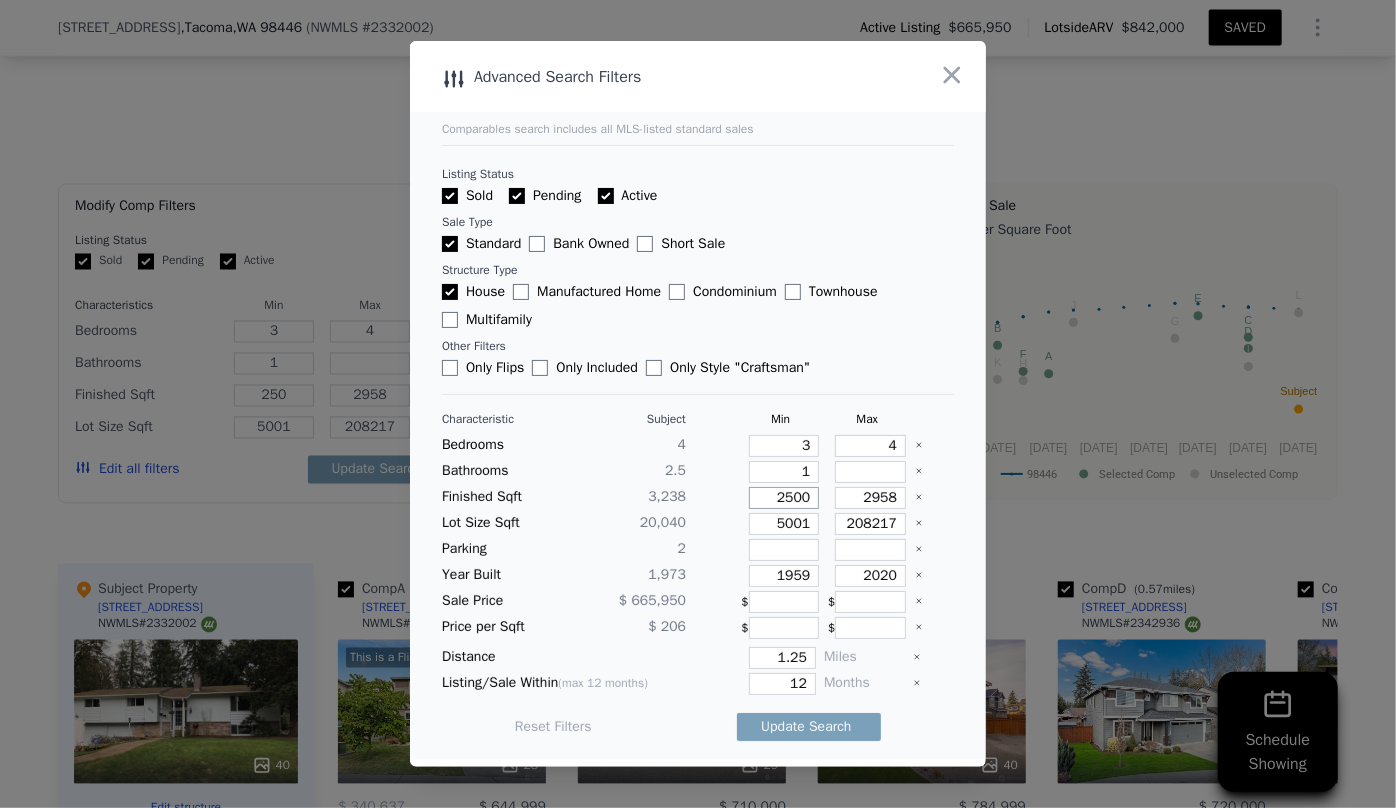 type on "2500" 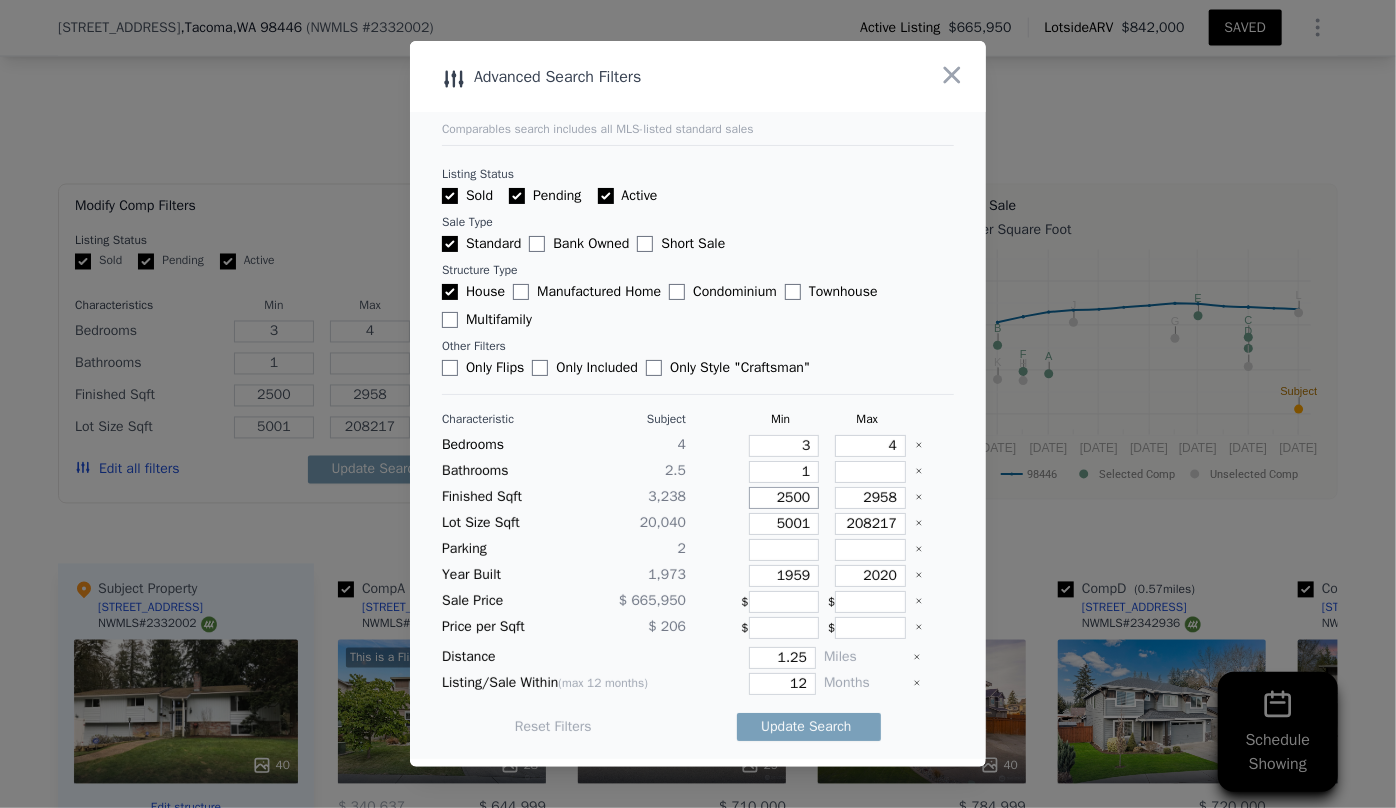 type on "2500" 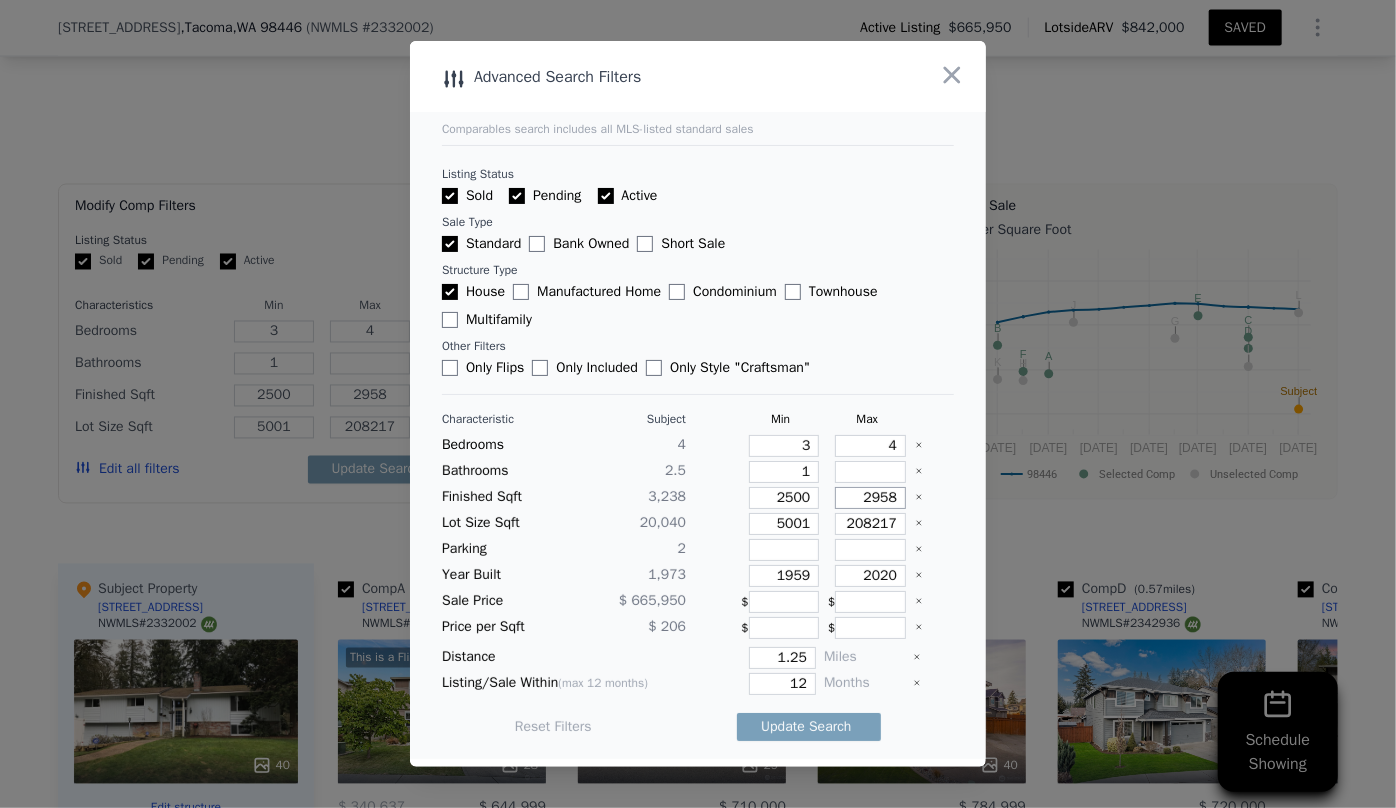 drag, startPoint x: 891, startPoint y: 494, endPoint x: 810, endPoint y: 479, distance: 82.37718 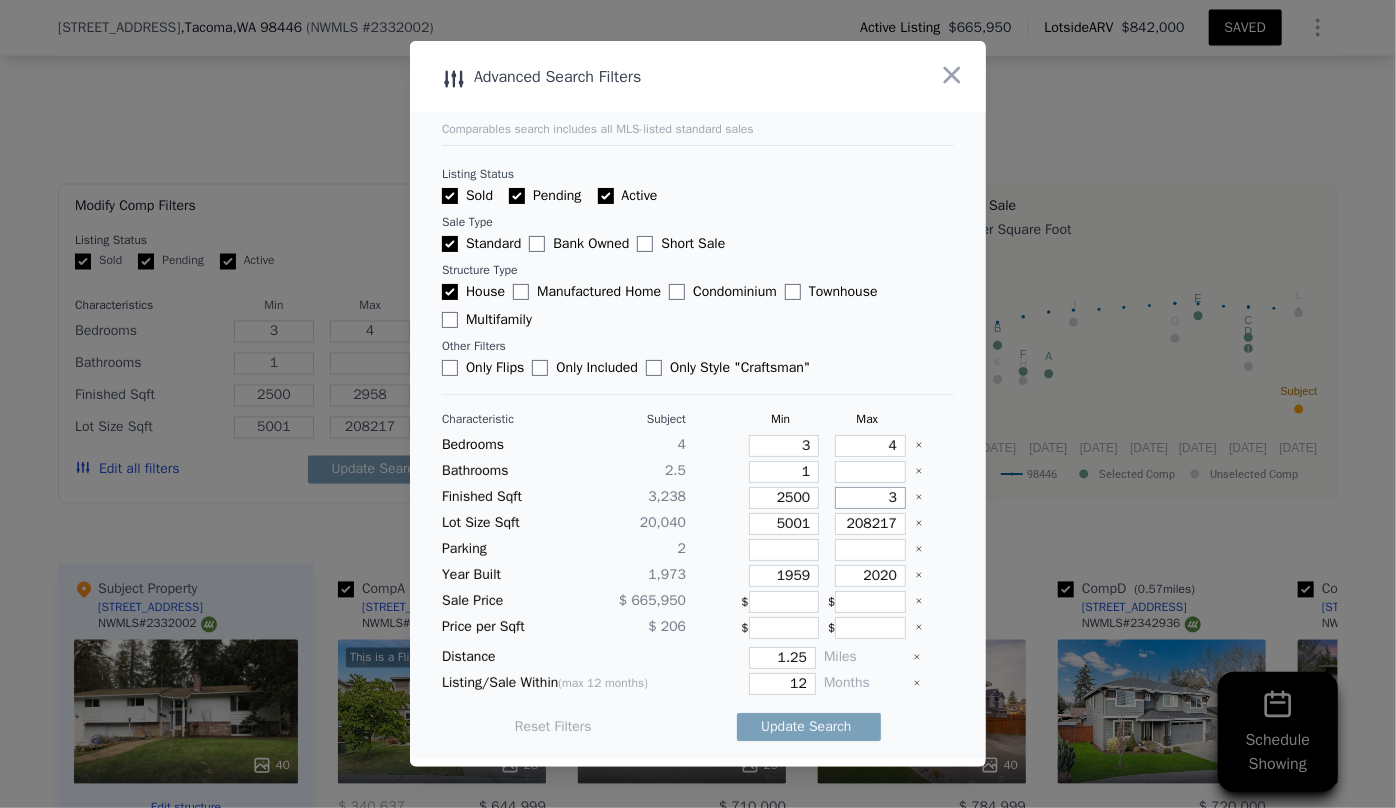 type on "3" 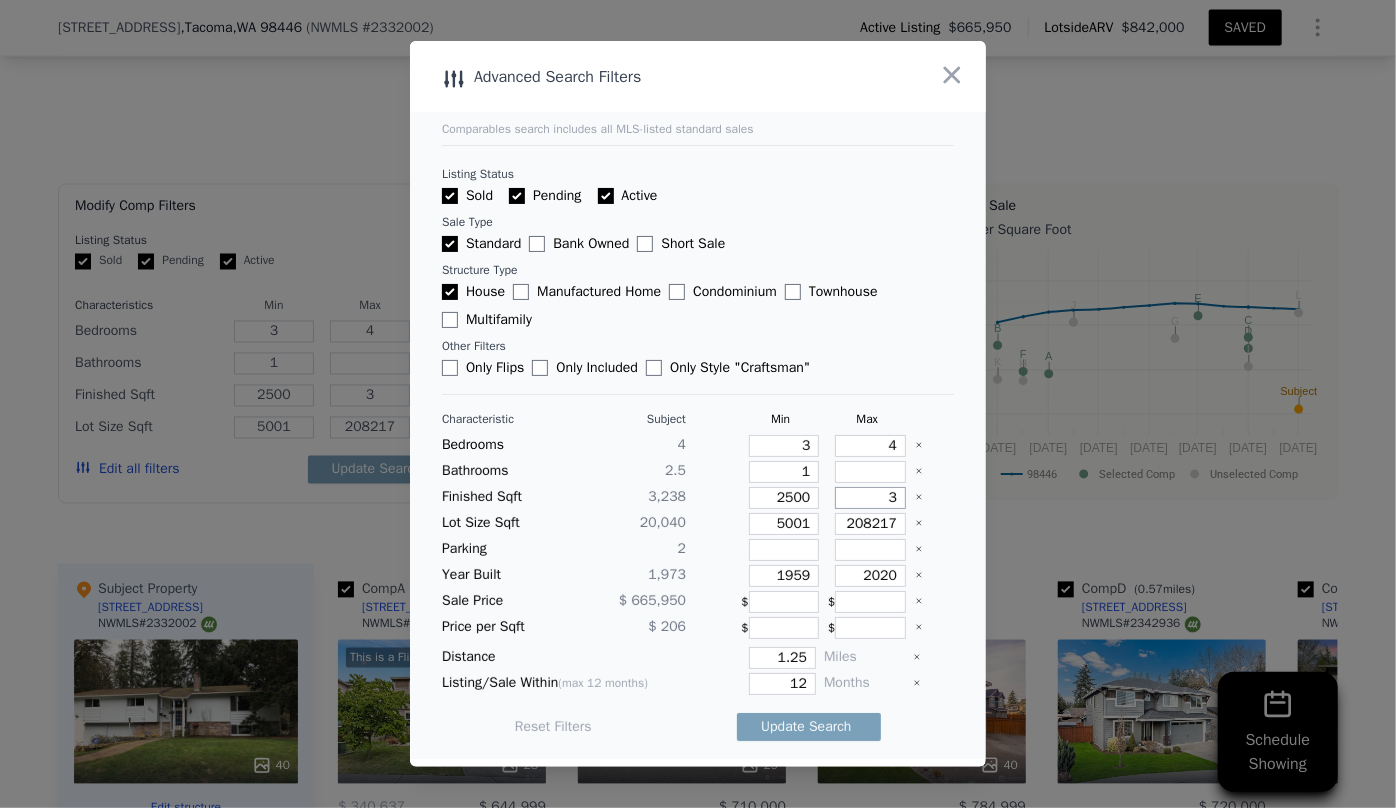 type on "33" 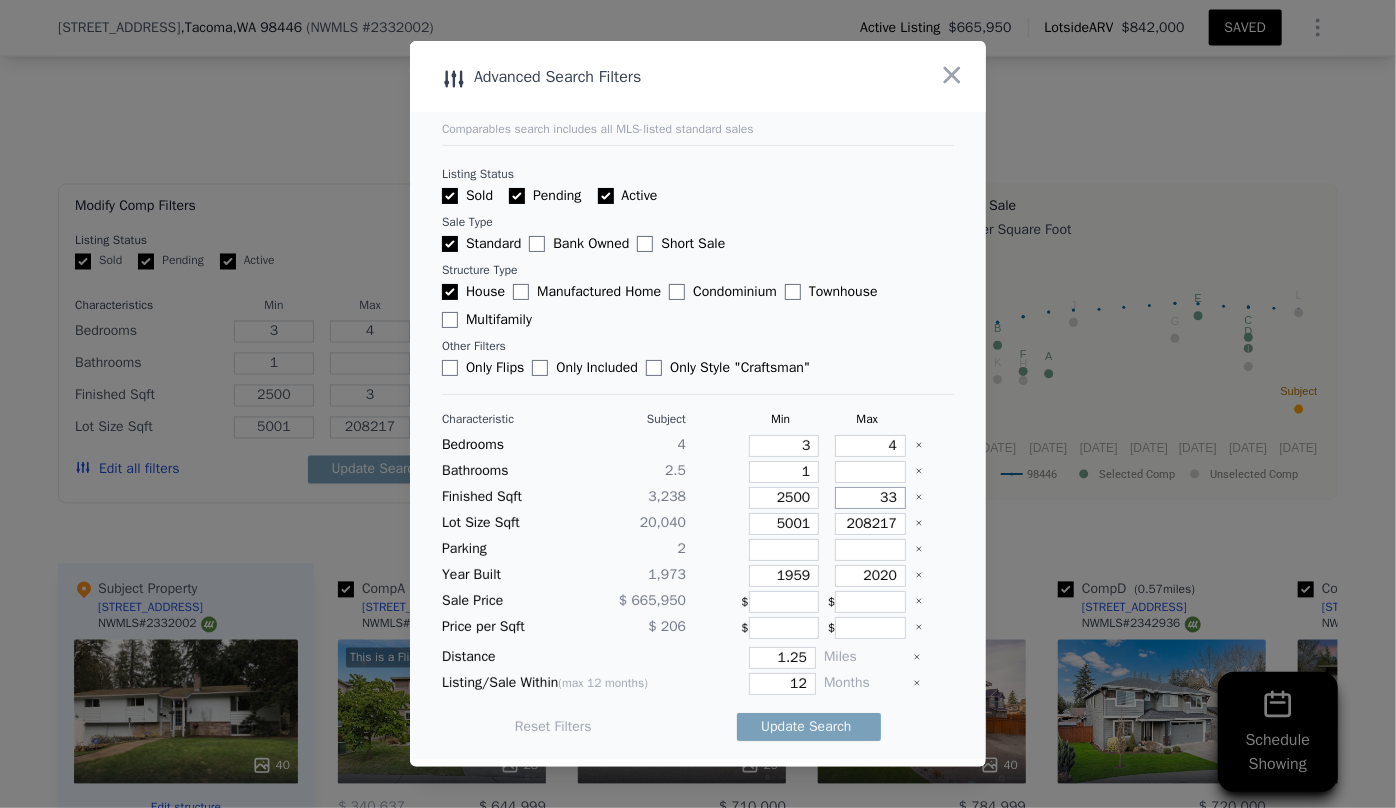 type on "33" 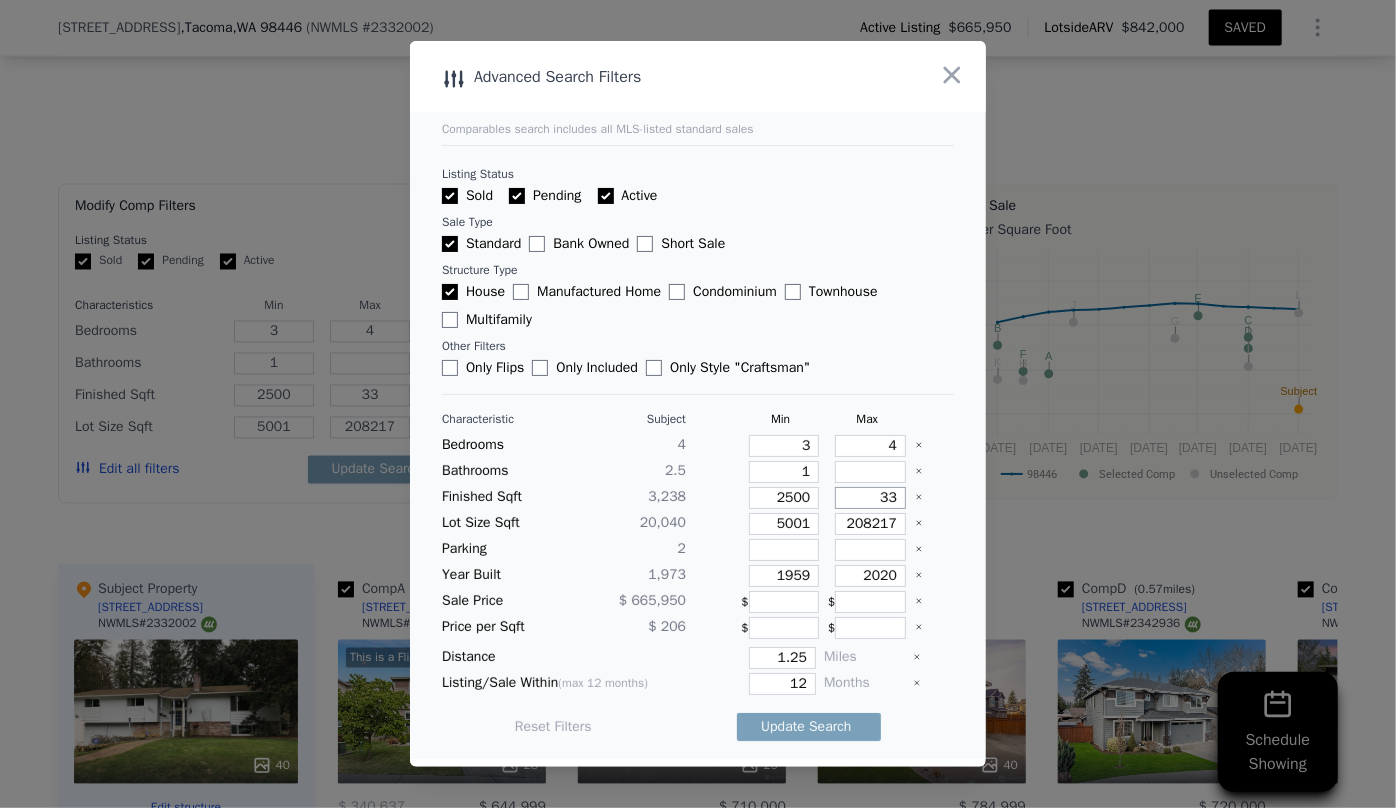 type on "330" 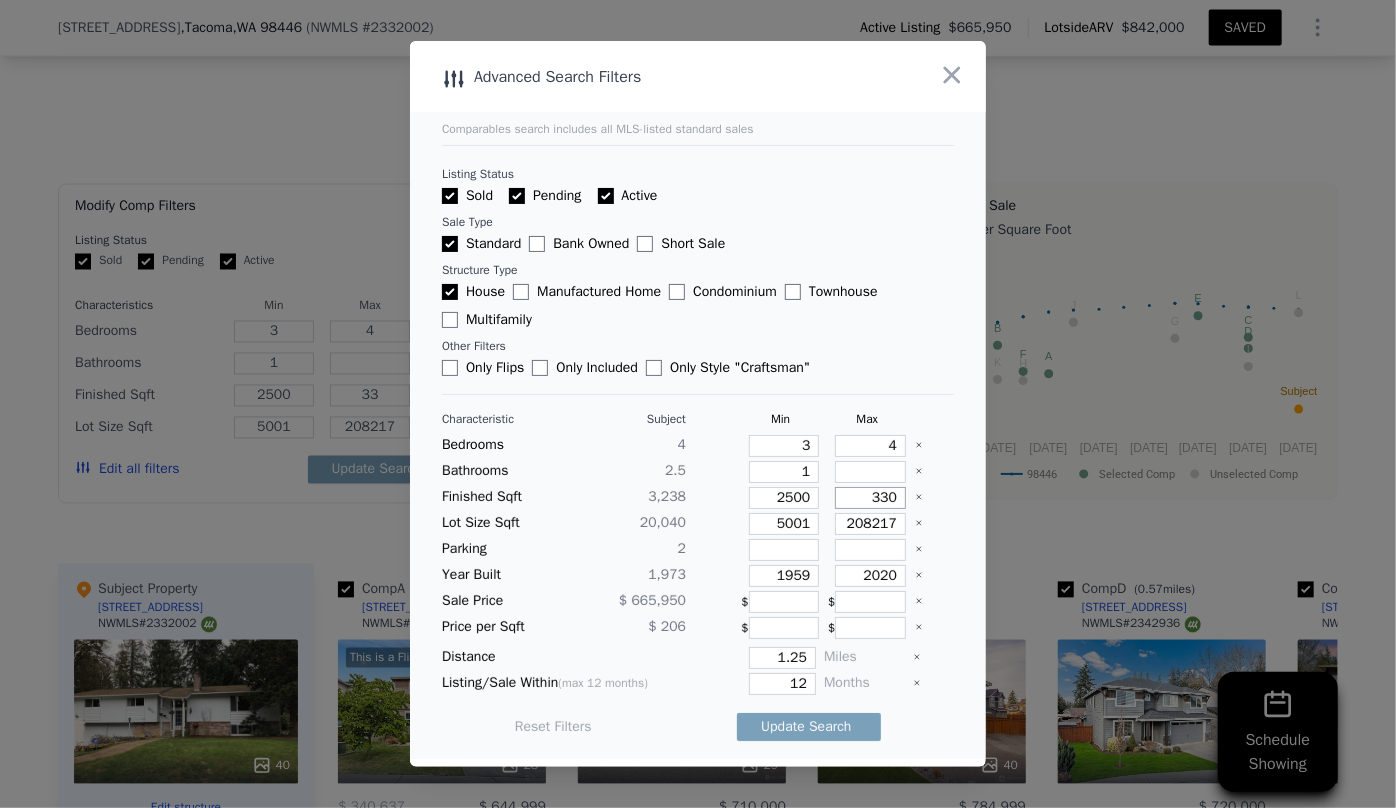 type on "330" 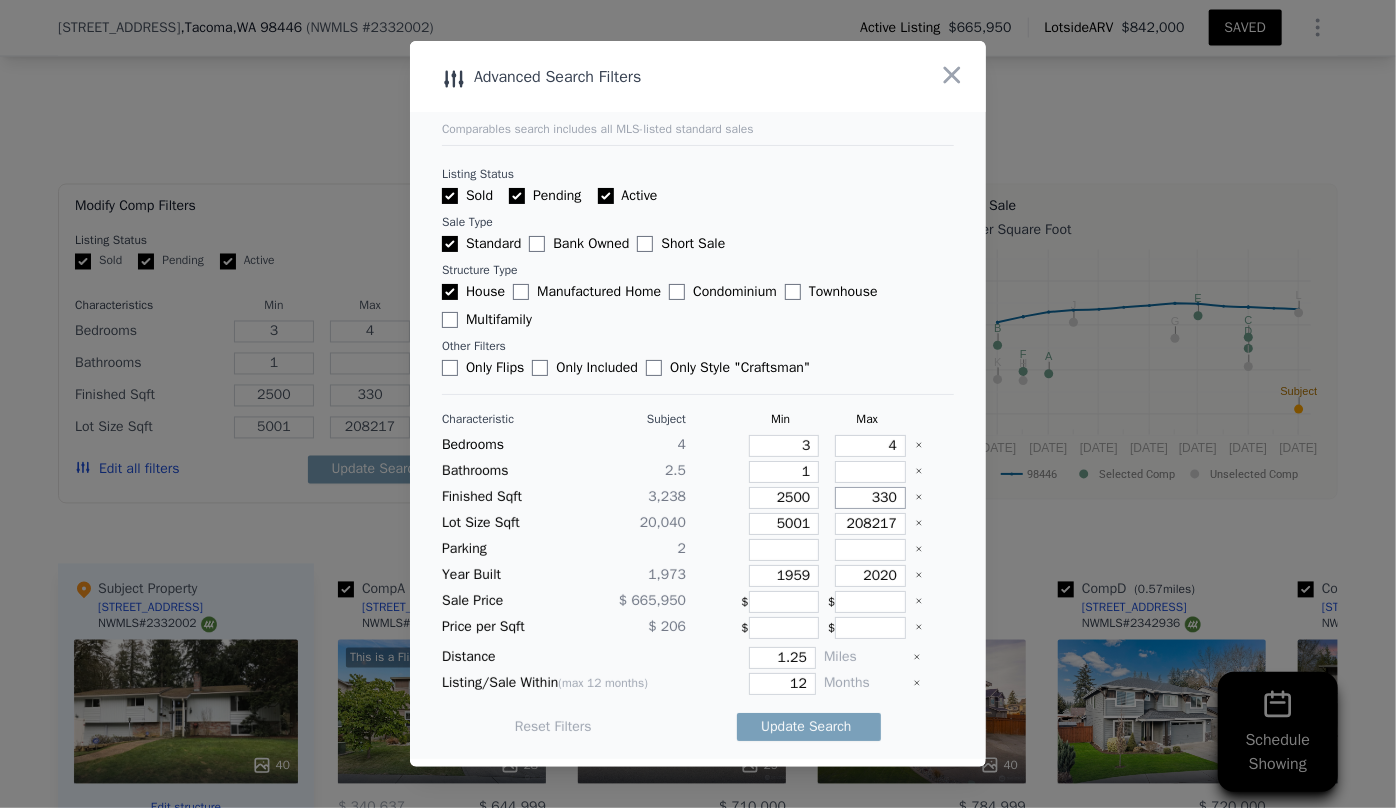type on "3300" 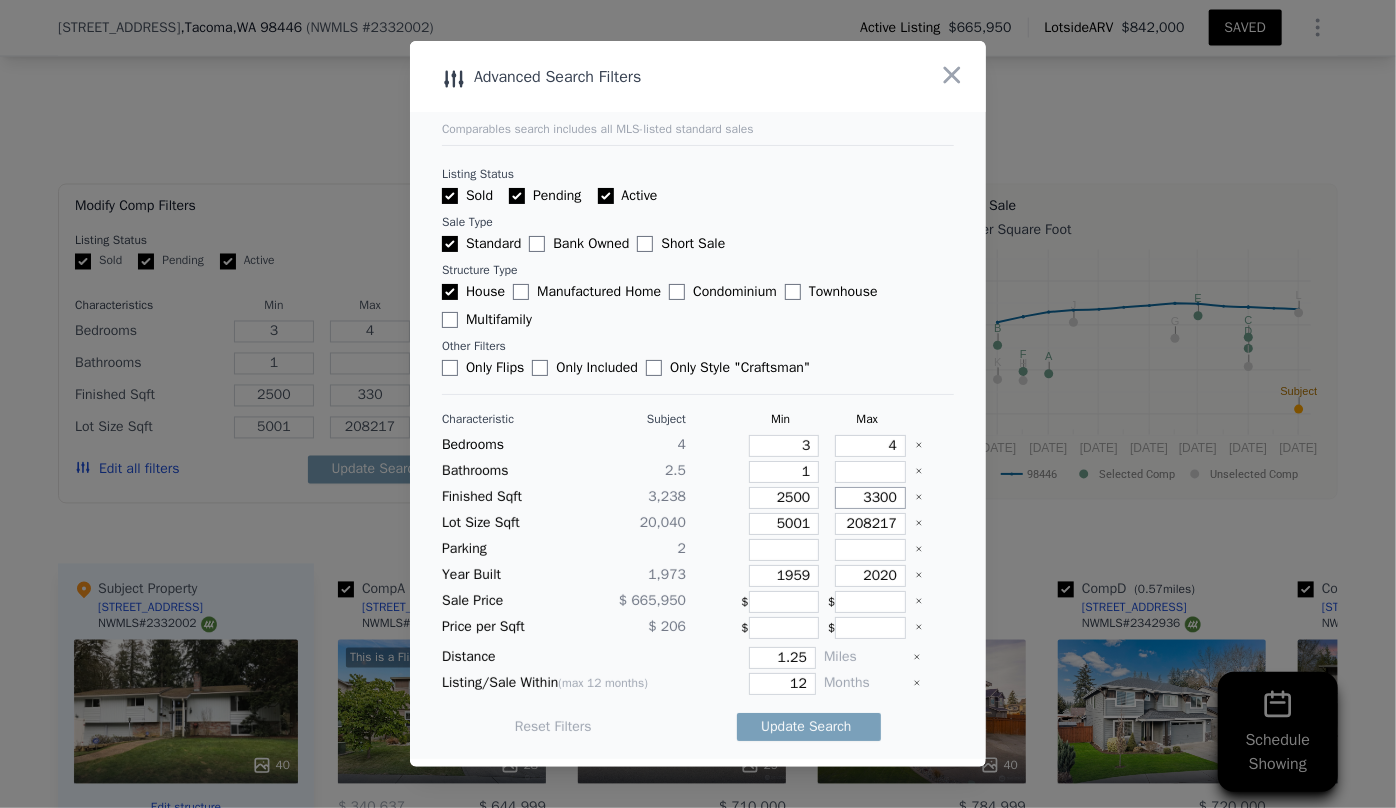 type on "3300" 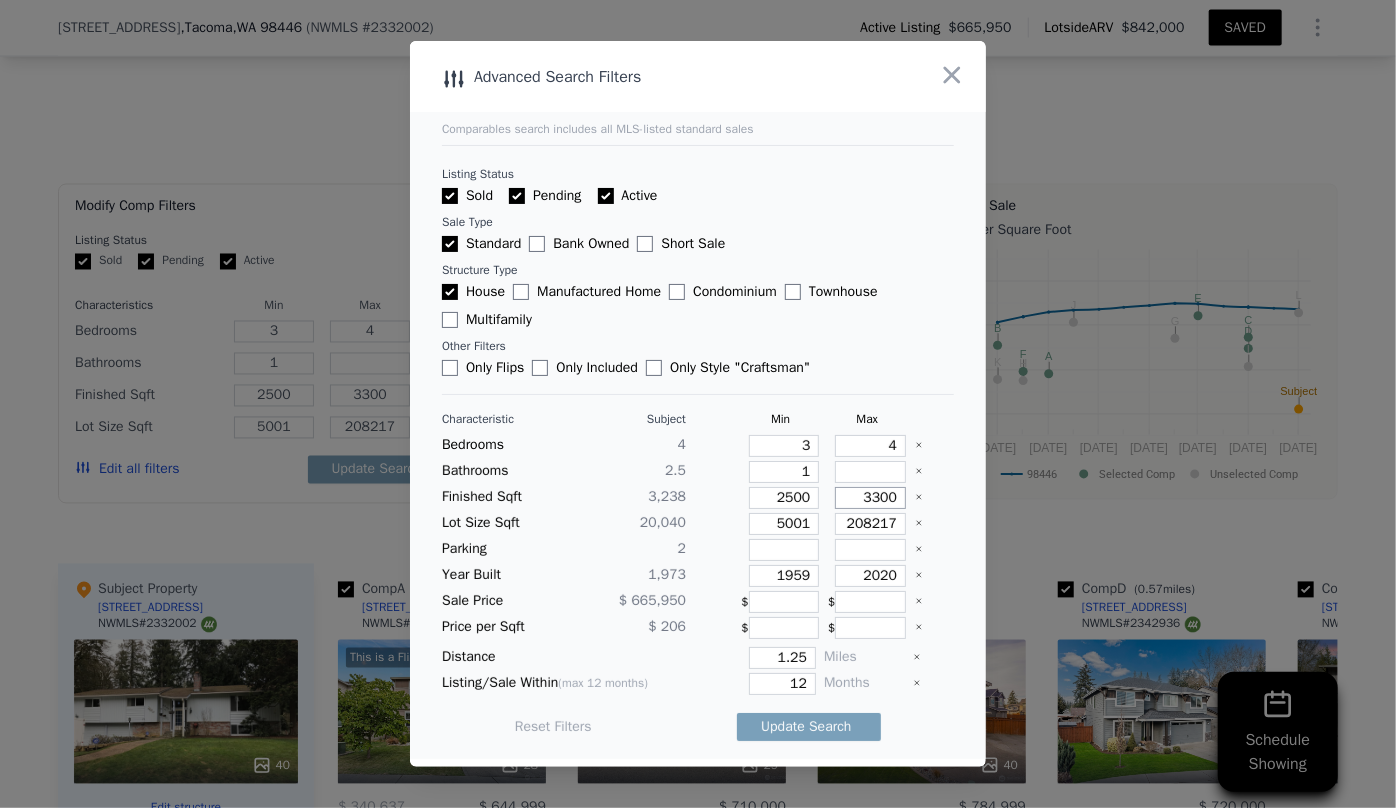 type on "3300" 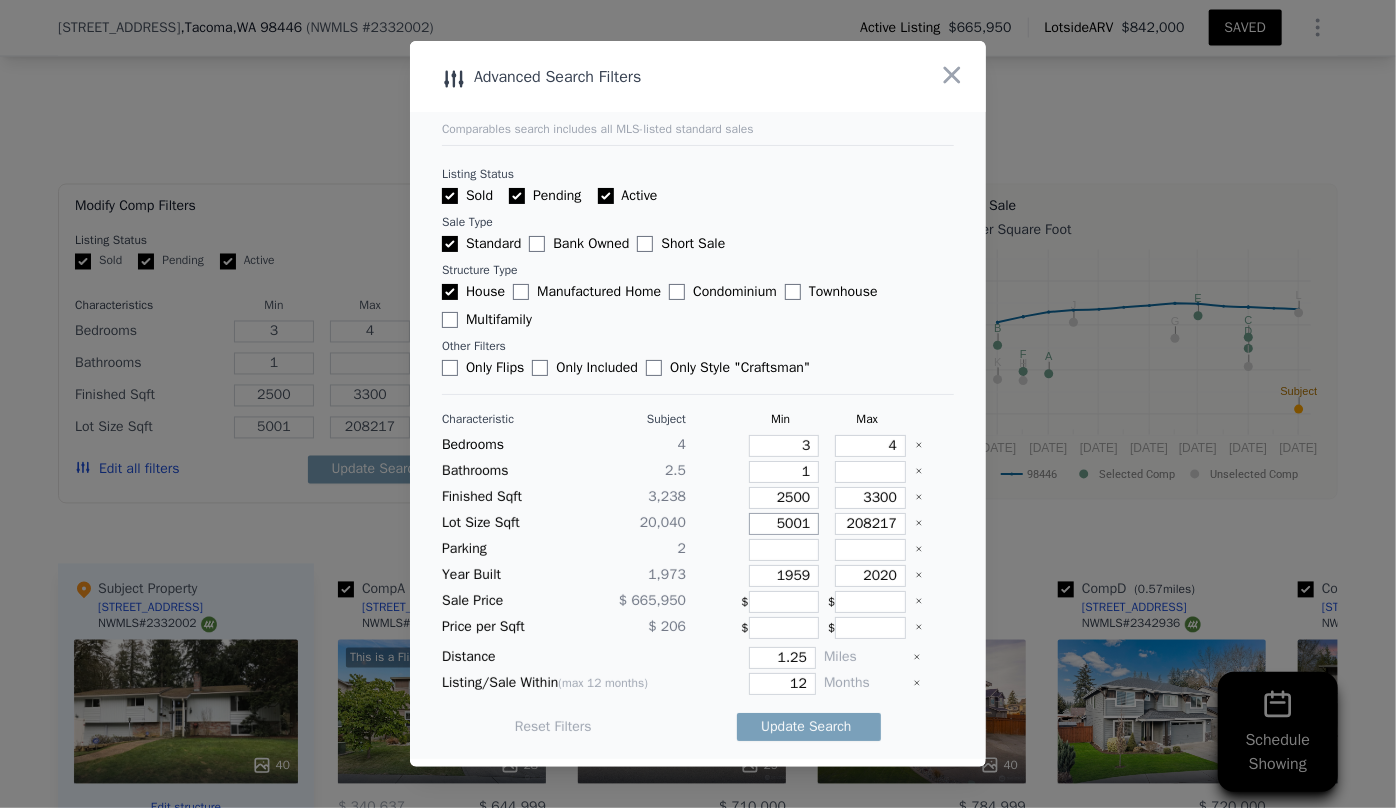 drag, startPoint x: 805, startPoint y: 523, endPoint x: 736, endPoint y: 524, distance: 69.00725 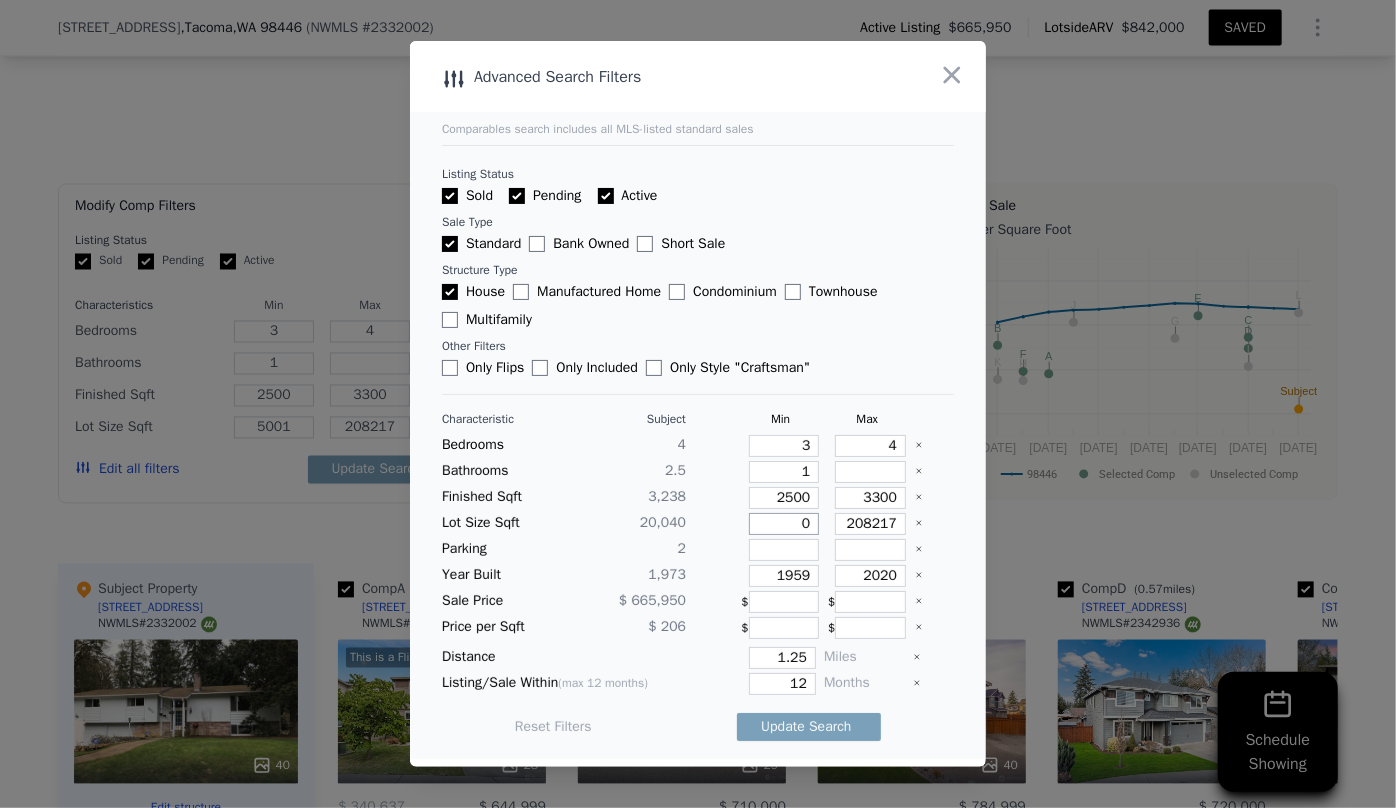 type on "0" 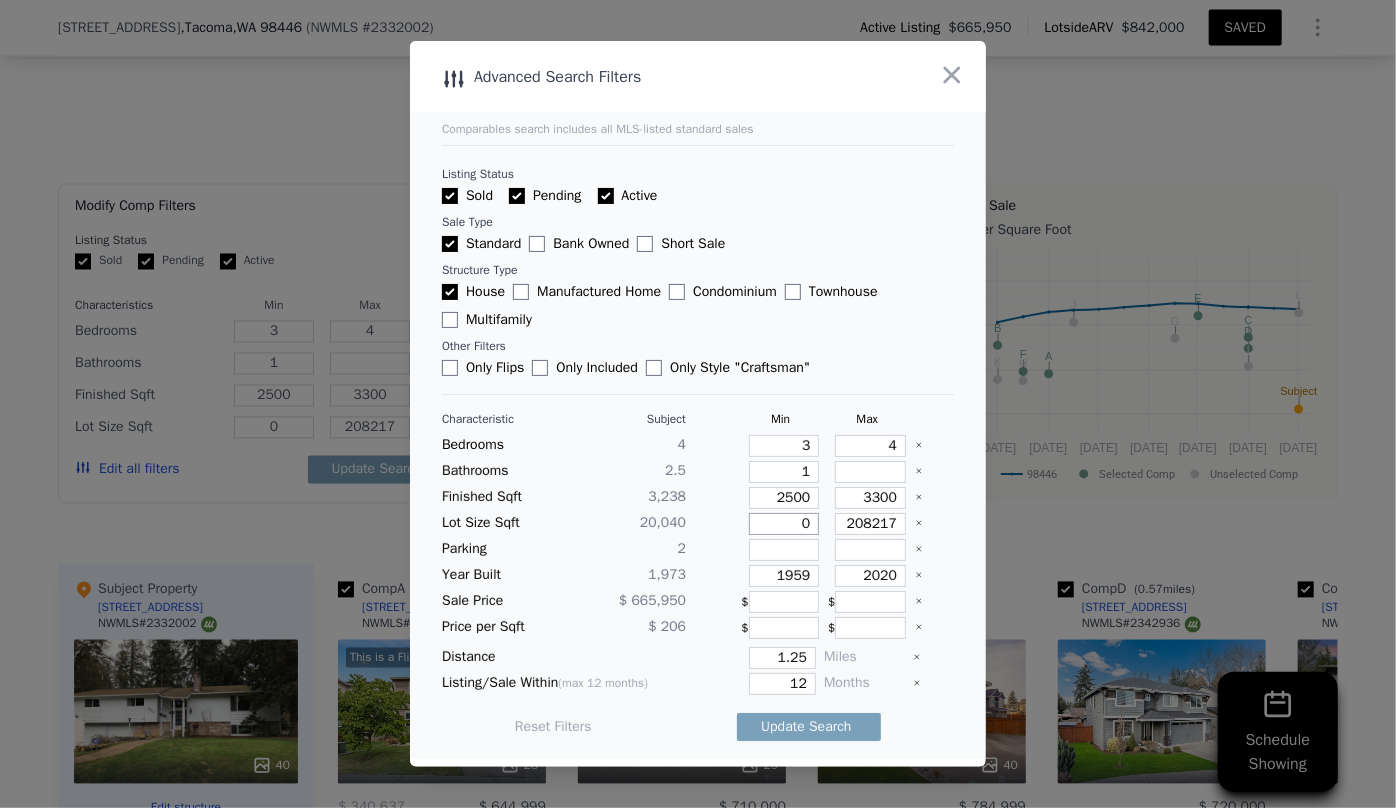 type on "0" 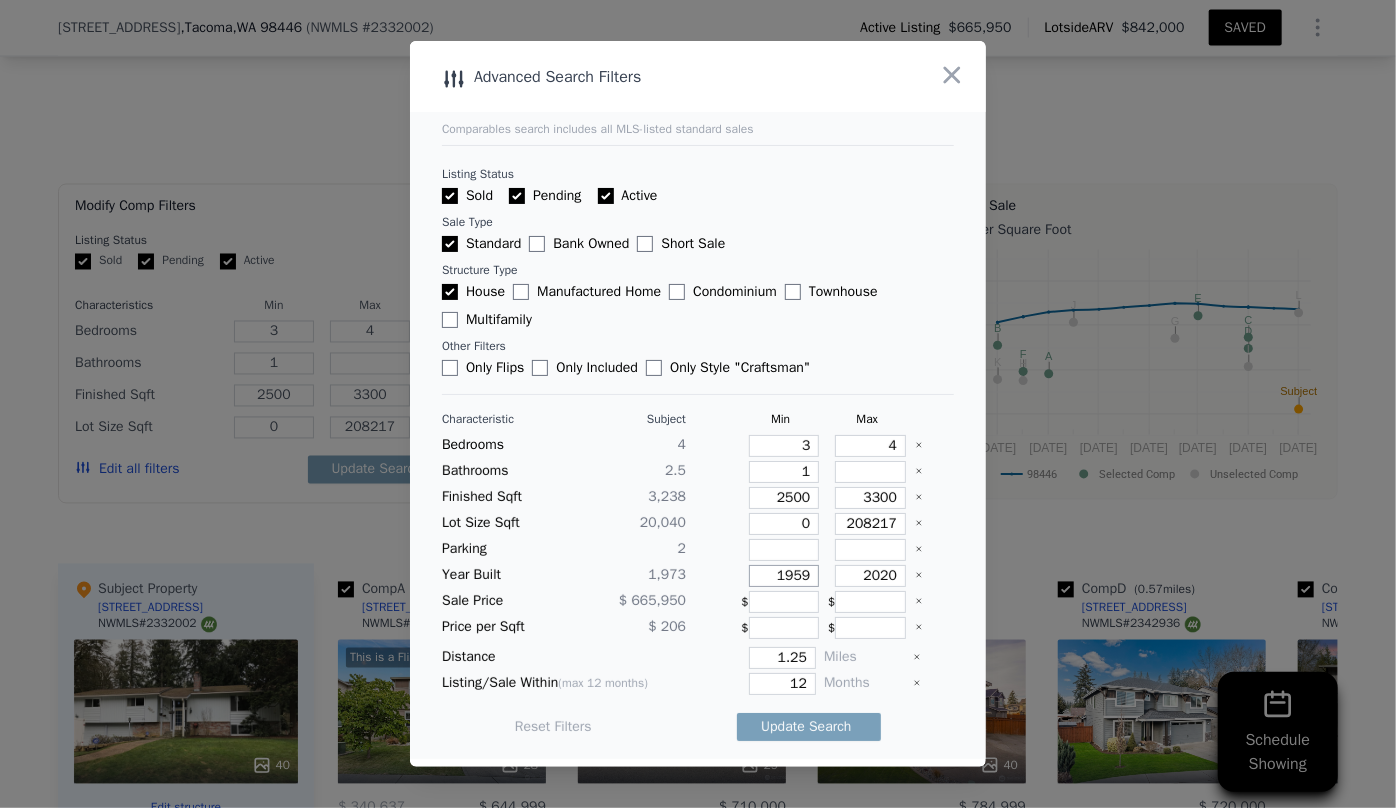 drag, startPoint x: 805, startPoint y: 575, endPoint x: 724, endPoint y: 581, distance: 81.22192 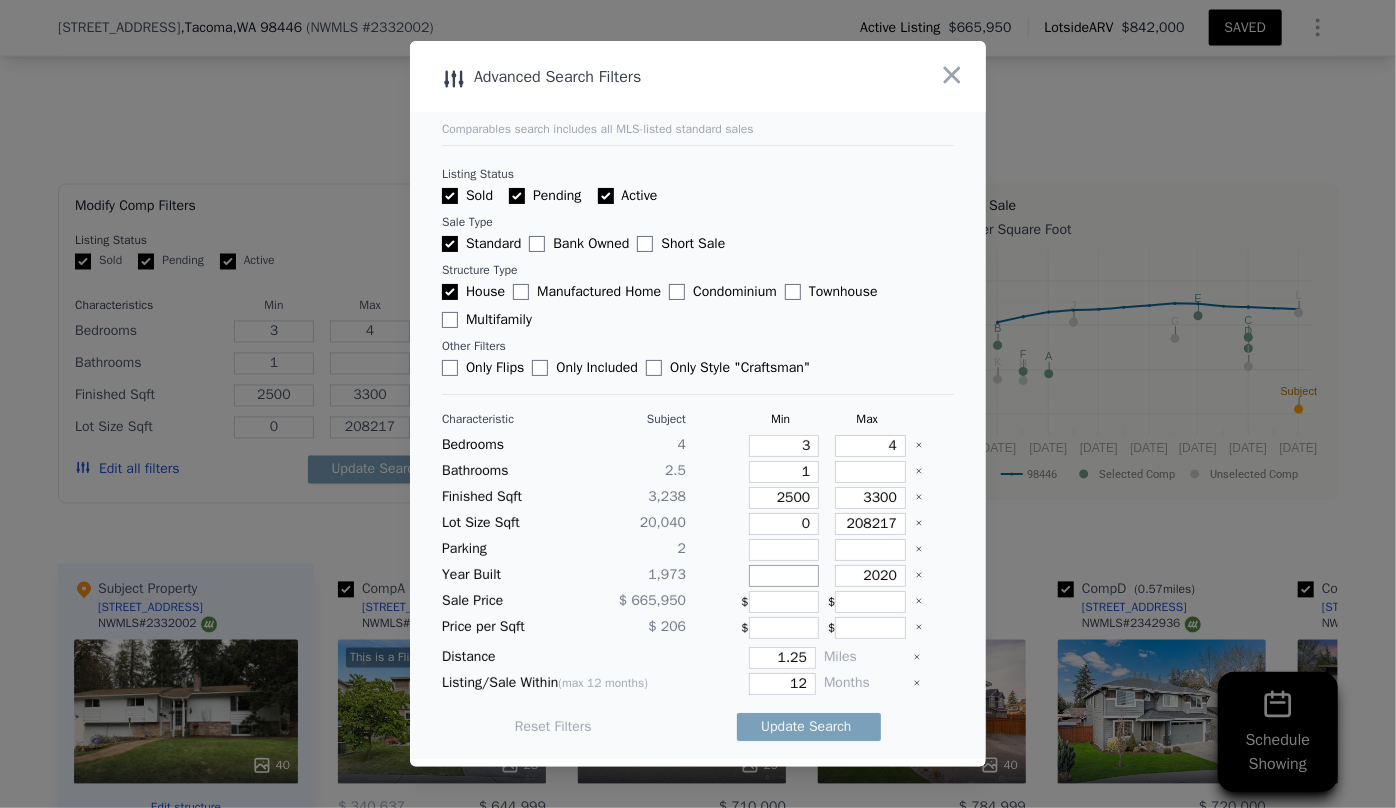 type 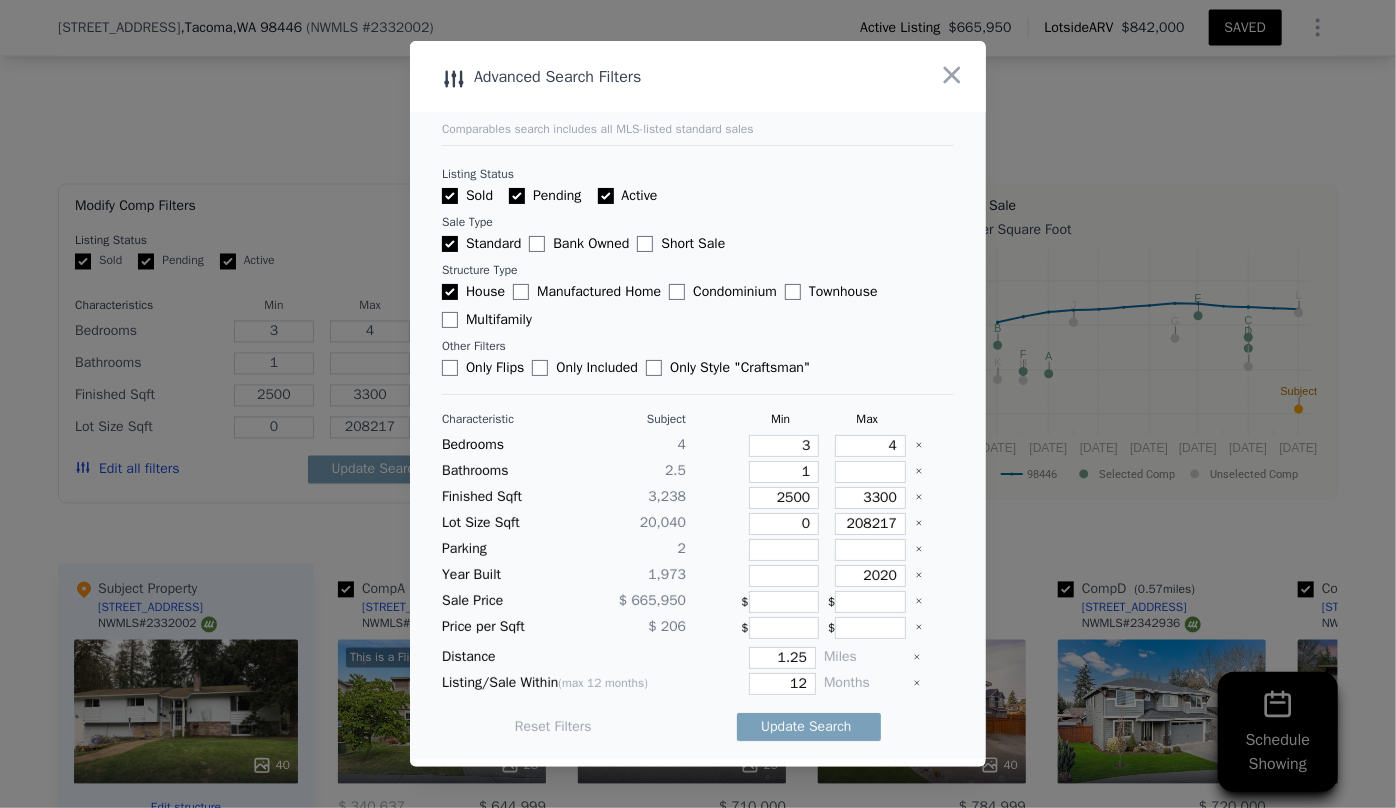 drag, startPoint x: 805, startPoint y: 656, endPoint x: 747, endPoint y: 654, distance: 58.034473 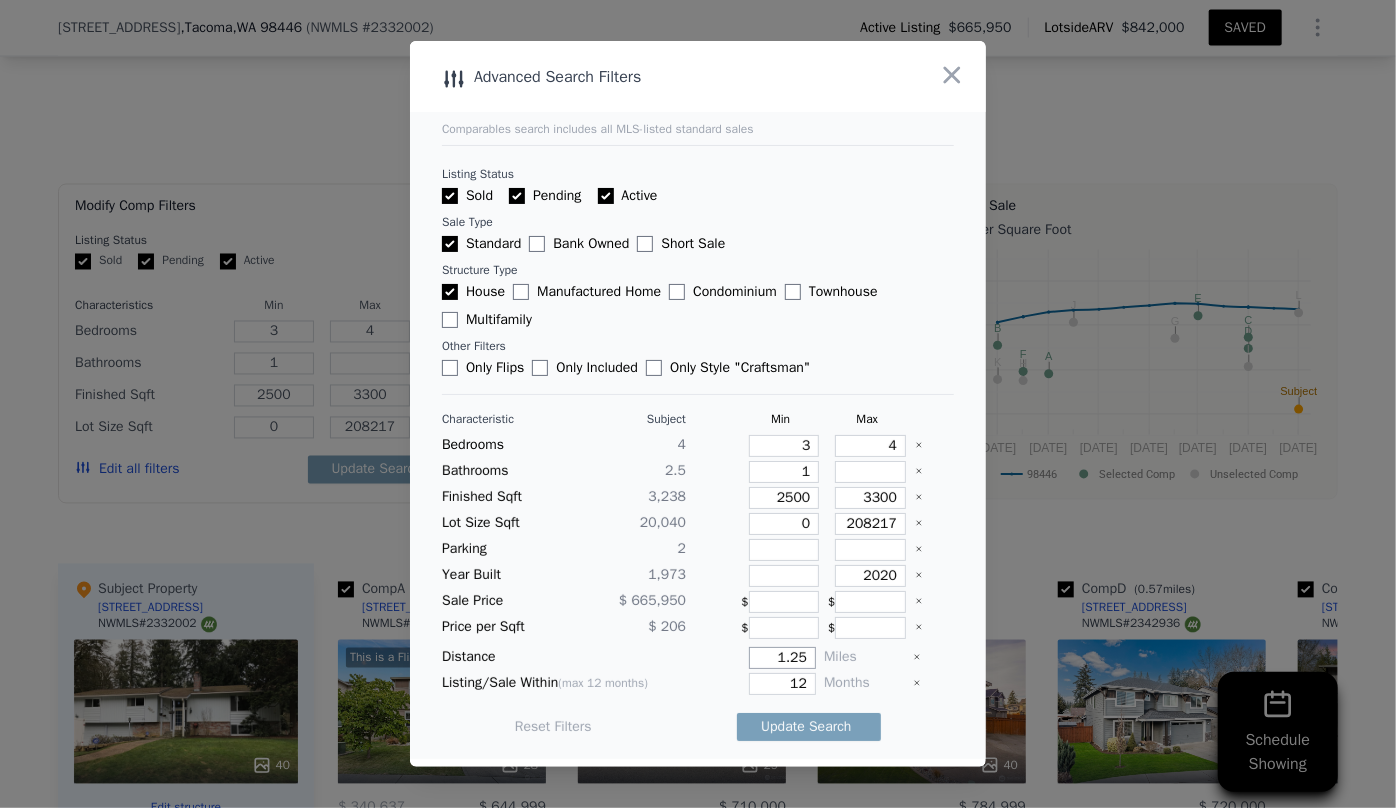 click on "1.25" at bounding box center [782, 658] 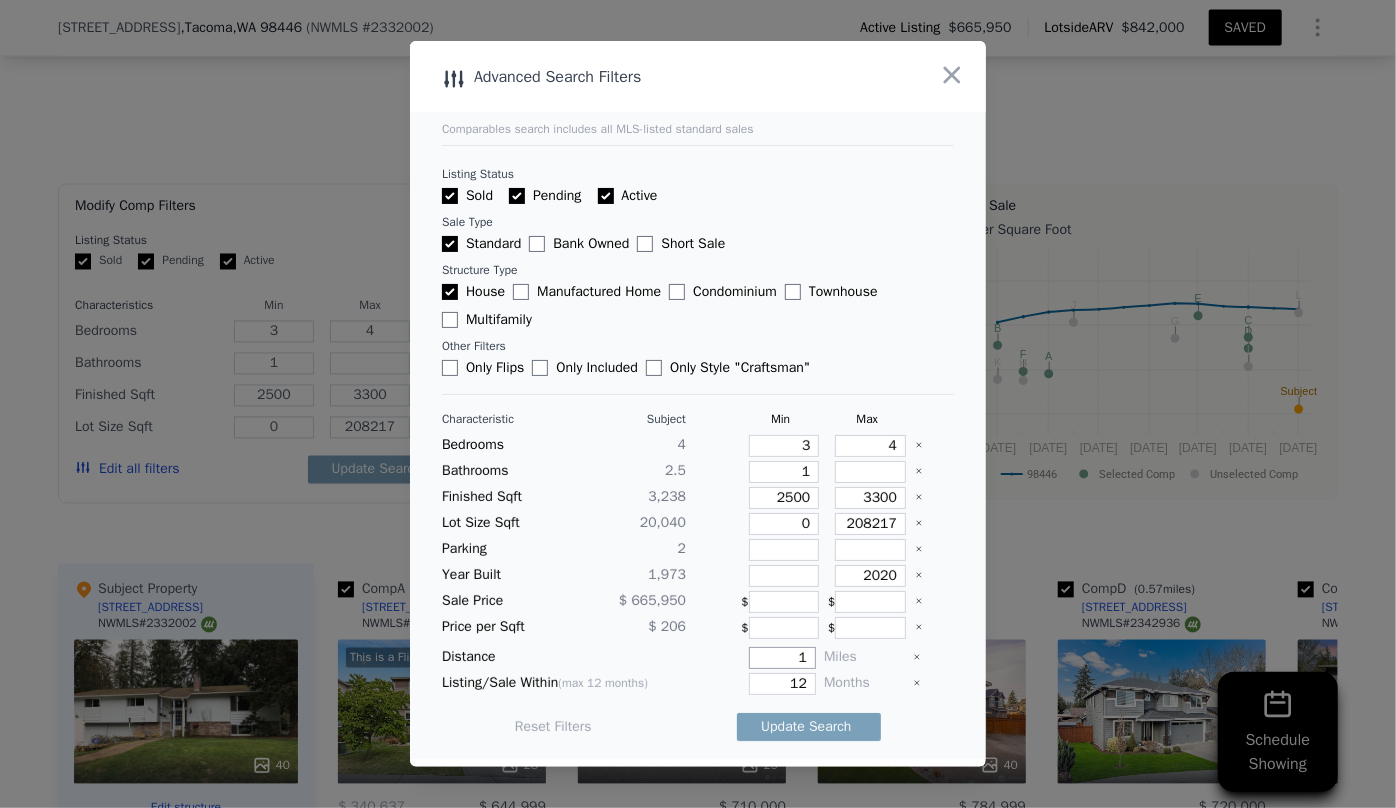 type on "1" 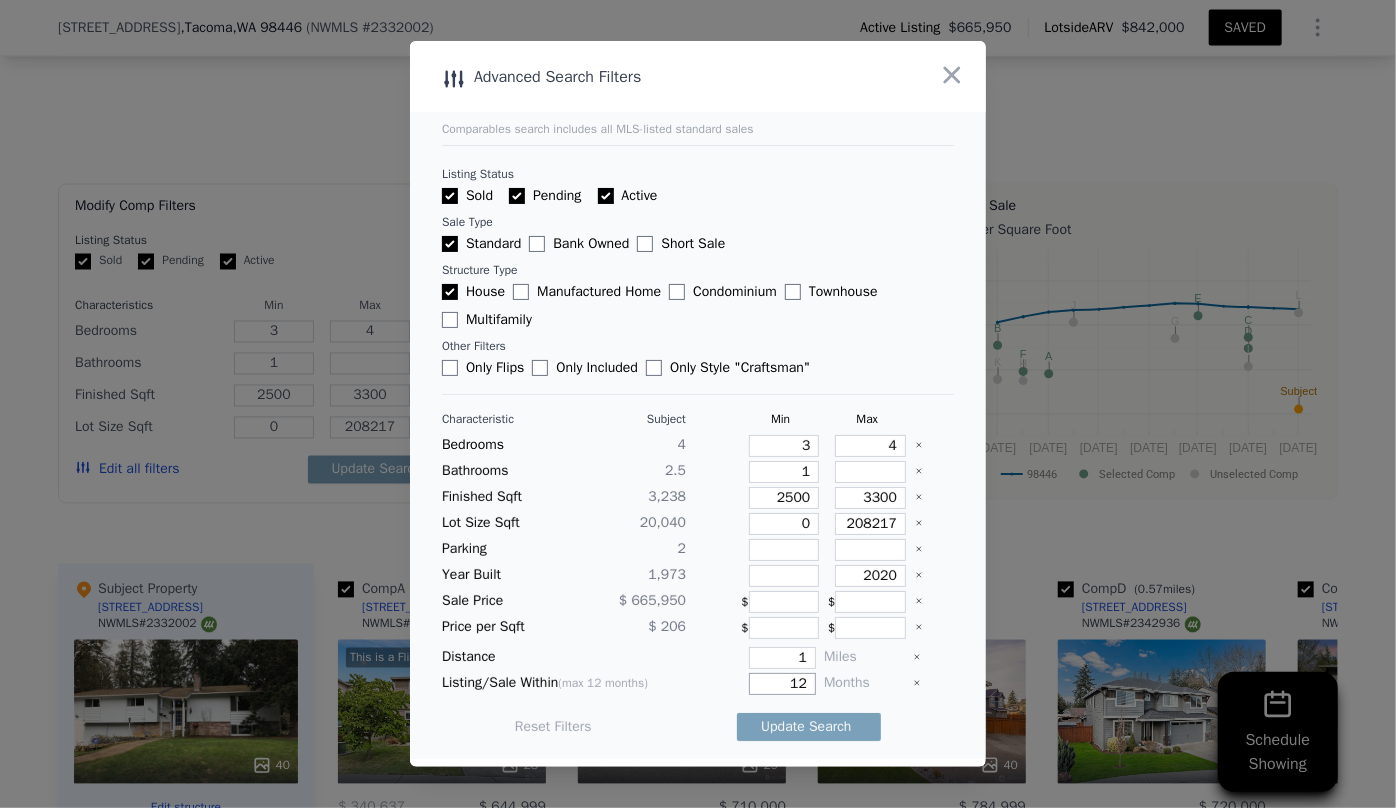 drag, startPoint x: 800, startPoint y: 678, endPoint x: 753, endPoint y: 678, distance: 47 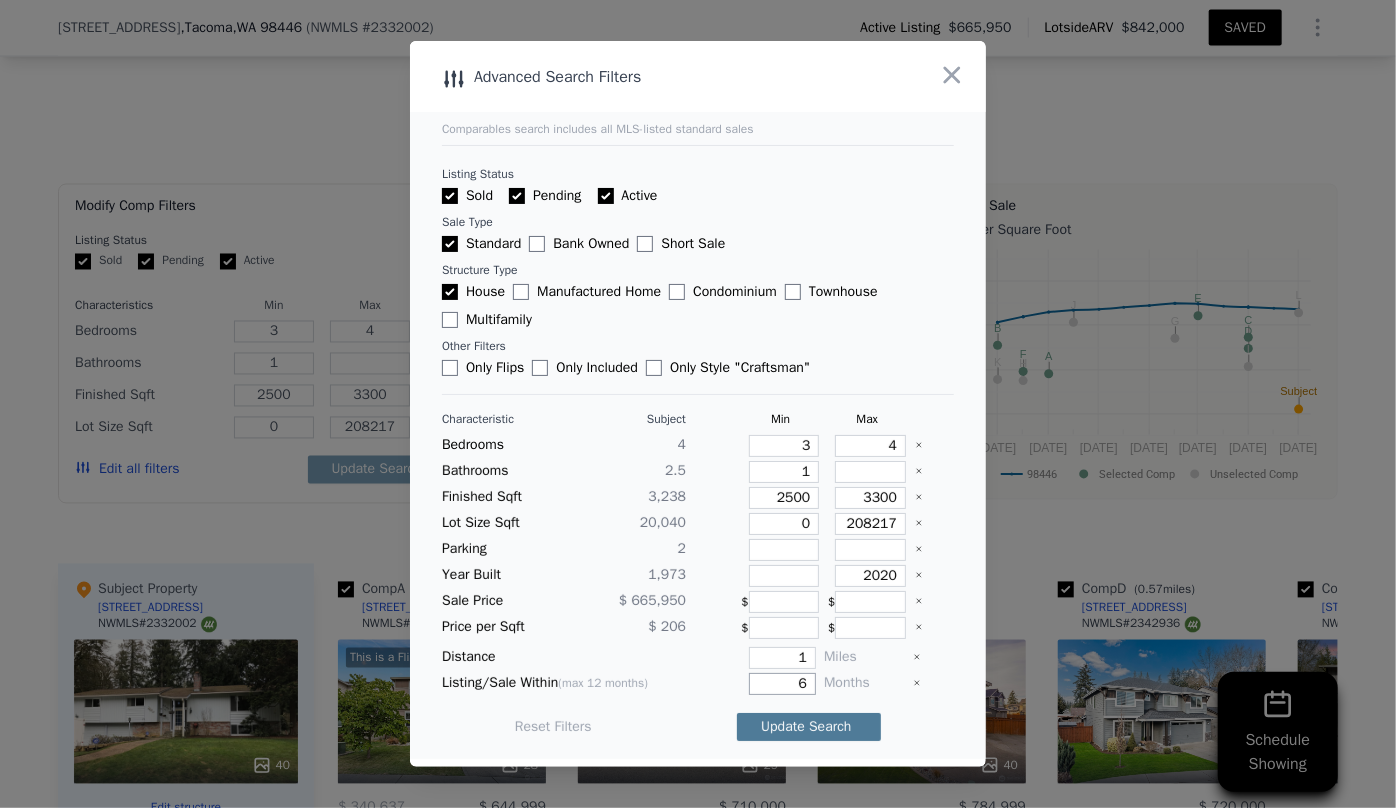 type on "6" 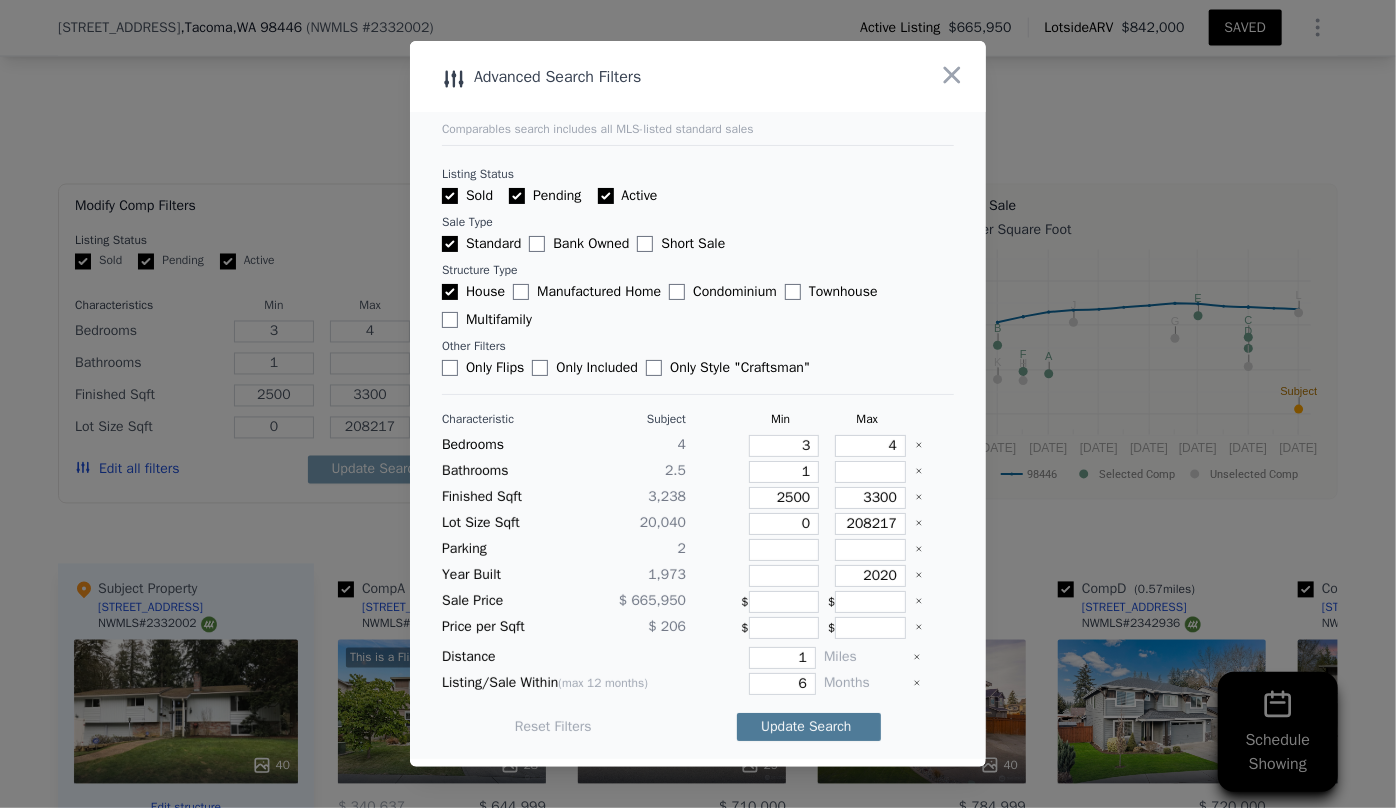 click on "Update Search" at bounding box center (809, 727) 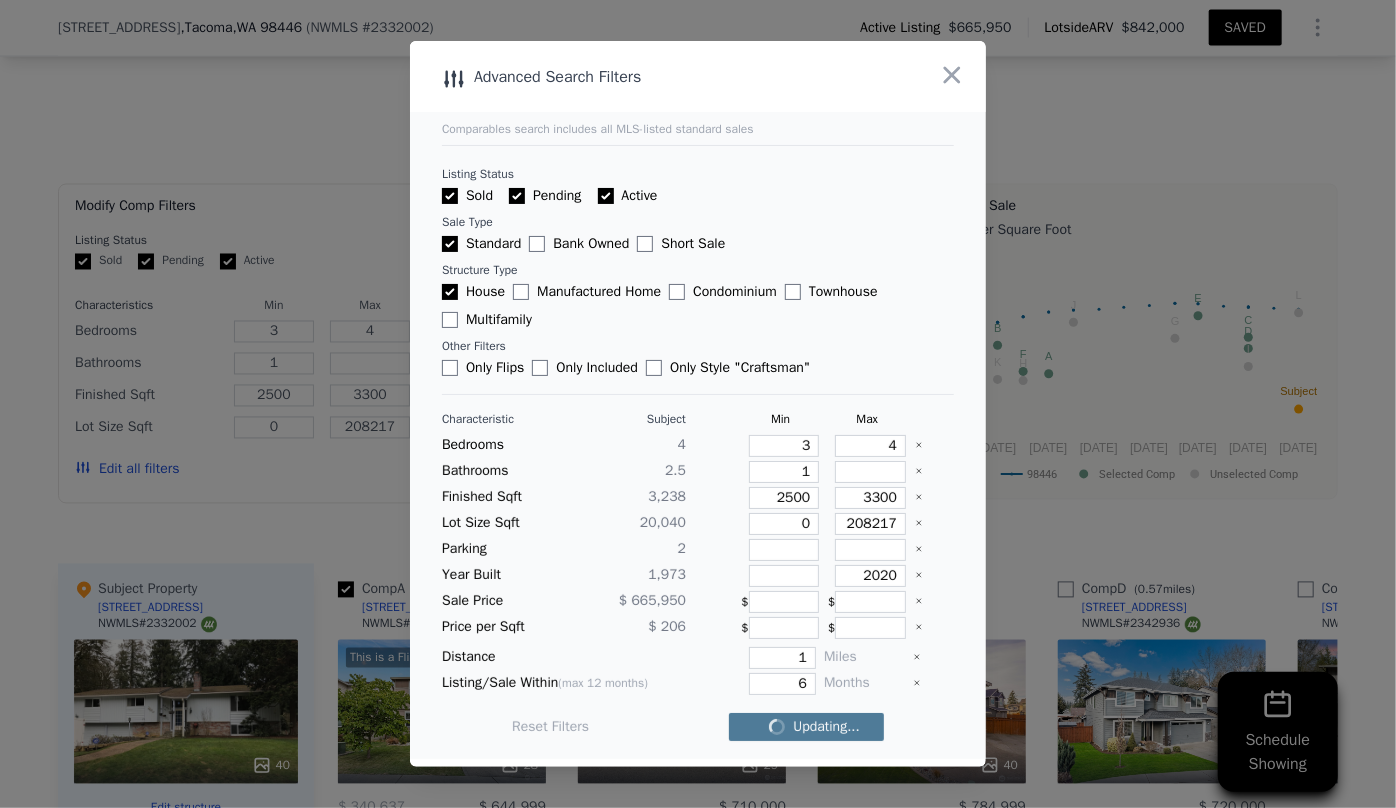 checkbox on "false" 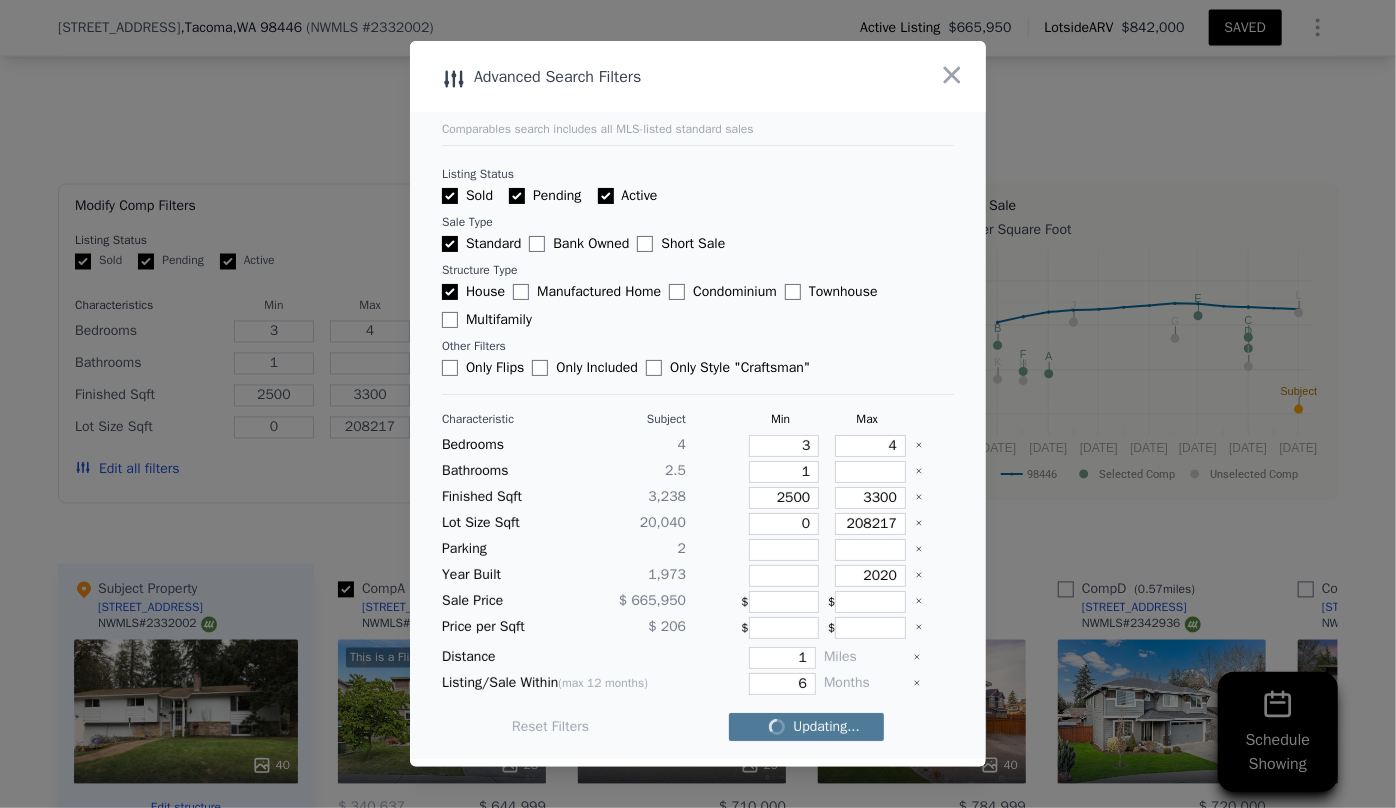 checkbox on "false" 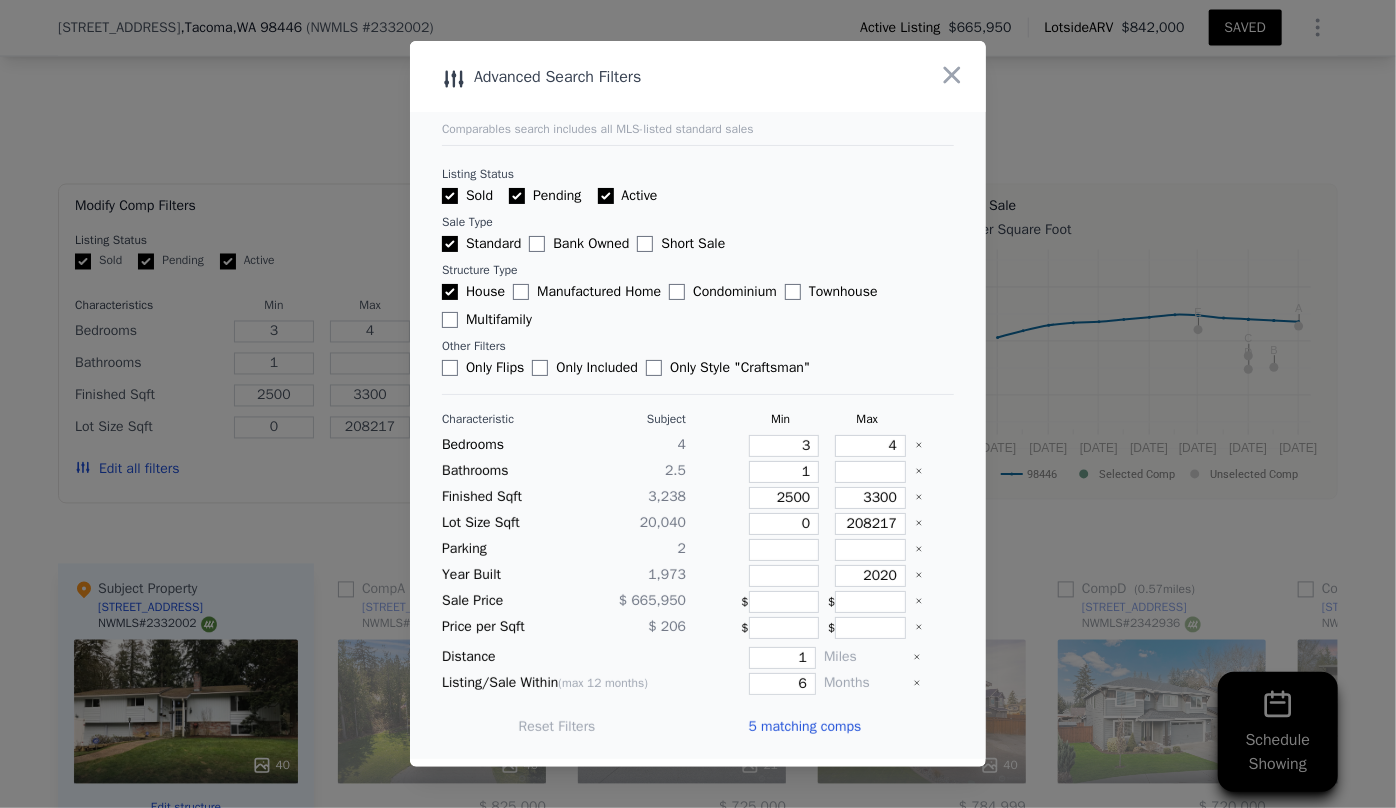 click on "5 matching comps" at bounding box center [804, 727] 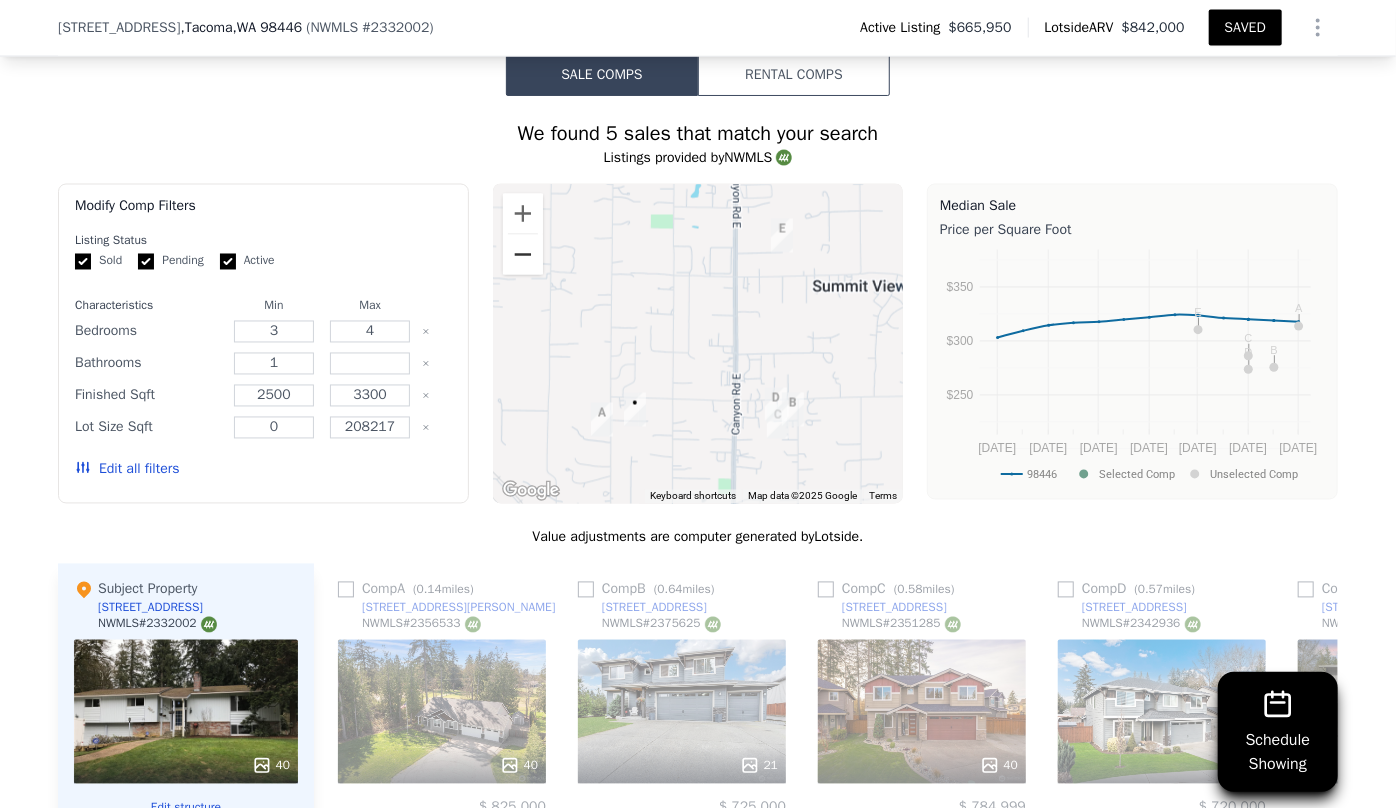 click at bounding box center [523, 255] 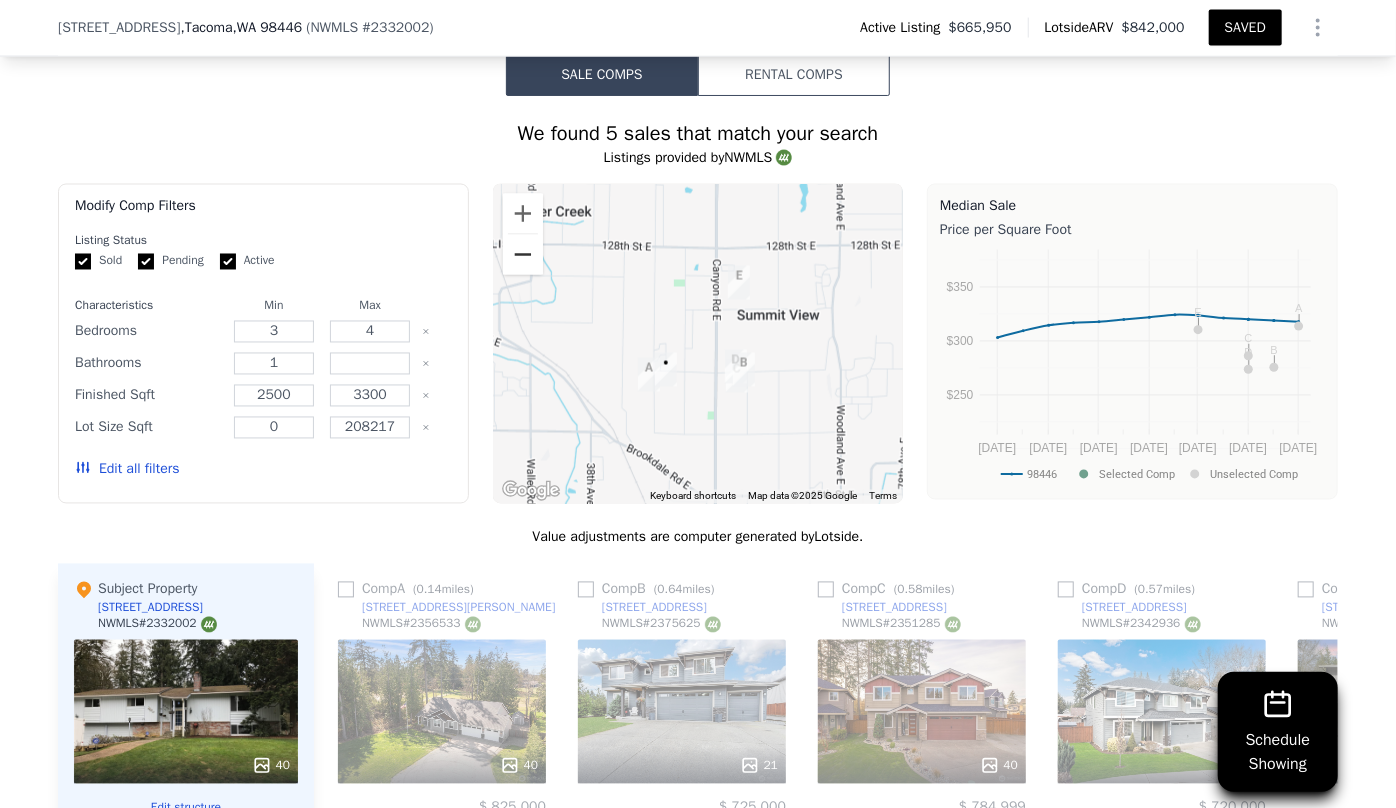 click at bounding box center (523, 255) 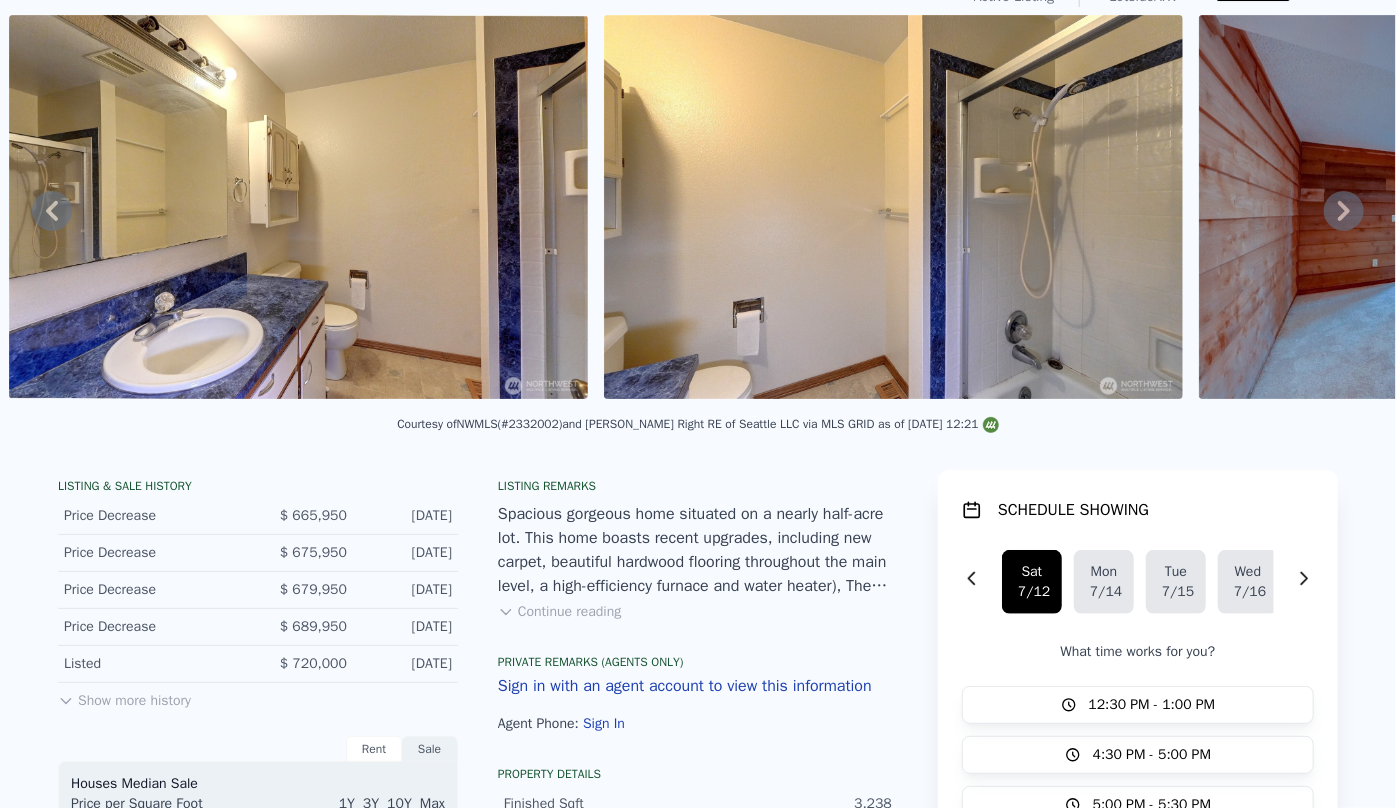 scroll, scrollTop: 7, scrollLeft: 0, axis: vertical 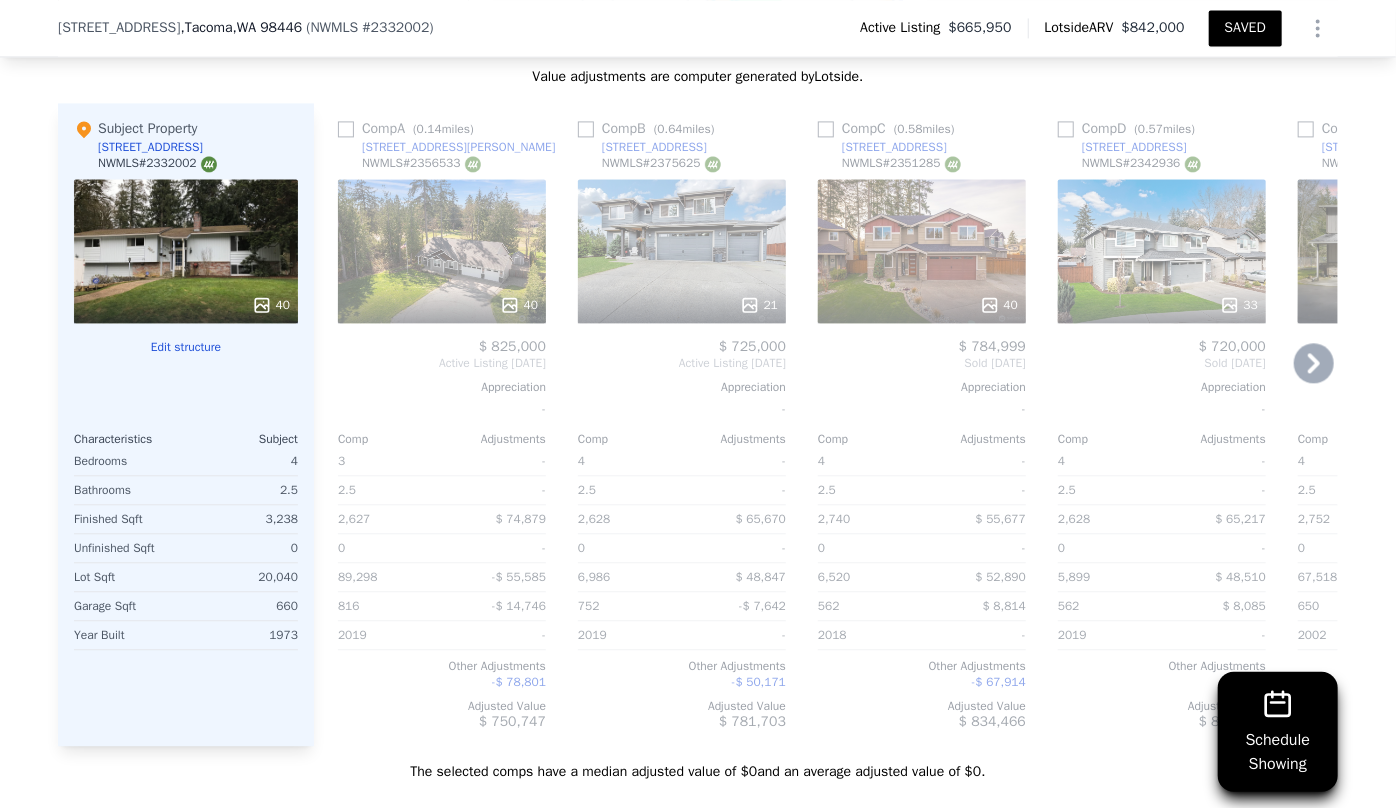 click on "40" at bounding box center (442, 251) 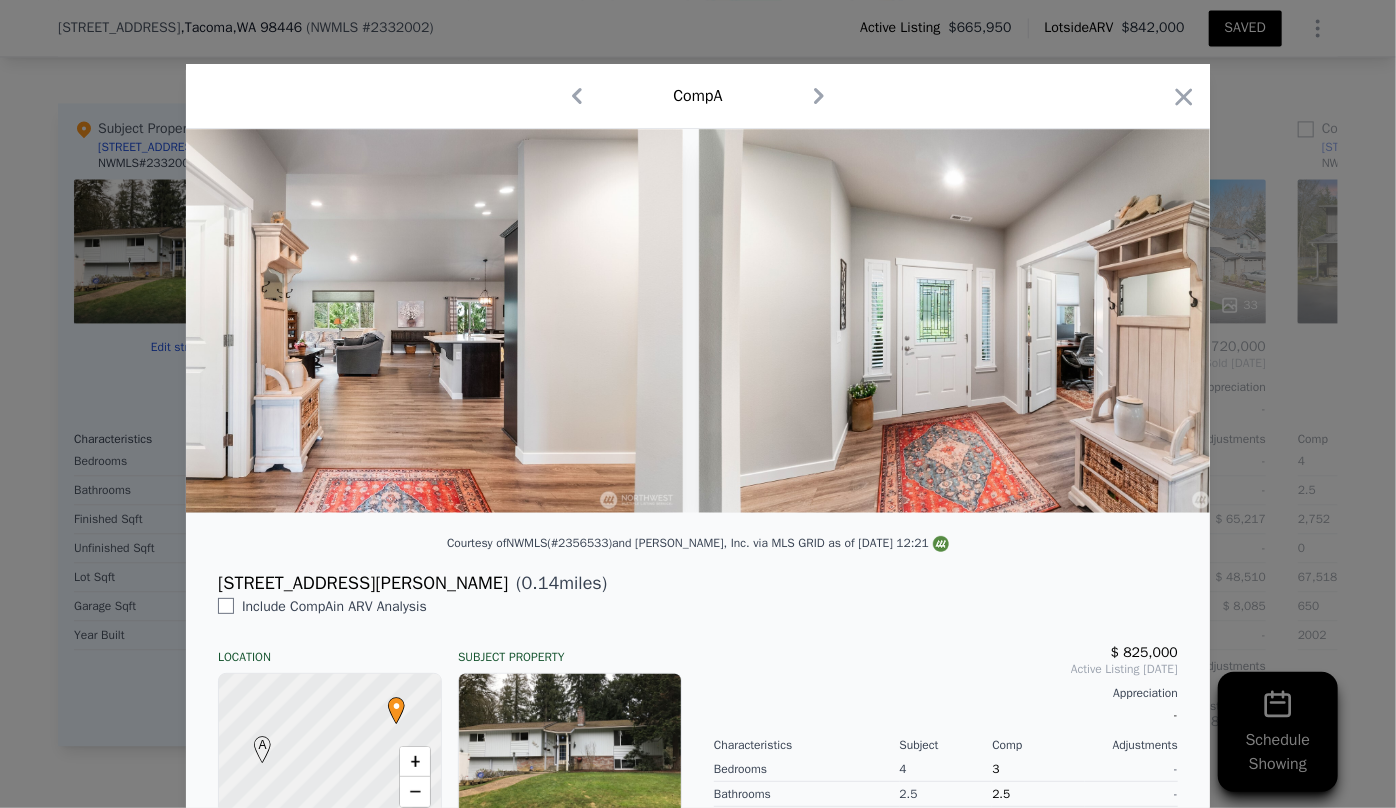 scroll, scrollTop: 0, scrollLeft: 6043, axis: horizontal 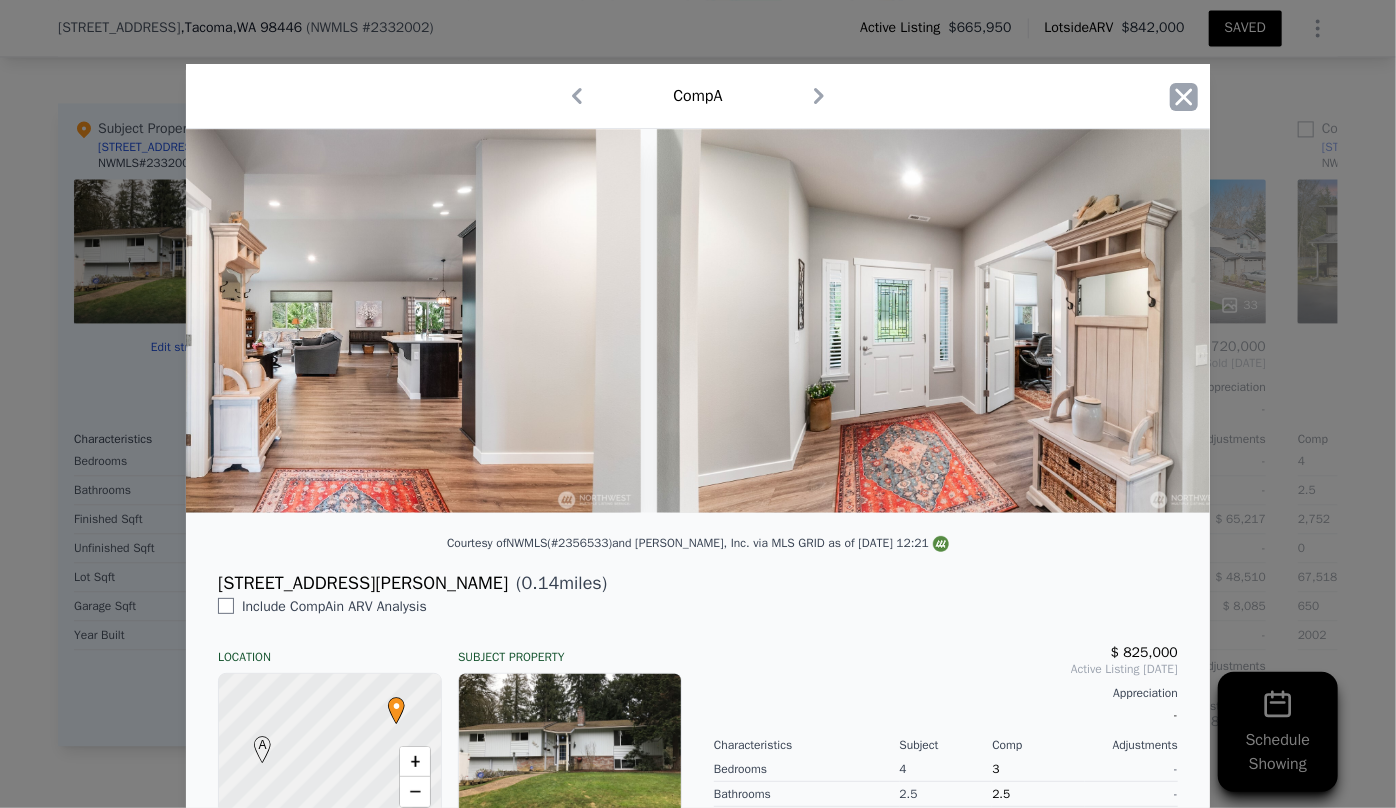 click 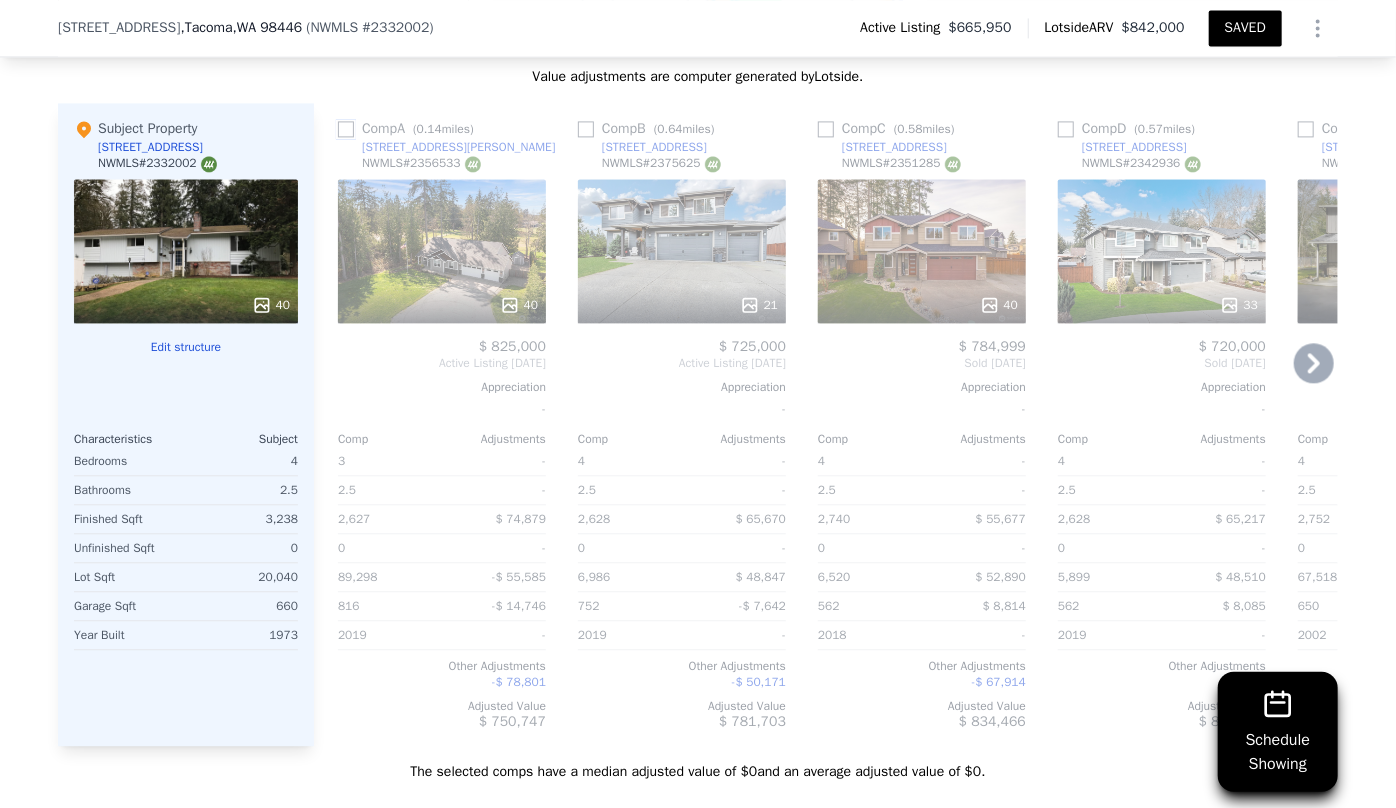 click at bounding box center (346, 129) 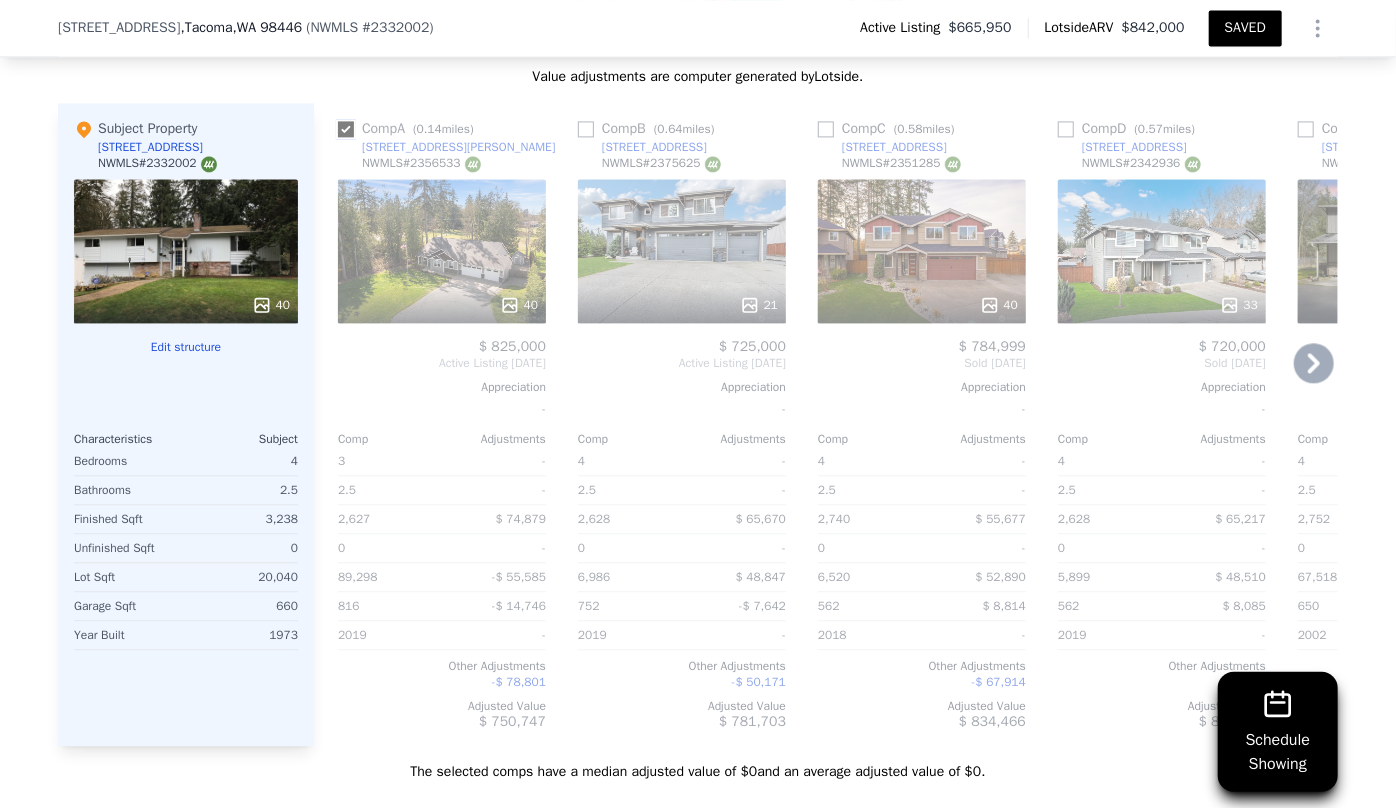 checkbox on "true" 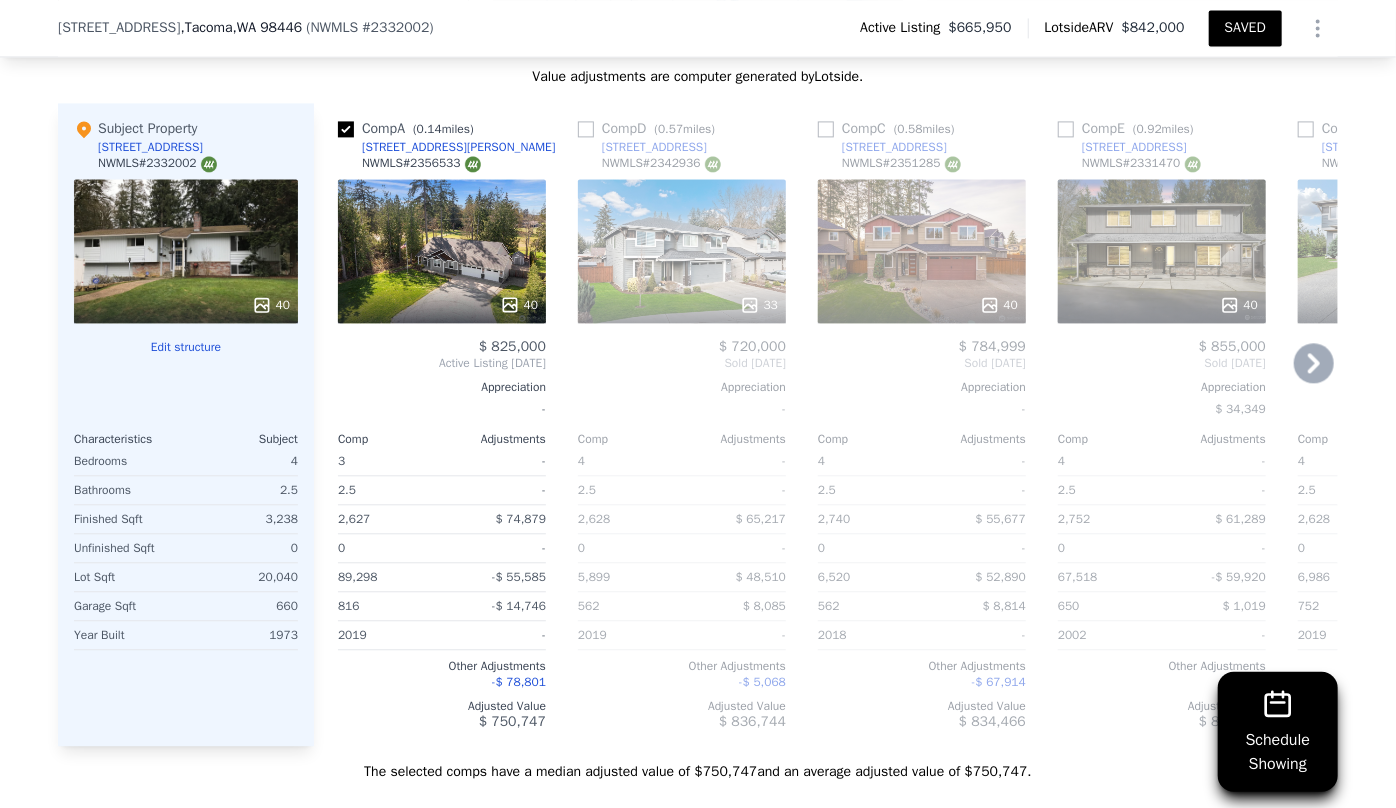 click on "33" at bounding box center (682, 251) 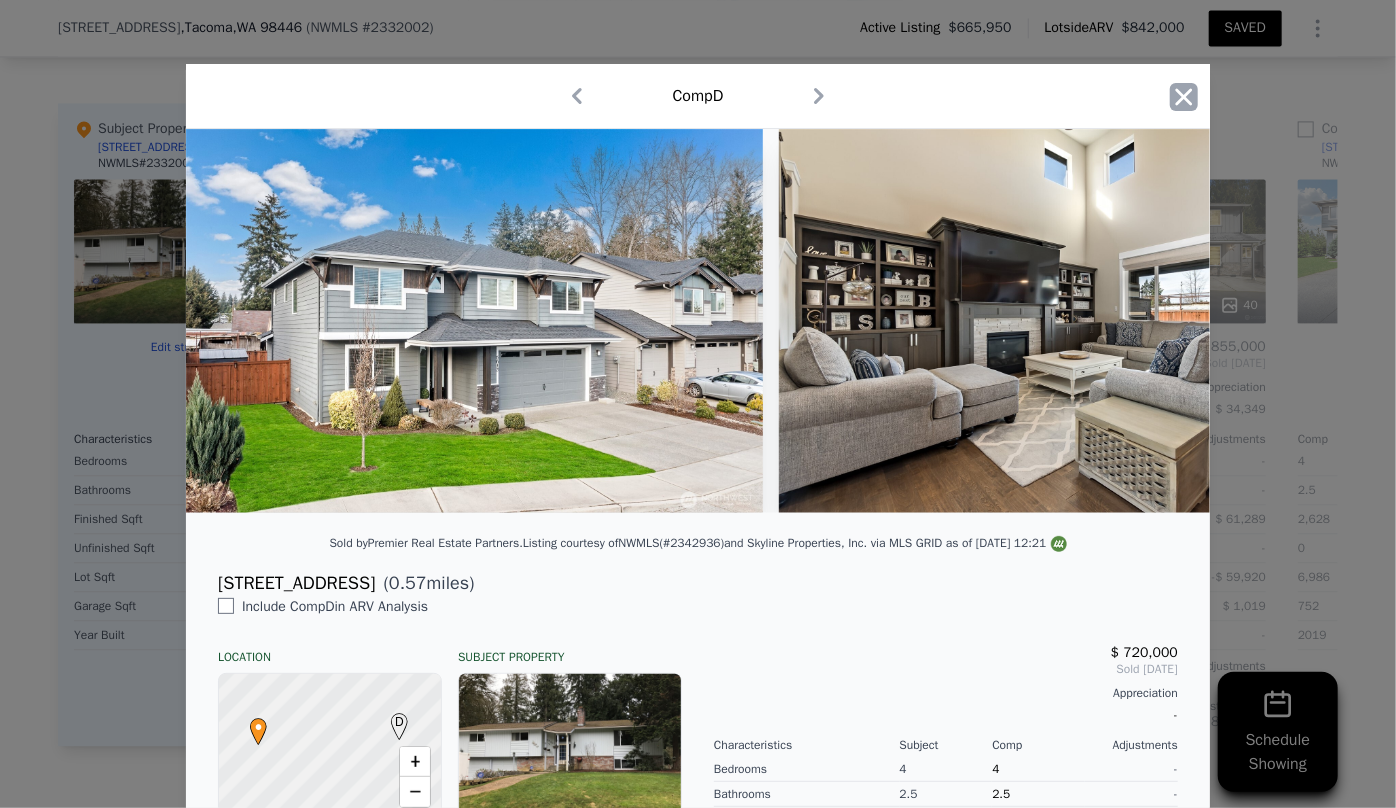 click 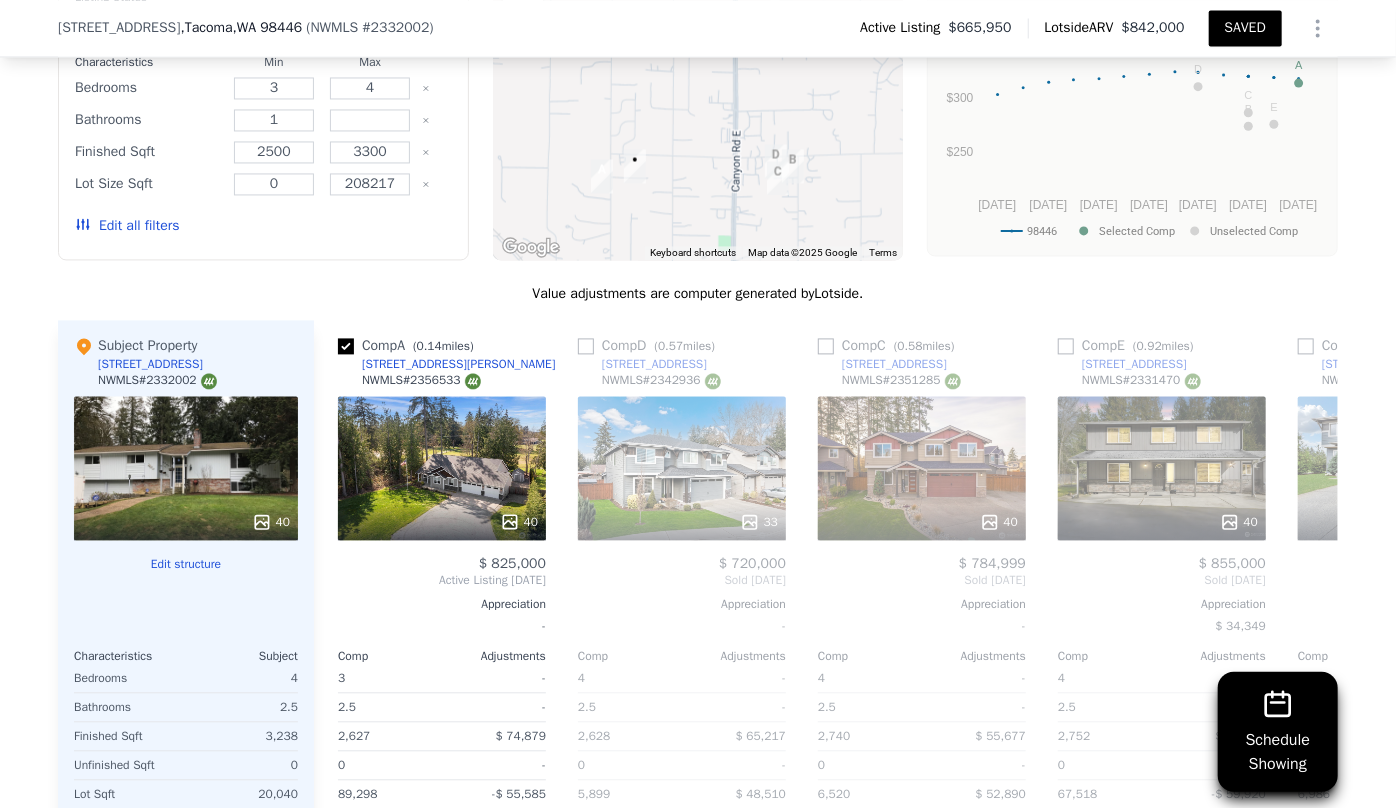 scroll, scrollTop: 2000, scrollLeft: 0, axis: vertical 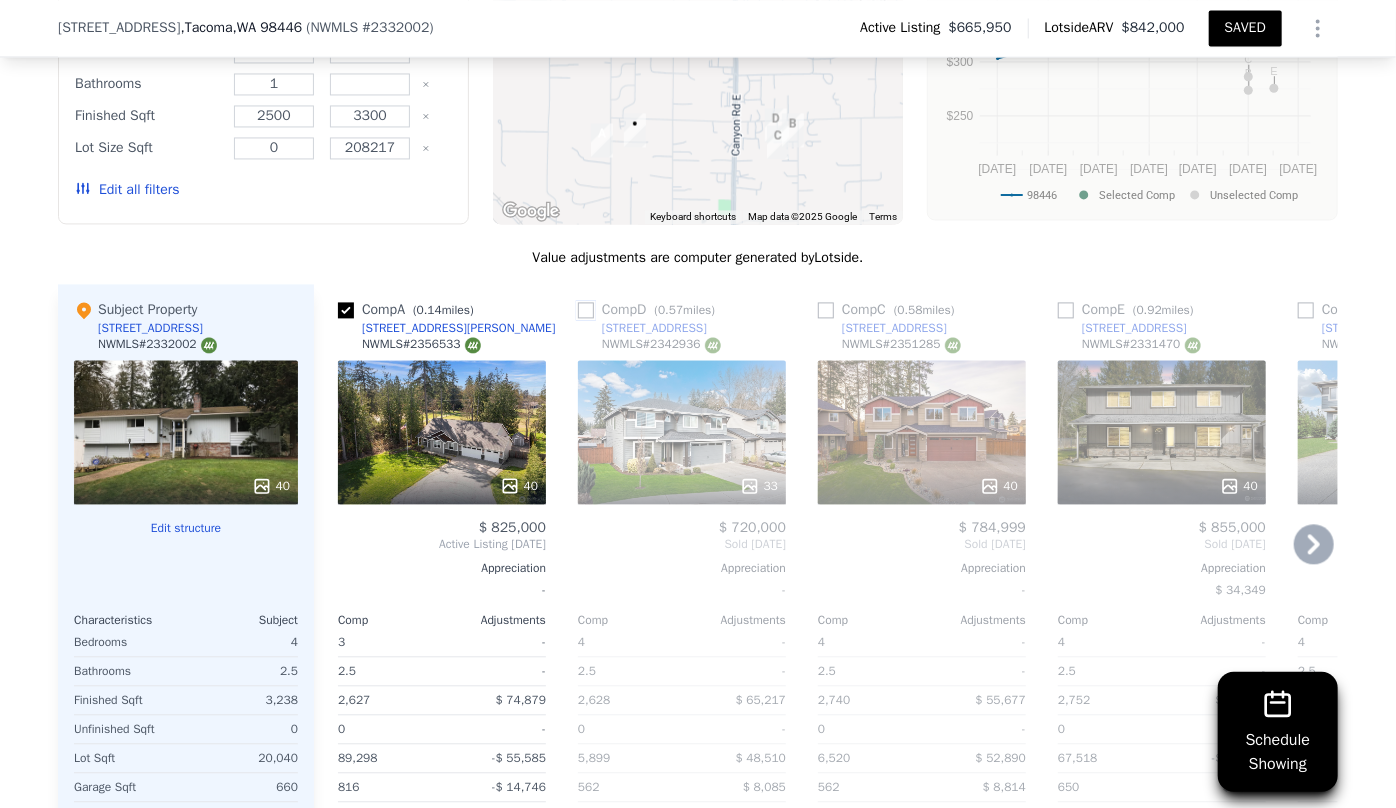 click at bounding box center (586, 310) 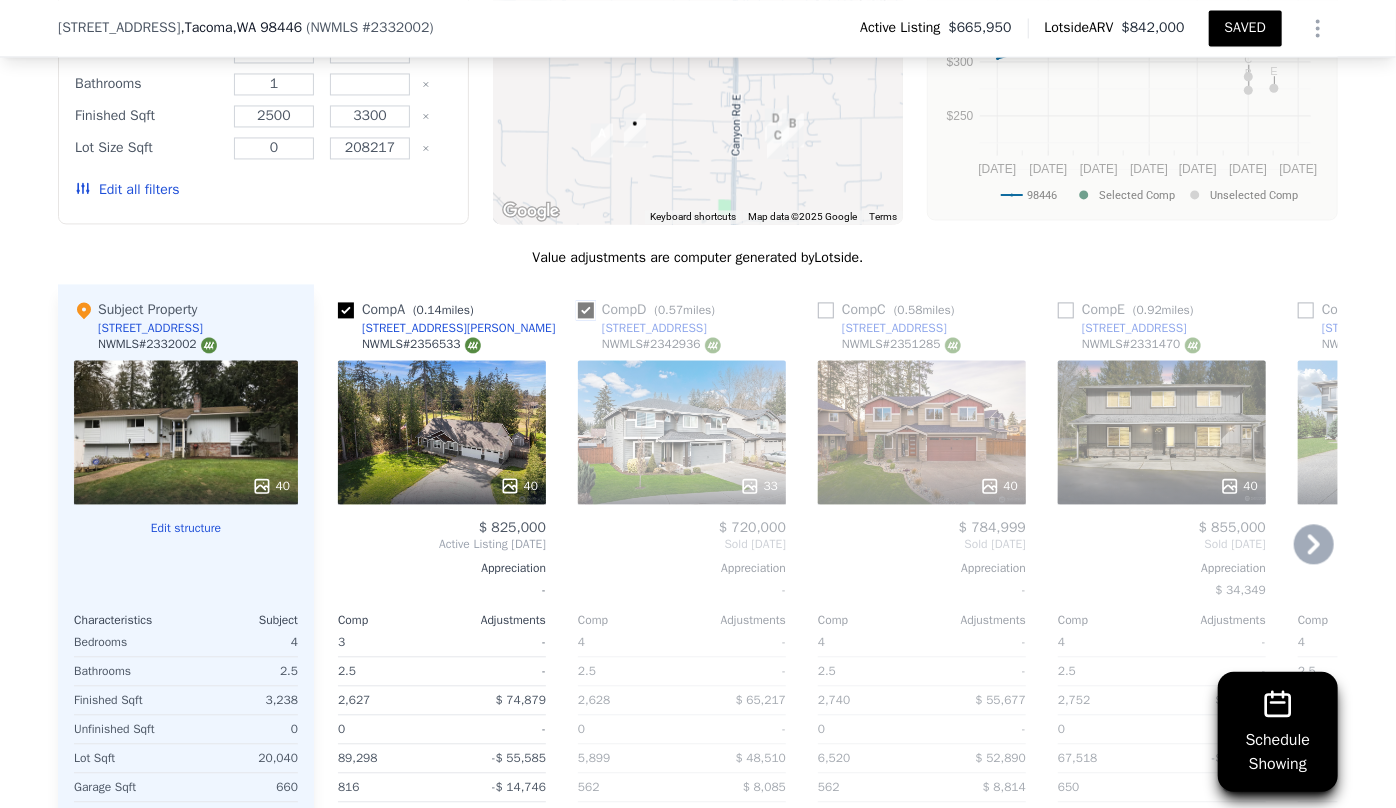 checkbox on "true" 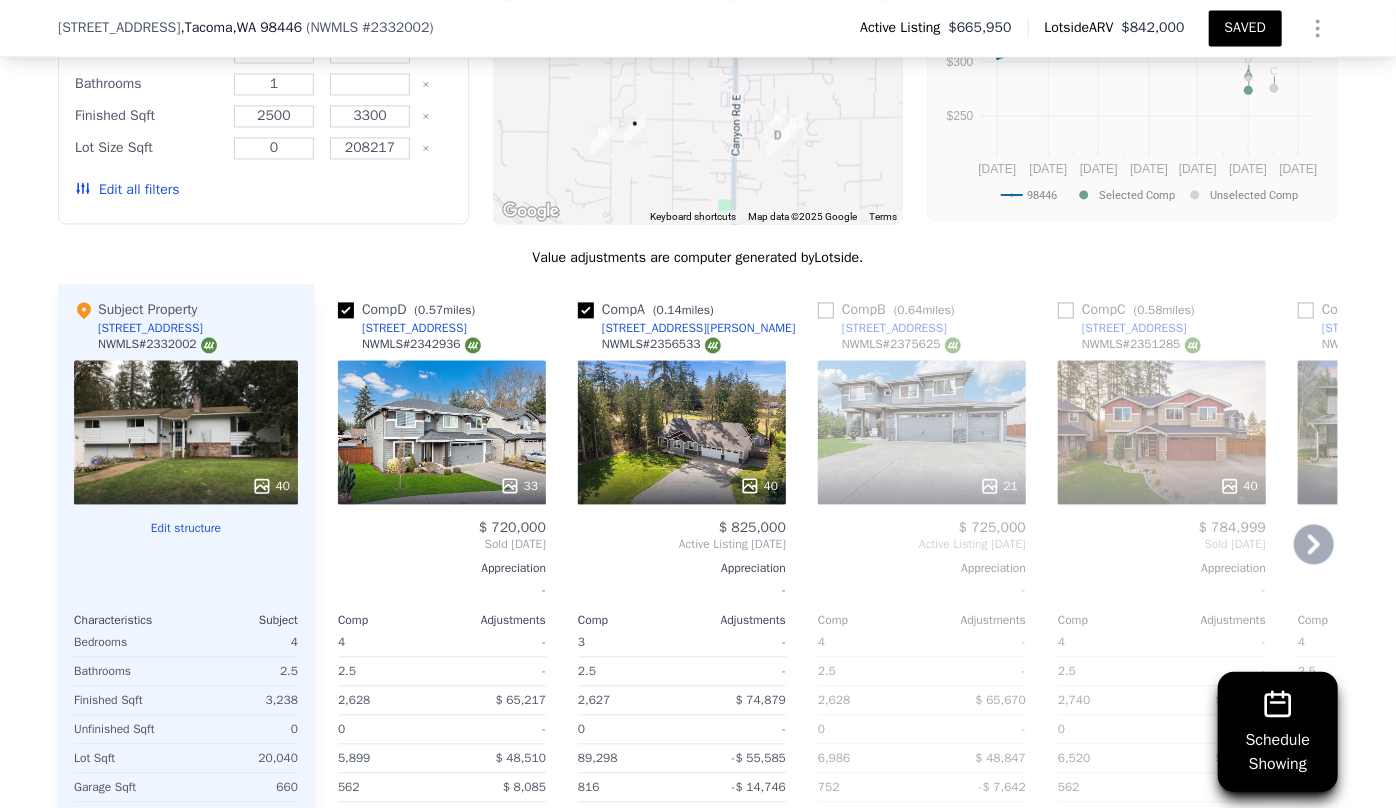 click on "5609 146th Street Ct E" at bounding box center [1122, 328] 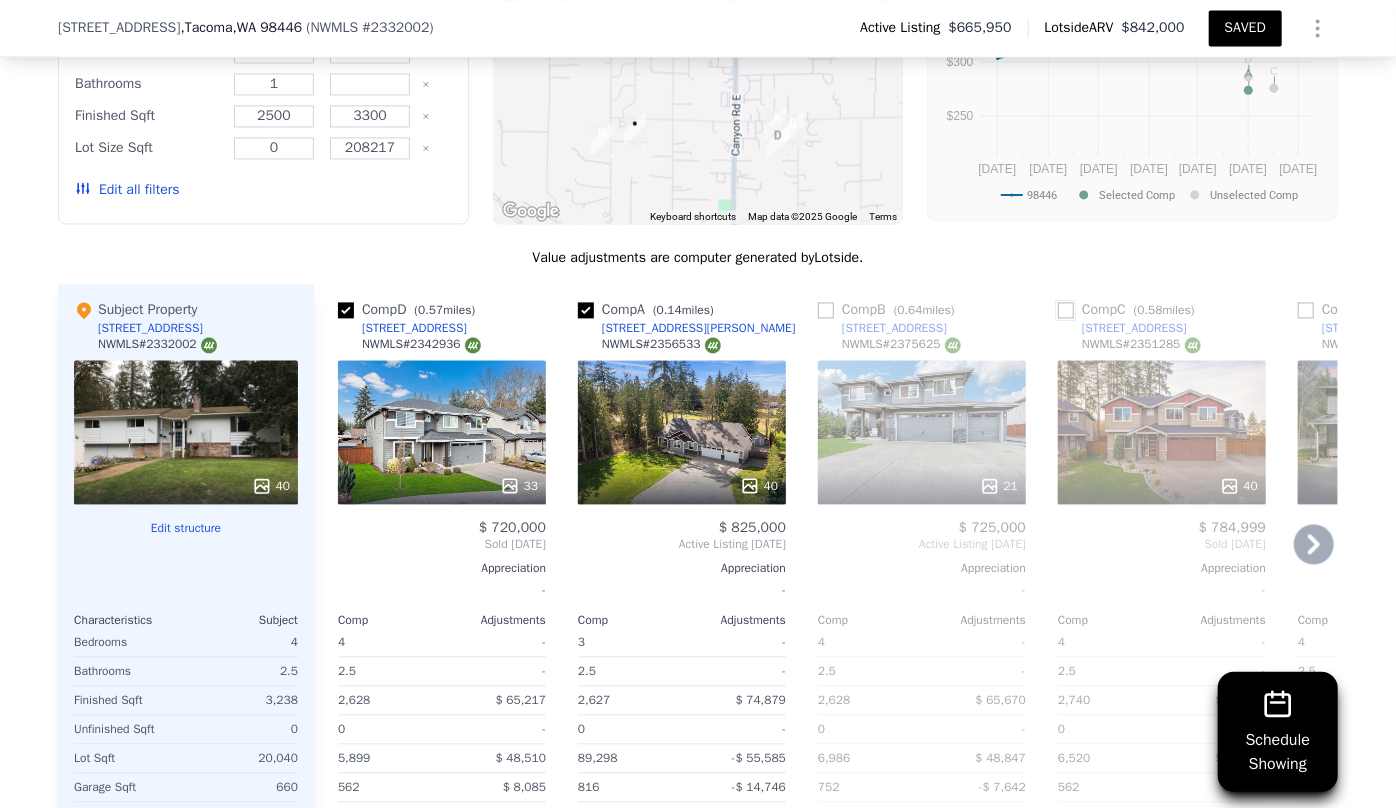 click at bounding box center [1066, 310] 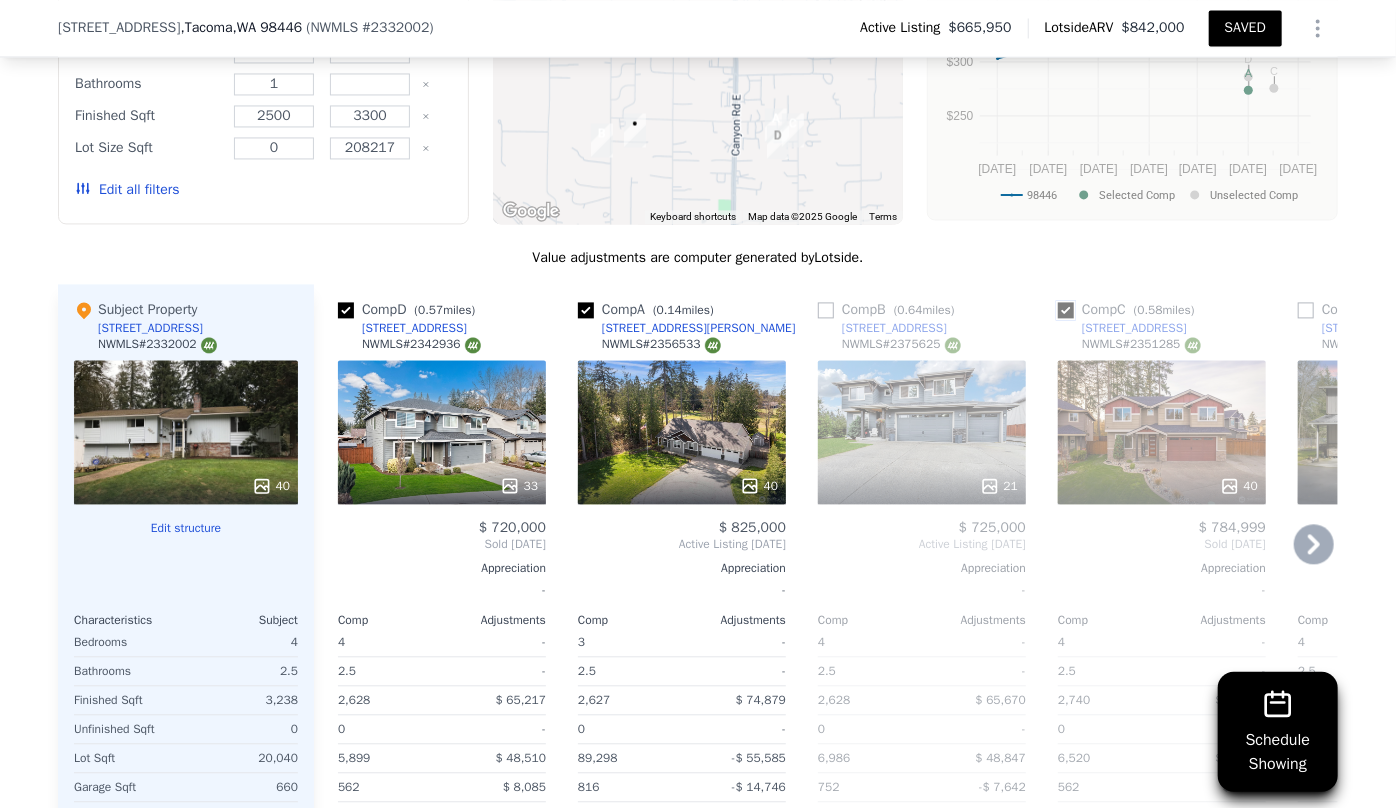 checkbox on "true" 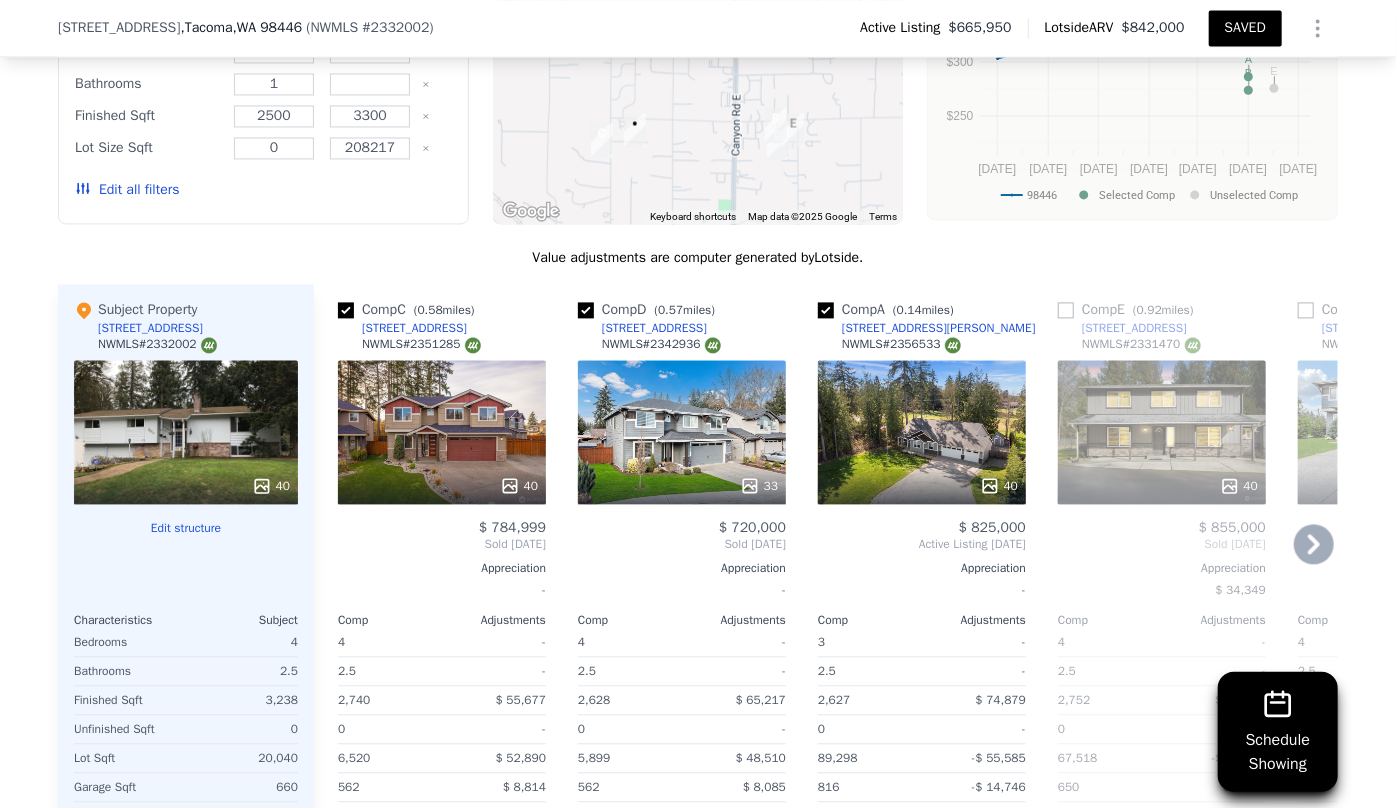 click 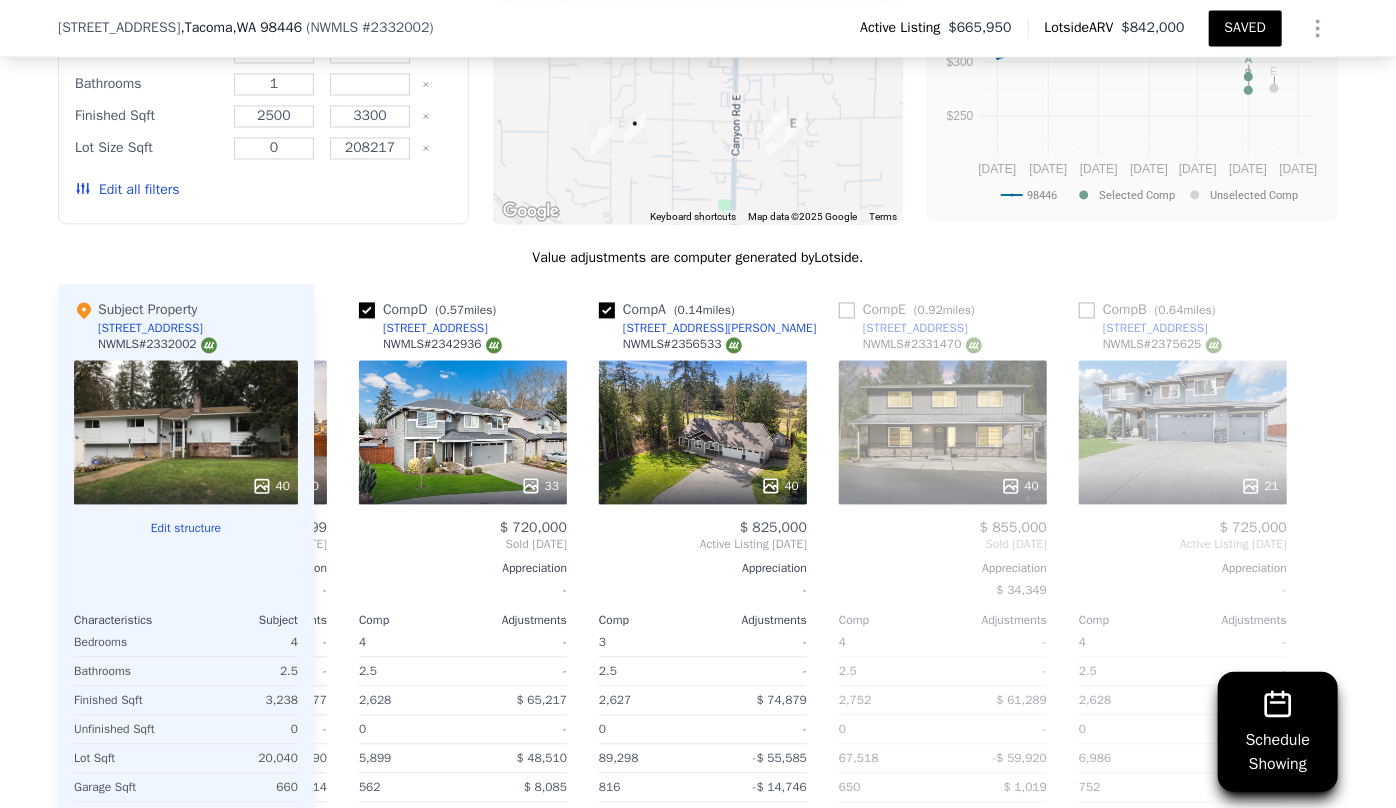 scroll, scrollTop: 0, scrollLeft: 223, axis: horizontal 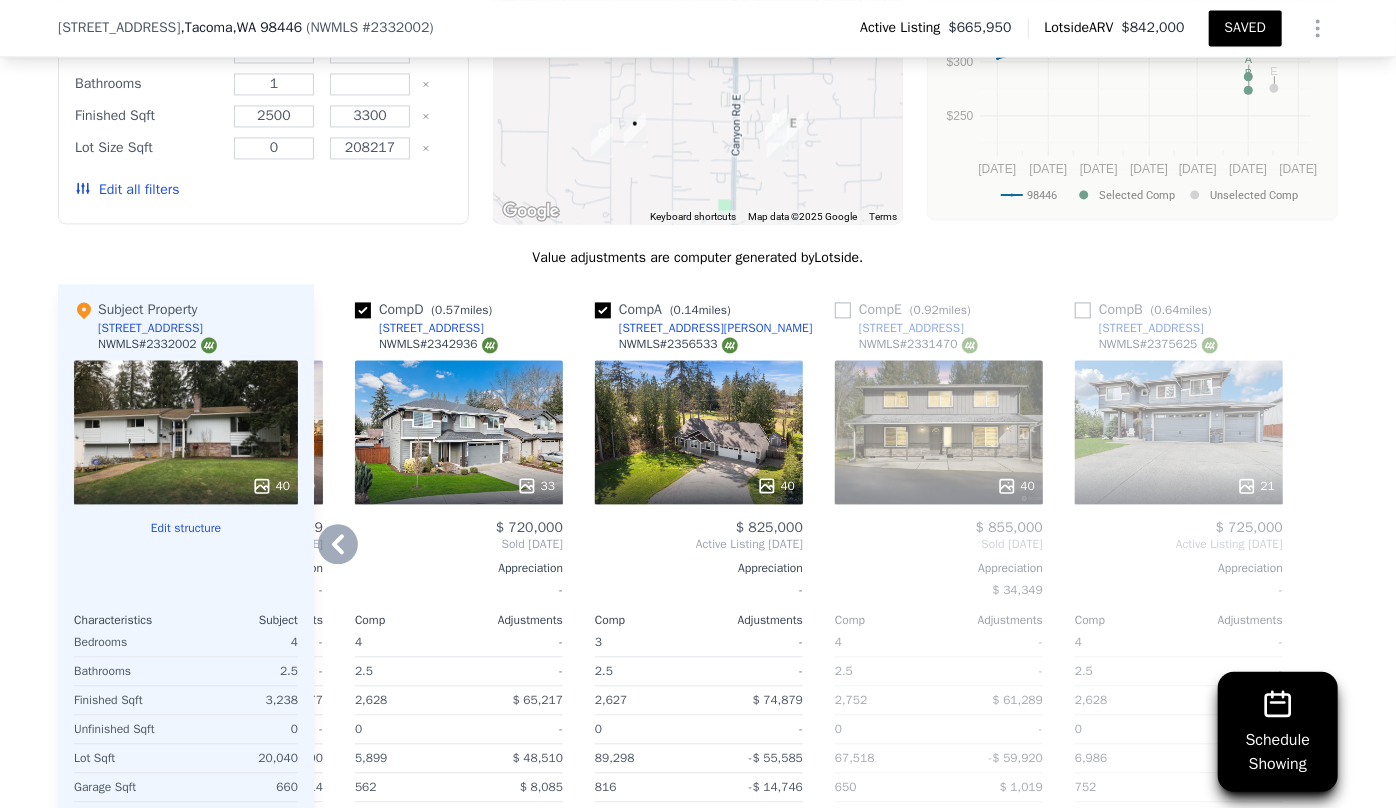 click on "21" at bounding box center [1179, 432] 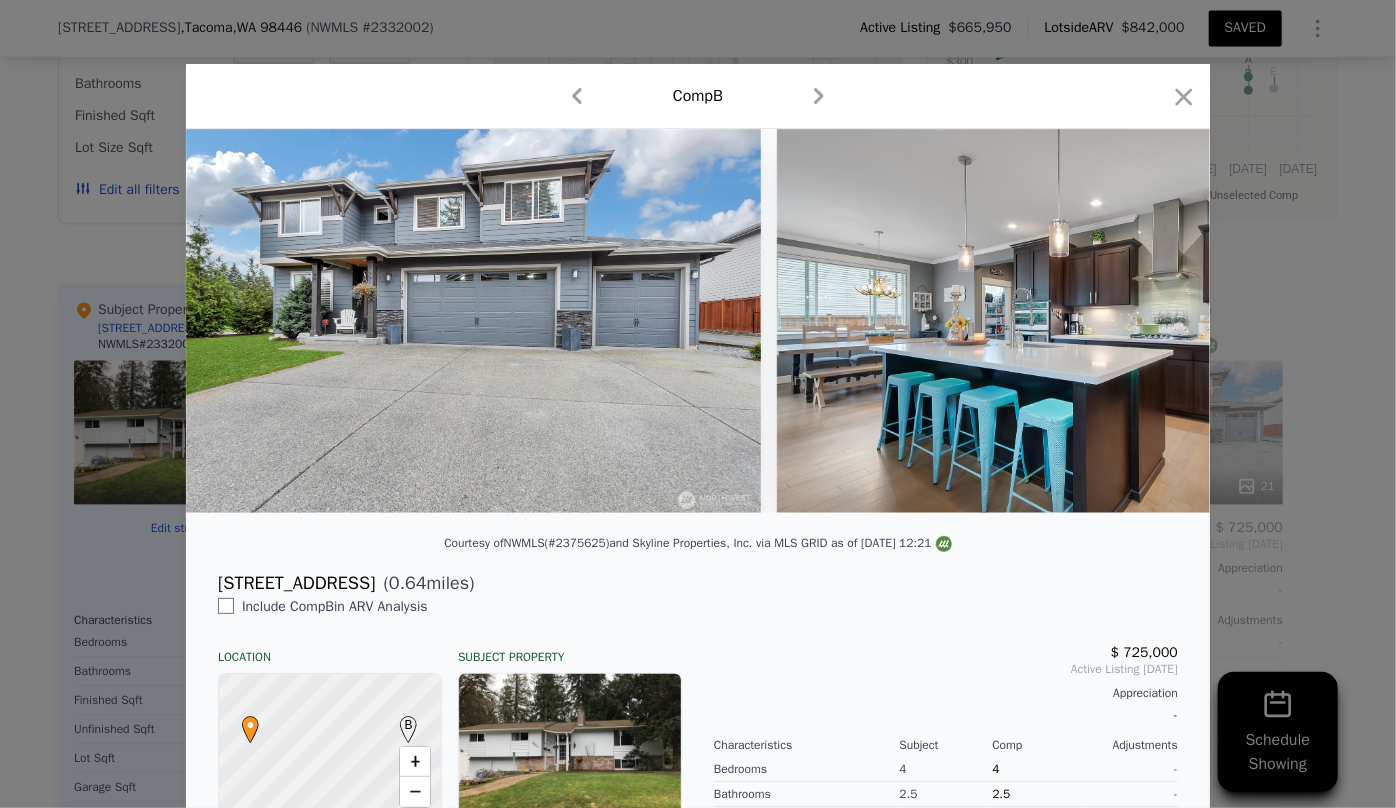 click on "Comp  B" at bounding box center [698, 96] 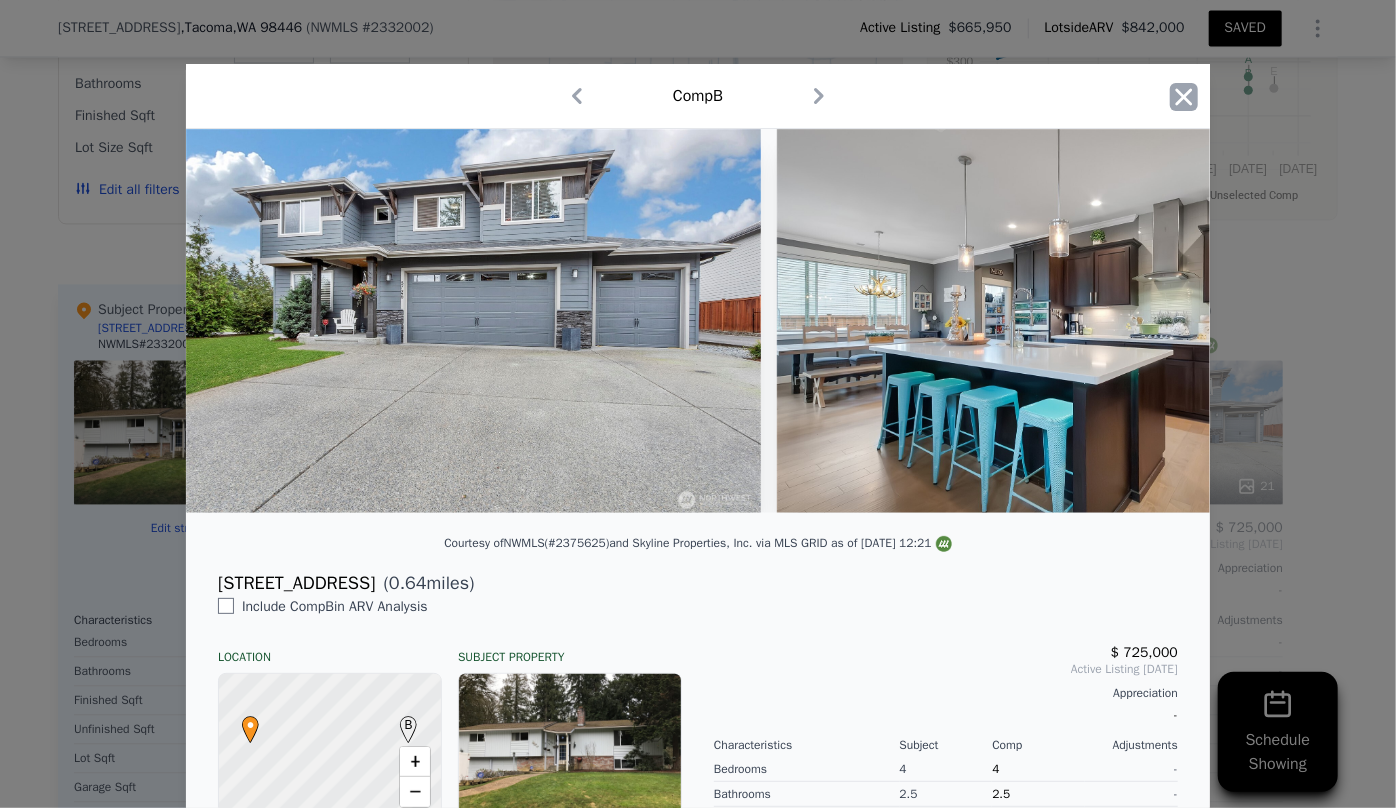 click 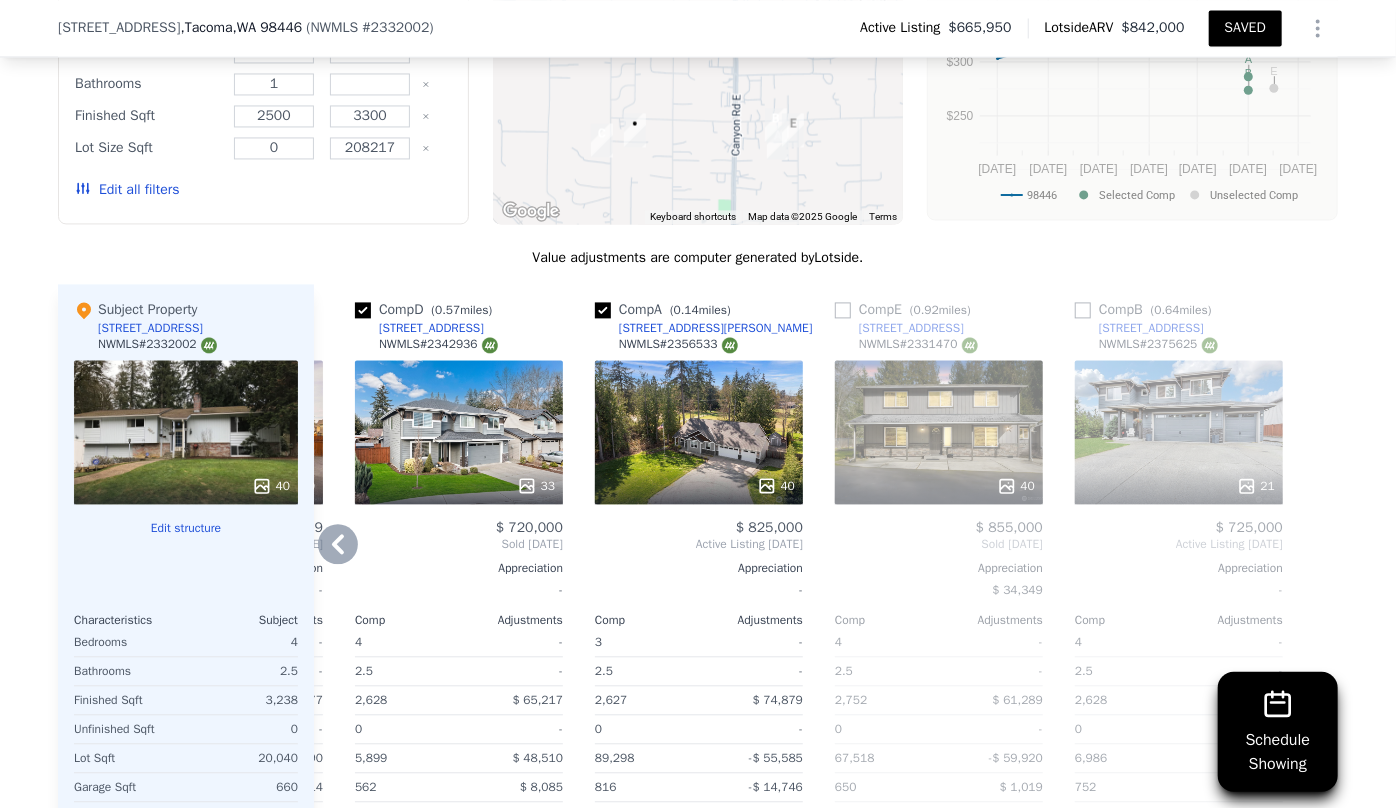 click 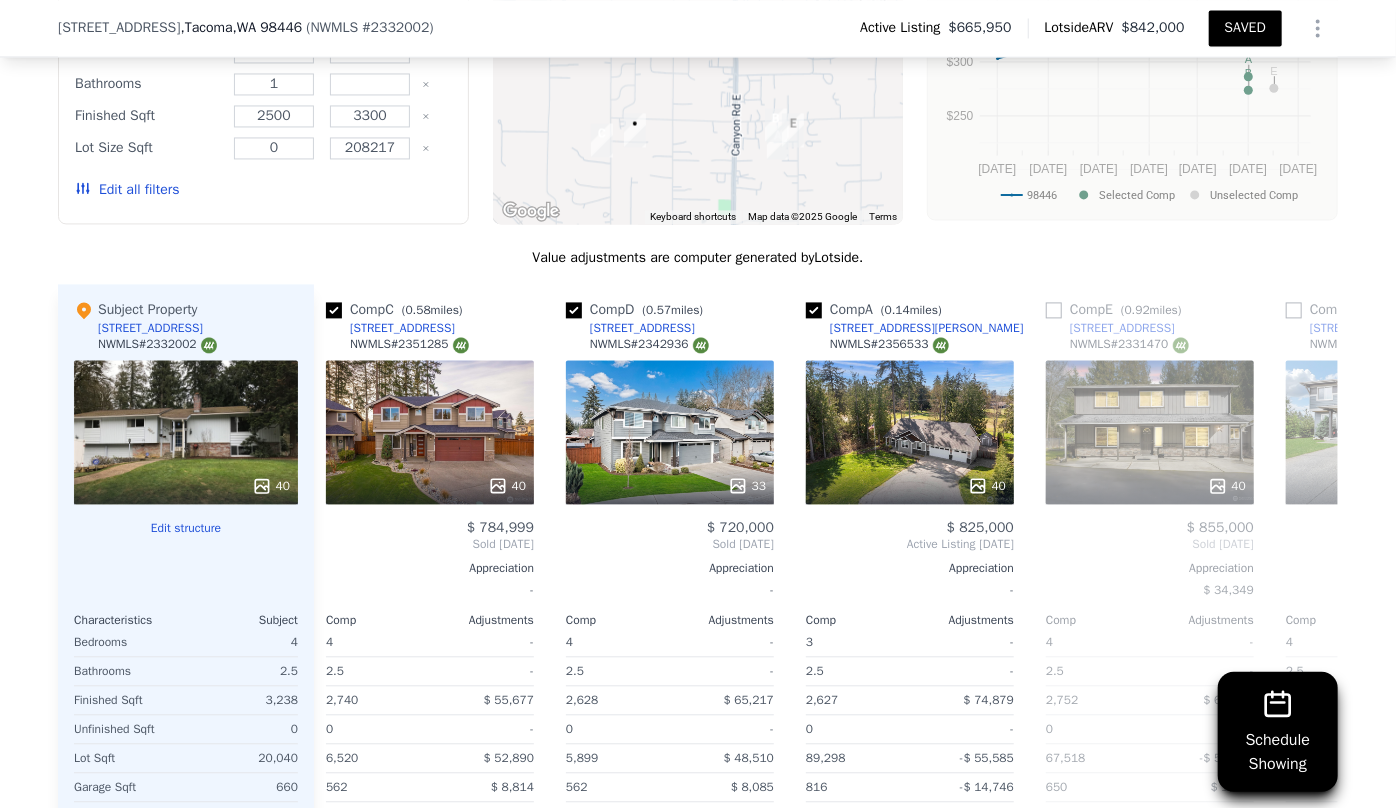 scroll, scrollTop: 0, scrollLeft: 0, axis: both 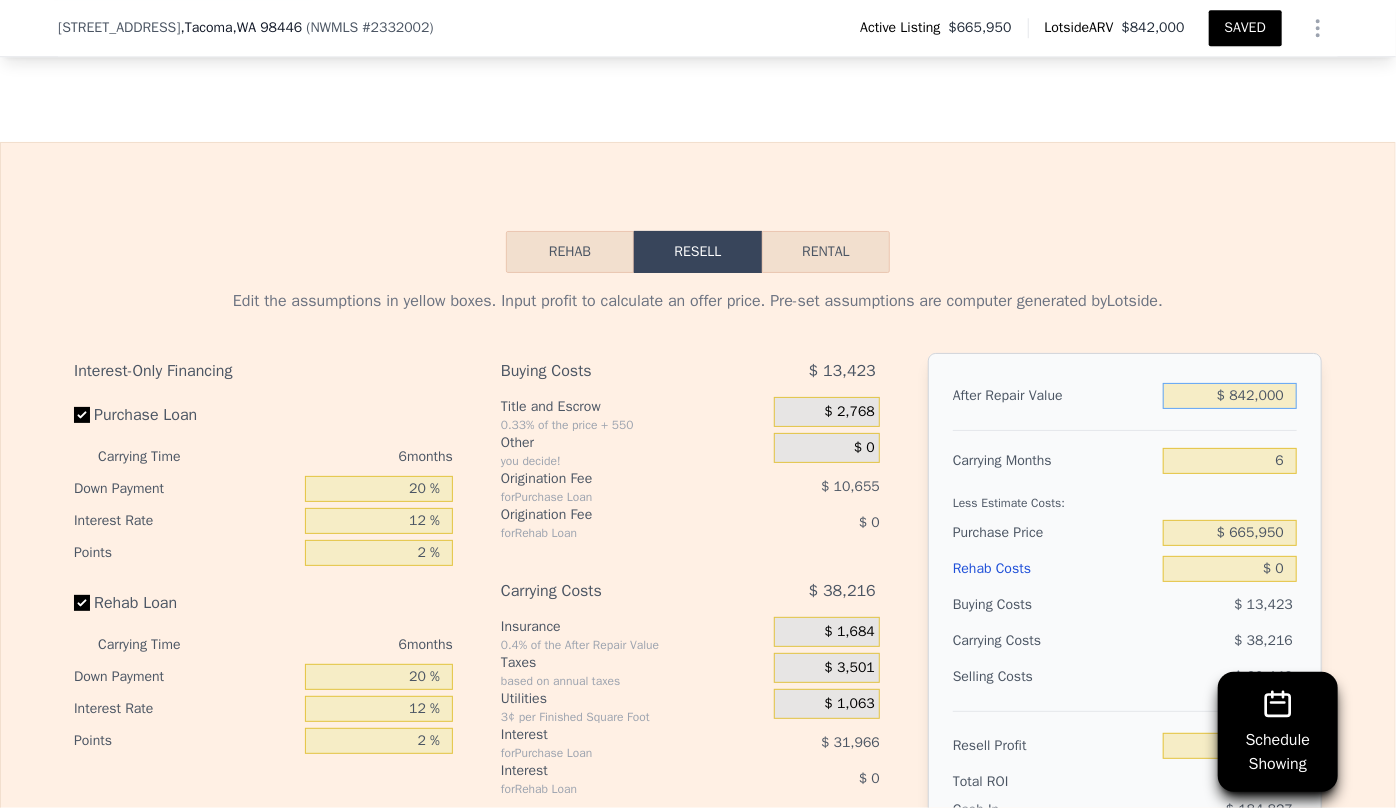 click on "$ 842,000" at bounding box center [1230, 396] 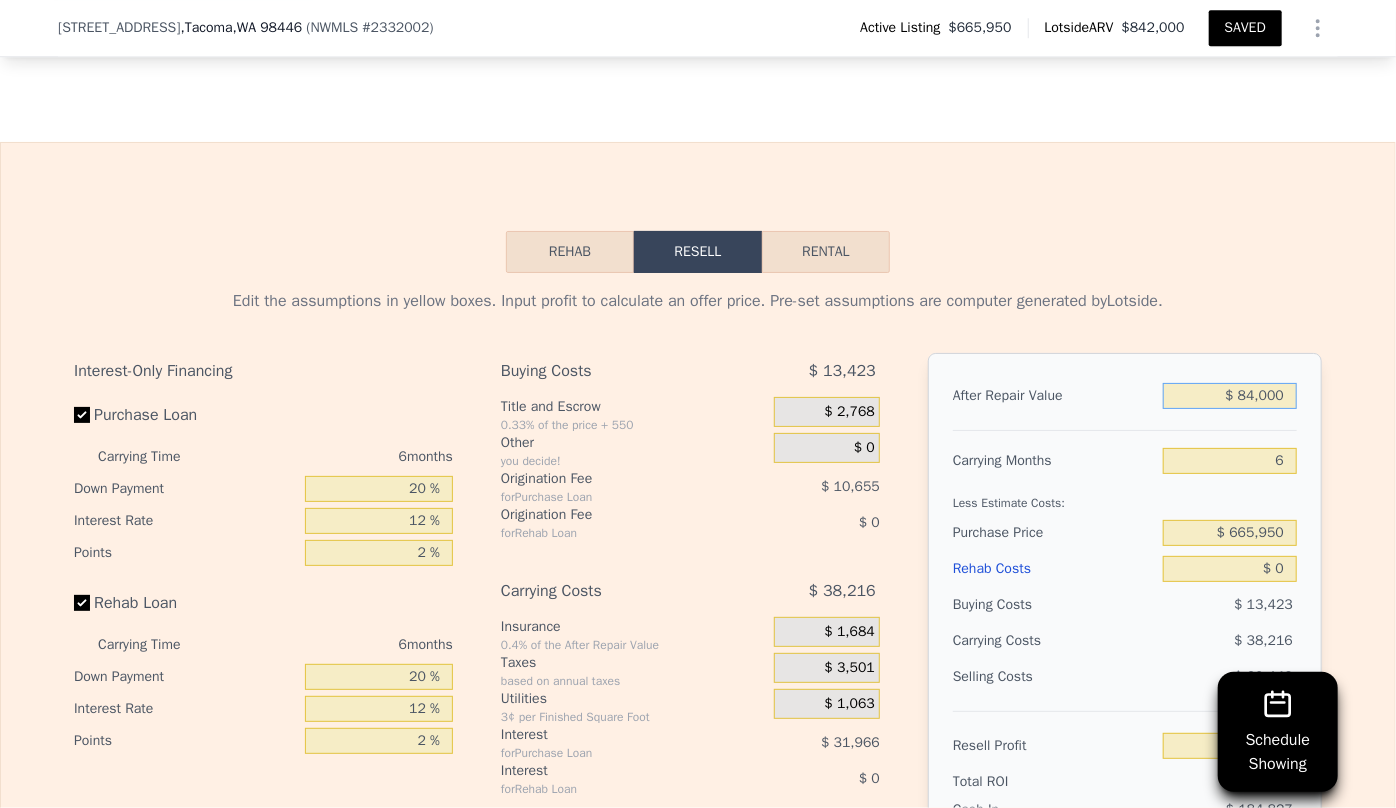 type on "-$ 638,598" 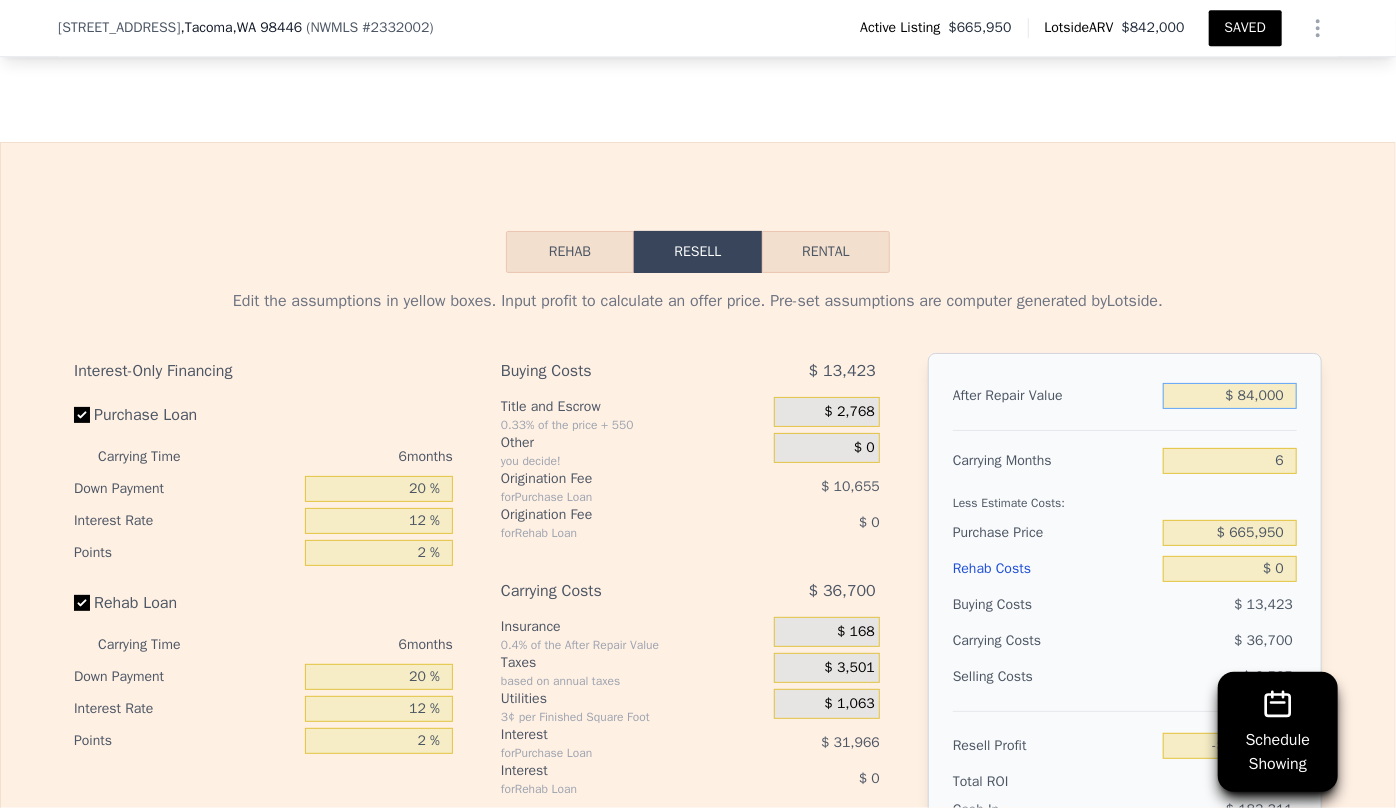 type on "$ 8,000" 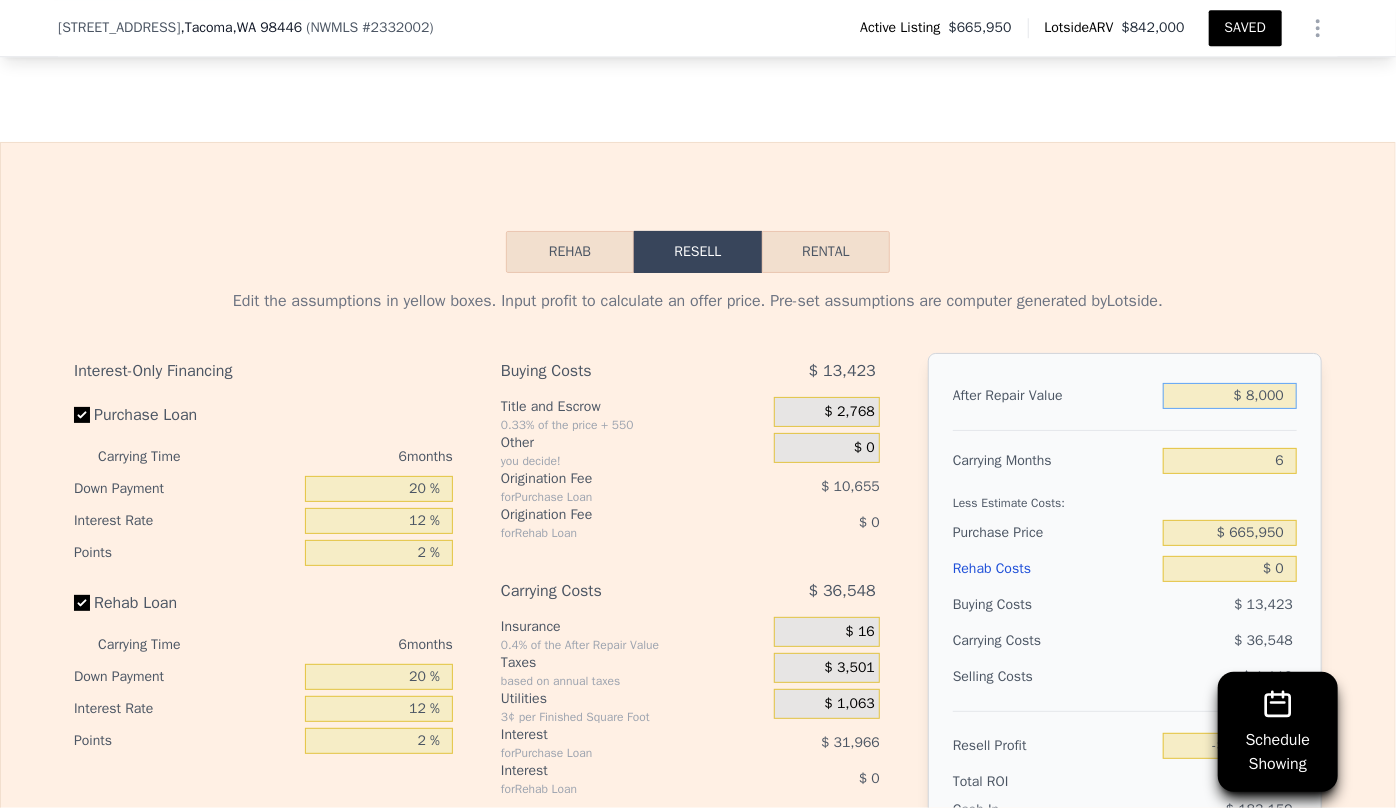 type on "-$ 709,040" 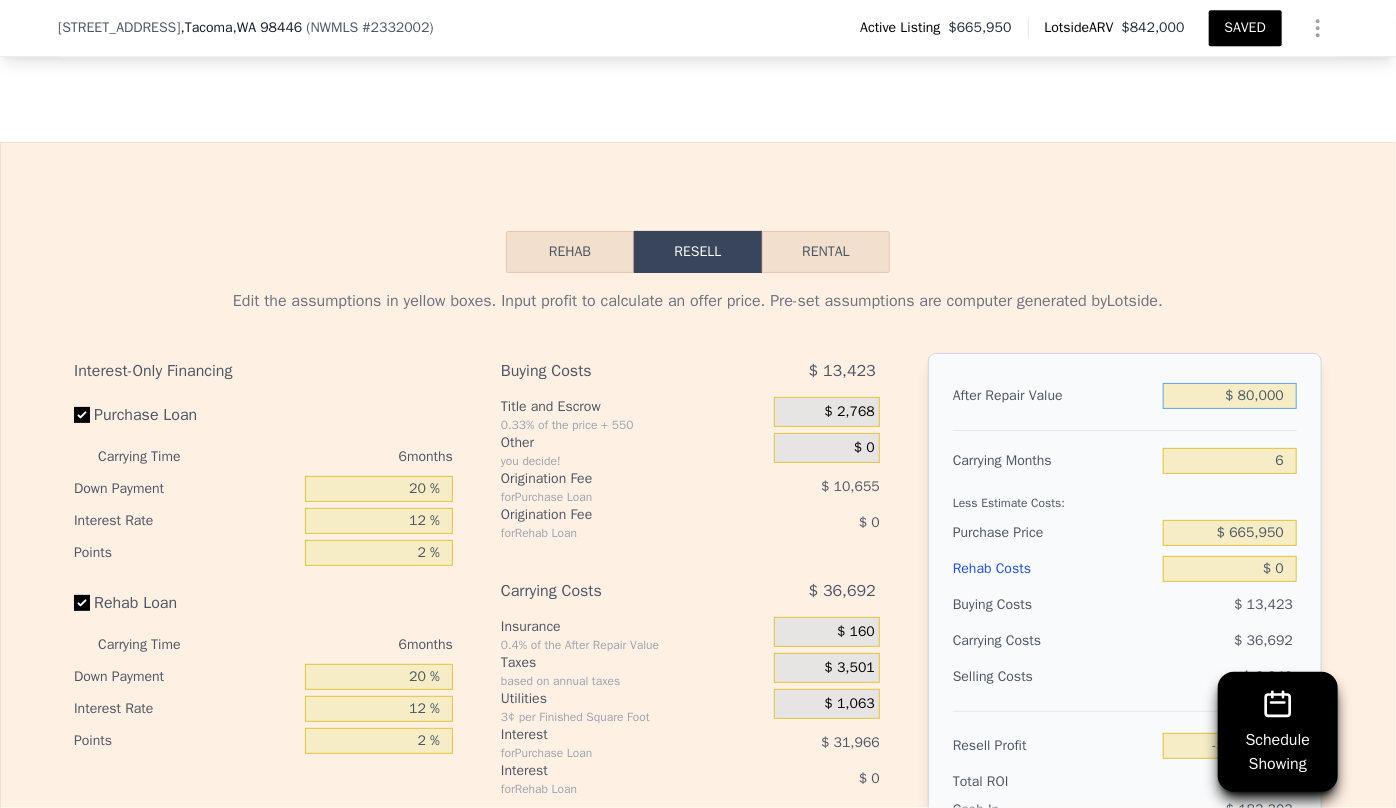 type on "-$ 642,305" 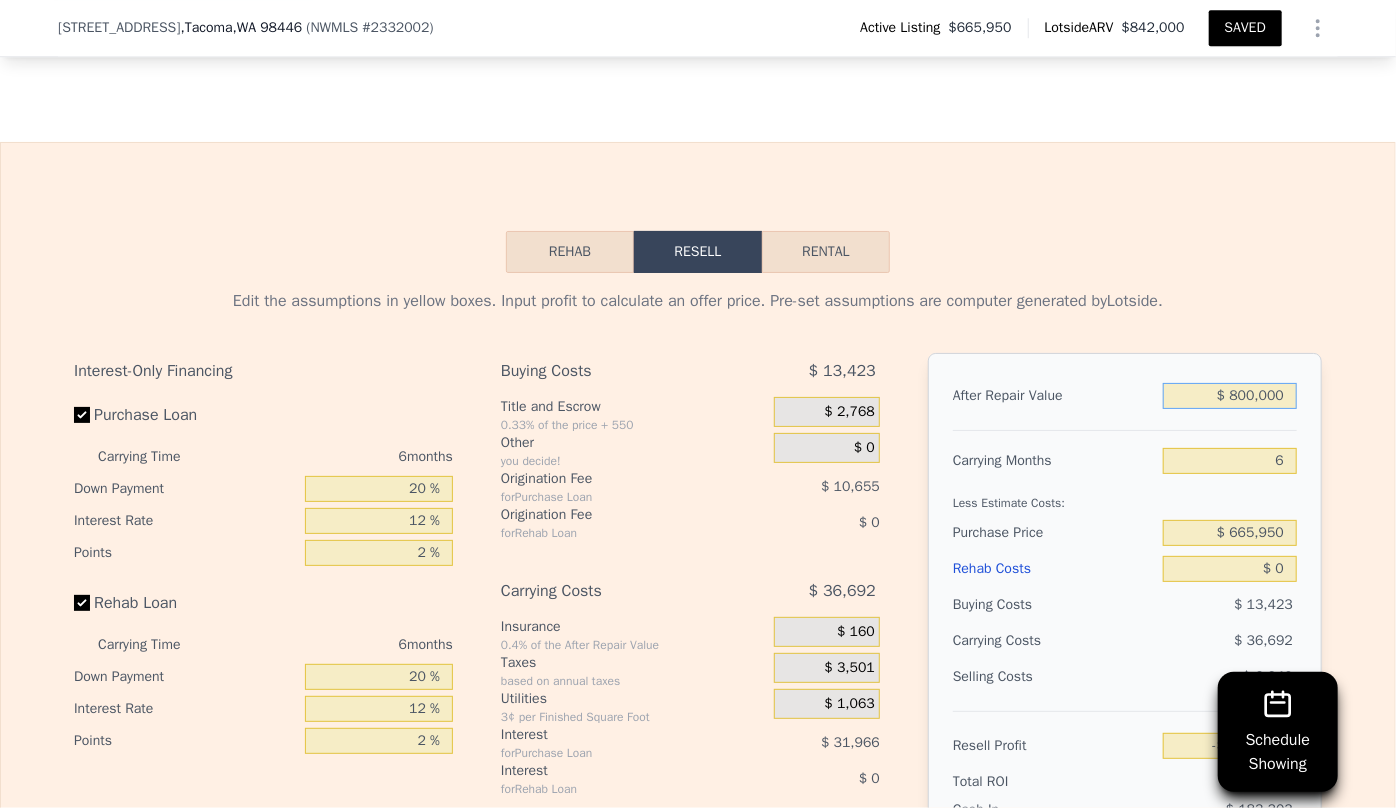 type on "$ 25,041" 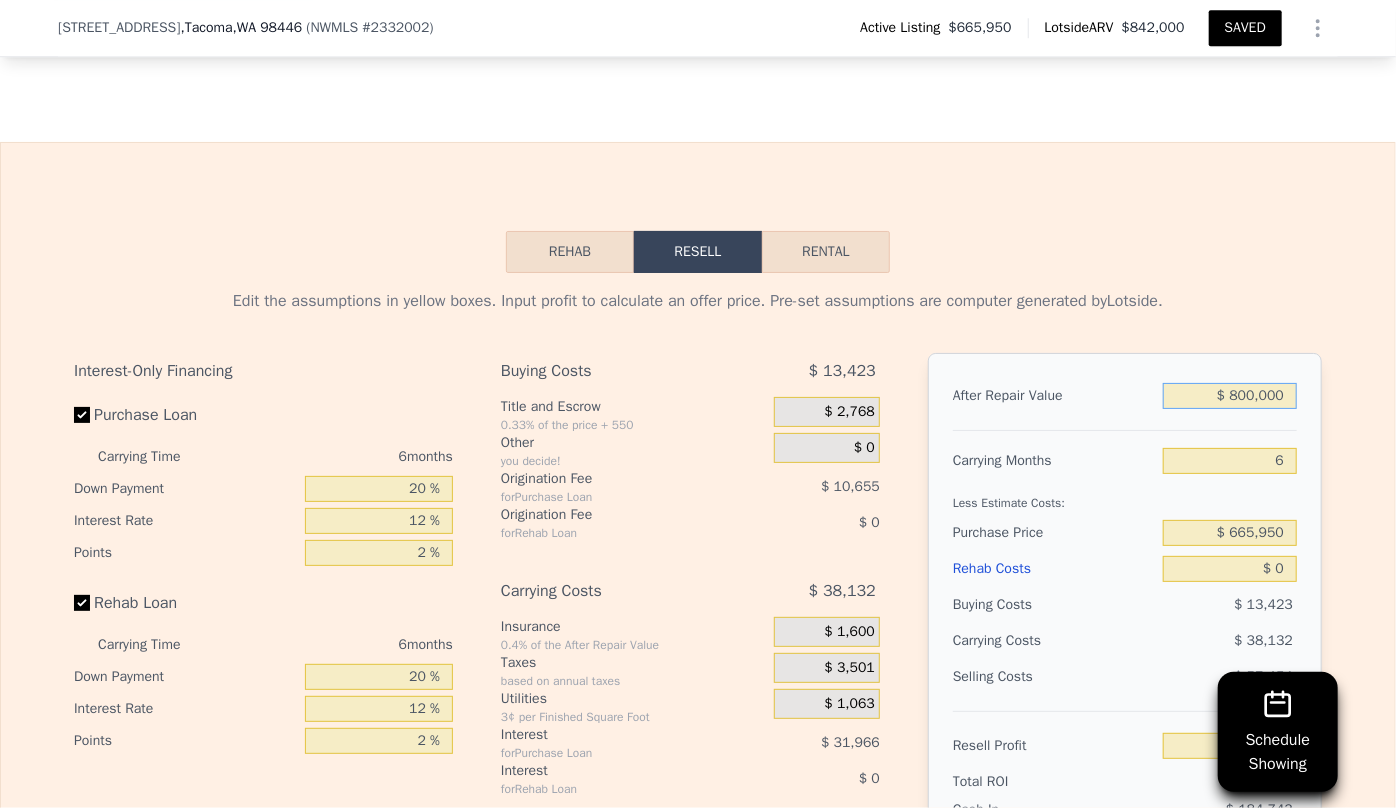 type on "$ 800,000" 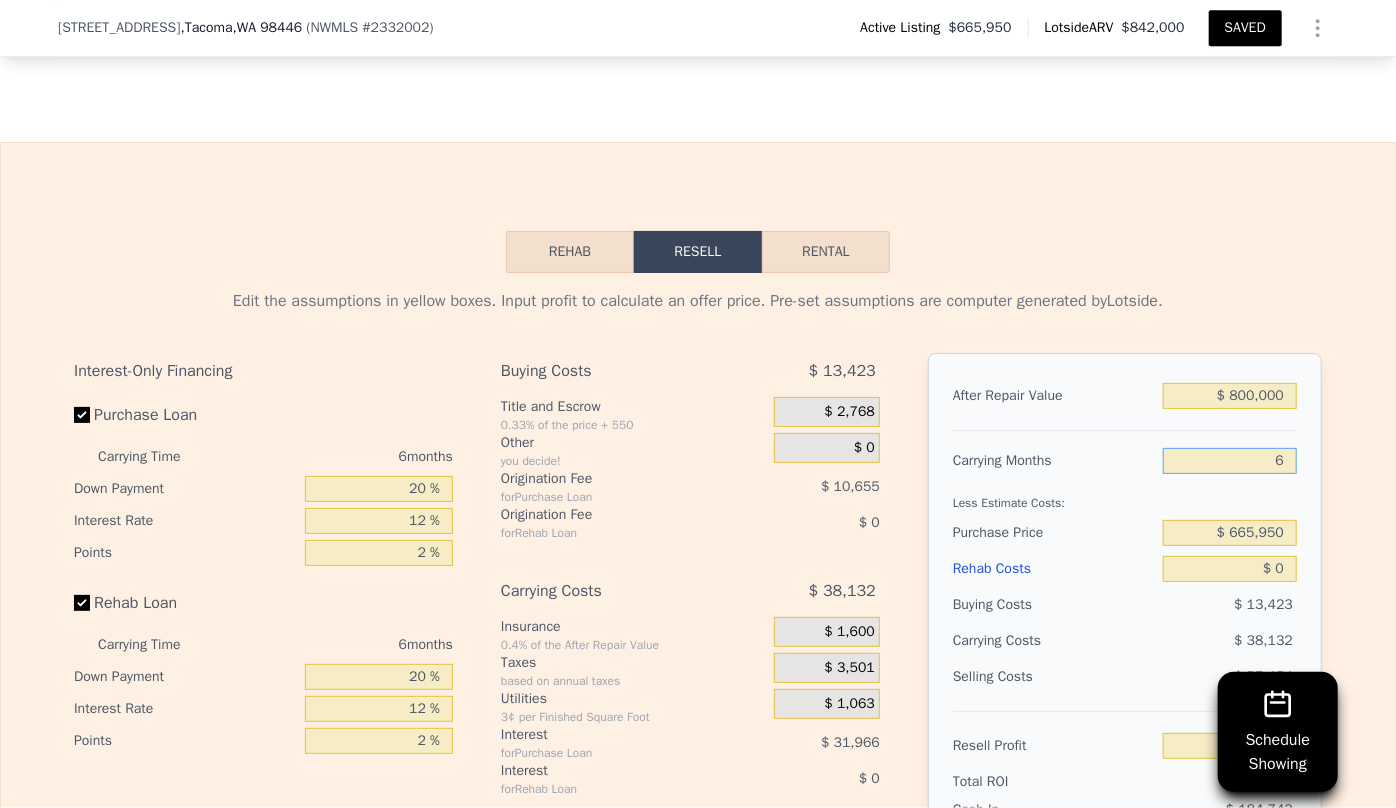 drag, startPoint x: 1280, startPoint y: 488, endPoint x: 1244, endPoint y: 489, distance: 36.013885 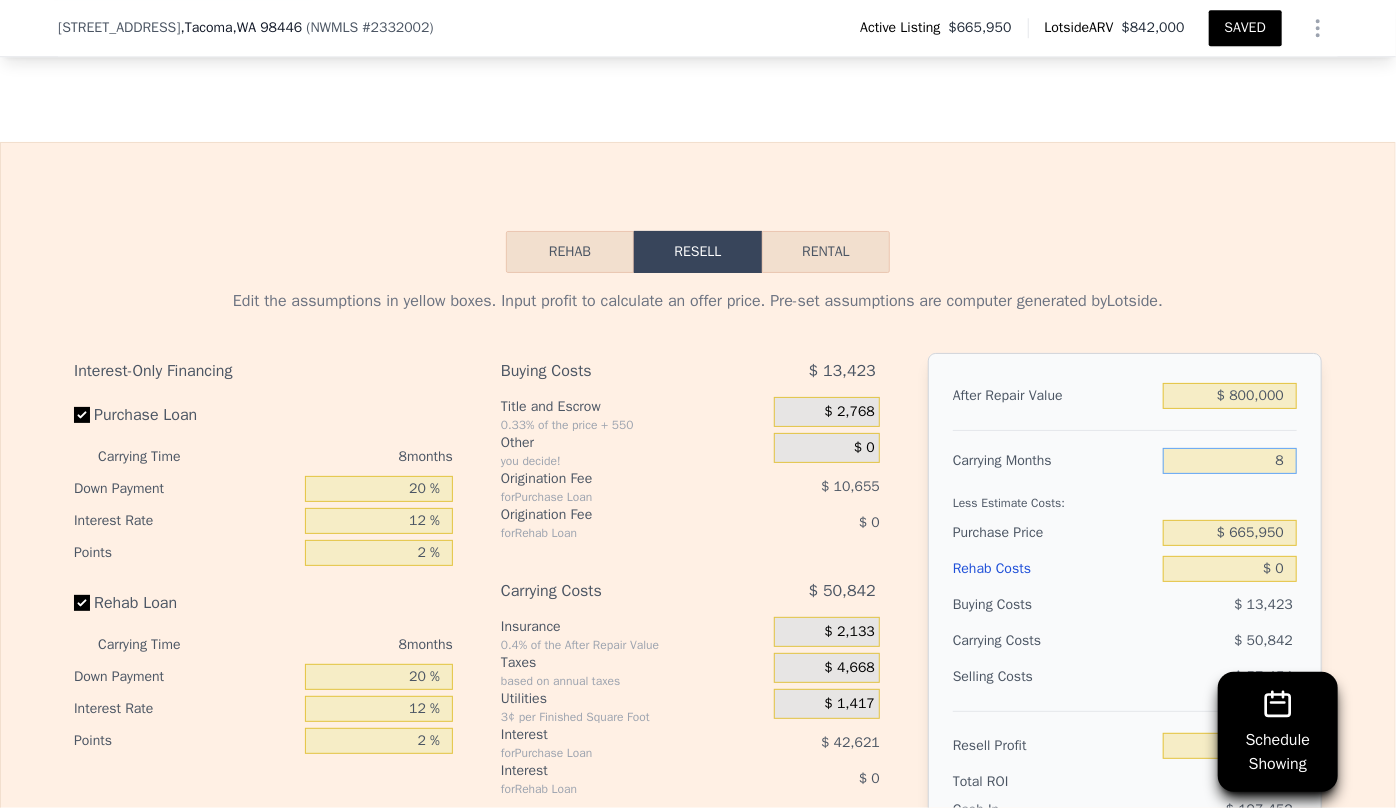 type on "$ 12,331" 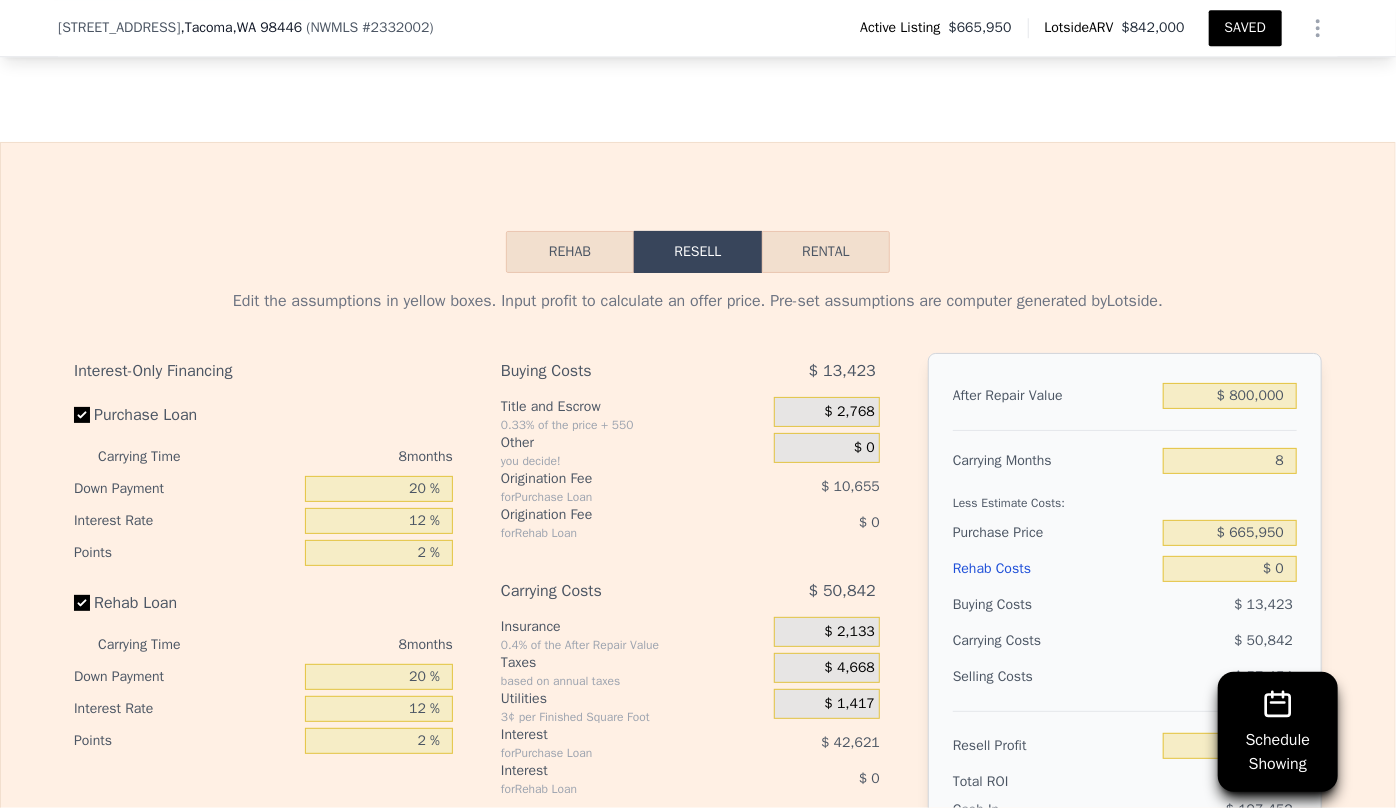 click on "$ 13,423" at bounding box center (1230, 605) 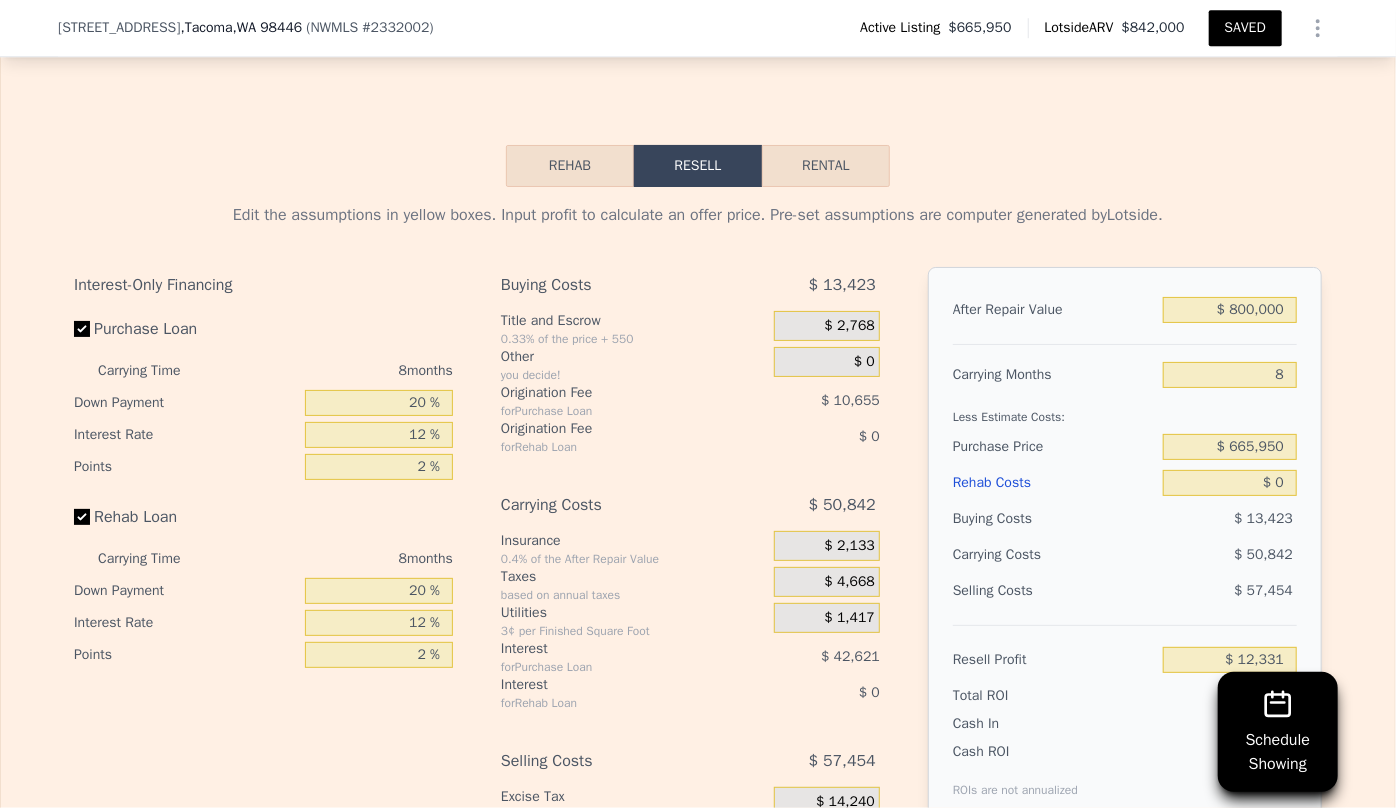 scroll, scrollTop: 3090, scrollLeft: 0, axis: vertical 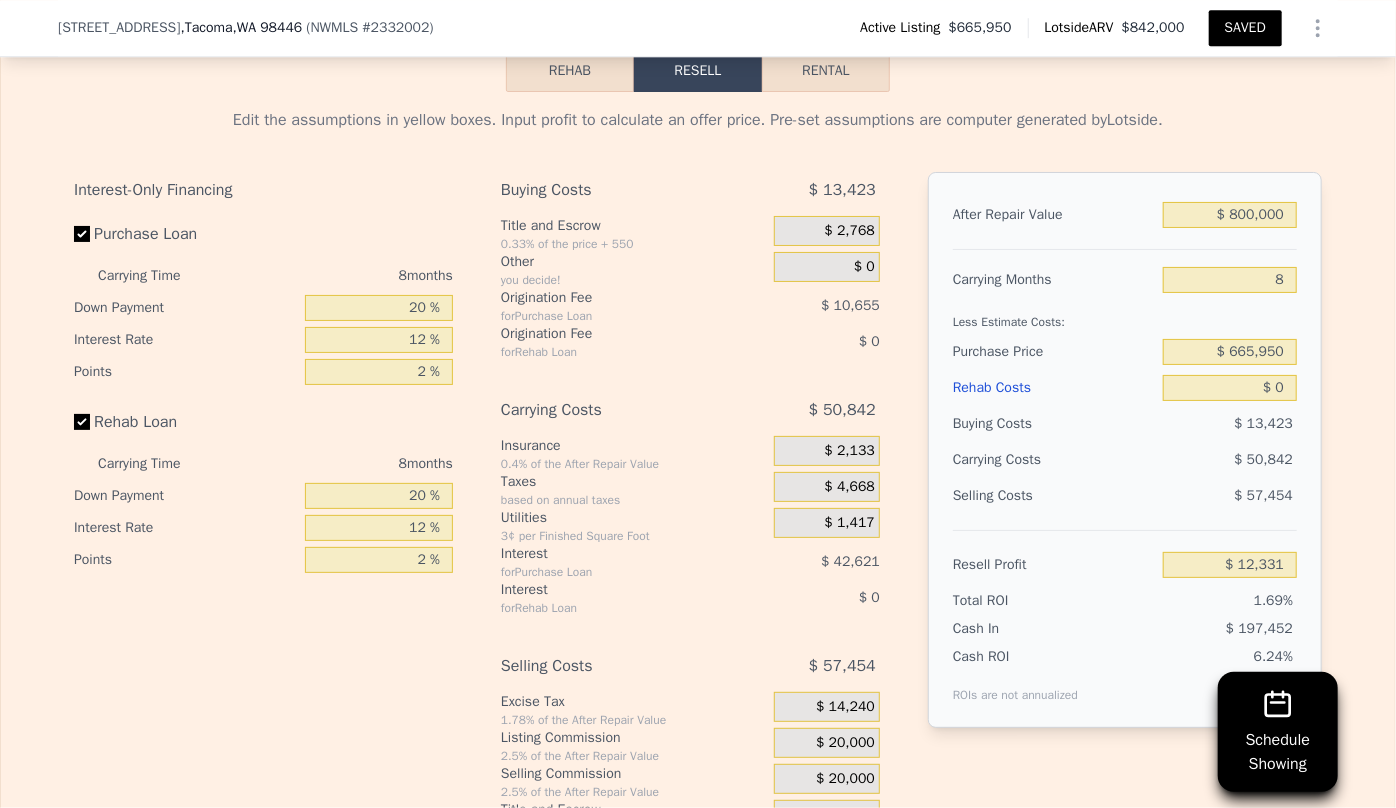click on "Rehab Costs" at bounding box center (1054, 388) 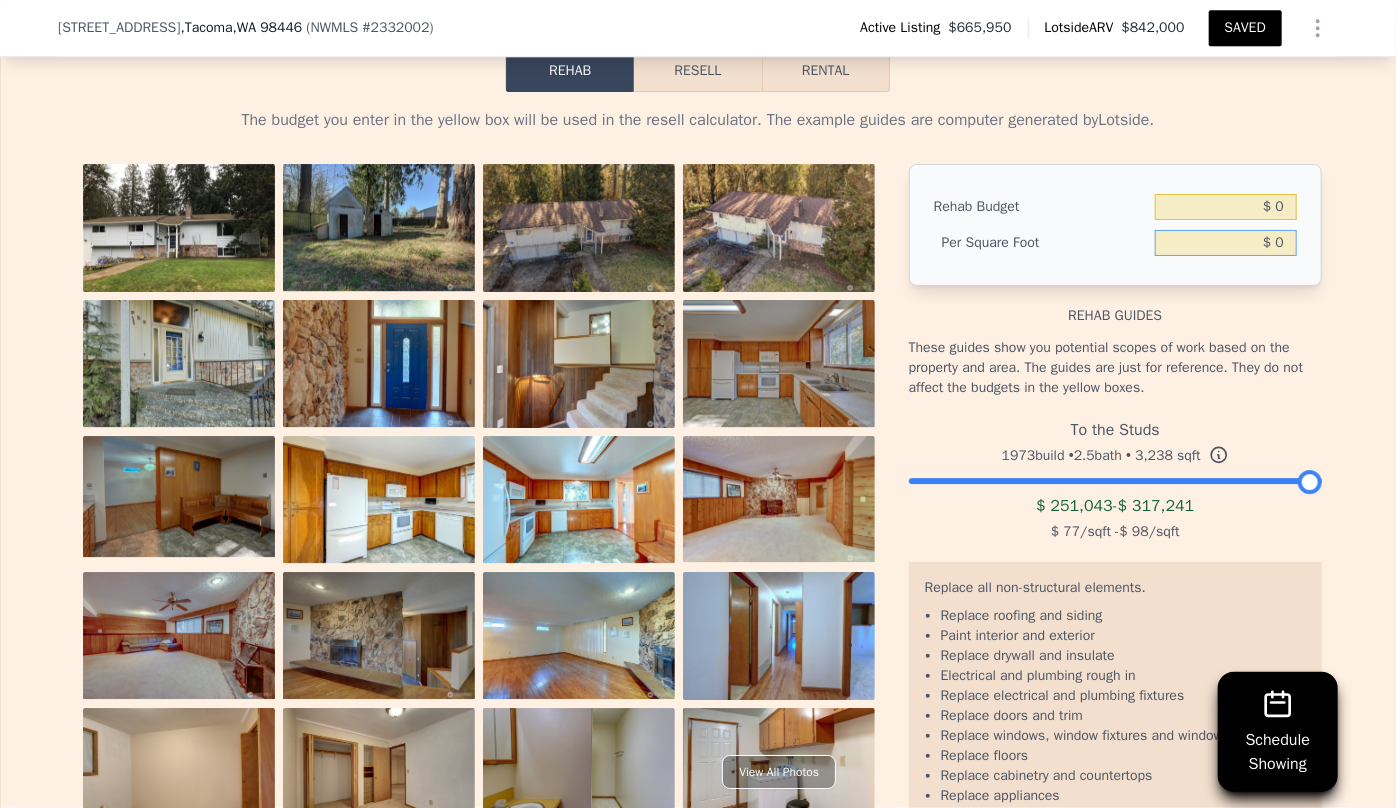 click on "$ 0" at bounding box center (1226, 243) 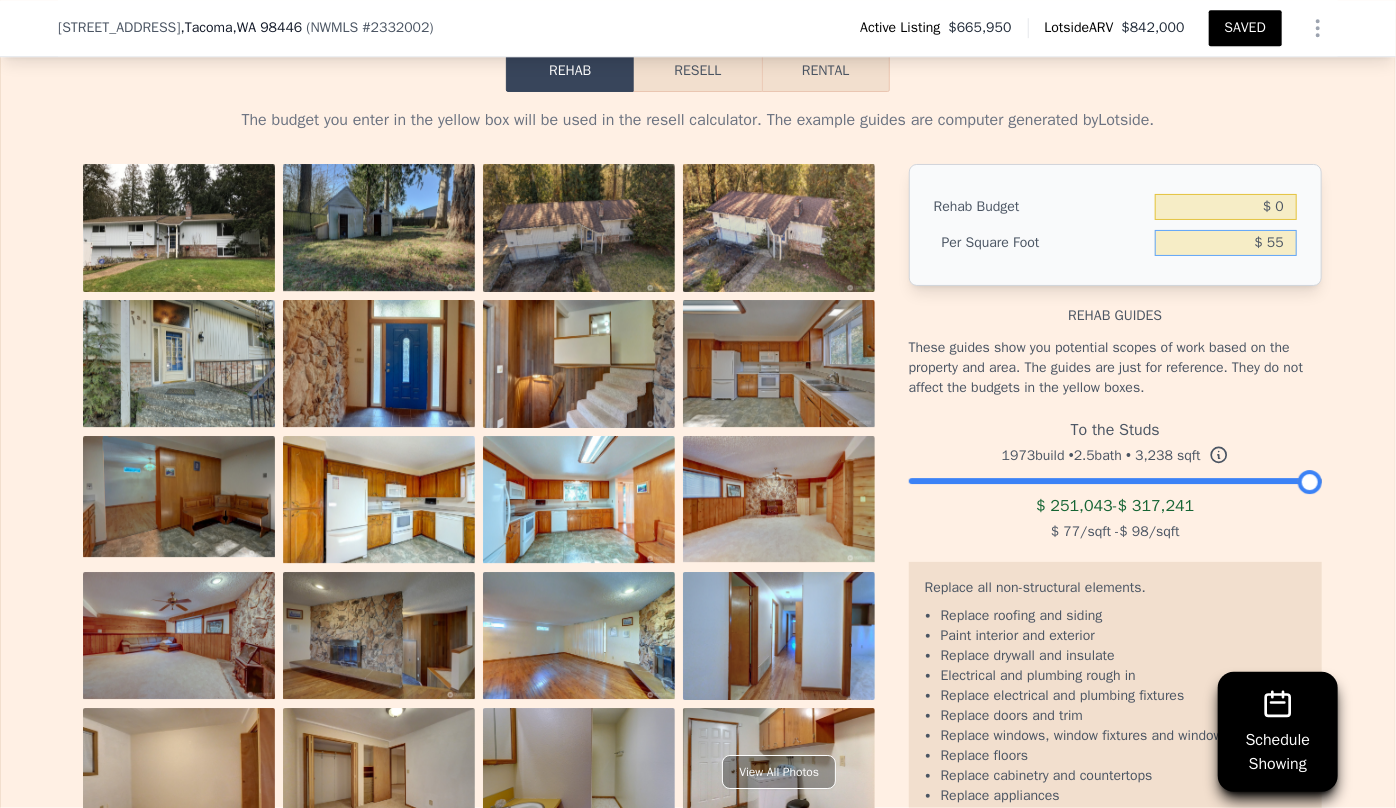 type on "$ 55" 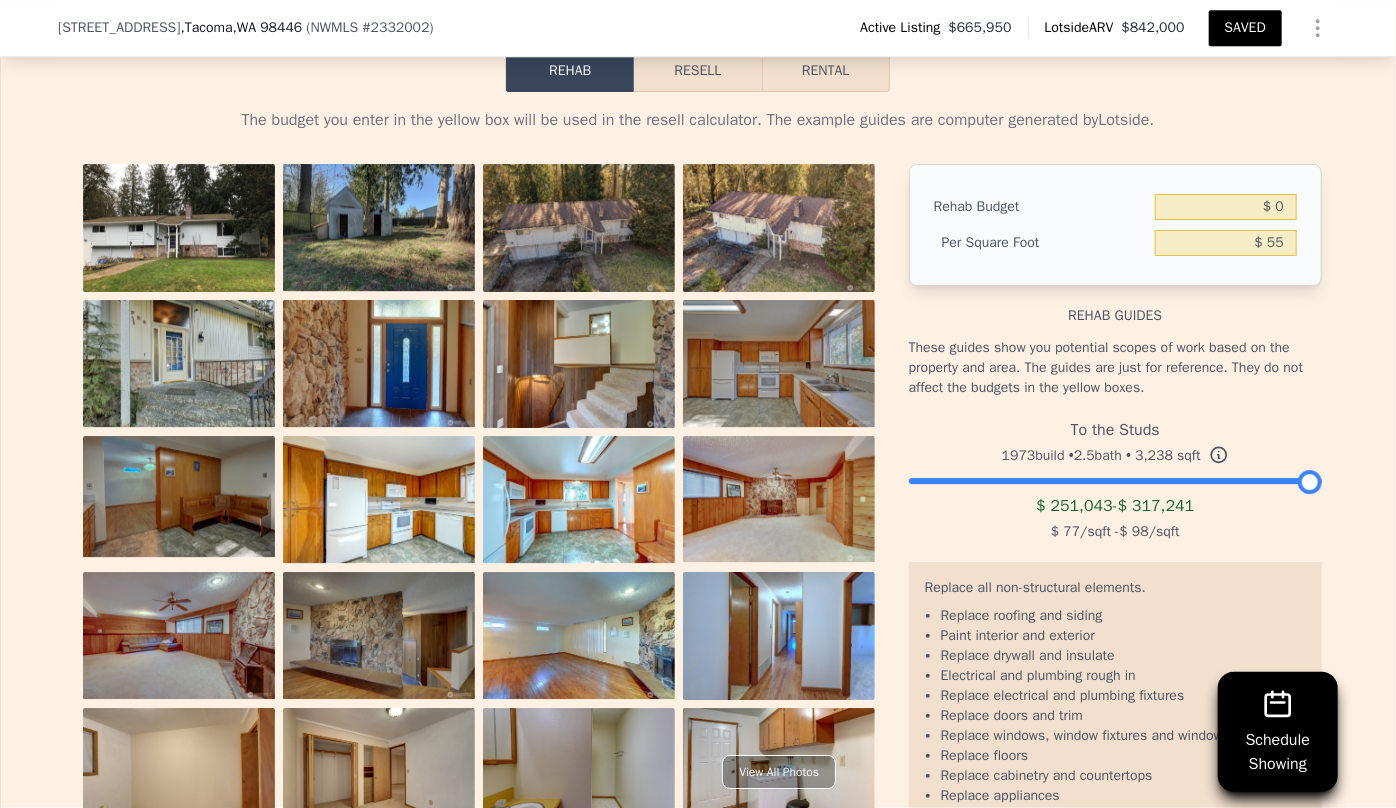 click on "Rehab guides" at bounding box center [1115, 306] 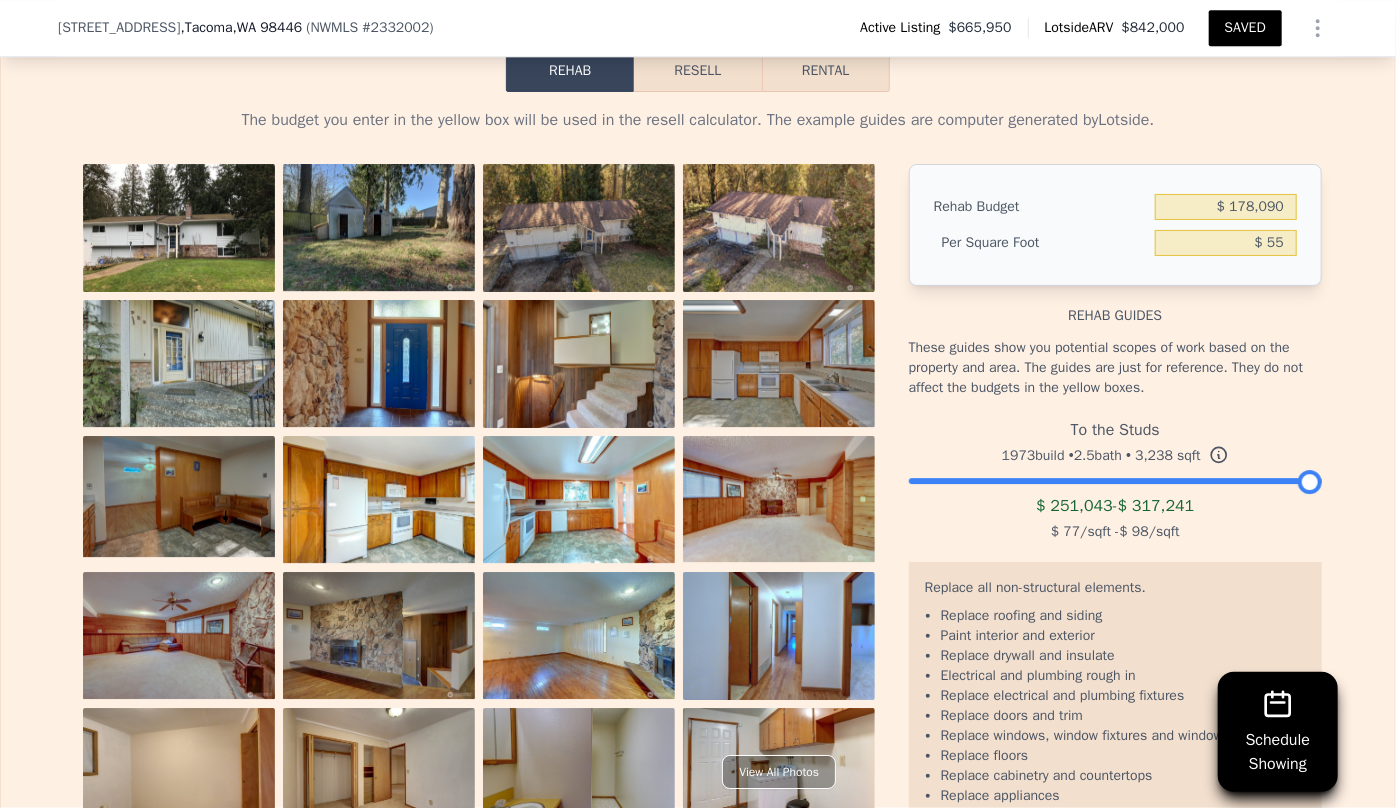 click on "Resell" at bounding box center [697, 71] 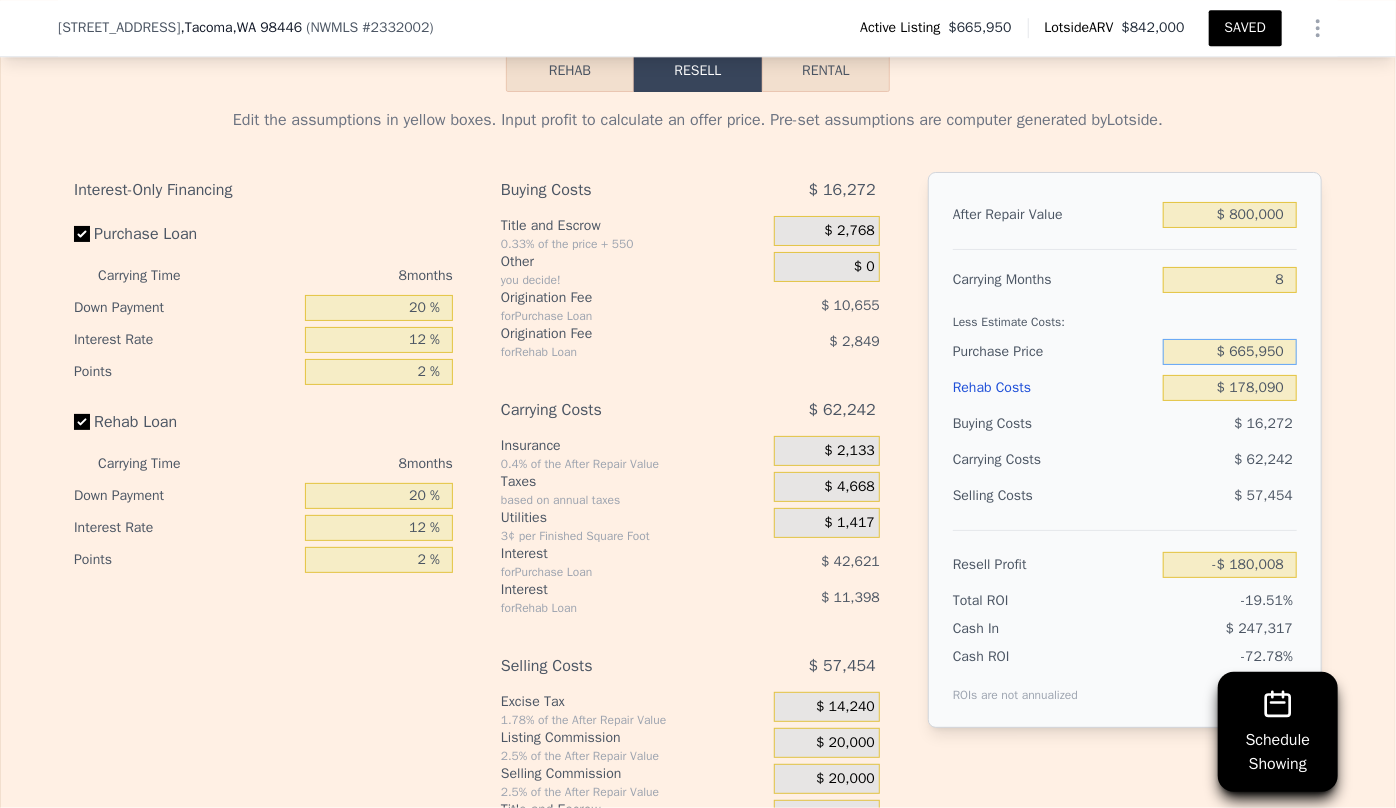 click on "$ 665,950" at bounding box center (1230, 352) 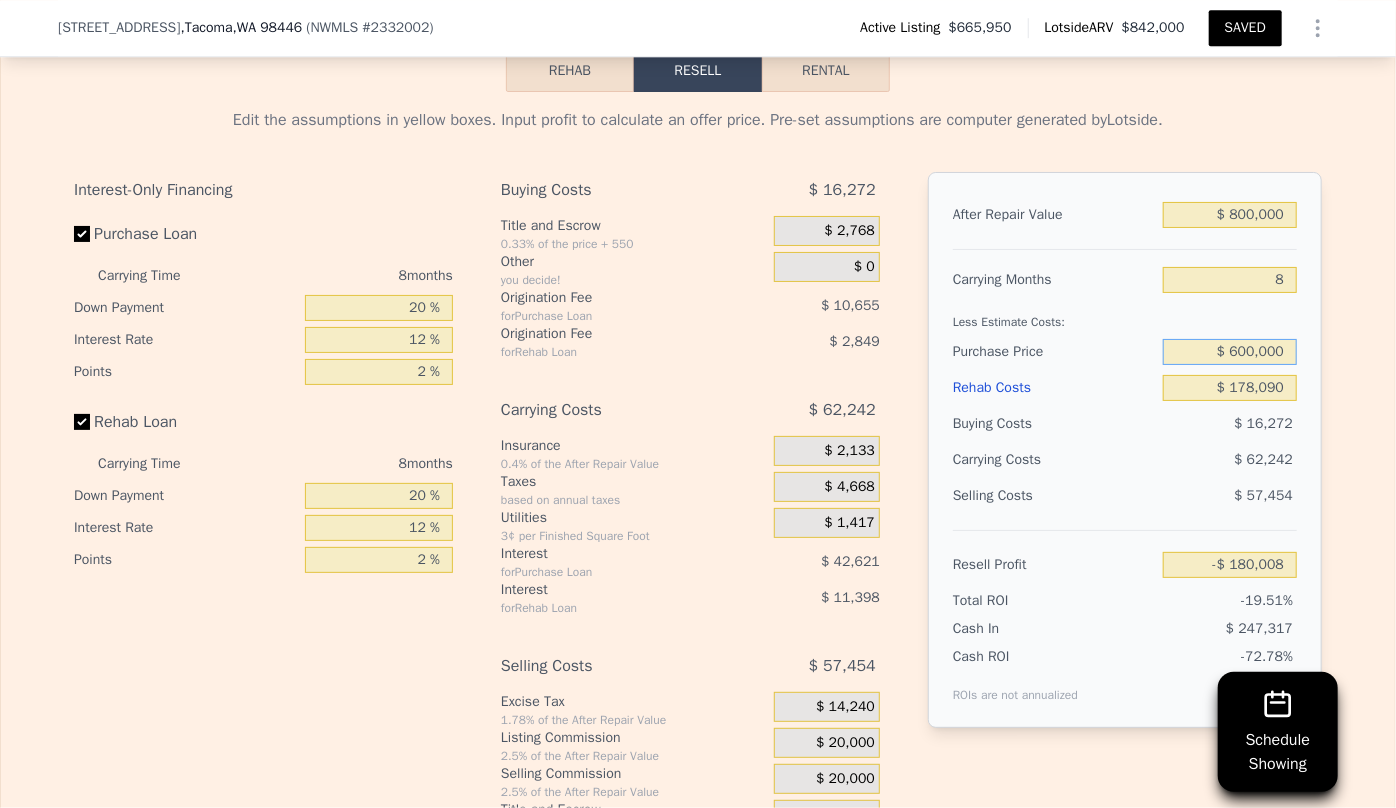 type on "$ 600,000" 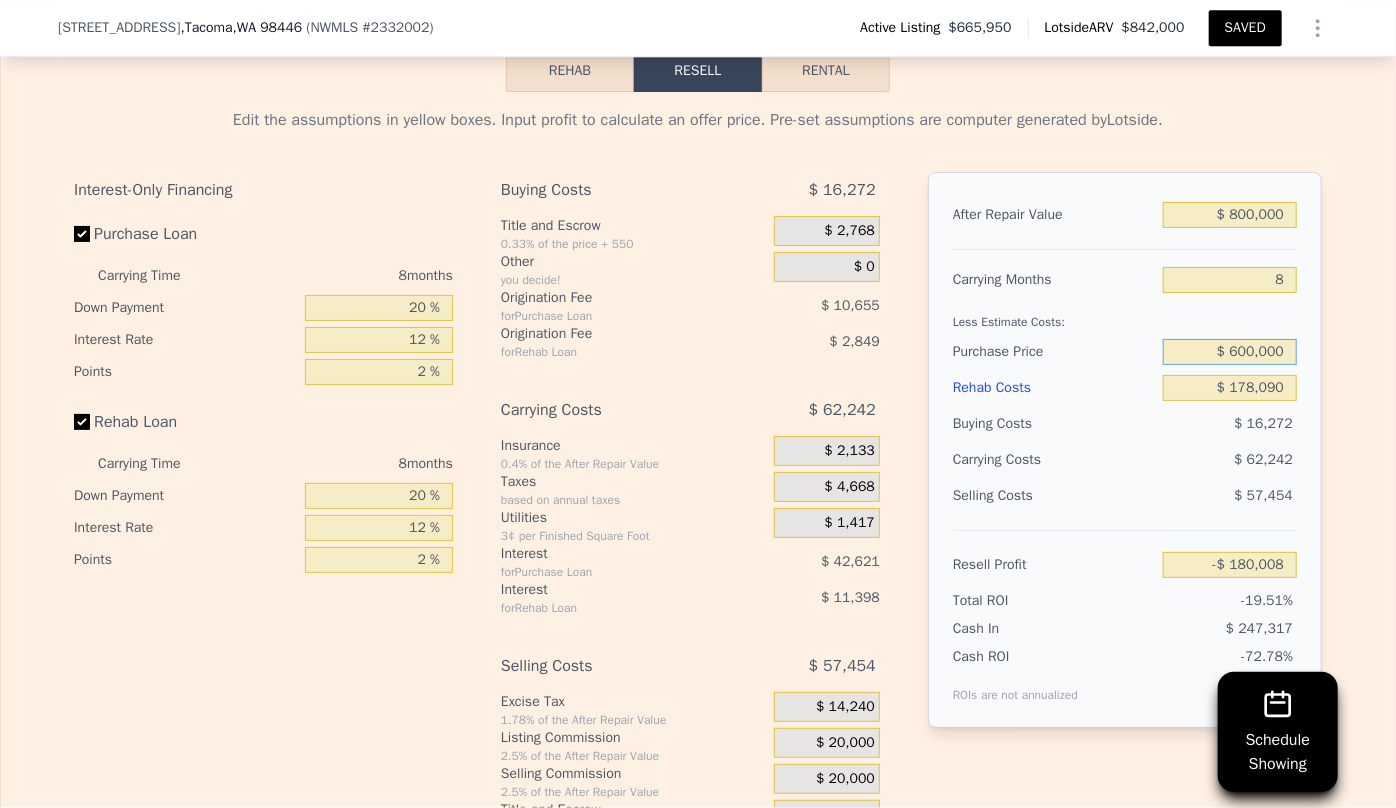 type on "-$ 108,559" 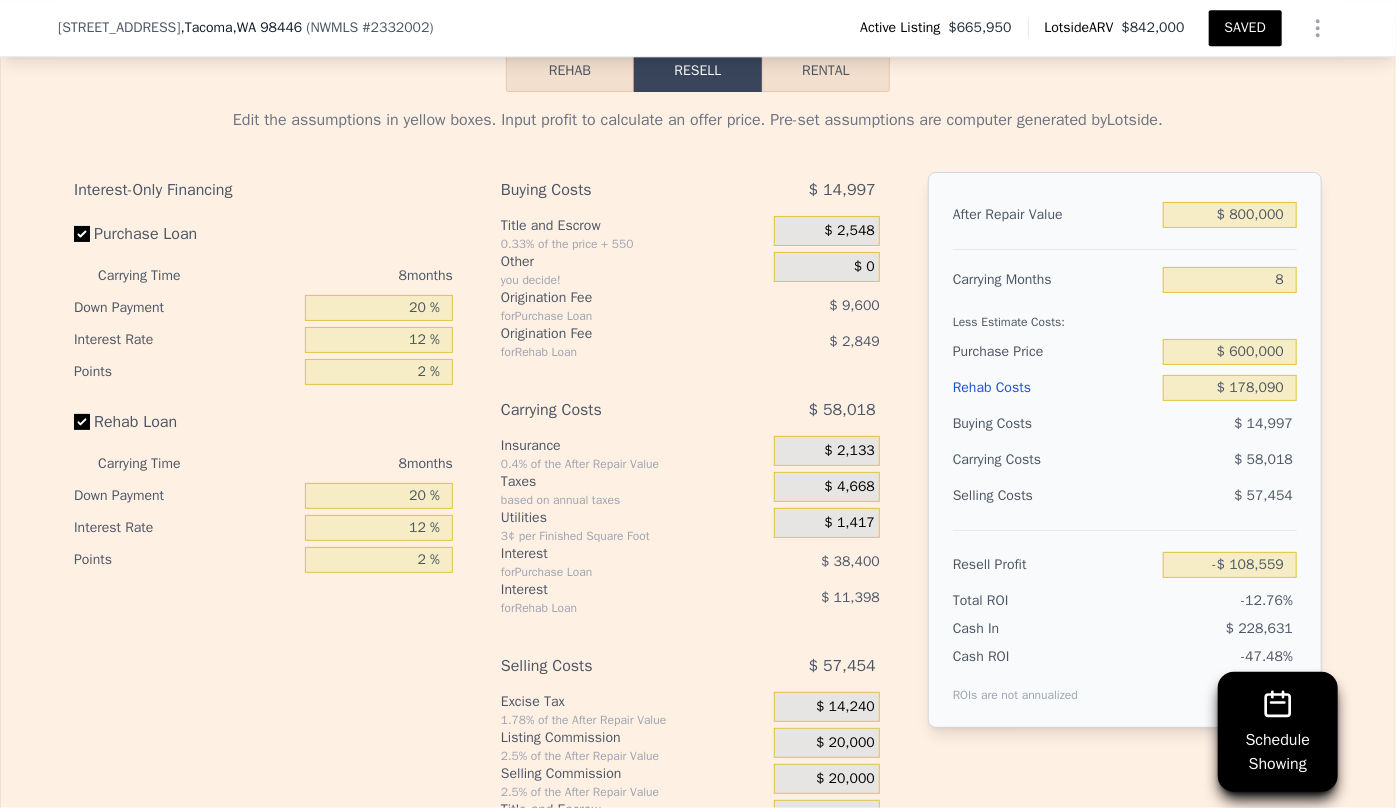 click on "$ 57,454" at bounding box center [1230, 496] 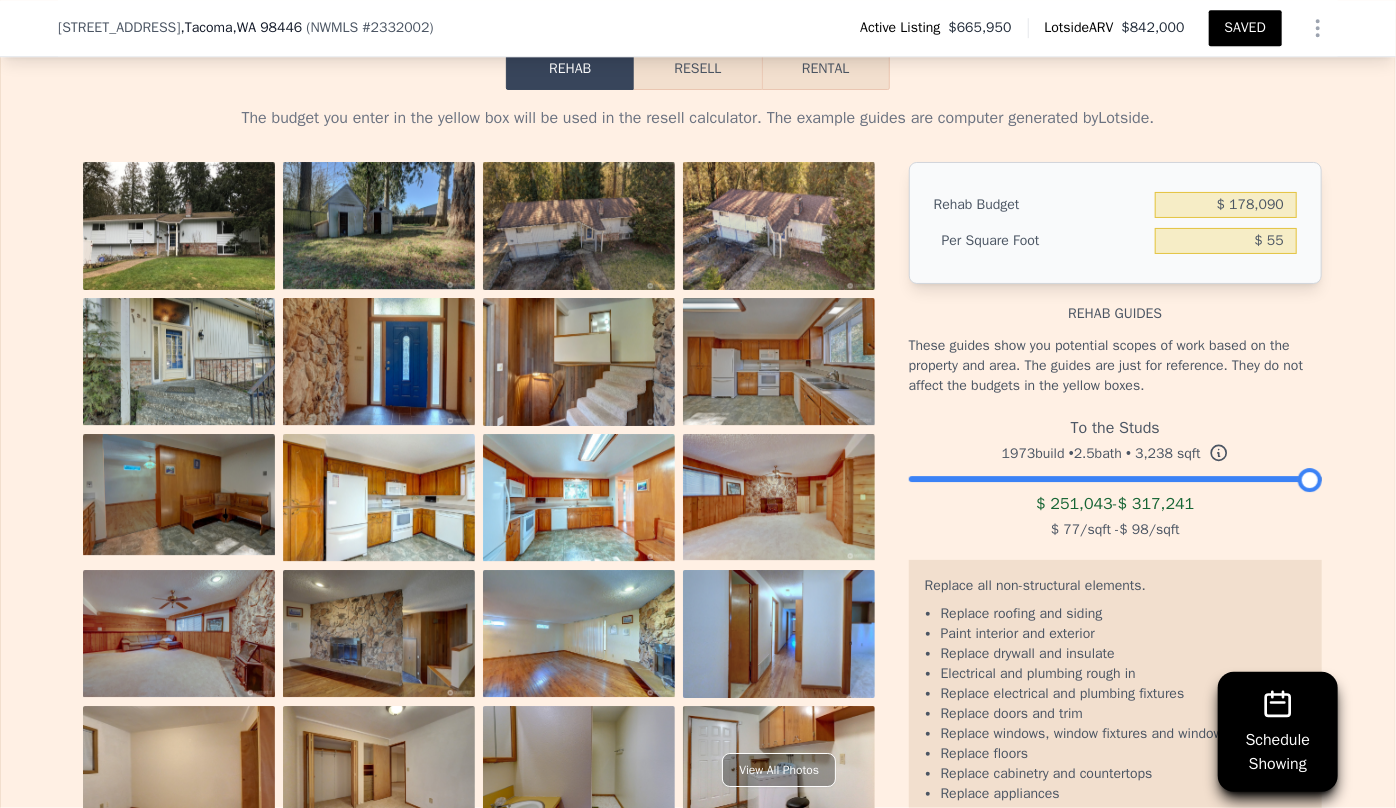scroll, scrollTop: 3090, scrollLeft: 0, axis: vertical 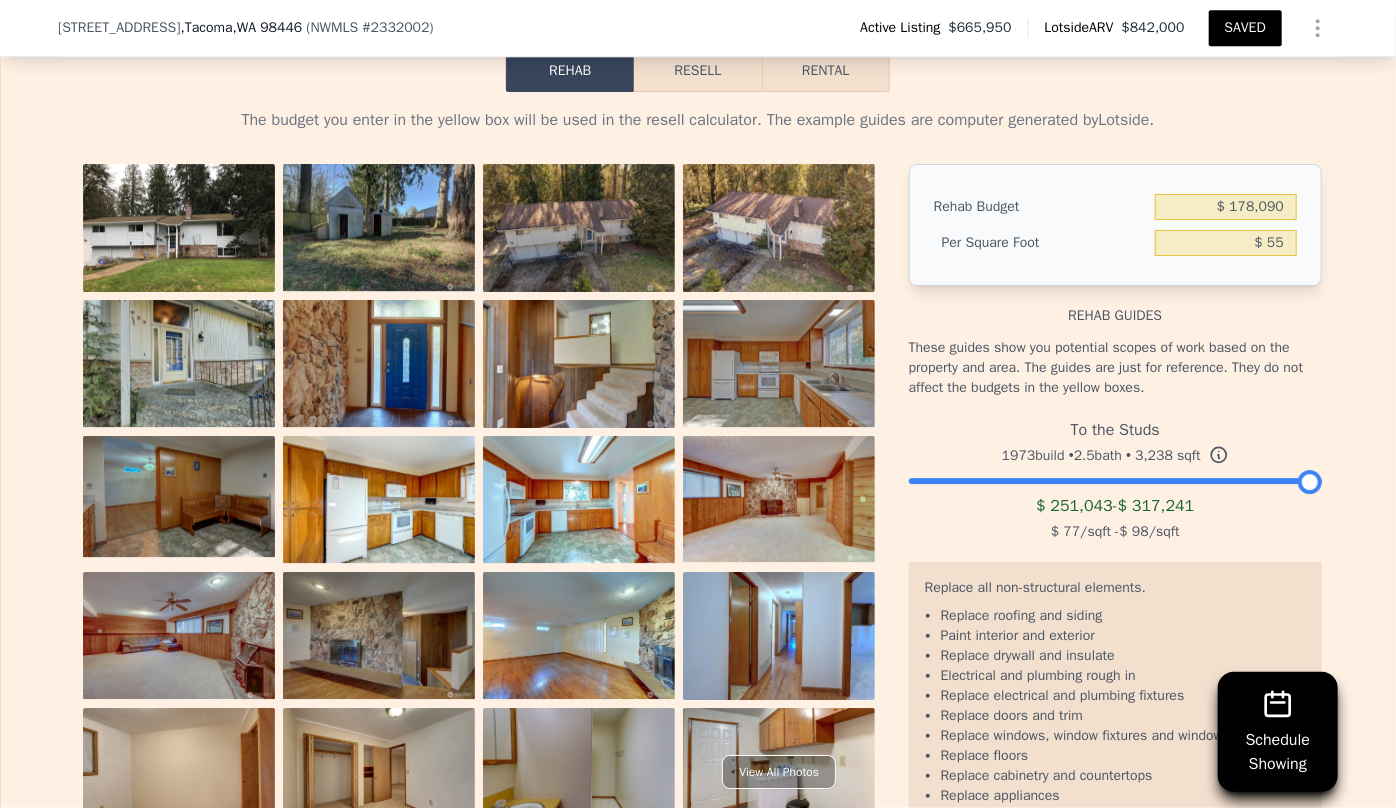 click at bounding box center [579, 228] 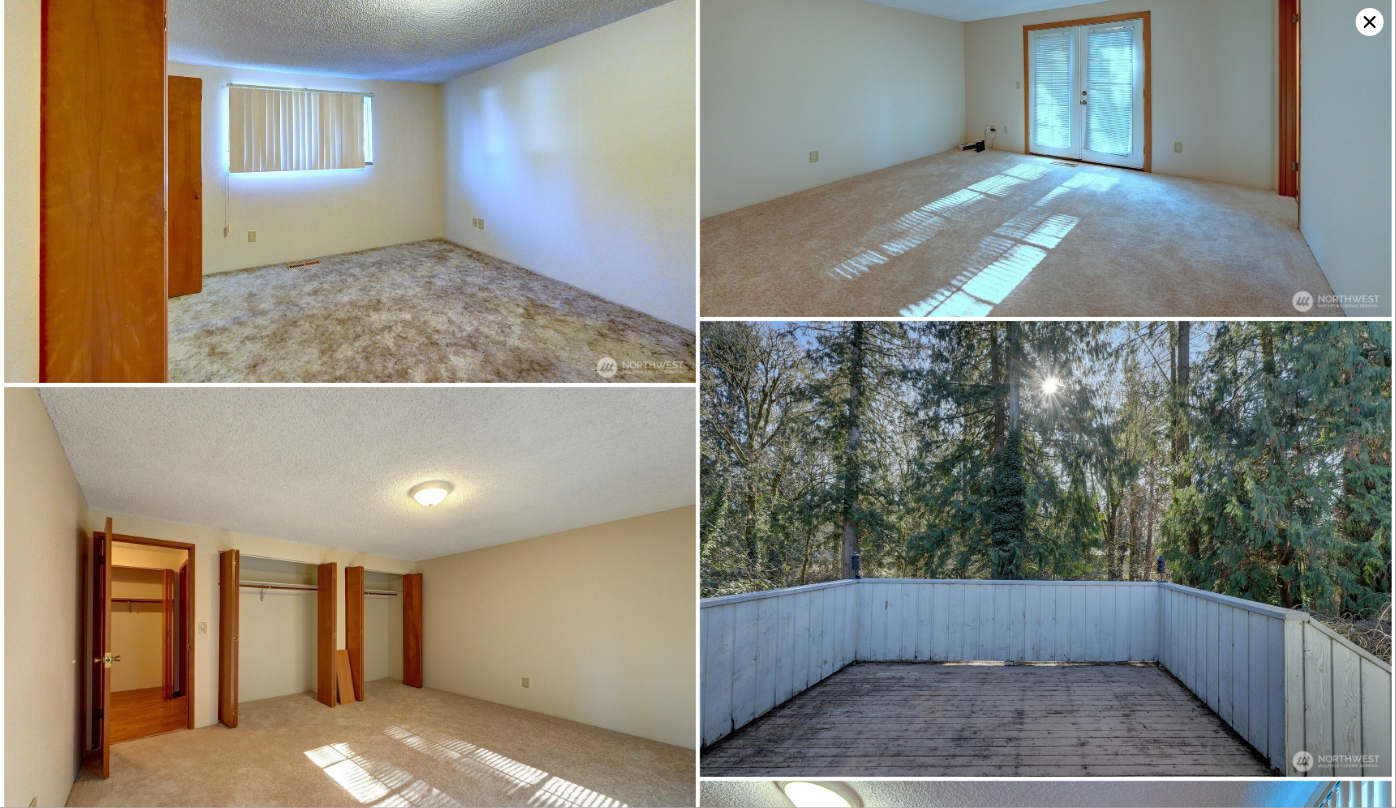 scroll, scrollTop: 6877, scrollLeft: 0, axis: vertical 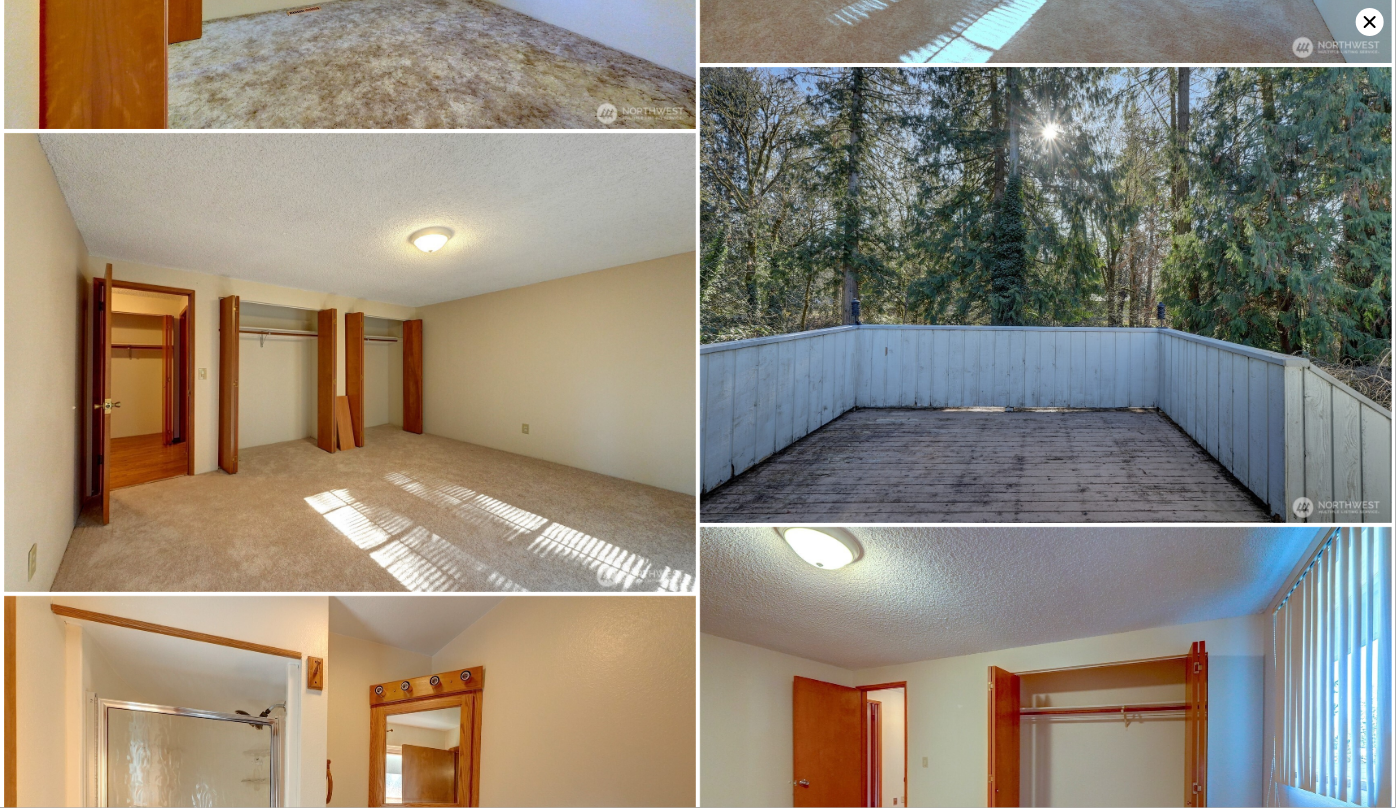 click 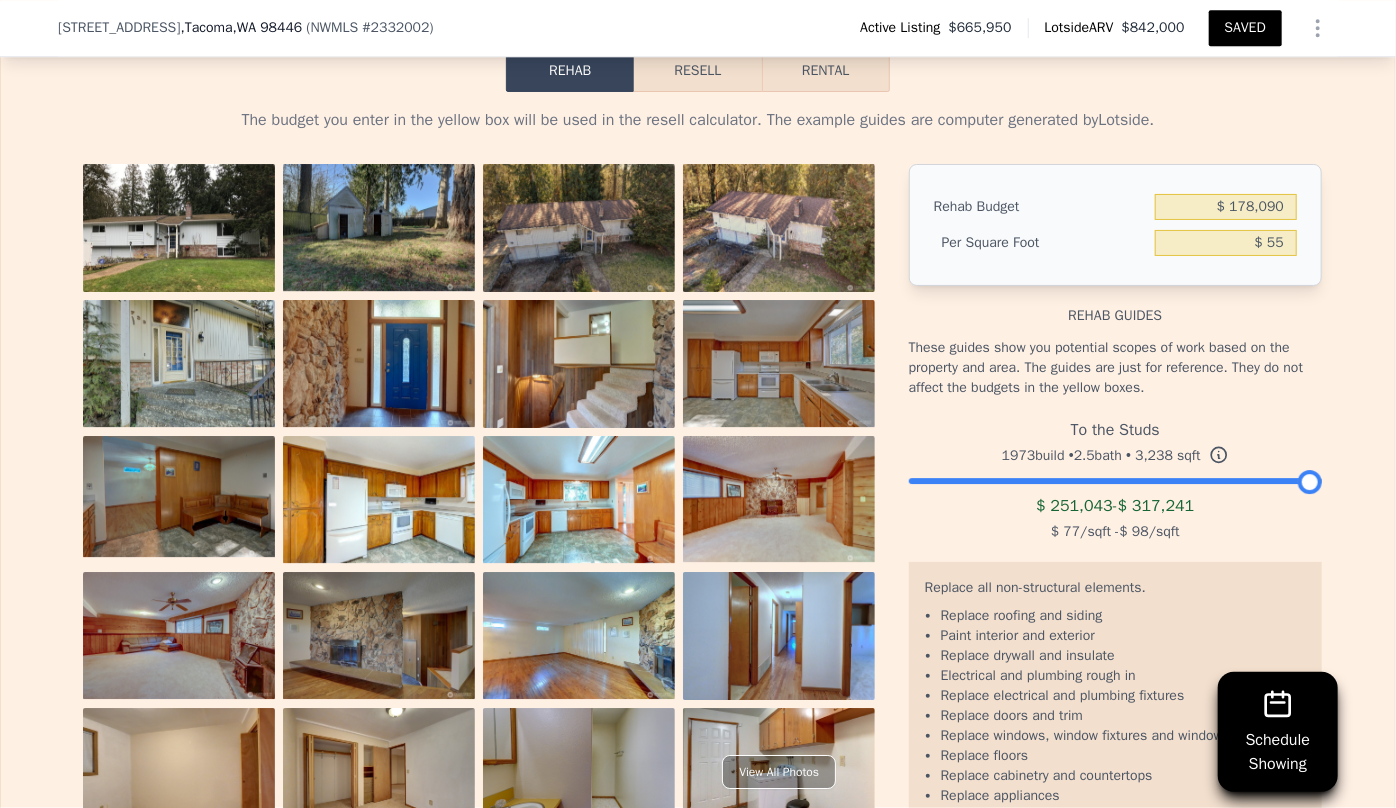 click on "Resell" at bounding box center [697, 71] 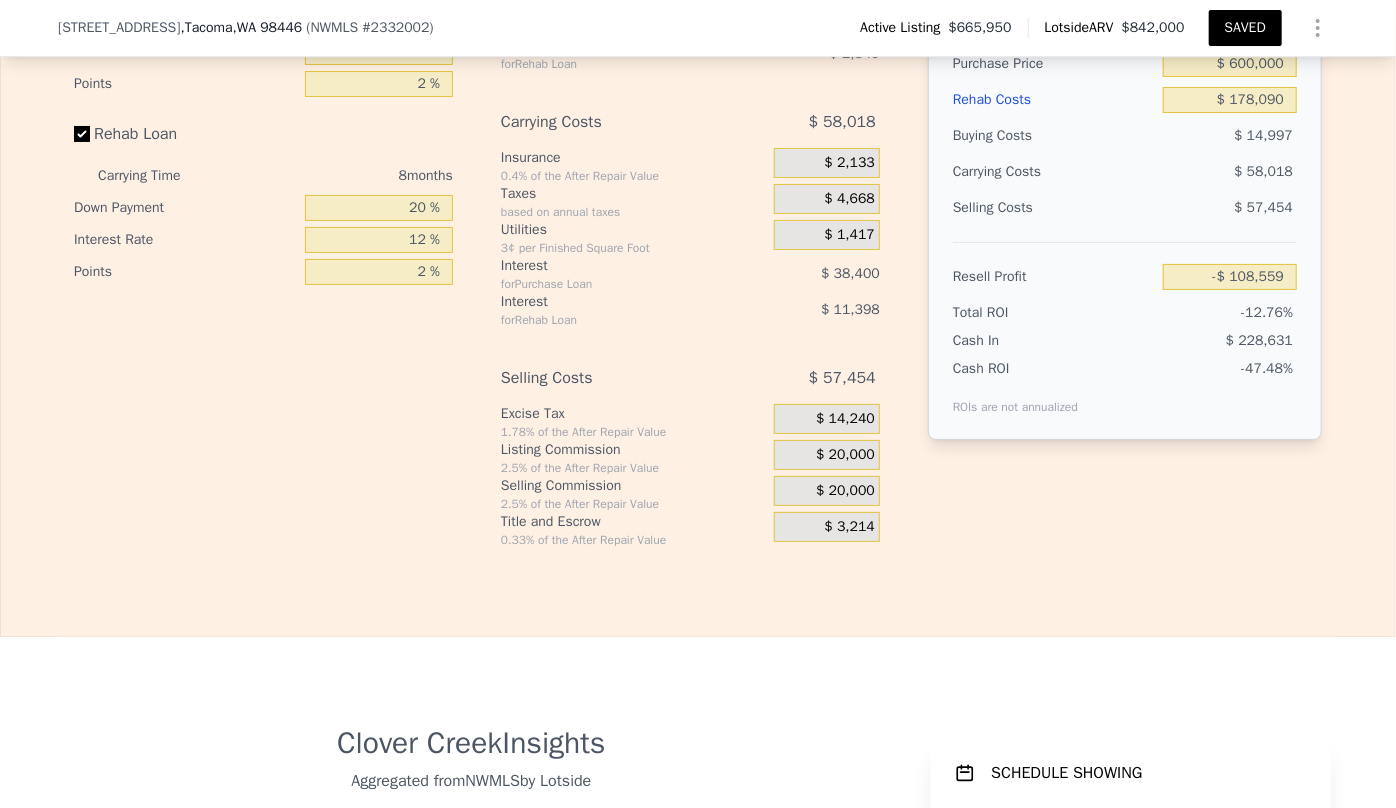 scroll, scrollTop: 3454, scrollLeft: 0, axis: vertical 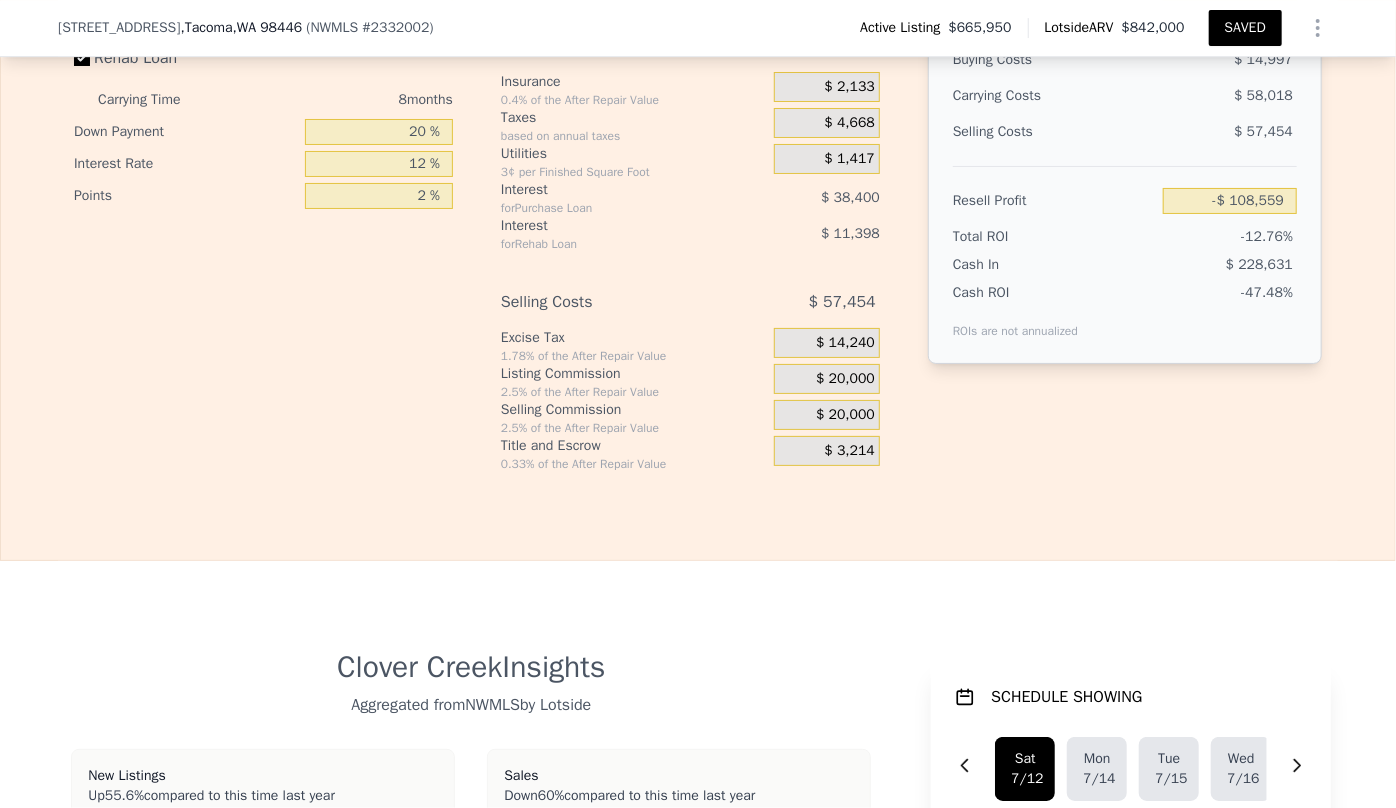 click on "$ 20,000" at bounding box center [845, 415] 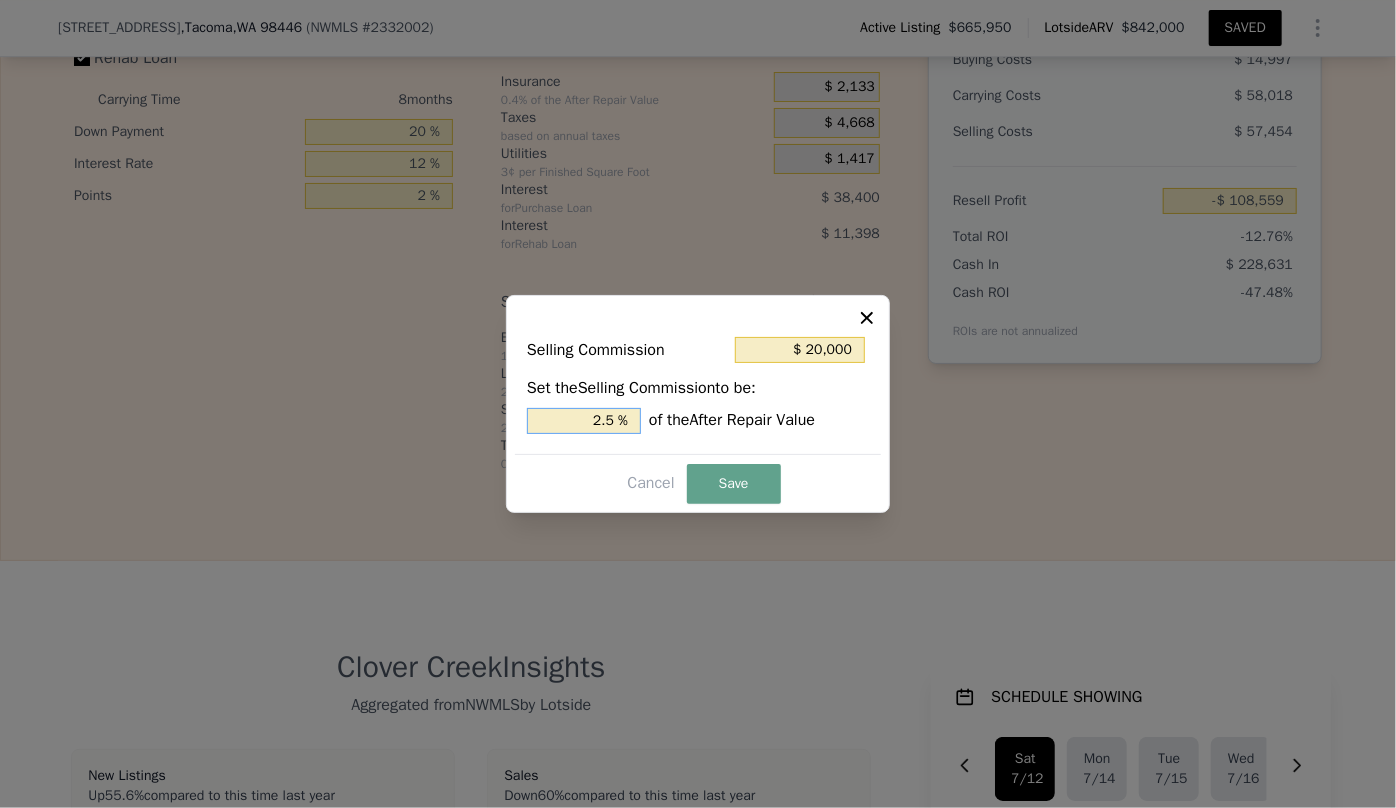 click on "2.5 %" at bounding box center (584, 421) 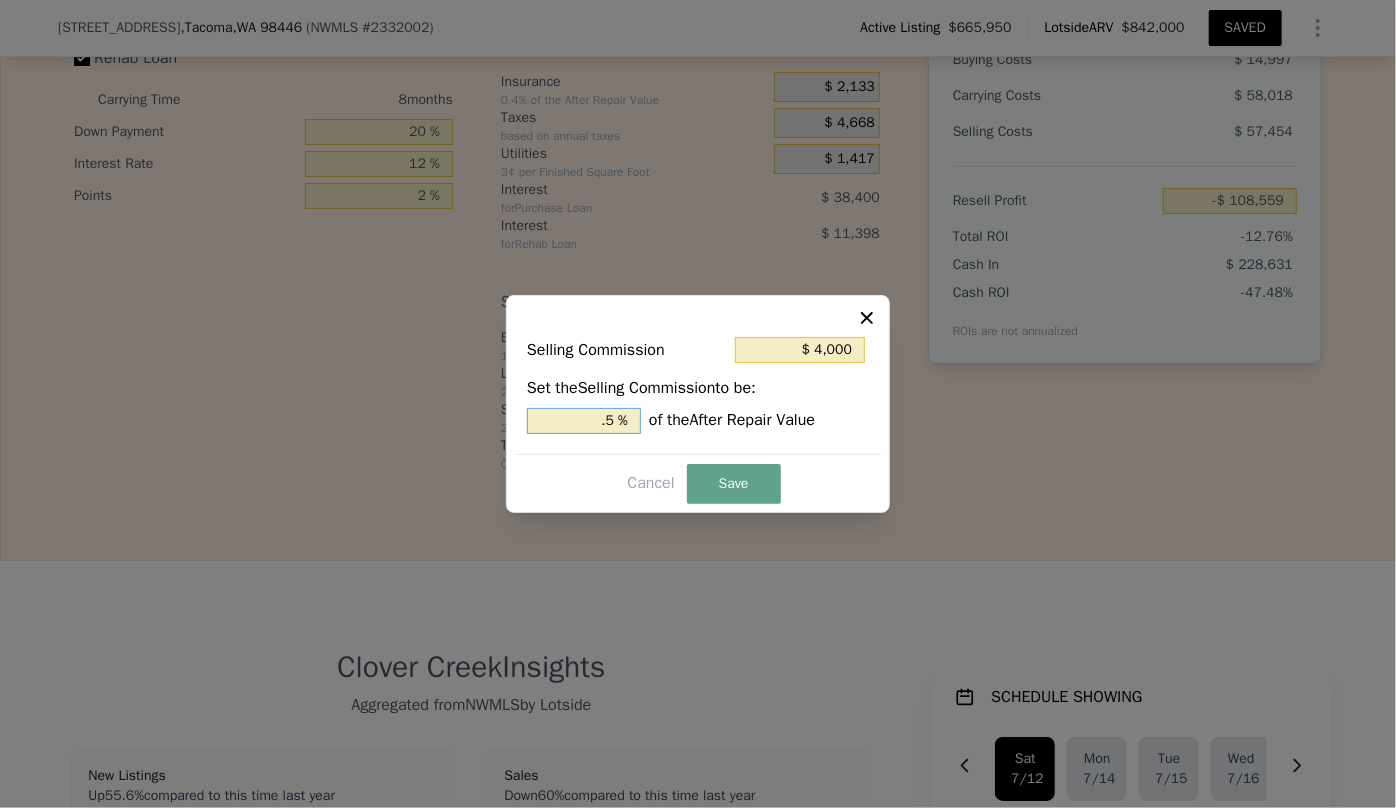 type on "$ 12,000" 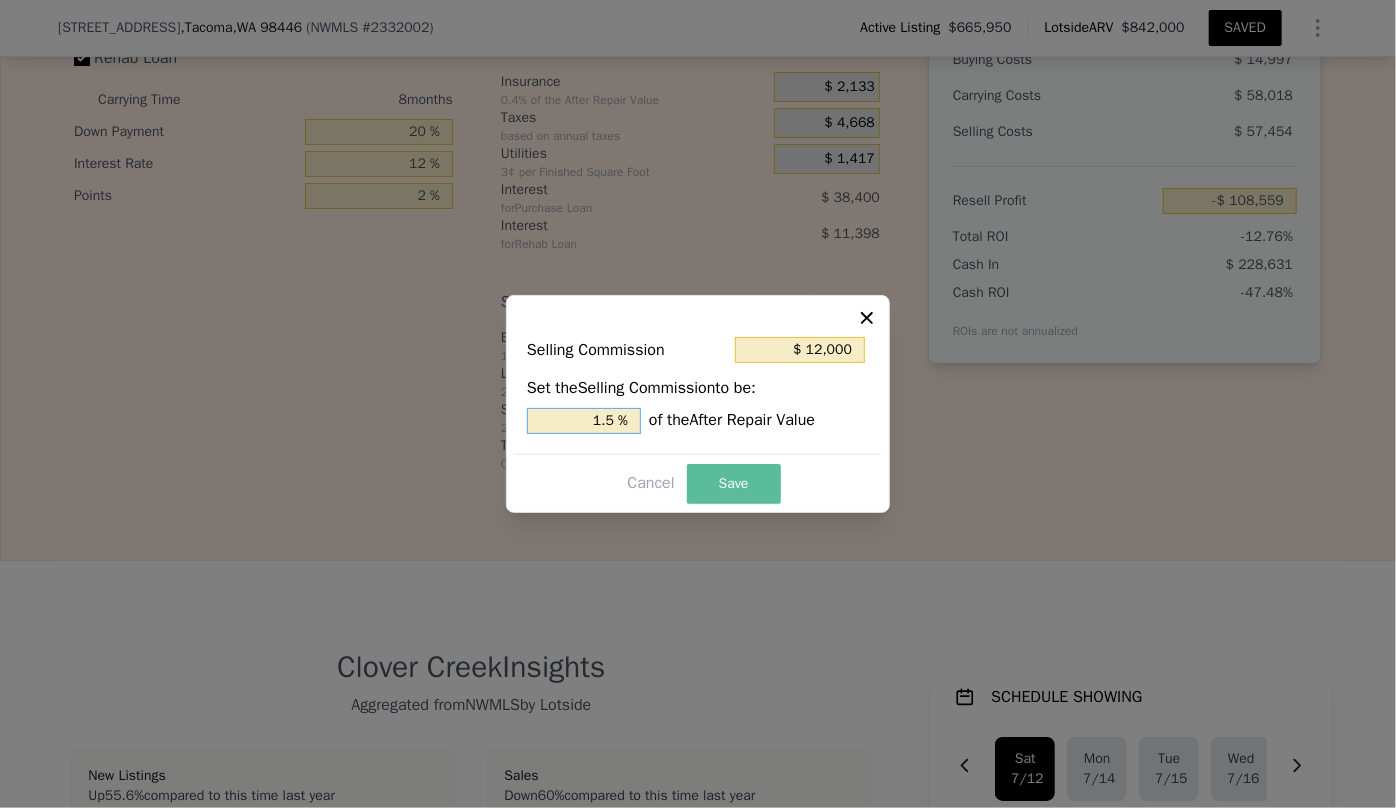 type on "1.5 %" 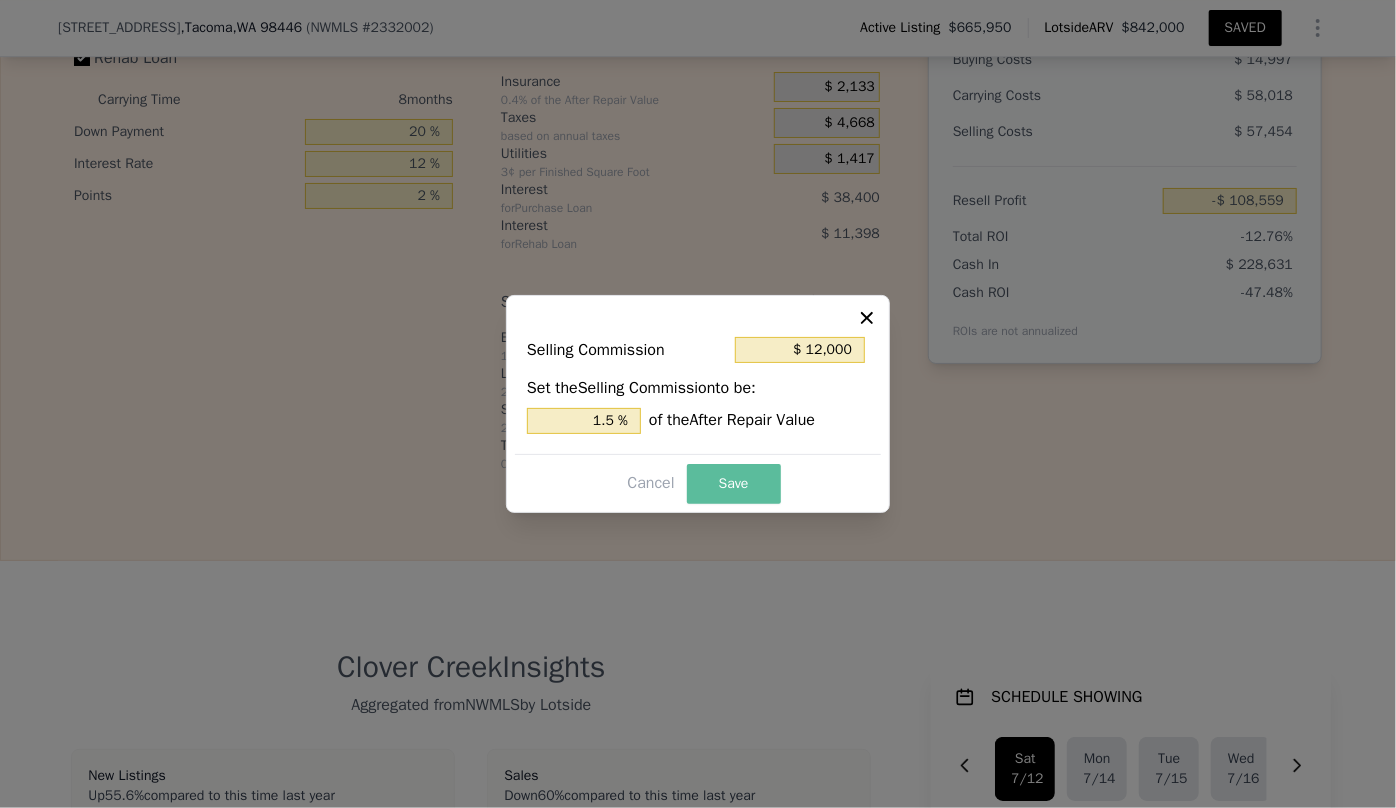click on "Save" at bounding box center (734, 484) 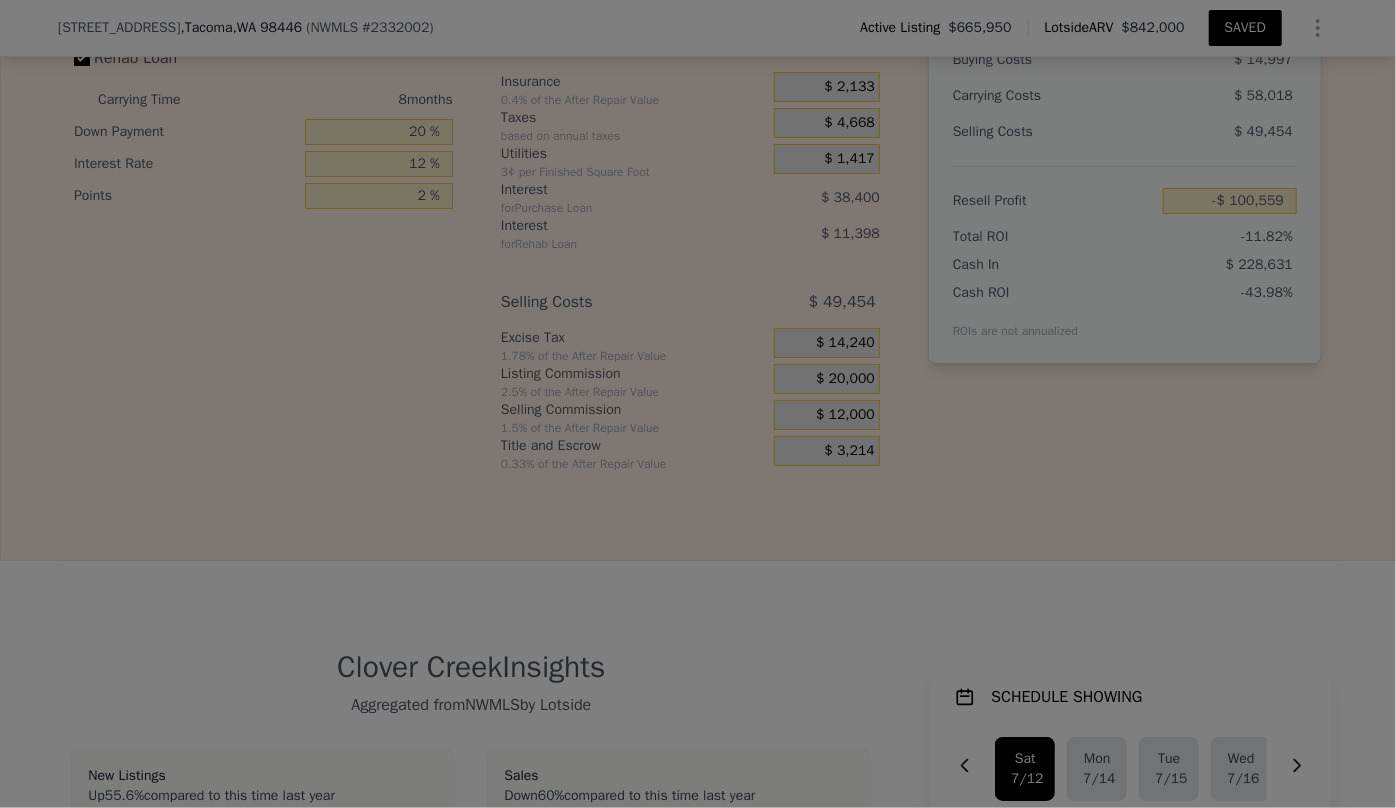 type on "-$ 100,559" 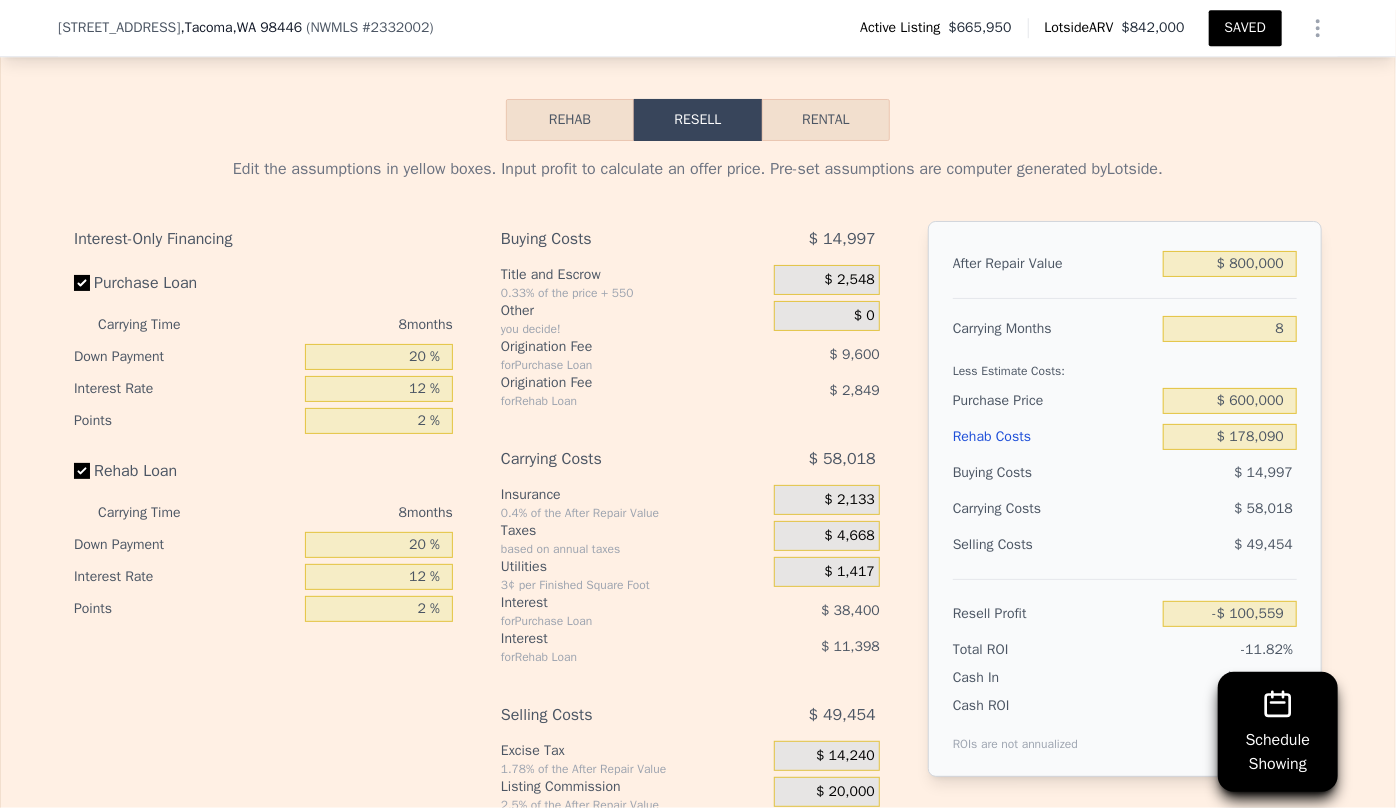 scroll, scrollTop: 3090, scrollLeft: 0, axis: vertical 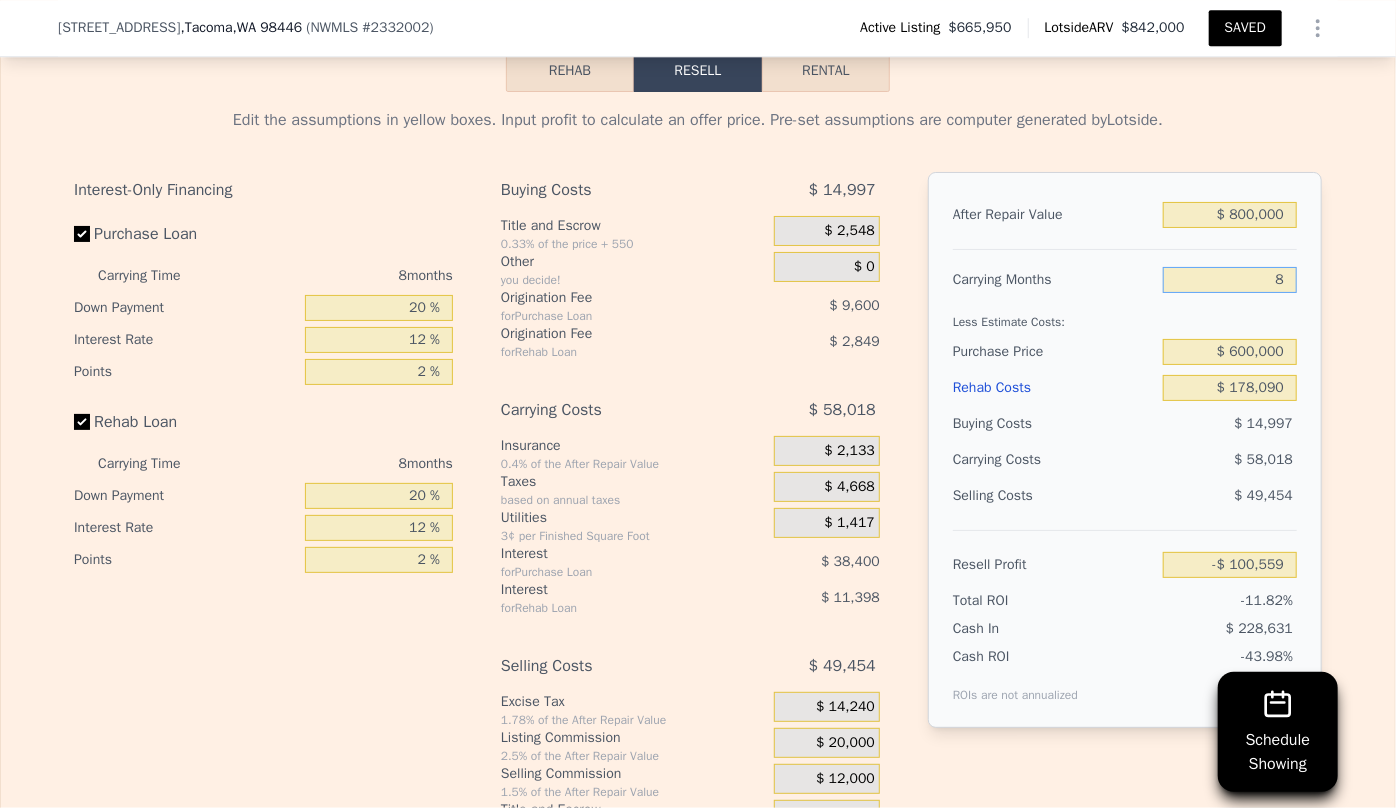 click on "8" at bounding box center (1230, 280) 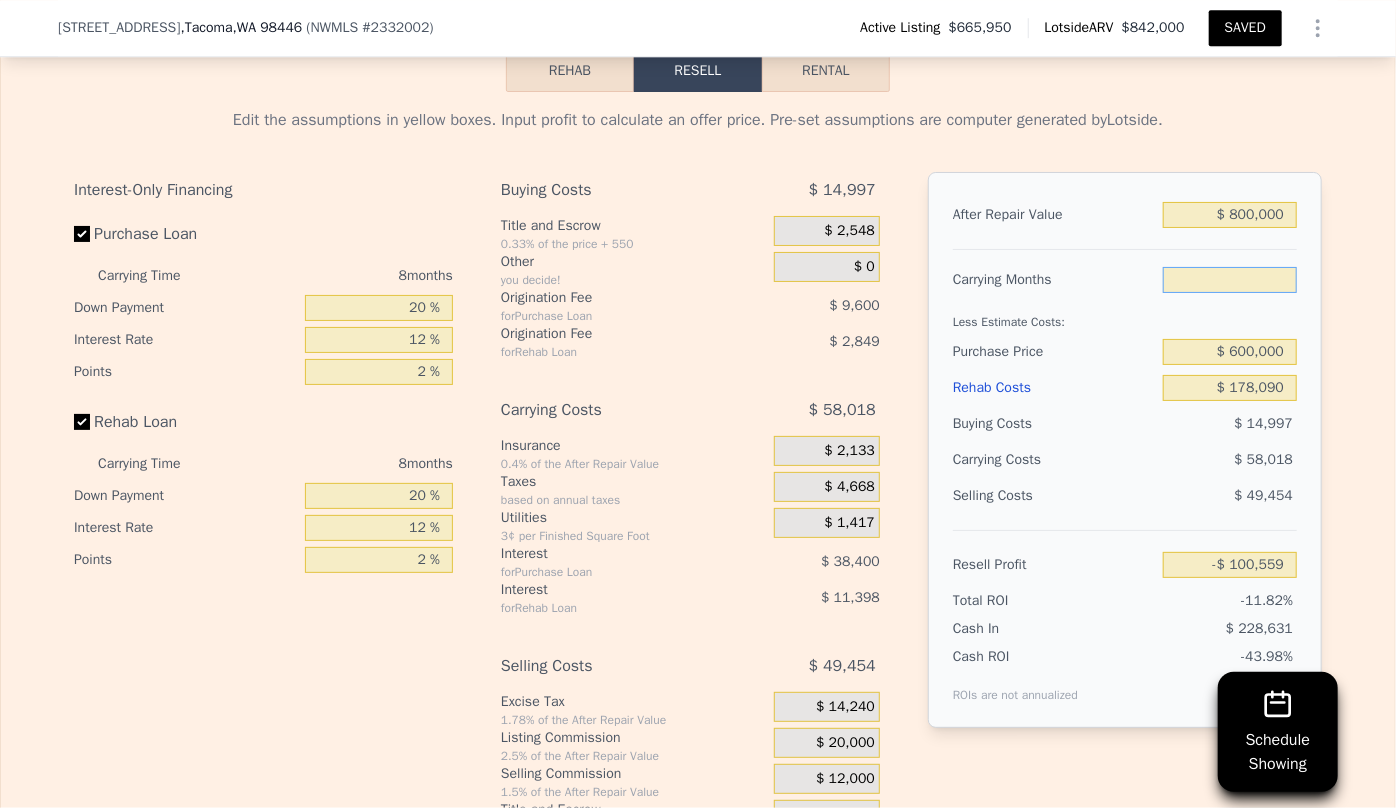 type on "6" 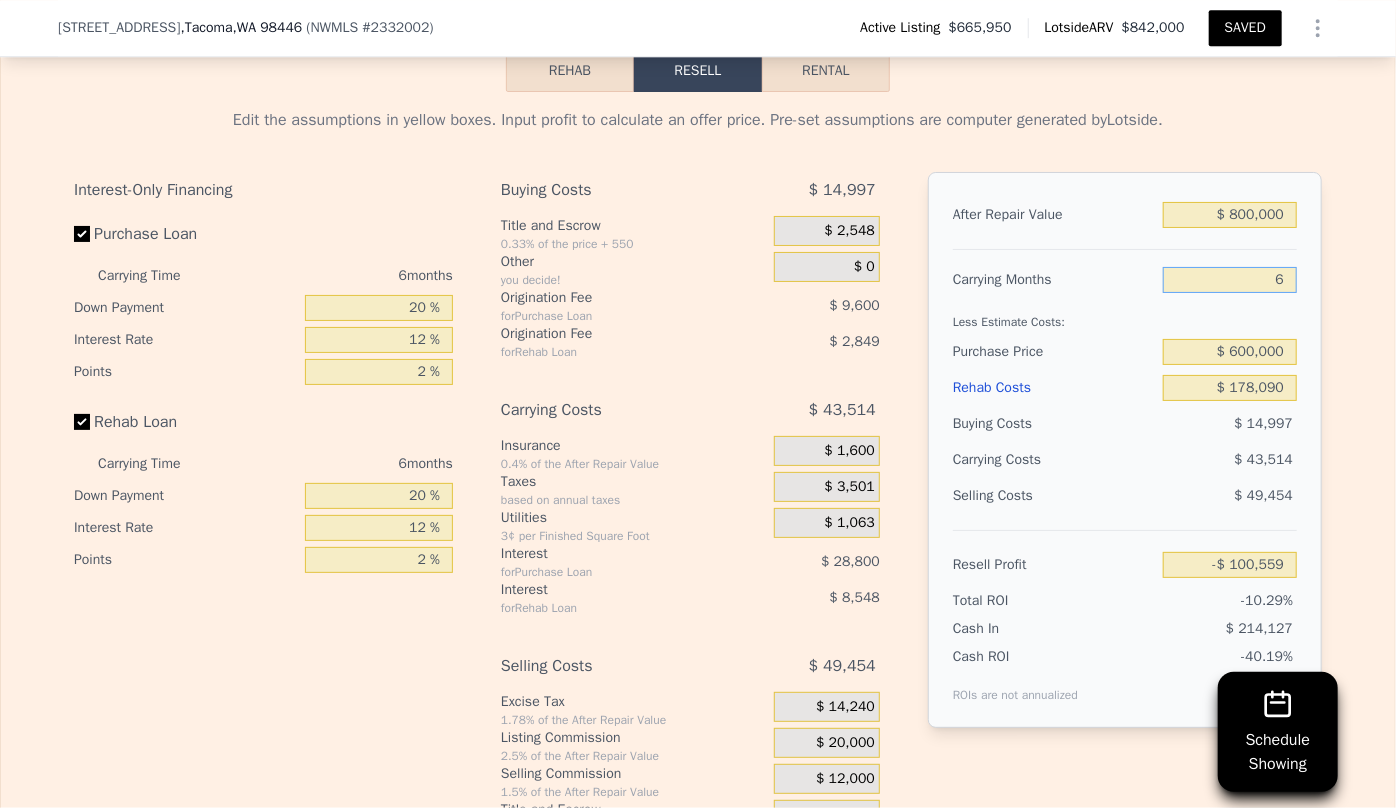 type on "-$ 86,055" 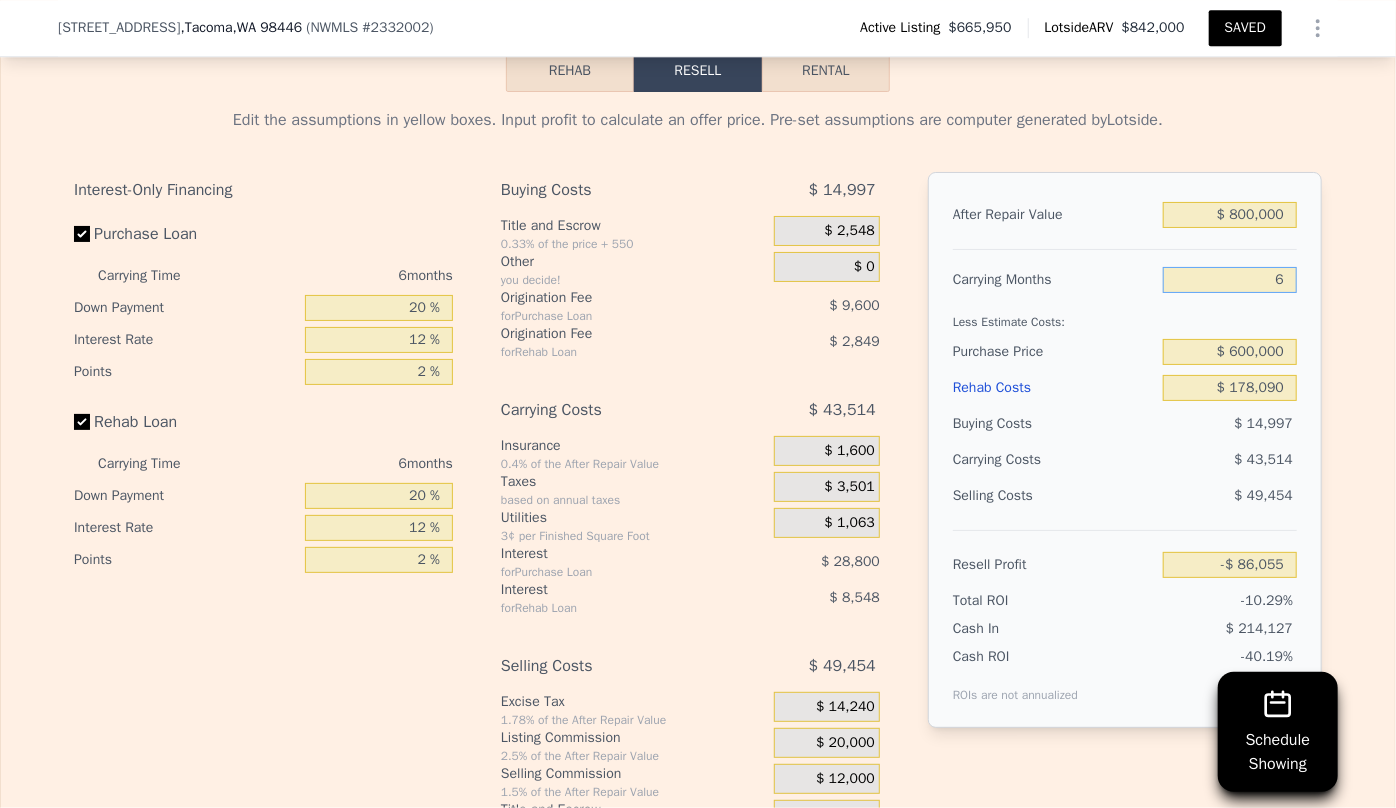 type on "6" 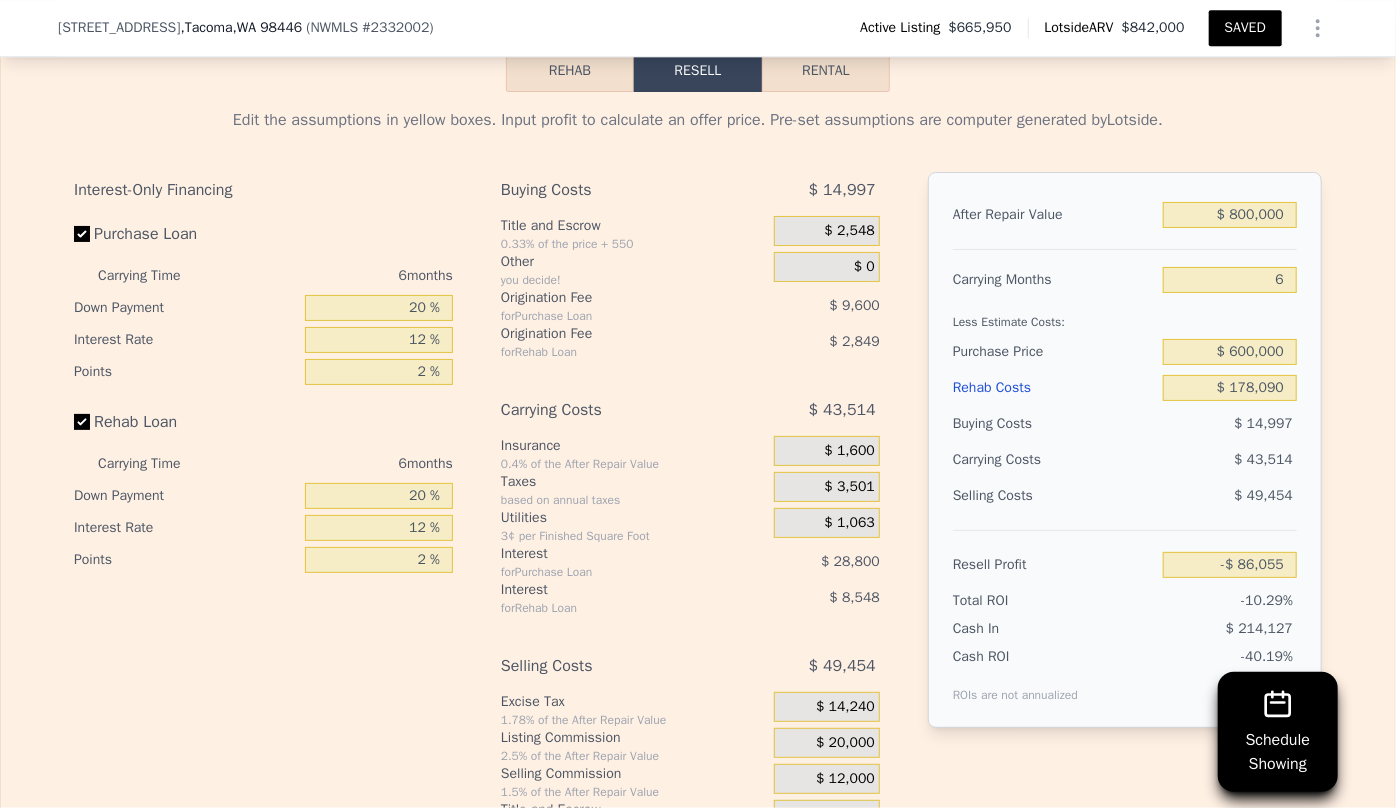 click on "$ 49,454" at bounding box center (1230, 496) 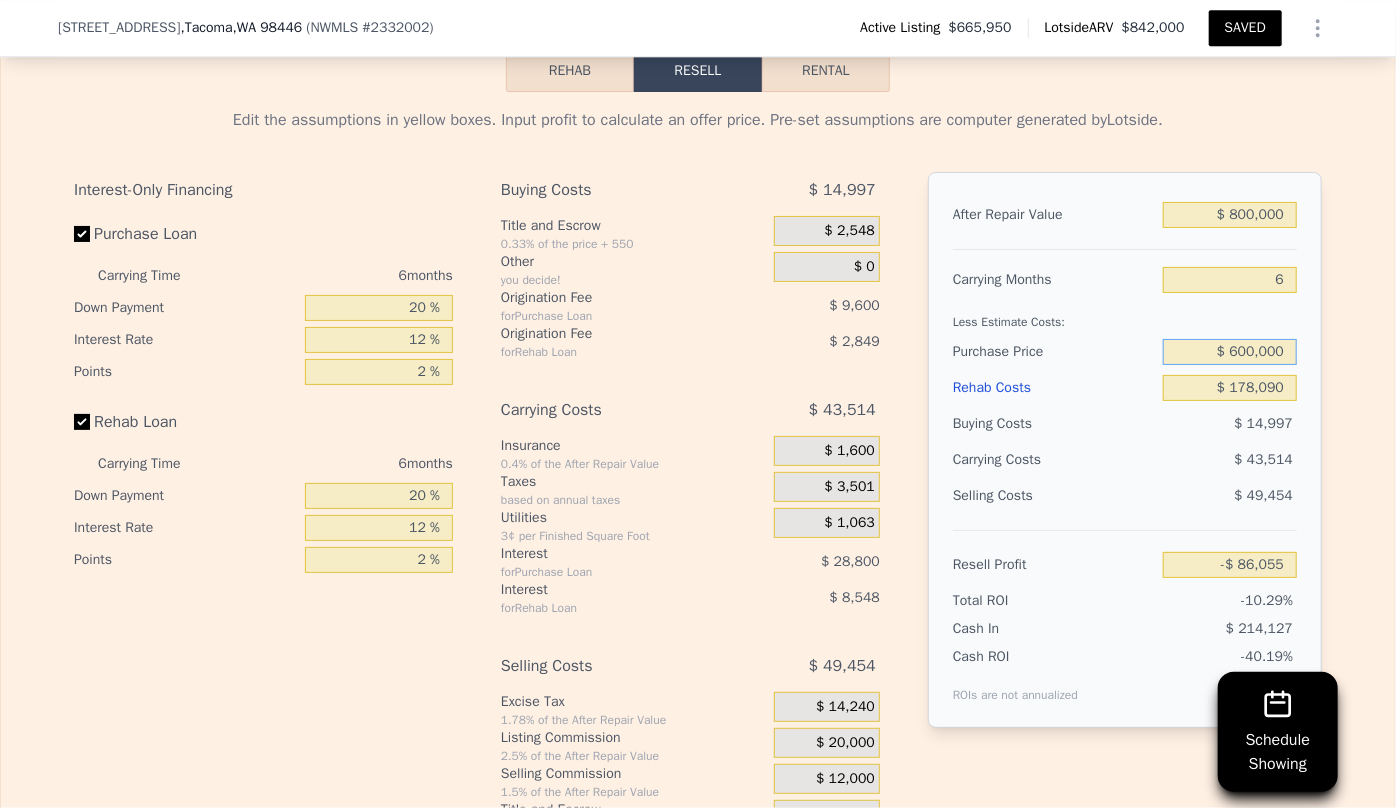 click on "$ 600,000" at bounding box center (1230, 352) 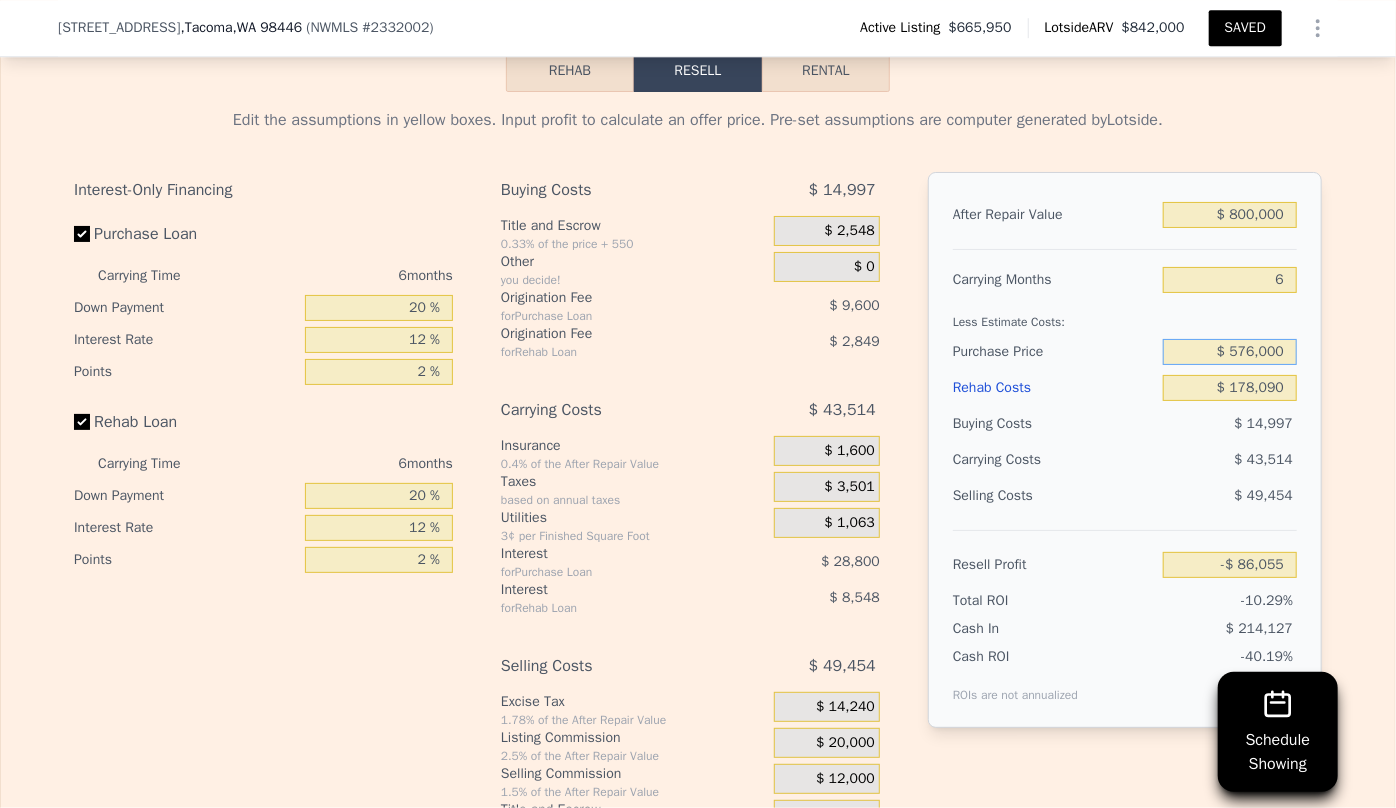 type on "$ 576,000" 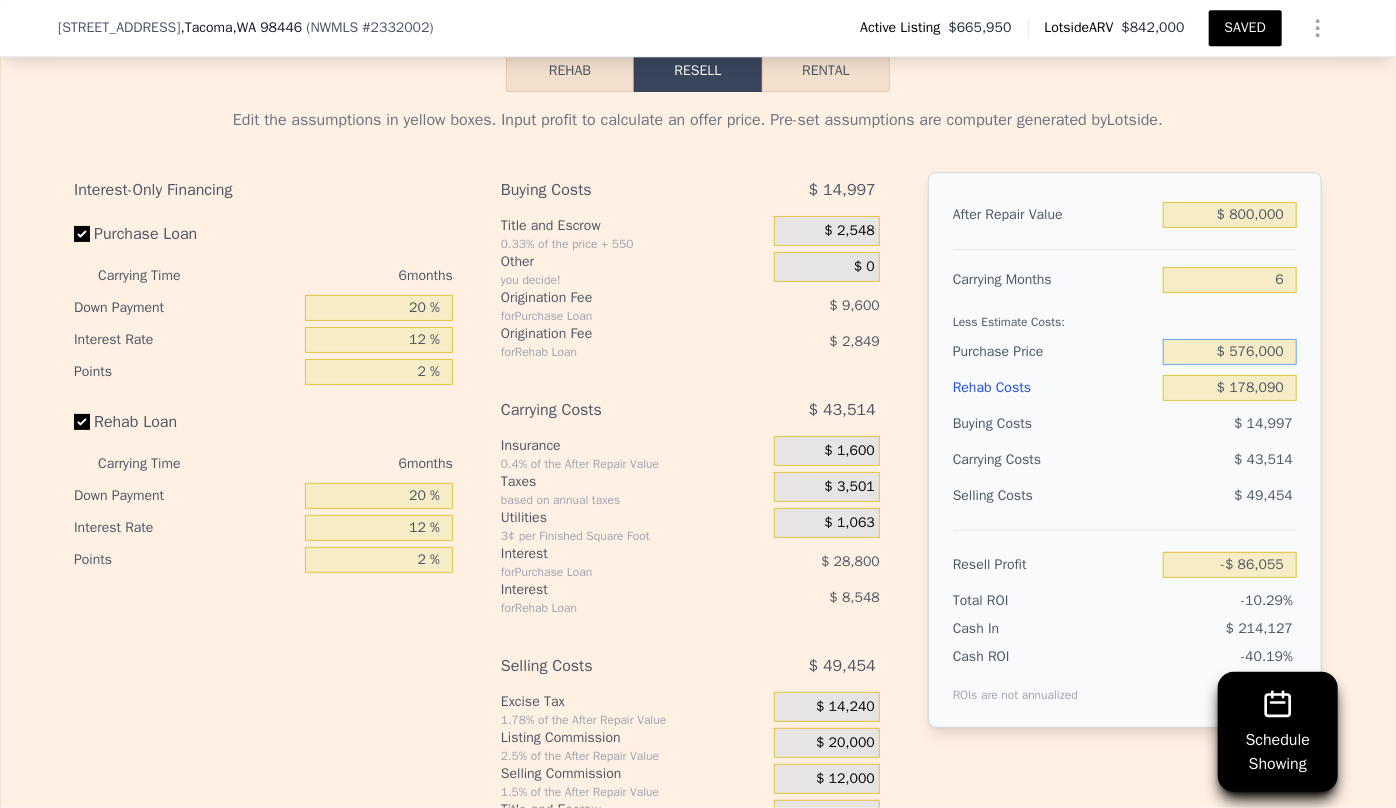 type on "-$ 60,439" 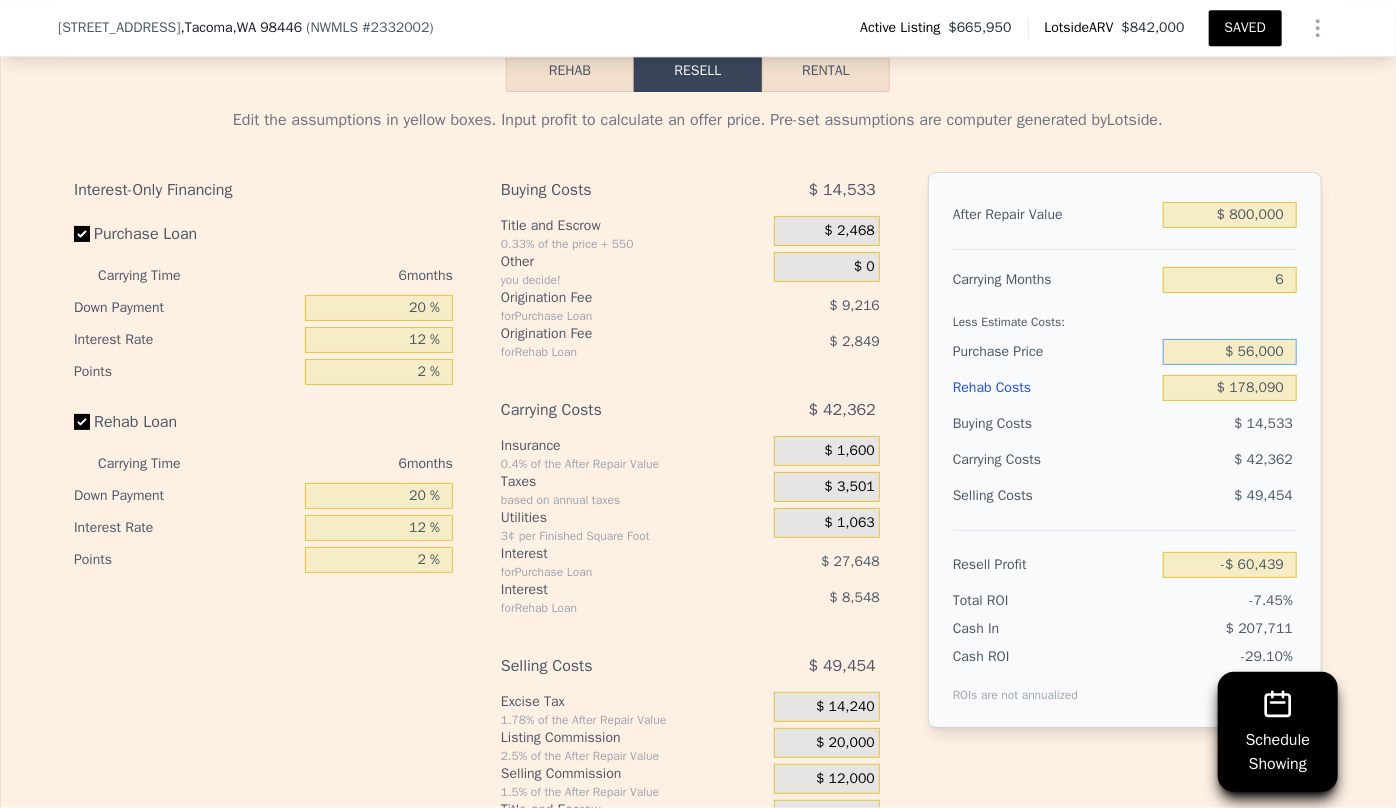 type on "$ 56,000" 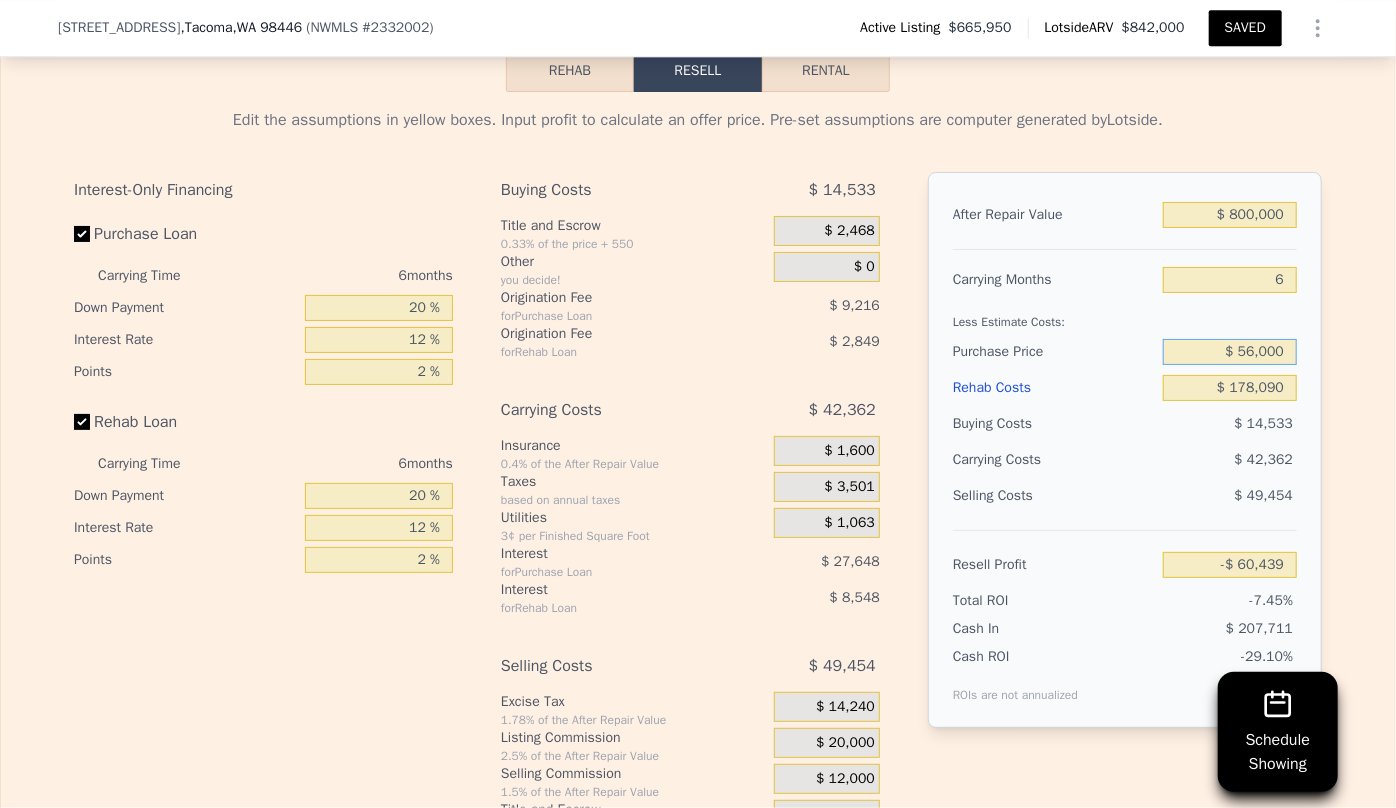 type on "$ 494,573" 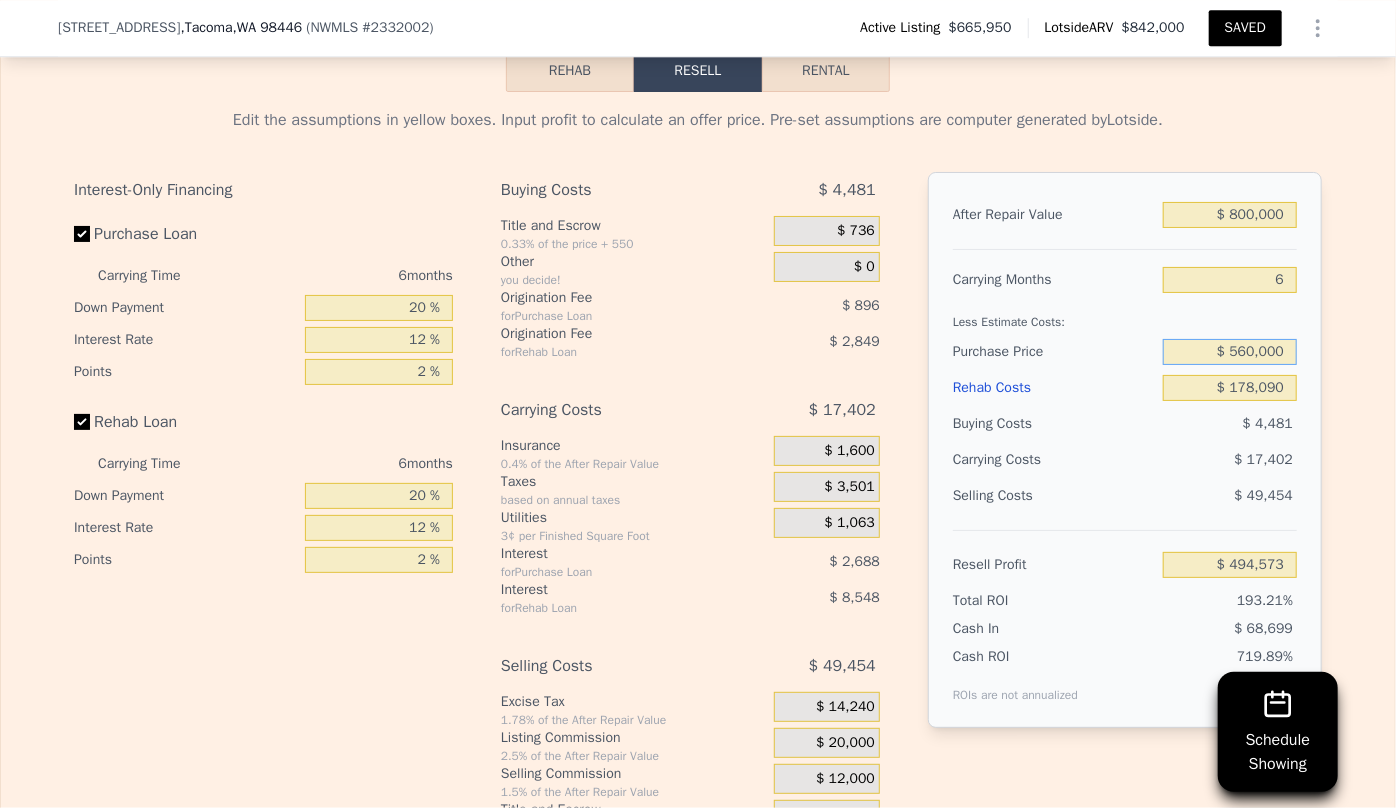 type on "$ 560,000" 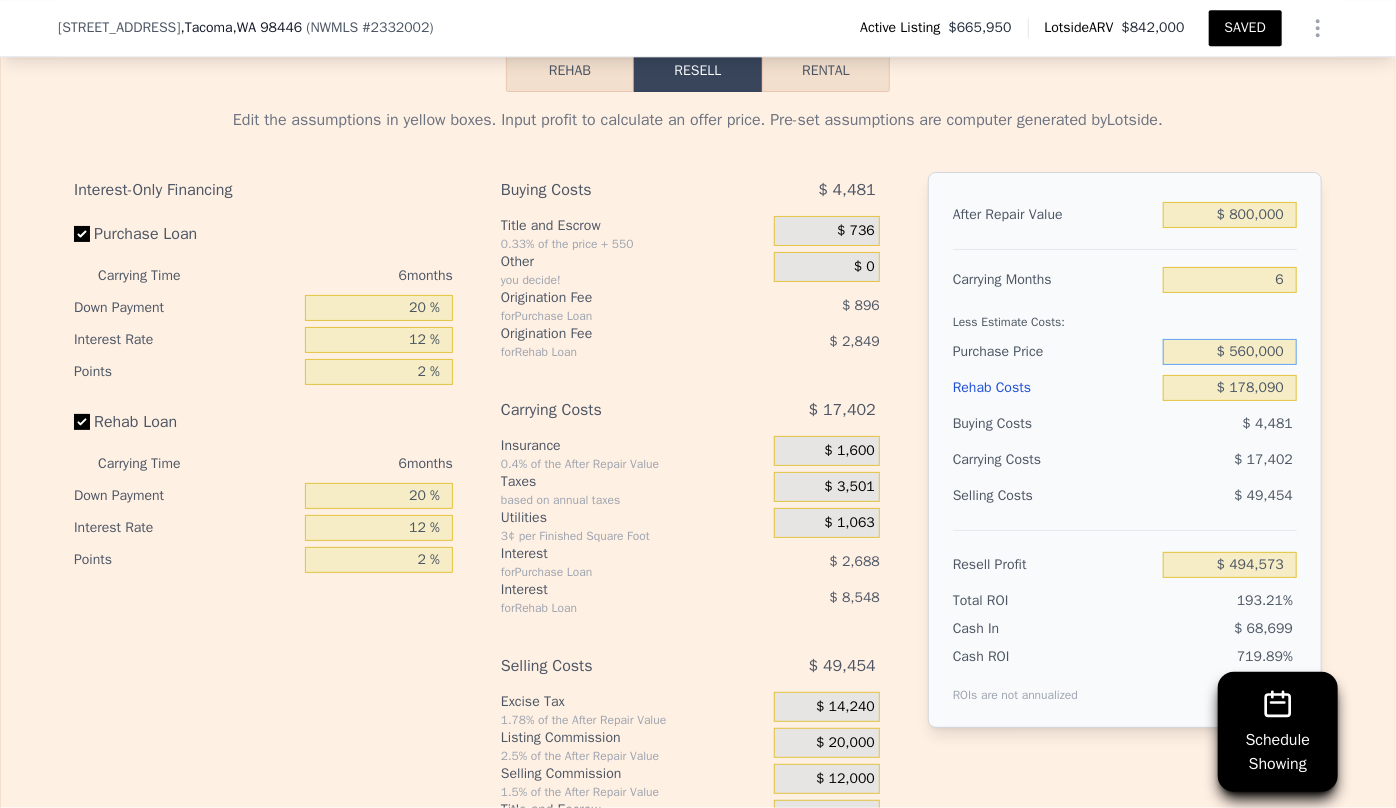 type on "-$ 43,362" 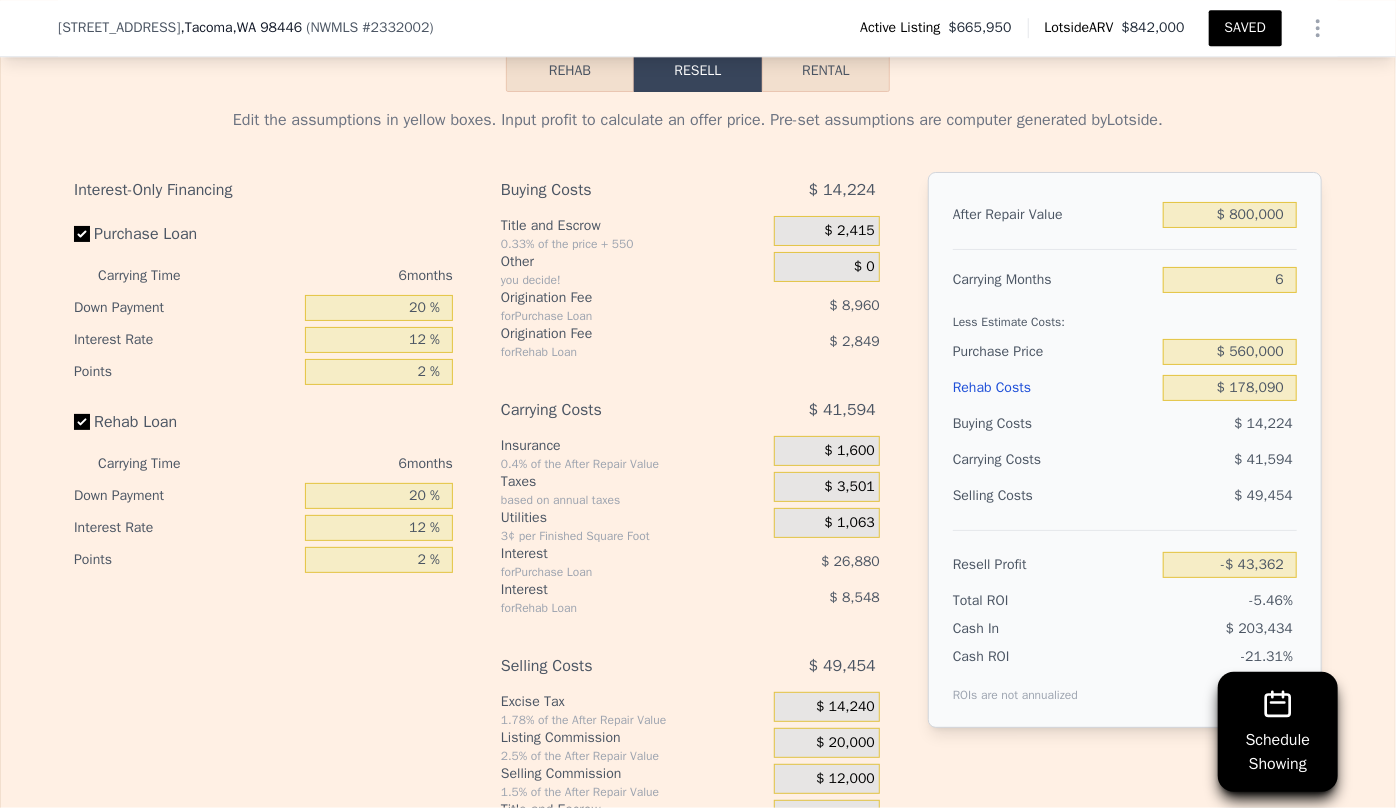 click on "$ 41,594" at bounding box center [1191, 460] 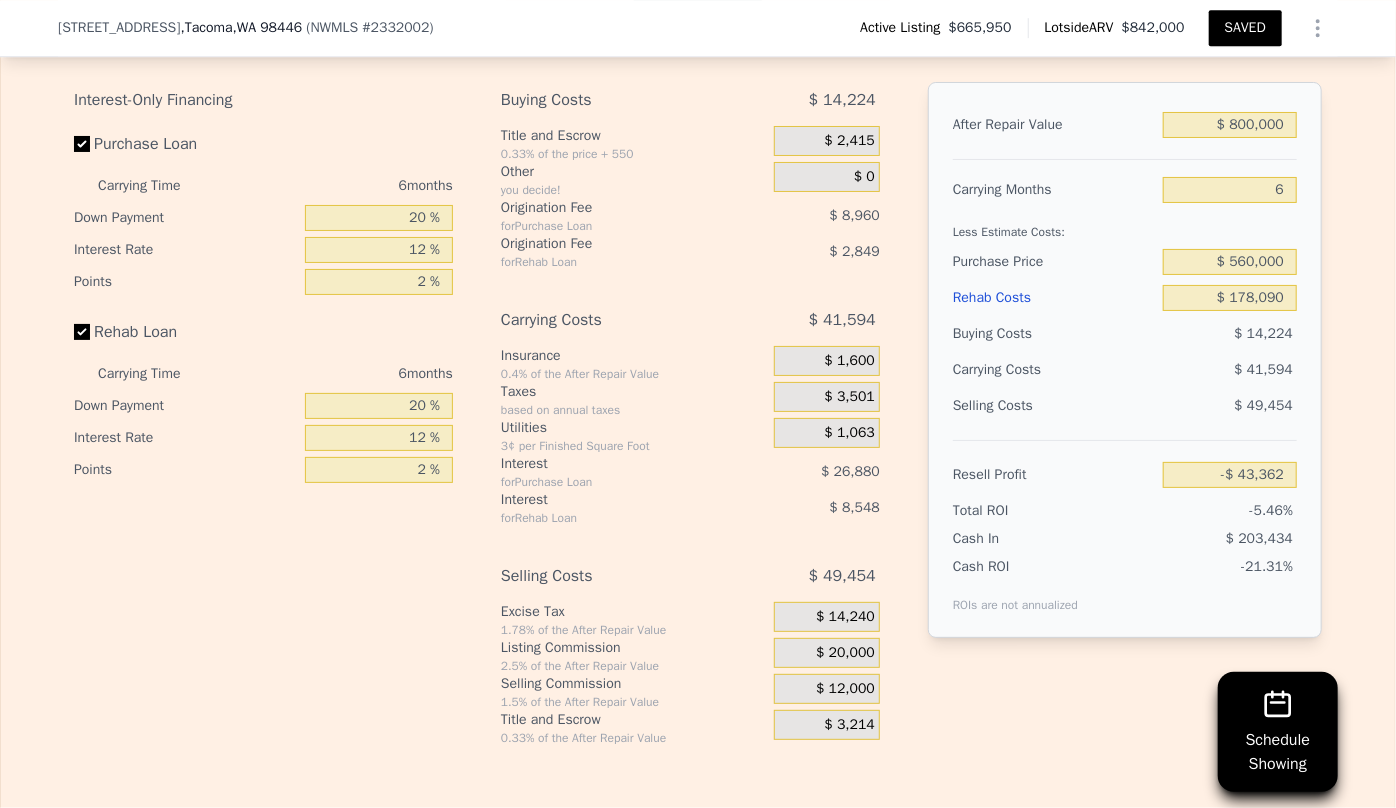 scroll, scrollTop: 3181, scrollLeft: 0, axis: vertical 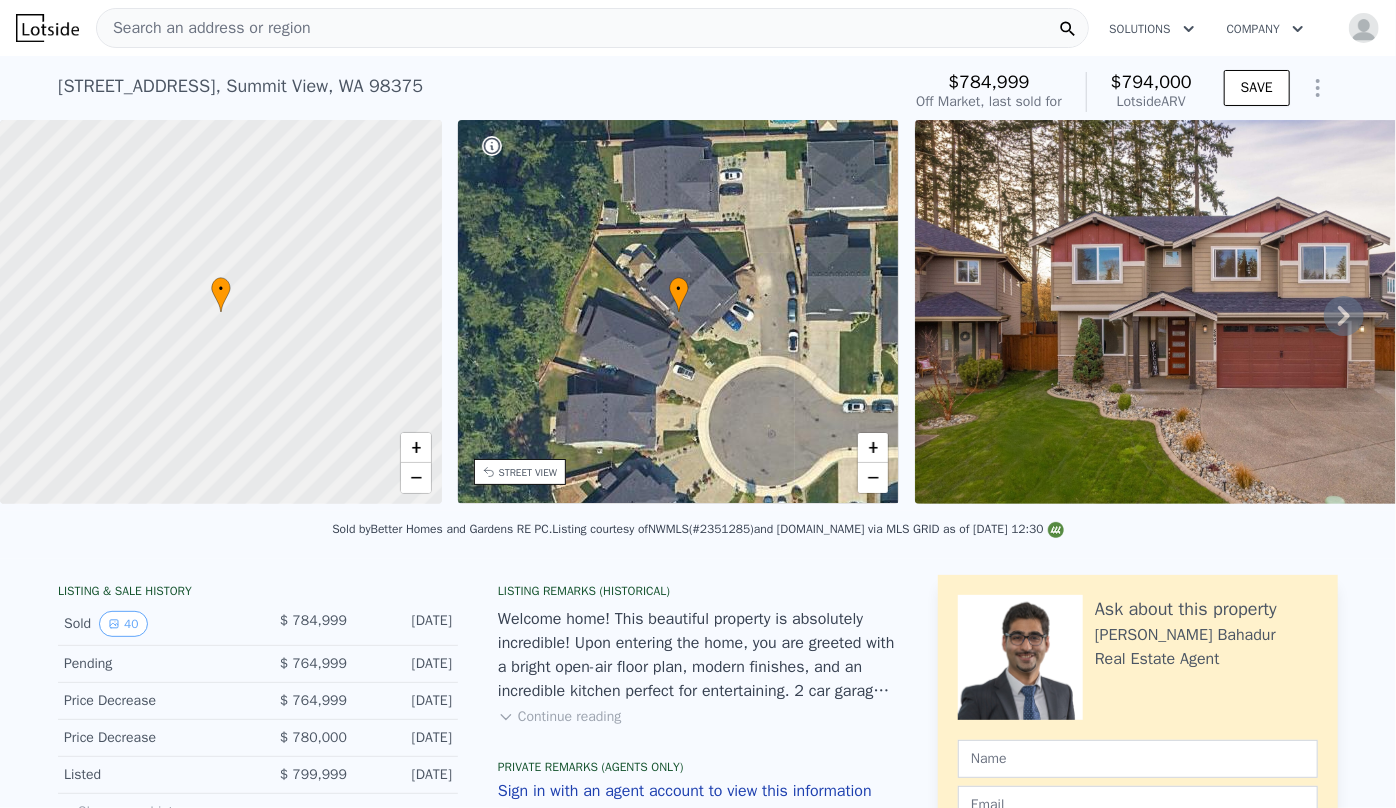 drag, startPoint x: 39, startPoint y: 508, endPoint x: 117, endPoint y: 516, distance: 78.40918 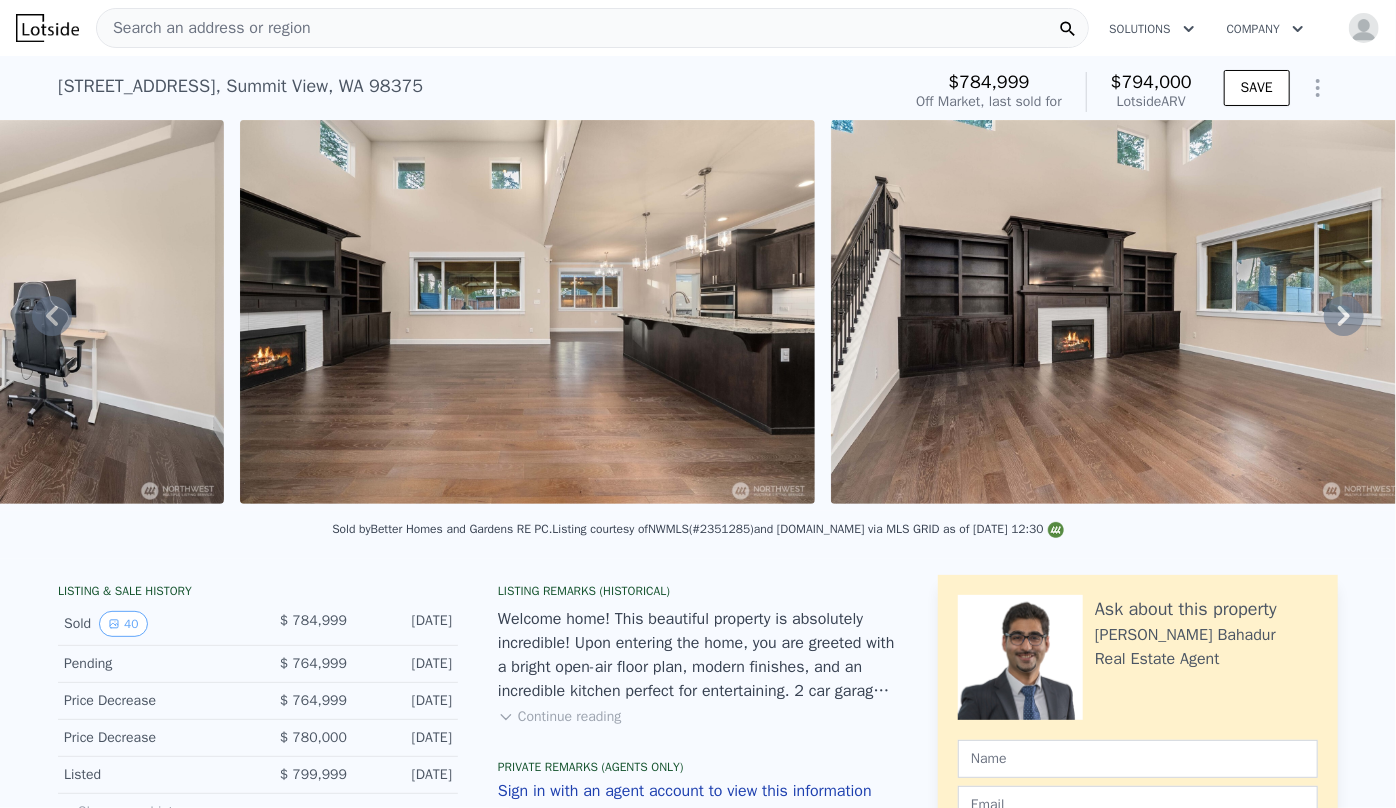 scroll, scrollTop: 0, scrollLeft: 7420, axis: horizontal 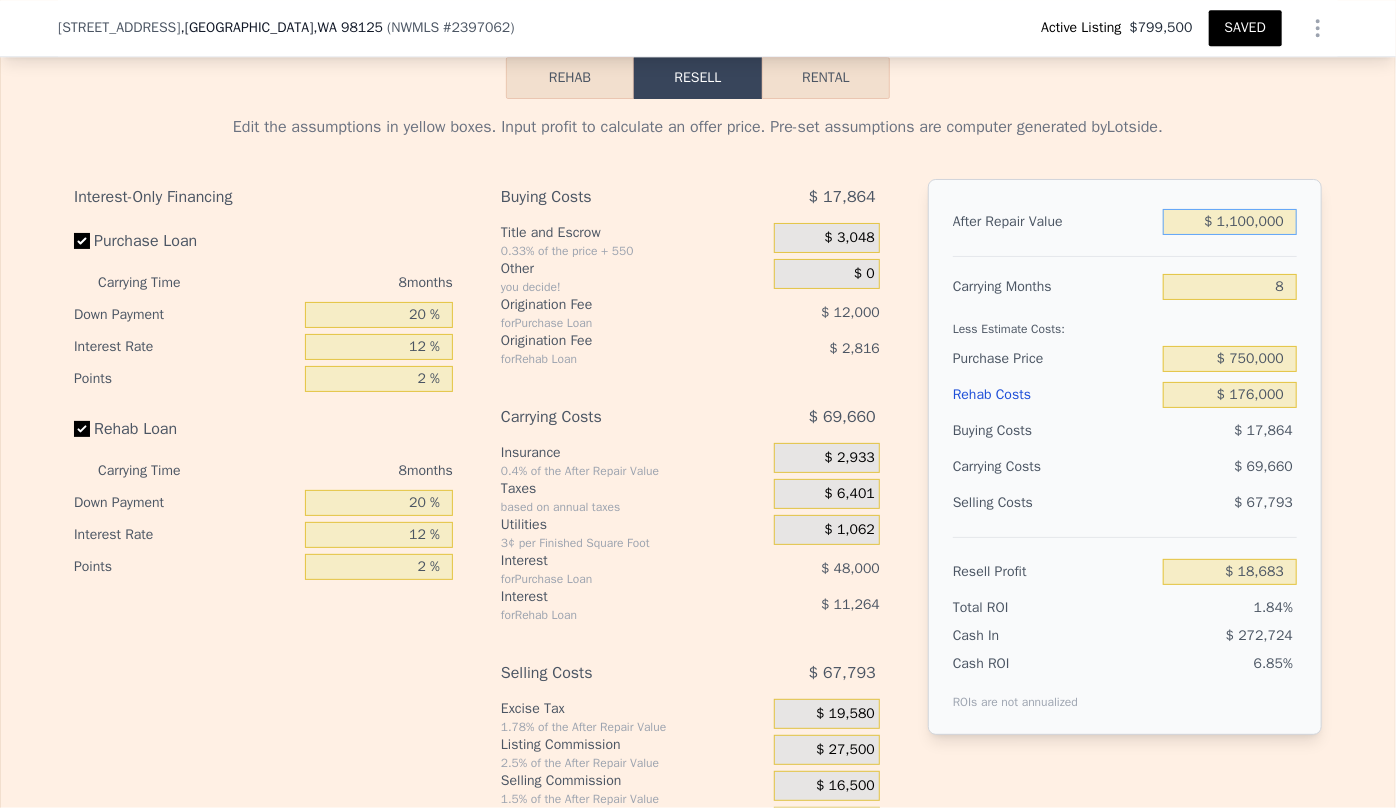 click on "$ 1,100,000" at bounding box center (1230, 222) 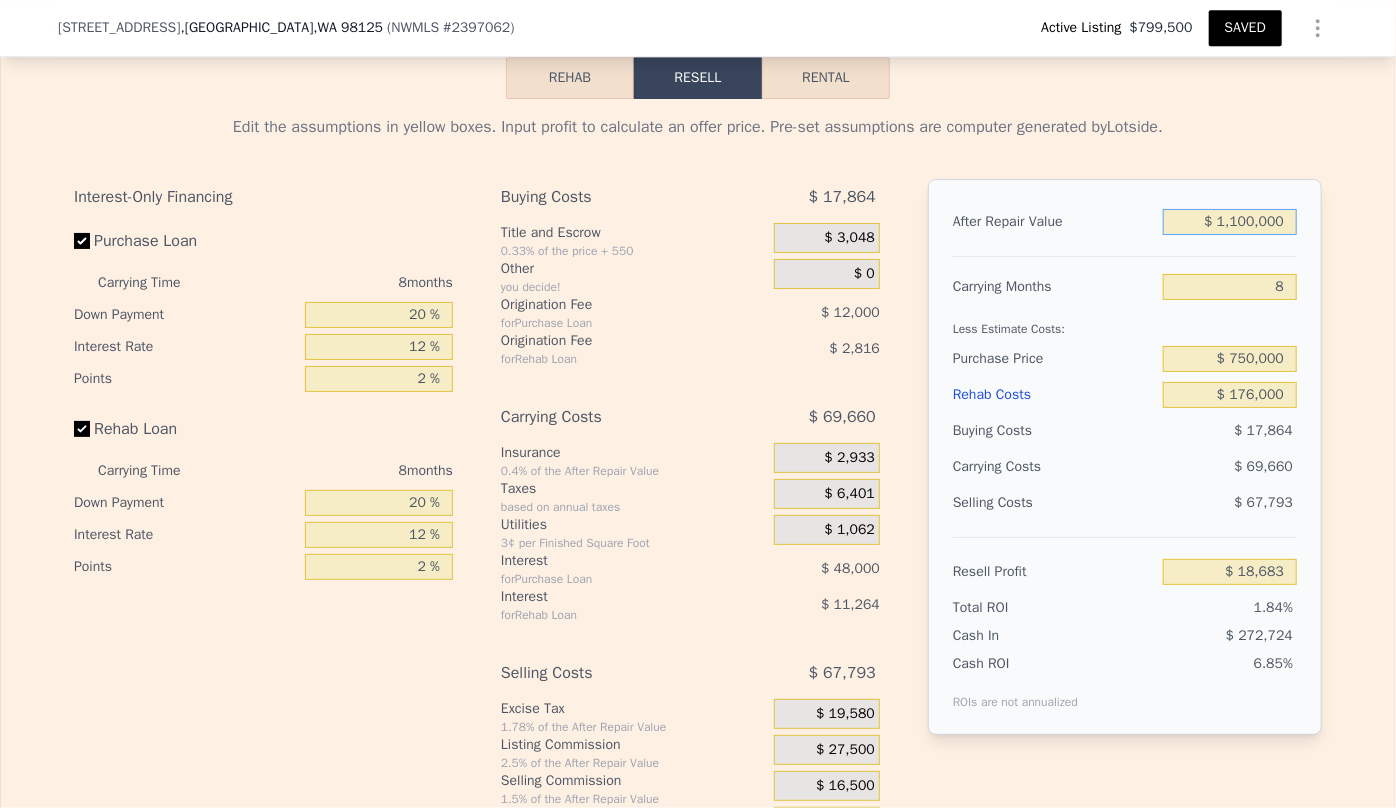type on "$ 100,000" 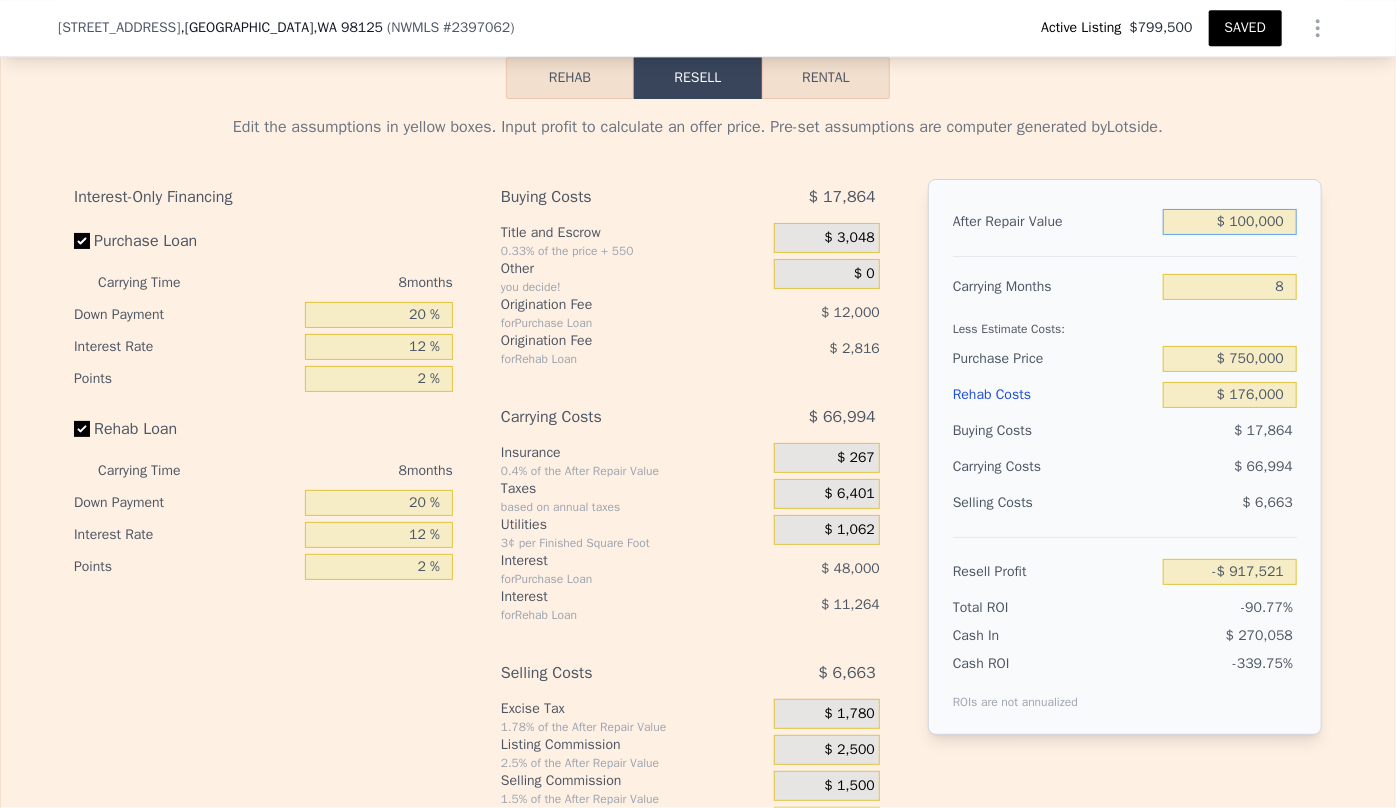 type on "-$ 917,521" 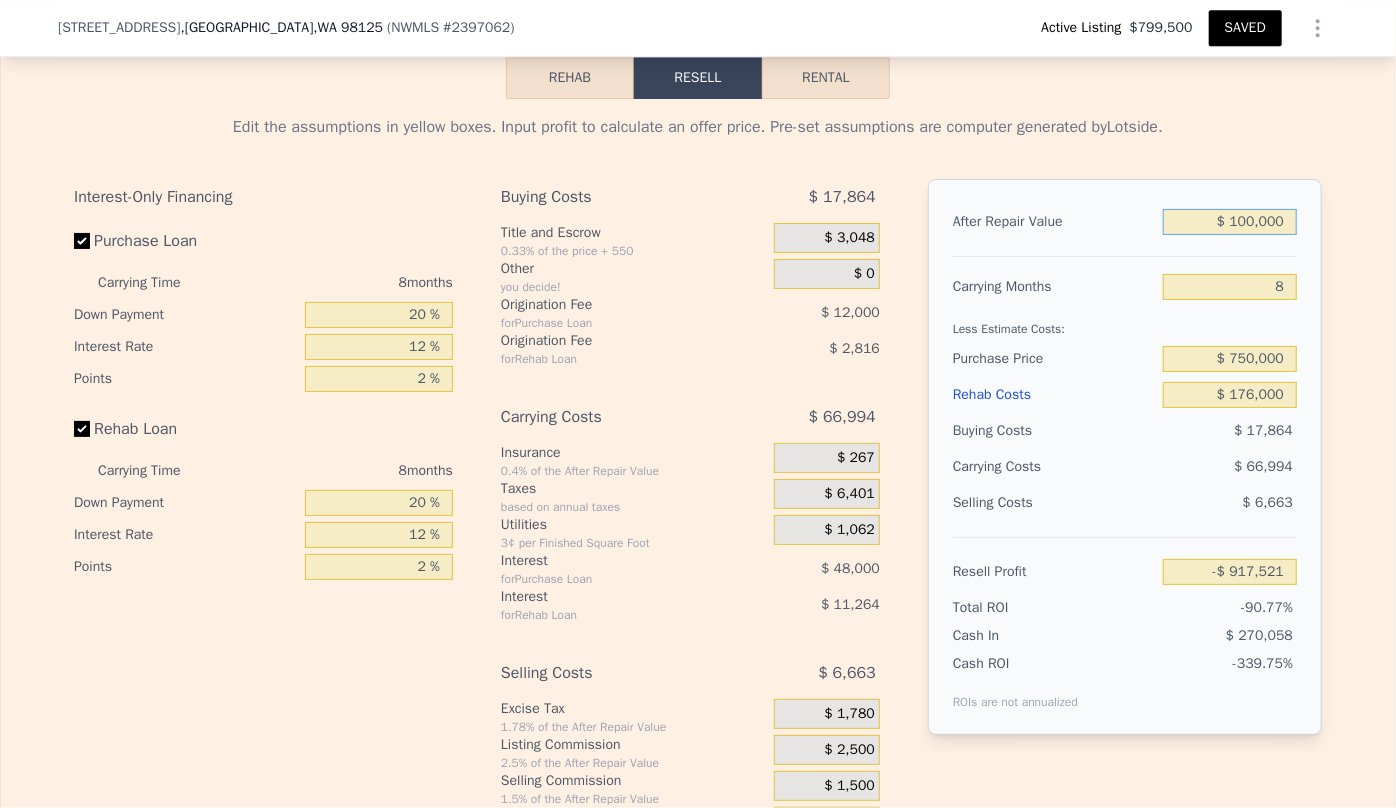 type on "$ 1,000,000" 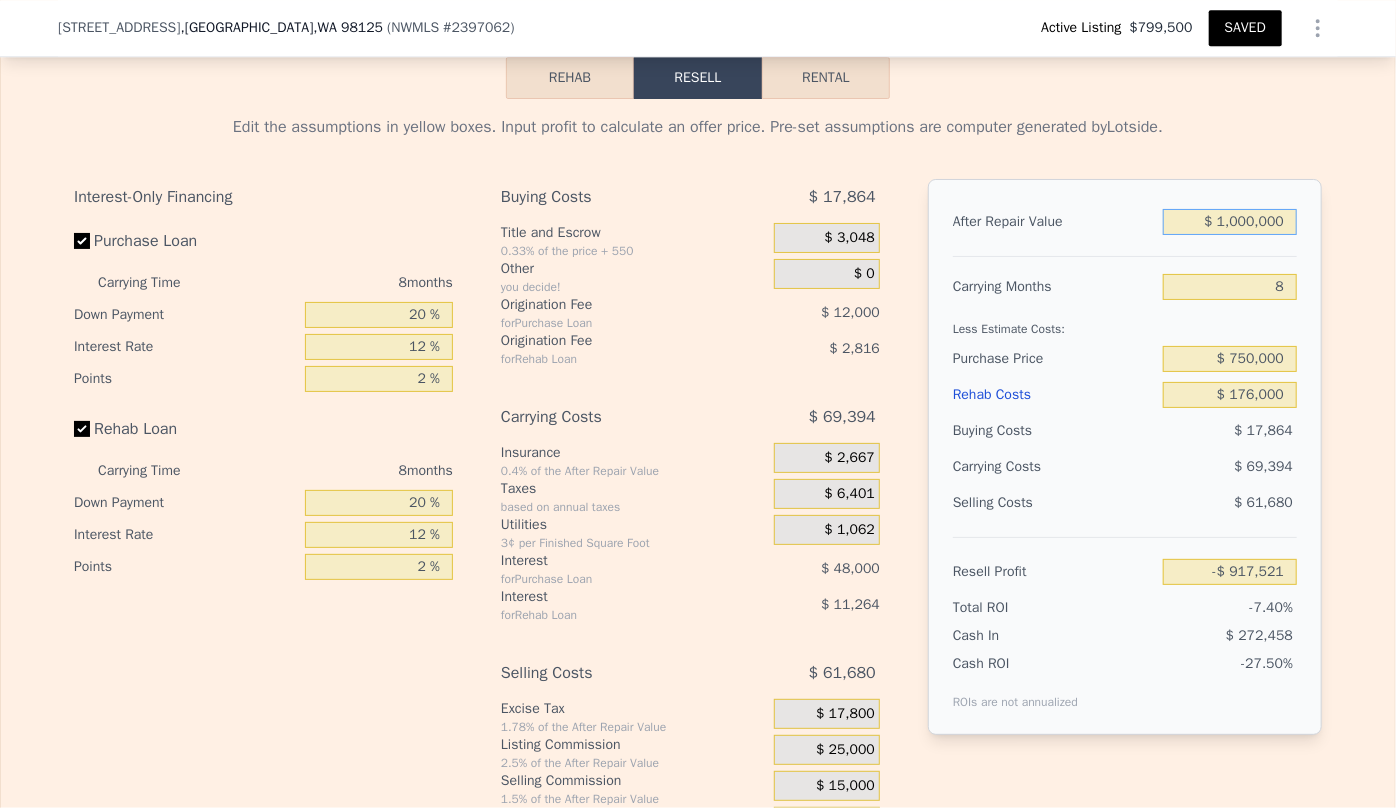 type on "-$ 74,938" 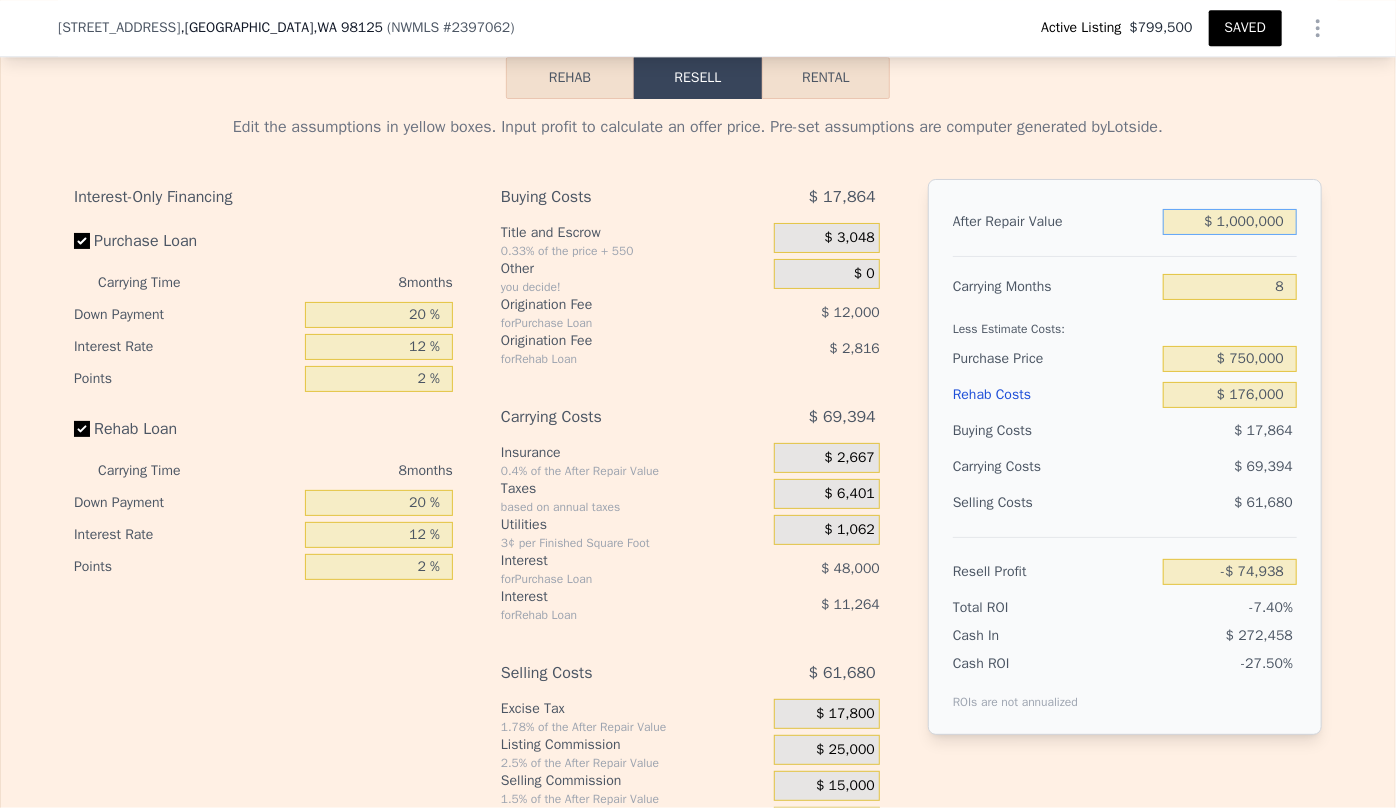 type on "$ 10,000,000" 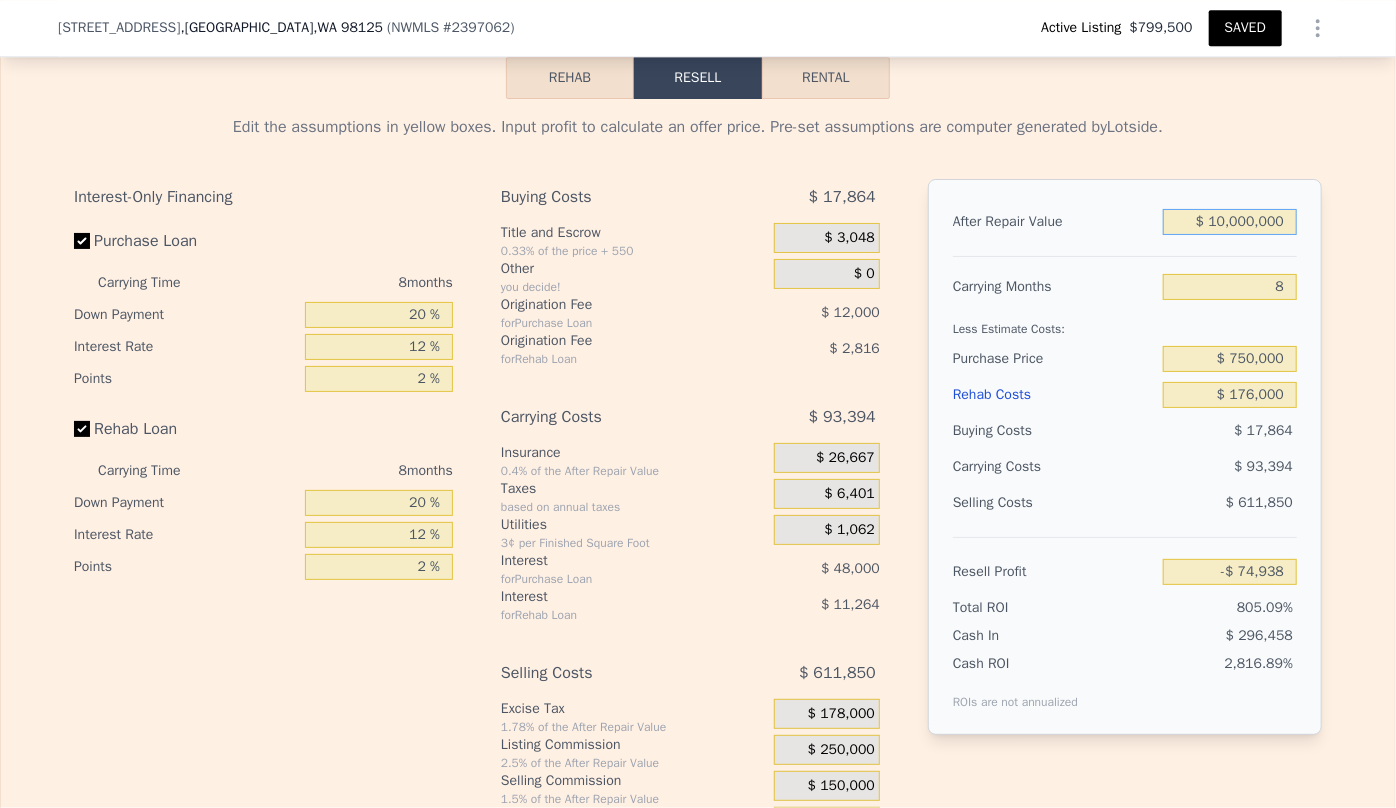 type on "$ 8,350,892" 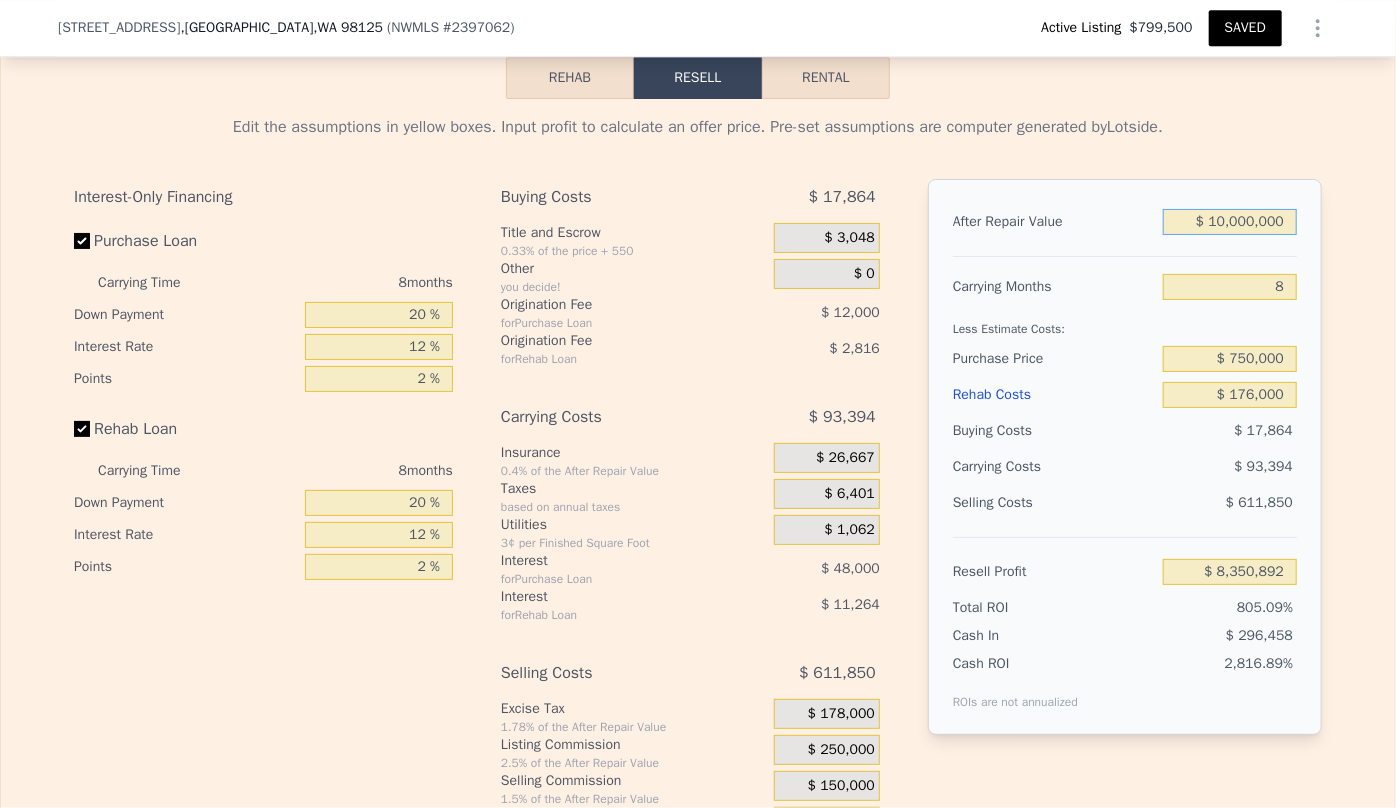 type on "$ 100,000,000" 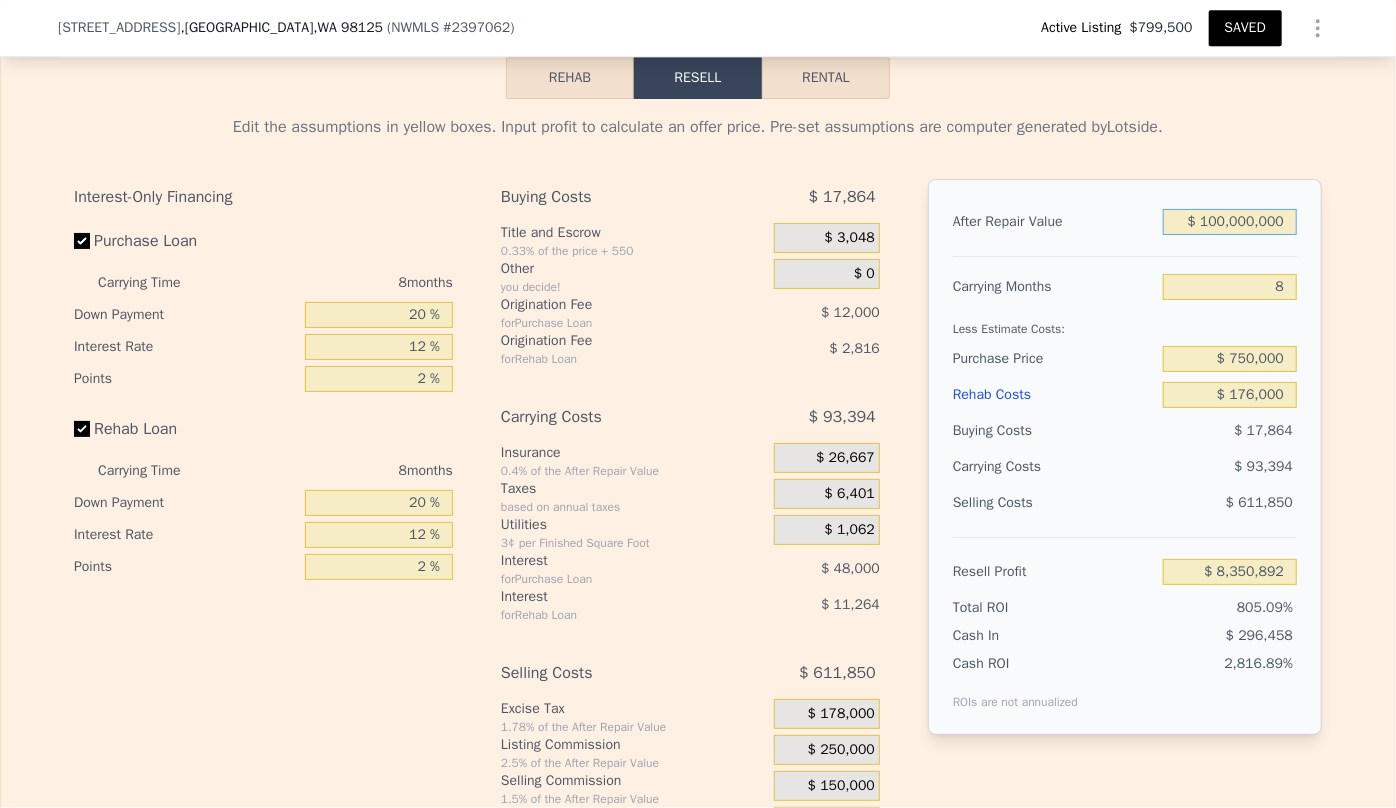 type on "$ 92,609,192" 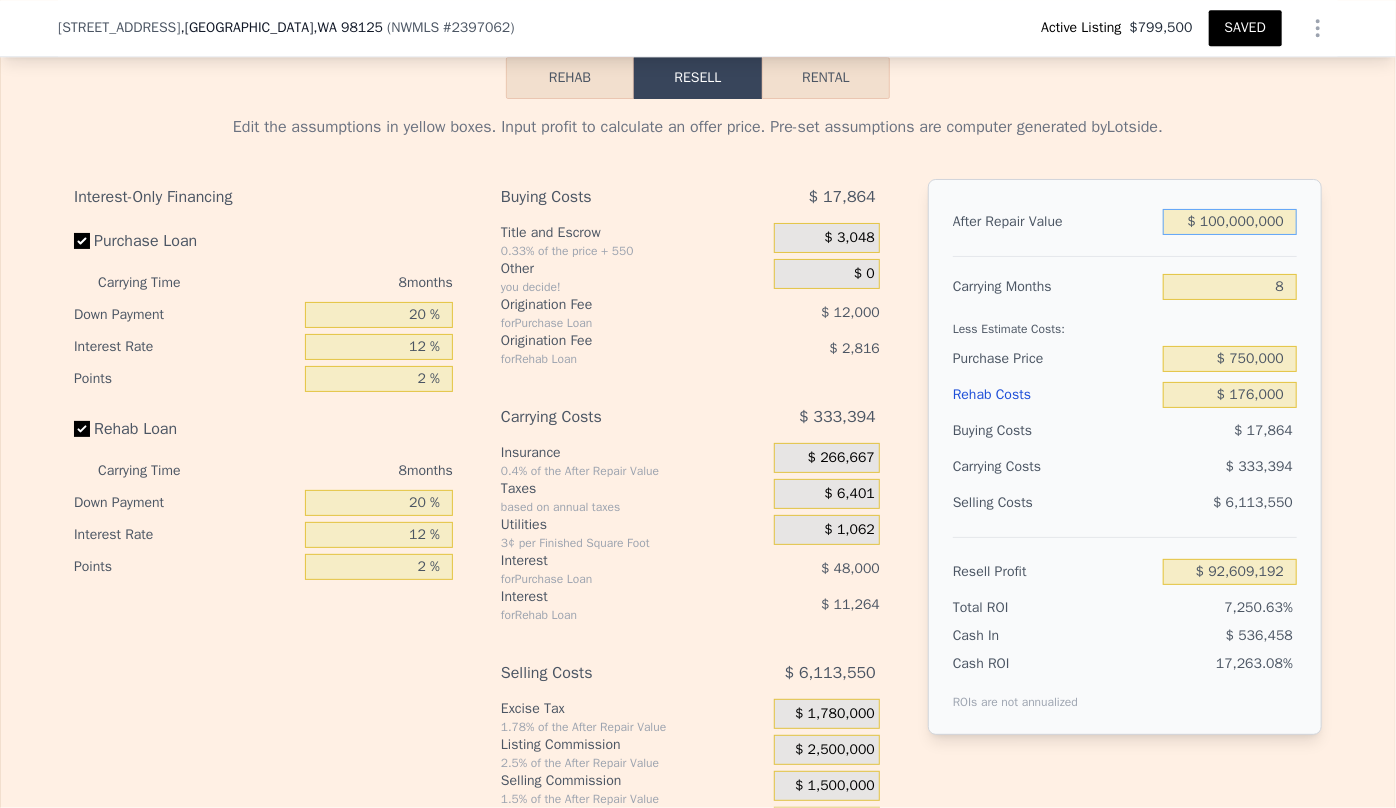 type on "$ 10,000,000" 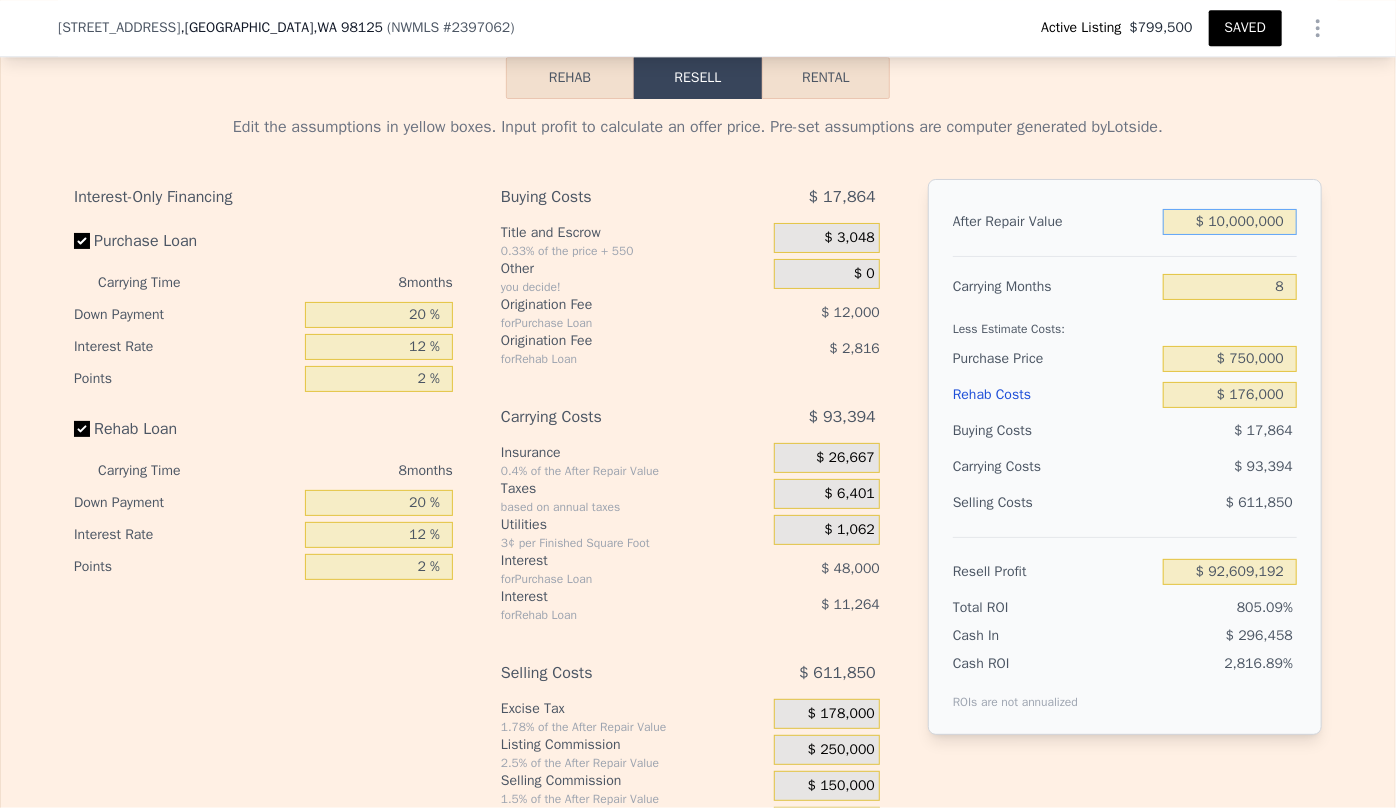 type on "$ 8,350,892" 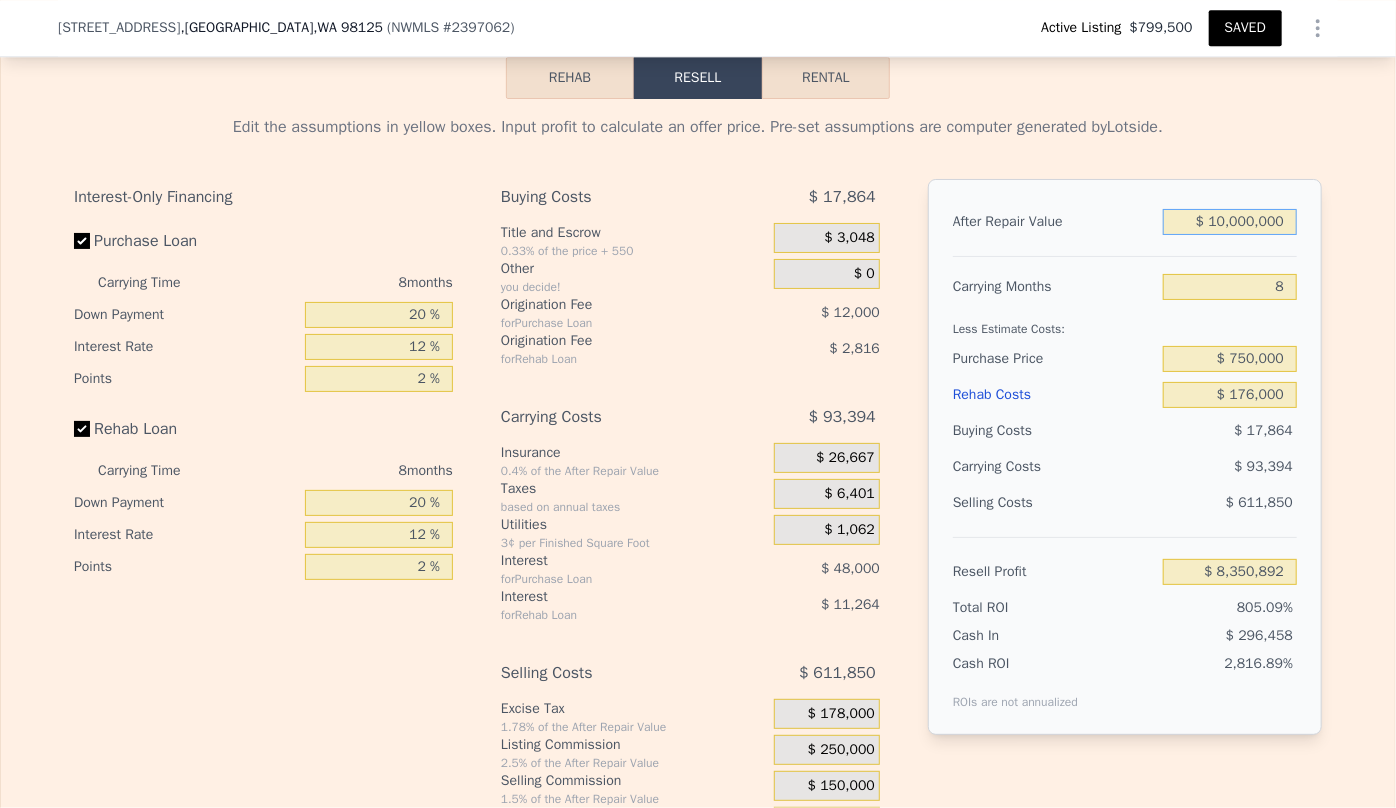 type on "$ 1,000,000" 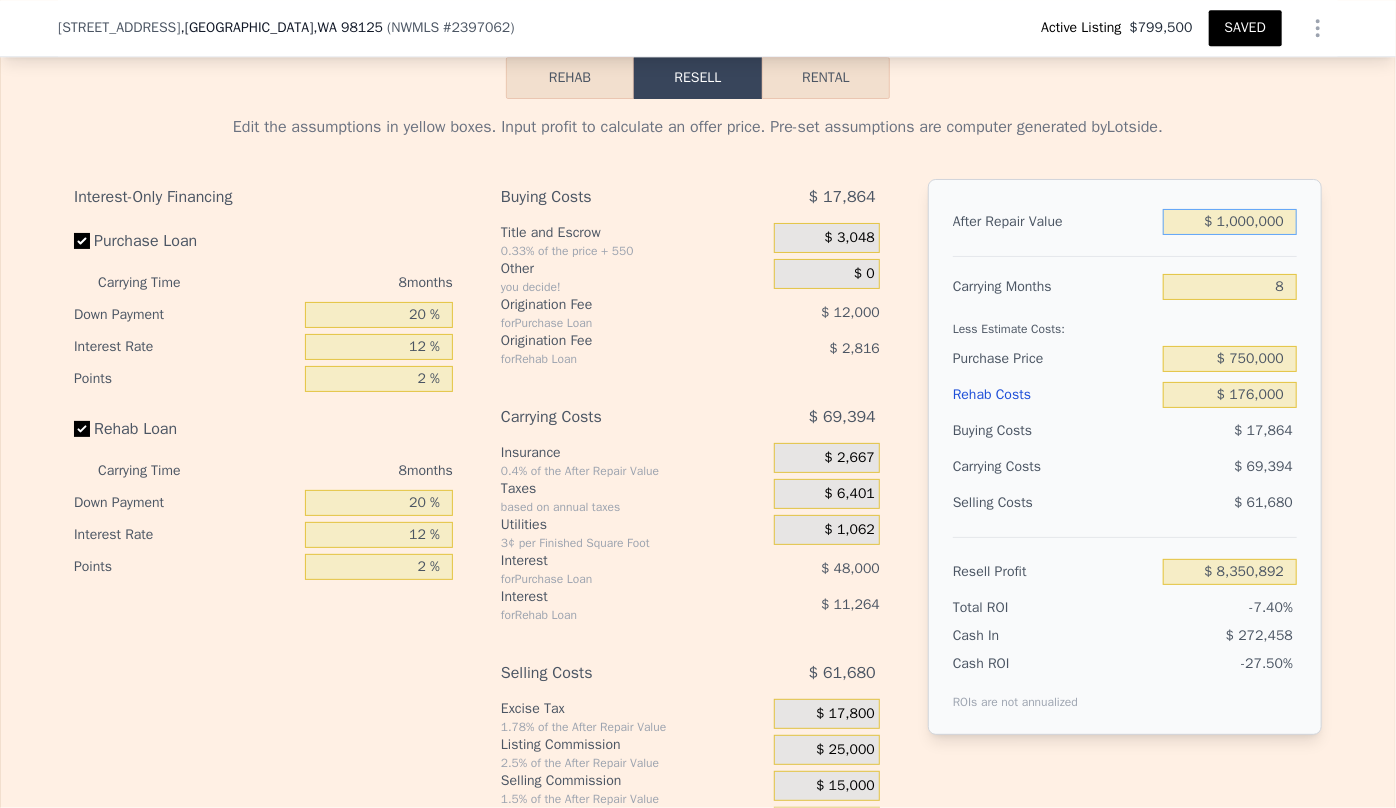 type on "-$ 74,938" 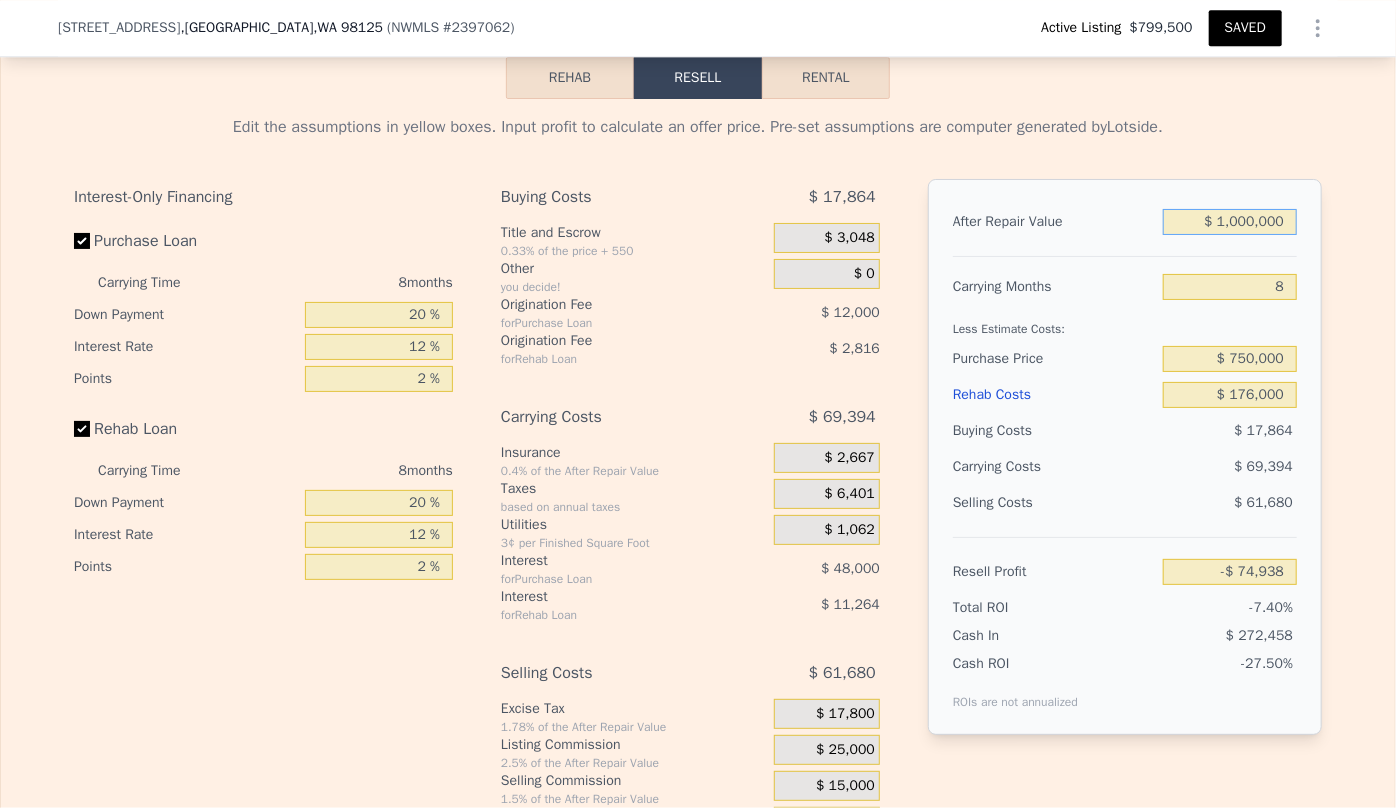 type on "$ 100,000" 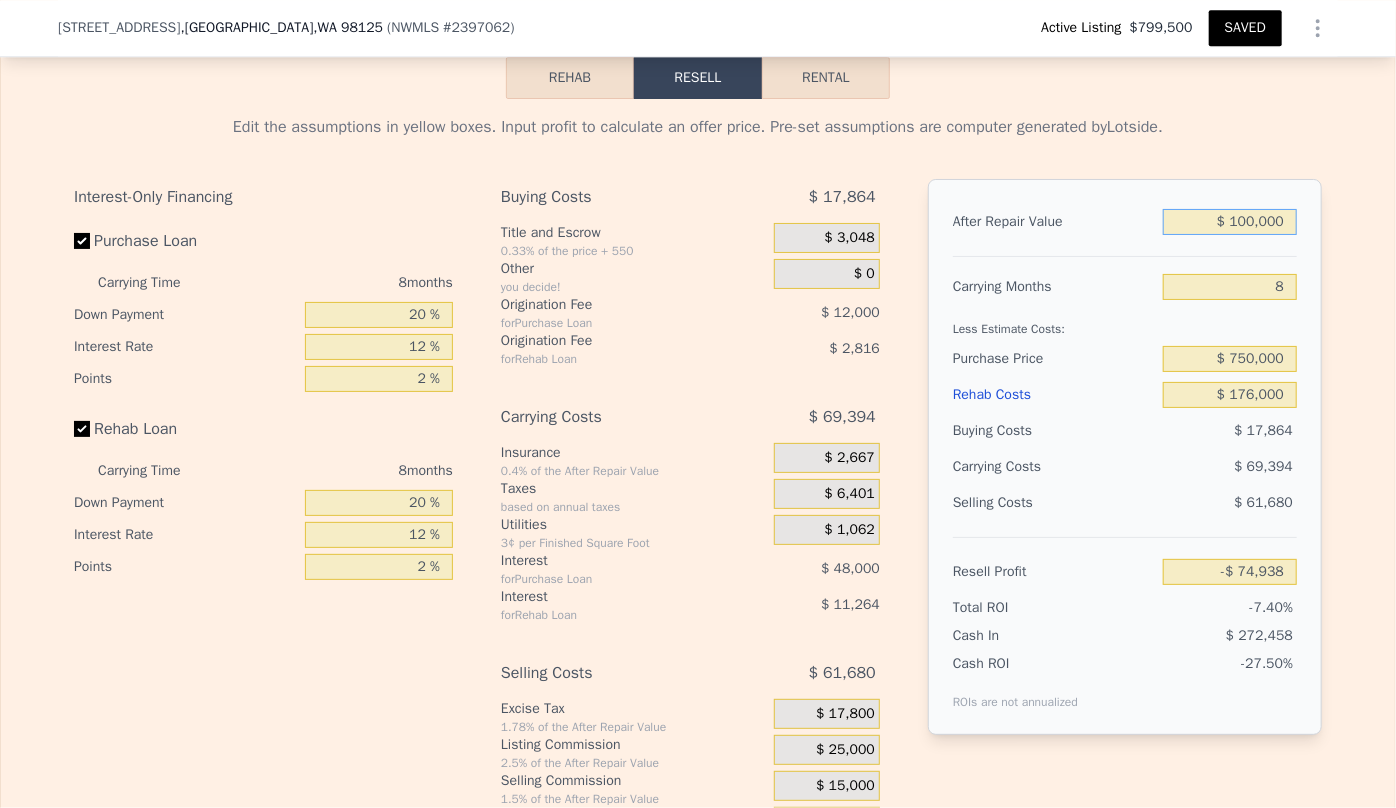 type on "-$ 917,521" 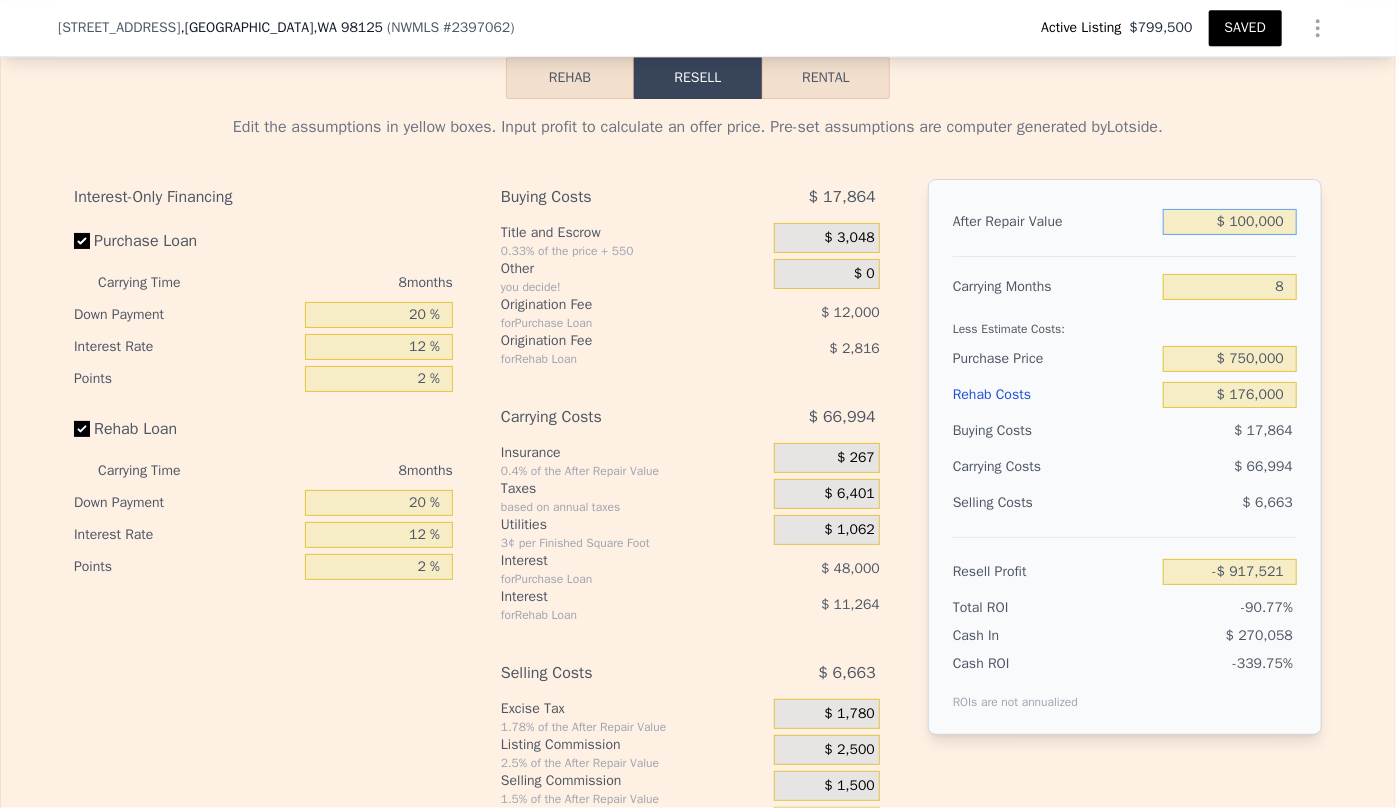 type on "$ 1,000,000" 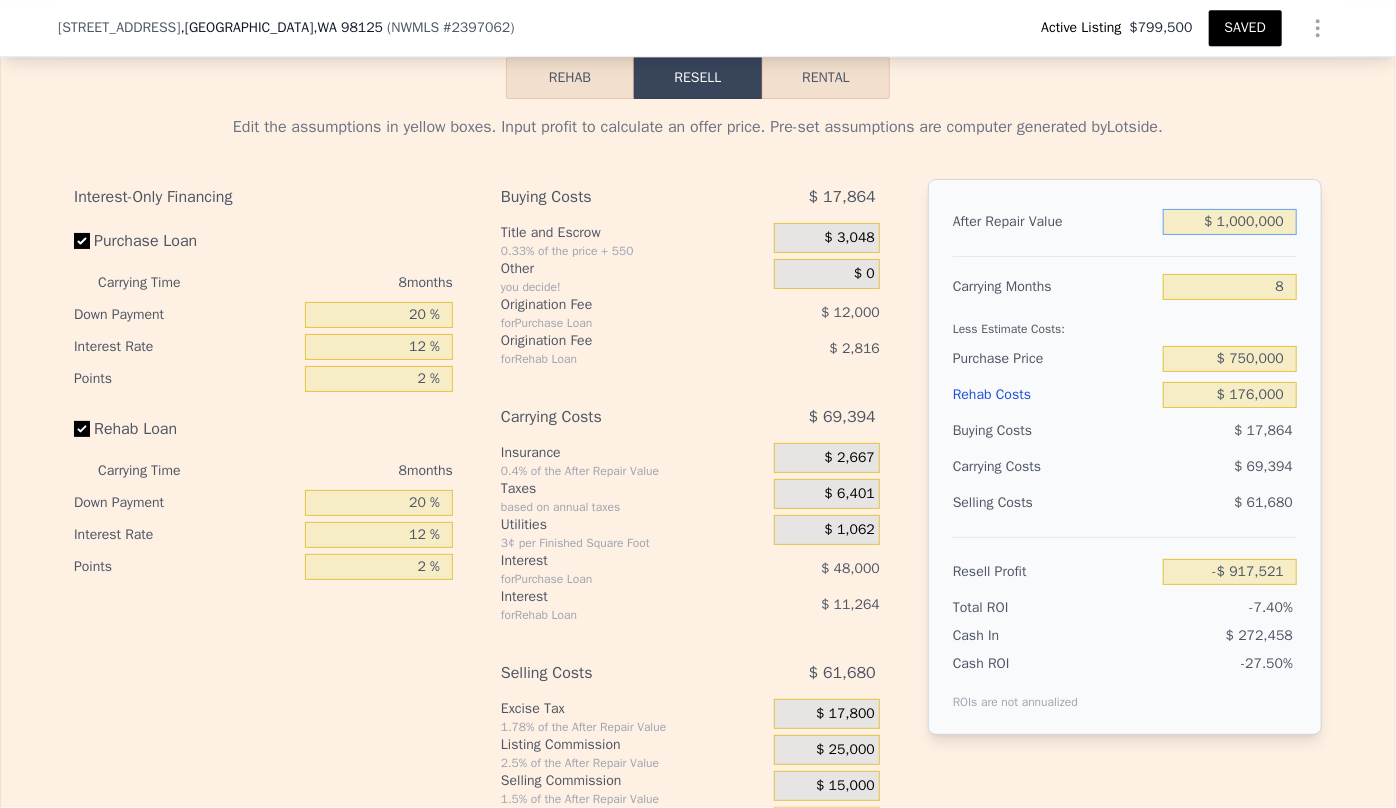 type on "-$ 74,938" 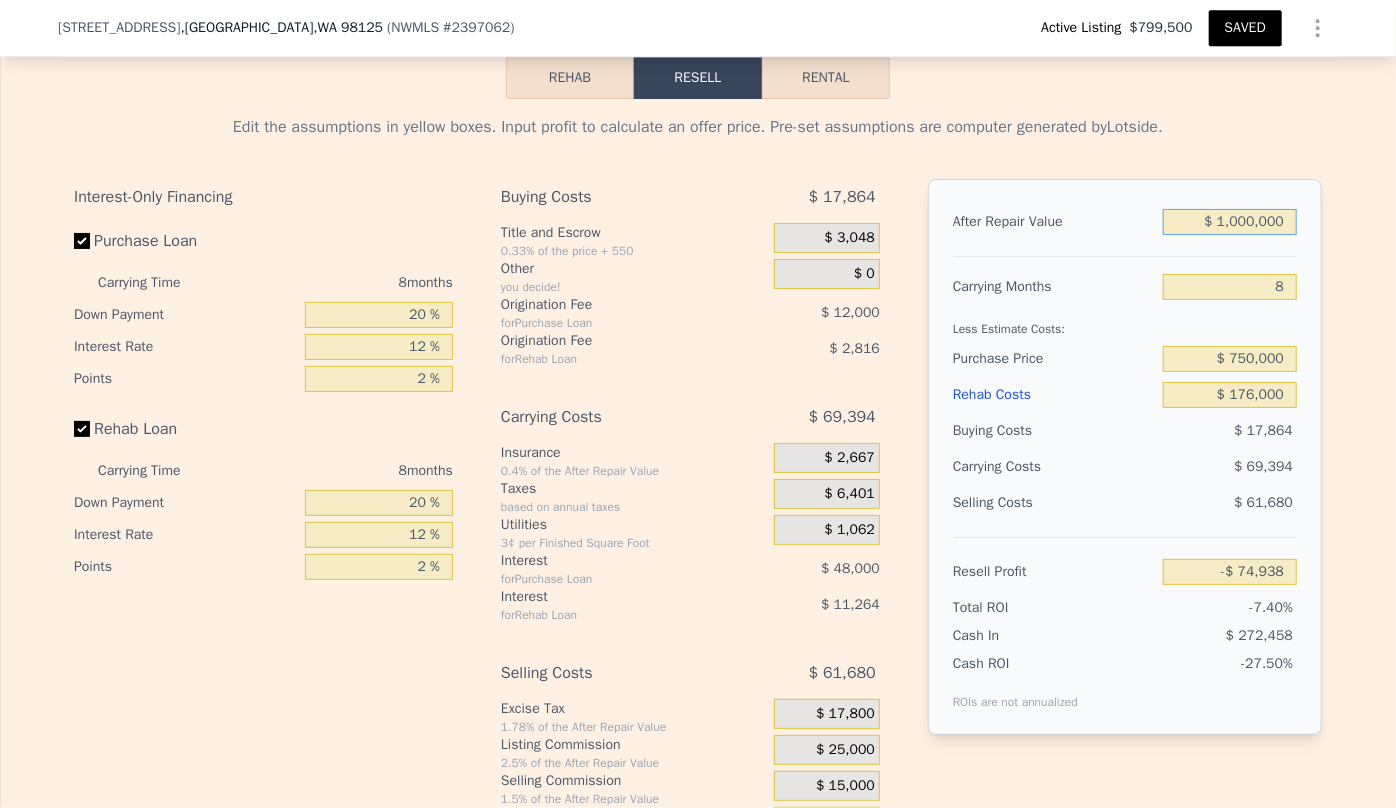 type on "$ 1,000,000" 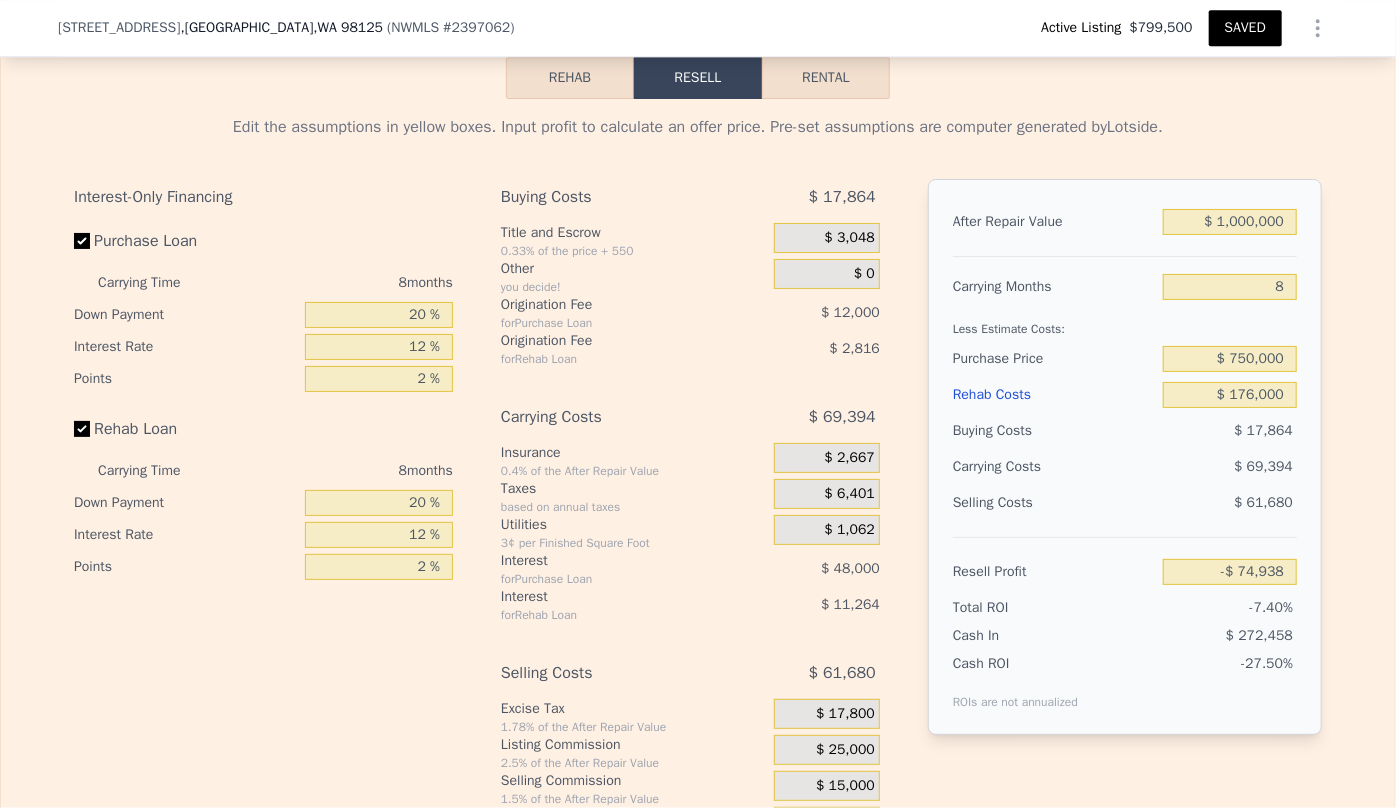 click on "$ 69,394" at bounding box center (1191, 467) 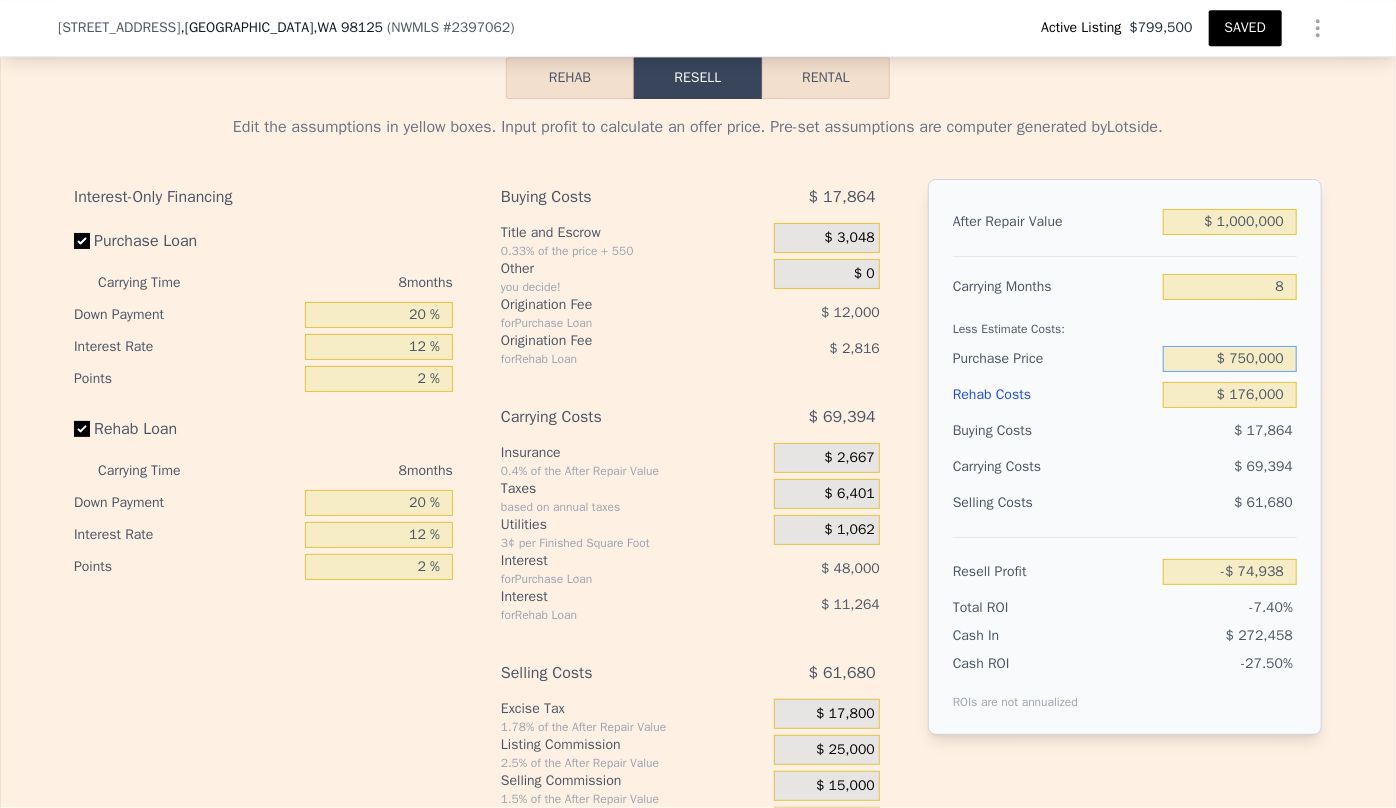 click on "$ 750,000" at bounding box center [1230, 359] 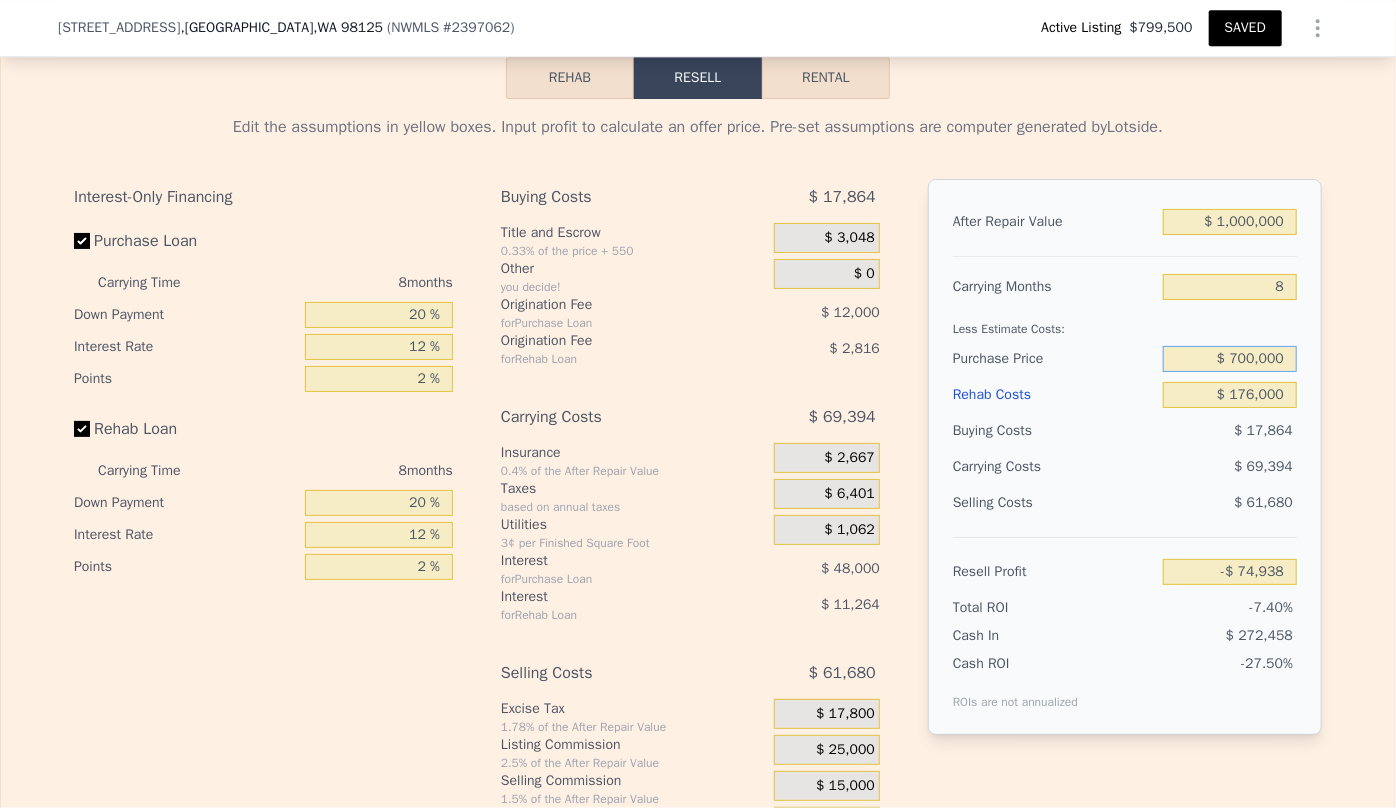 type on "$ 700,000" 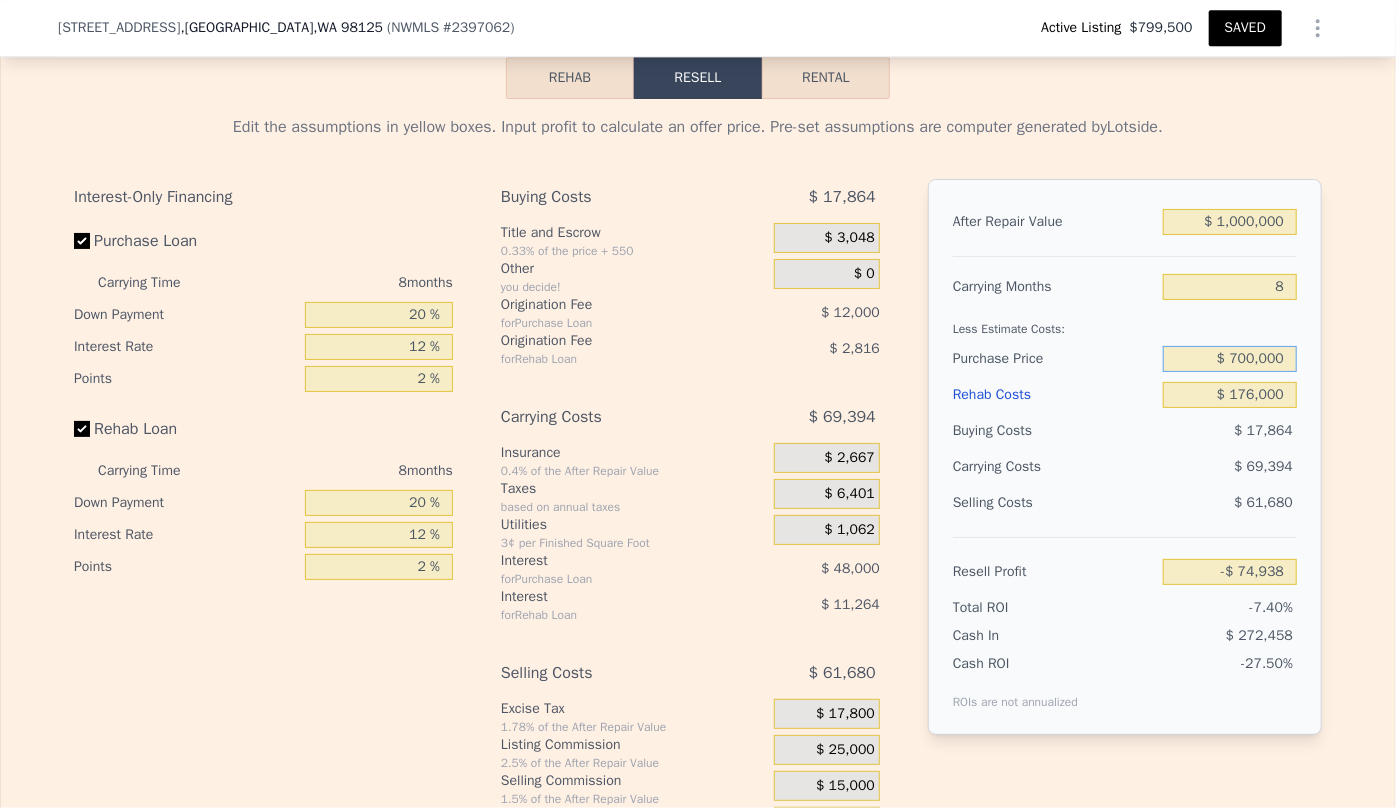 type on "-$ 20,771" 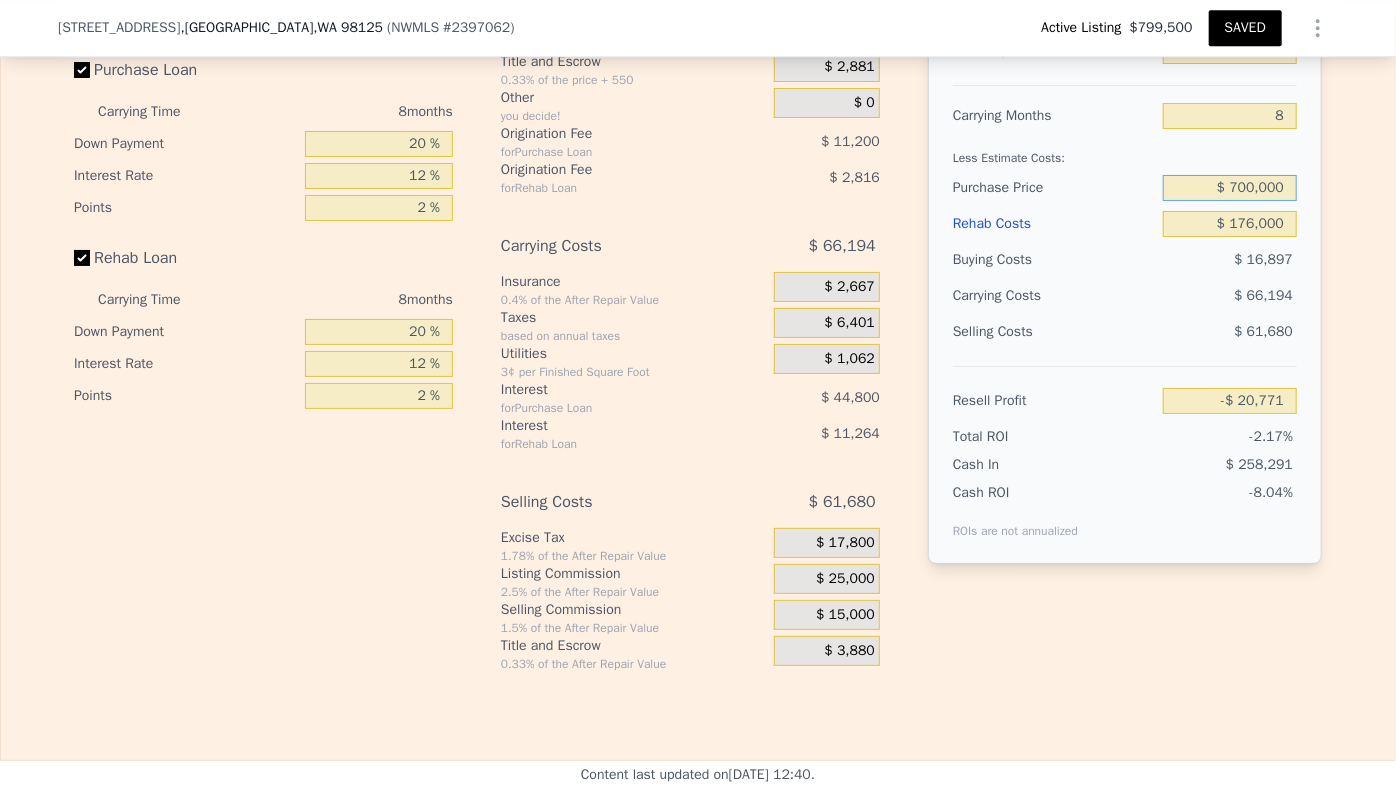 scroll, scrollTop: 3174, scrollLeft: 0, axis: vertical 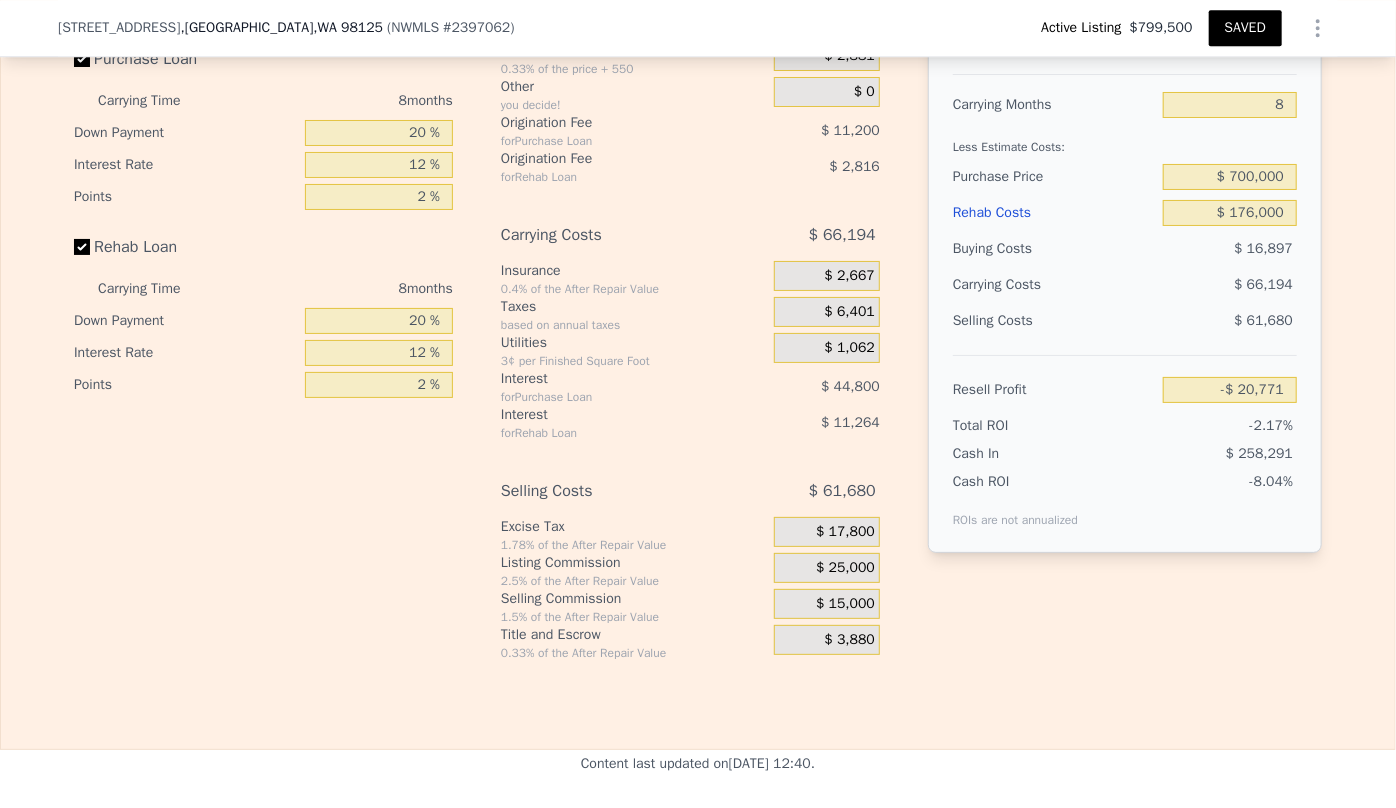 click on "Rehab Costs" at bounding box center (1054, 213) 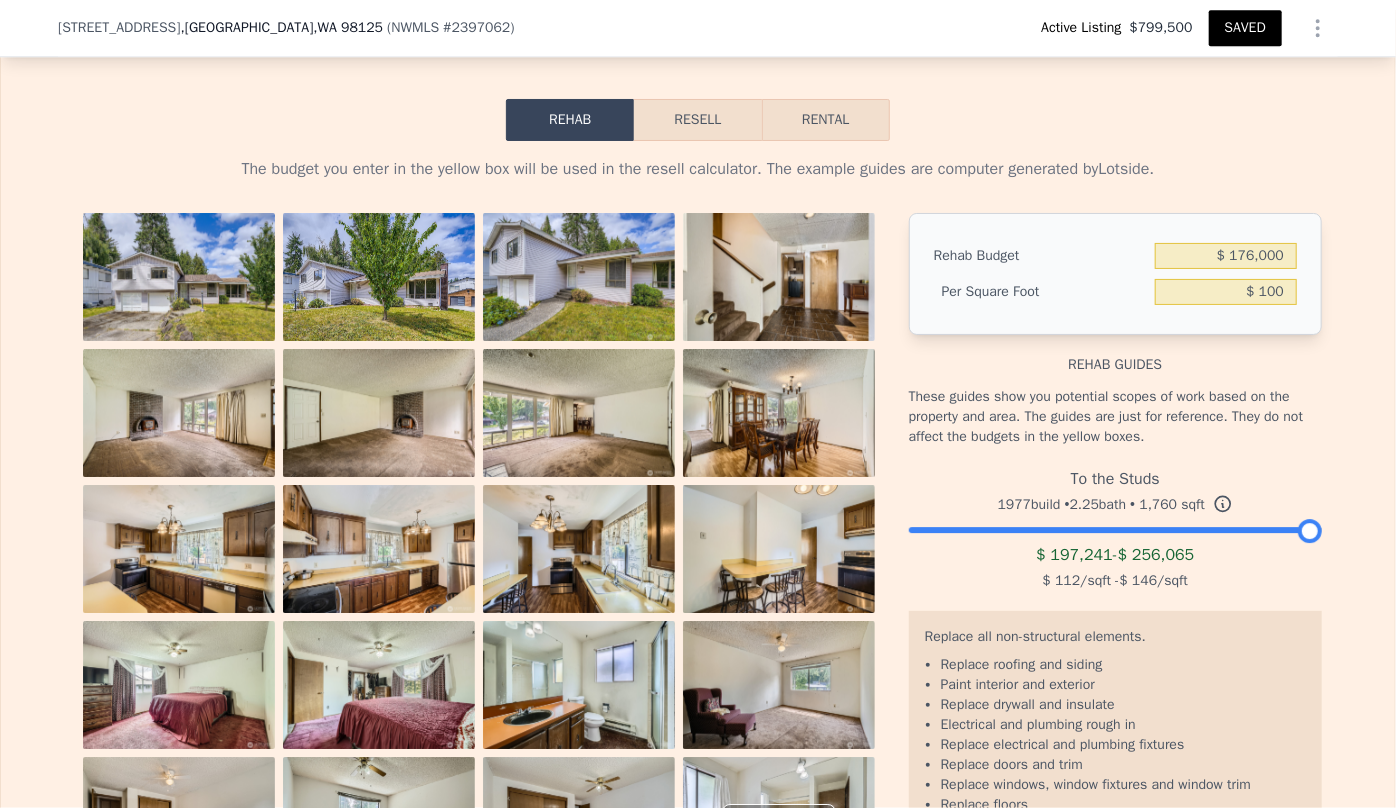 scroll, scrollTop: 2901, scrollLeft: 0, axis: vertical 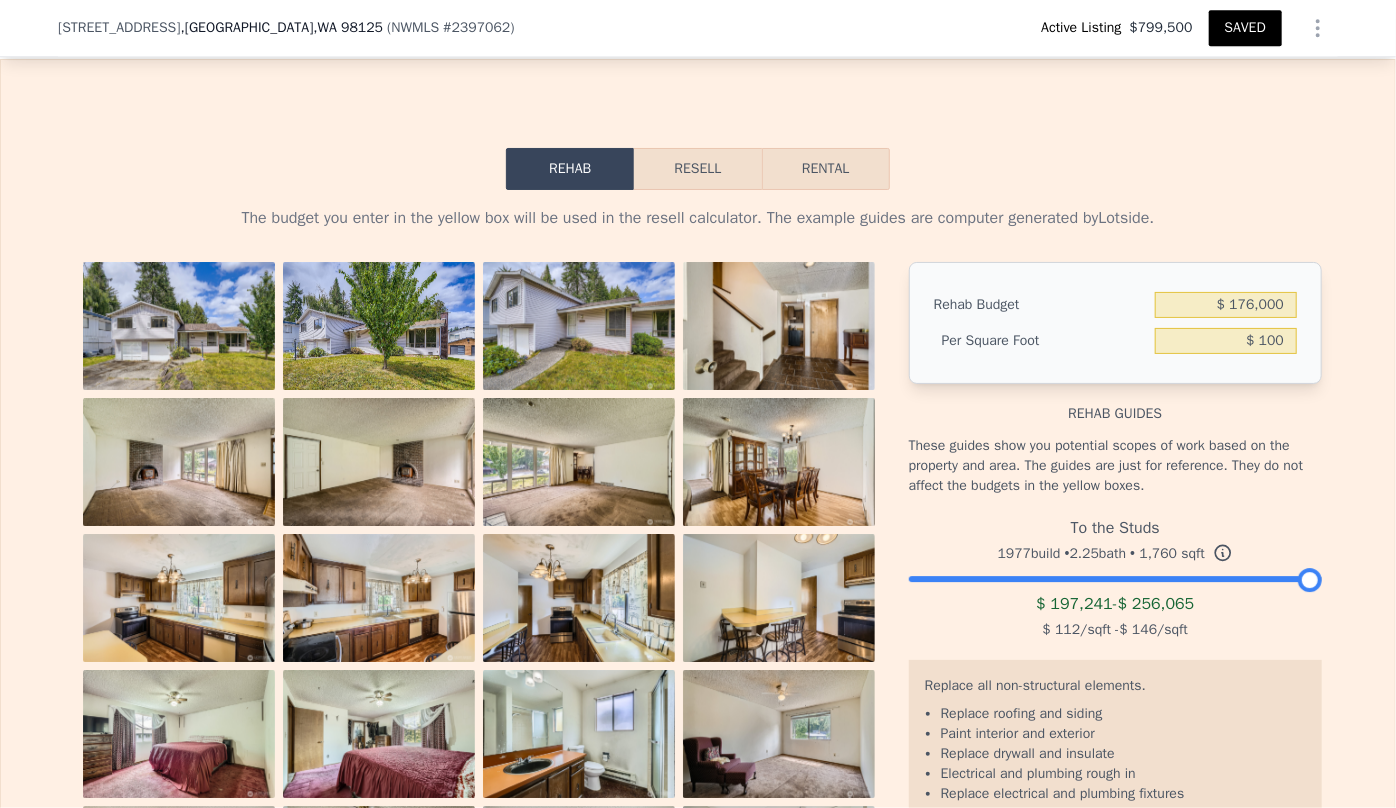 click on "Resell" at bounding box center (697, 169) 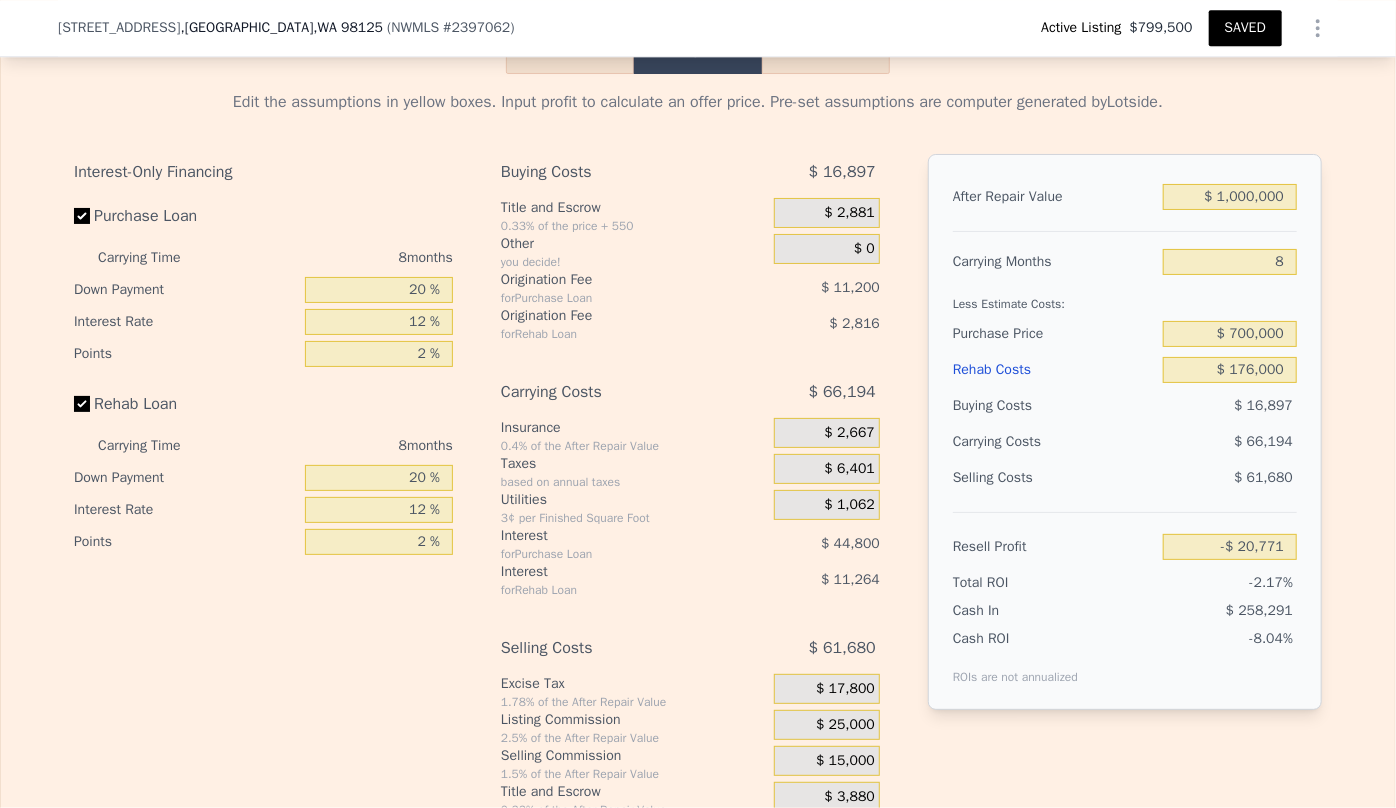 scroll, scrollTop: 2992, scrollLeft: 0, axis: vertical 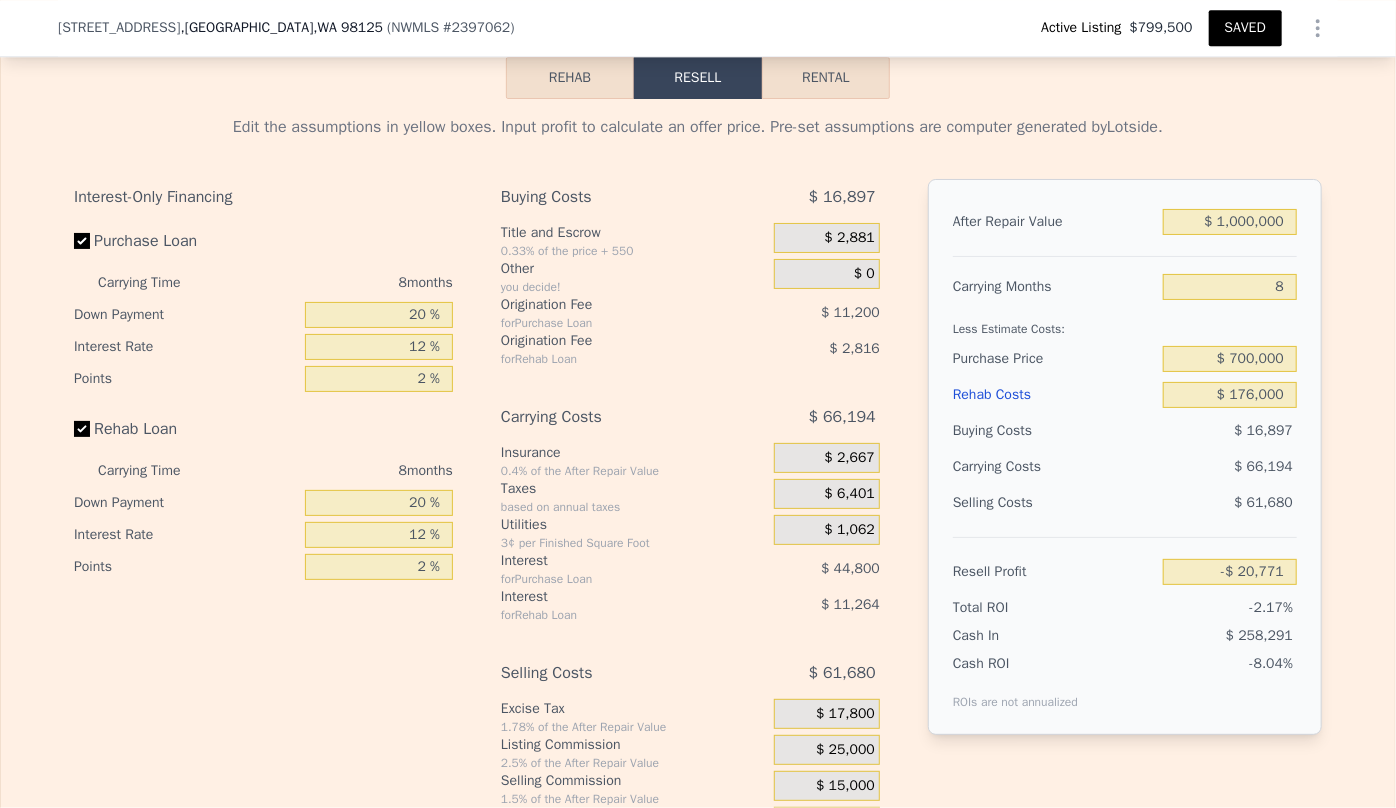 click on "Rehab Costs" at bounding box center [1054, 395] 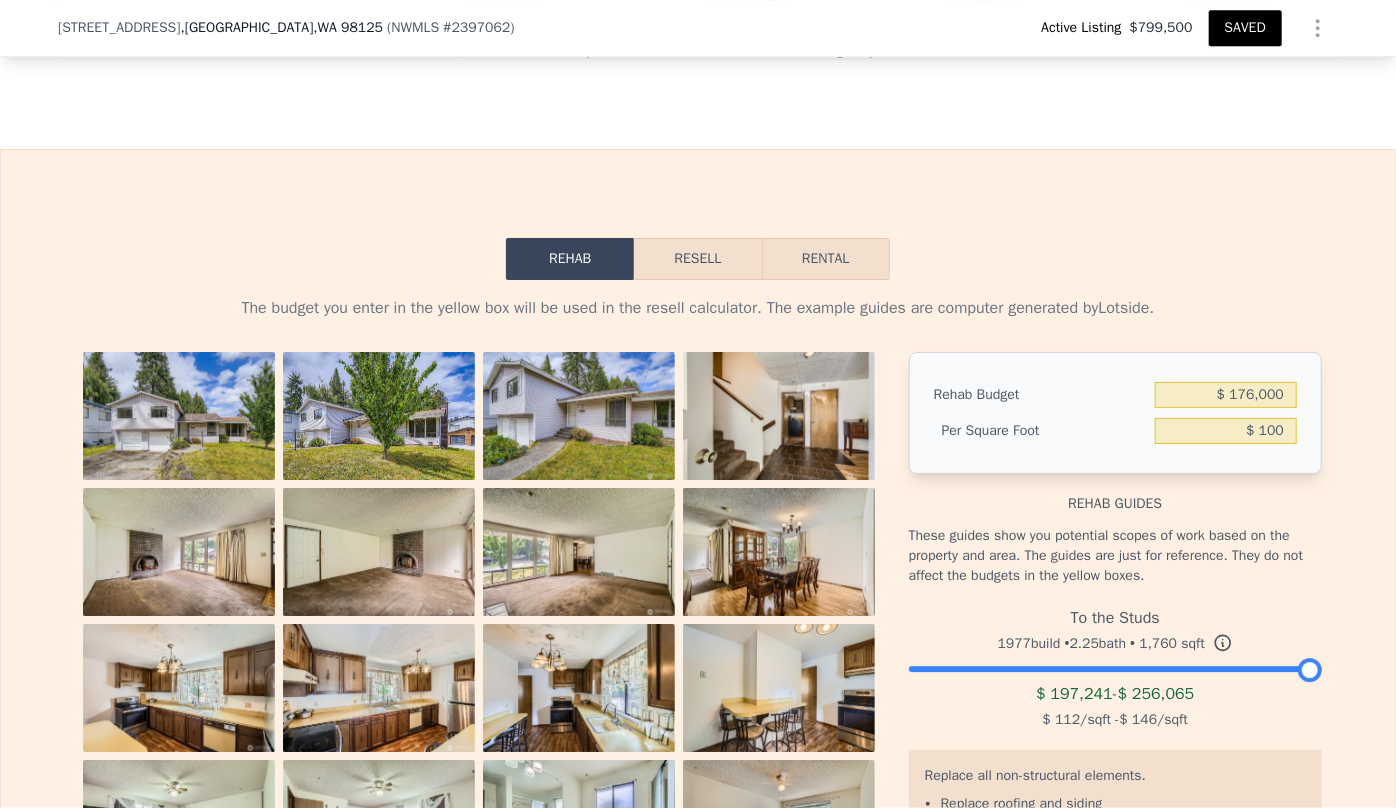 scroll, scrollTop: 2810, scrollLeft: 0, axis: vertical 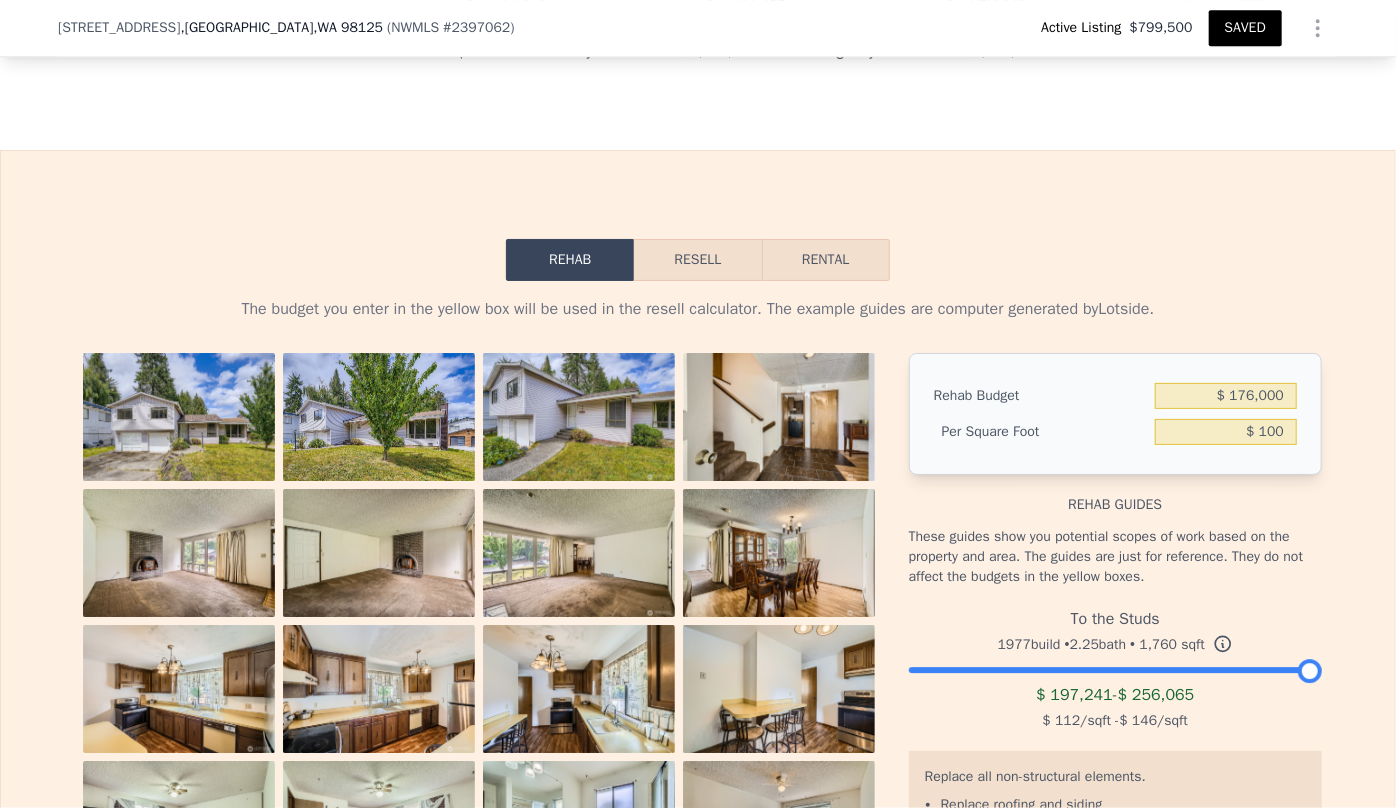 click on "Resell" at bounding box center (697, 260) 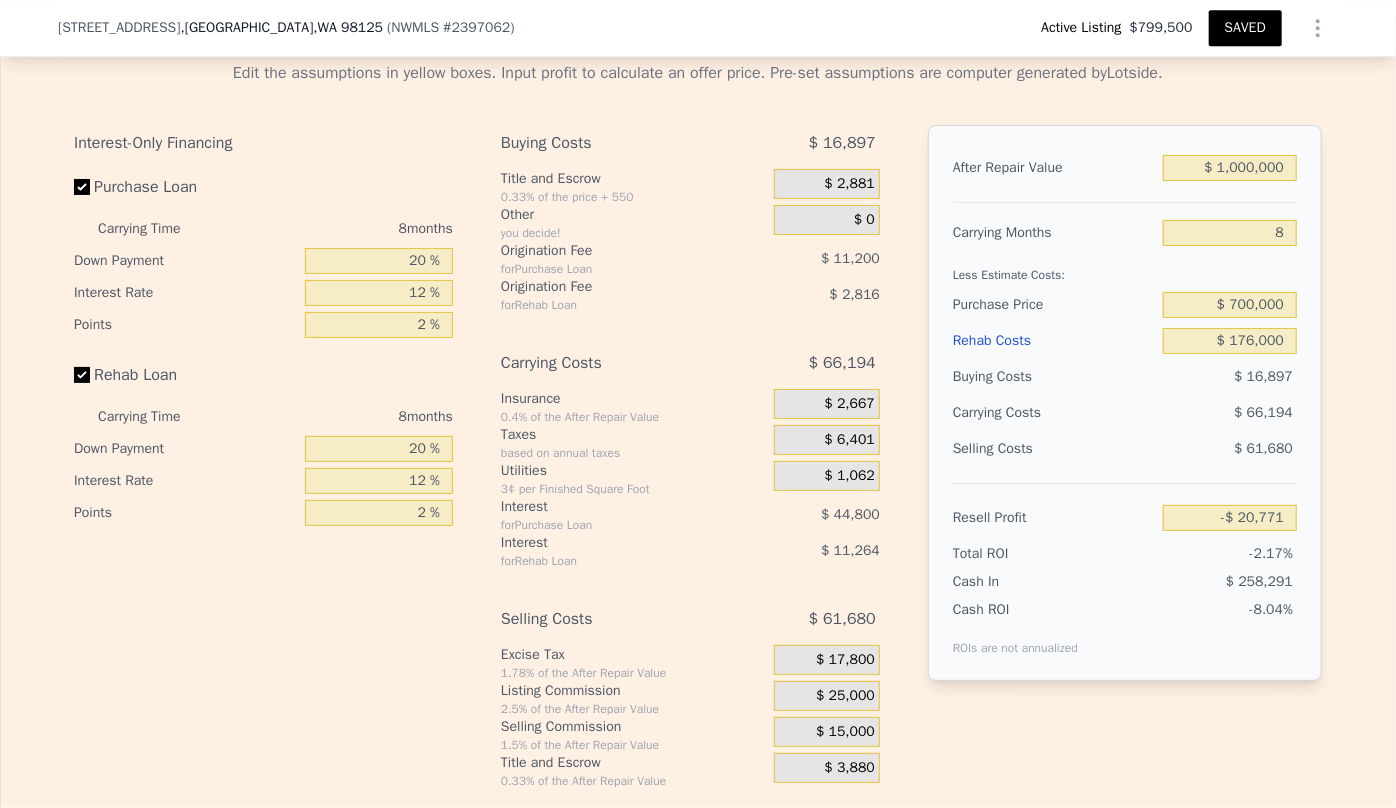 scroll, scrollTop: 3083, scrollLeft: 0, axis: vertical 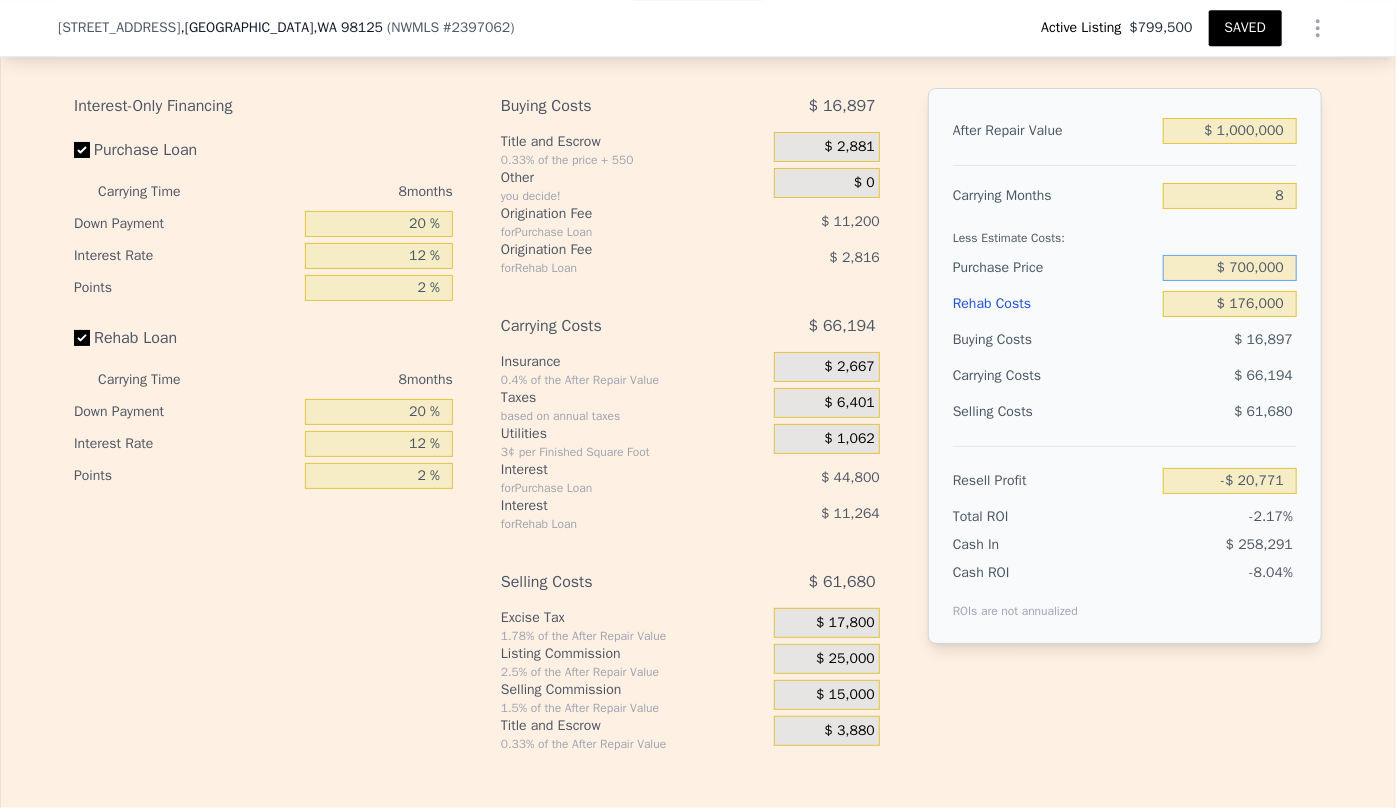 click on "$ 700,000" at bounding box center [1230, 268] 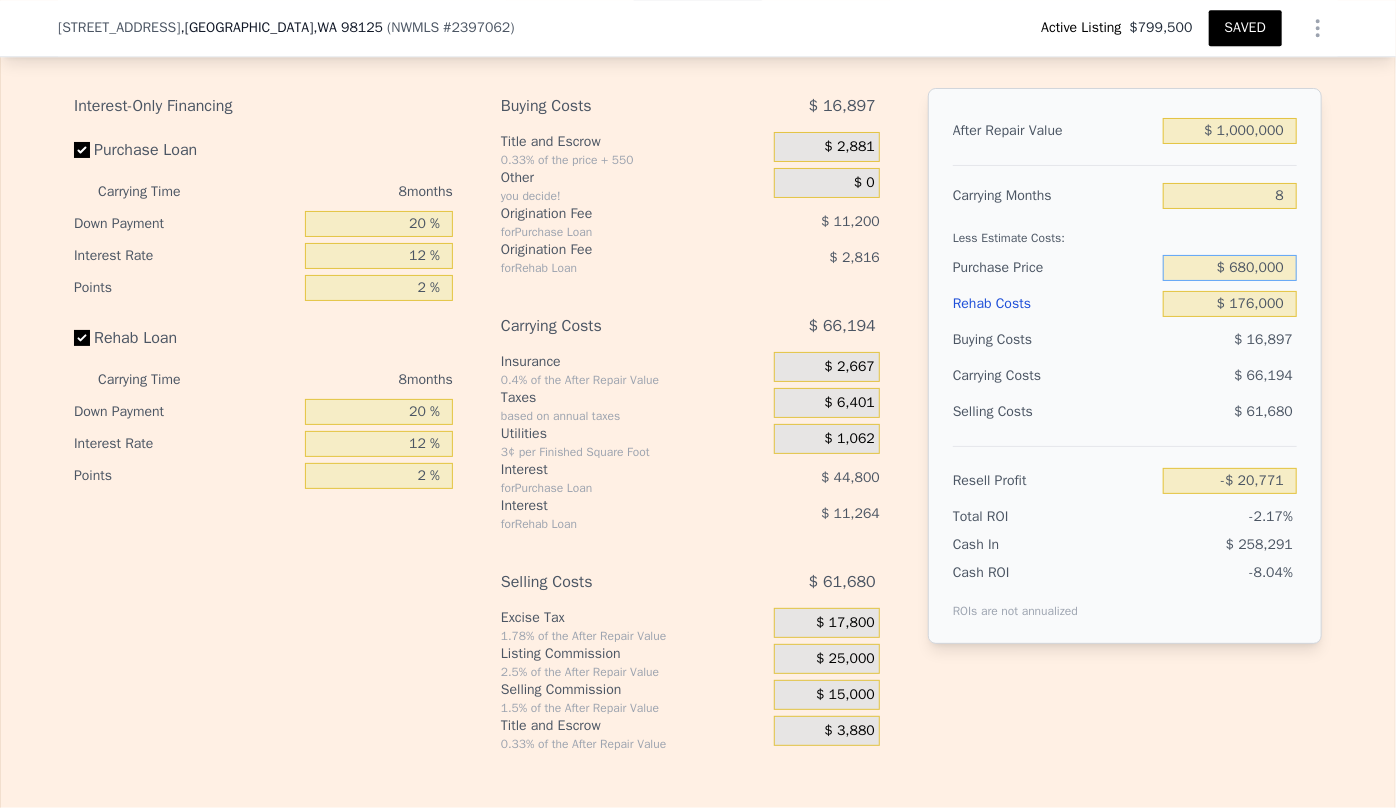 type on "$ 680,000" 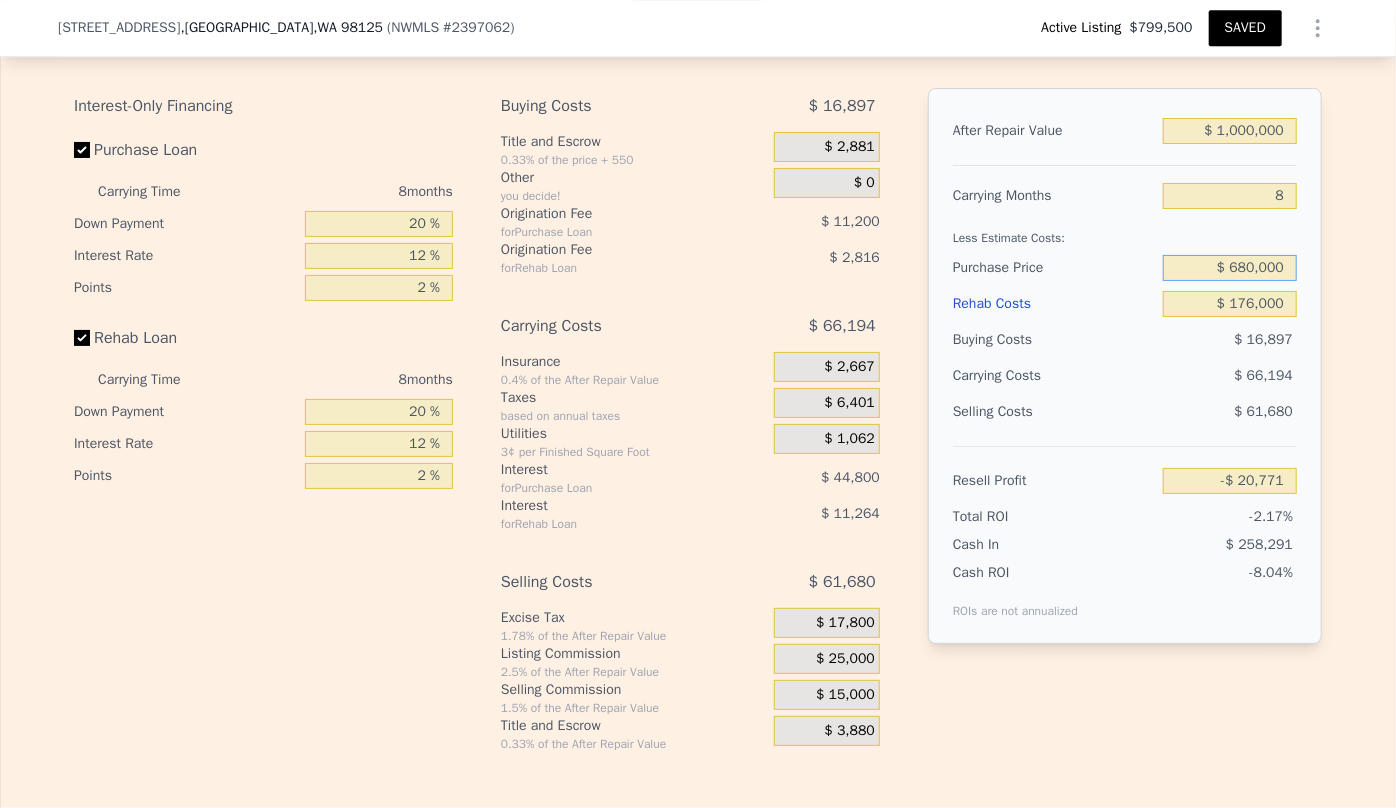 type on "$ 896" 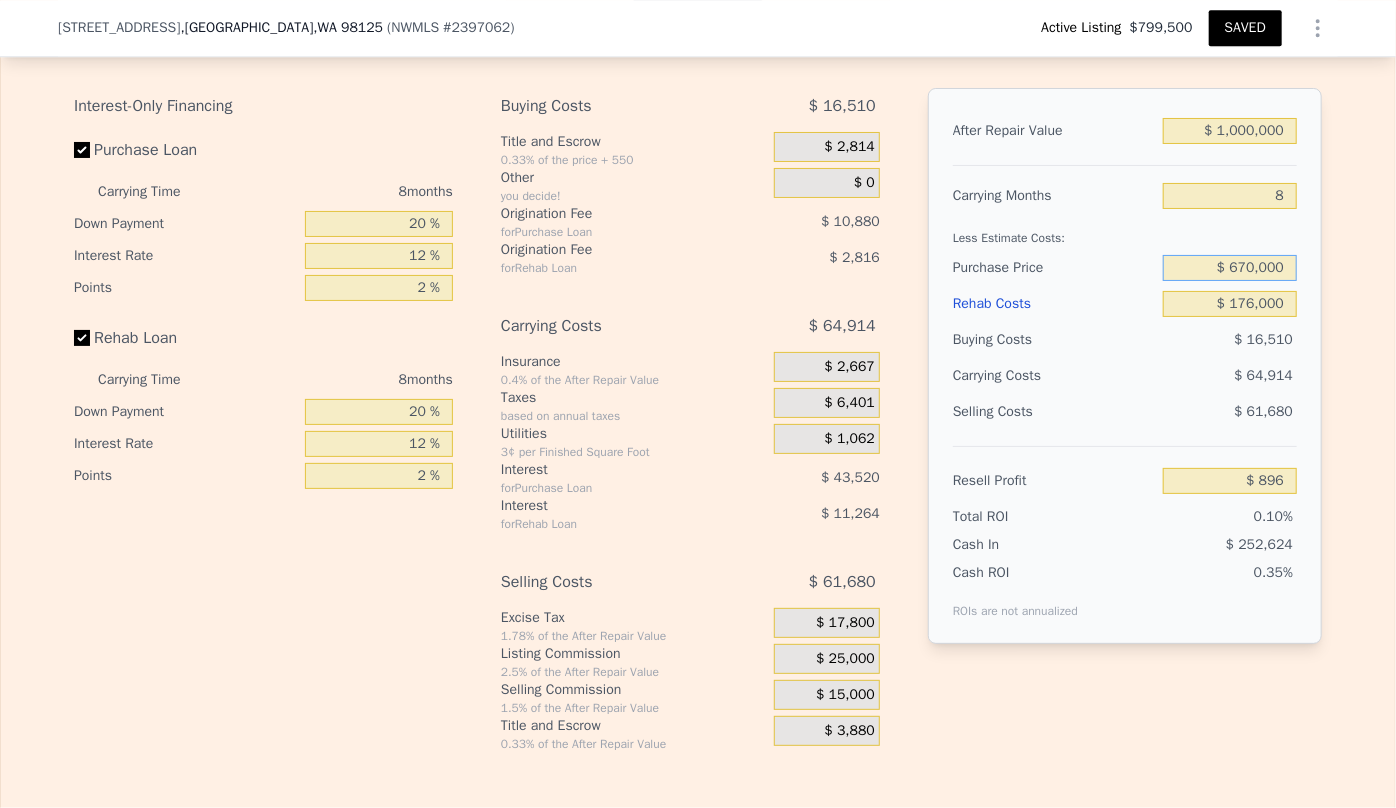 type on "$ 670,000" 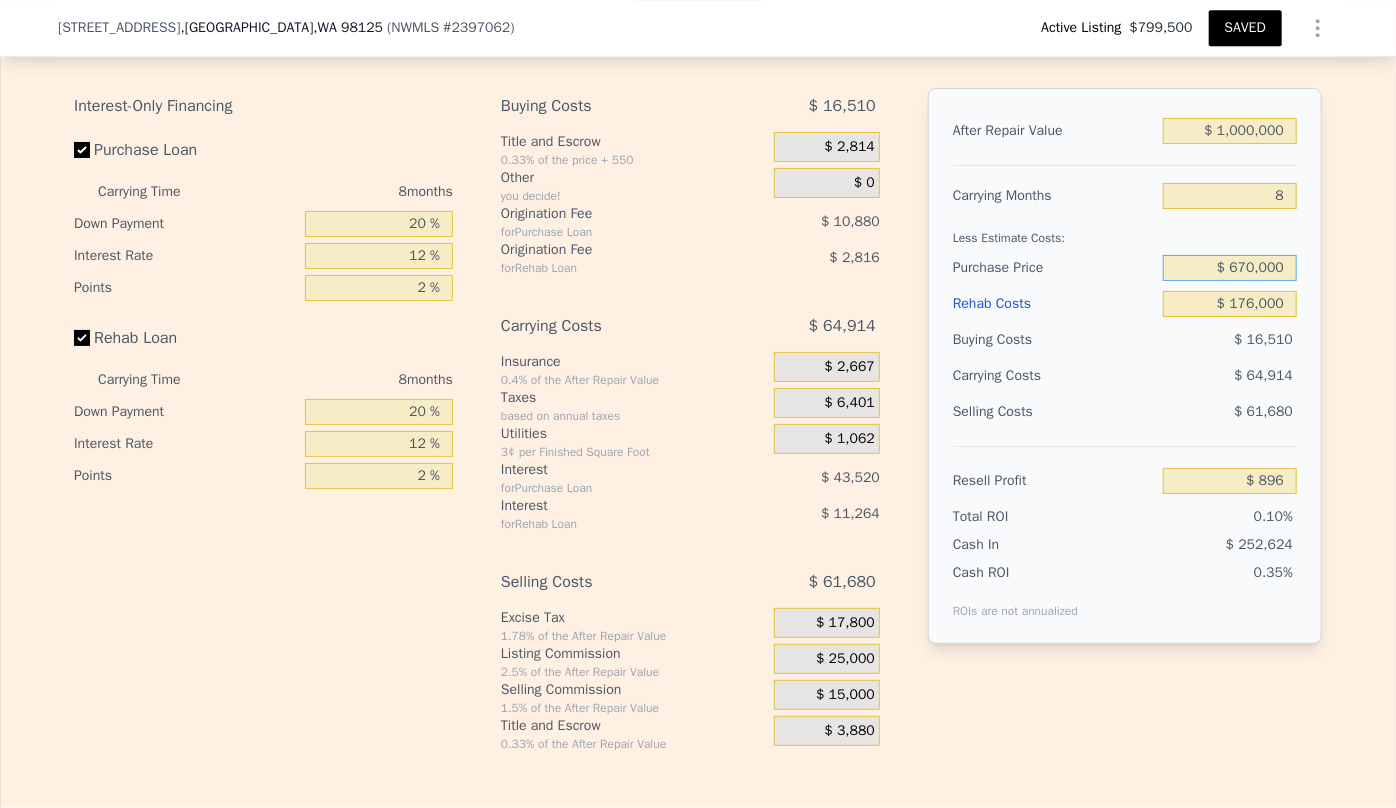 type on "$ 11,729" 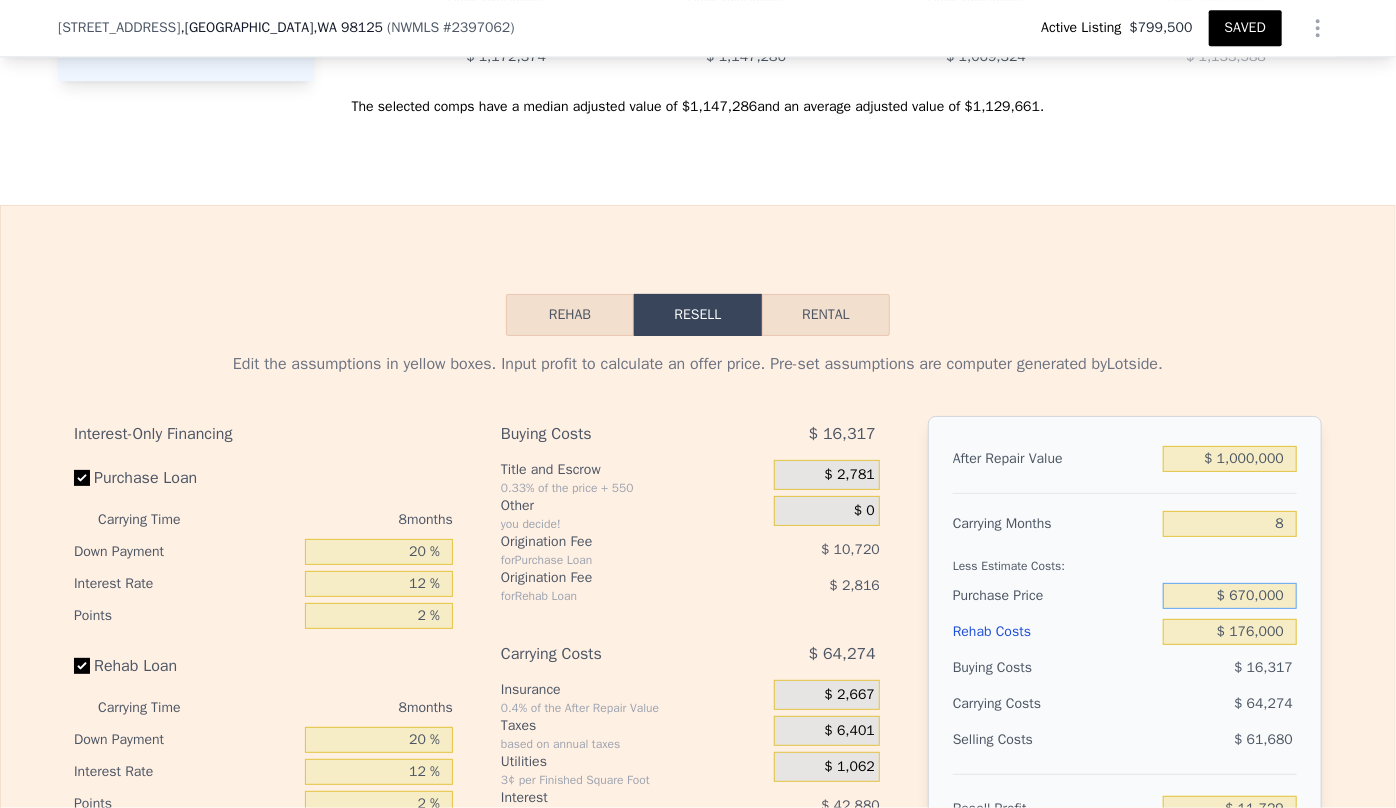 scroll, scrollTop: 2810, scrollLeft: 0, axis: vertical 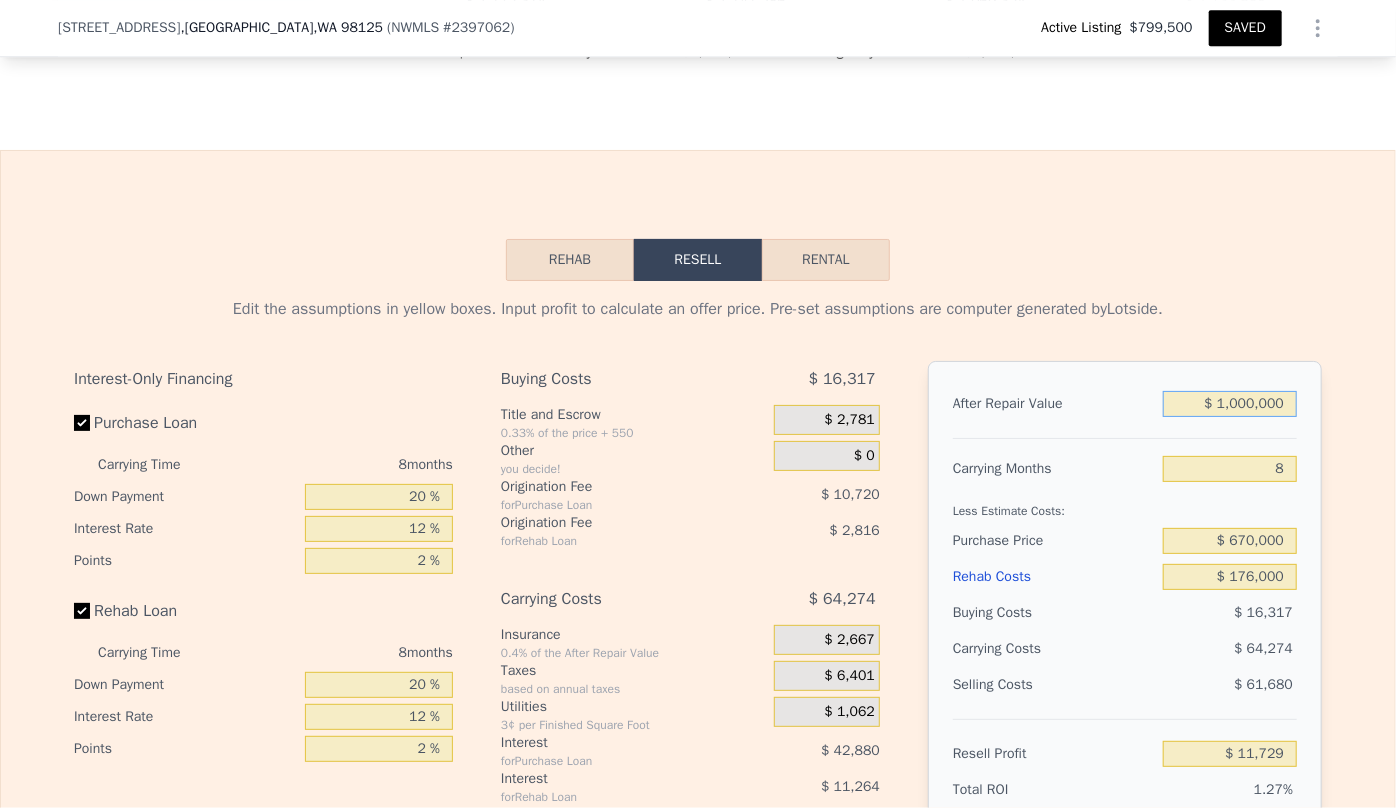 click on "$ 1,000,000" at bounding box center [1230, 404] 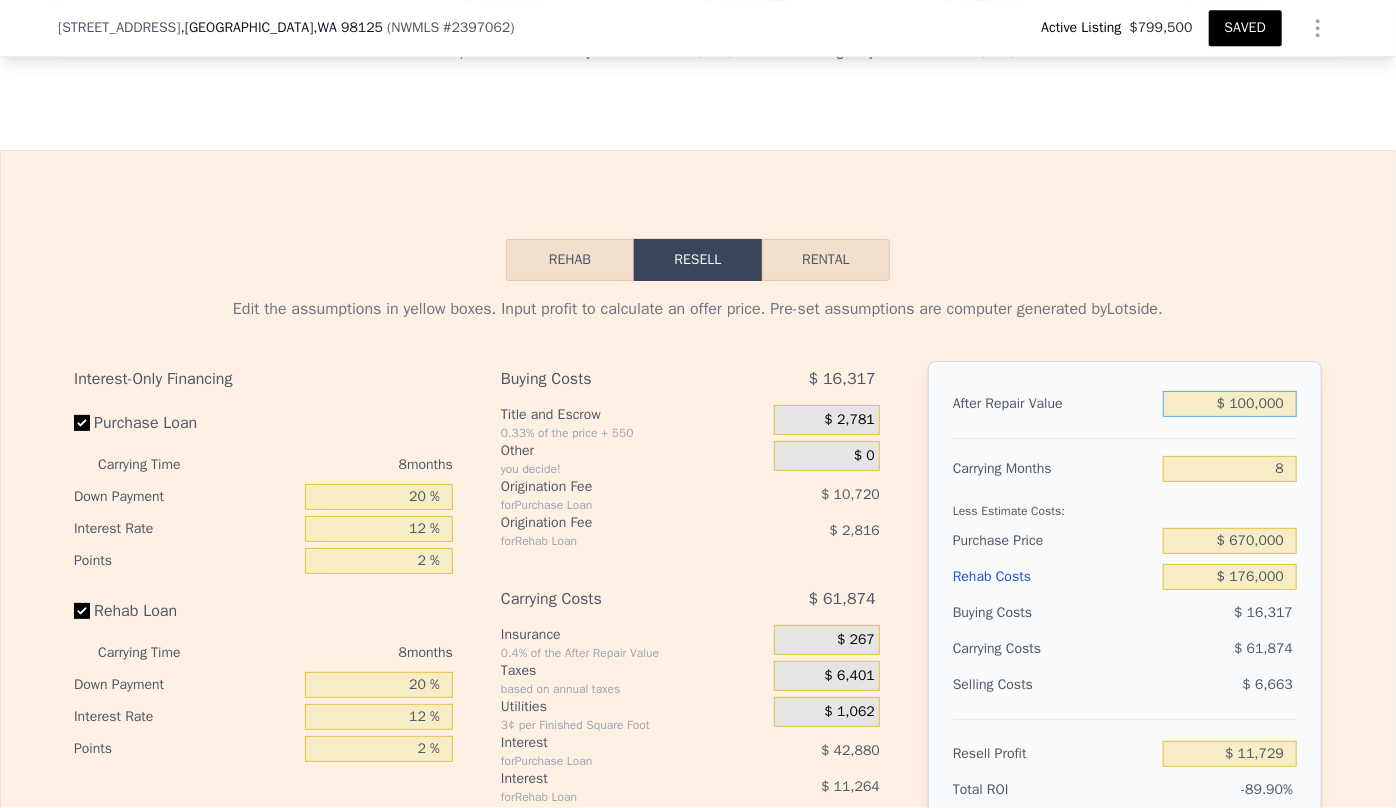 type on "-$ 830,854" 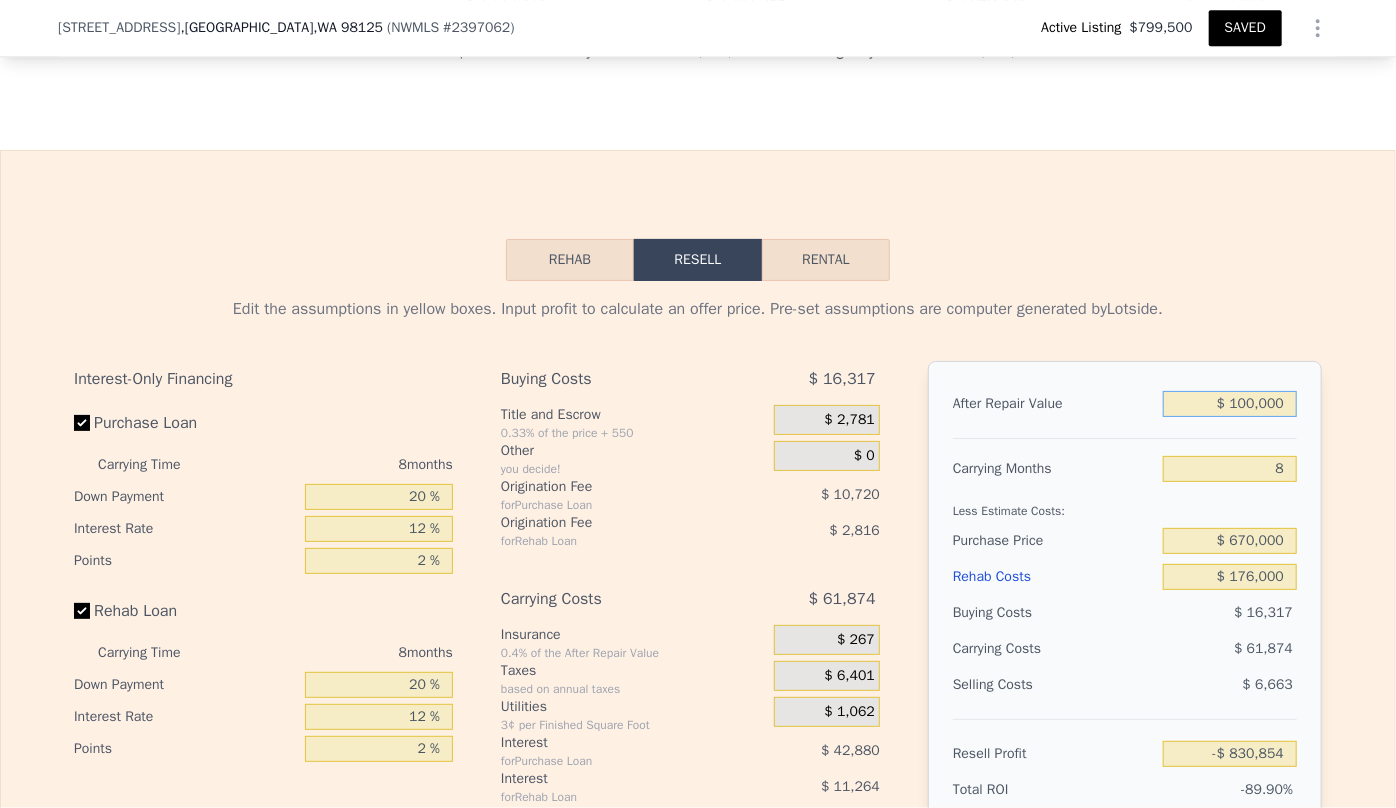 type on "$ 1,030,000" 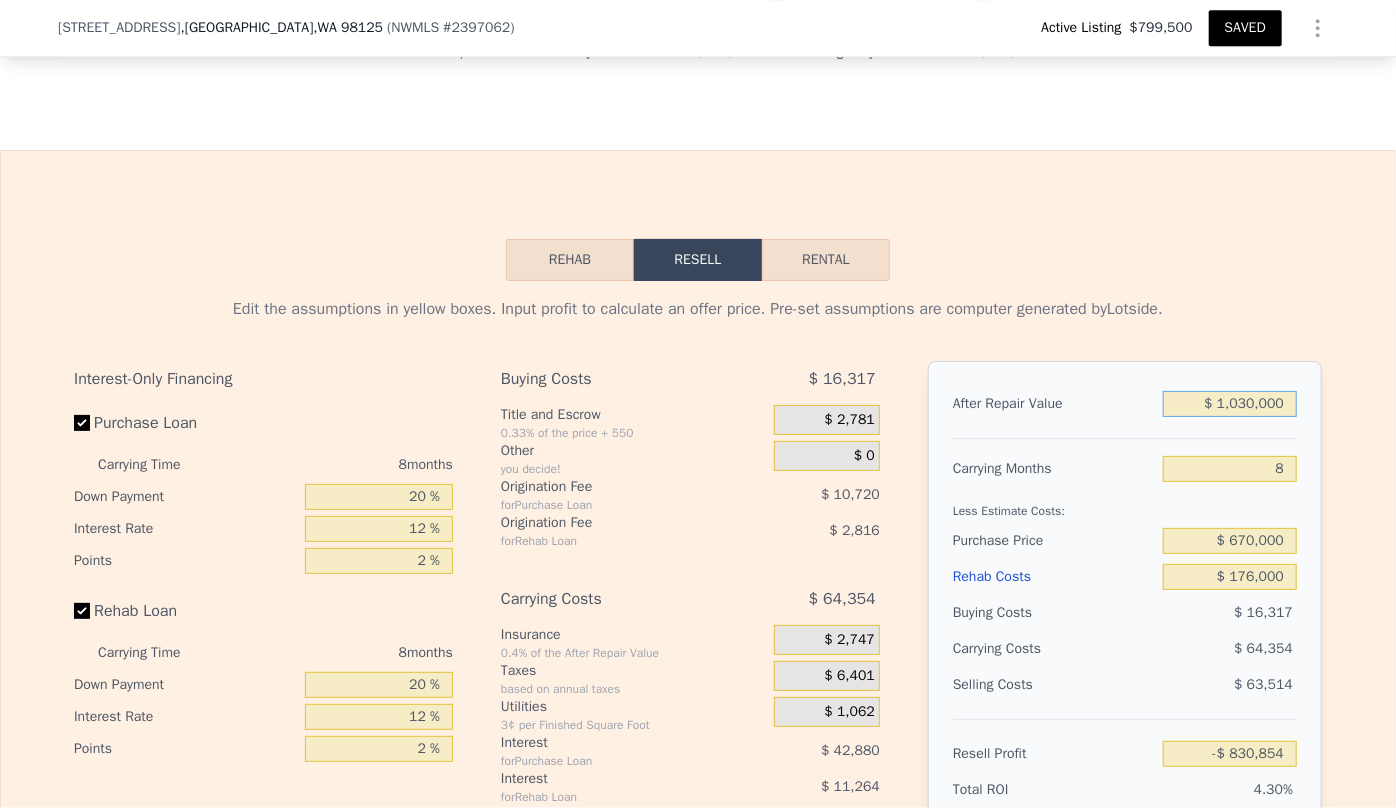 type on "$ 39,815" 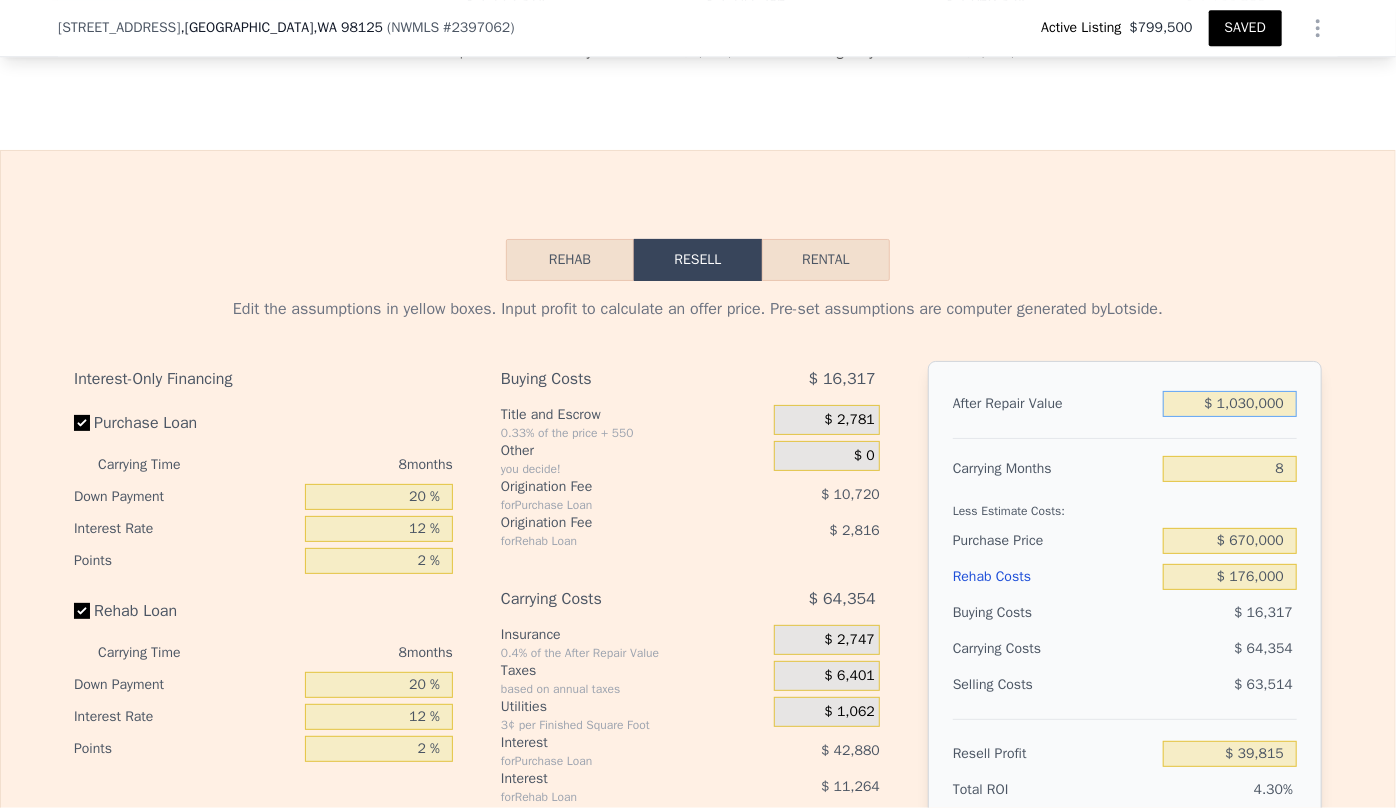 type on "$ 1,030,000" 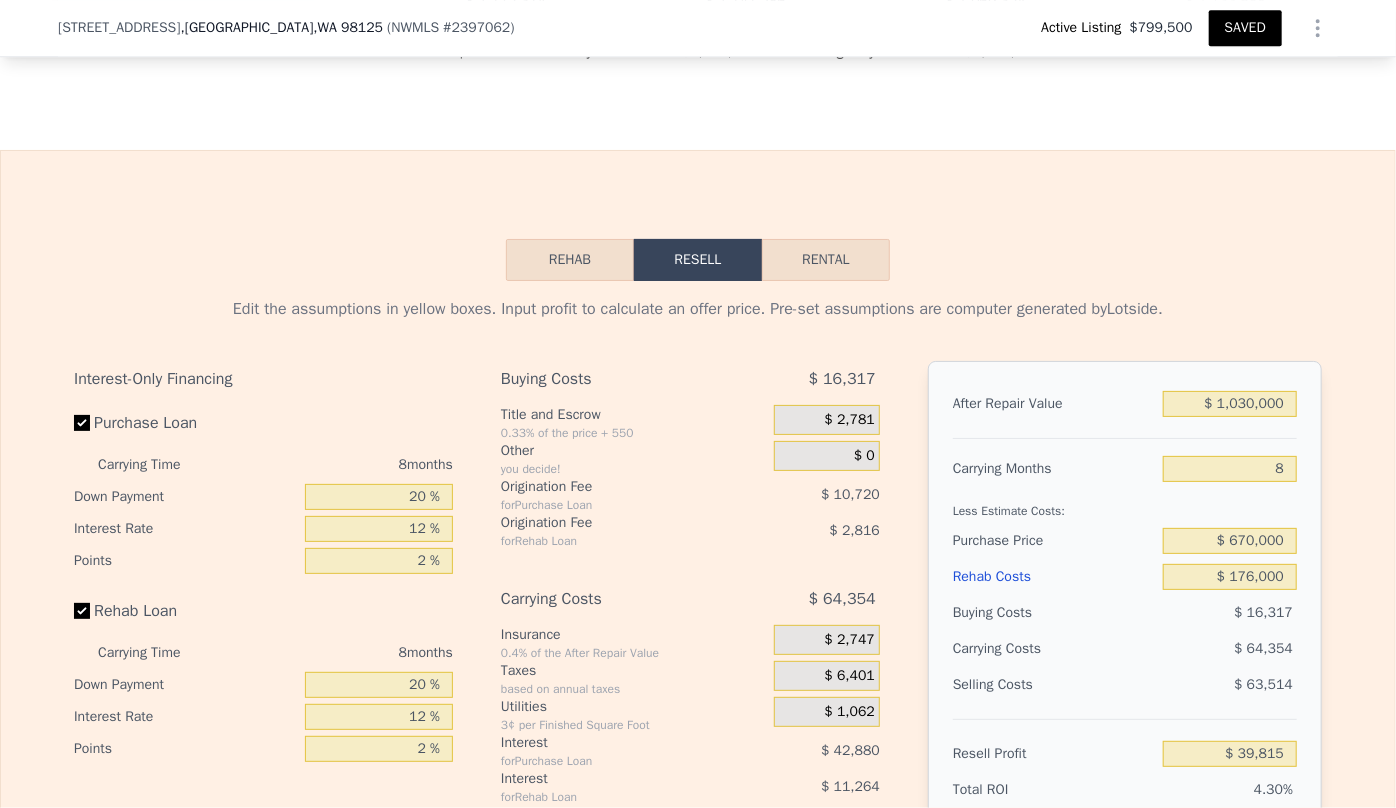 click on "After Repair Value $ 1,030,000 Carrying Months 8 Less Estimate Costs: Purchase Price $ 670,000 Rehab Costs $ 176,000 Buying Costs $ 16,317 Carrying Costs $ 64,354 Selling Costs $ 63,514 Resell Profit $ 39,815 Total ROI 4.30% Cash In $ 249,871 Cash ROI ROIs are not annualized 15.93%" at bounding box center (1125, 639) 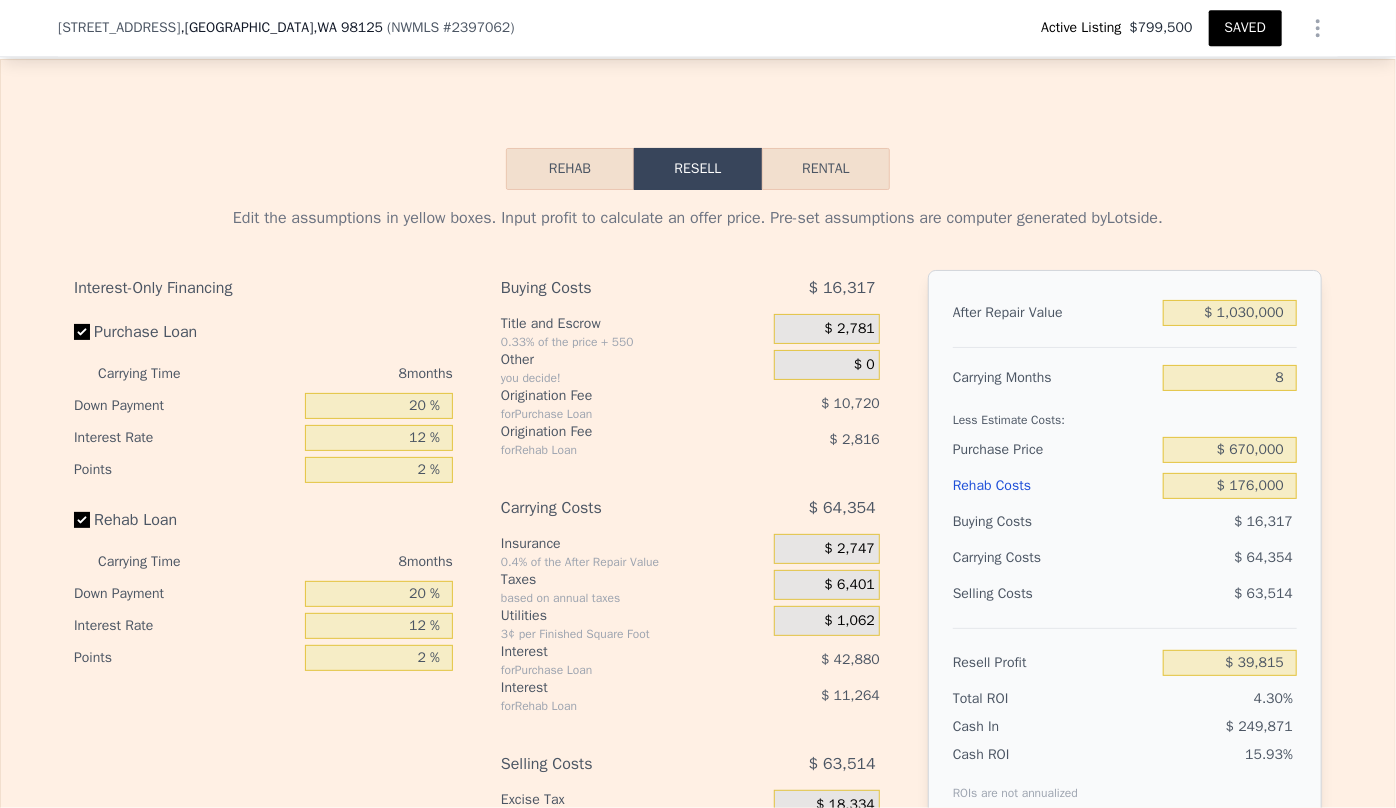 scroll, scrollTop: 2992, scrollLeft: 0, axis: vertical 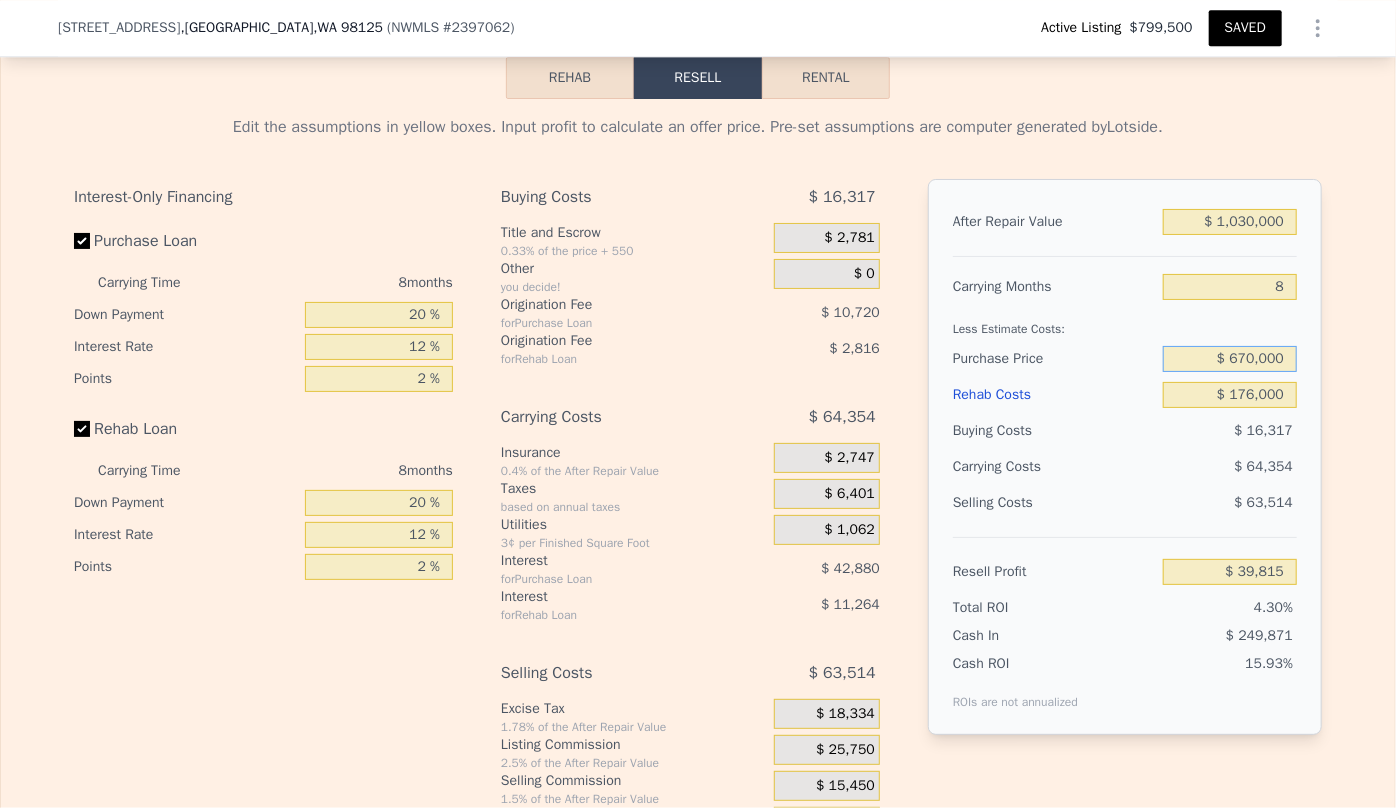 click on "$ 670,000" at bounding box center (1230, 359) 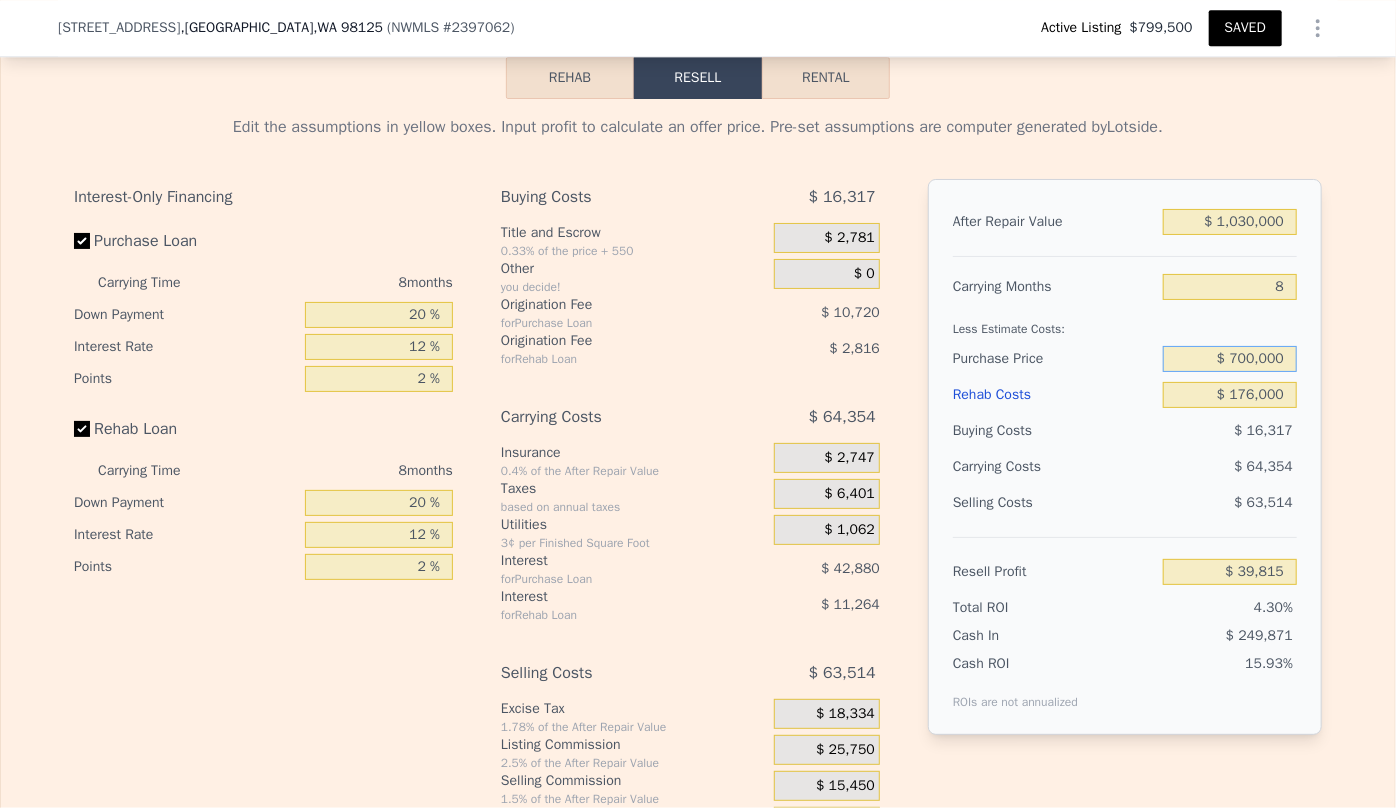 type on "$ 700,000" 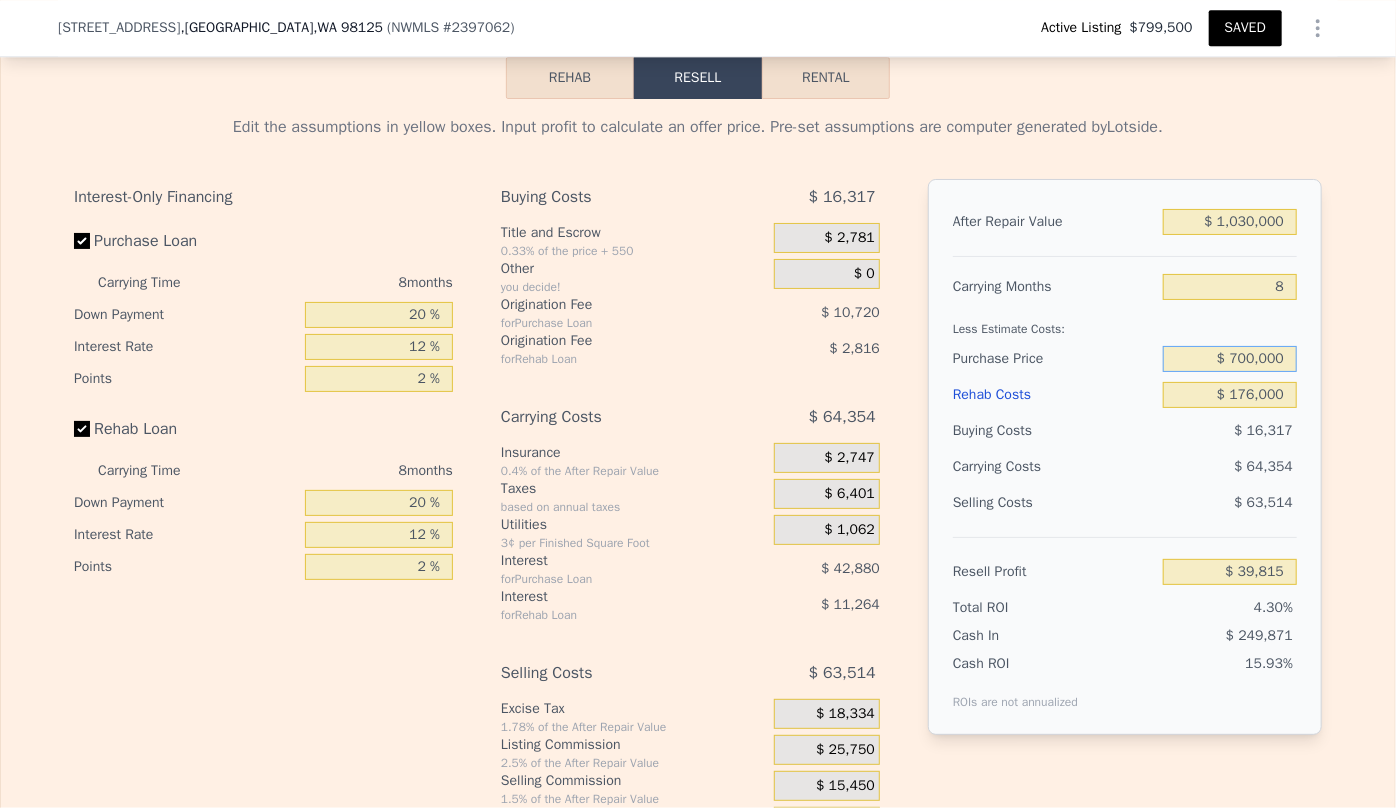 type on "$ 7,315" 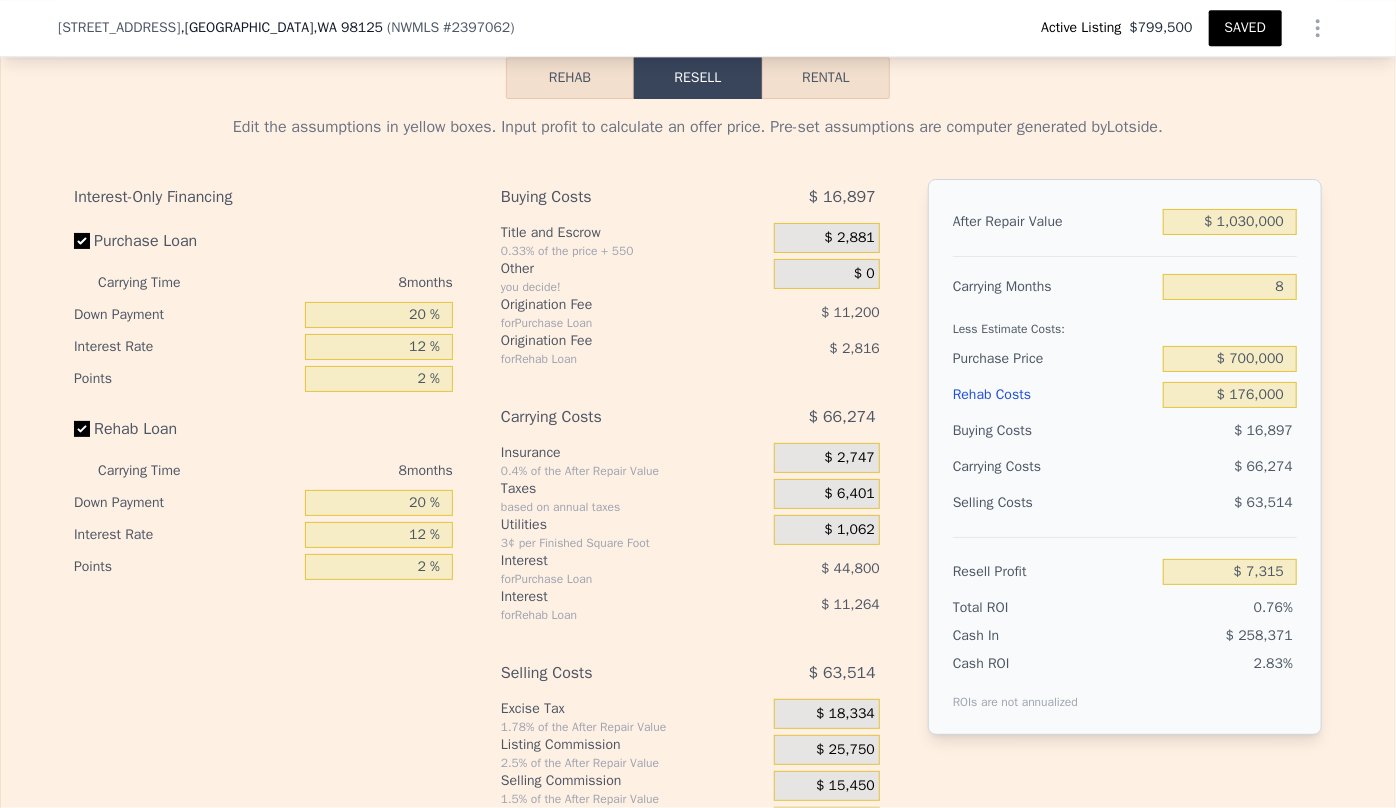 click on "Rehab Costs" at bounding box center [1054, 395] 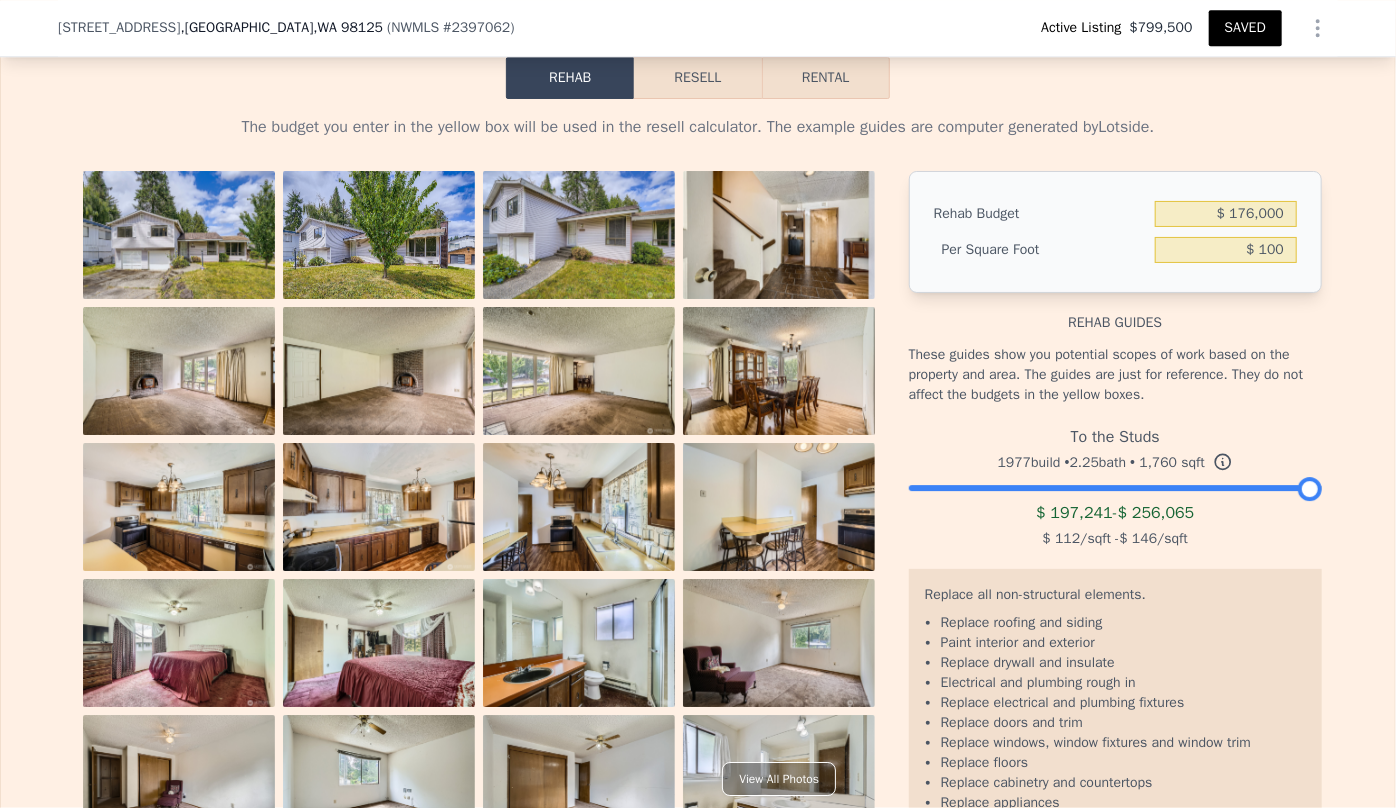 click on "Resell" at bounding box center [697, 78] 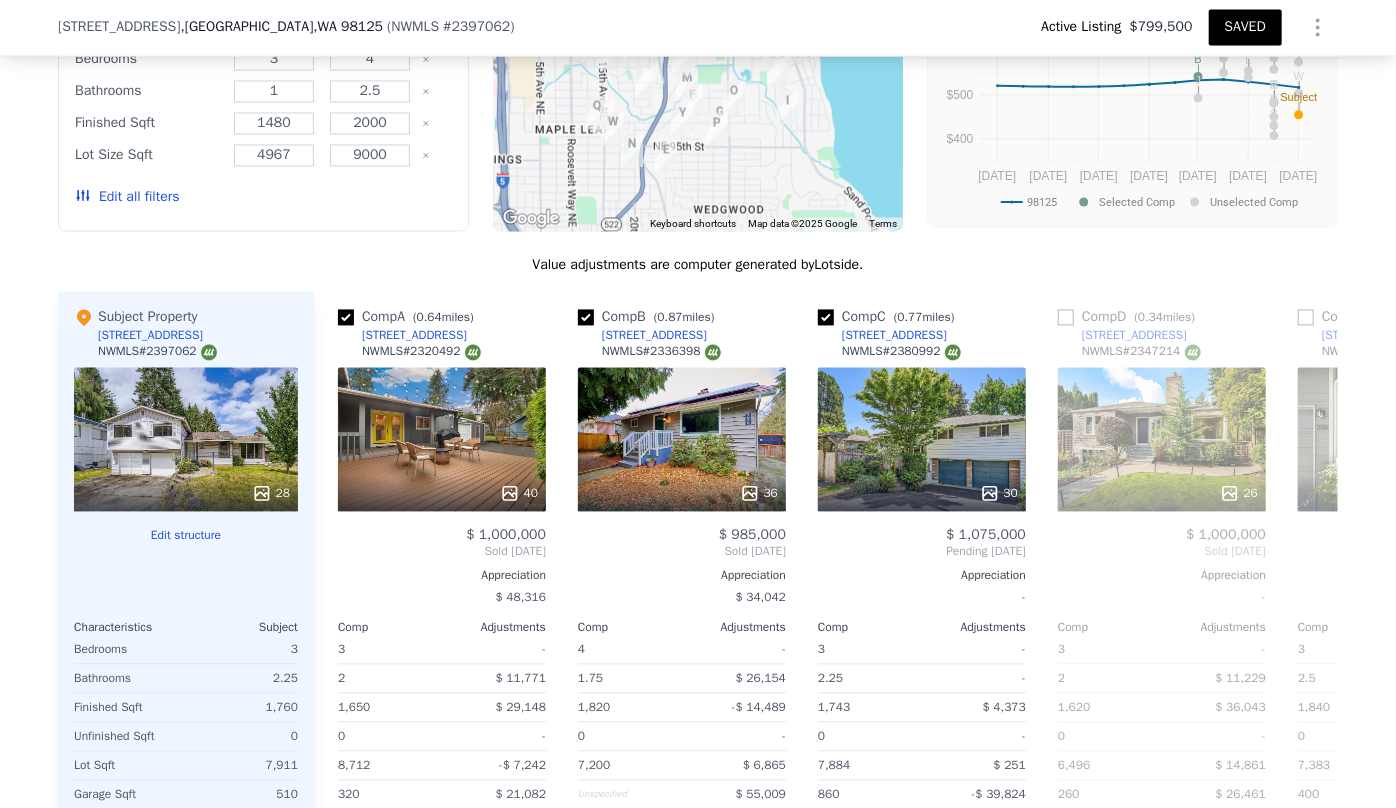 scroll, scrollTop: 1810, scrollLeft: 0, axis: vertical 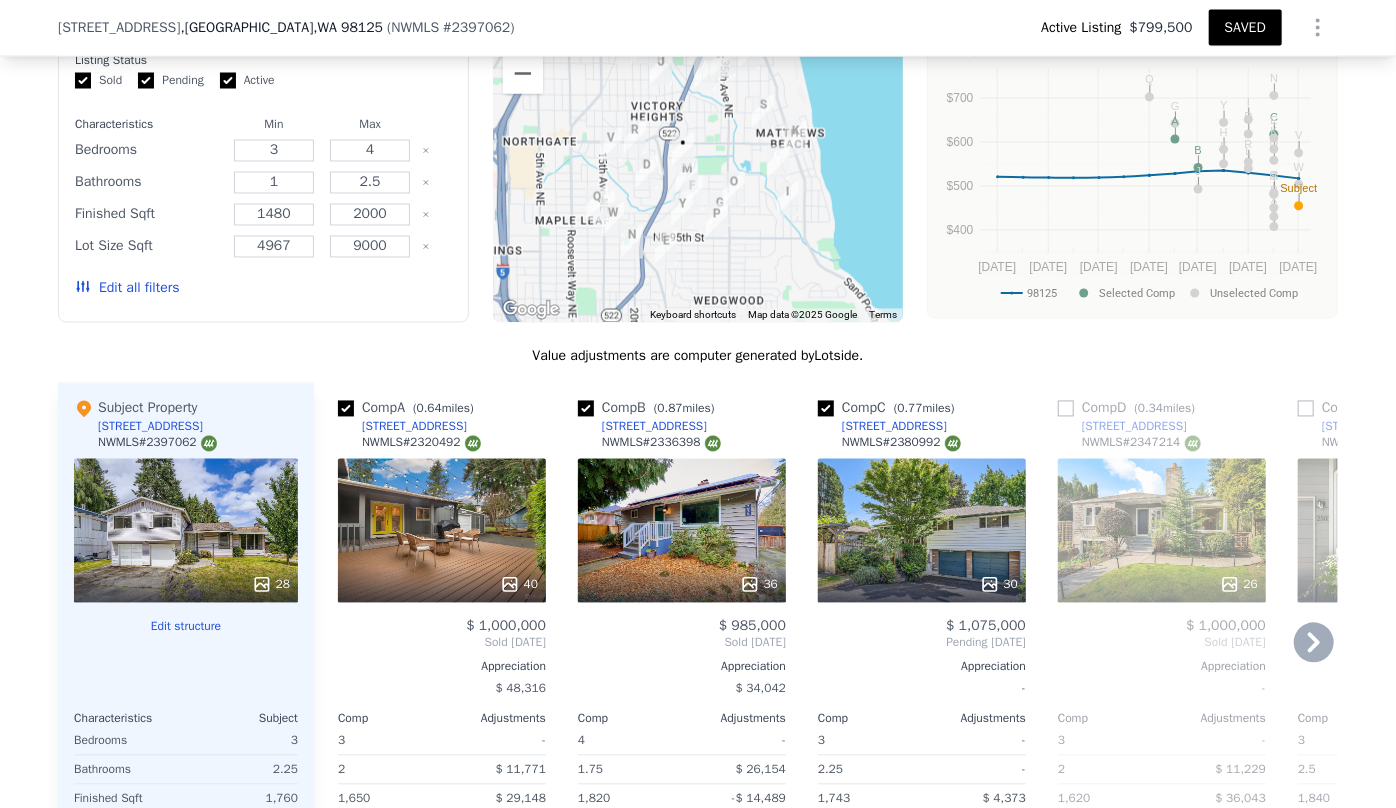 click on "30" at bounding box center (922, 531) 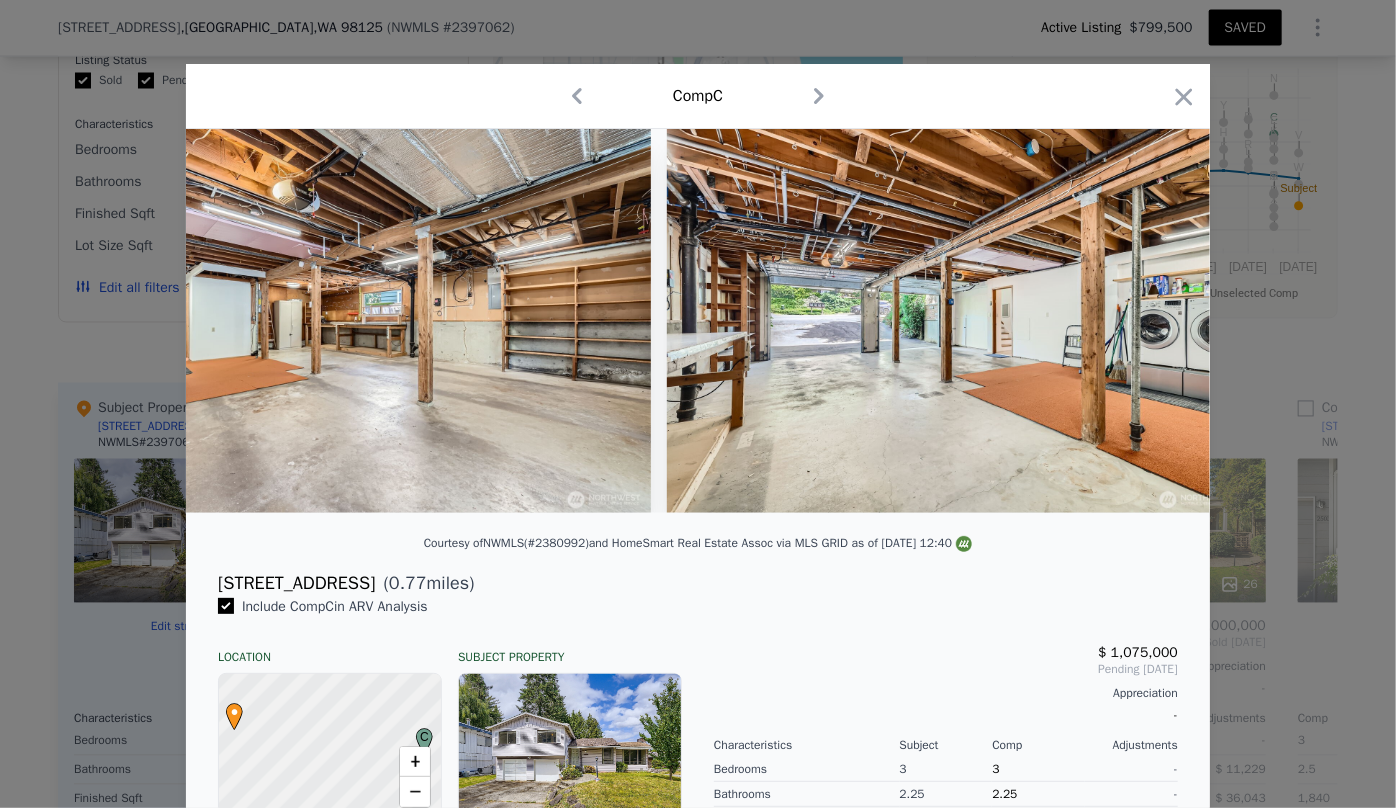 scroll, scrollTop: 0, scrollLeft: 14560, axis: horizontal 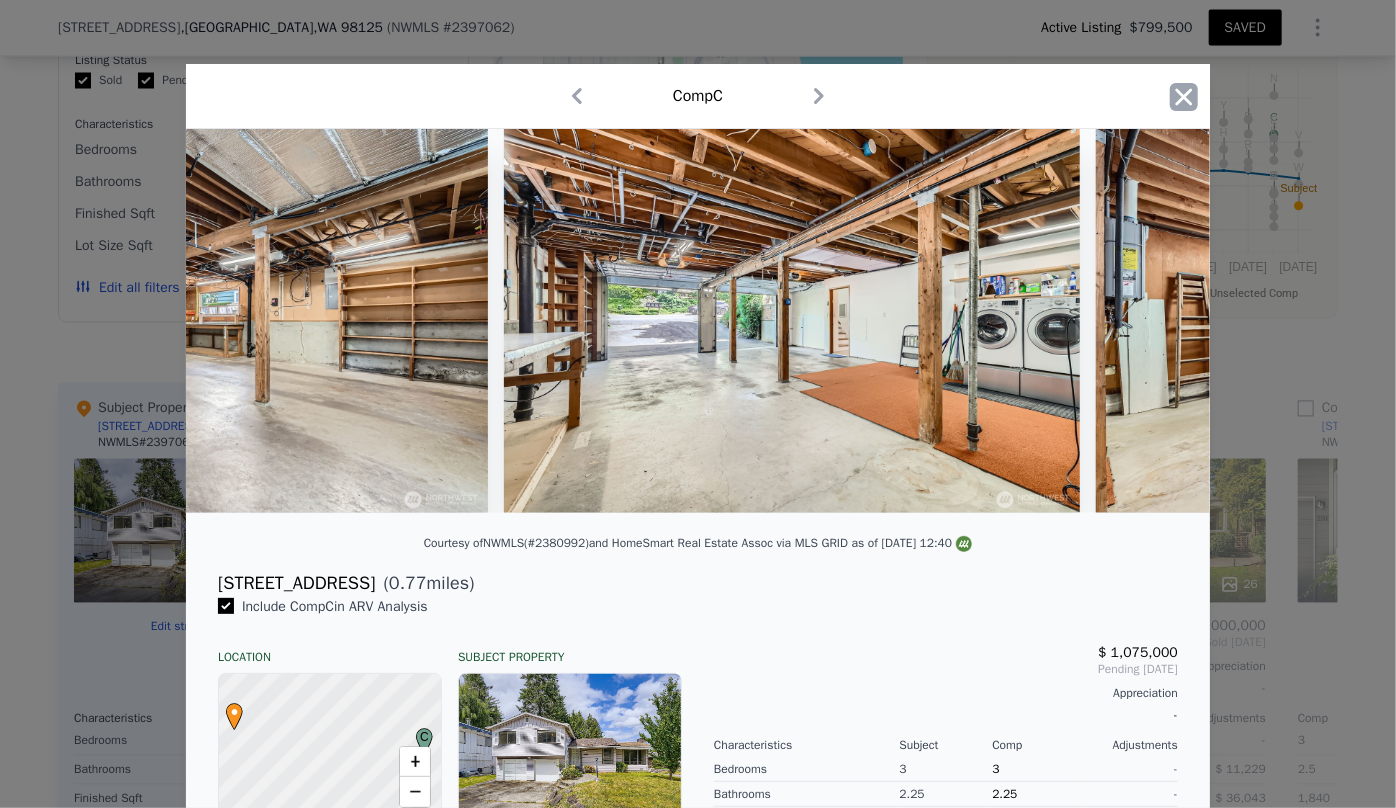 click 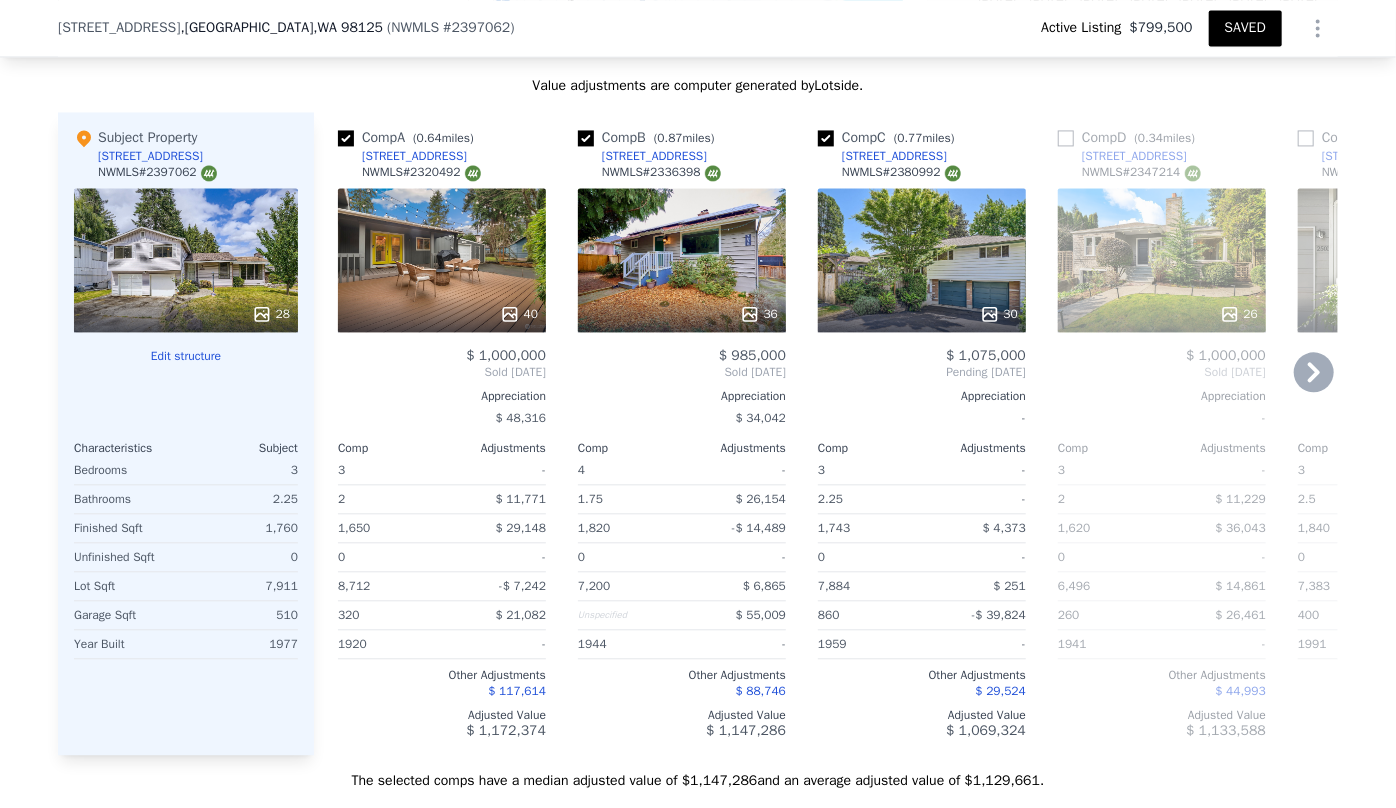 scroll, scrollTop: 2083, scrollLeft: 0, axis: vertical 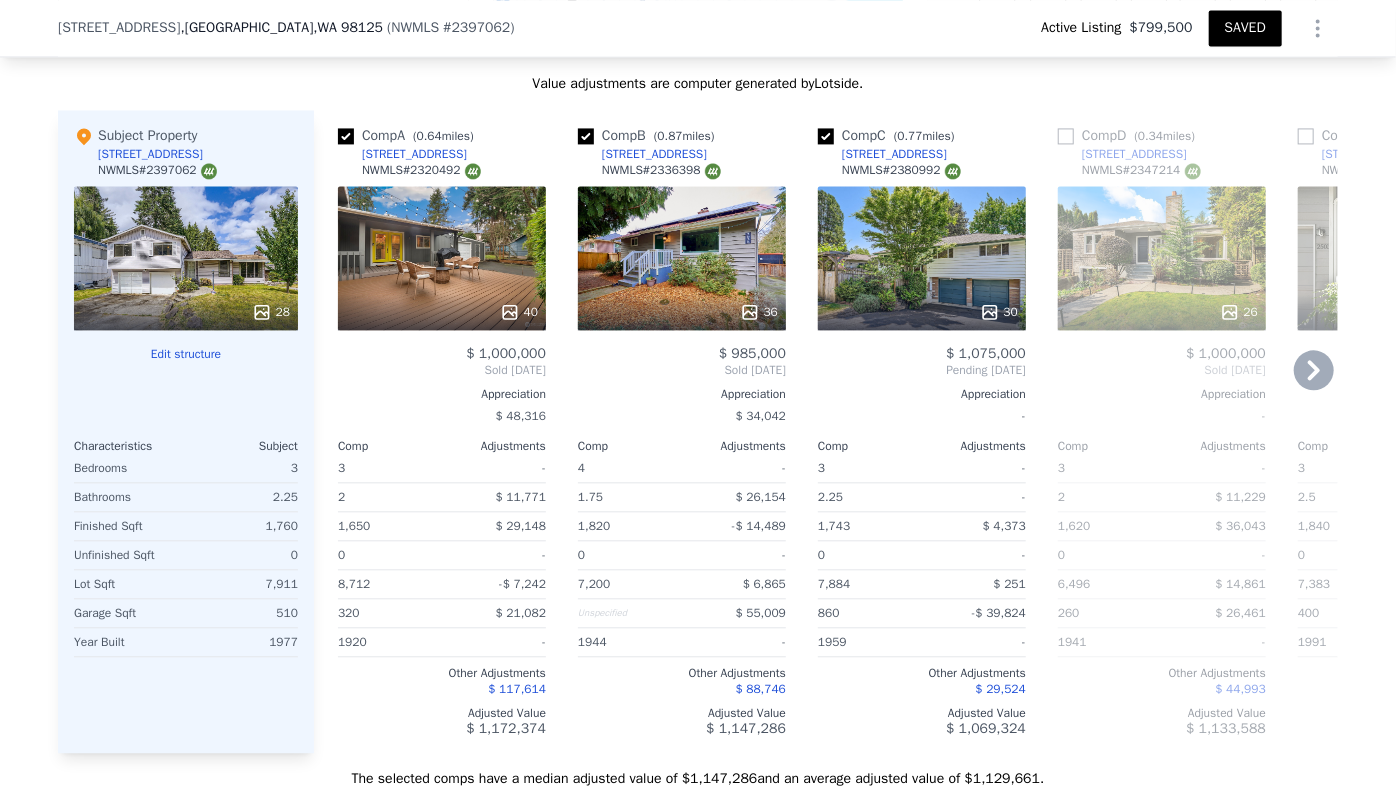 click at bounding box center (1162, 312) 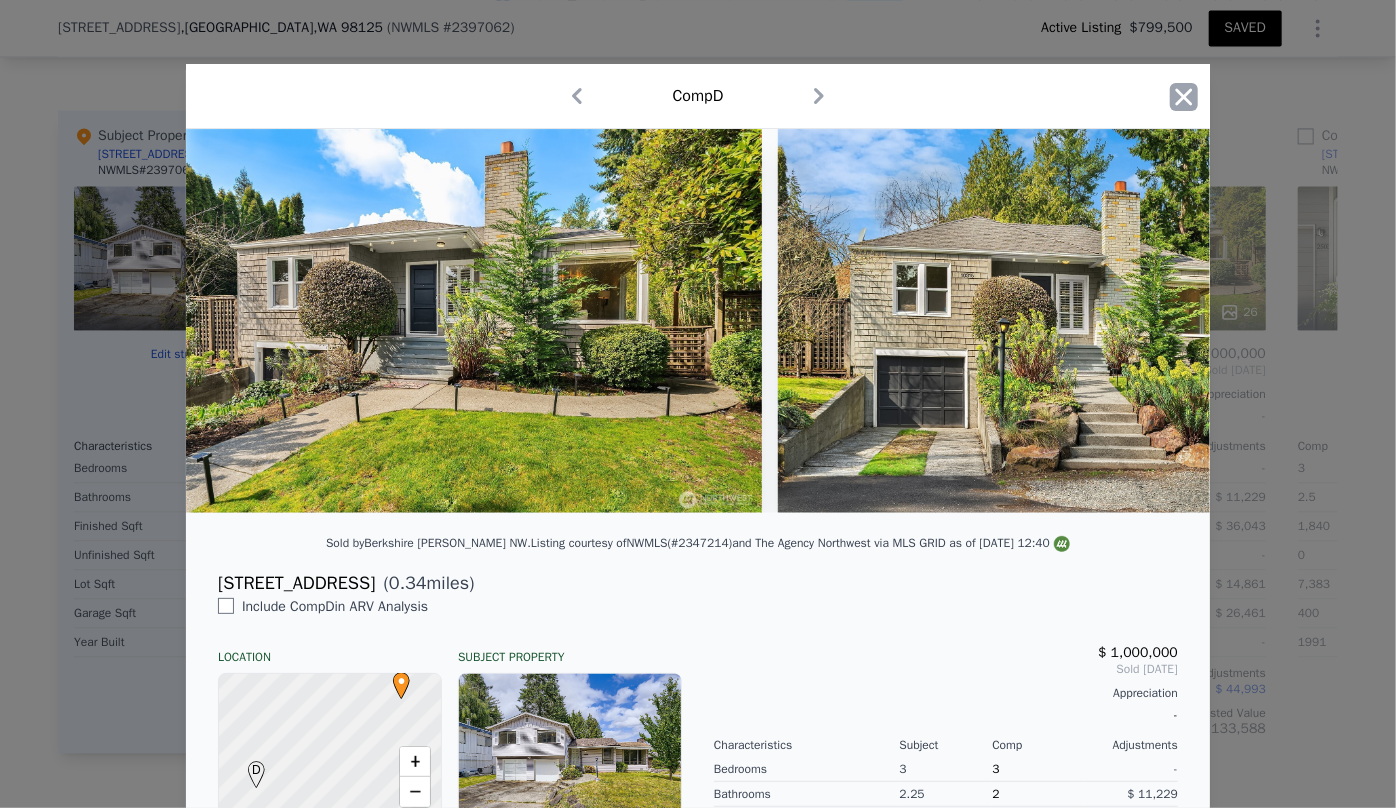 click 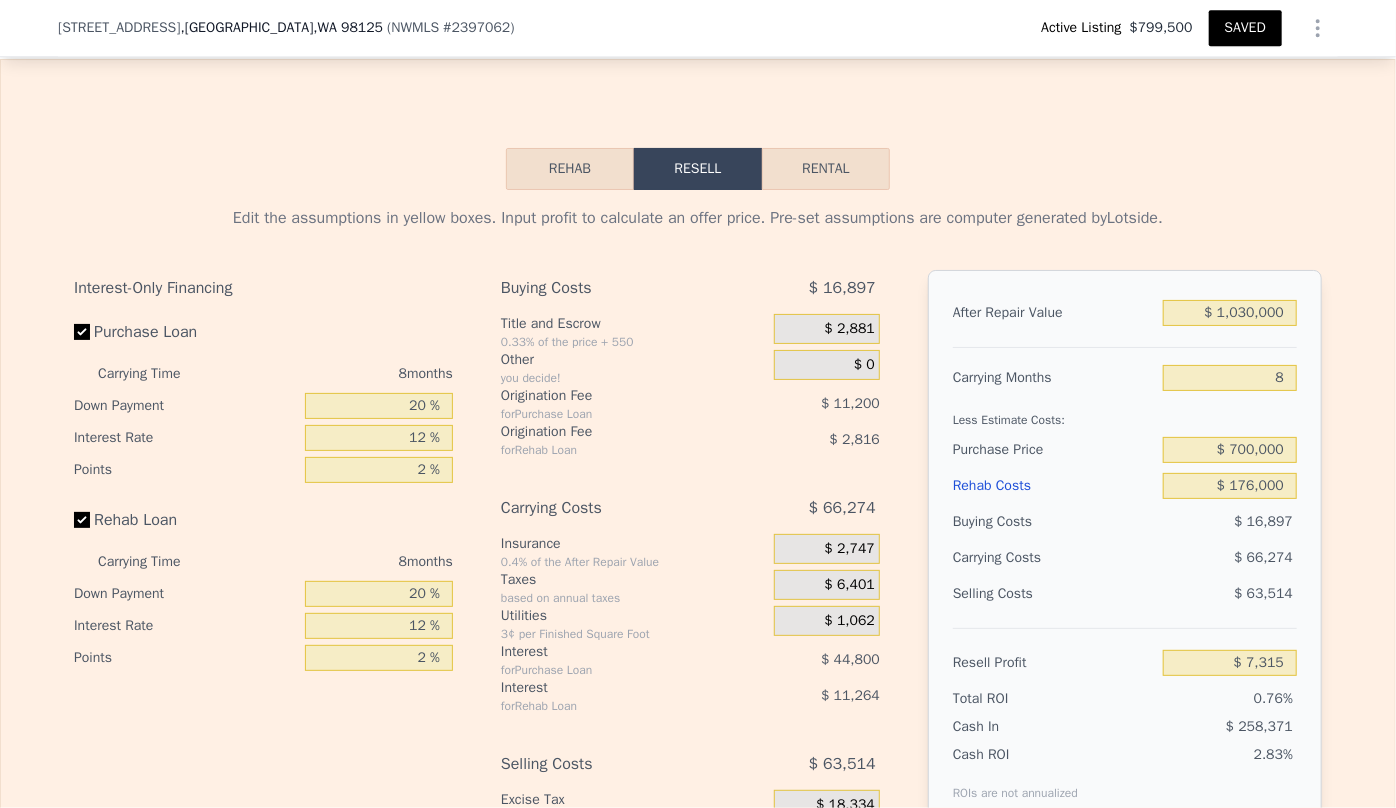 scroll, scrollTop: 2992, scrollLeft: 0, axis: vertical 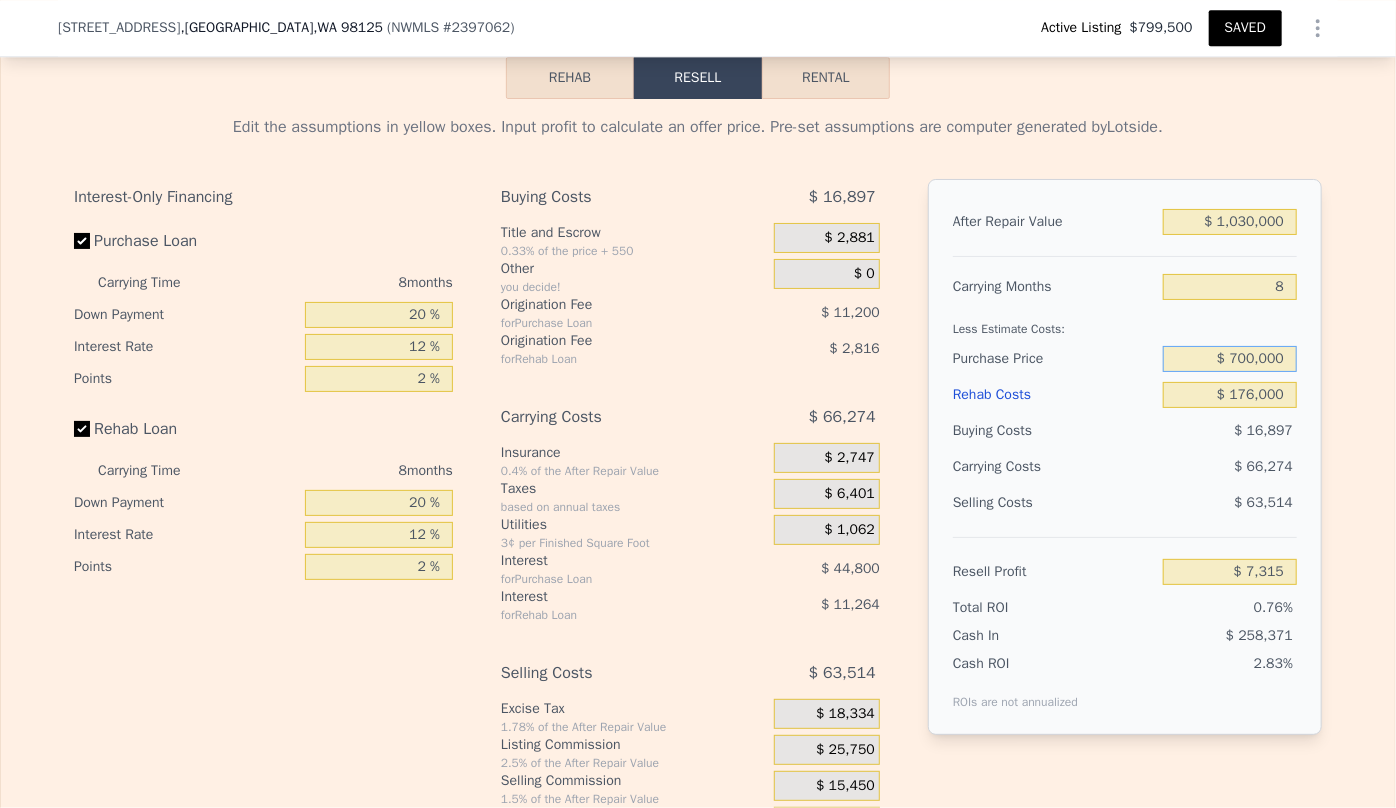 click on "$ 700,000" at bounding box center (1230, 359) 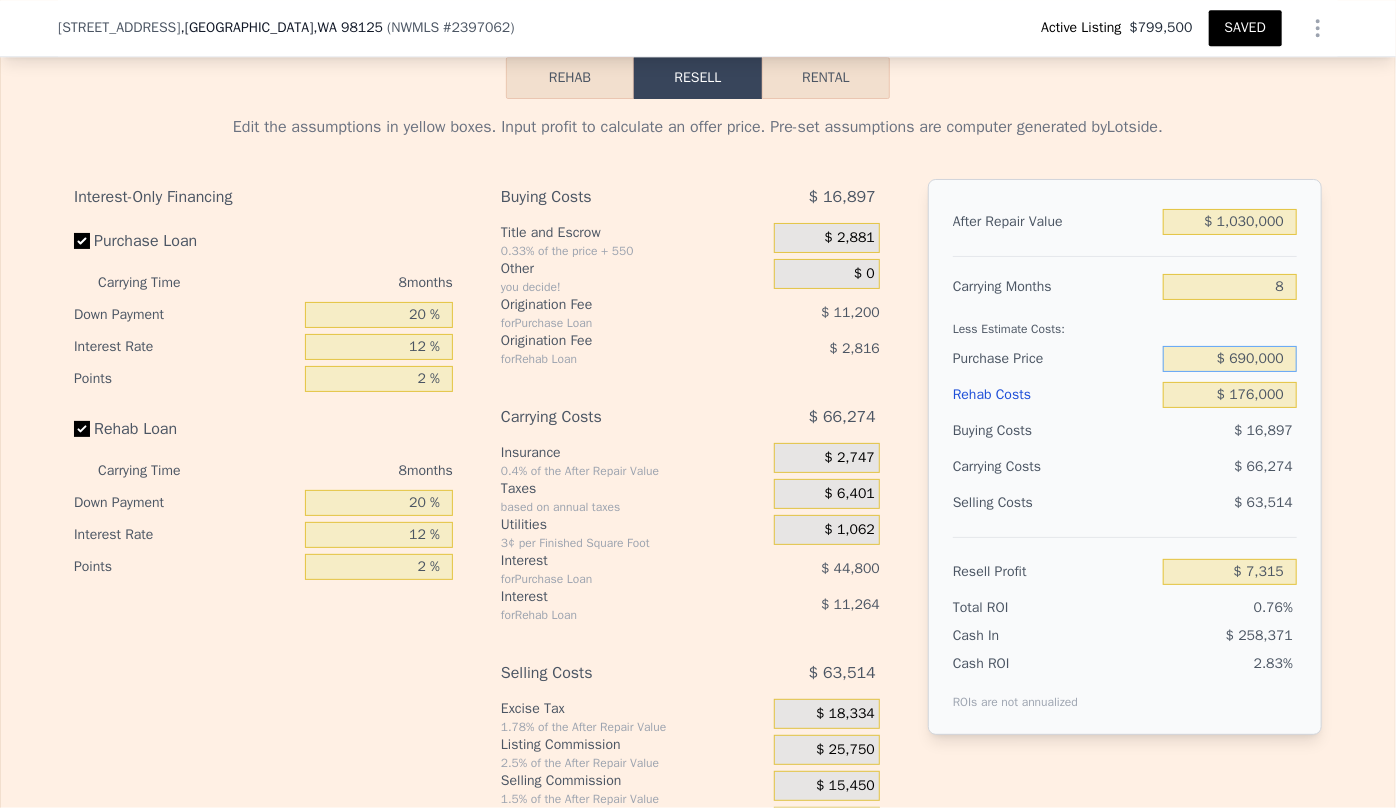 type on "$ 690,000" 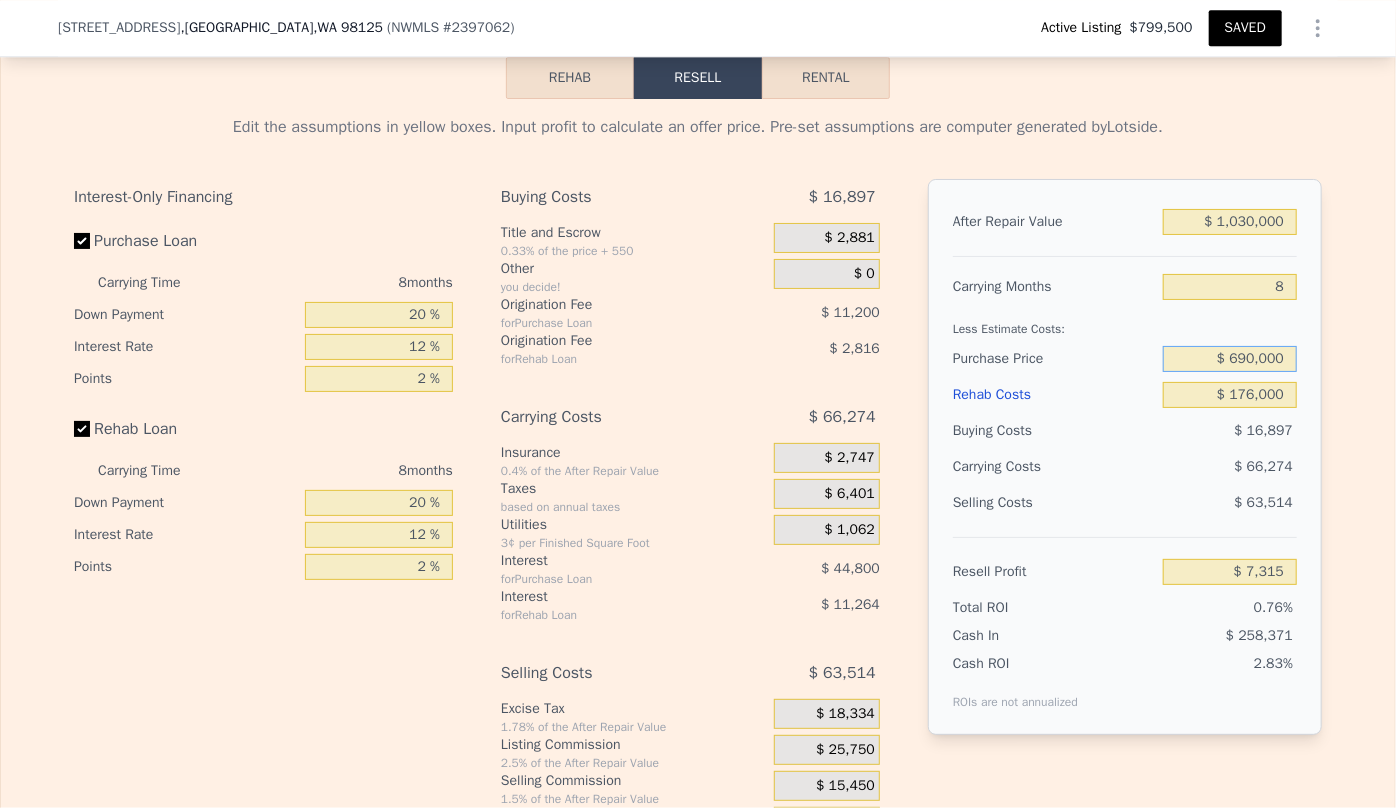 type on "$ 18,148" 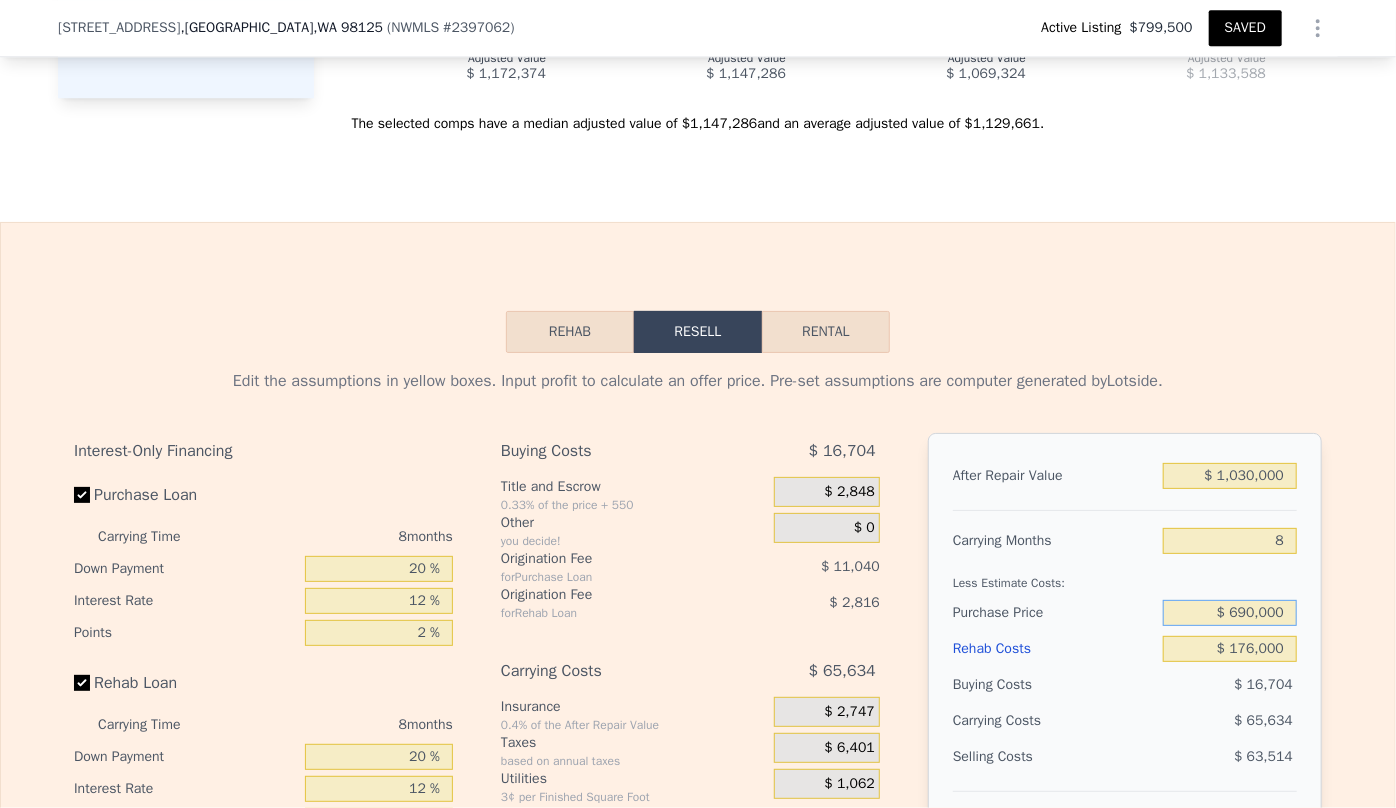 scroll, scrollTop: 2720, scrollLeft: 0, axis: vertical 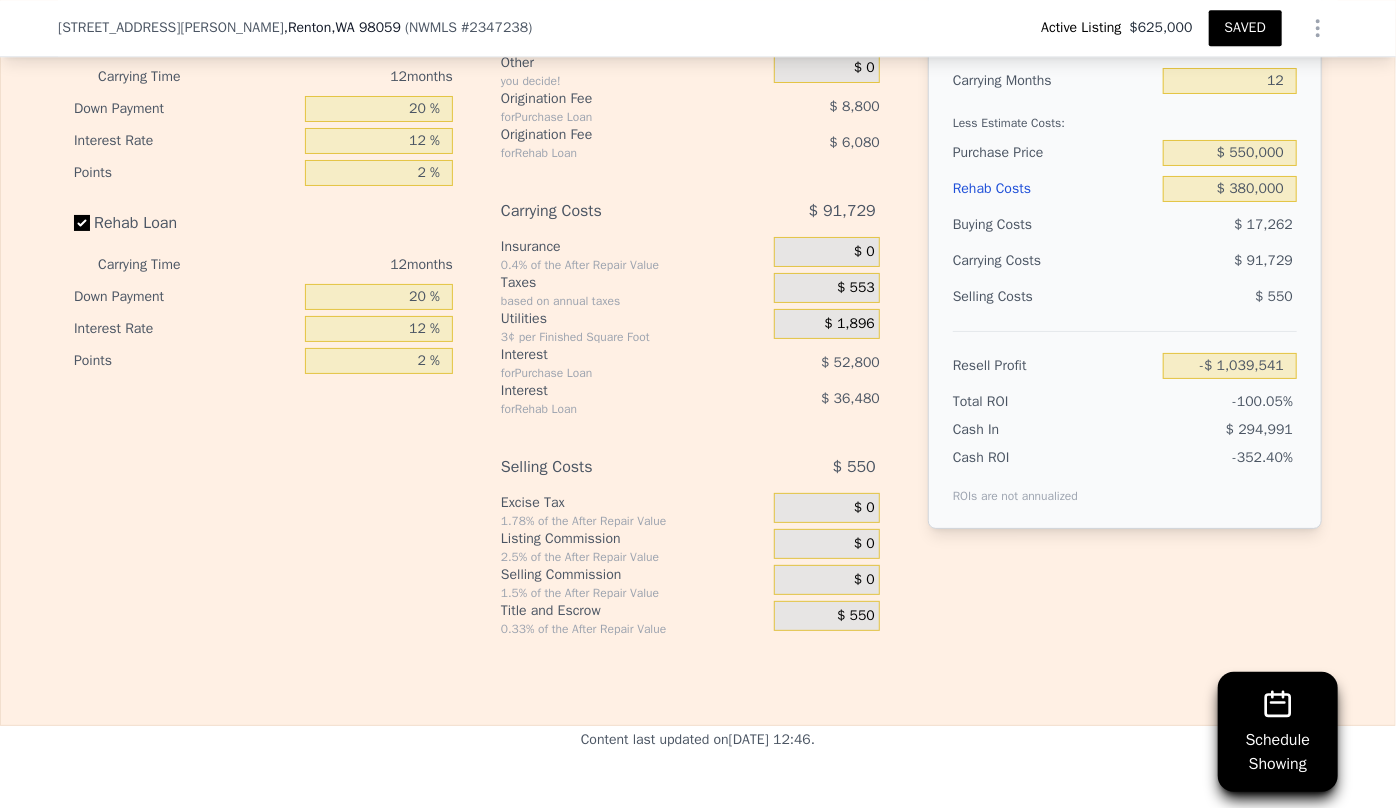 type on "$ 1,200,000" 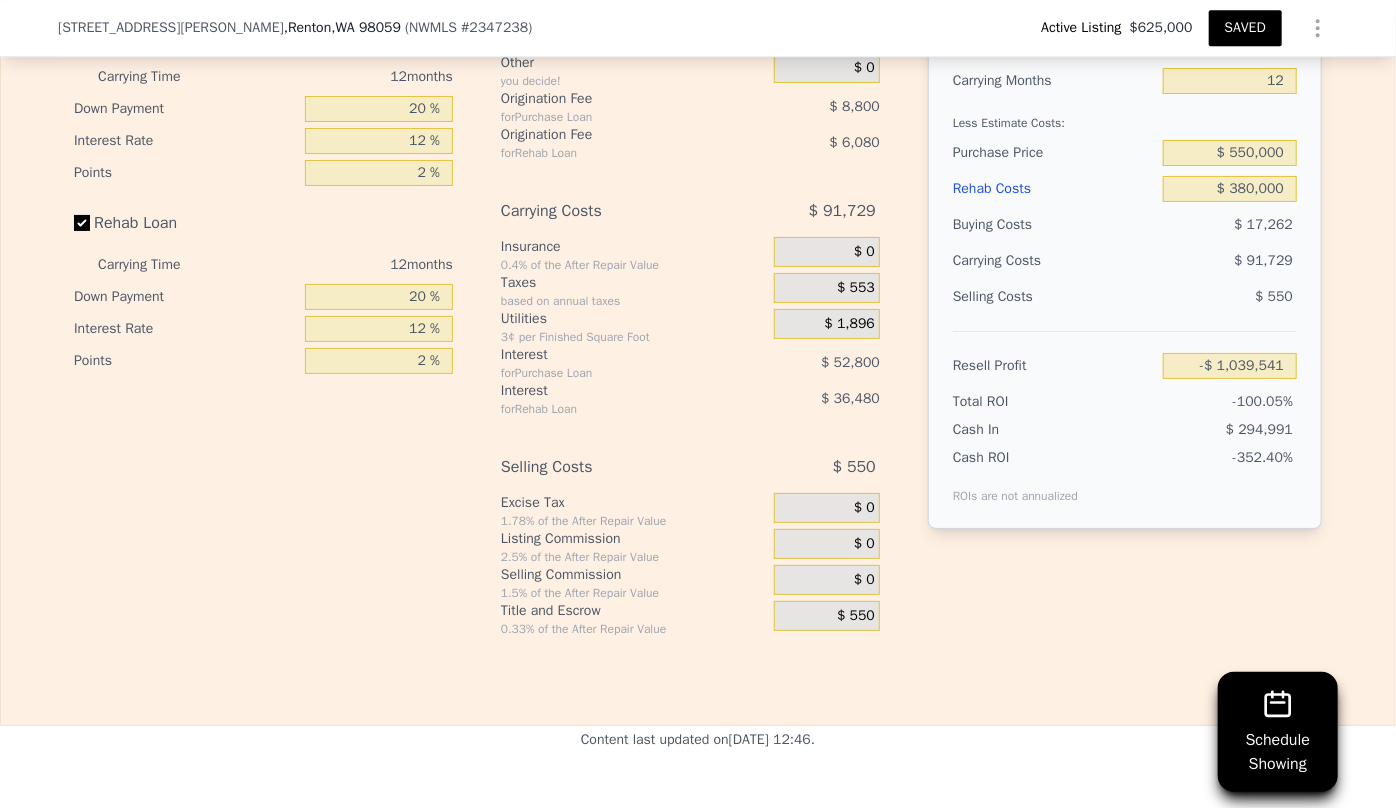 type on "$ 82,303" 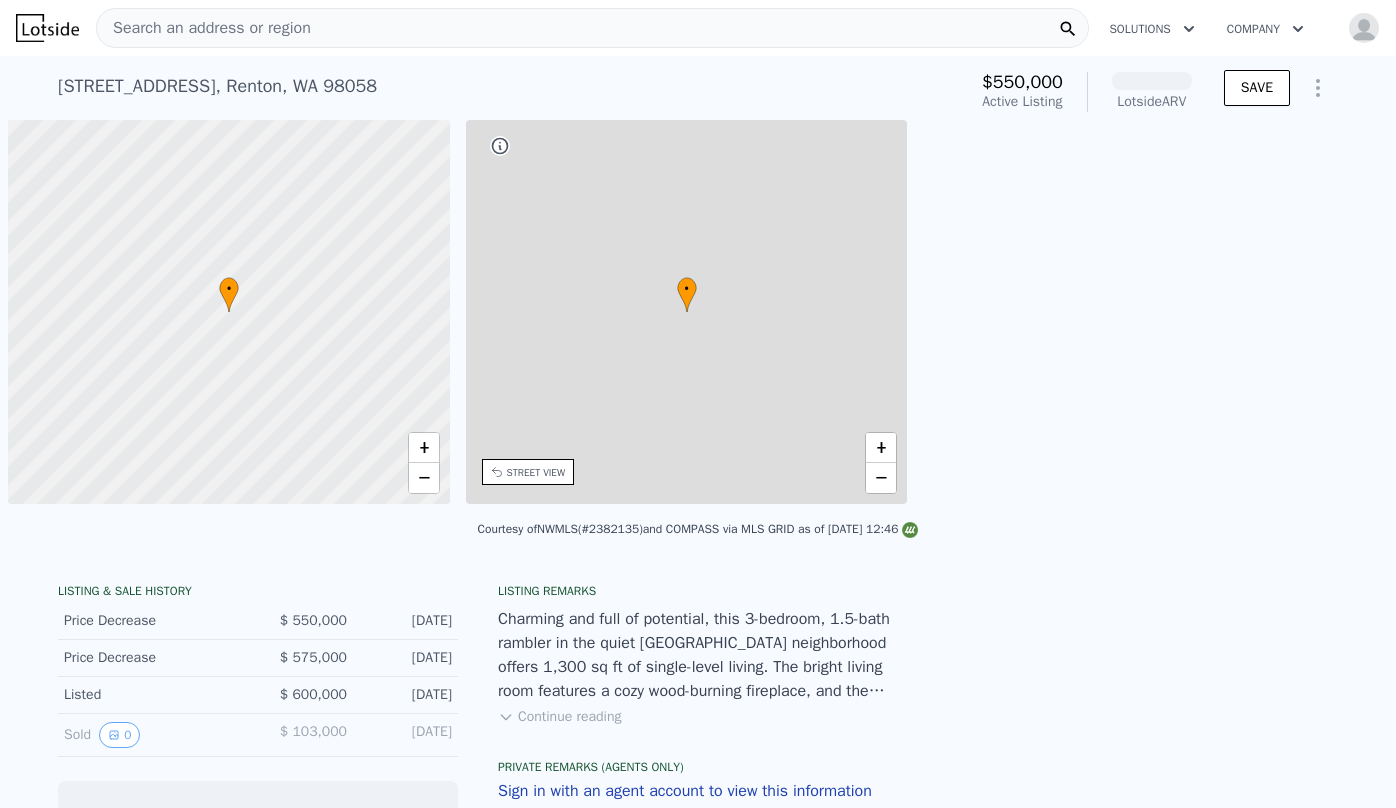 scroll, scrollTop: 0, scrollLeft: 0, axis: both 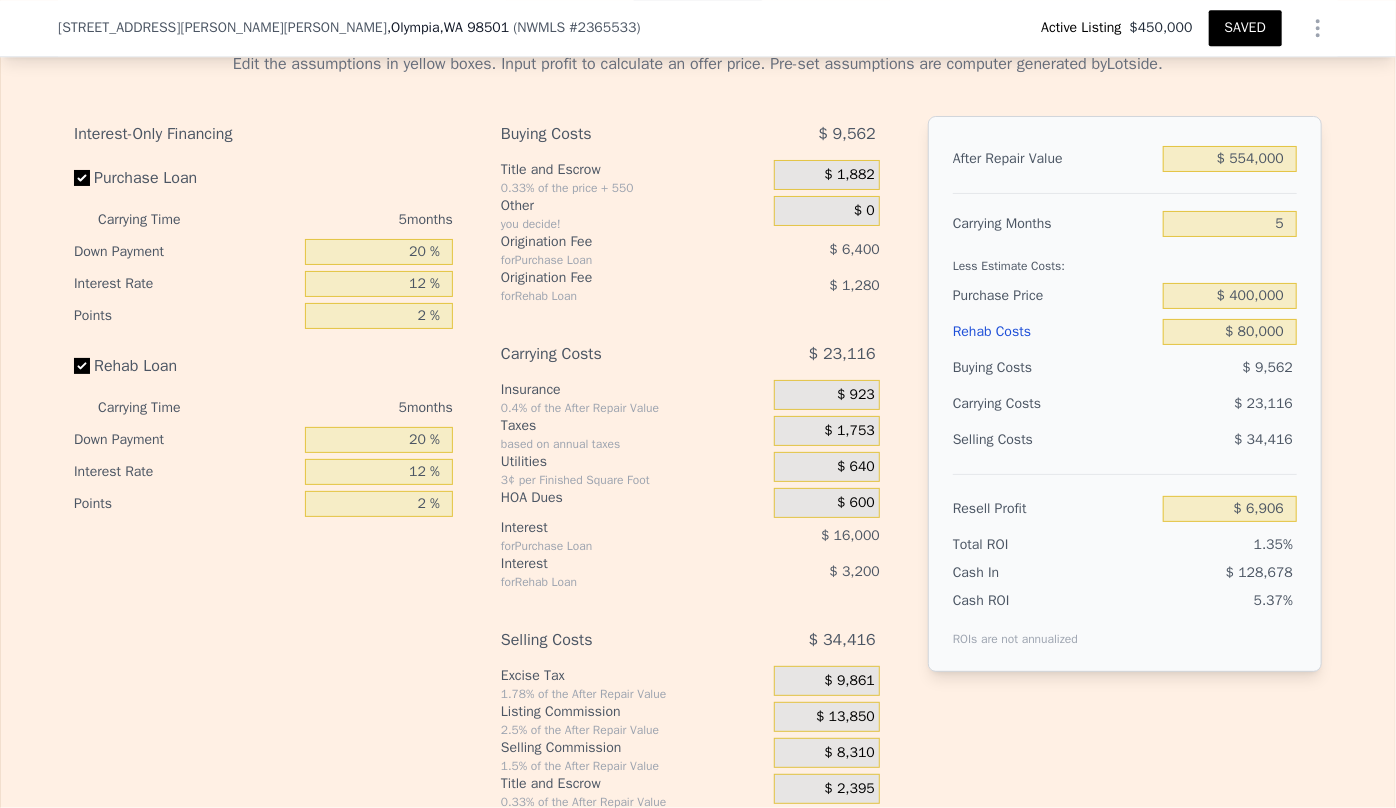 click on "After Repair Value $ 554,000 Carrying Months 5 Less Estimate Costs: Purchase Price $ 400,000 Rehab Costs $ 80,000 Buying Costs $ 9,562 Carrying Costs $ 23,116 Selling Costs $ 34,416 Resell Profit $ 6,906 Total ROI 1.35% Cash In $ 128,678 Cash ROI ROIs are not annualized 5.37%" at bounding box center [1125, 394] 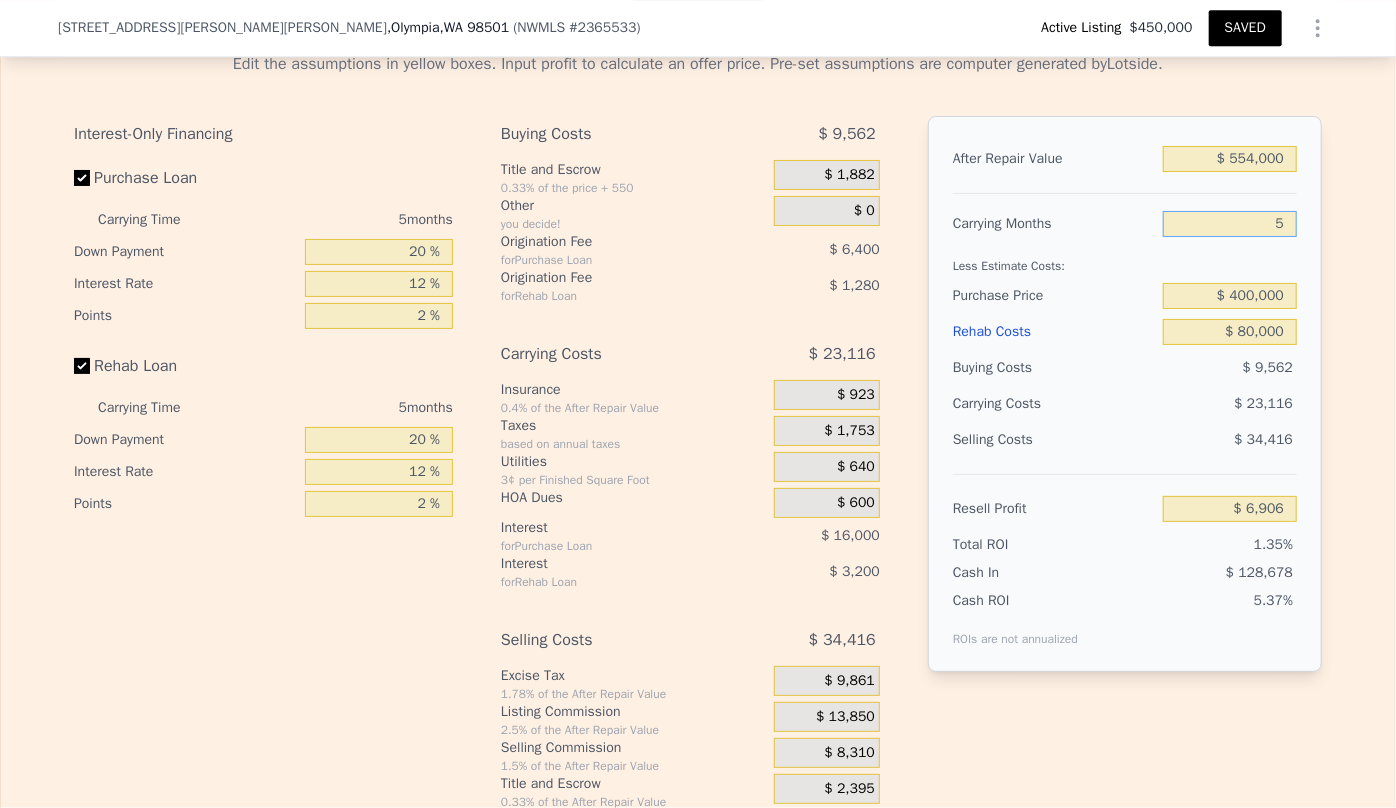 click on "5" at bounding box center (1230, 224) 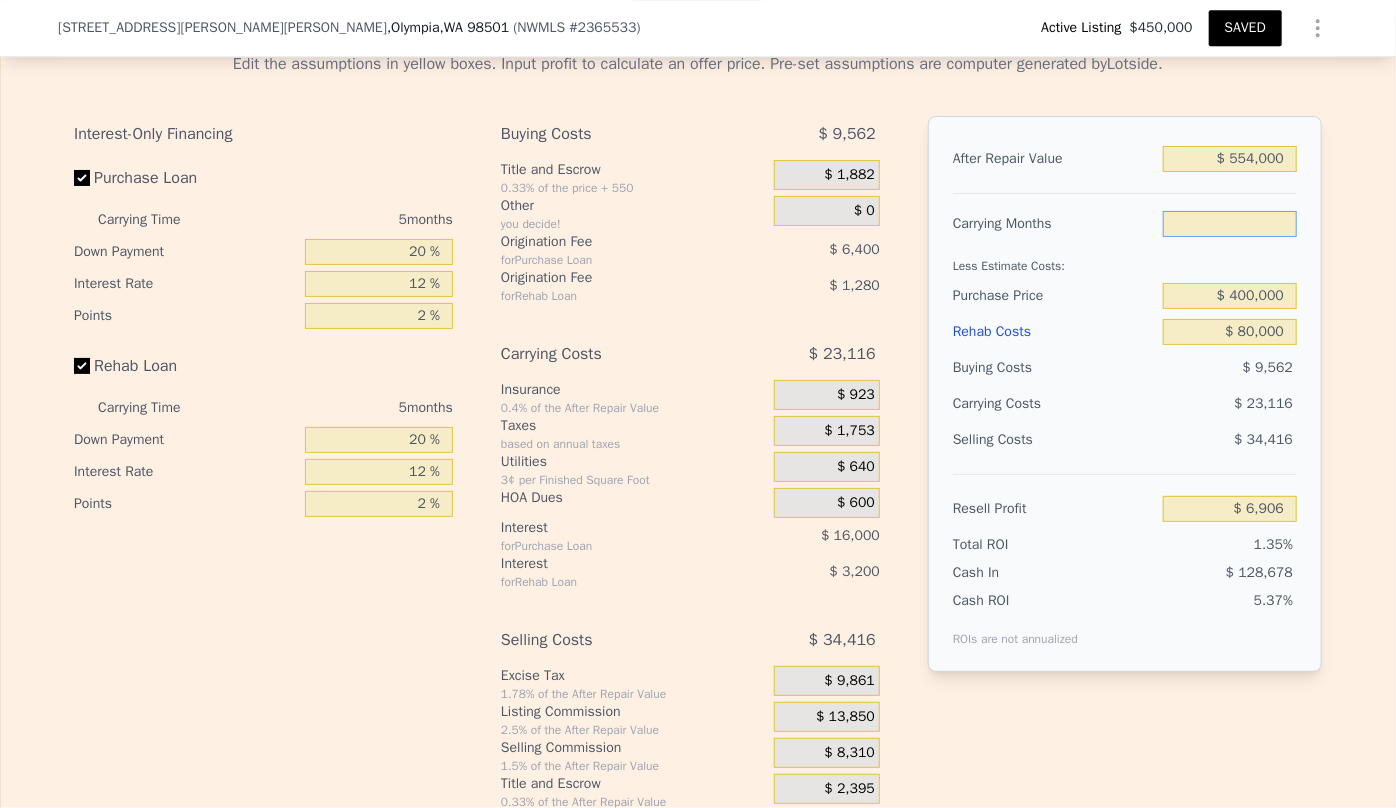 type on "6" 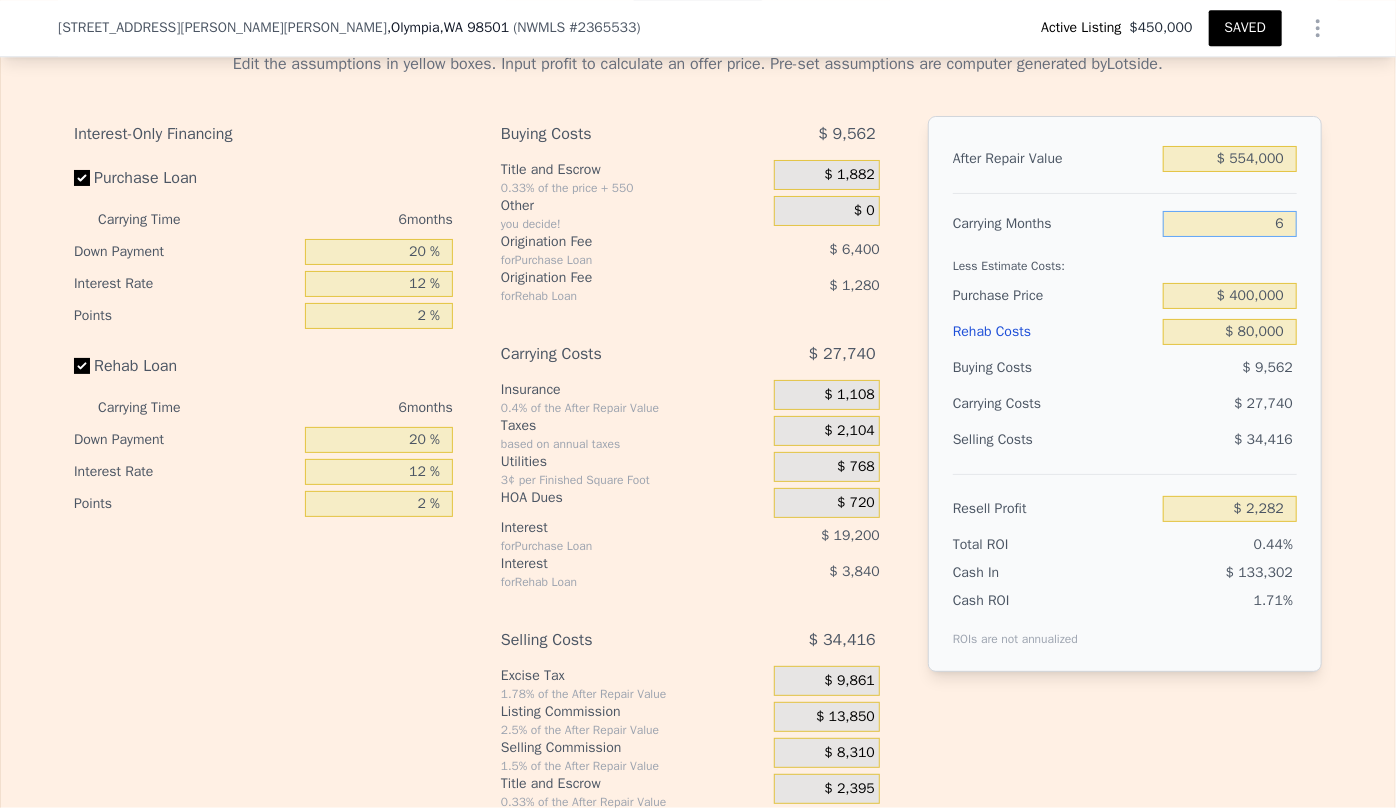 type on "$ 2,282" 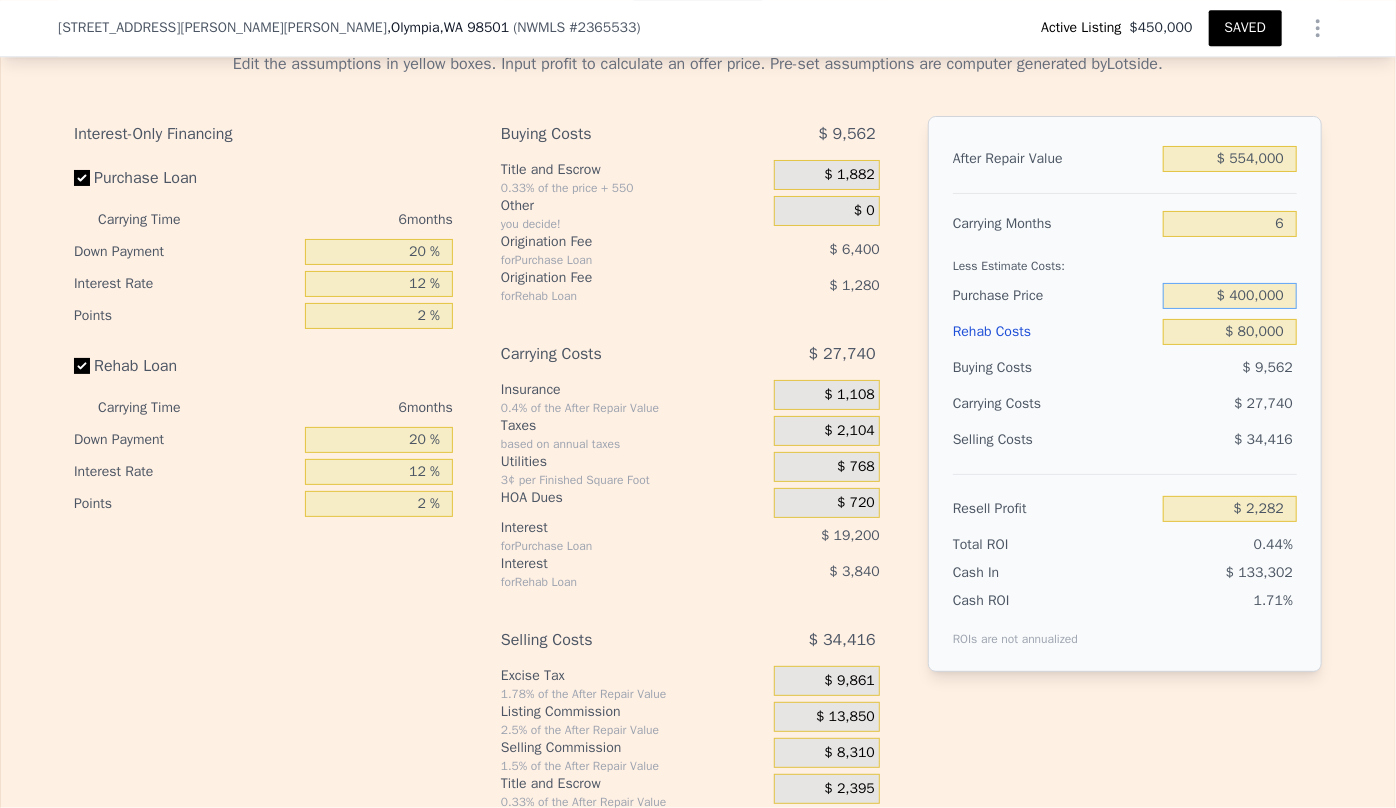 click on "$ 400,000" at bounding box center [1230, 296] 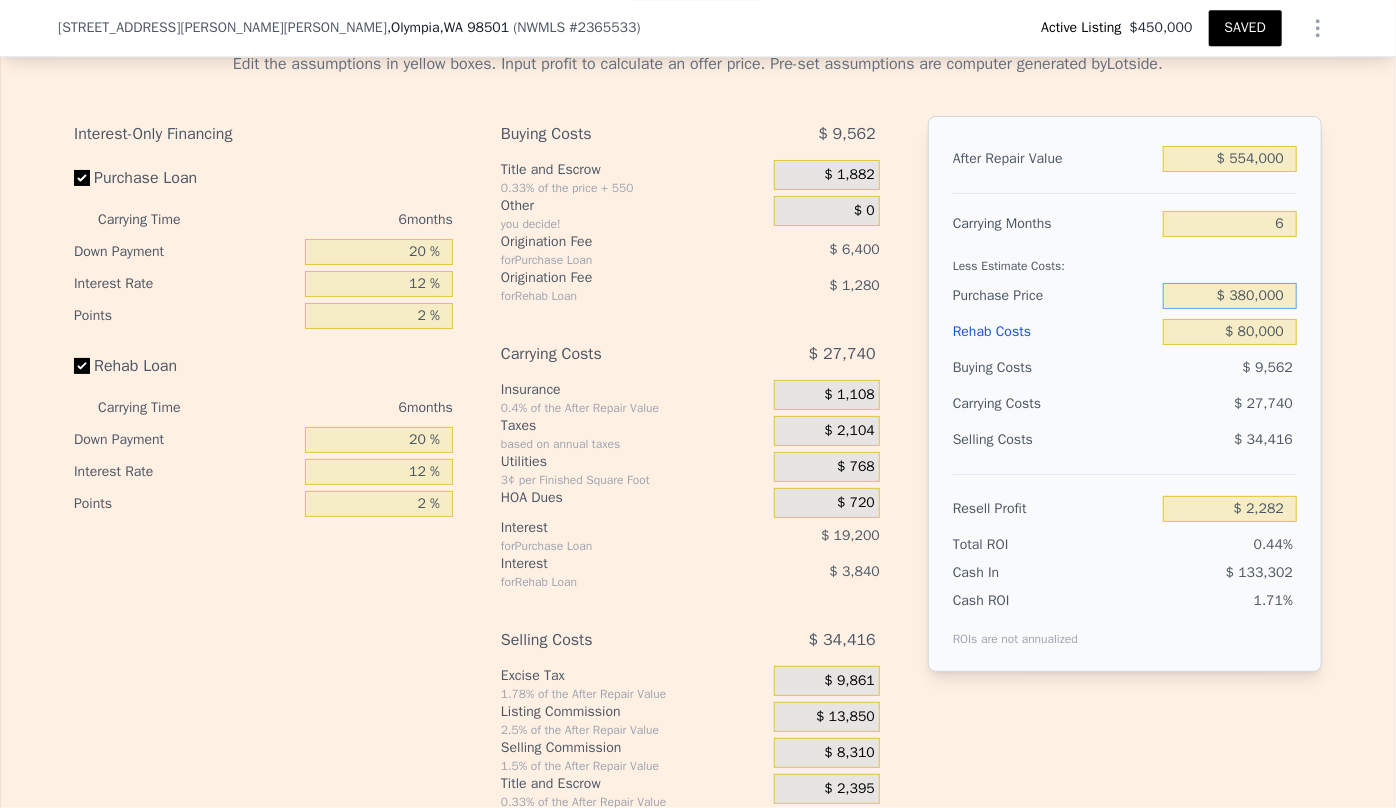 type on "$ 380,000" 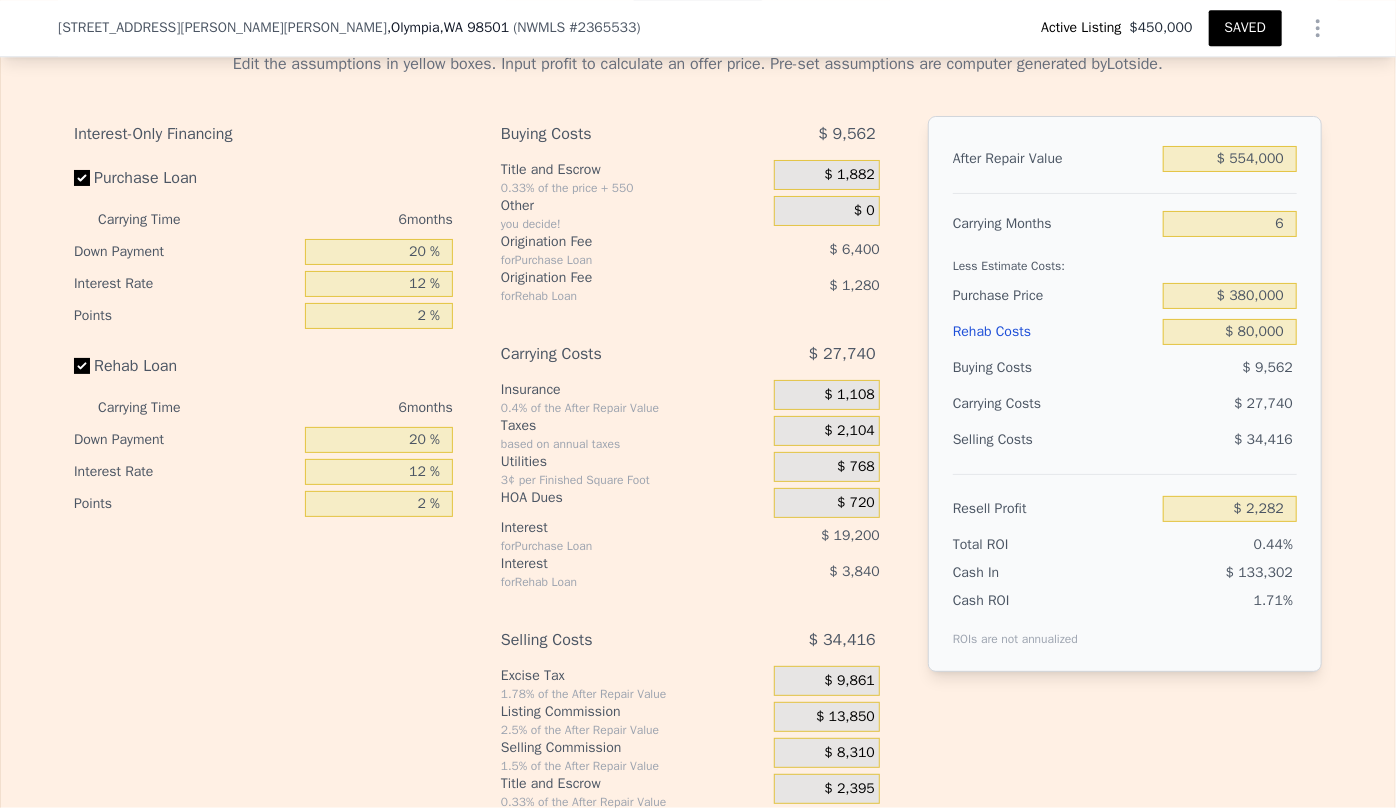 click on "$ 9,562" at bounding box center [1230, 368] 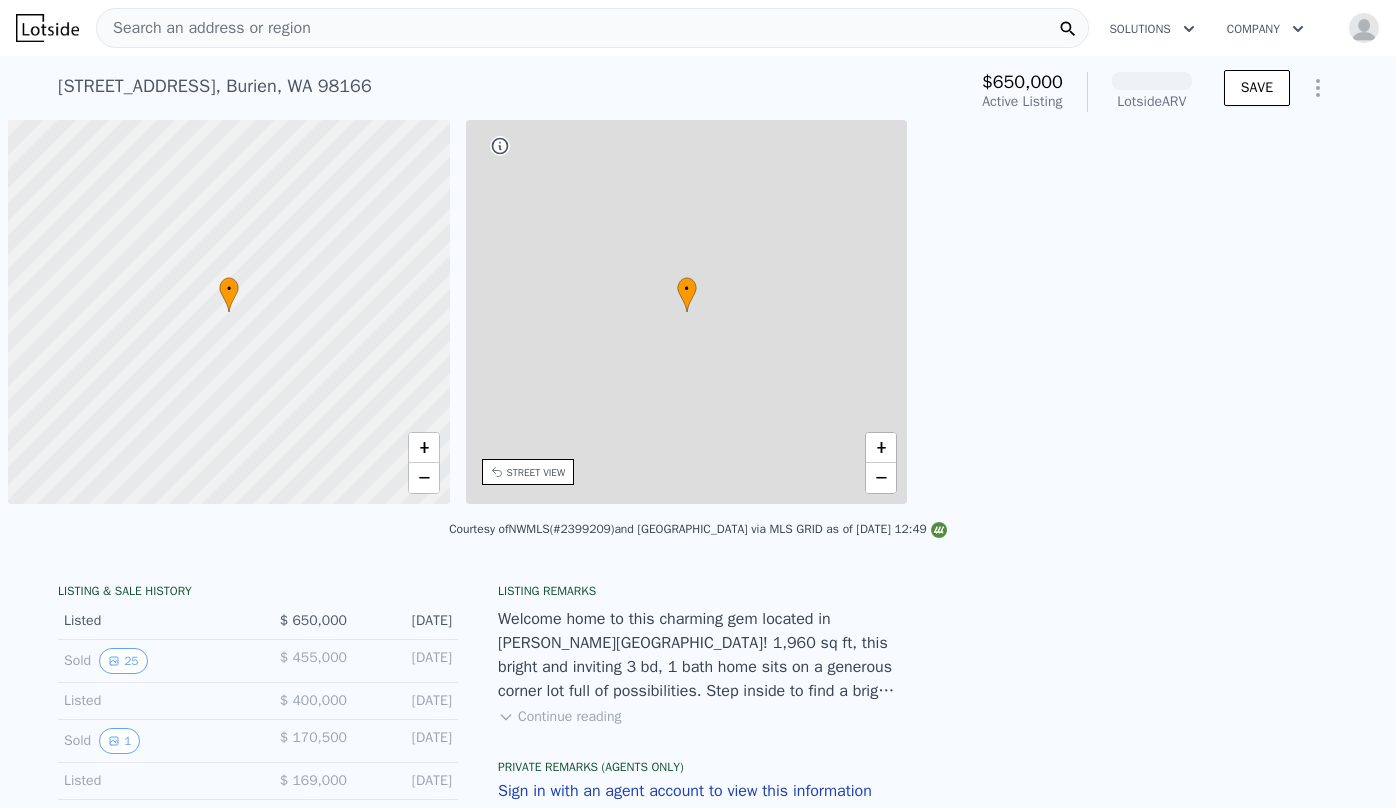 scroll, scrollTop: 0, scrollLeft: 0, axis: both 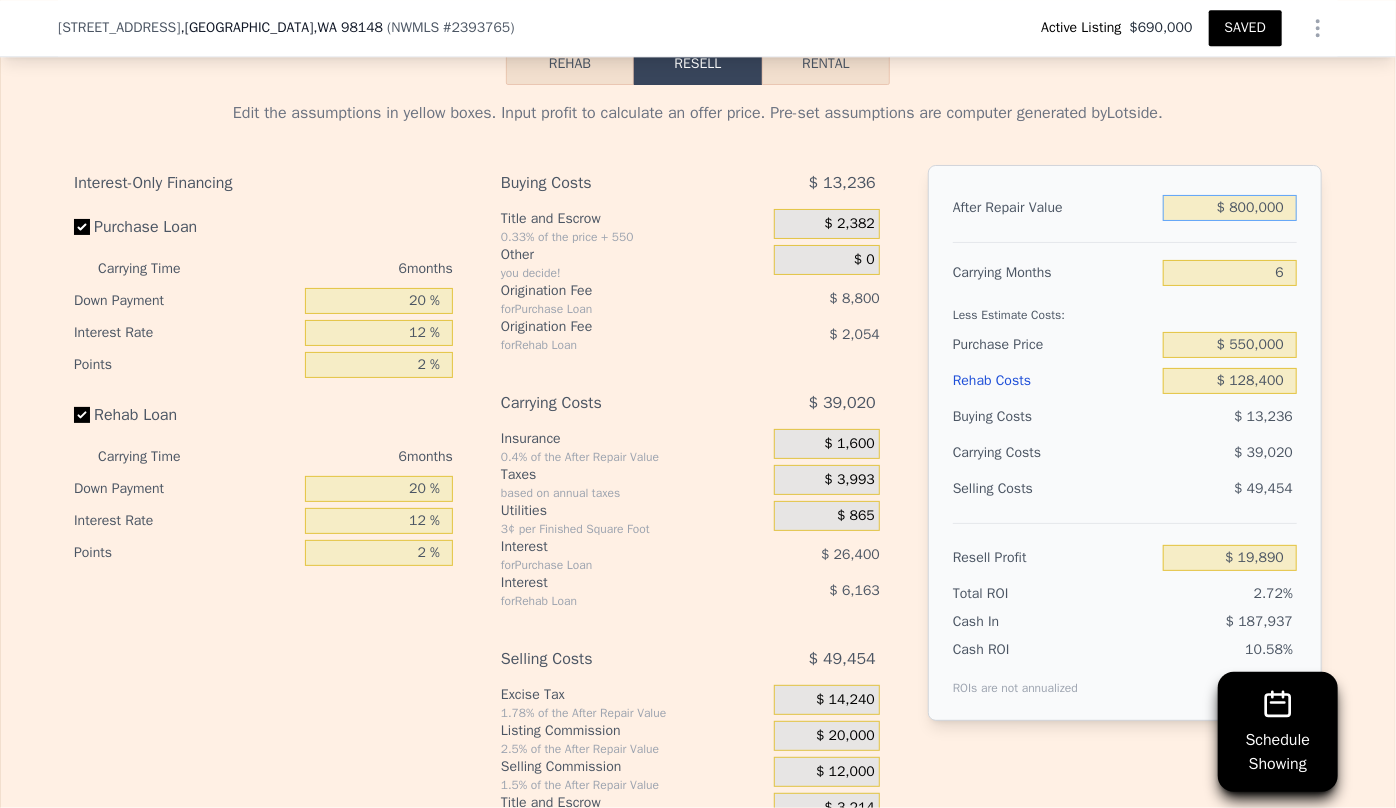 click on "$ 800,000" at bounding box center (1230, 208) 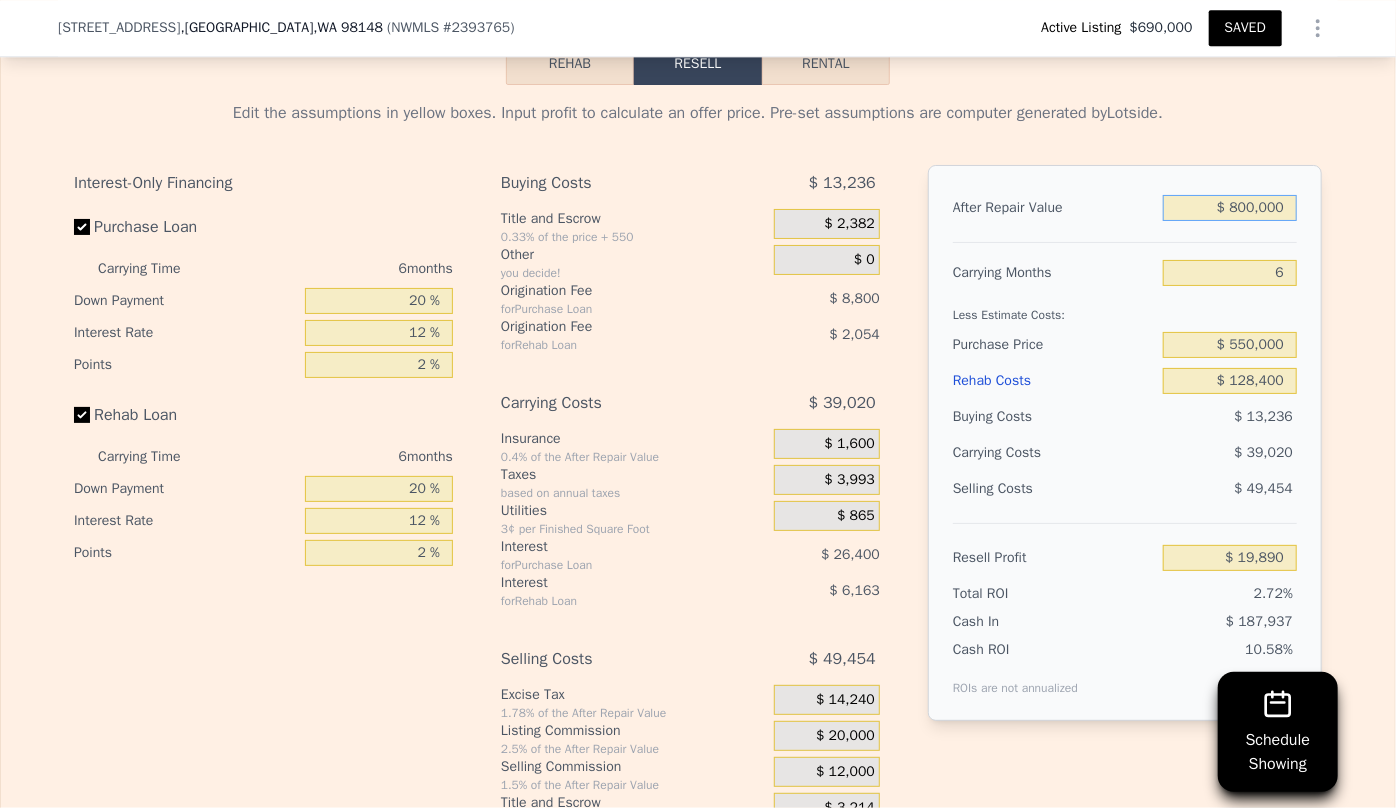 type on "$ 8,050,000" 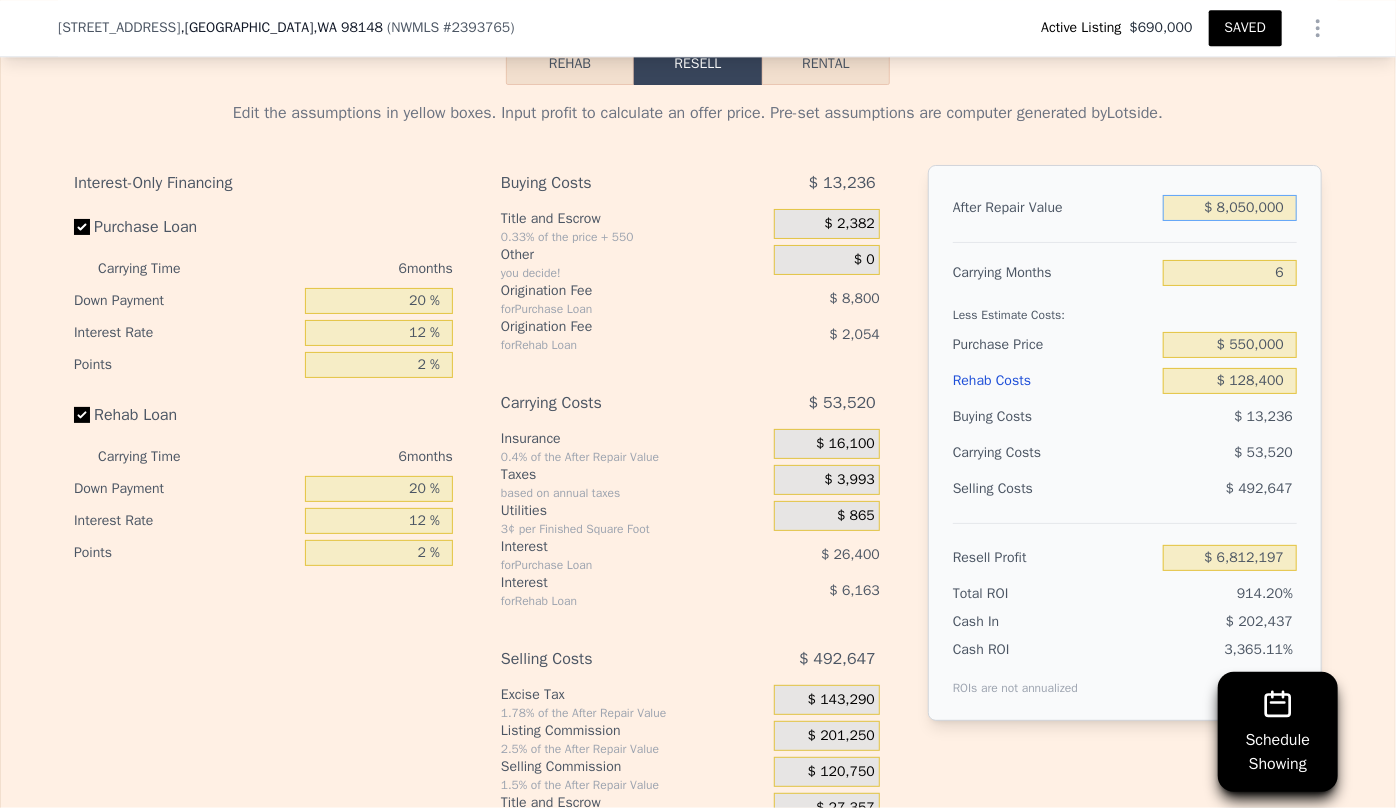type on "$ 6,812,197" 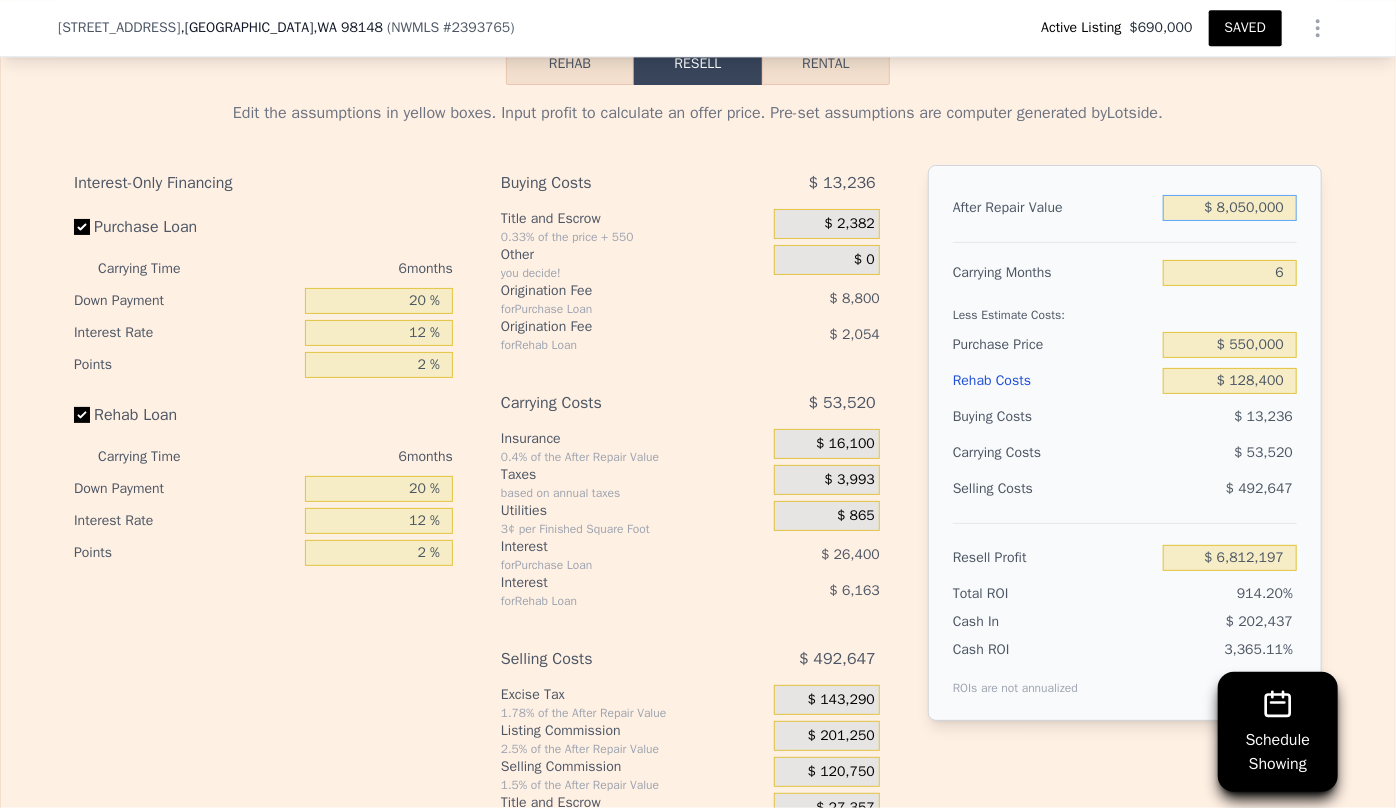 type on "$ 850,000" 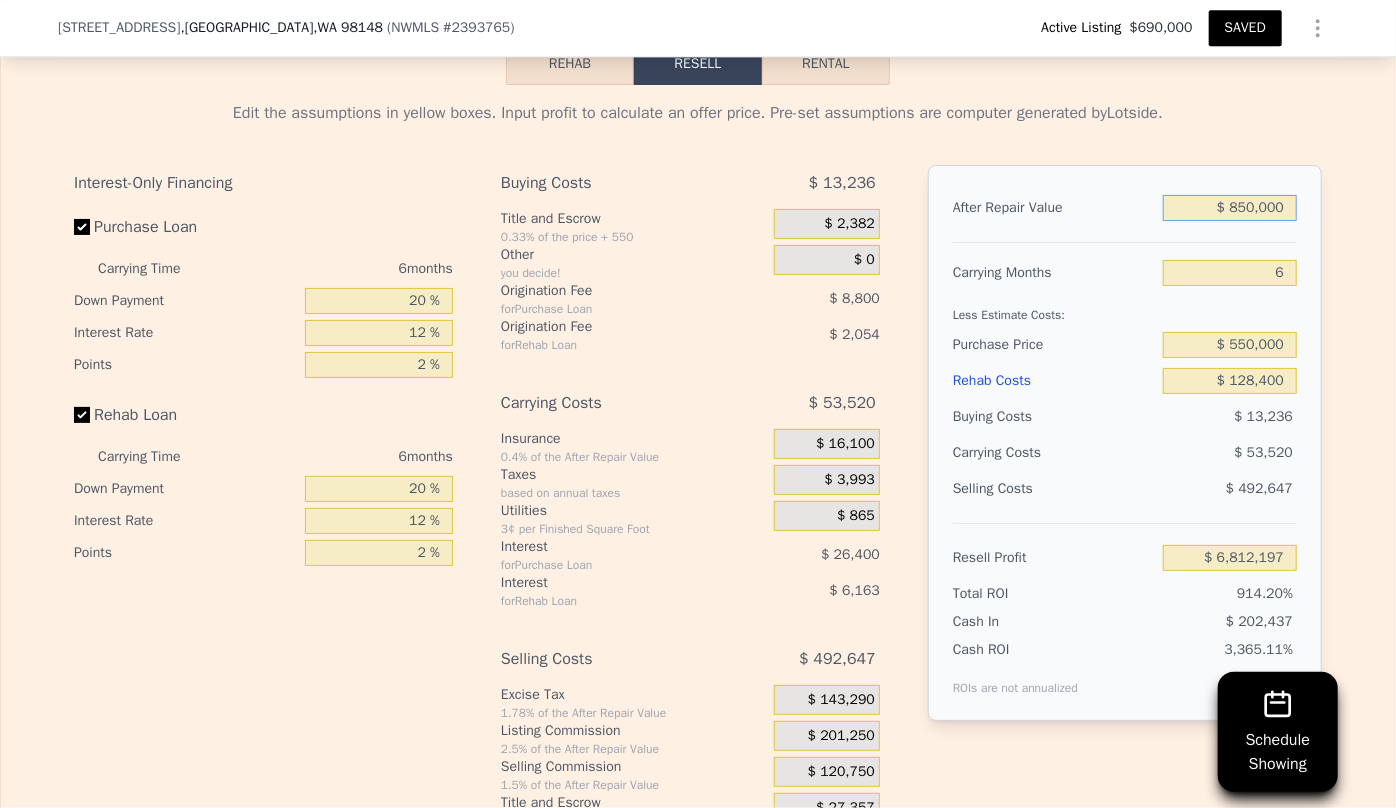 type on "$ 66,733" 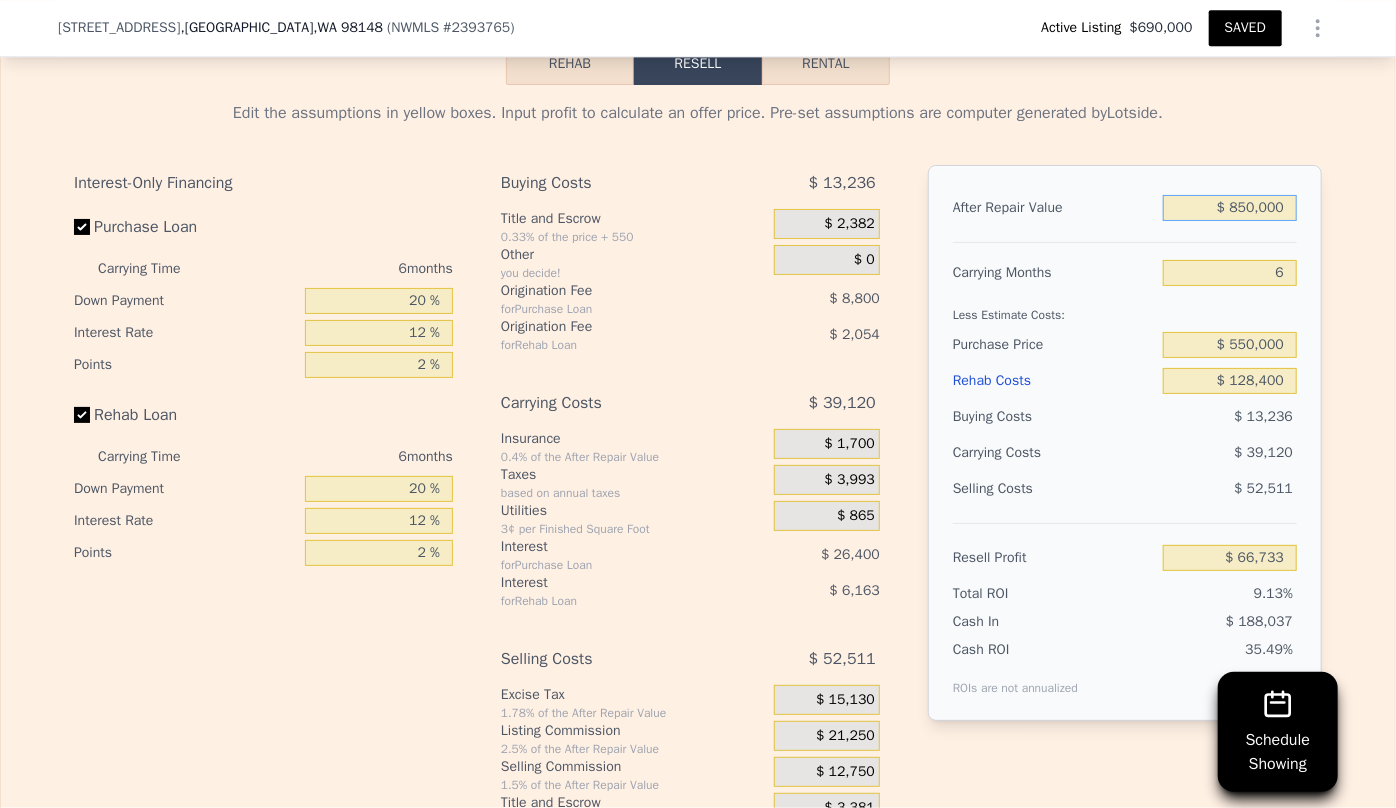 type on "$ 850,000" 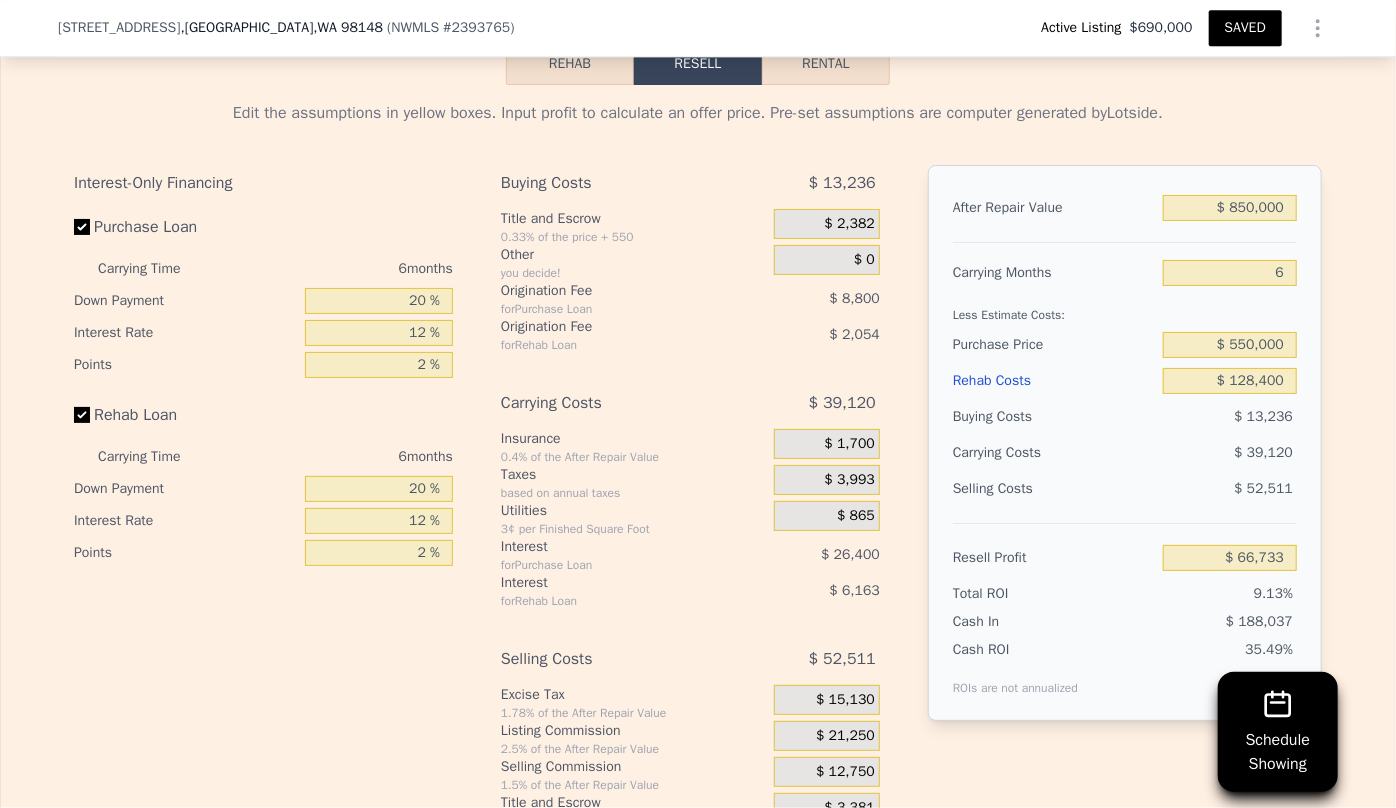 click on "After Repair Value $ 850,000 Carrying Months 6 Less Estimate Costs: Purchase Price $ 550,000 Rehab Costs $ 128,400 Buying Costs $ 13,236 Carrying Costs $ 39,120 Selling Costs $ 52,511 Resell Profit $ 66,733 Total ROI 9.13% Cash In $ 188,037 Cash ROI ROIs are not annualized 35.49%" at bounding box center (1125, 443) 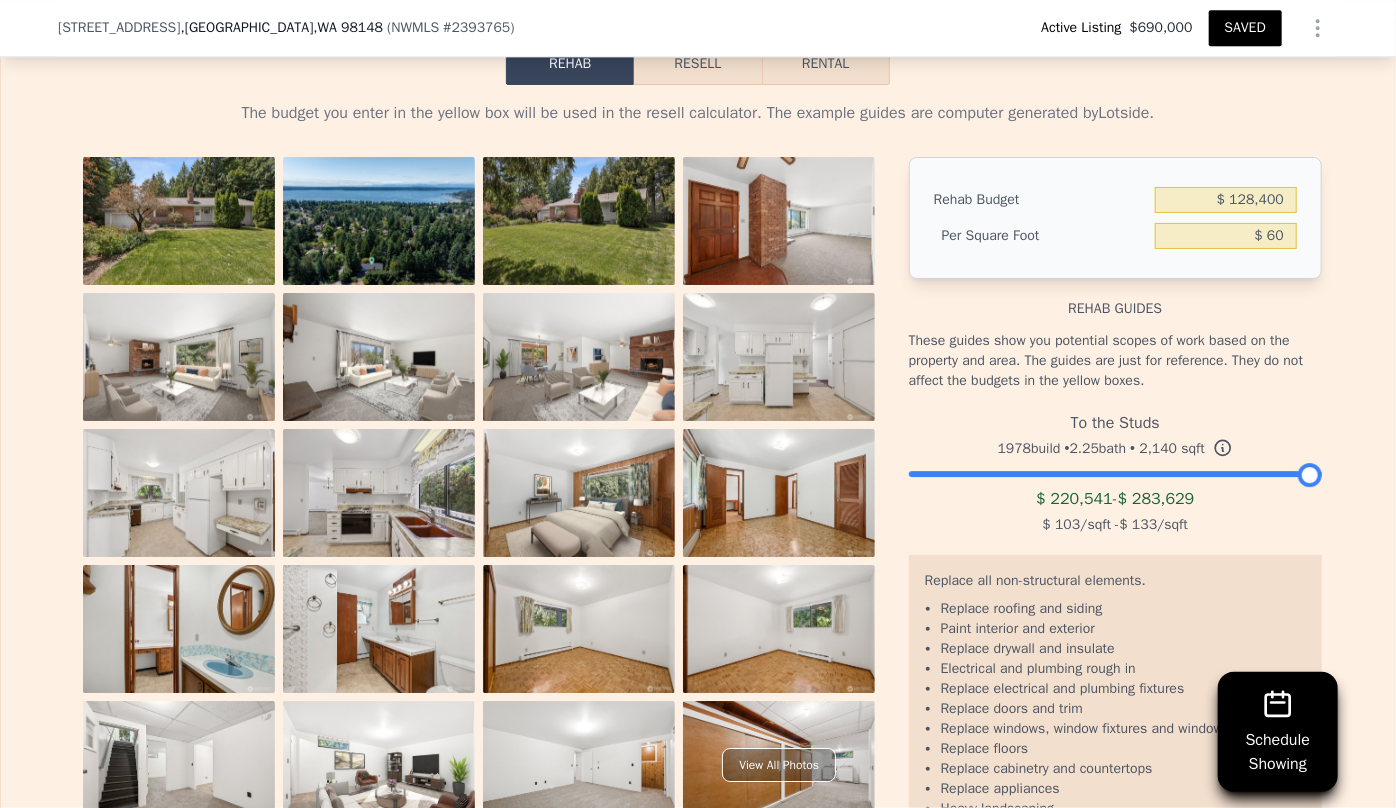 click on "Resell" at bounding box center [697, 64] 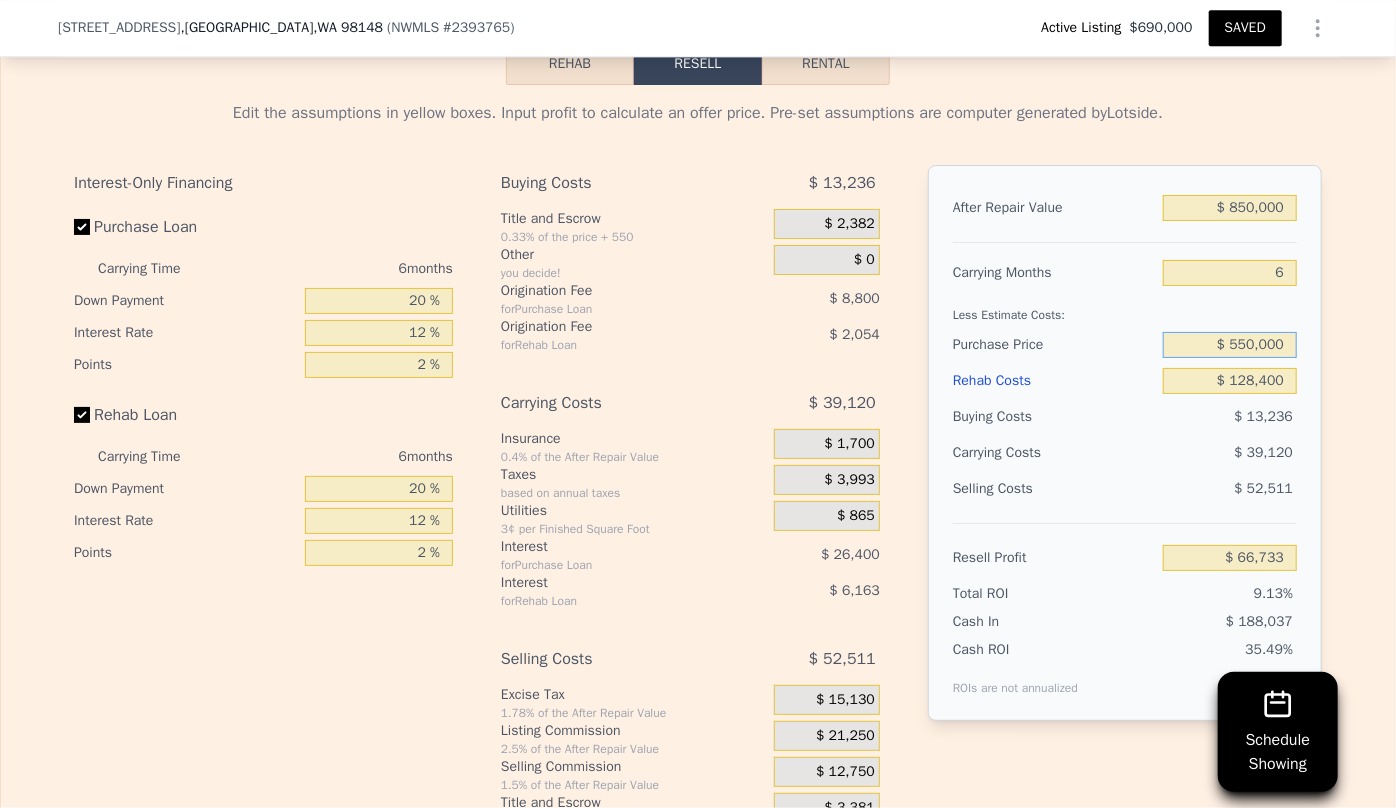 click on "$ 550,000" at bounding box center (1230, 345) 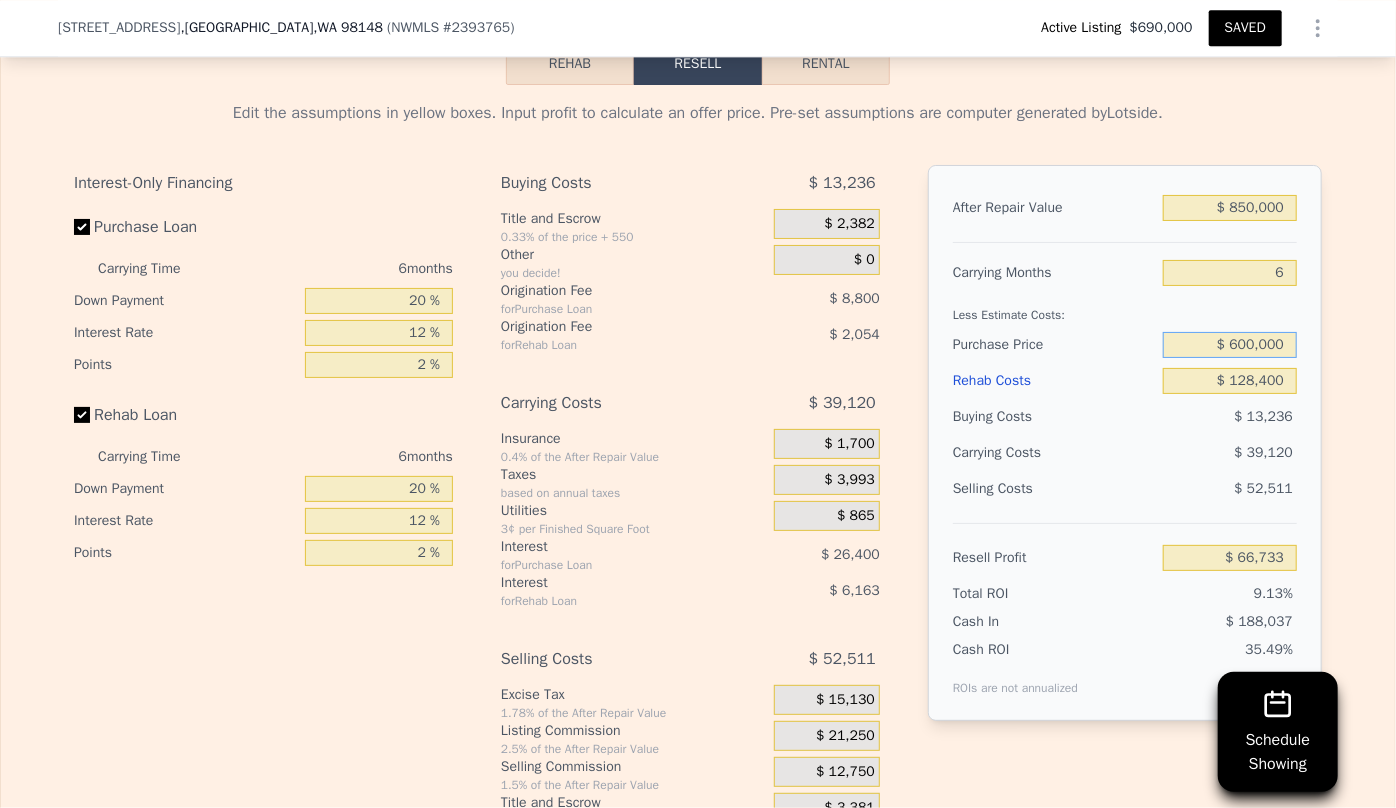 type on "$ 600,000" 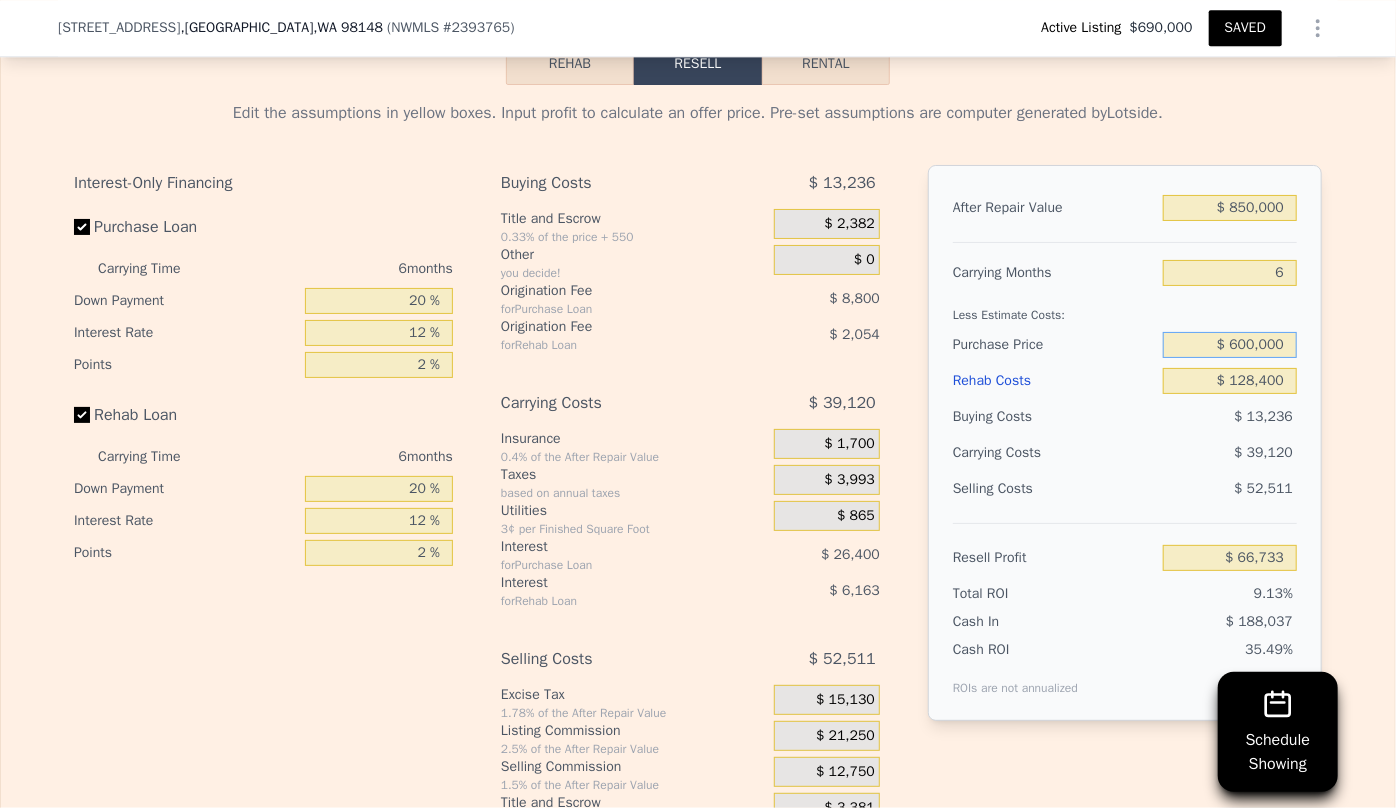 type on "$ 13,367" 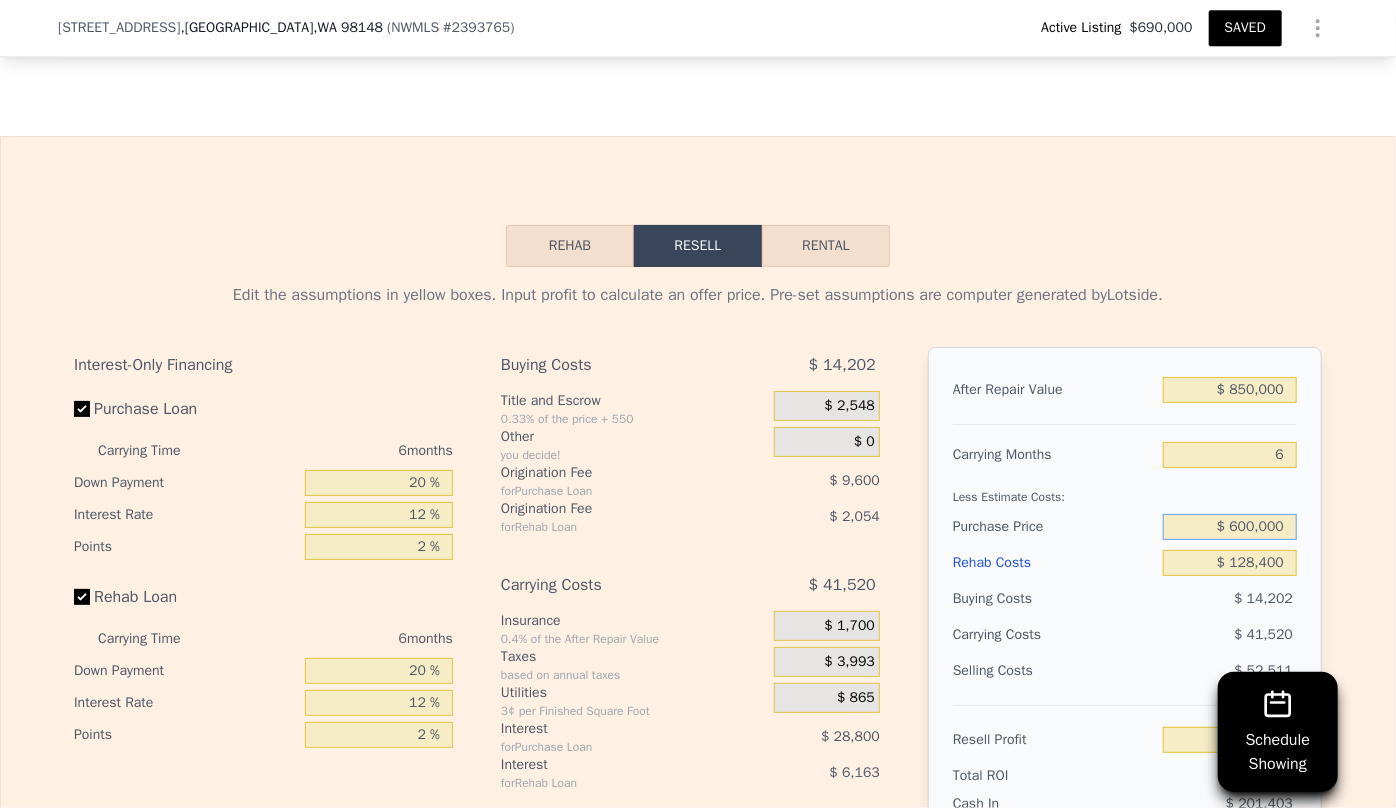 scroll, scrollTop: 2901, scrollLeft: 0, axis: vertical 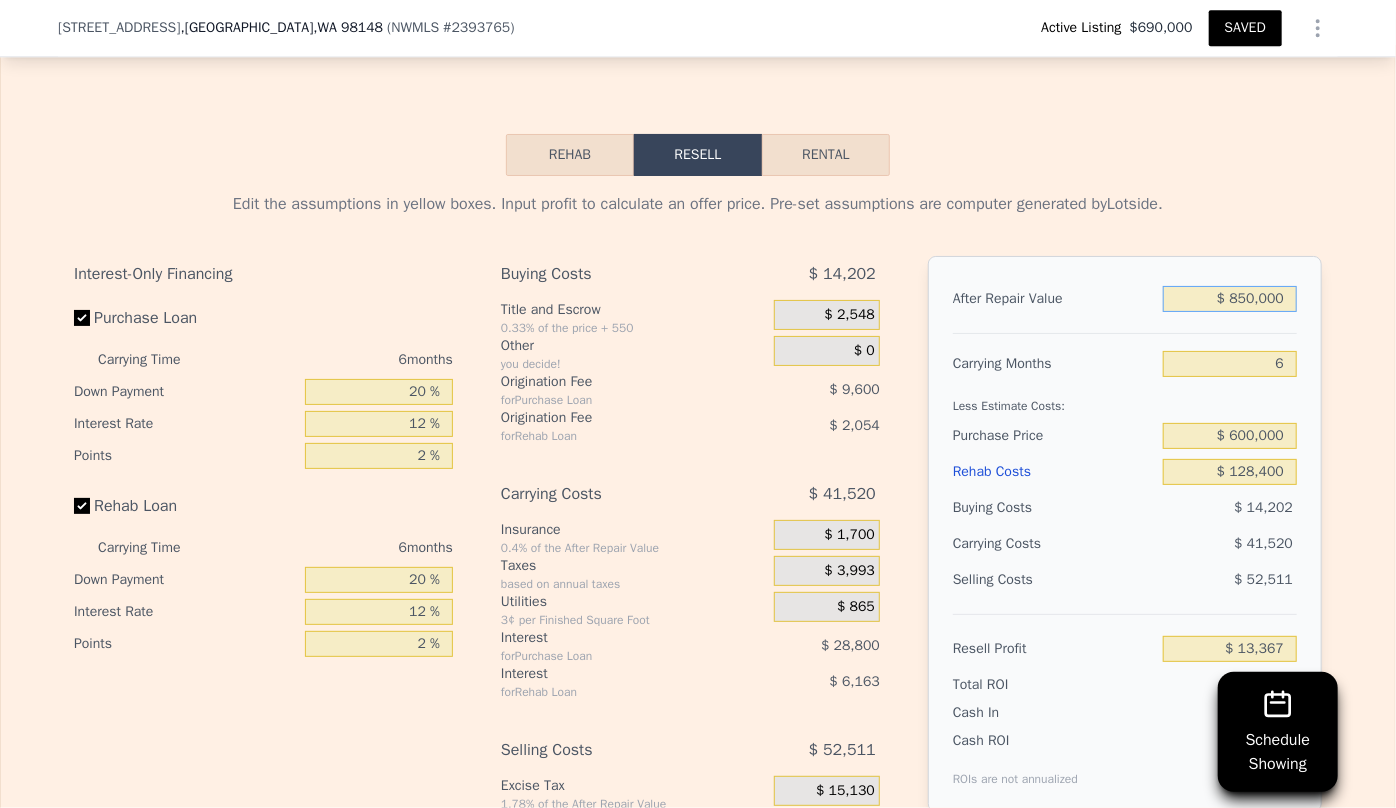click on "$ 850,000" at bounding box center (1230, 299) 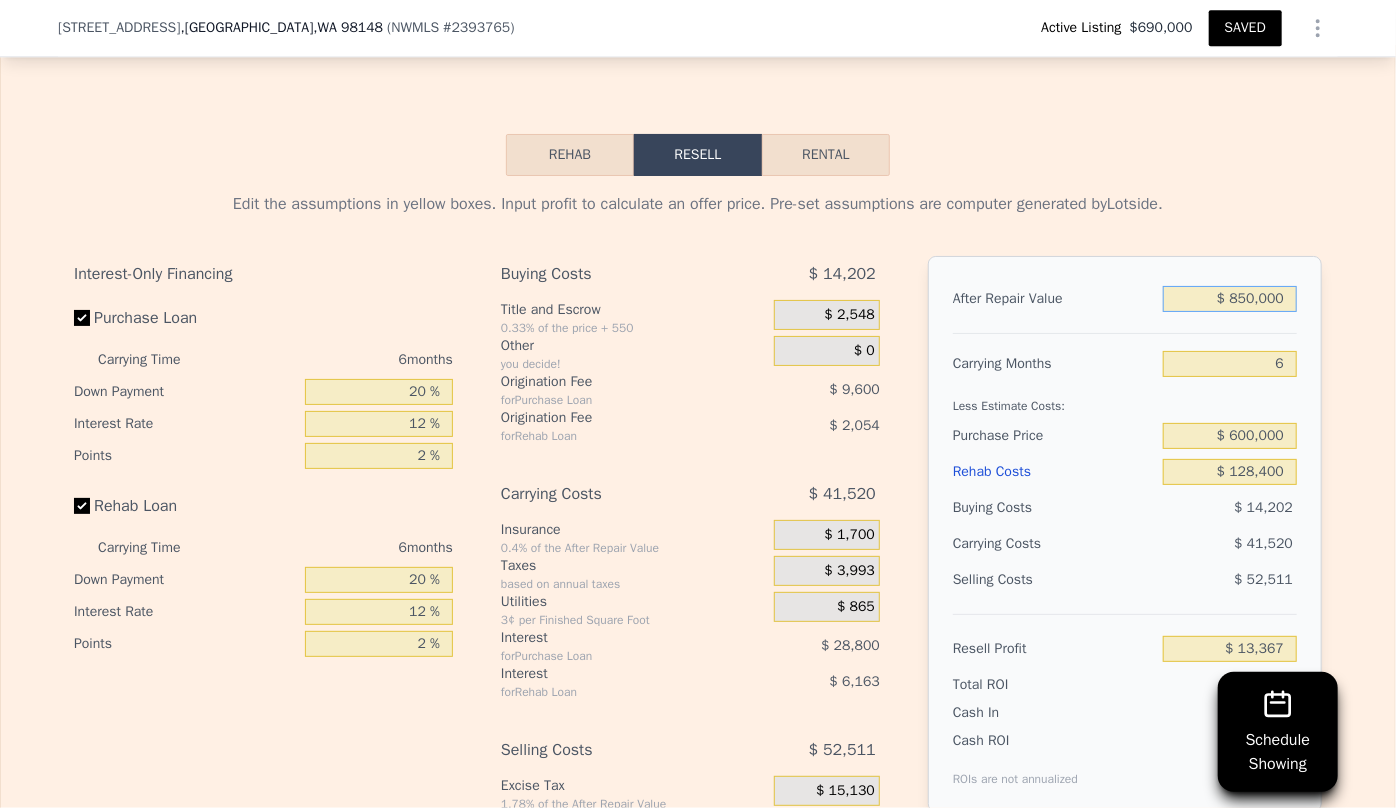 type on "$ 80,000" 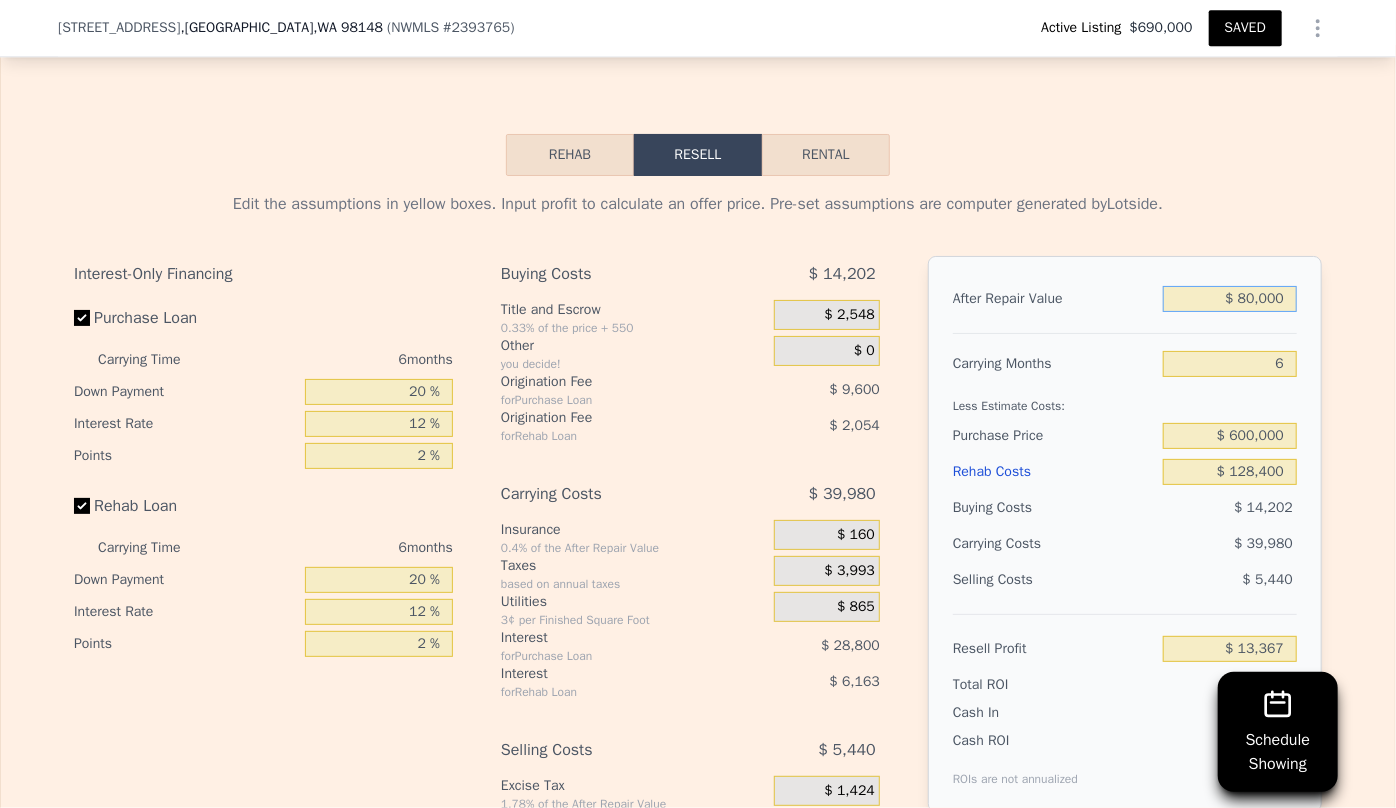 type on "-$ 708,022" 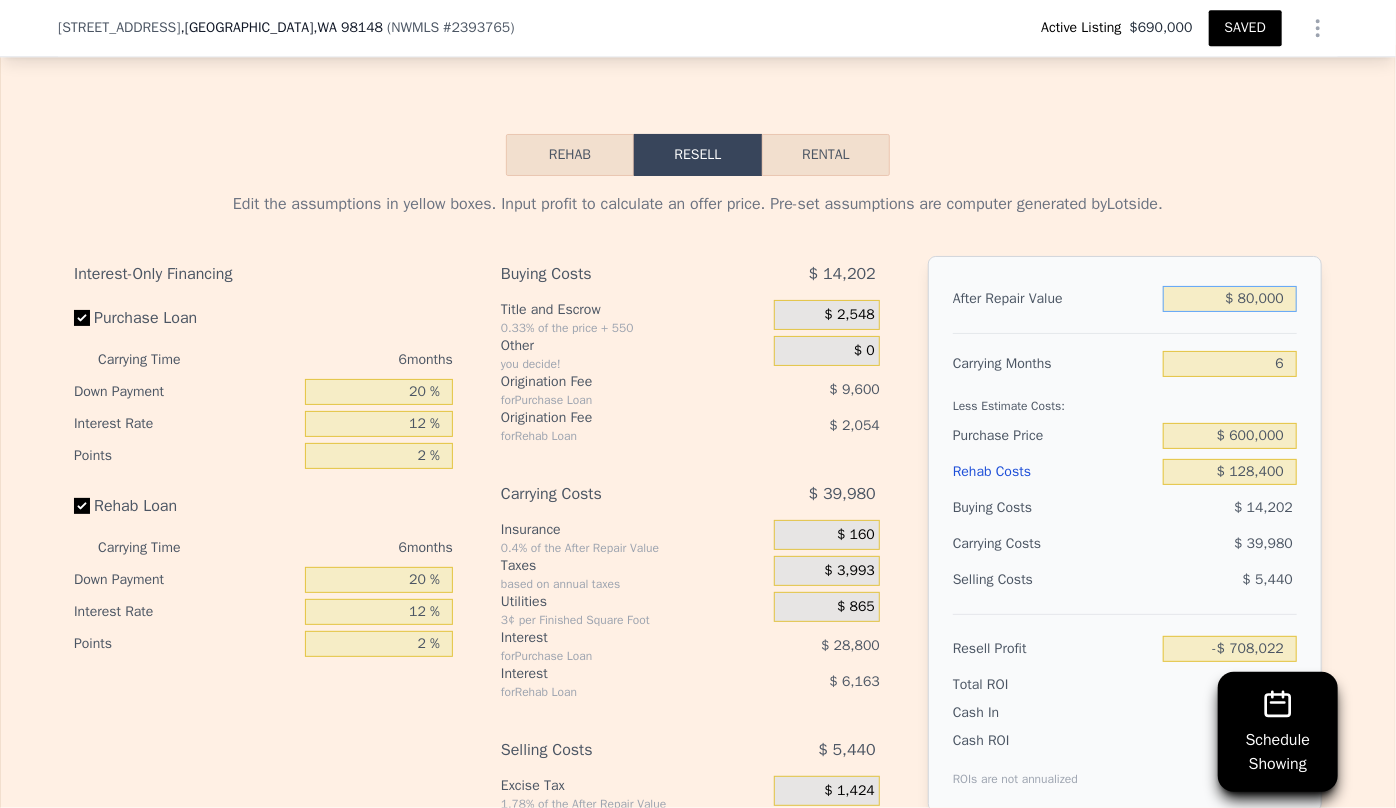 type on "$ 820,000" 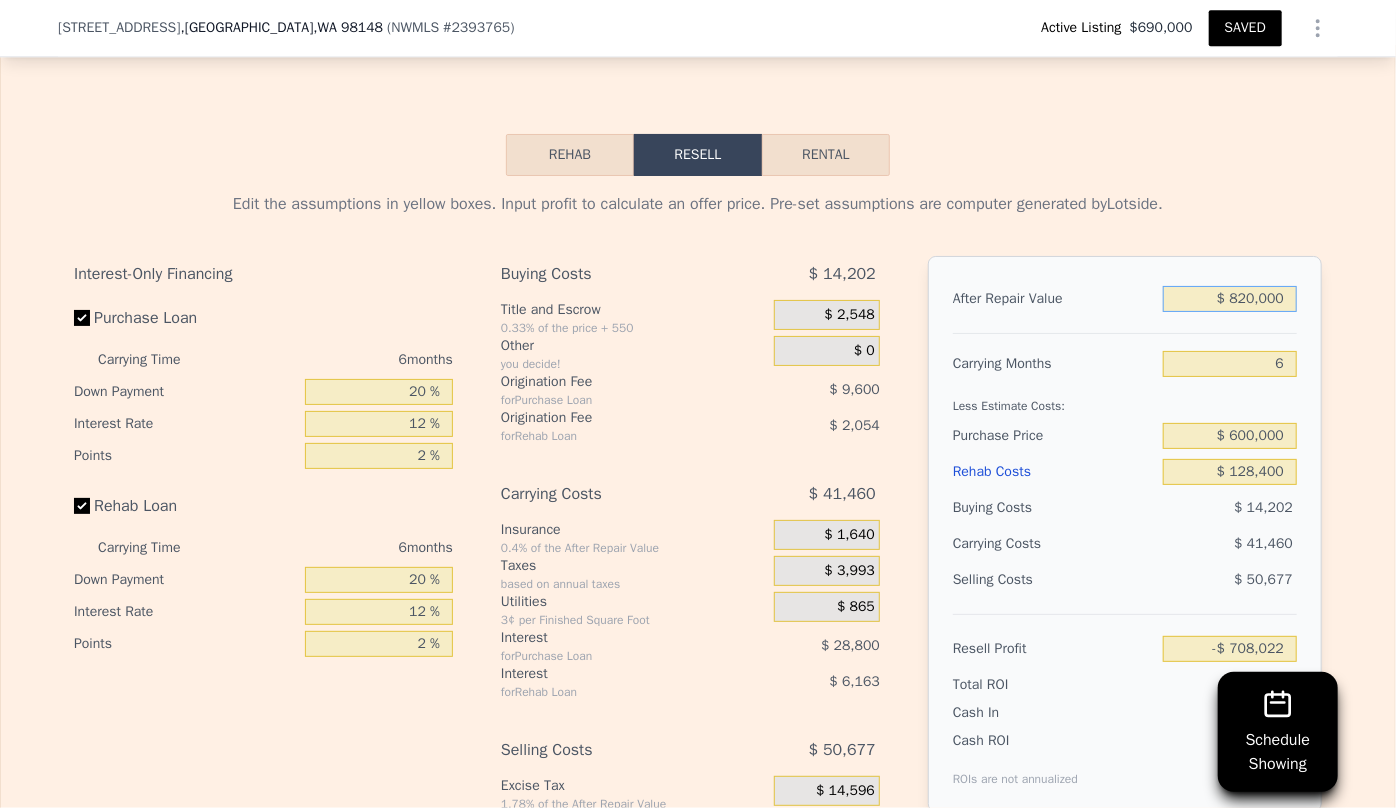 type on "-$ 14,739" 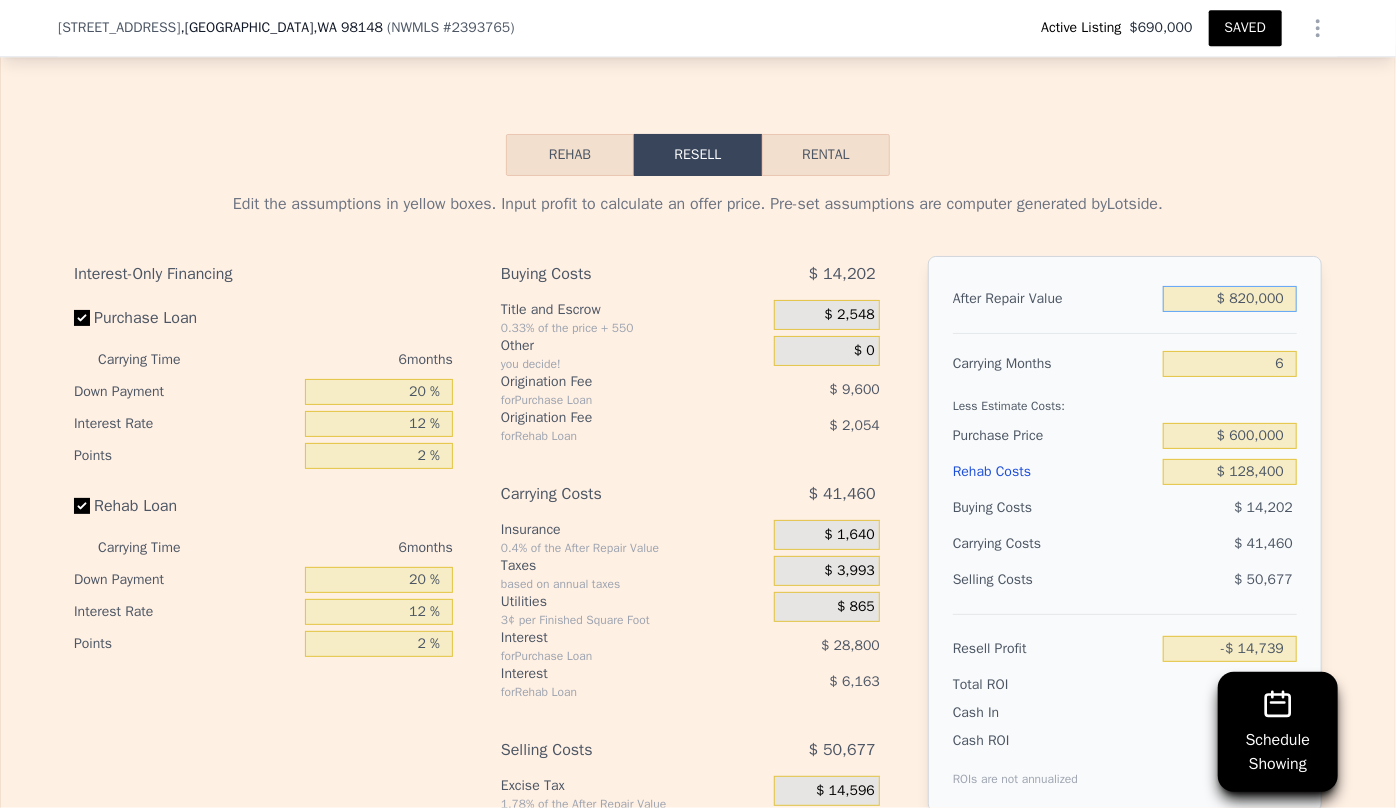 type on "$ 820,000" 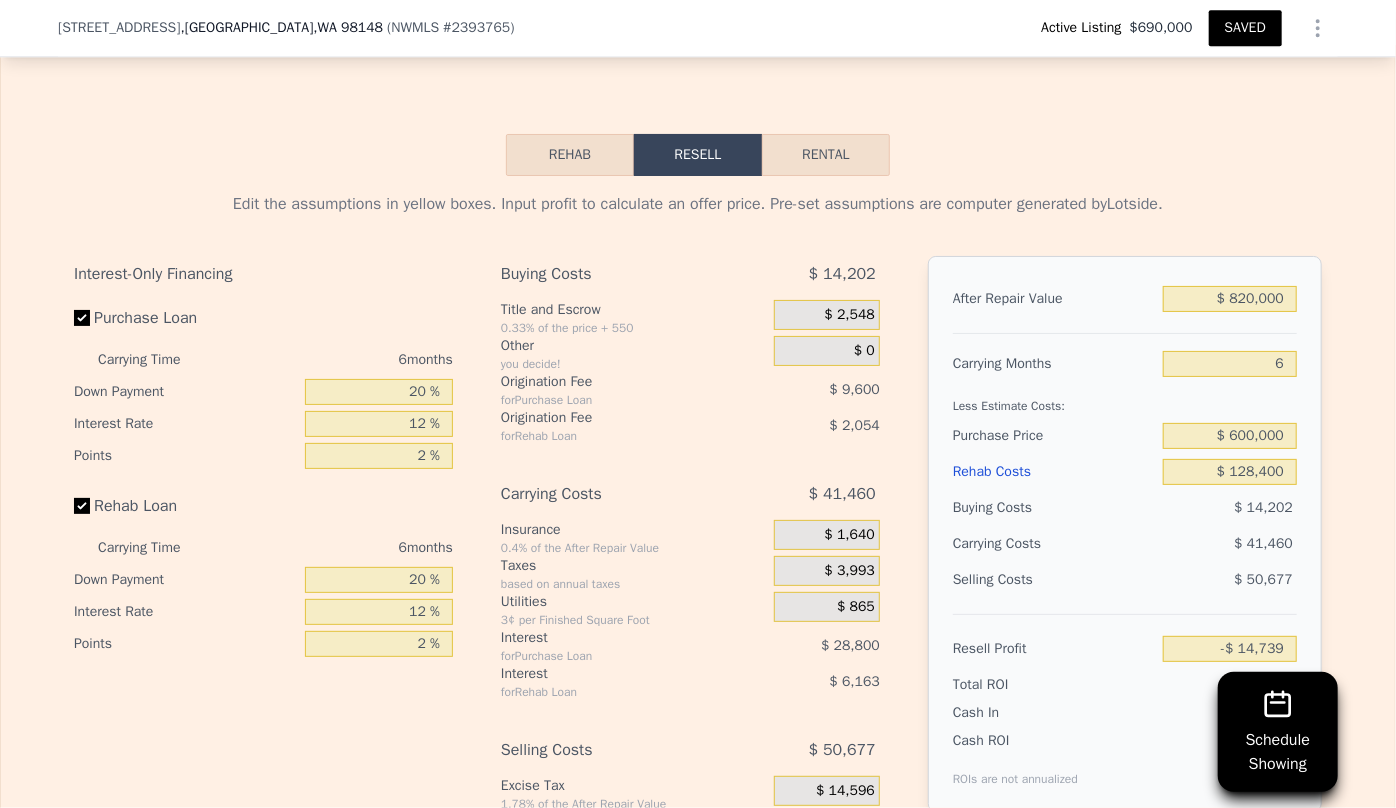 click on "Edit the assumptions in yellow boxes. Input profit to calculate an offer price. Pre-set assumptions are computer generated by  Lotside . Interest-Only Financing Purchase Loan Carrying Time 6  months Down Payment 20 % Interest Rate 12 % Points 2 % Rehab Loan Carrying Time 6  months Down Payment 20 % Interest Rate 12 % Points 2 % Buying Costs $ 14,202 Title and Escrow 0.33% of the price + 550 $ 2,548 Other you decide! $ 0 Origination Fee for  Purchase Loan $ 9,600 Origination Fee for  Rehab Loan $ 2,054 Carrying Costs $ 41,460 Insurance 0.4% of the After Repair Value $ 1,640 Taxes based on annual taxes $ 3,993 Utilities 3¢ per Finished Square Foot $ 865 Interest for  Purchase Loan $ 28,800 Interest for  Rehab Loan $ 6,163 Selling Costs $ 50,677 Excise Tax 1.78% of the After Repair Value $ 14,596 Listing Commission 2.5% of the After Repair Value $ 20,500 Selling Commission 1.5% of the After Repair Value $ 12,300 Title and Escrow 0.33% of the After Repair Value $ 3,281 After Repair Value $ 820,000 6 $ 600,000" at bounding box center [698, 548] 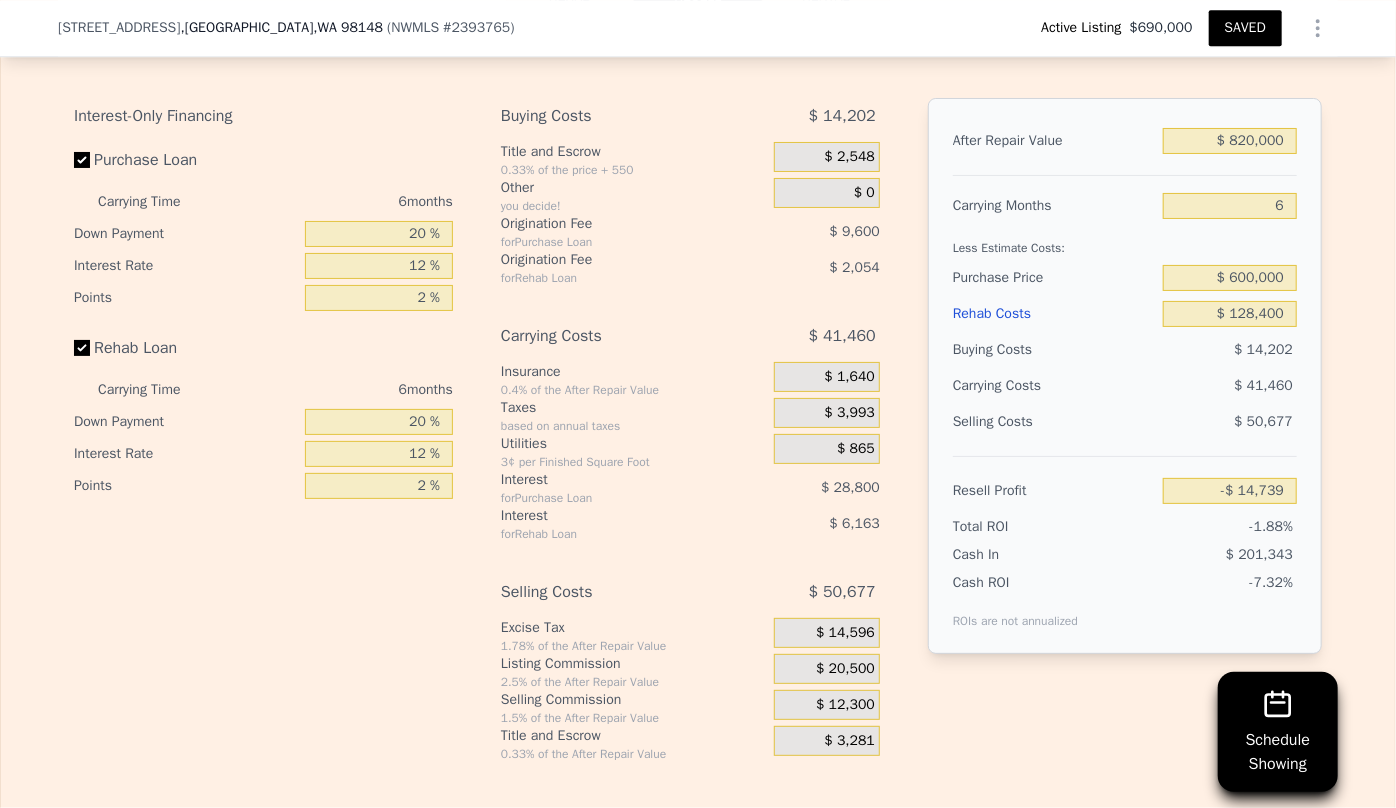 scroll, scrollTop: 3083, scrollLeft: 0, axis: vertical 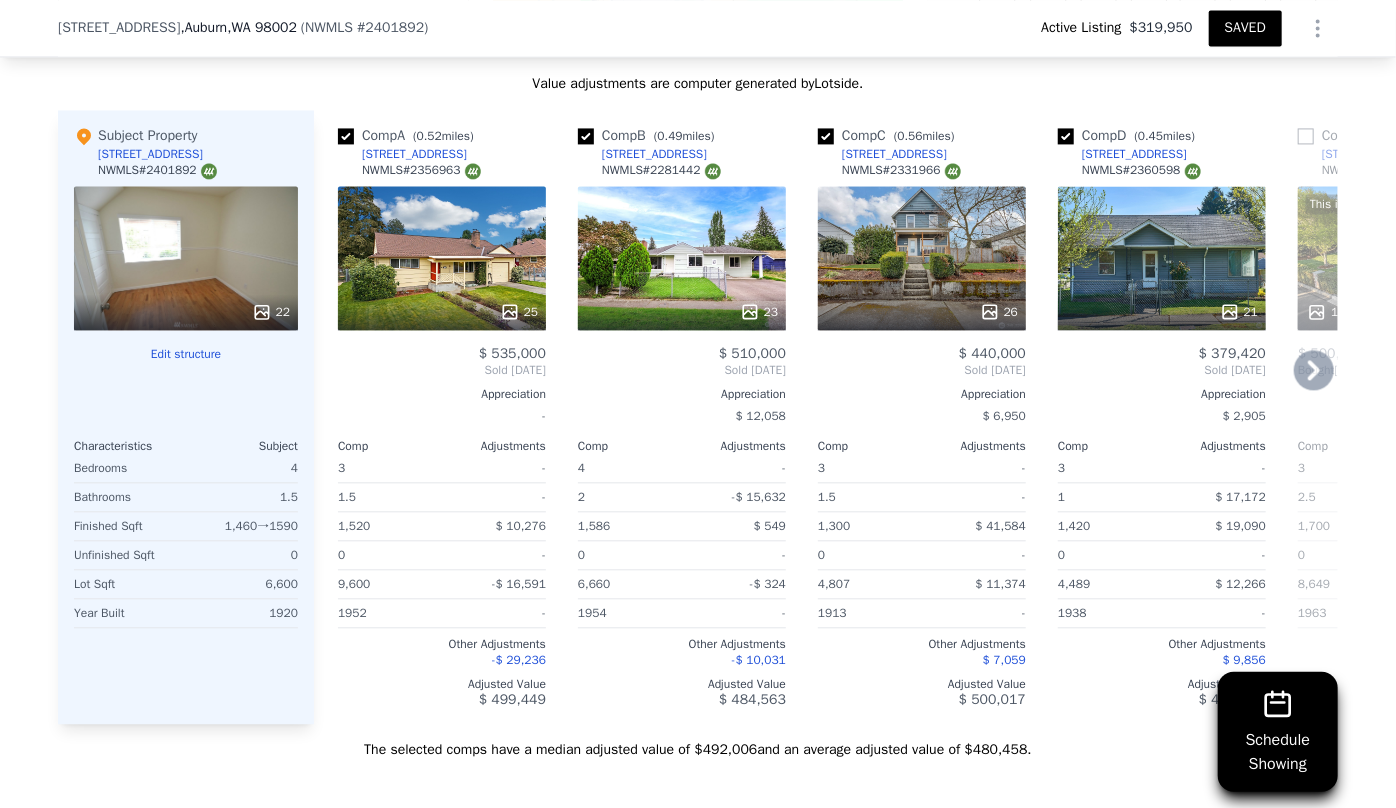 click 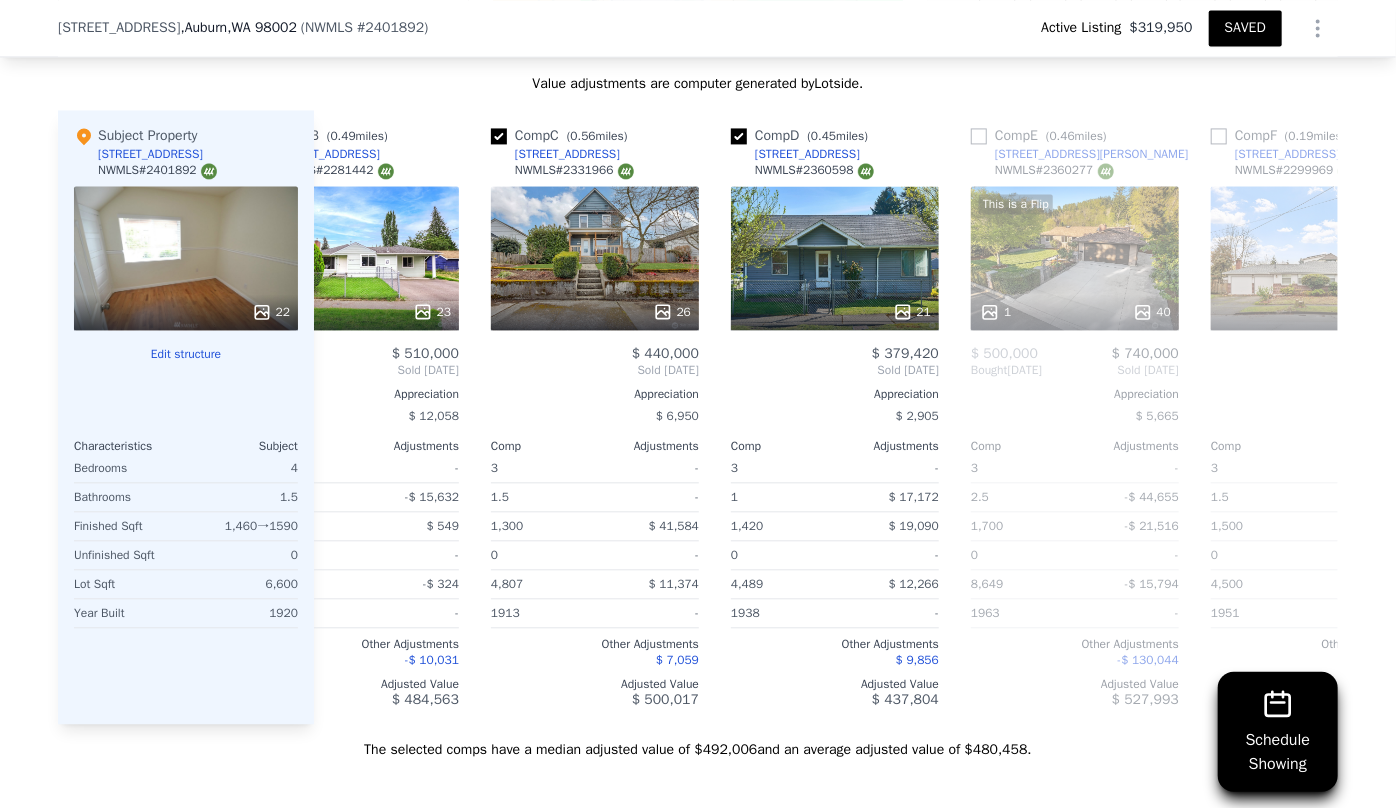 scroll, scrollTop: 0, scrollLeft: 480, axis: horizontal 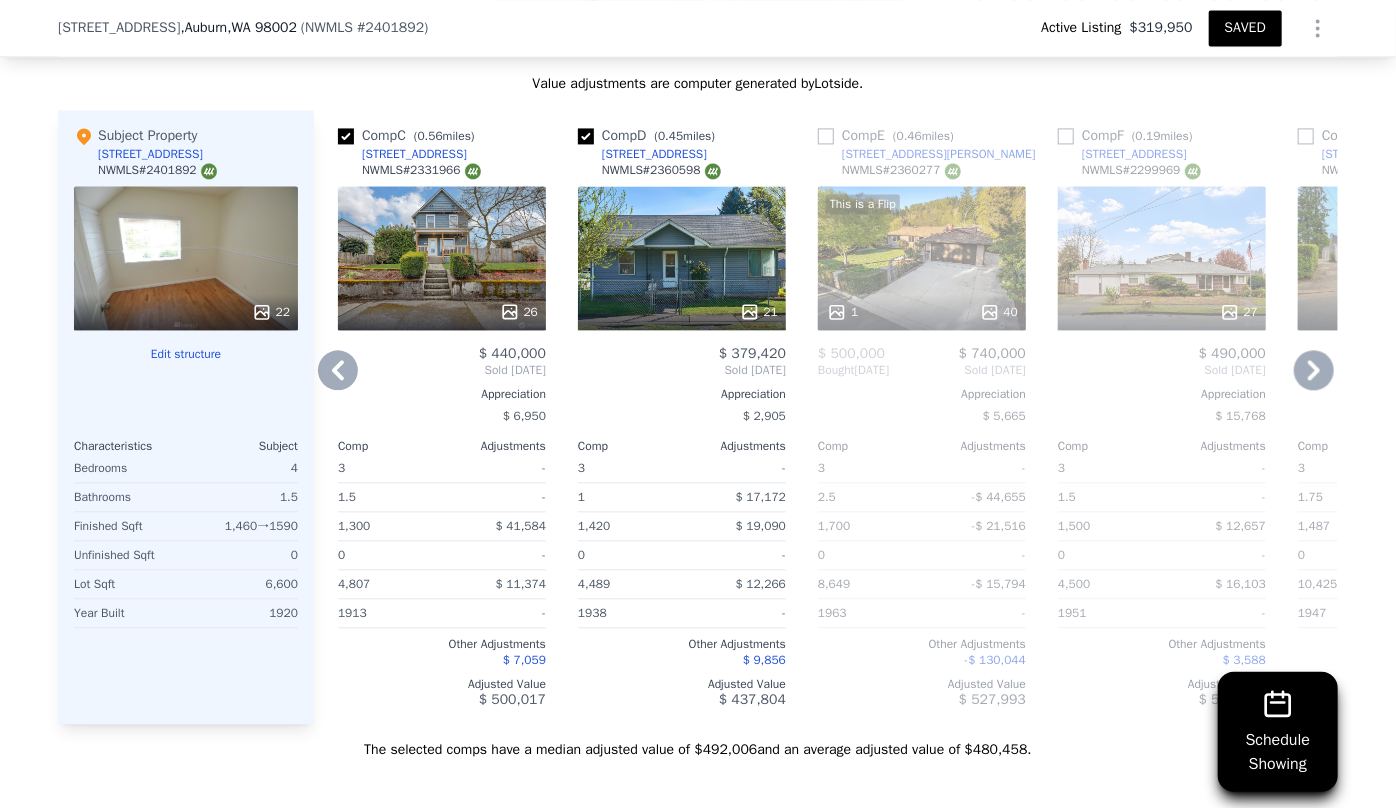 click 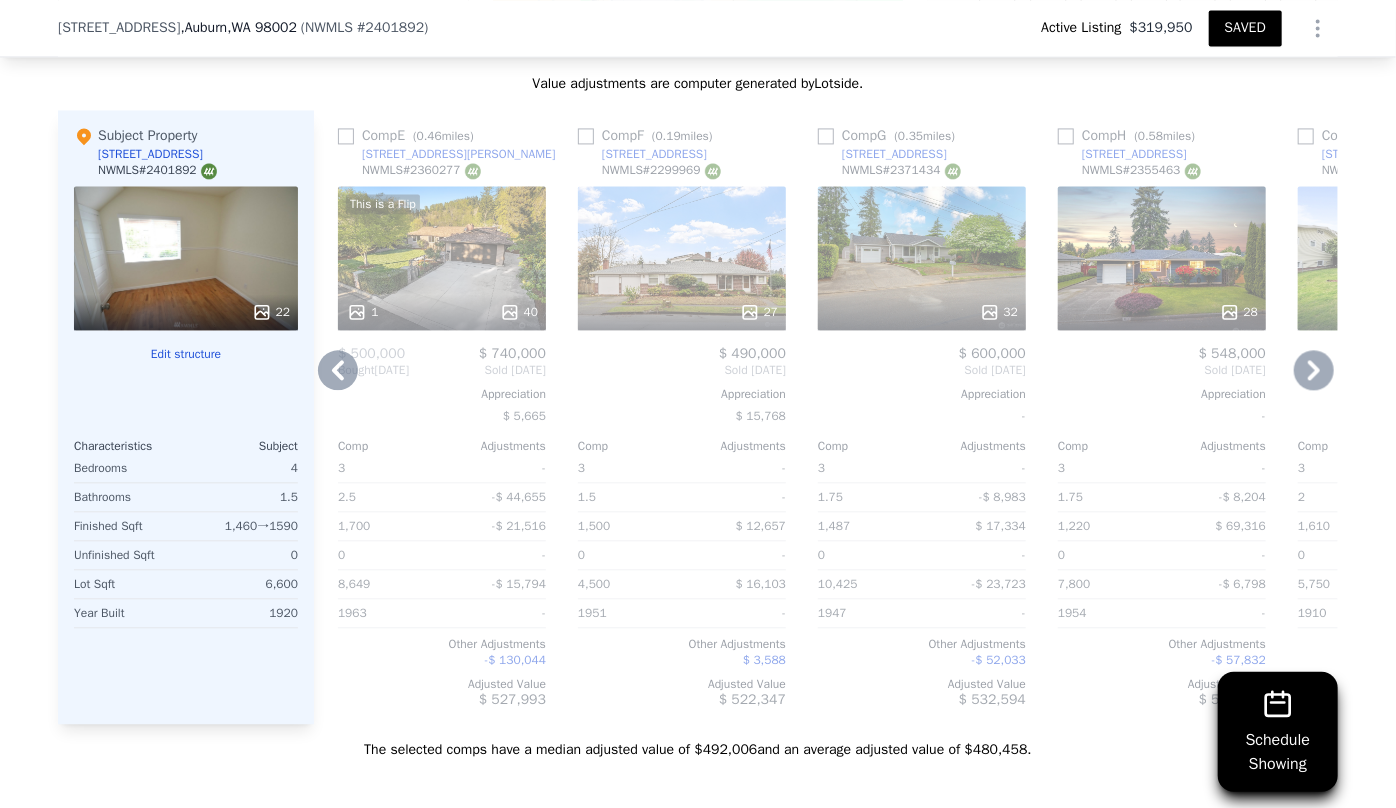click 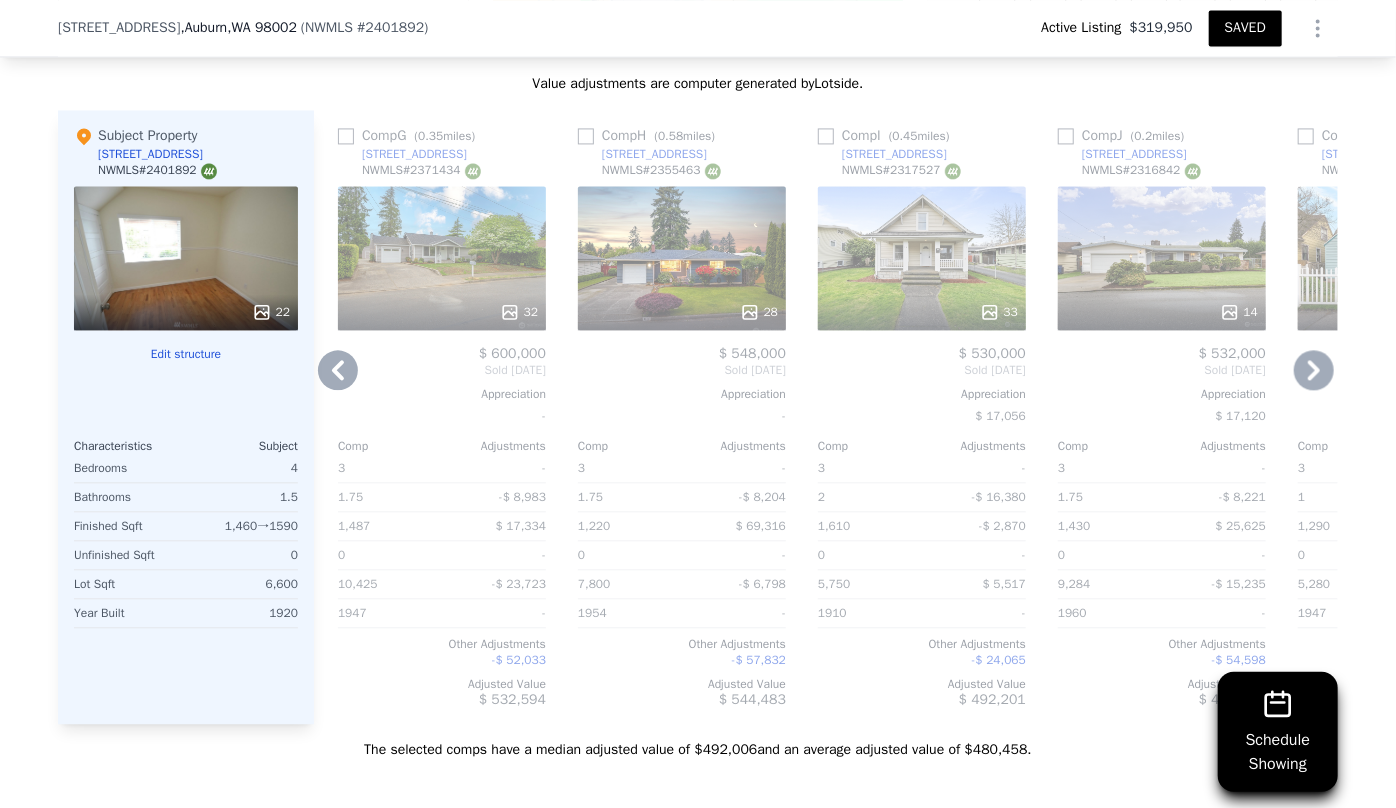 click 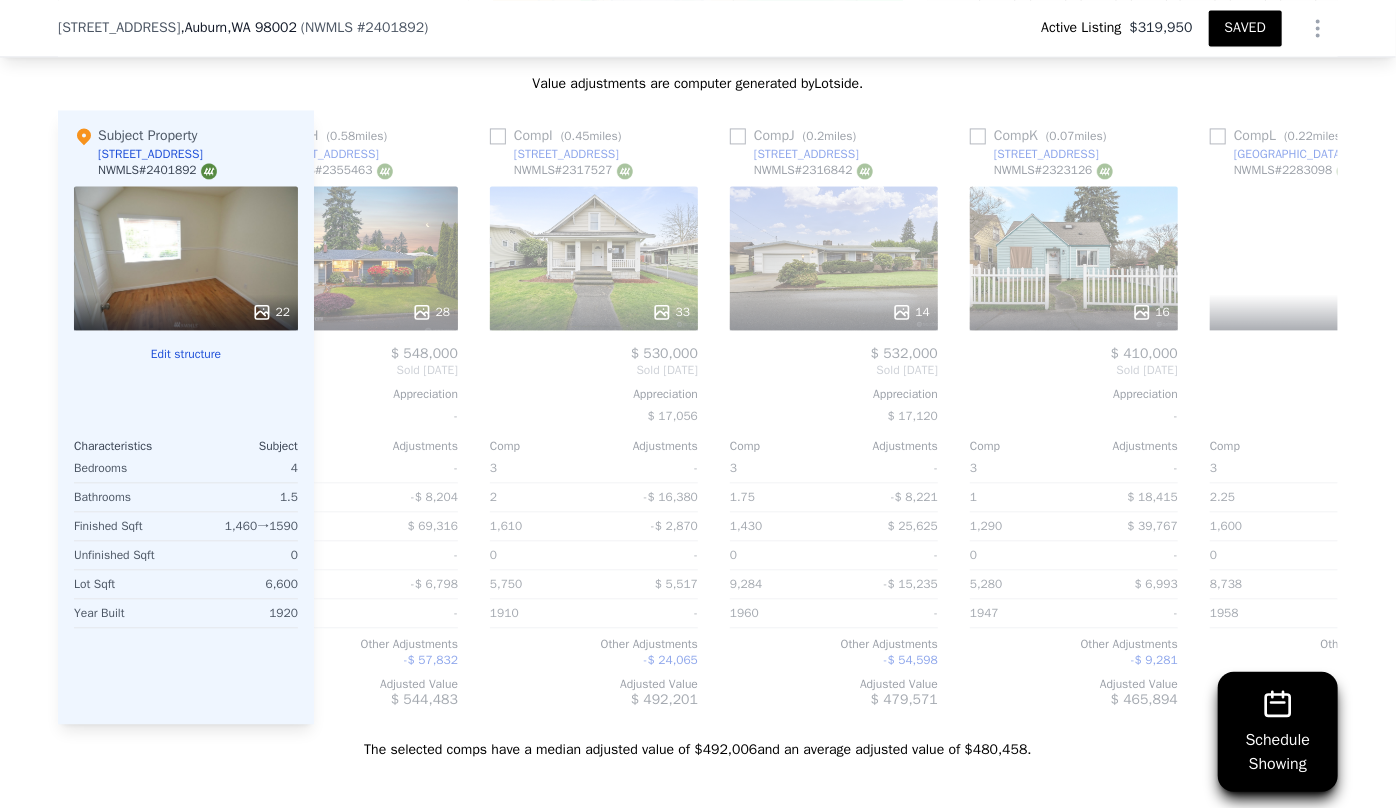 scroll, scrollTop: 0, scrollLeft: 1920, axis: horizontal 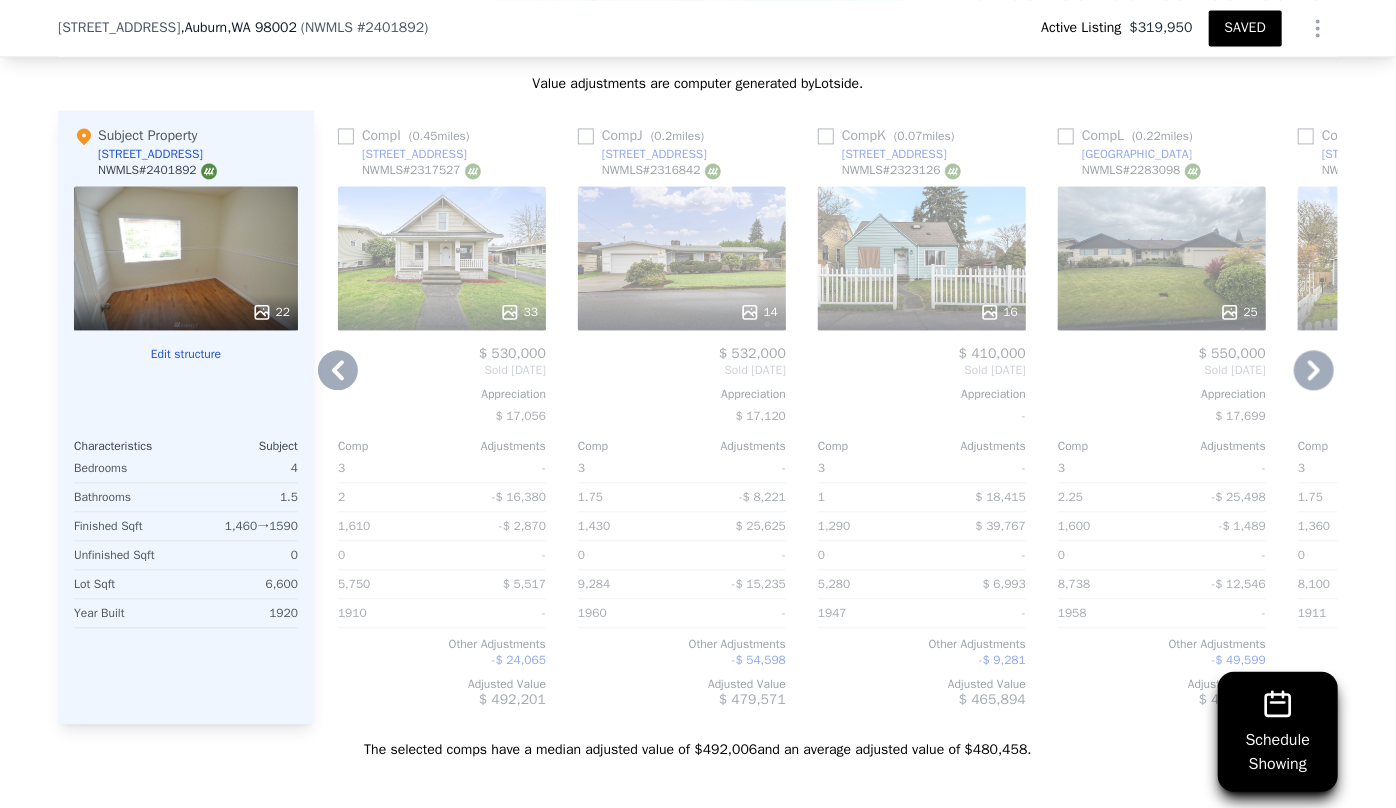 click on "$ 539,900" at bounding box center [1402, 354] 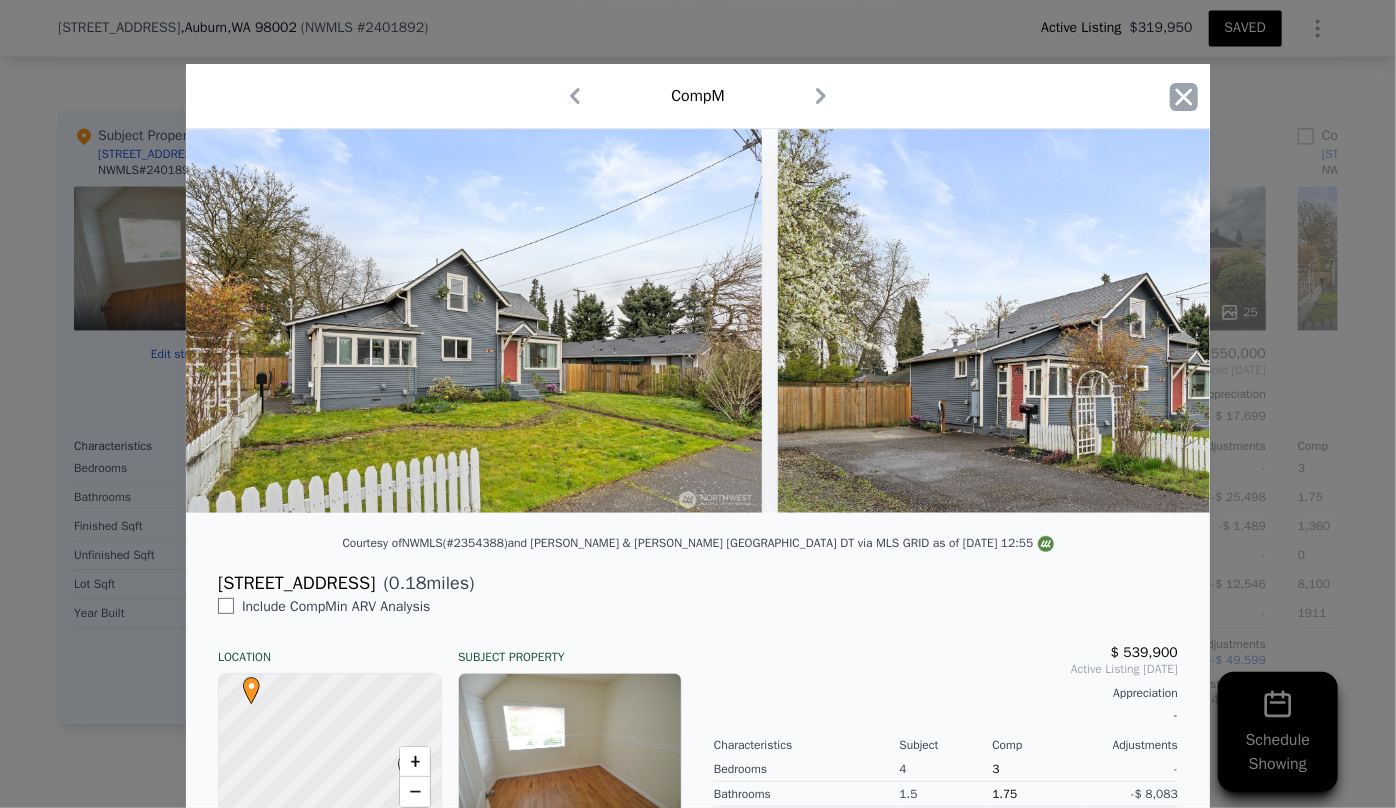 click 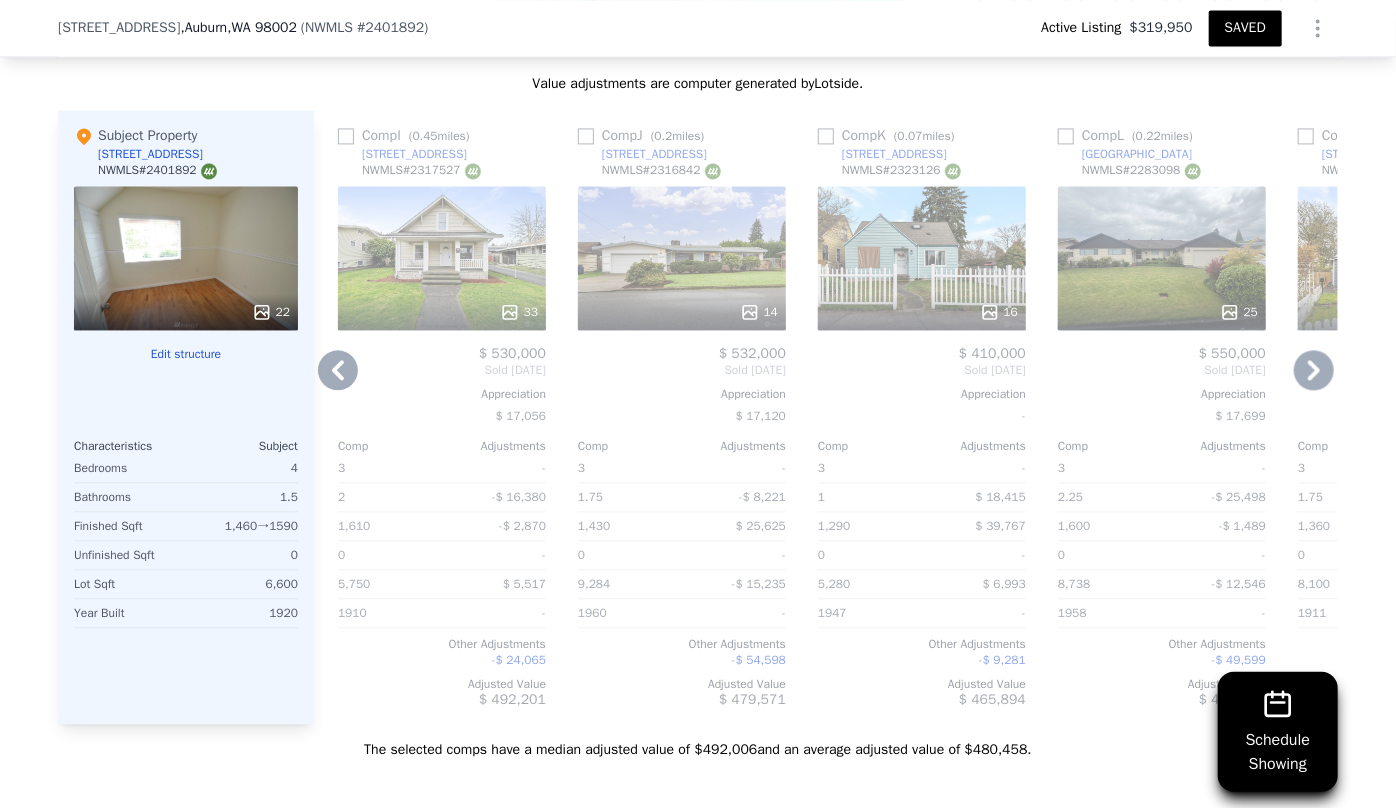 click 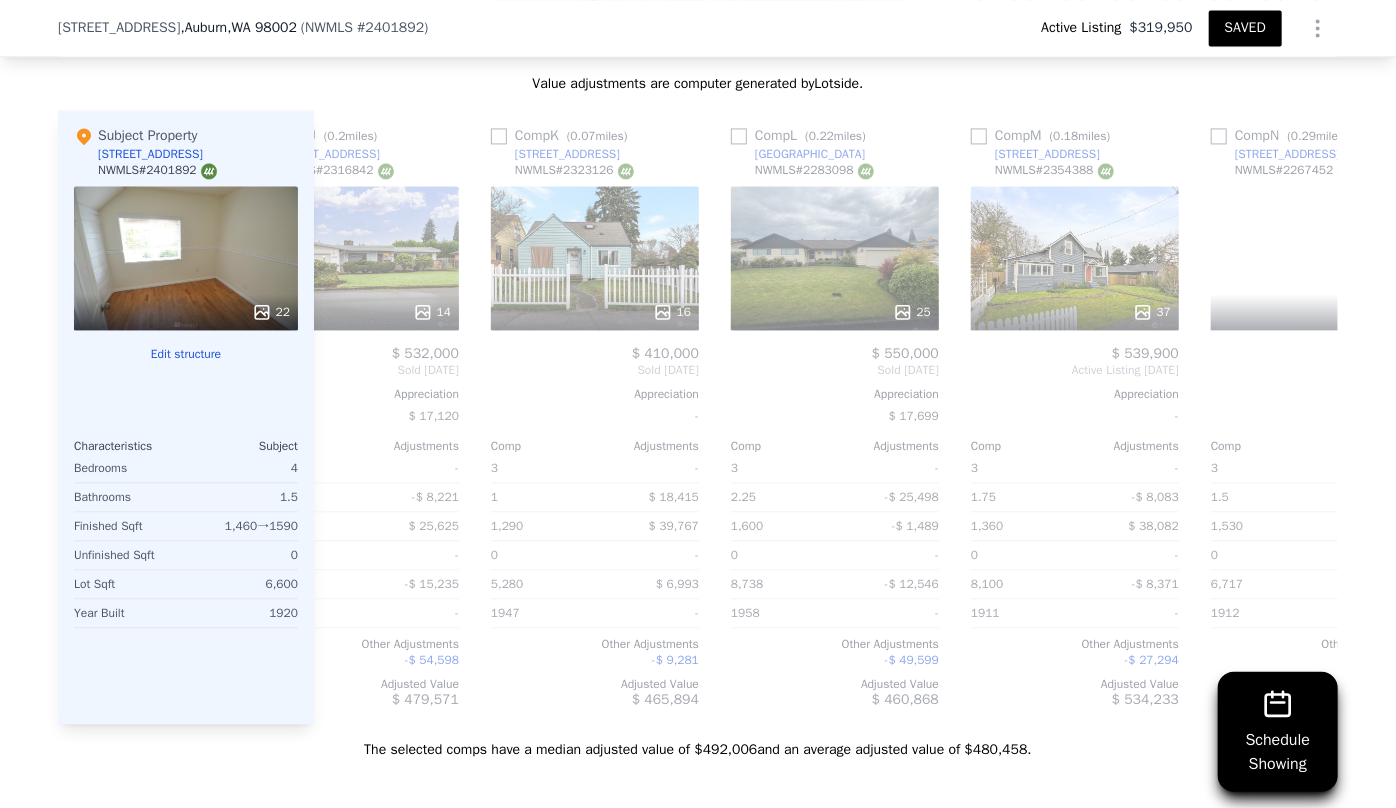 scroll, scrollTop: 0, scrollLeft: 2400, axis: horizontal 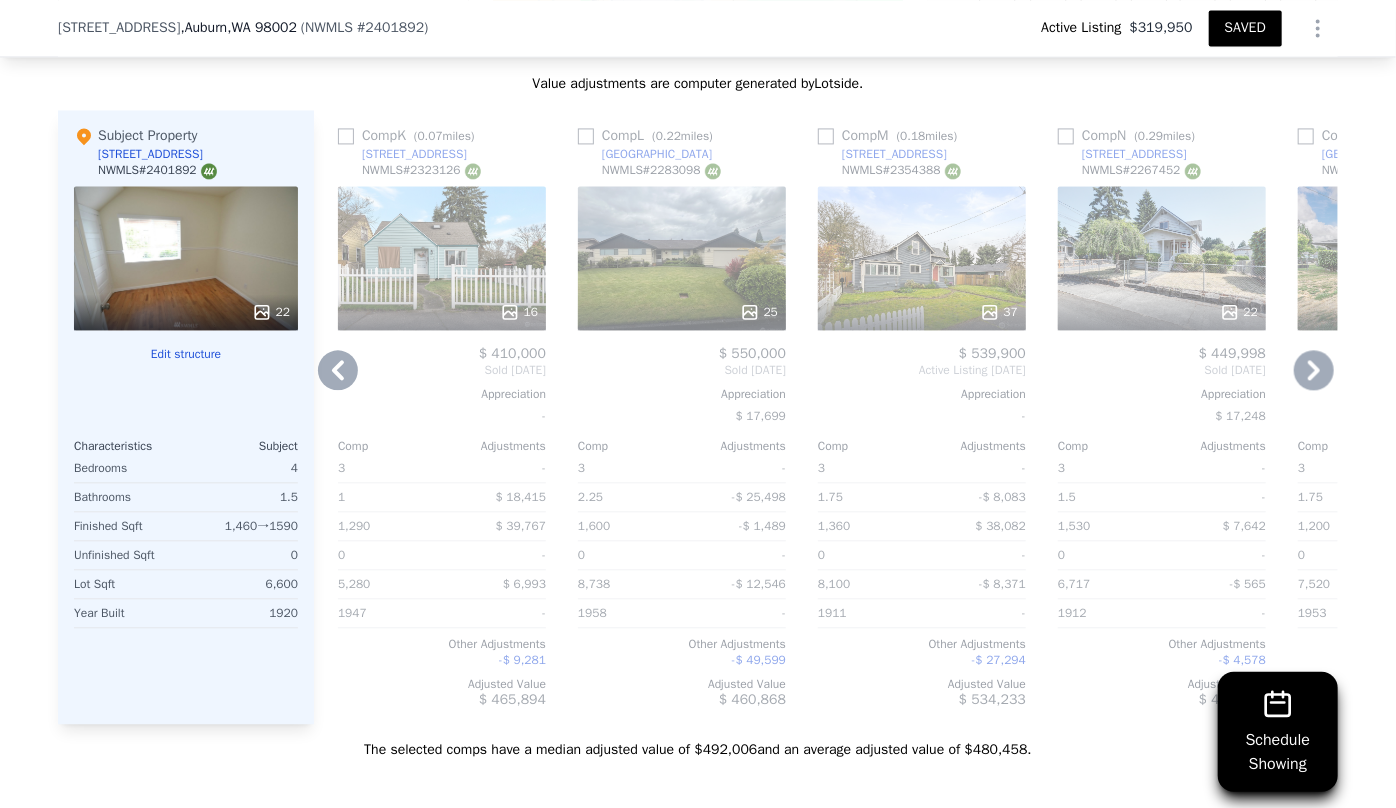 click 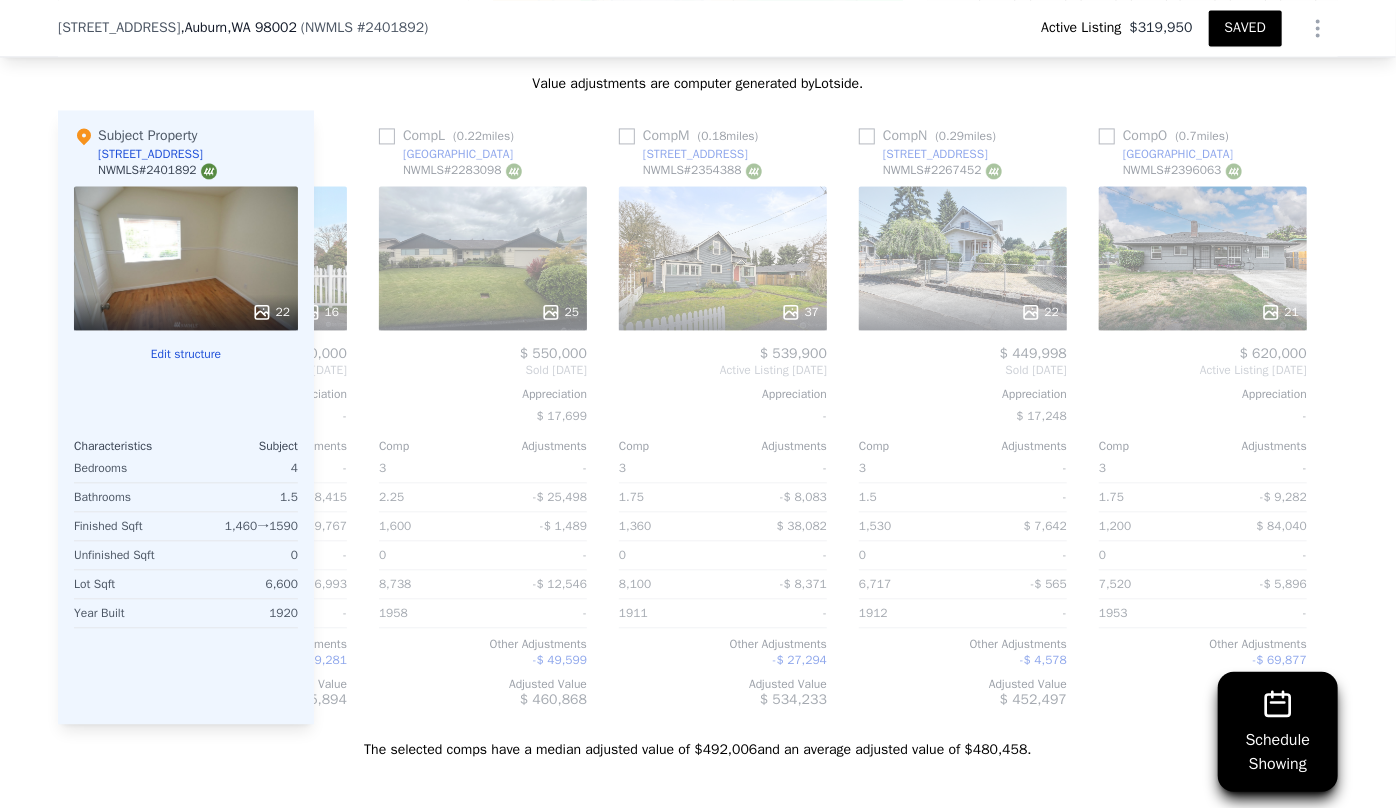 scroll, scrollTop: 0, scrollLeft: 2623, axis: horizontal 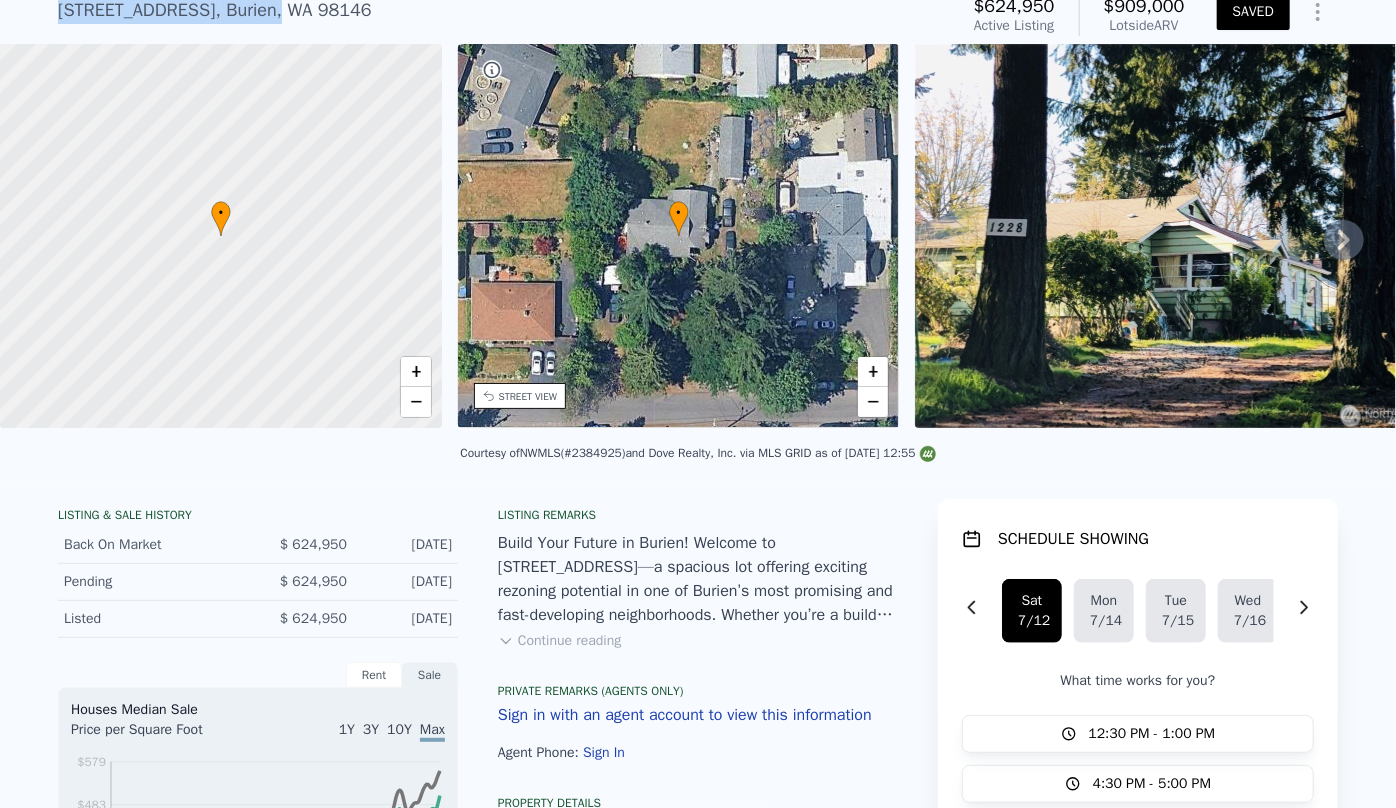 drag, startPoint x: 41, startPoint y: 26, endPoint x: 268, endPoint y: 29, distance: 227.01982 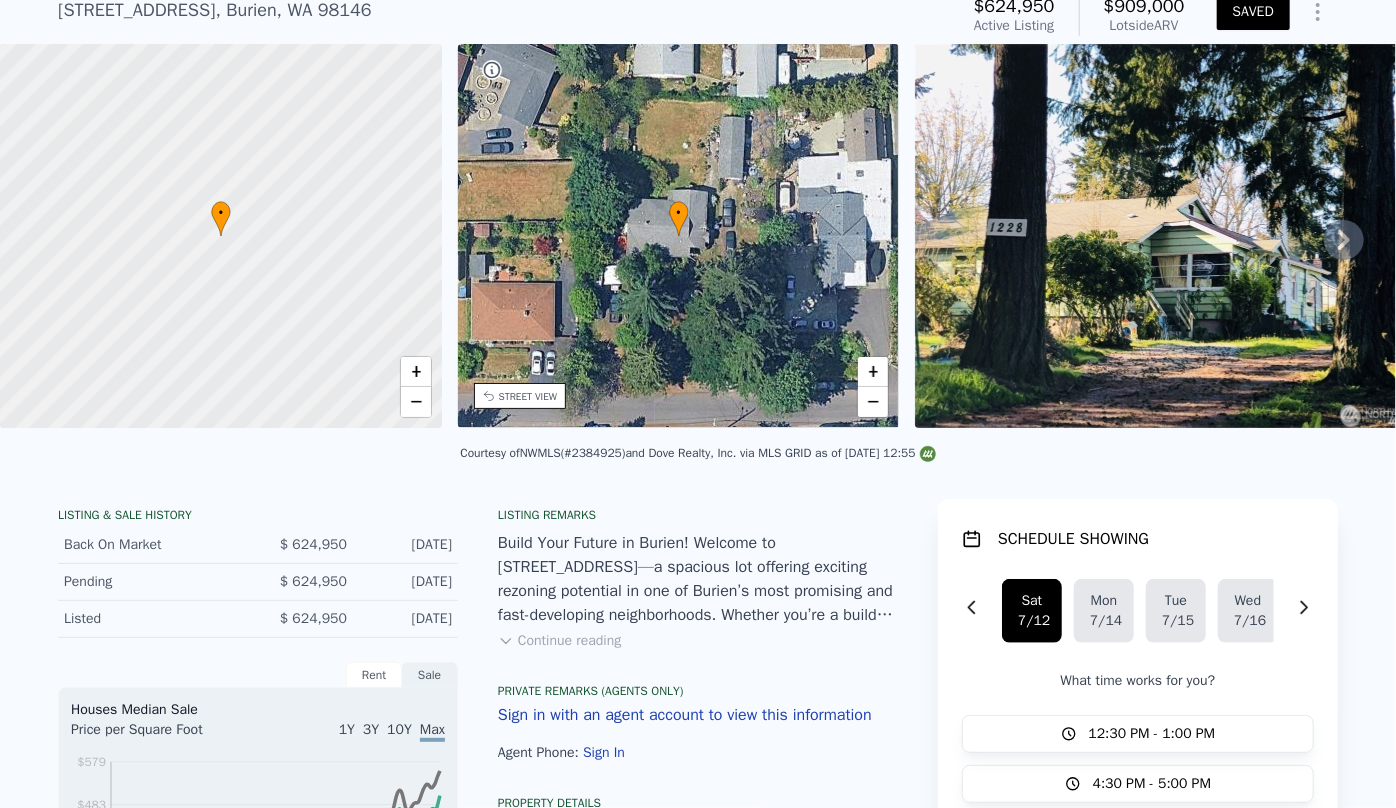 click on "[STREET_ADDRESS] Active at  $624,950 (~ARV  $909k )" at bounding box center (504, 16) 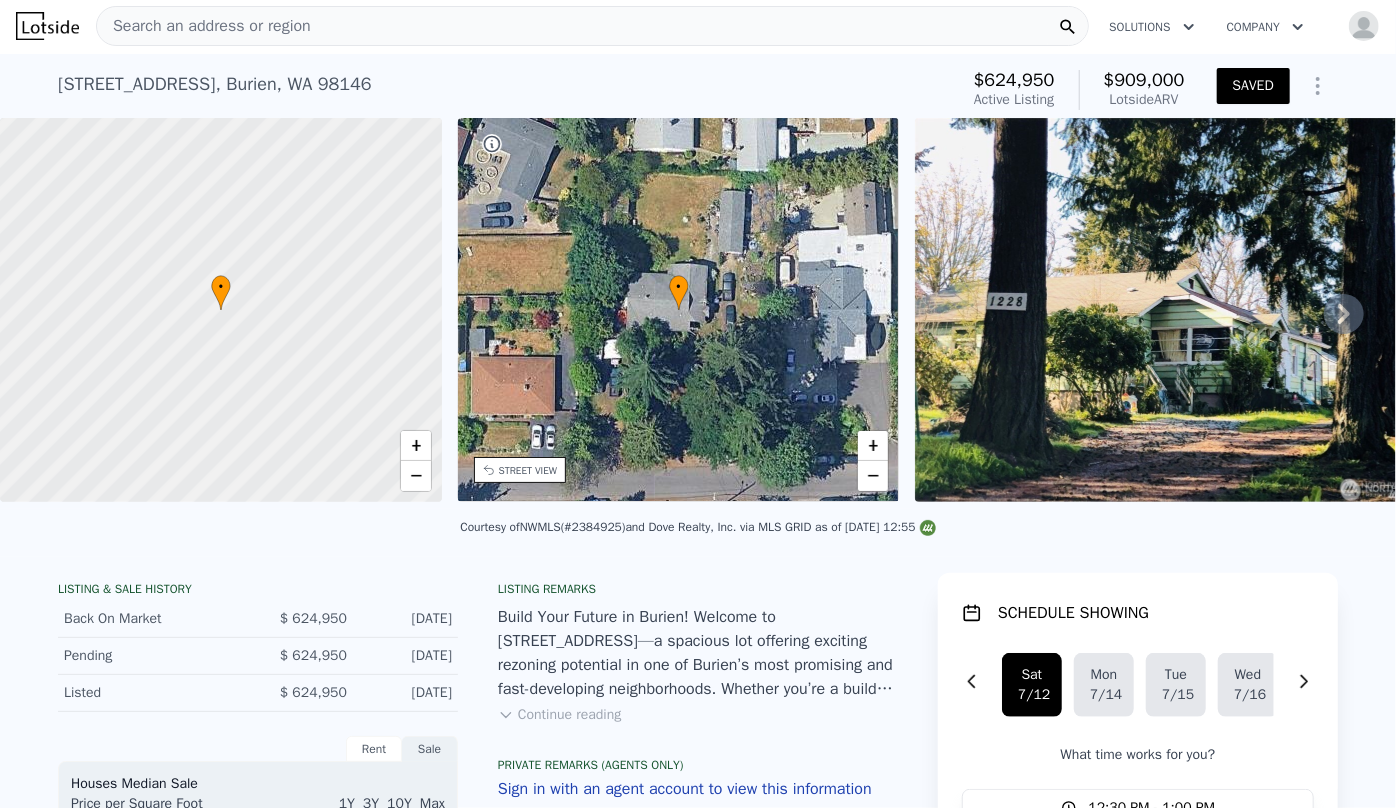 scroll, scrollTop: 0, scrollLeft: 0, axis: both 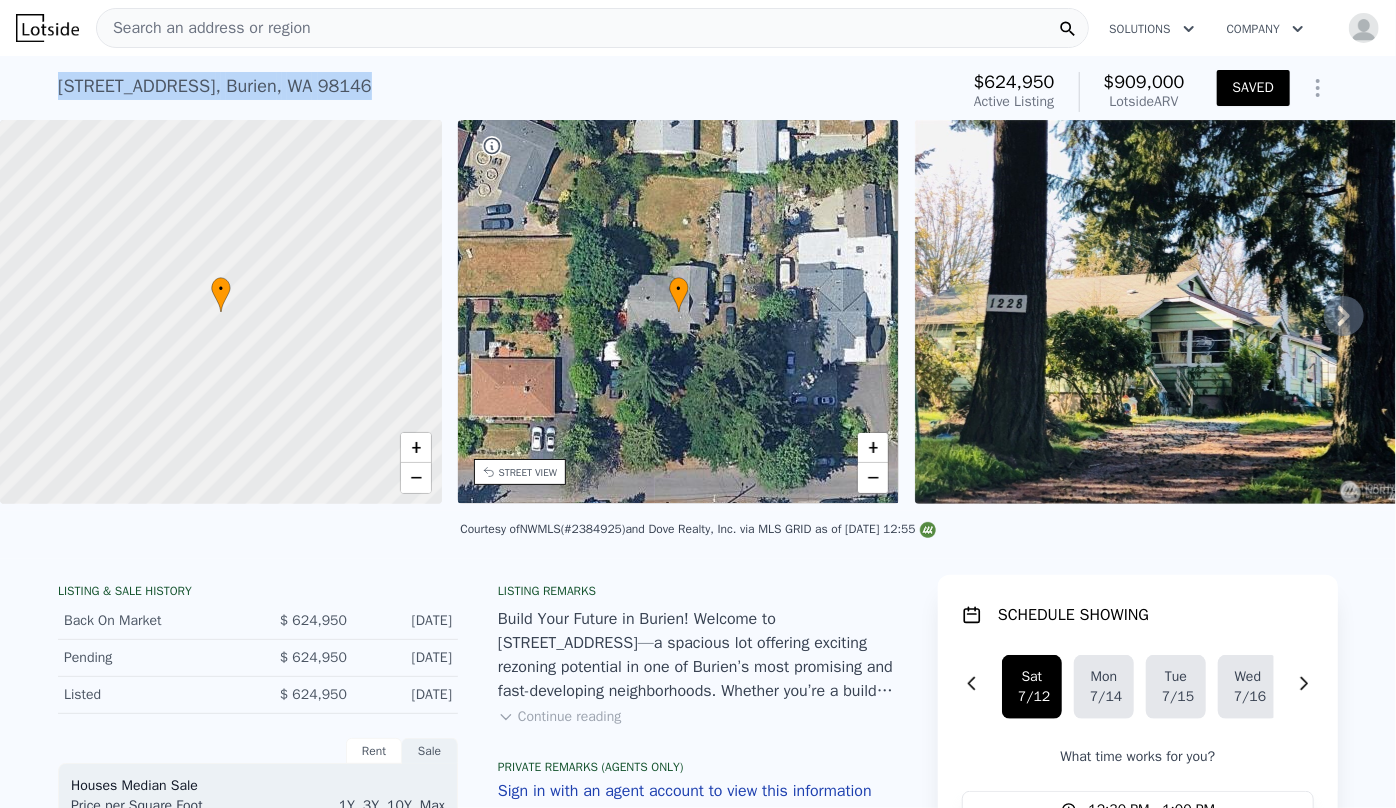 drag, startPoint x: 46, startPoint y: 83, endPoint x: 386, endPoint y: 78, distance: 340.03677 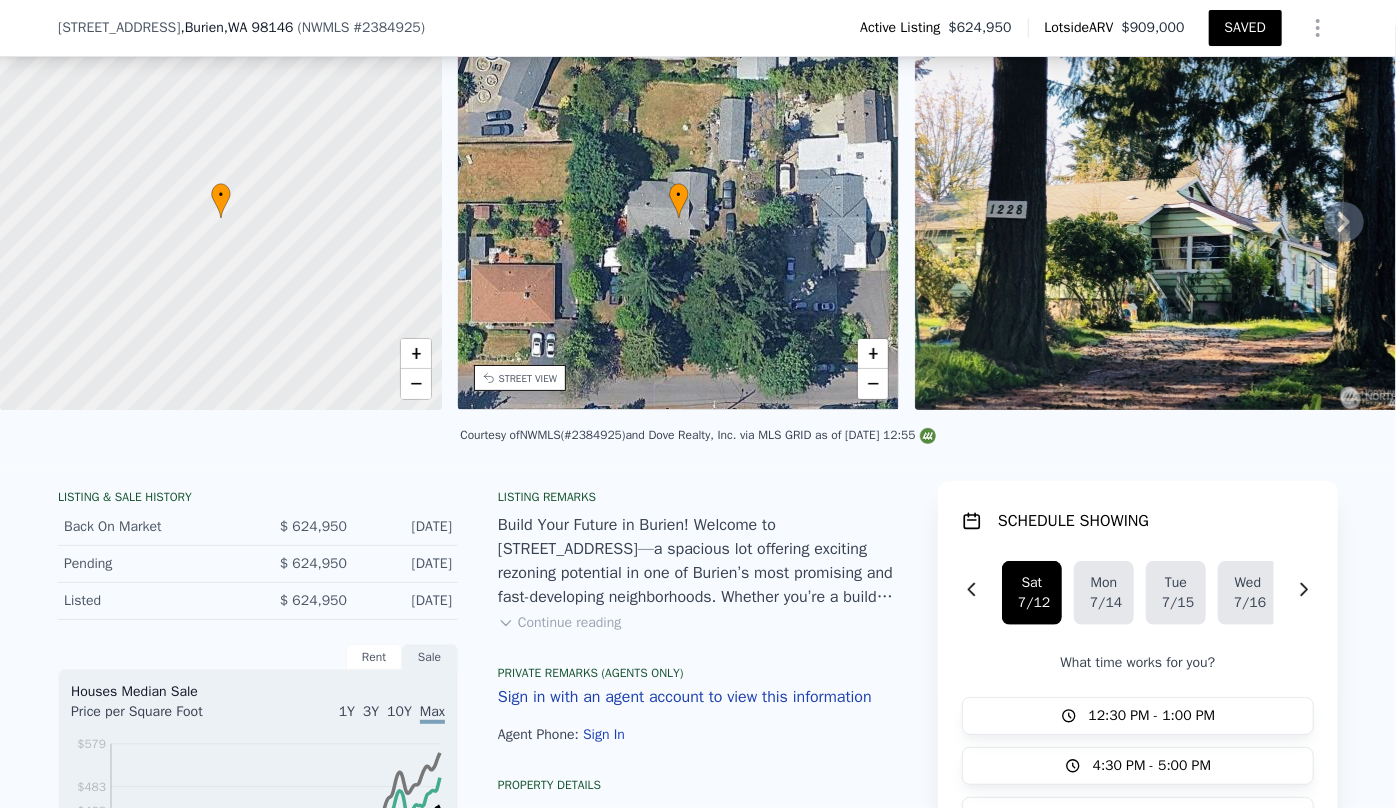 scroll, scrollTop: 265, scrollLeft: 0, axis: vertical 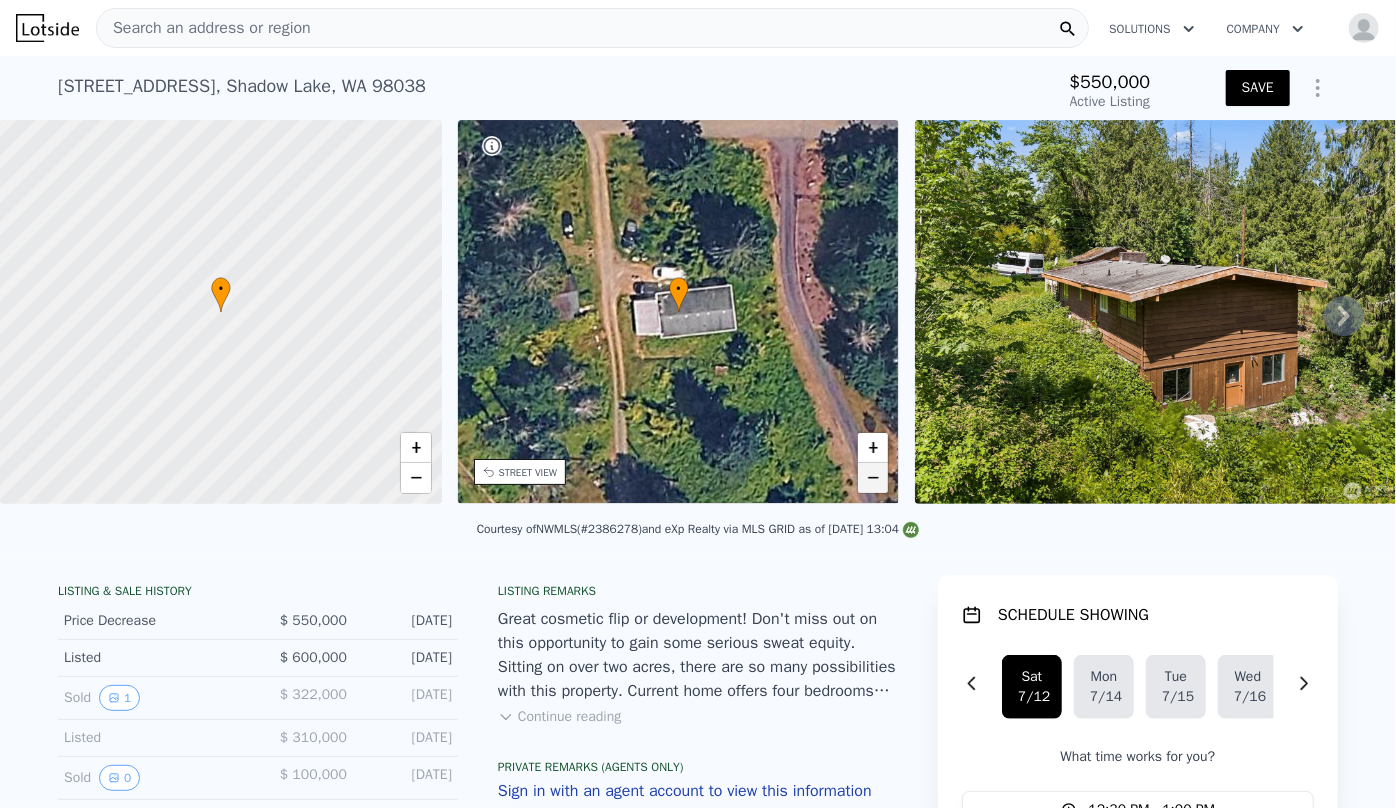 click on "−" at bounding box center (873, 478) 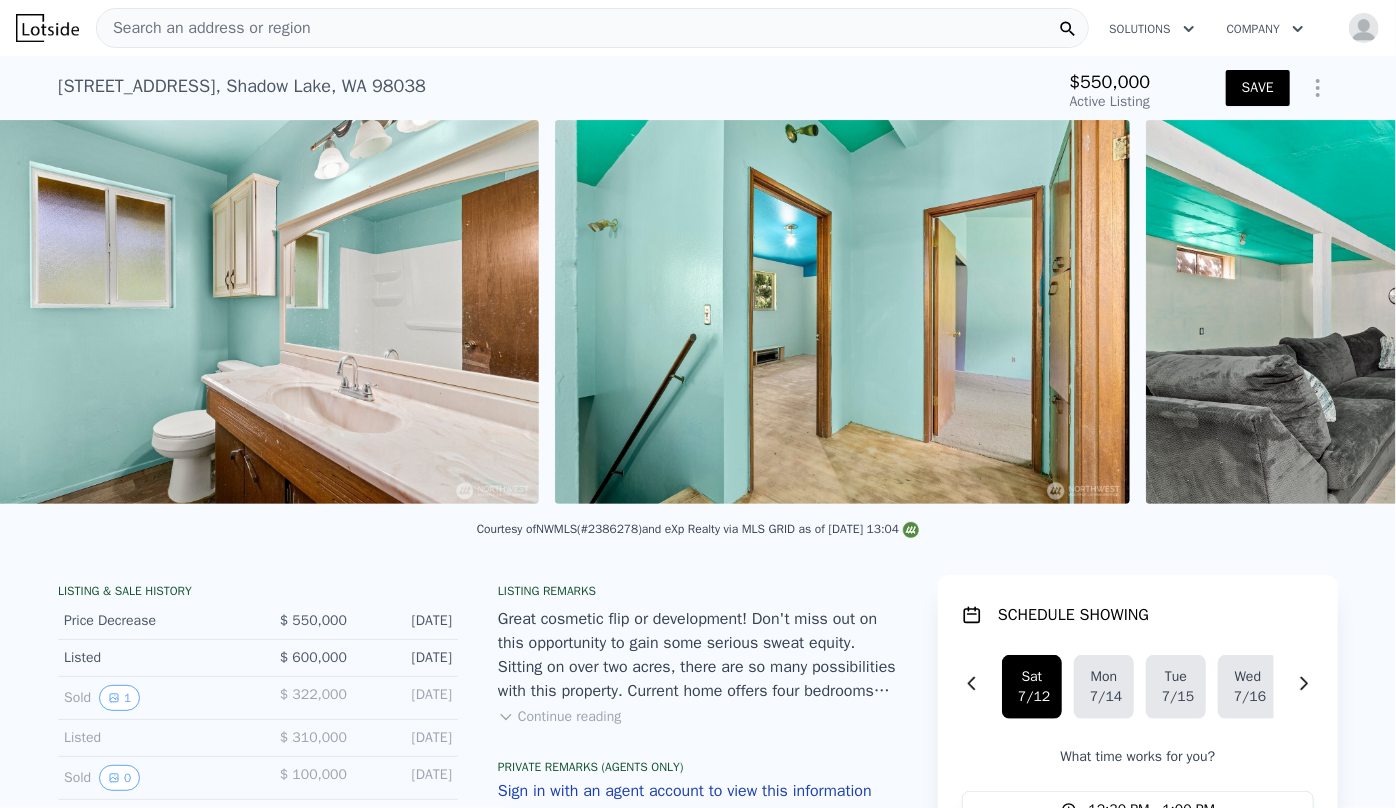 scroll, scrollTop: 0, scrollLeft: 7883, axis: horizontal 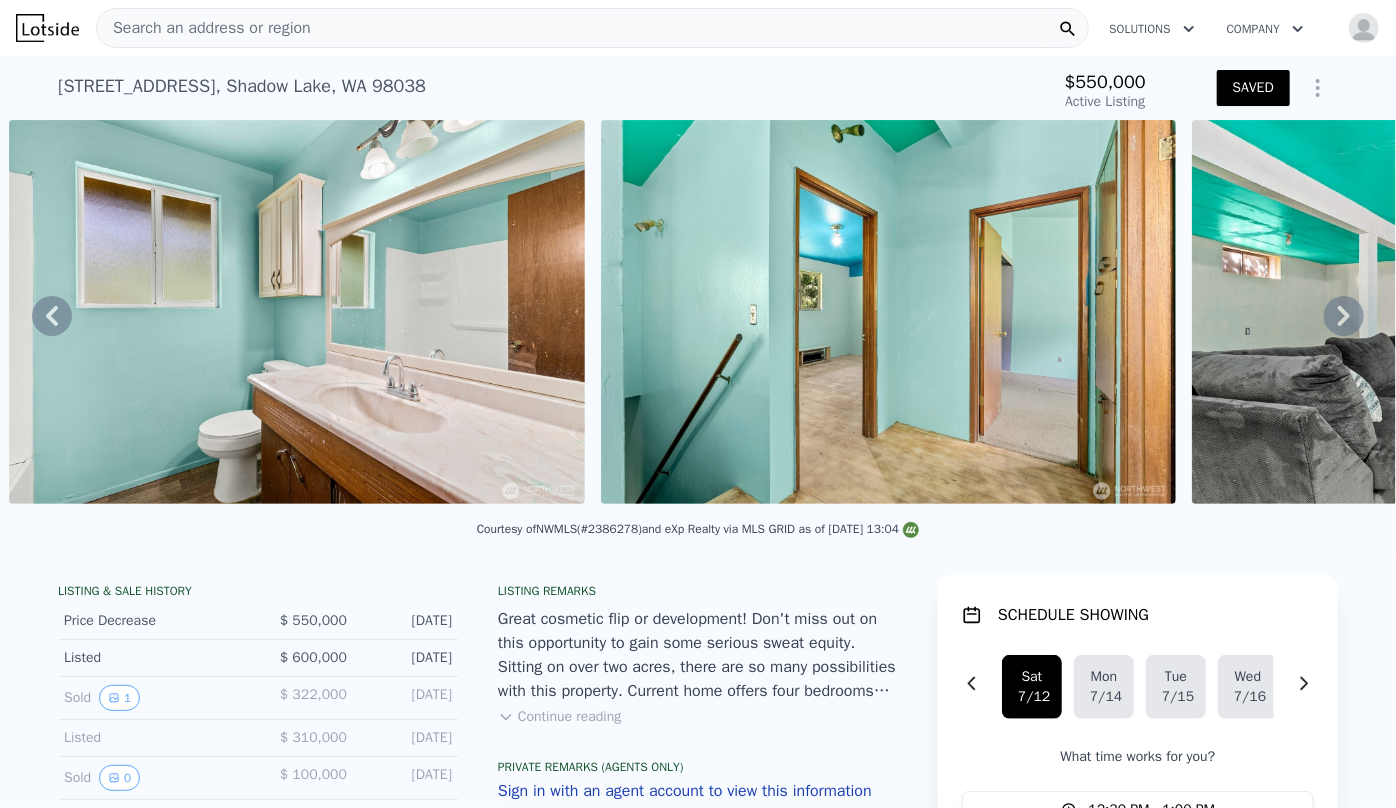 click on "Search an address or region" at bounding box center [204, 28] 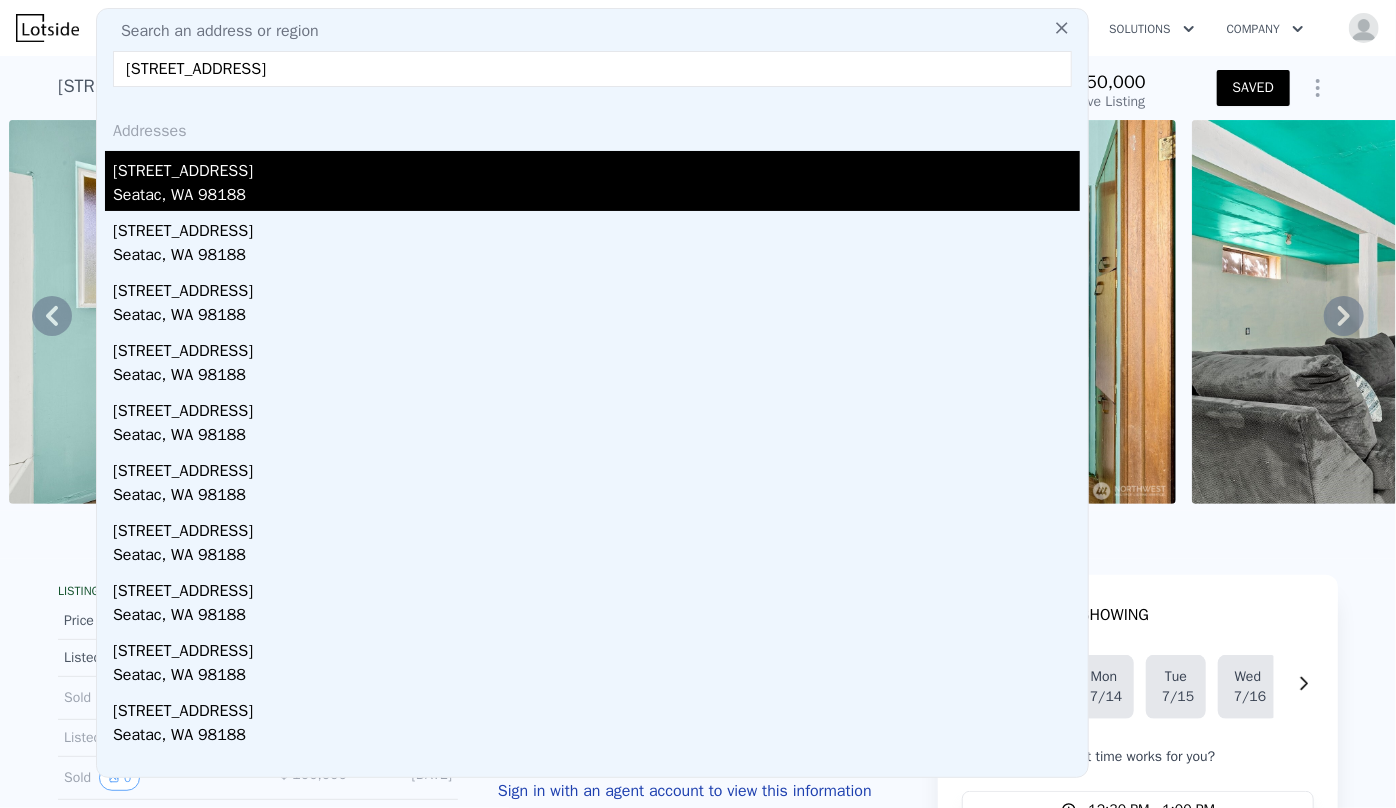 type on "[STREET_ADDRESS]" 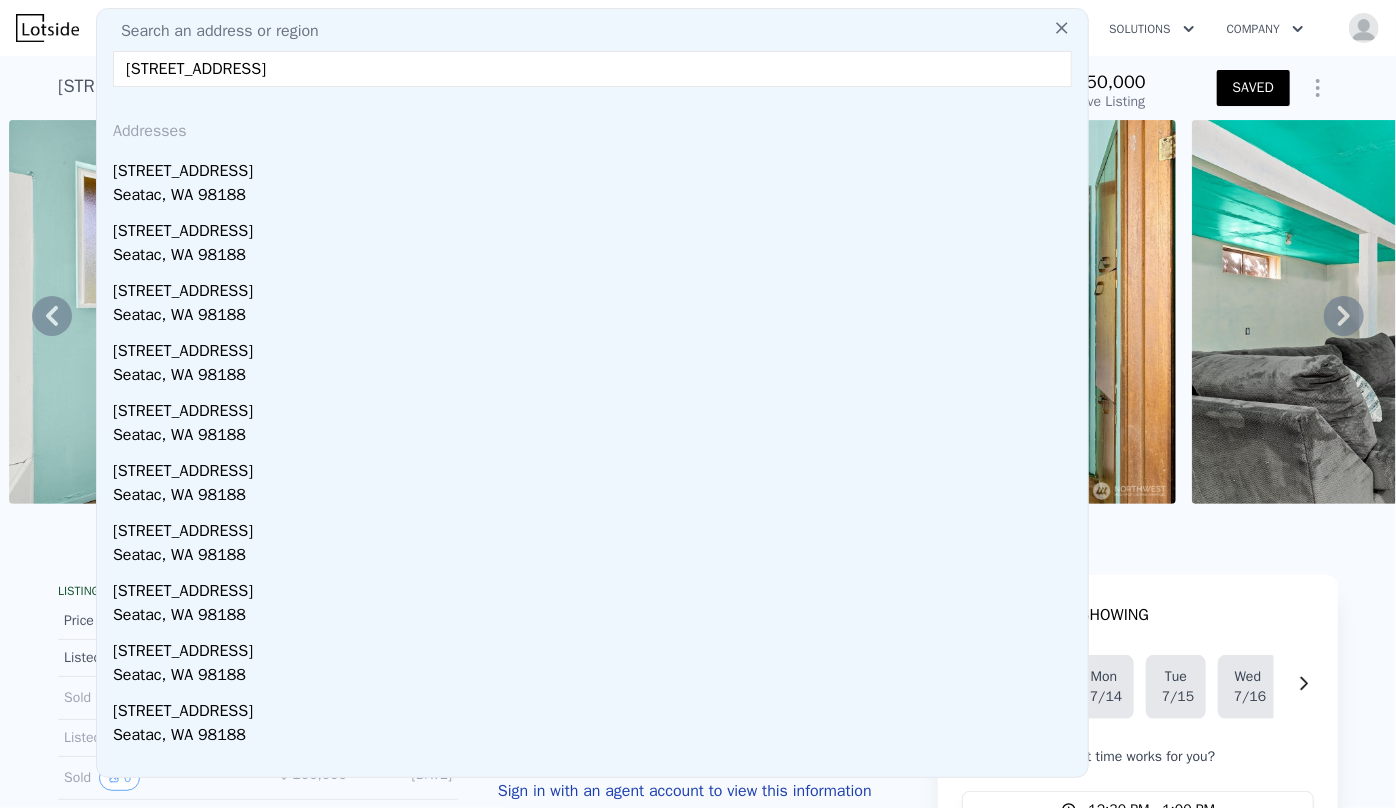 drag, startPoint x: 243, startPoint y: 204, endPoint x: 308, endPoint y: 249, distance: 79.05694 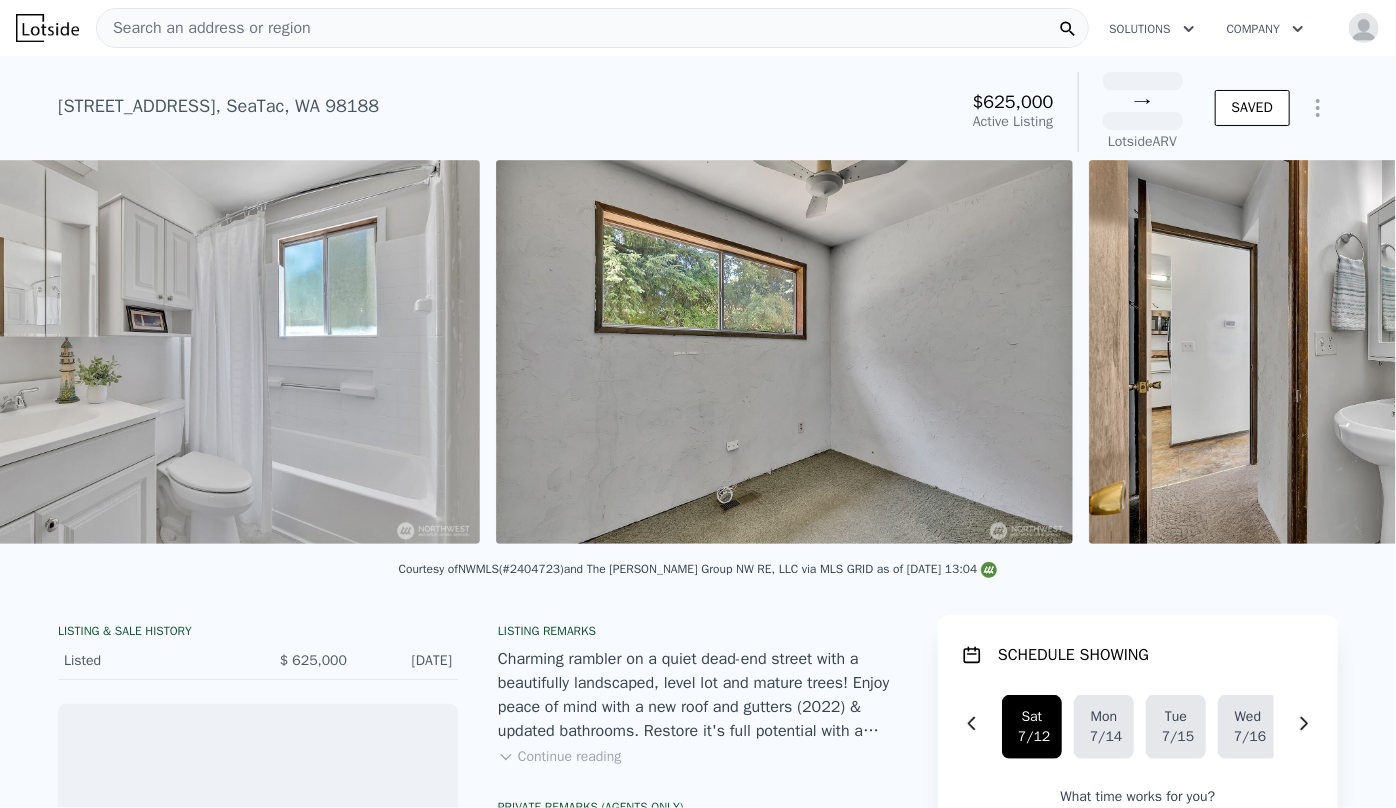 scroll, scrollTop: 0, scrollLeft: 7779, axis: horizontal 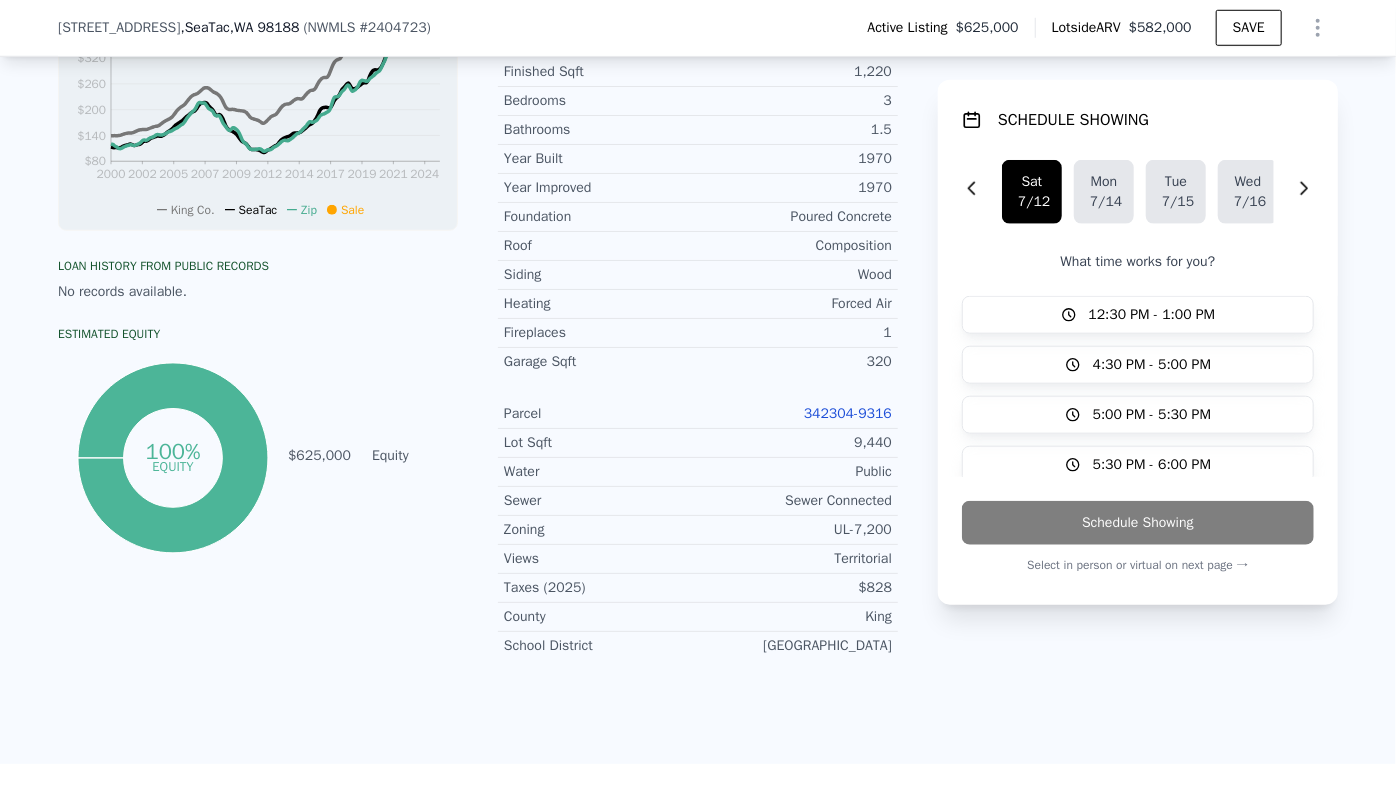 click on "342304-9316" at bounding box center [848, 413] 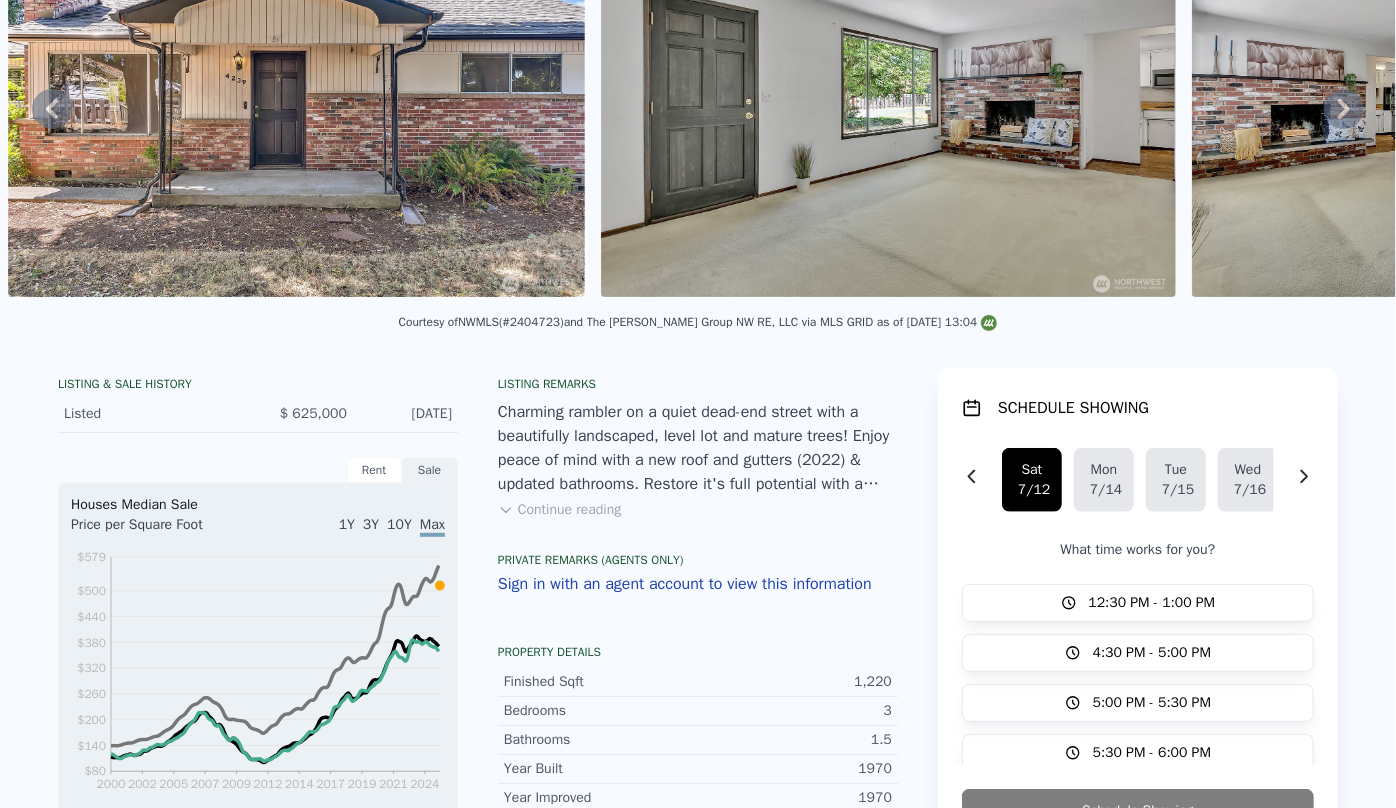 scroll, scrollTop: 7, scrollLeft: 0, axis: vertical 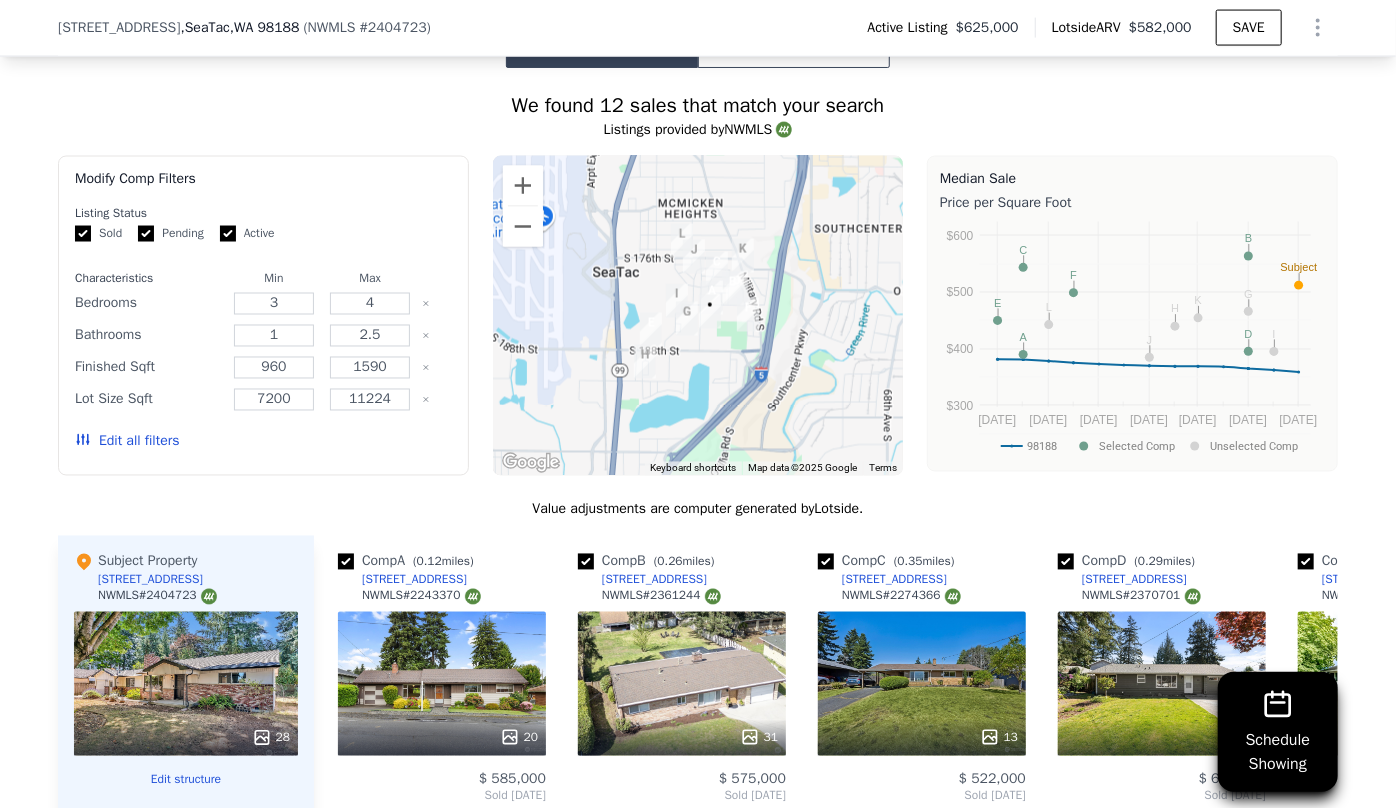 click on "Edit all filters" at bounding box center (127, 442) 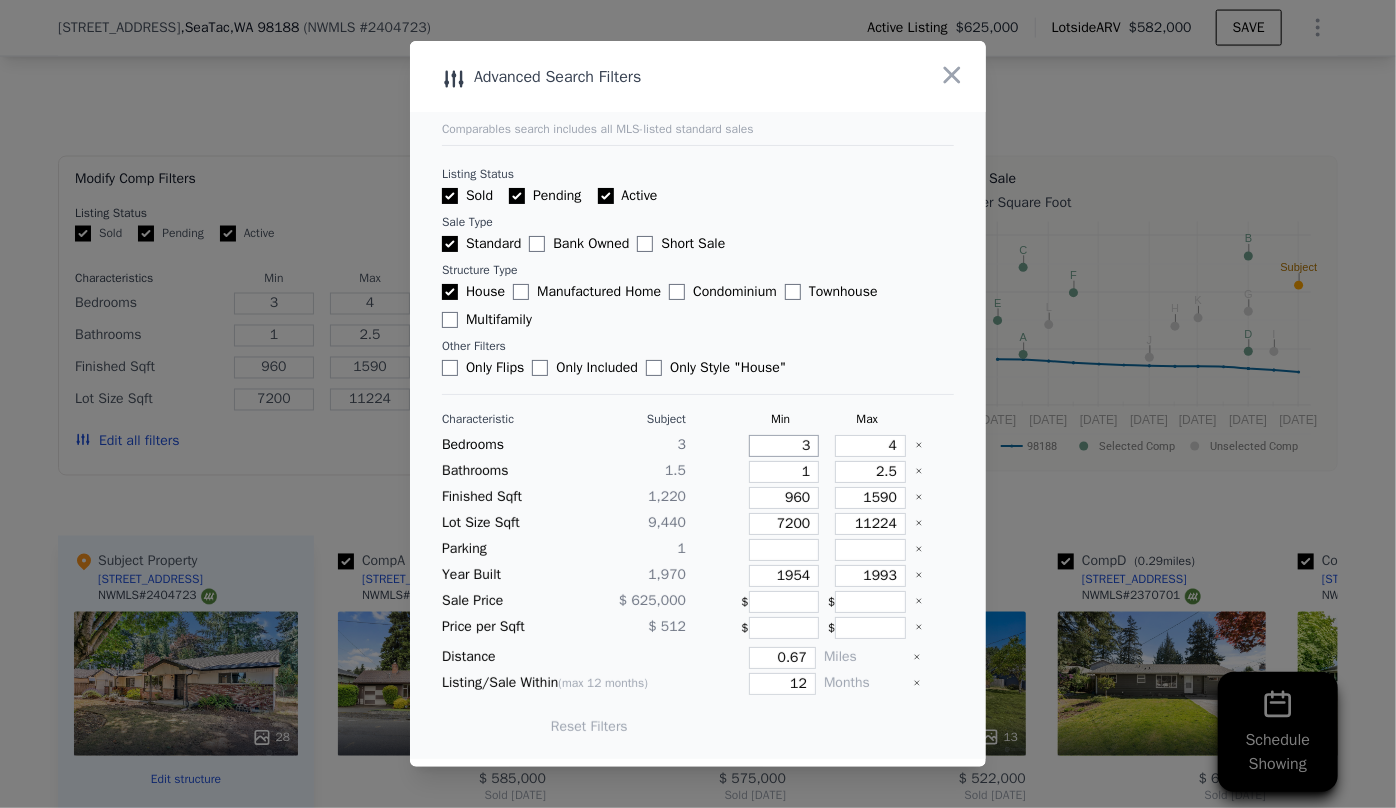 drag, startPoint x: 803, startPoint y: 449, endPoint x: 778, endPoint y: 443, distance: 25.70992 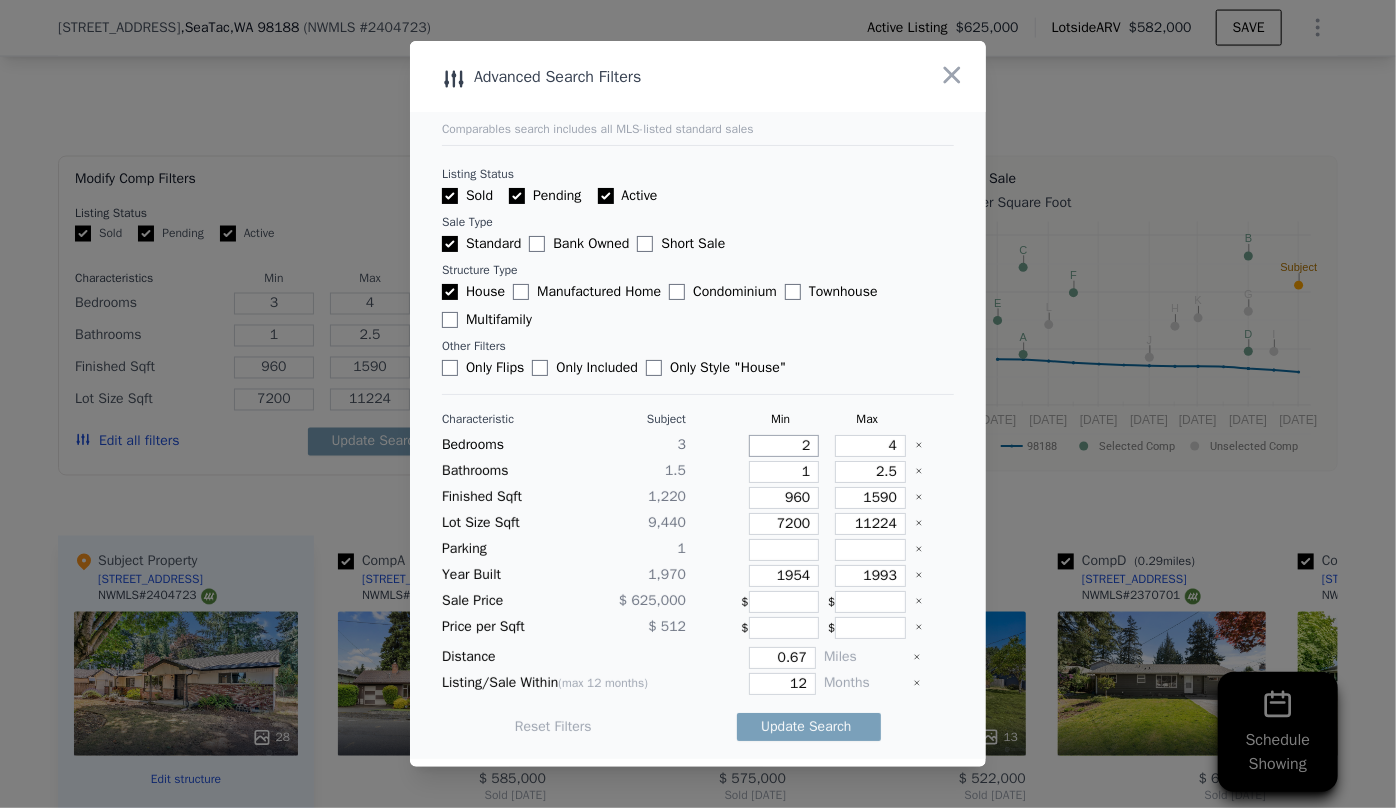 type on "2" 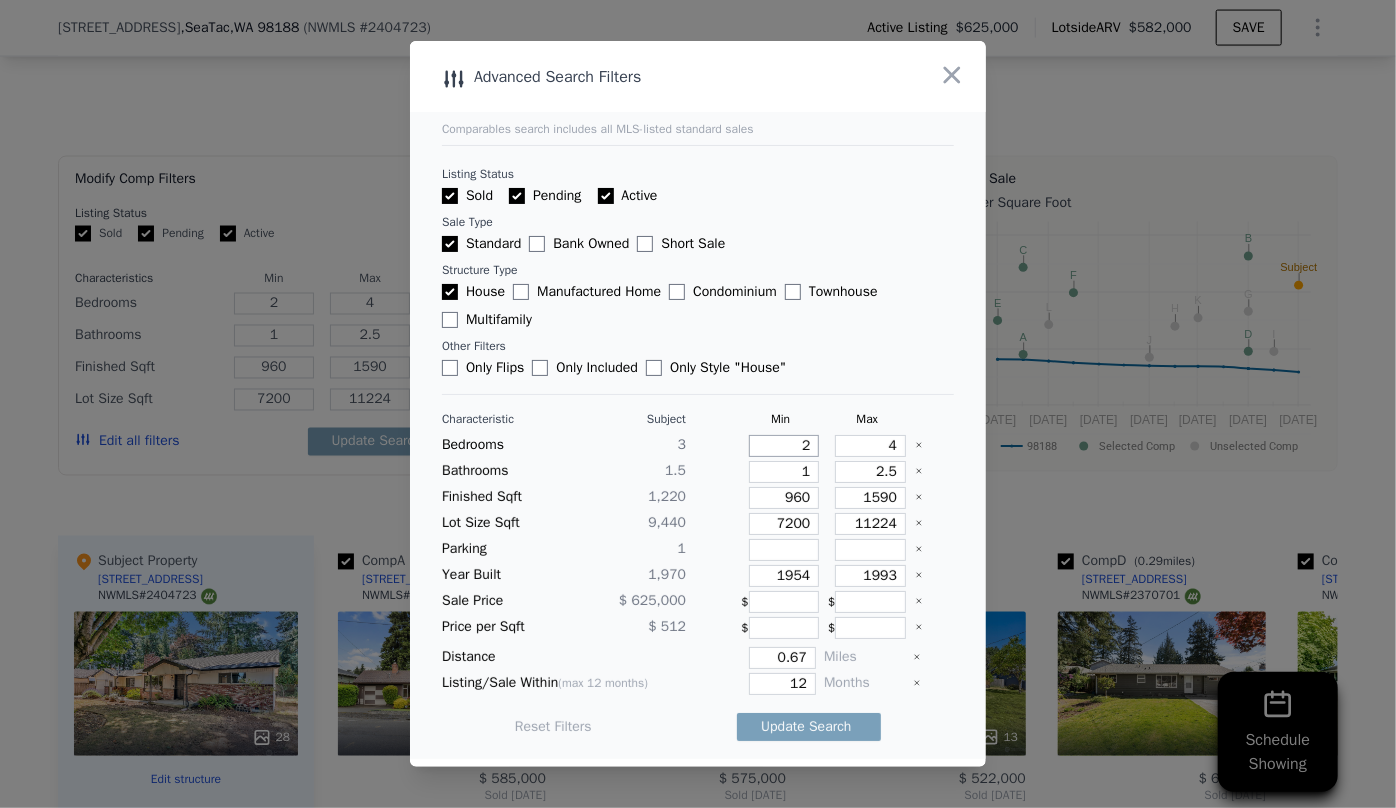 type on "2" 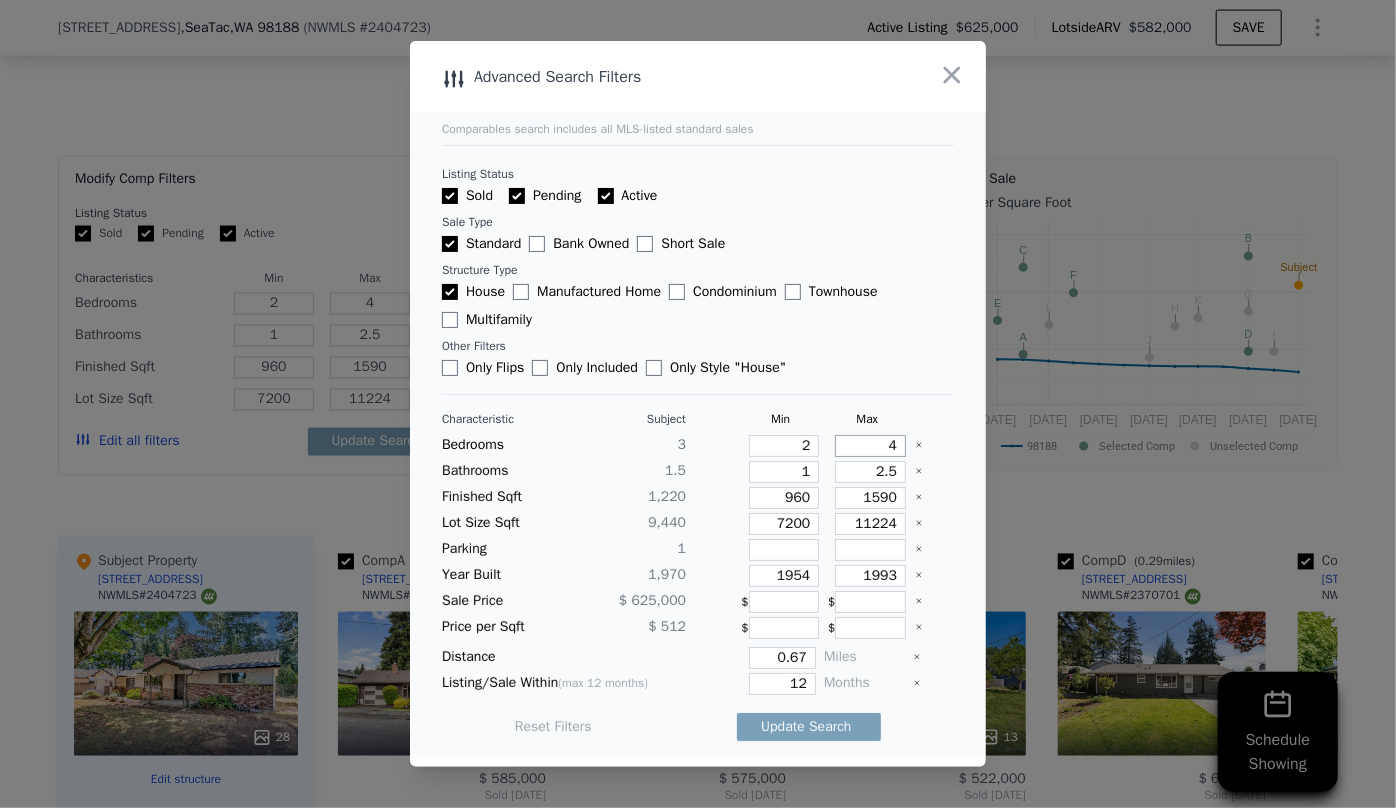drag, startPoint x: 859, startPoint y: 446, endPoint x: 834, endPoint y: 449, distance: 25.179358 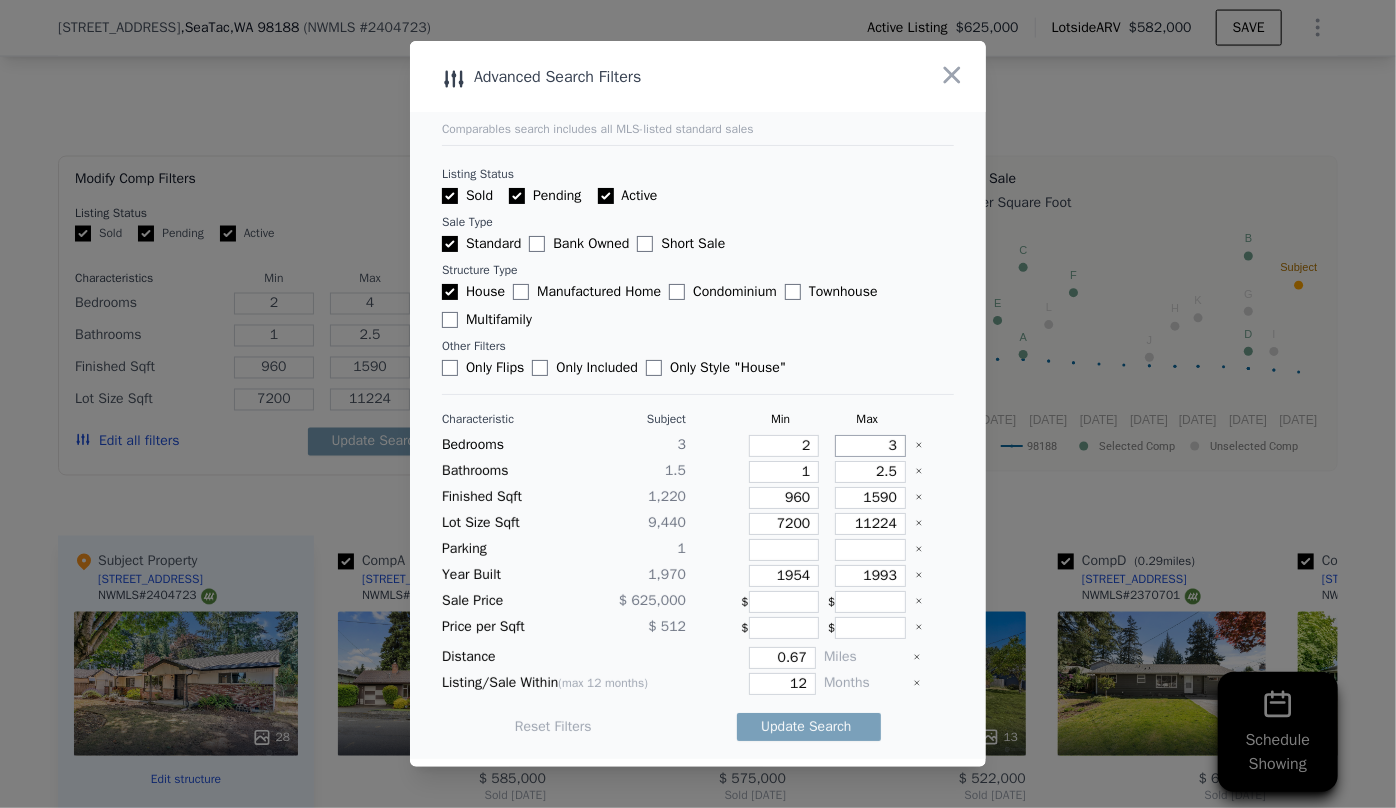 type on "3" 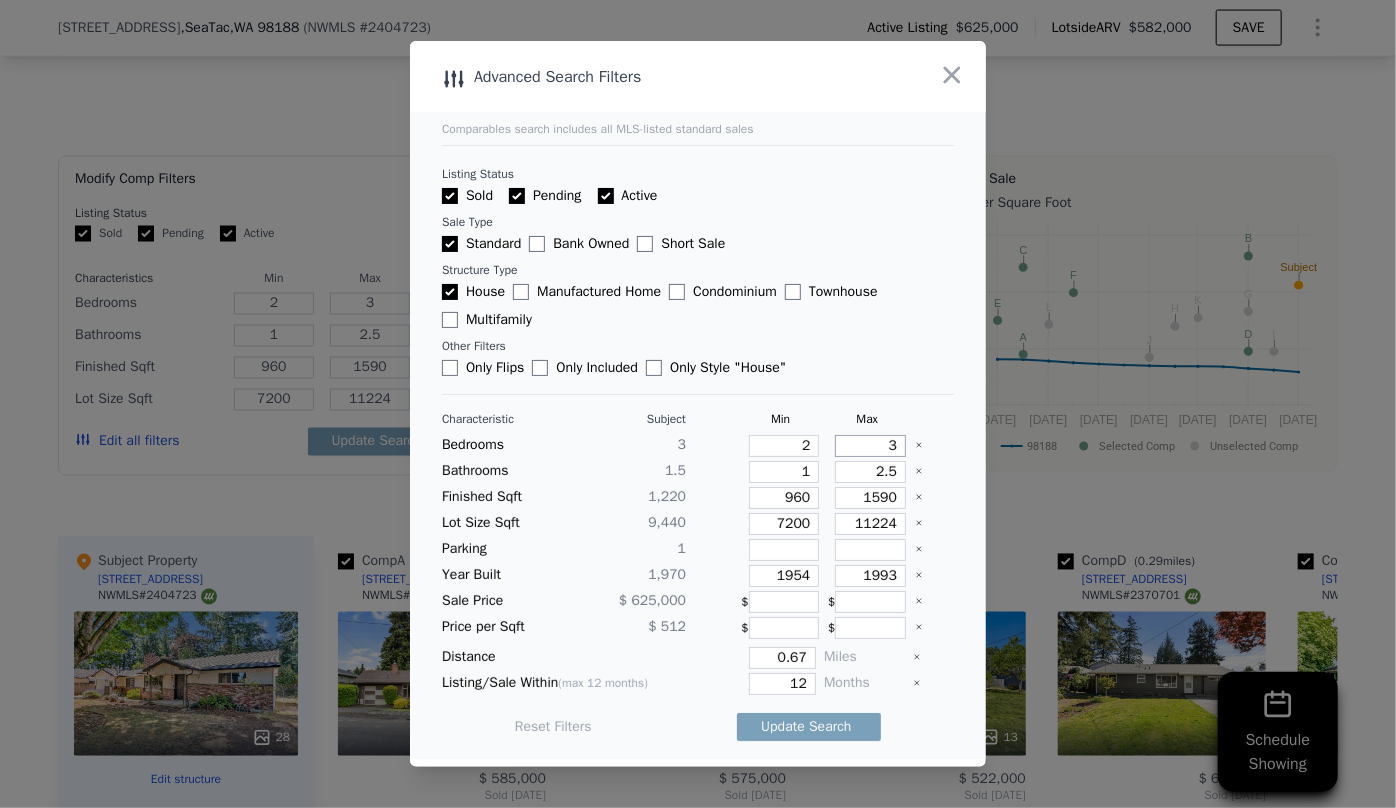 type on "3" 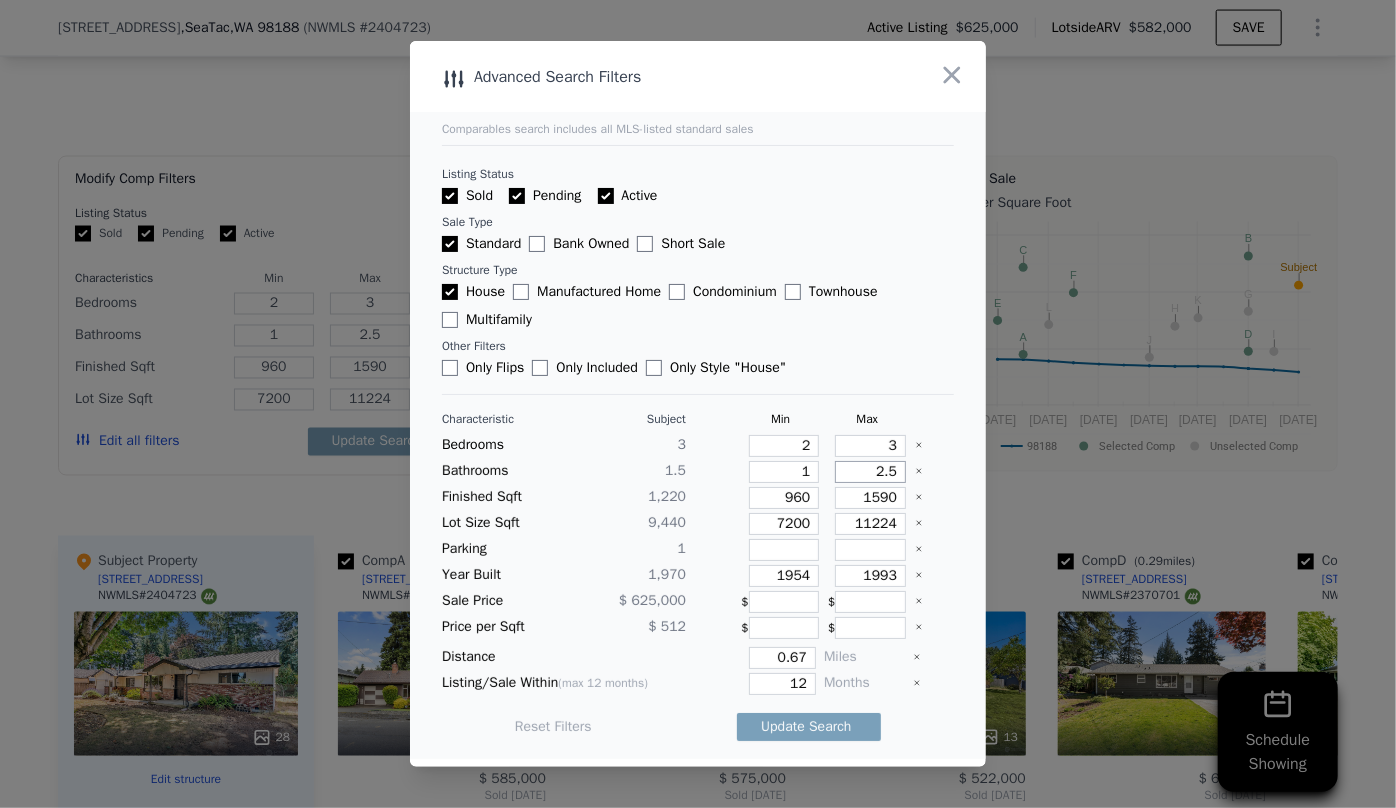 drag, startPoint x: 885, startPoint y: 467, endPoint x: 834, endPoint y: 468, distance: 51.009804 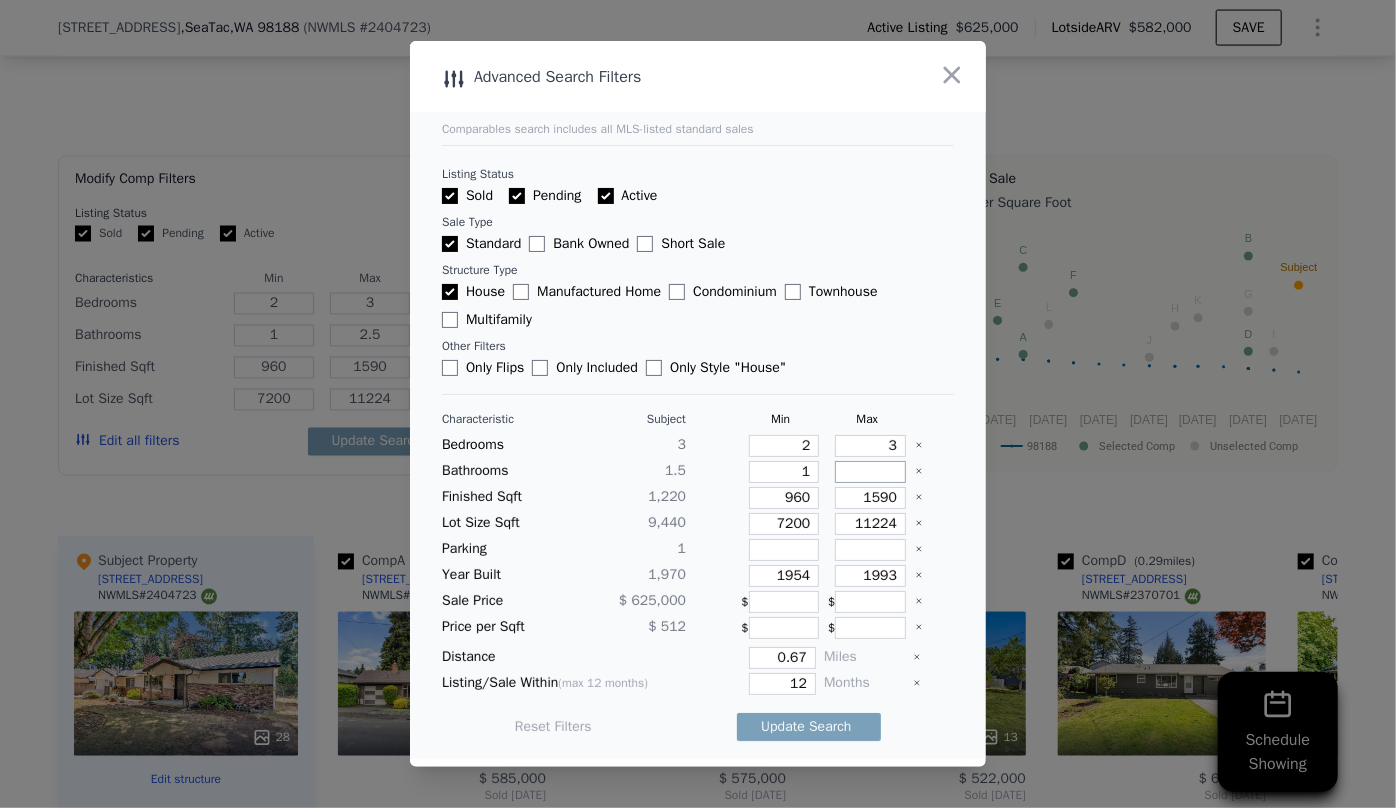 type 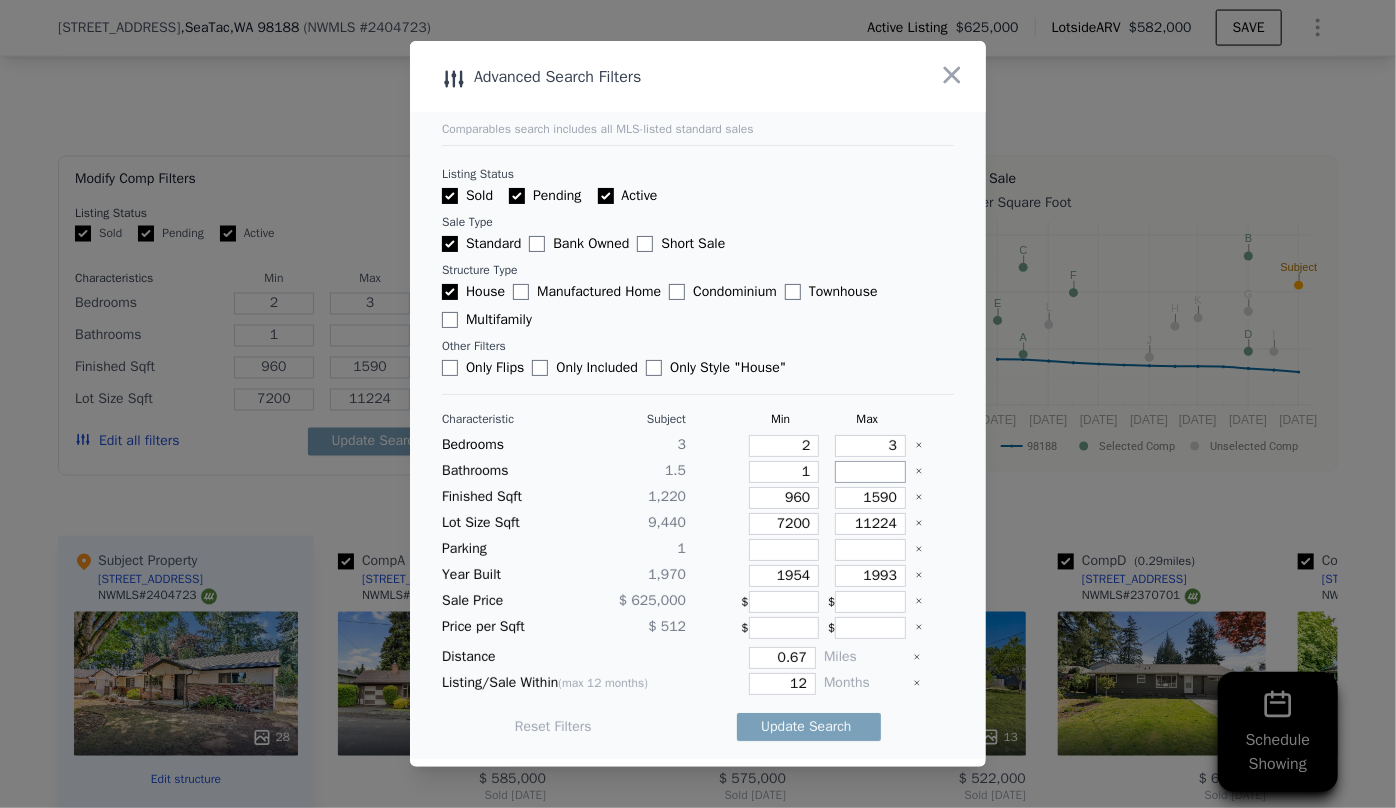 type 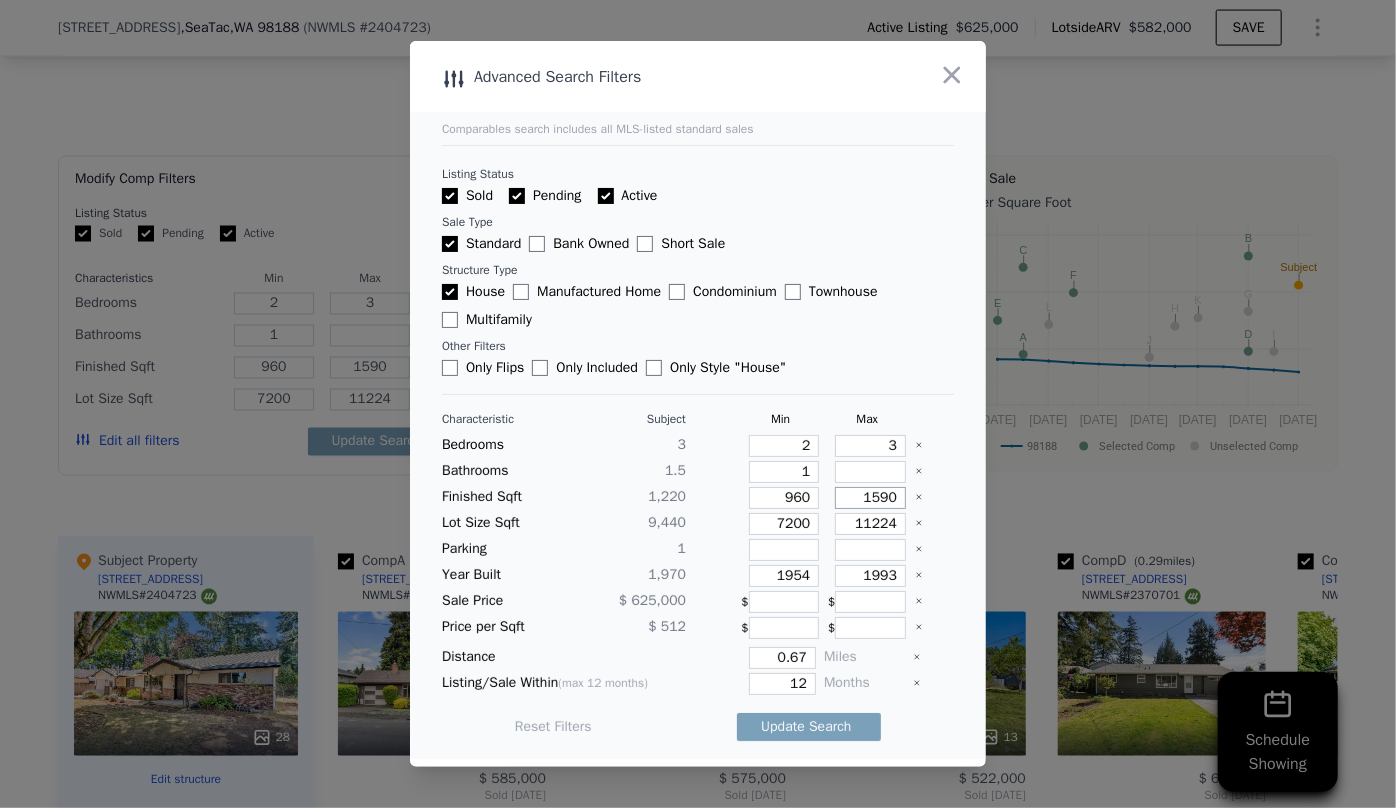 drag, startPoint x: 887, startPoint y: 496, endPoint x: 833, endPoint y: 492, distance: 54.147945 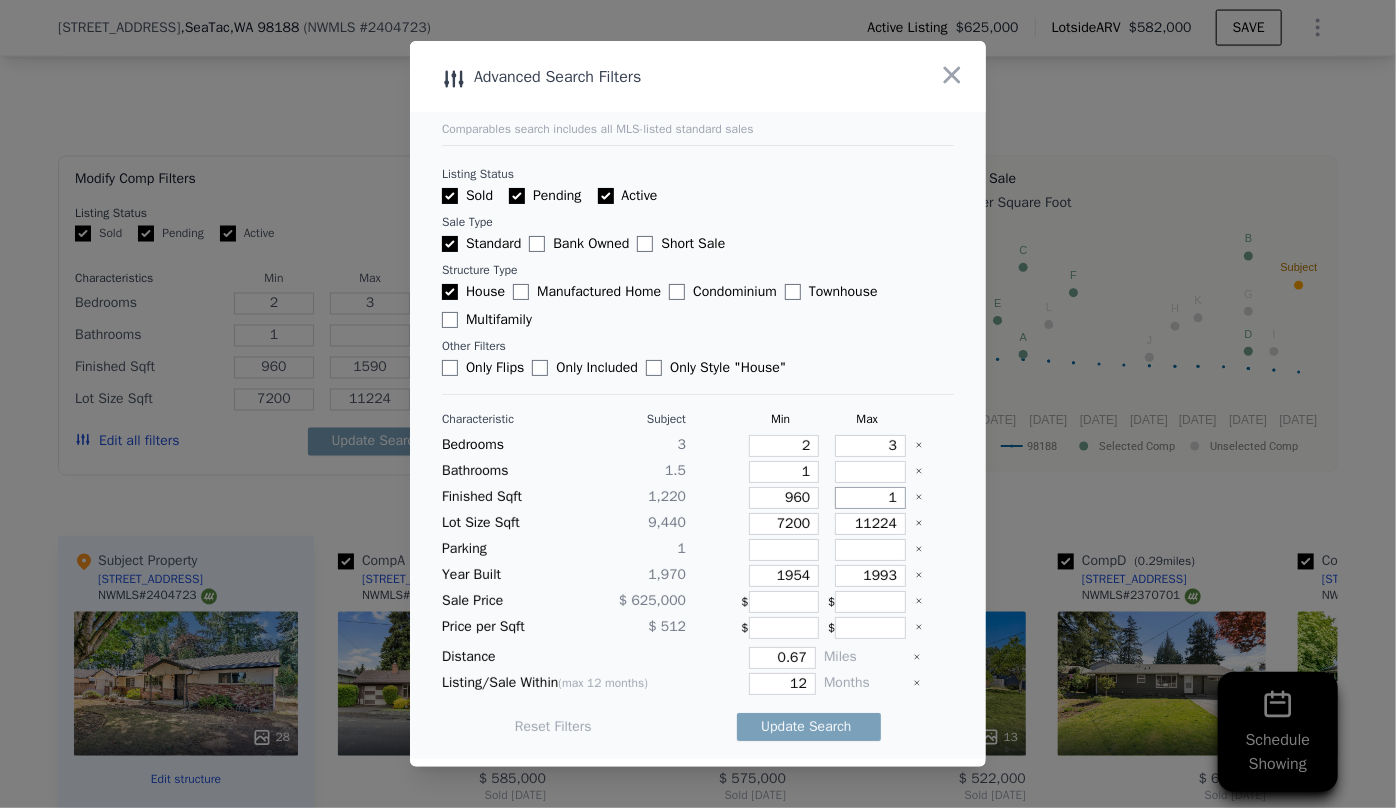 type on "1" 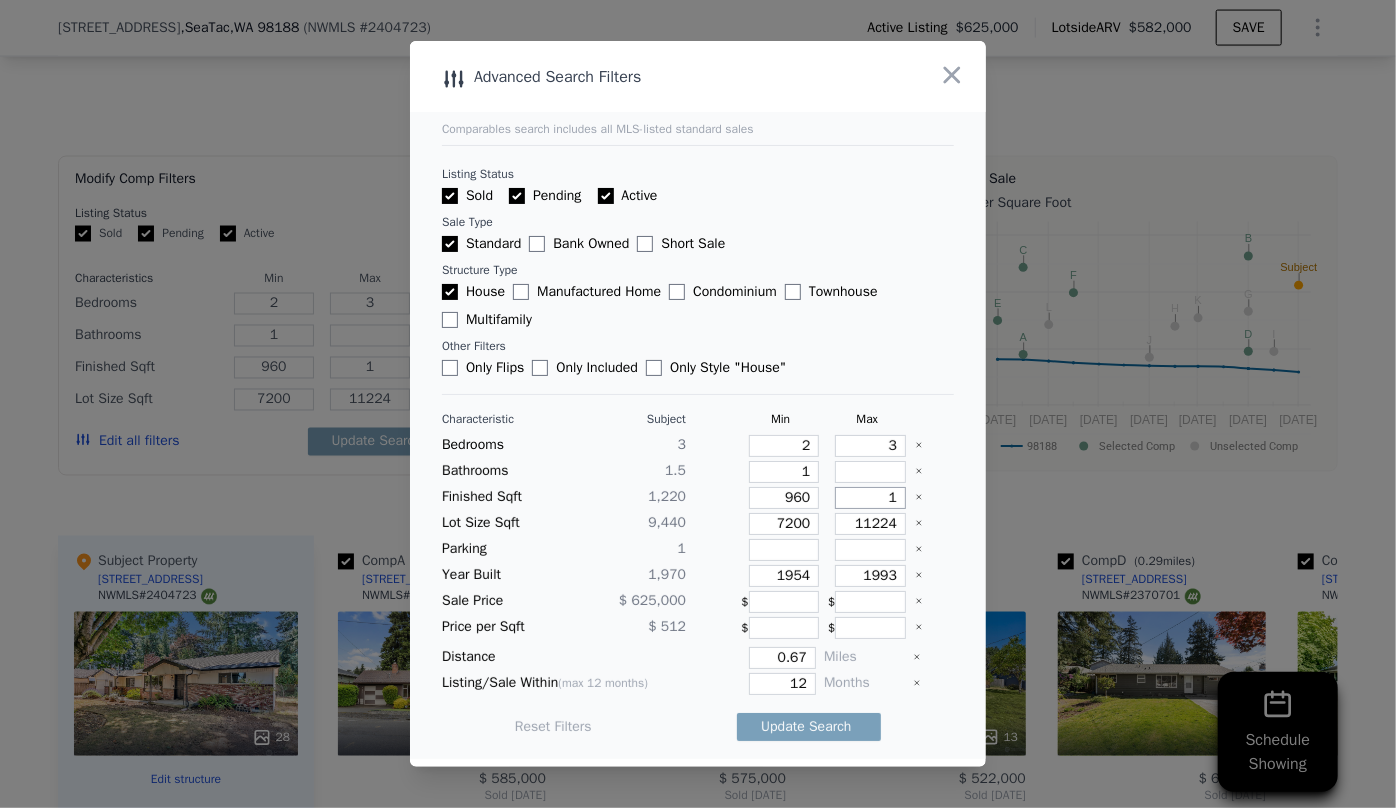 type on "14" 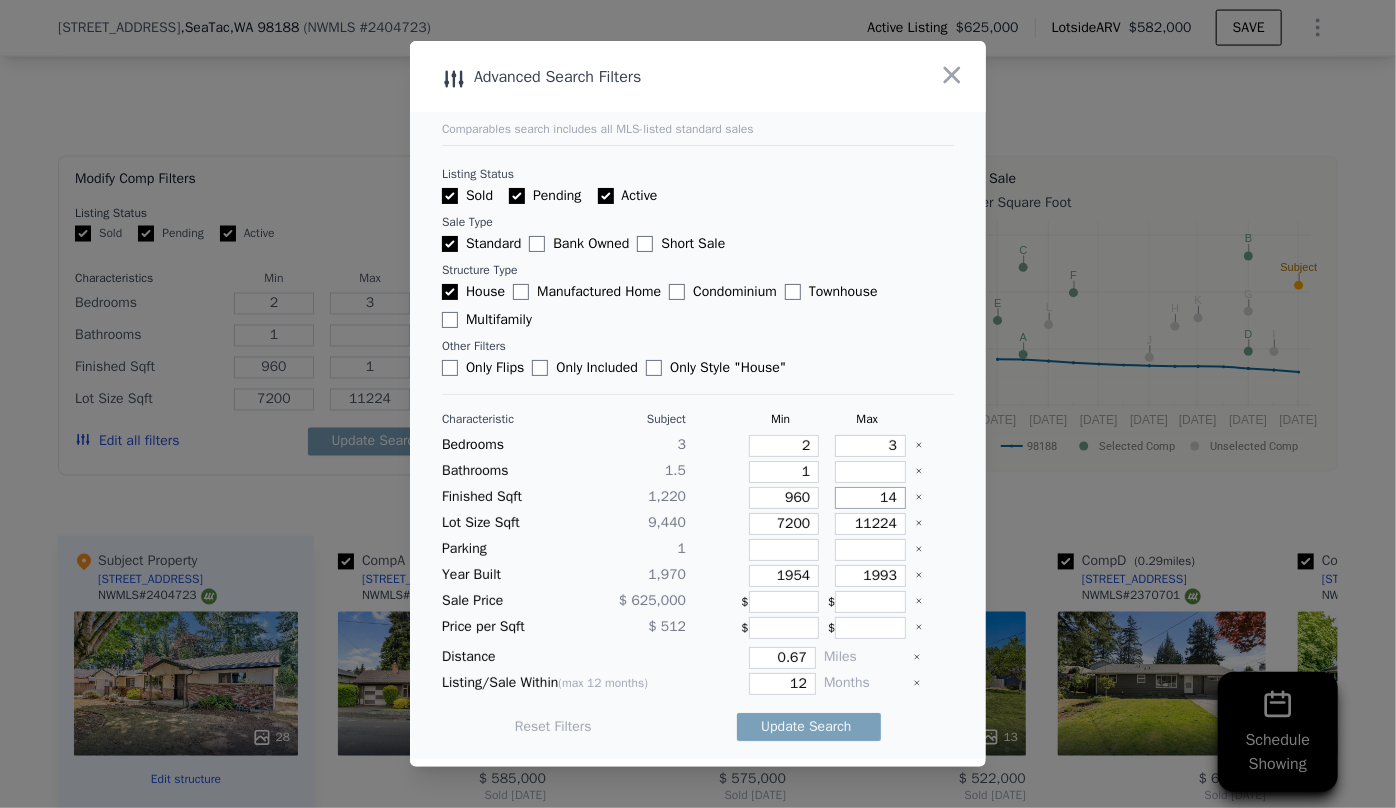 type on "14" 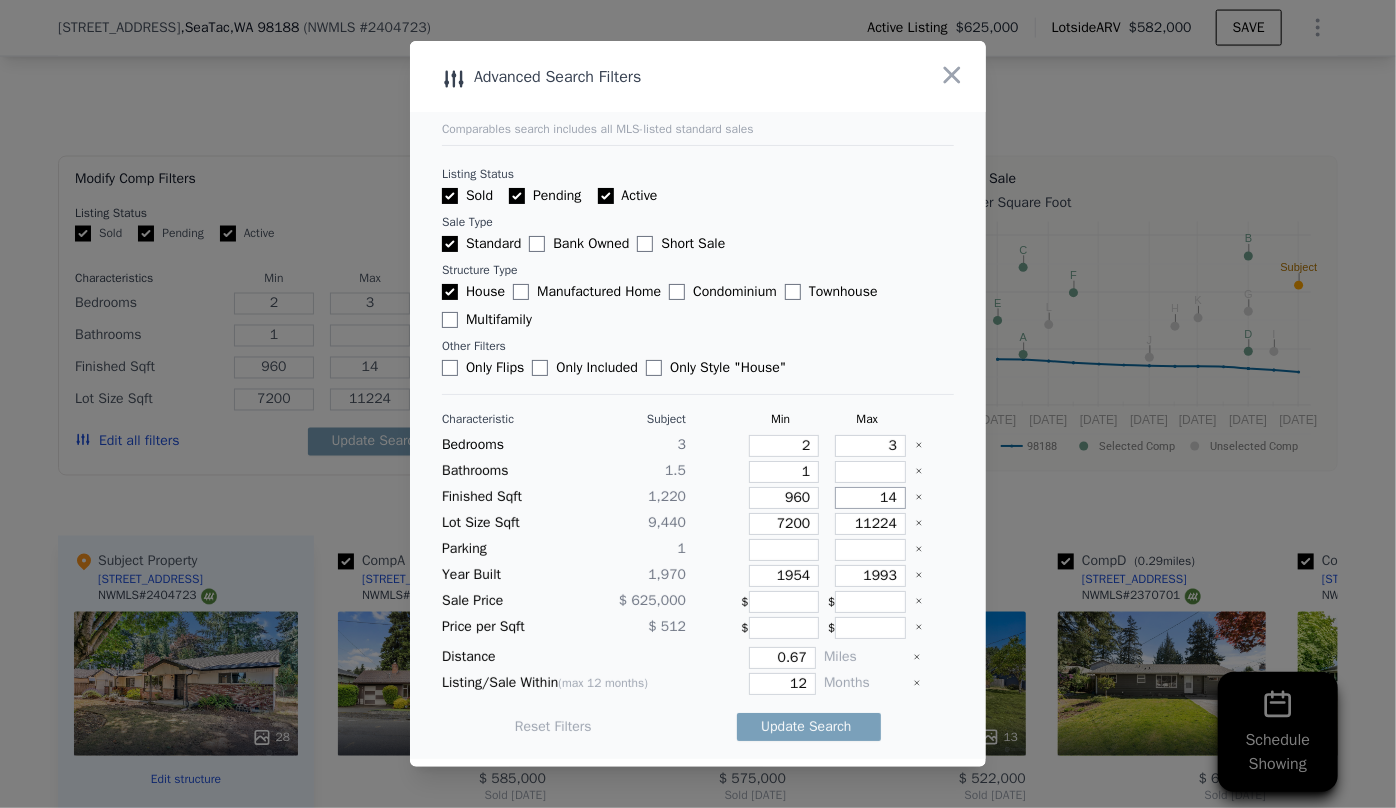 type on "140" 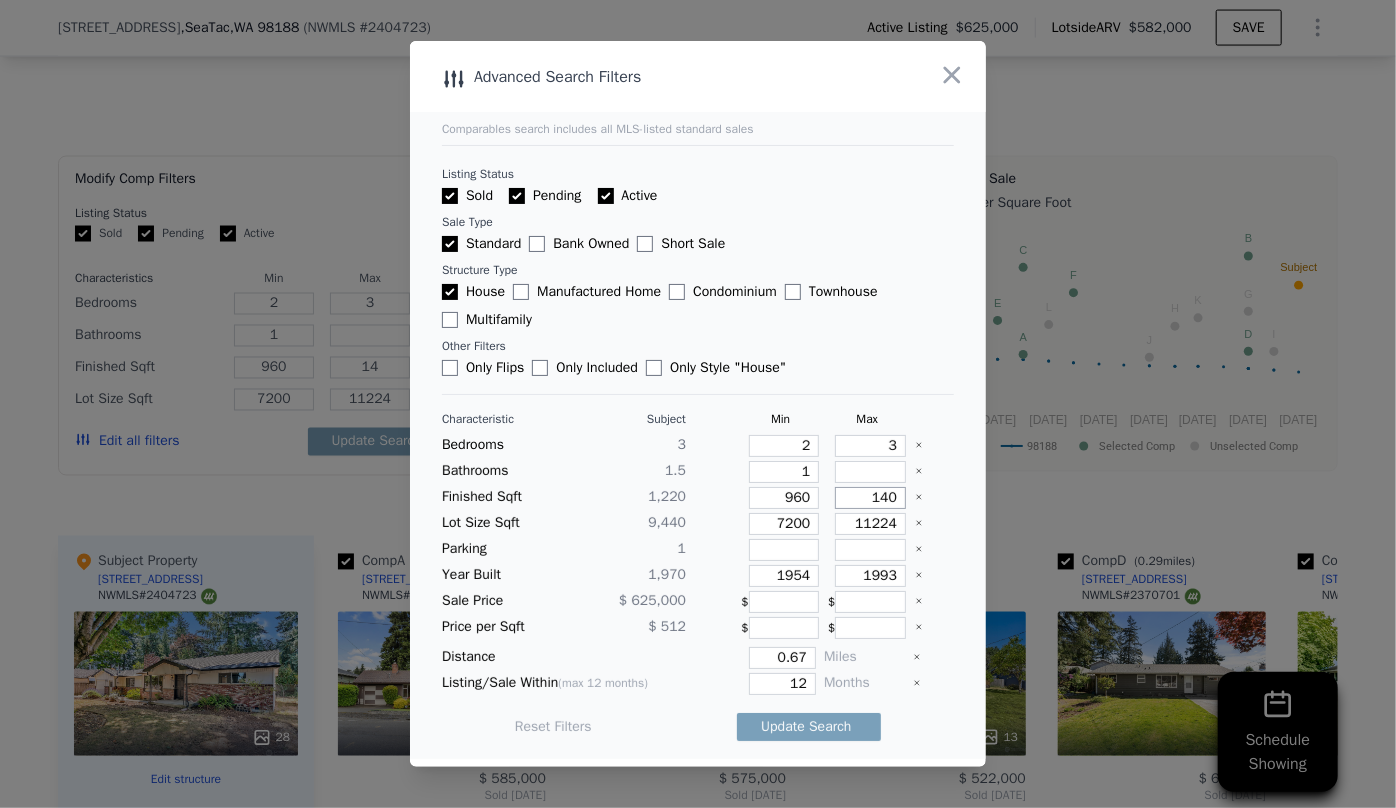 type on "140" 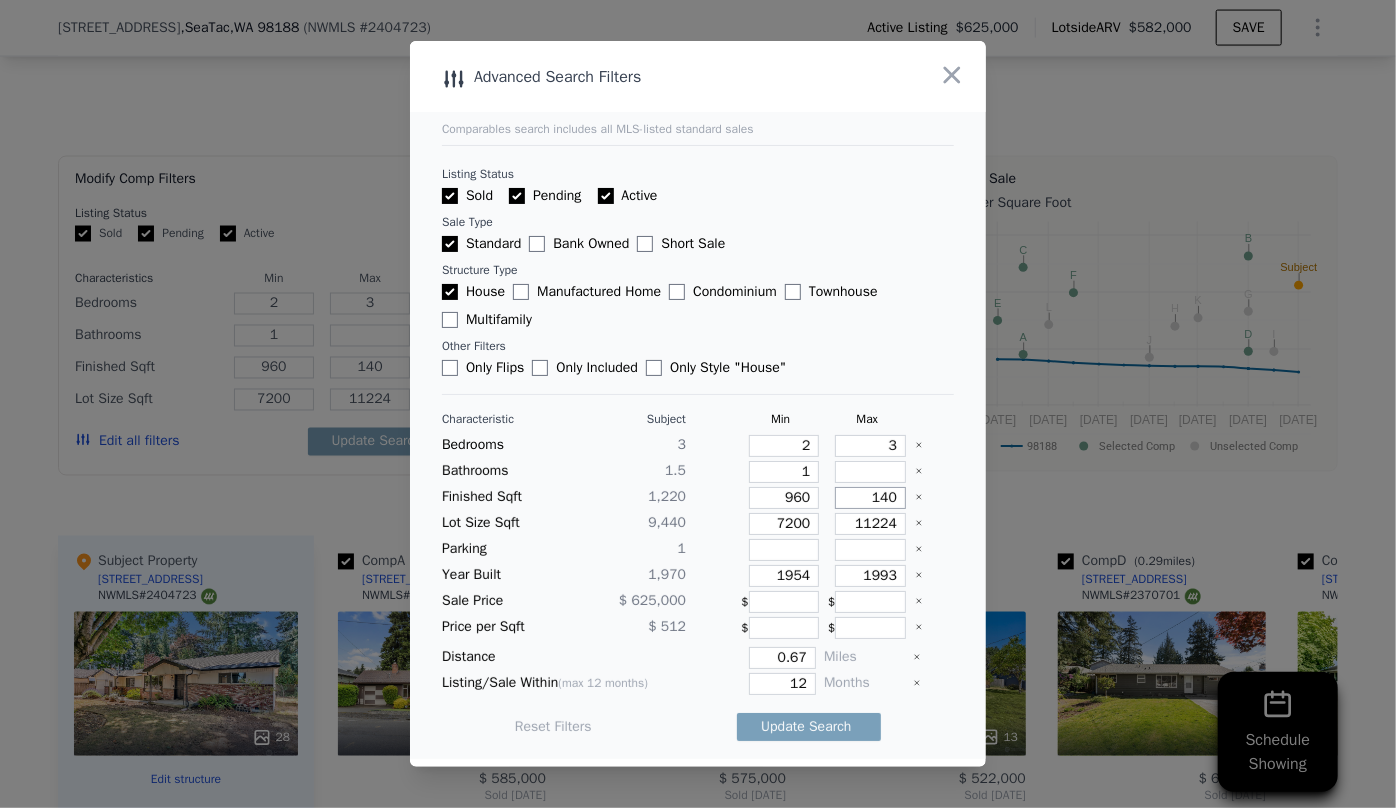 type on "1400" 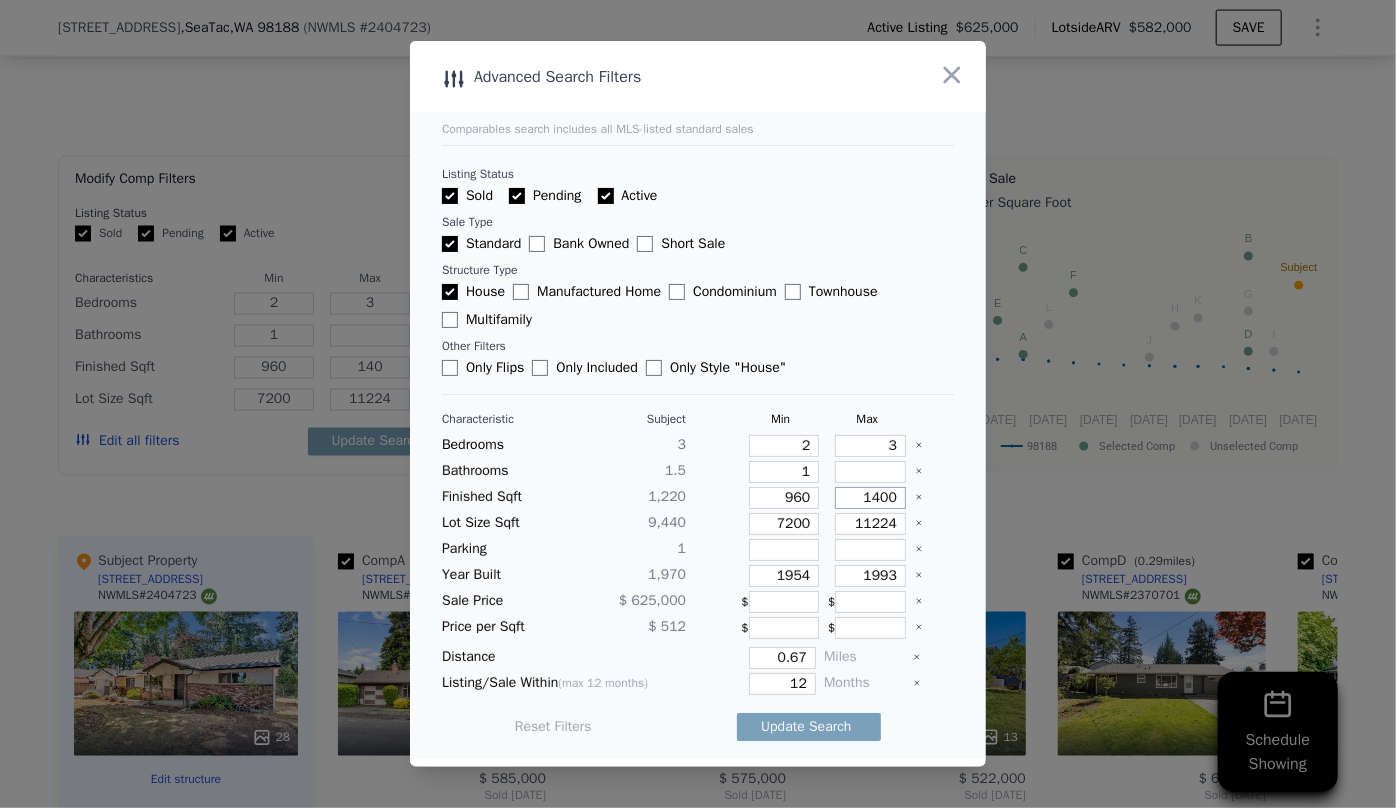 type on "1400" 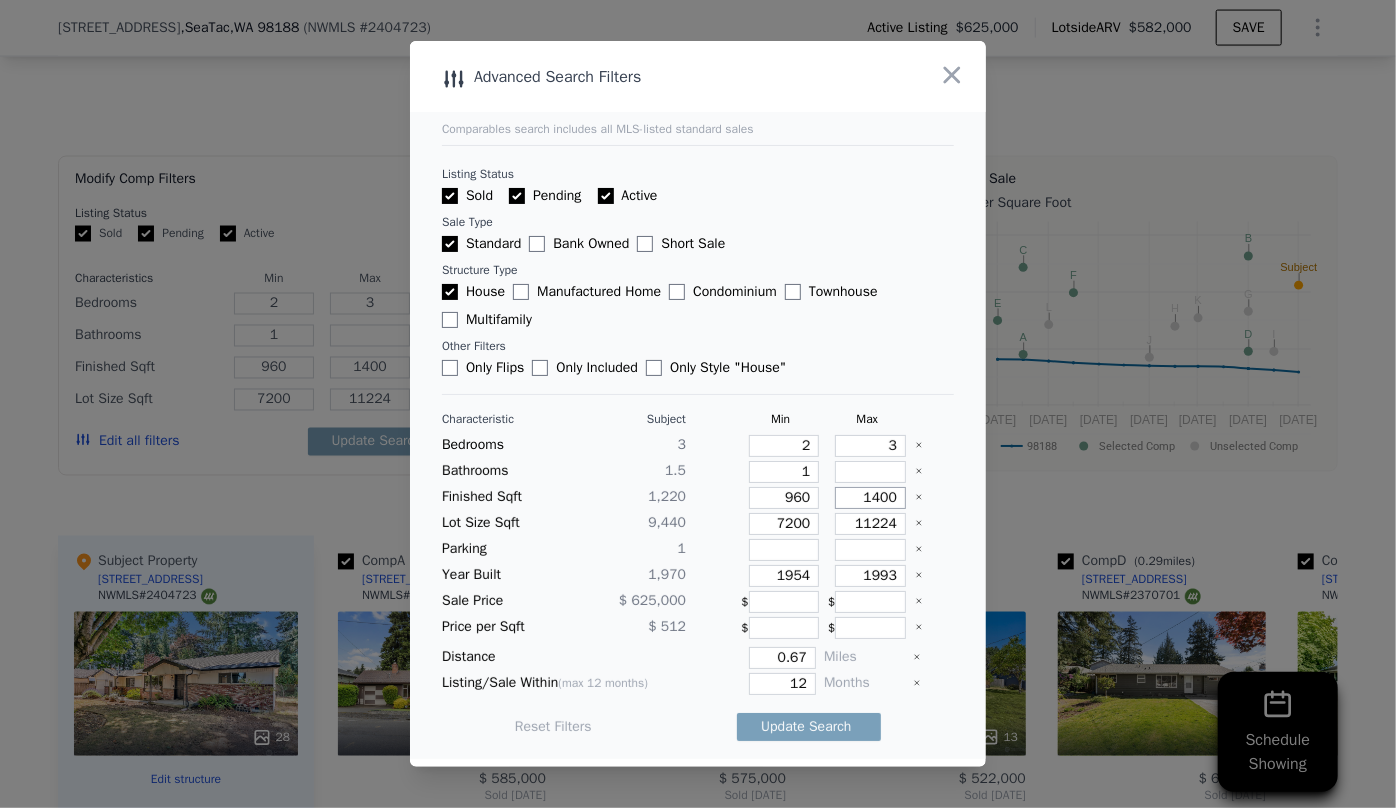 type on "1400" 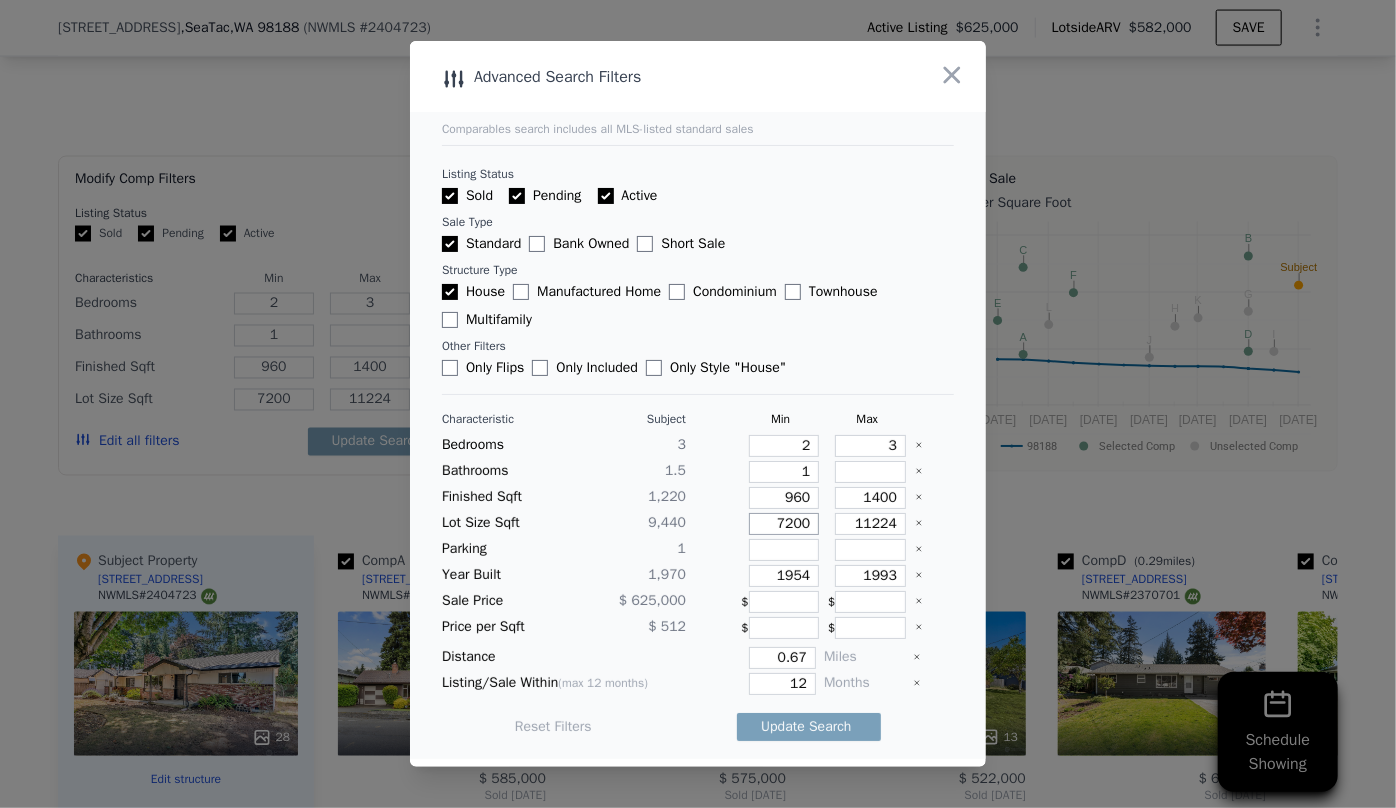 drag, startPoint x: 805, startPoint y: 521, endPoint x: 718, endPoint y: 512, distance: 87.46428 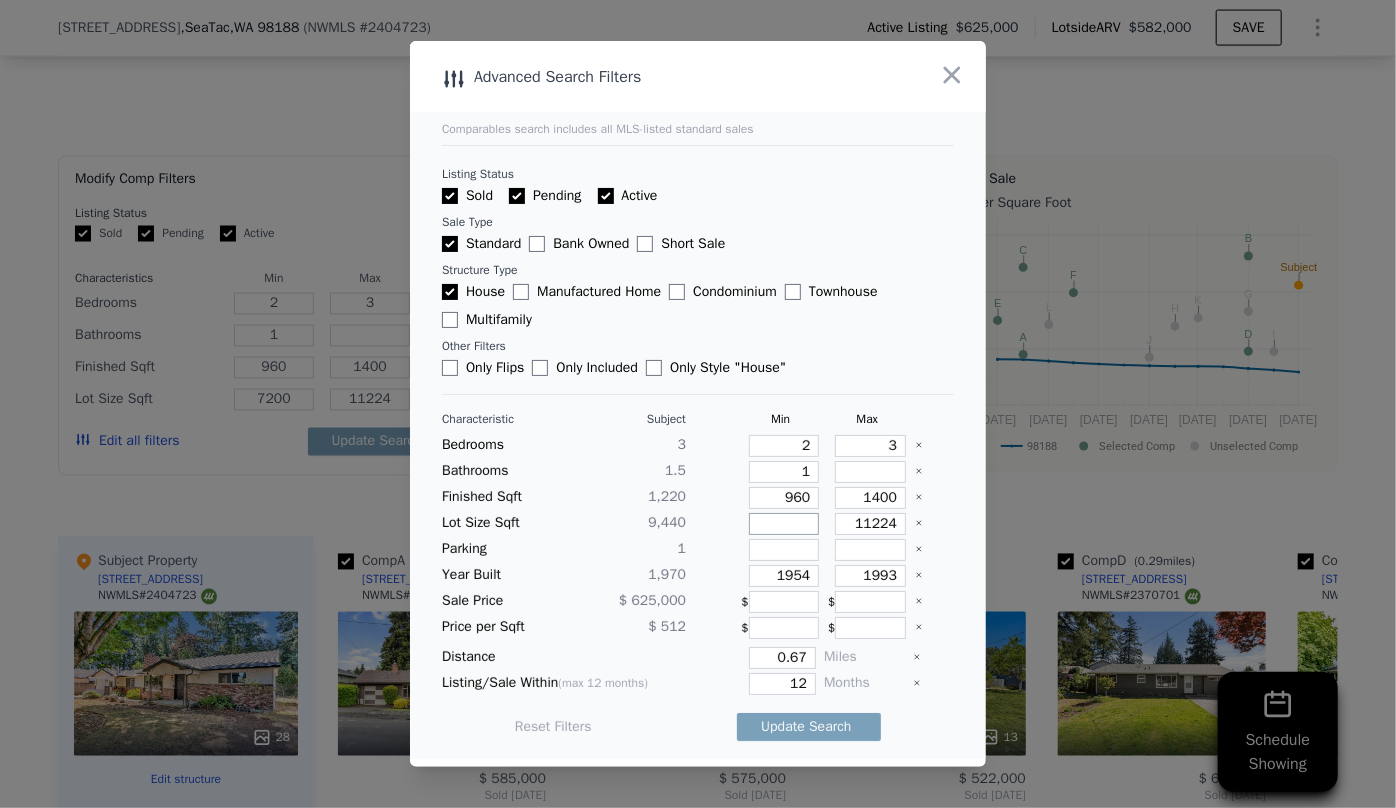 type 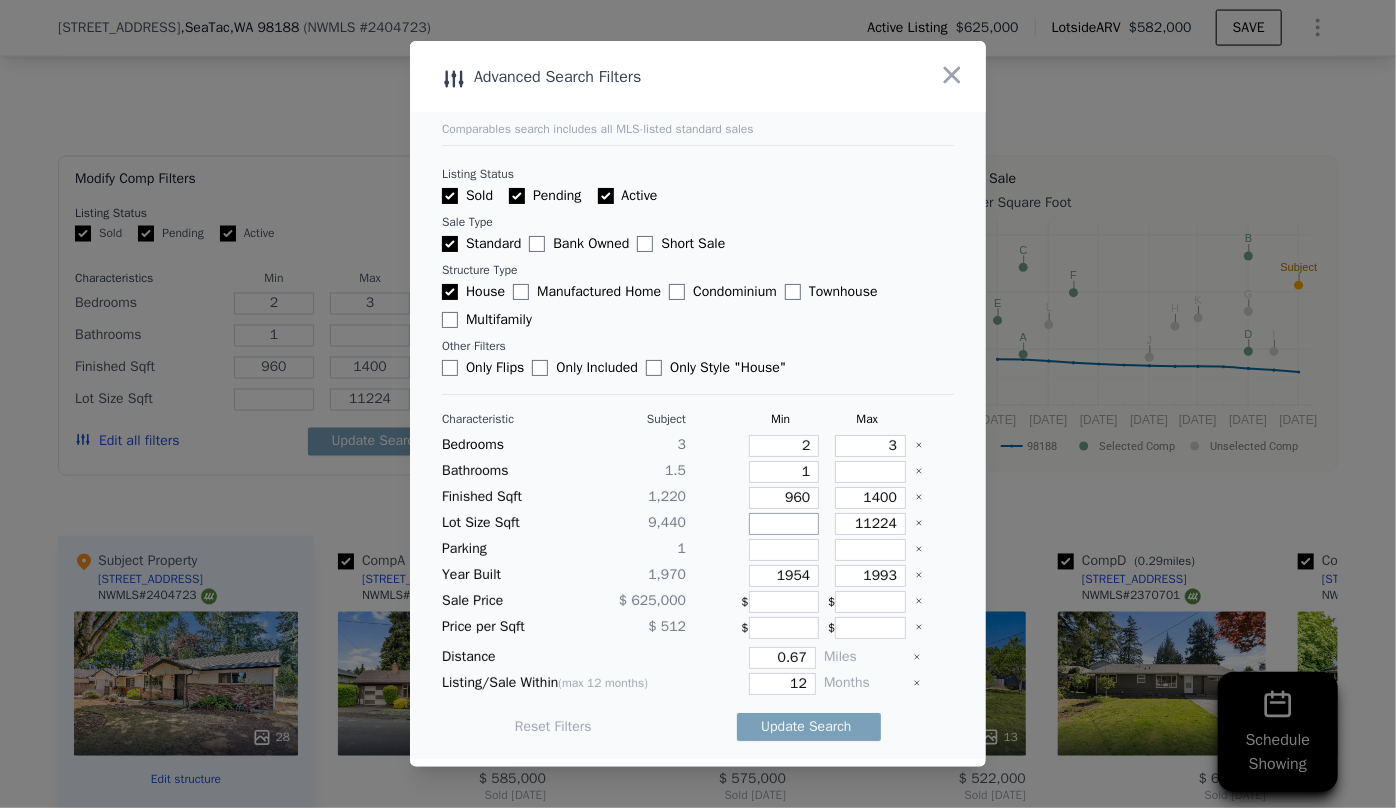 type 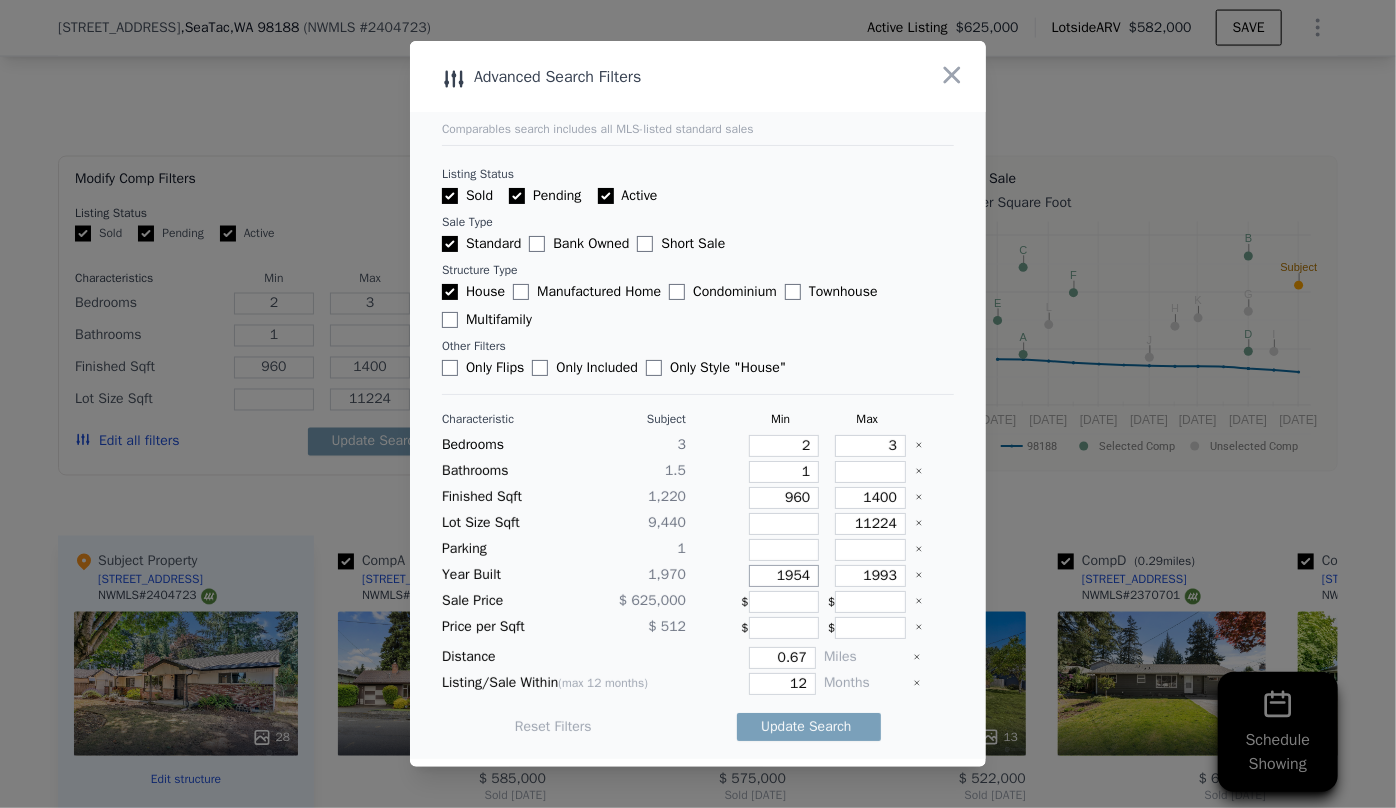 drag, startPoint x: 800, startPoint y: 577, endPoint x: 731, endPoint y: 569, distance: 69.46222 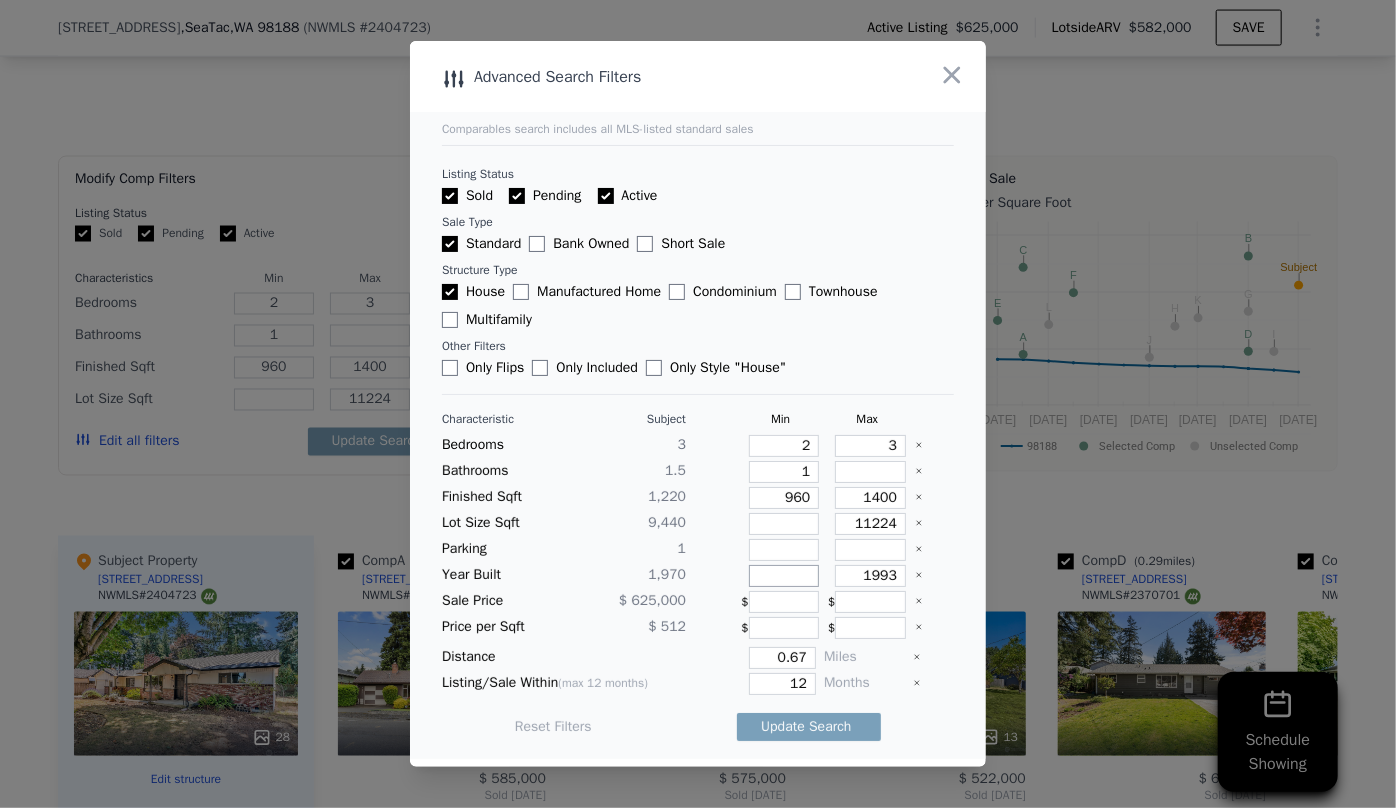 type 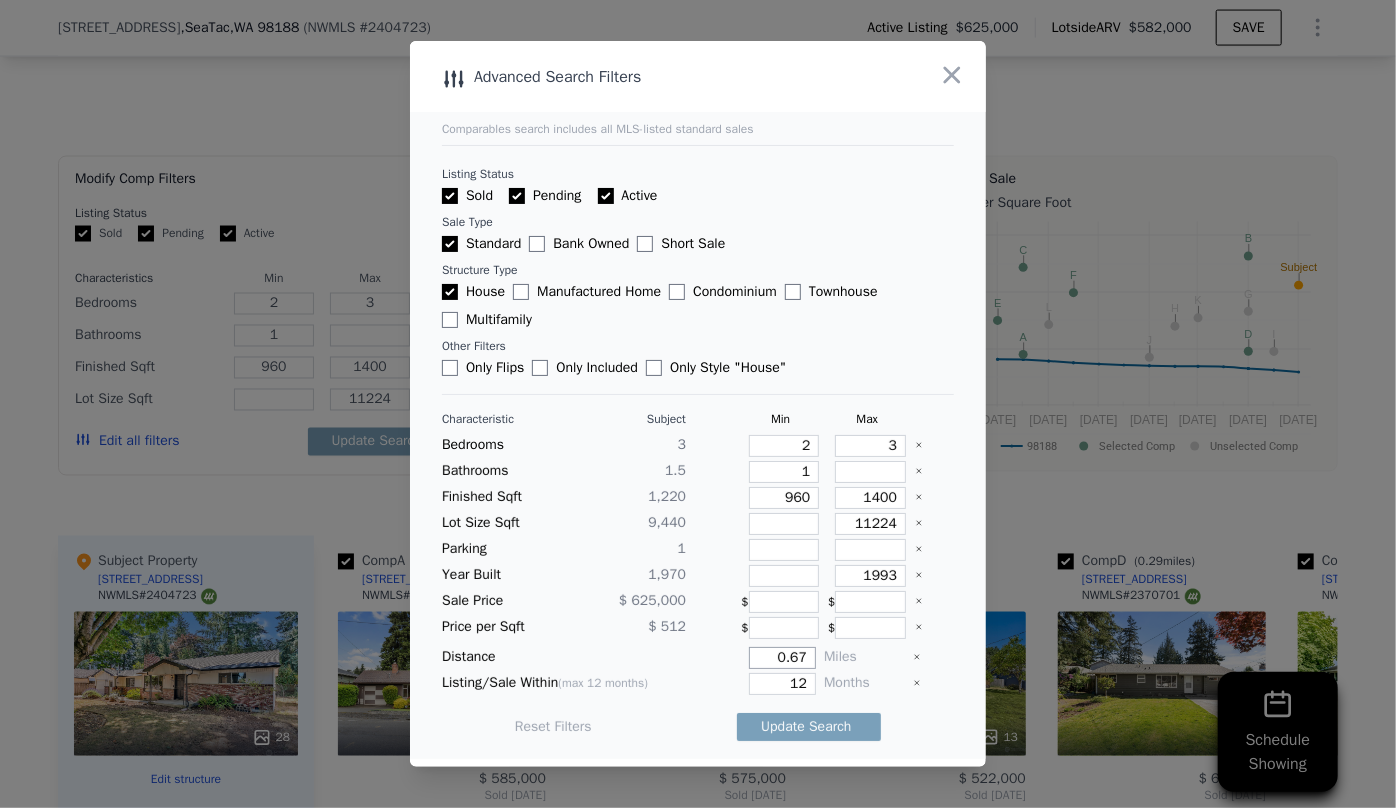 drag, startPoint x: 803, startPoint y: 660, endPoint x: 714, endPoint y: 658, distance: 89.02247 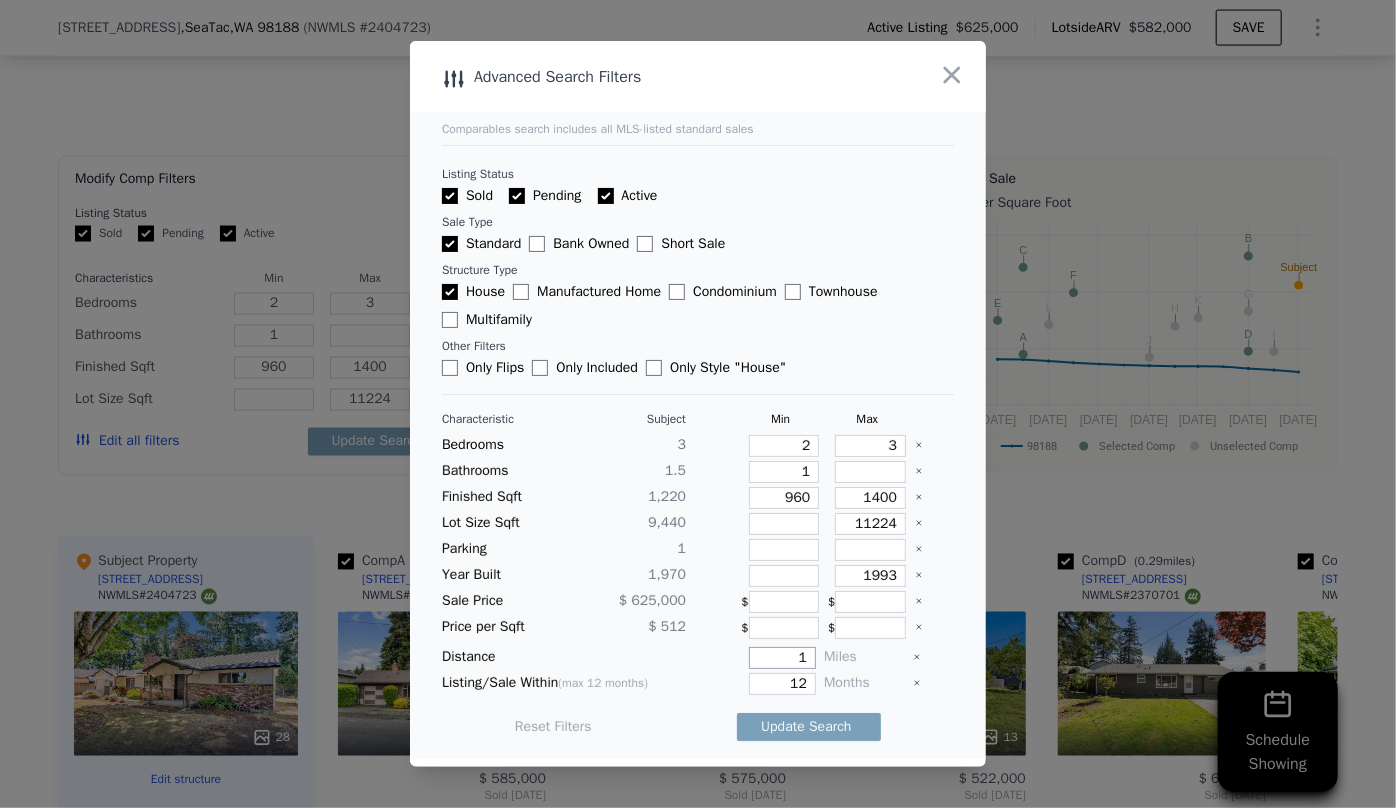 type on "1" 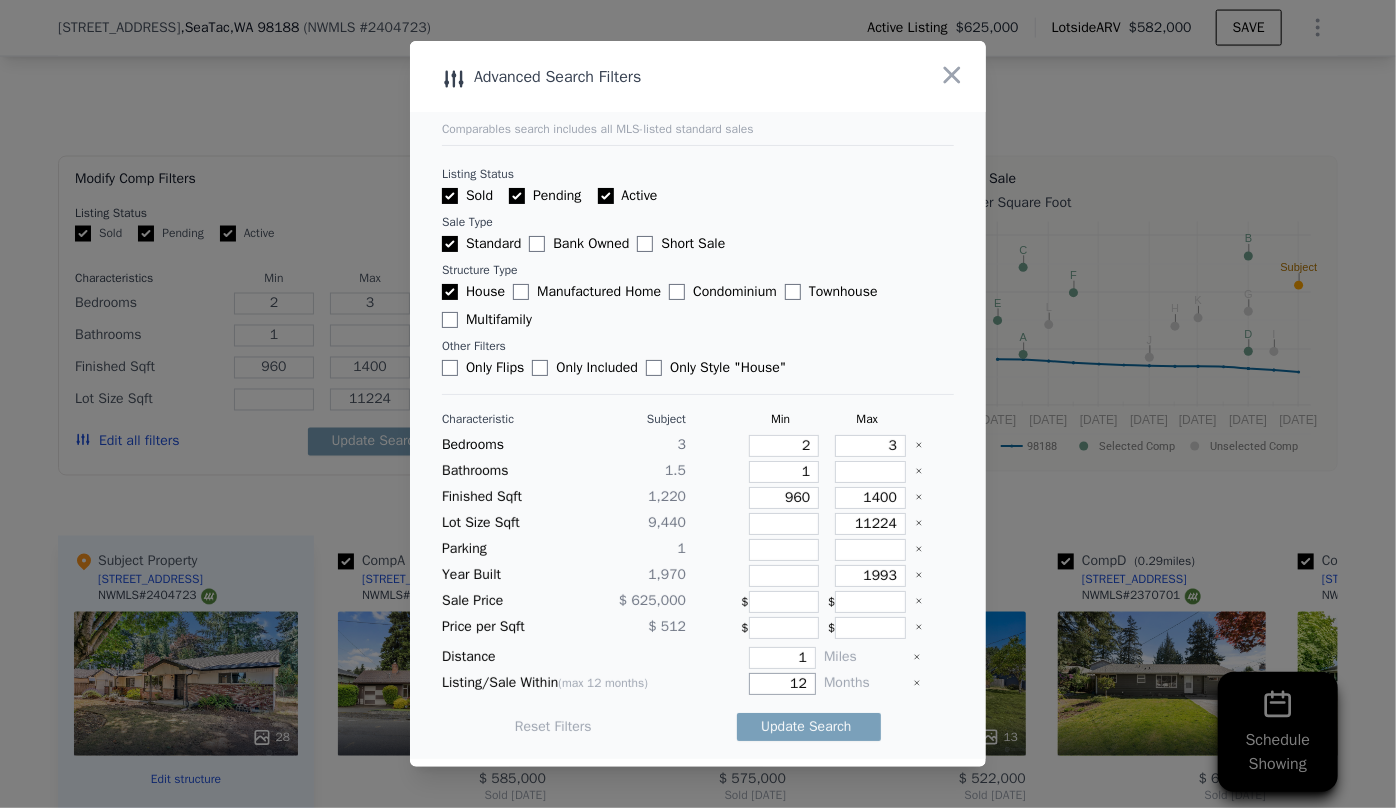 drag, startPoint x: 794, startPoint y: 682, endPoint x: 770, endPoint y: 677, distance: 24.5153 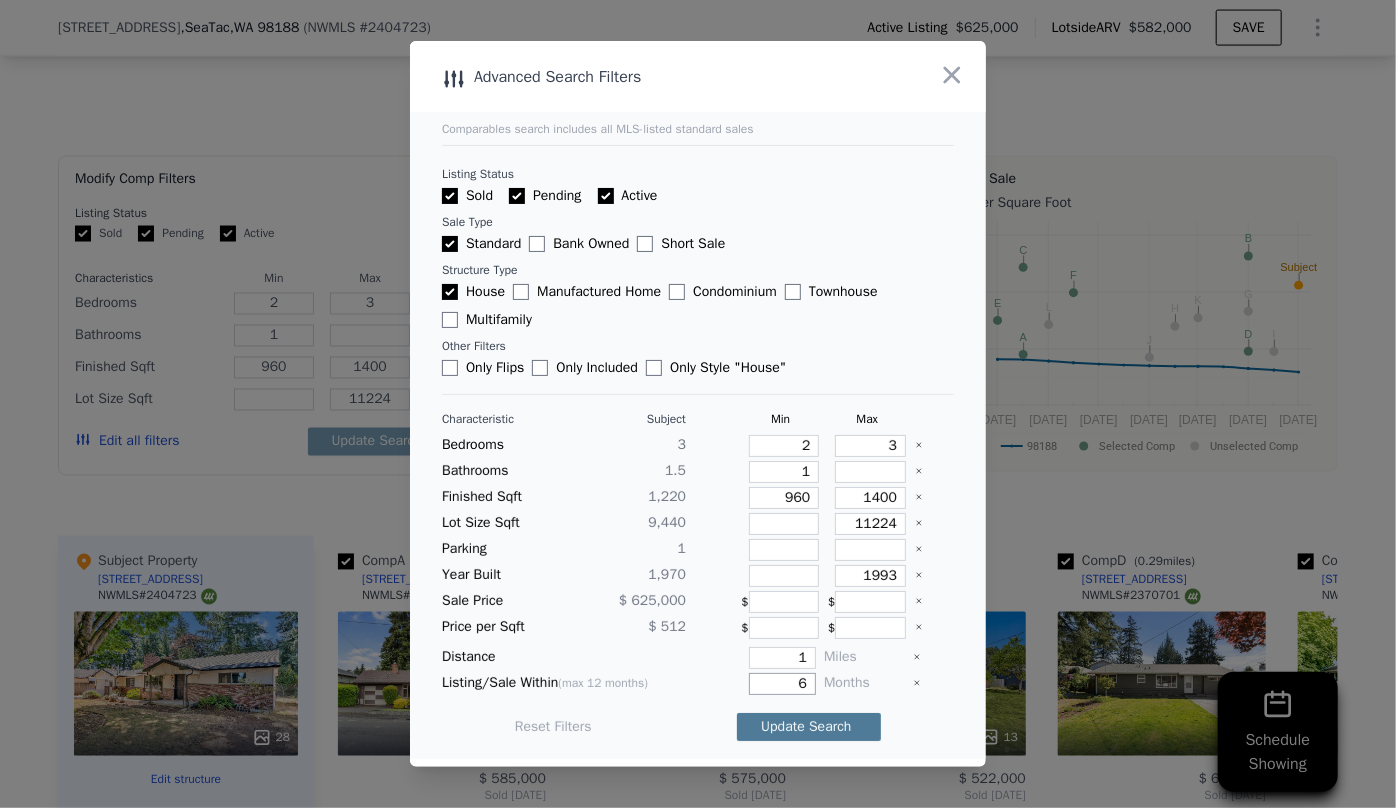 type on "6" 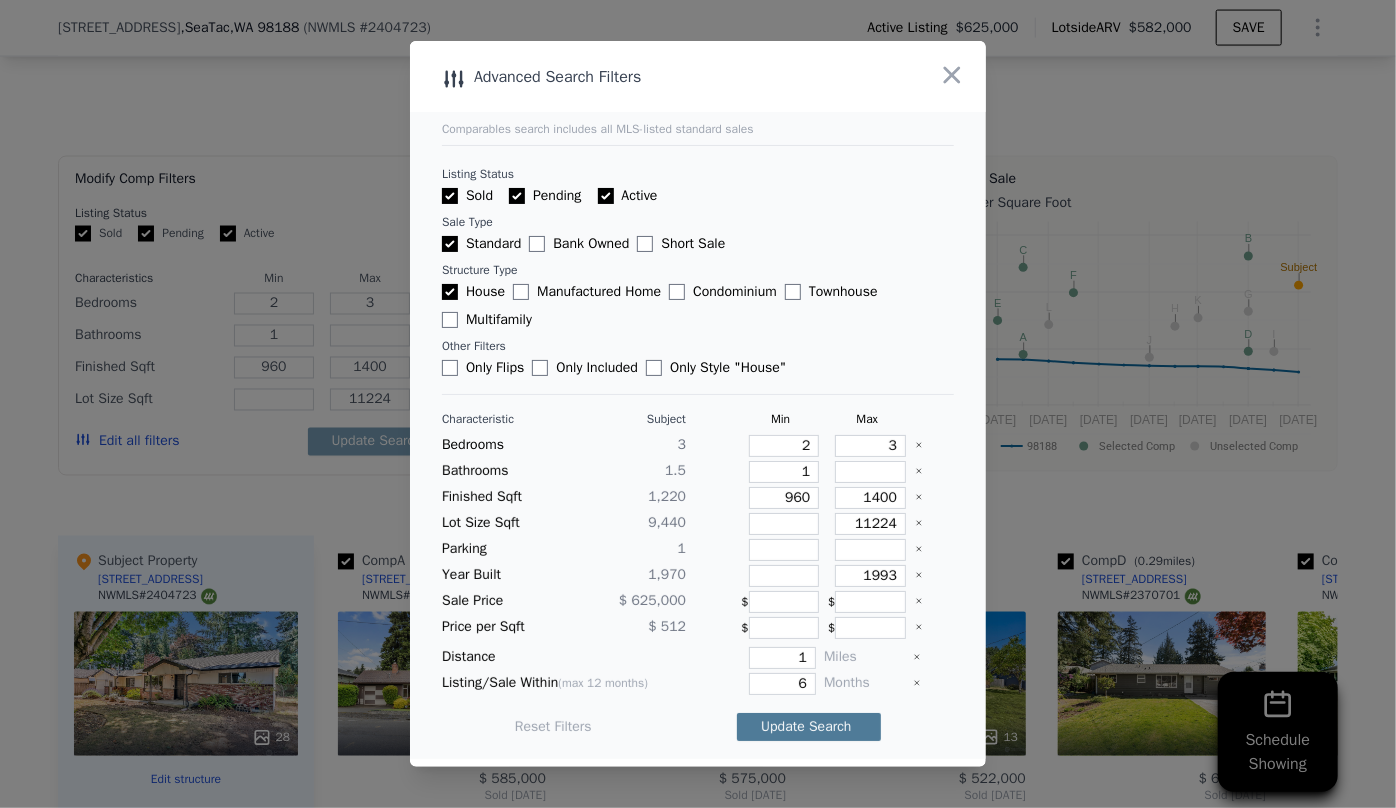 click on "Update Search" at bounding box center (809, 727) 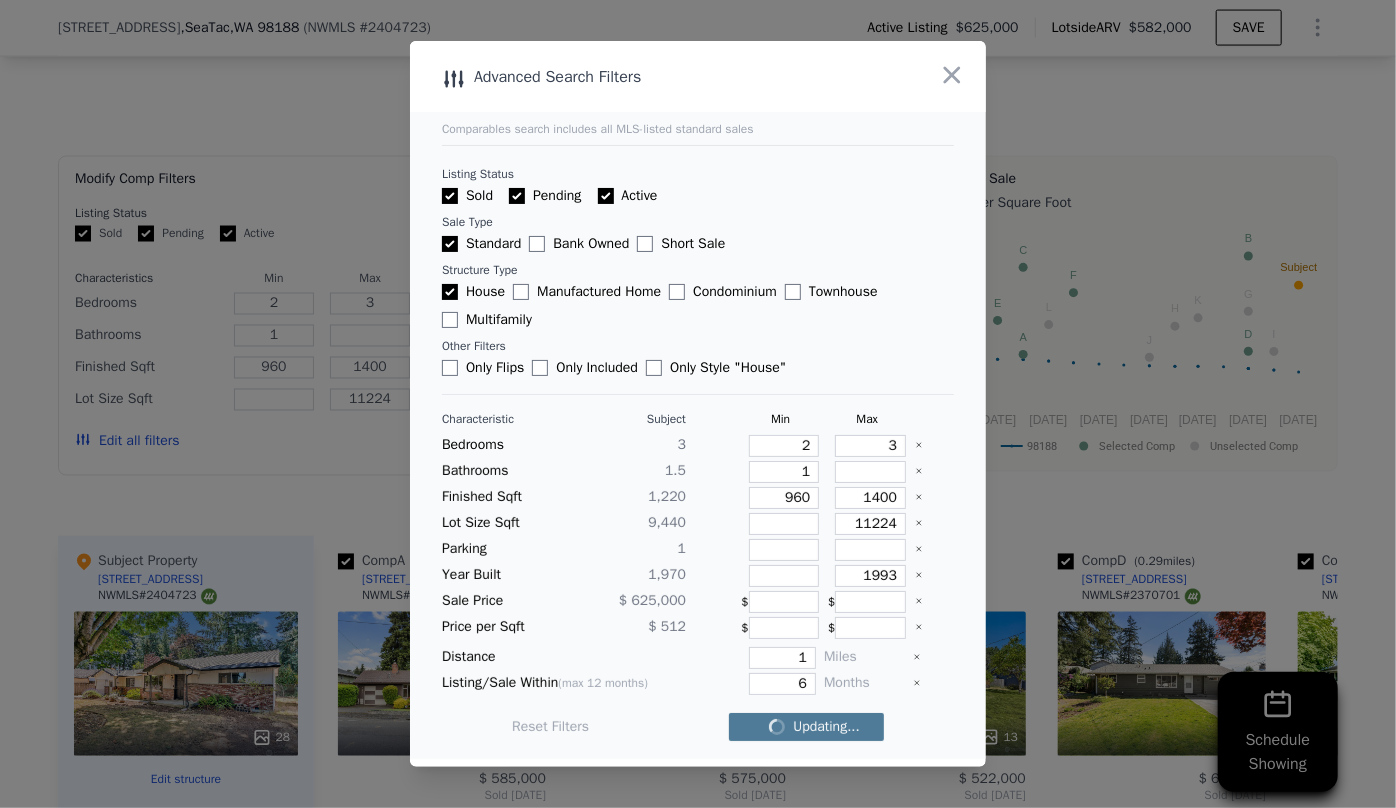 checkbox on "false" 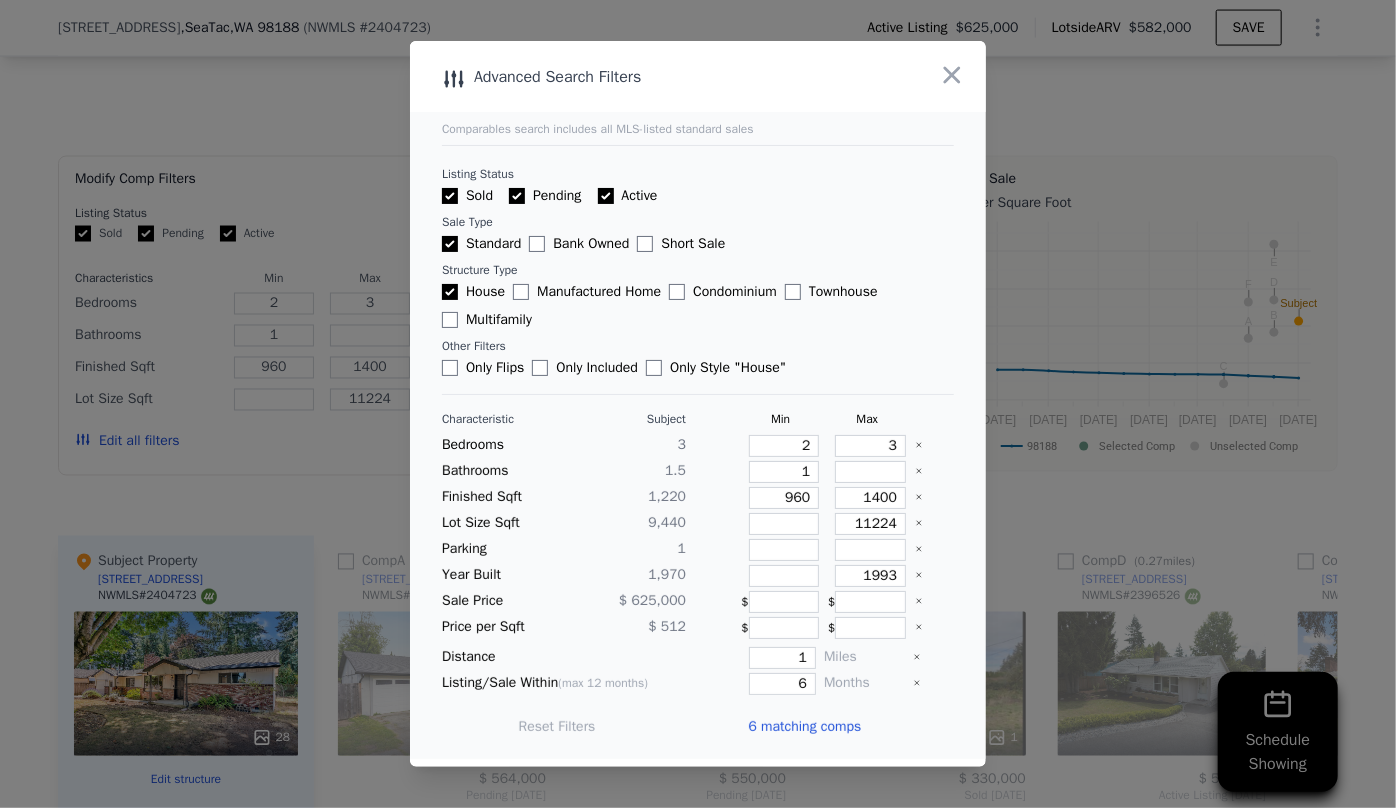 click on "6 matching comps" at bounding box center (804, 727) 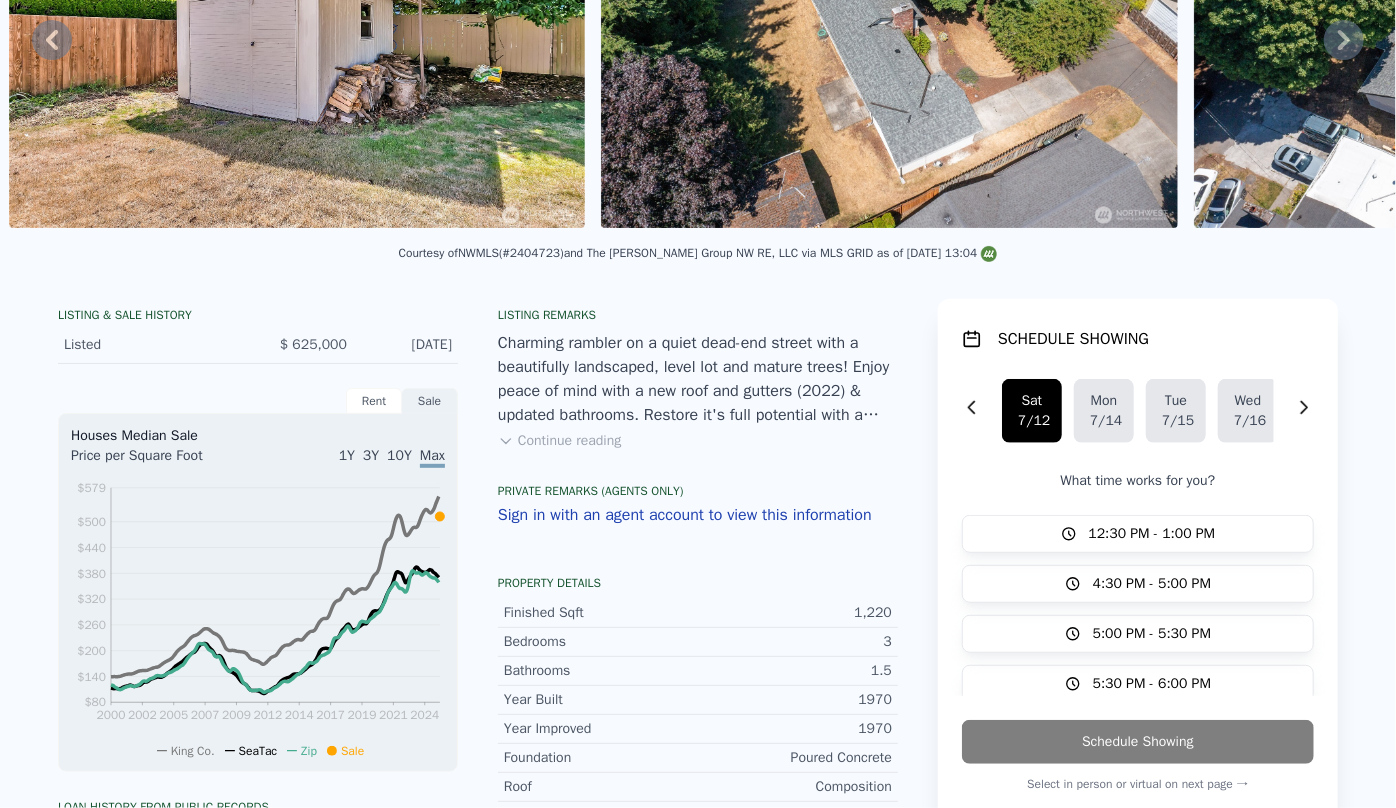 scroll, scrollTop: 7, scrollLeft: 0, axis: vertical 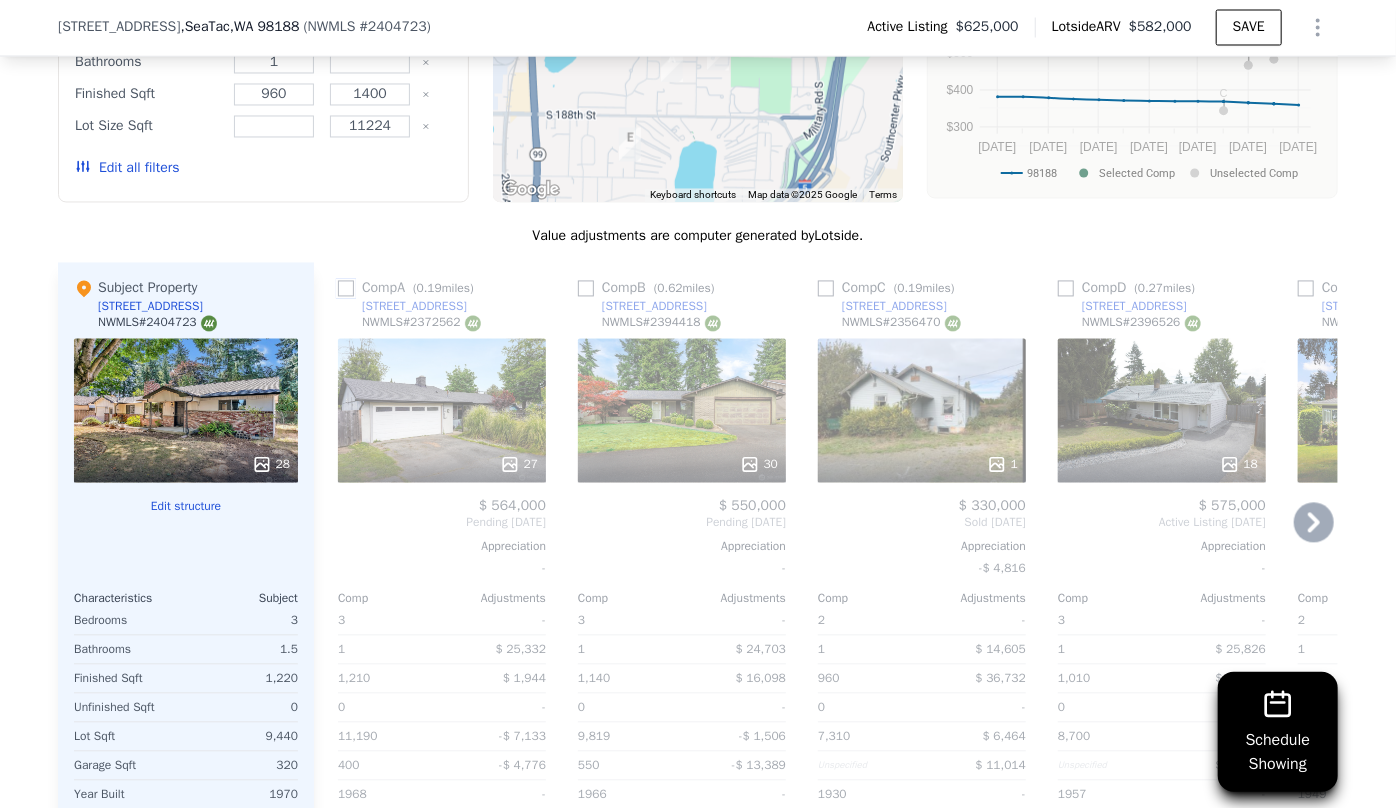 click at bounding box center (346, 289) 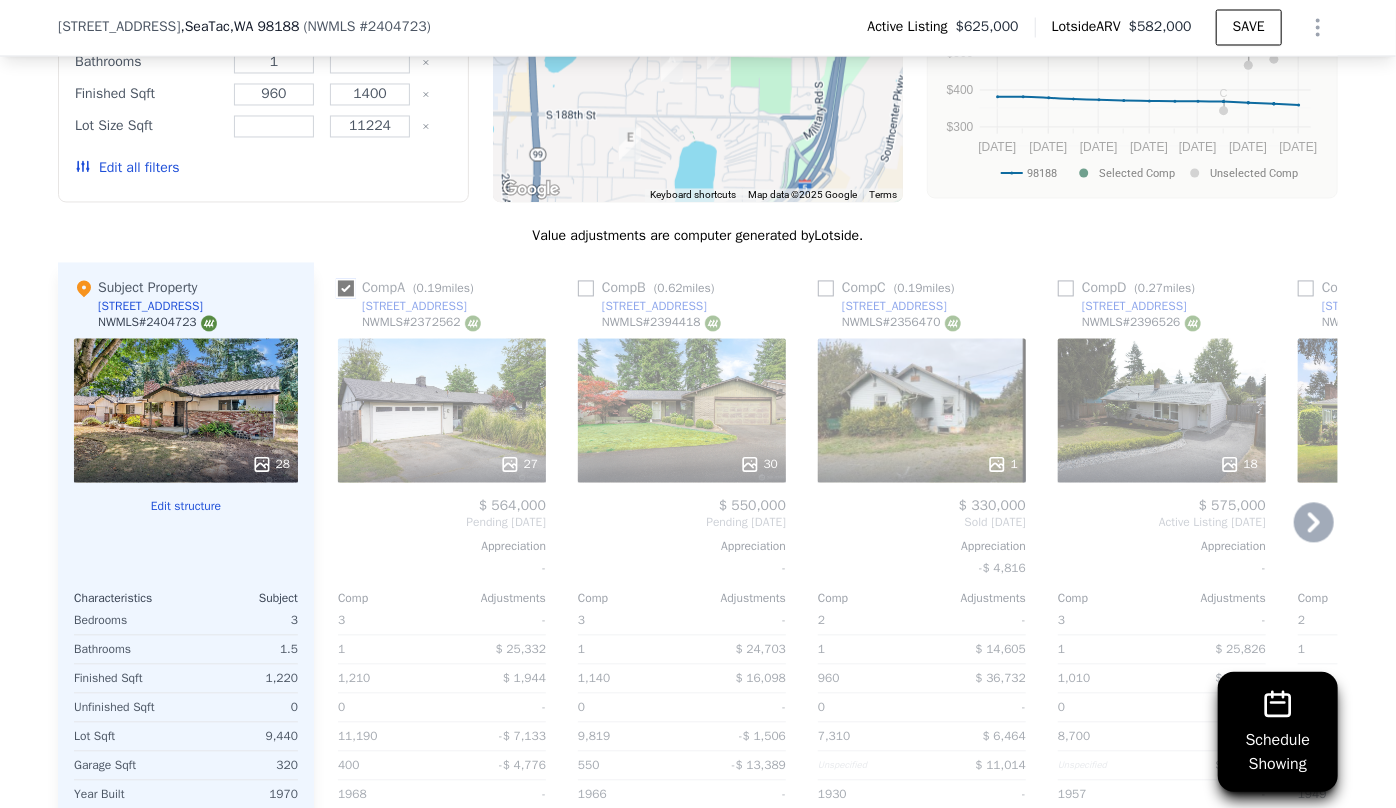 checkbox on "true" 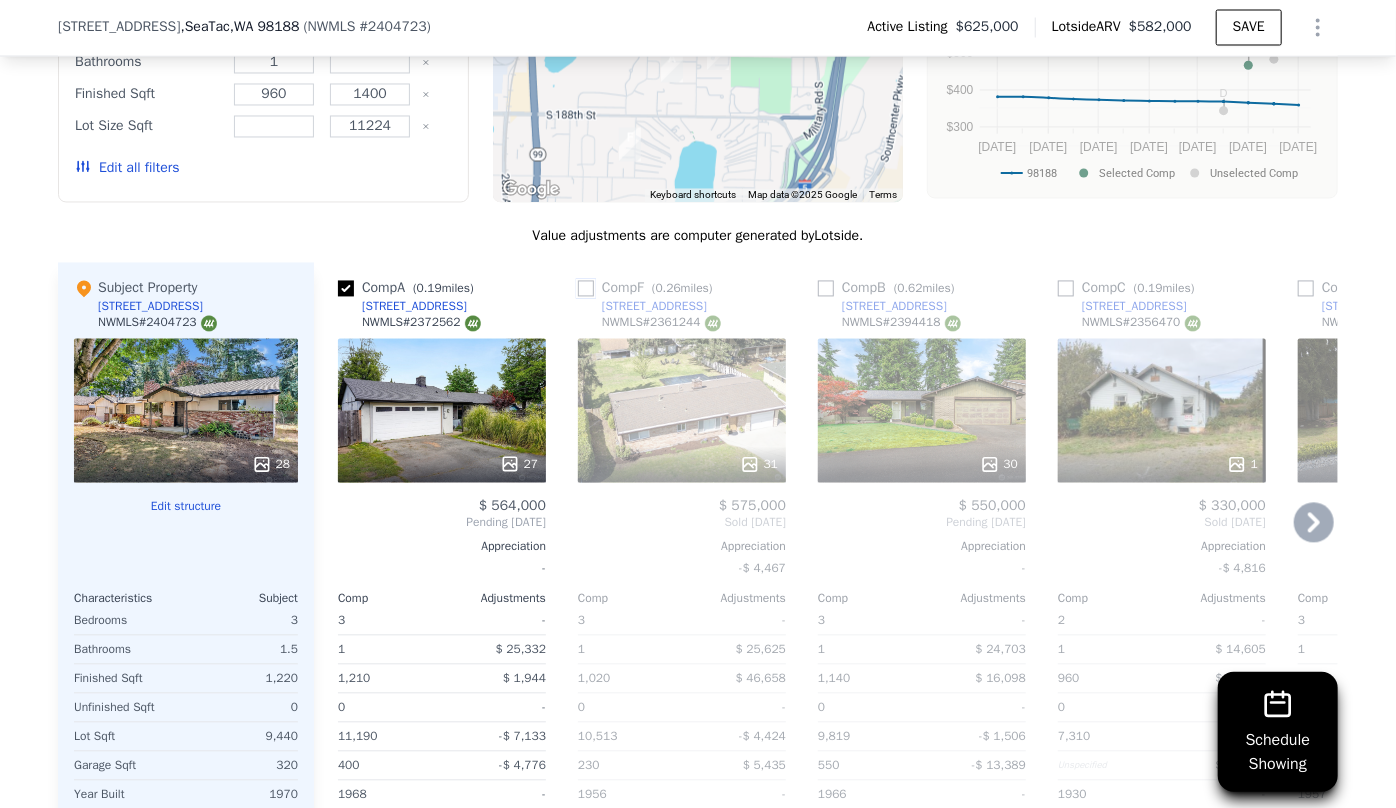 click at bounding box center (586, 289) 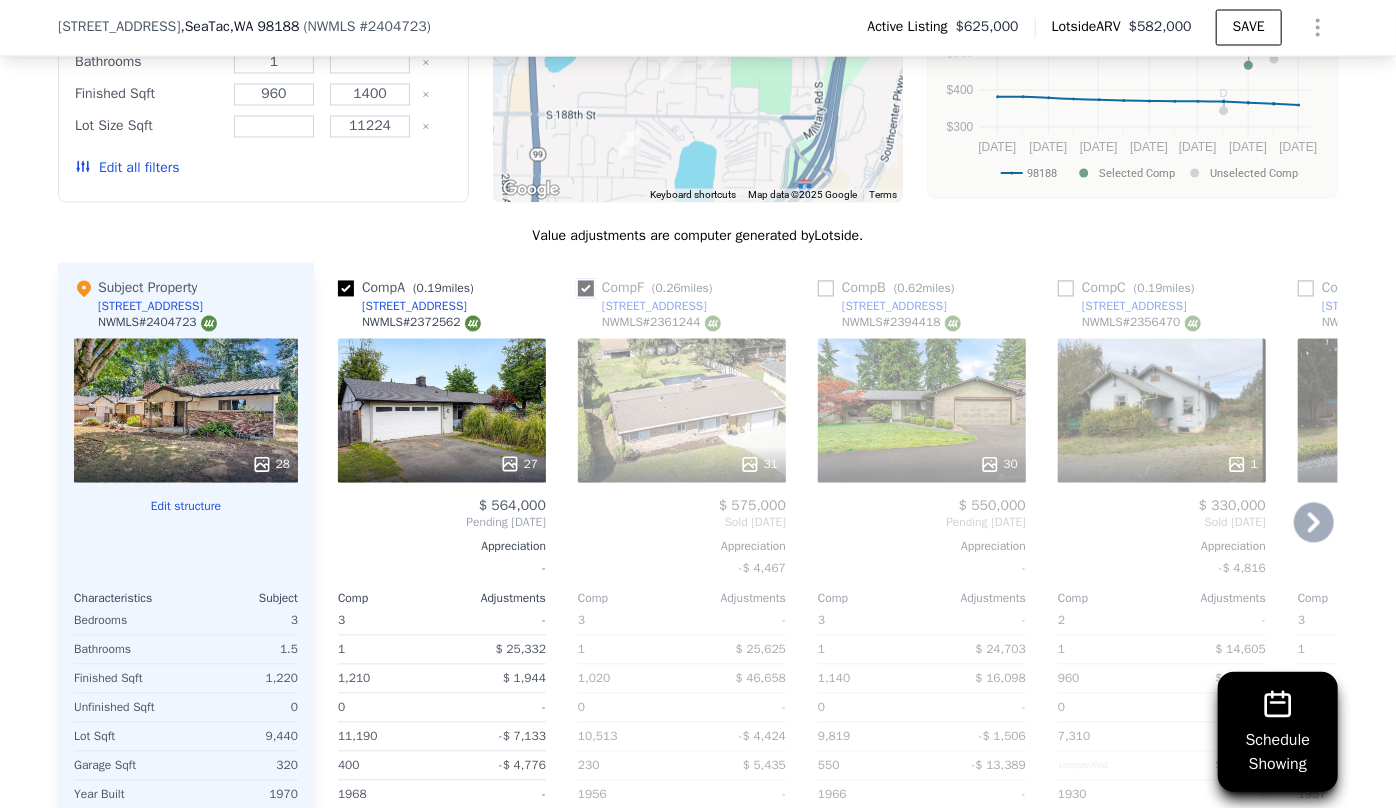 checkbox on "true" 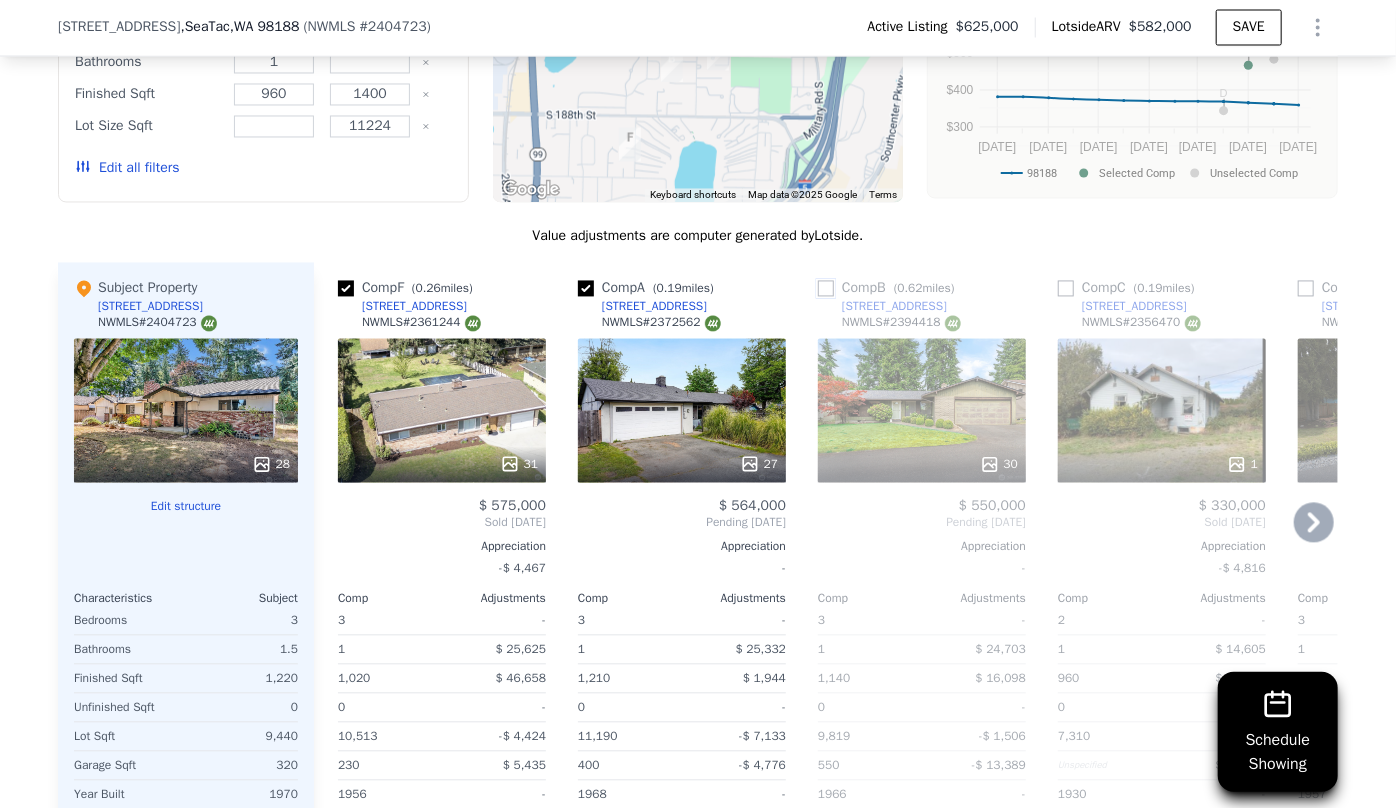 click at bounding box center [826, 289] 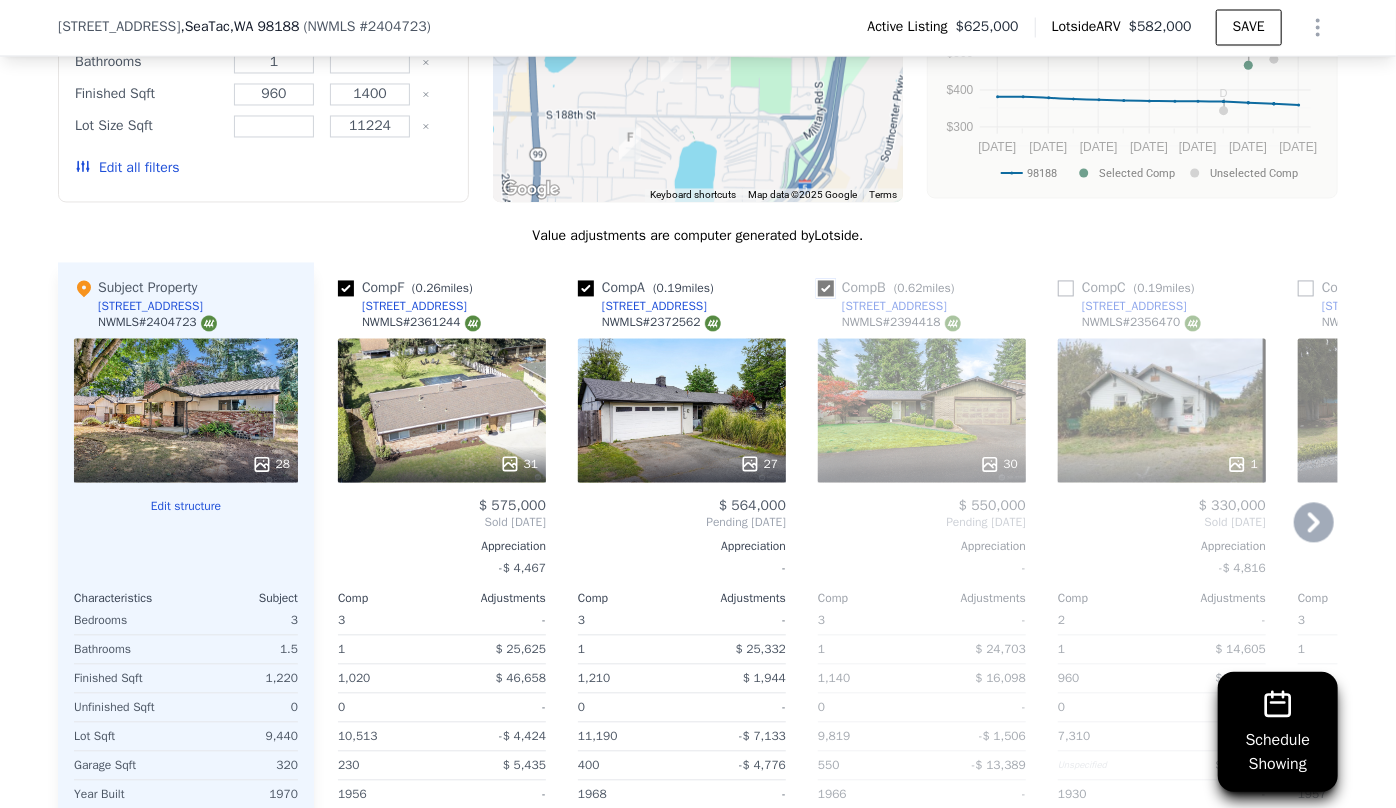 checkbox on "true" 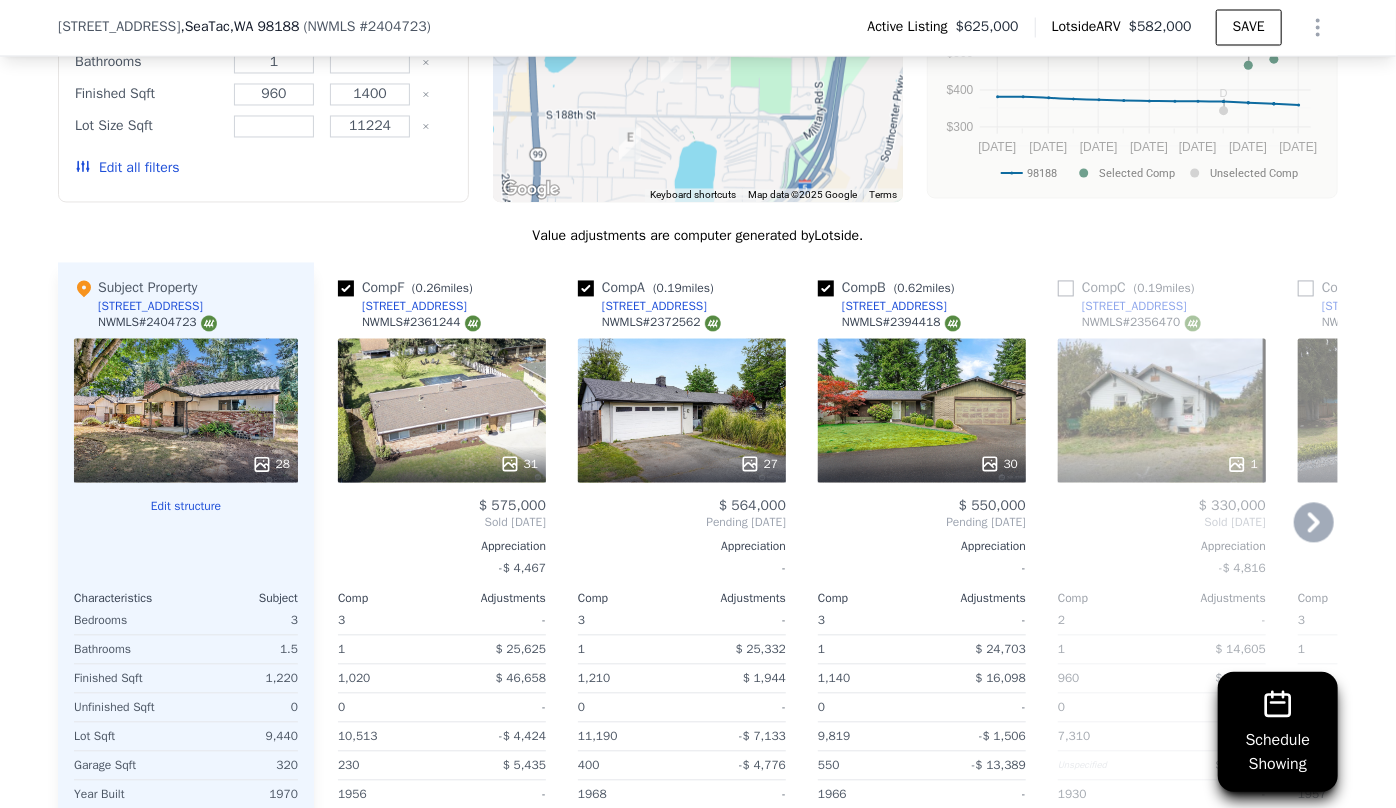 click 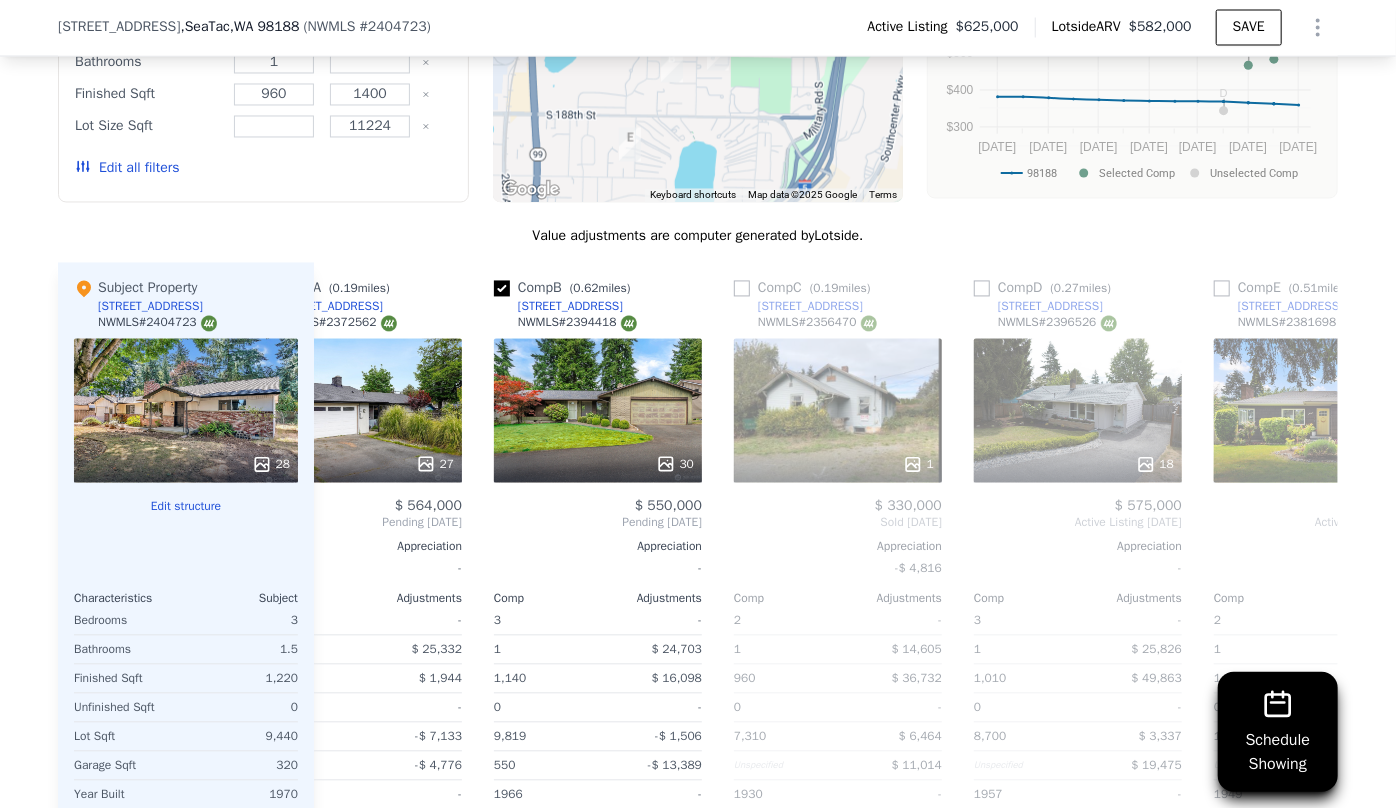 scroll, scrollTop: 0, scrollLeft: 463, axis: horizontal 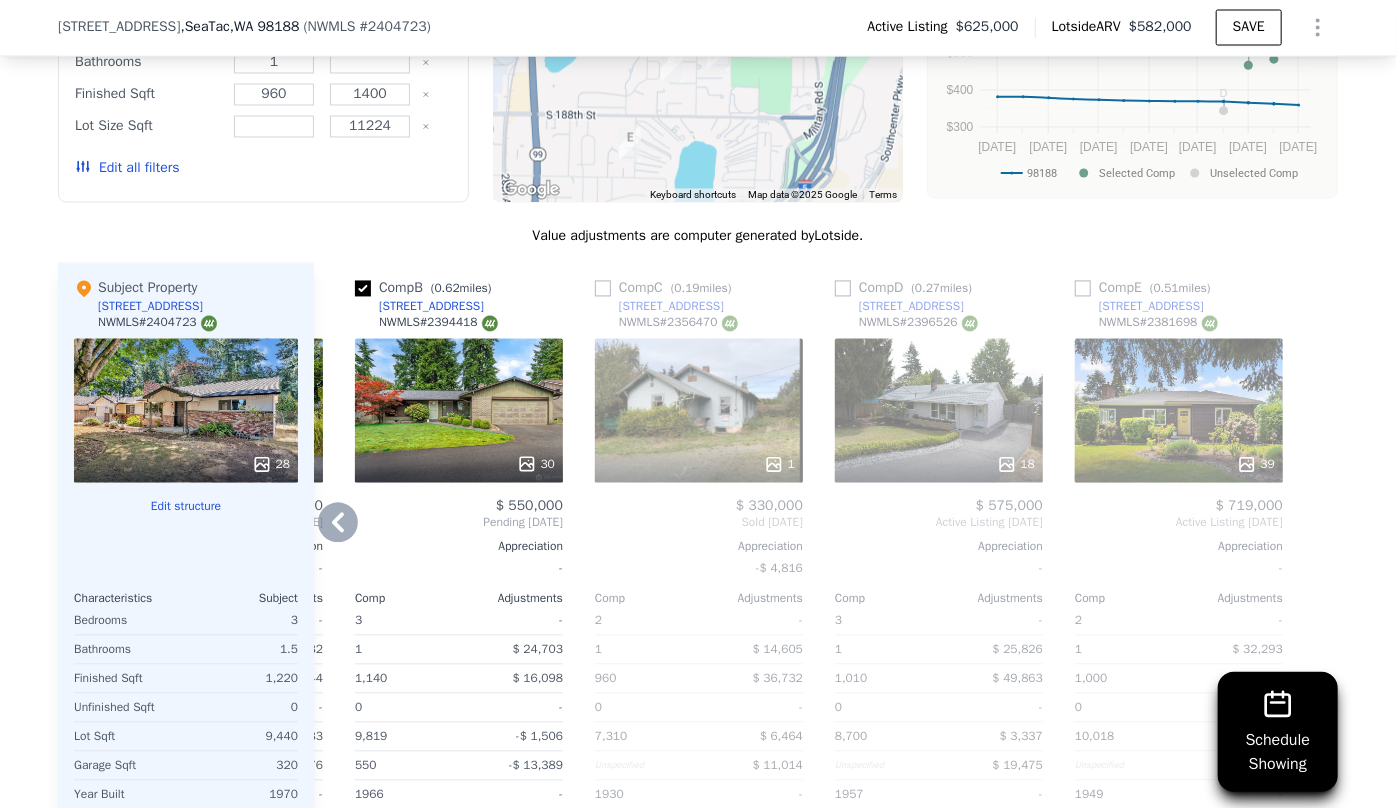 click on "18" at bounding box center (939, 411) 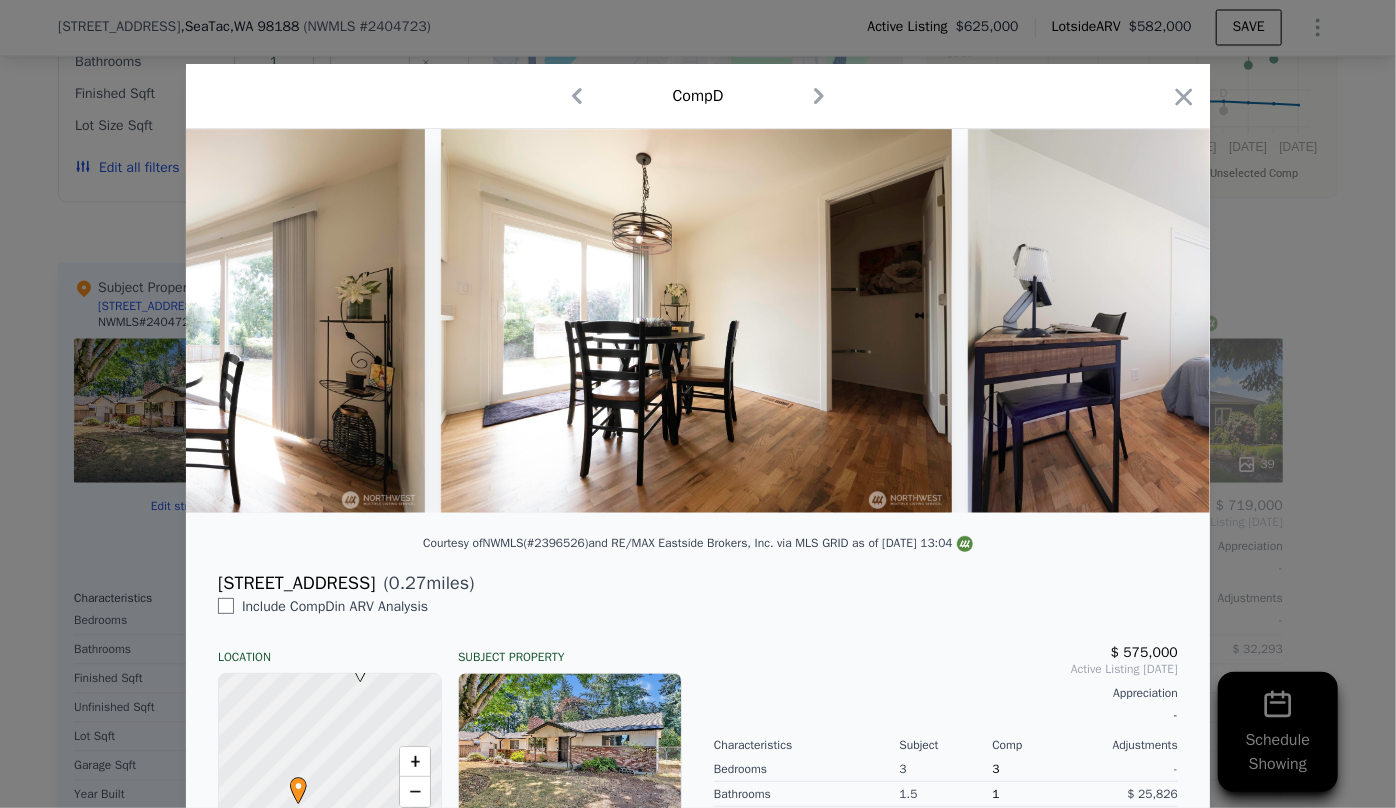 scroll, scrollTop: 0, scrollLeft: 3018, axis: horizontal 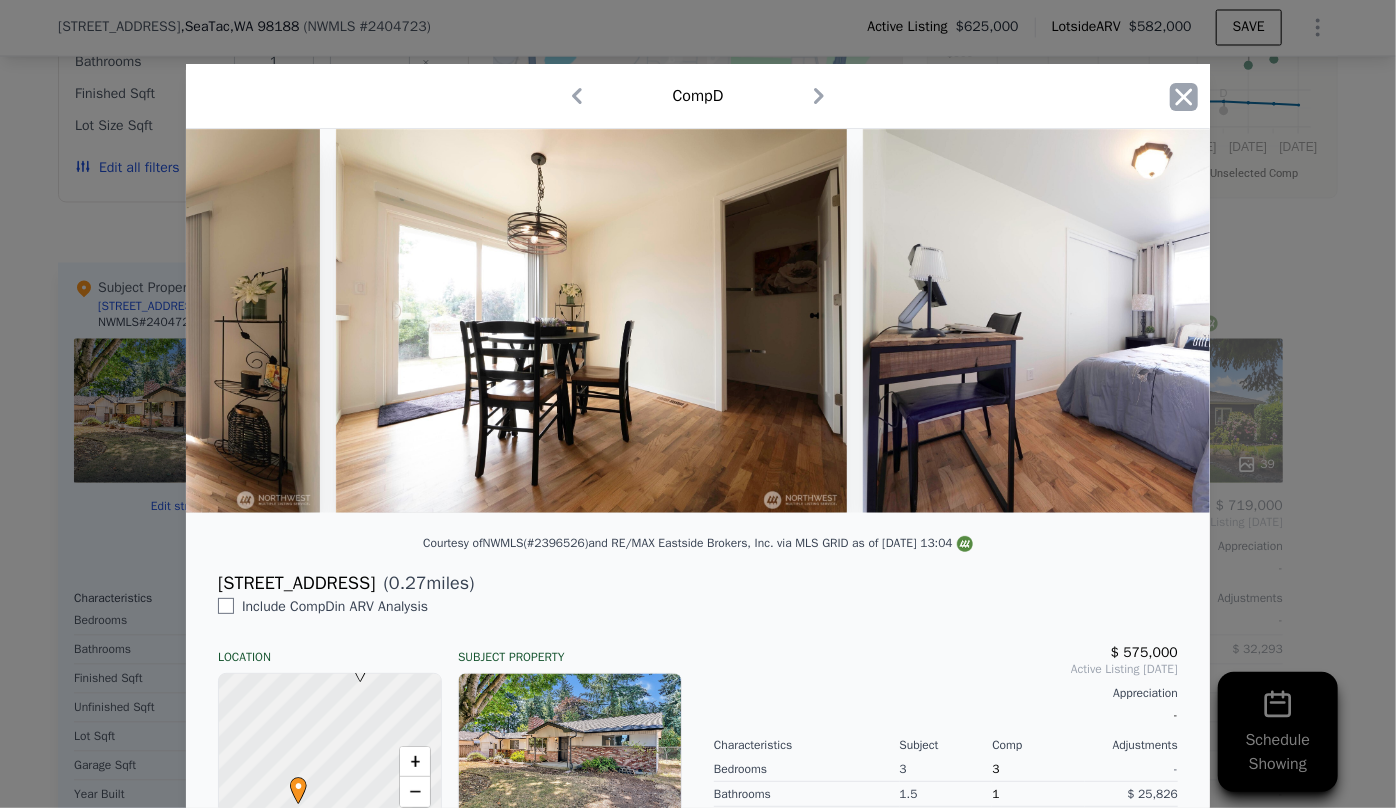 click 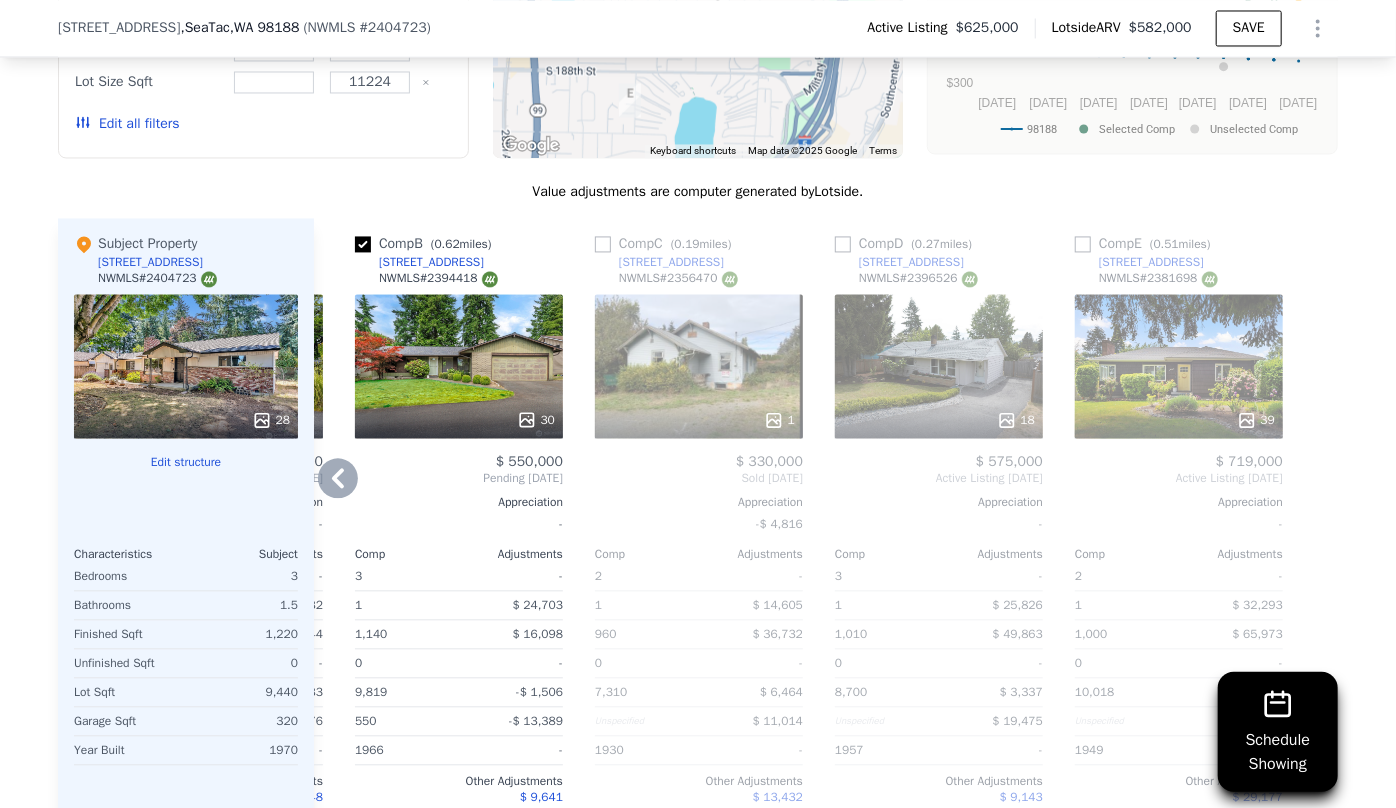 scroll, scrollTop: 2000, scrollLeft: 0, axis: vertical 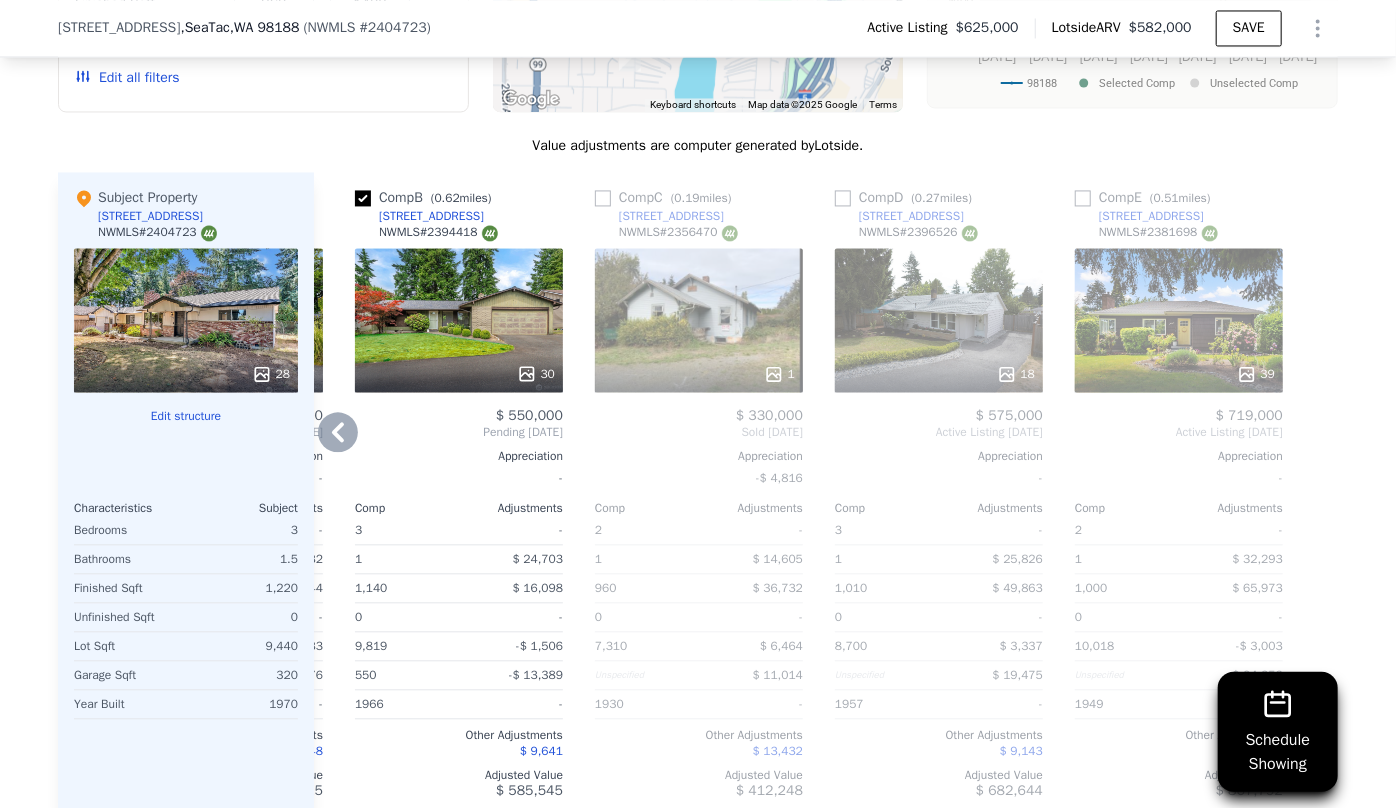 click on "39" at bounding box center [1179, 320] 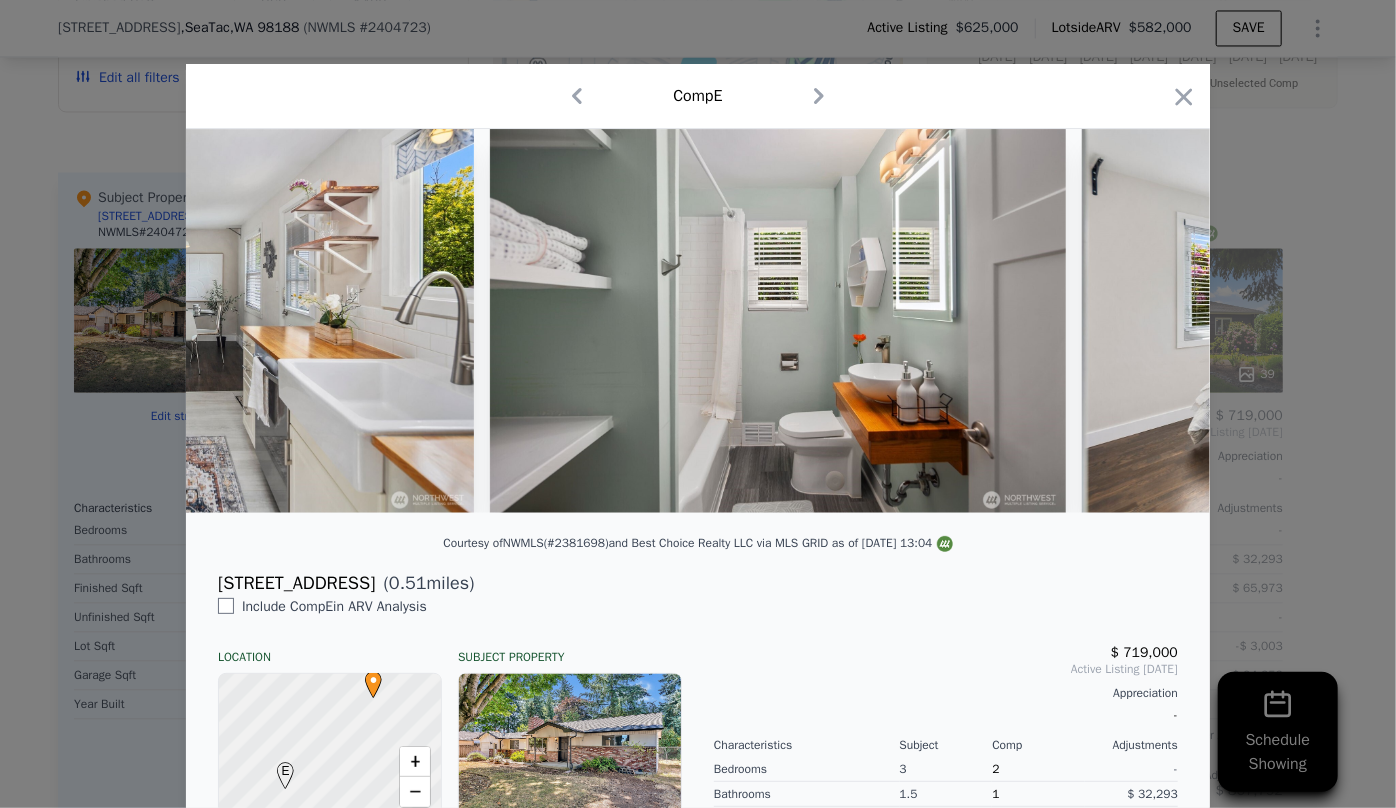scroll, scrollTop: 0, scrollLeft: 6252, axis: horizontal 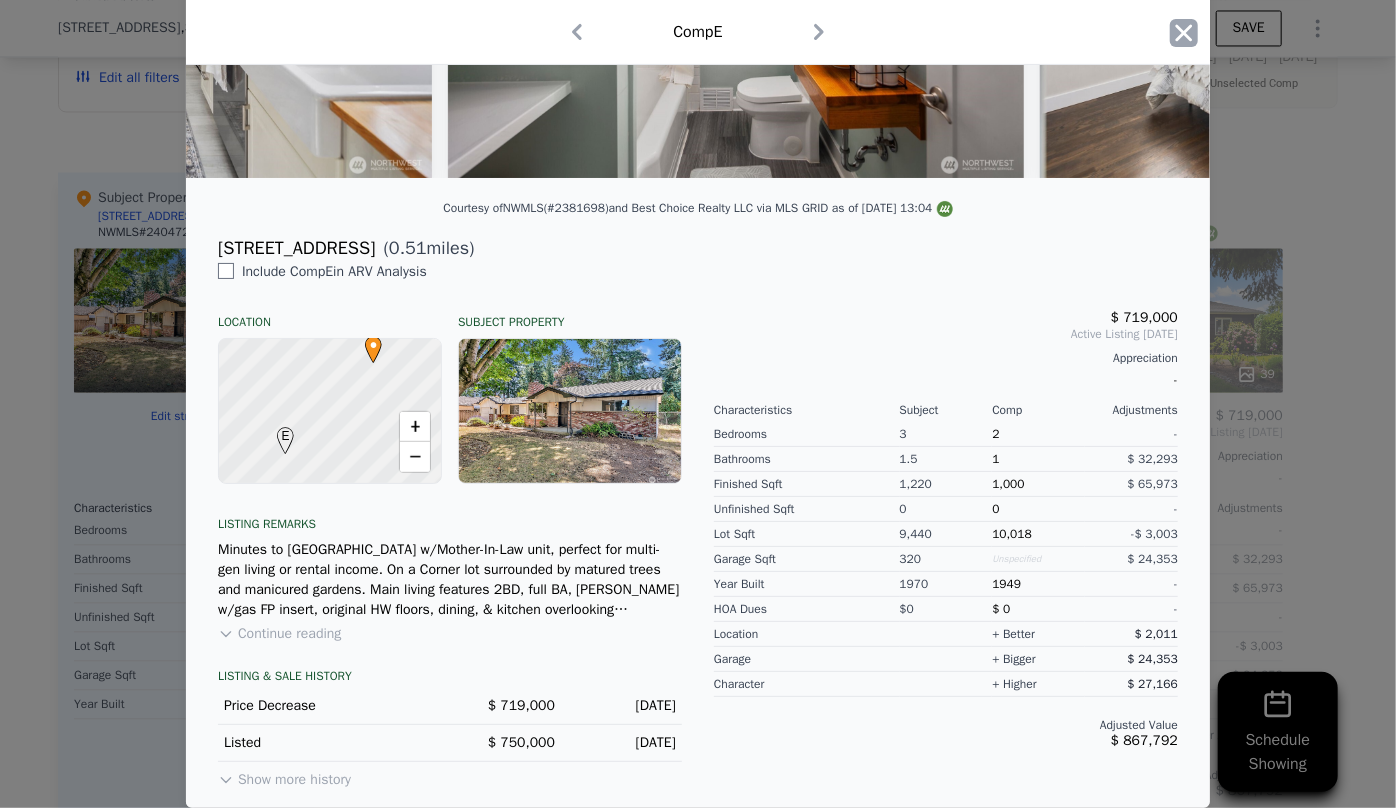 click 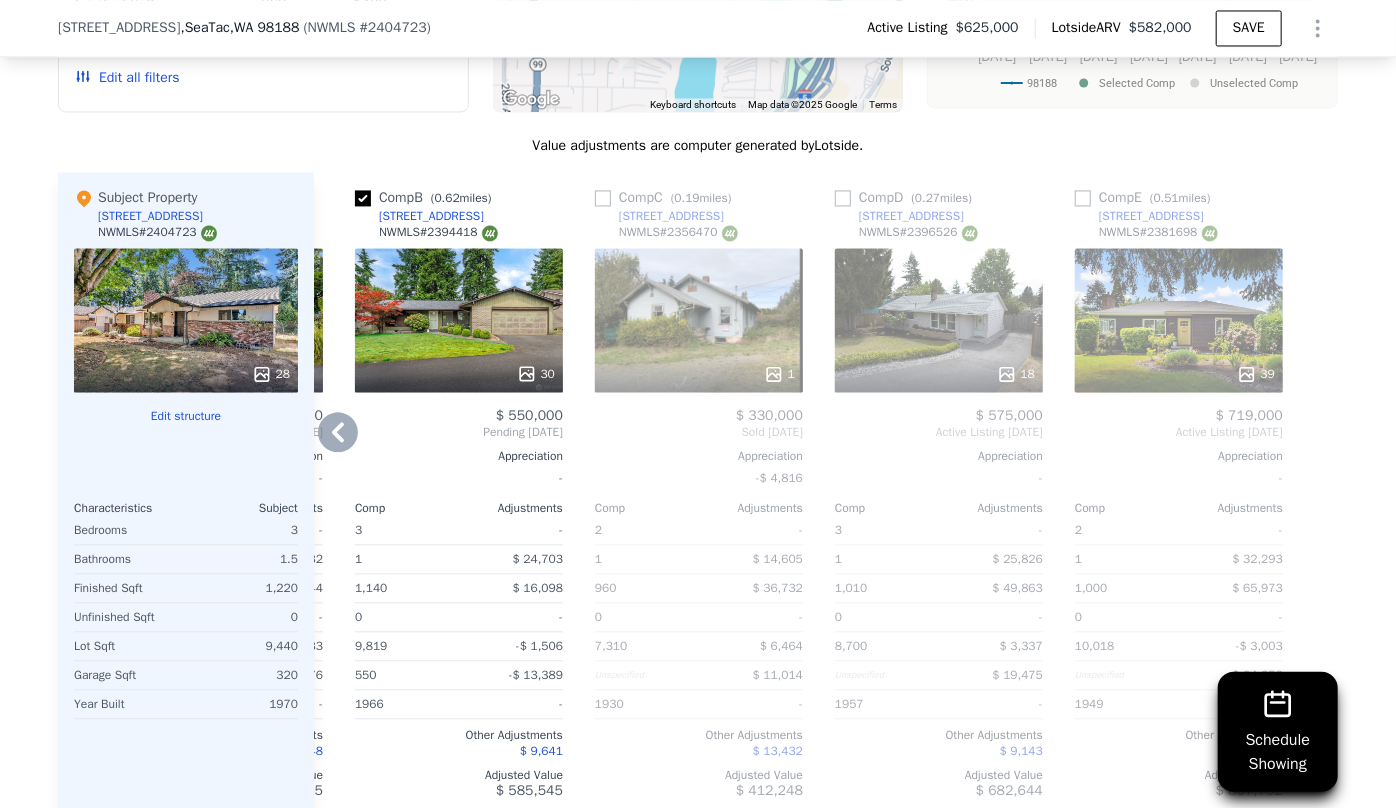click 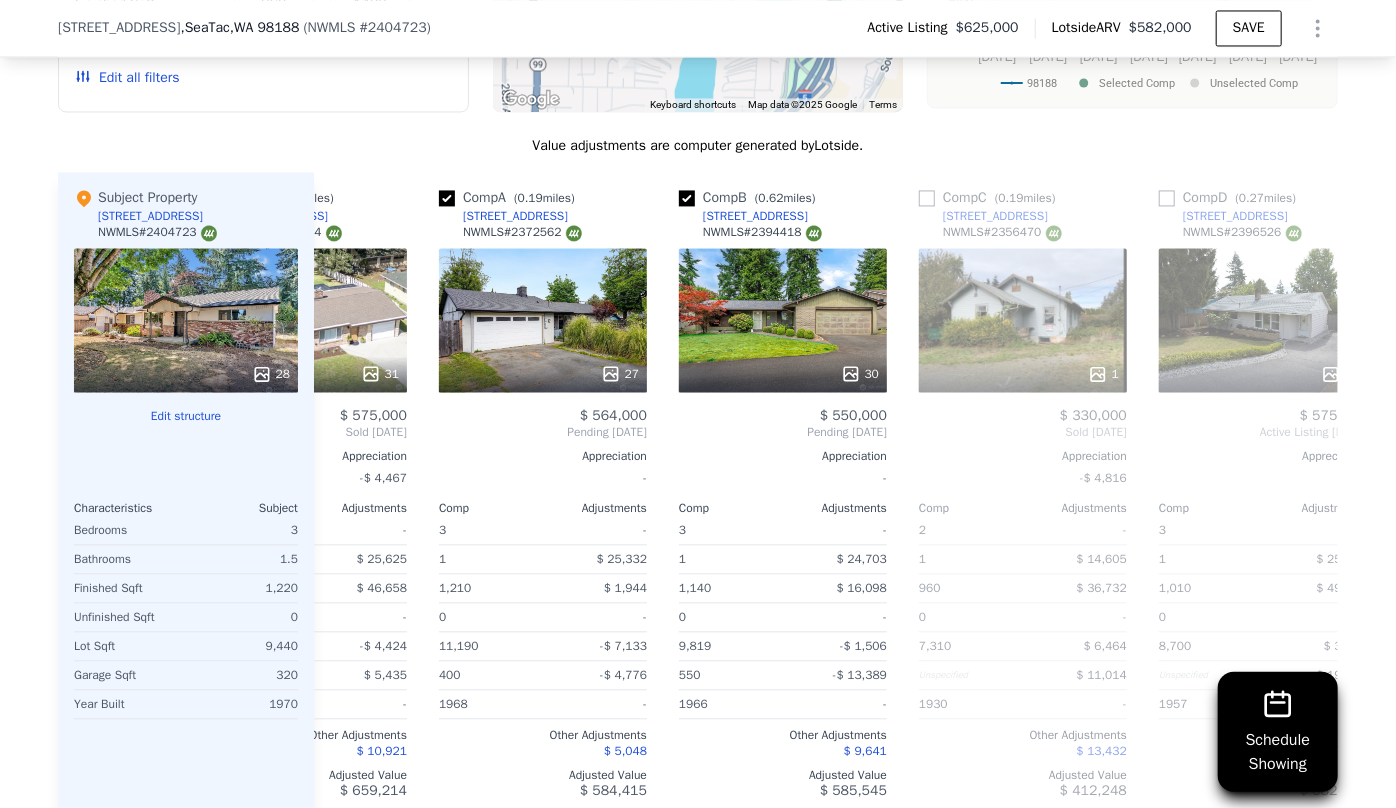 scroll, scrollTop: 0, scrollLeft: 0, axis: both 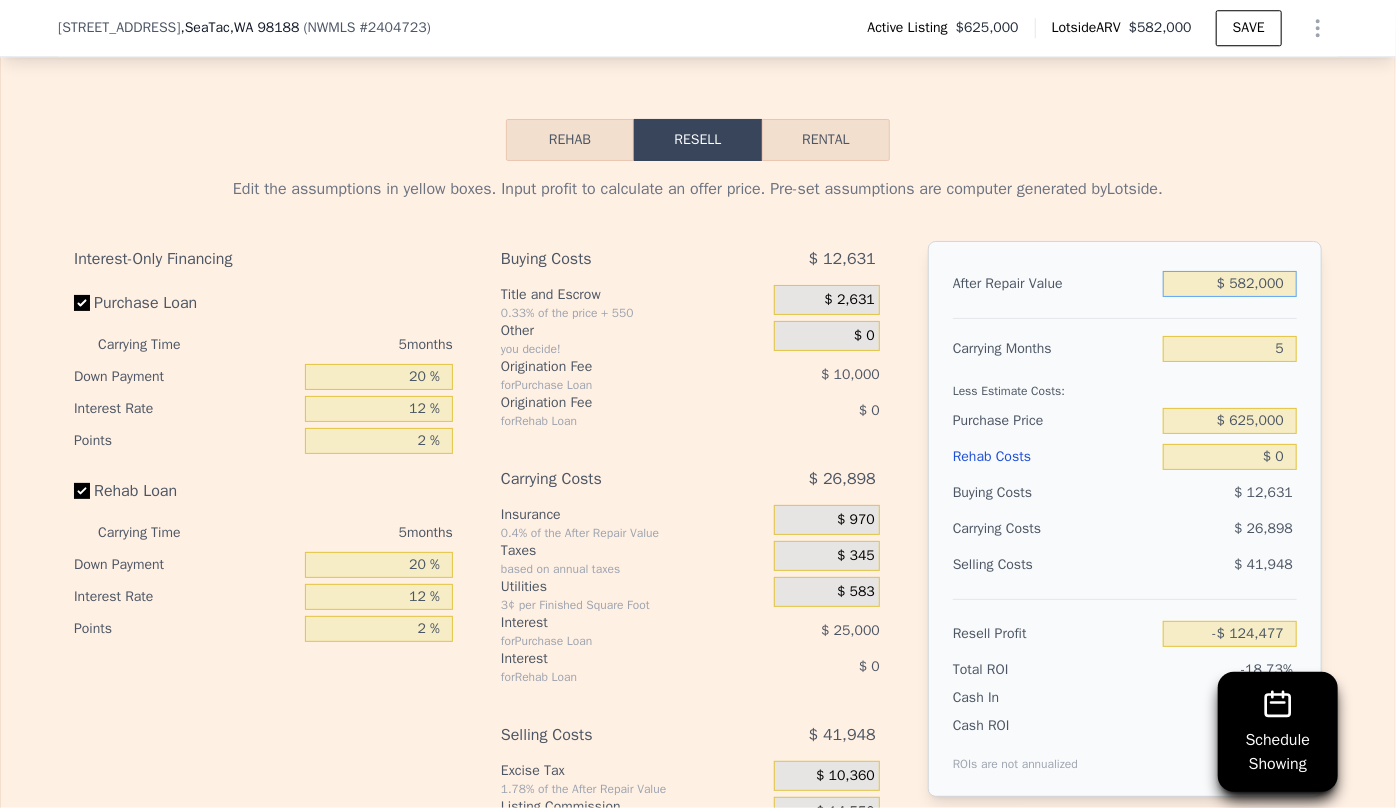 click on "$ 582,000" at bounding box center (1230, 284) 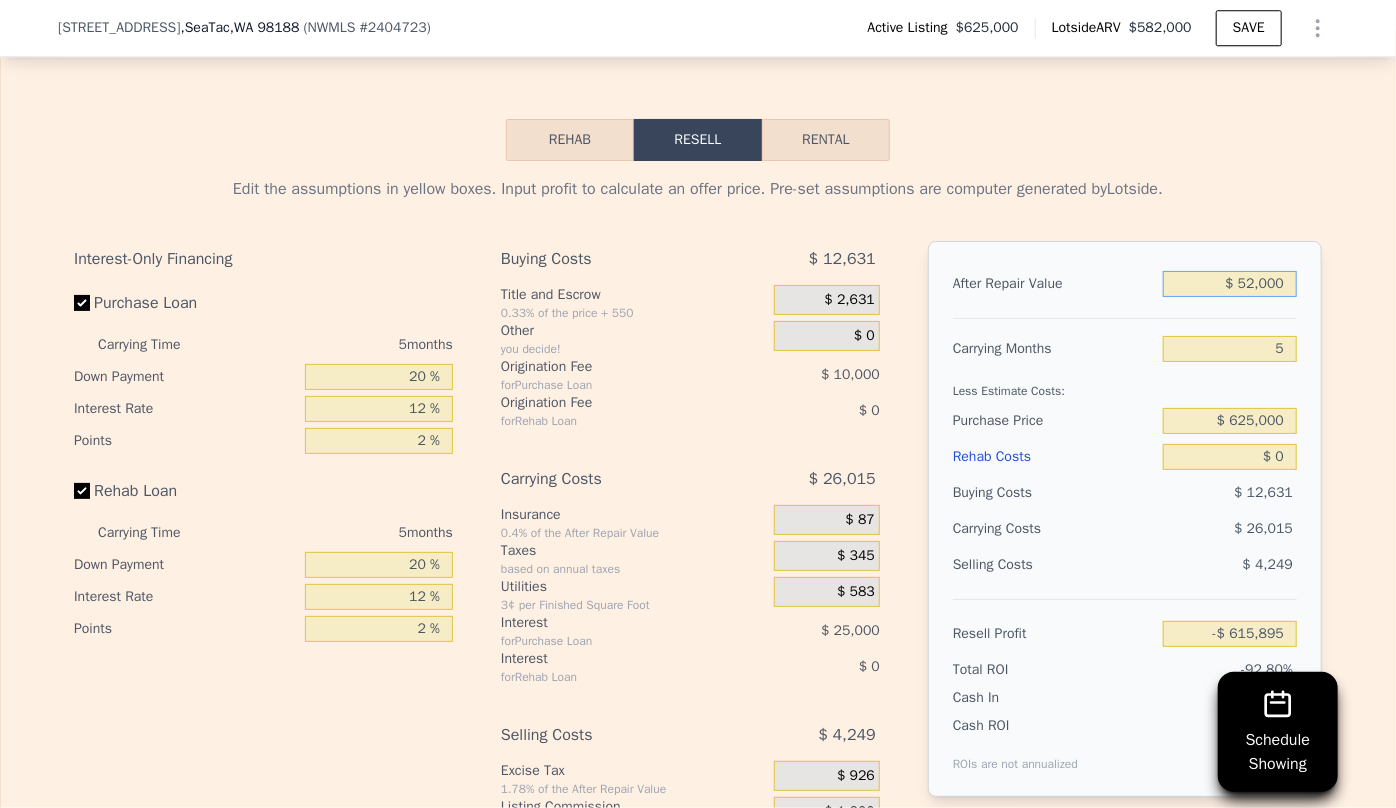 type on "-$ 615,895" 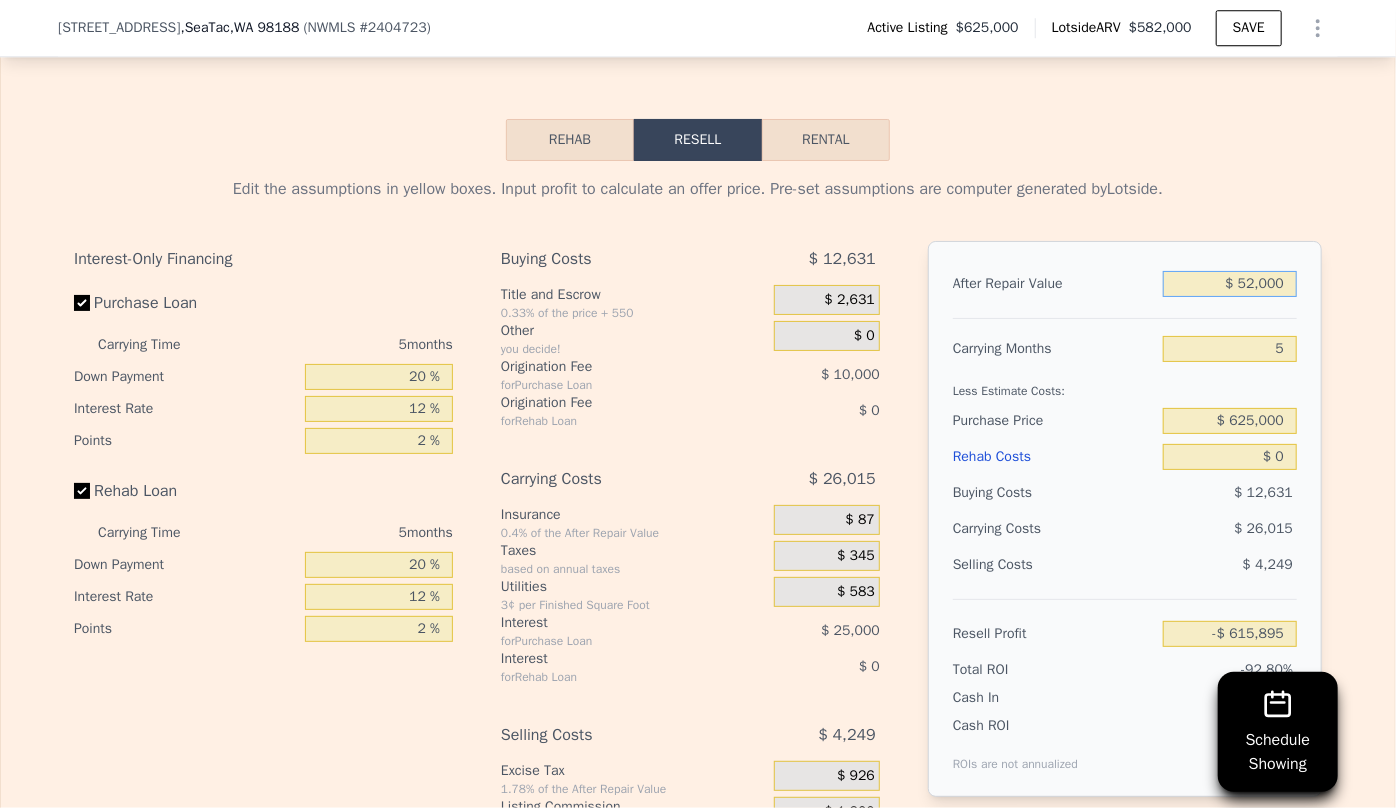 type on "$ 552,000" 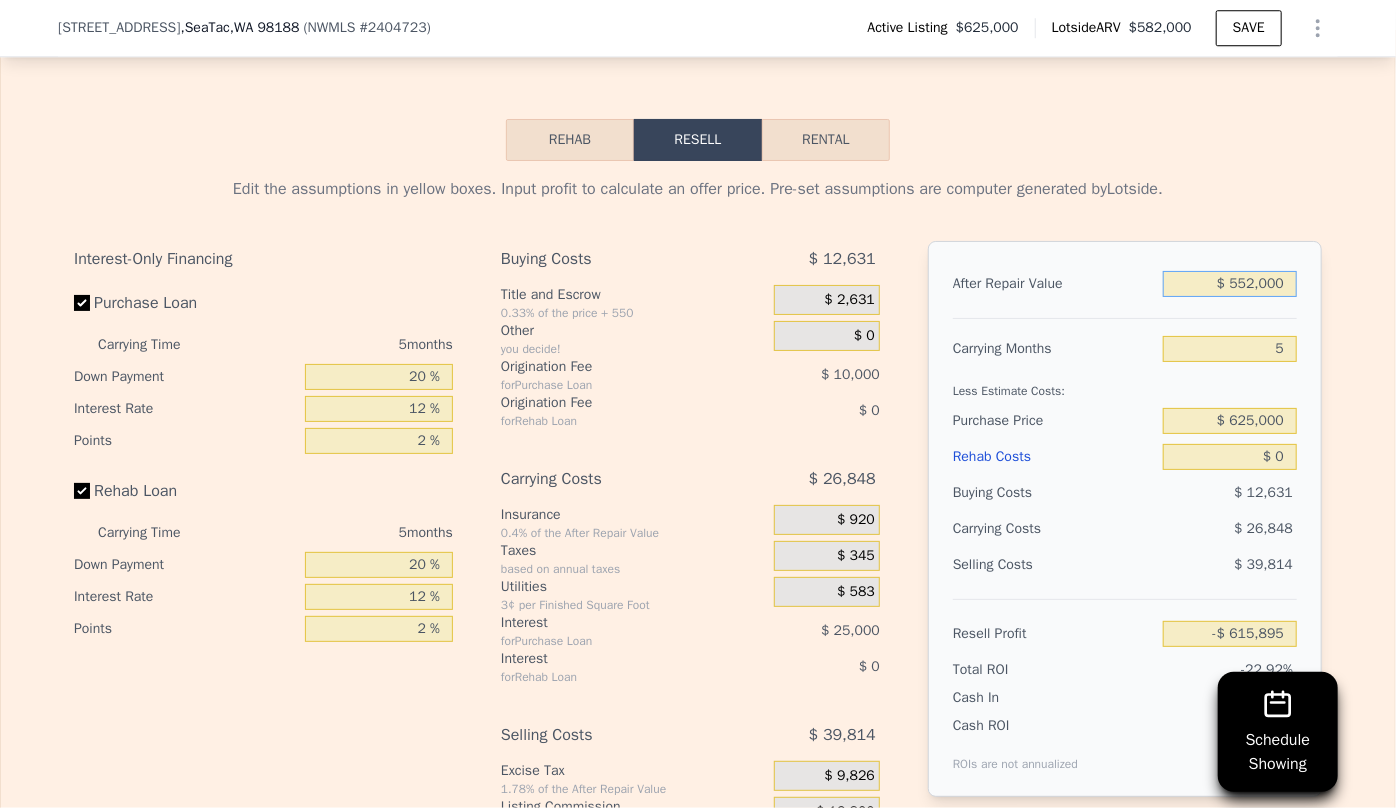 type on "-$ 152,293" 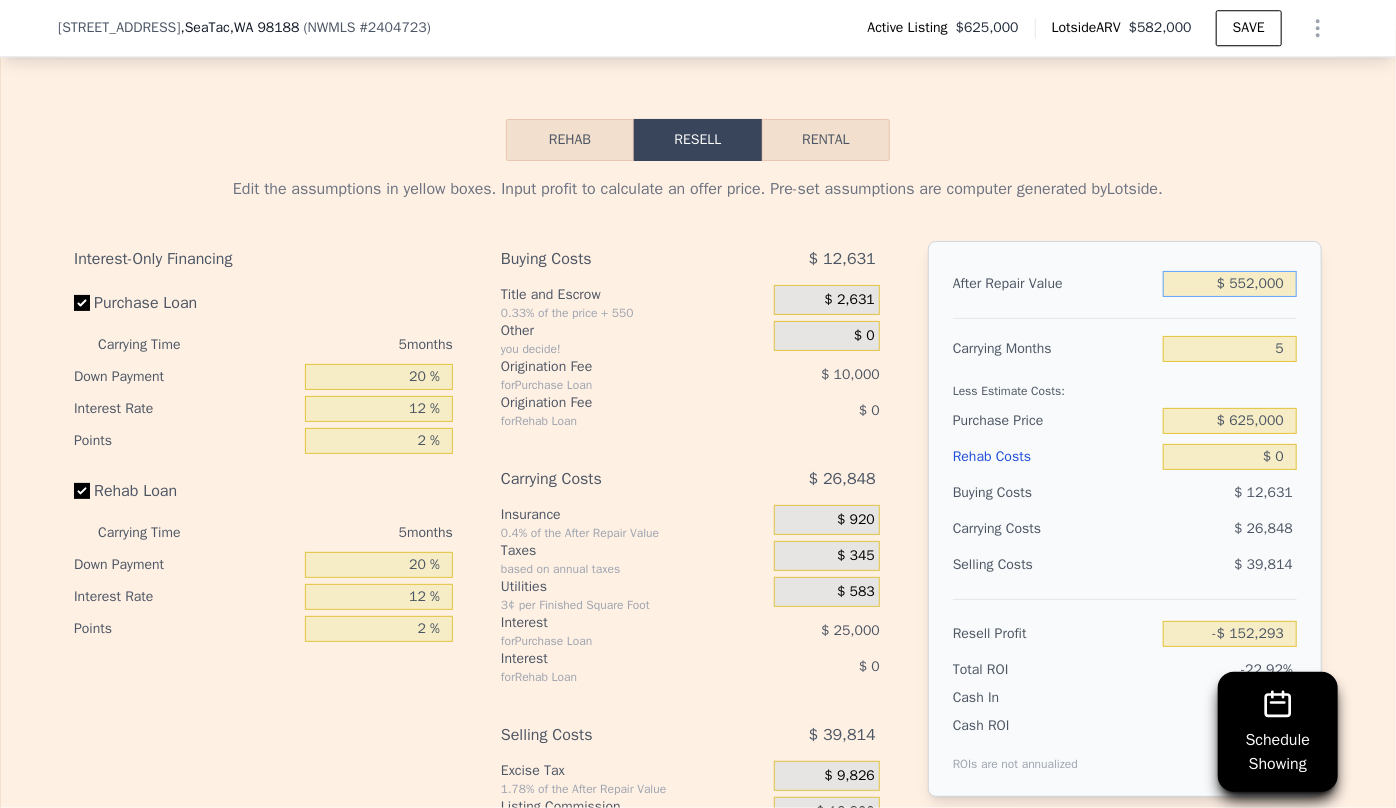 type on "$ 552,000" 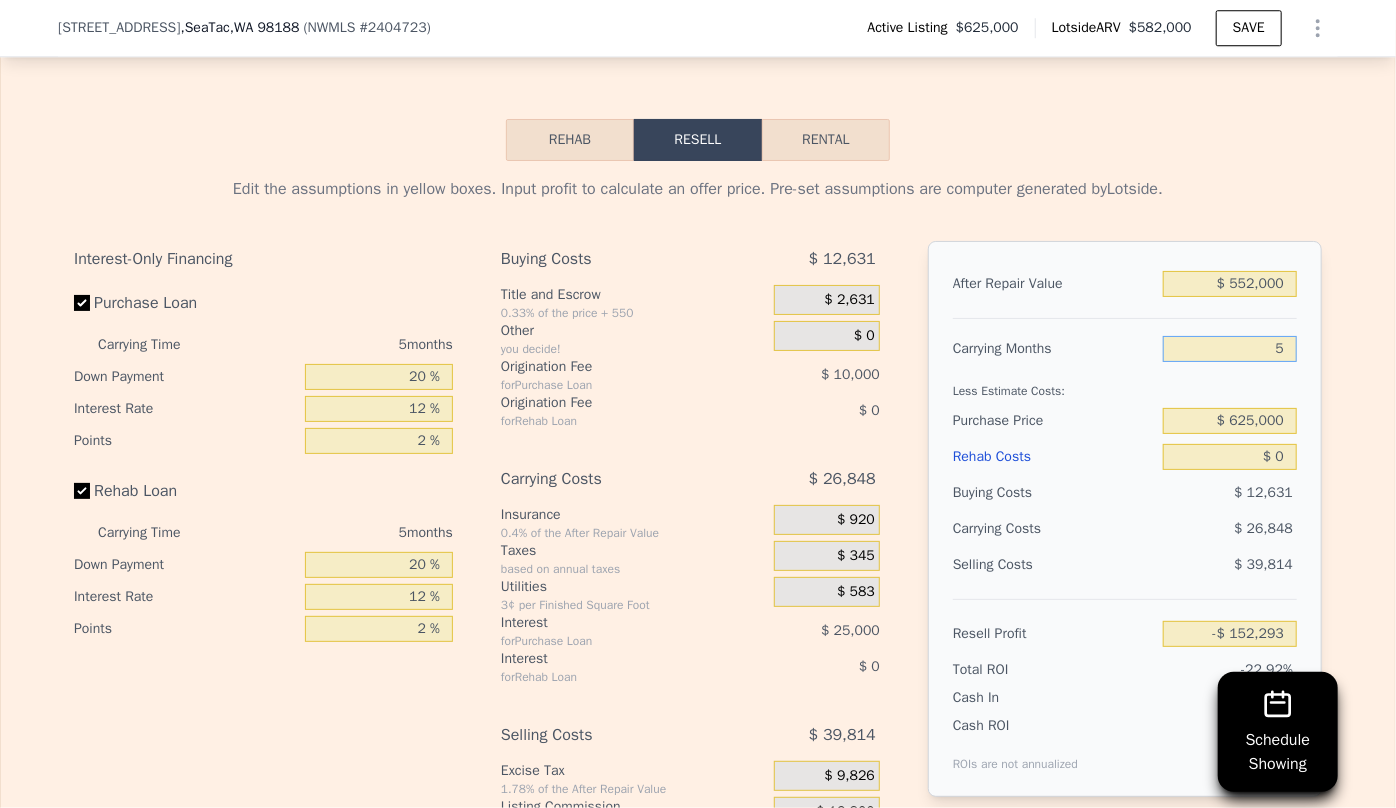 click on "5" at bounding box center (1230, 349) 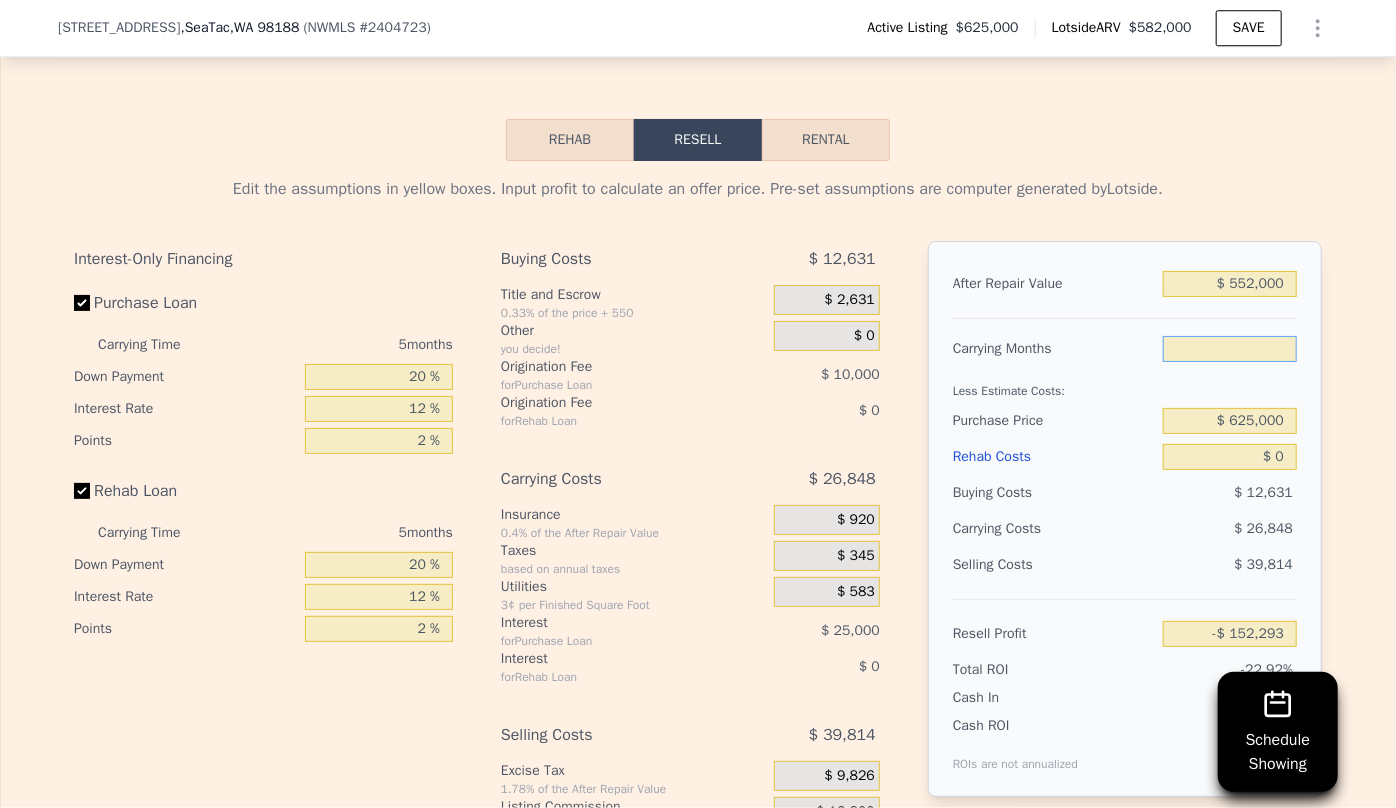 type on "6" 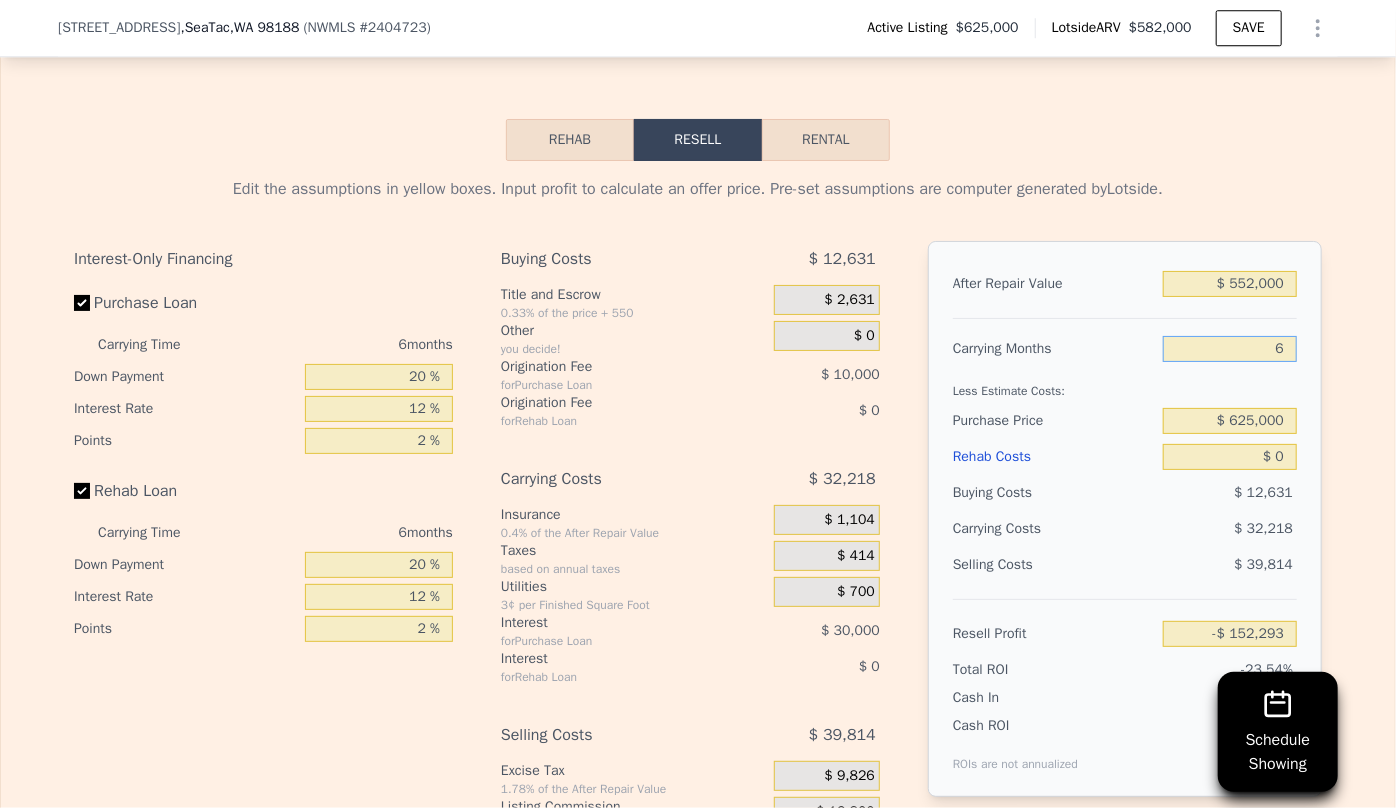 type on "-$ 157,663" 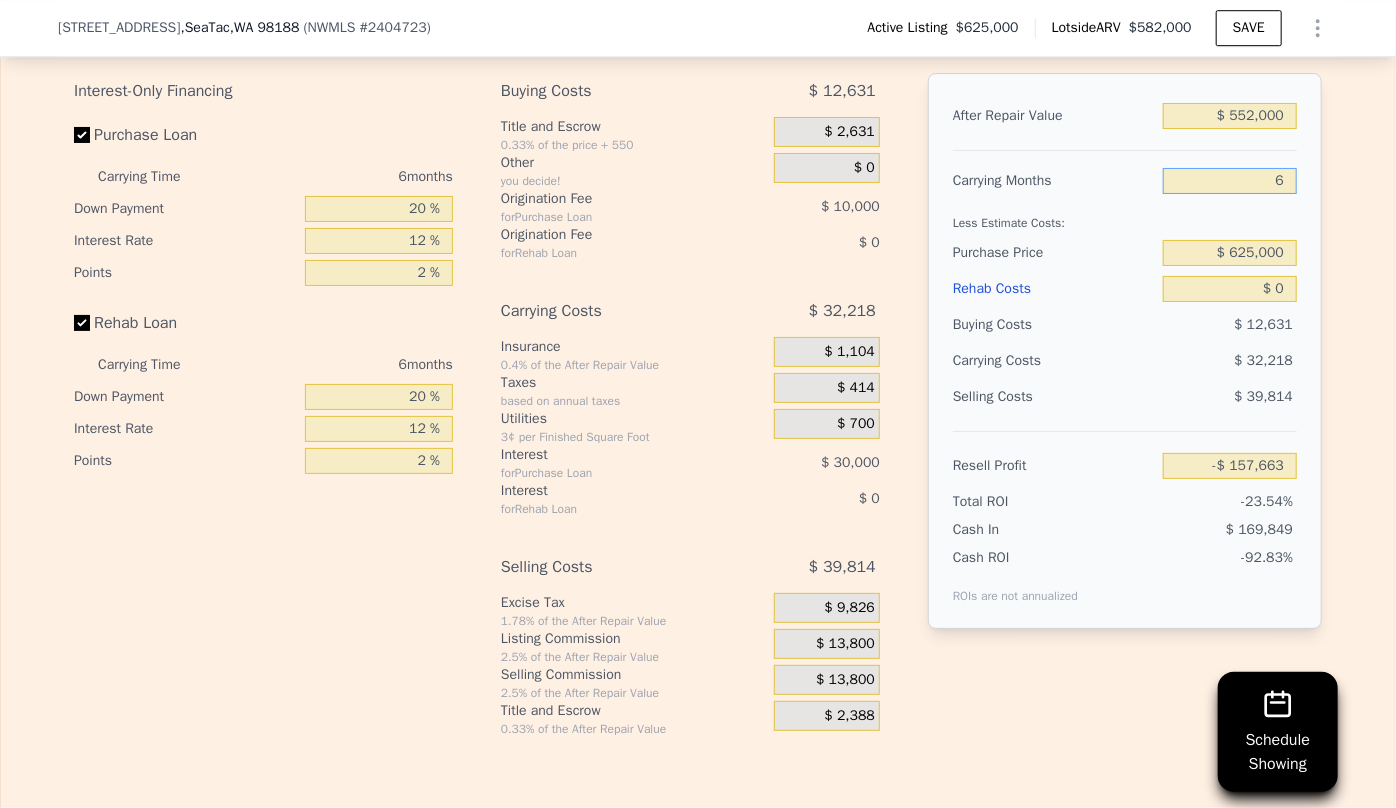 scroll, scrollTop: 3090, scrollLeft: 0, axis: vertical 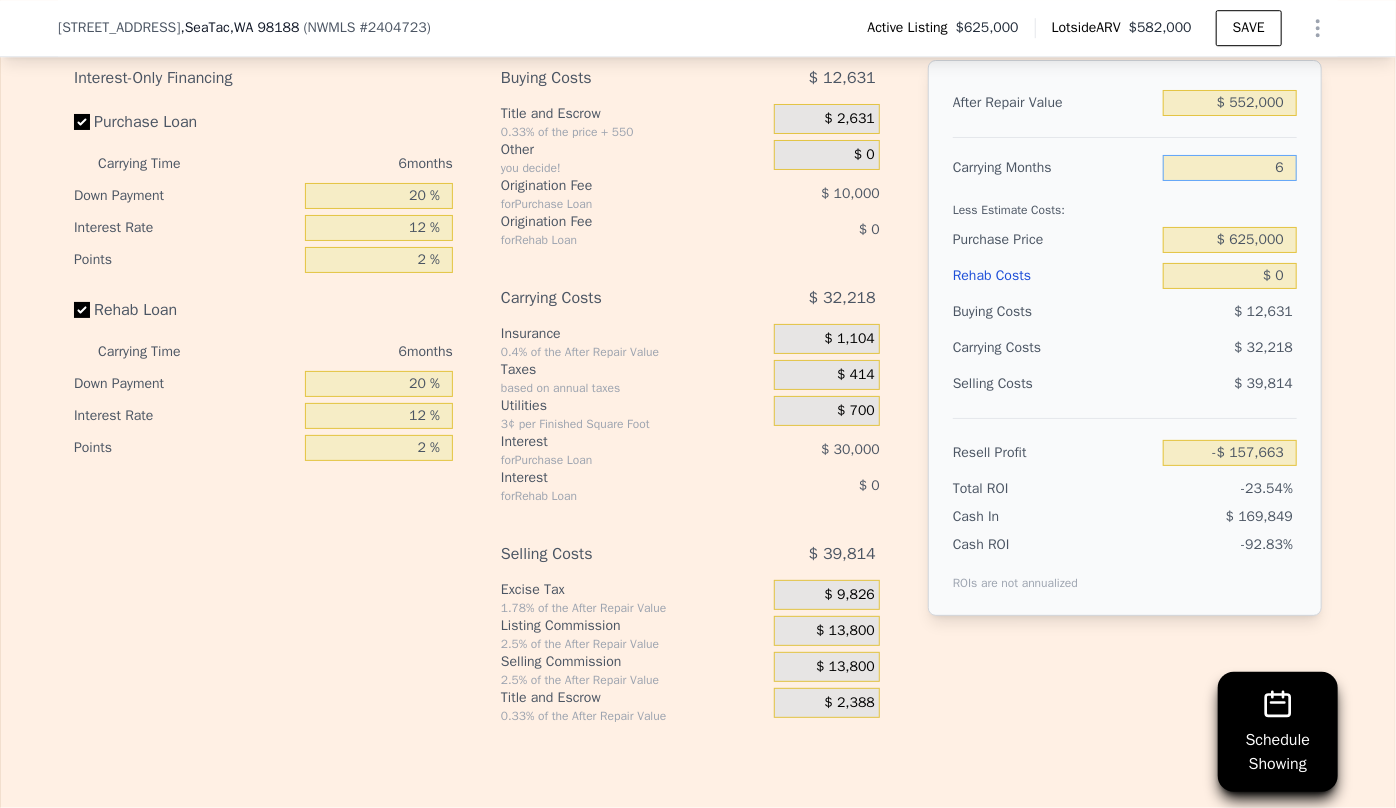 type on "6" 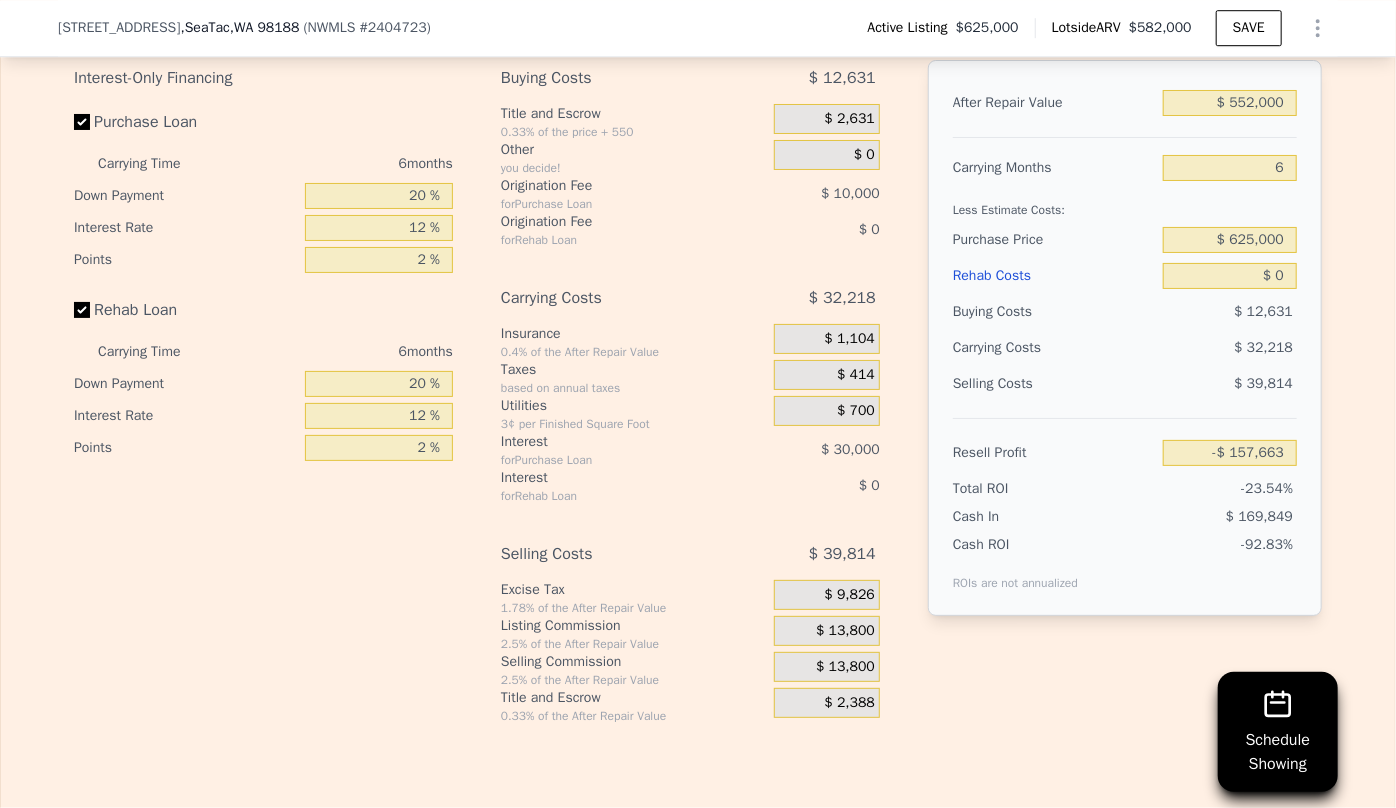click on "Rehab Costs" at bounding box center (1054, 276) 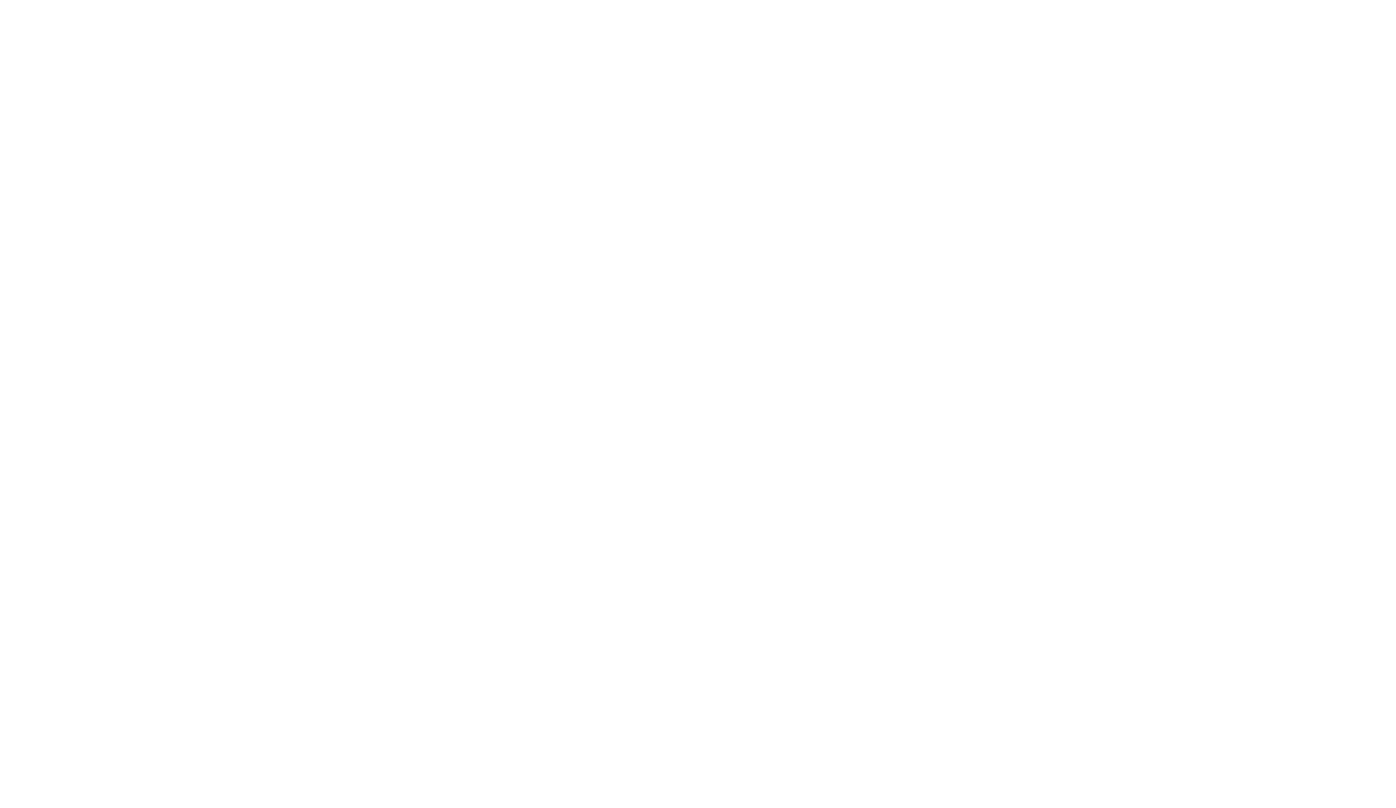 scroll, scrollTop: 0, scrollLeft: 0, axis: both 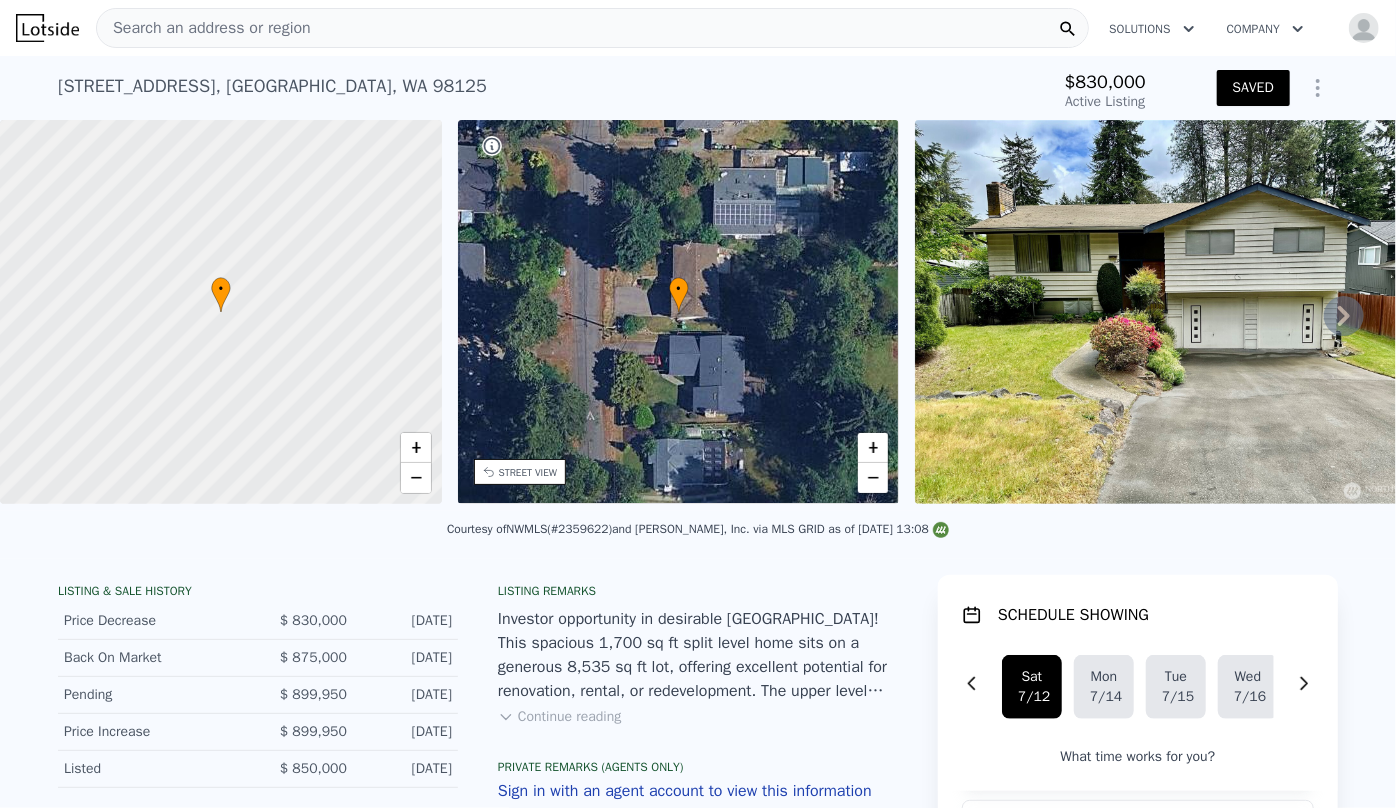 drag, startPoint x: 1202, startPoint y: 46, endPoint x: 1193, endPoint y: 35, distance: 14.21267 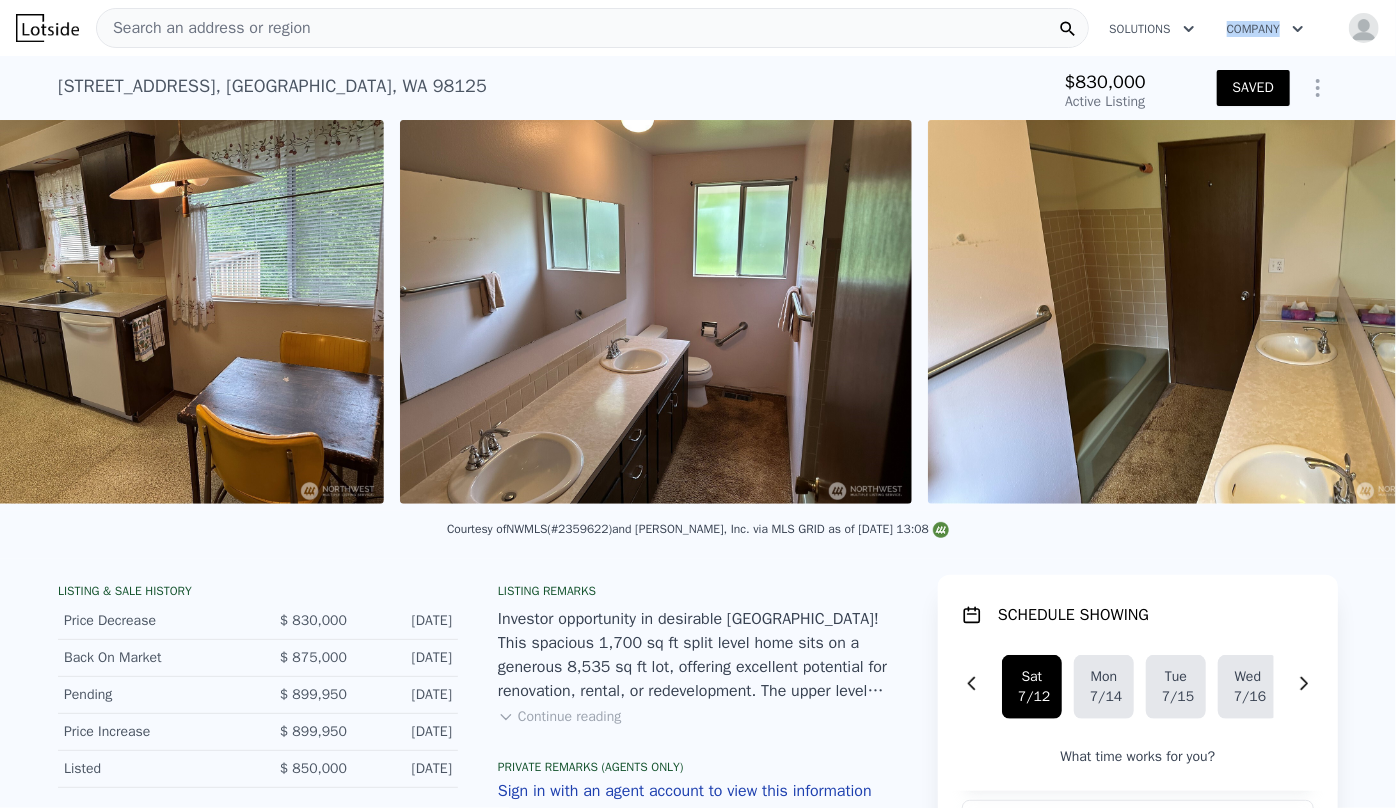 scroll, scrollTop: 0, scrollLeft: 6195, axis: horizontal 